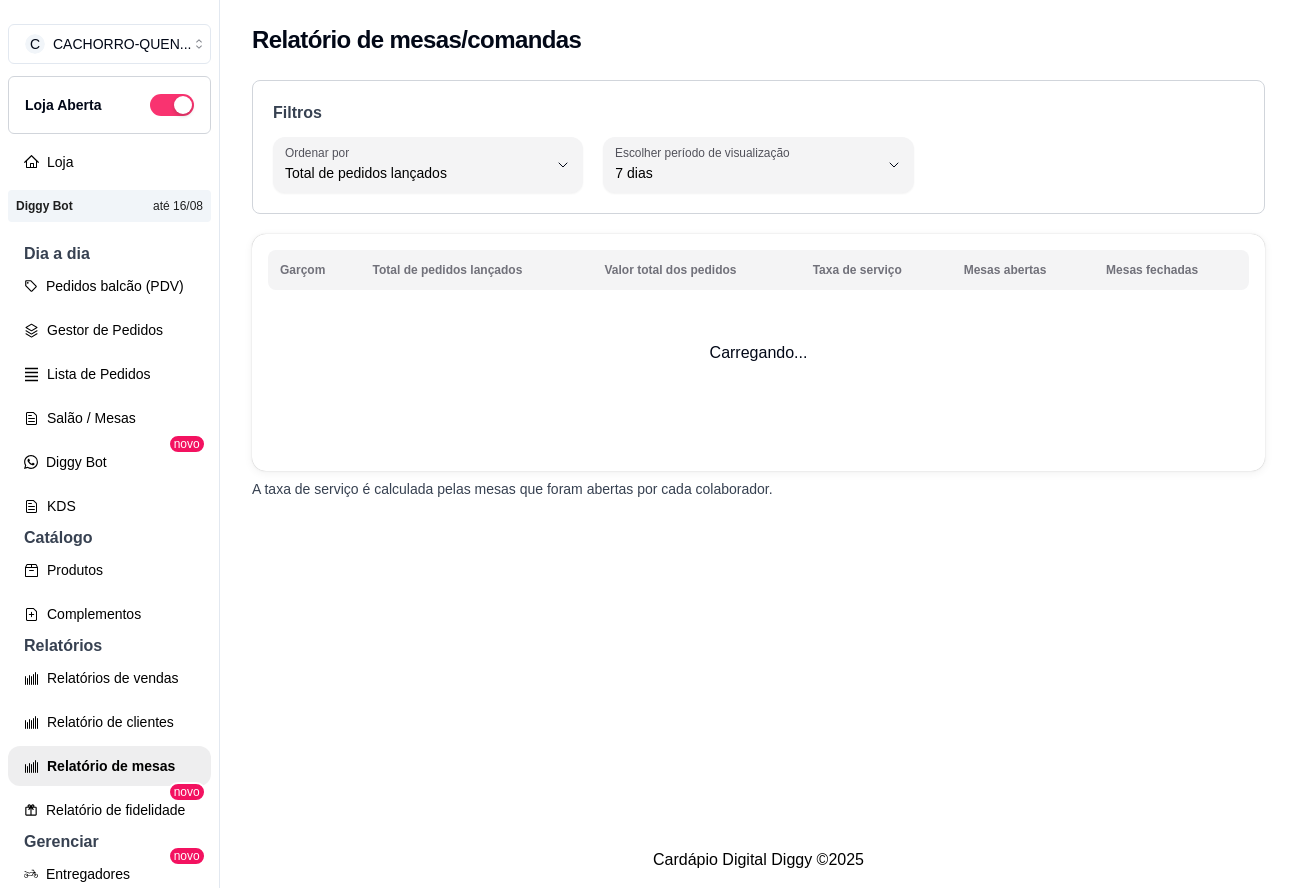 select on "TOTAL_OF_ORDERS" 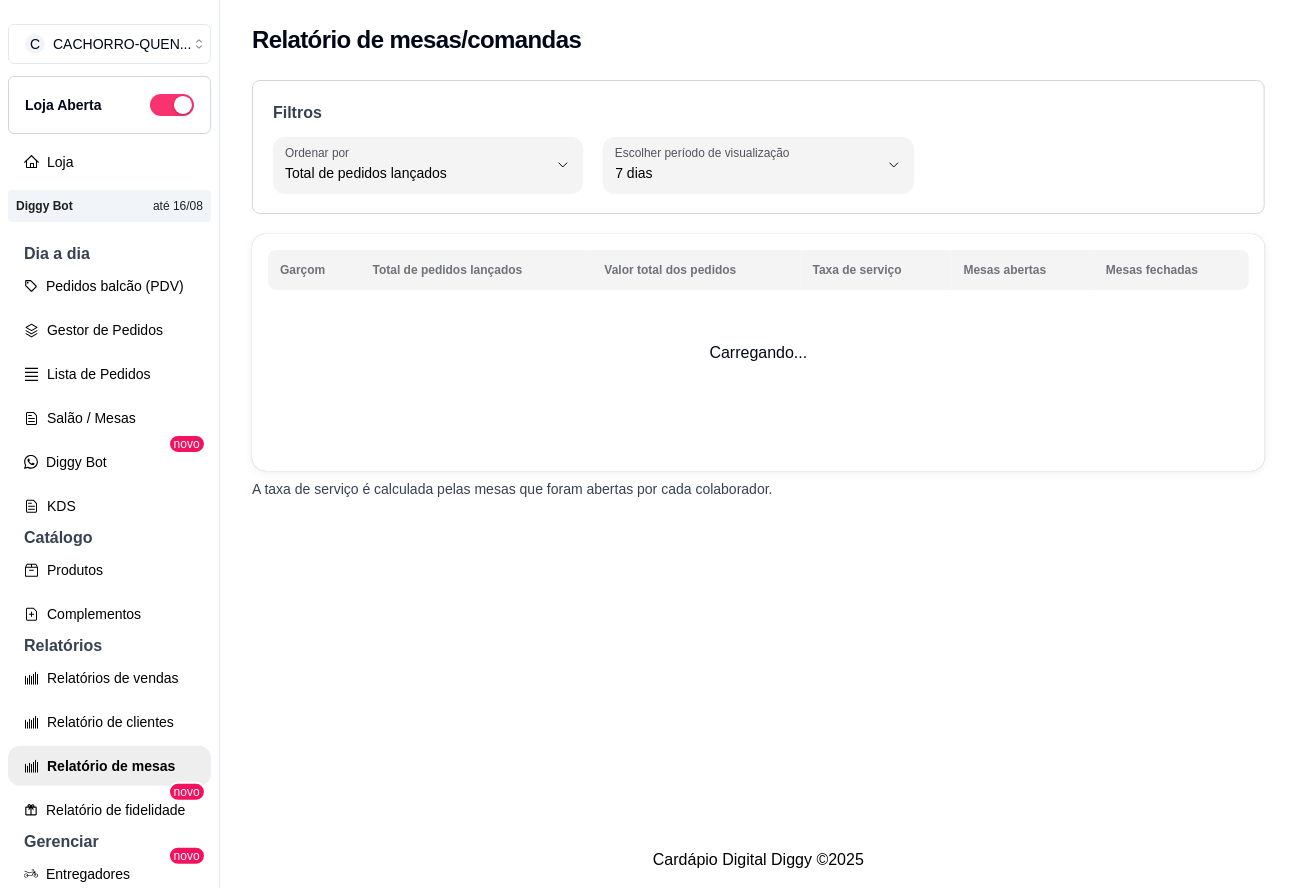scroll, scrollTop: 112, scrollLeft: 0, axis: vertical 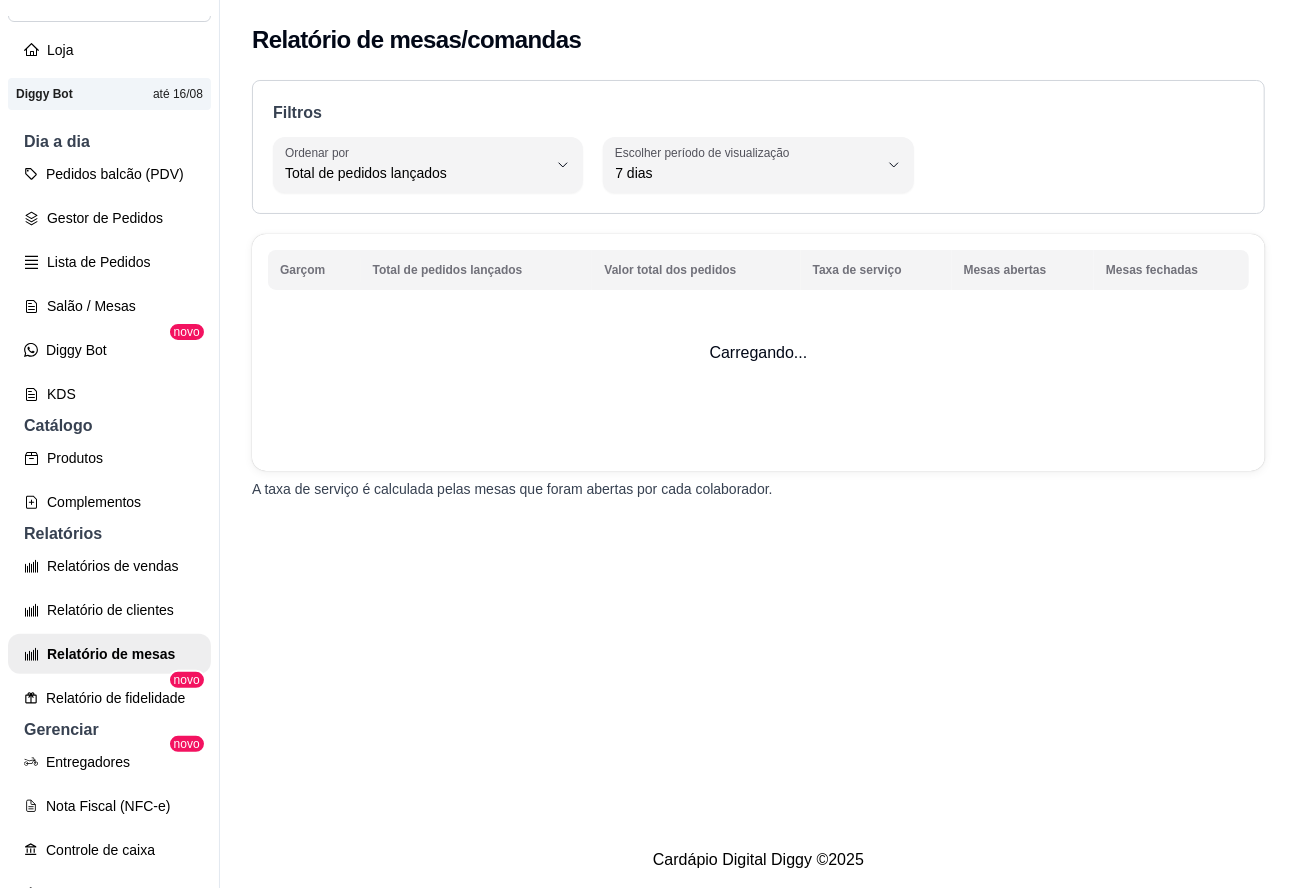 click on "Gestor de Pedidos" at bounding box center [109, 218] 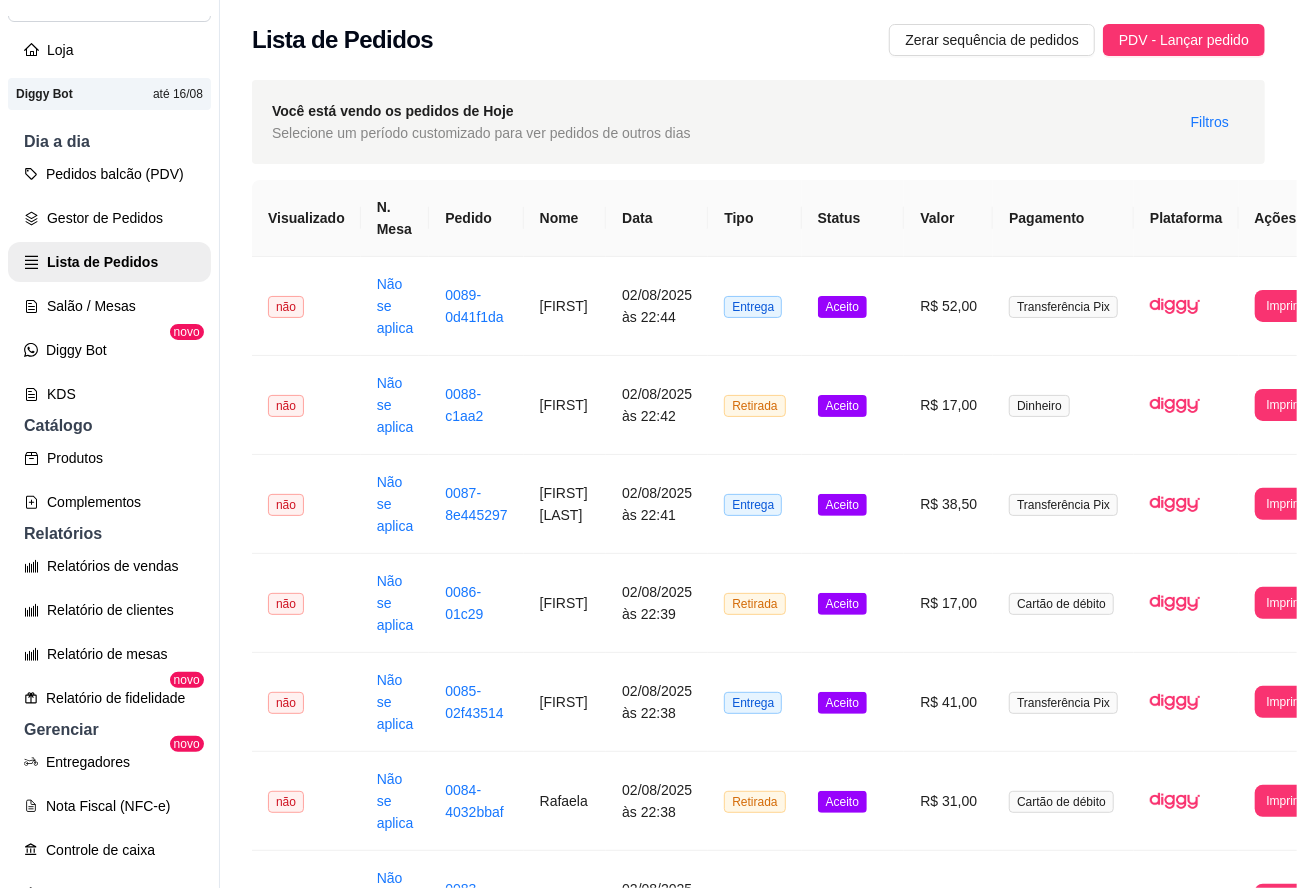 click on "Diggy Bot" at bounding box center [109, 350] 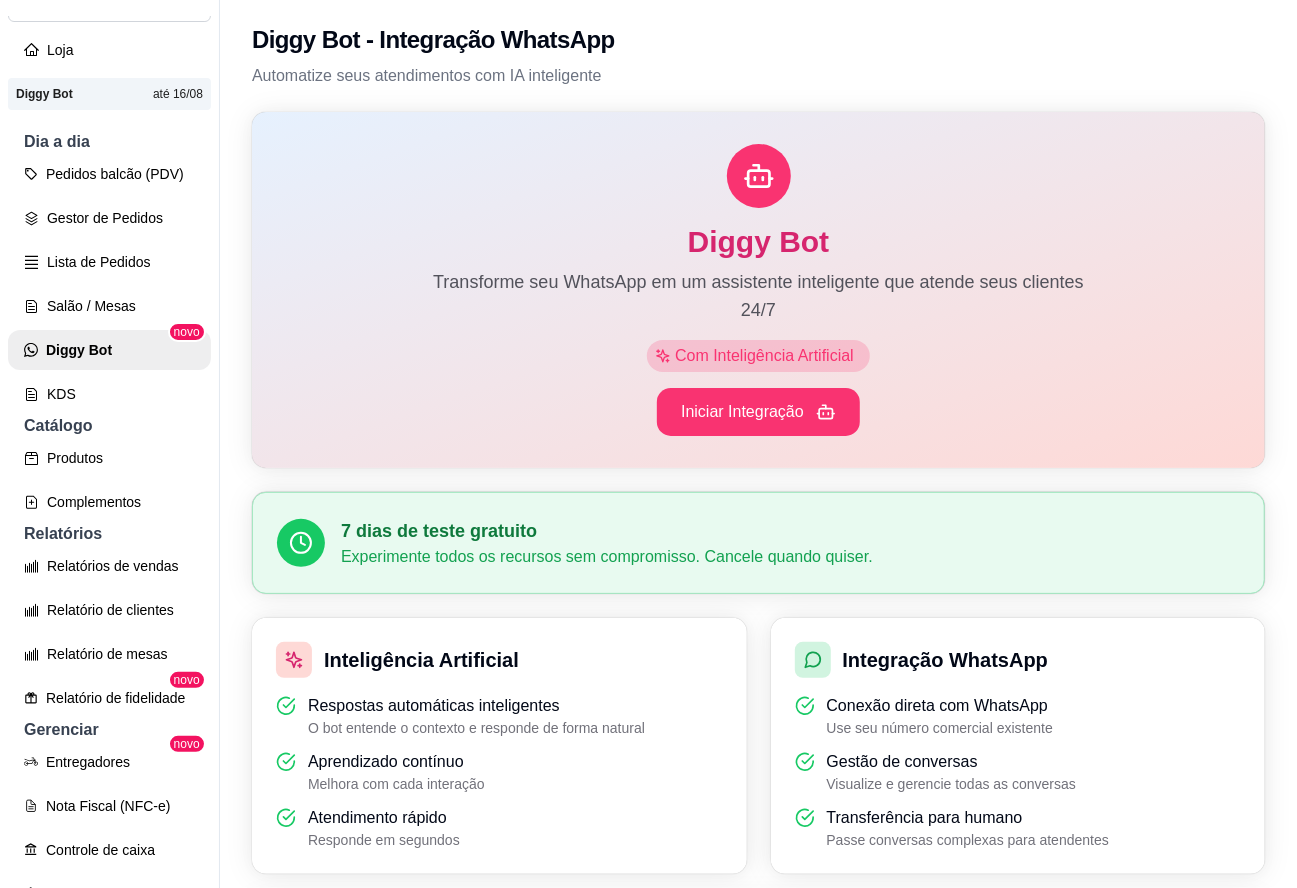 click on "Salão / Mesas" at bounding box center (109, 306) 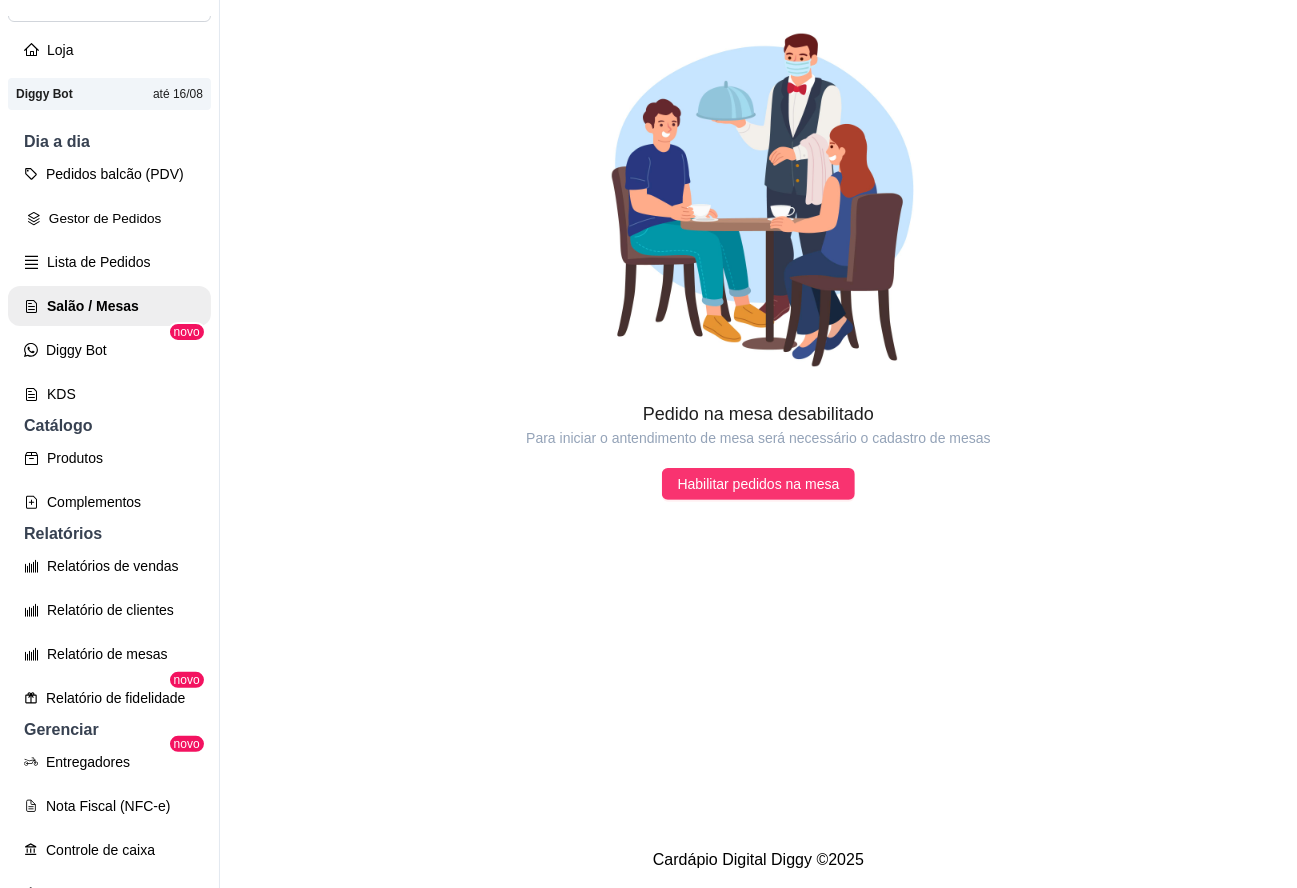 click on "Gestor de Pedidos" at bounding box center [109, 218] 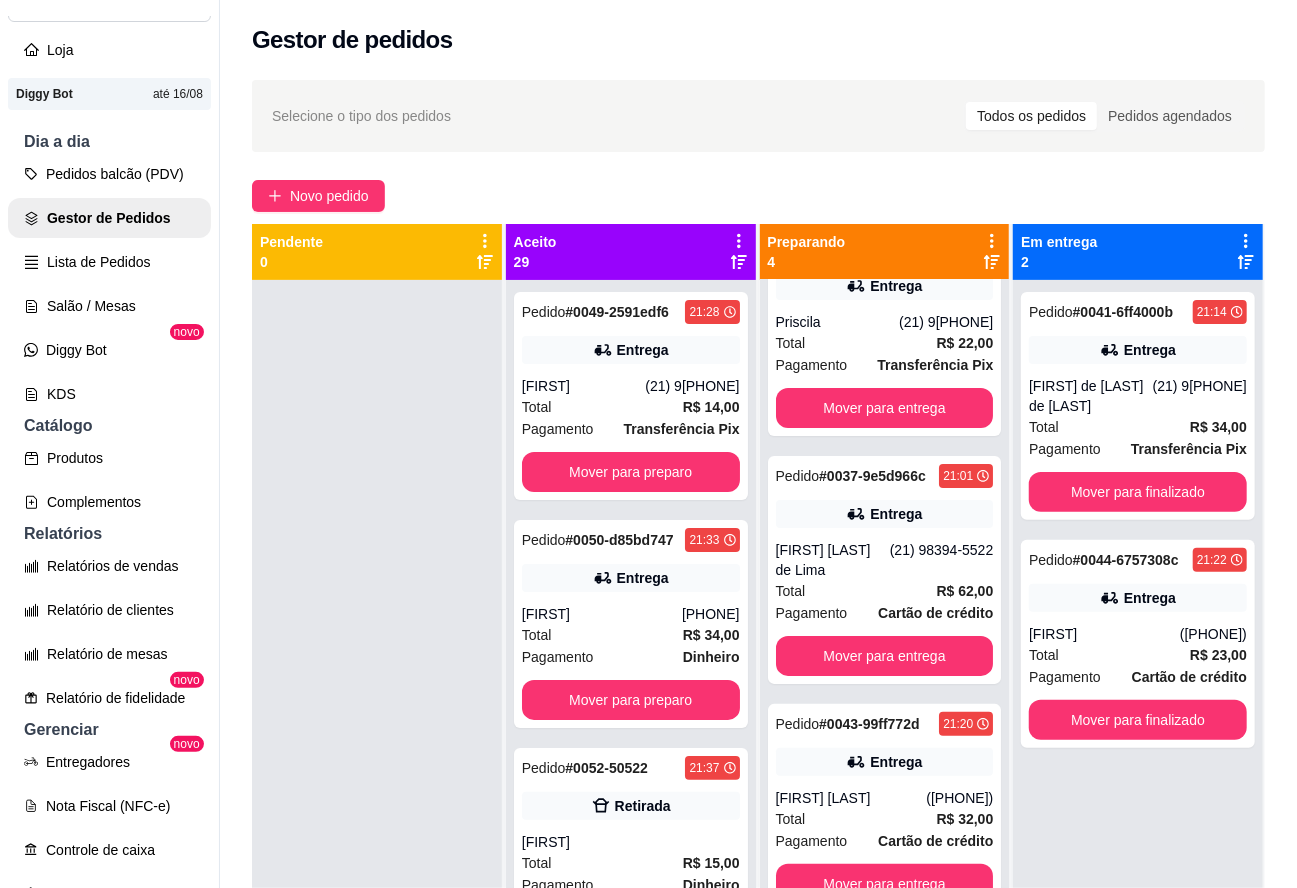 scroll, scrollTop: 180, scrollLeft: 0, axis: vertical 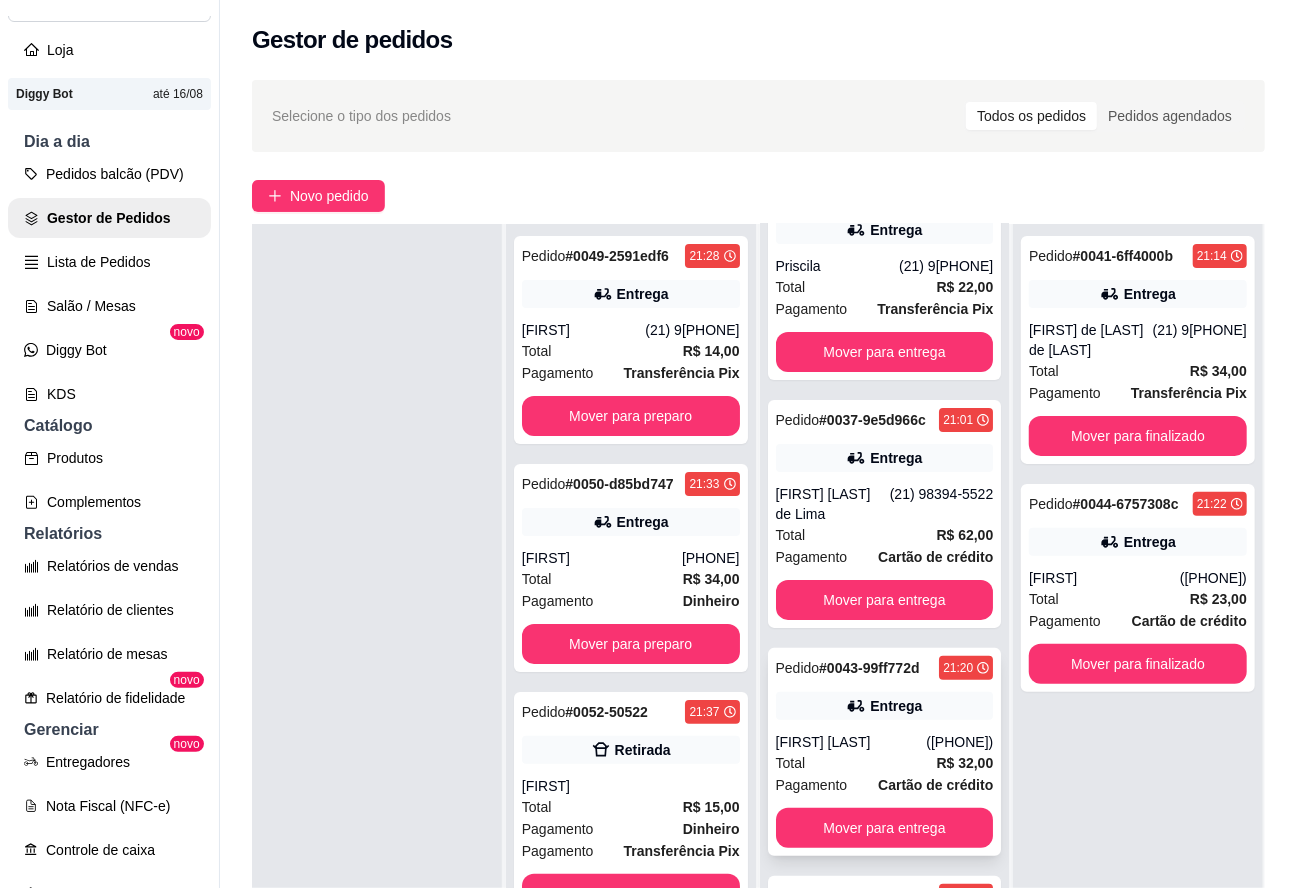 click on "Pedido  # 0043-99ff772d 21:20 Entrega [FIRST] [LAST] ([PHONE]) Total R$ 32,00 Pagamento Cartão de crédito Mover para entrega" at bounding box center [885, 752] 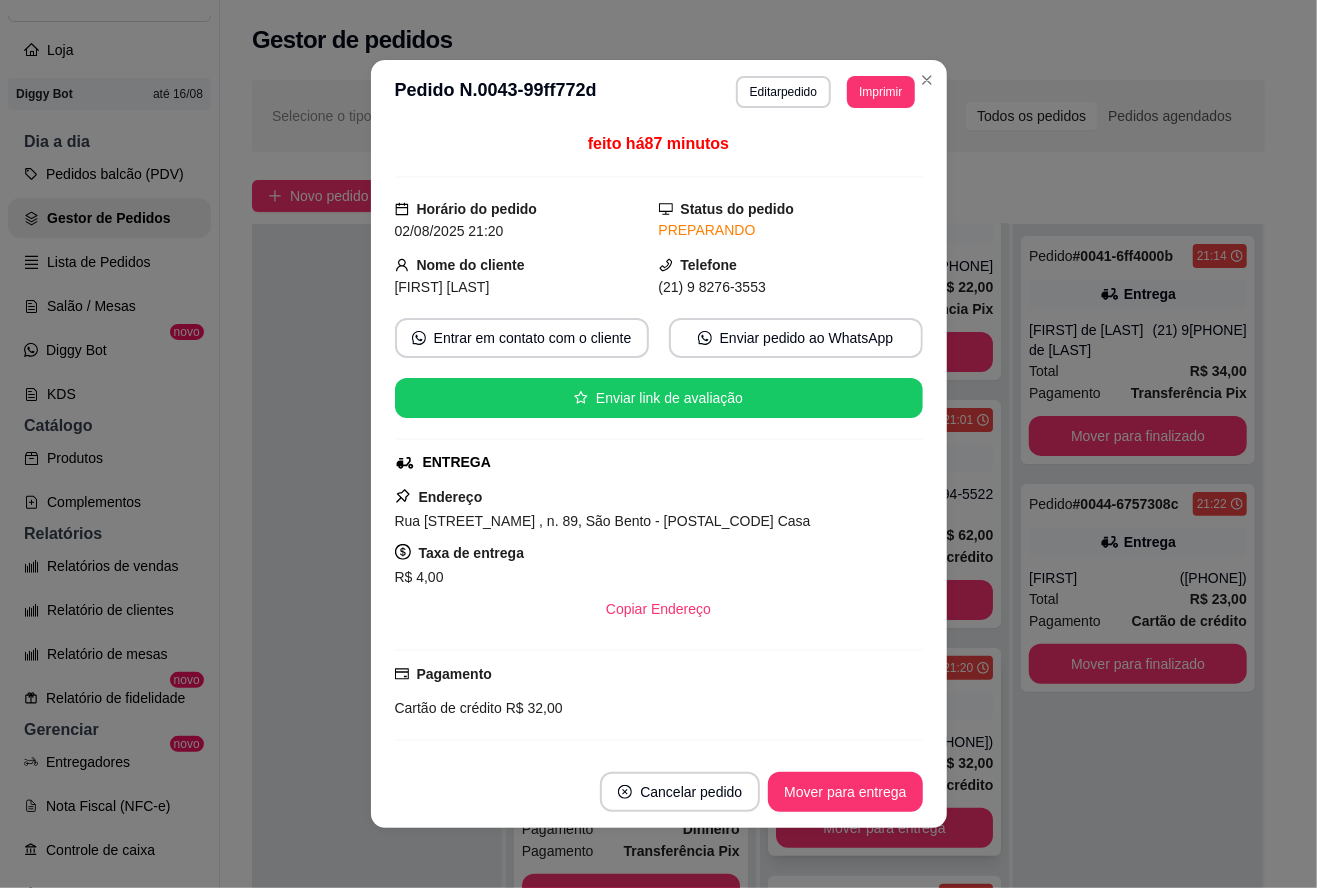 click on "Mover para entrega" at bounding box center [845, 792] 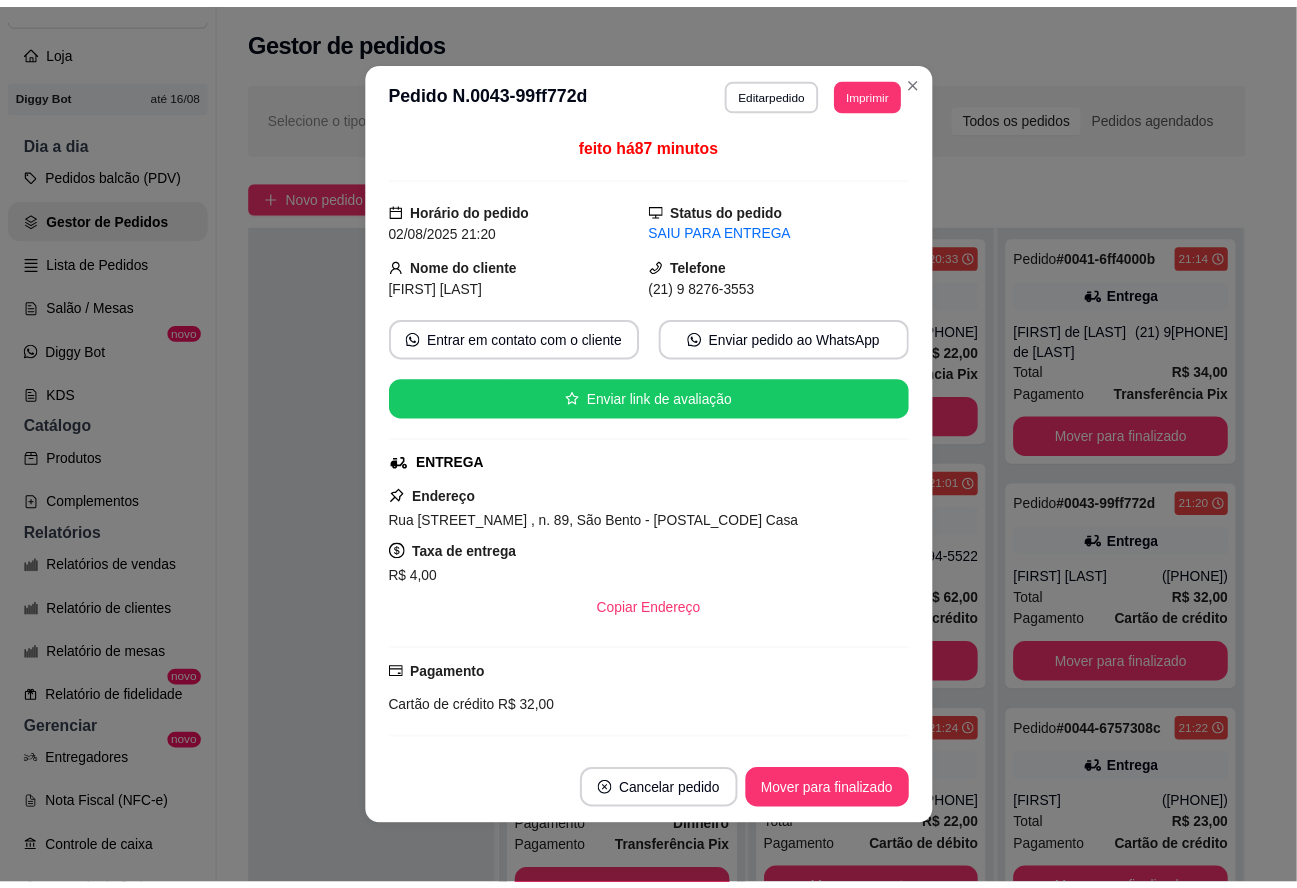 scroll, scrollTop: 0, scrollLeft: 0, axis: both 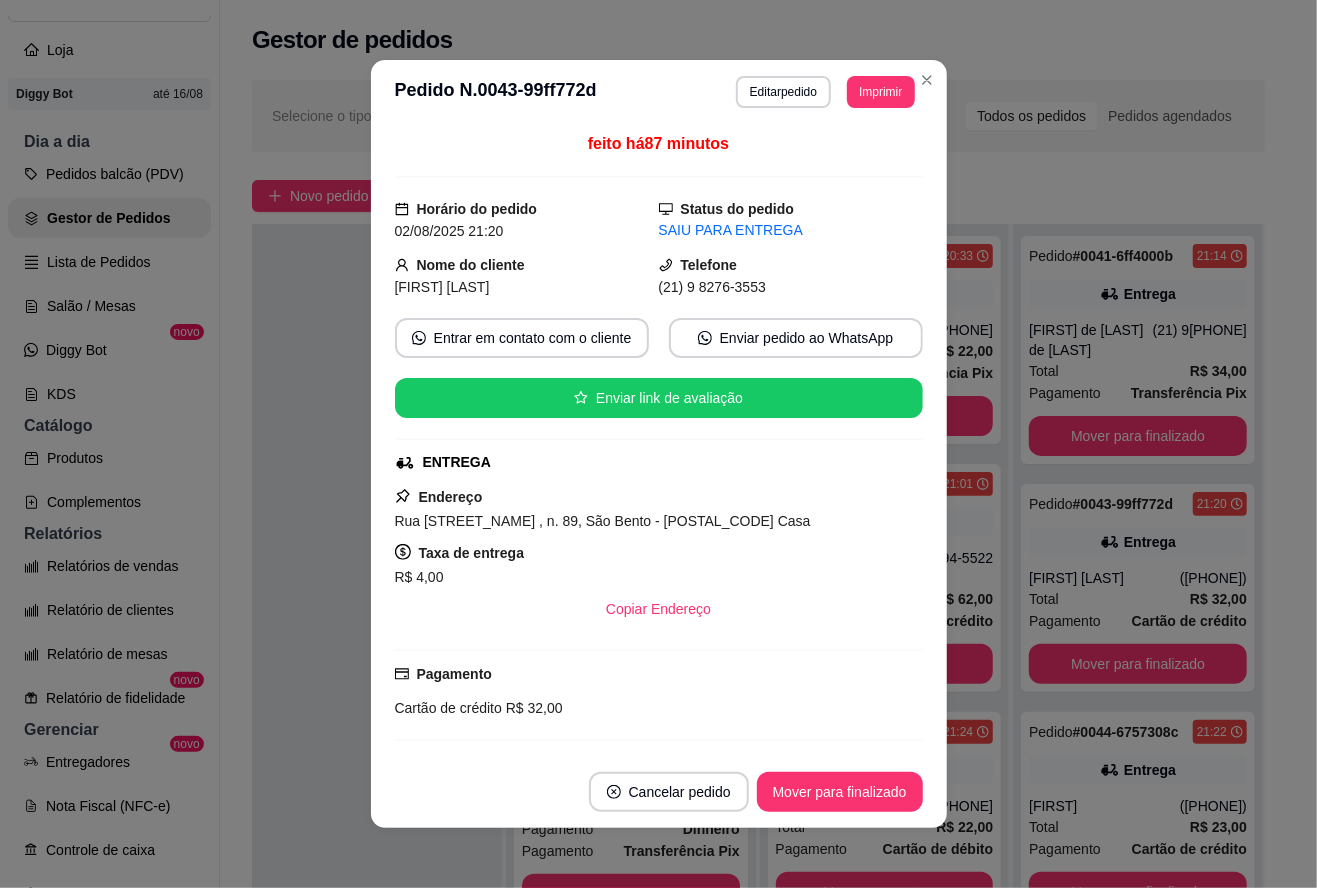click at bounding box center (377, 668) 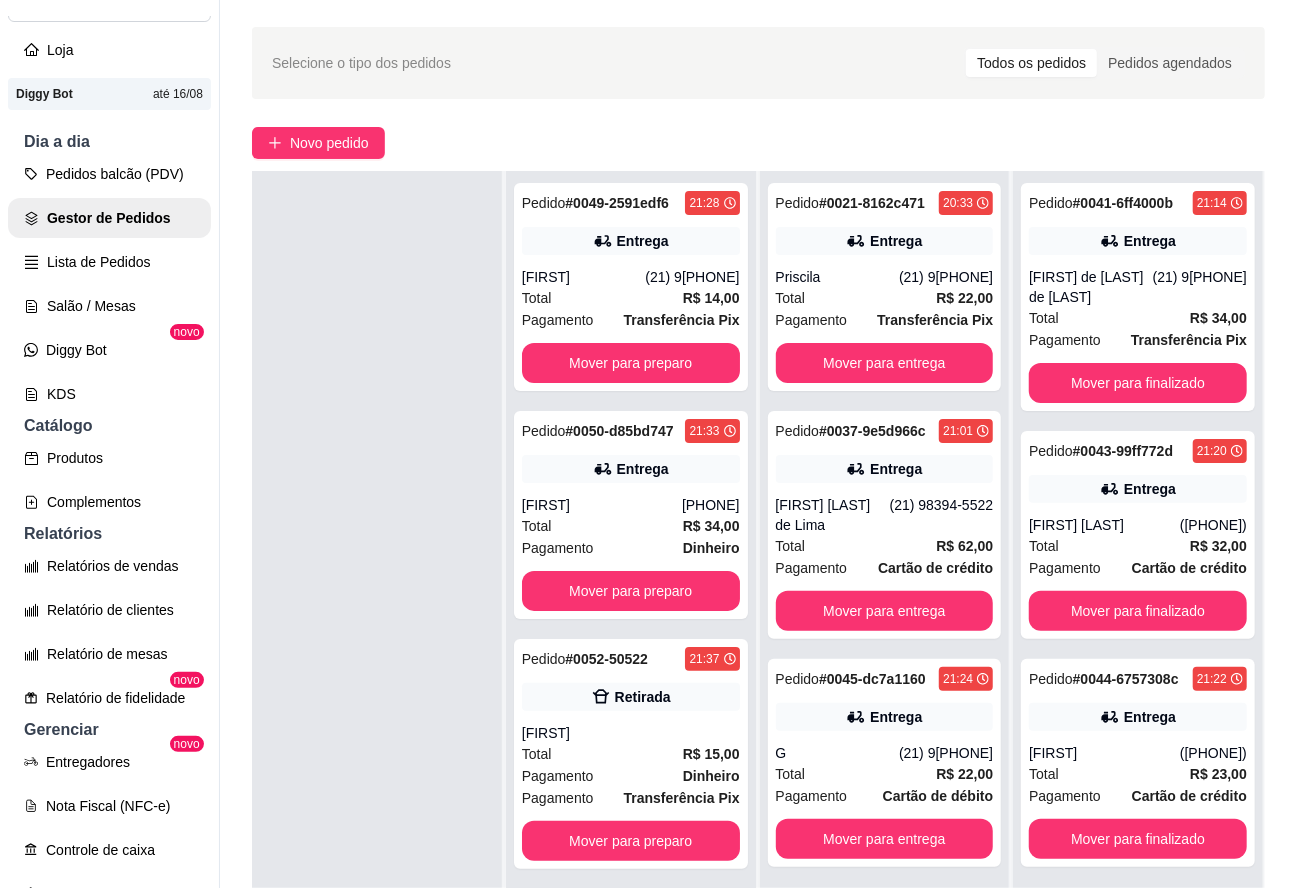 scroll, scrollTop: 66, scrollLeft: 0, axis: vertical 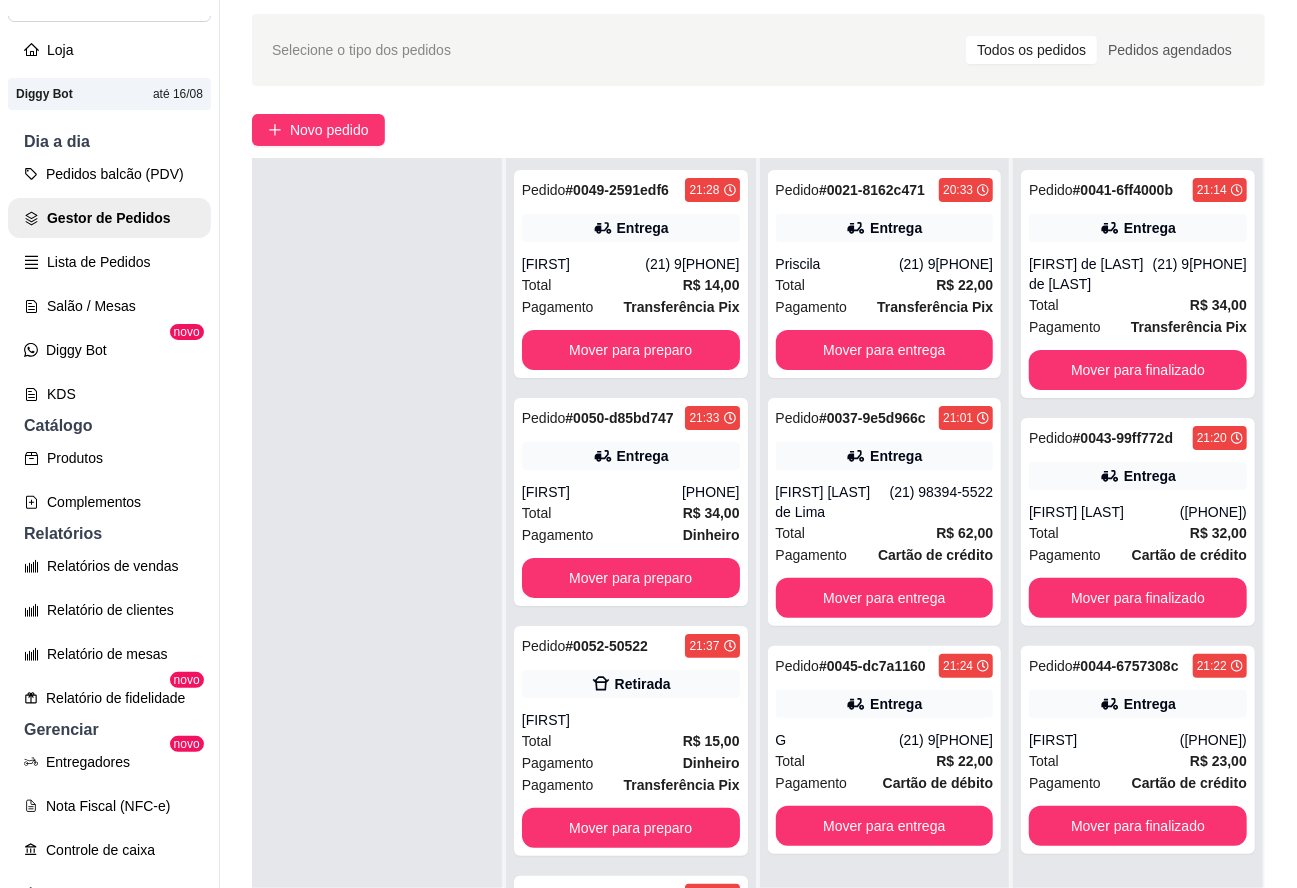 click on "Mover para finalizado" at bounding box center (1138, 598) 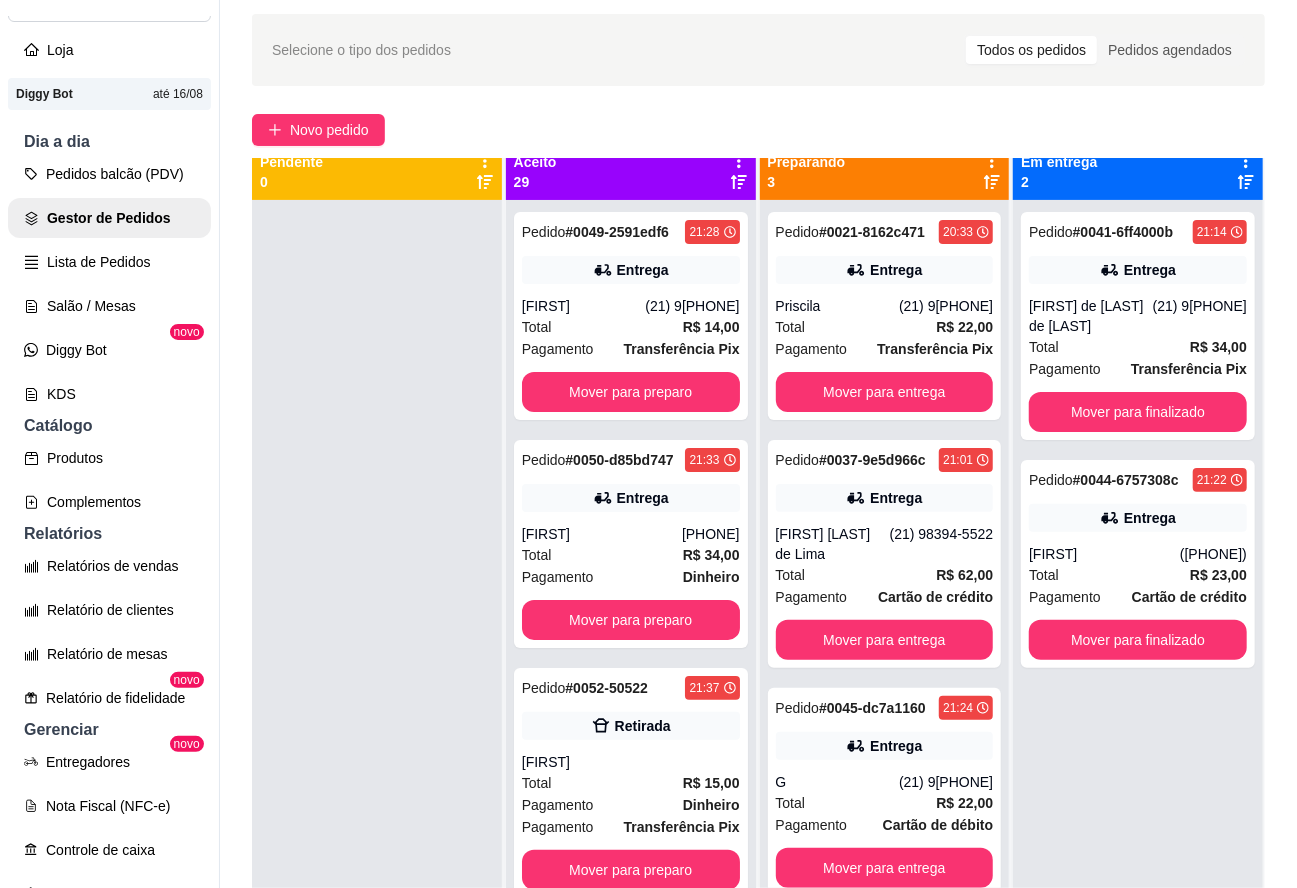 scroll, scrollTop: 0, scrollLeft: 0, axis: both 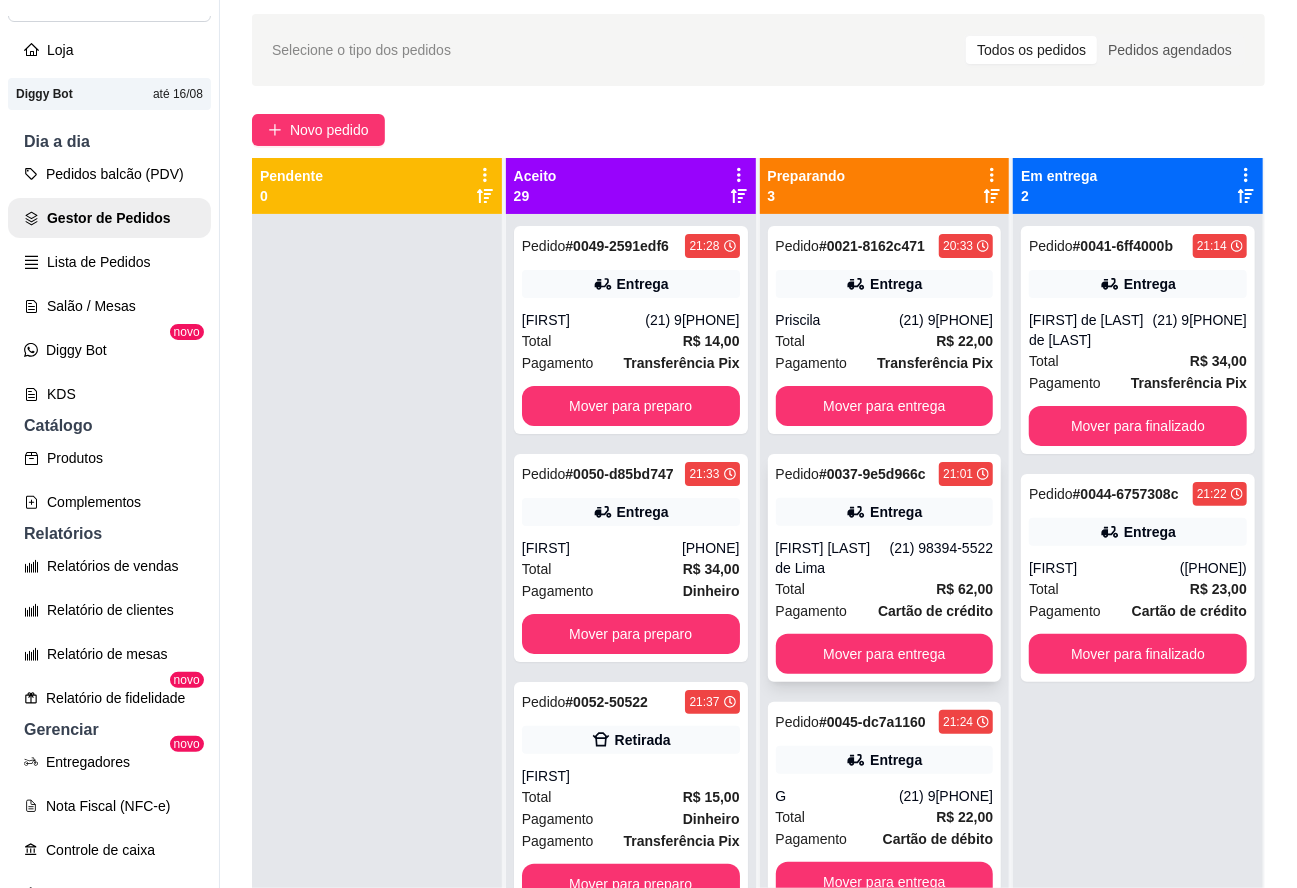 click on "(21) 98394-5522" at bounding box center (942, 558) 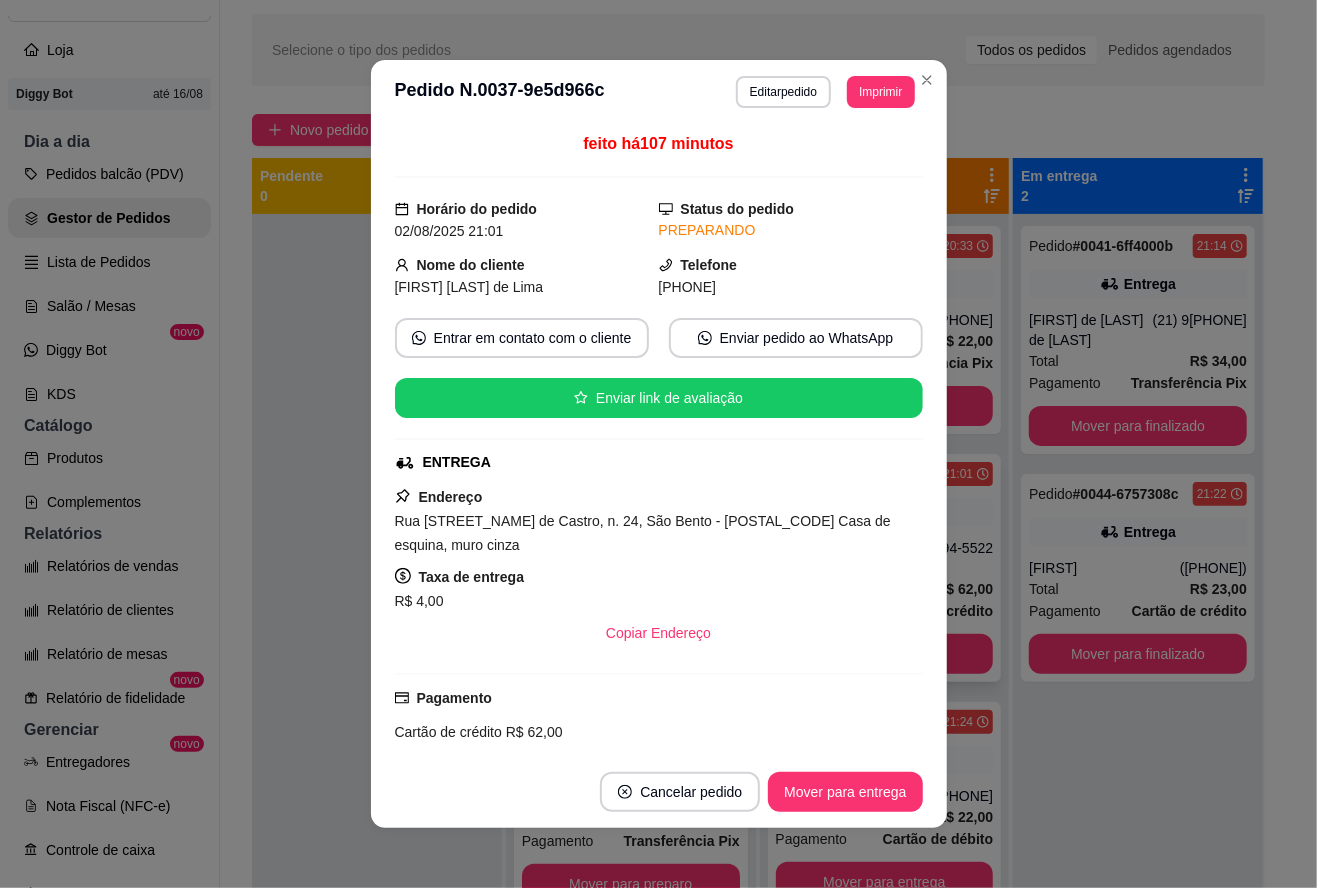 click on "Mover para entrega" at bounding box center [845, 792] 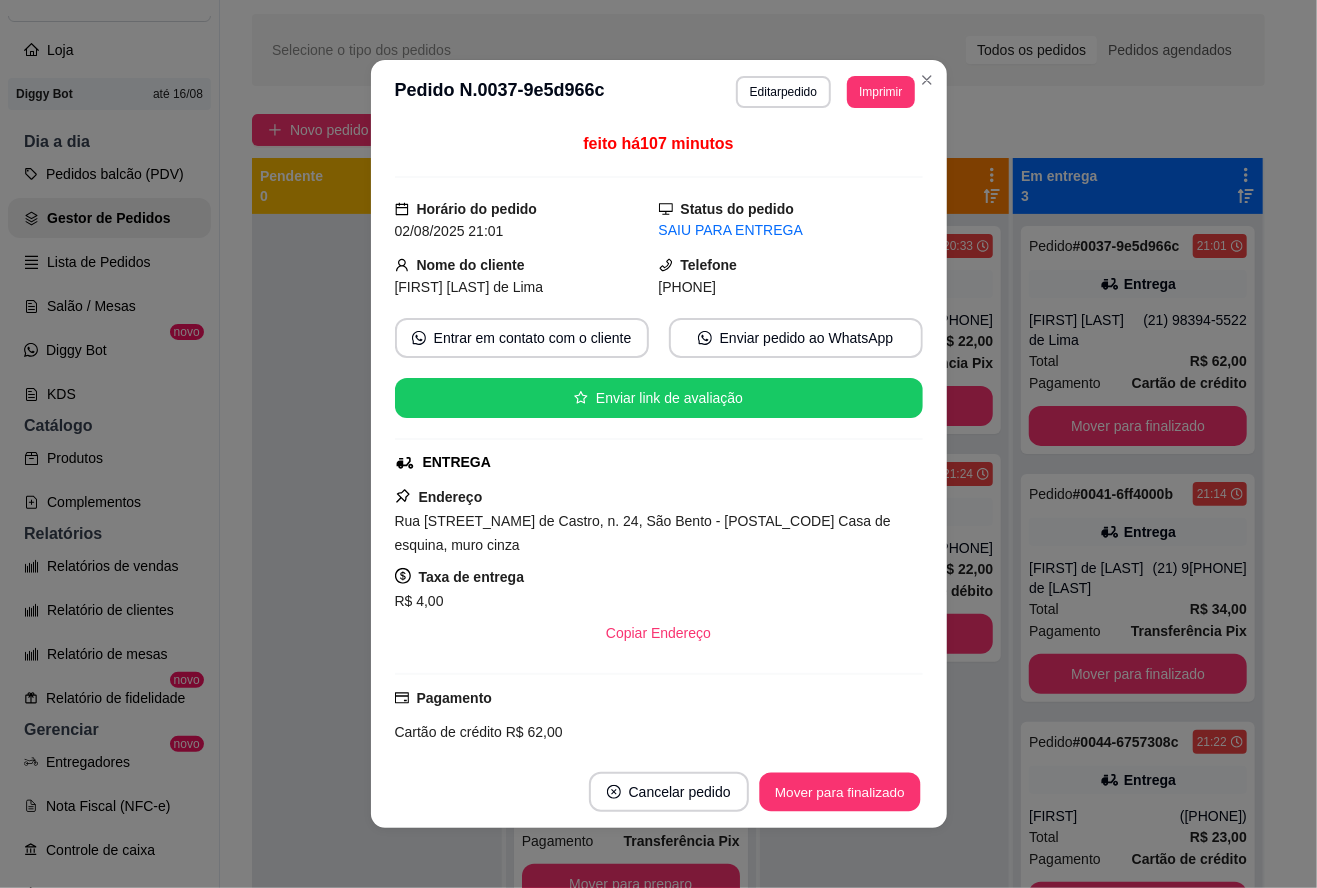click on "Mover para finalizado" at bounding box center [839, 792] 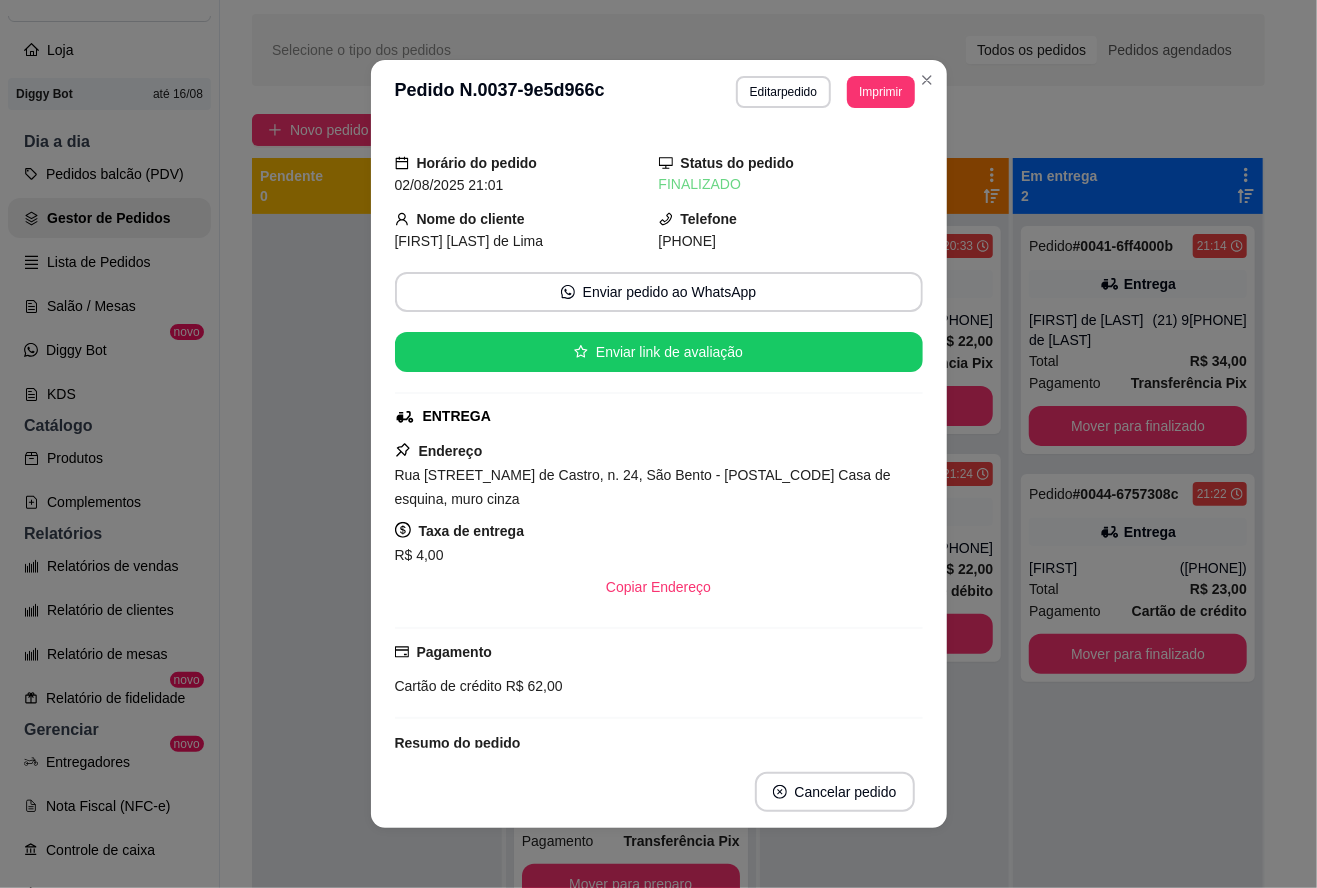 click at bounding box center (377, 658) 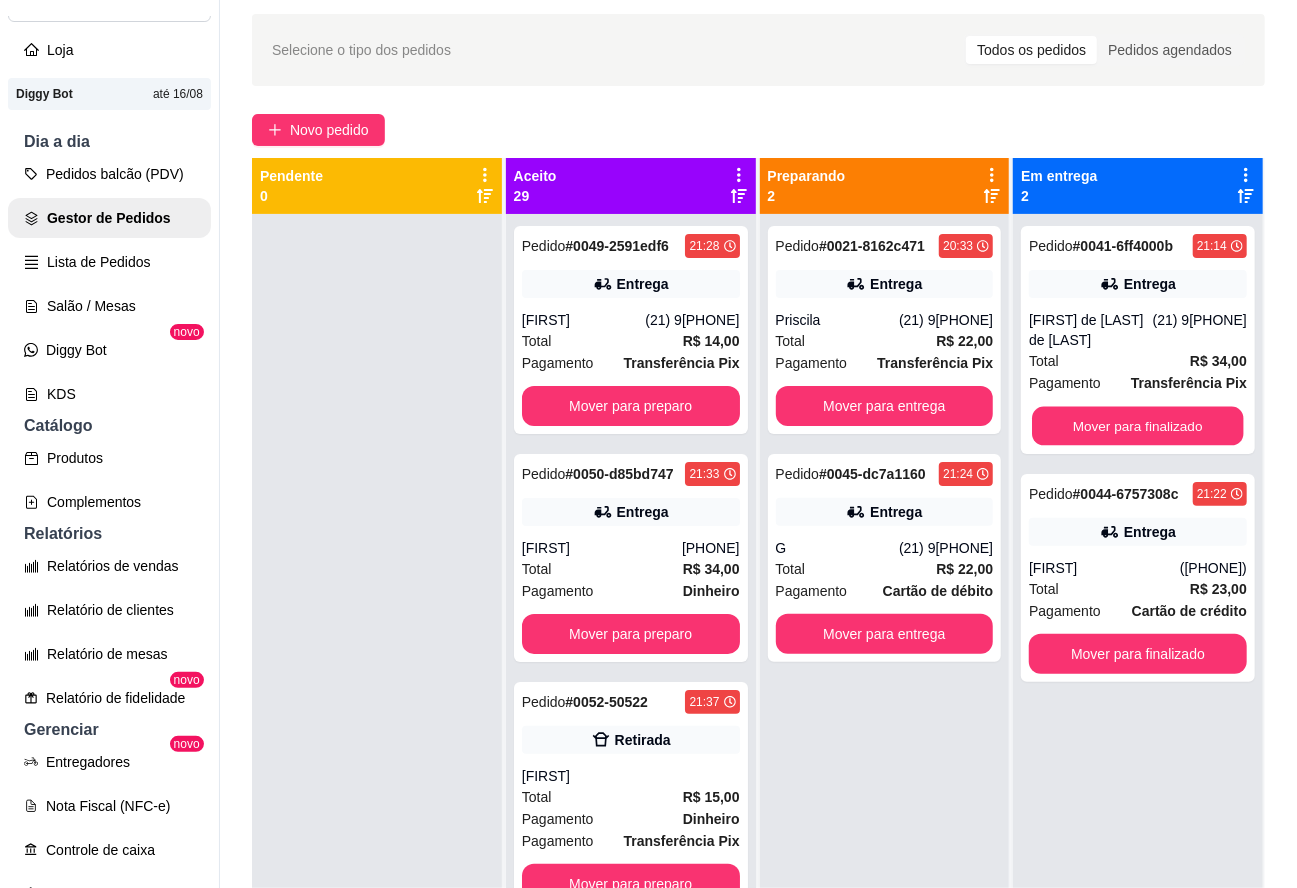 click on "Mover para finalizado" at bounding box center (1138, 426) 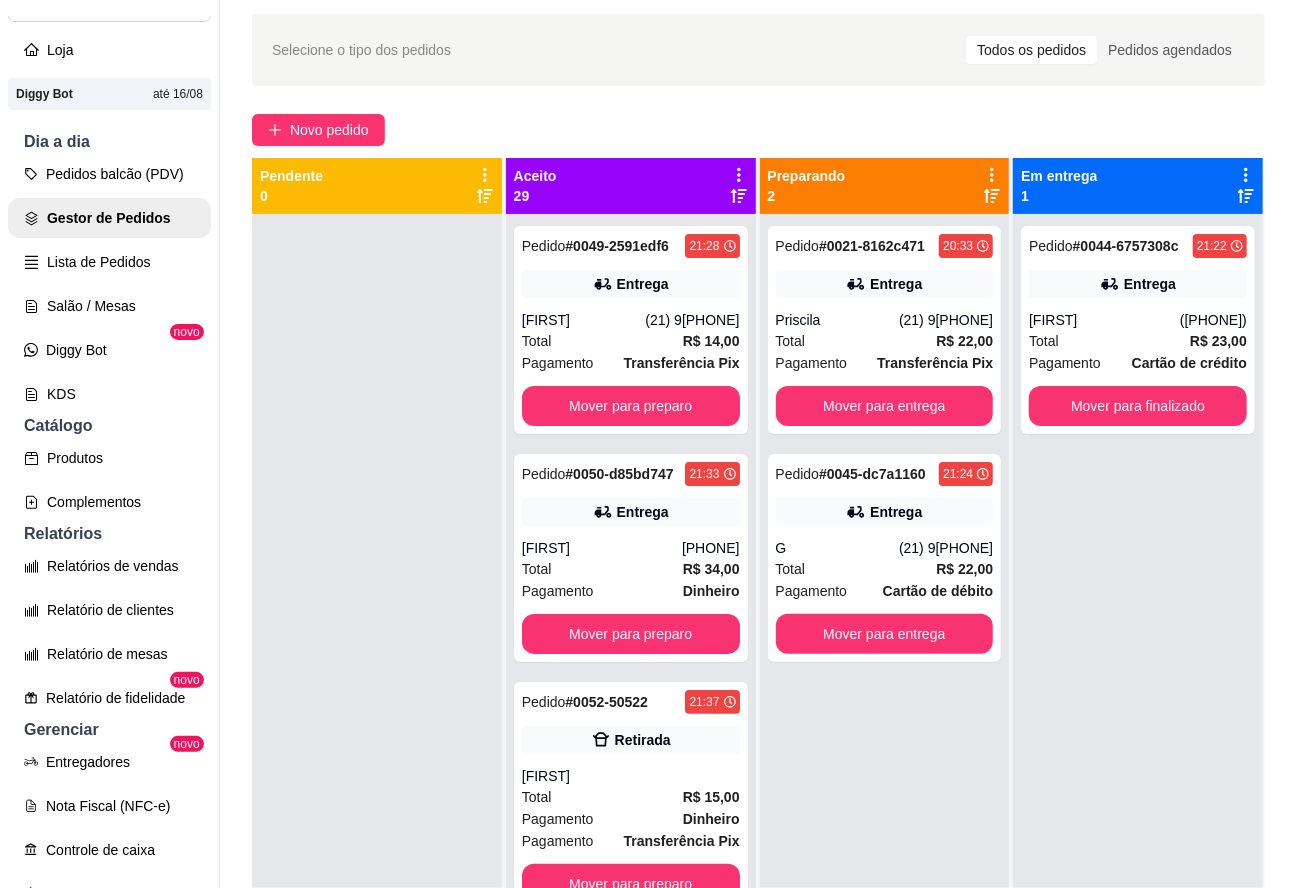 click on "Mover para finalizado" at bounding box center (1138, 406) 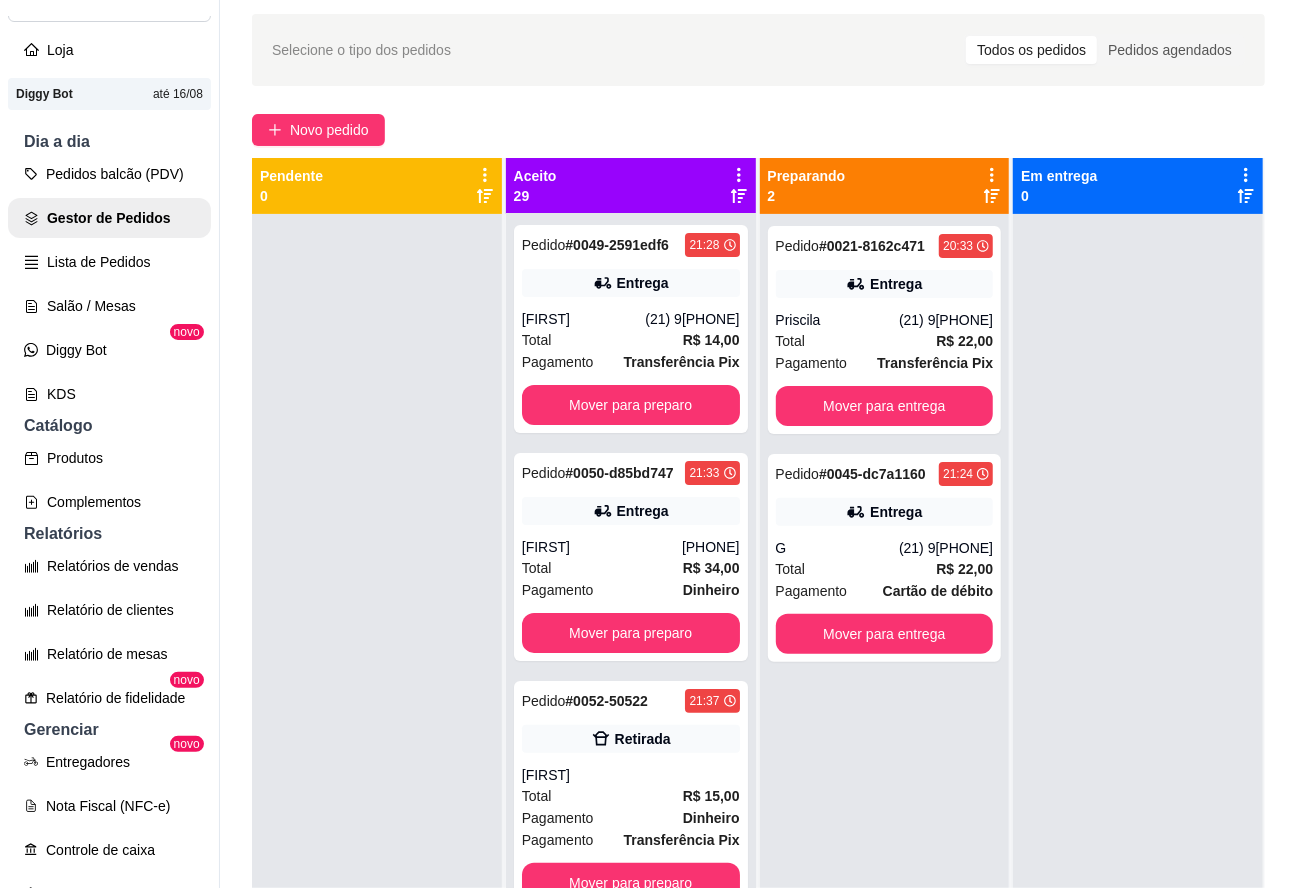 scroll, scrollTop: 0, scrollLeft: 0, axis: both 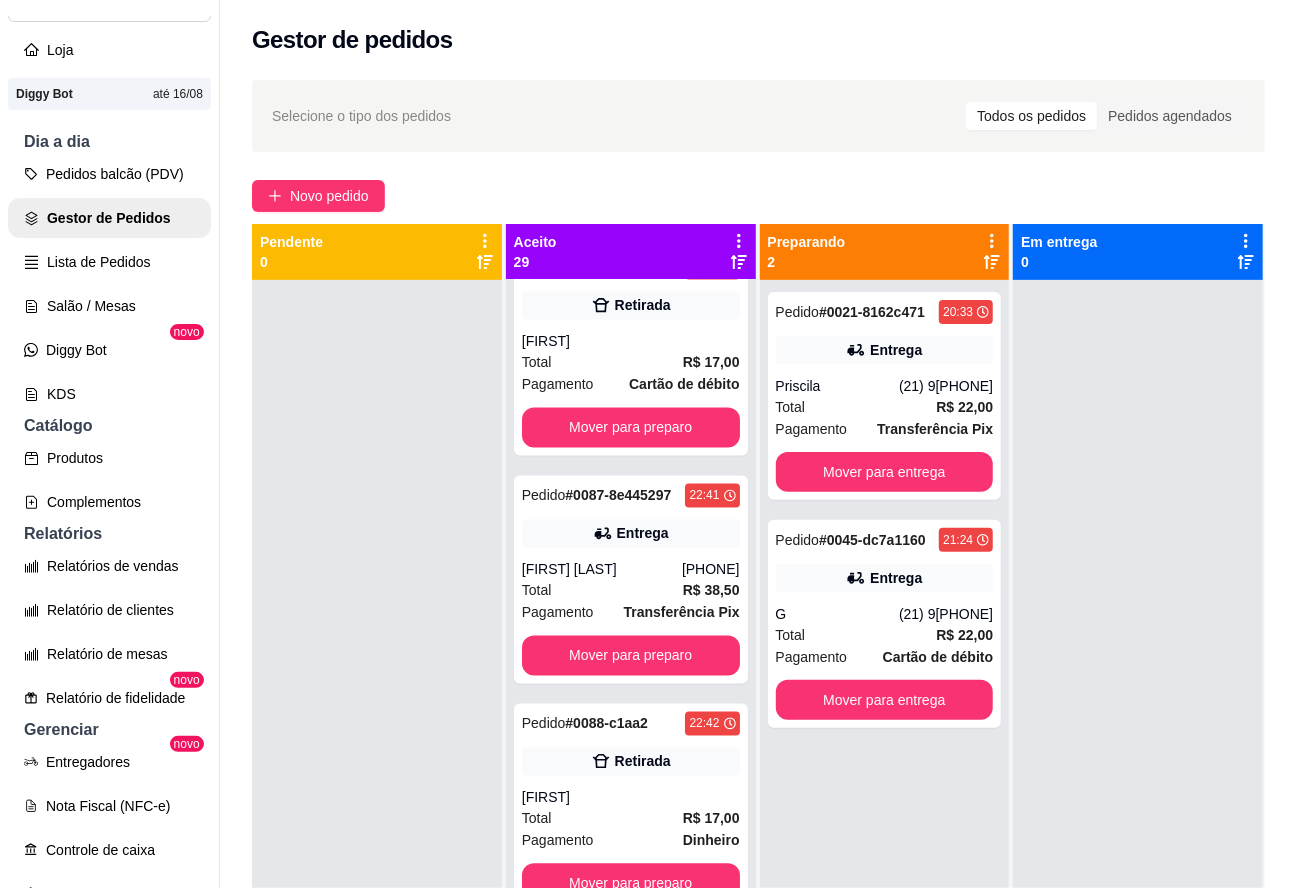 click on "Mover para entrega" at bounding box center (885, 700) 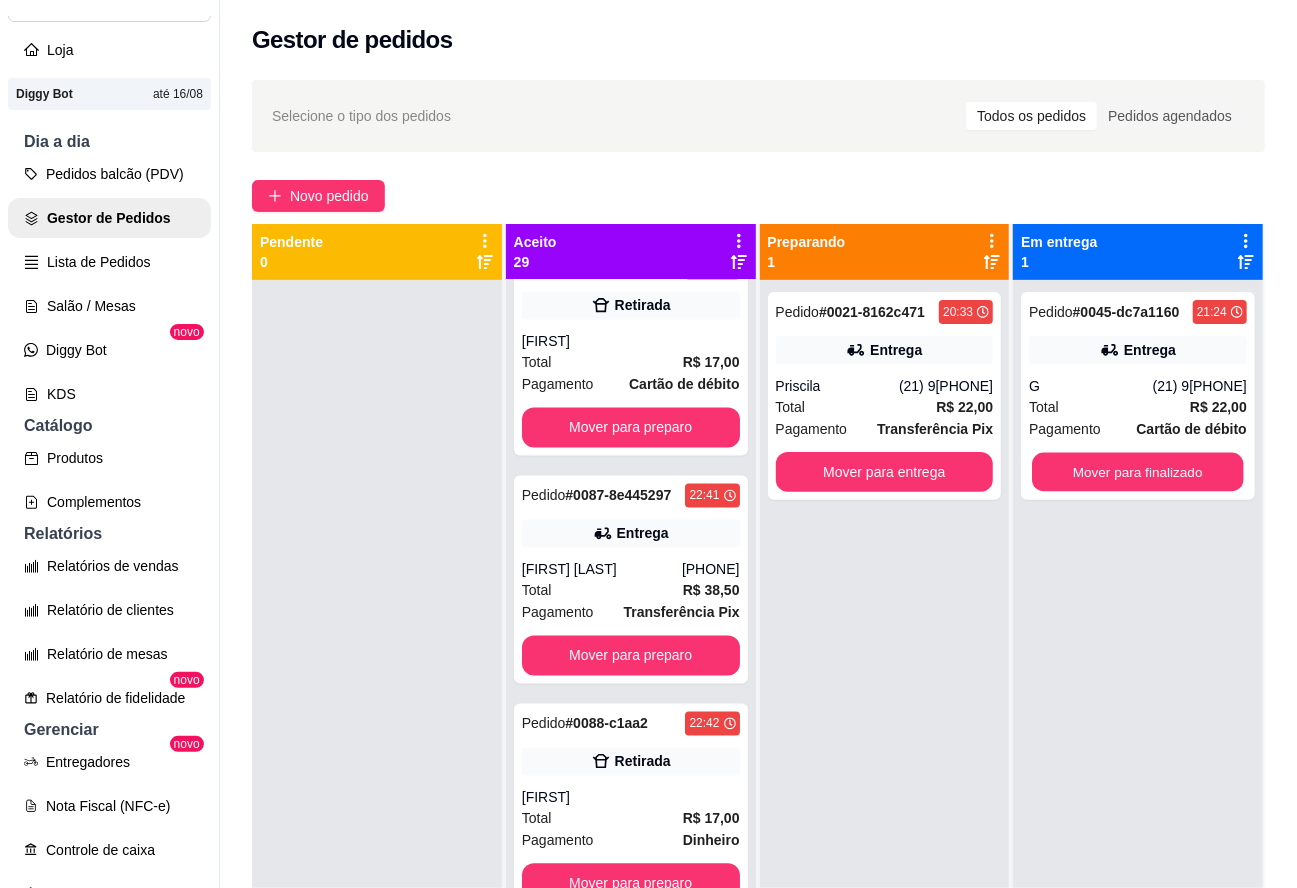 click on "Mover para finalizado" at bounding box center [1138, 472] 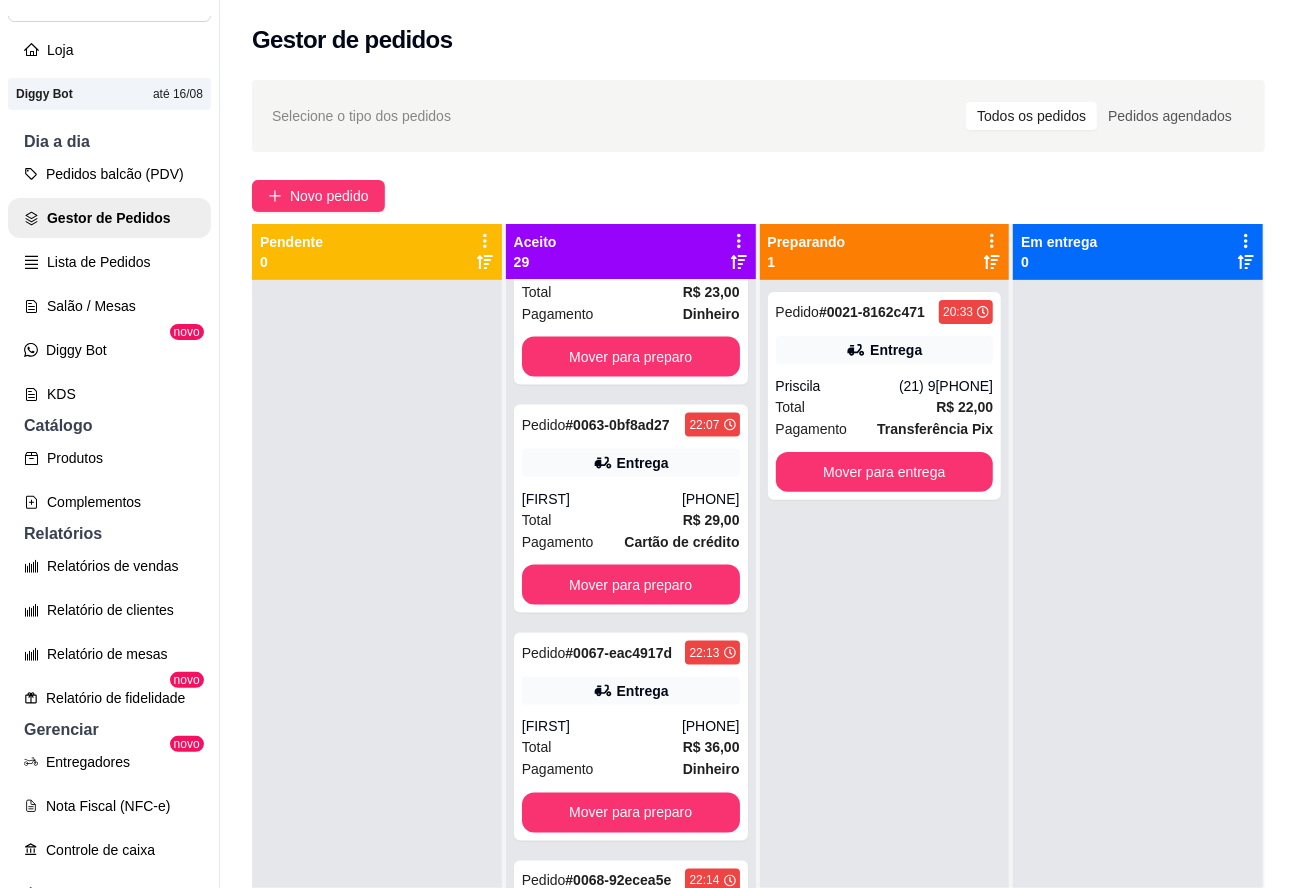scroll, scrollTop: 0, scrollLeft: 0, axis: both 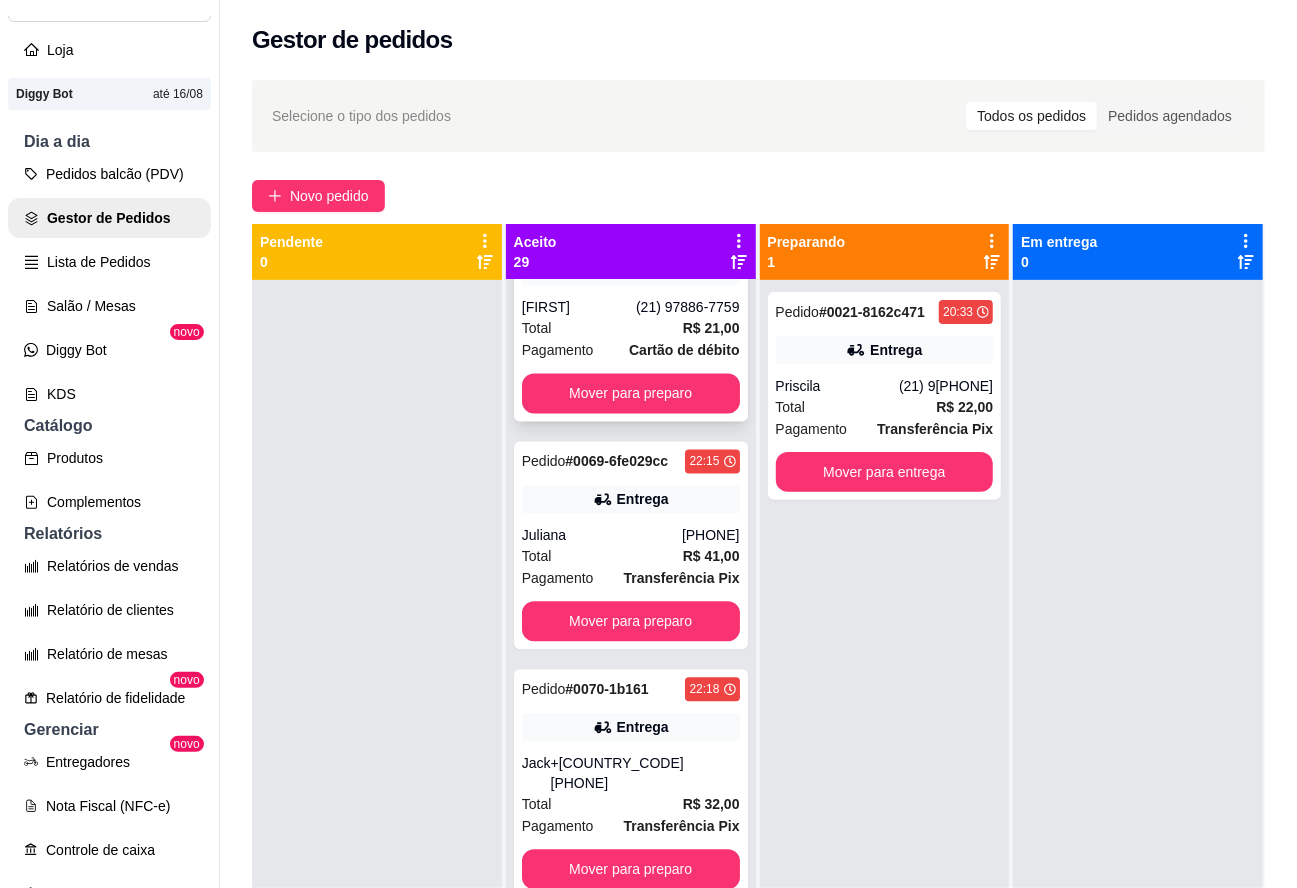 click on "Entrega" at bounding box center (643, 271) 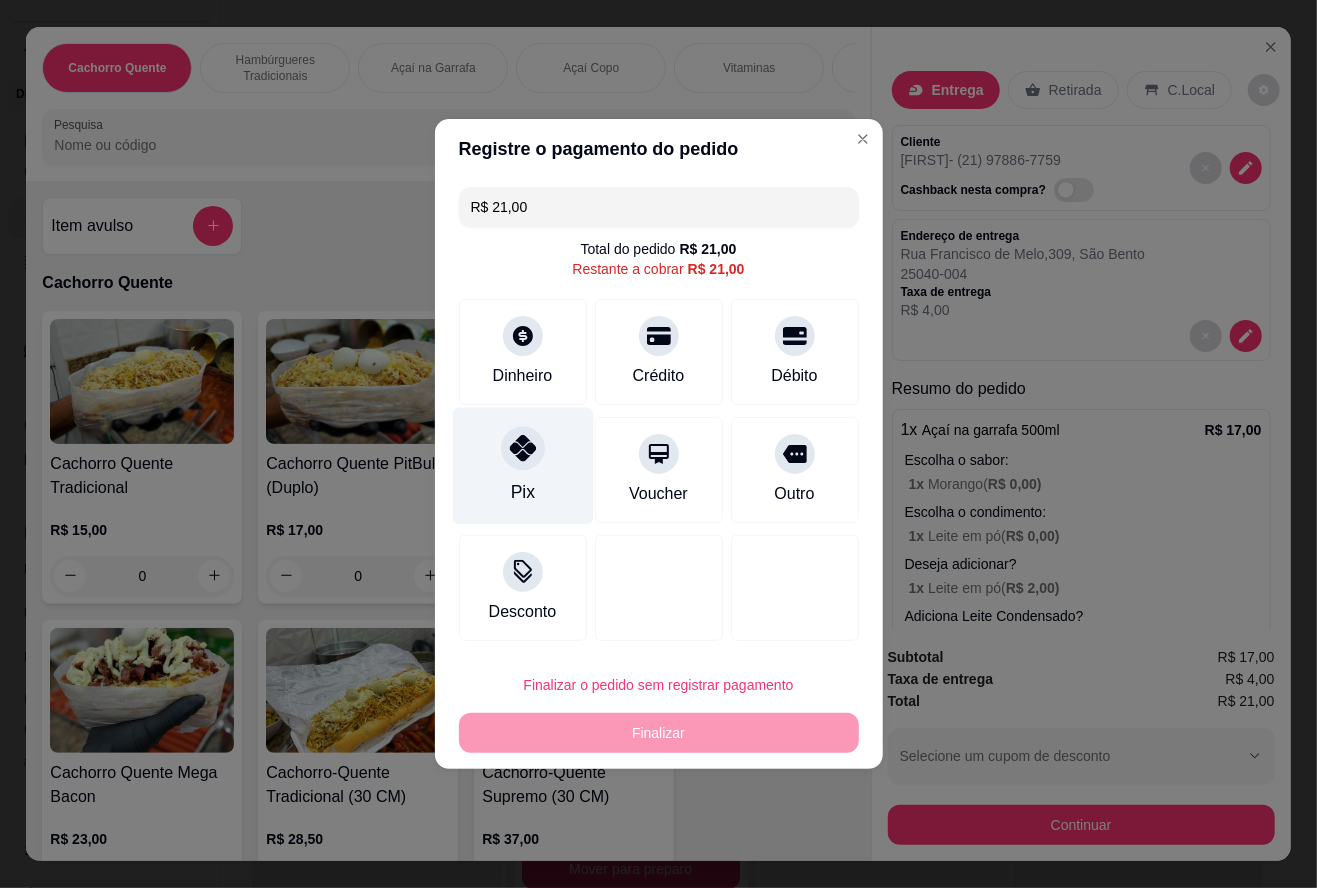 click 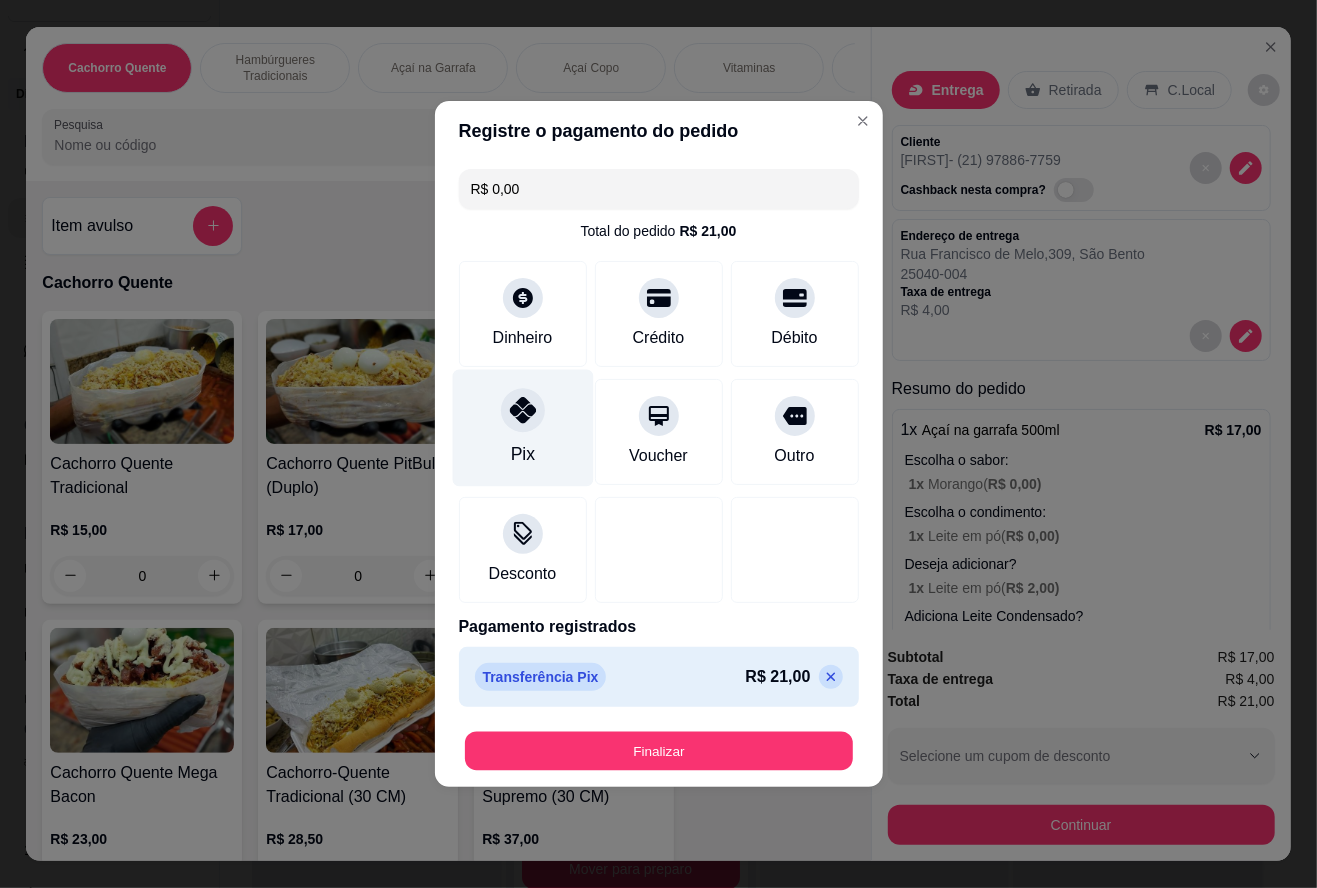 click on "Finalizar" at bounding box center (659, 751) 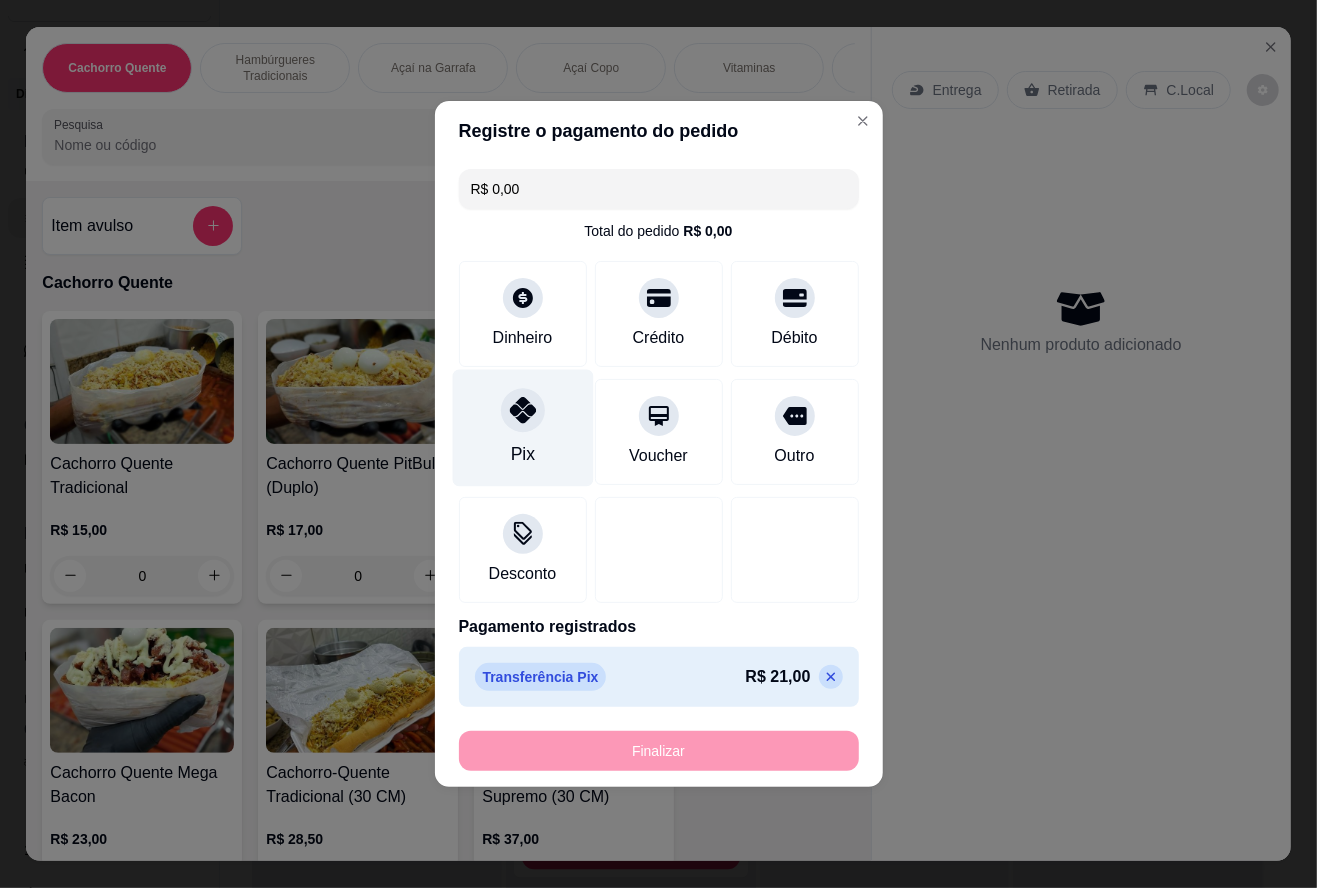 type on "-R$ 21,00" 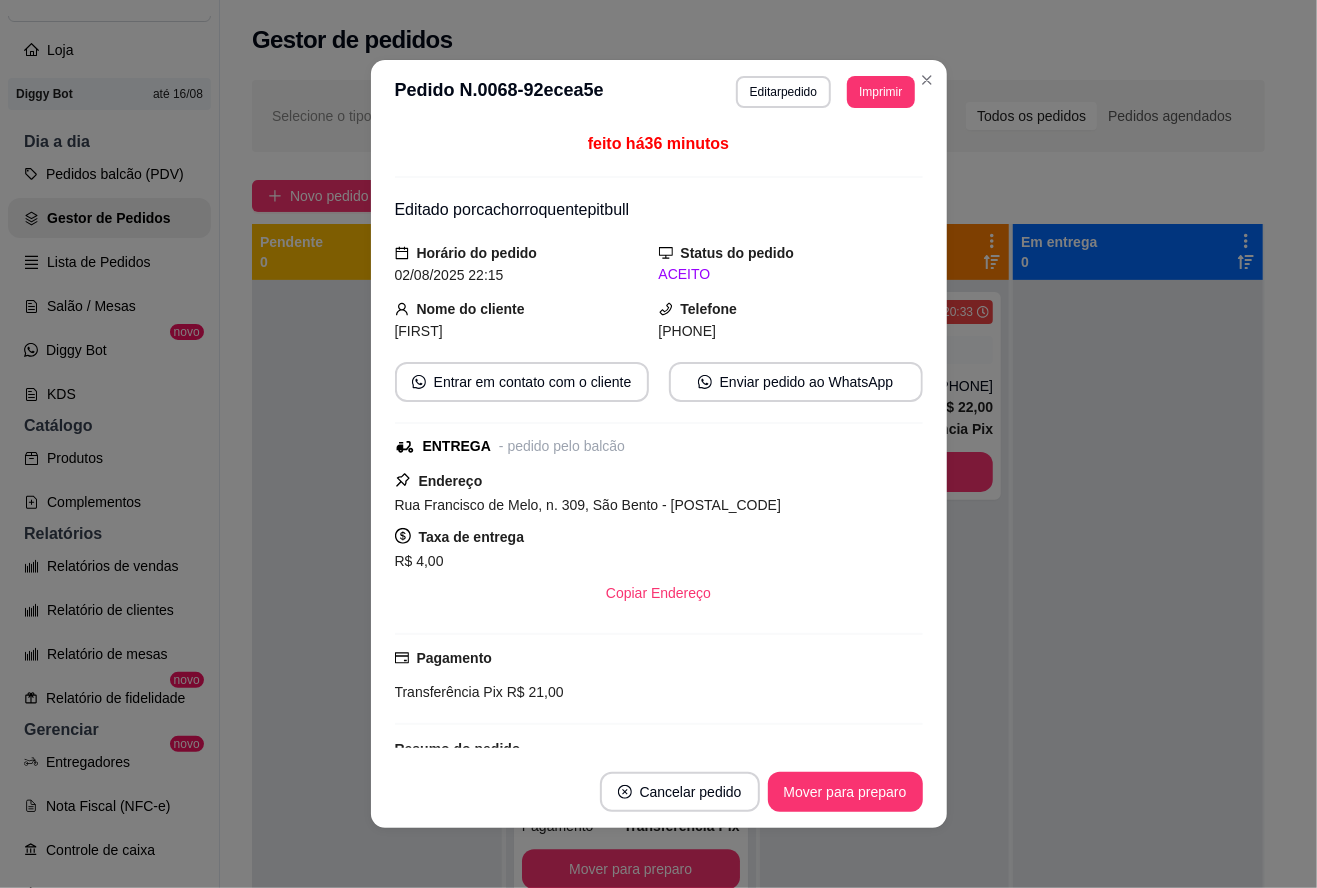 click at bounding box center [1138, 724] 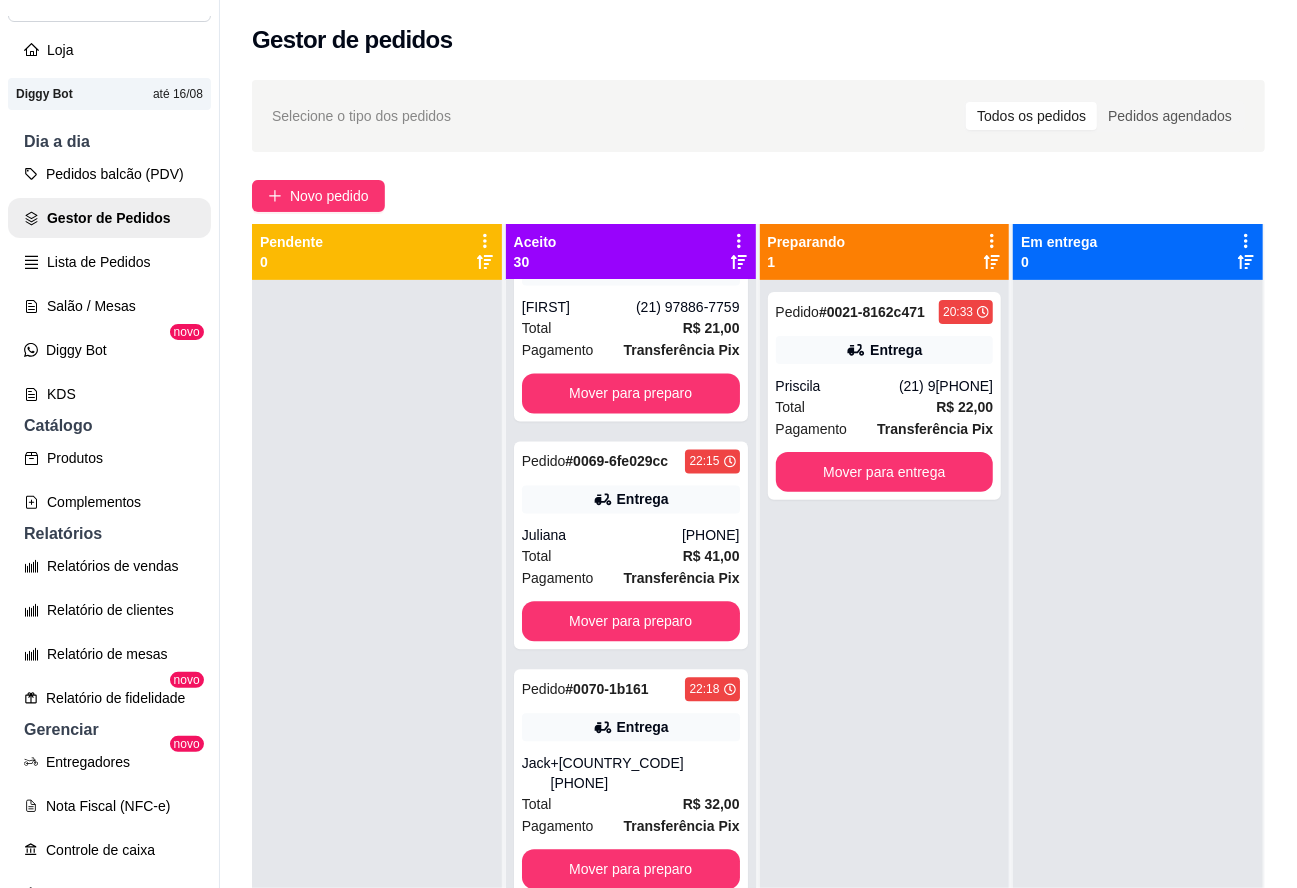 click on "Preparando 1 Pedido  # 0021-8162c471 20:33 Entrega [NAME]  [PHONE] Total R$ 22,00 Pagamento Transferência Pix Mover para entrega" at bounding box center [886, 696] 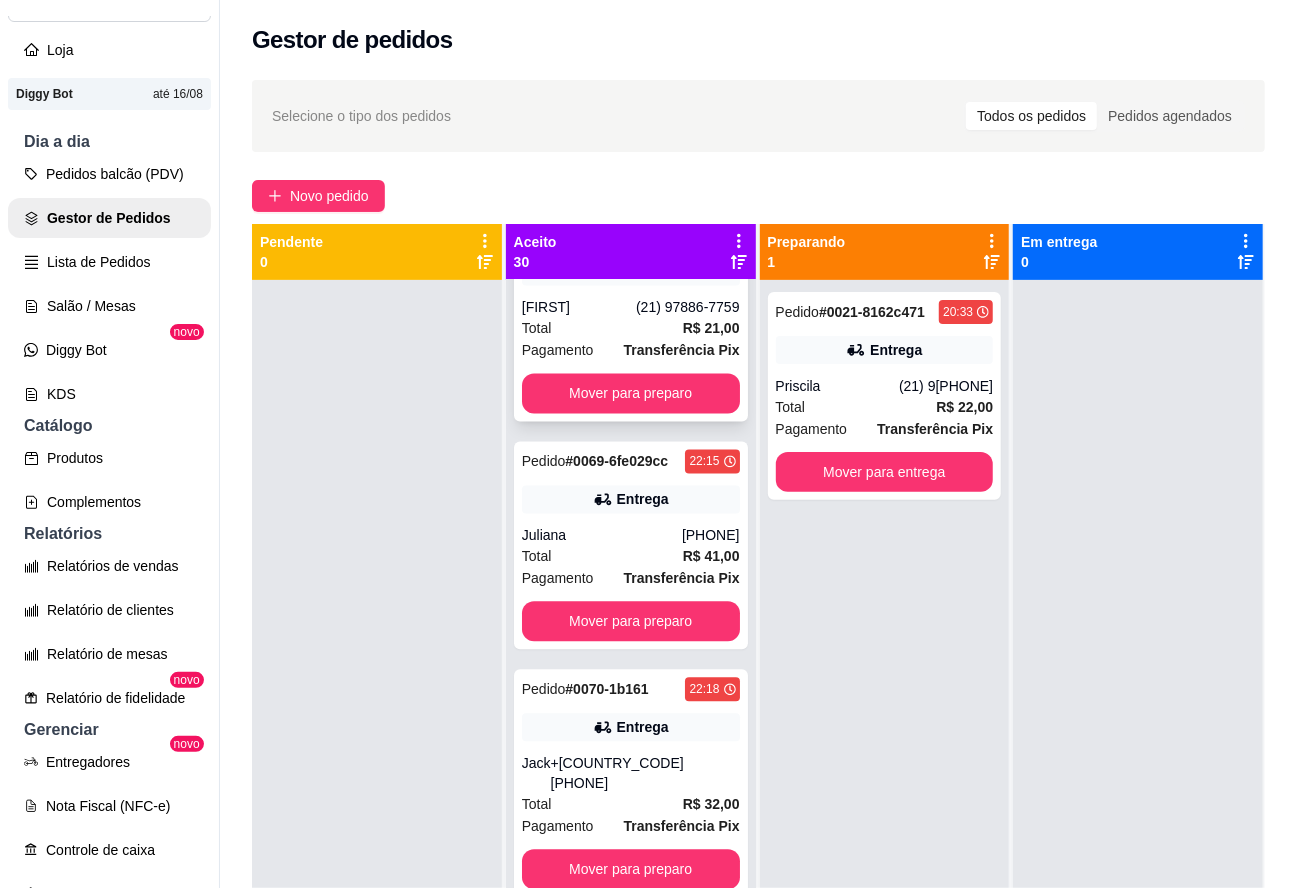 click on "(21) 97886-7759" at bounding box center [688, 307] 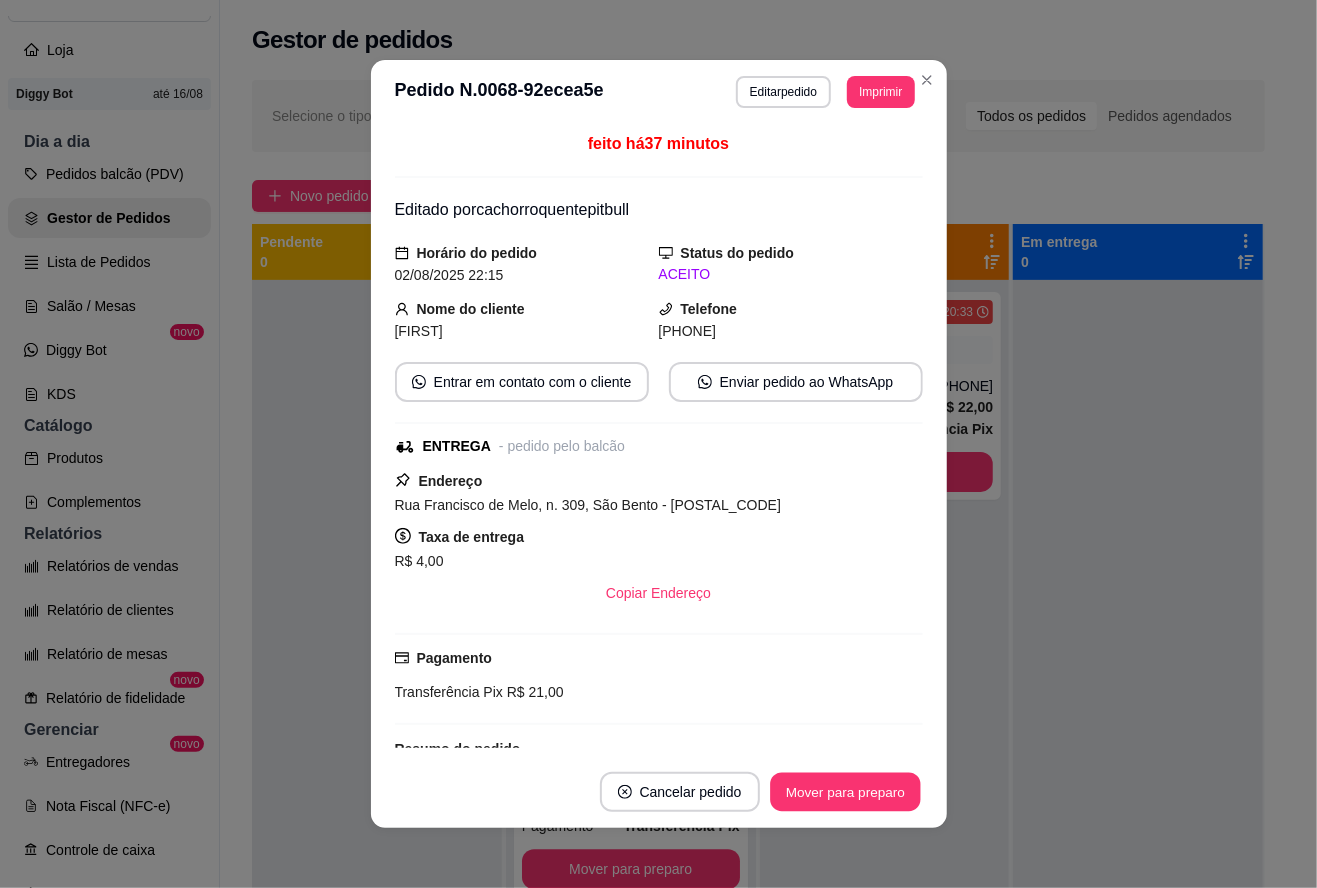 click on "Mover para preparo" at bounding box center [845, 792] 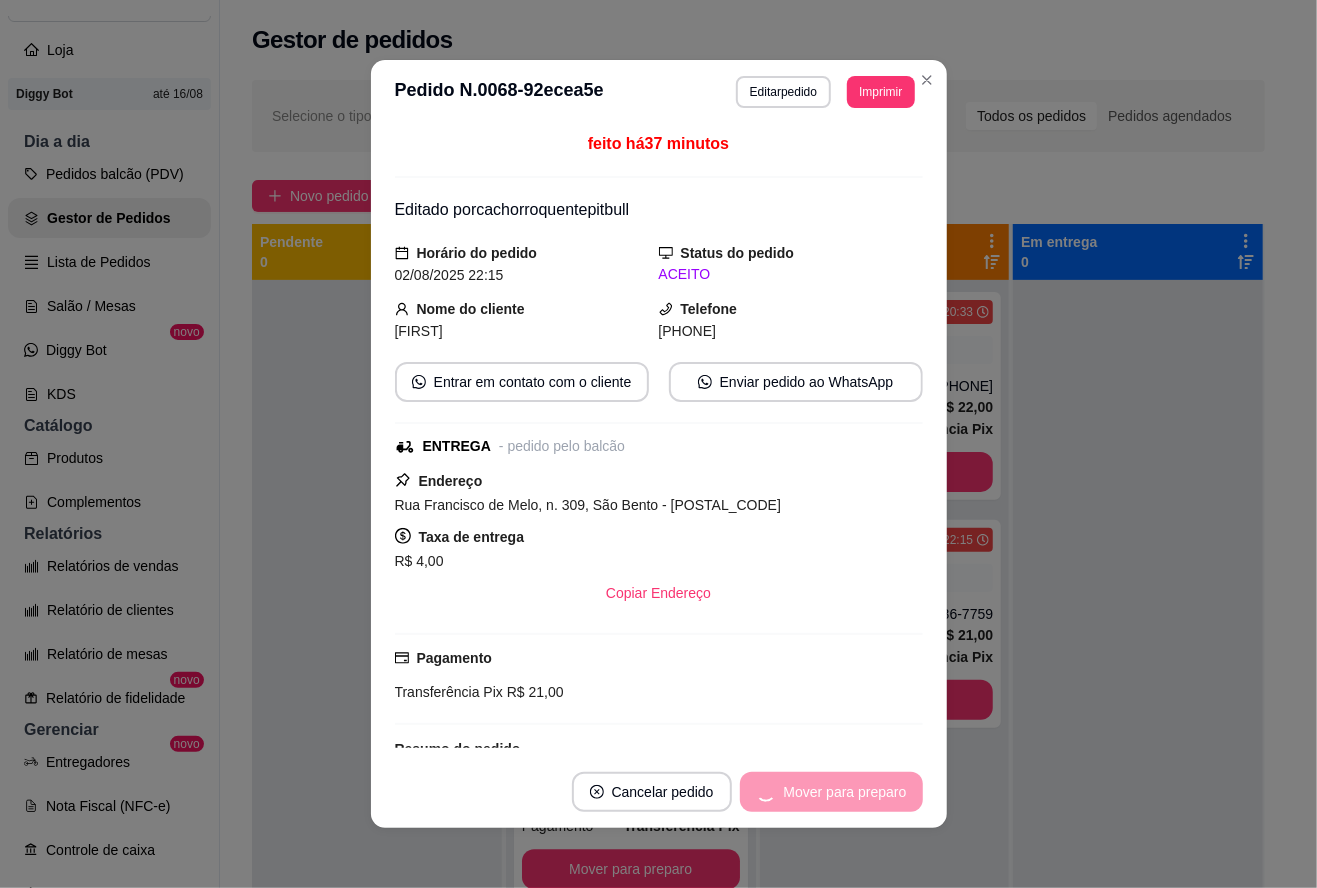 click on "Mover para preparo" at bounding box center (831, 792) 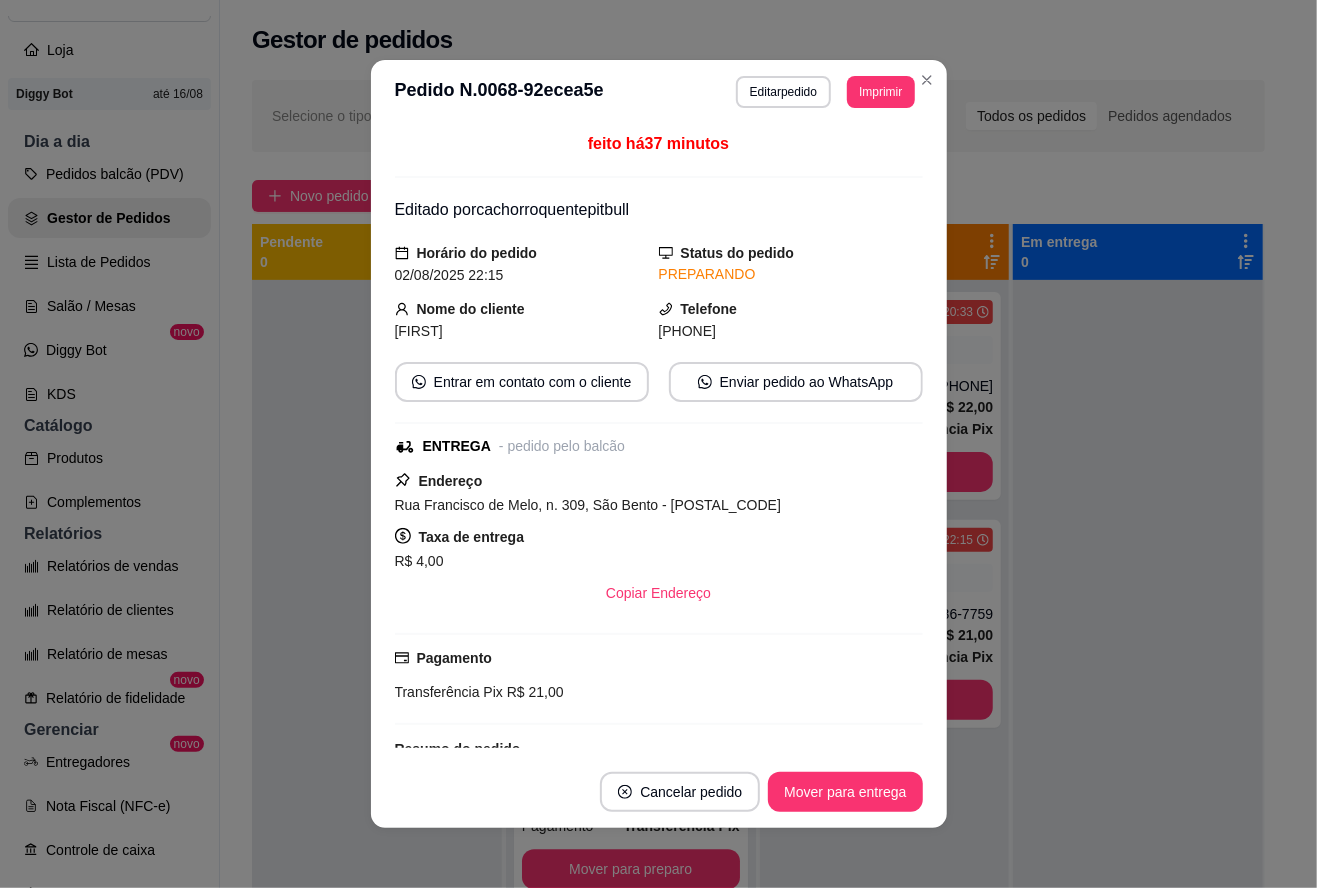 click on "Mover para entrega" at bounding box center [845, 792] 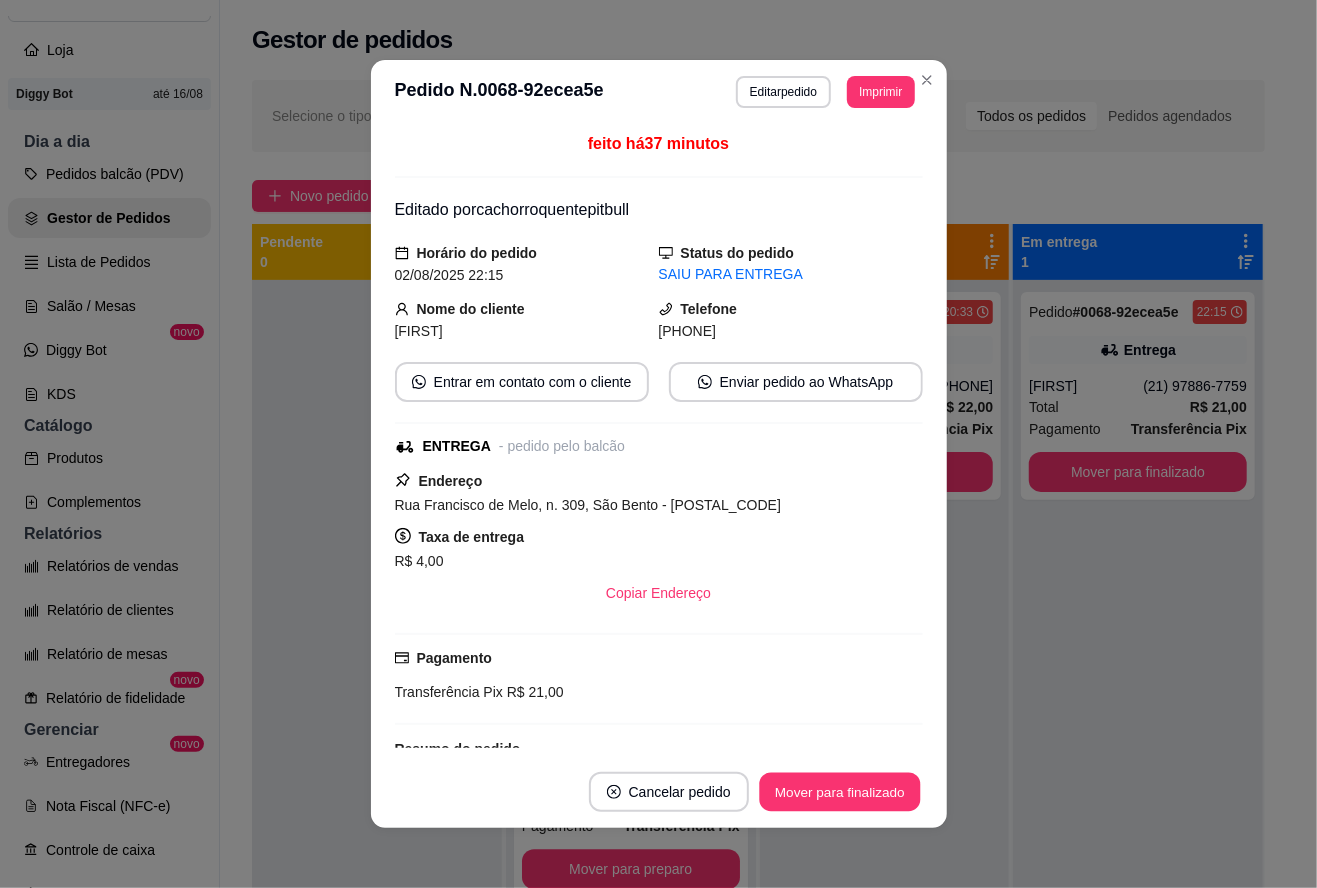 click on "Mover para finalizado" at bounding box center (839, 792) 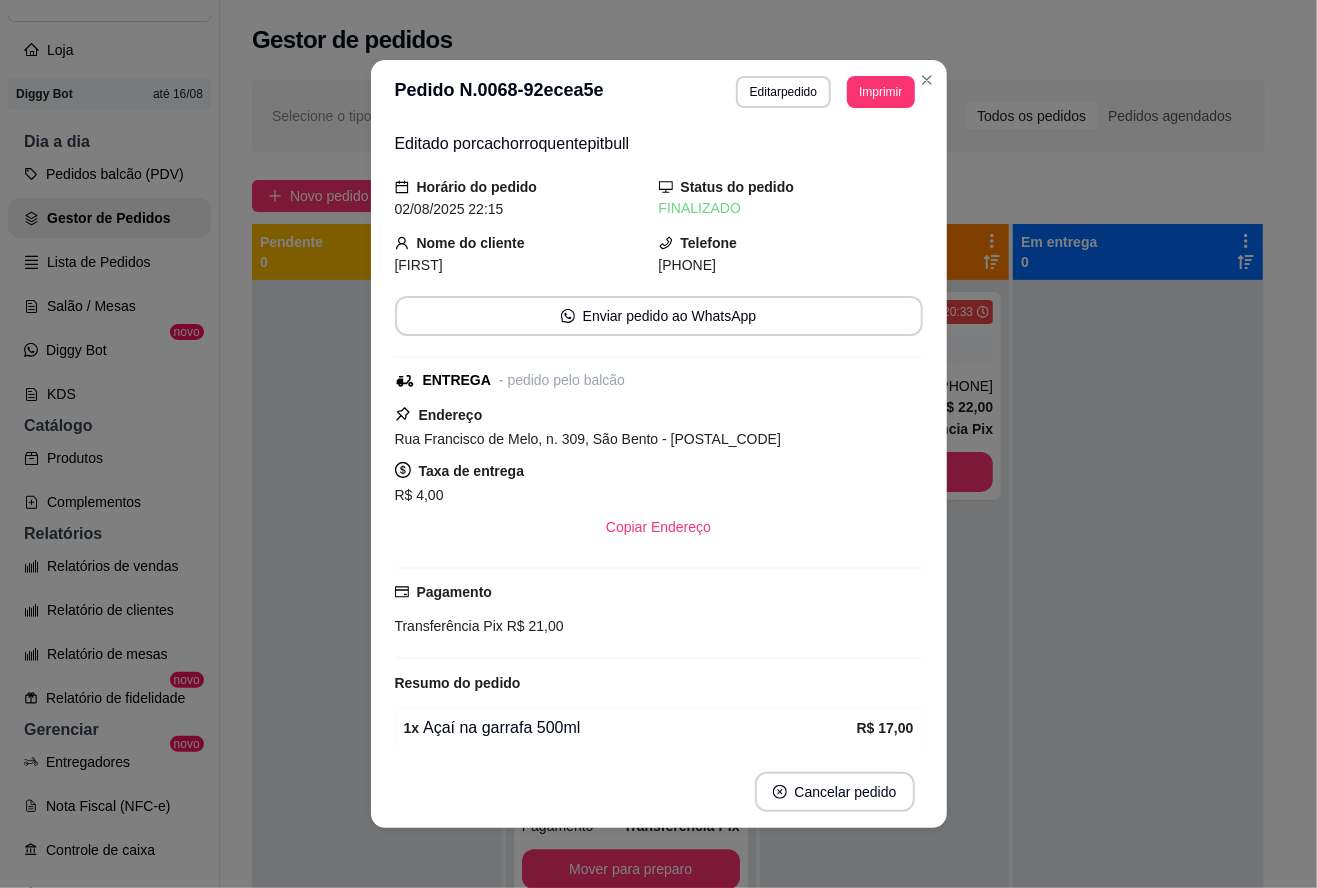 click at bounding box center [377, 724] 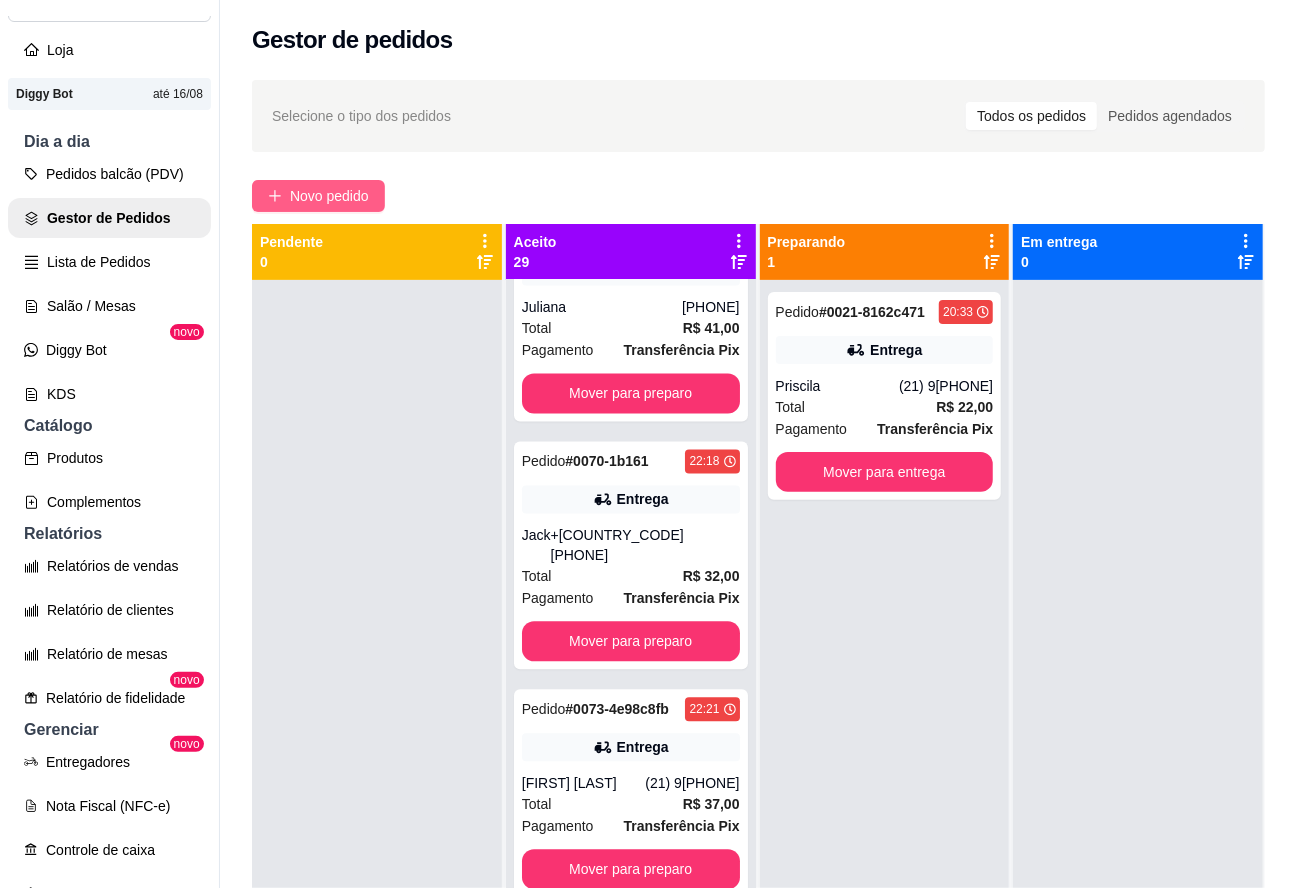 click on "Novo pedido" at bounding box center (329, 196) 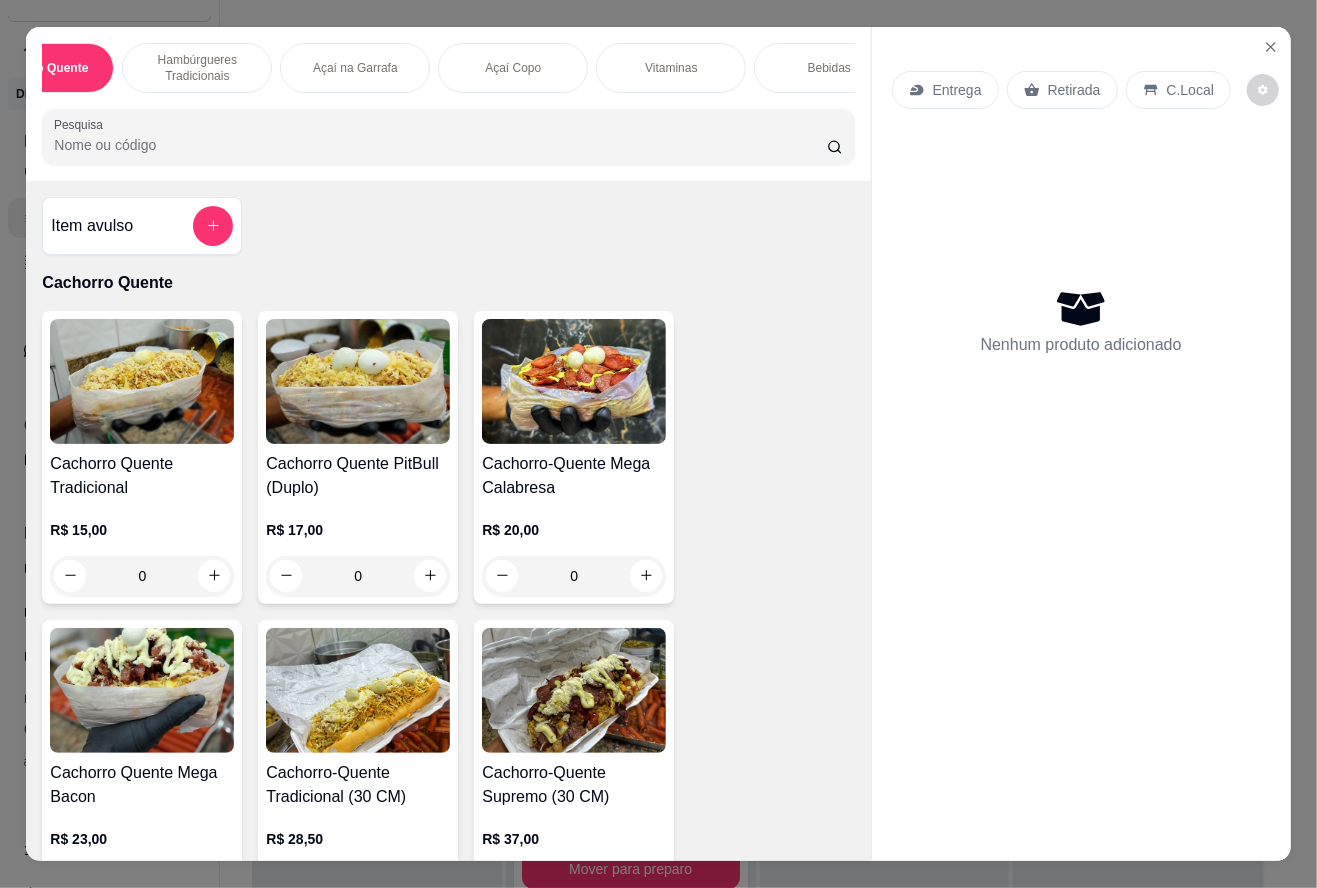 scroll, scrollTop: 0, scrollLeft: 104, axis: horizontal 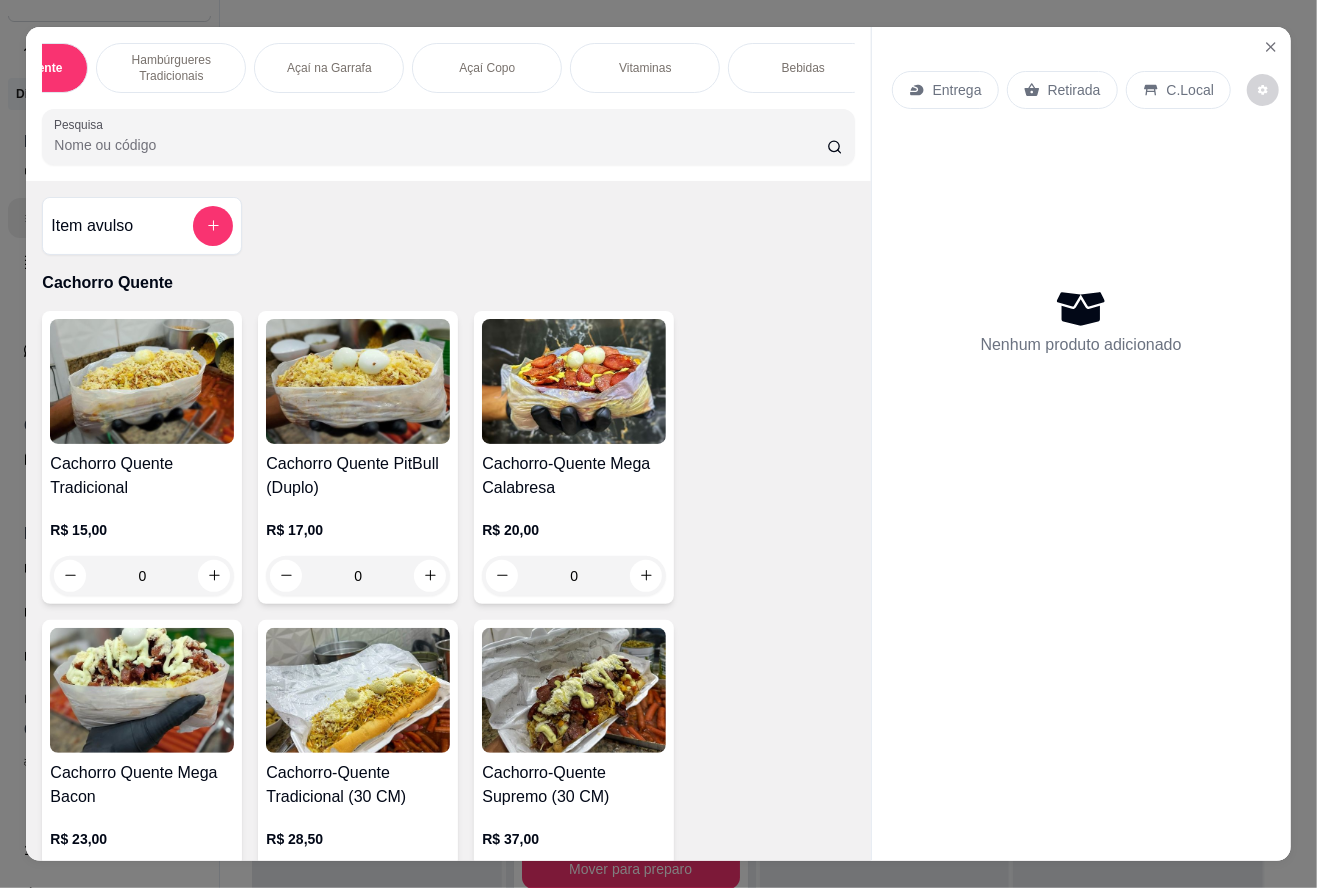 click on "Bebidas" at bounding box center [803, 68] 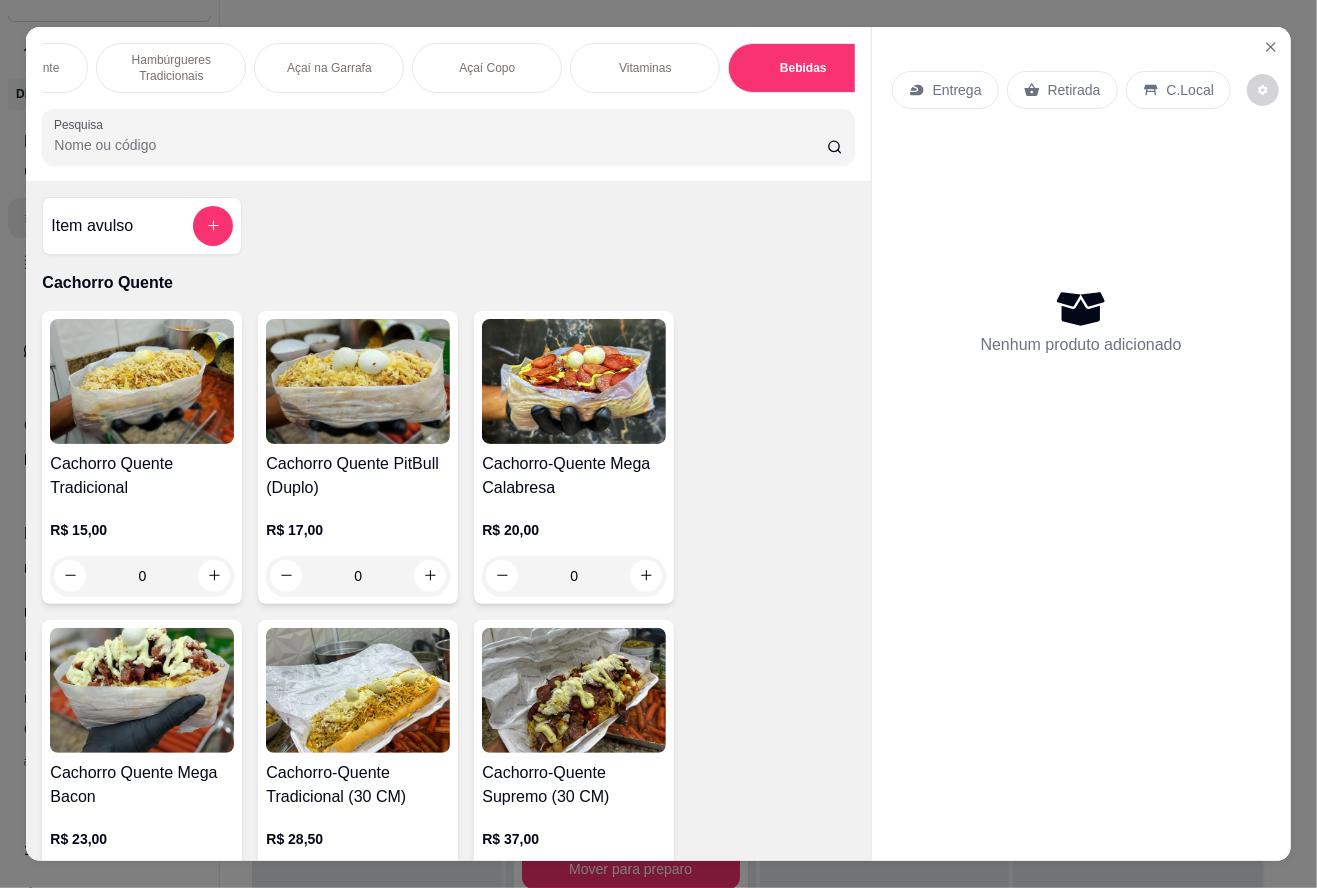 scroll, scrollTop: 3473, scrollLeft: 0, axis: vertical 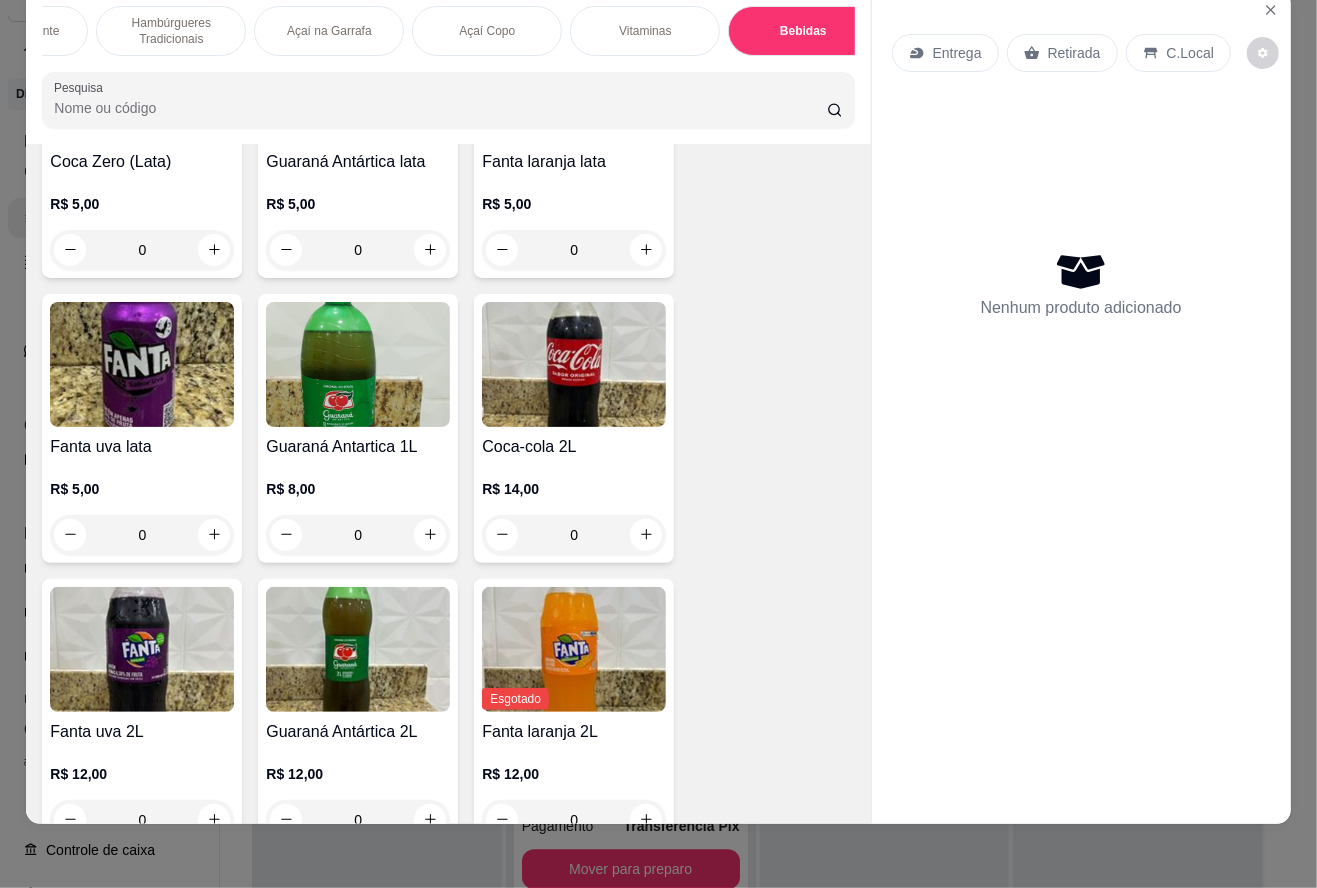 click 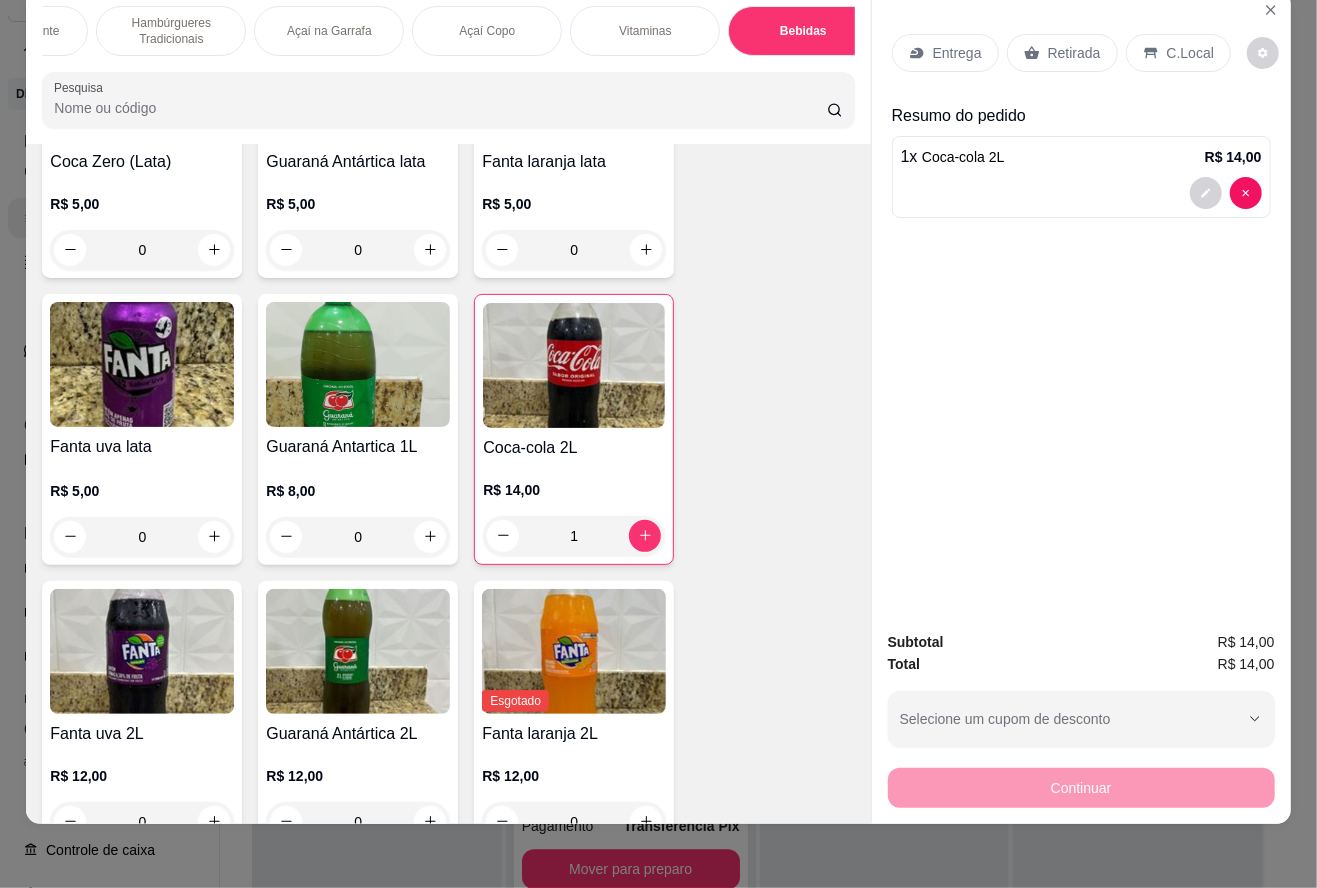 click on "Retirada" at bounding box center (1074, 53) 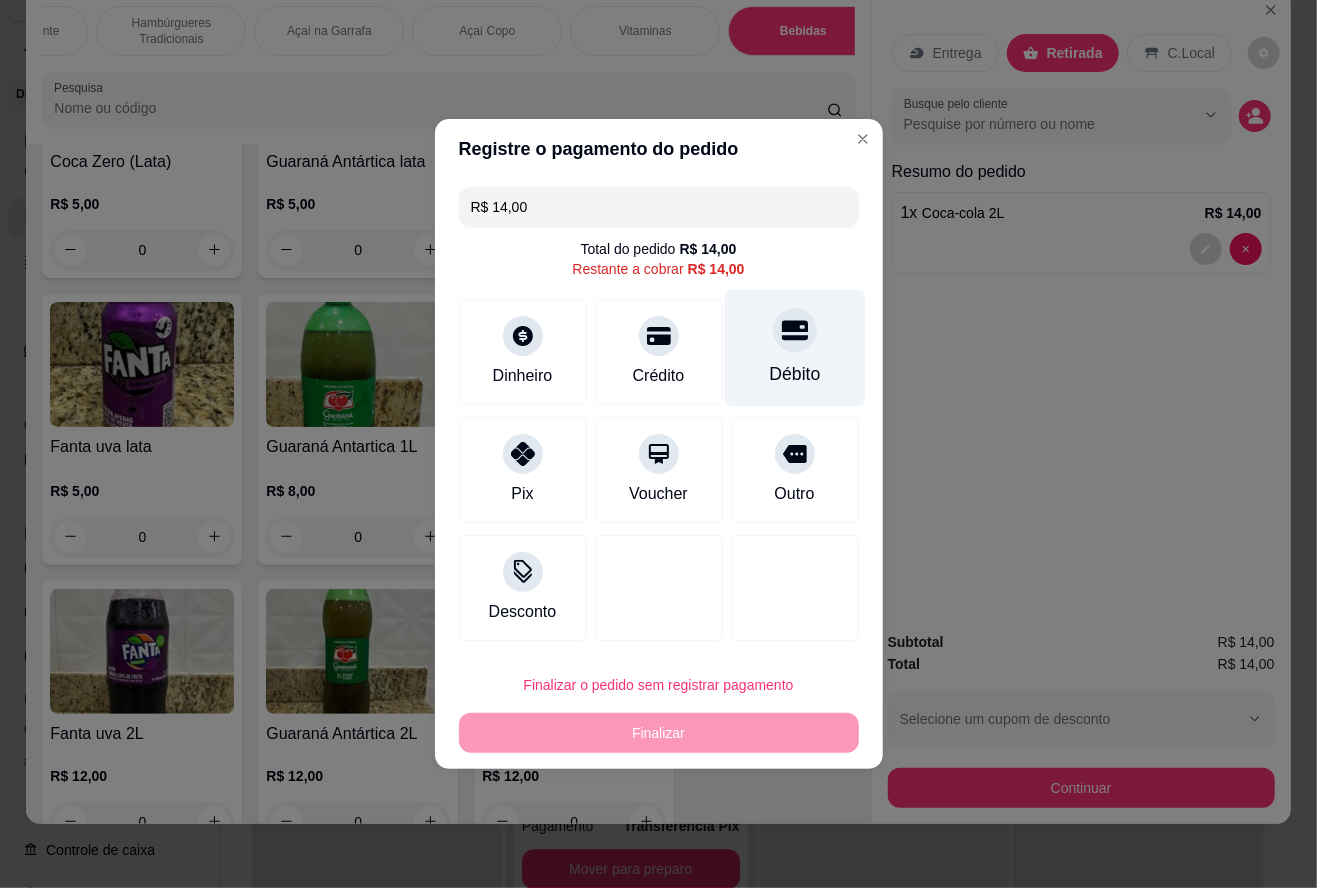 click on "Débito" at bounding box center [794, 348] 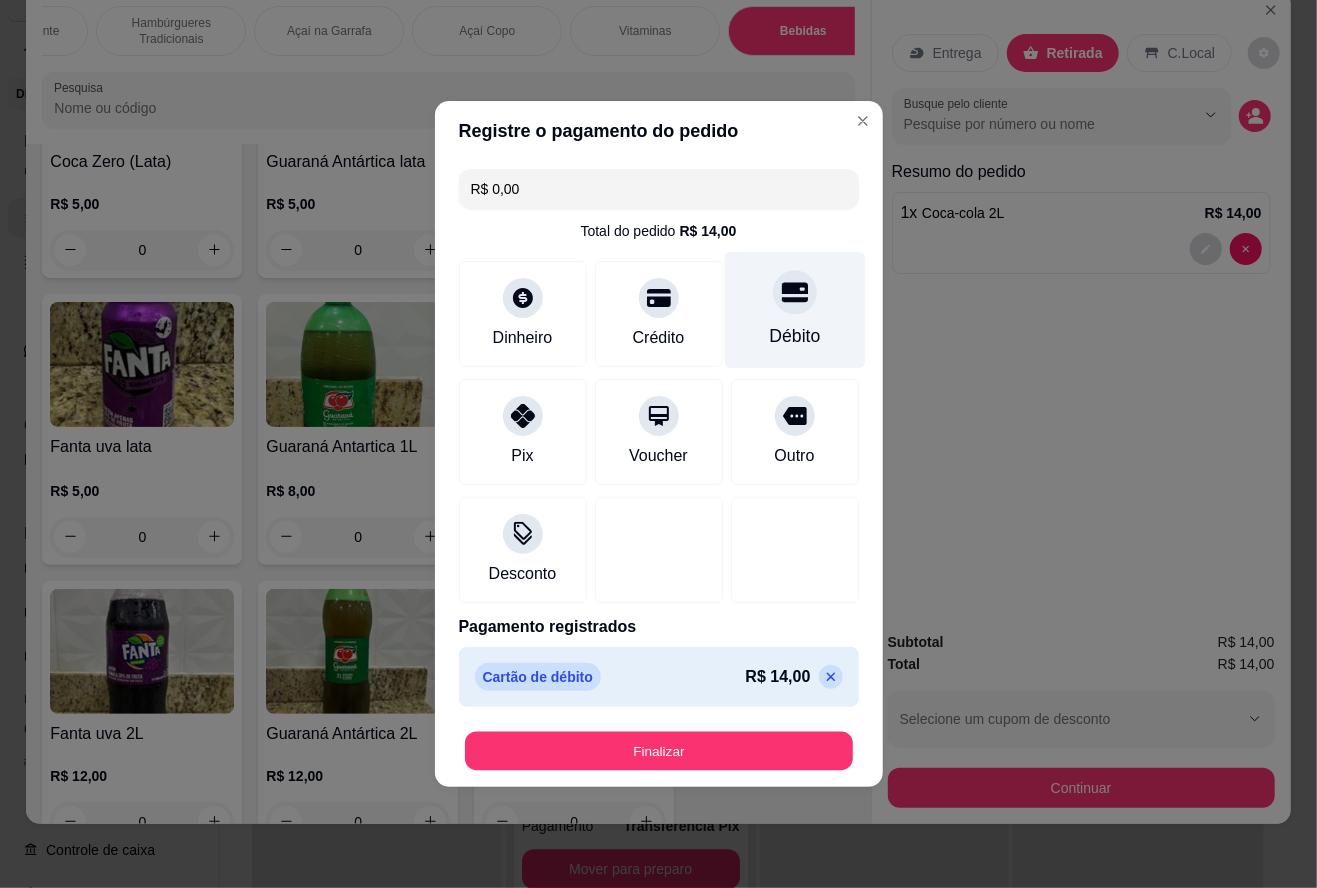 click on "Finalizar" at bounding box center (659, 751) 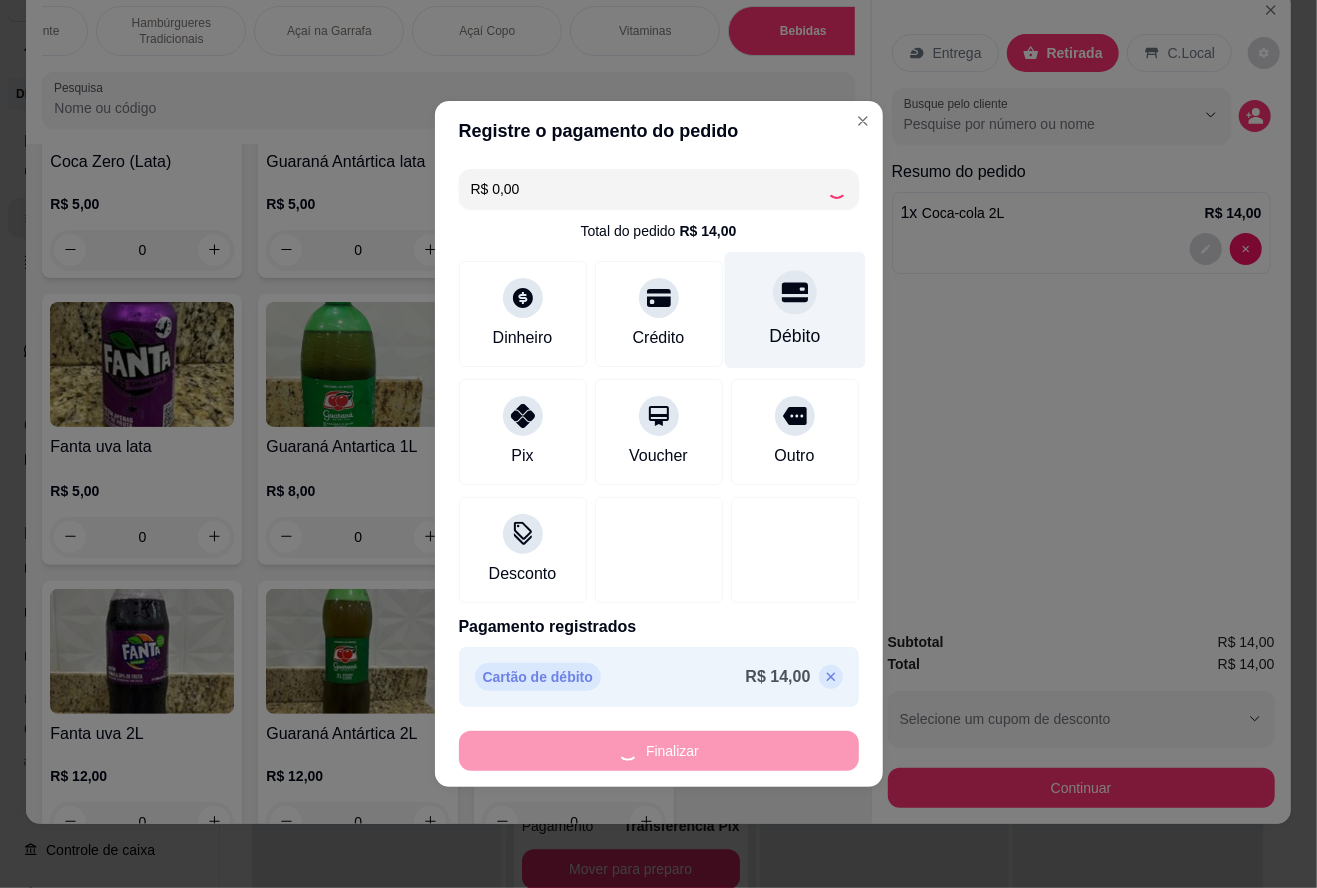 type on "0" 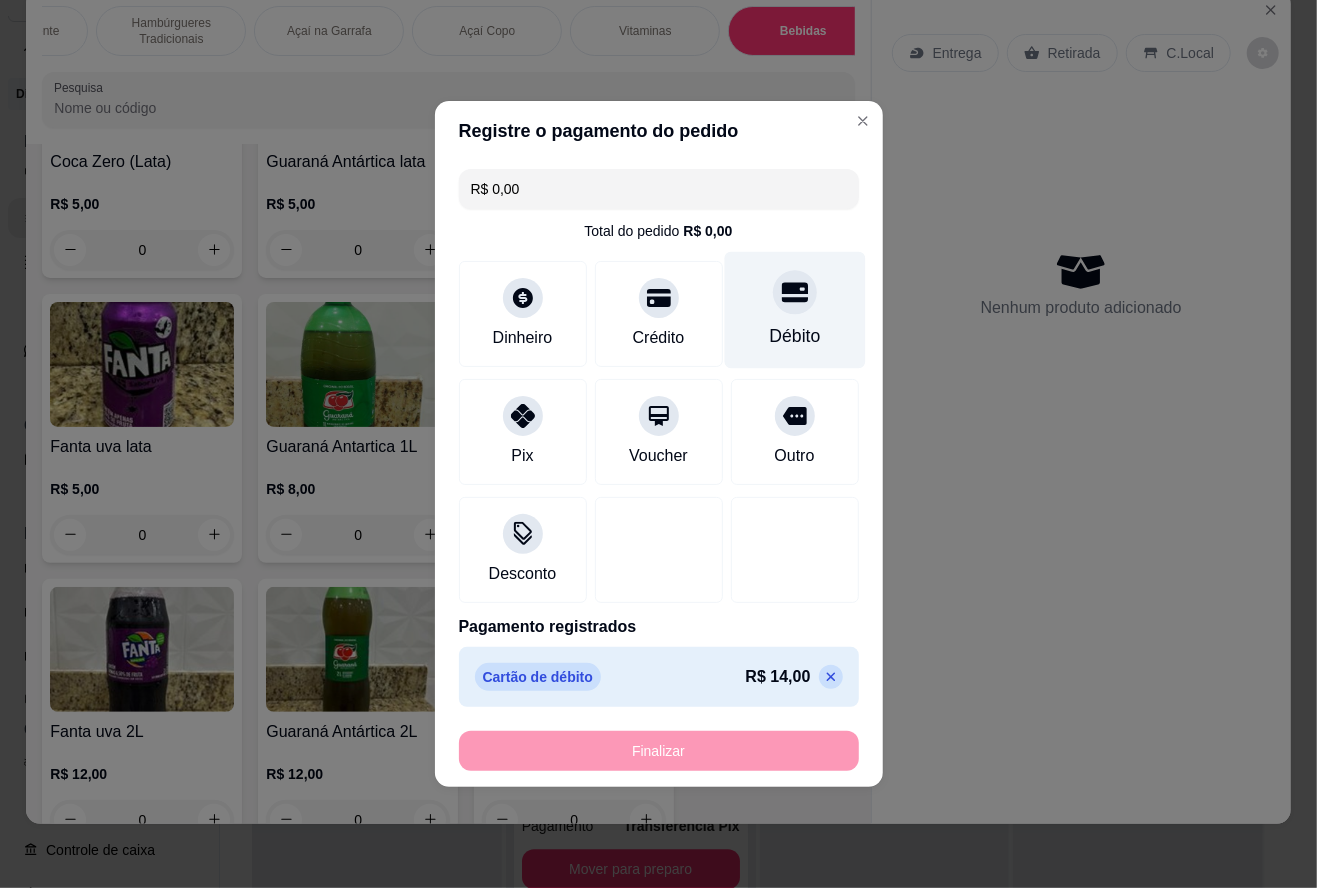 type on "-R$ 14,00" 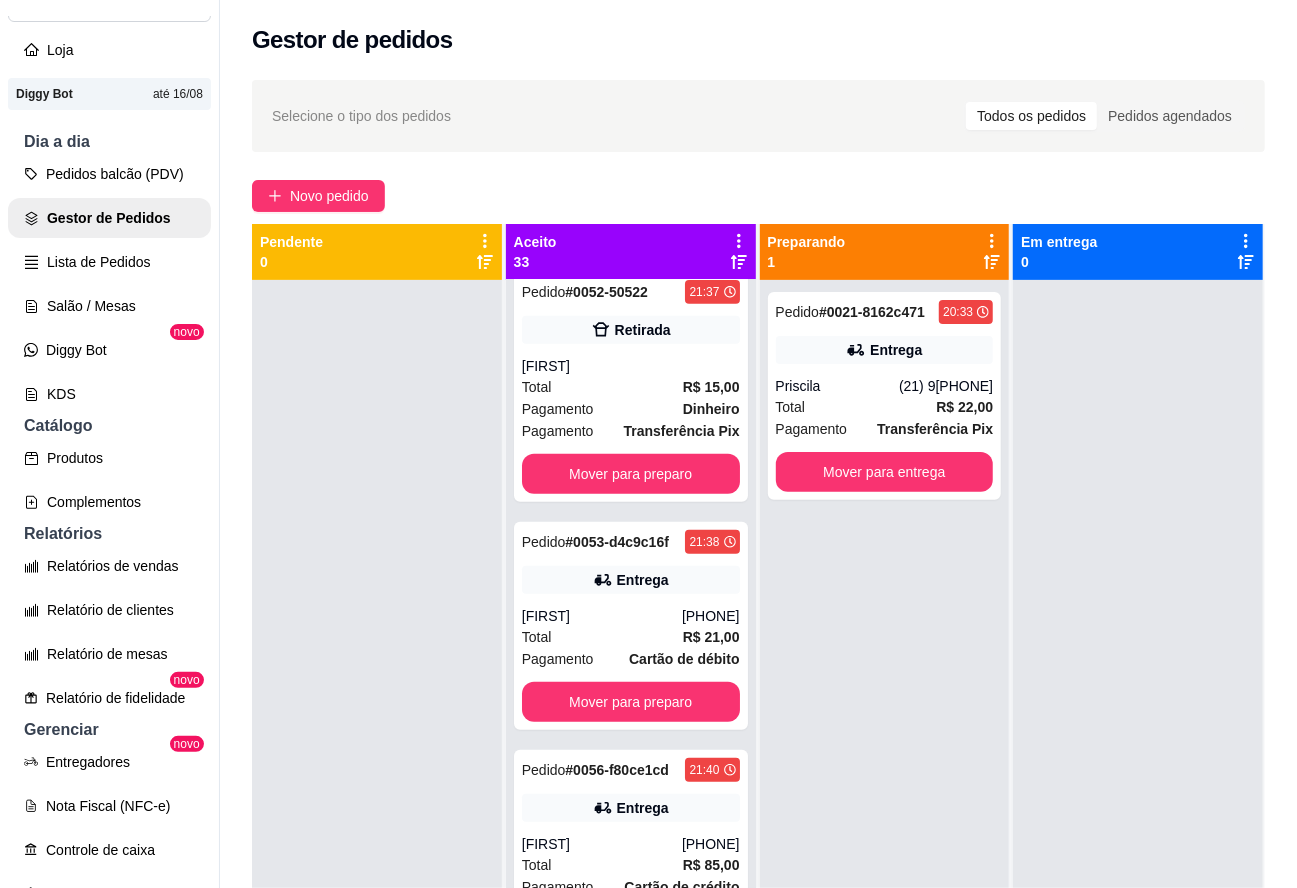 scroll, scrollTop: 0, scrollLeft: 0, axis: both 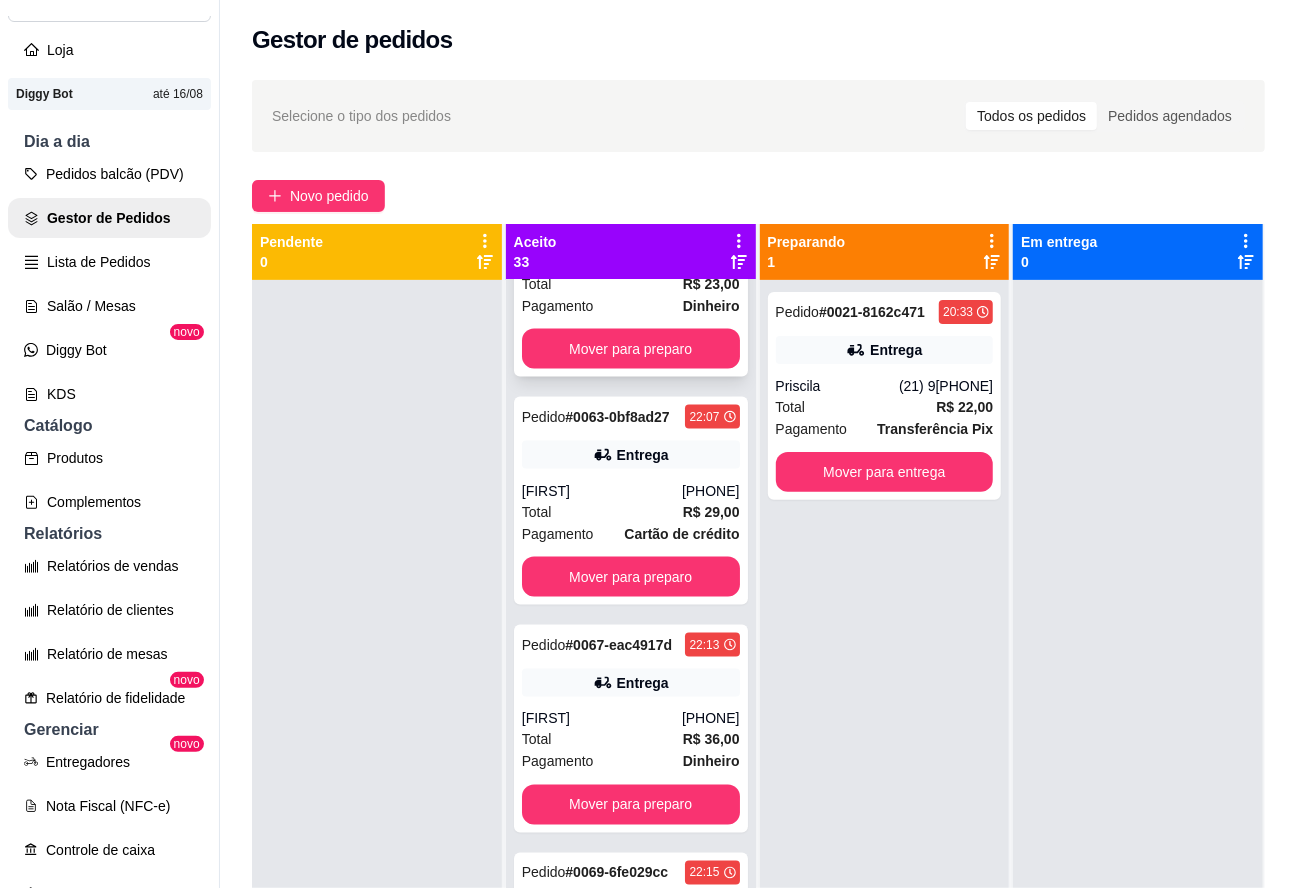 click on "[PHONE]" at bounding box center (711, 253) 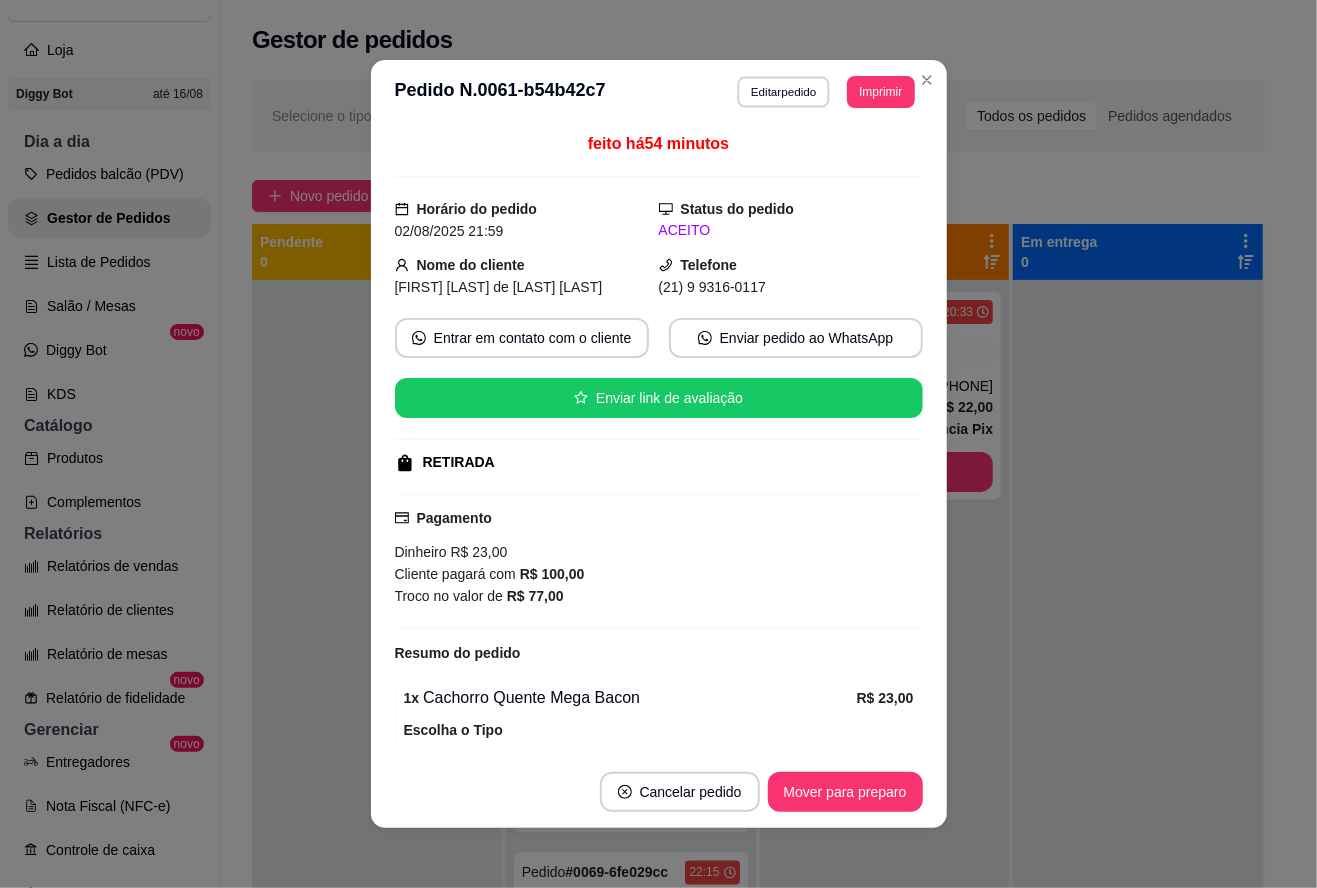 click on "Editar  pedido" at bounding box center (783, 91) 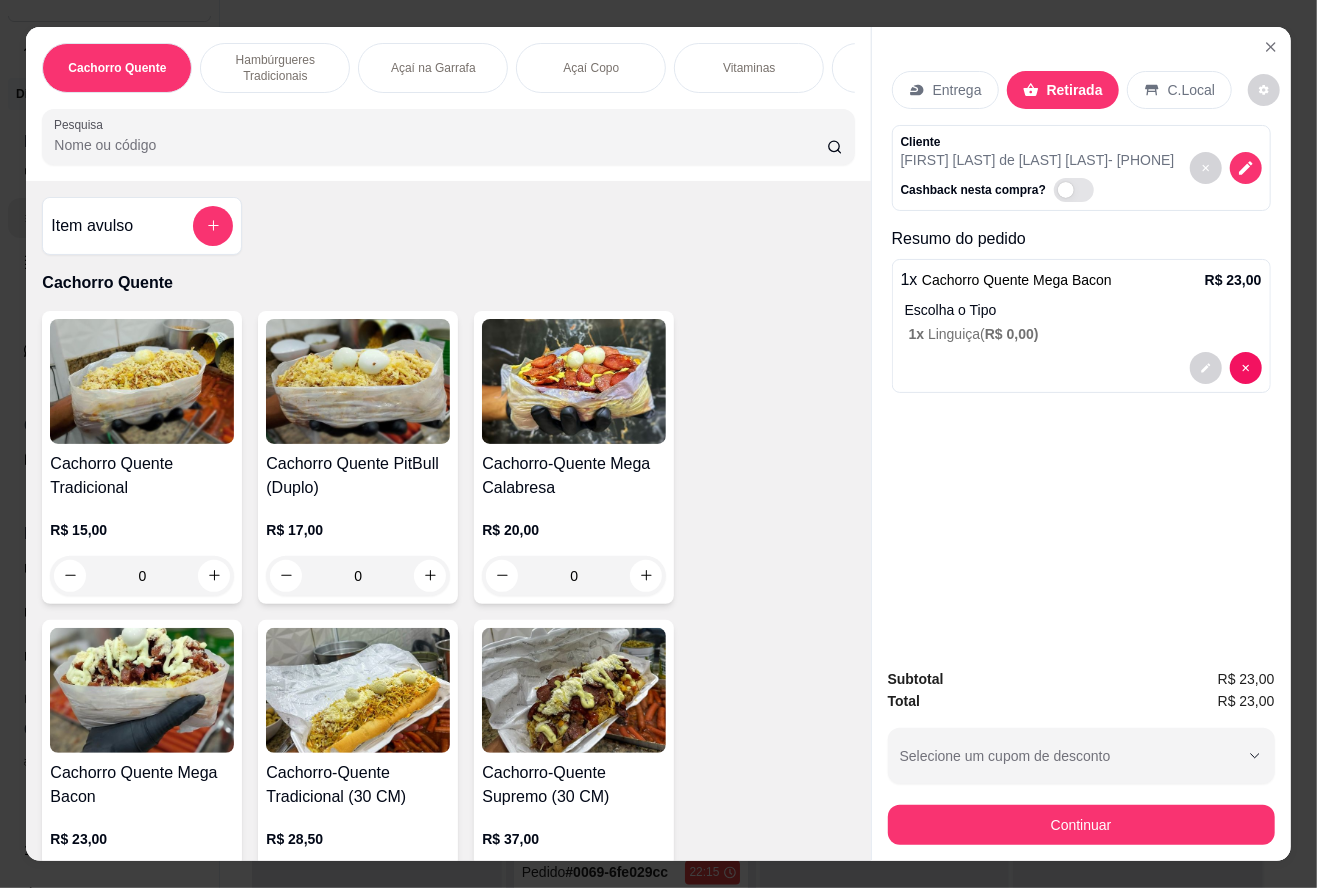 scroll, scrollTop: 0, scrollLeft: 284, axis: horizontal 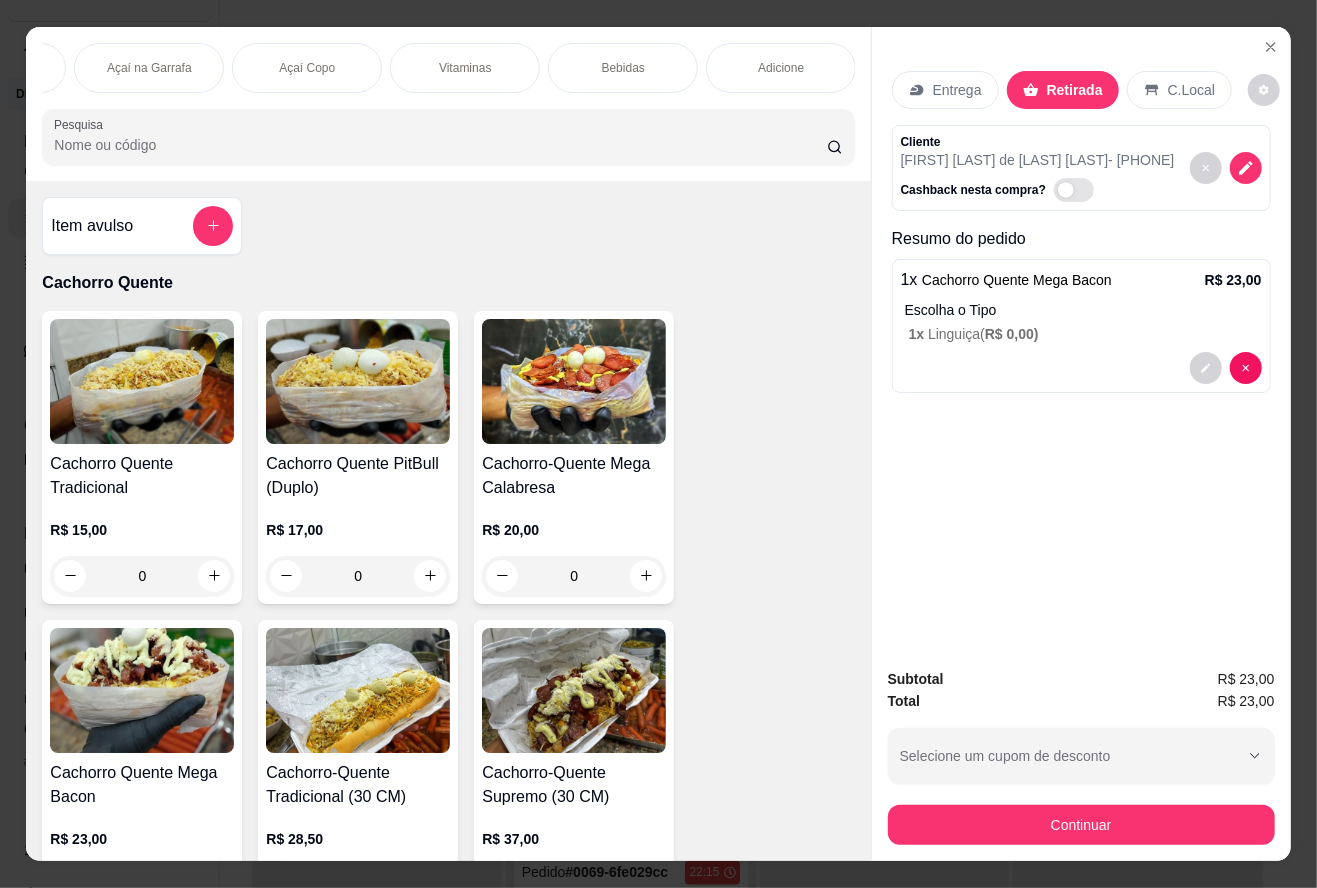 click on "Bebidas" at bounding box center (623, 68) 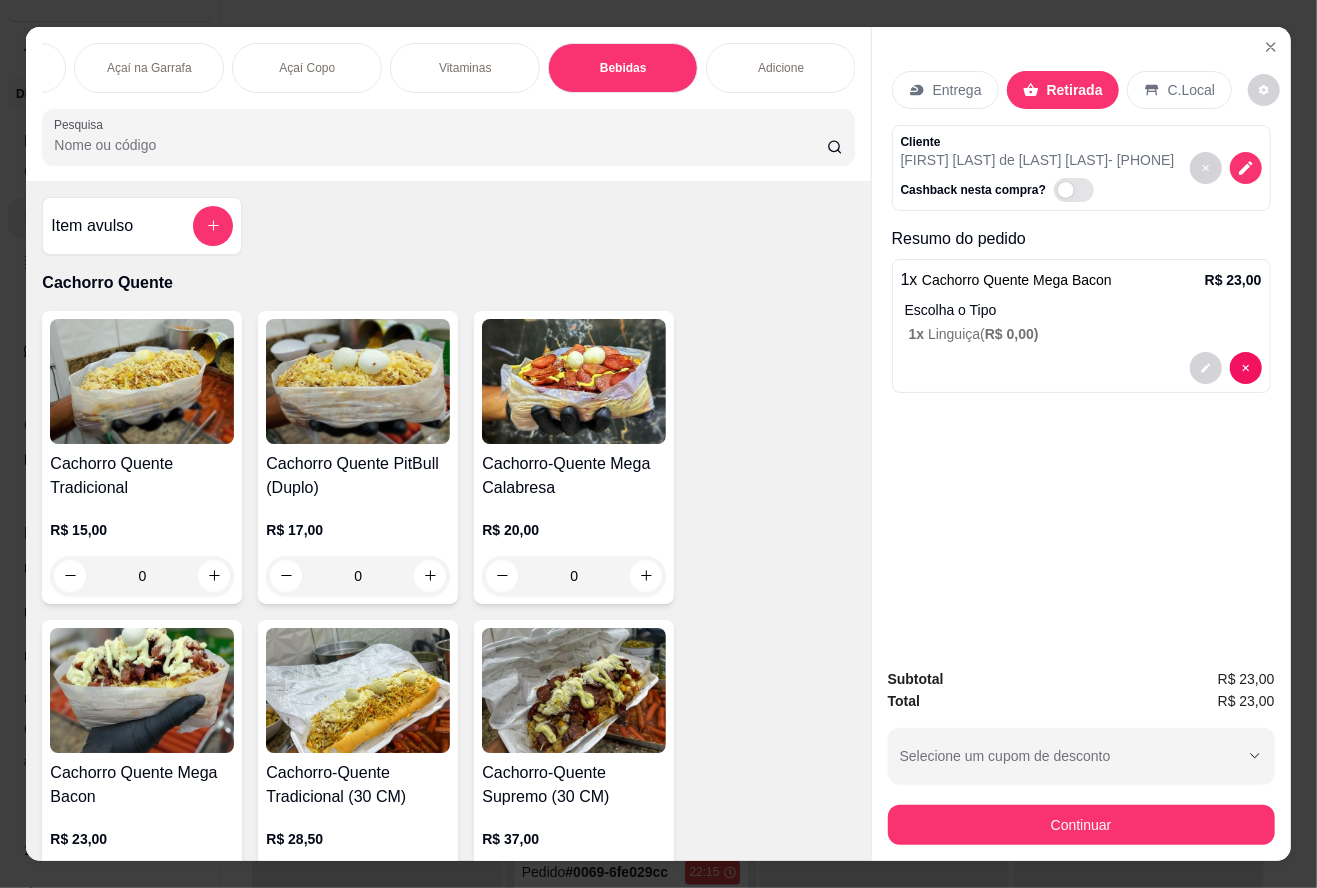scroll, scrollTop: 3473, scrollLeft: 0, axis: vertical 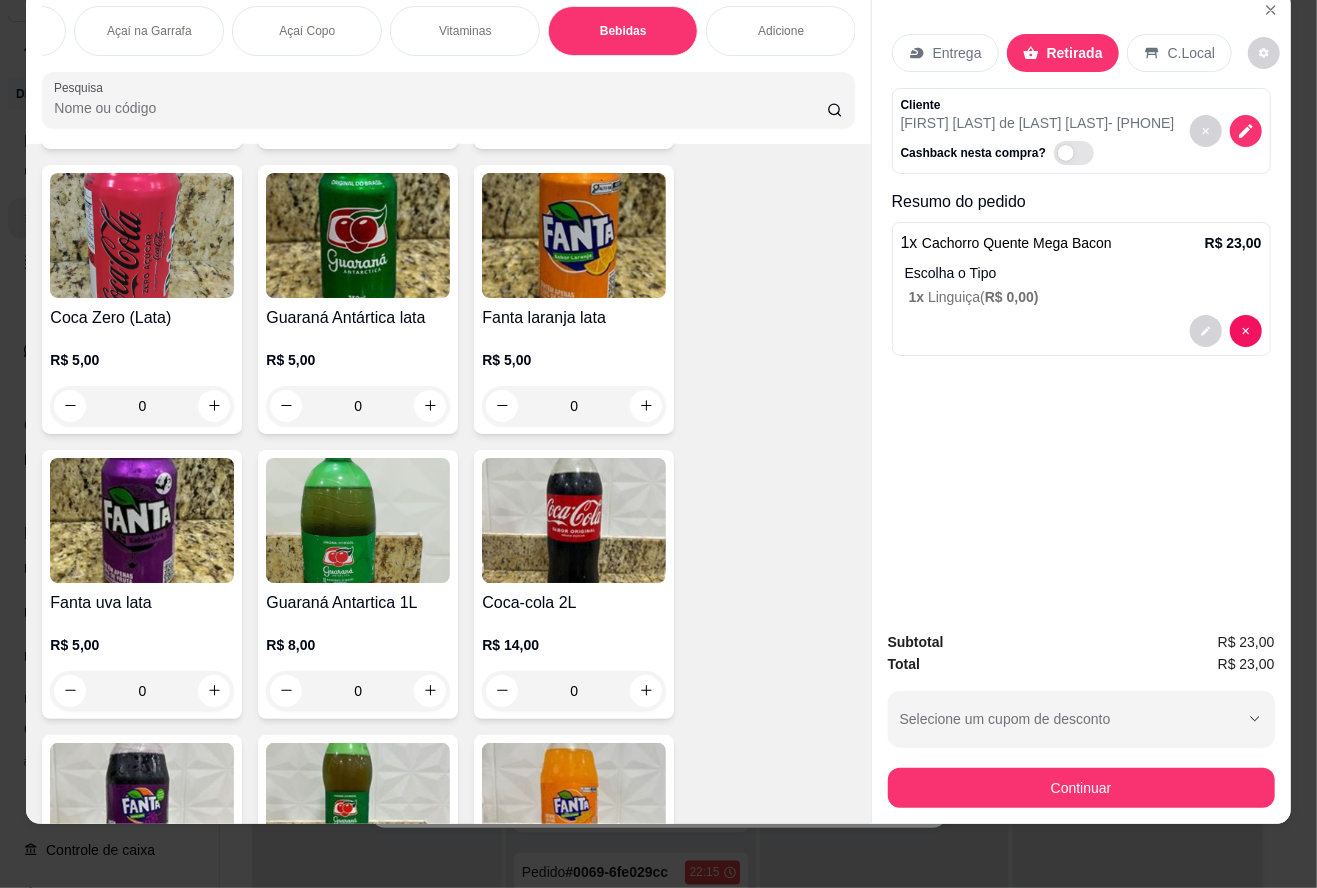 click on "0" at bounding box center (358, 691) 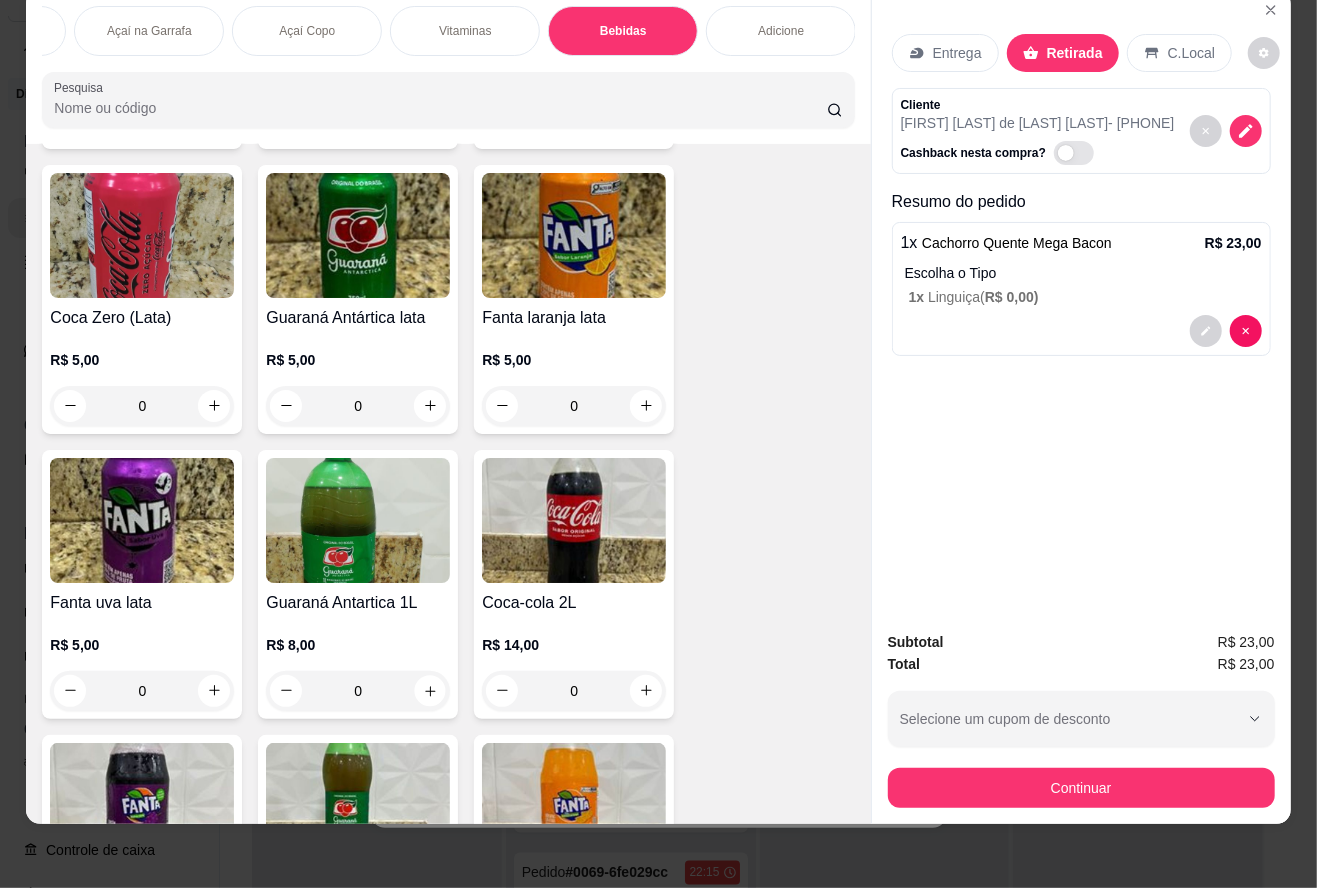 click 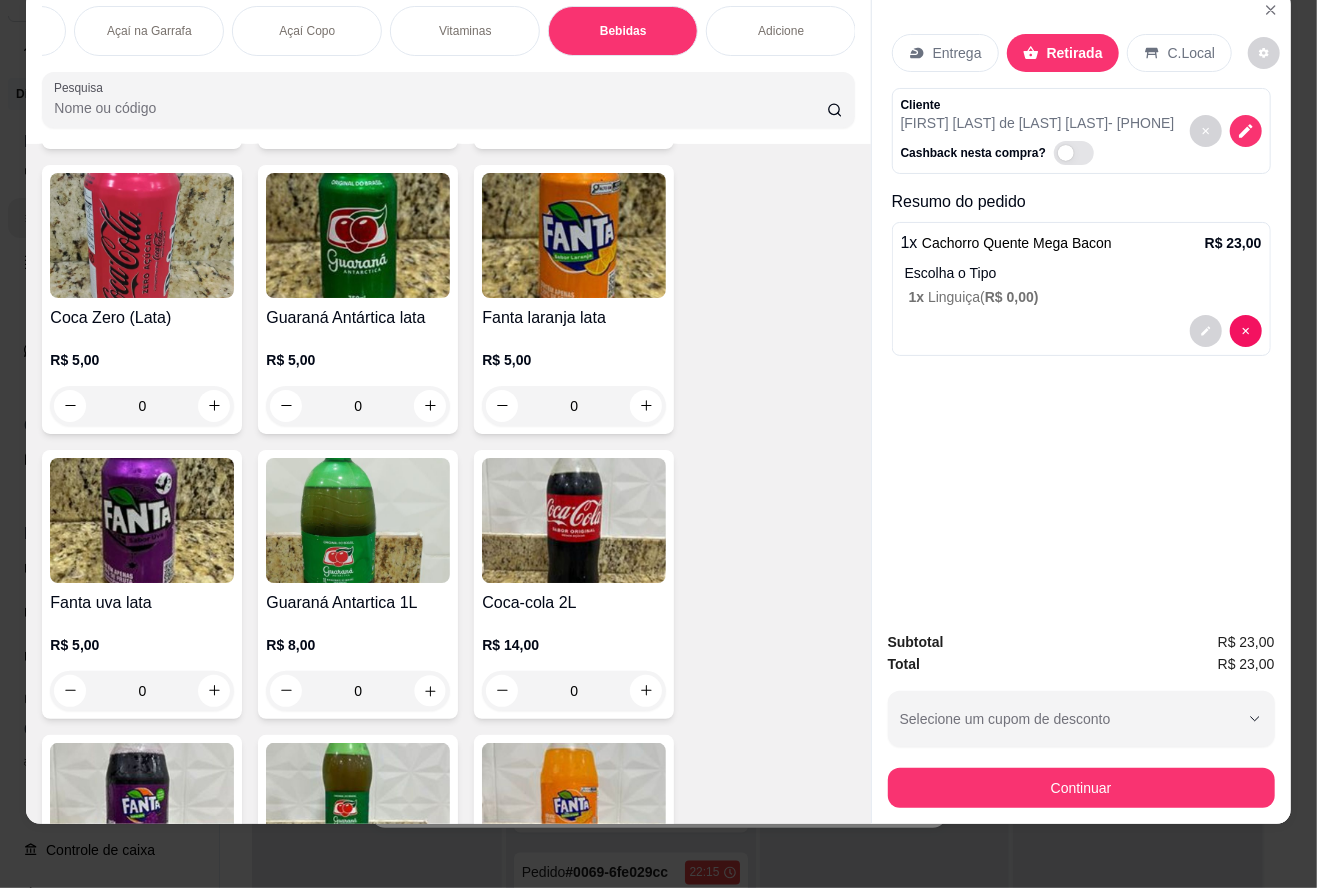 type on "1" 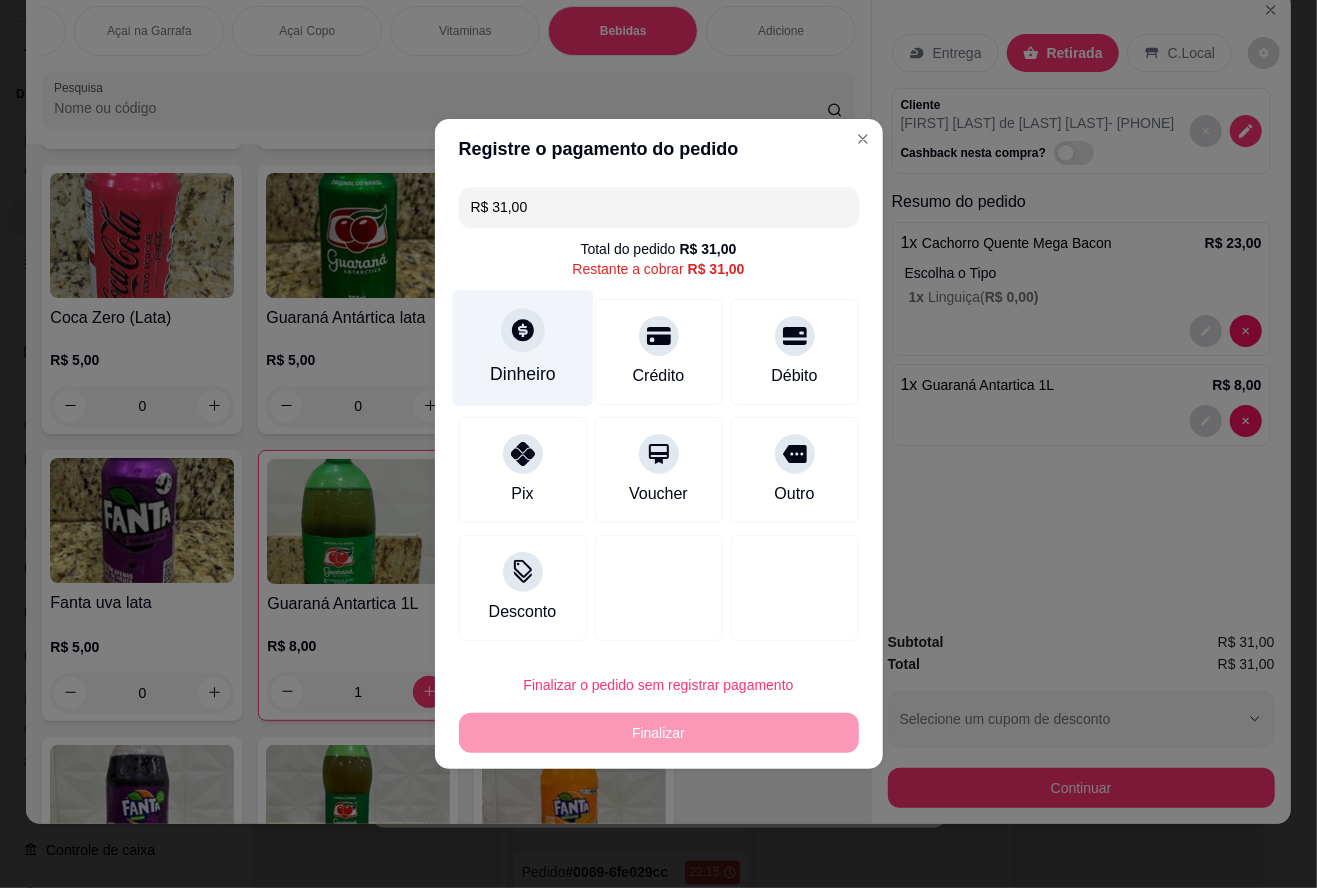 click 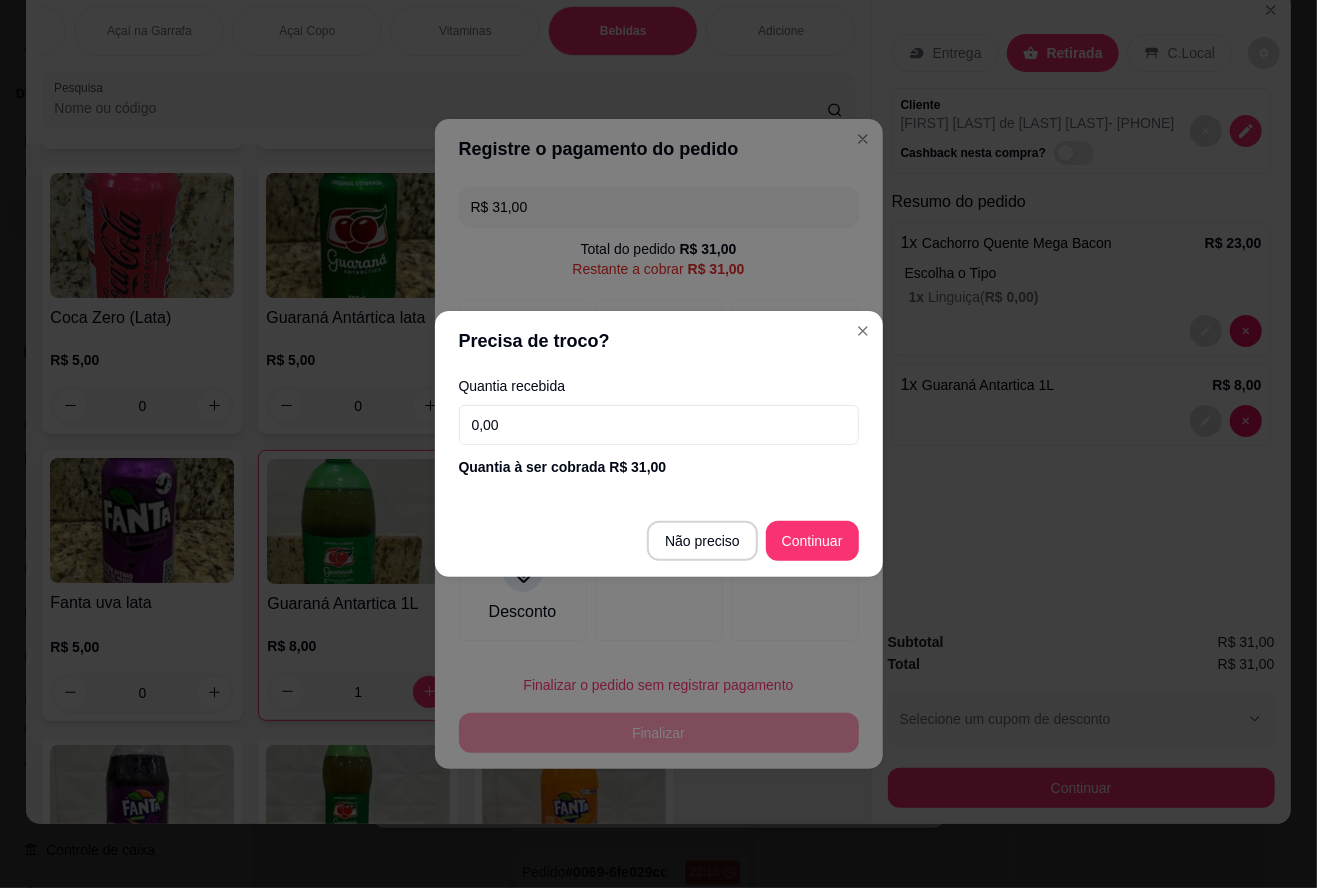 click on "0,00" at bounding box center [659, 425] 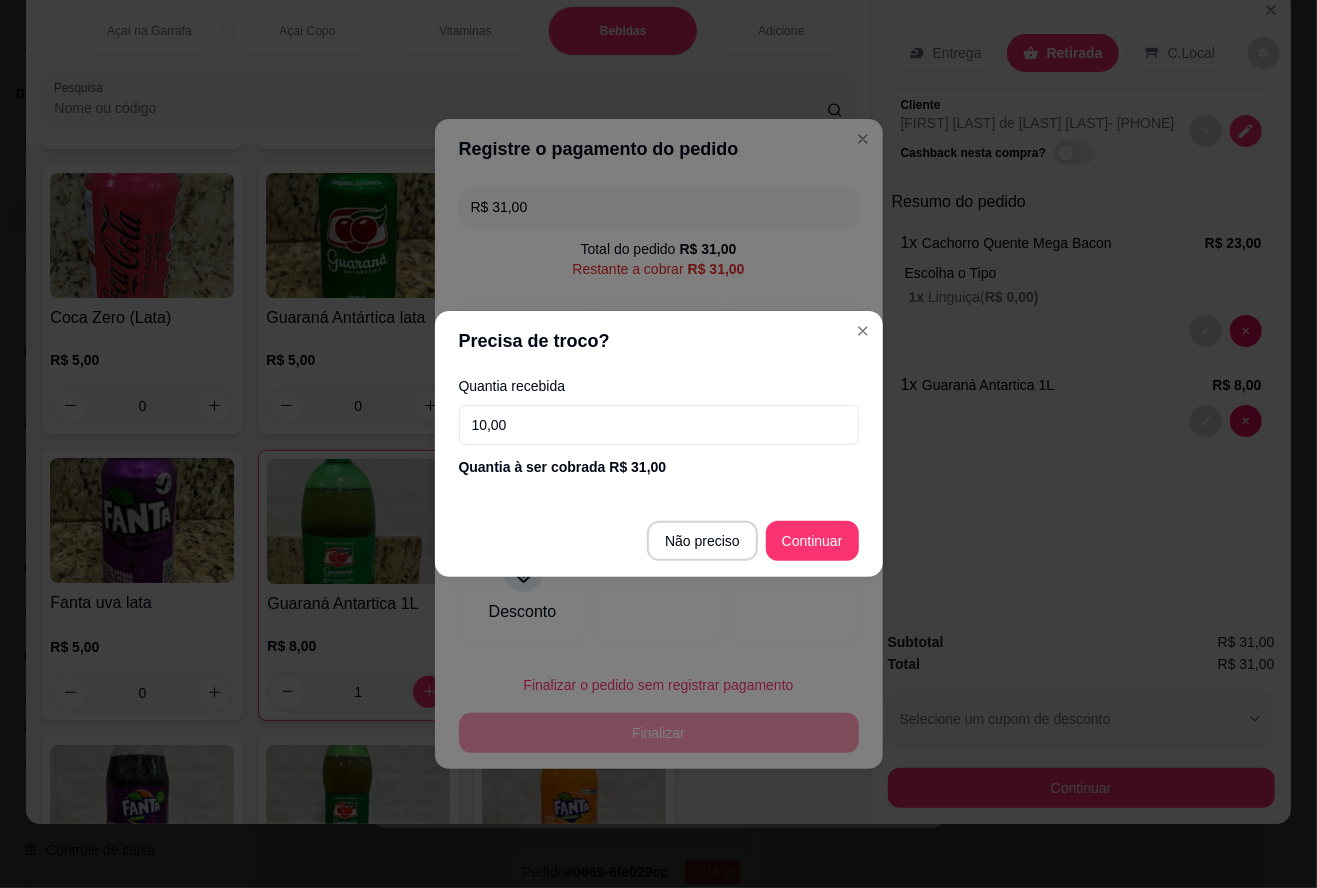 type on "100,00" 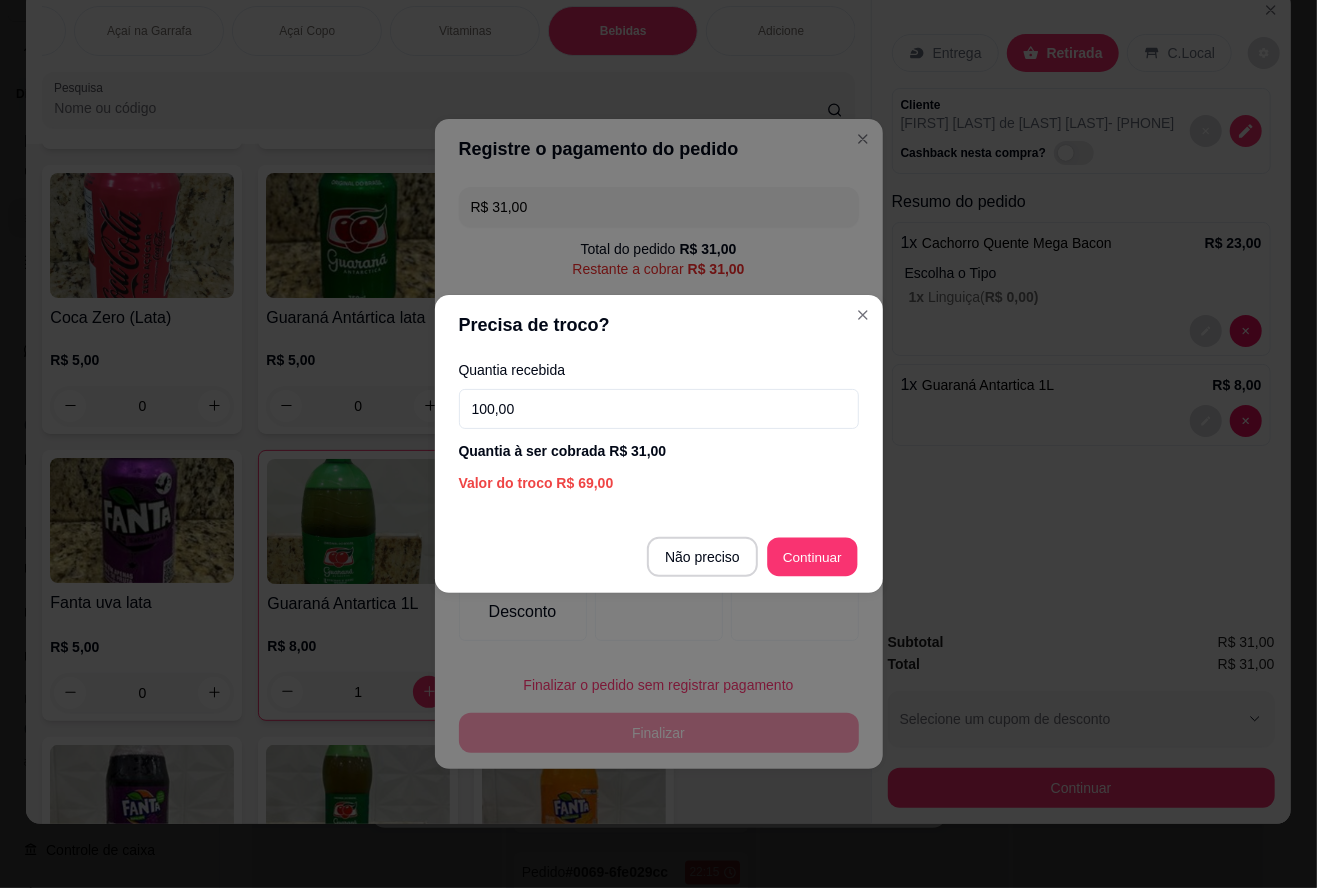 click at bounding box center (795, 588) 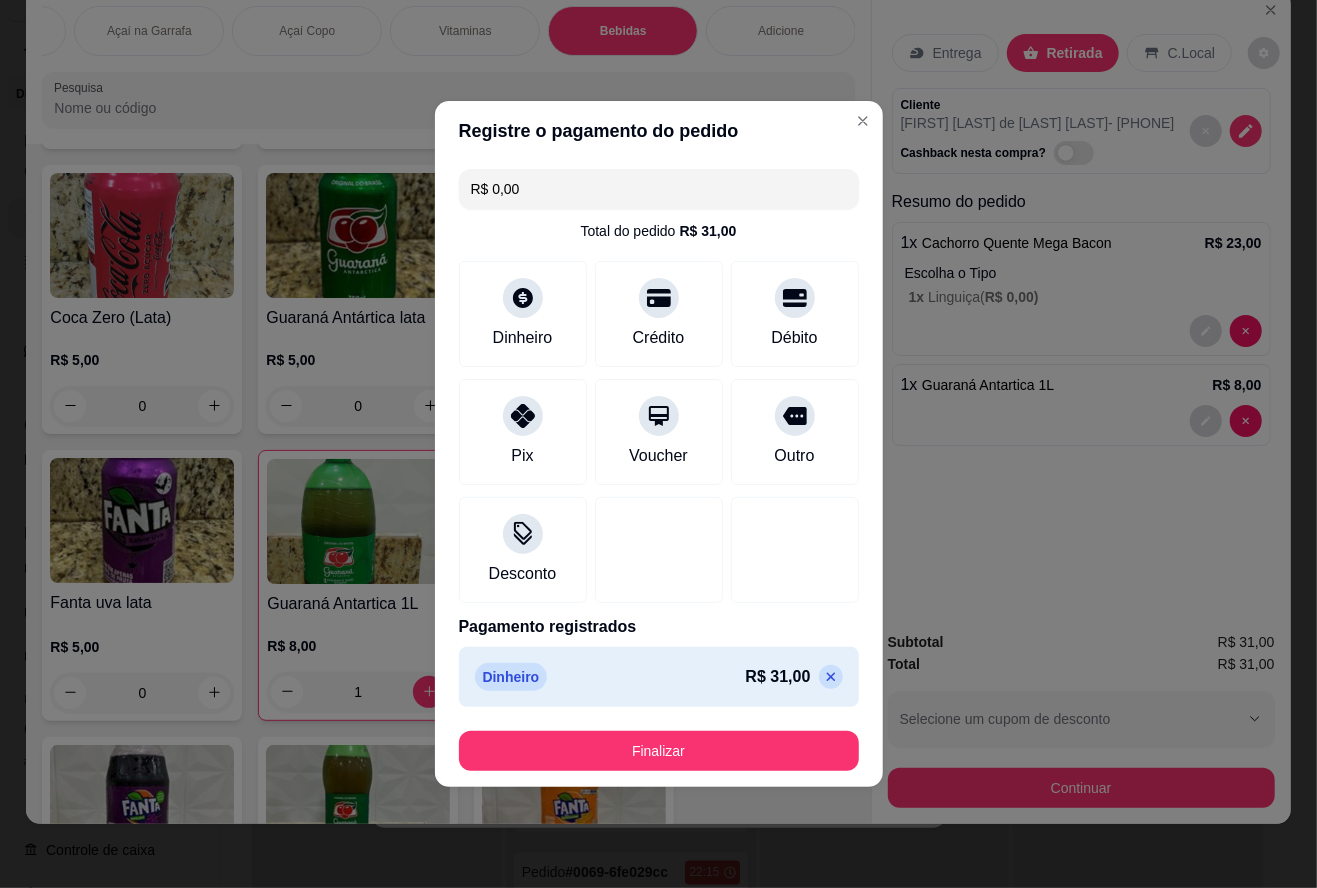 click on "Resumo do pedido 1 x   Cachorro Quente Mega Bacon R$ 23,00 Escolha o Tipo 1 x   Linguiça  ( R$ 0,00 ) 1 x   Guaraná Antartica 1L R$ 8,00" at bounding box center [1081, 322] 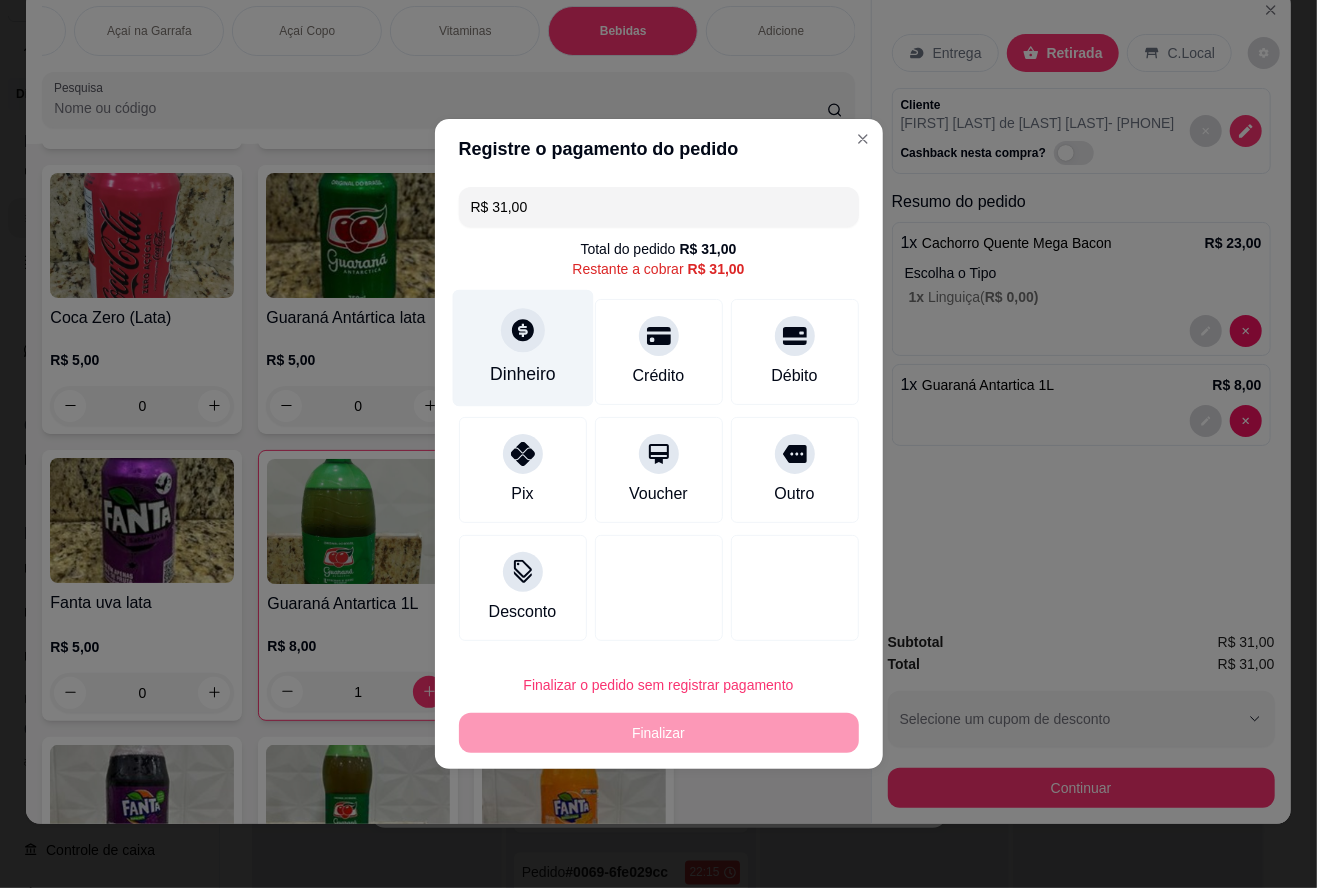 click at bounding box center (523, 330) 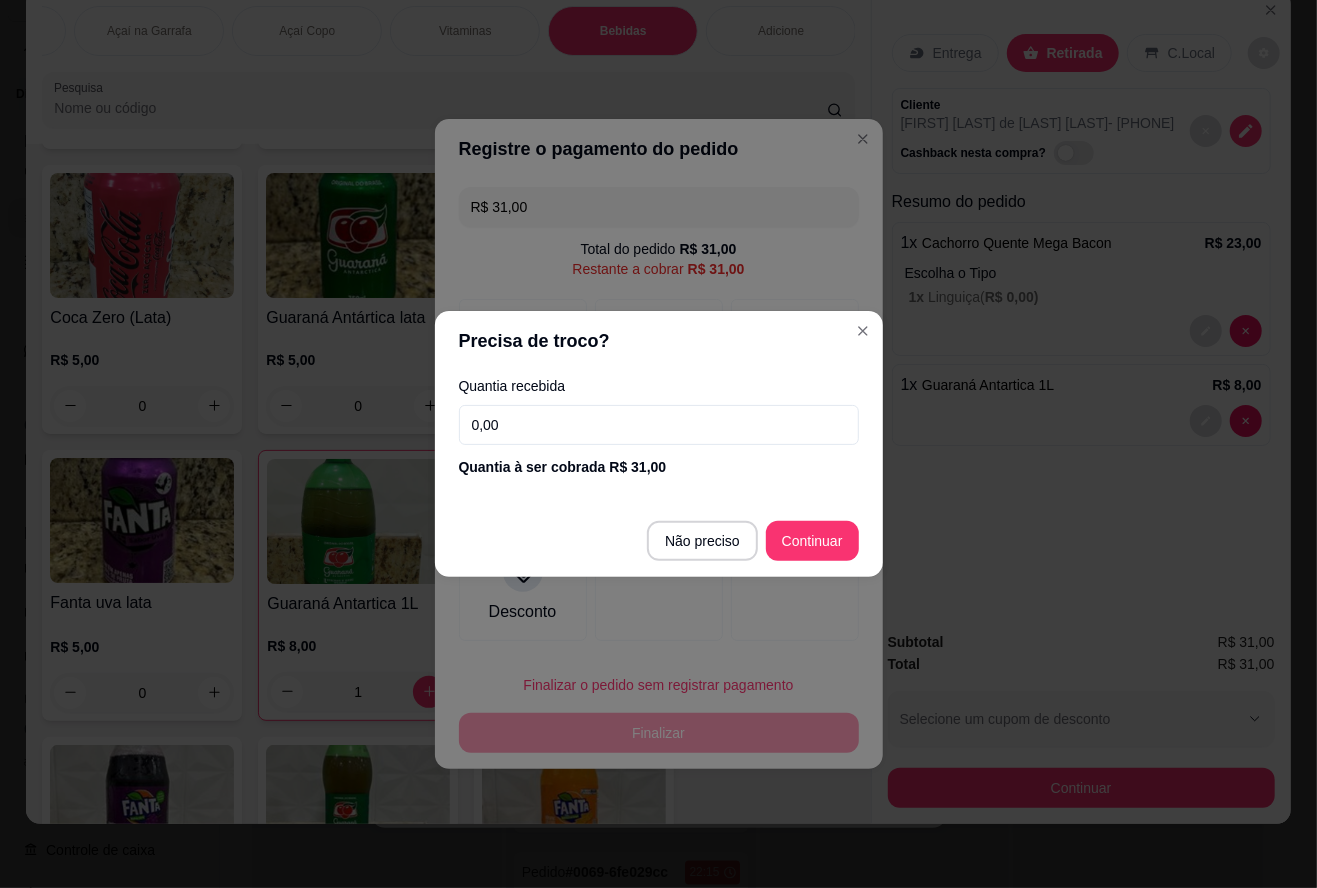 click on "0,00" at bounding box center (659, 425) 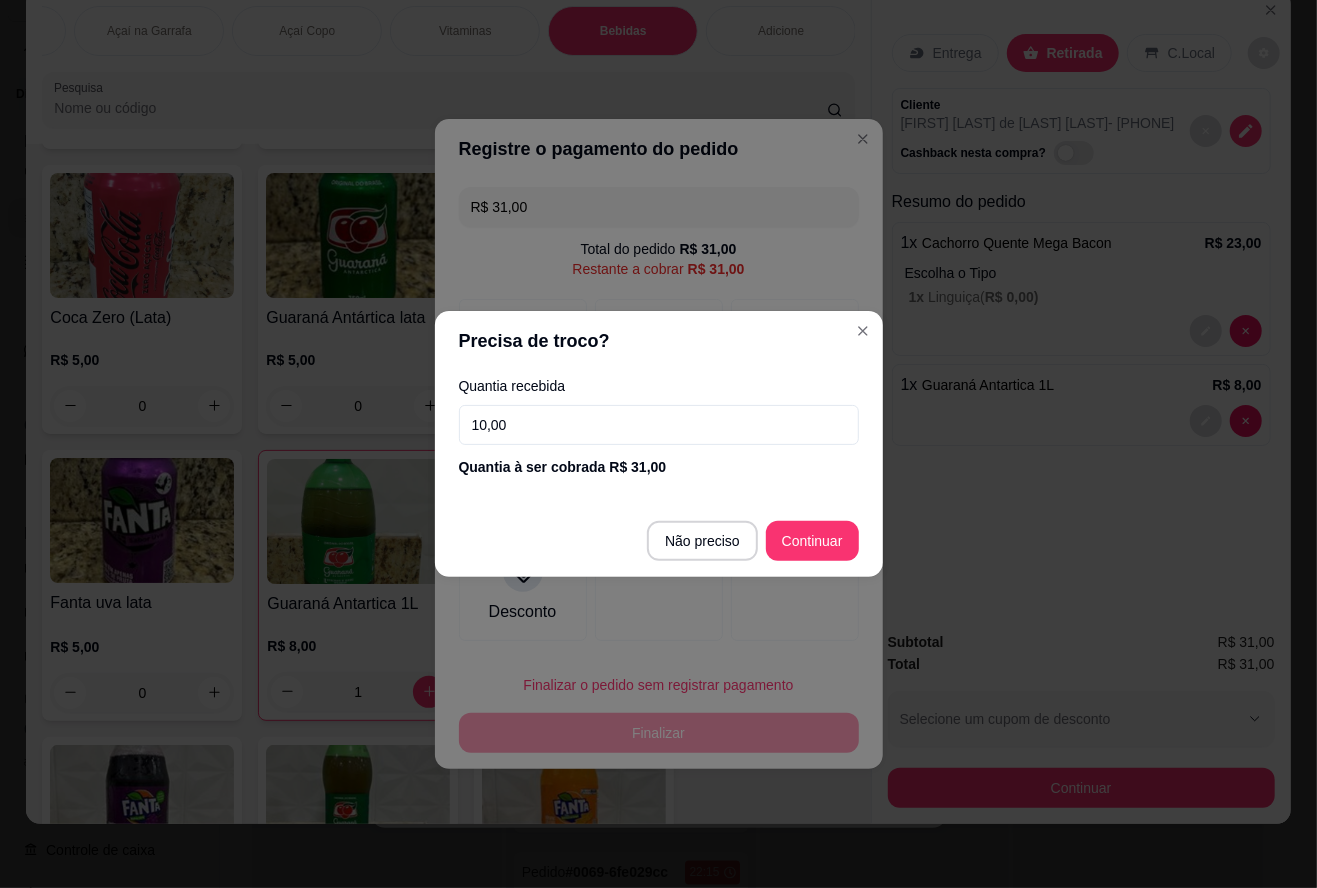type on "100,00" 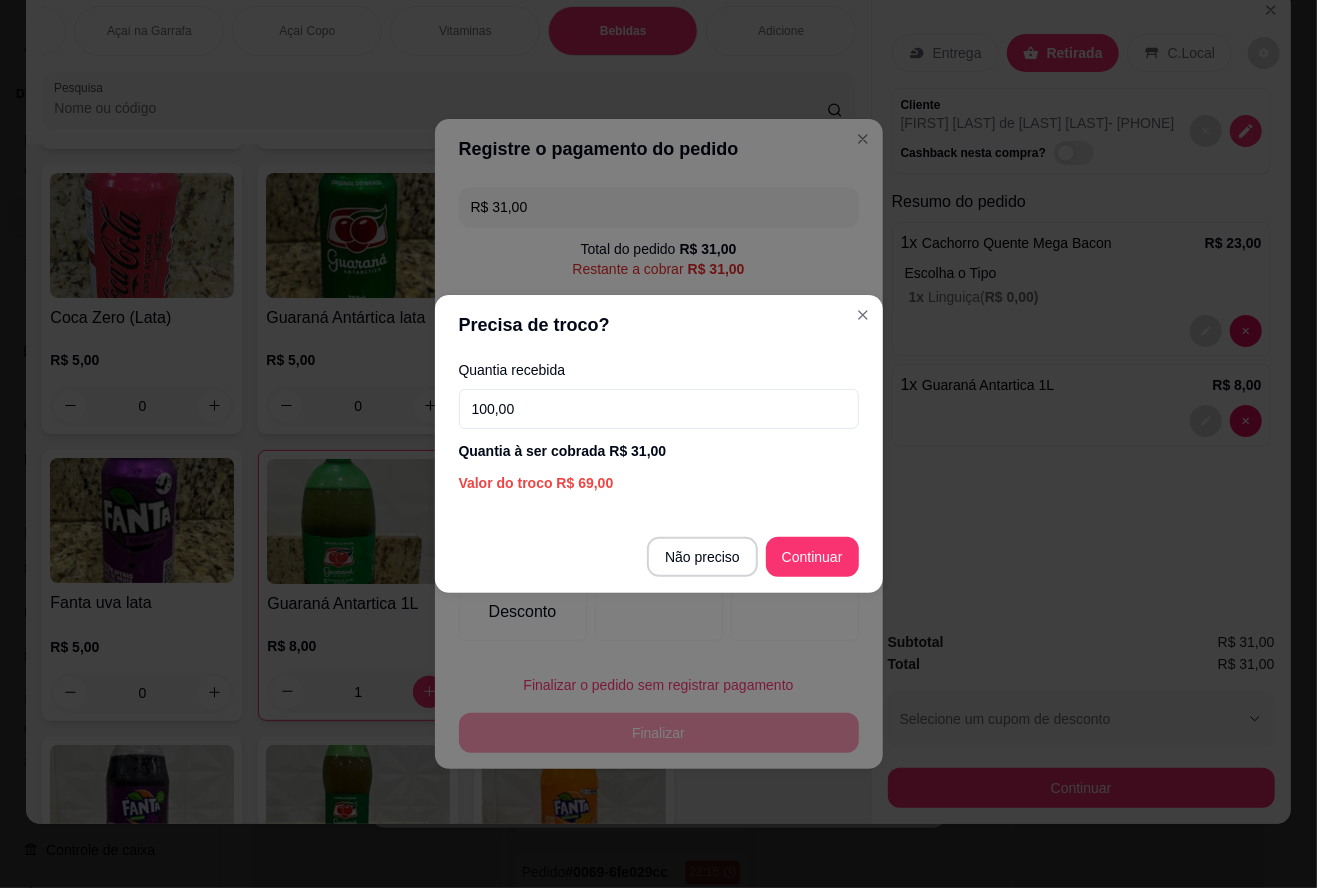 click at bounding box center [795, 588] 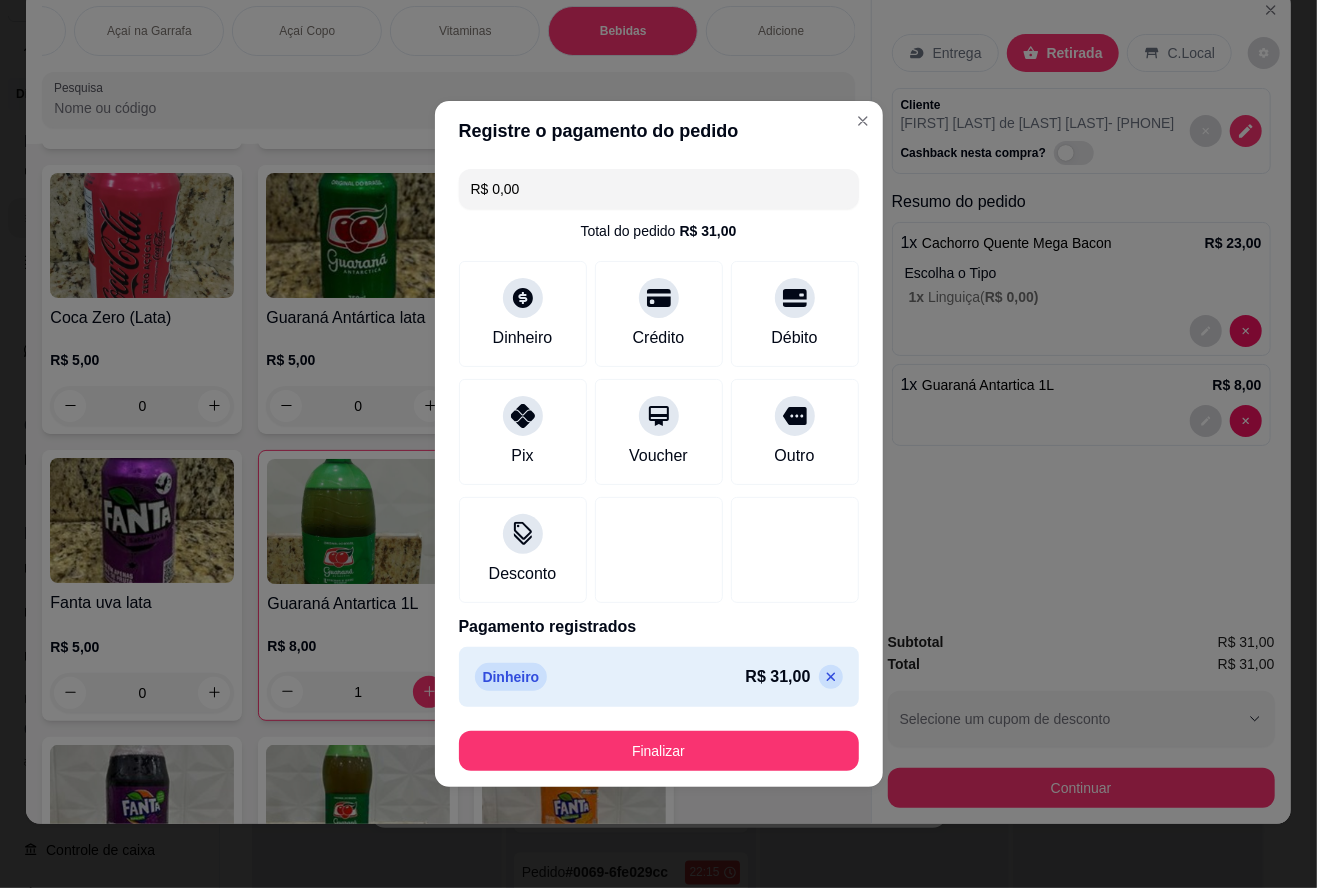 type on "R$ 0,00" 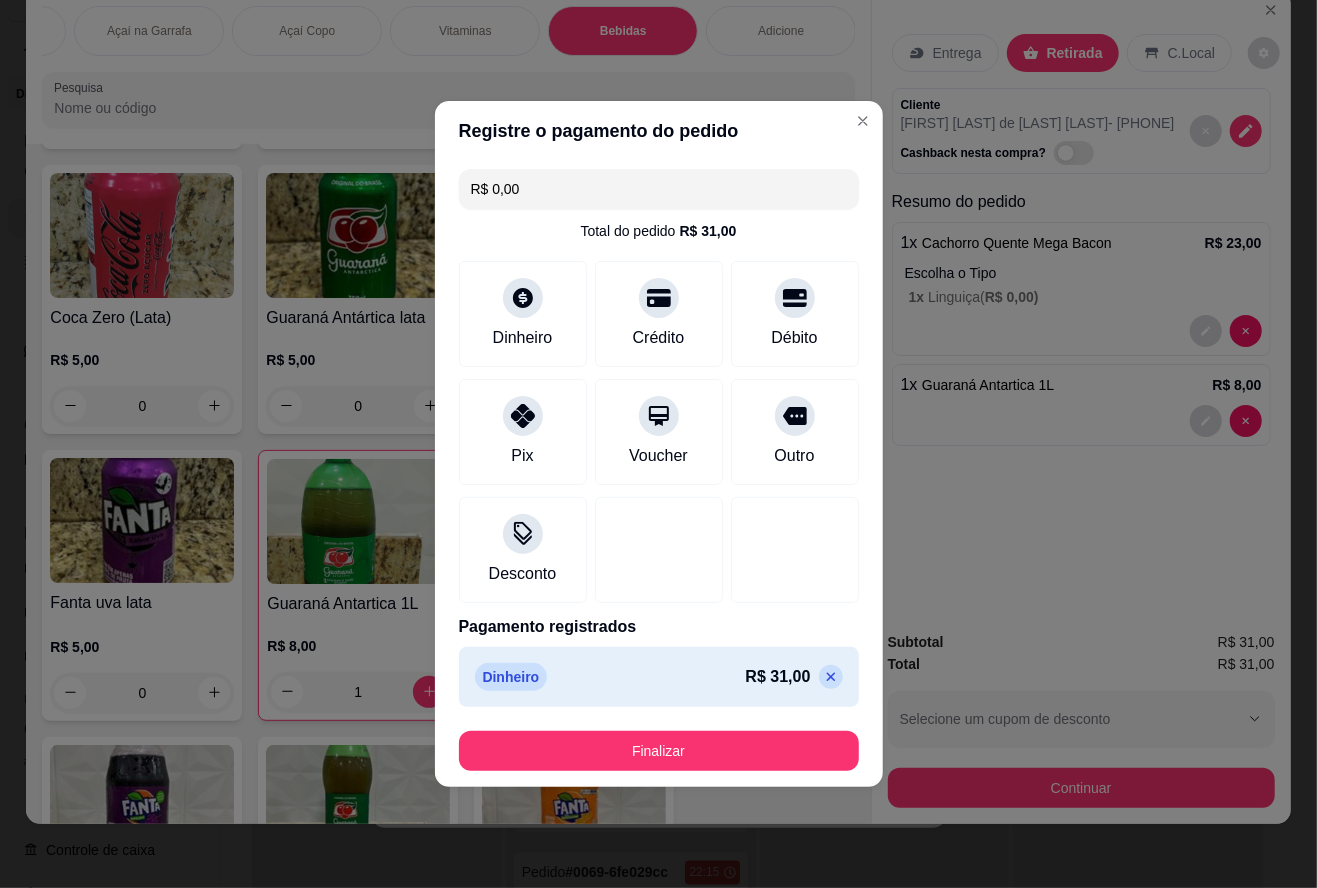 click on "Finalizar" at bounding box center [659, 751] 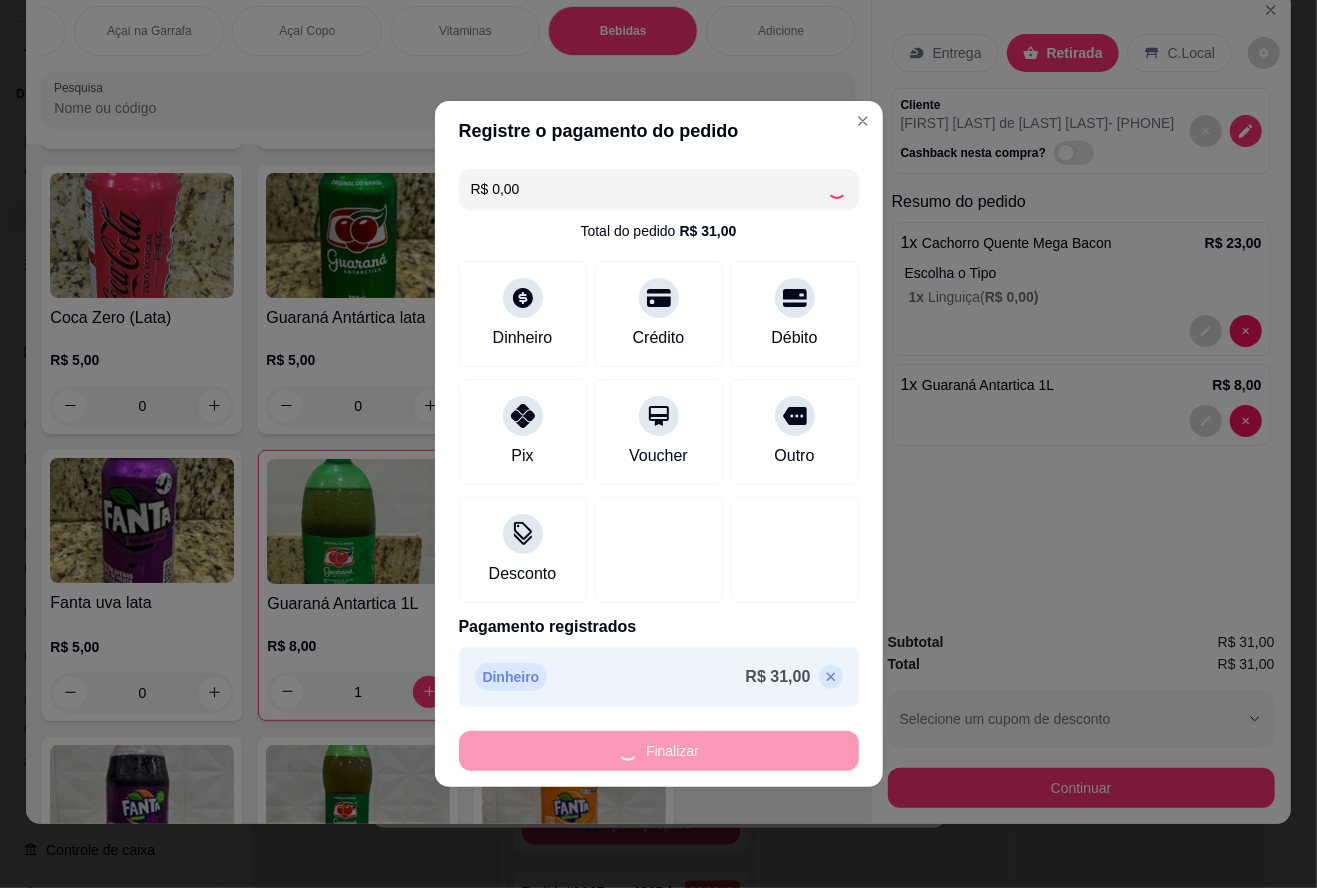 type on "0" 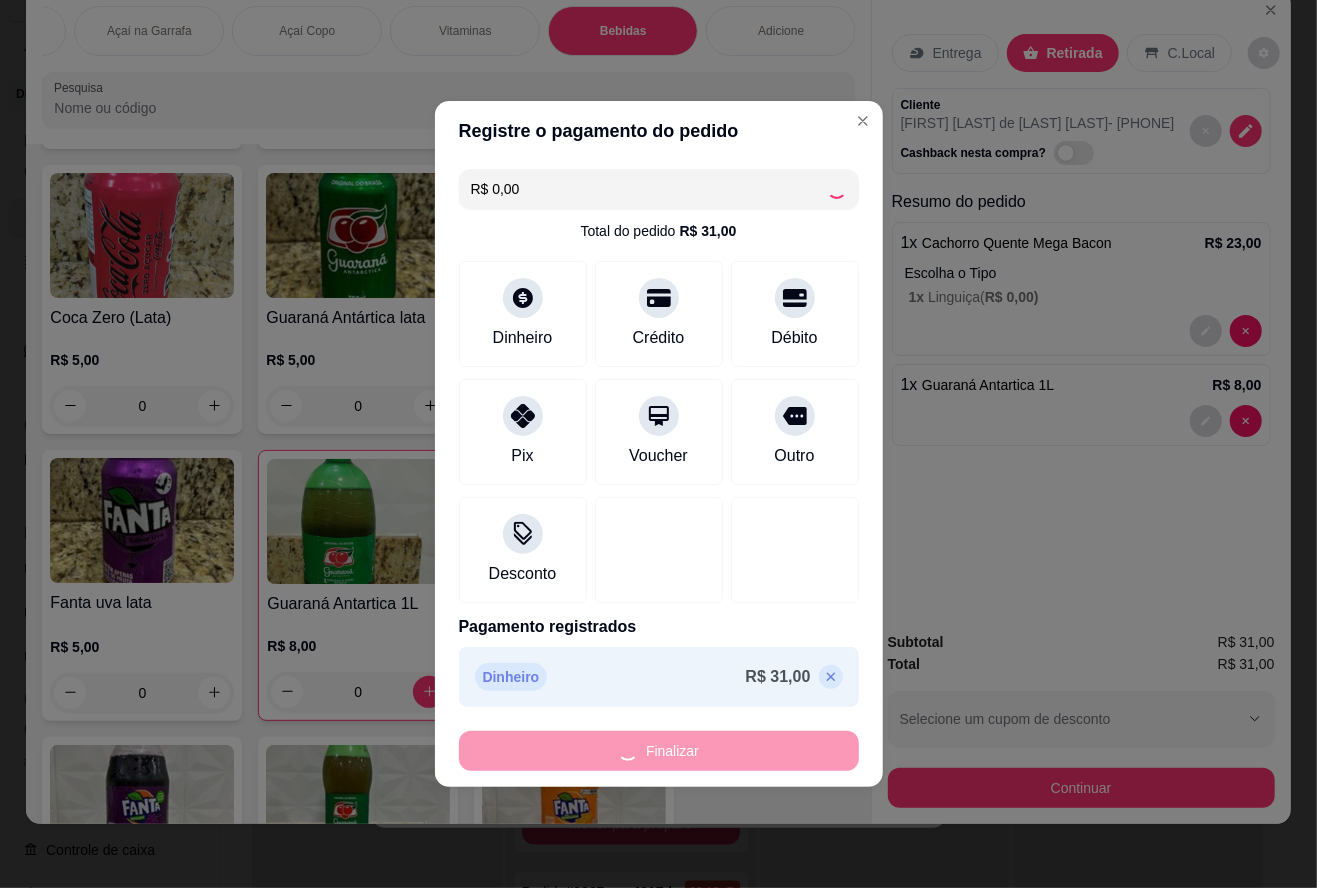 type on "-R$ 31,00" 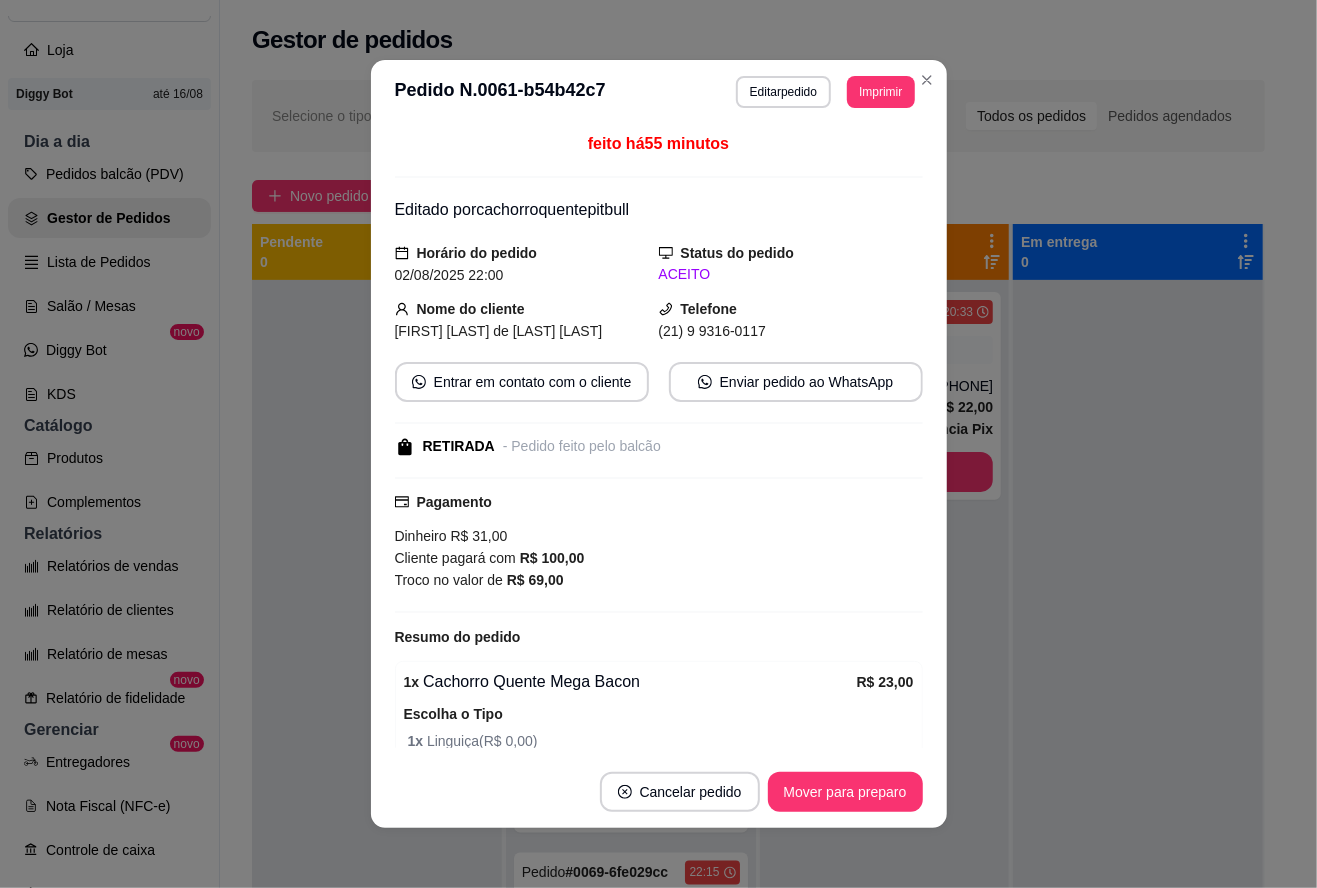 scroll, scrollTop: 1241, scrollLeft: 0, axis: vertical 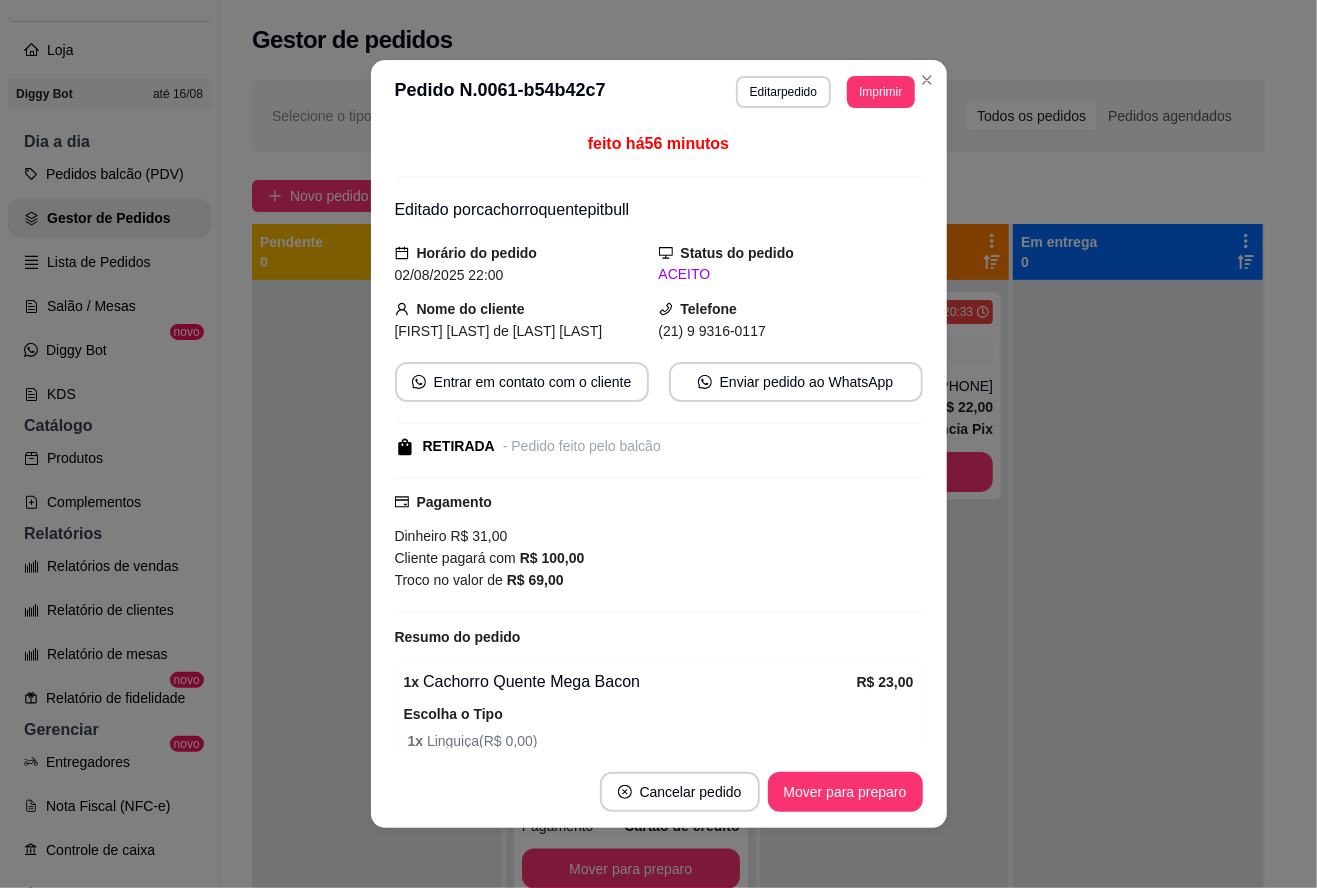 click on "Mover para preparo" at bounding box center [845, 792] 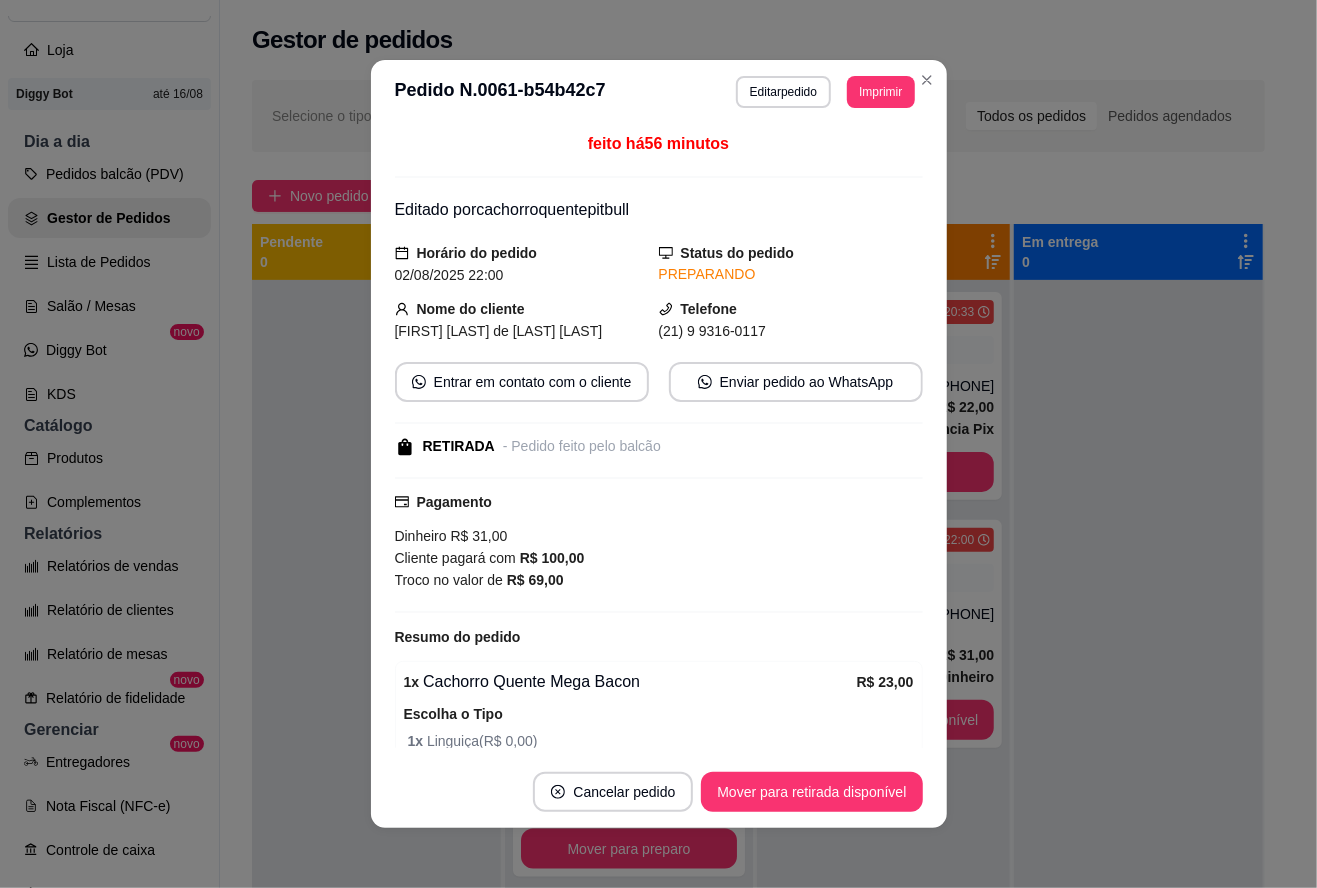 click on "Mover para retirada disponível" at bounding box center (811, 792) 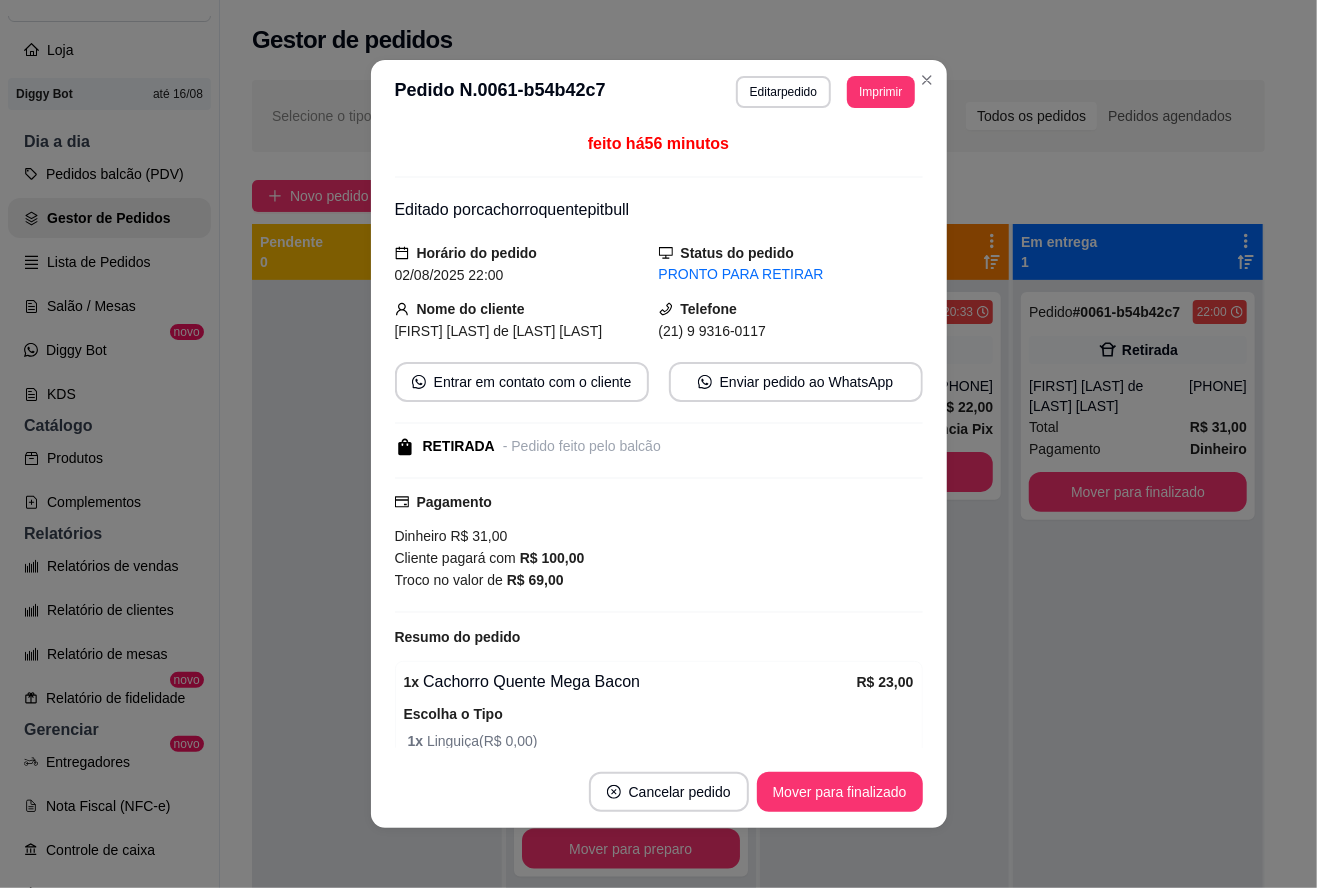 click on "Mover para finalizado" at bounding box center [840, 792] 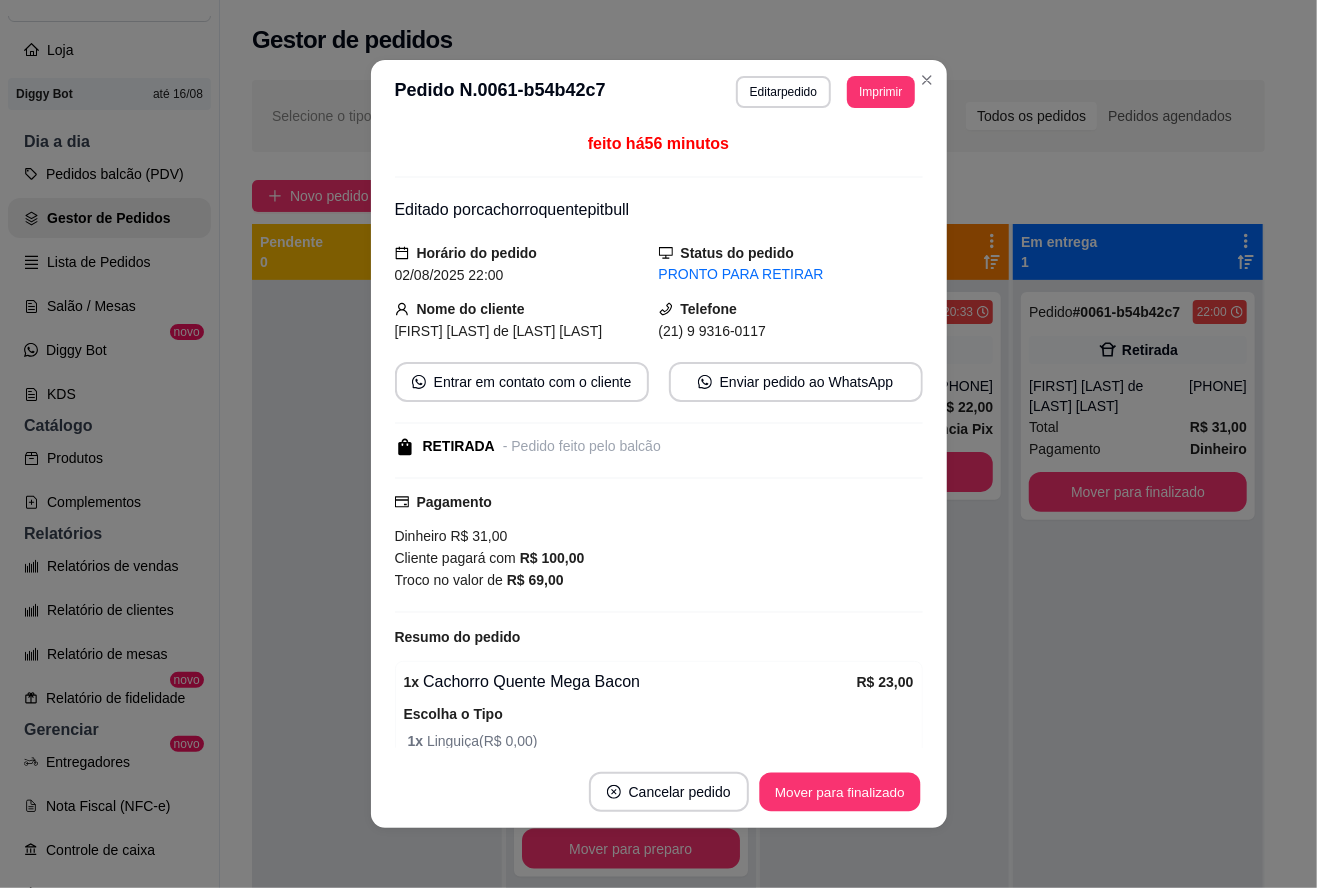 click on "Mover para finalizado" at bounding box center (839, 792) 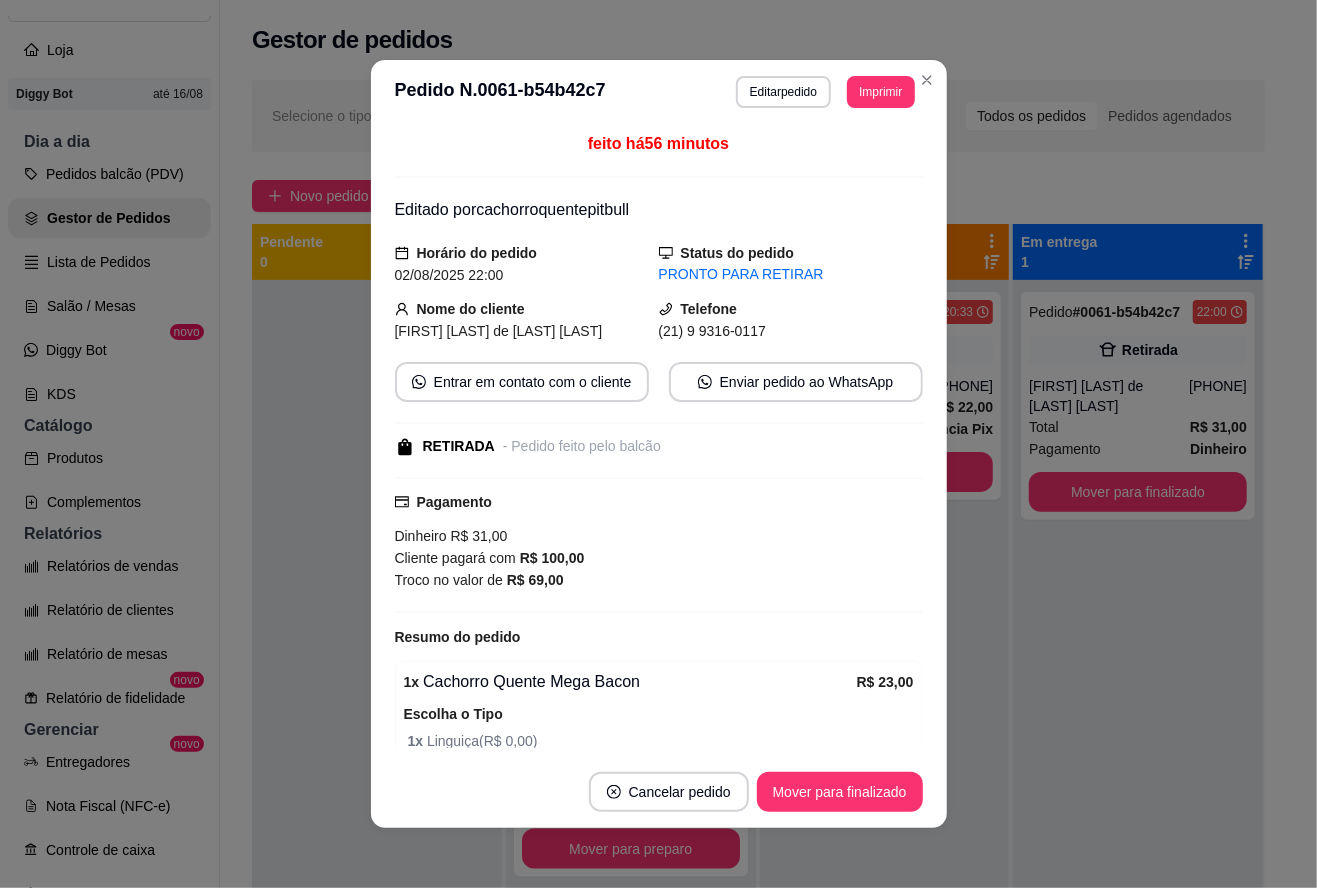 click at bounding box center [377, 724] 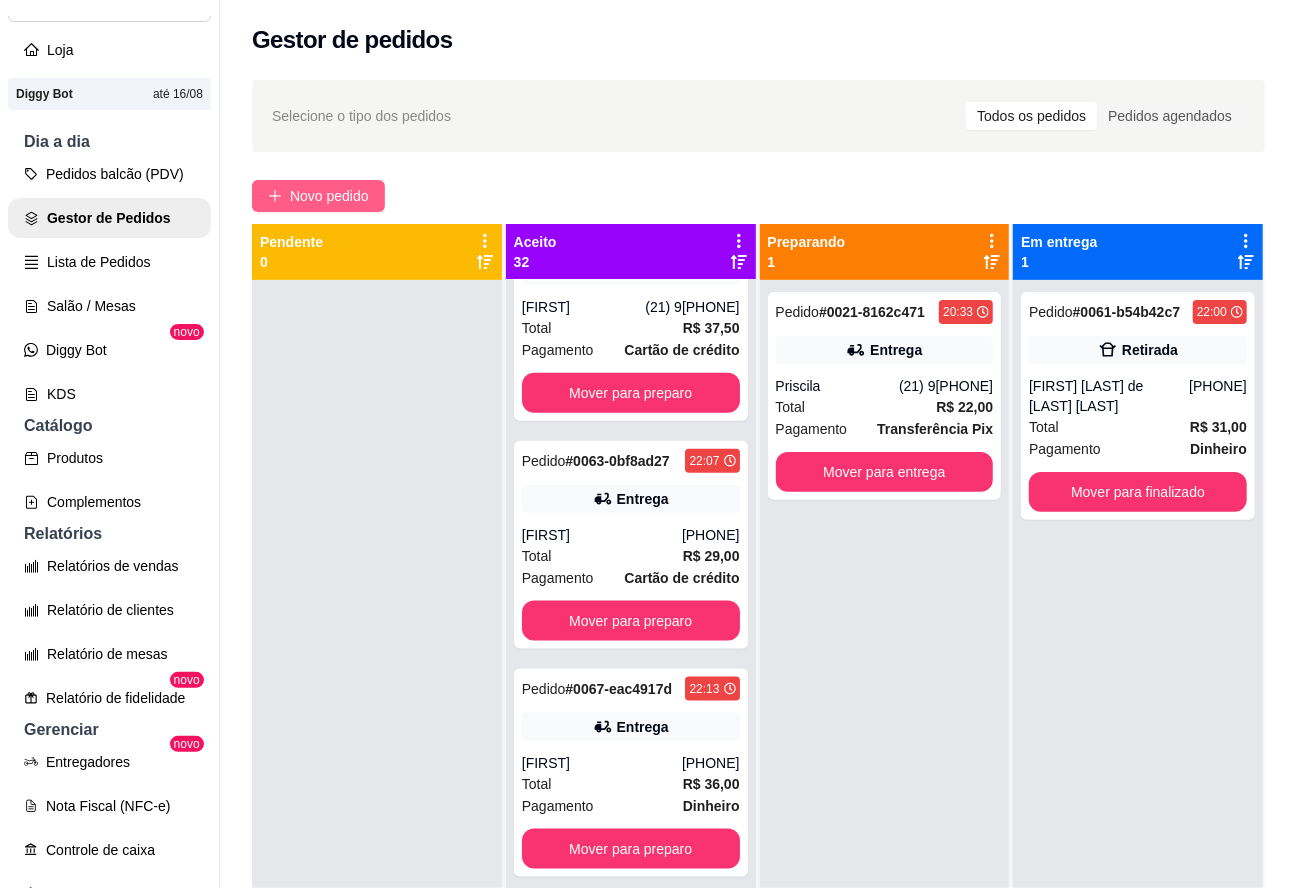 click on "Novo pedido" at bounding box center [329, 196] 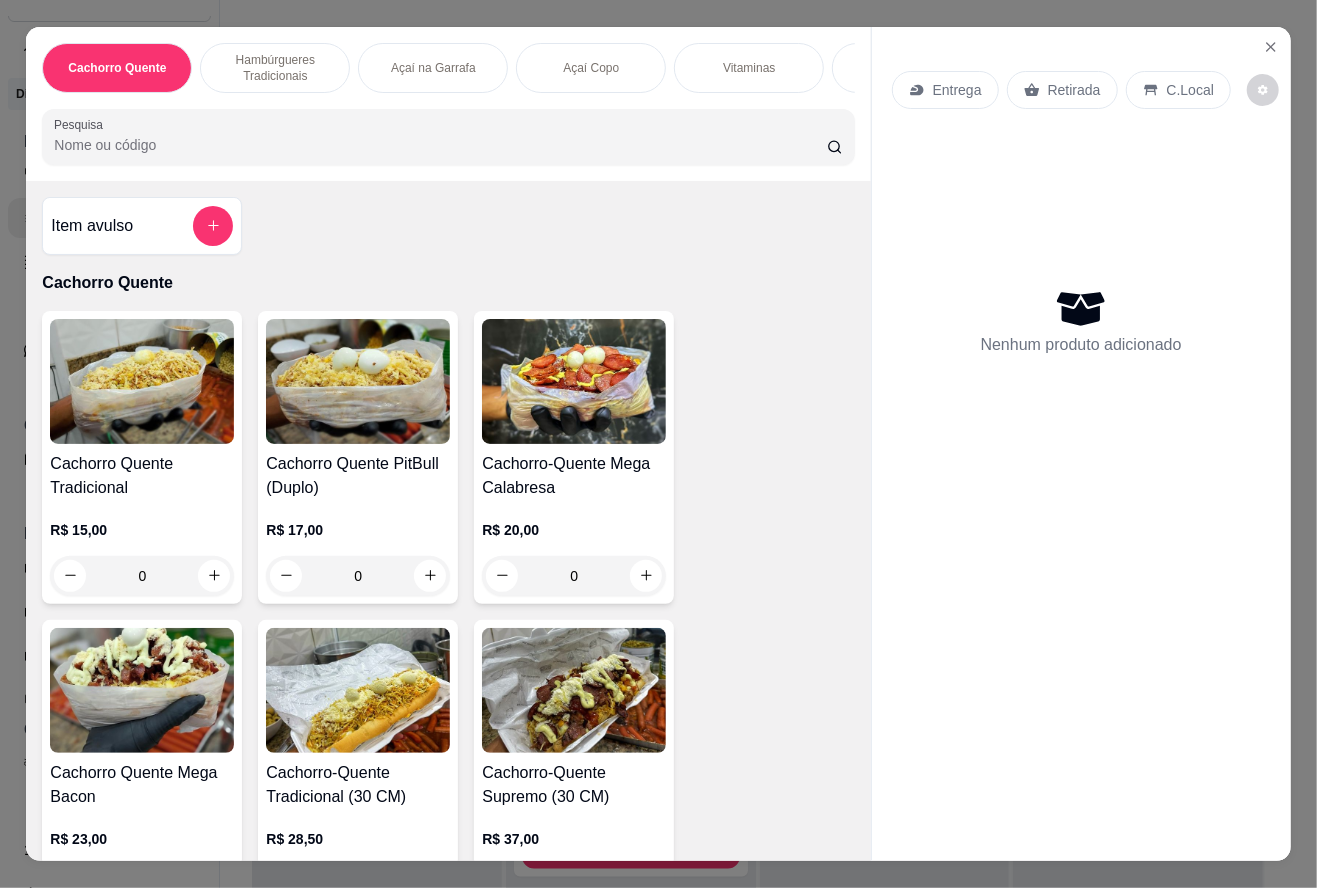 click on "Açaí Copo" at bounding box center [591, 68] 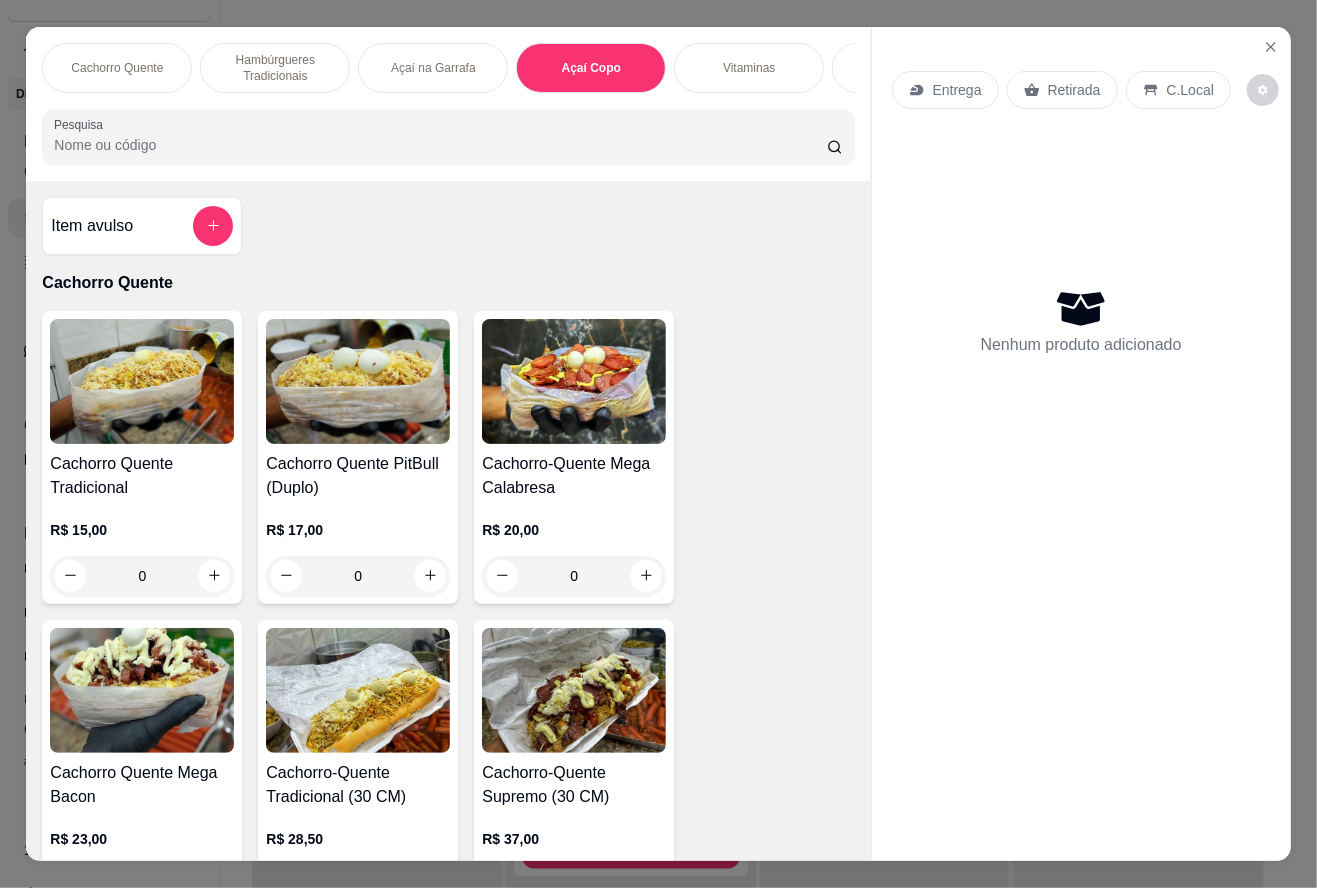 scroll, scrollTop: 2253, scrollLeft: 0, axis: vertical 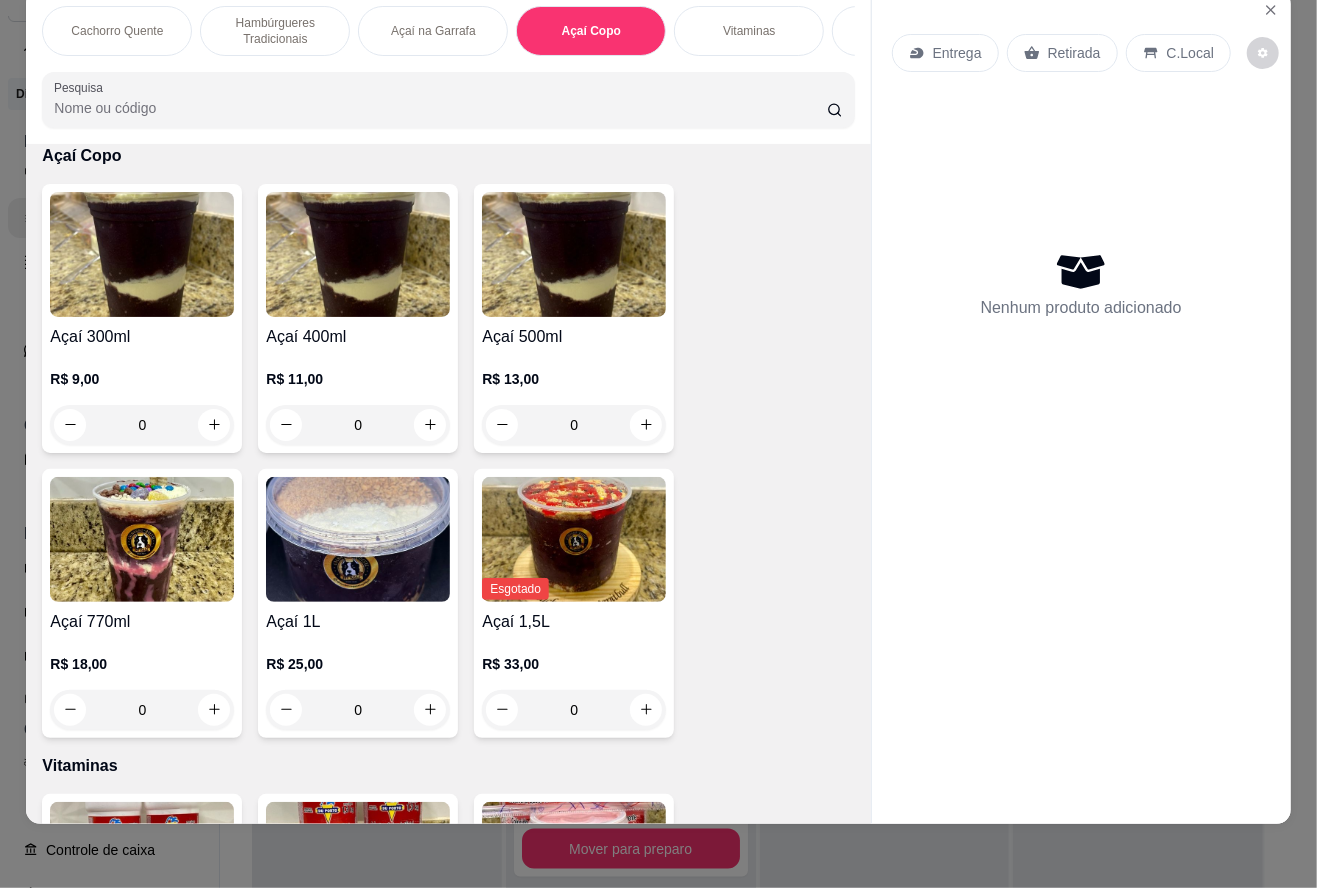 click on "0" at bounding box center [574, 425] 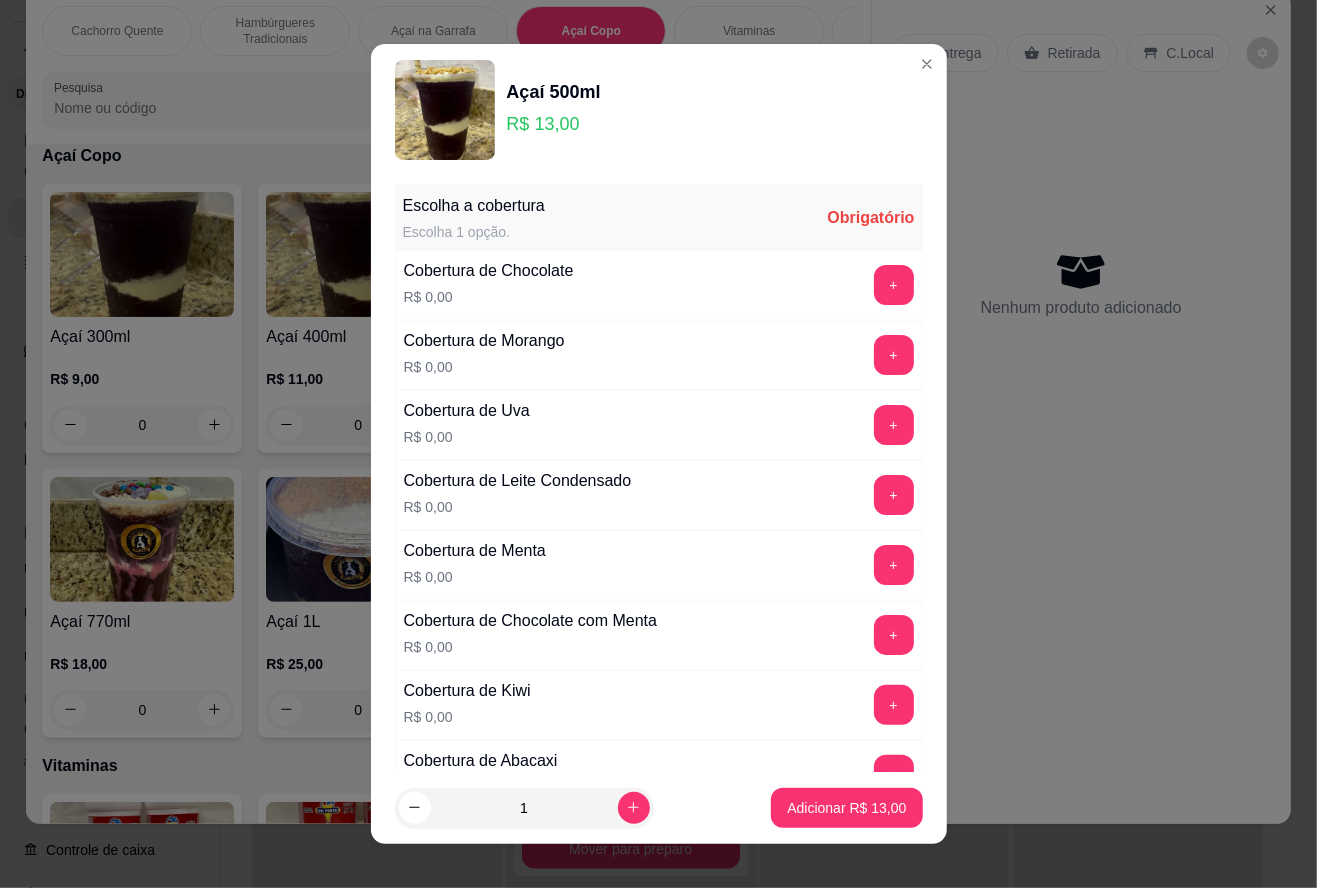 click on "+" at bounding box center (894, 285) 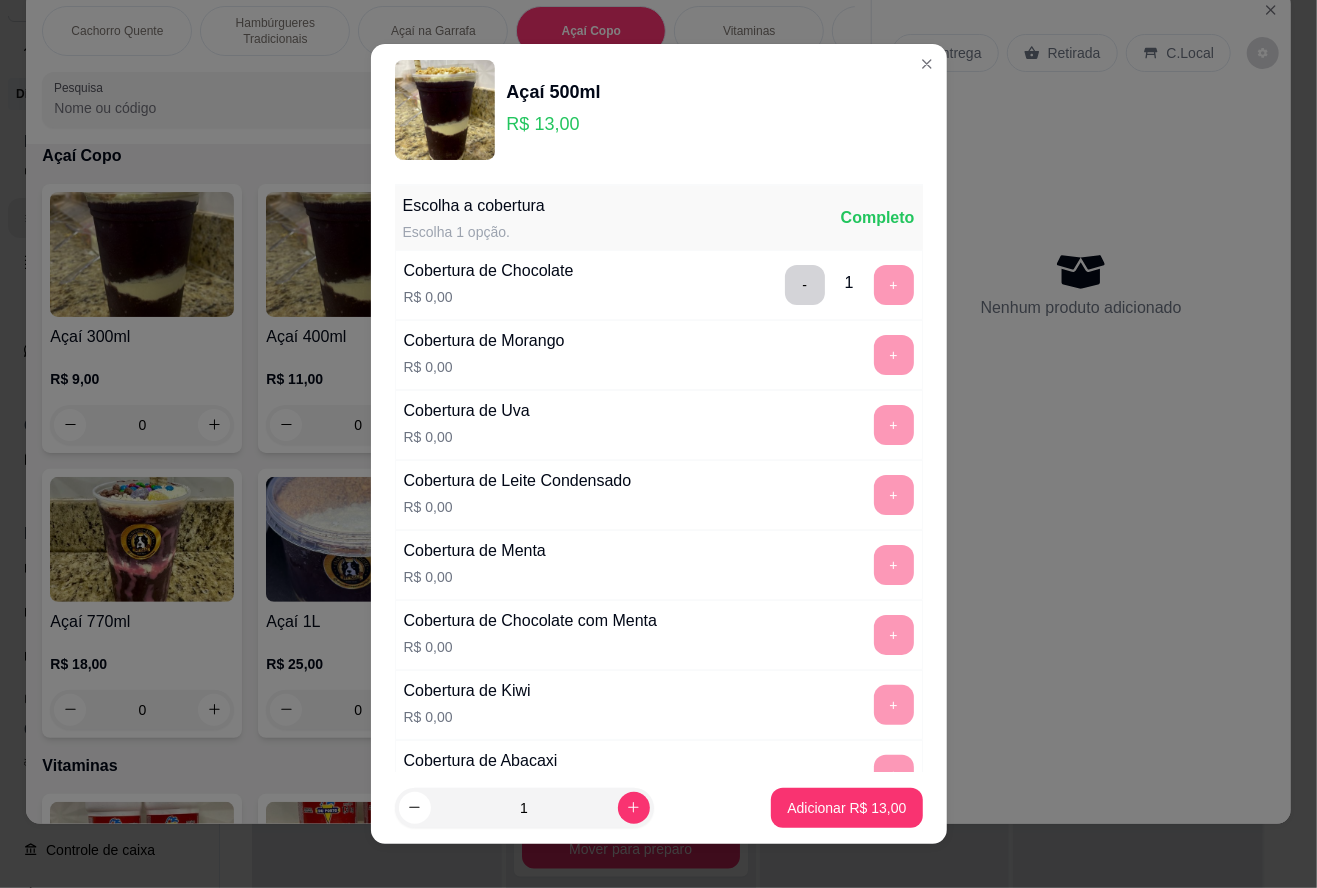 scroll, scrollTop: 953, scrollLeft: 0, axis: vertical 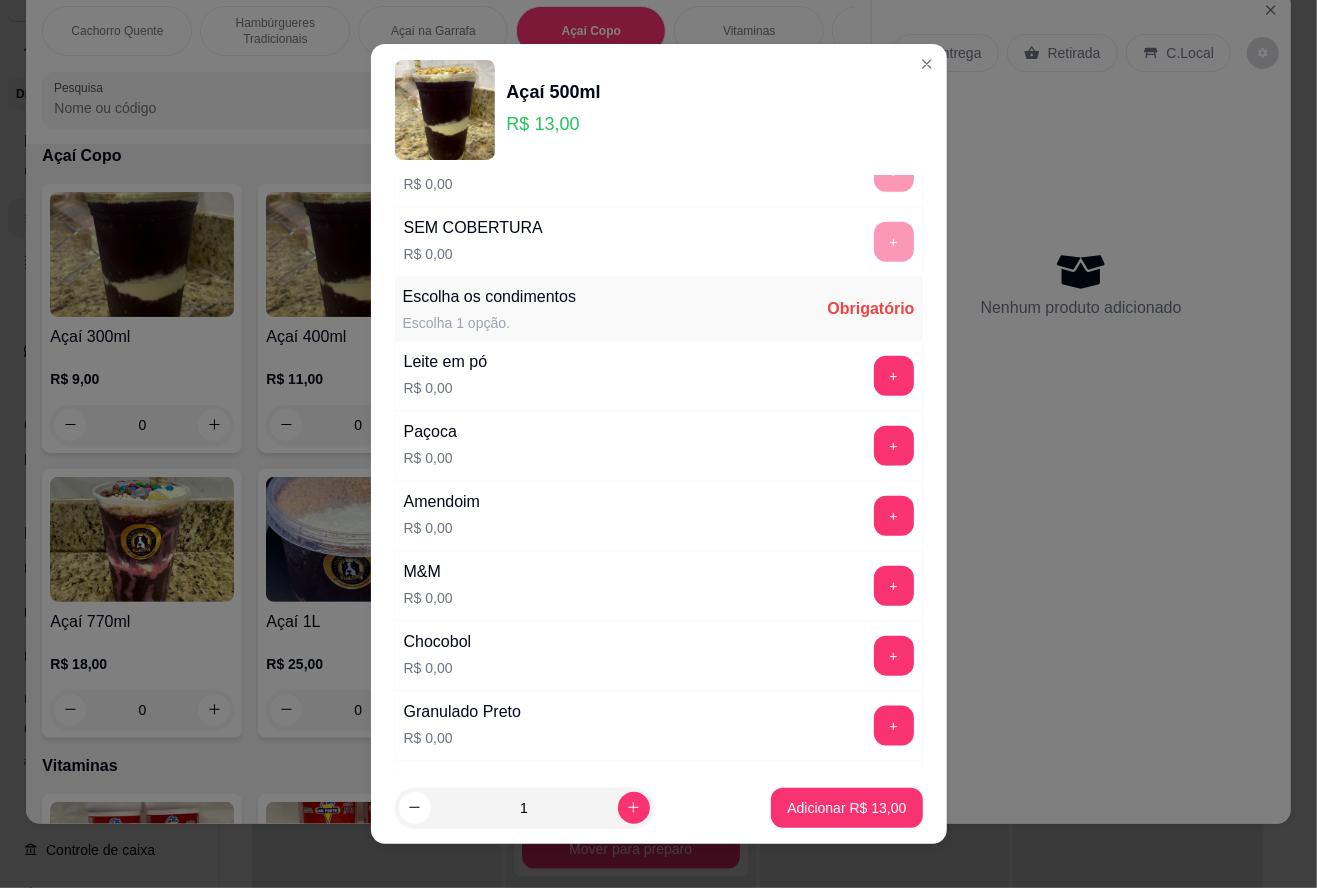 click on "+" at bounding box center [894, 586] 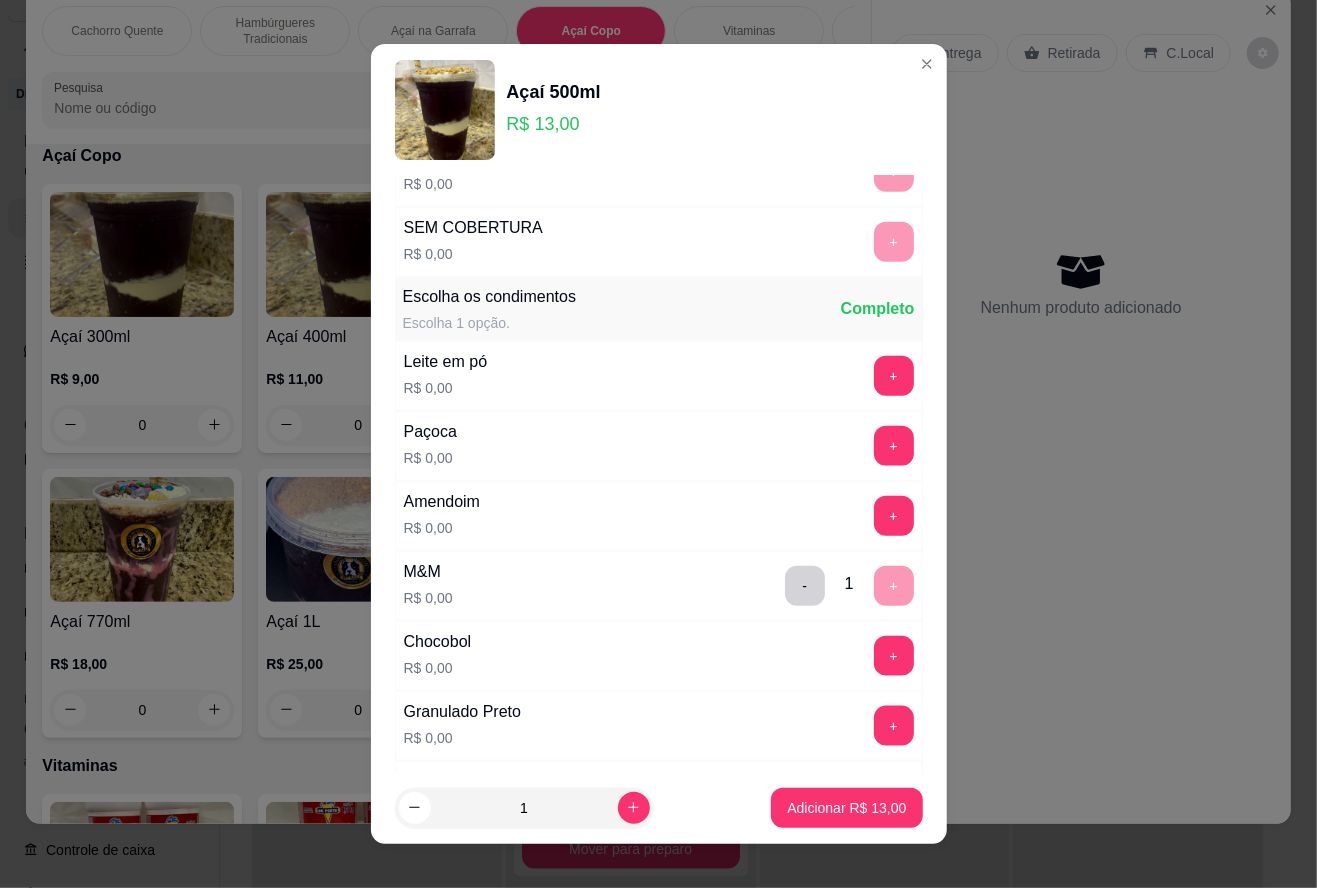 click on "Adicionar   R$ 13,00" at bounding box center (846, 808) 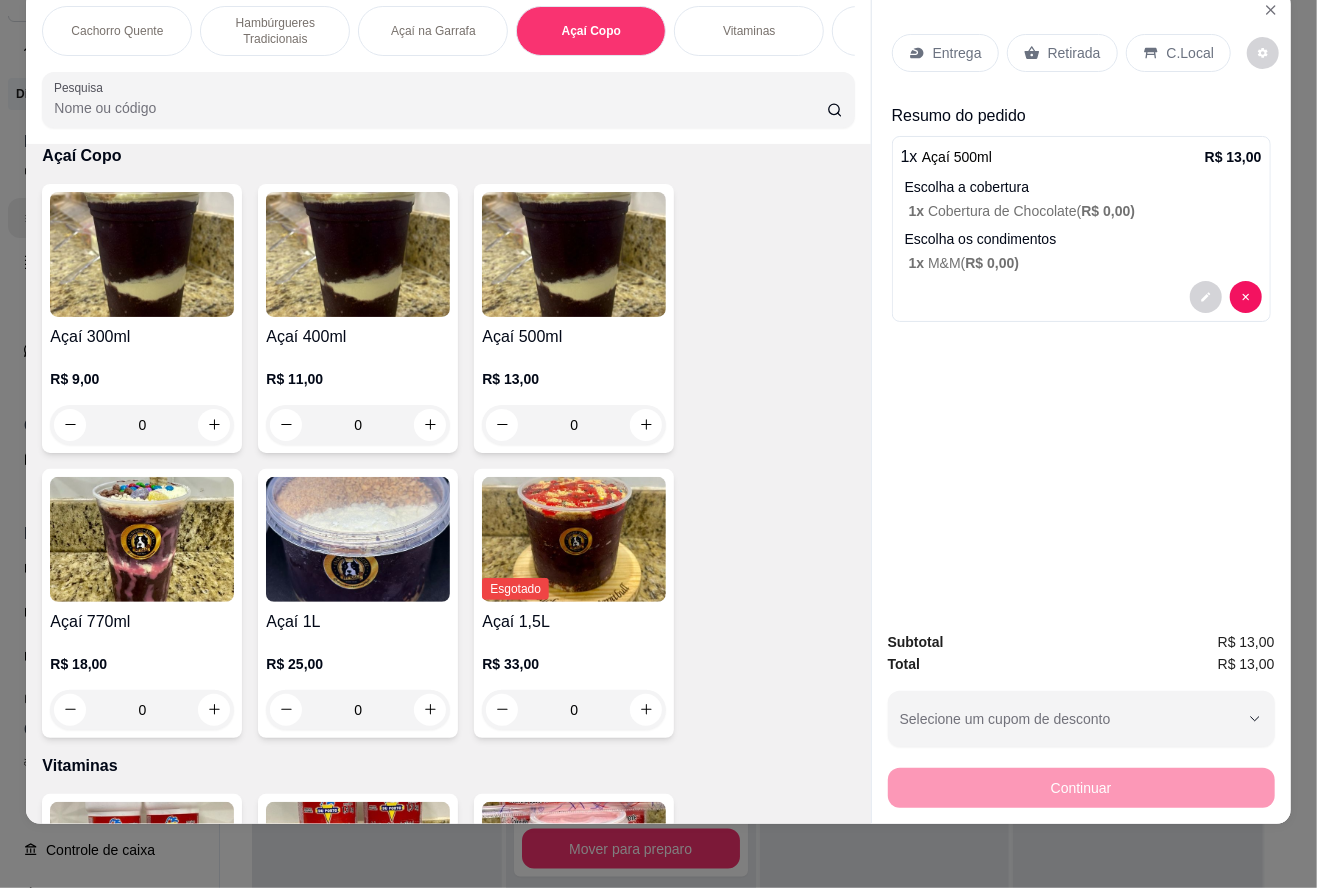 click on "Retirada" at bounding box center [1074, 53] 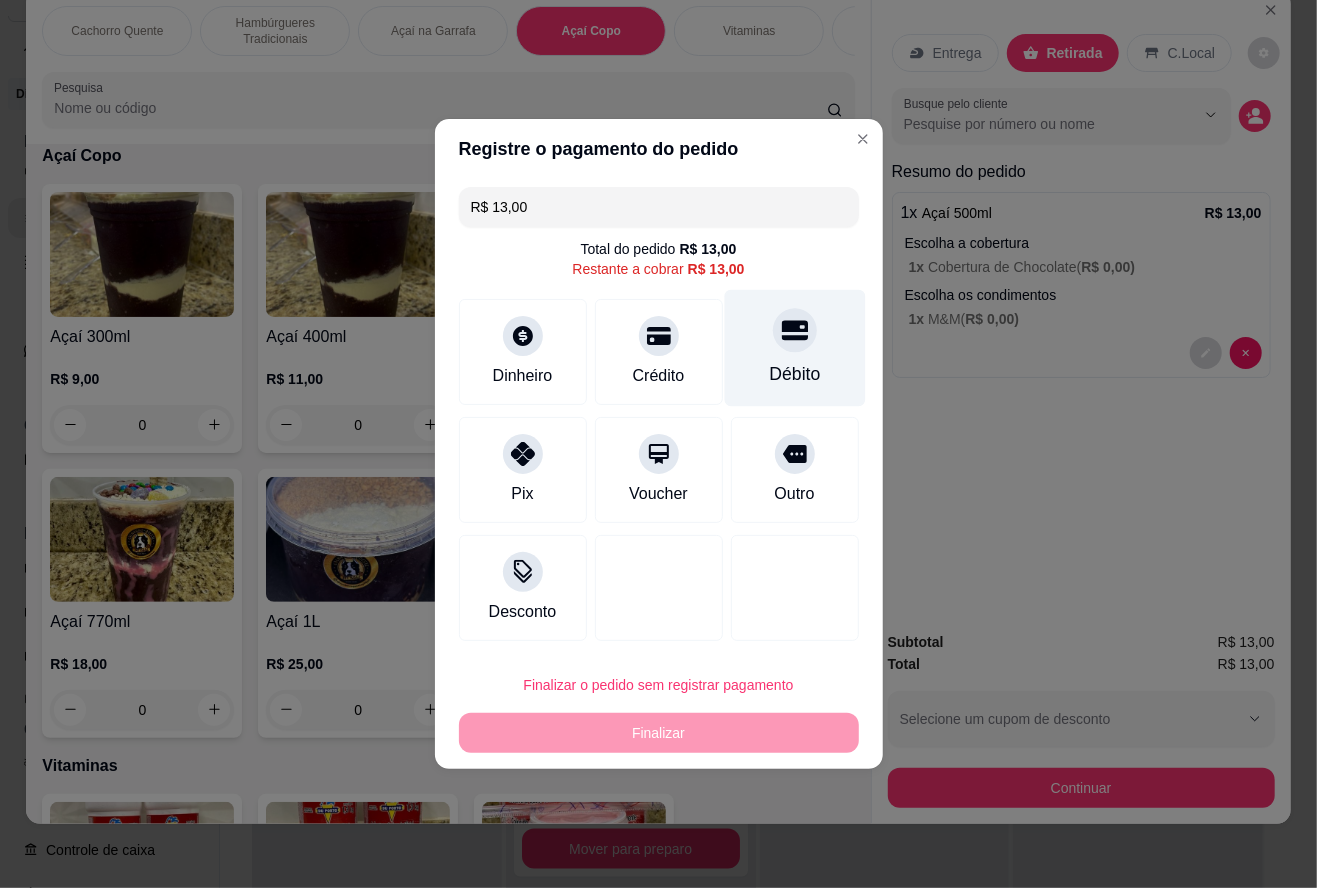 click at bounding box center (795, 330) 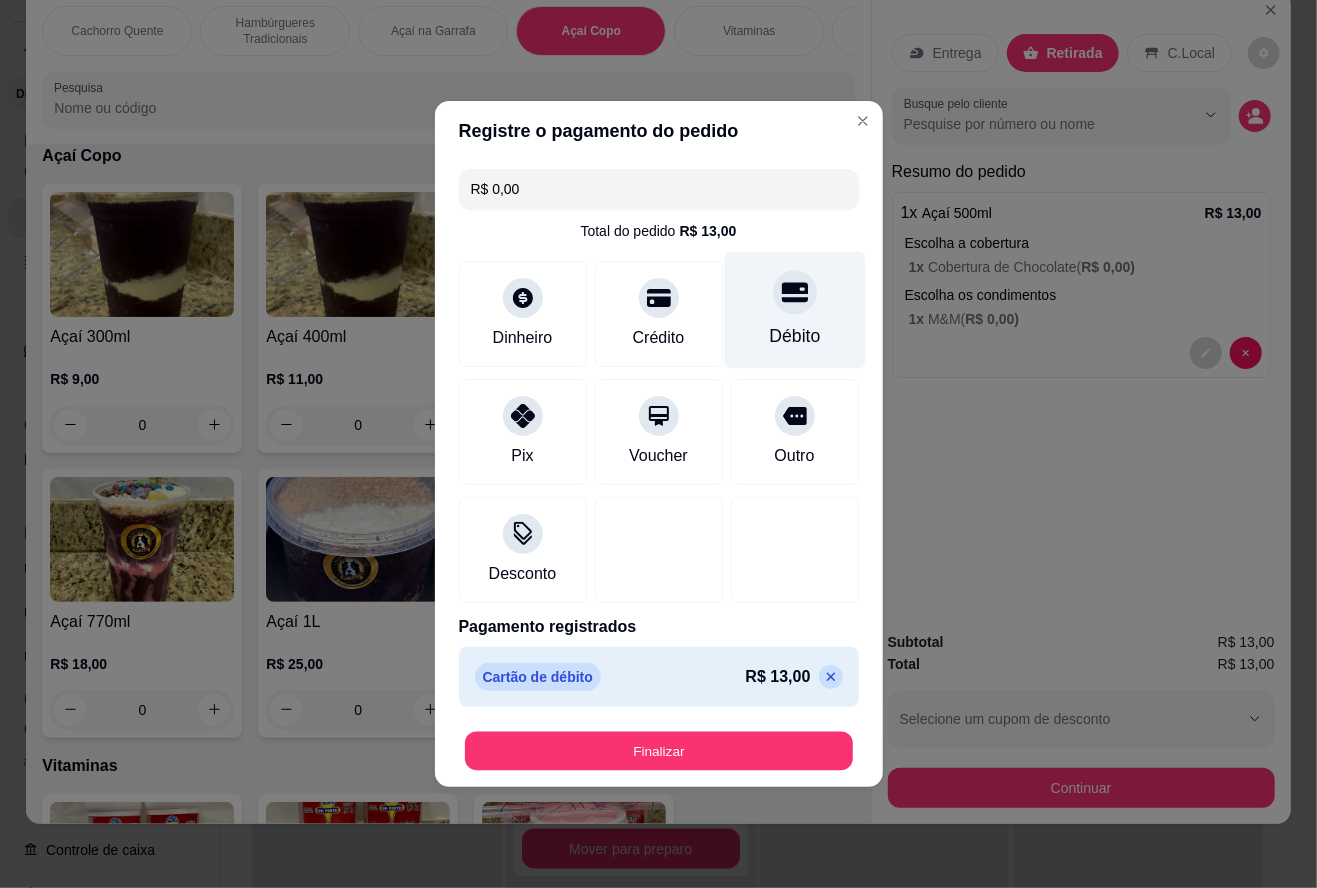 click on "Finalizar" at bounding box center [659, 751] 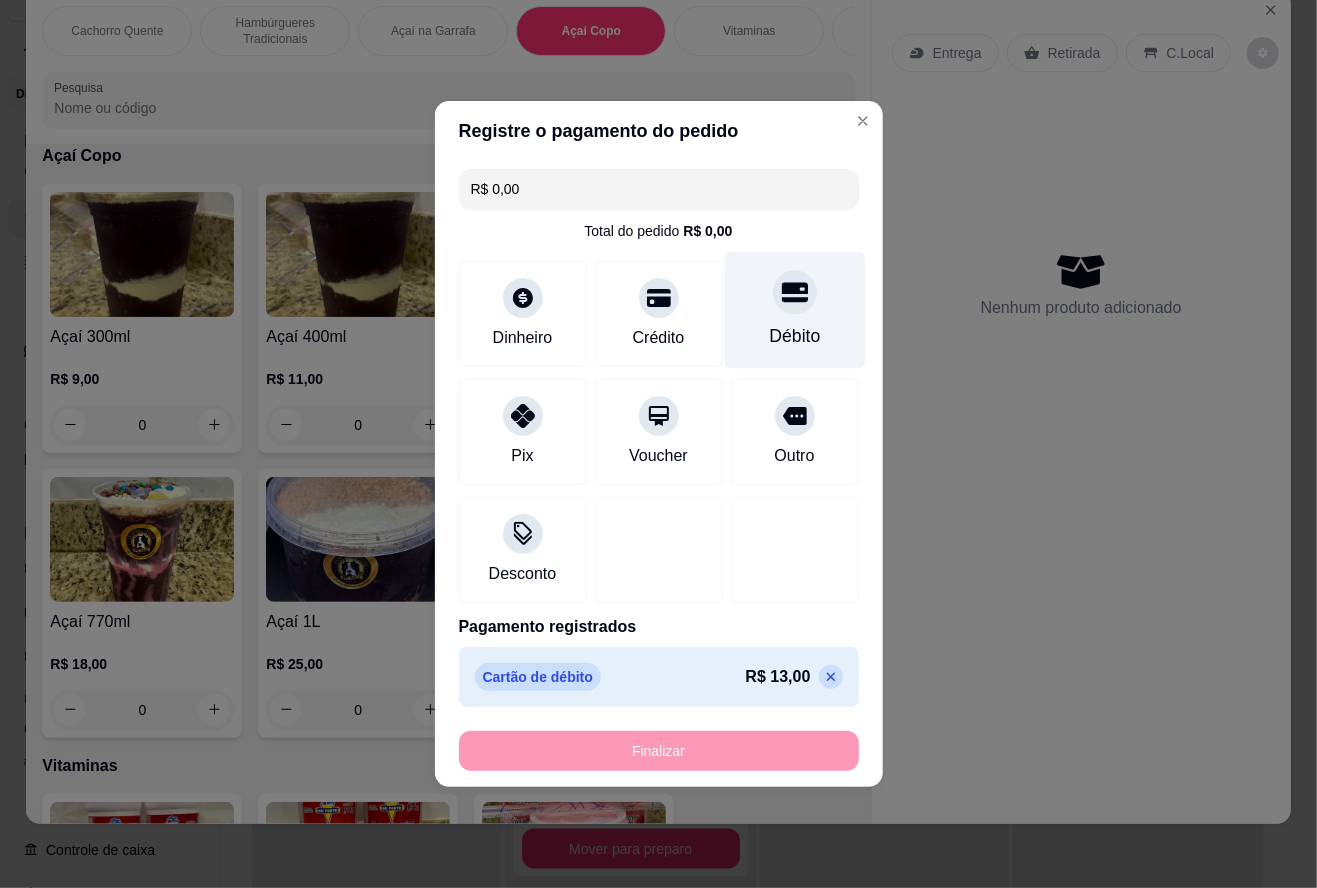 type on "-R$ 13,00" 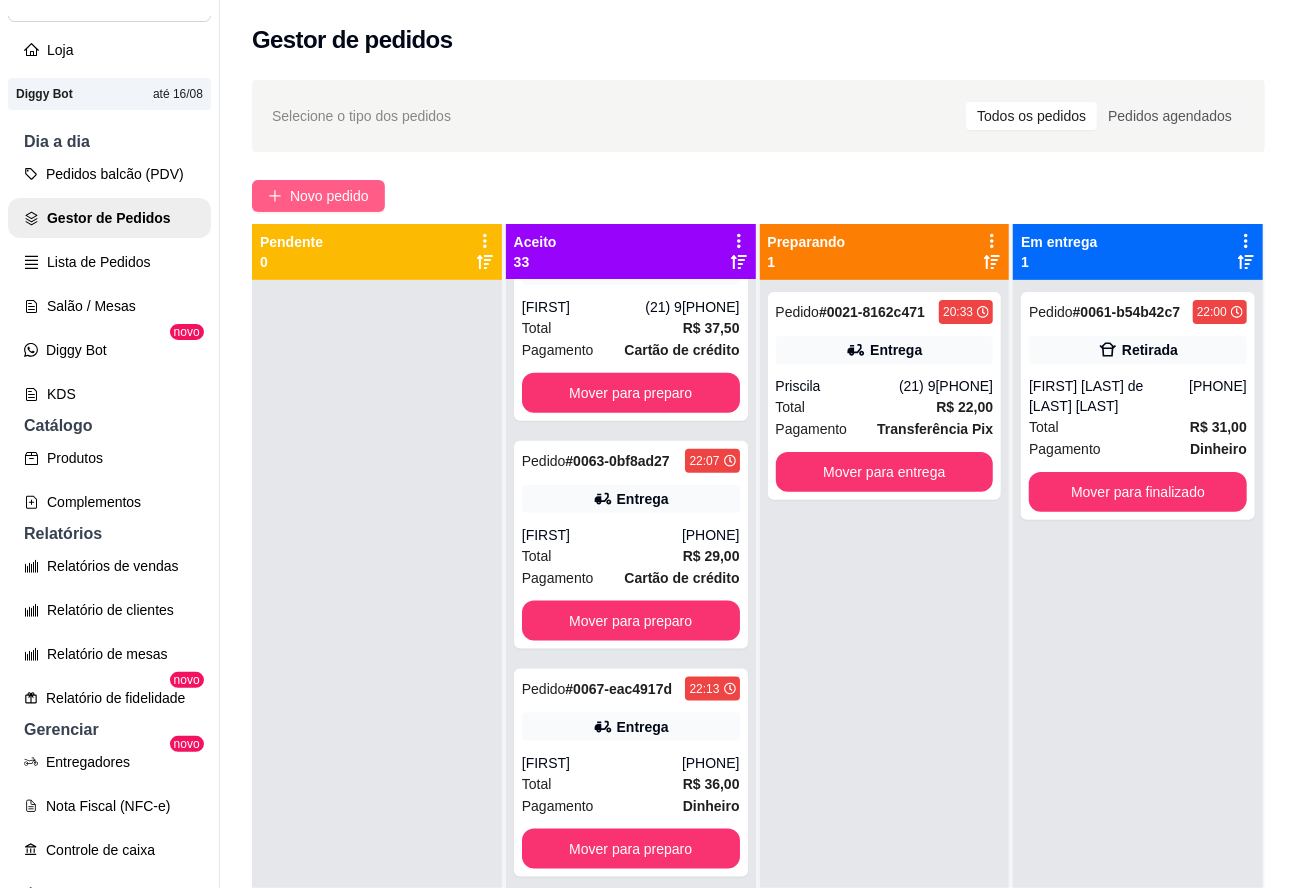click on "Novo pedido" at bounding box center [329, 196] 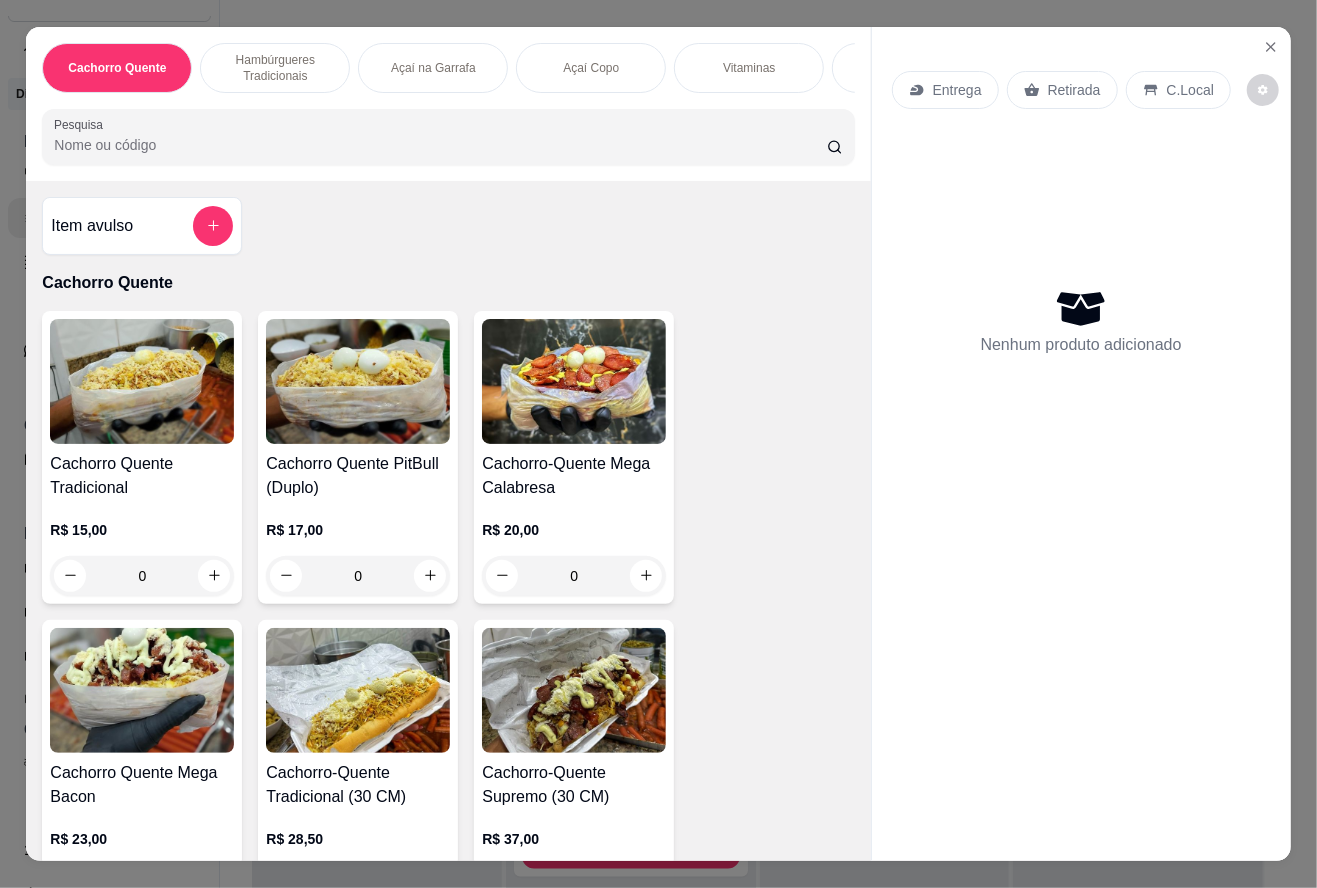click on "Açaí na Garrafa" at bounding box center (433, 68) 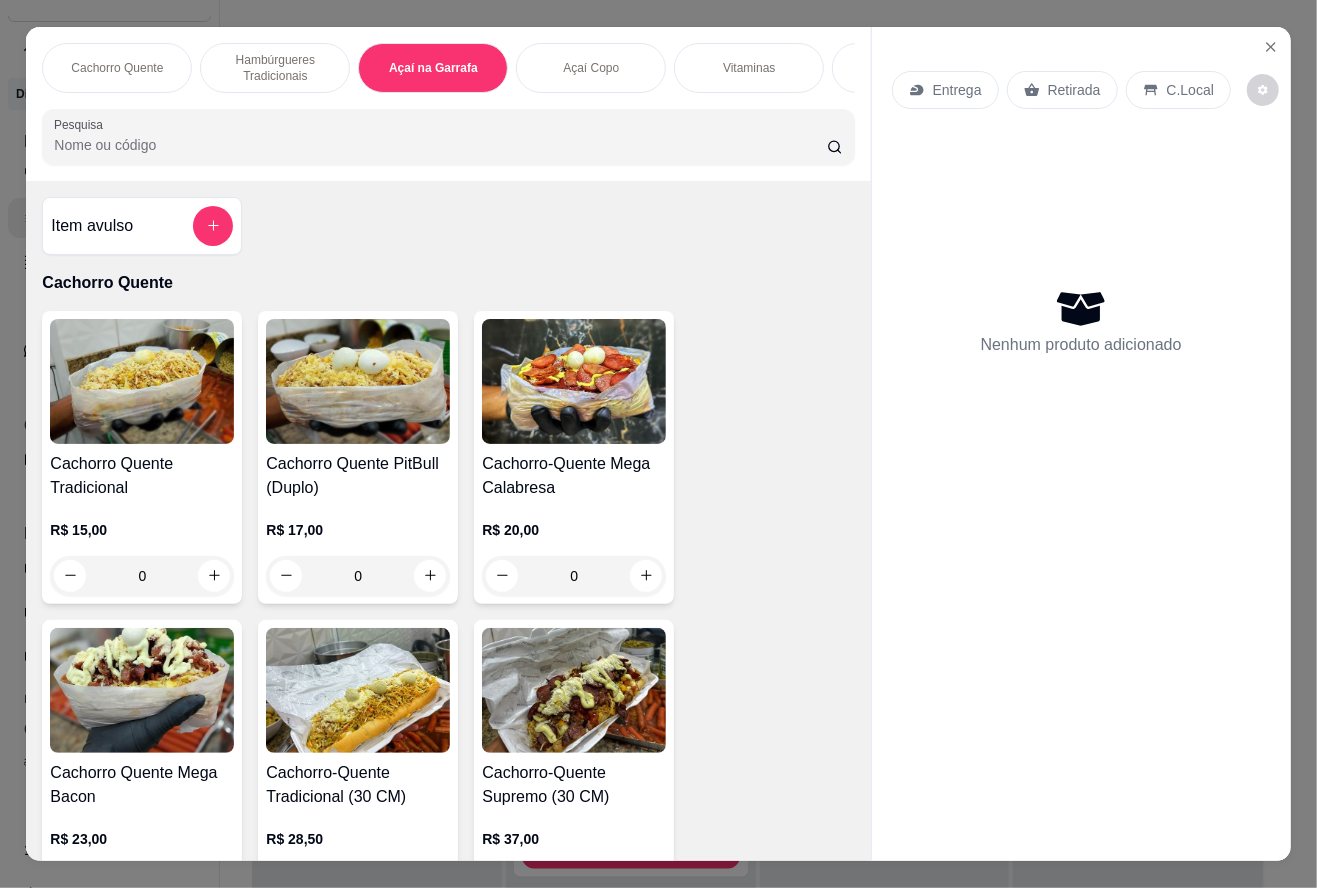 scroll, scrollTop: 1929, scrollLeft: 0, axis: vertical 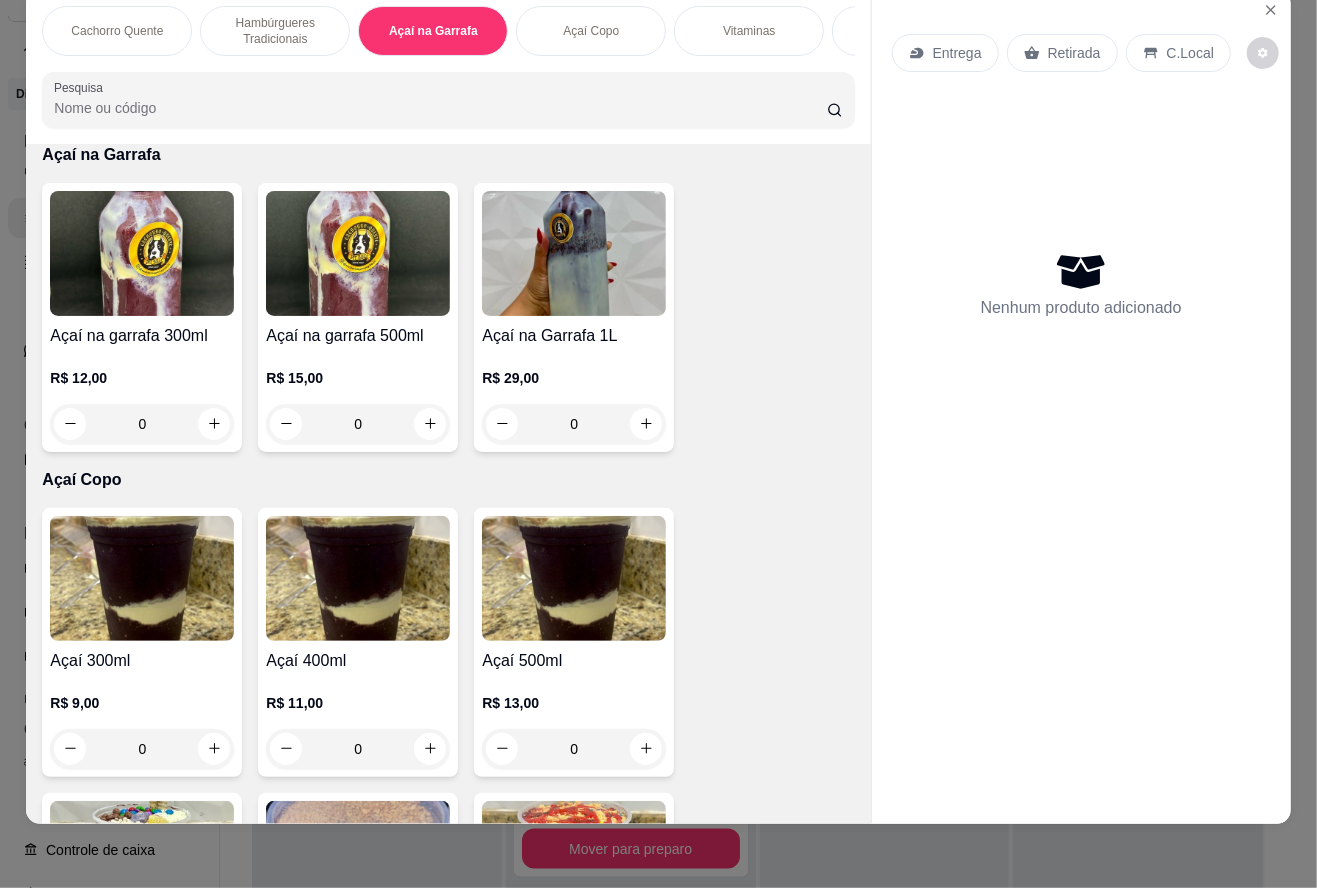 click on "0" at bounding box center (358, 424) 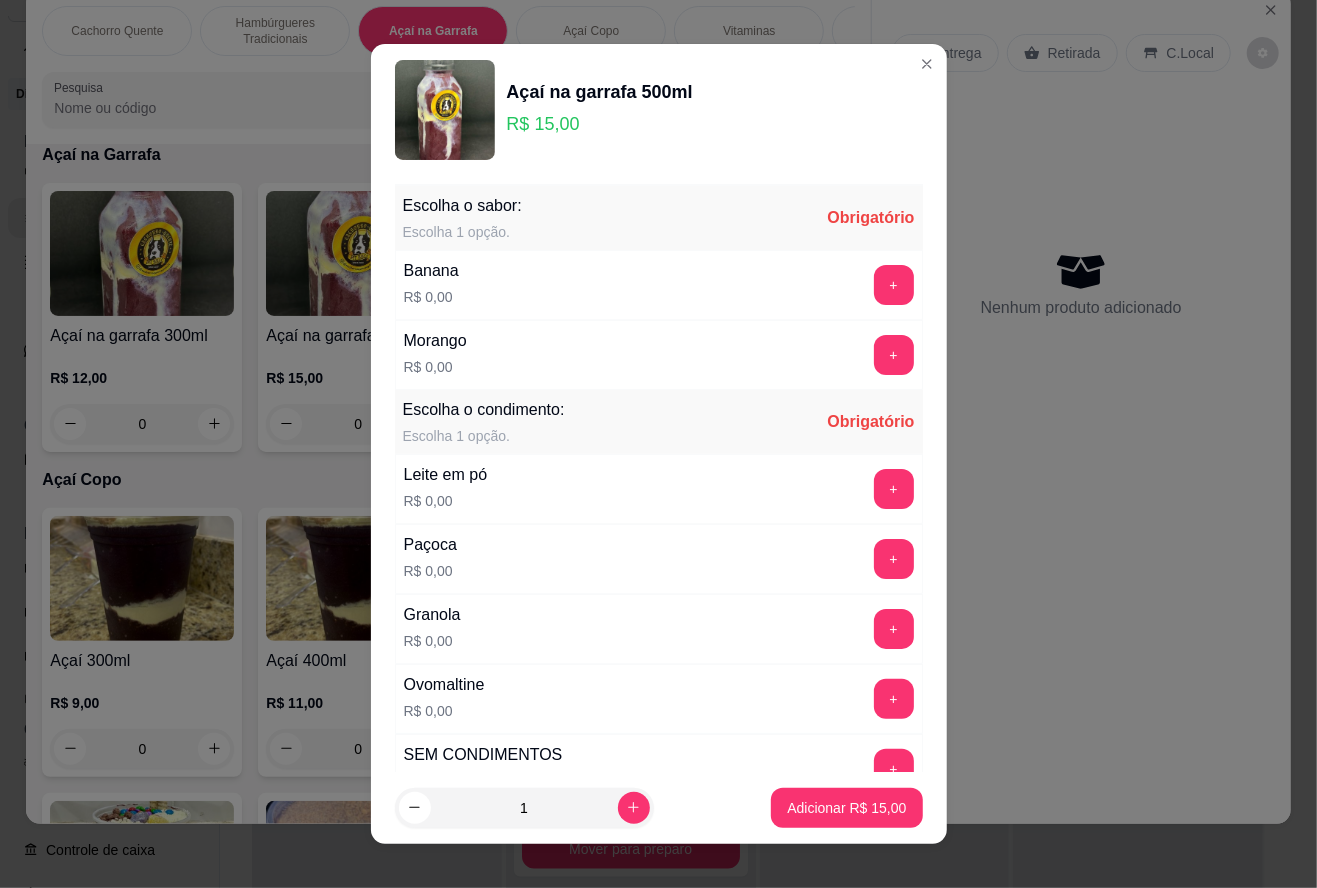 click on "+" at bounding box center [894, 285] 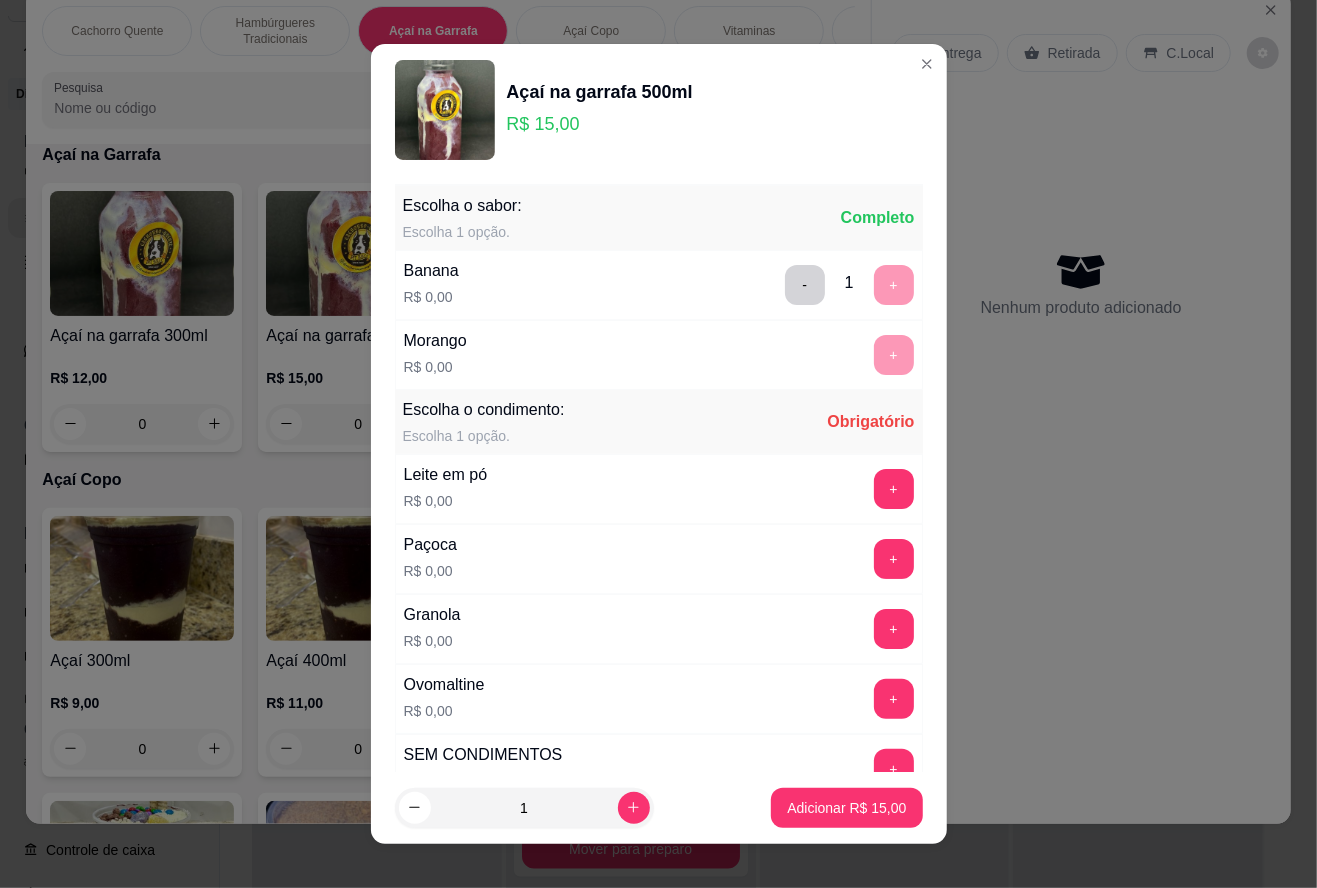 click on "-" at bounding box center [805, 285] 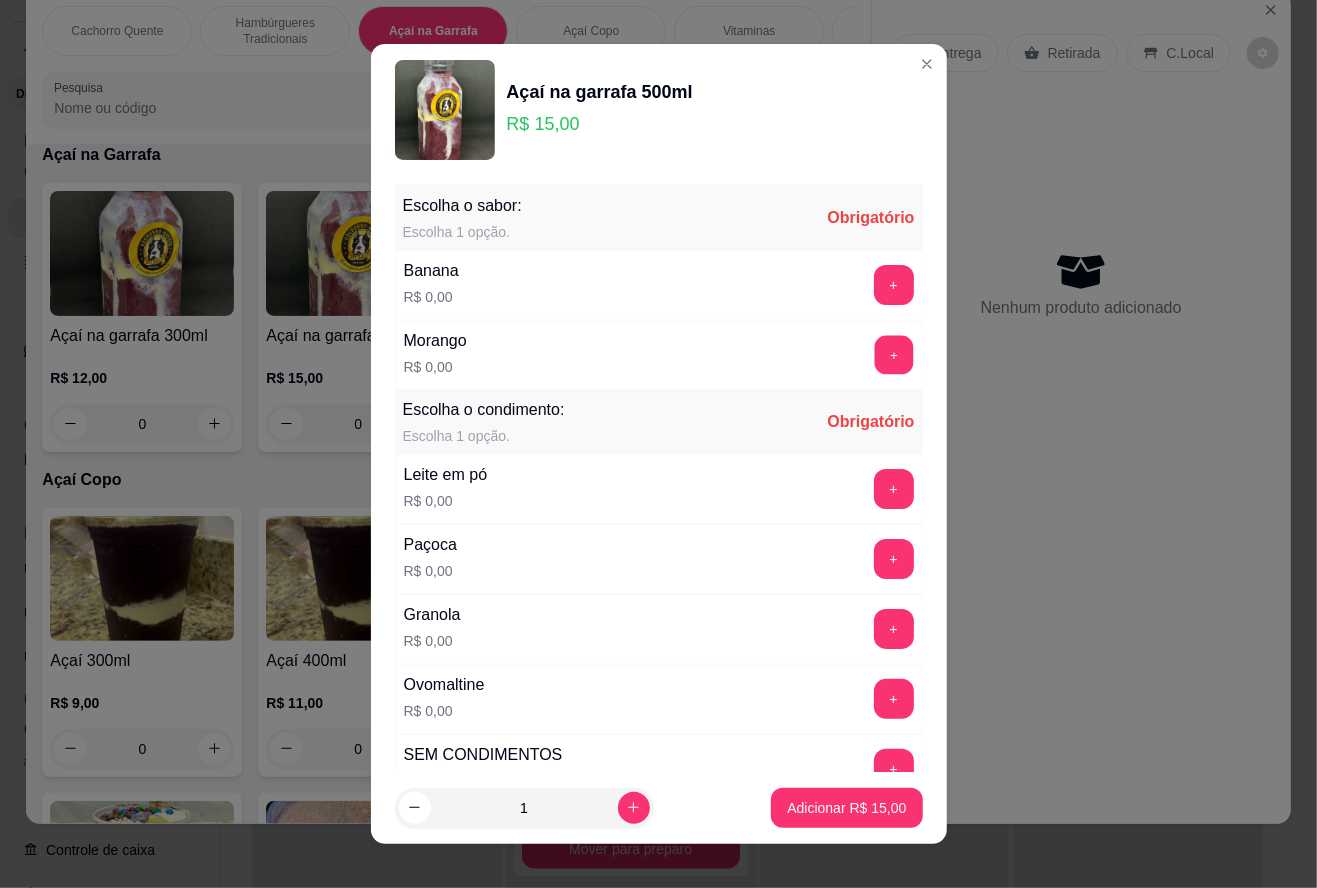 click on "+" at bounding box center [893, 355] 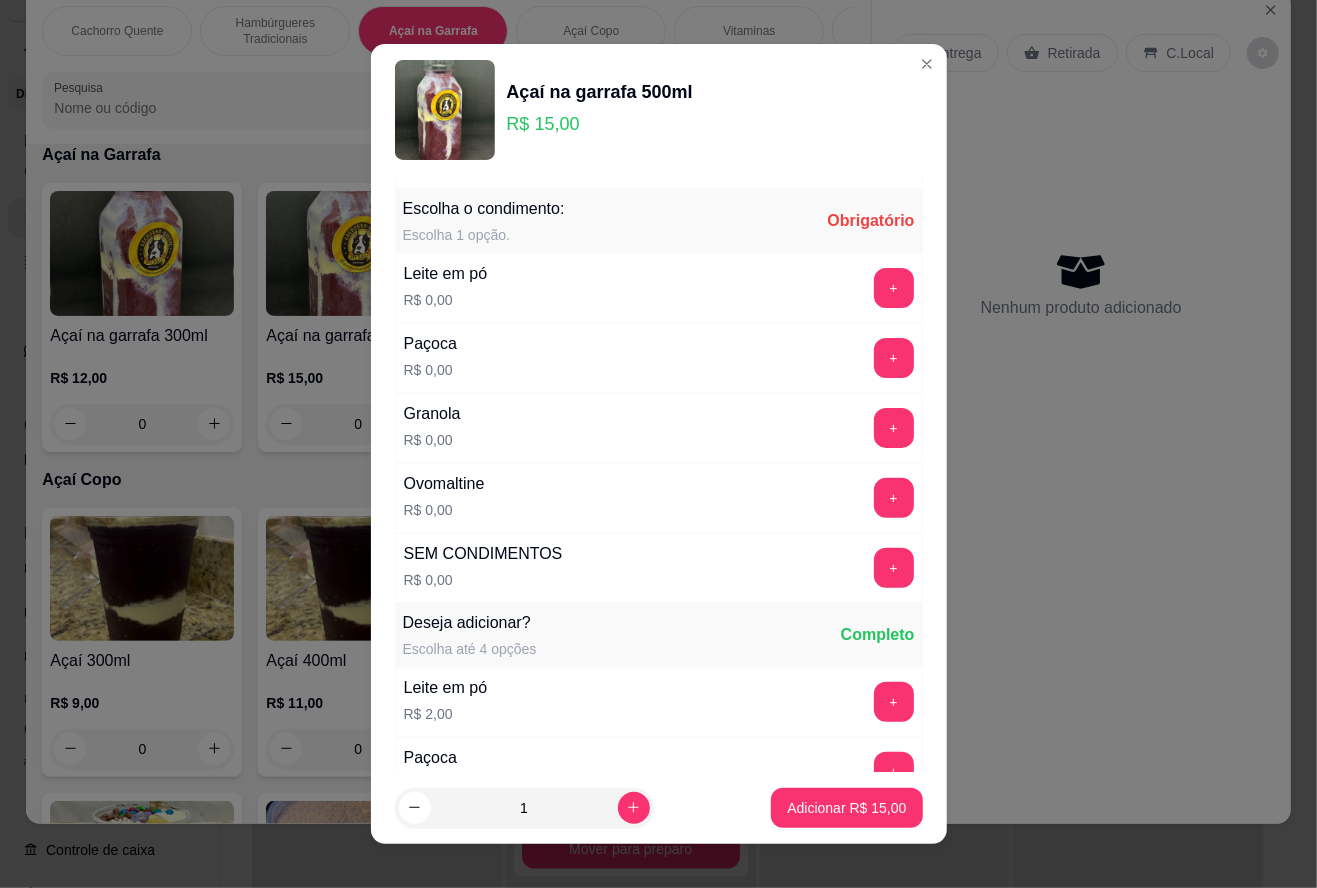 scroll, scrollTop: 225, scrollLeft: 0, axis: vertical 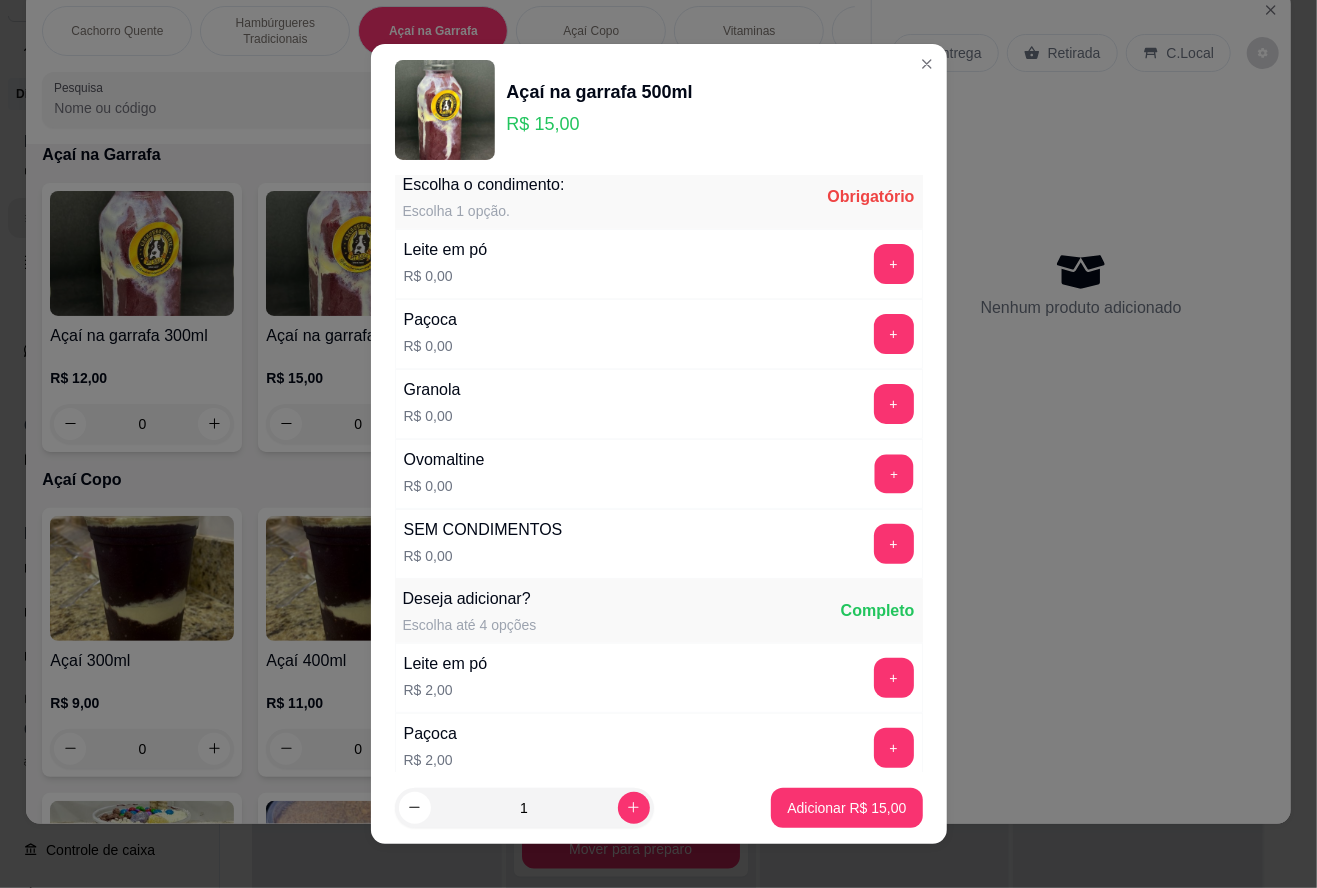 click on "+" at bounding box center [893, 474] 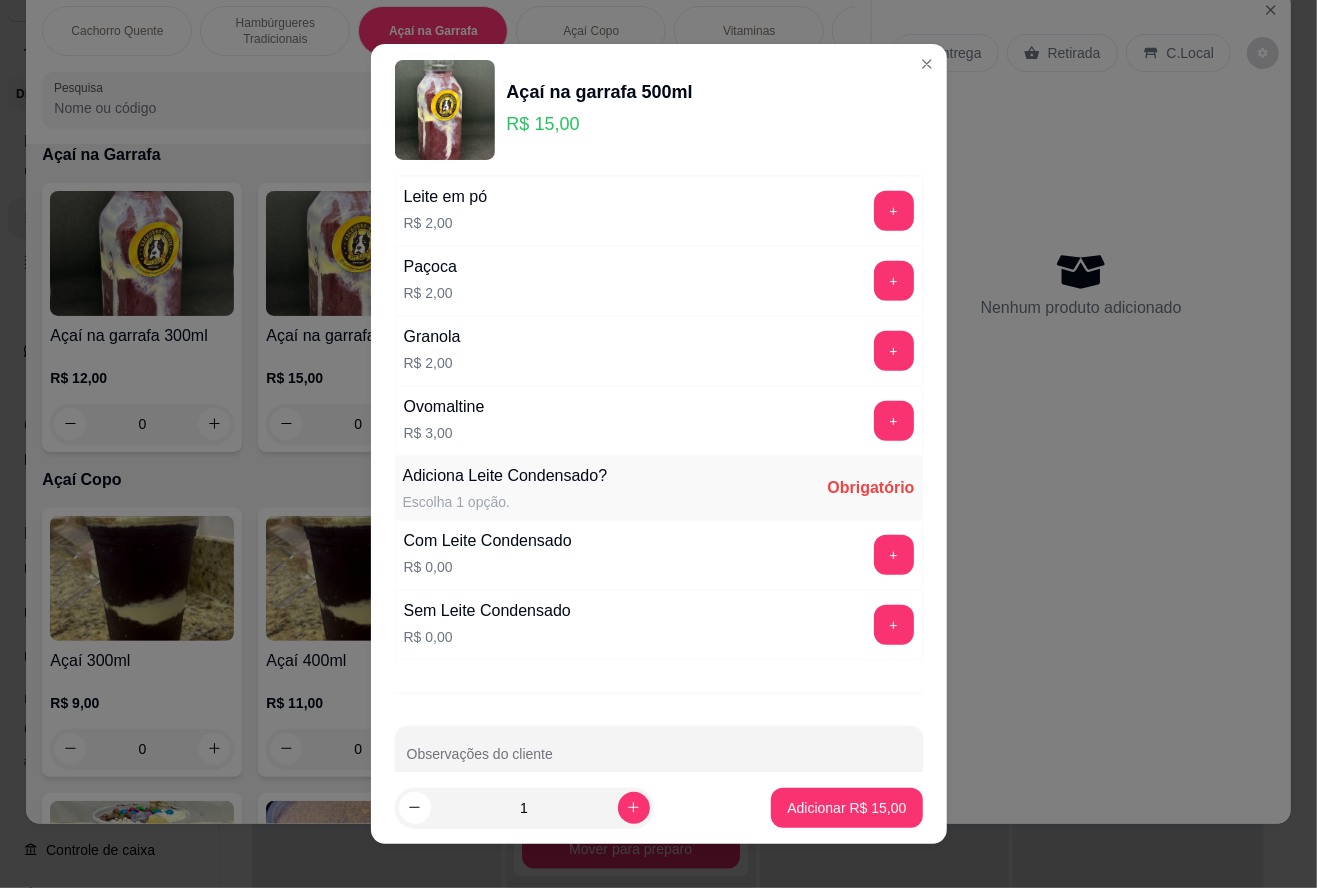 scroll, scrollTop: 730, scrollLeft: 0, axis: vertical 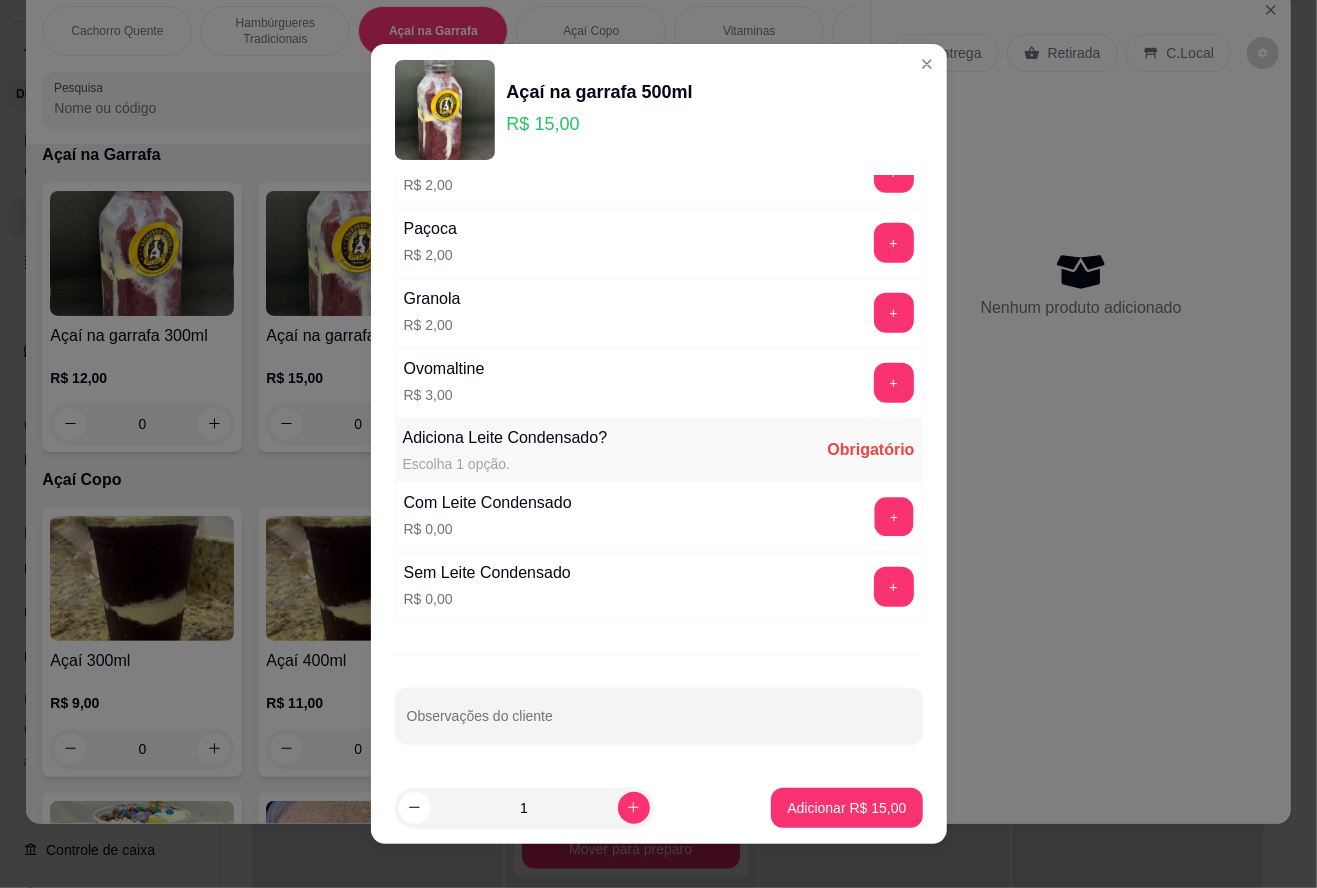 click on "+" at bounding box center [893, 517] 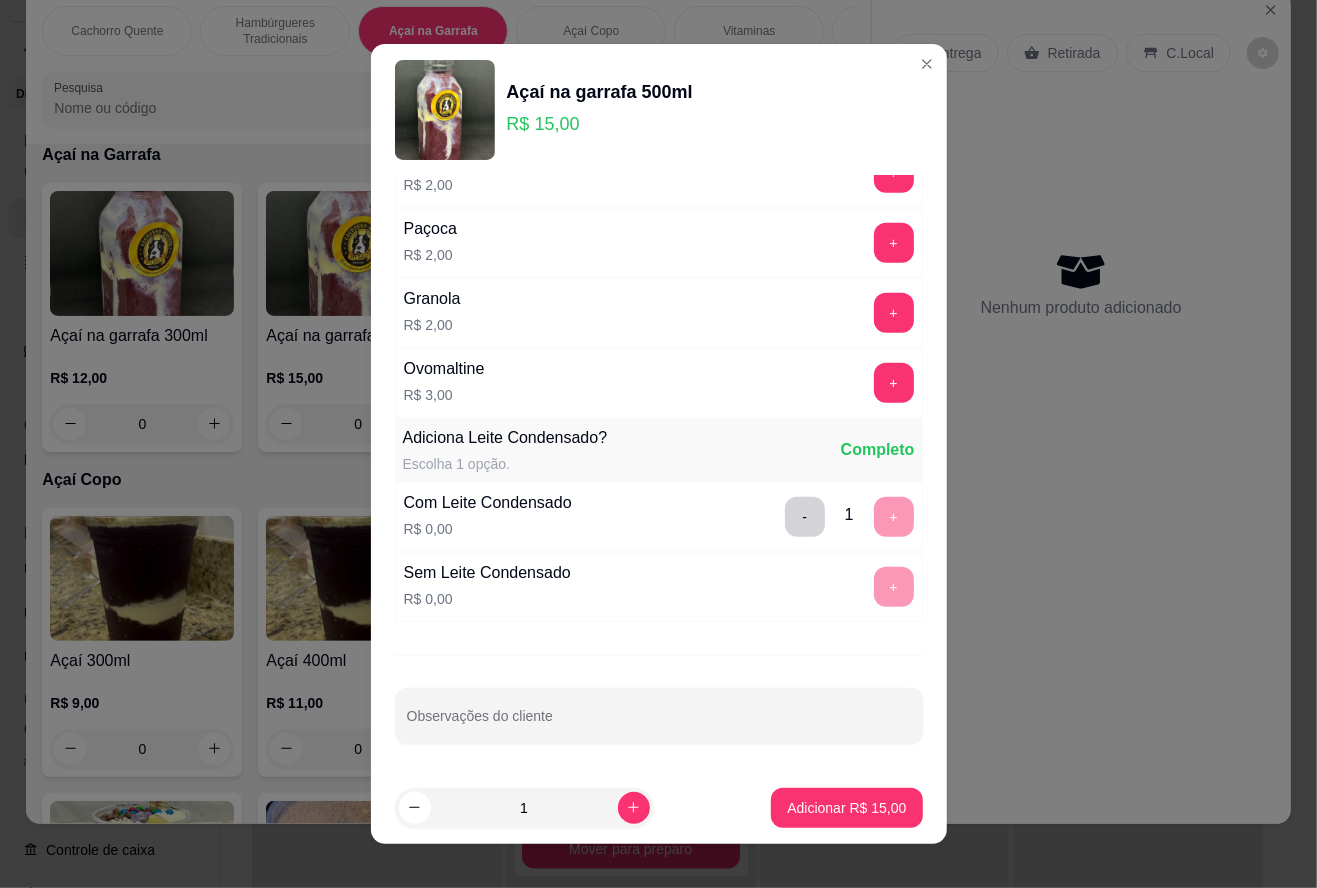 click on "Observações do cliente" at bounding box center [659, 724] 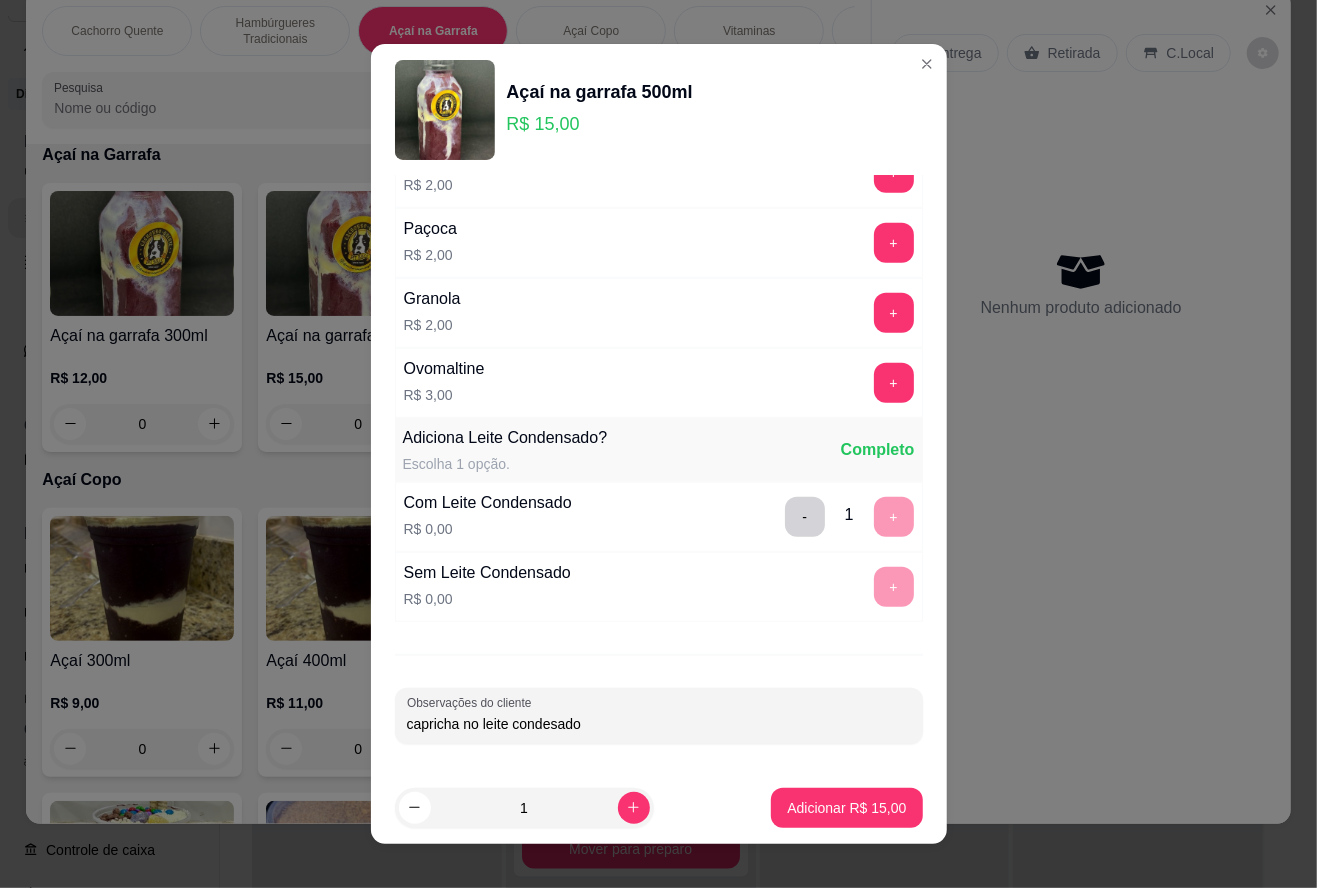 type on "capricha no leite condesado" 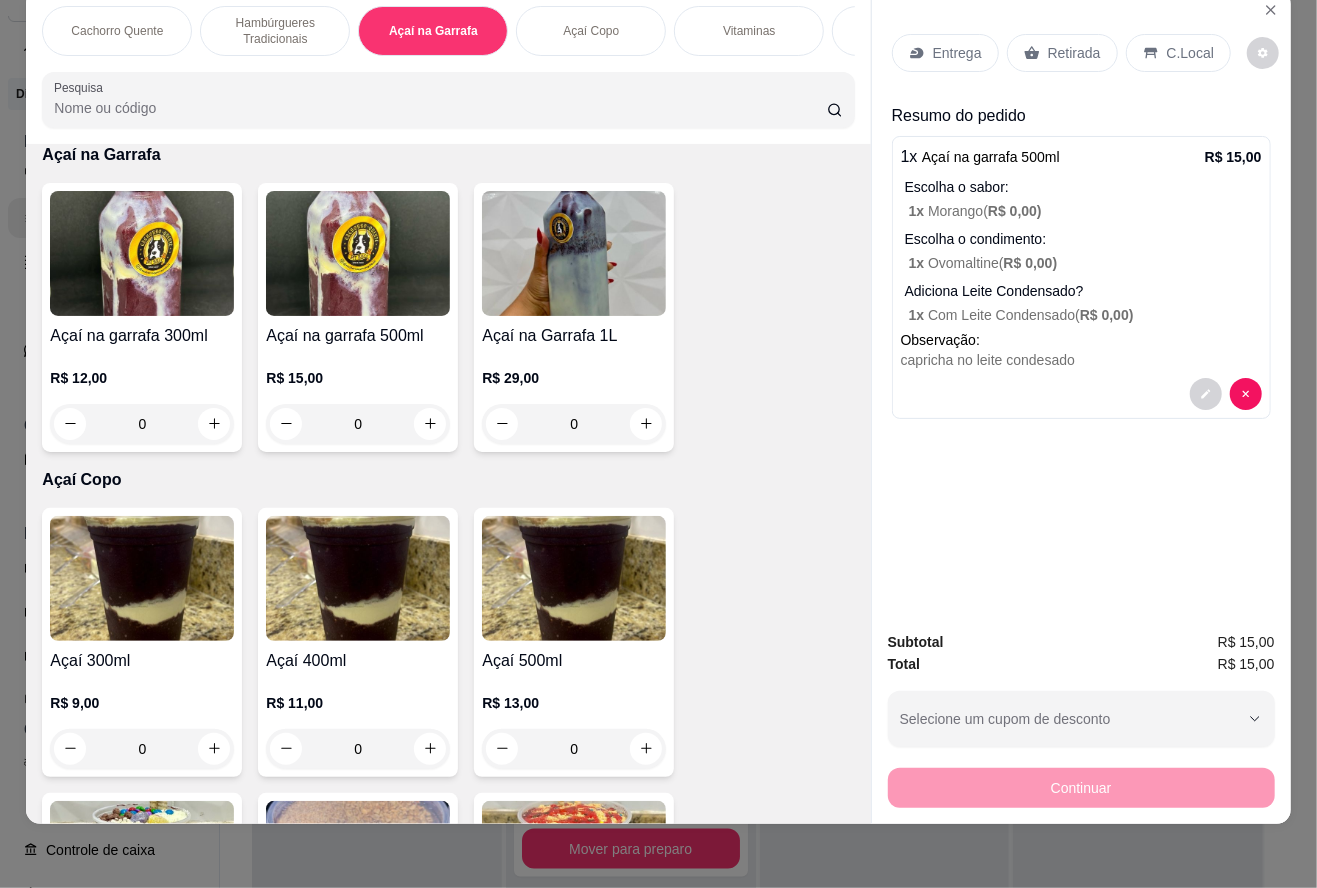 click on "Retirada" at bounding box center [1074, 53] 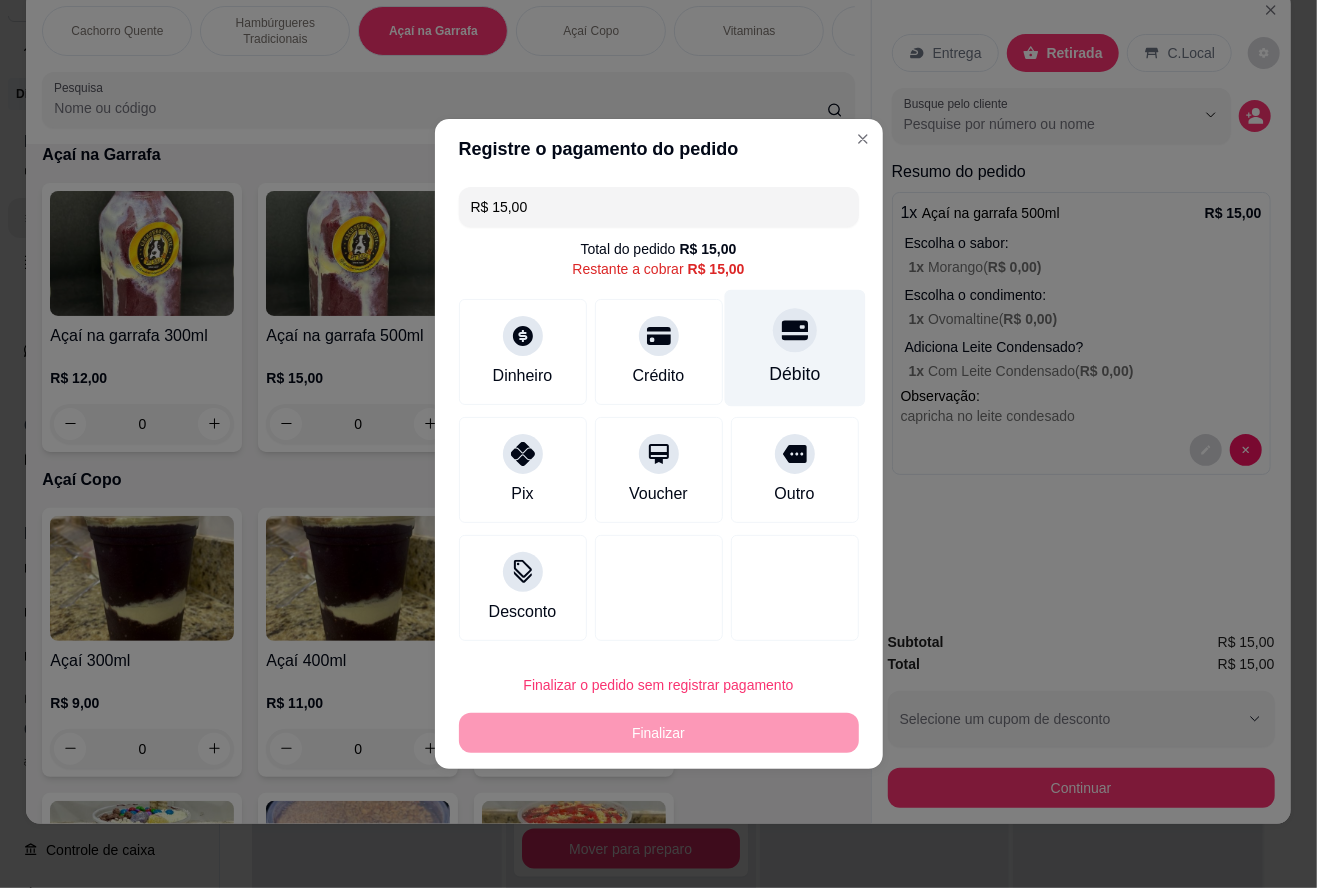 click 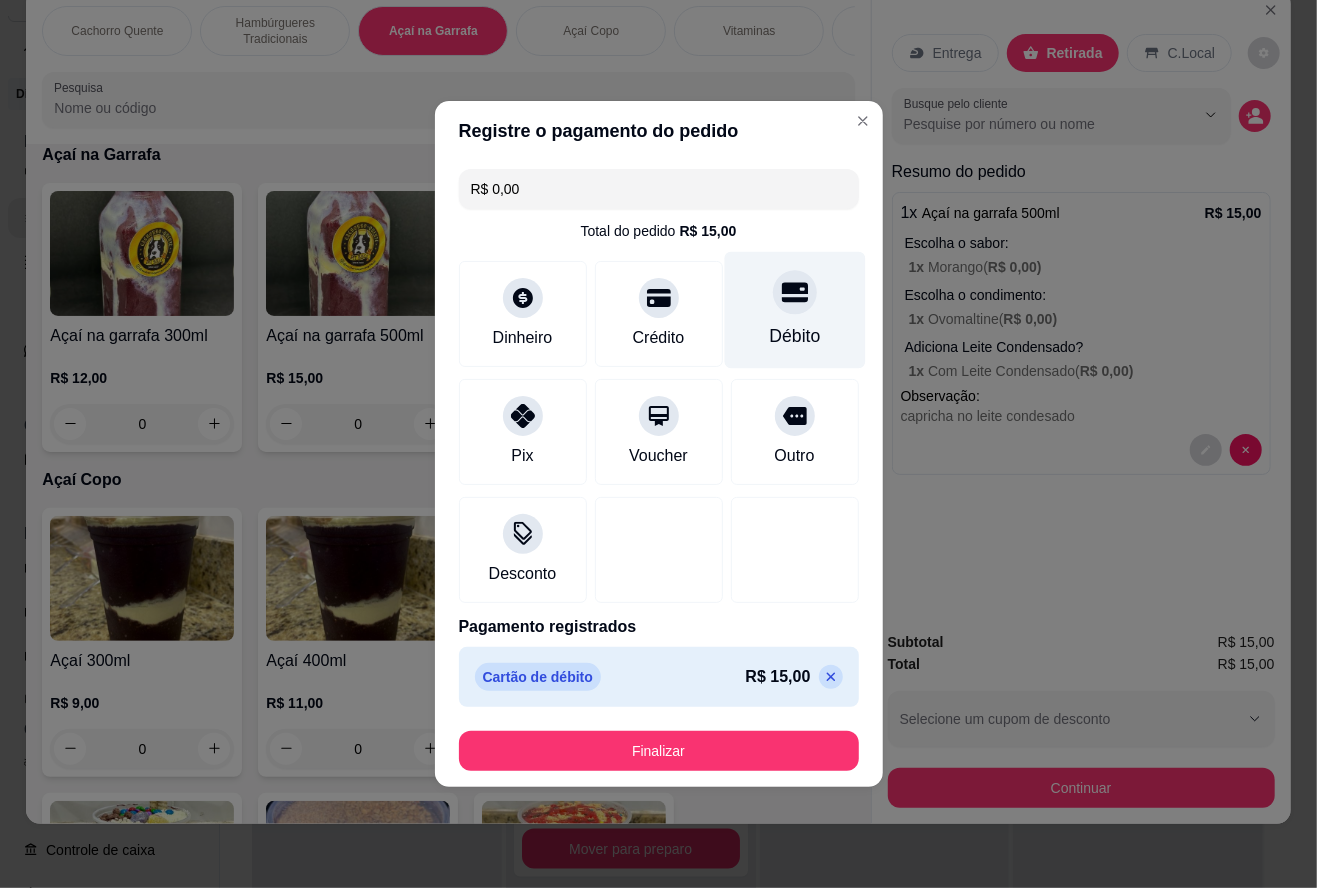 click on "Finalizar" at bounding box center [659, 751] 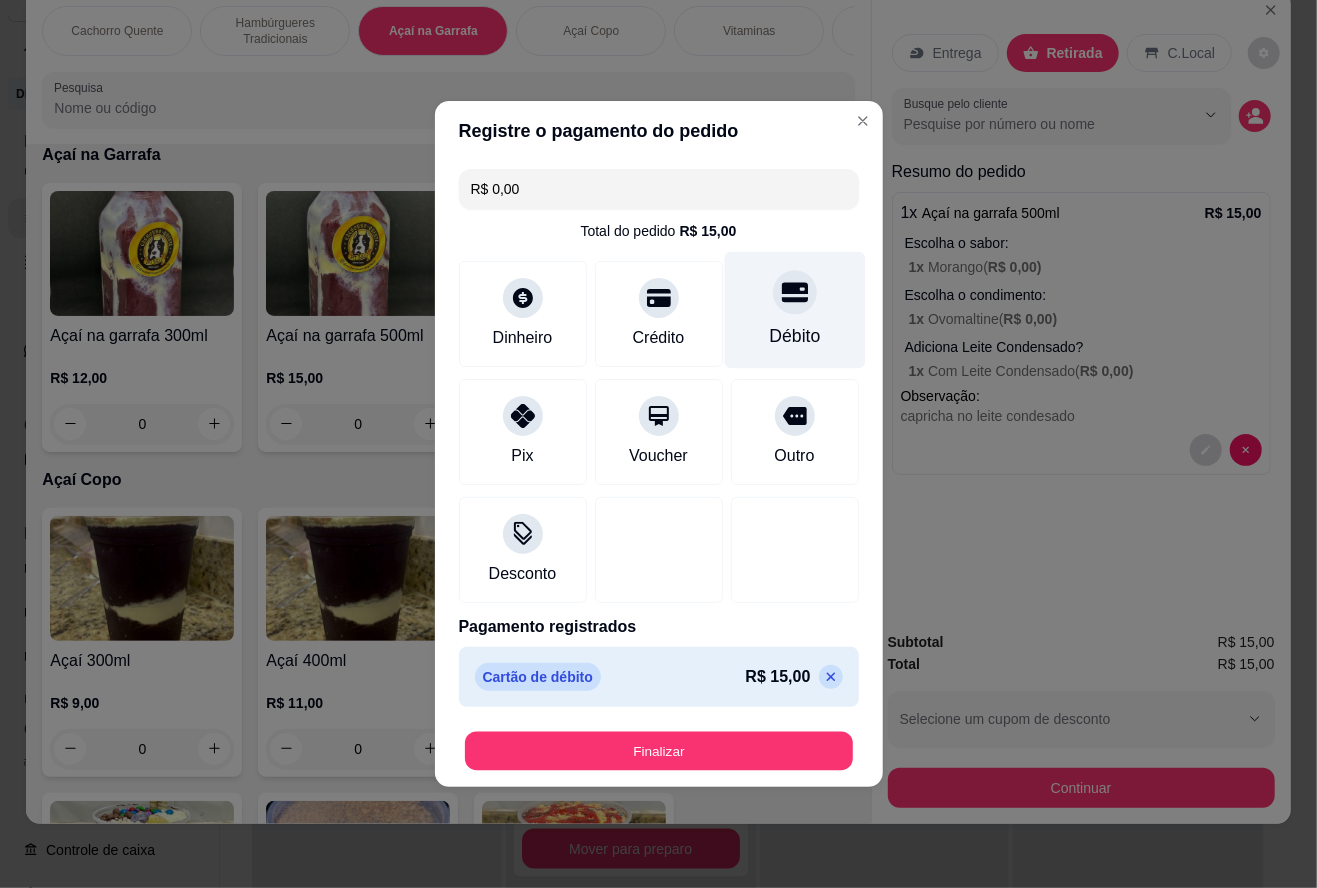 click on "Finalizar" at bounding box center [659, 751] 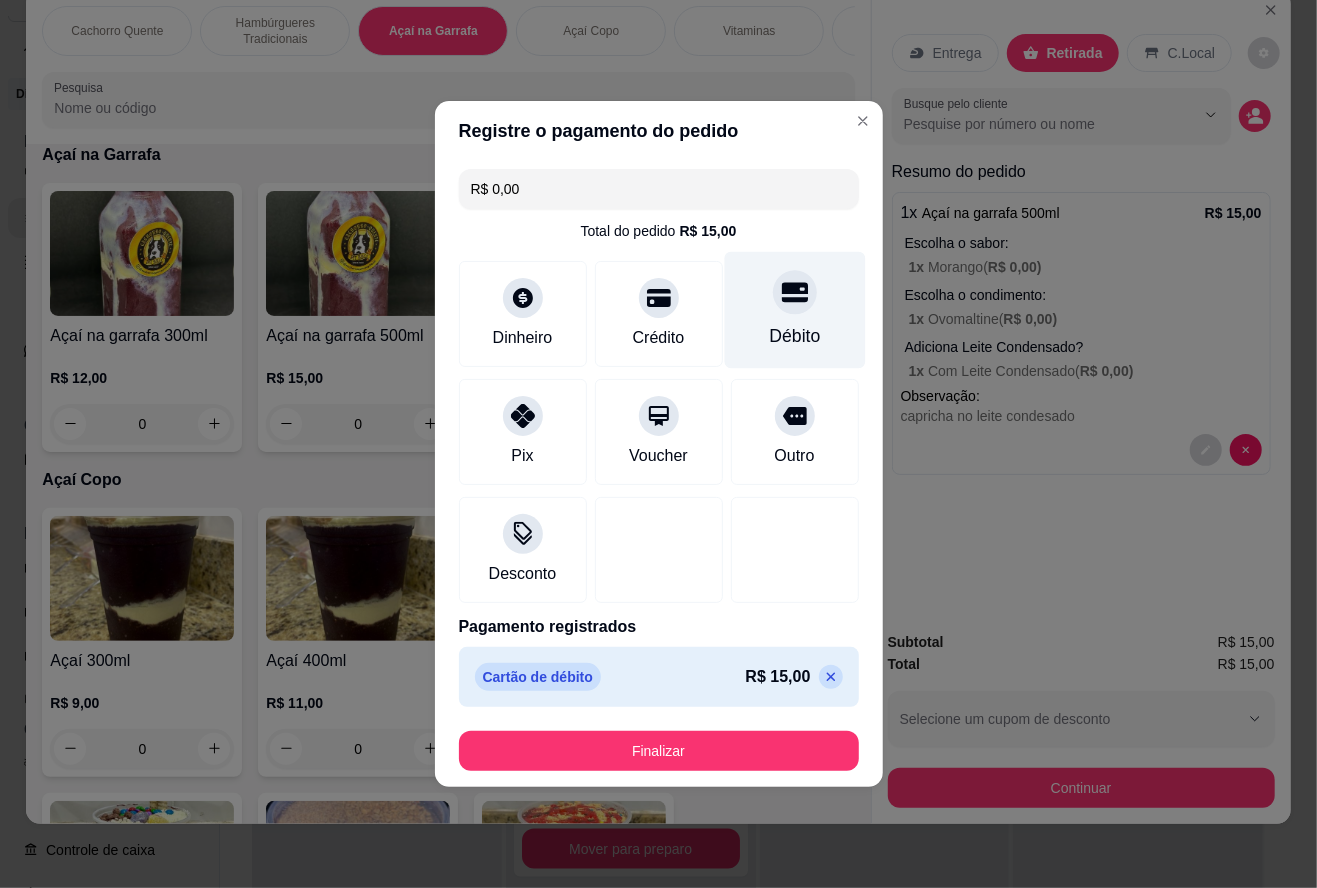 click on "Finalizar" at bounding box center (659, 751) 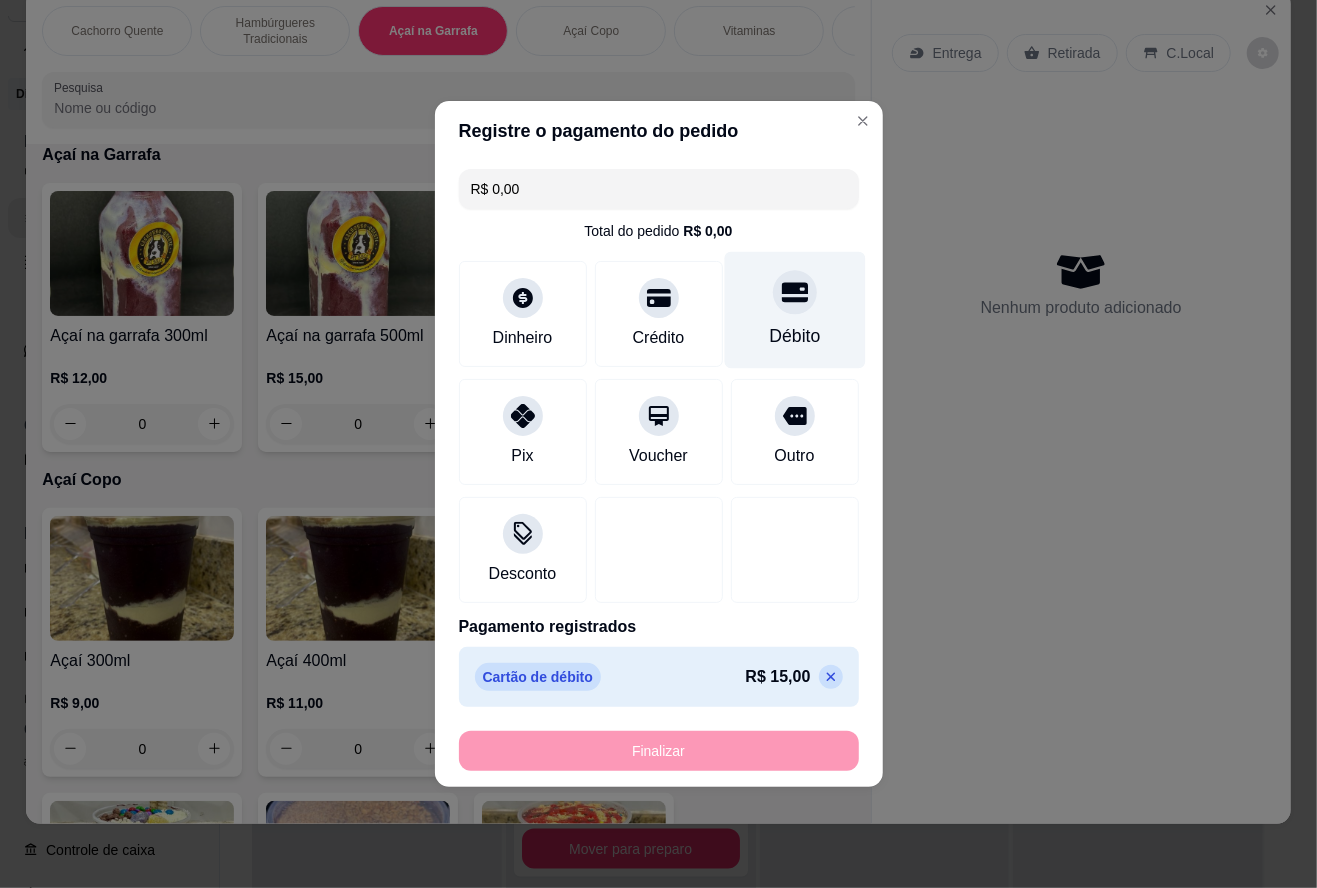 type on "-R$ 15,00" 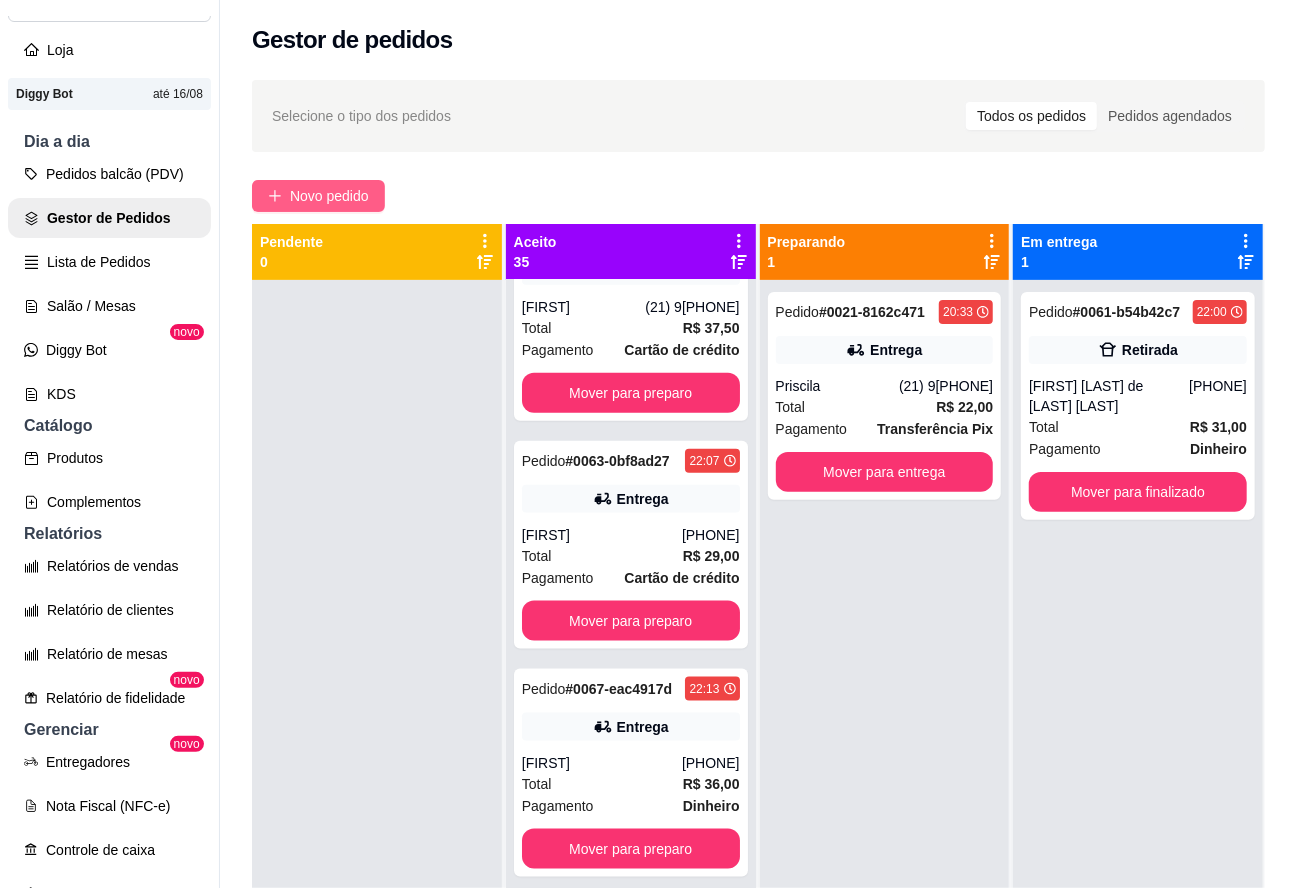 click on "Novo pedido" at bounding box center (329, 196) 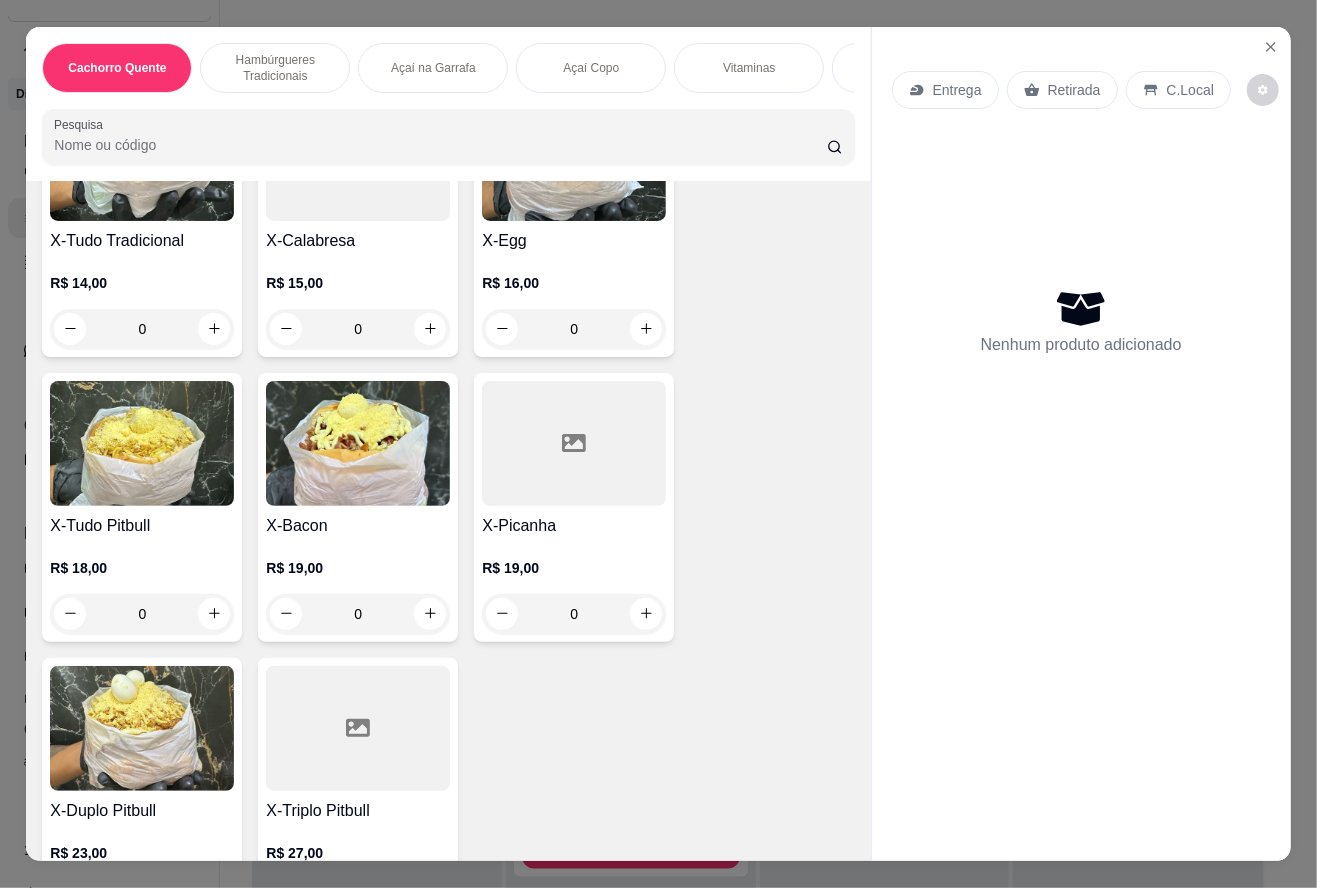 scroll, scrollTop: 1178, scrollLeft: 0, axis: vertical 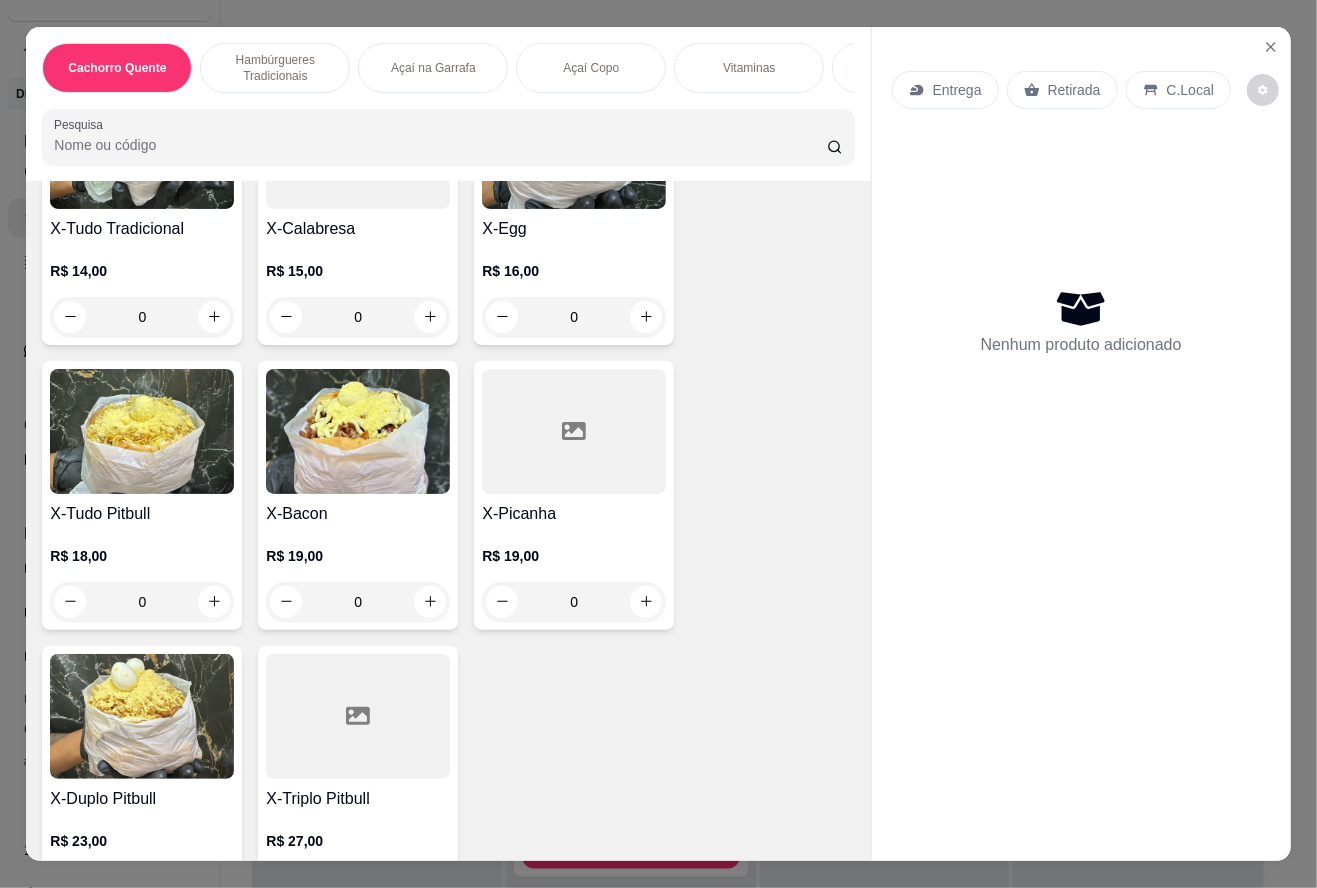 click on "0" at bounding box center [142, 602] 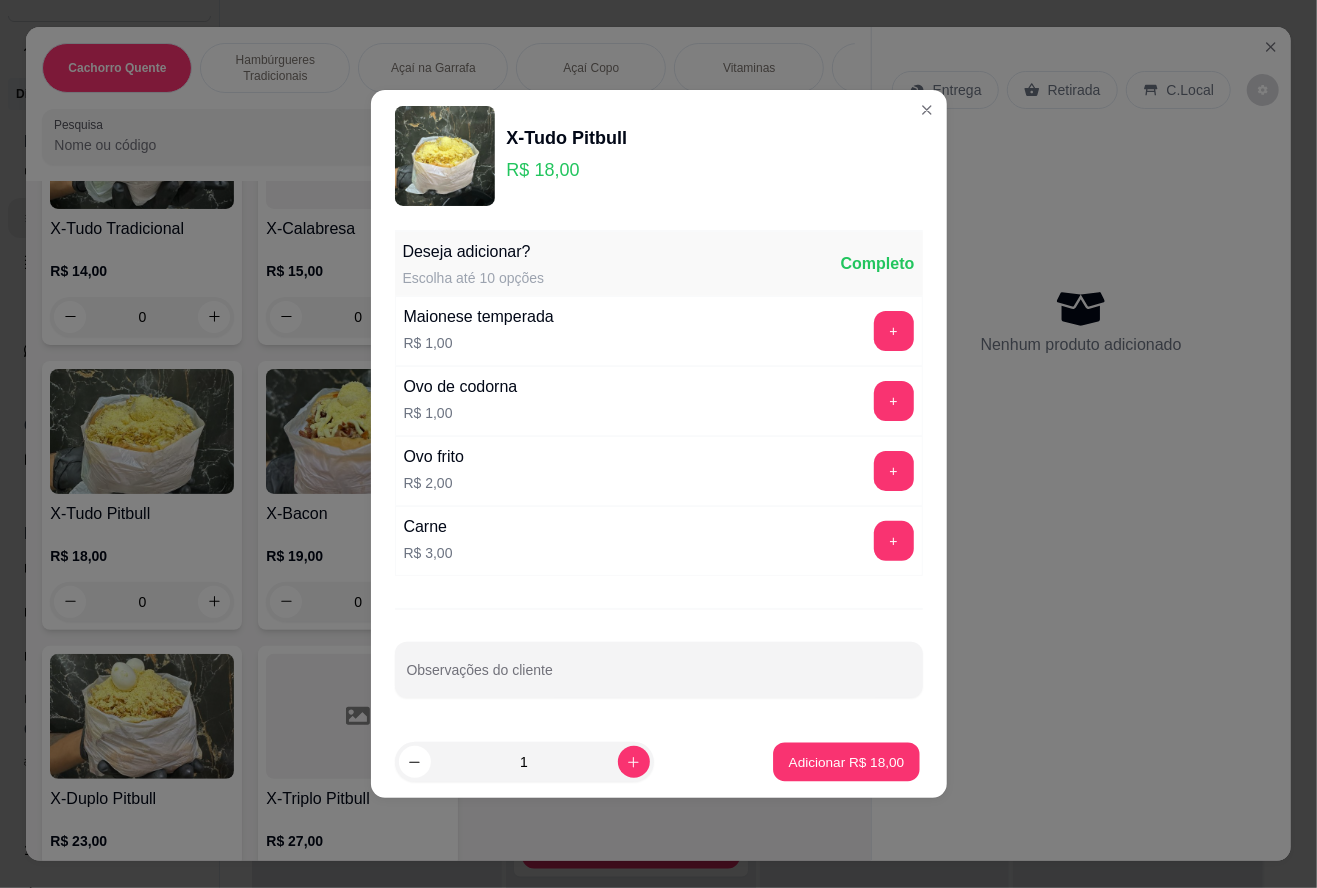 click on "Adicionar   R$ 18,00" at bounding box center [847, 761] 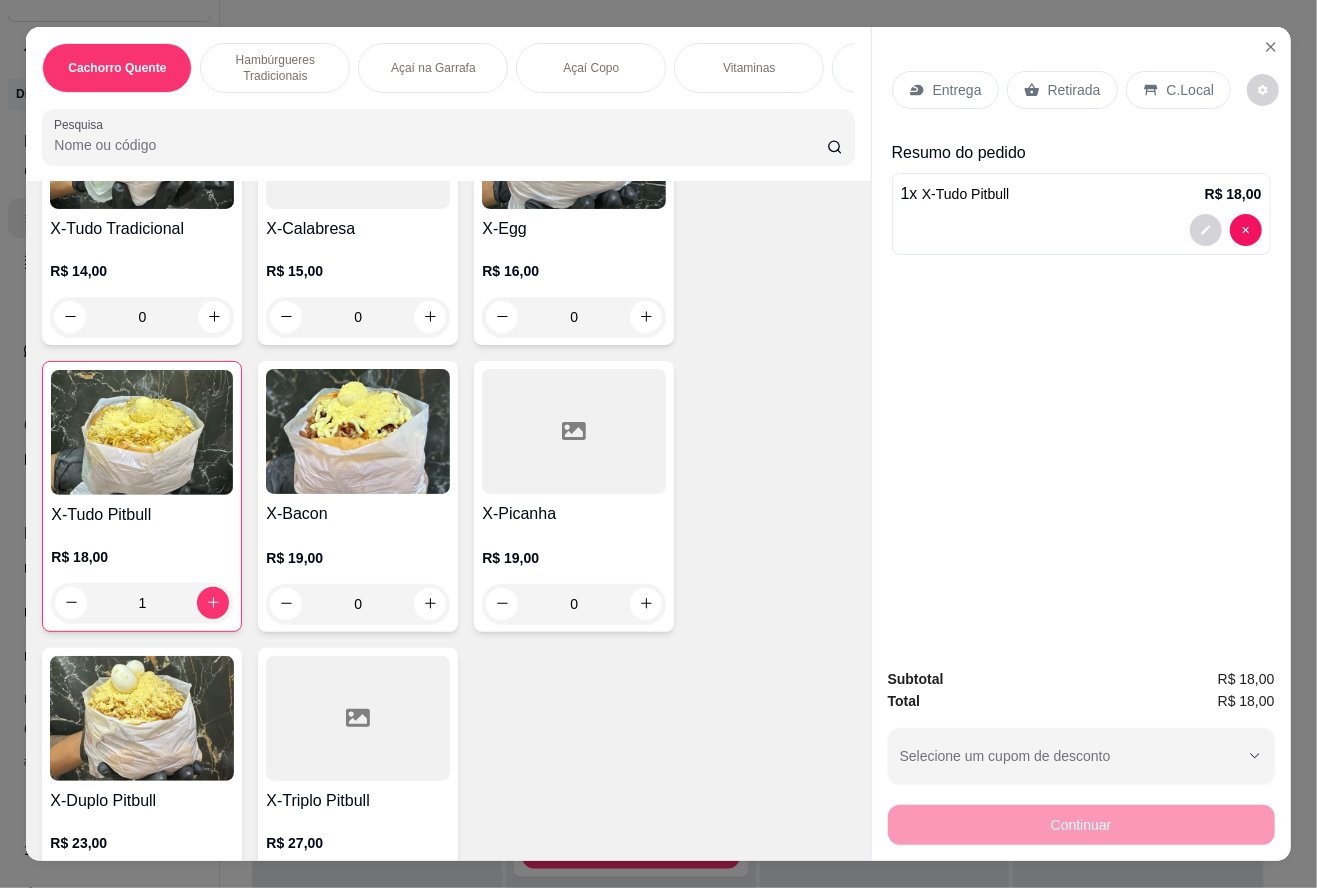 type on "1" 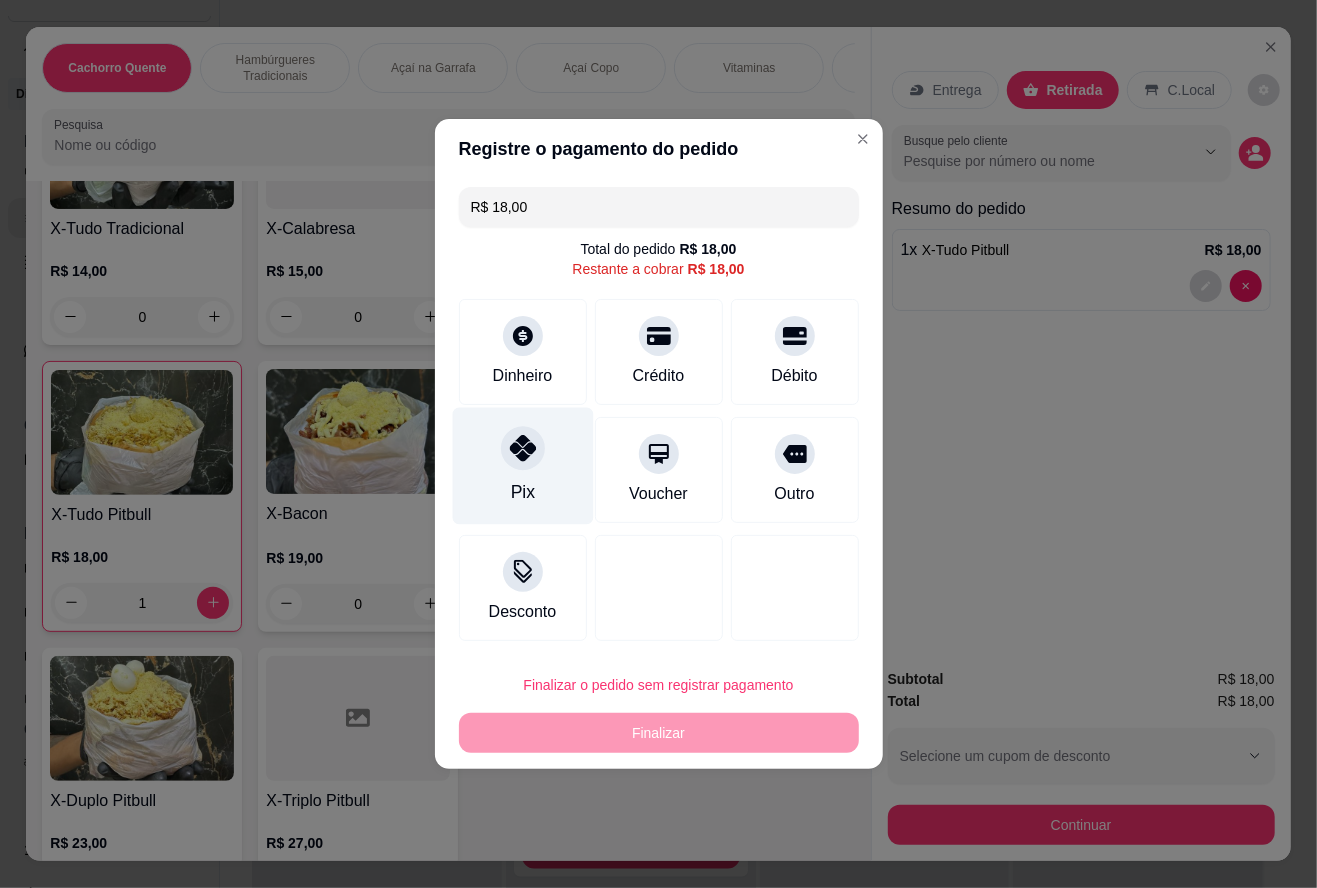 click on "Pix" at bounding box center (522, 466) 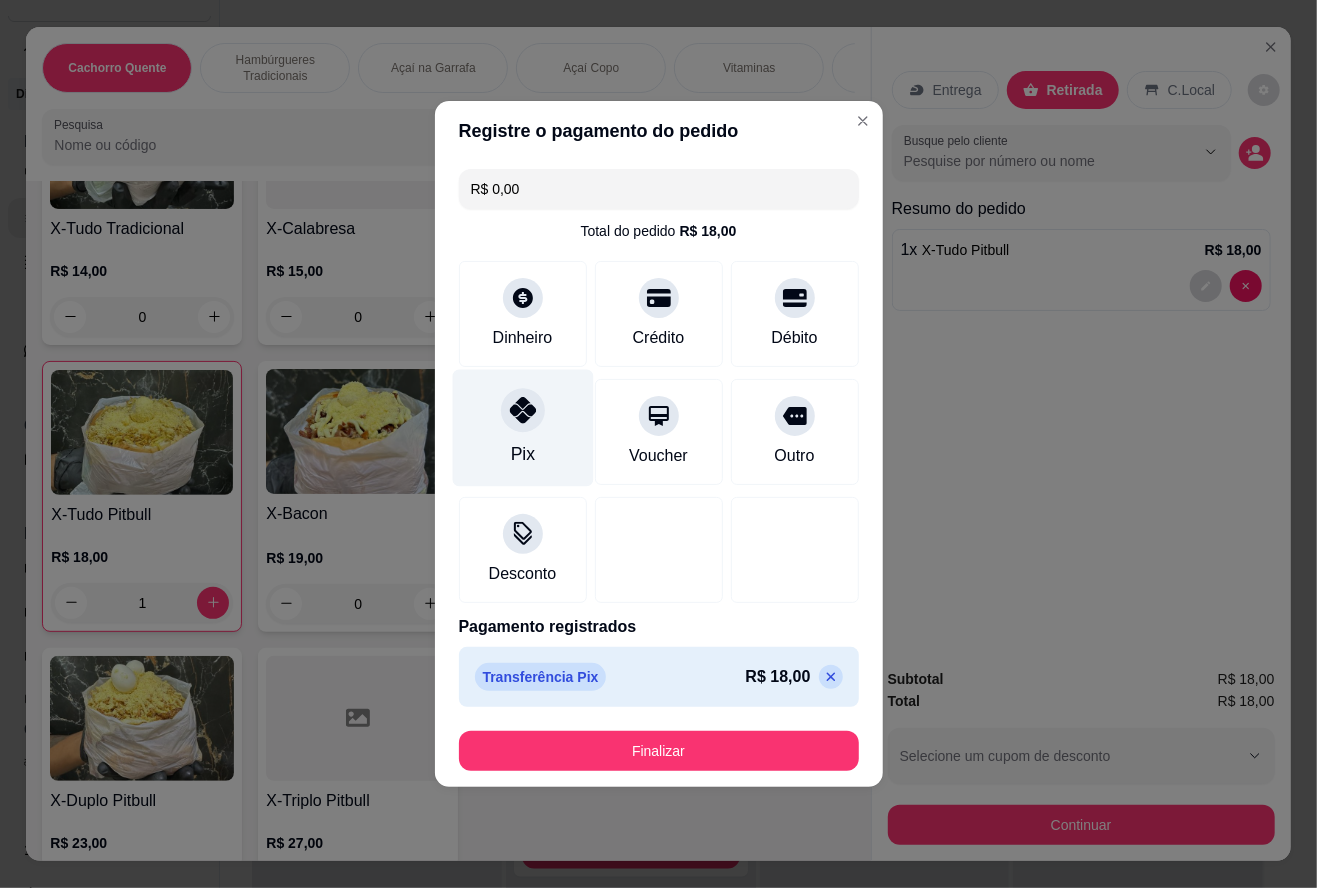 click on "Entrega Retirada C.Local Busque pelo cliente Resumo do pedido 1 x   X-Tudo Pitbull R$ 18,00" at bounding box center (1081, 340) 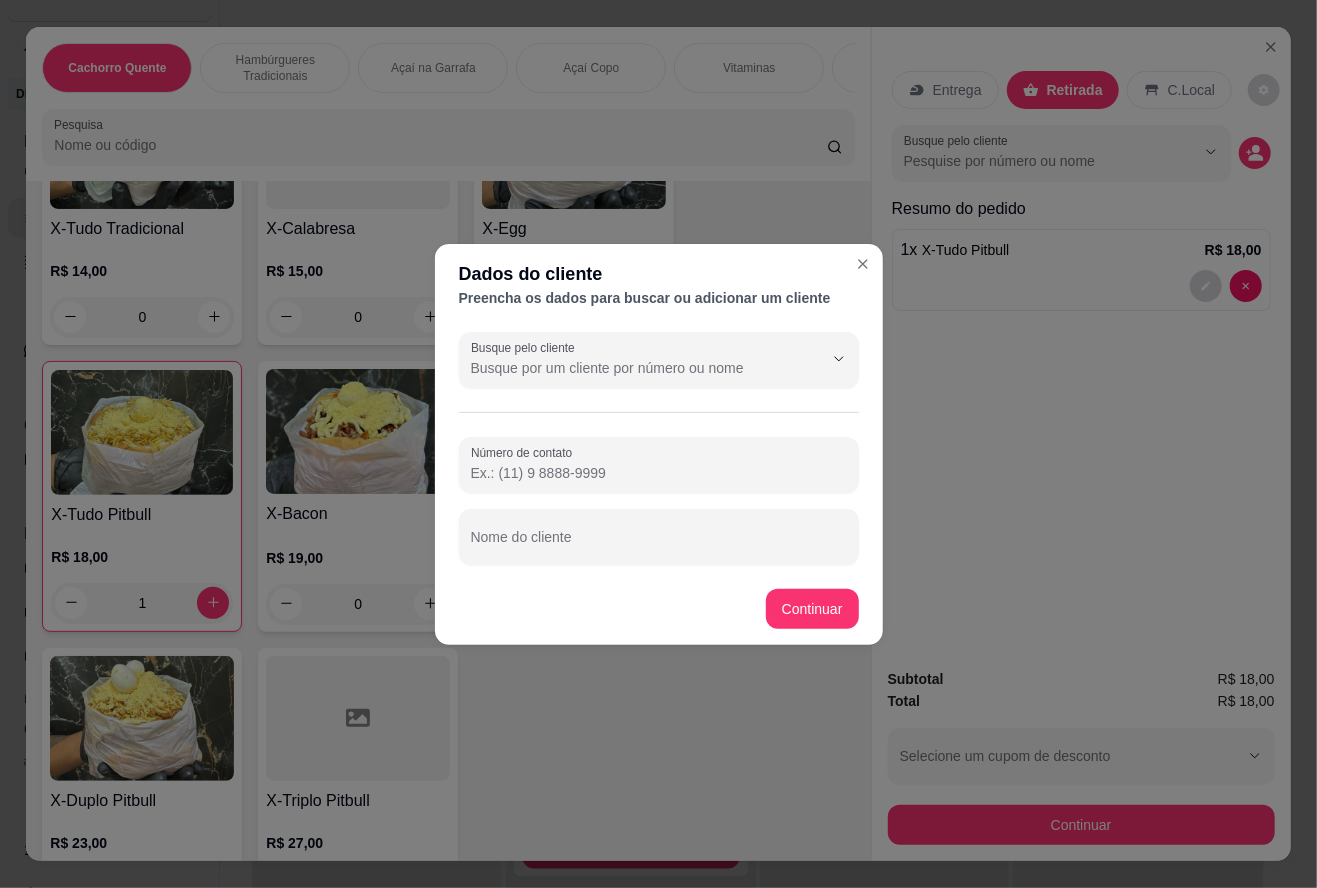 click on "Nome do cliente" at bounding box center [659, 545] 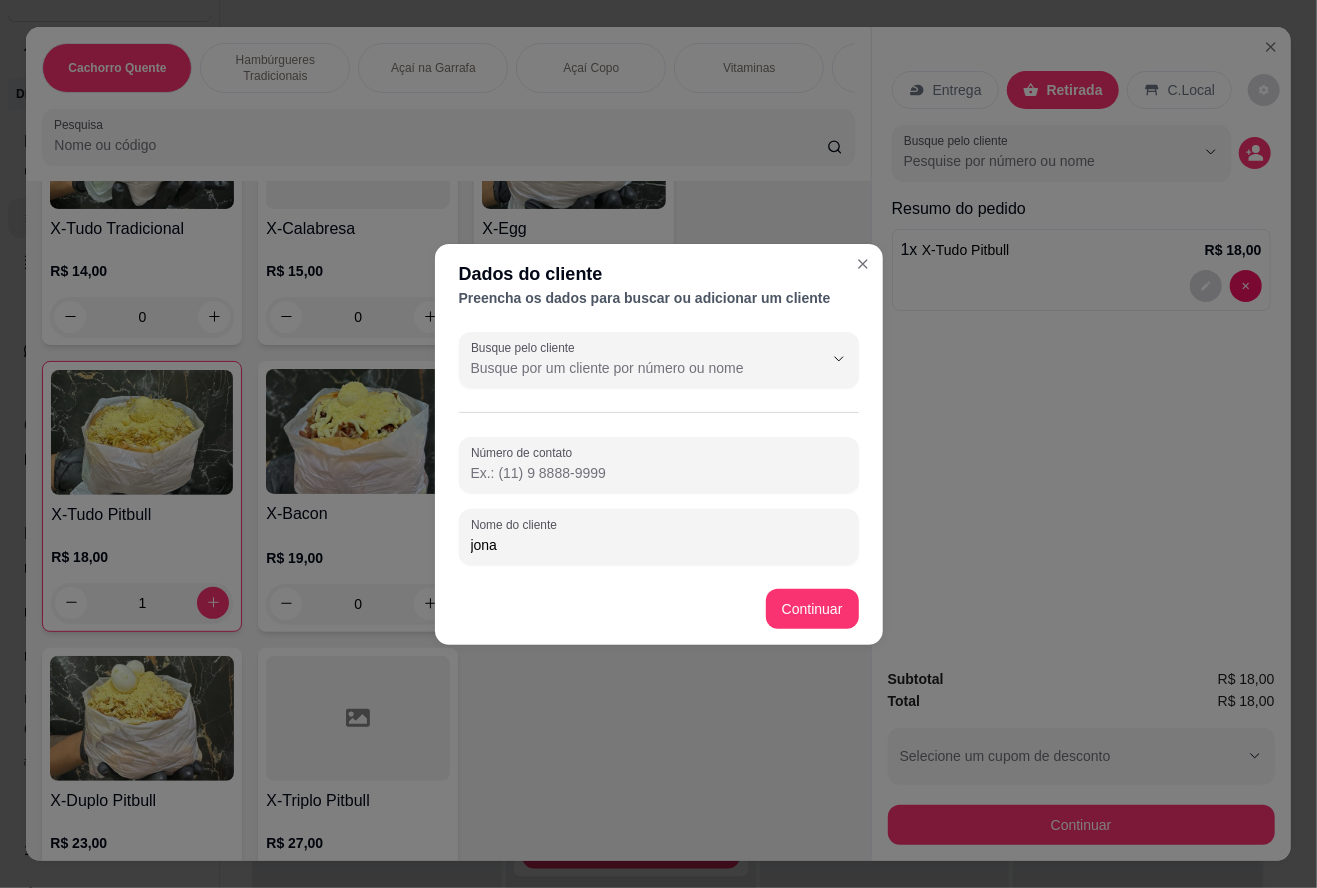 type on "[FIRST]" 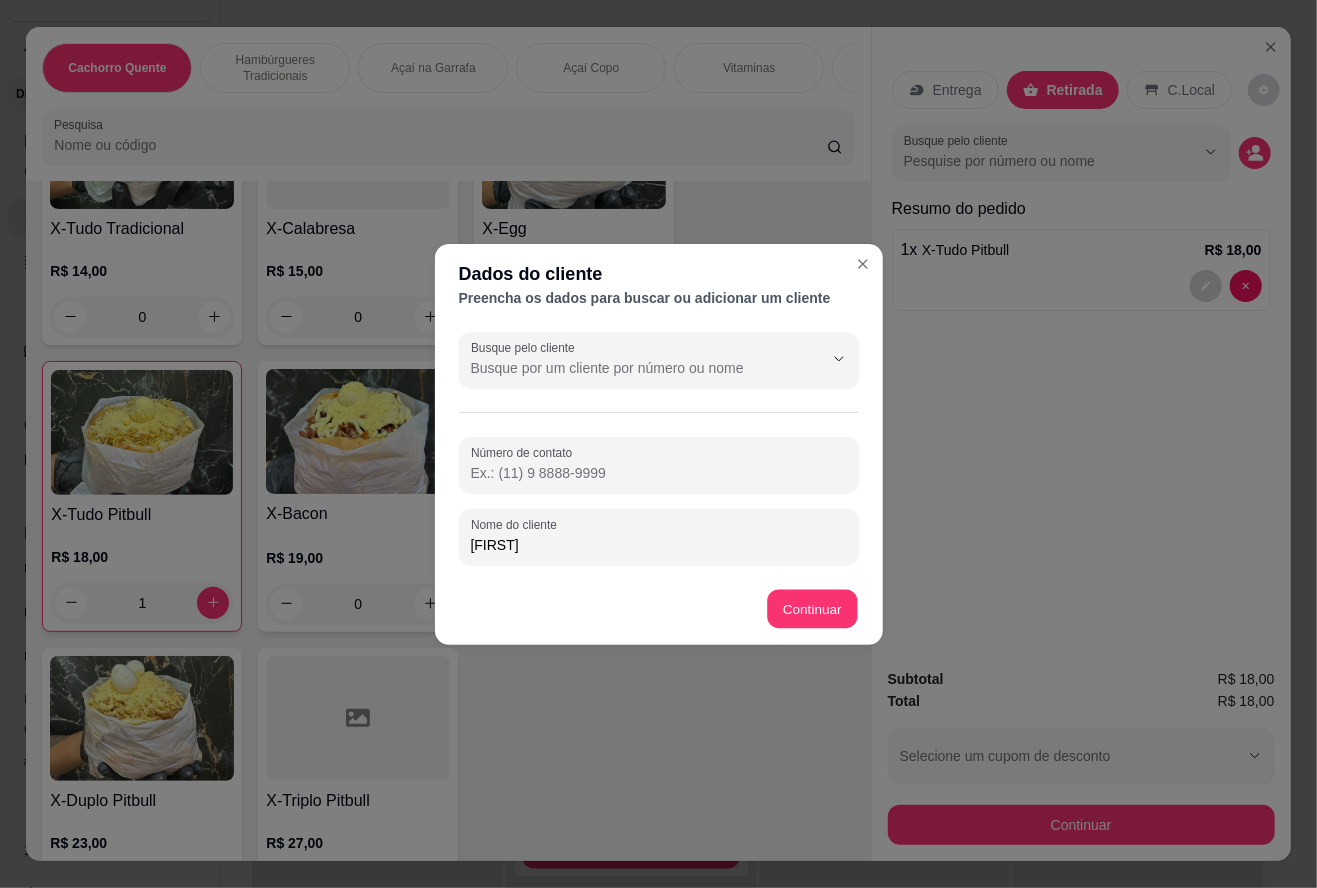 click on "Misto Quente   R$ 5,00 0 Hambúrguer   R$ 8,50 0 X-Burguer   R$ 10,00 0 X-Tudo Tradicional   R$ 14,00 0 X-Calabresa   R$ 15,00 0 X-Egg   R$ 16,00 0 X-Tudo Pitbull   R$ 18,00 1 X-Bacon   R$ 19,00 0 X-Picanha   R$ 19,00 0 X-Duplo Pitbull   R$ 23,00 0 X-Triplo Pitbull   R$ 27,00 0" at bounding box center [448, 354] 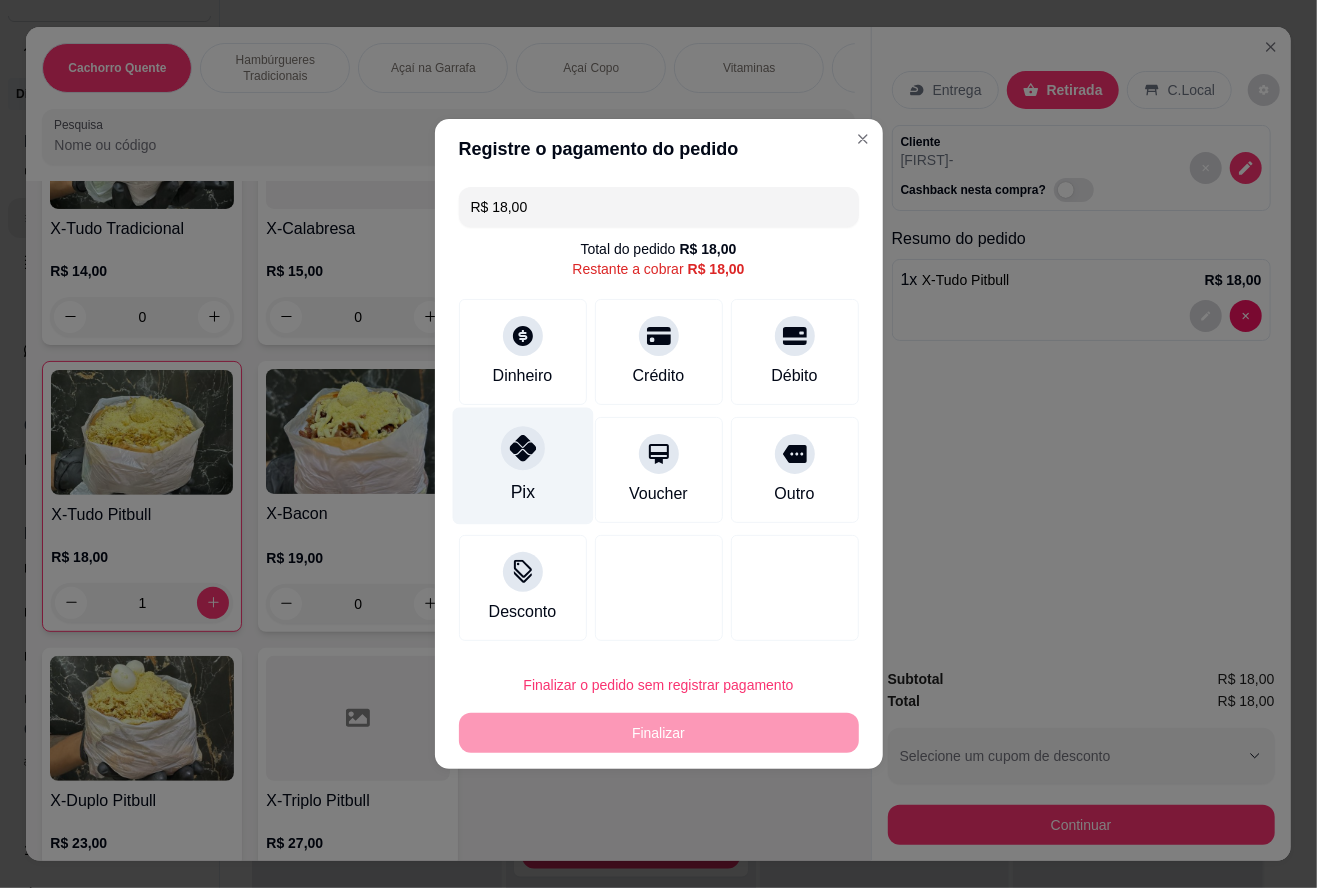 click 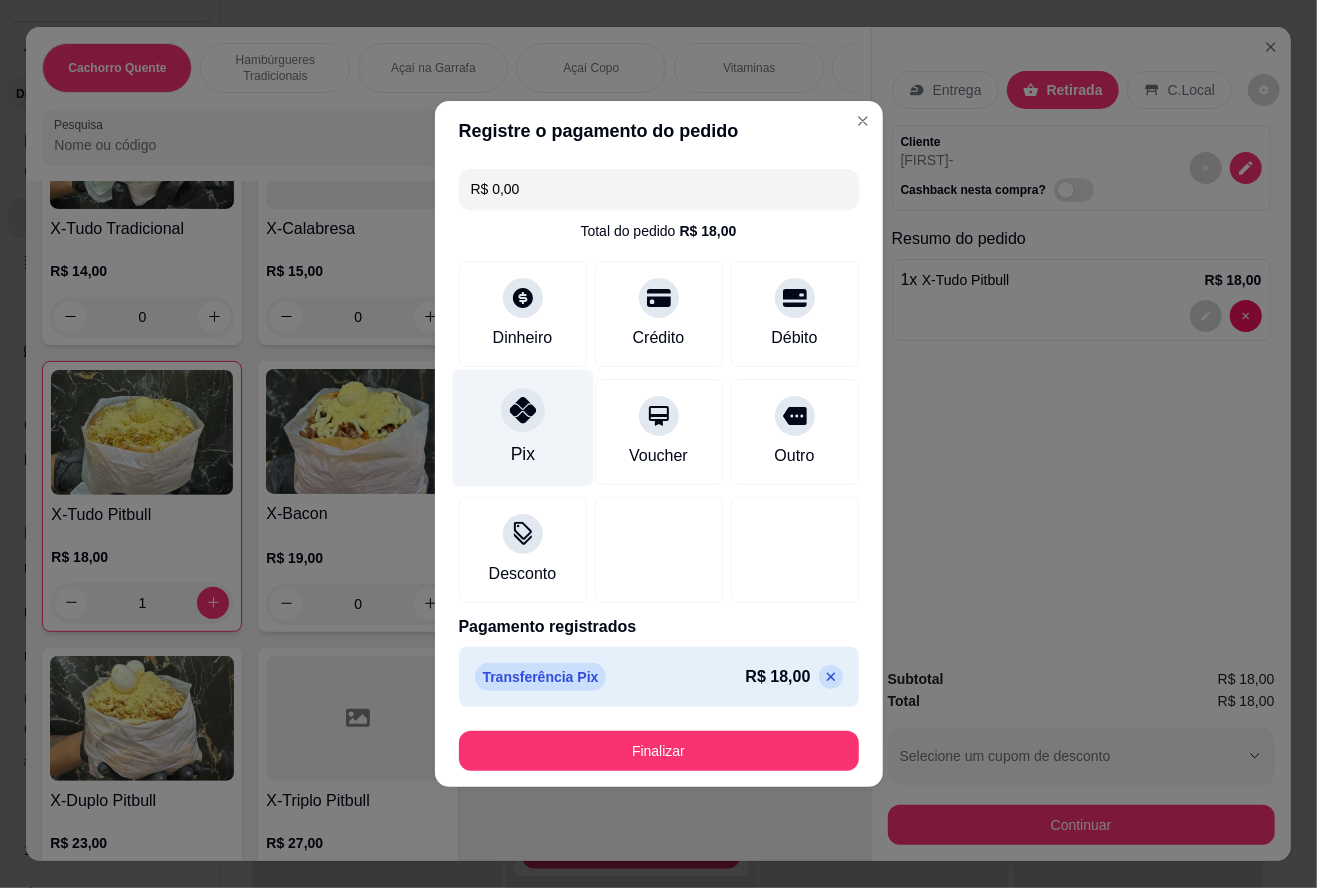 click on "Finalizar" at bounding box center (659, 751) 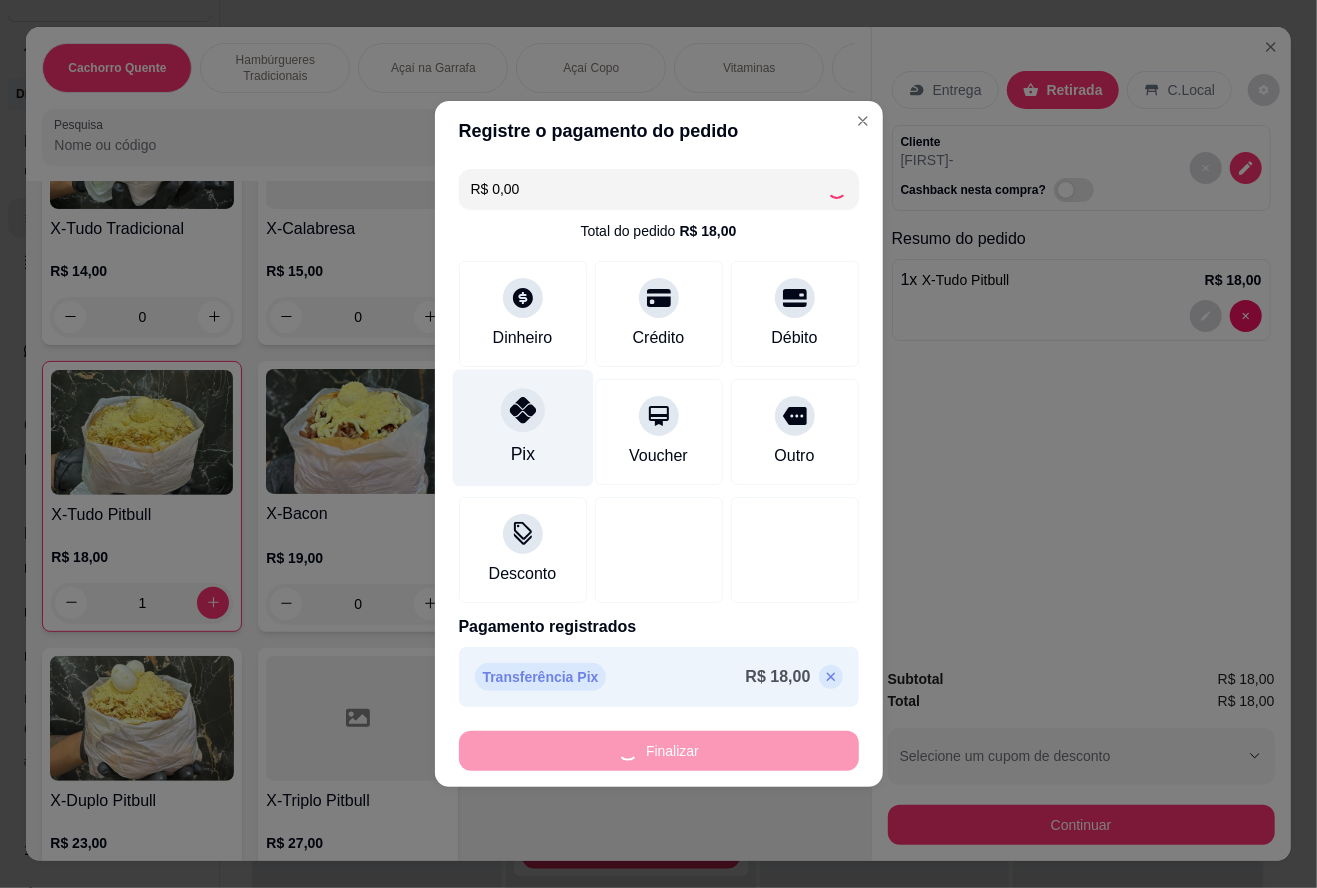 type on "0" 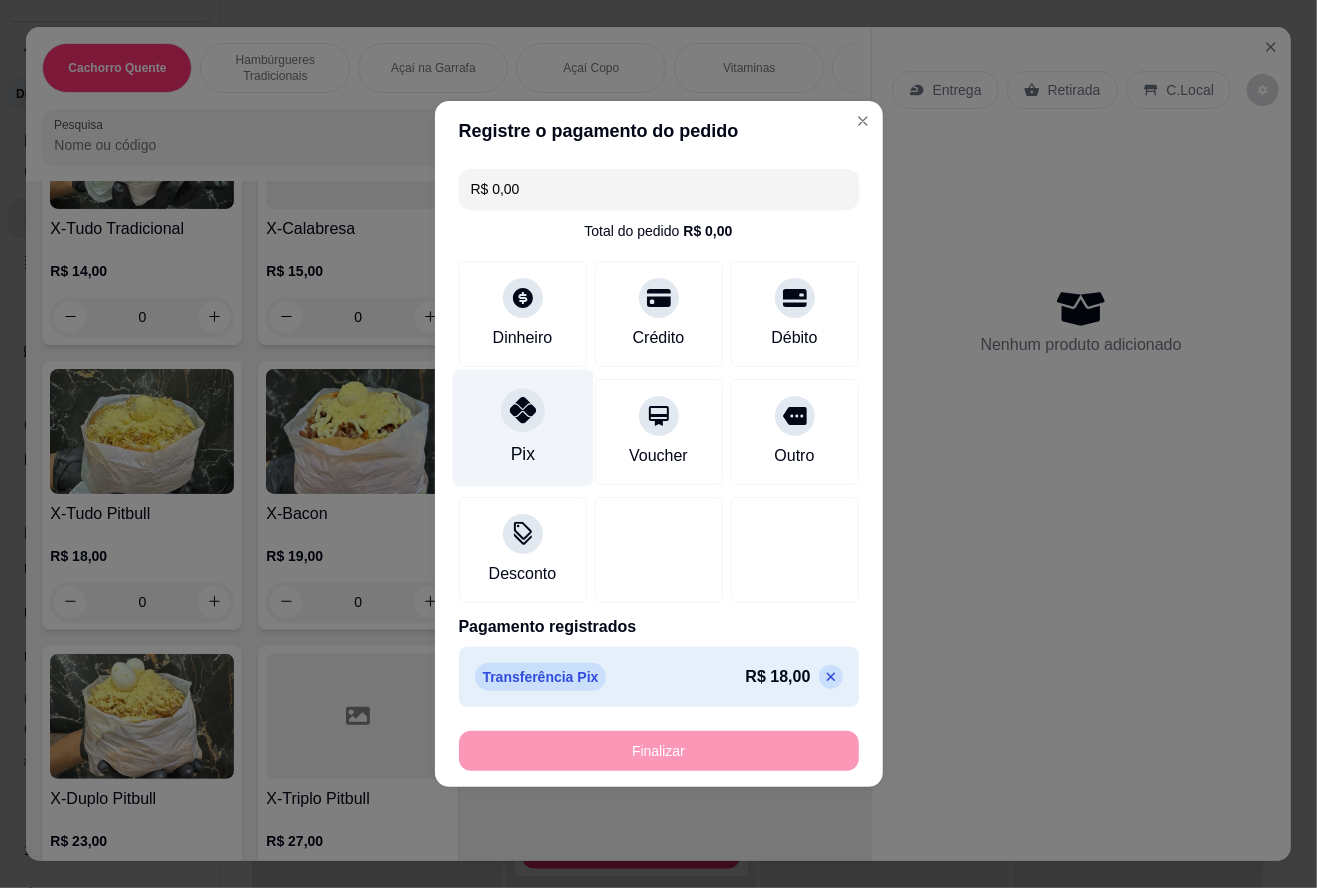 type on "-R$ 18,00" 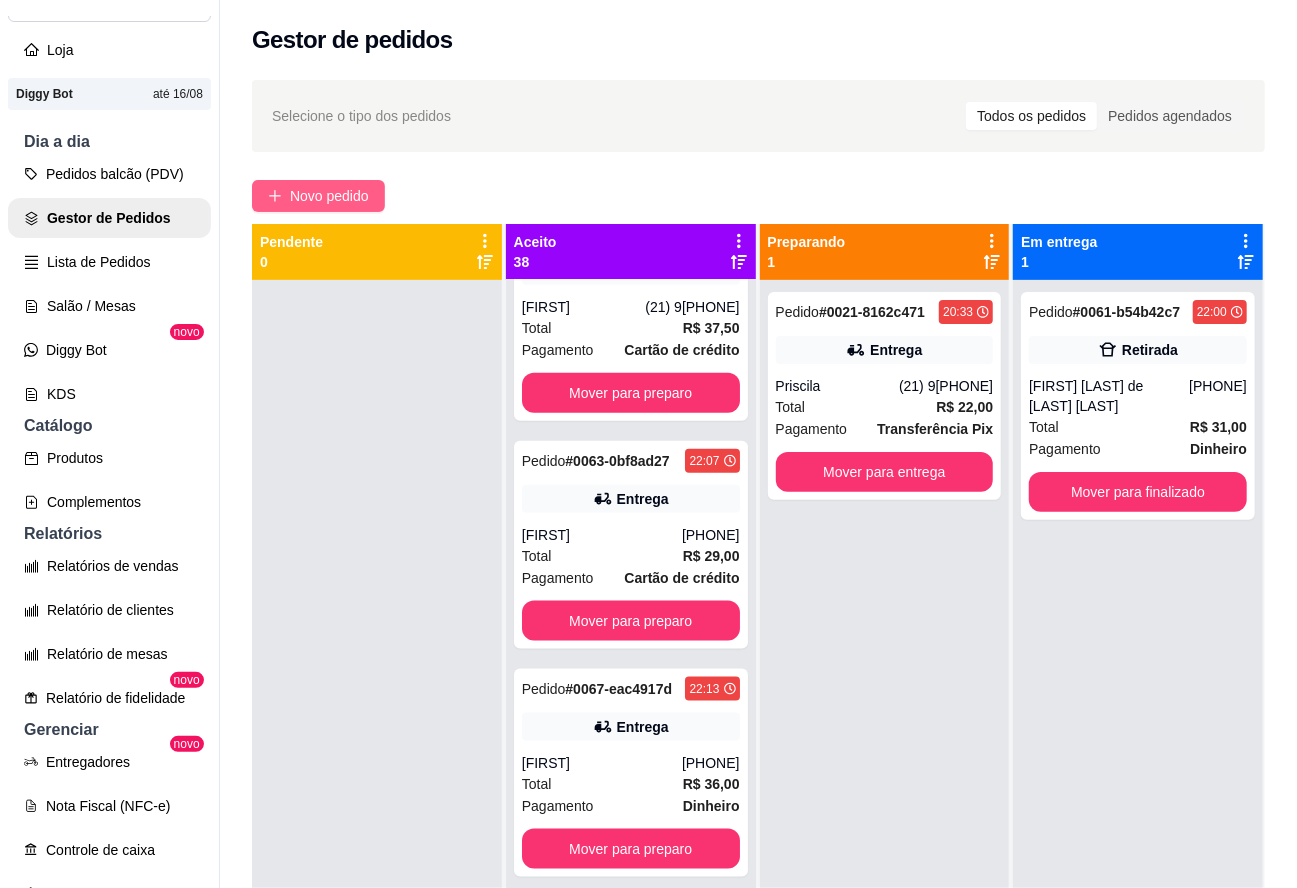 click on "Novo pedido" at bounding box center [329, 196] 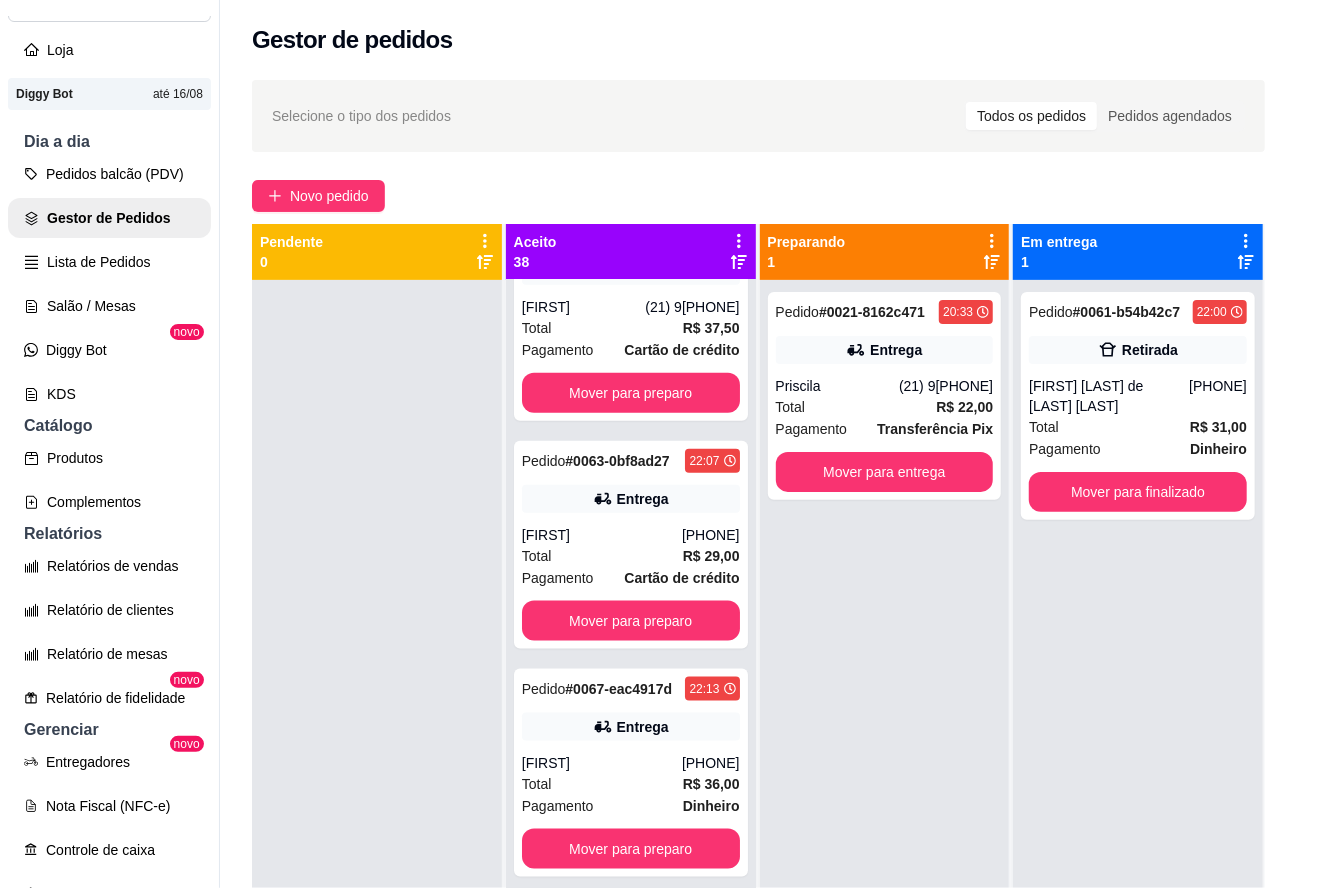 click on "Pesquisa" at bounding box center (440, 145) 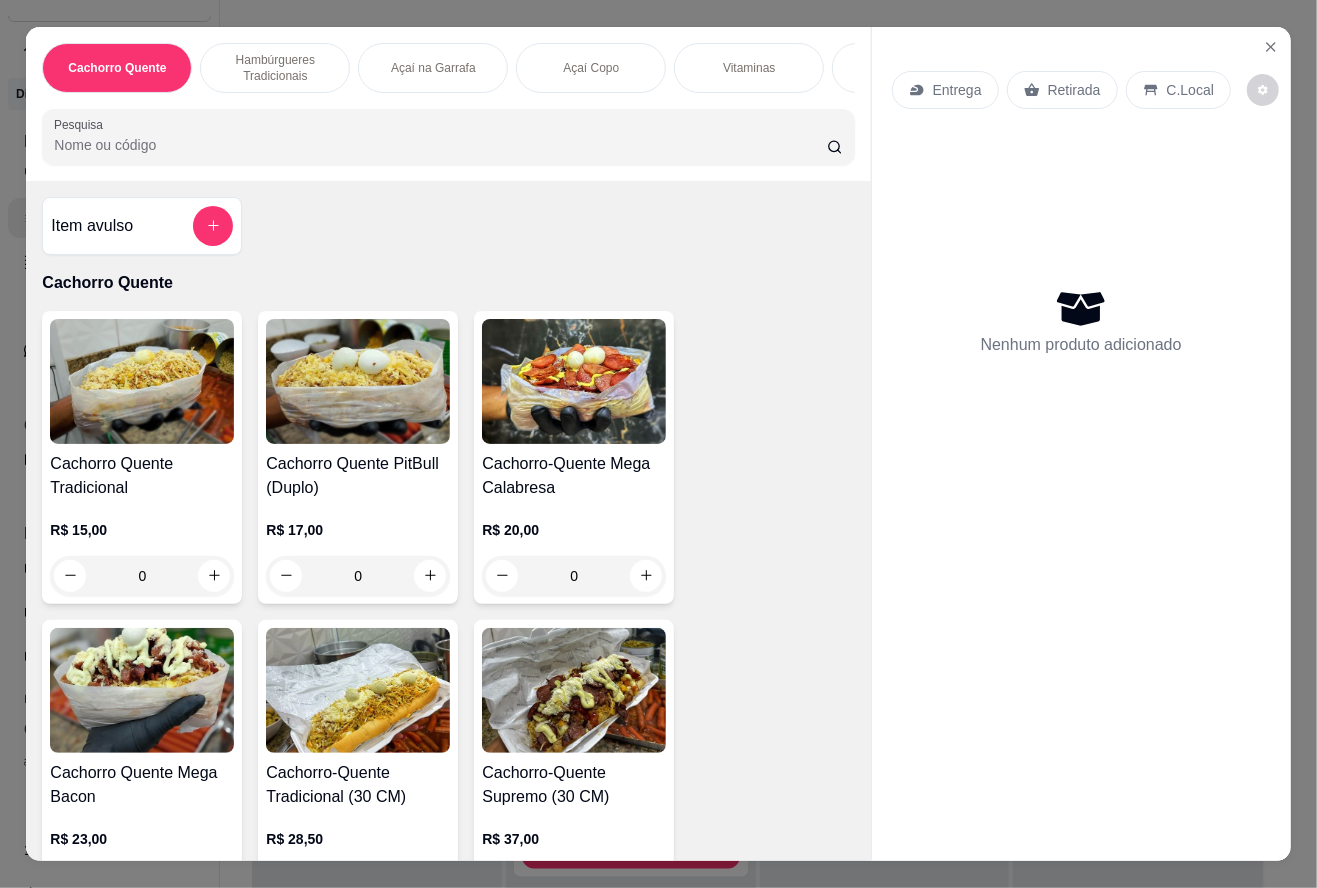 click on "0" at bounding box center (142, 576) 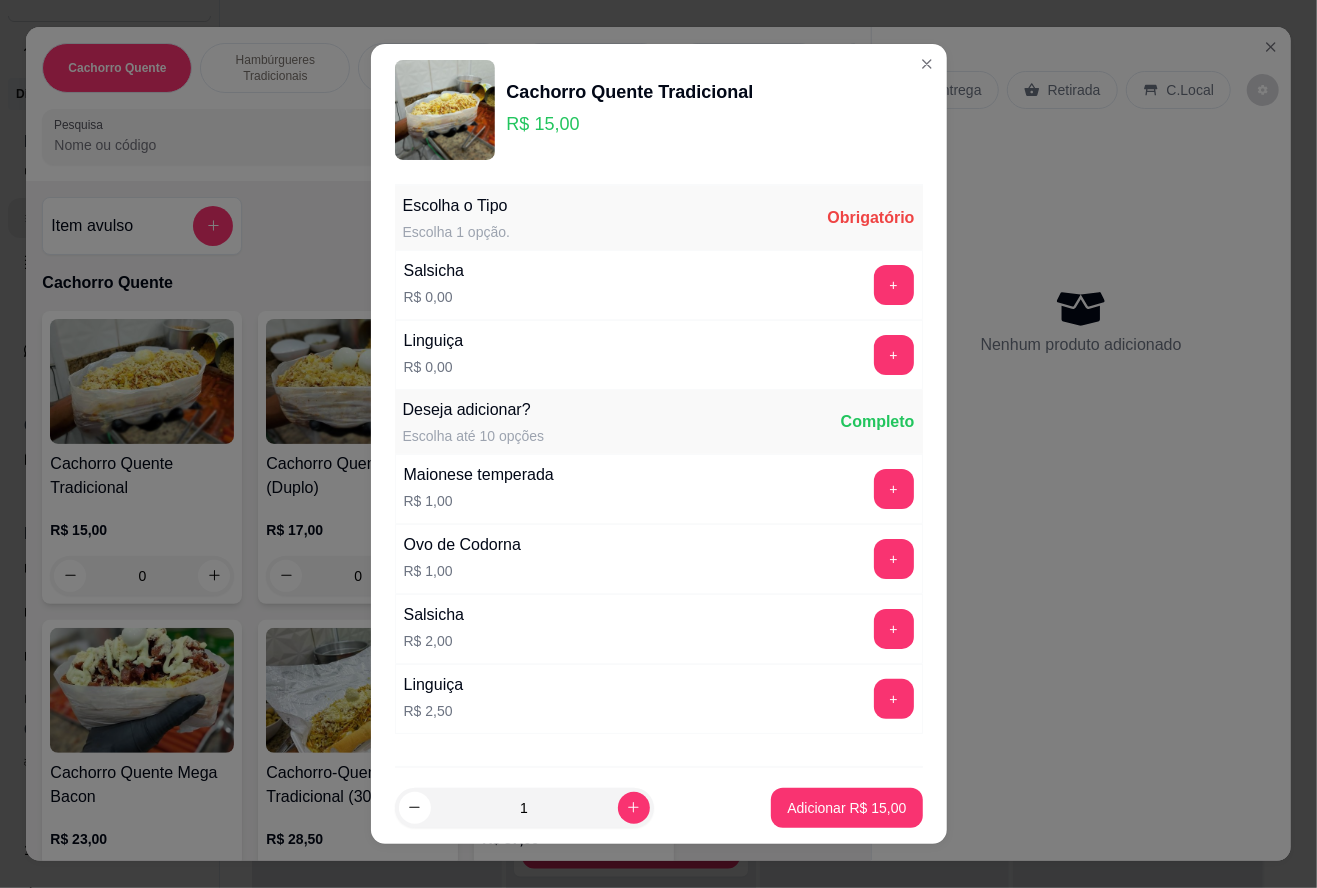 click 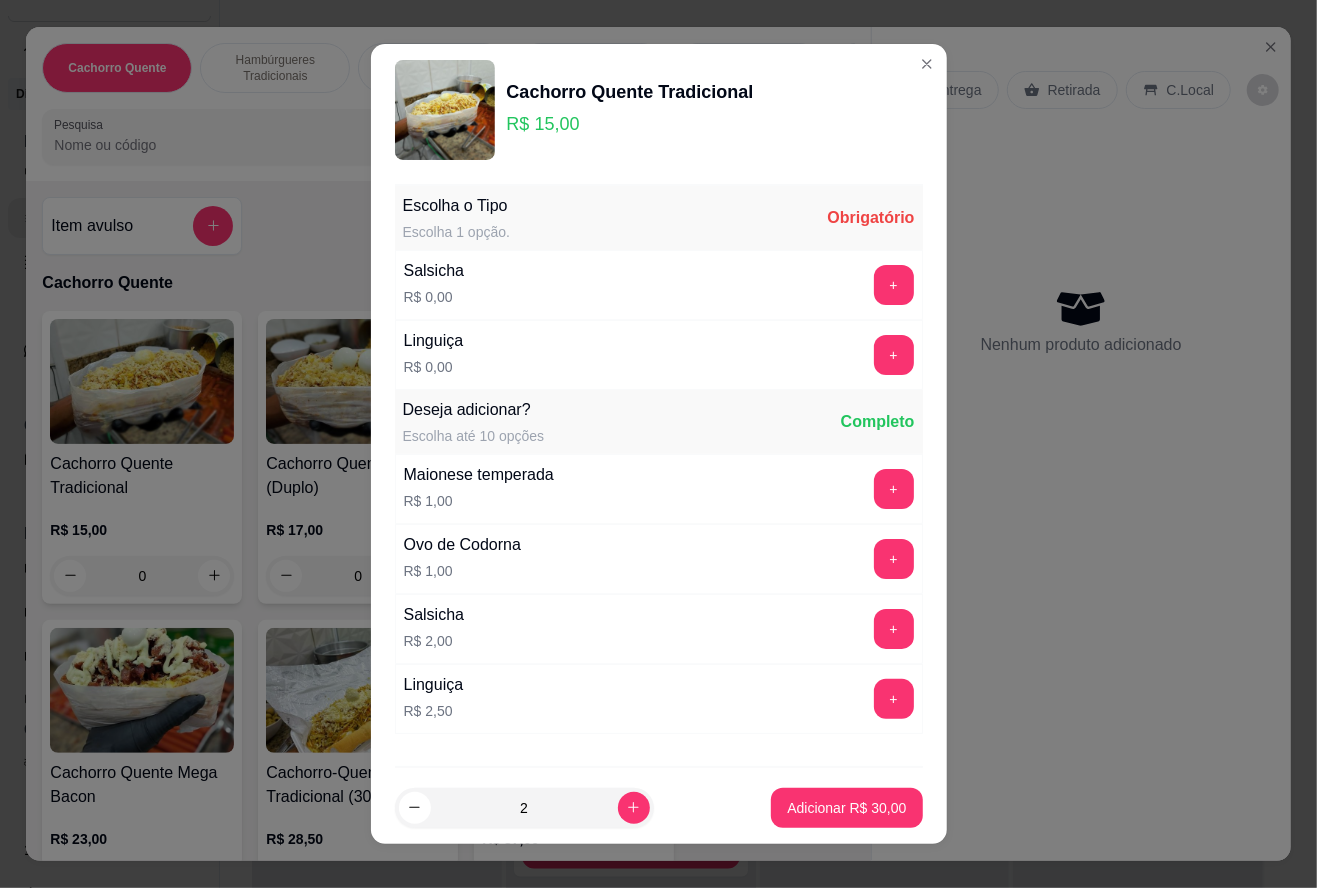 click 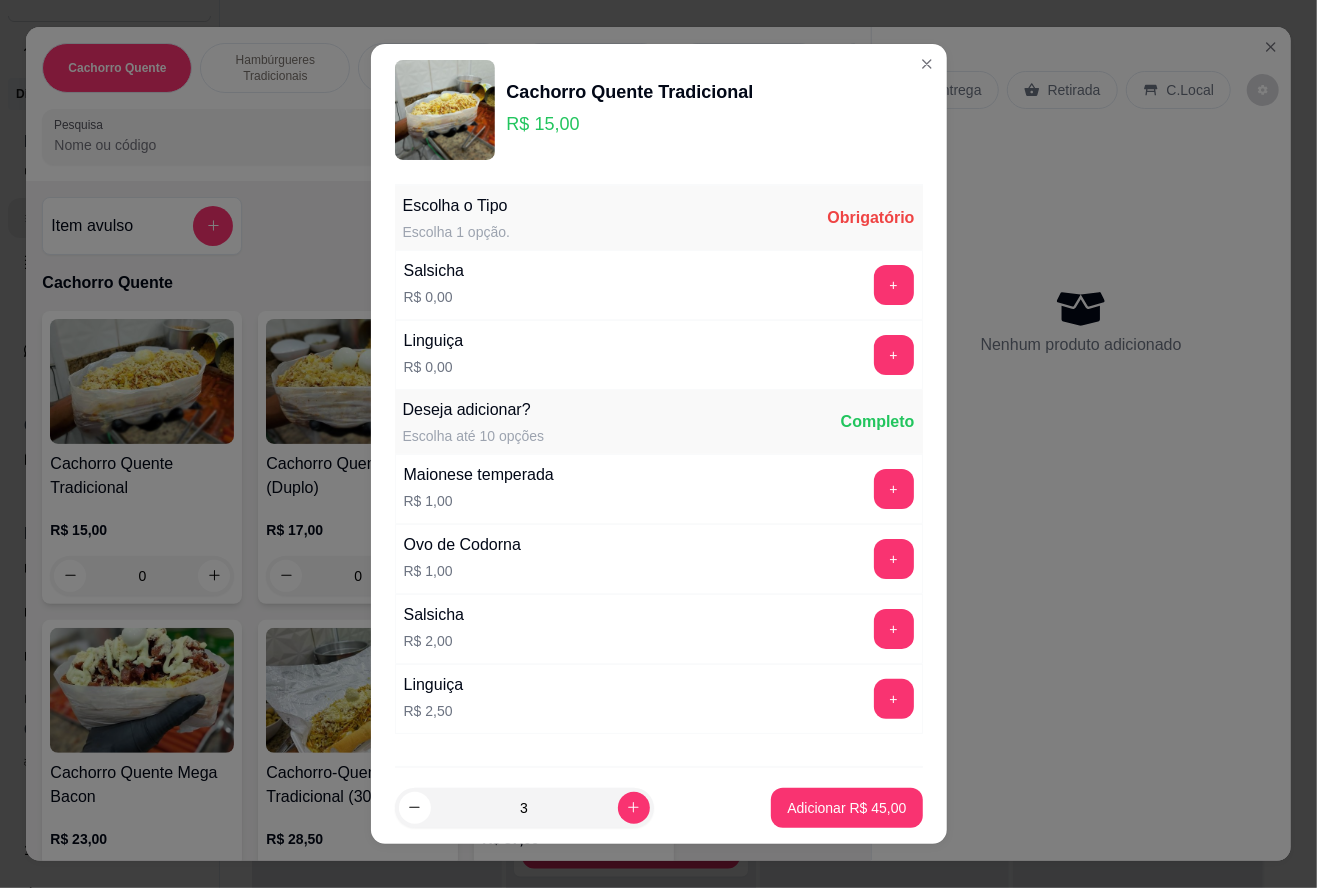 click at bounding box center [142, 381] 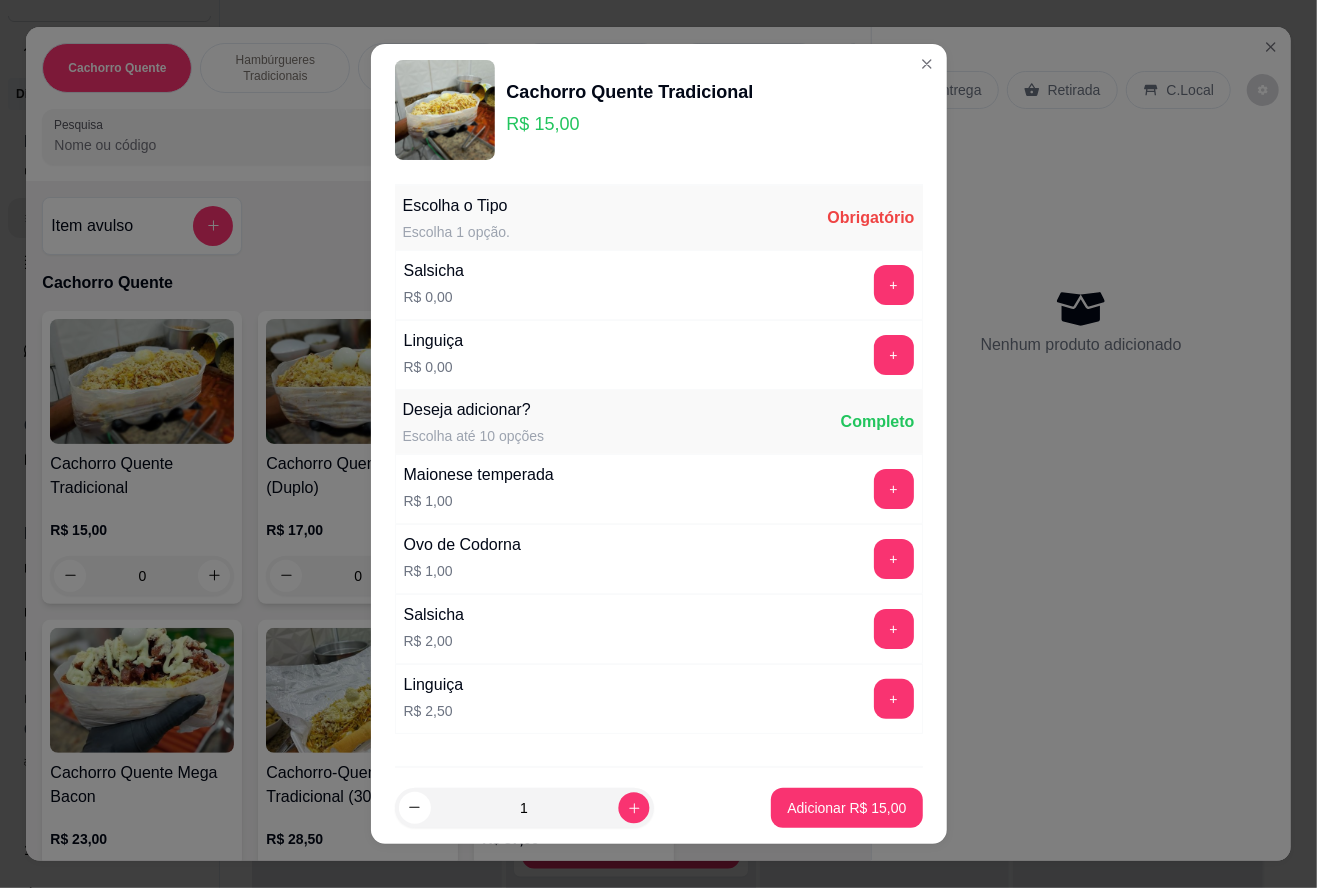 click 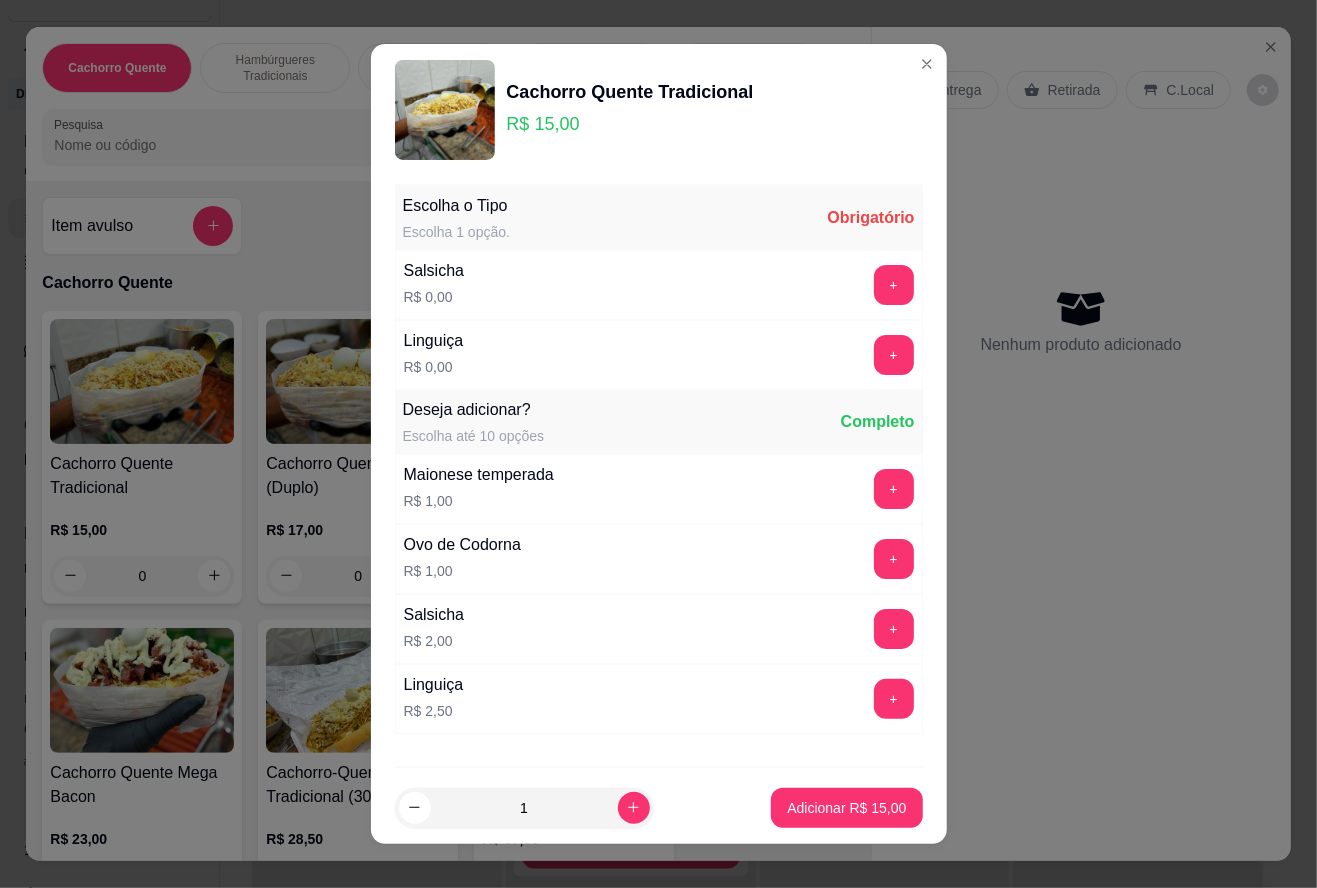 click 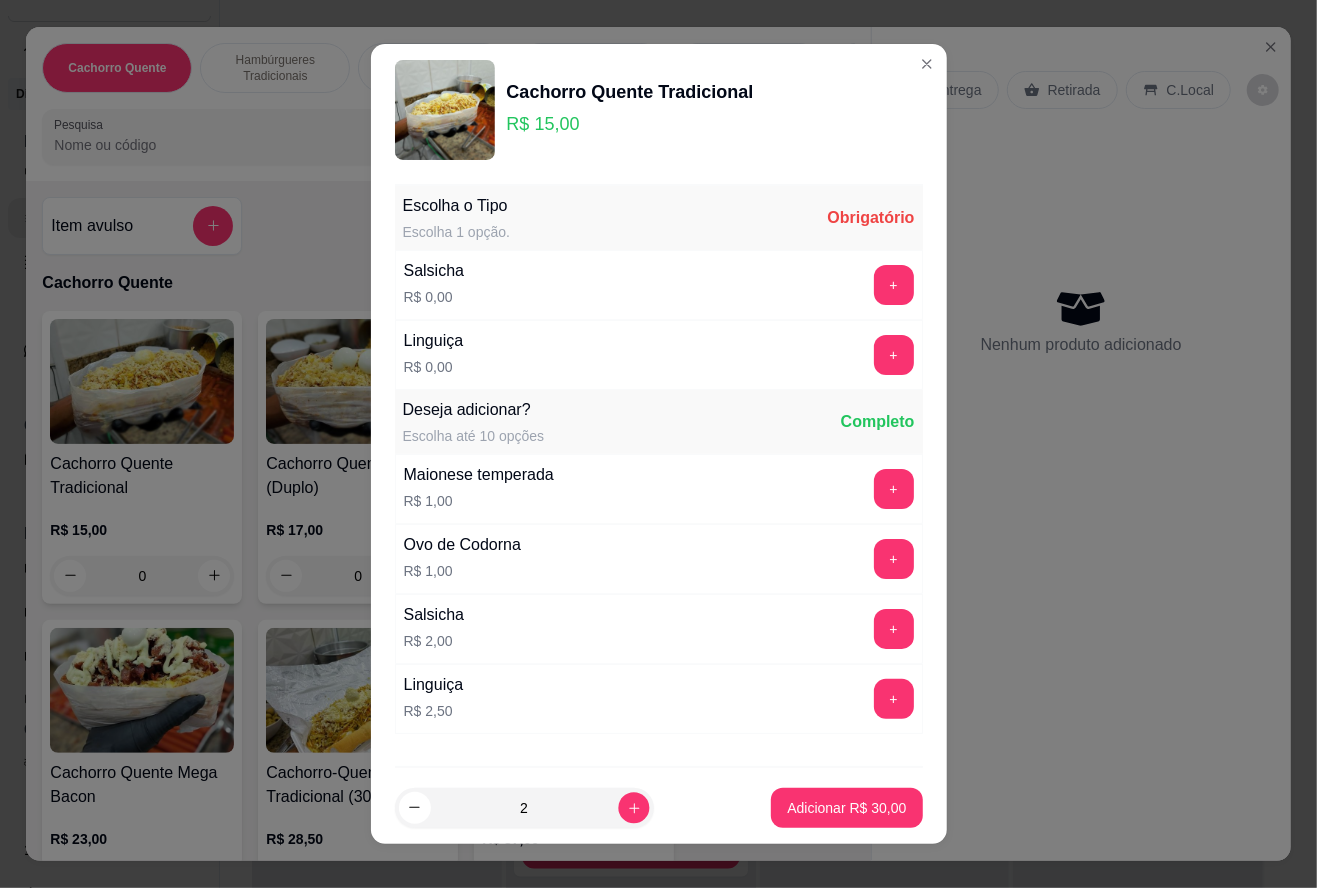 click at bounding box center (633, 807) 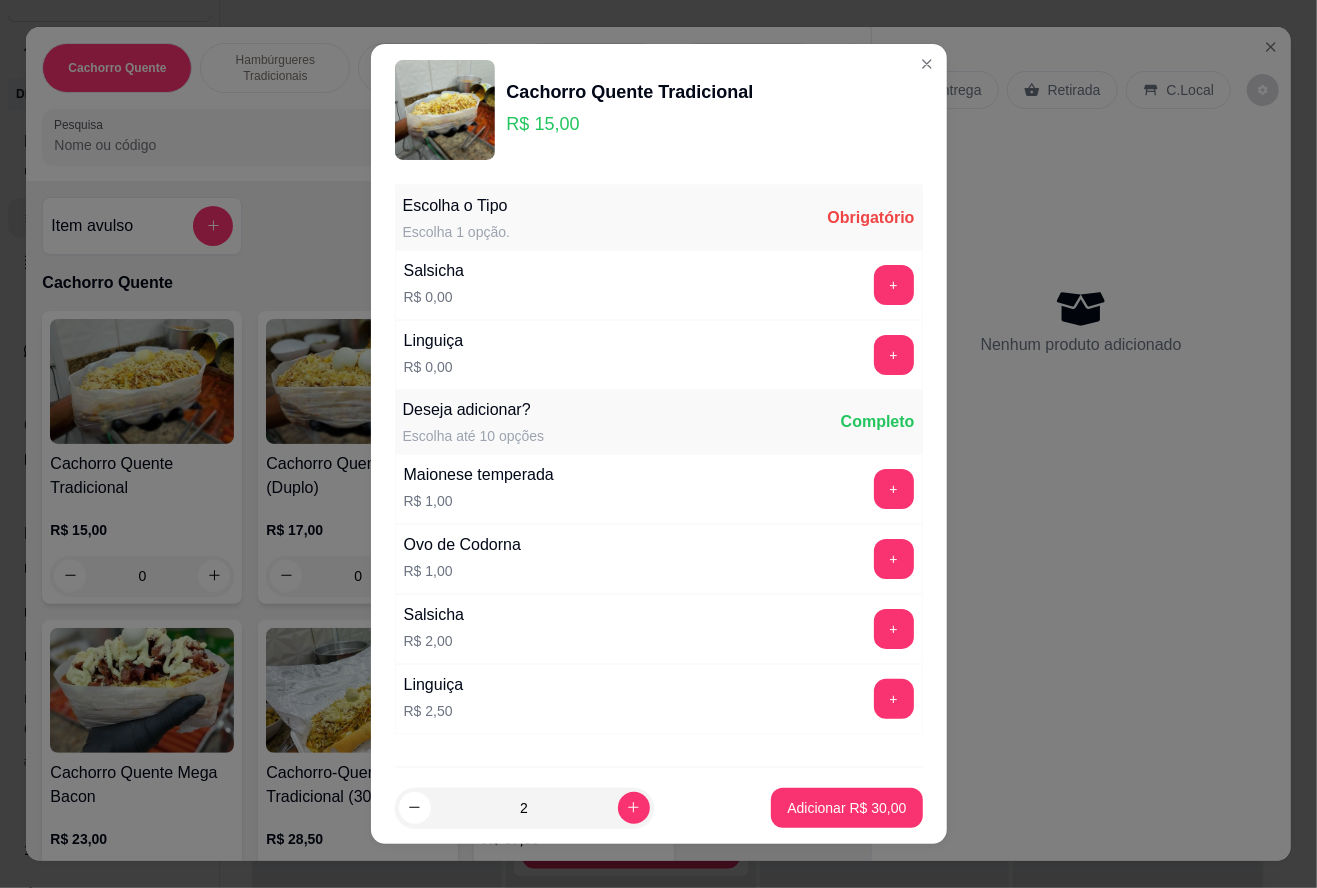 click on "2" at bounding box center (524, 808) 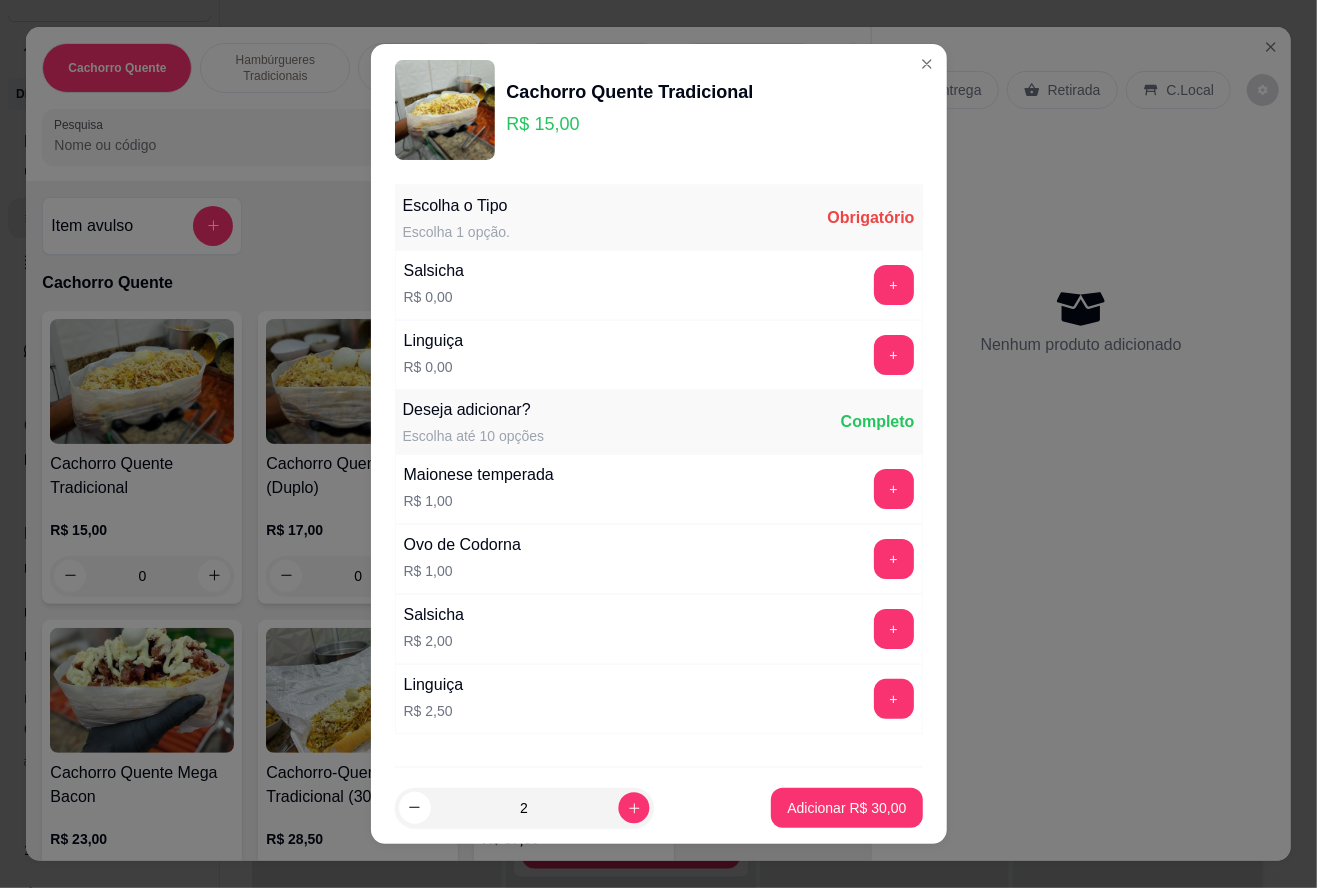 click 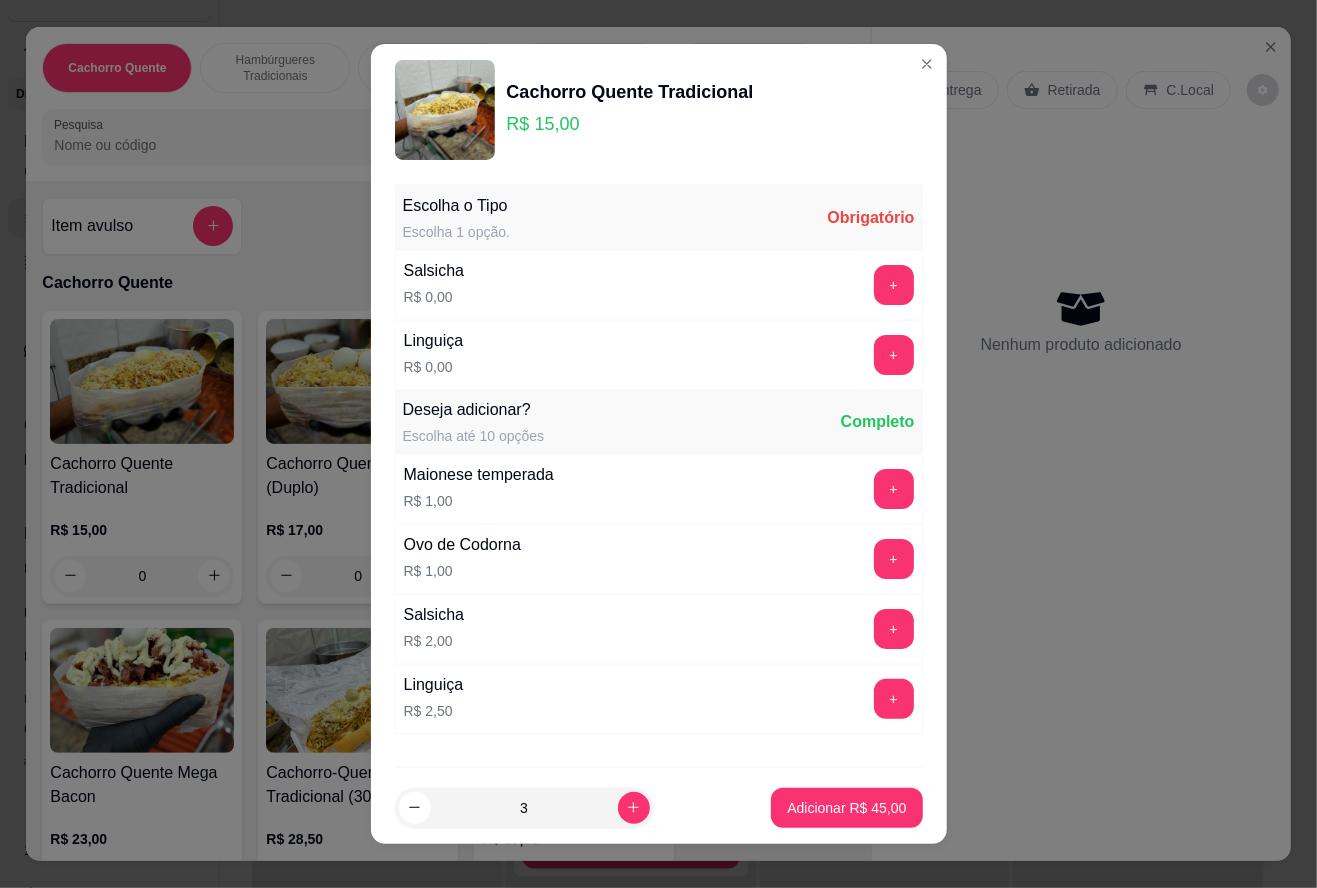click on "+" at bounding box center [894, 355] 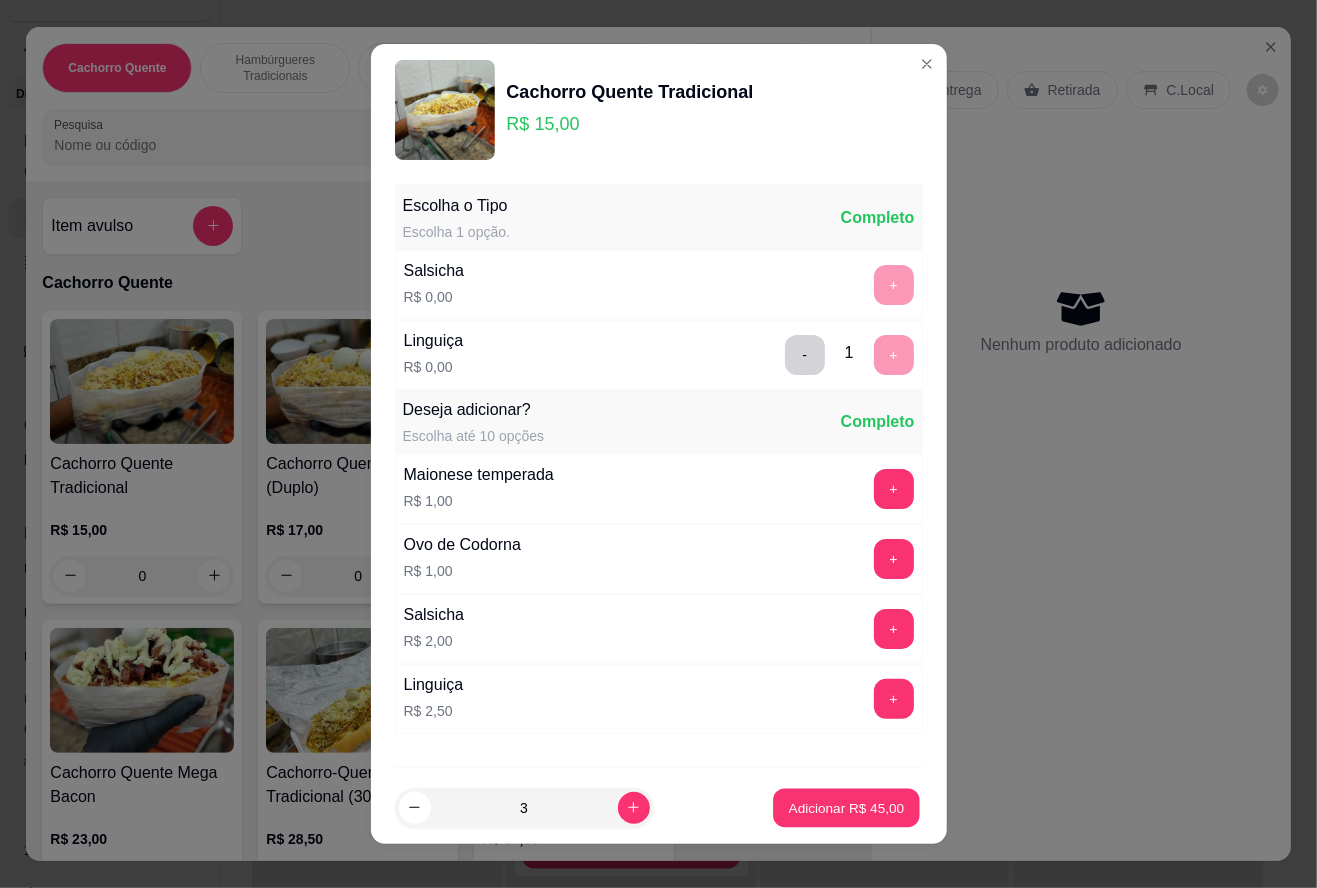 click on "Adicionar   R$ 45,00" at bounding box center (847, 807) 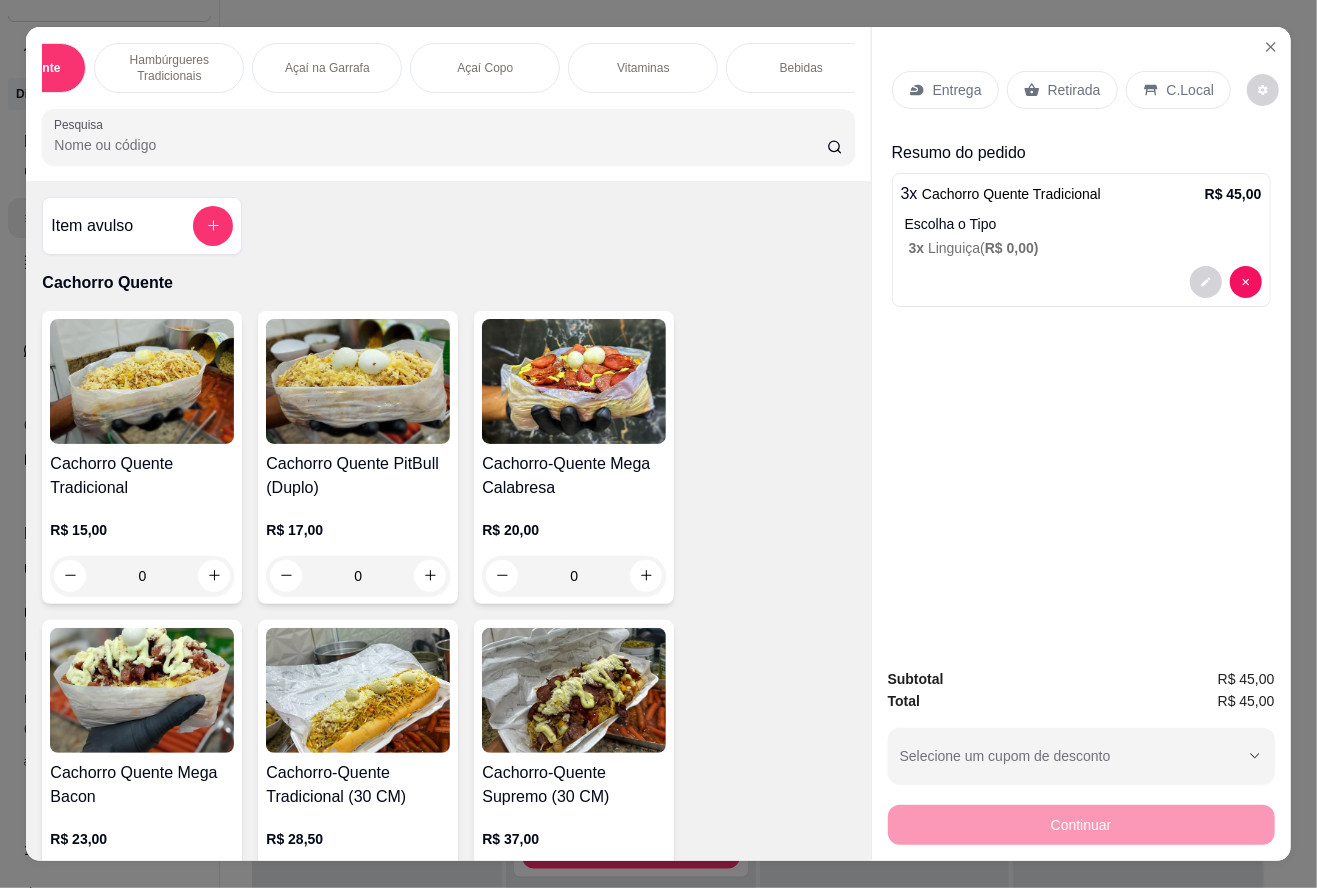 scroll, scrollTop: 0, scrollLeft: 101, axis: horizontal 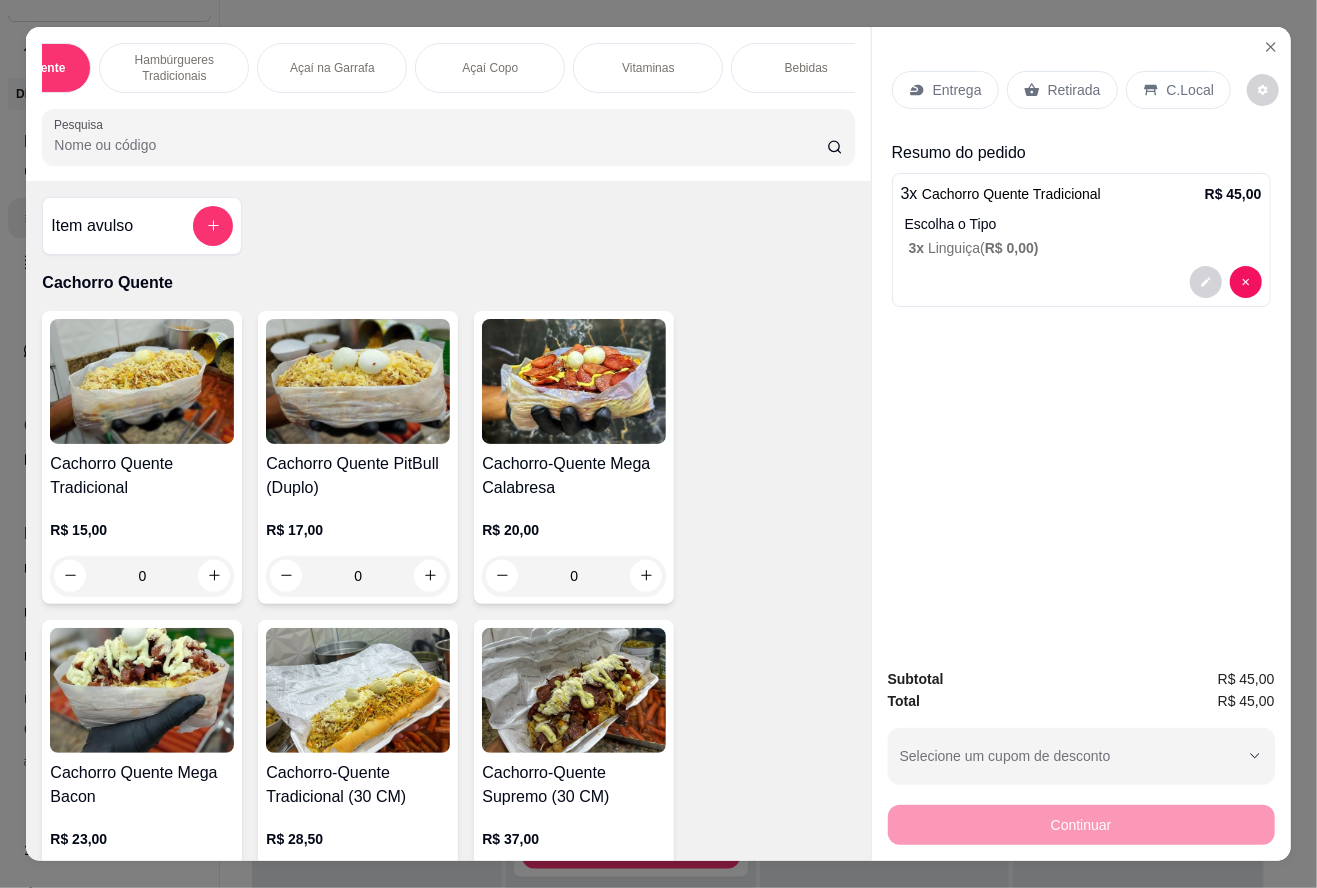 click on "Bebidas" at bounding box center [806, 68] 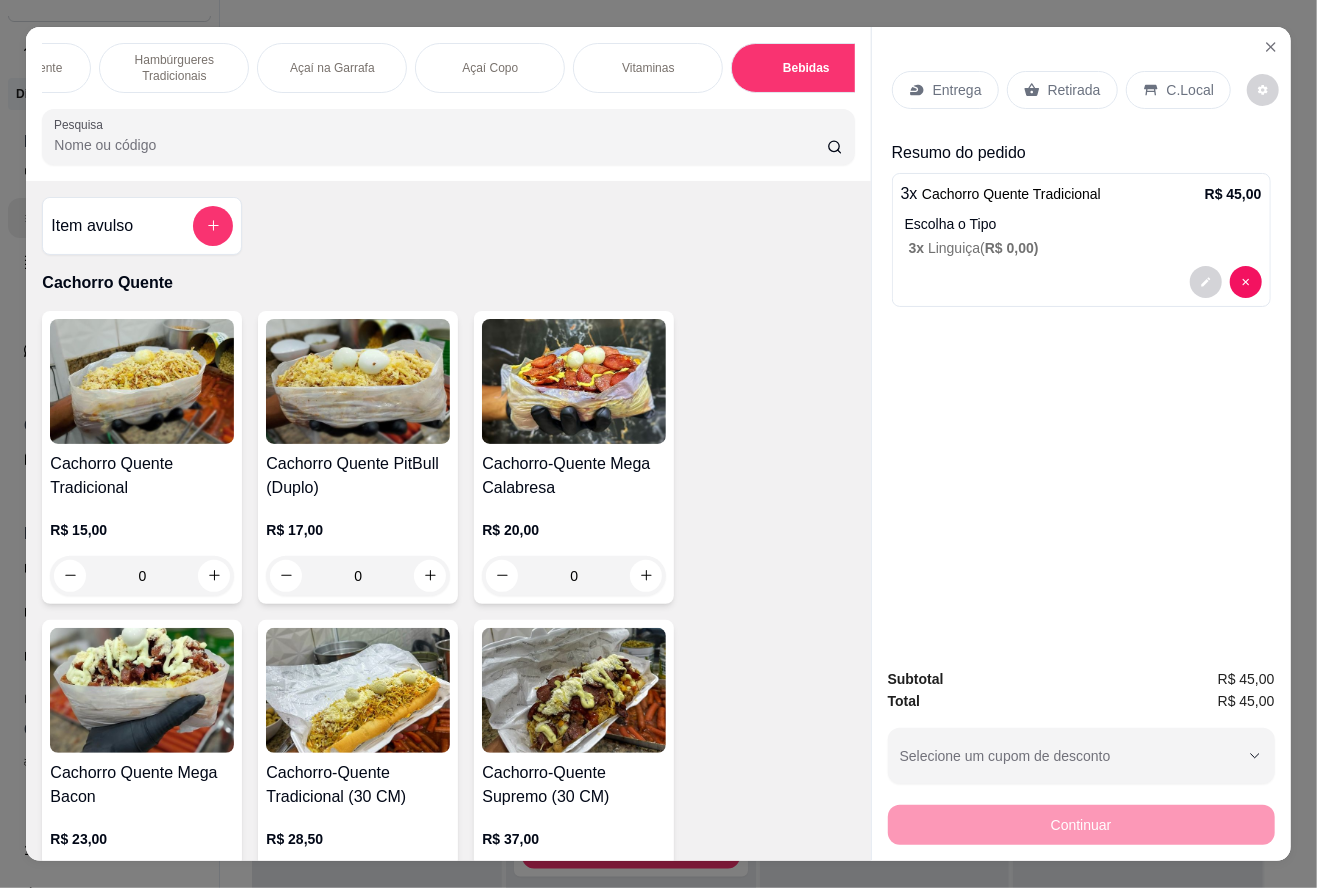 scroll, scrollTop: 3473, scrollLeft: 0, axis: vertical 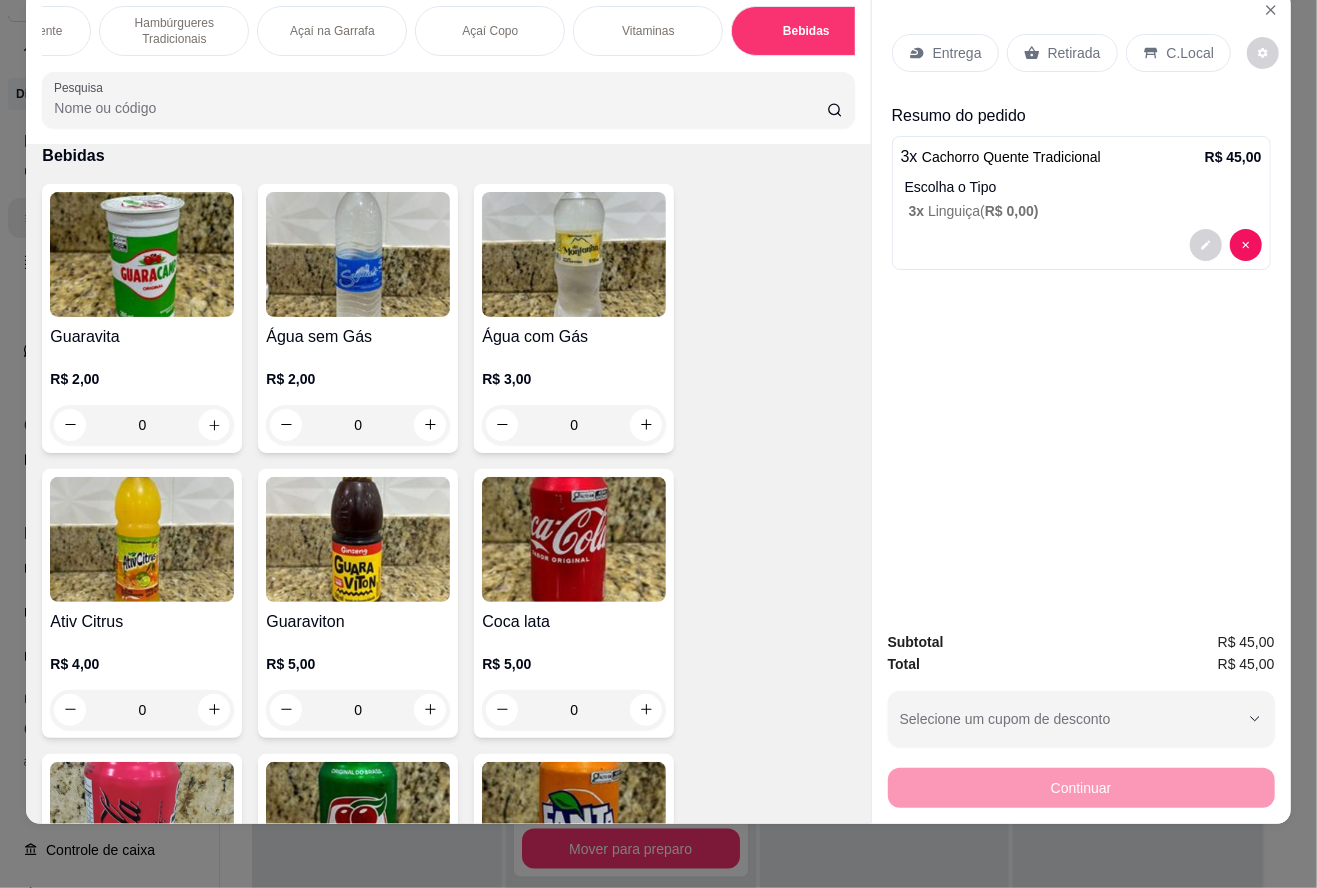 click 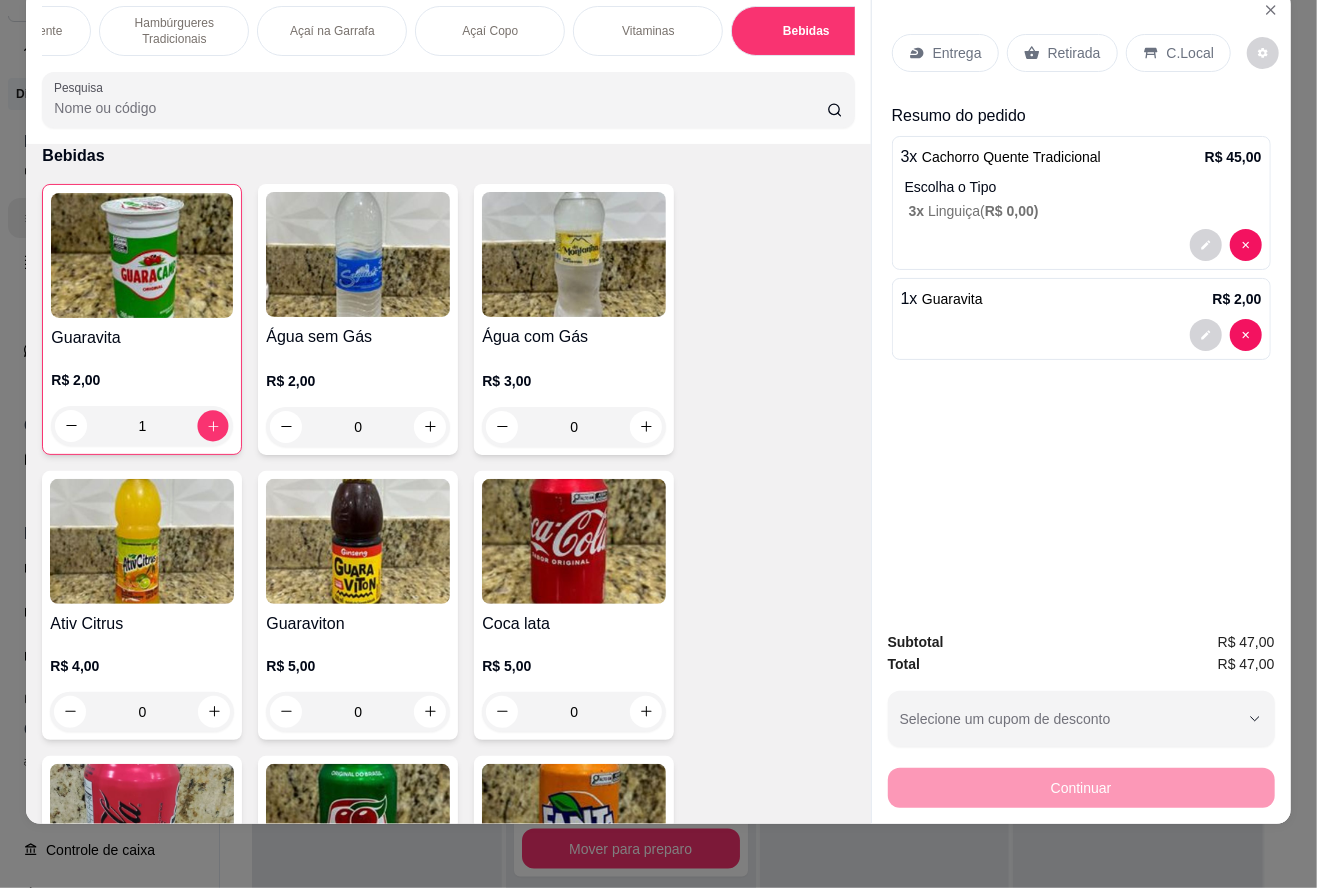 click 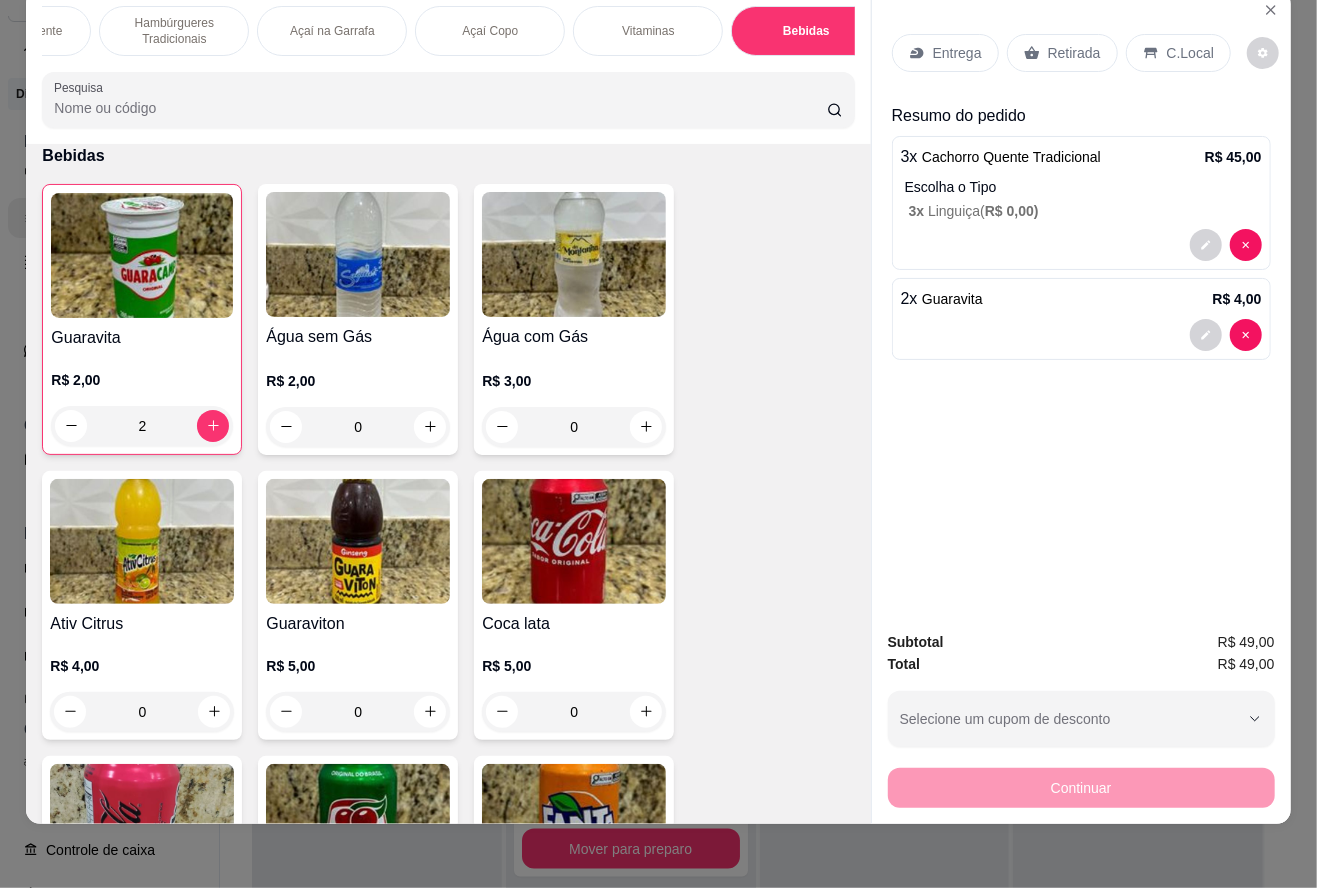 click 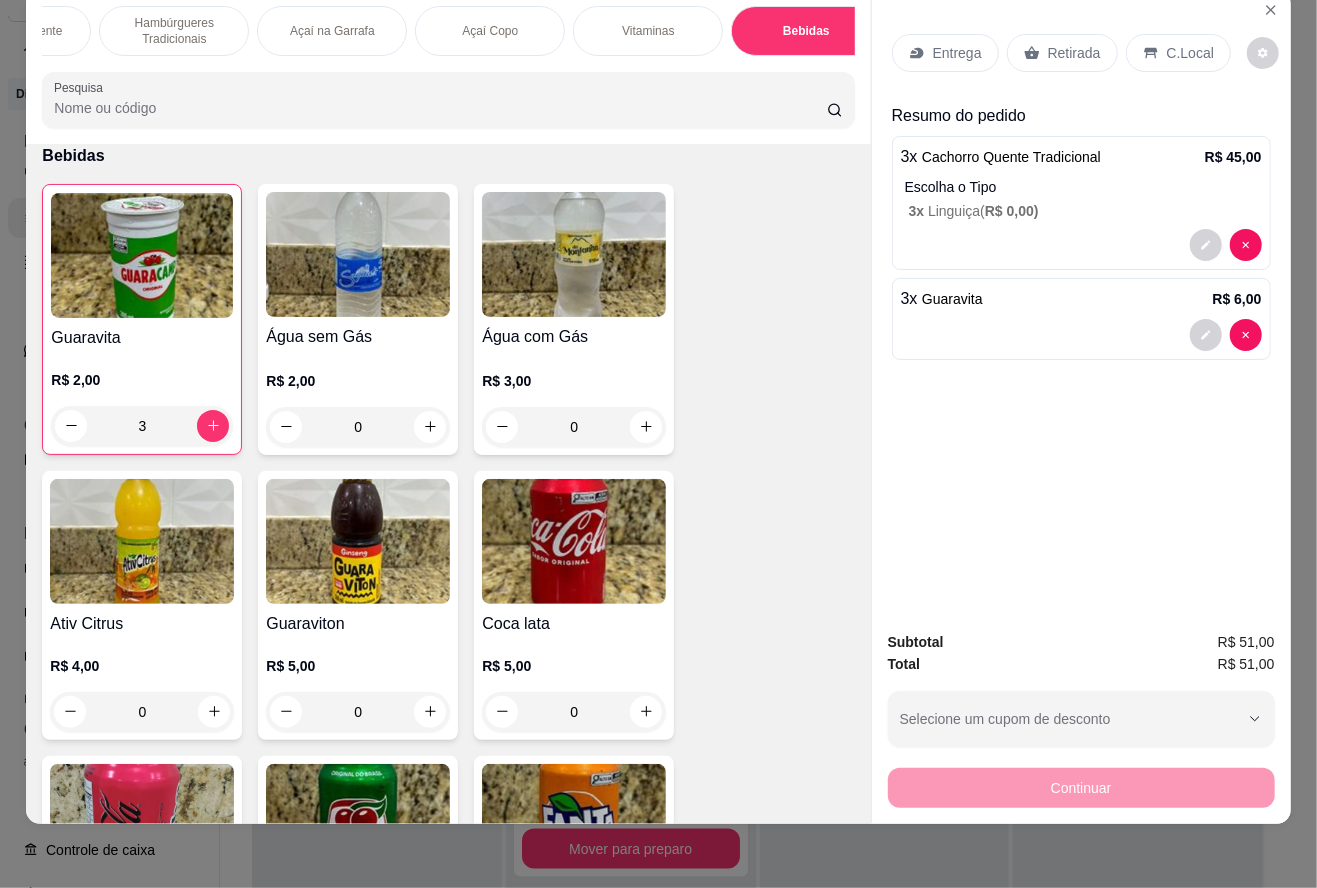 click on "Retirada" at bounding box center (1074, 53) 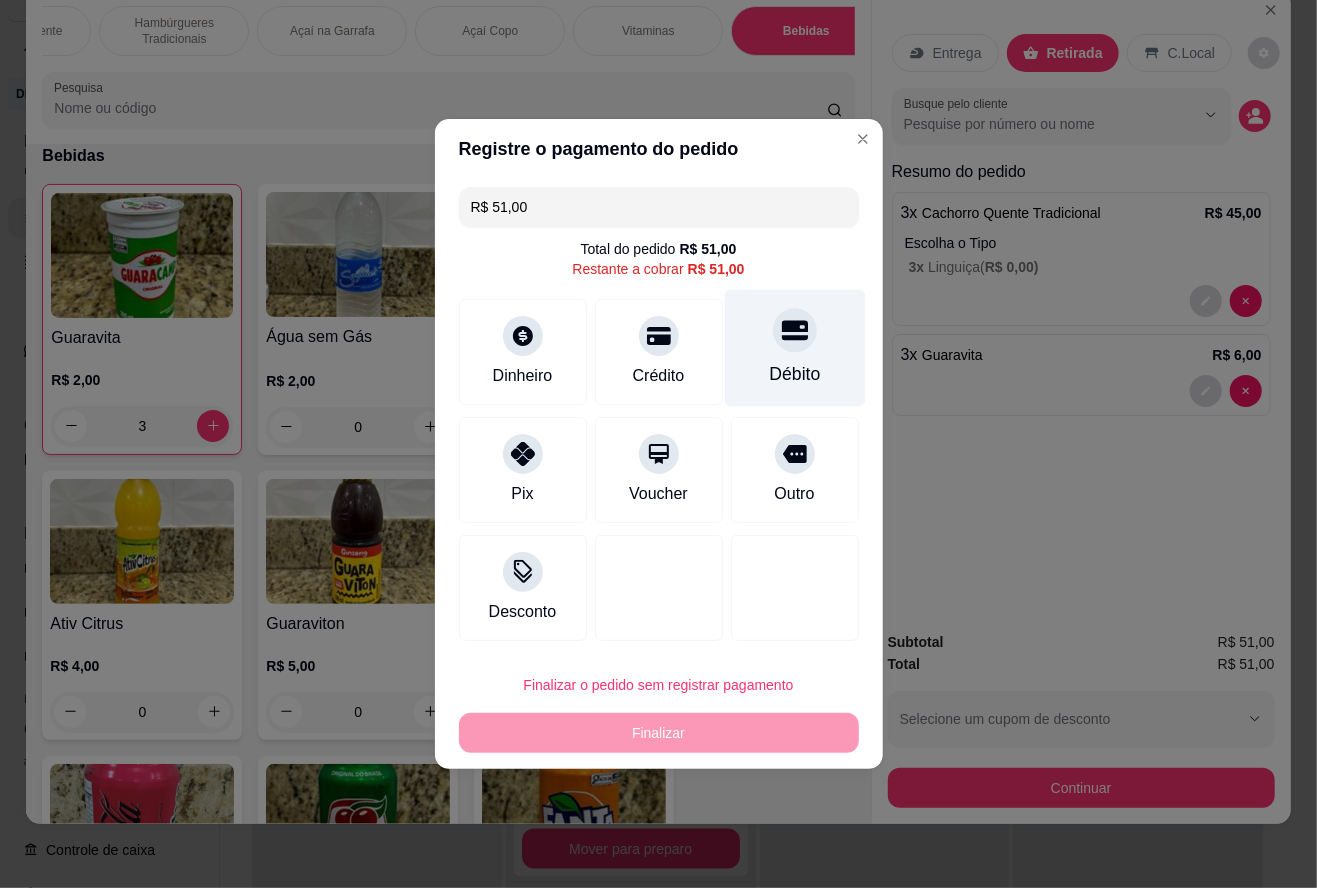 click at bounding box center [795, 330] 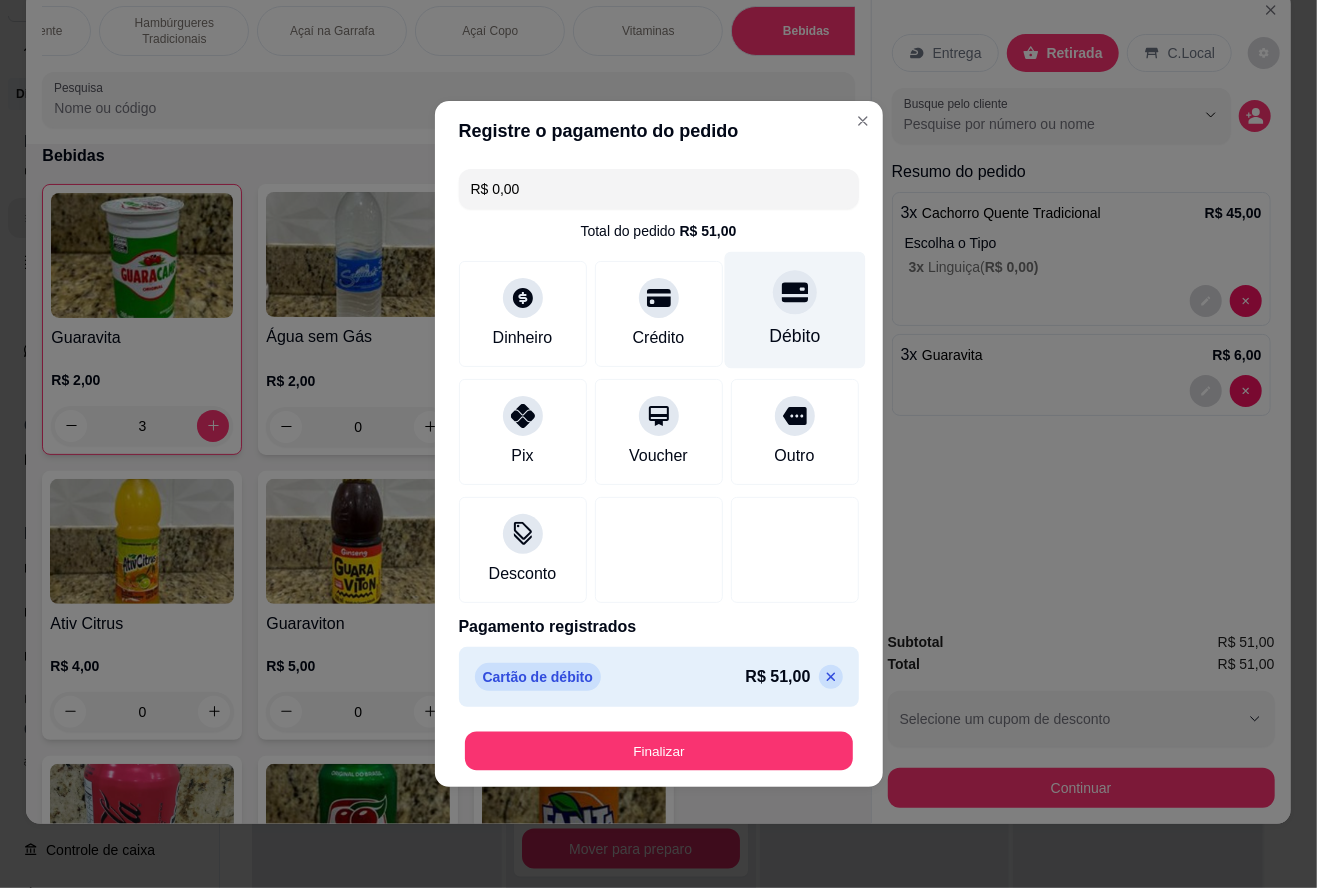 click on "Finalizar" at bounding box center (659, 751) 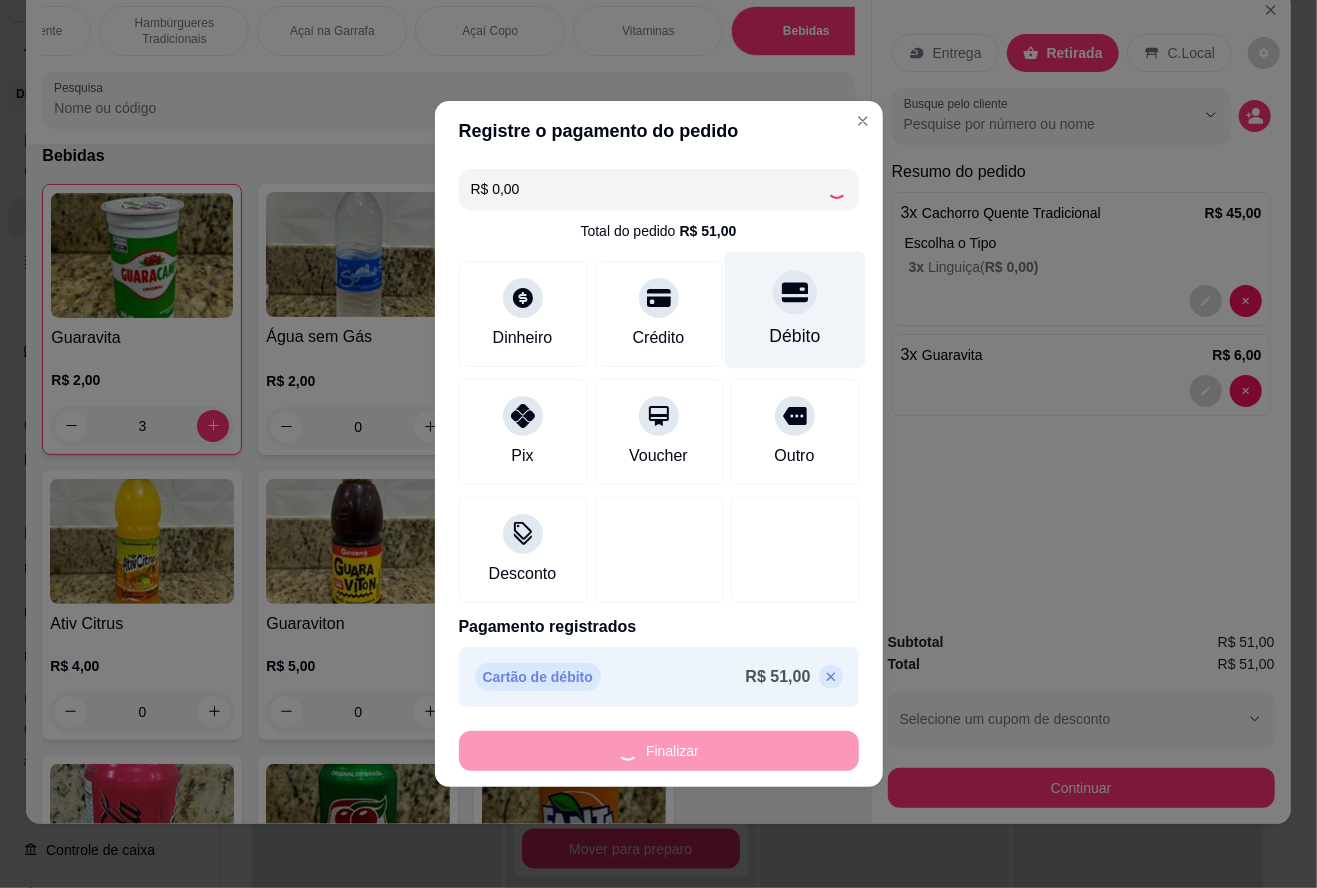 type on "0" 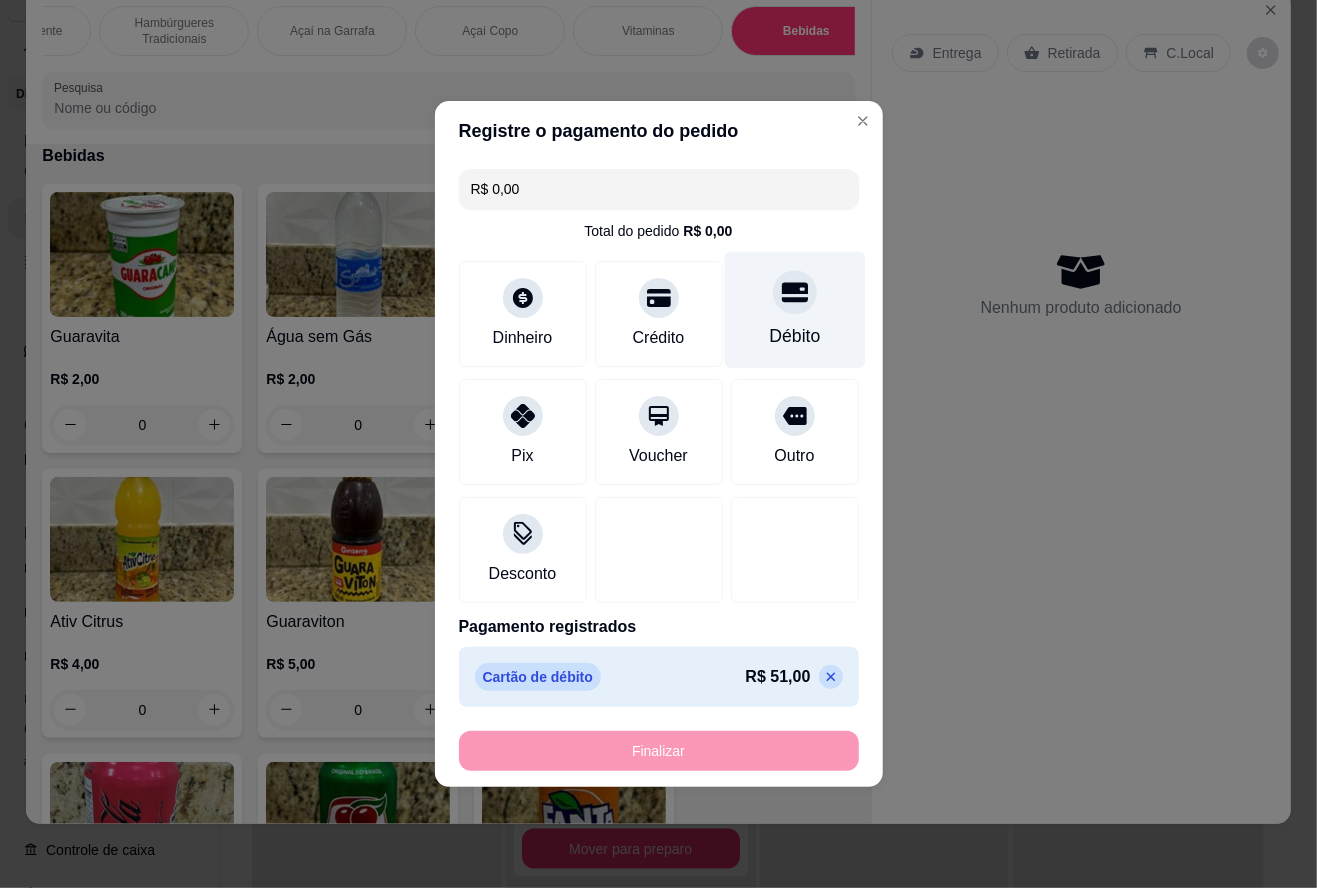 type on "-R$ 51,00" 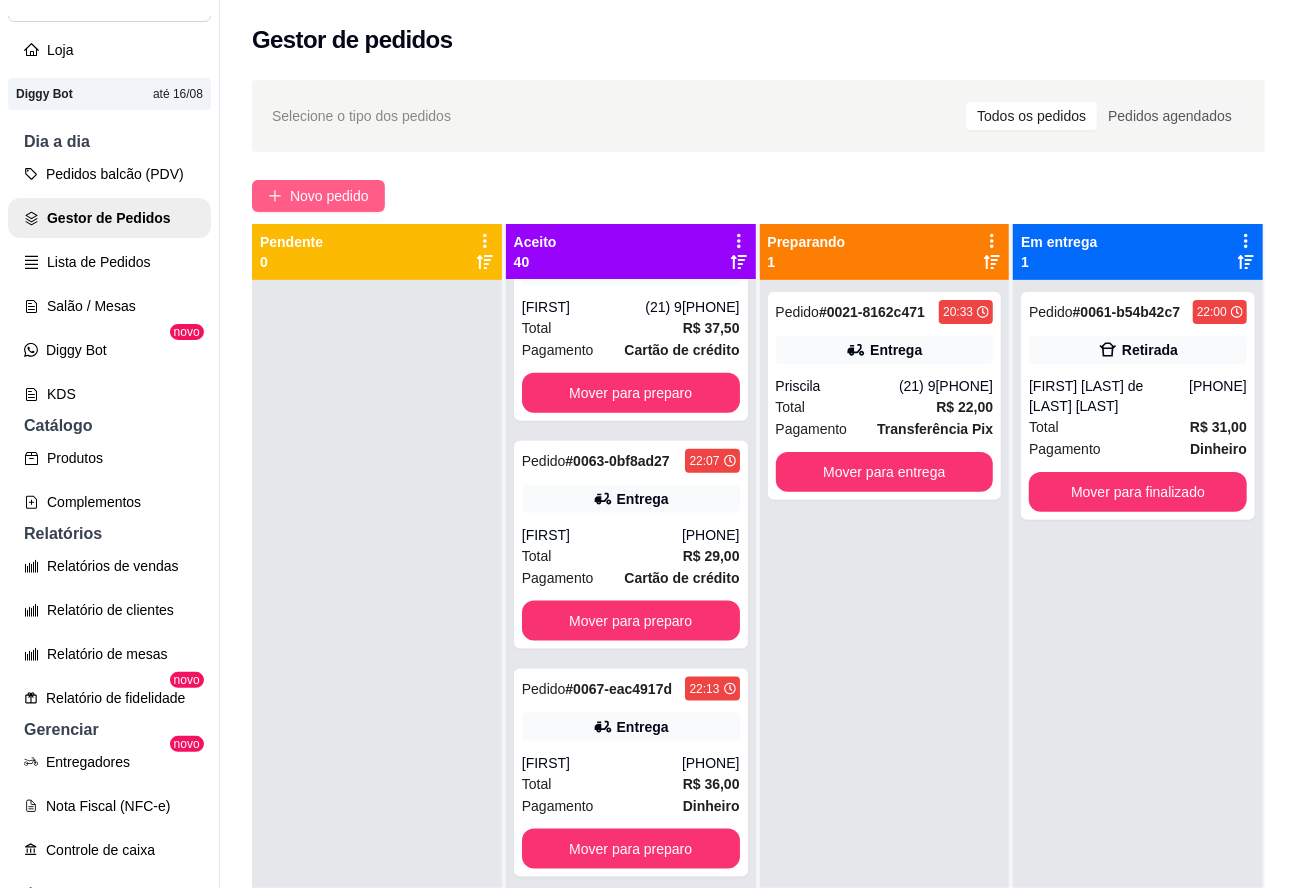 click on "Novo pedido" at bounding box center (329, 196) 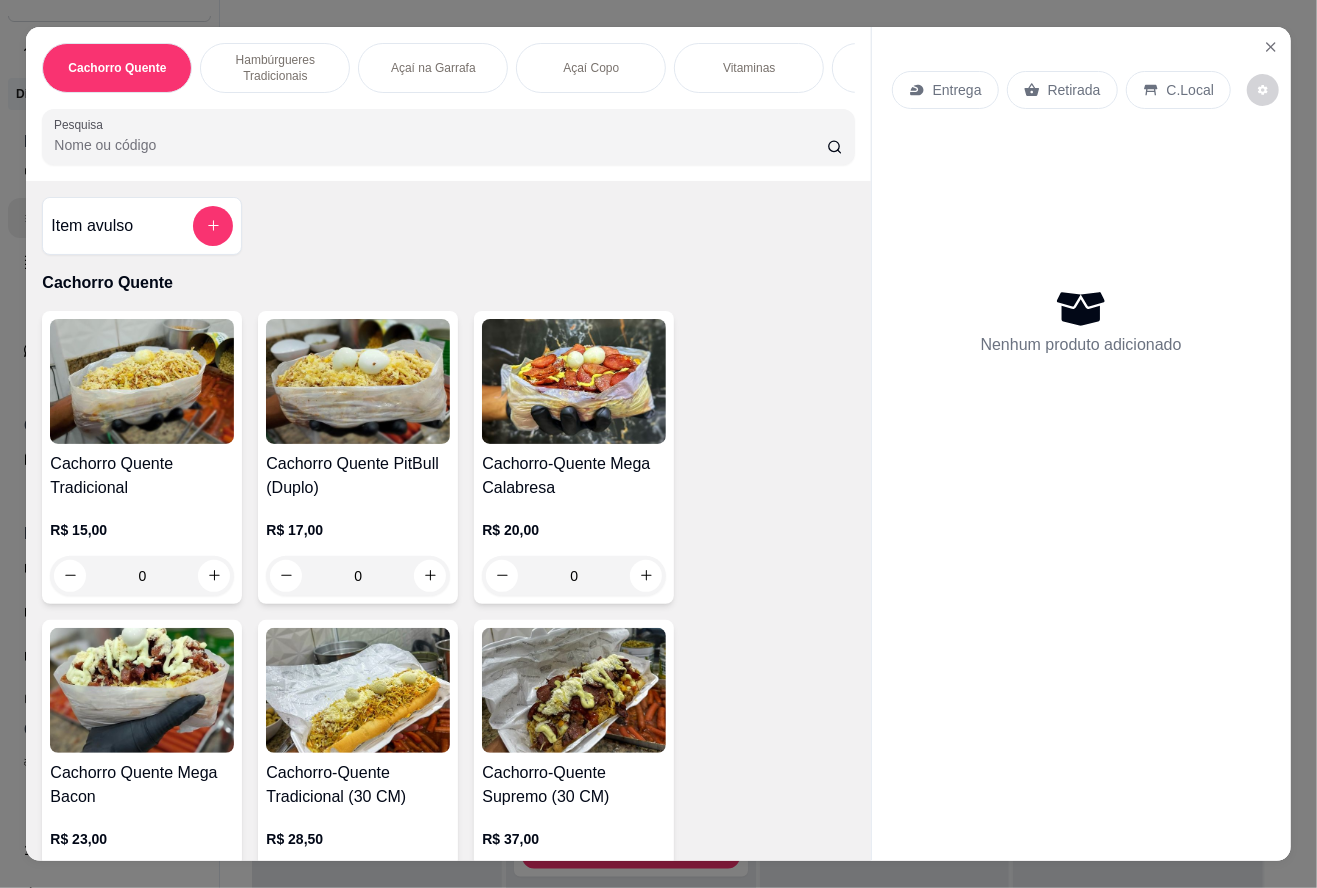 click on "Açaí Copo" at bounding box center (591, 68) 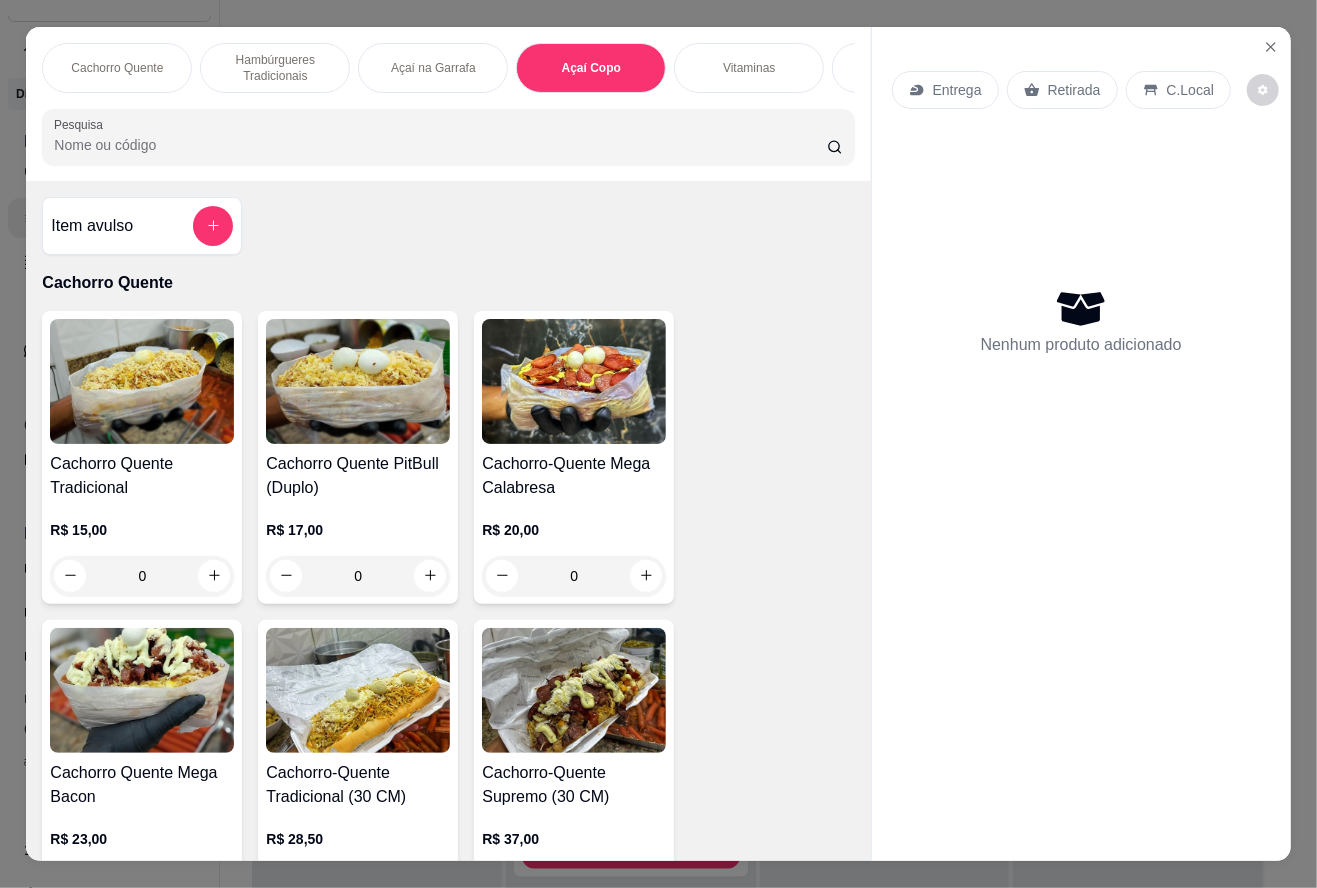 scroll, scrollTop: 2253, scrollLeft: 0, axis: vertical 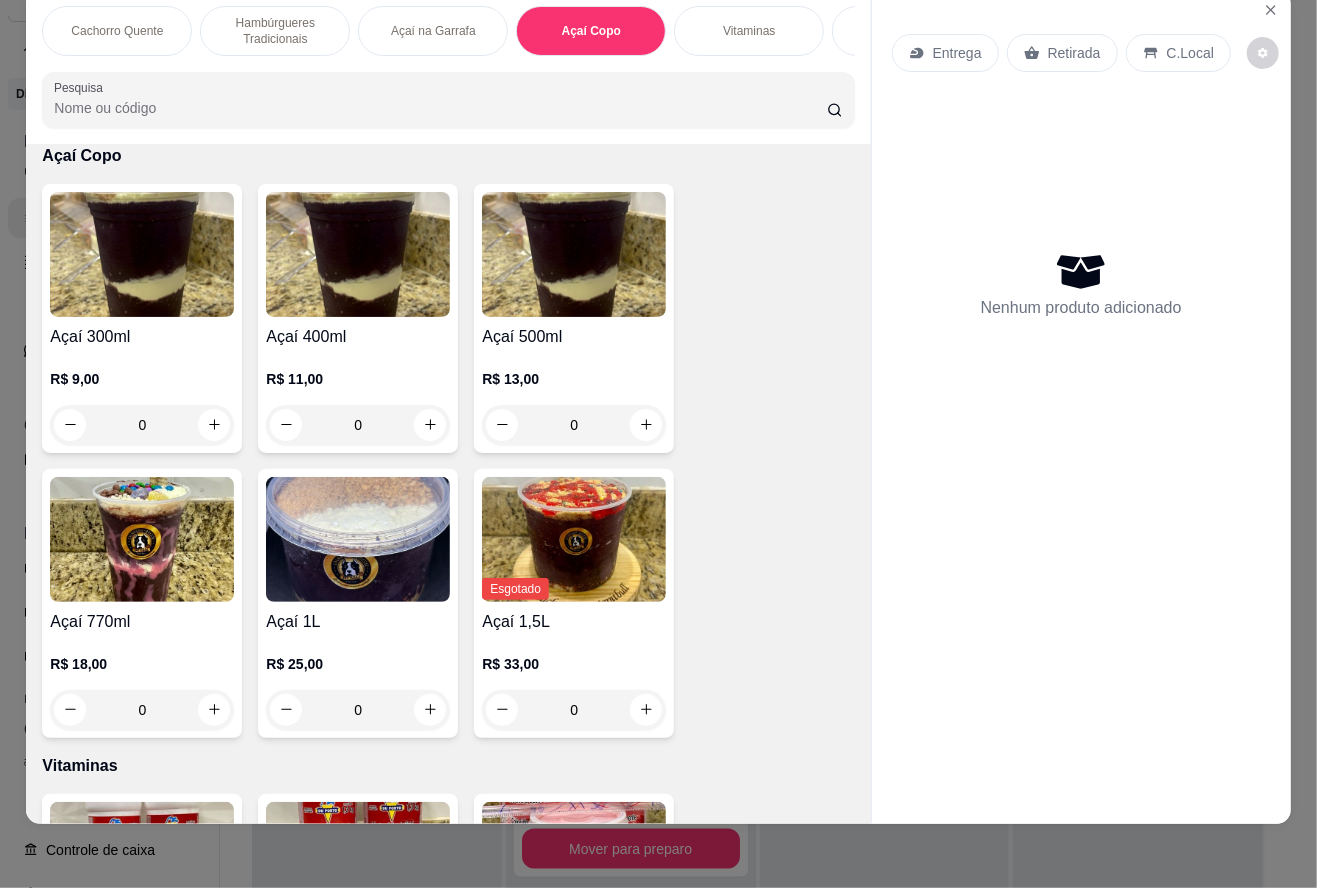 click on "0" at bounding box center (358, 710) 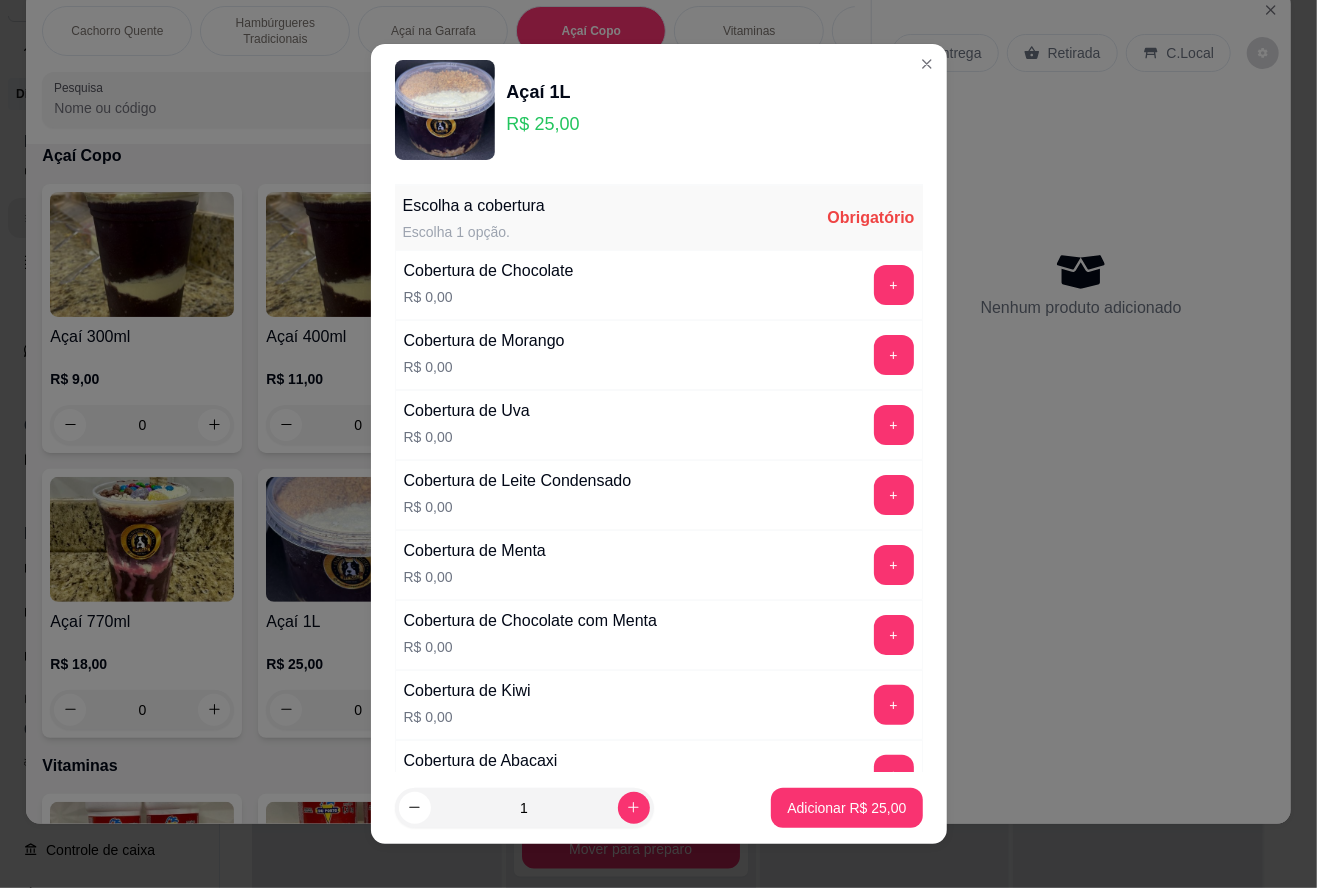 click on "+" at bounding box center (894, 285) 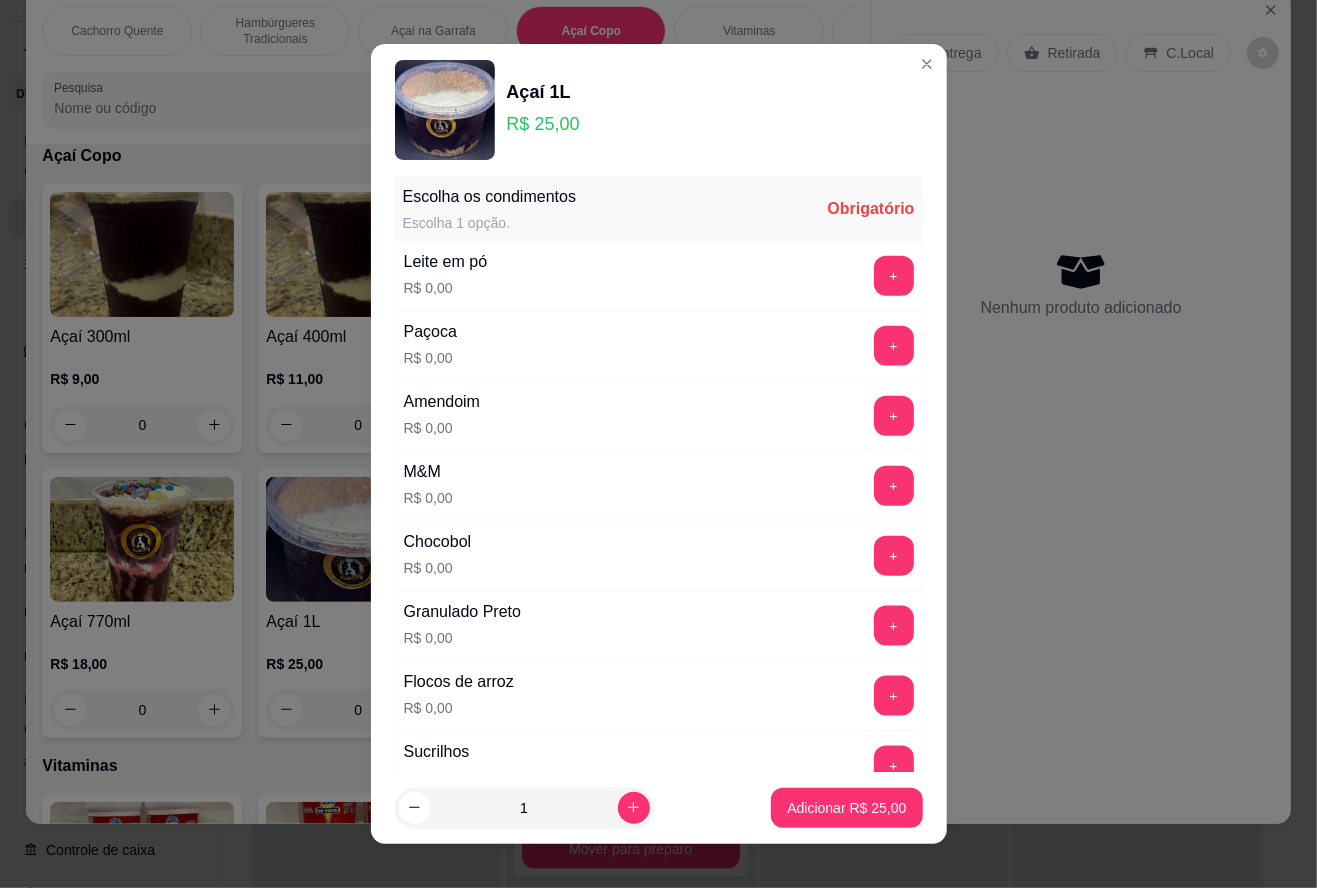 scroll, scrollTop: 1113, scrollLeft: 0, axis: vertical 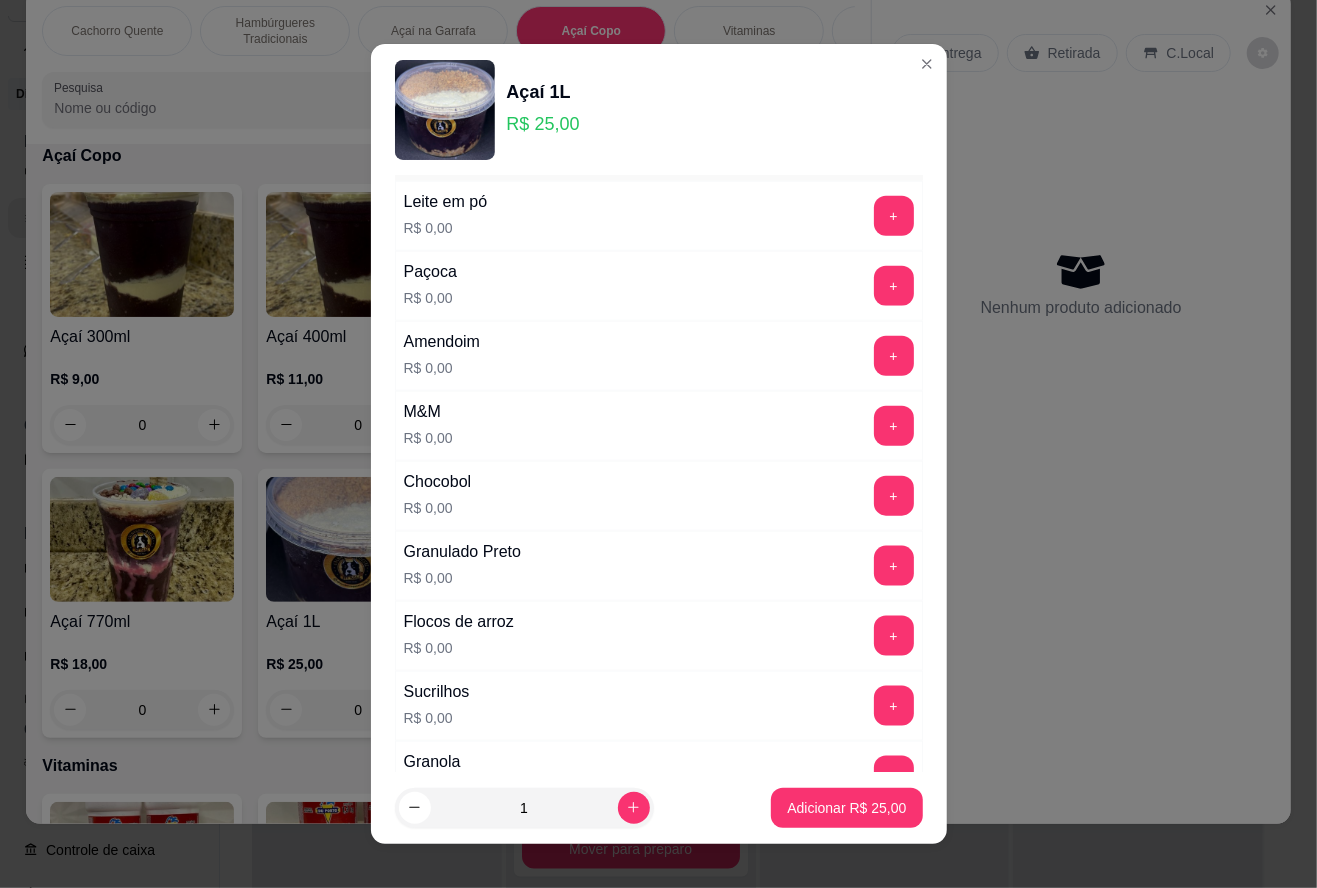 click on "+" at bounding box center [894, 636] 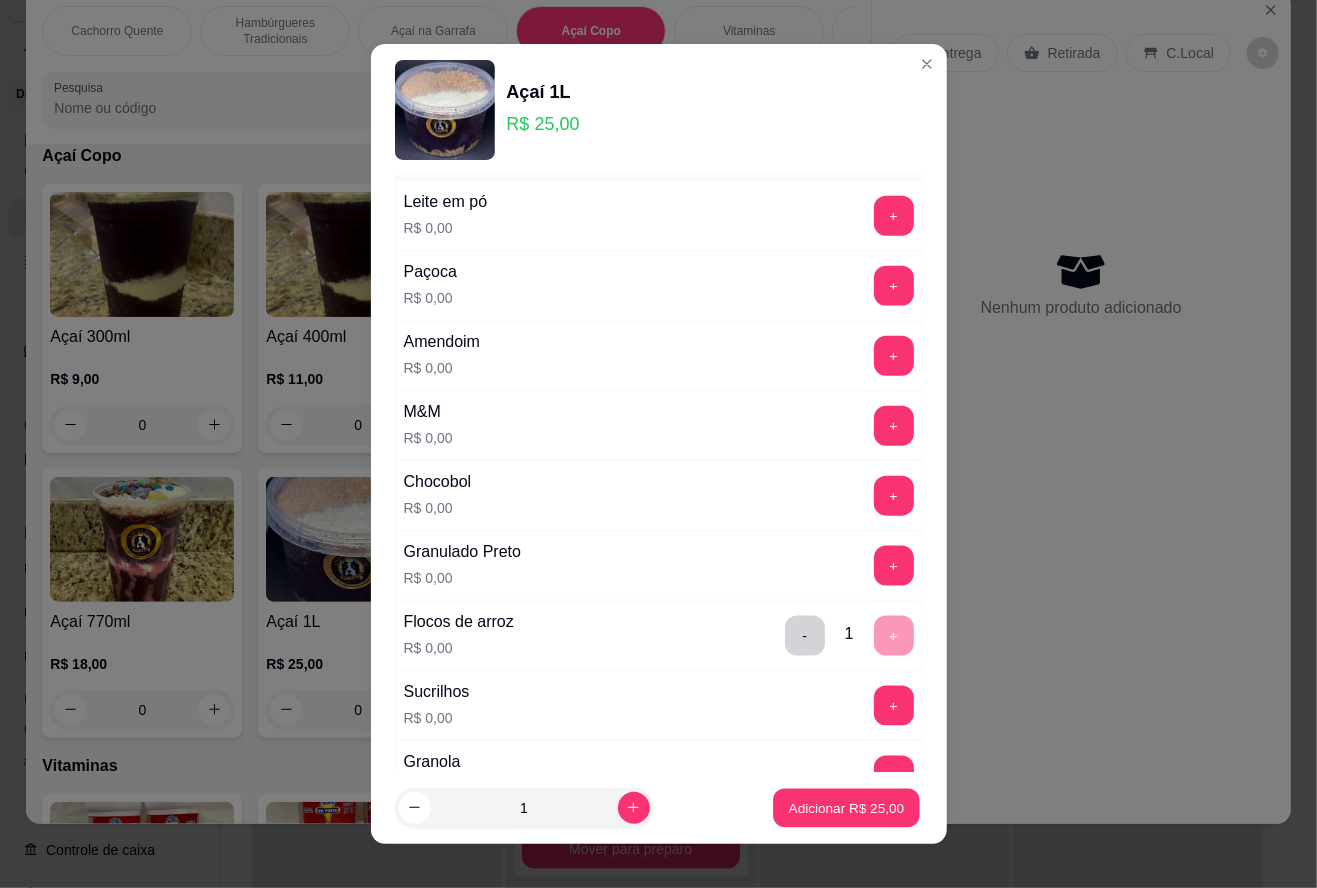 click on "Adicionar   R$ 25,00" at bounding box center (847, 807) 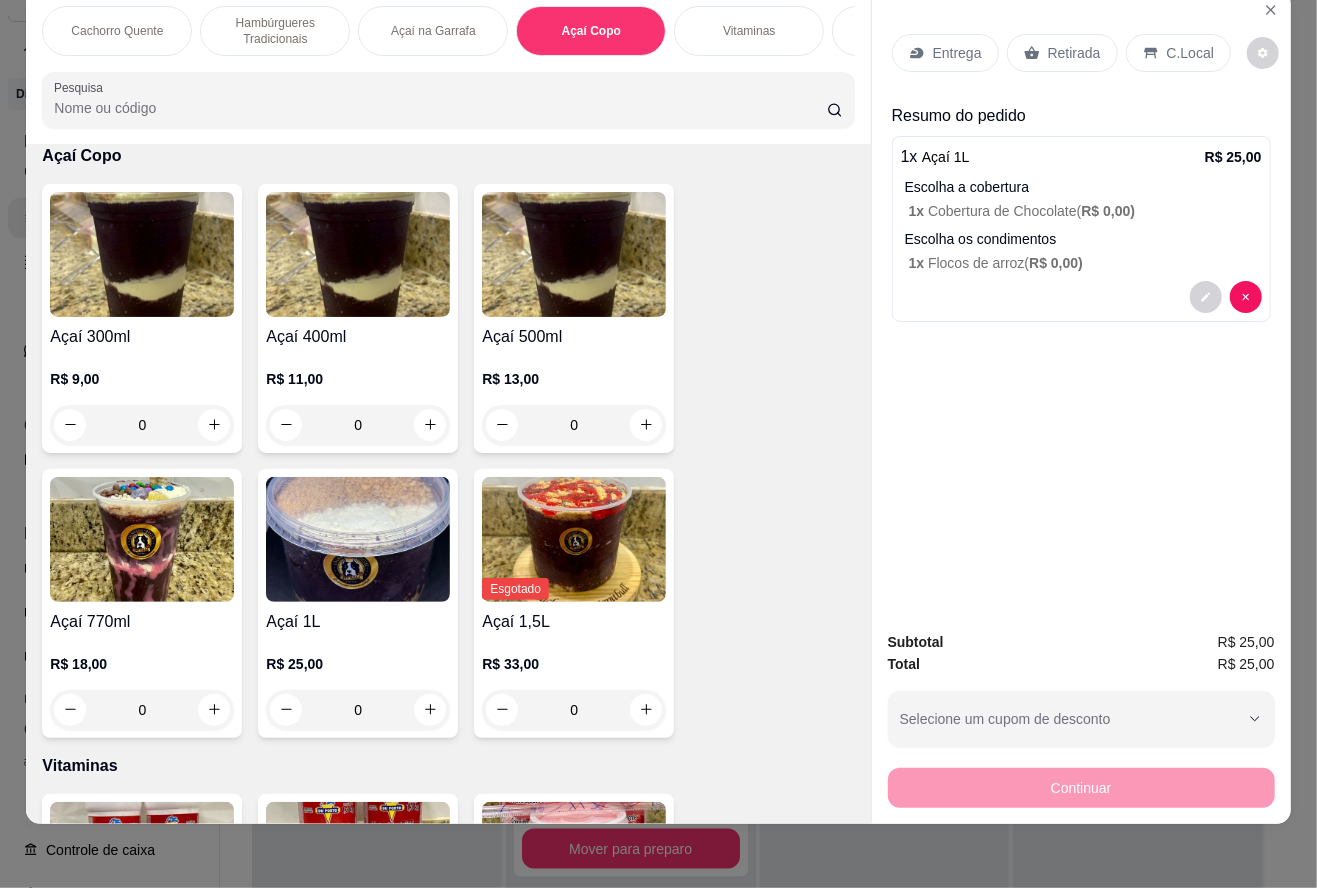 click on "Retirada" at bounding box center [1074, 53] 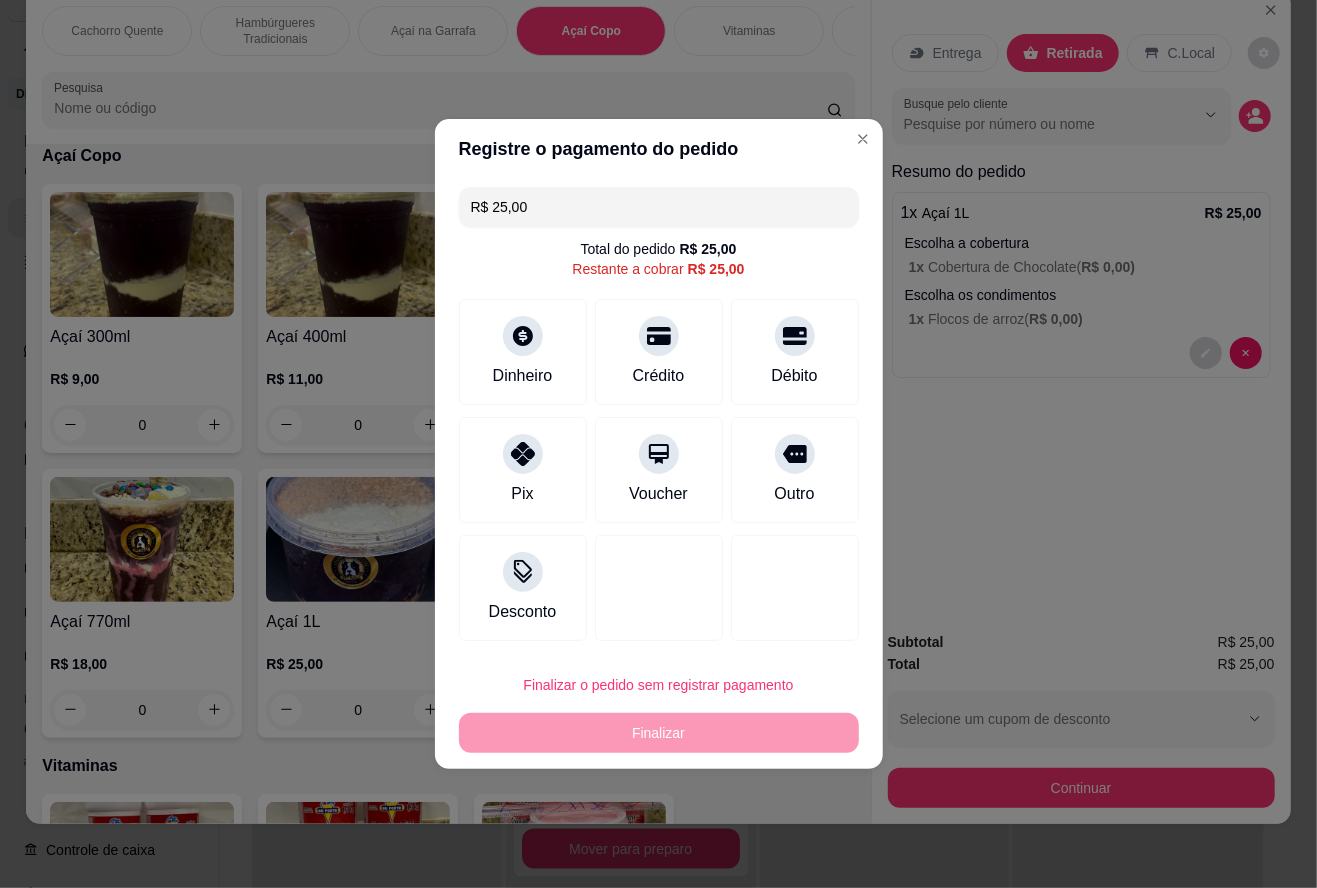 click on "Entrega Retirada C.Local Busque pelo cliente Resumo do pedido 1 x   Açaí 1L R$ 25,00 Escolha a cobertura 1 x   Cobertura de Chocolate  ( R$ 0,00 ) Escolha os condimentos 1 x   Flocos de arroz  ( R$ 0,00 )" at bounding box center (1081, 303) 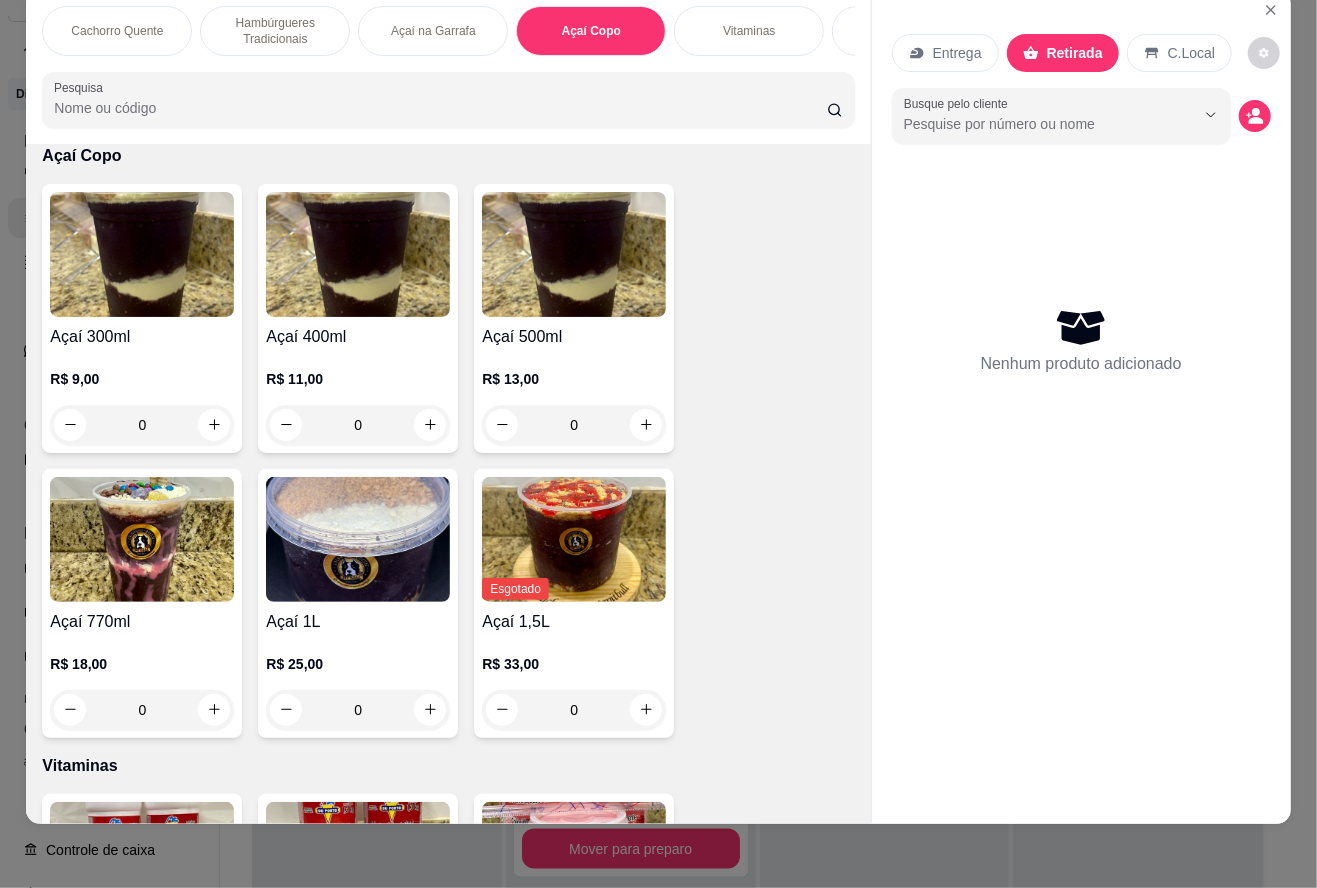 click on "0" at bounding box center (142, 425) 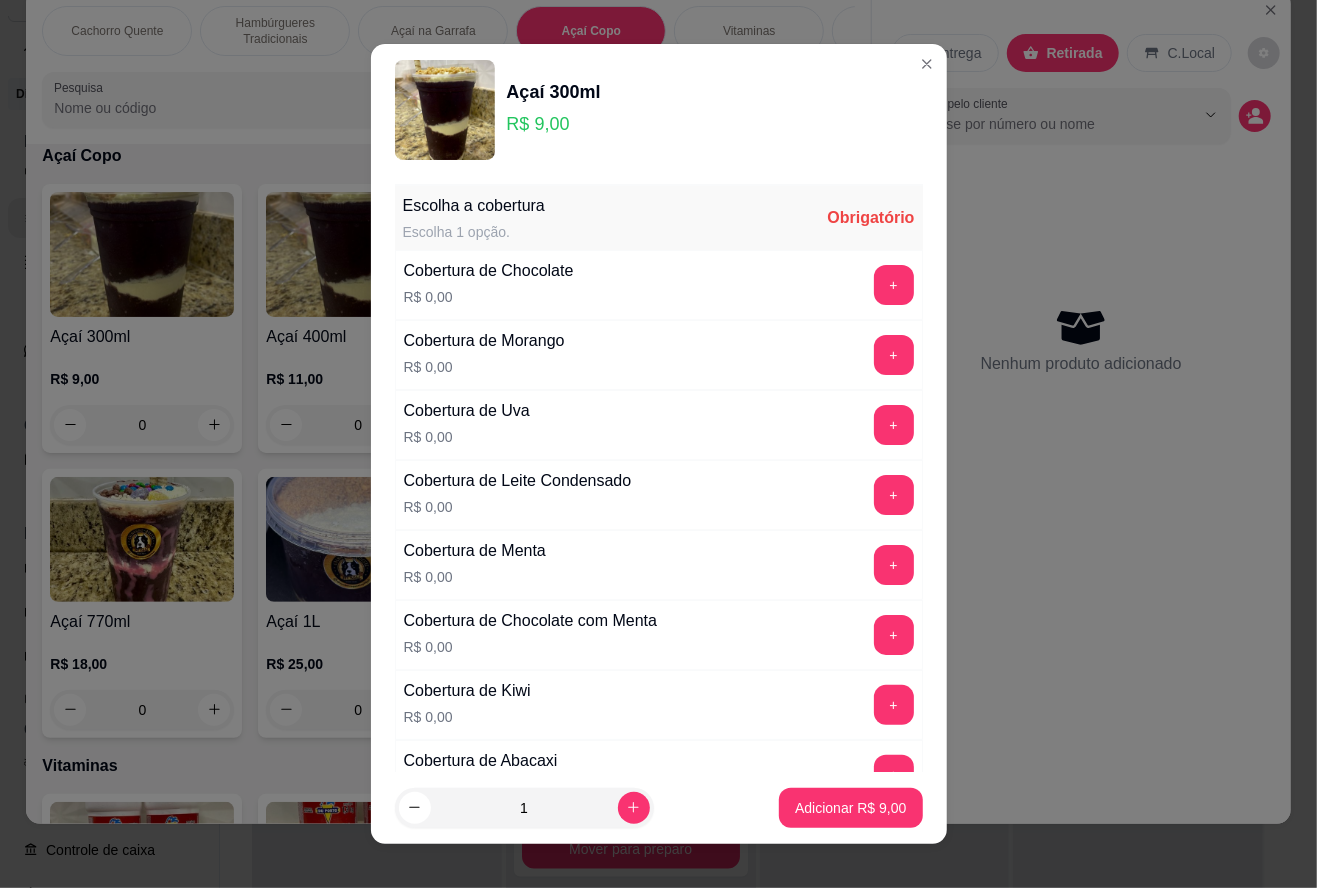 click on "+" at bounding box center [894, 285] 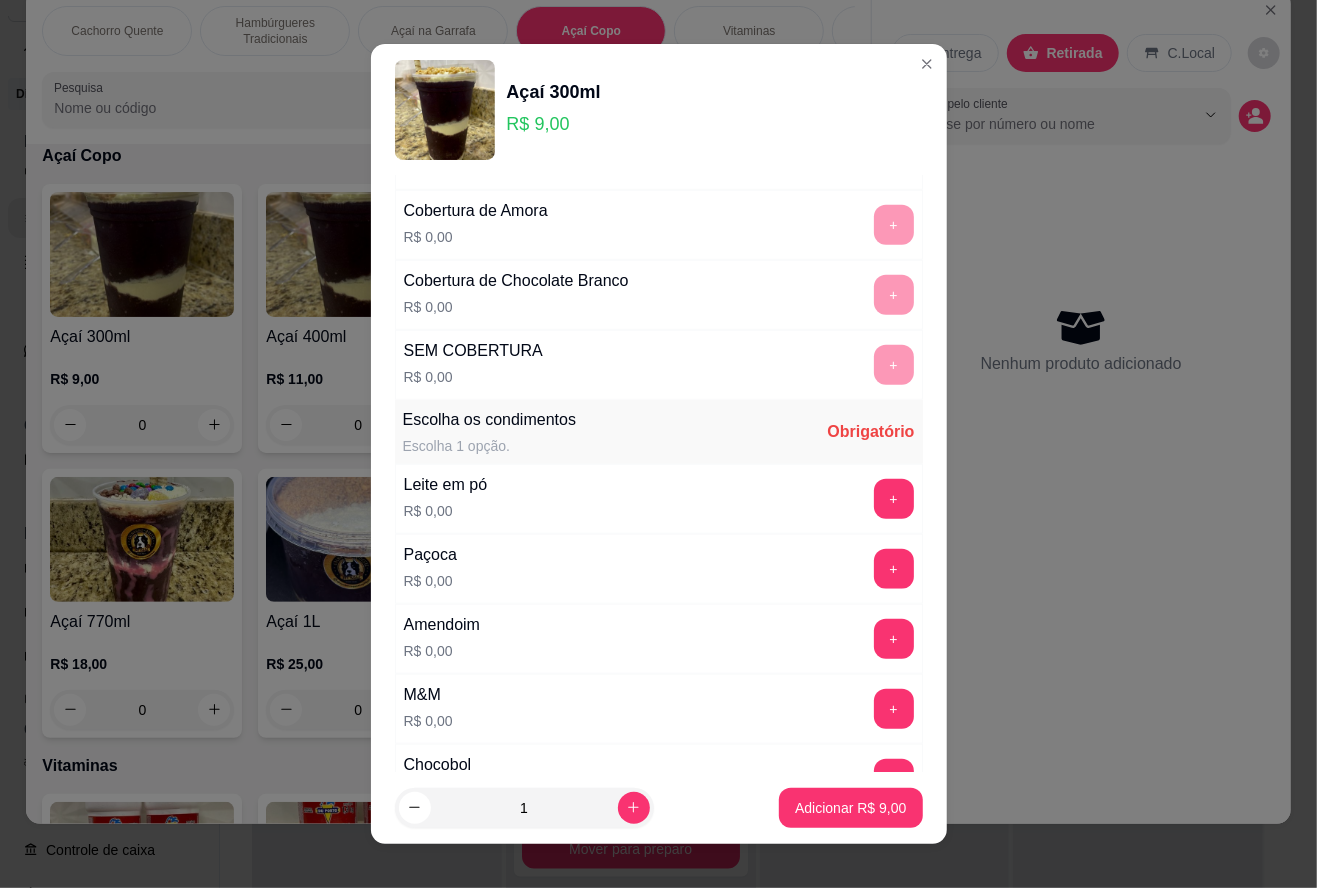scroll, scrollTop: 829, scrollLeft: 0, axis: vertical 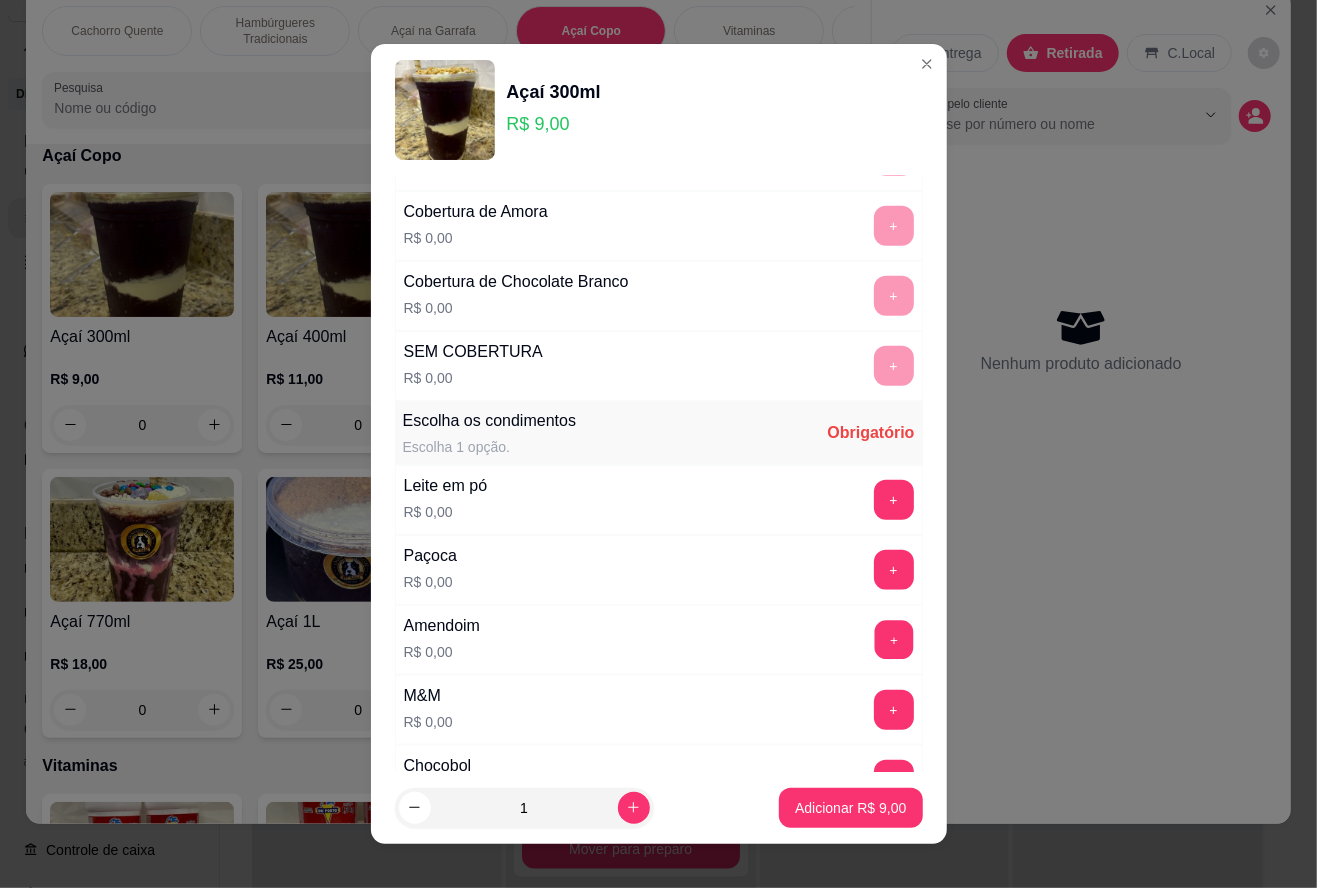 click on "+" at bounding box center (893, 640) 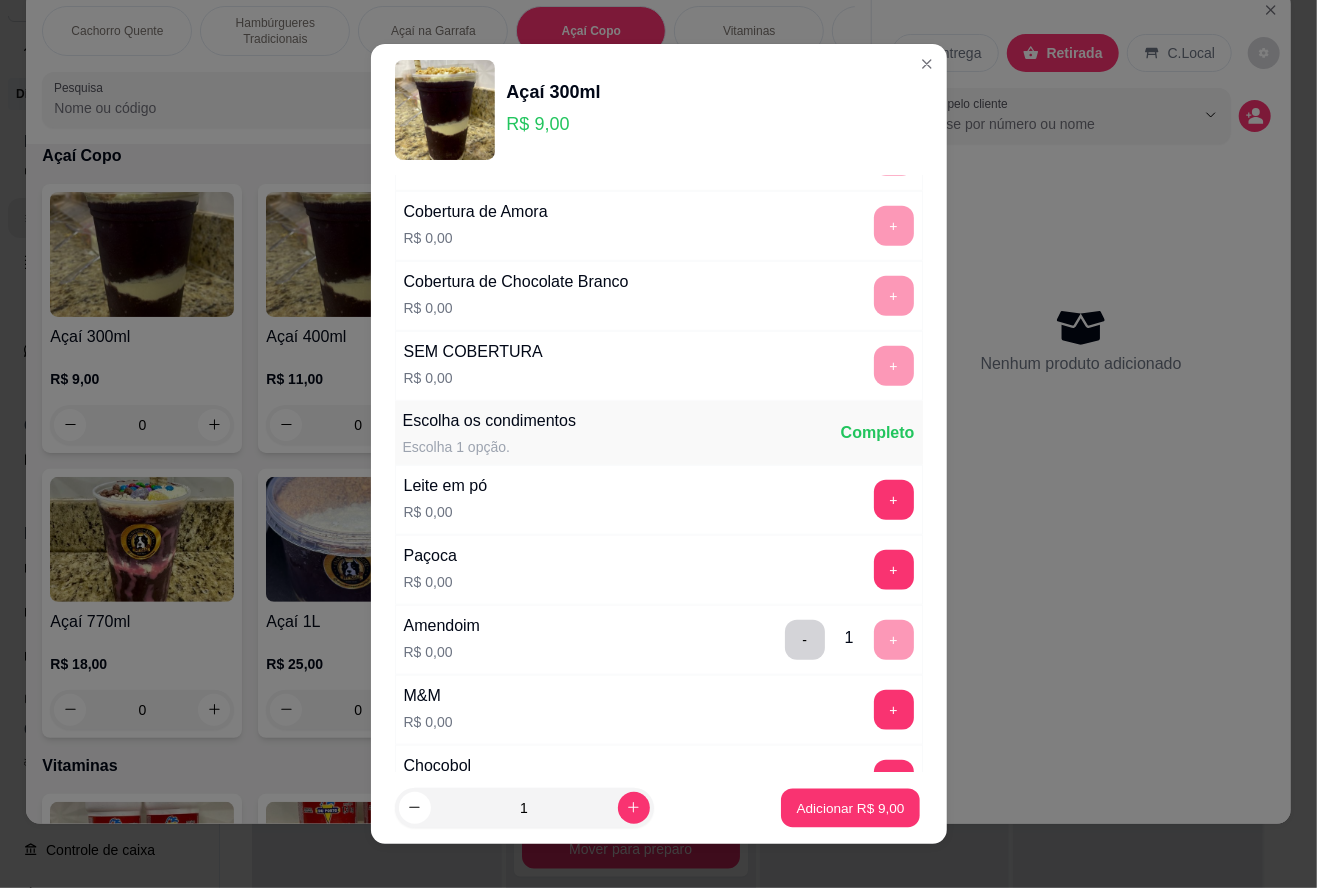 click on "Adicionar   R$ 9,00" at bounding box center [851, 807] 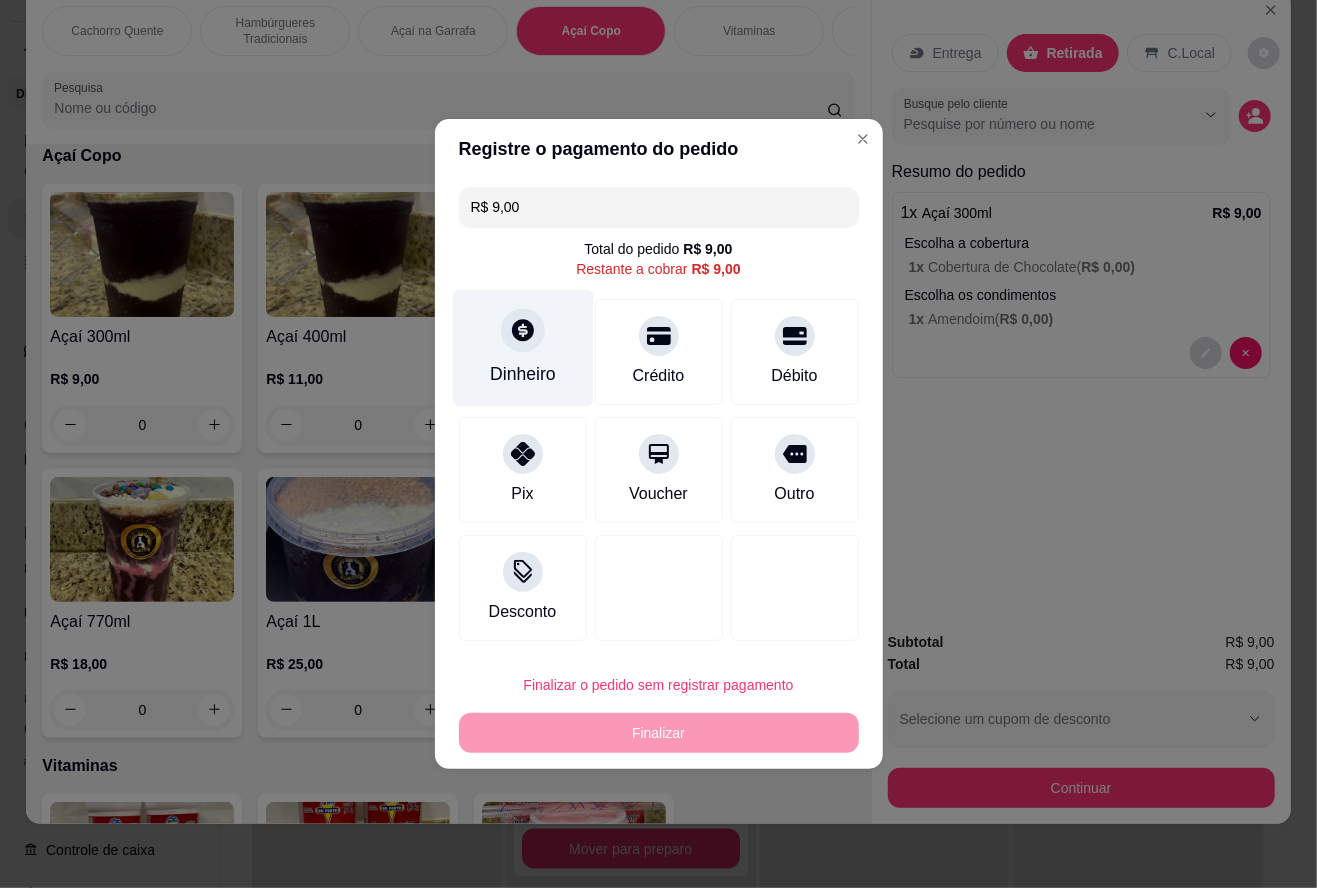 click at bounding box center [523, 330] 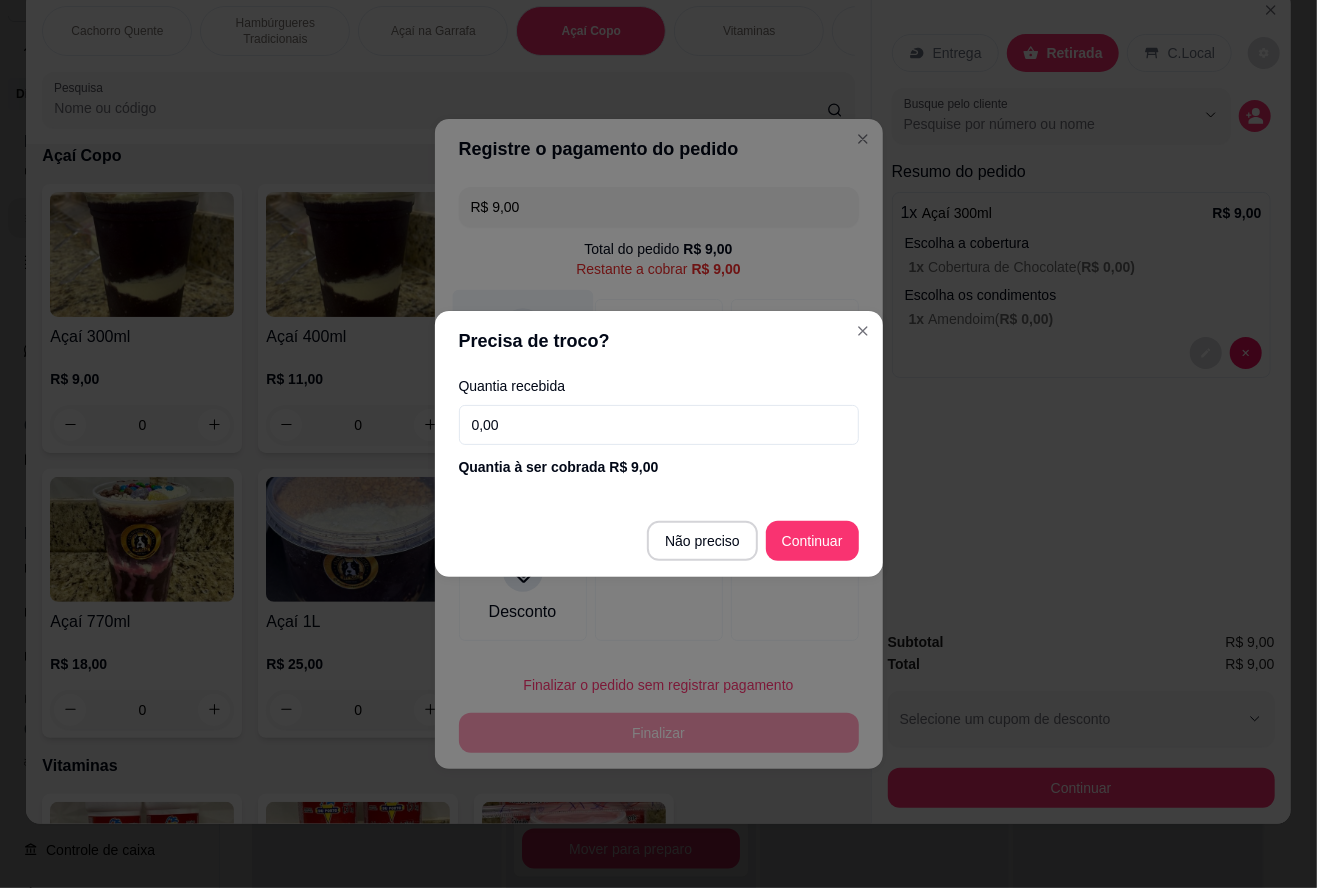 click on "Desconto" at bounding box center [659, 588] 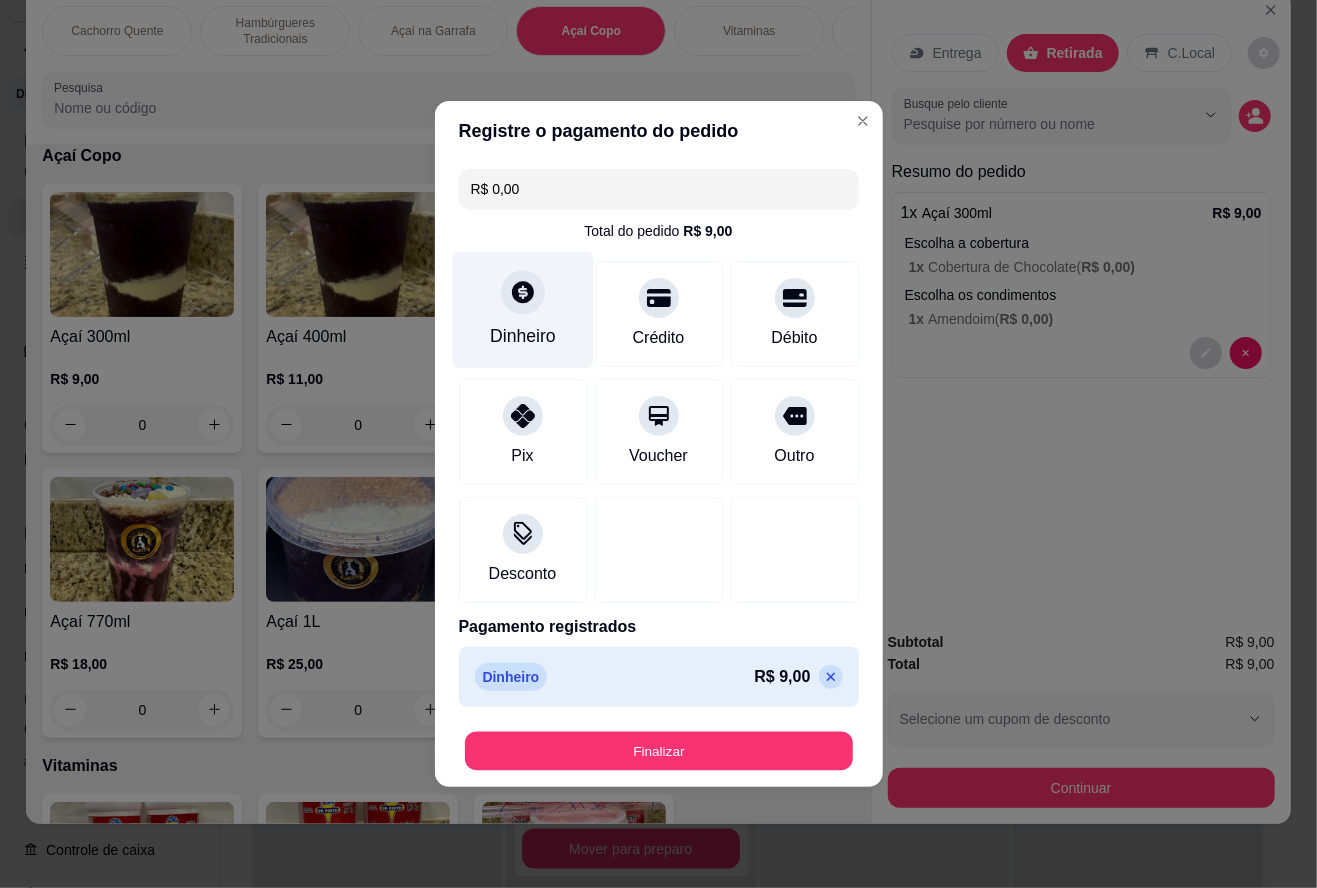 click on "Finalizar" at bounding box center (659, 751) 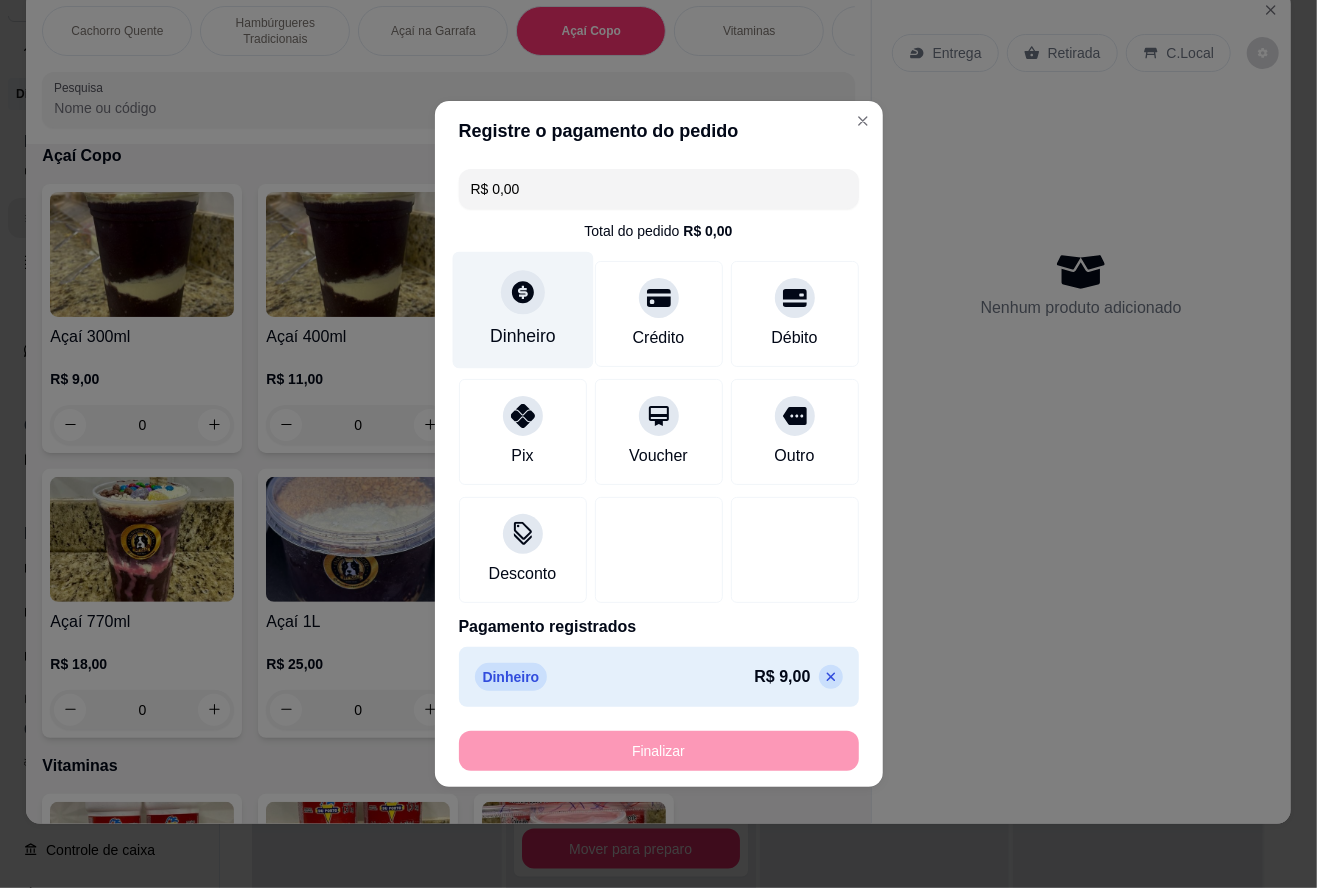 type on "-R$ 9,00" 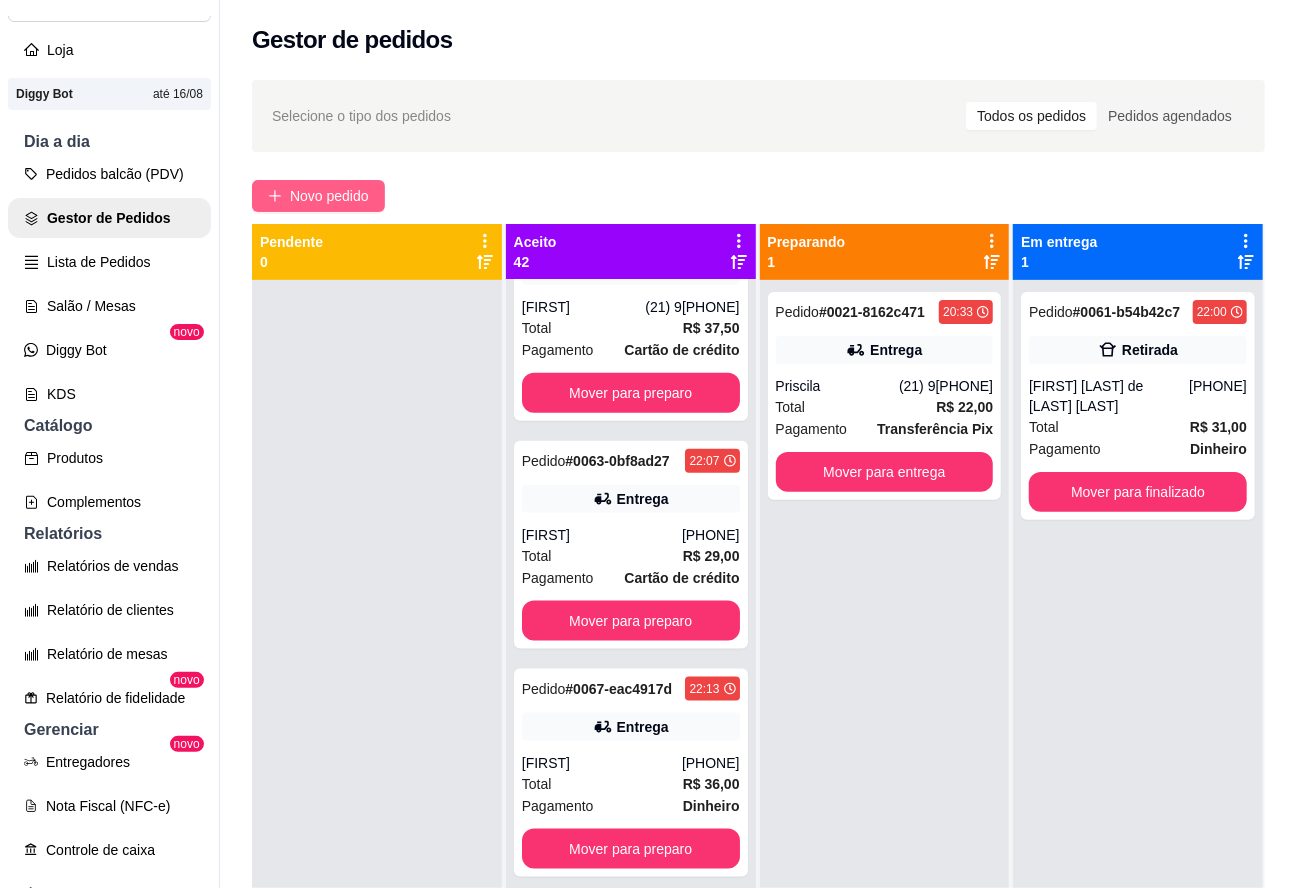 click on "Novo pedido" at bounding box center [329, 196] 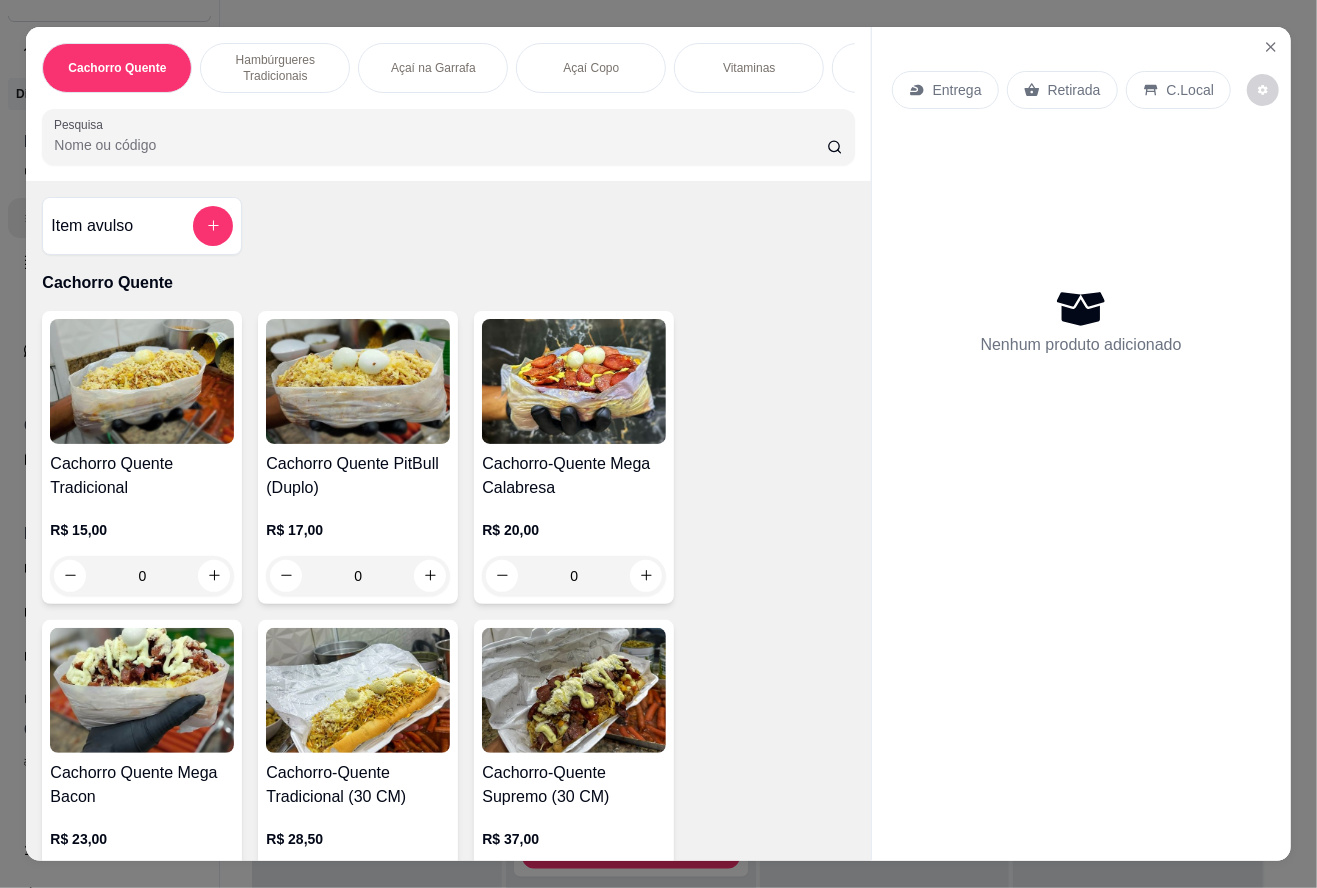 click on "Bebidas" at bounding box center (907, 68) 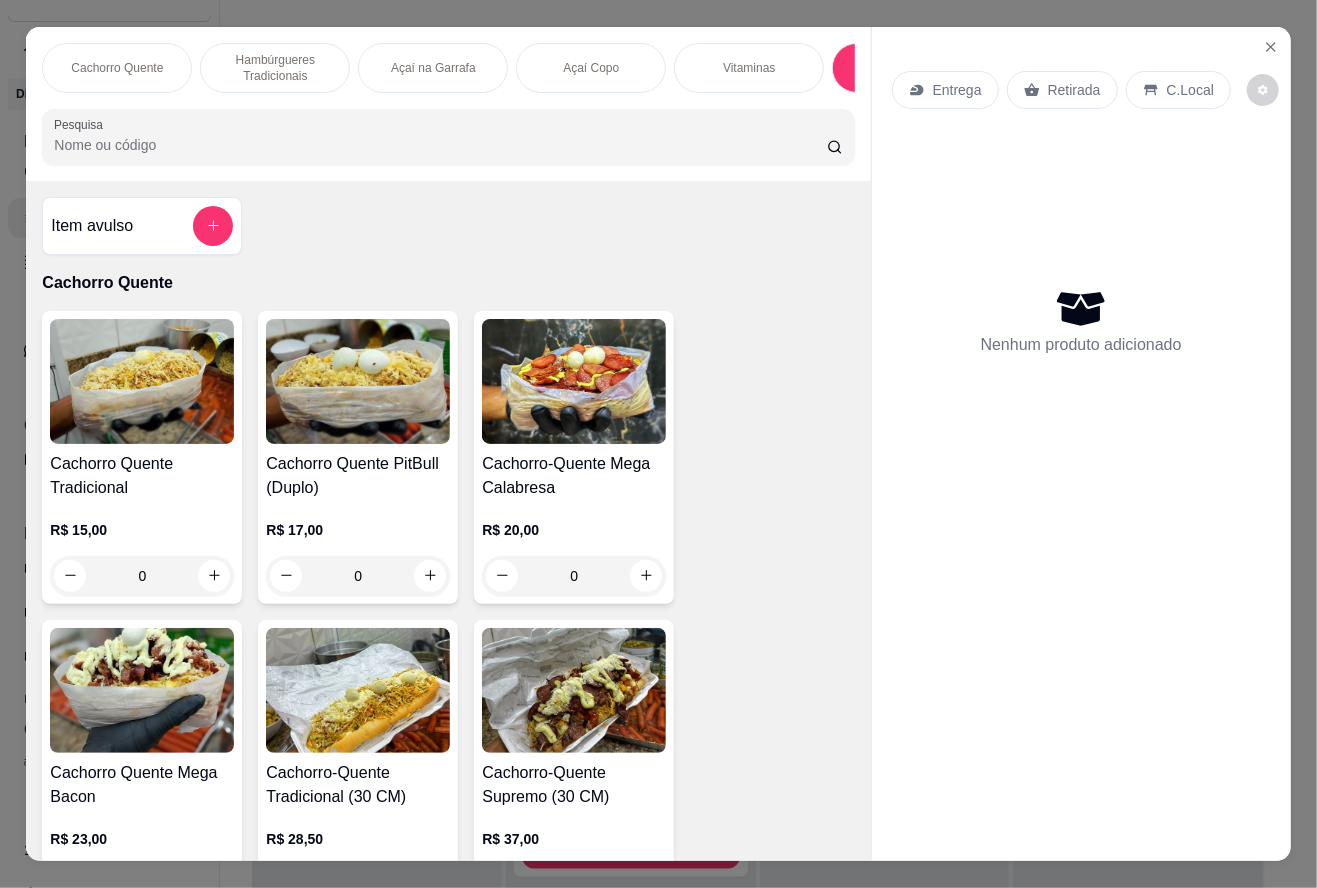 scroll, scrollTop: 3473, scrollLeft: 0, axis: vertical 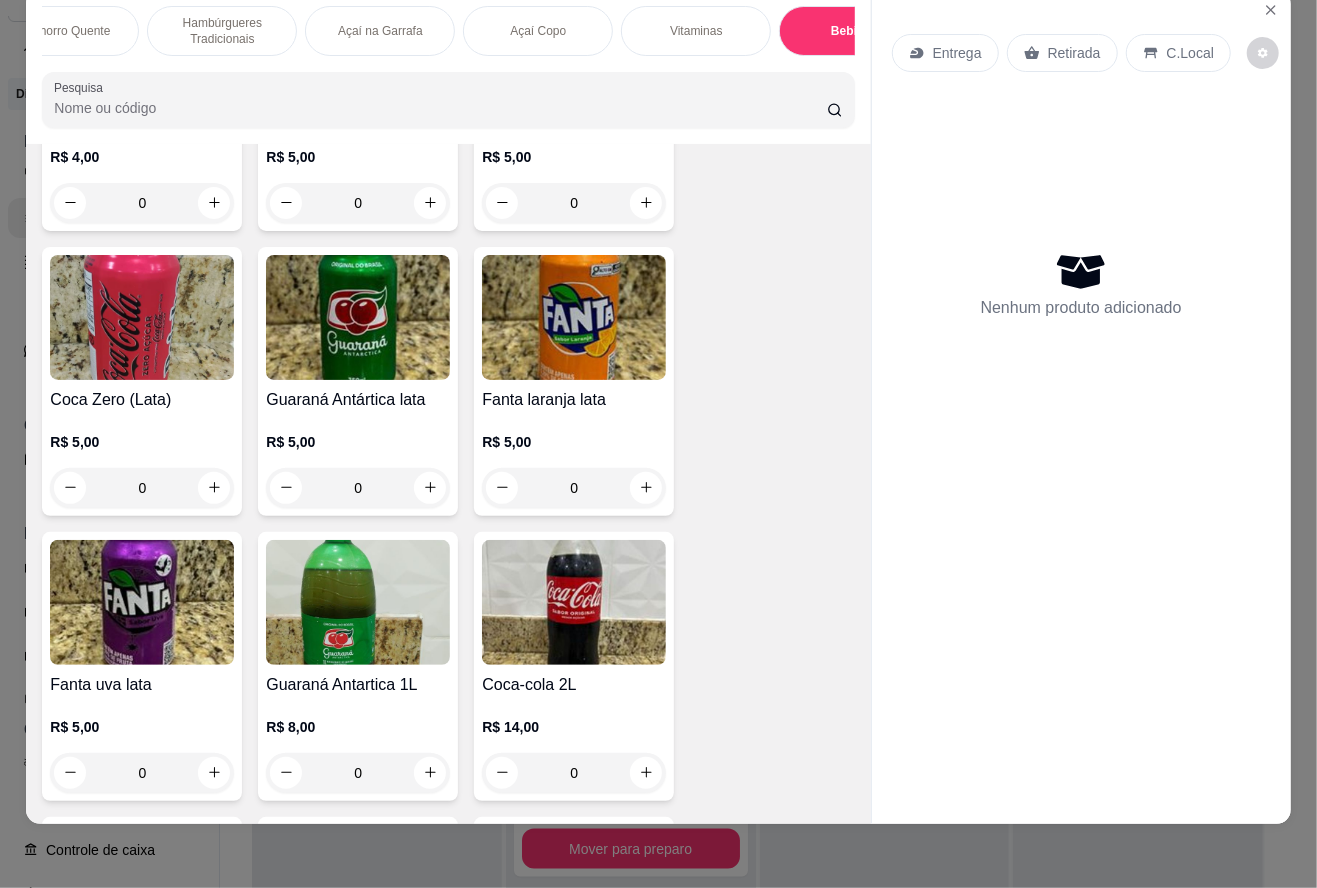 click 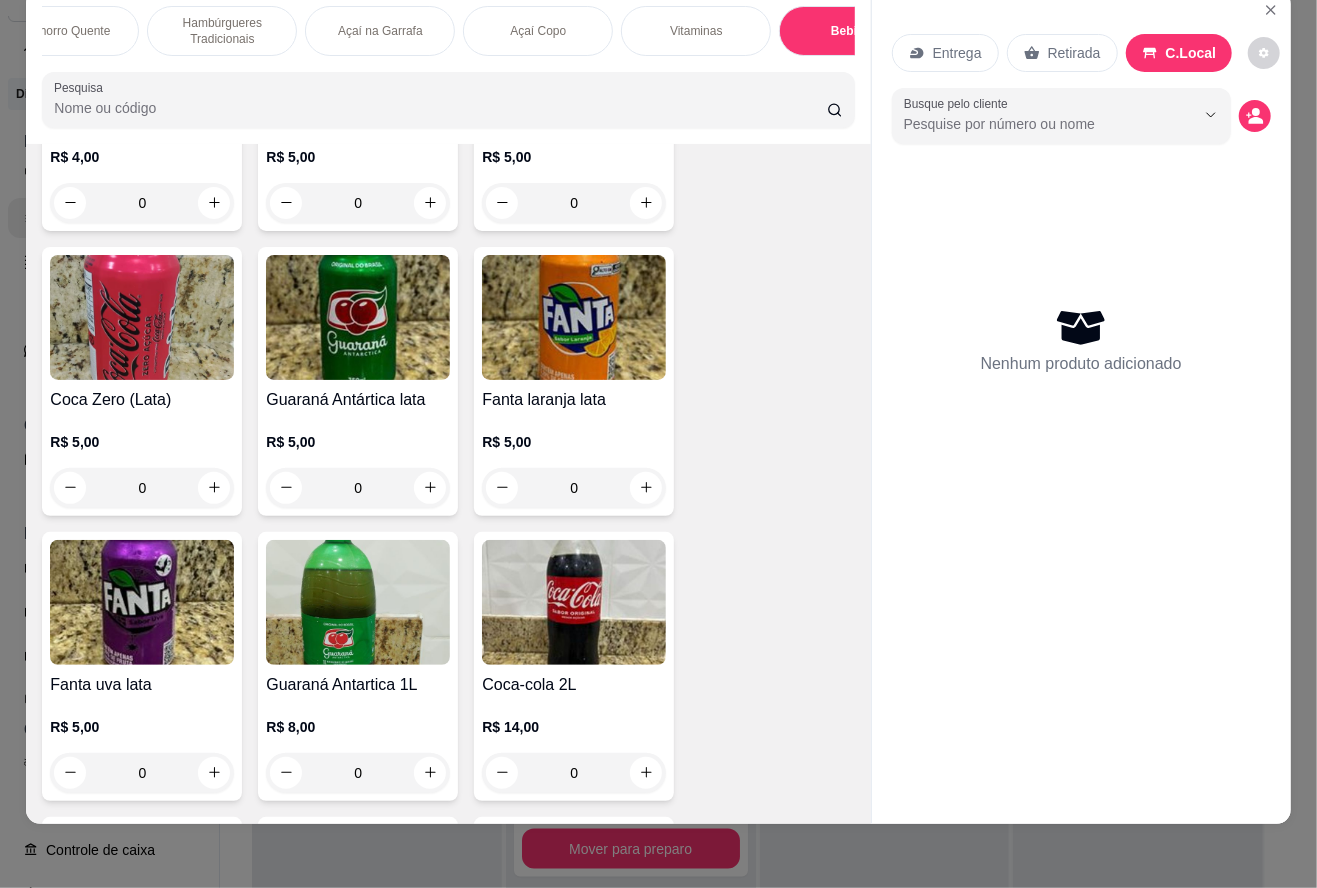 click 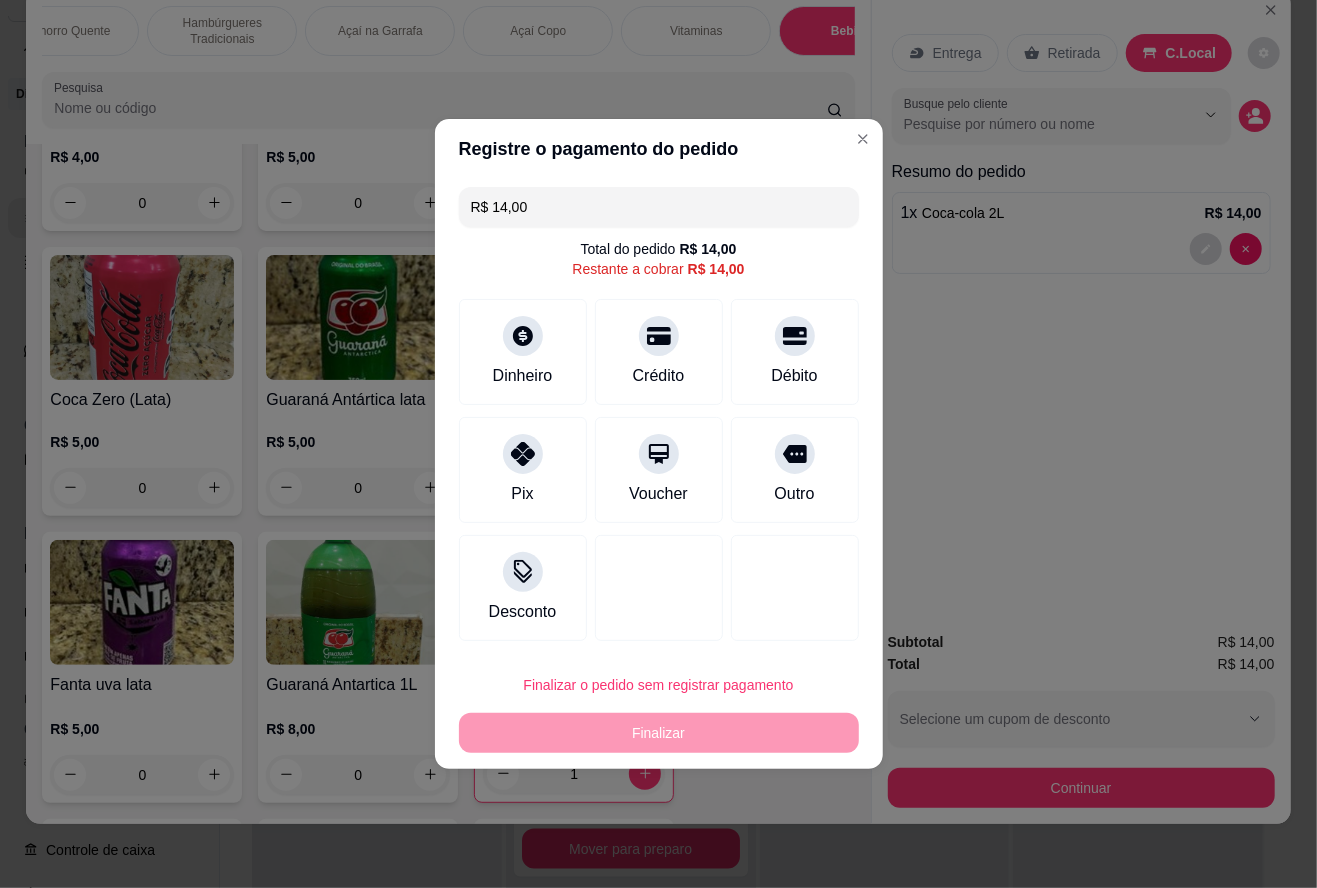 click on "R$ 14,00" at bounding box center [659, 207] 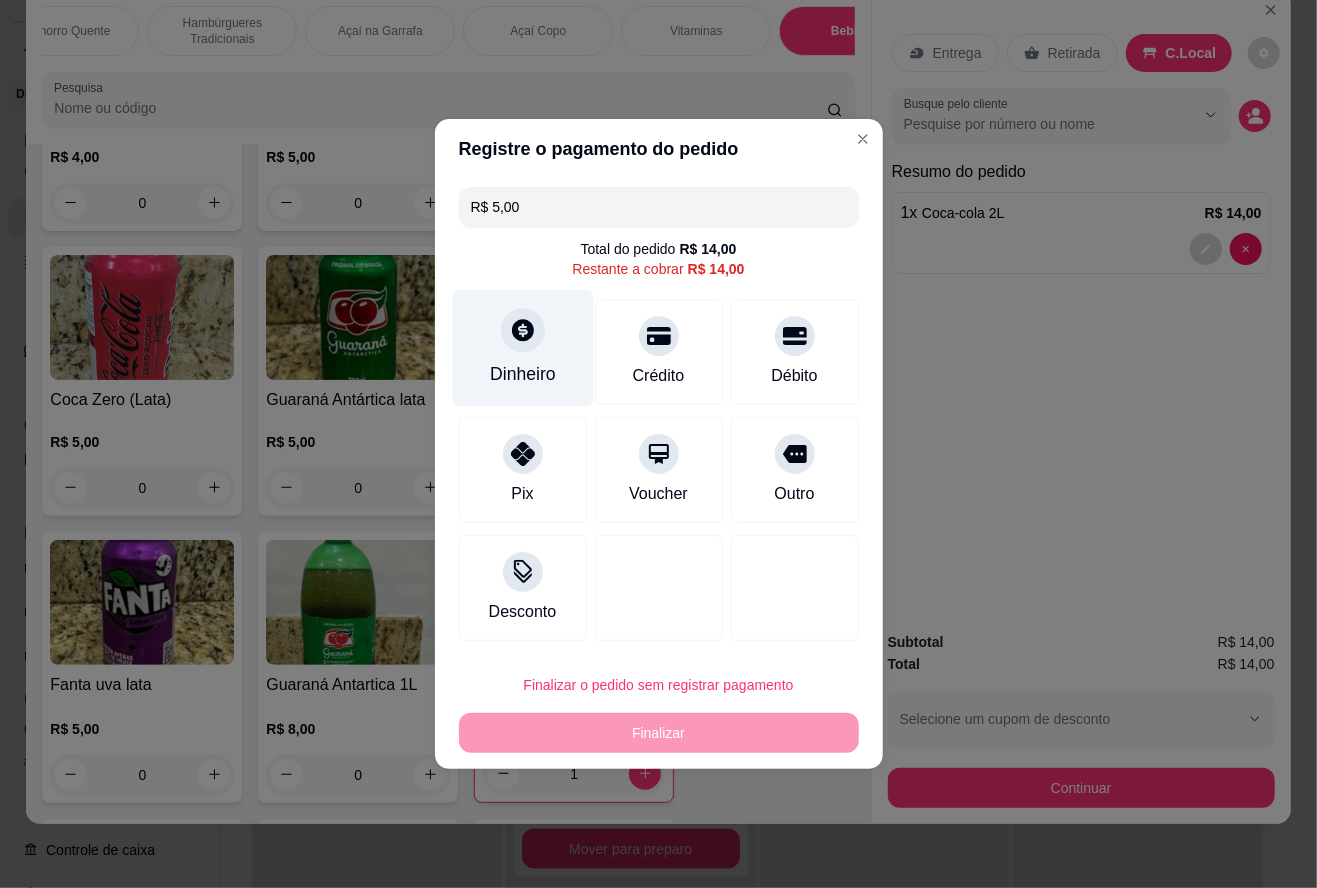 click at bounding box center (523, 330) 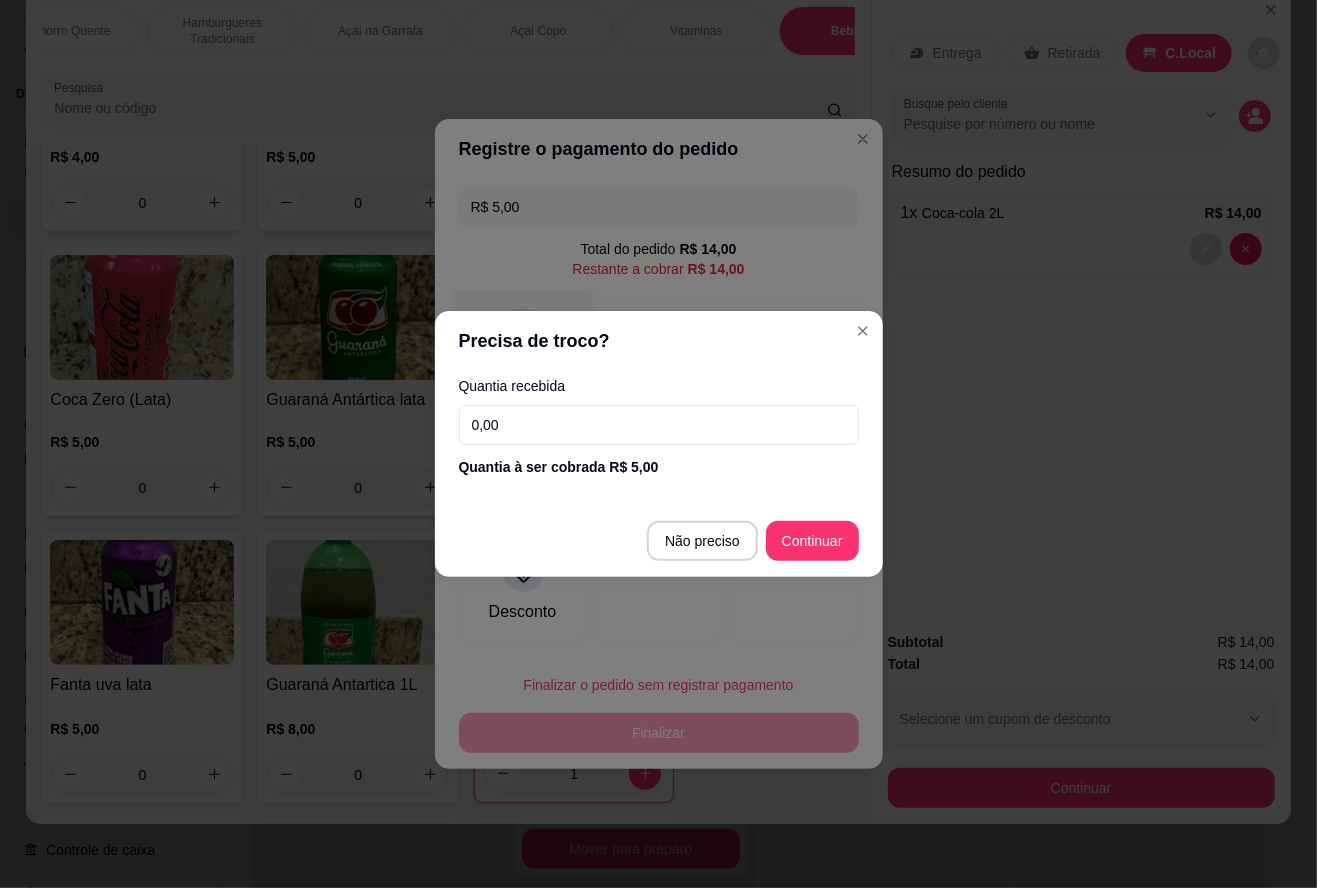 click at bounding box center [659, 588] 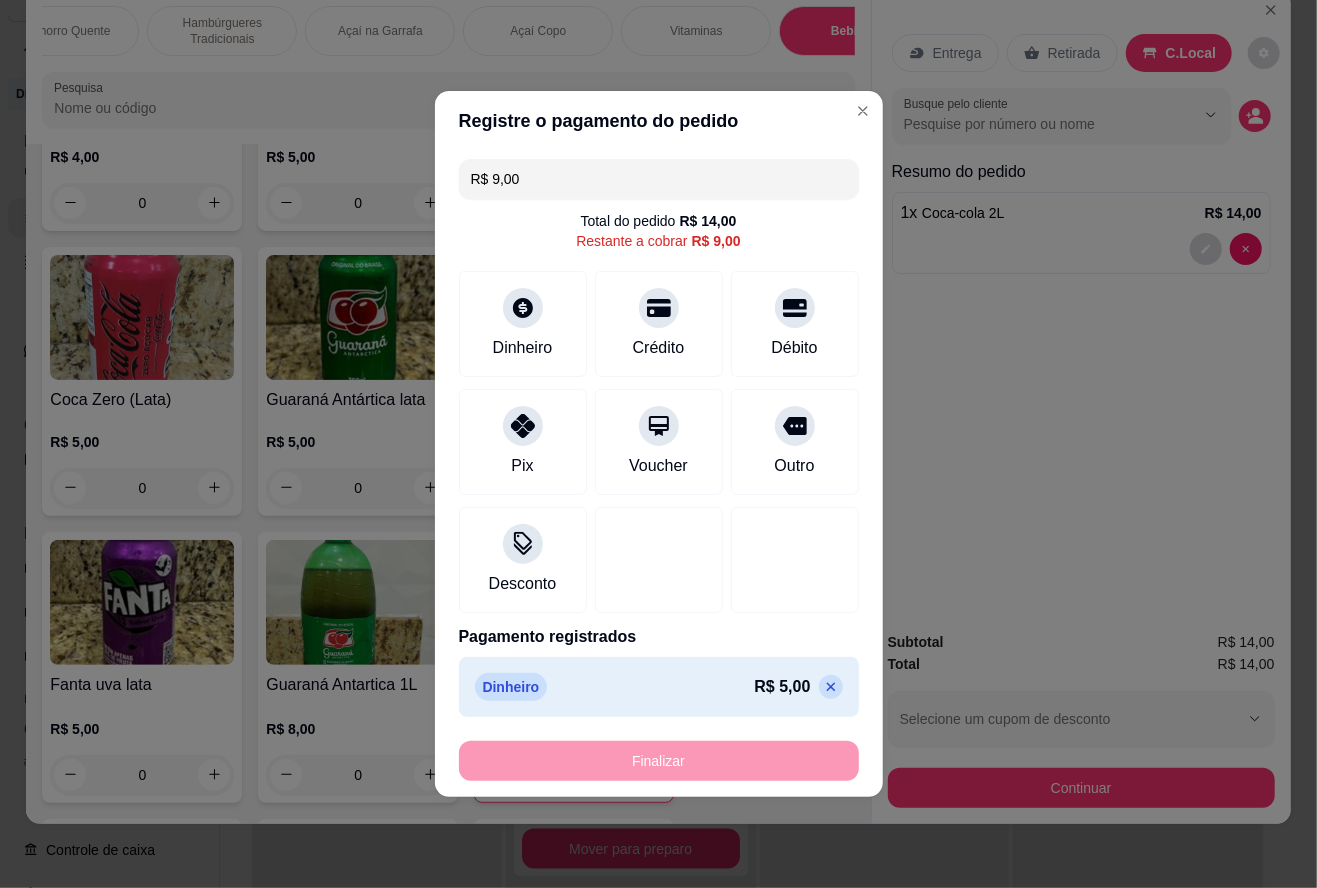 click on "R$ 9,00" at bounding box center [659, 179] 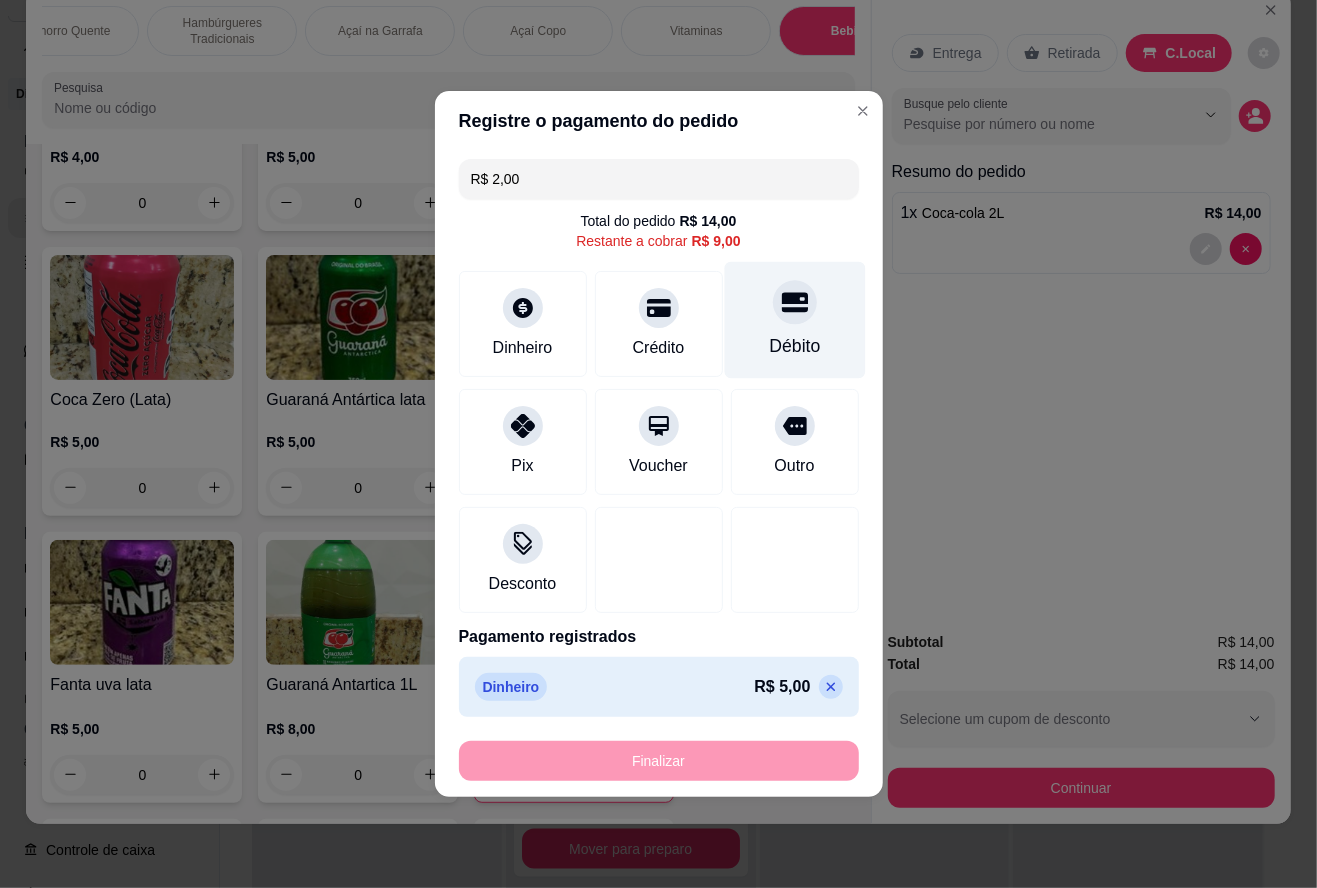 click 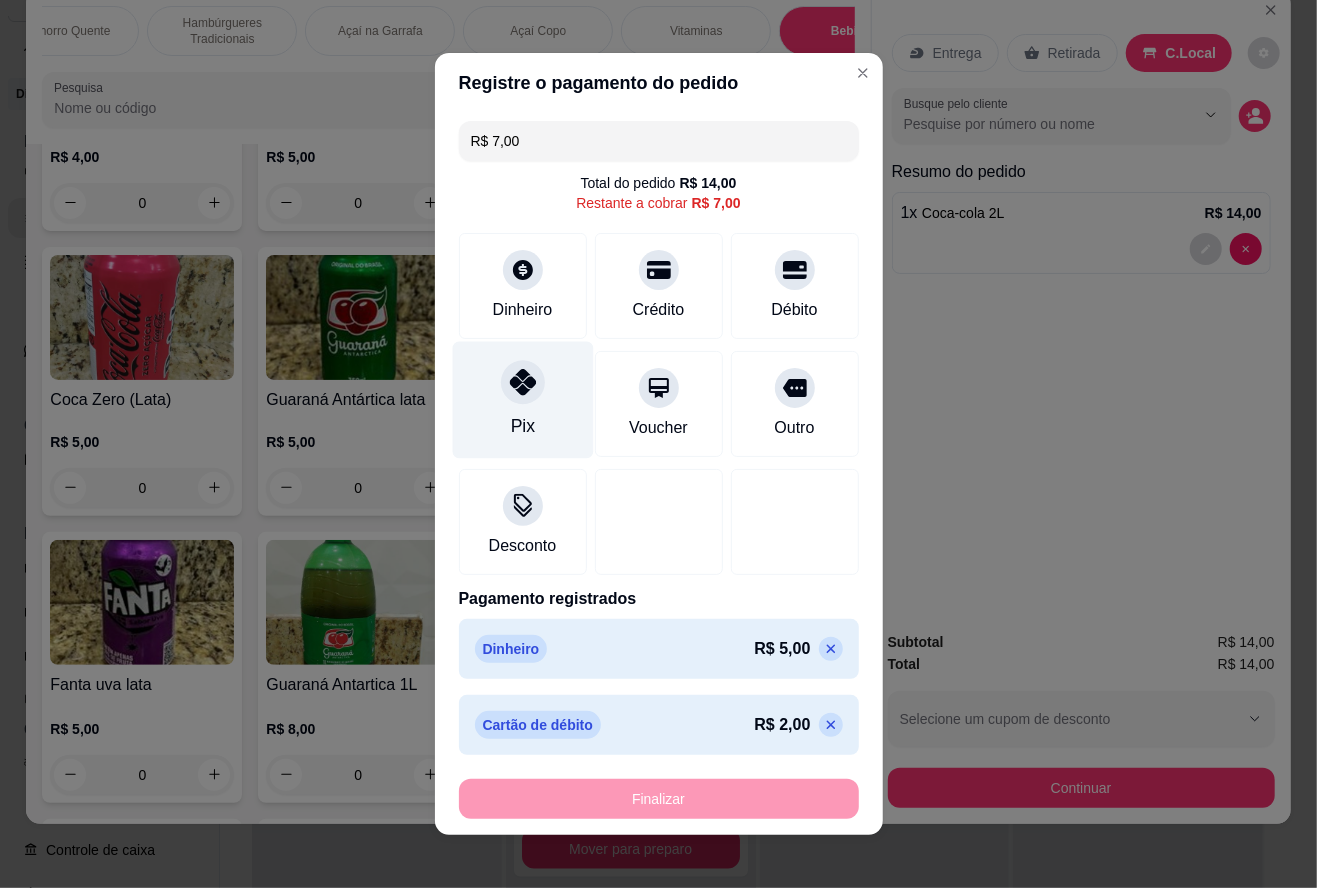 click 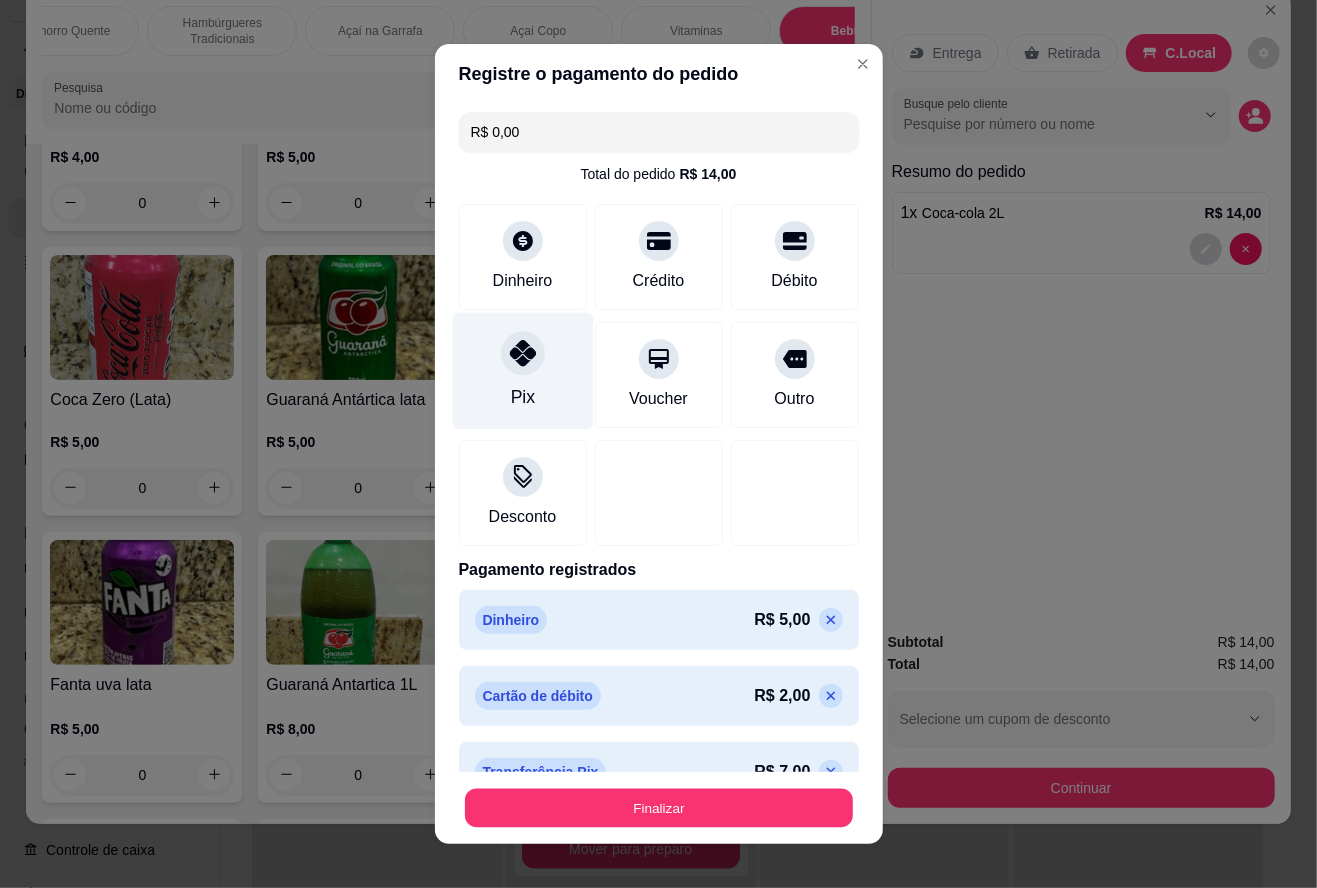 click on "Finalizar" at bounding box center [659, 807] 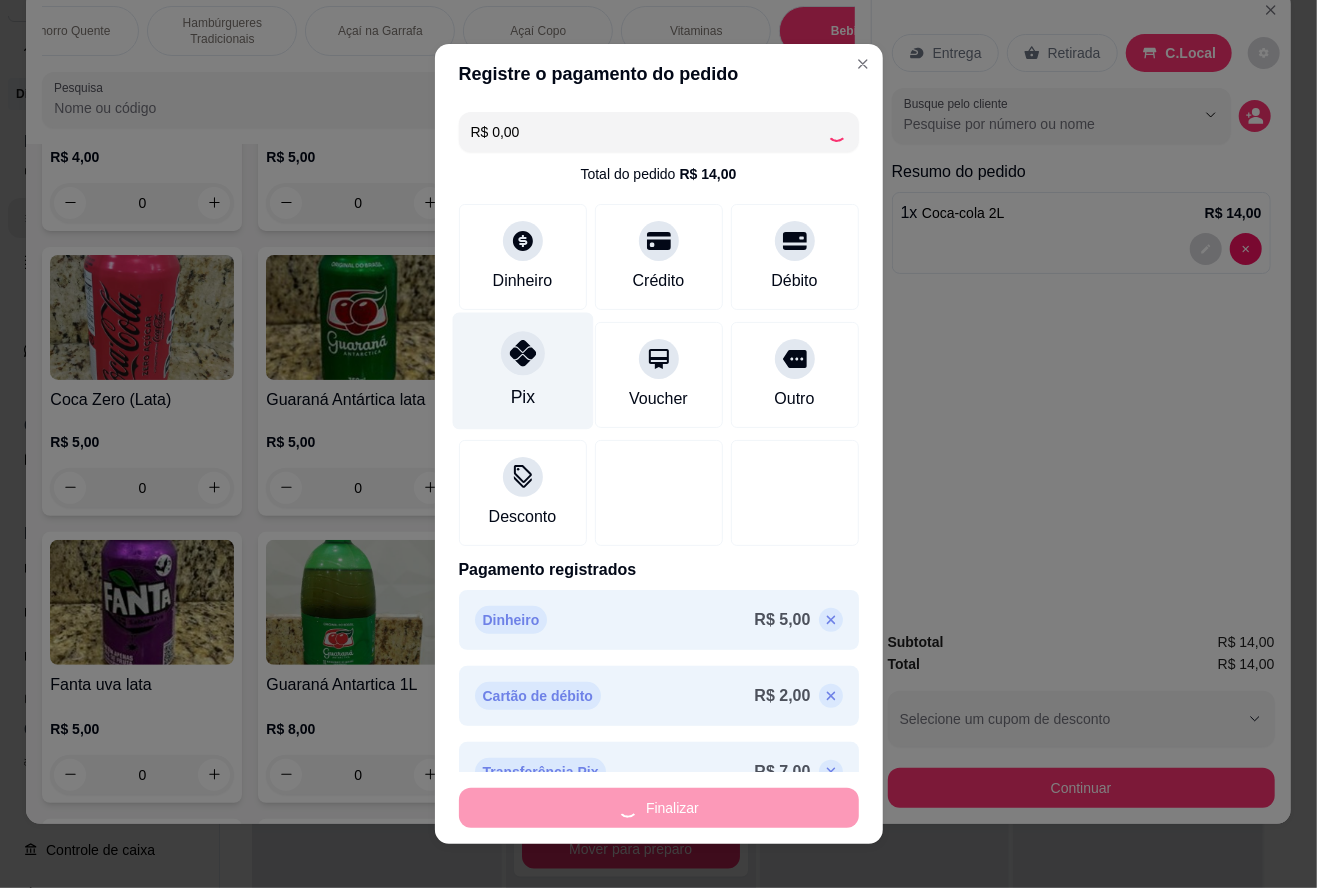type on "0" 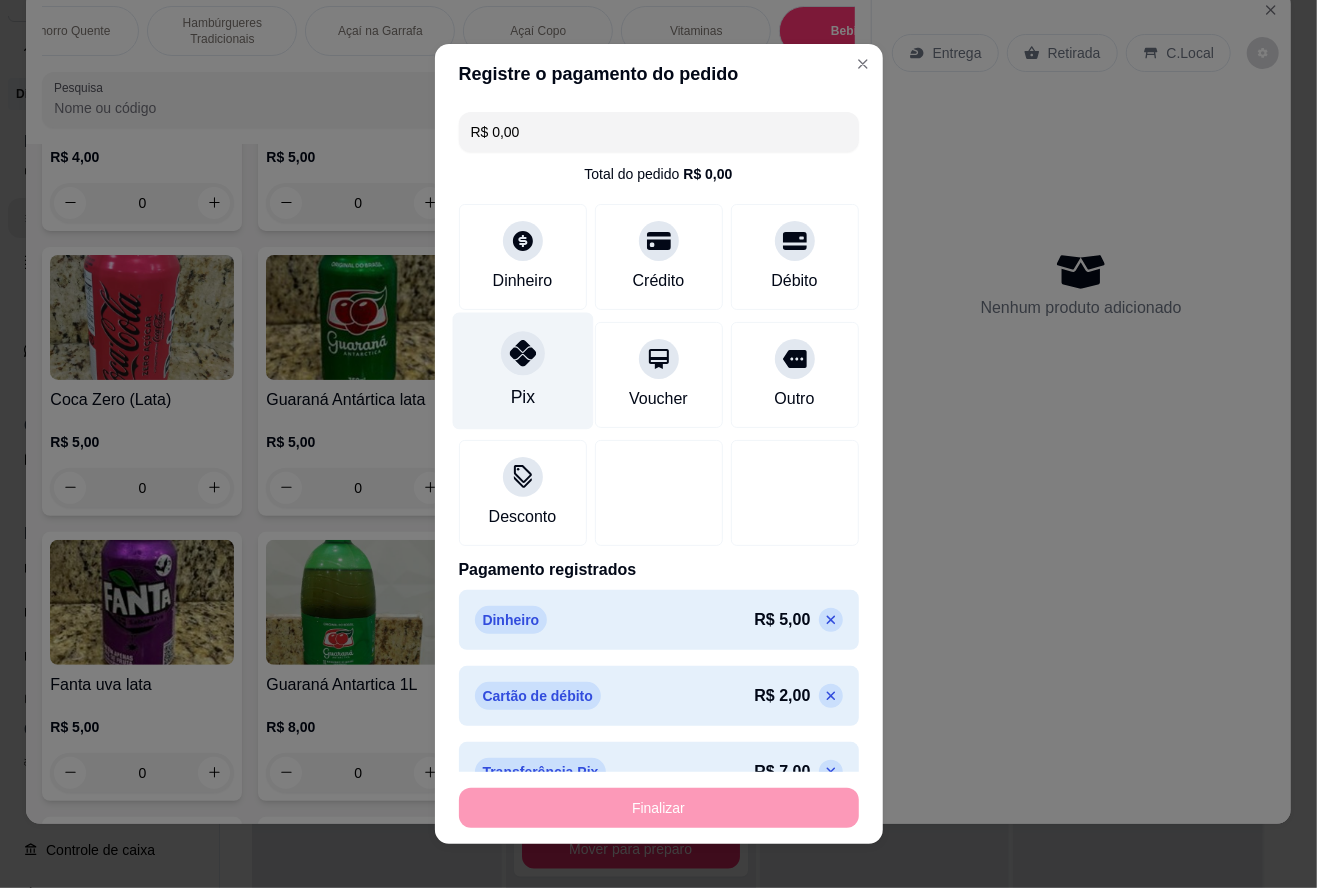 type on "-R$ 14,00" 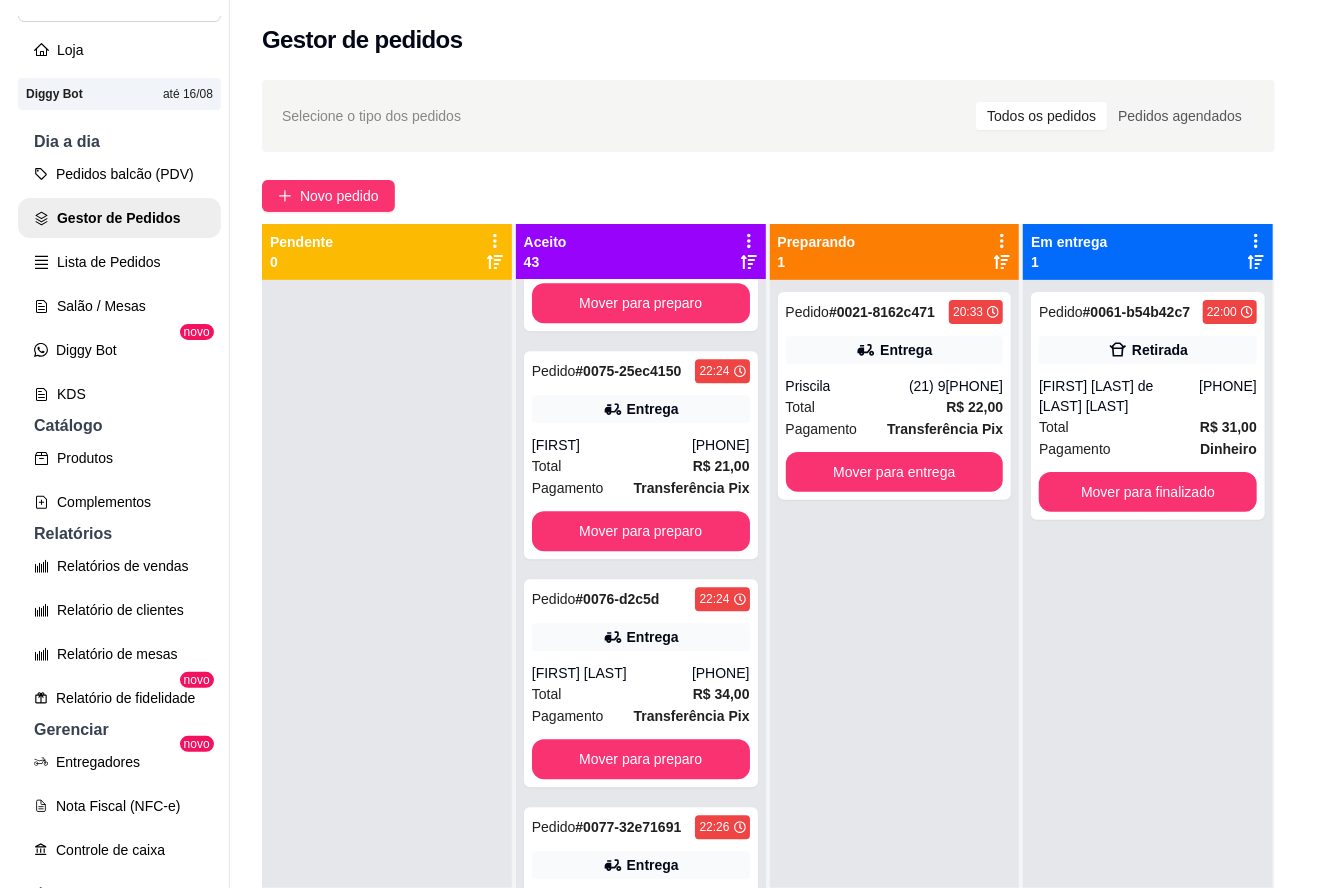 scroll, scrollTop: 2758, scrollLeft: 0, axis: vertical 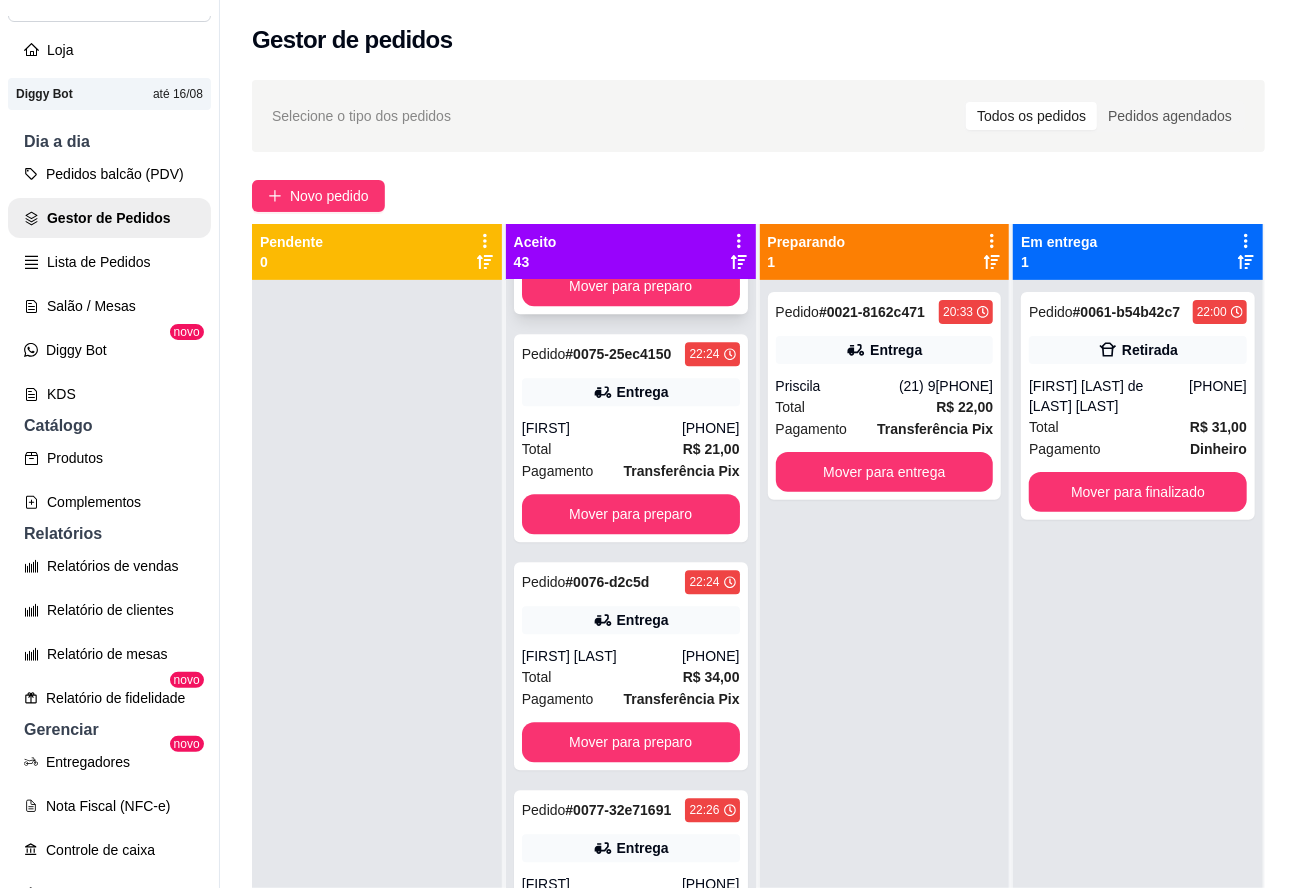 click on "Total R$ 34,00" at bounding box center (631, 199) 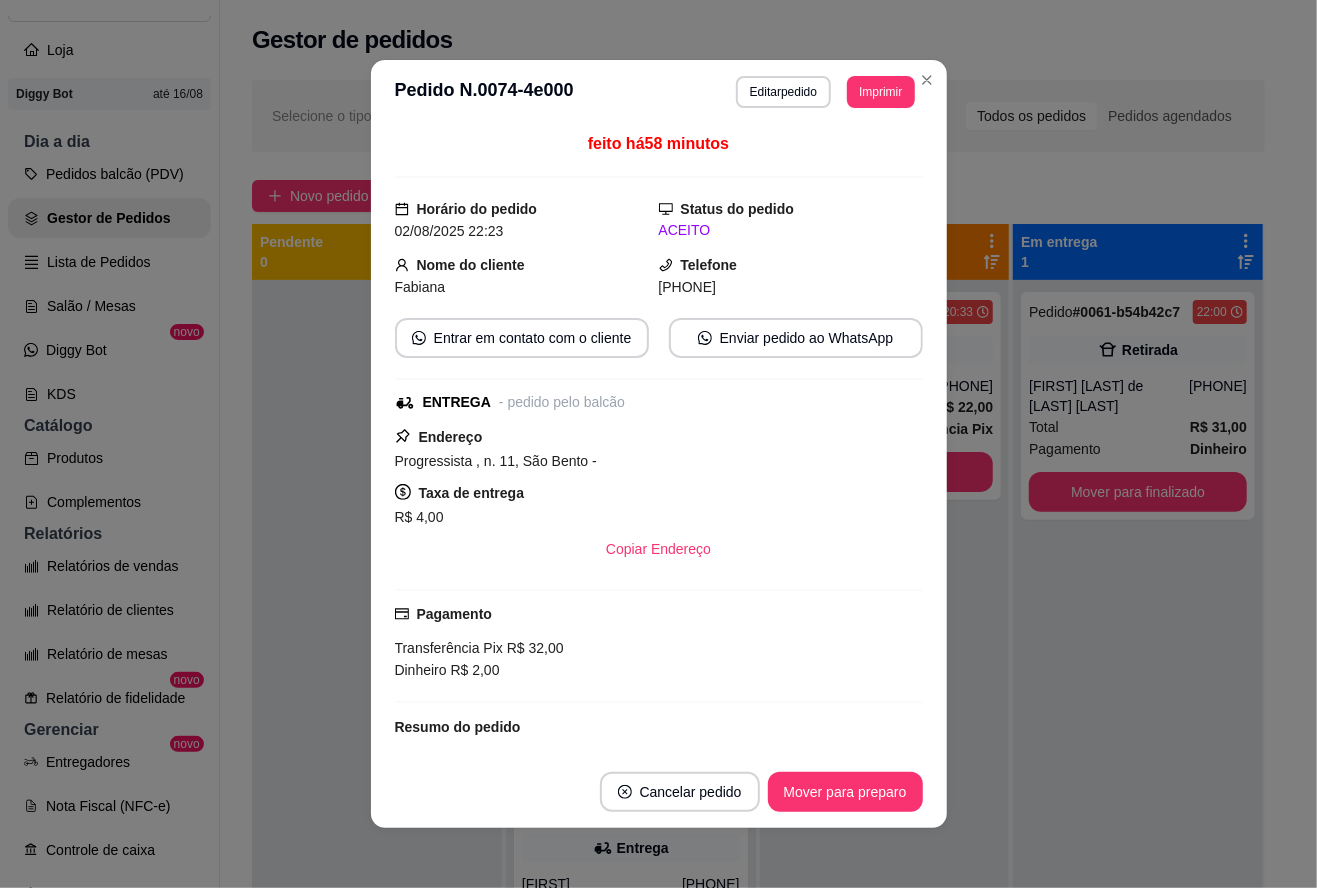 click on "Mover para preparo" at bounding box center [845, 792] 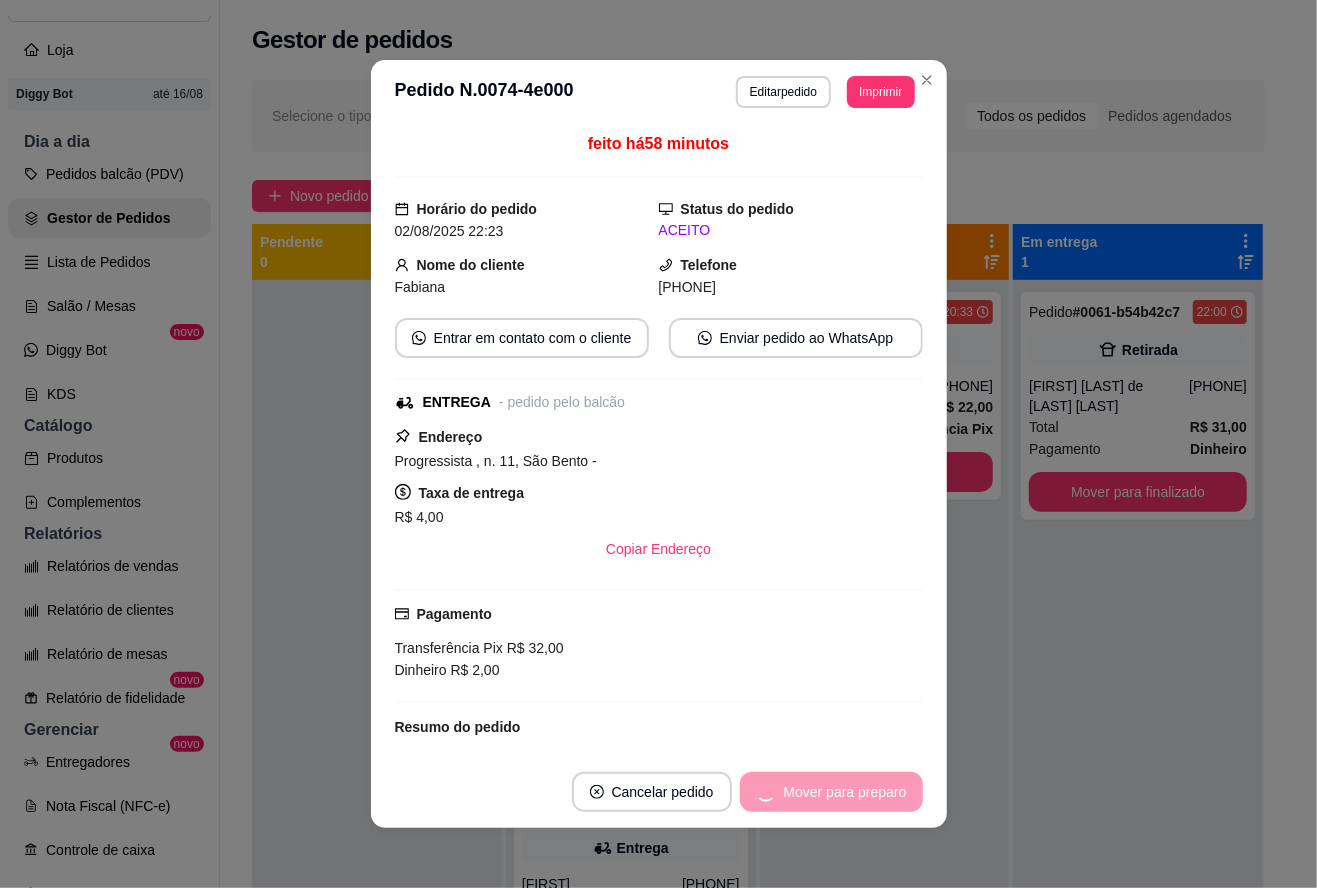 click on "Cancelar pedido Mover para preparo" at bounding box center (659, 792) 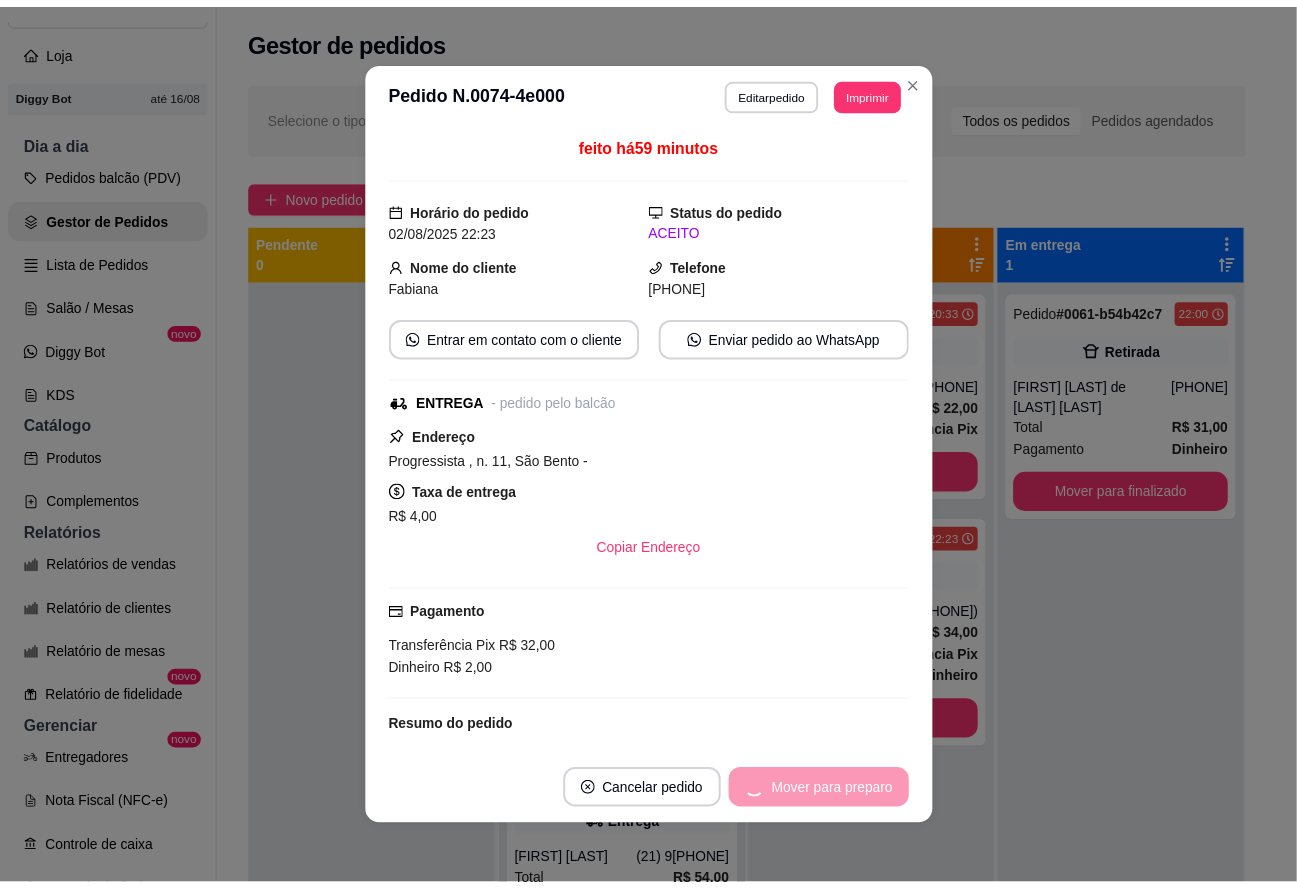 scroll, scrollTop: 2509, scrollLeft: 0, axis: vertical 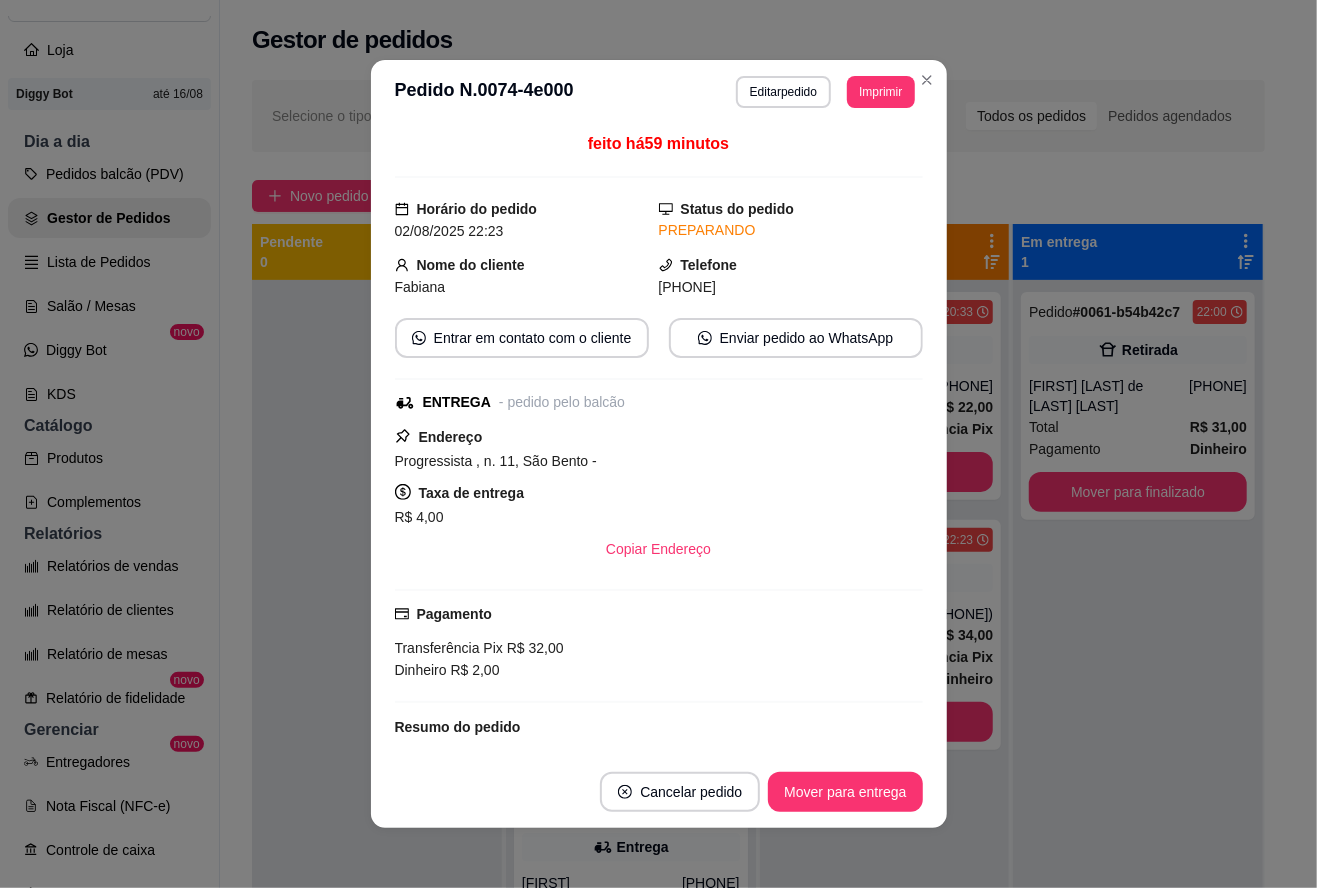 click on "Mover para entrega" at bounding box center [845, 792] 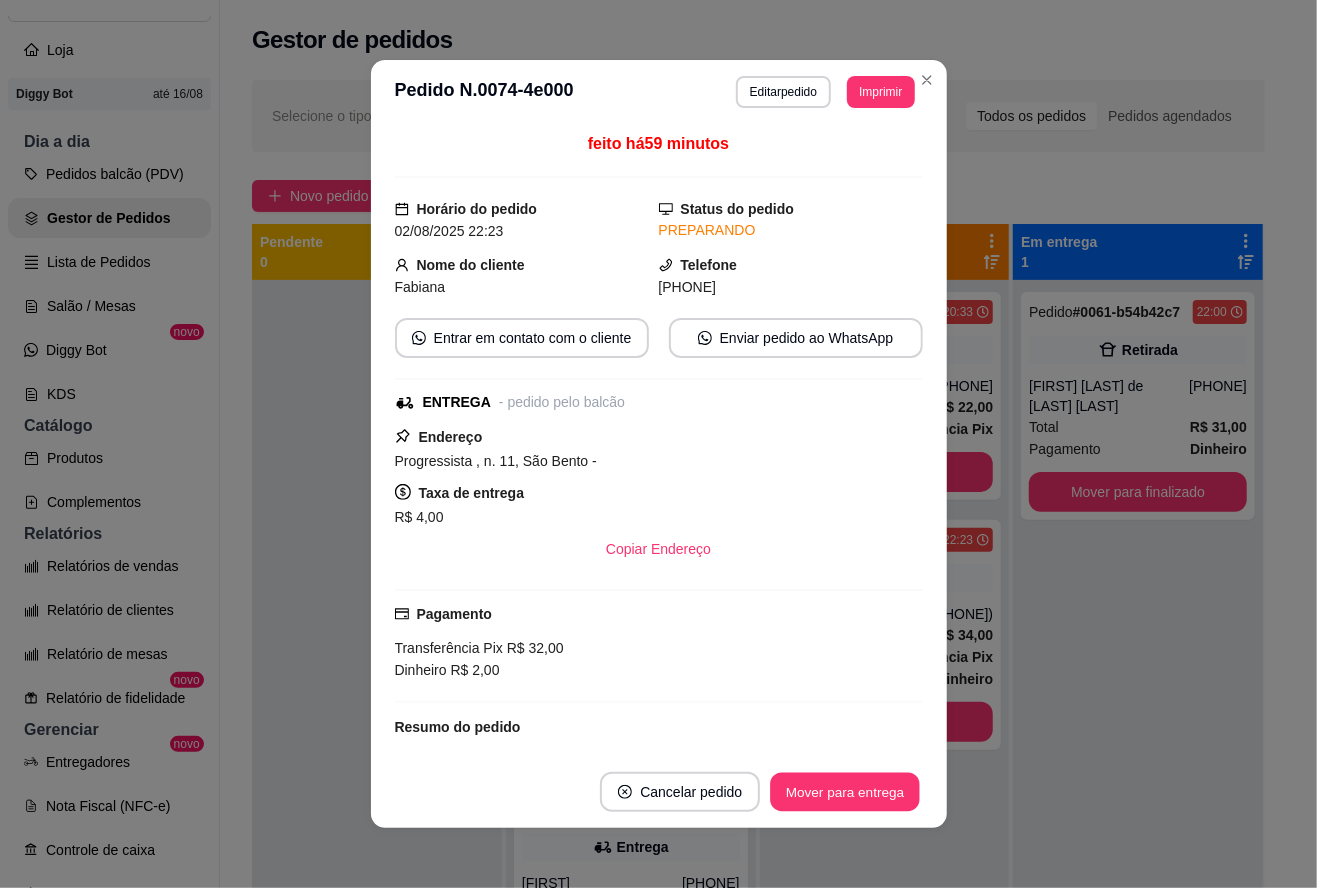 click on "Mover para entrega" at bounding box center (846, 792) 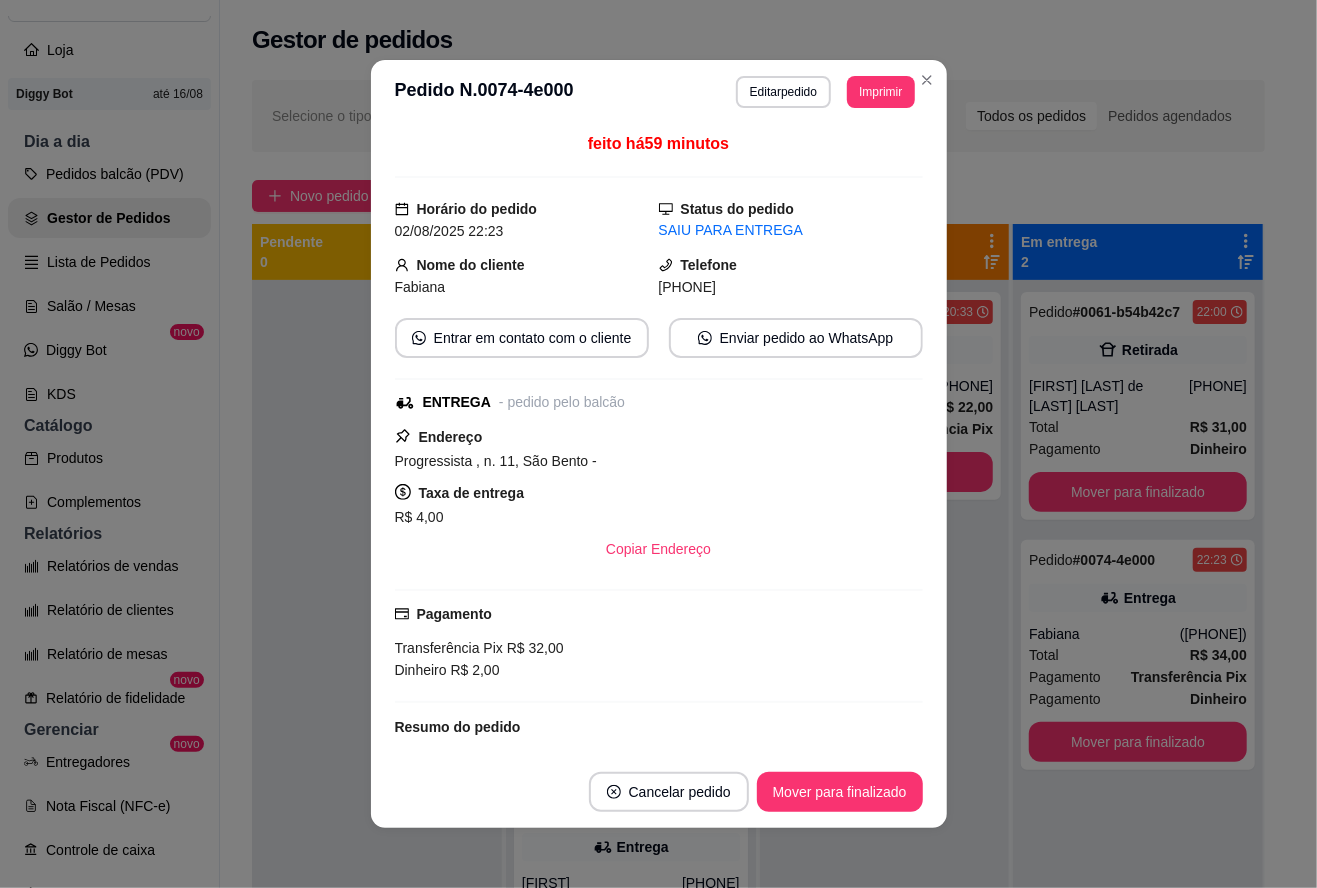 click on "Mover para finalizado" at bounding box center (840, 792) 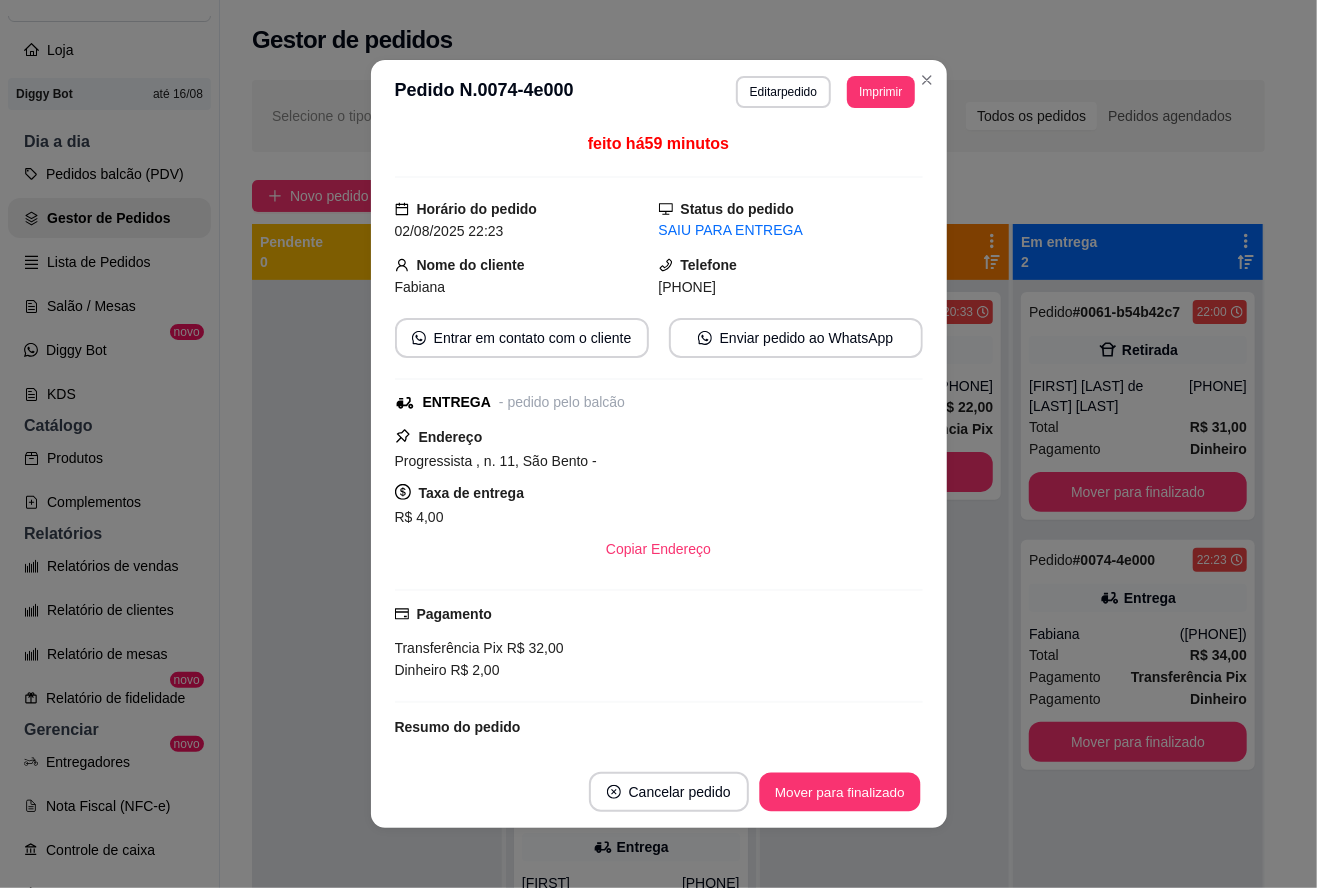 click on "Mover para finalizado" at bounding box center [839, 792] 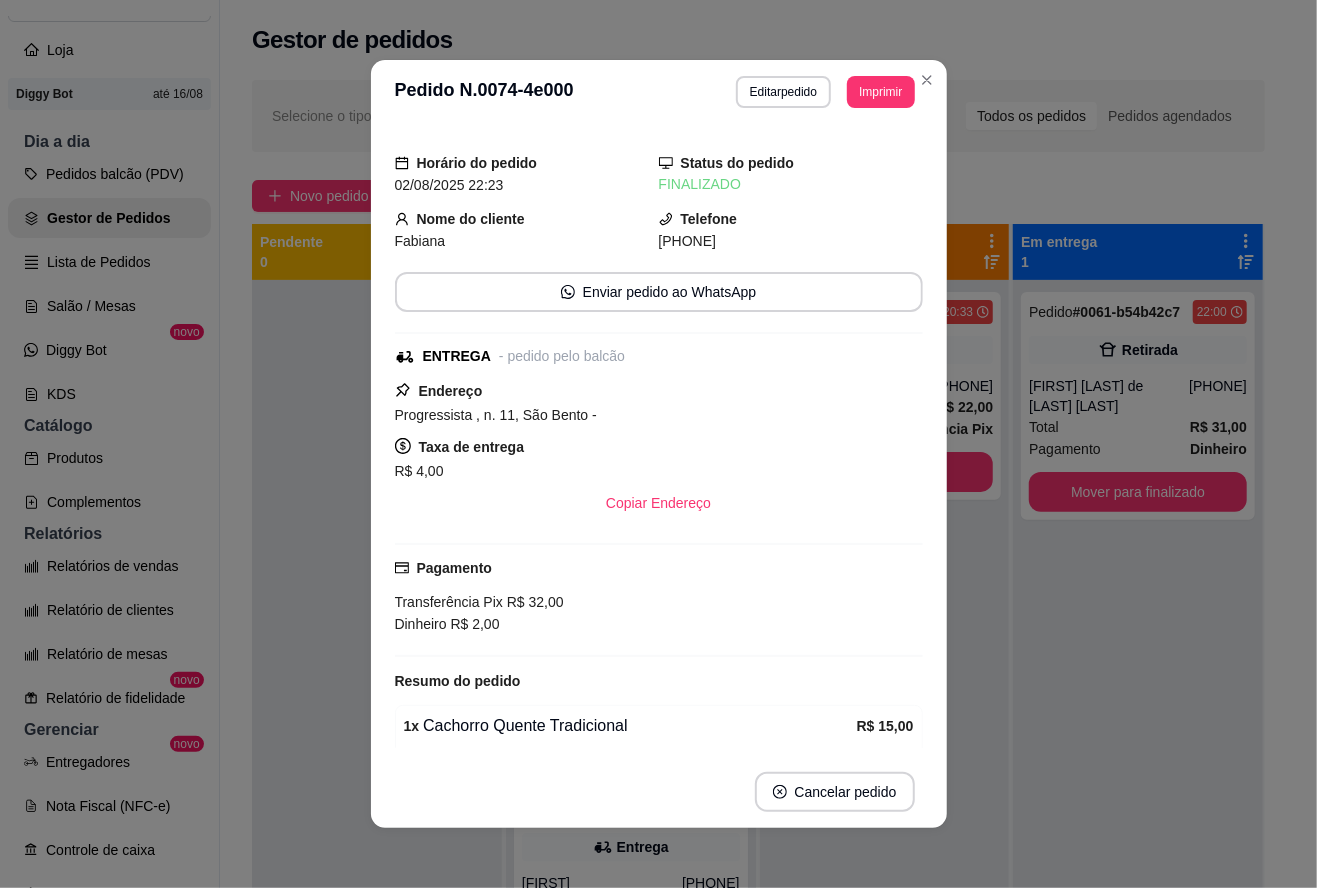 click at bounding box center (377, 724) 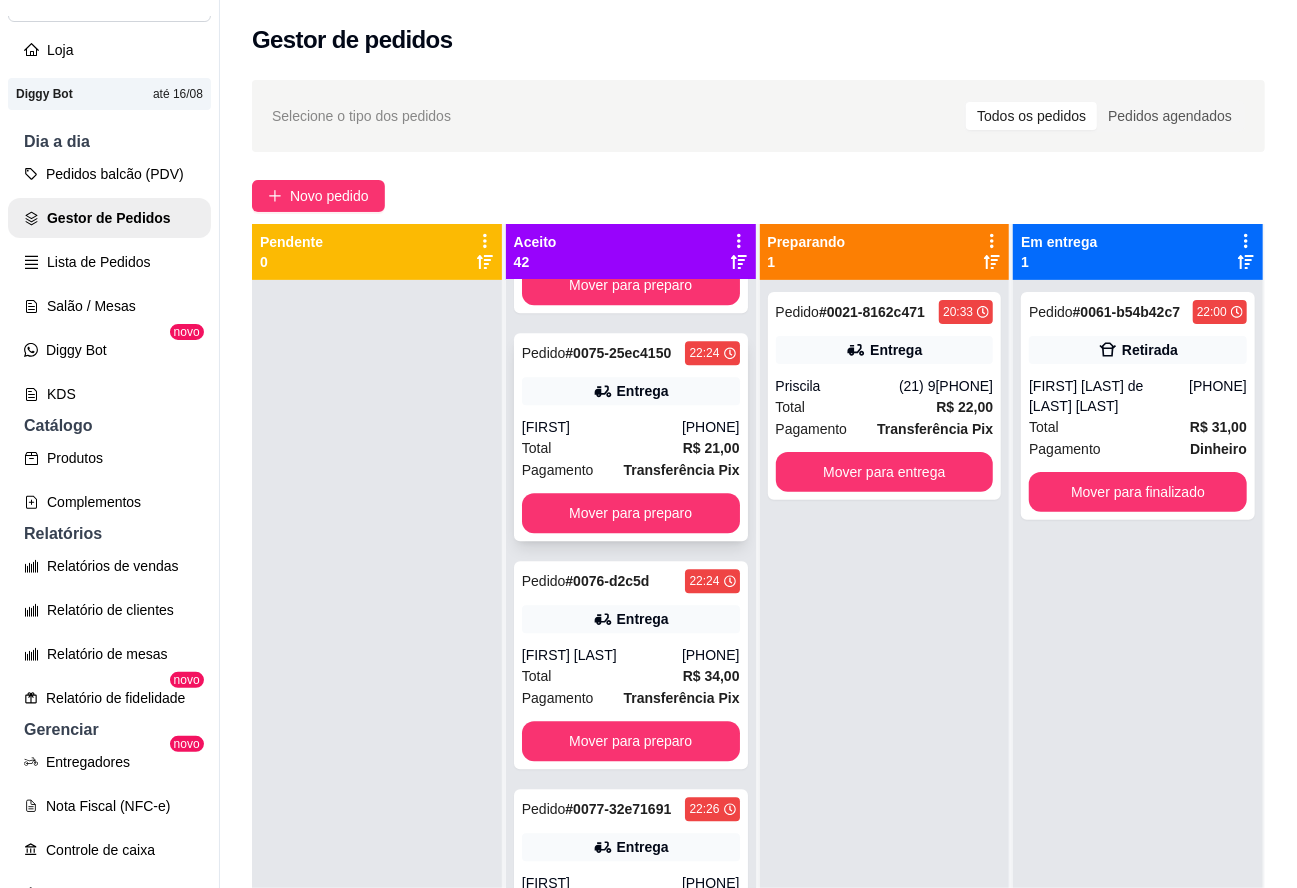 click on "Entrega" at bounding box center (631, 391) 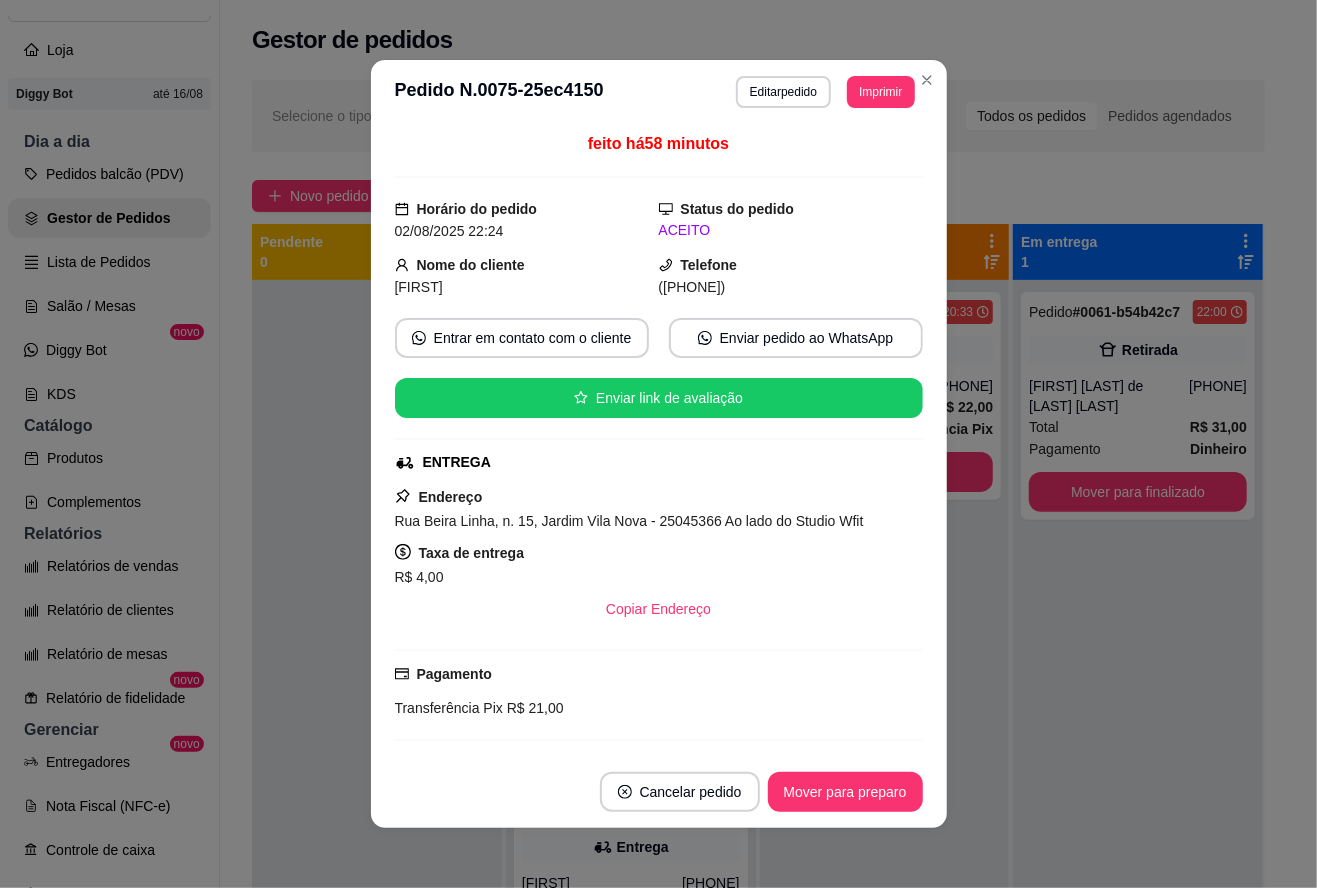 click on "Mover para preparo" at bounding box center [845, 792] 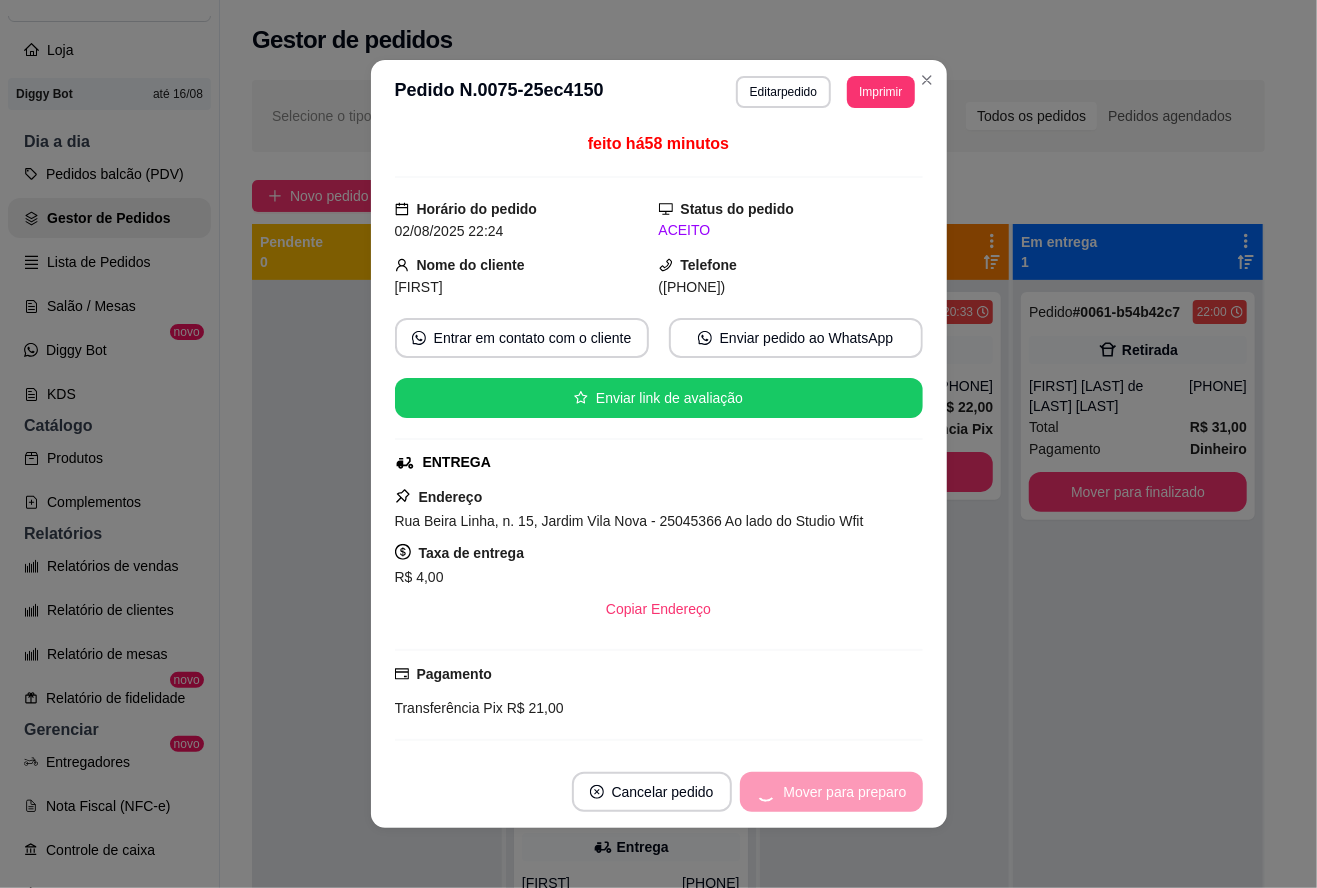 click on "Mover para preparo" at bounding box center (831, 792) 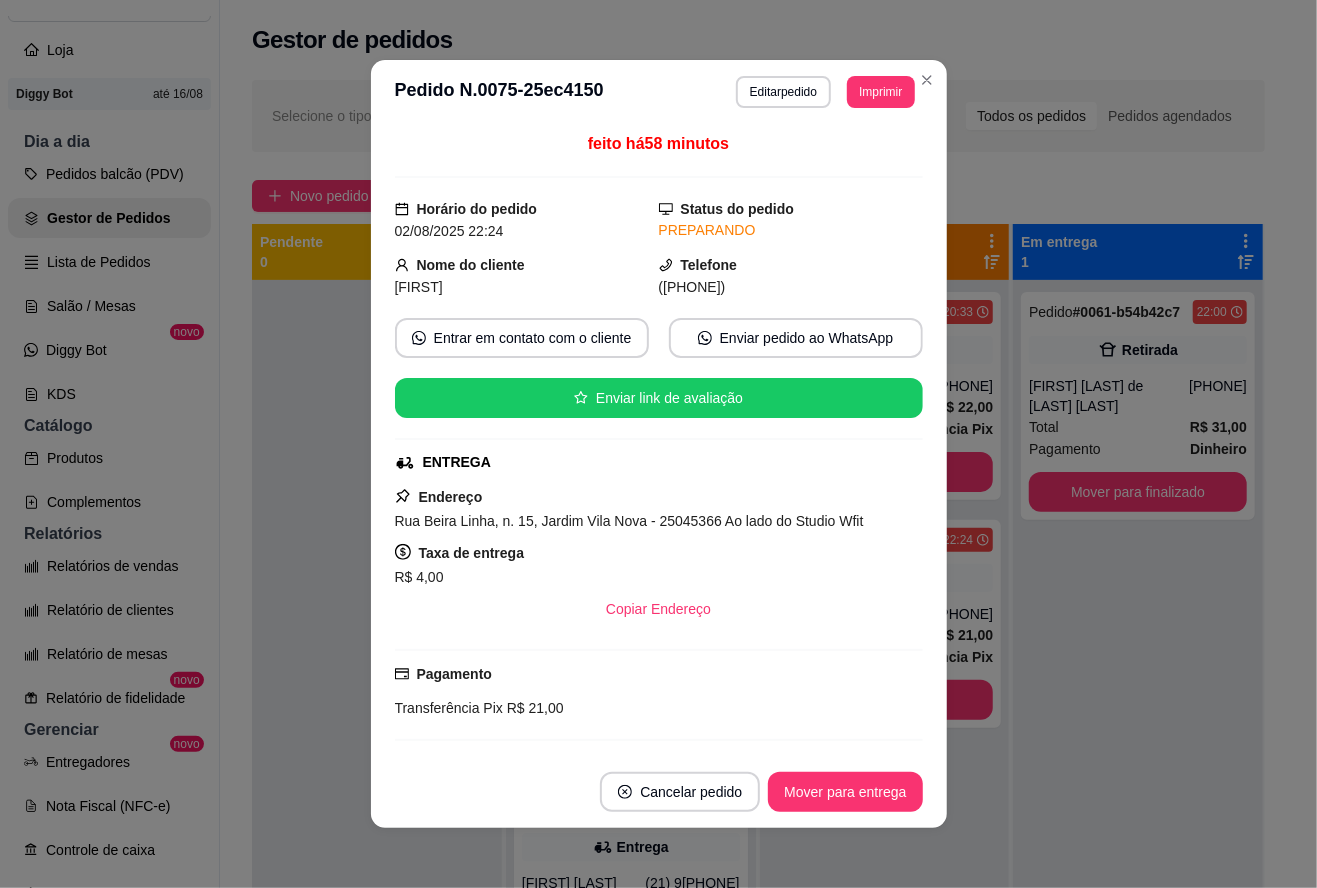 click on "Mover para entrega" at bounding box center [845, 792] 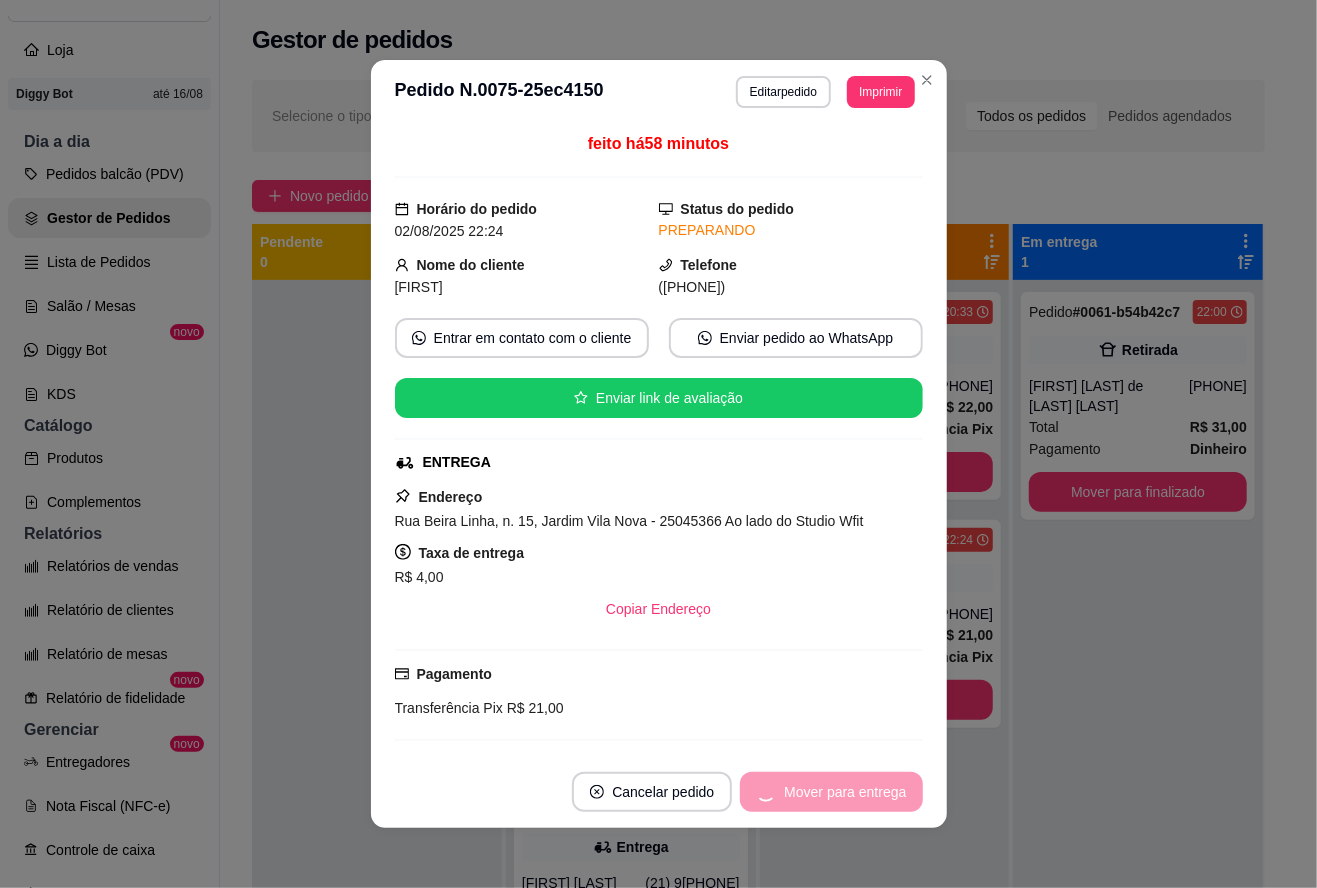 click on "Cancelar pedido Mover para entrega" at bounding box center (659, 792) 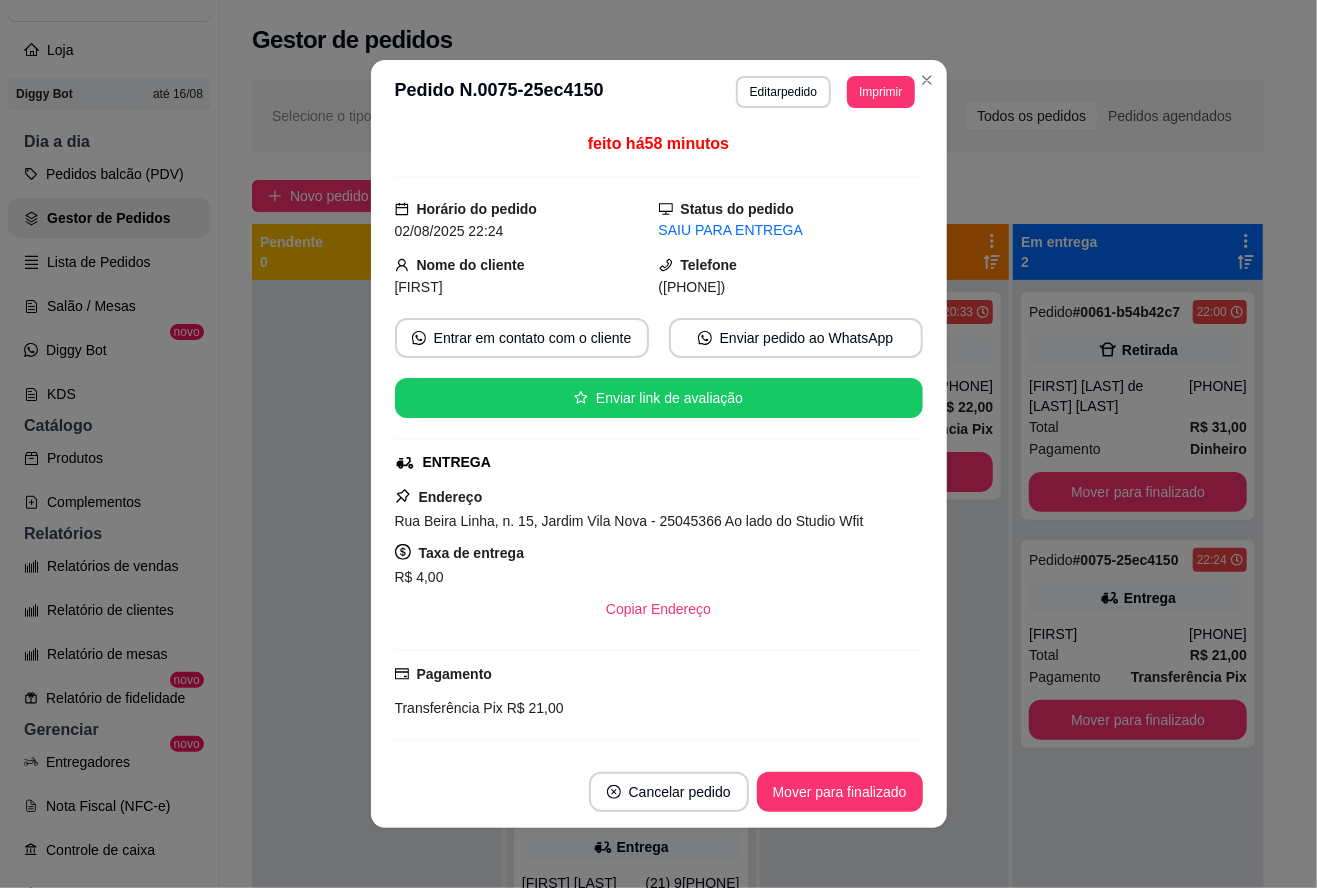 click on "Mover para finalizado" at bounding box center [840, 792] 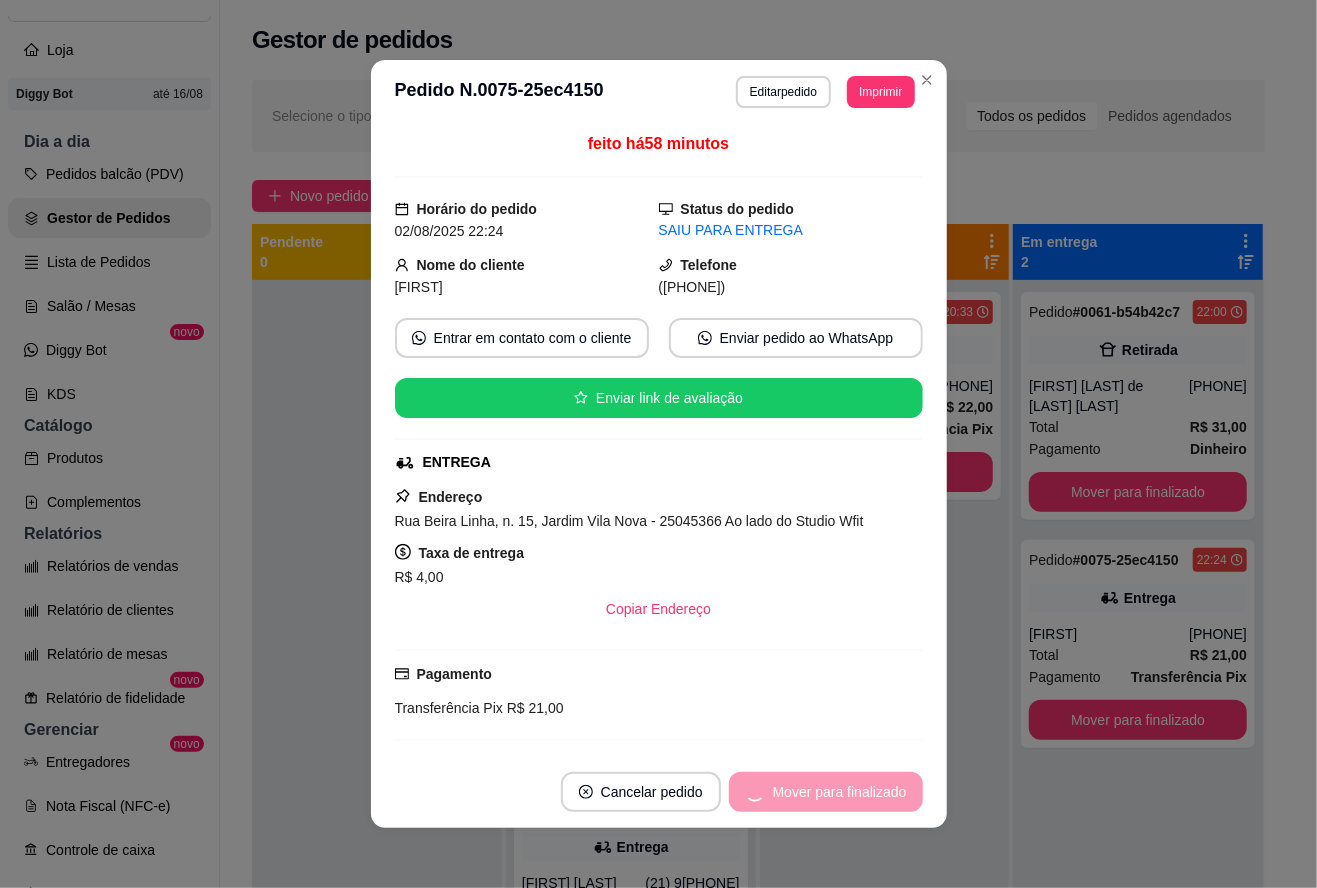 click on "Mover para finalizado" at bounding box center (826, 792) 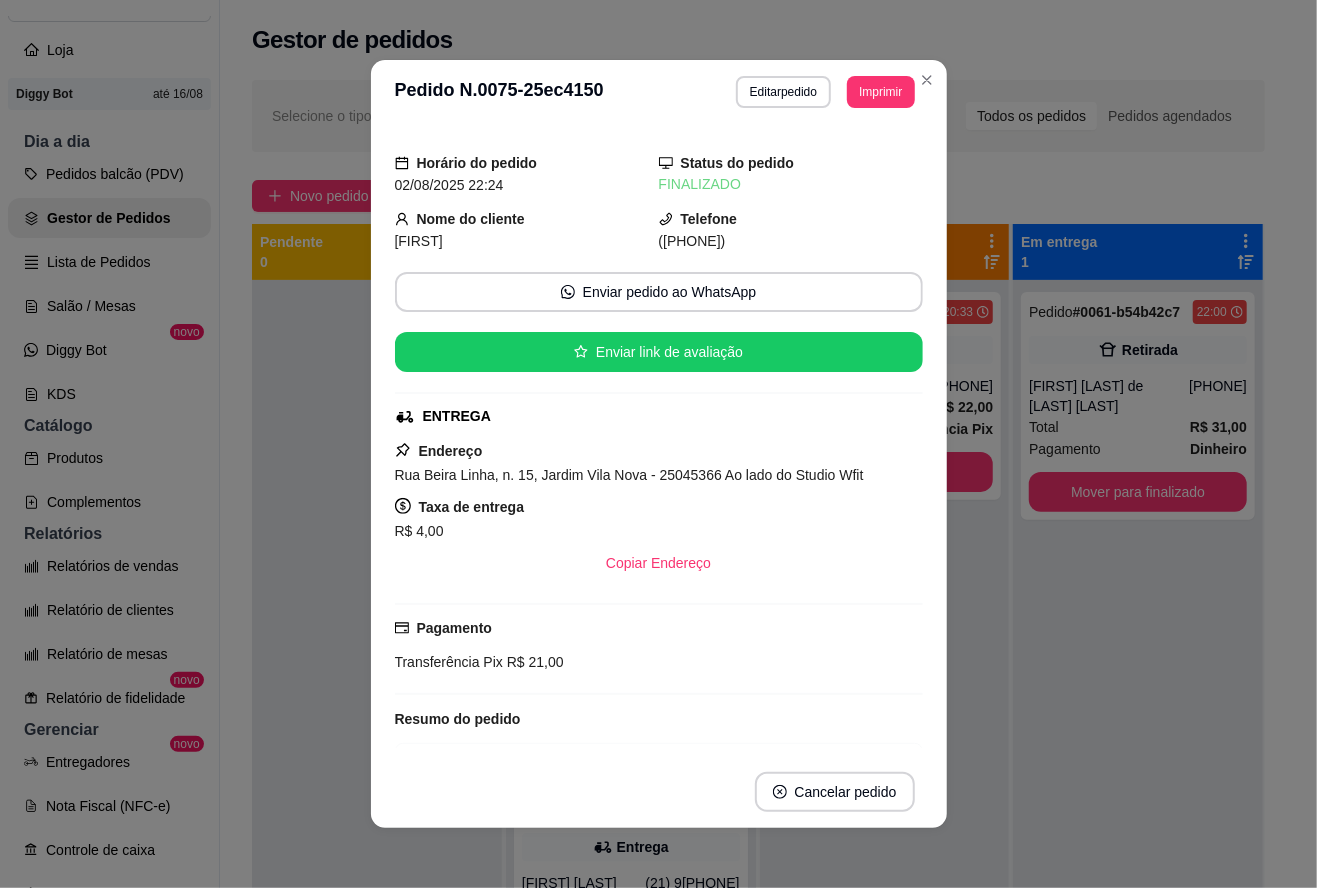click at bounding box center (377, 724) 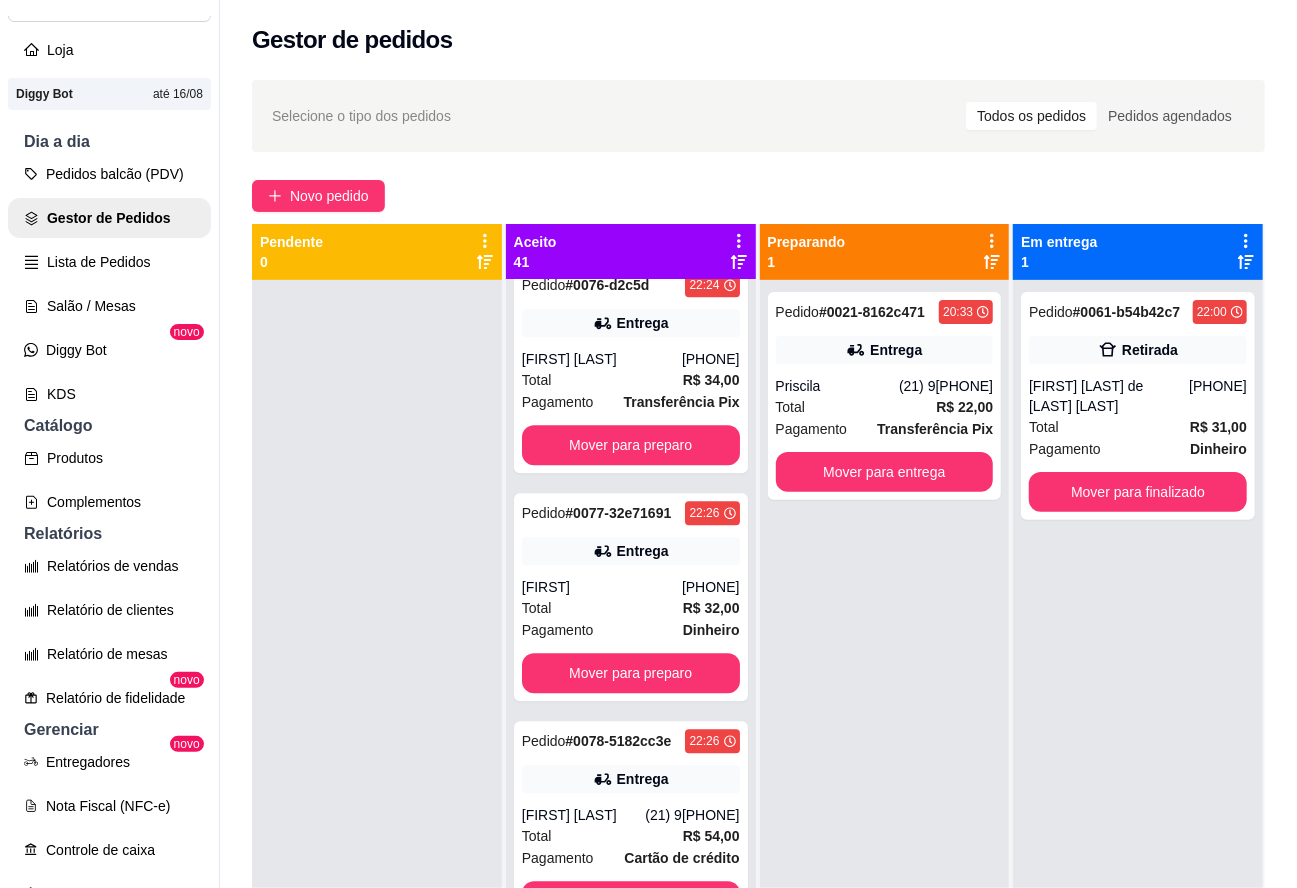 scroll, scrollTop: 2580, scrollLeft: 0, axis: vertical 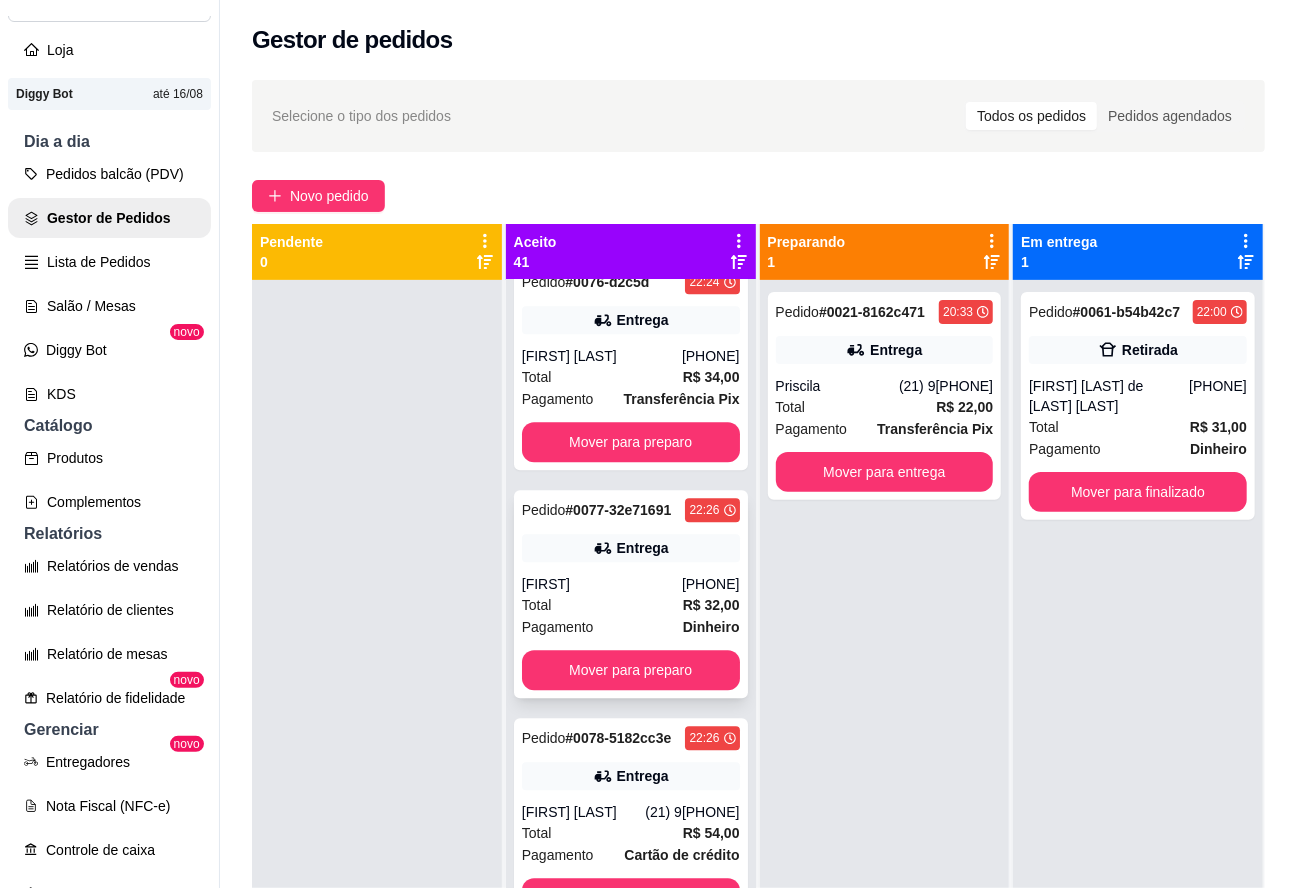 click on "Pedido  # 0077-32e71691" at bounding box center [597, 510] 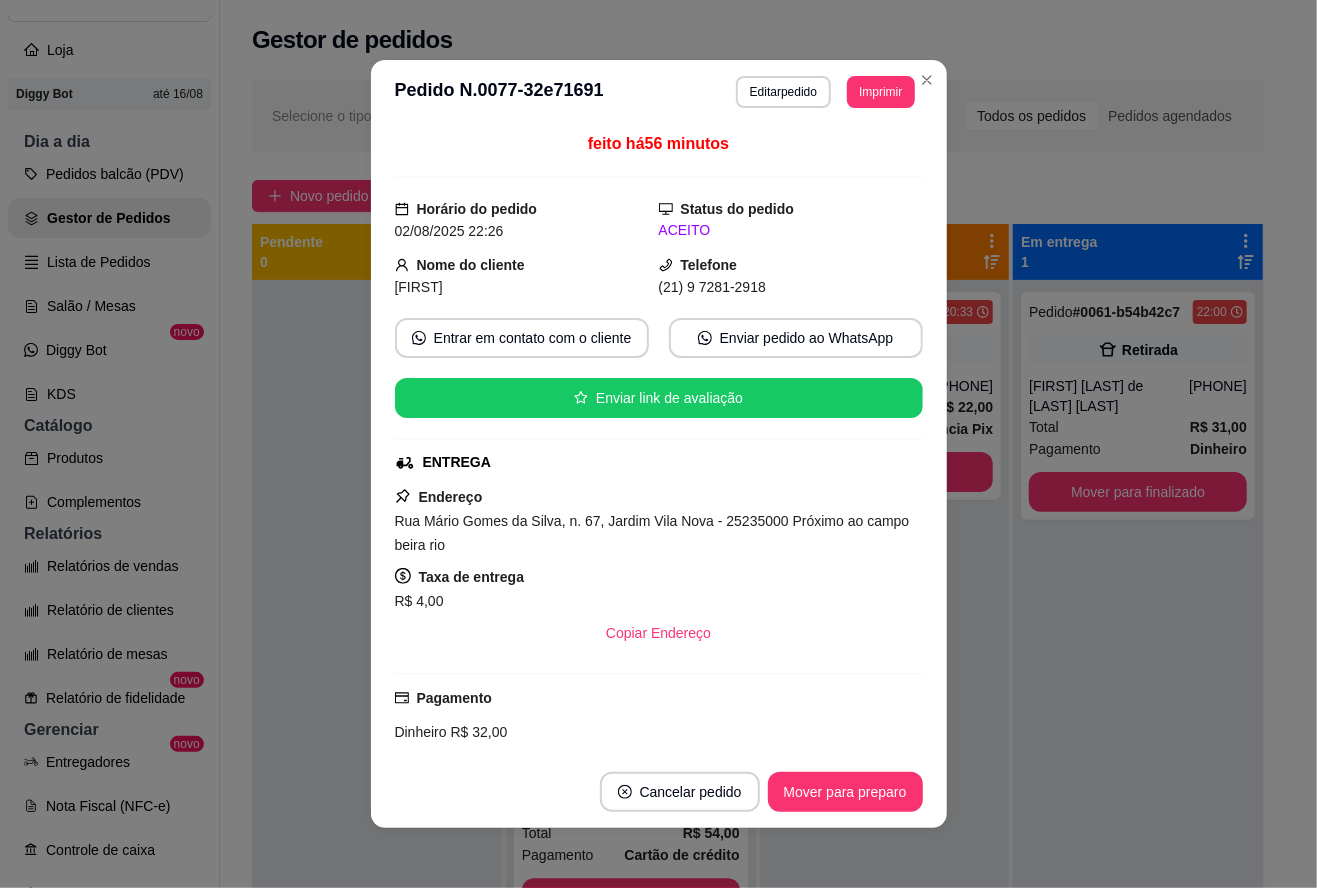 click on "Mover para preparo" at bounding box center [845, 792] 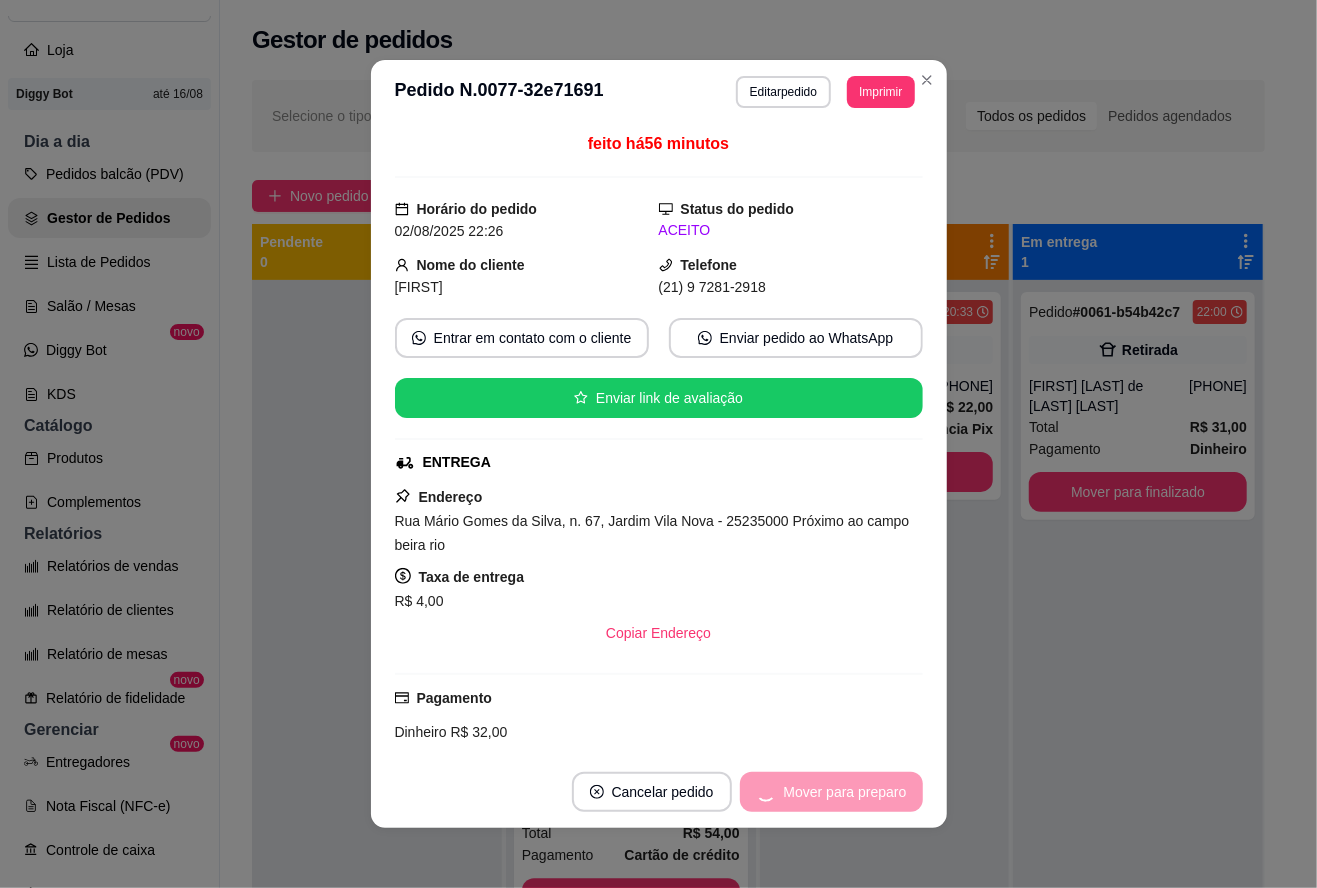 click on "Mover para preparo" at bounding box center [831, 792] 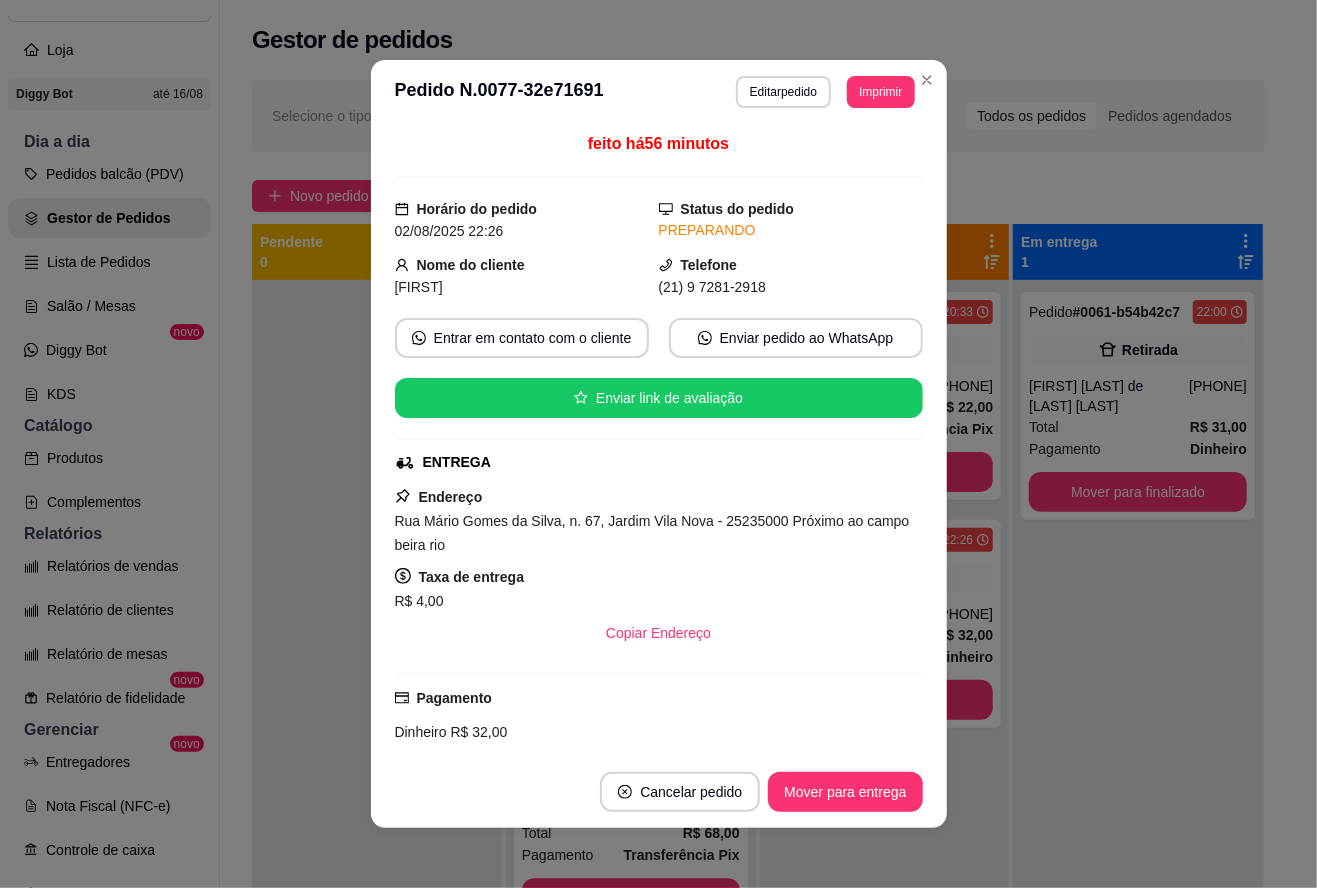 click on "Mover para entrega" at bounding box center [845, 792] 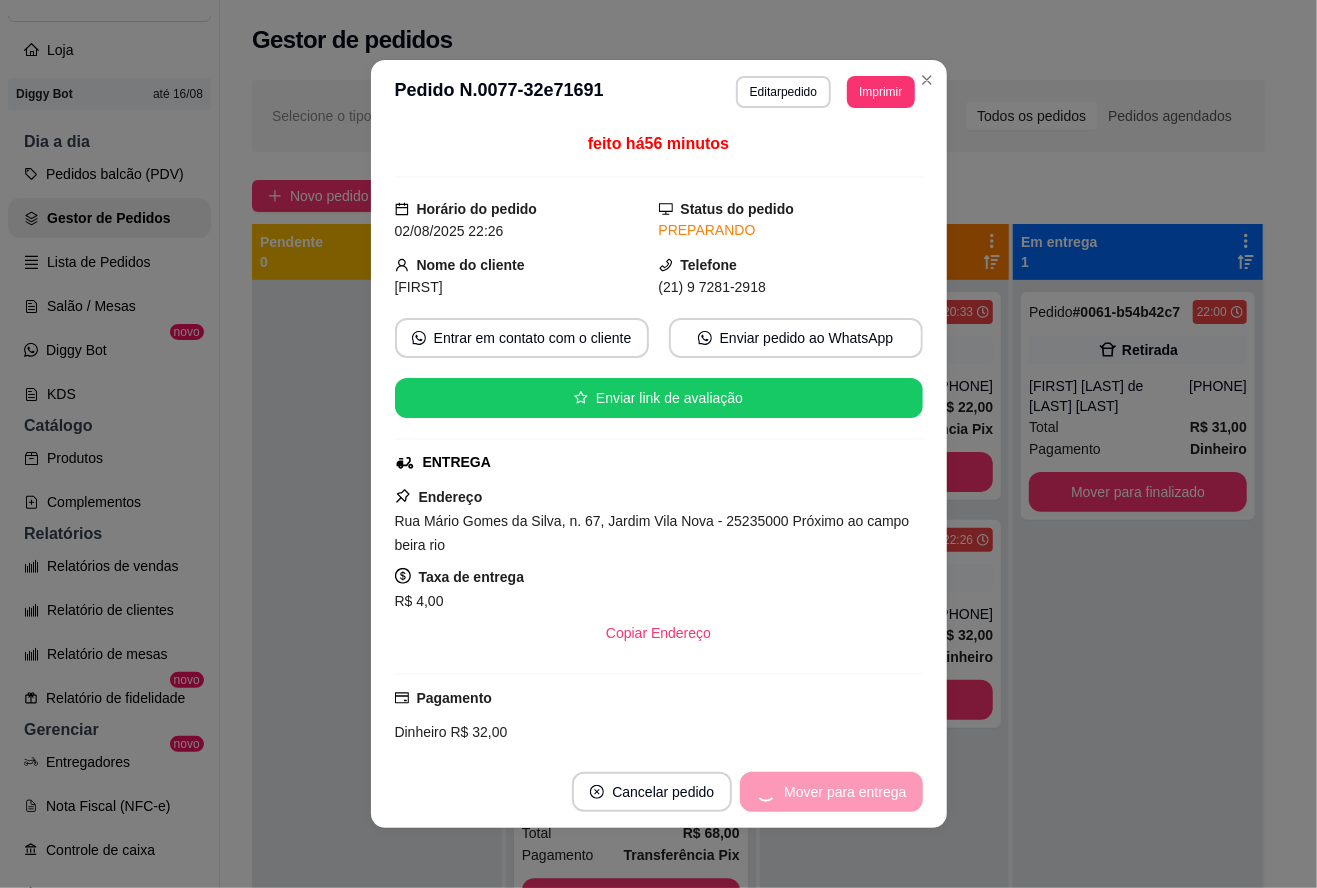 click on "Mover para entrega" at bounding box center [831, 792] 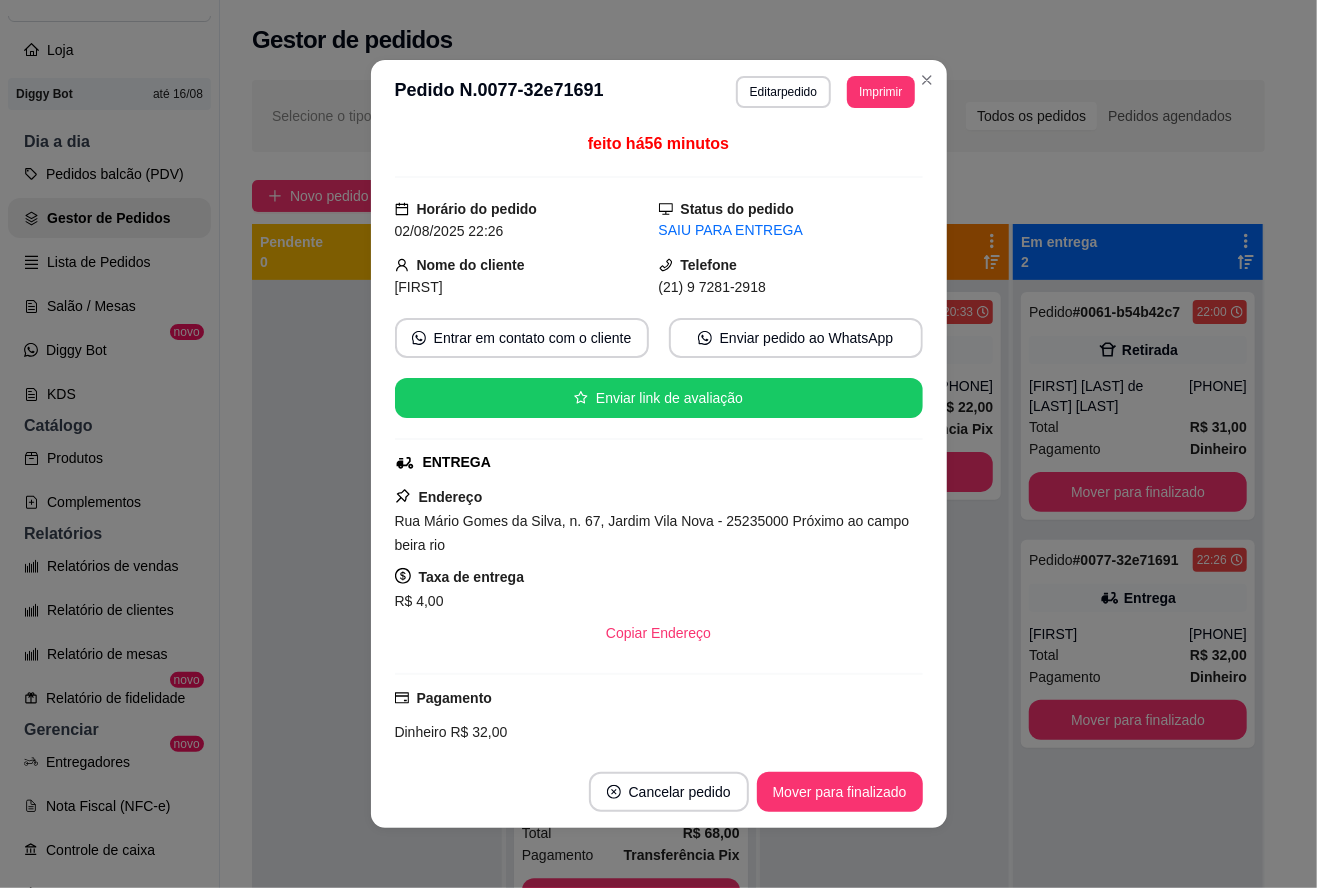click on "Mover para finalizado" at bounding box center [840, 792] 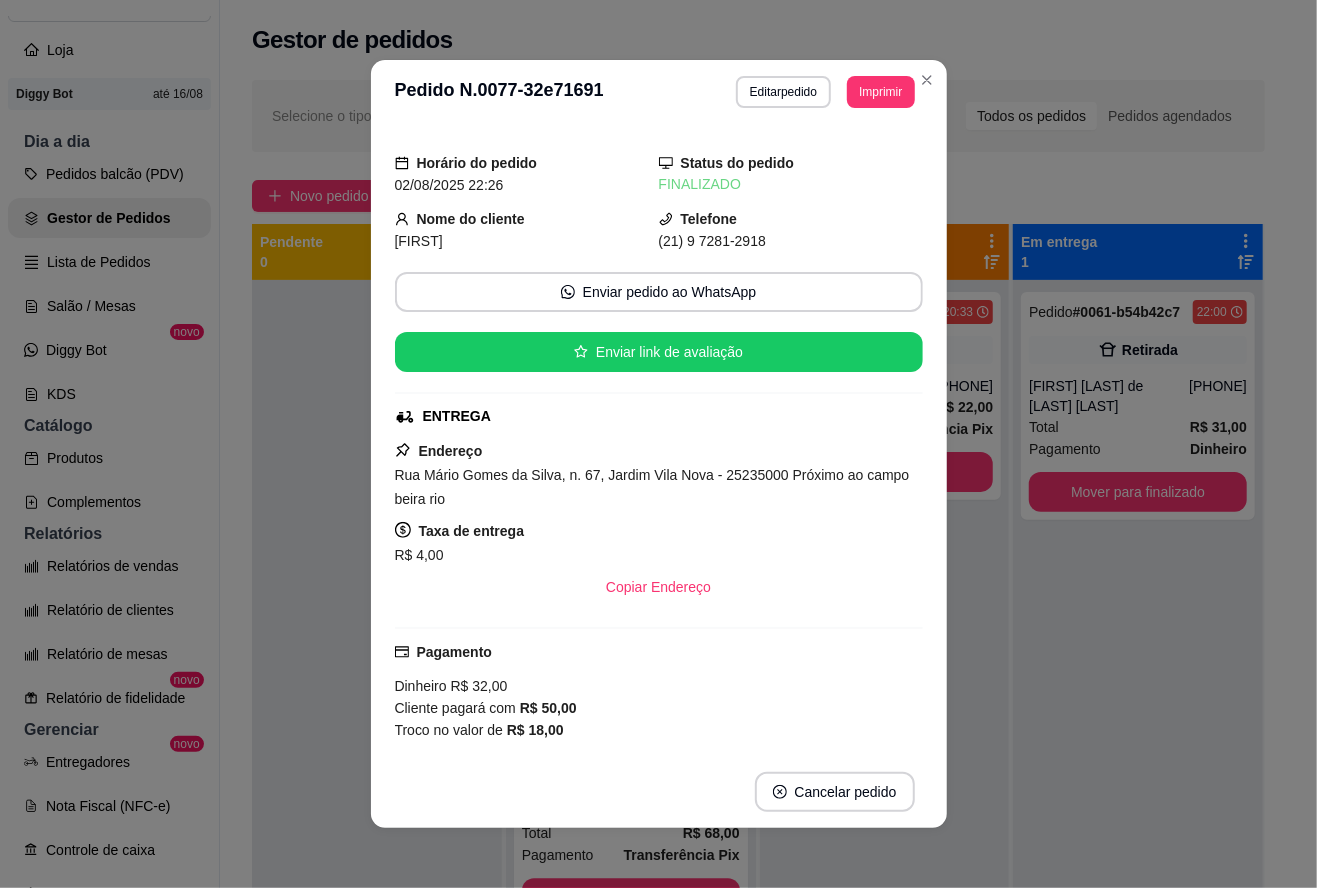 click at bounding box center [377, 724] 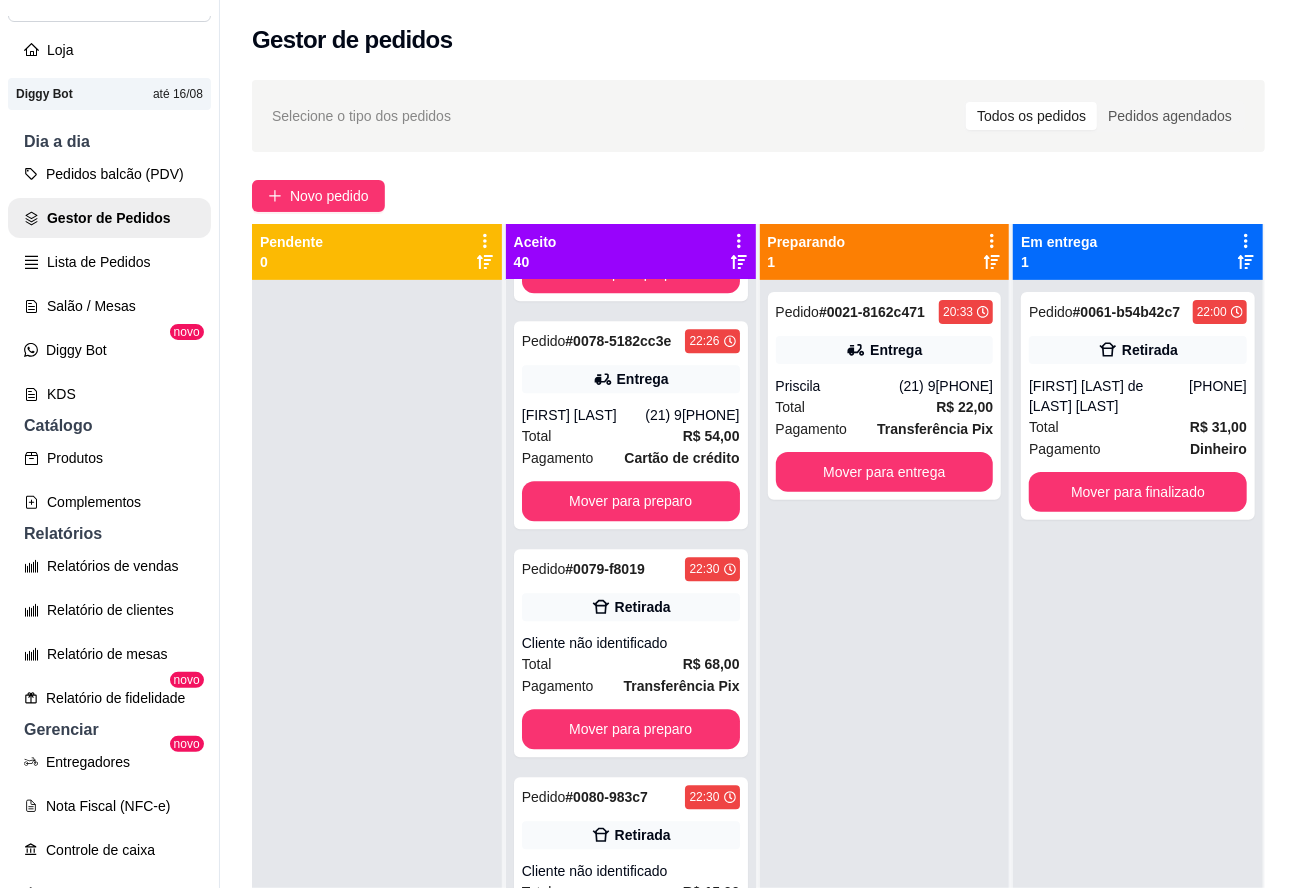 scroll, scrollTop: 2753, scrollLeft: 0, axis: vertical 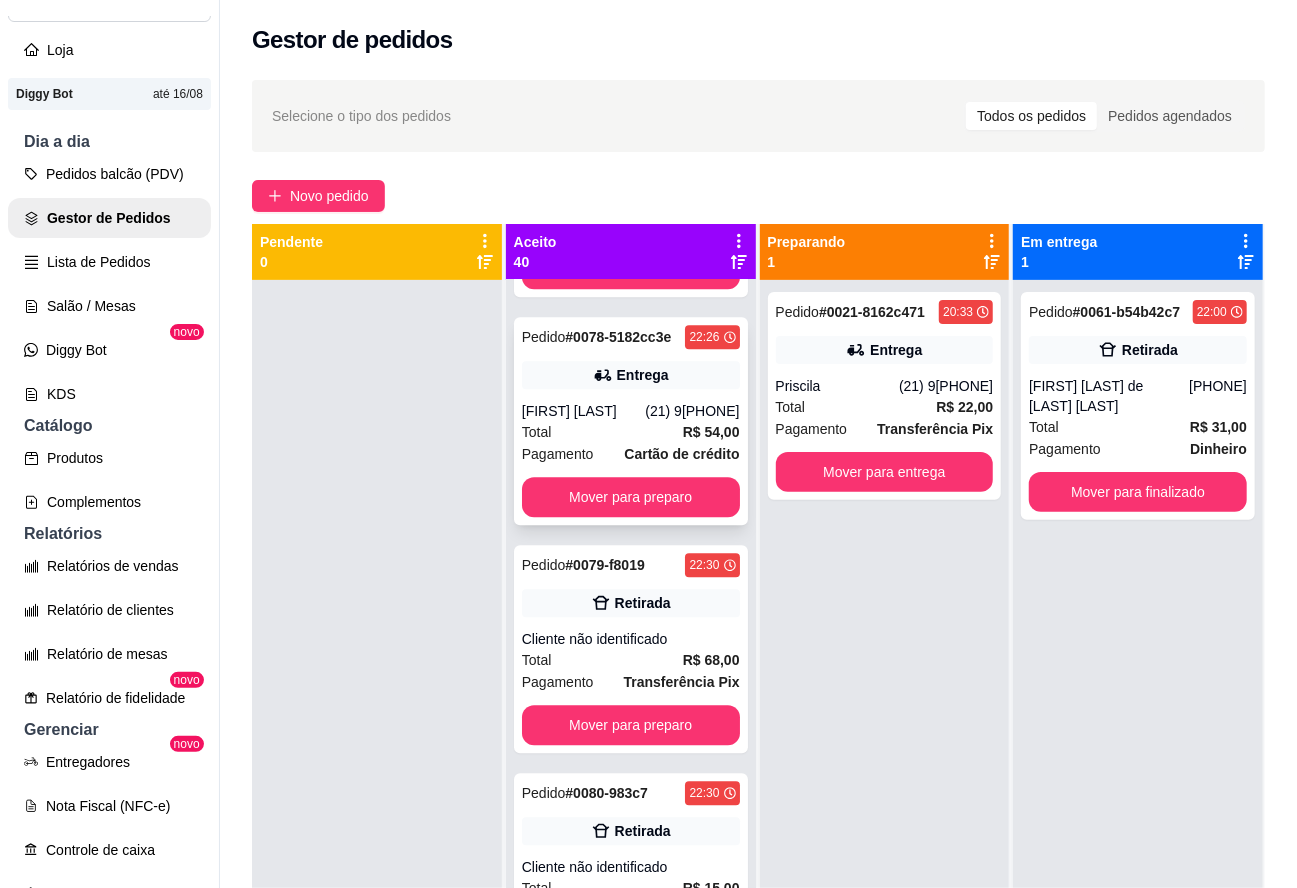 click on "Pedido  # 0078-5182cc3e 22:26 Entrega [FIRST] [LAST] ([PHONE]) Total R$ 54,00 Pagamento Cartão de crédito Mover para preparo" at bounding box center (631, 421) 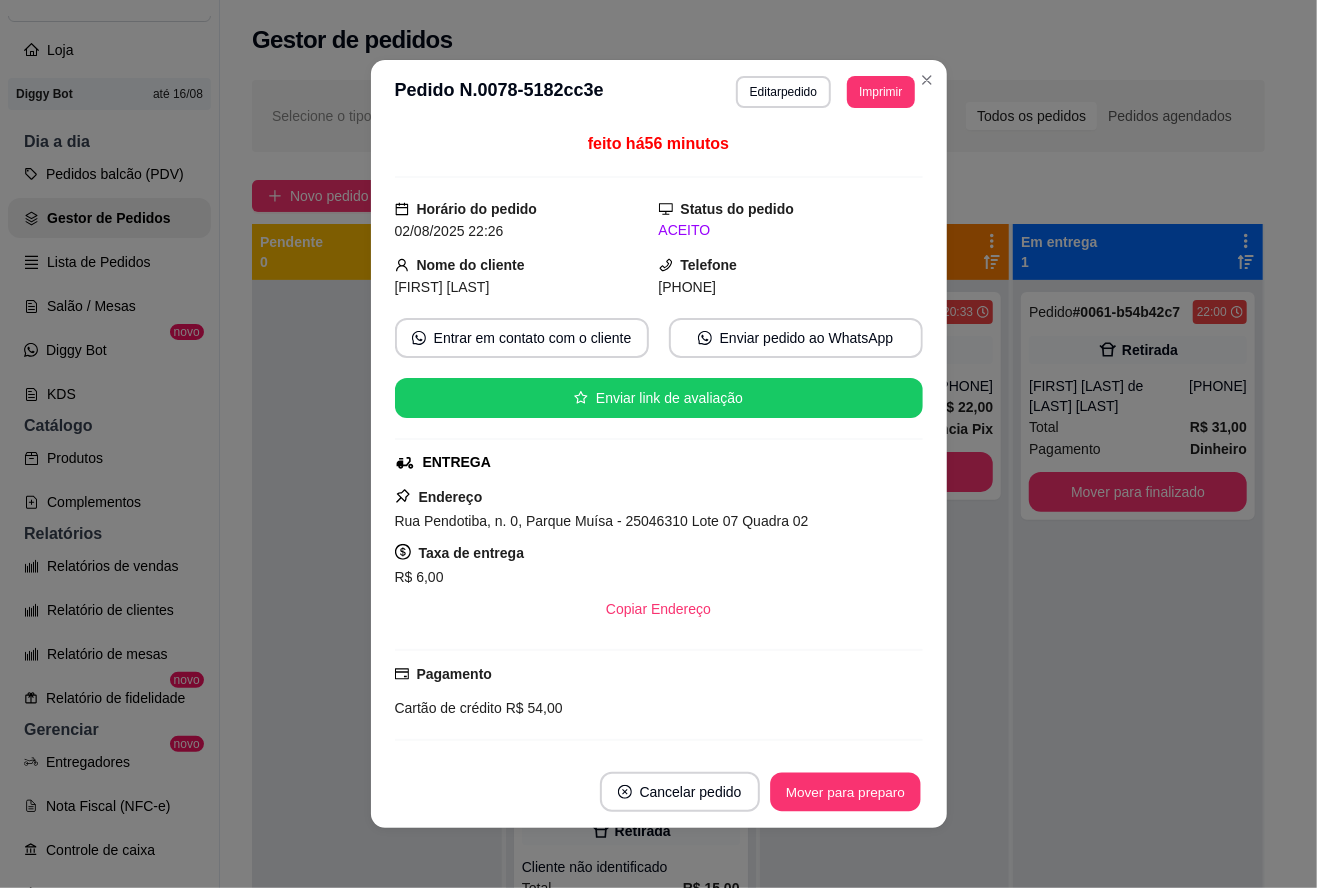 click on "Mover para preparo" at bounding box center (845, 792) 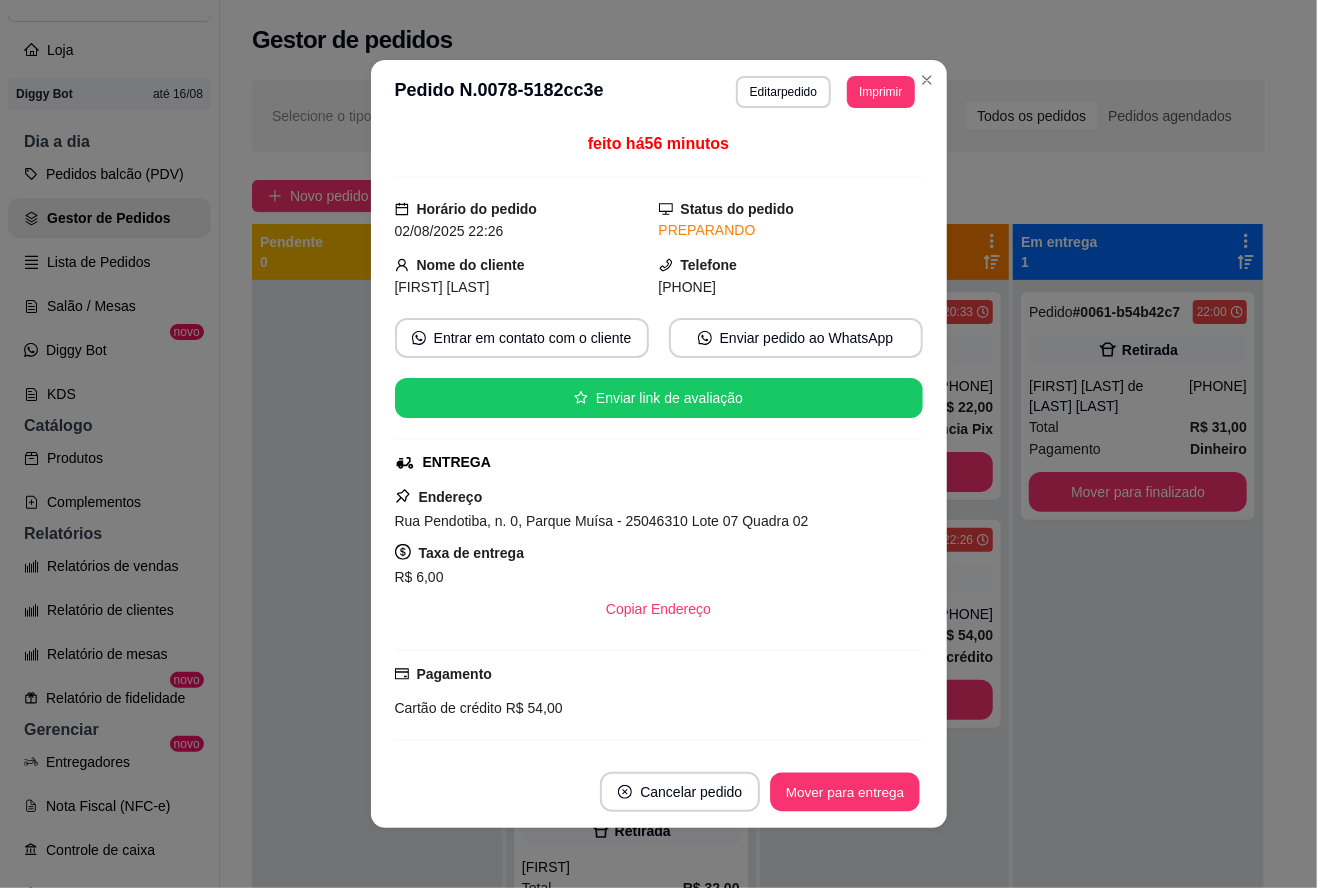 click on "Mover para entrega" at bounding box center (846, 792) 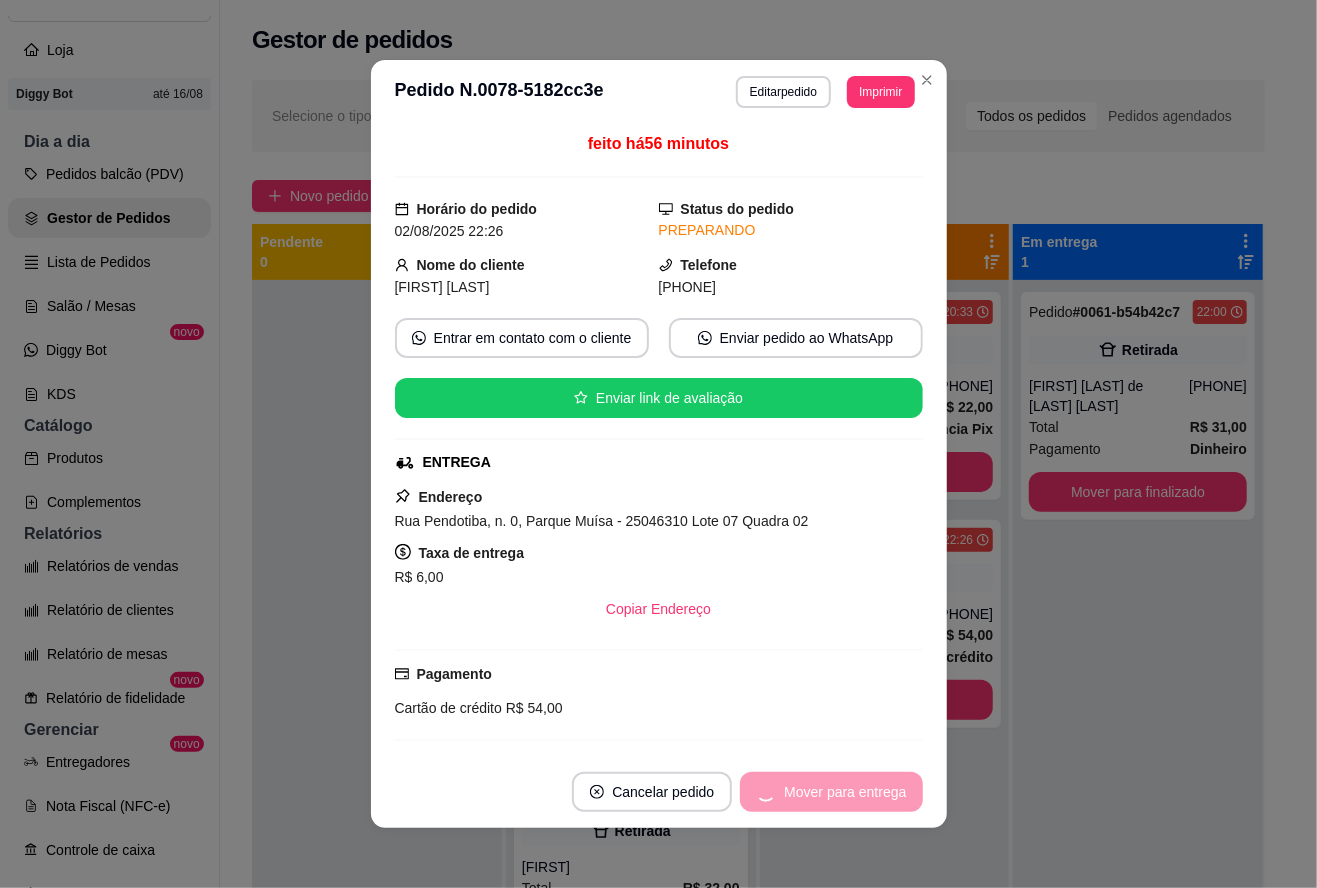 click on "Mover para entrega" at bounding box center [831, 792] 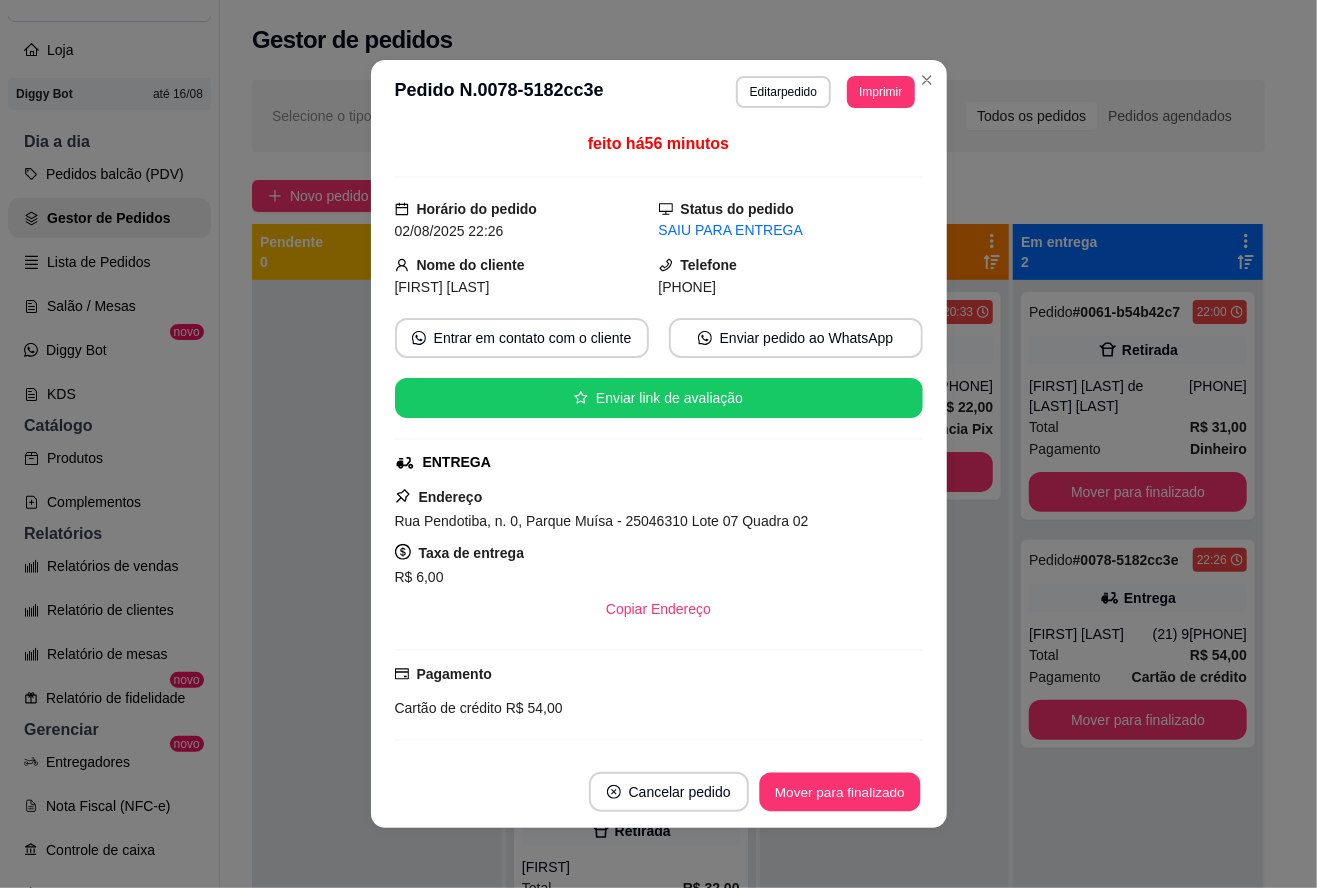 click on "Mover para finalizado" at bounding box center (839, 792) 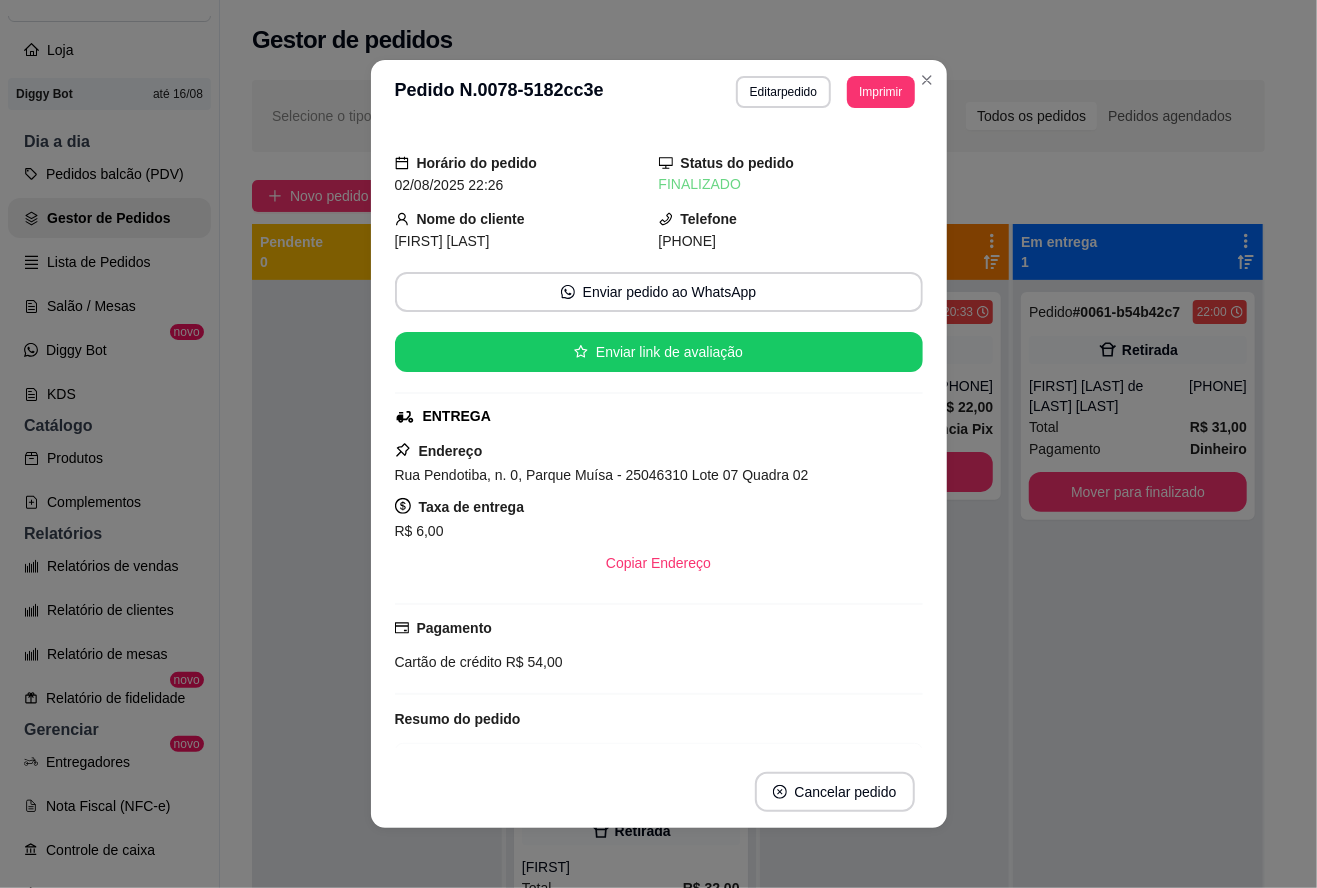 click at bounding box center [377, 724] 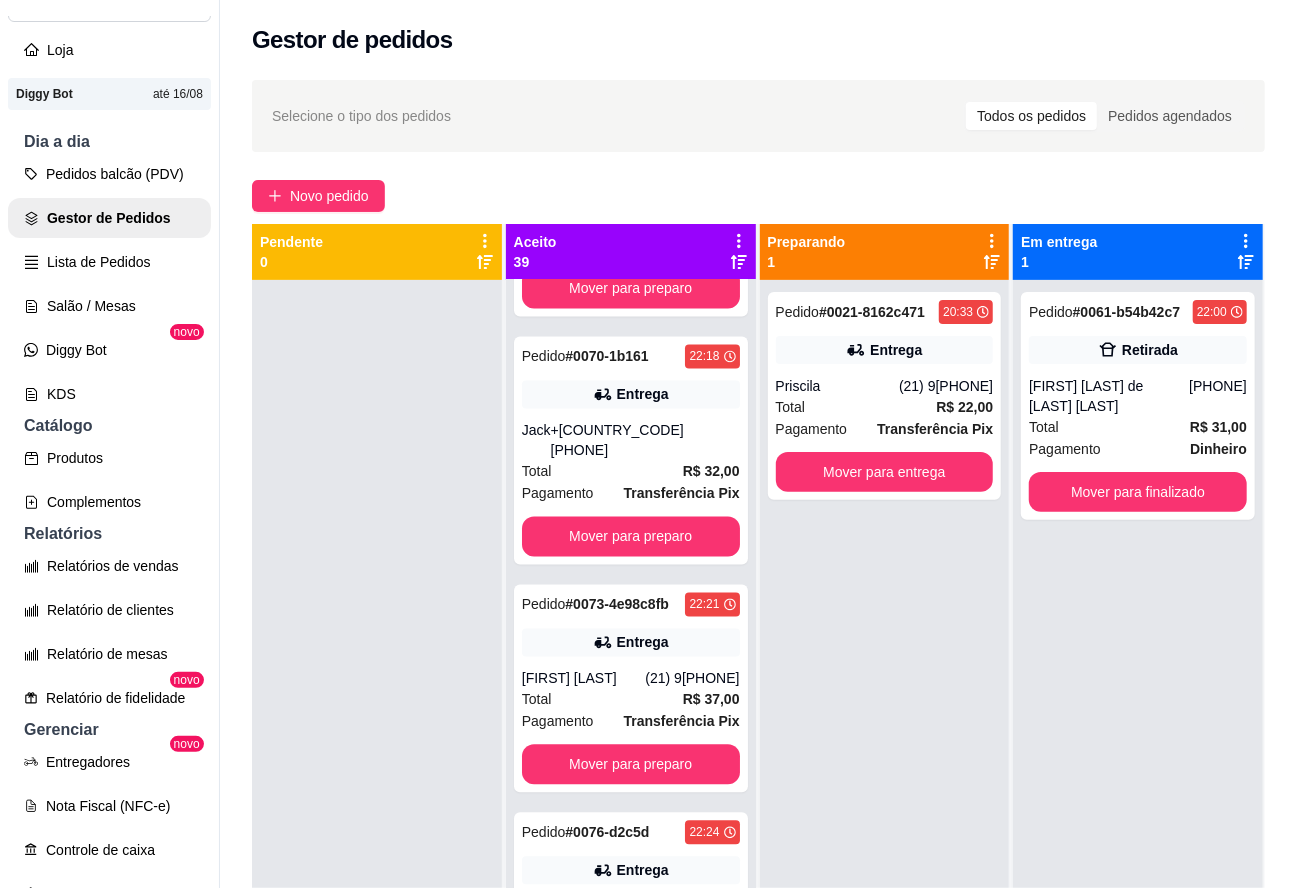 scroll, scrollTop: 1844, scrollLeft: 0, axis: vertical 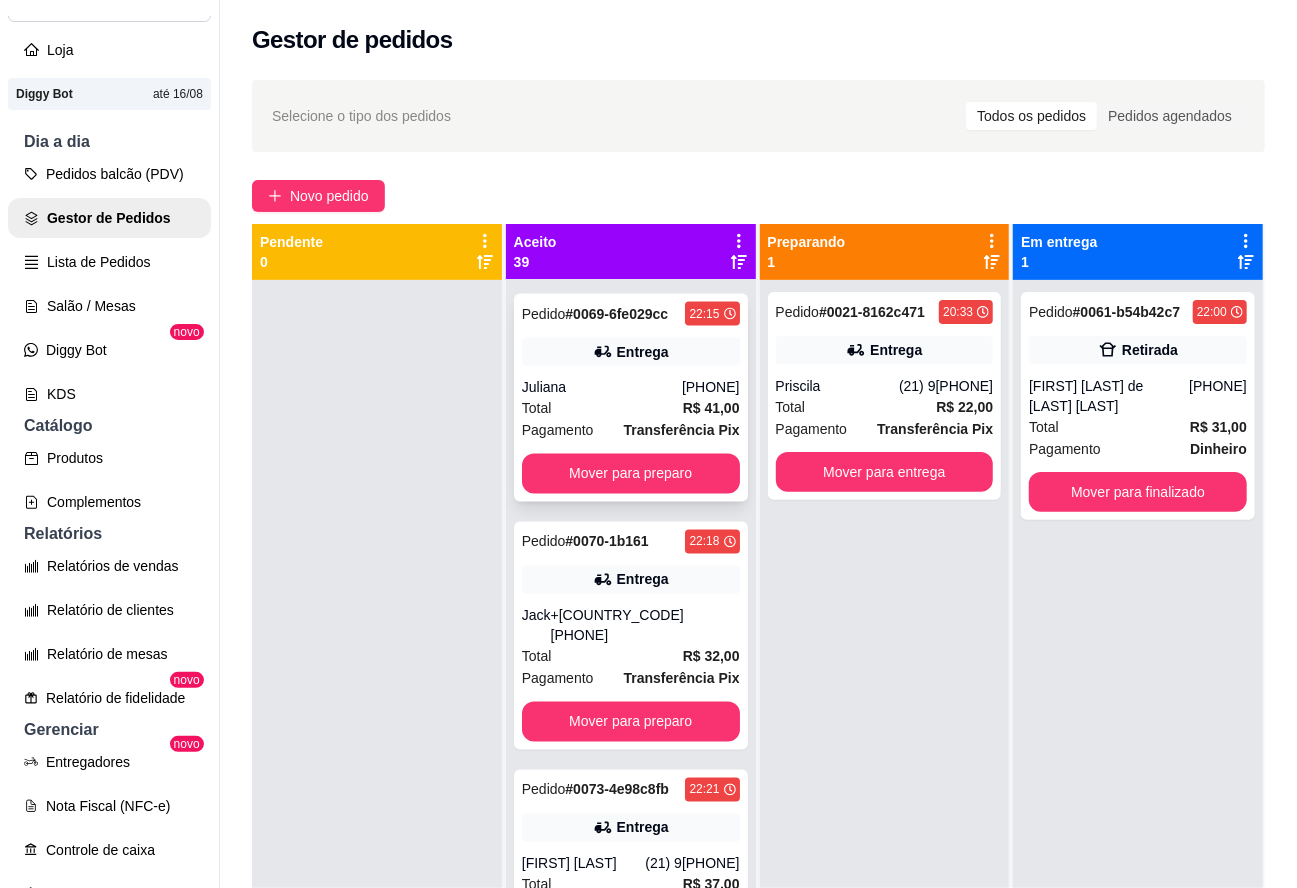 click on "[PHONE]" at bounding box center (711, 388) 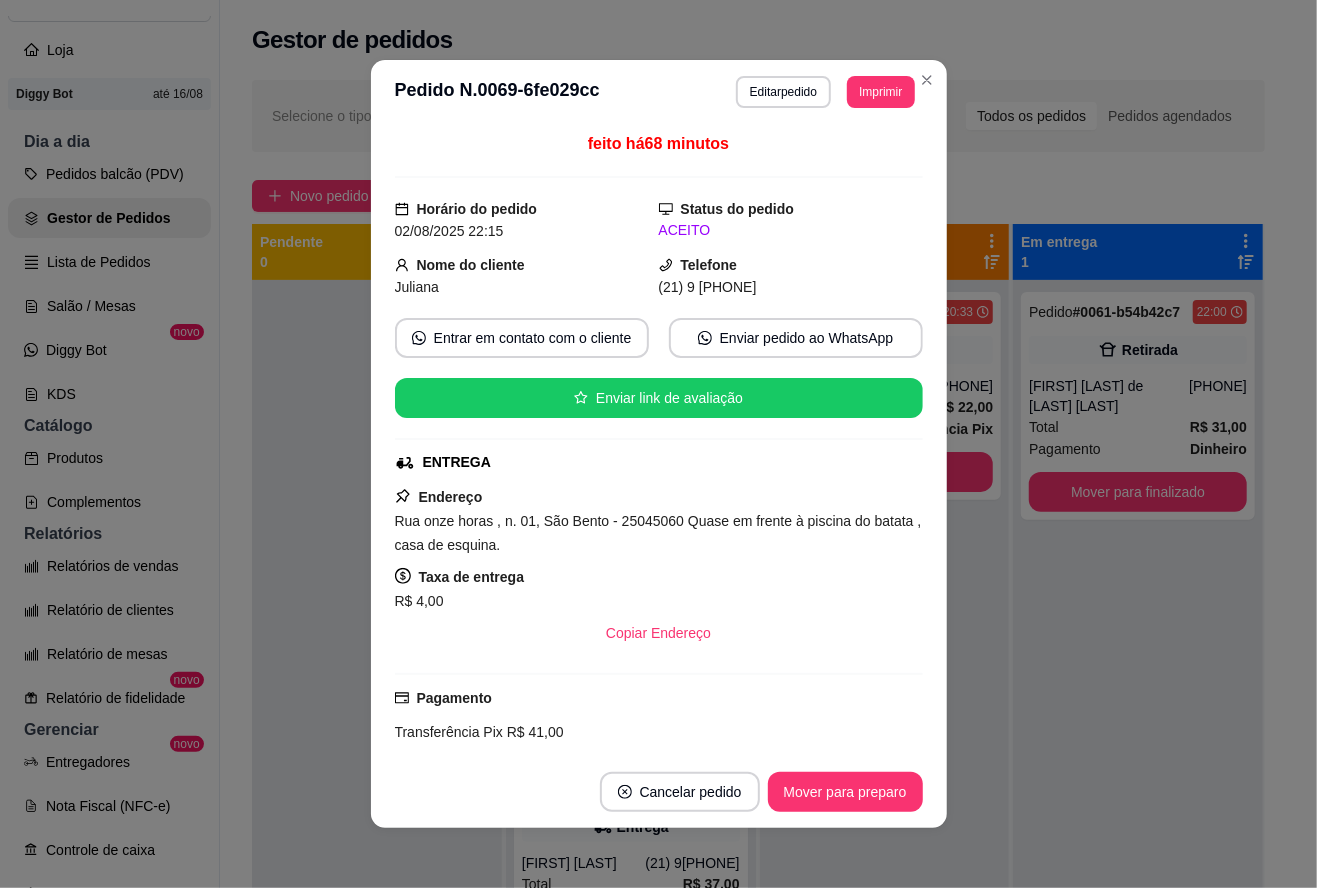 click on "Mover para preparo" at bounding box center (845, 792) 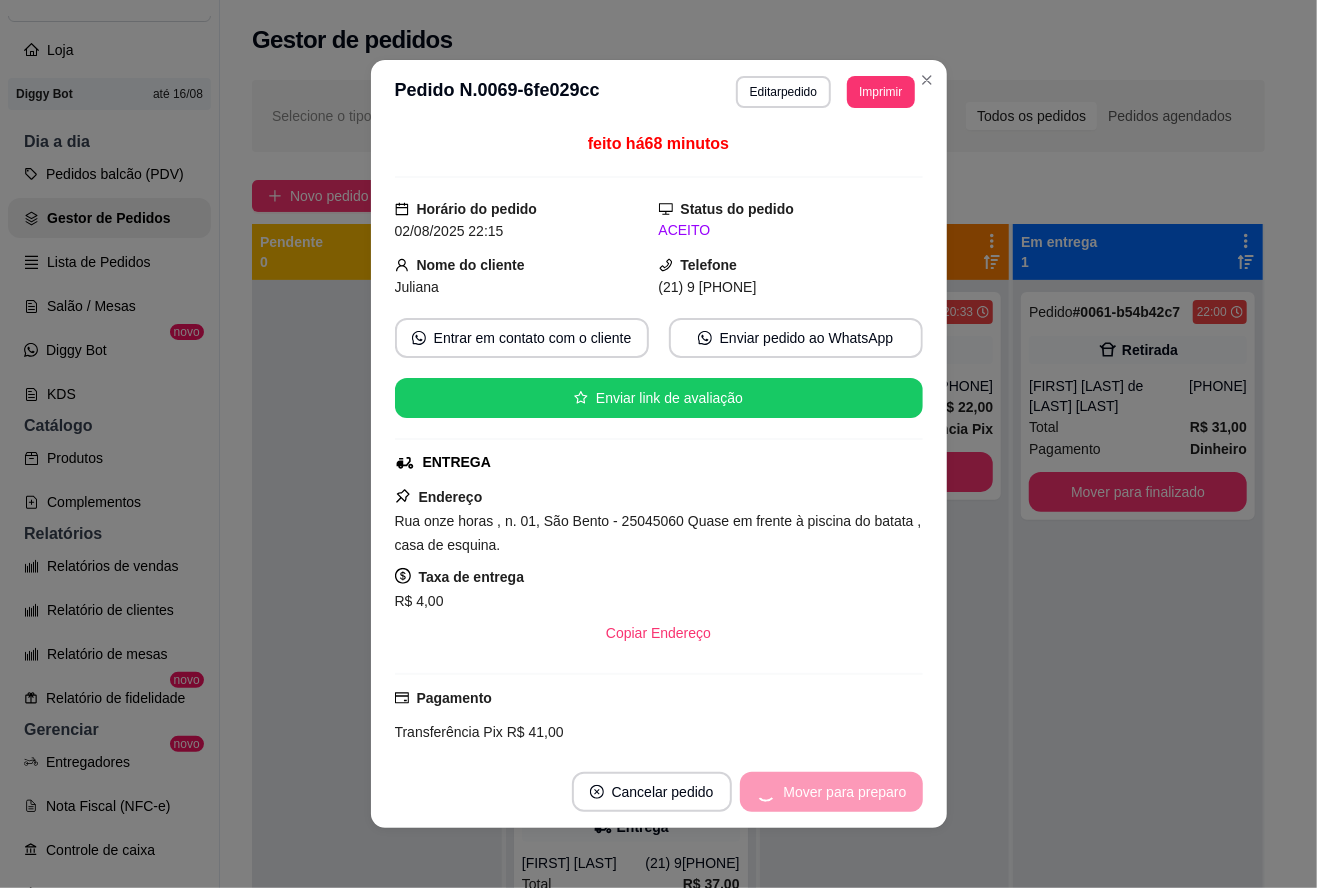 click on "Mover para preparo" at bounding box center (831, 792) 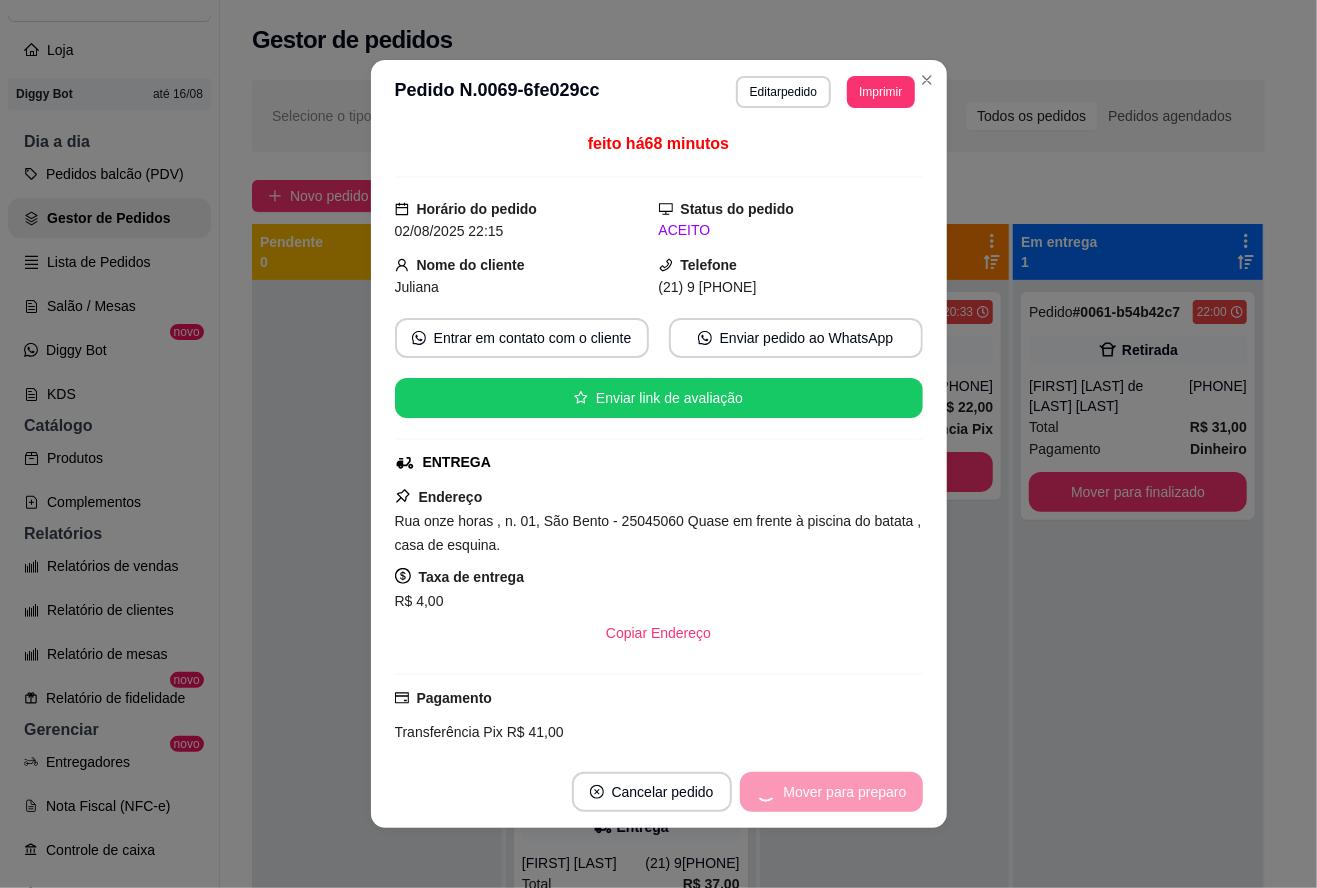 click on "Mover para preparo" at bounding box center [831, 792] 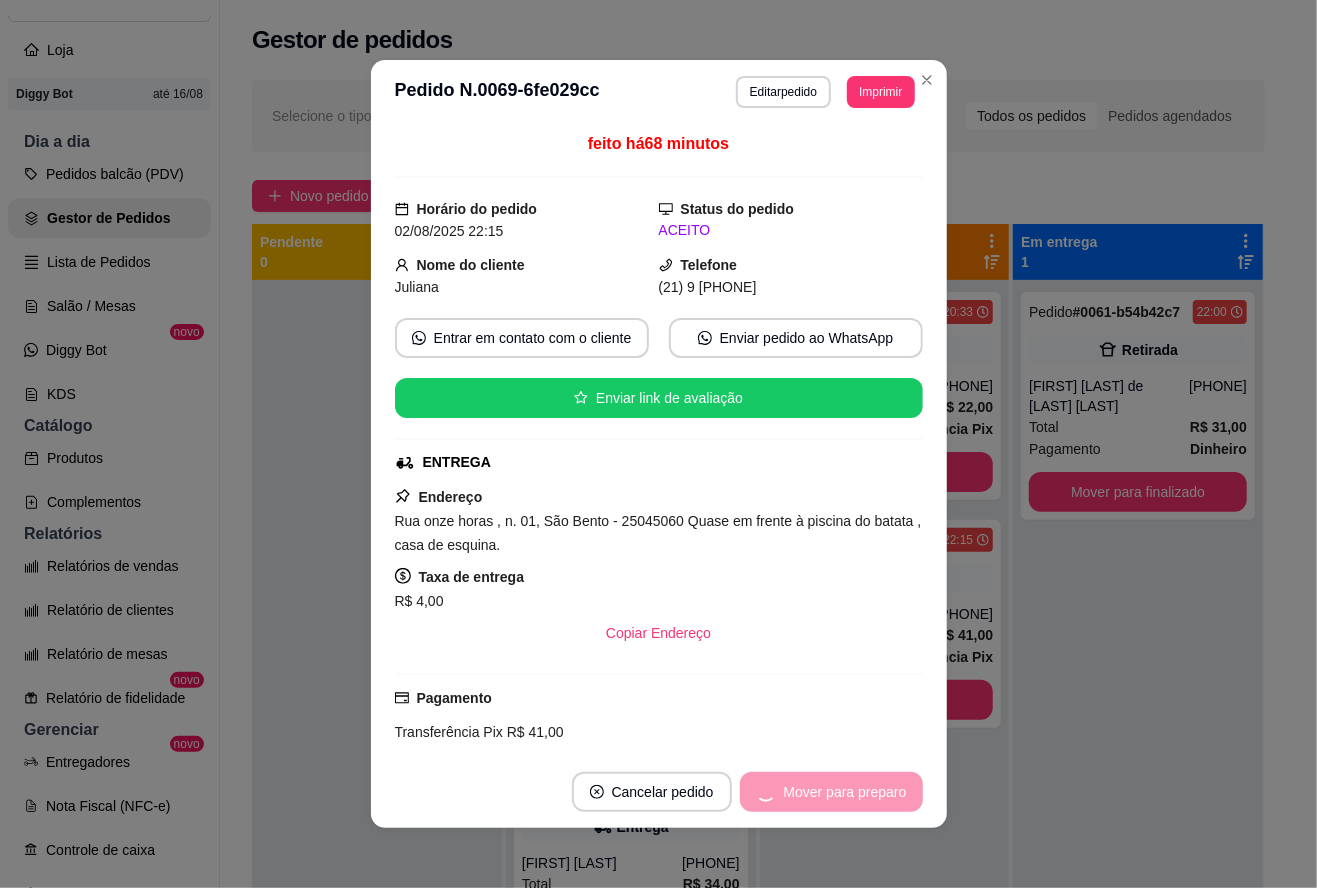 click on "Mover para preparo" at bounding box center (831, 792) 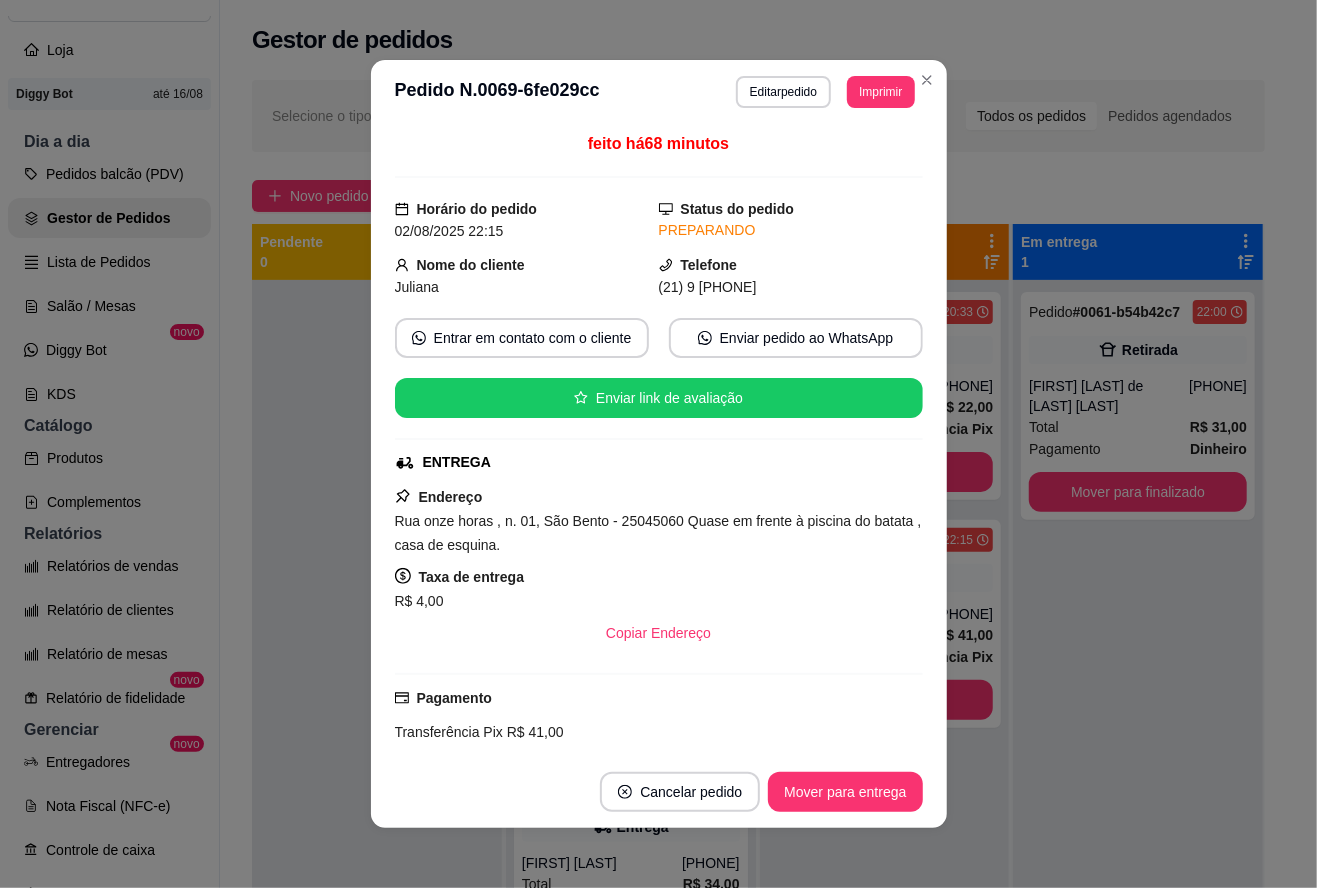 click on "Mover para entrega" at bounding box center (845, 792) 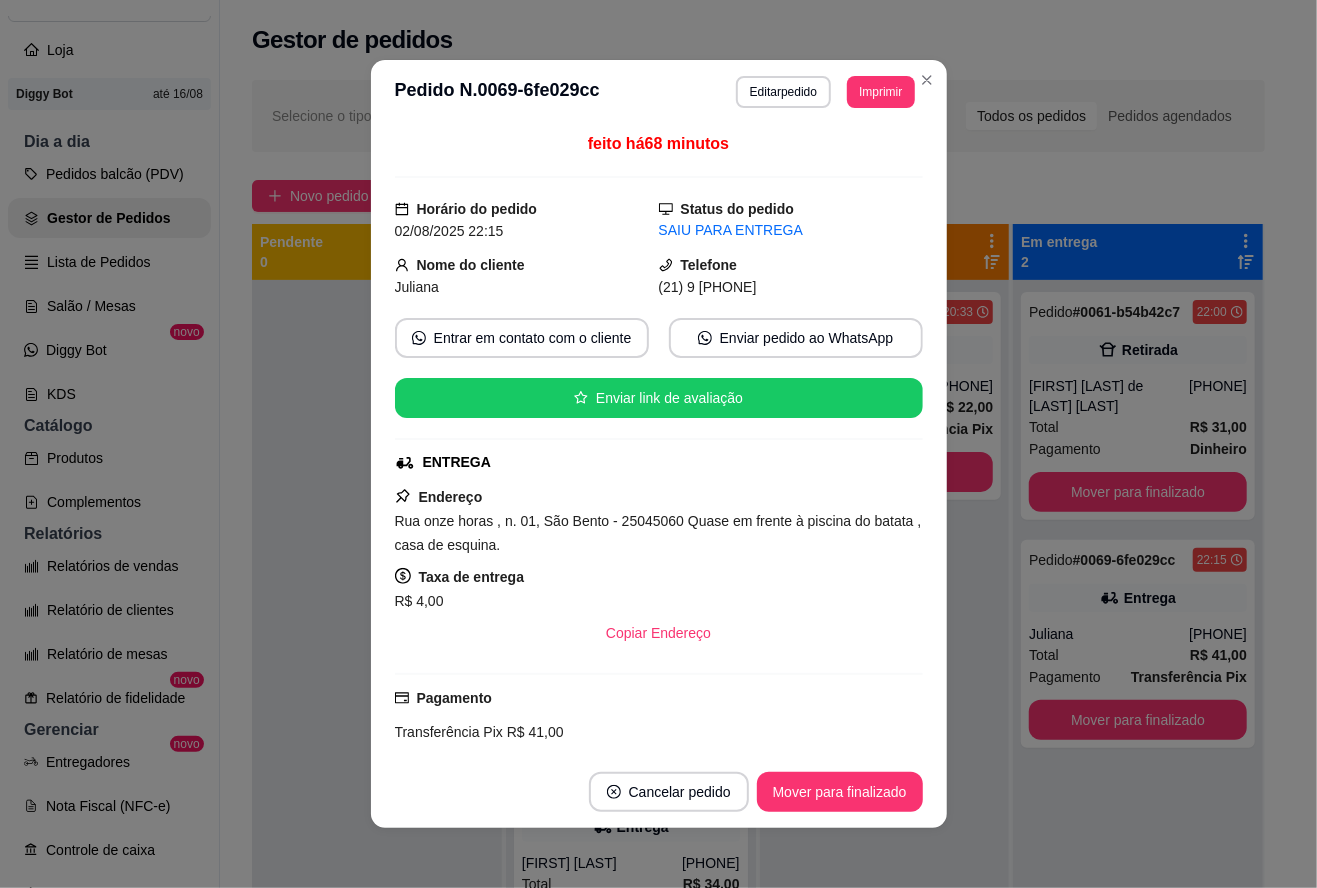 click on "Mover para finalizado" at bounding box center [840, 792] 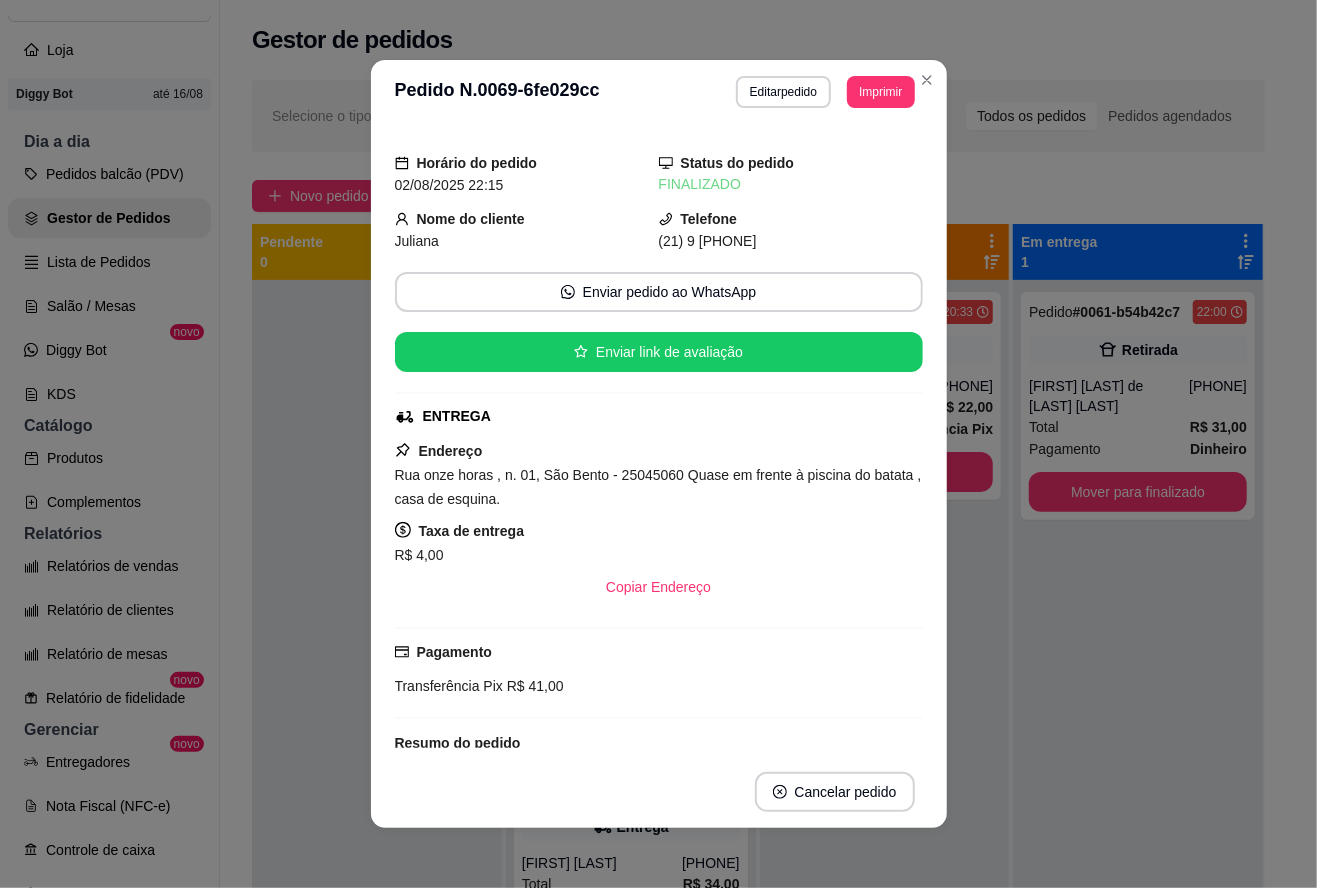 click on "Pedido  # 0061-b54b42c7 22:00 Retirada [FIRST] [LAST]  ([PHONE]) Total R$ 31,00 Pagamento Dinheiro Mover para finalizado" at bounding box center (1138, 724) 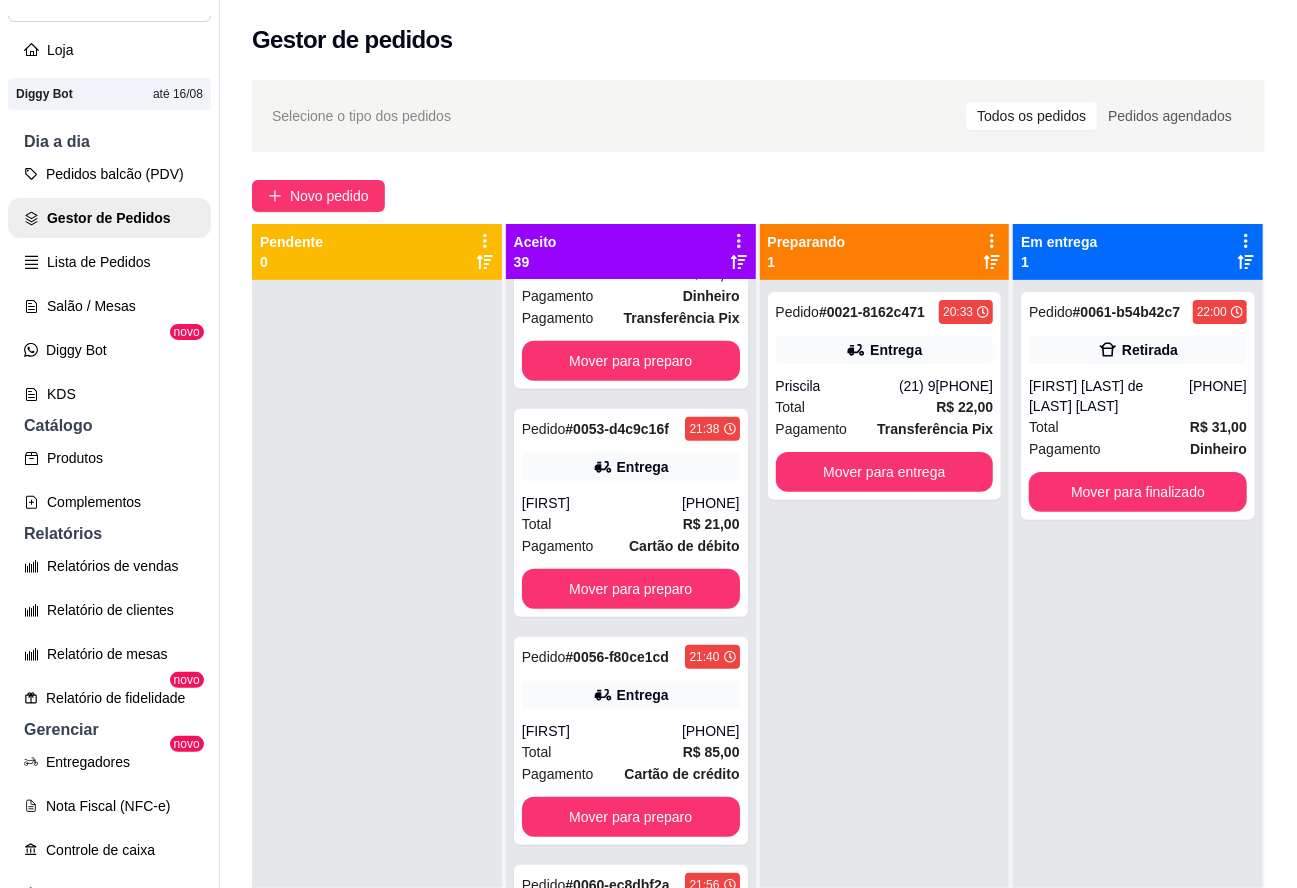 scroll, scrollTop: 560, scrollLeft: 0, axis: vertical 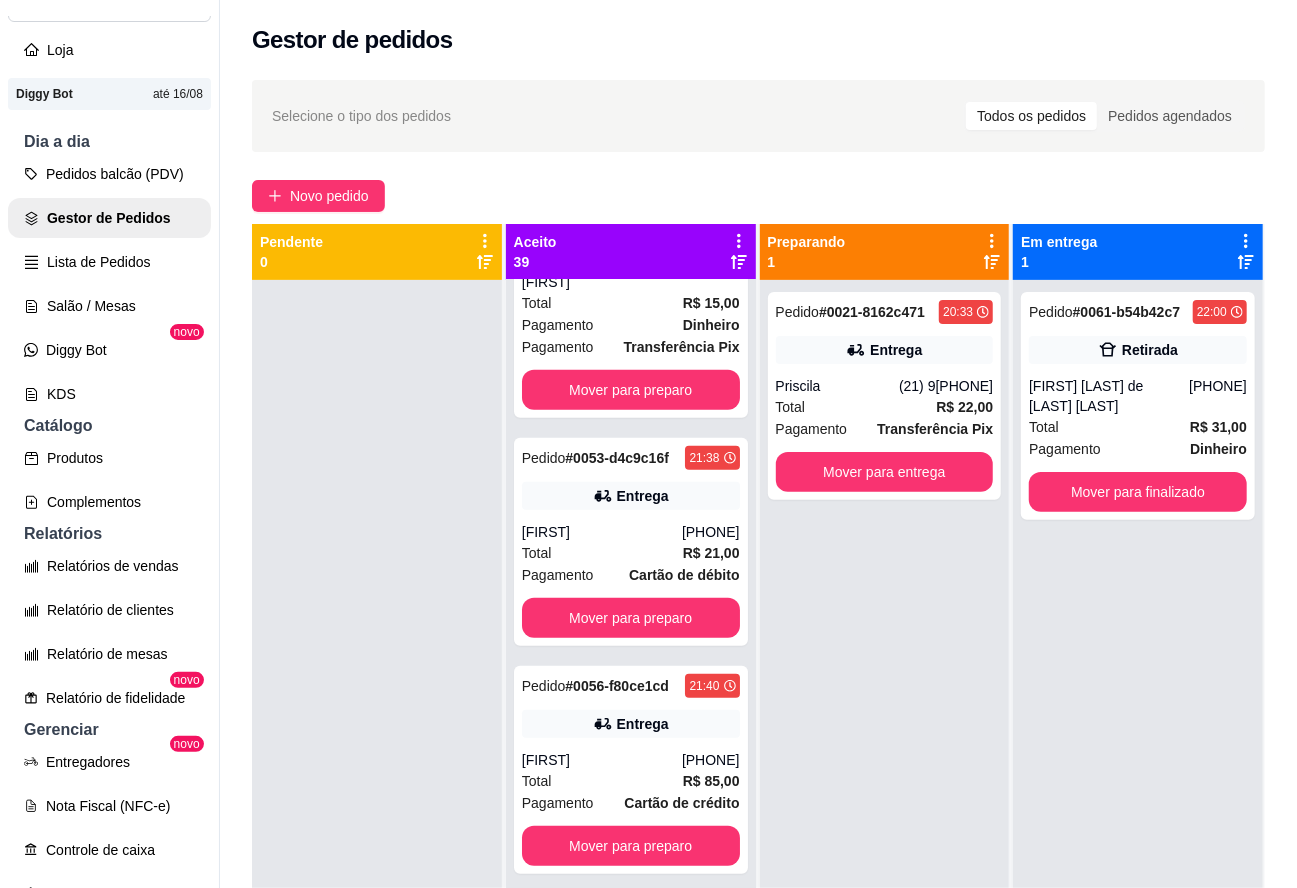 click on "Pedido  # 0021-8162c471 20:33 Entrega [NAME]  [PHONE] Total R$ 22,00 Pagamento Transferência Pix Mover para entrega" at bounding box center (885, 724) 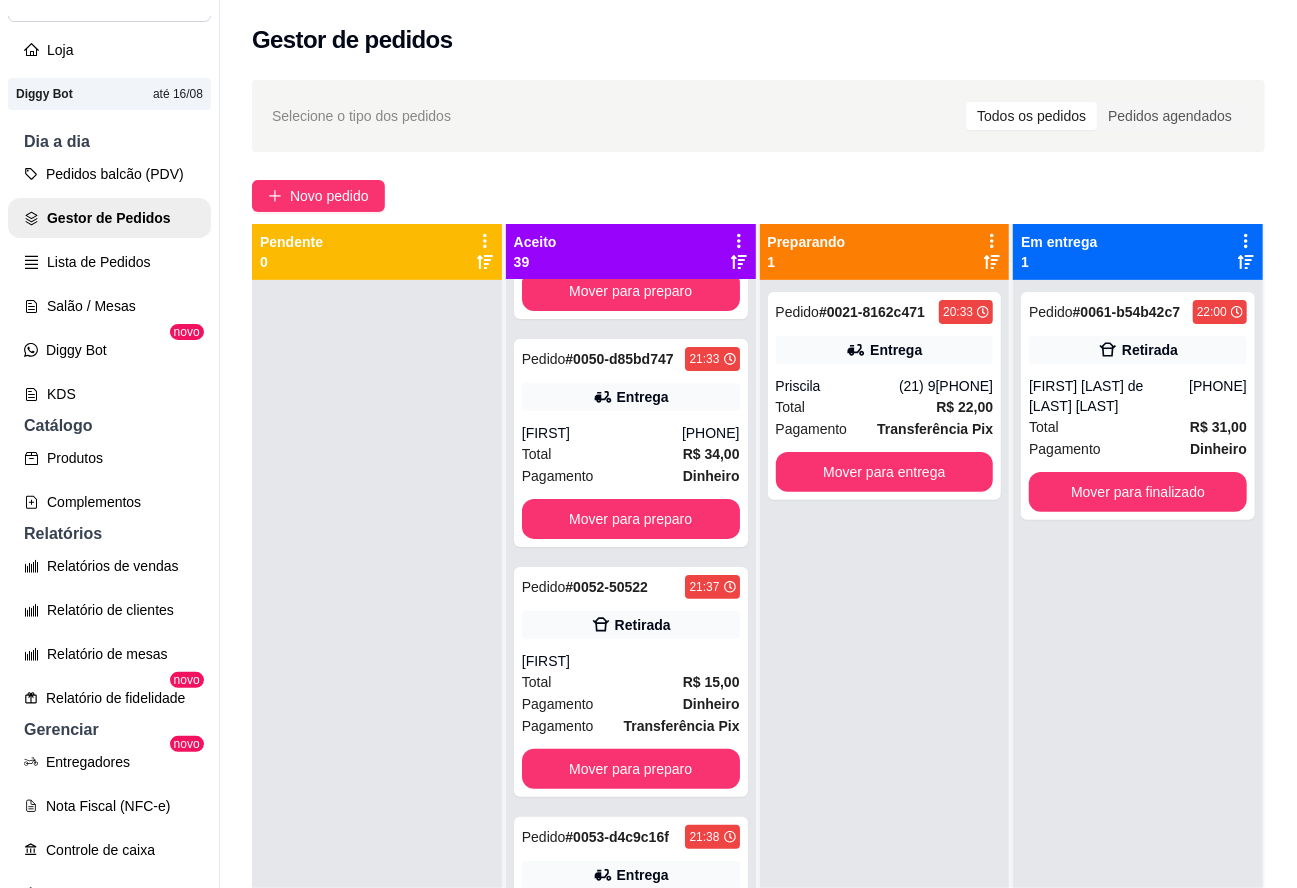 scroll, scrollTop: 0, scrollLeft: 0, axis: both 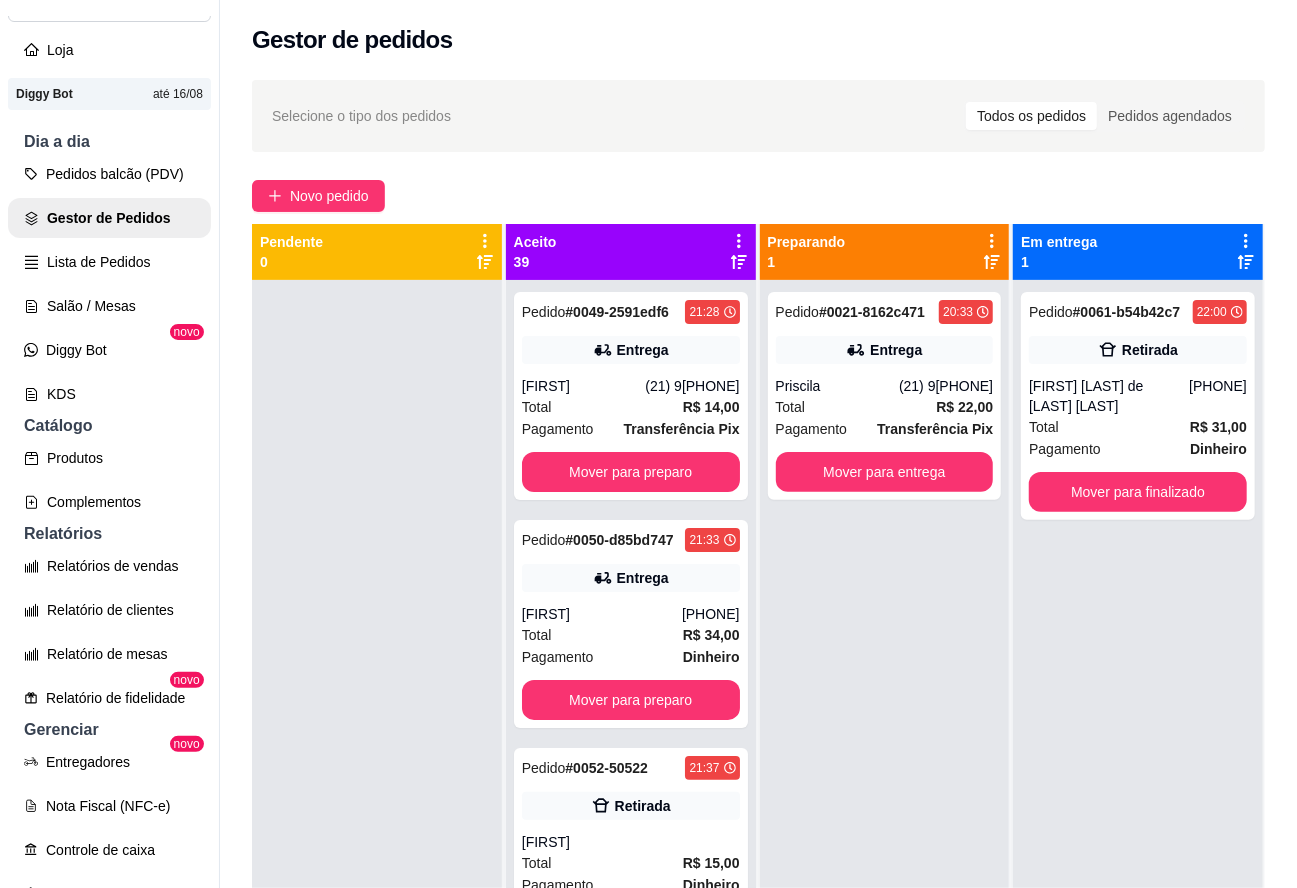 click on "Mover para finalizado" at bounding box center [1138, 492] 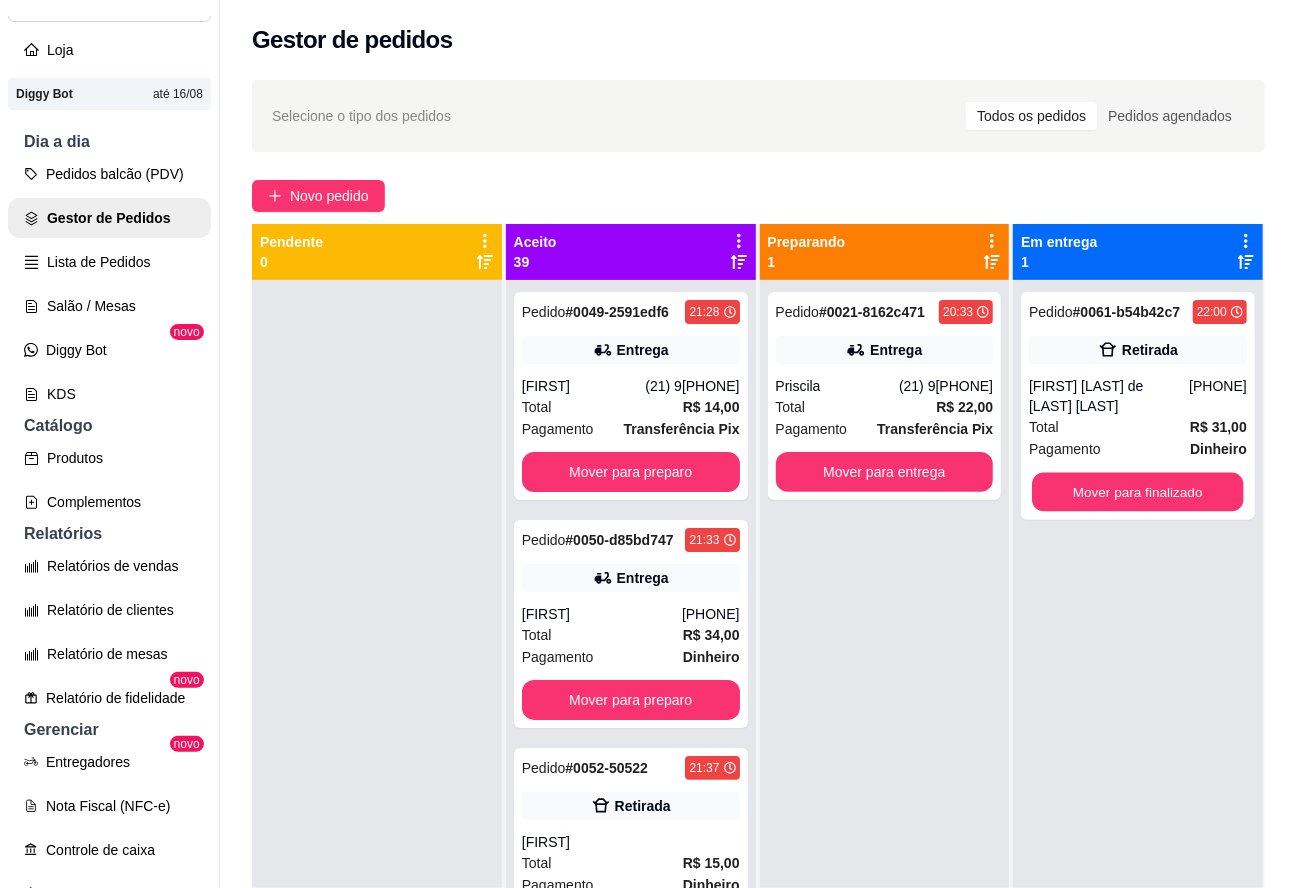 click on "Mover para finalizado" at bounding box center (1138, 492) 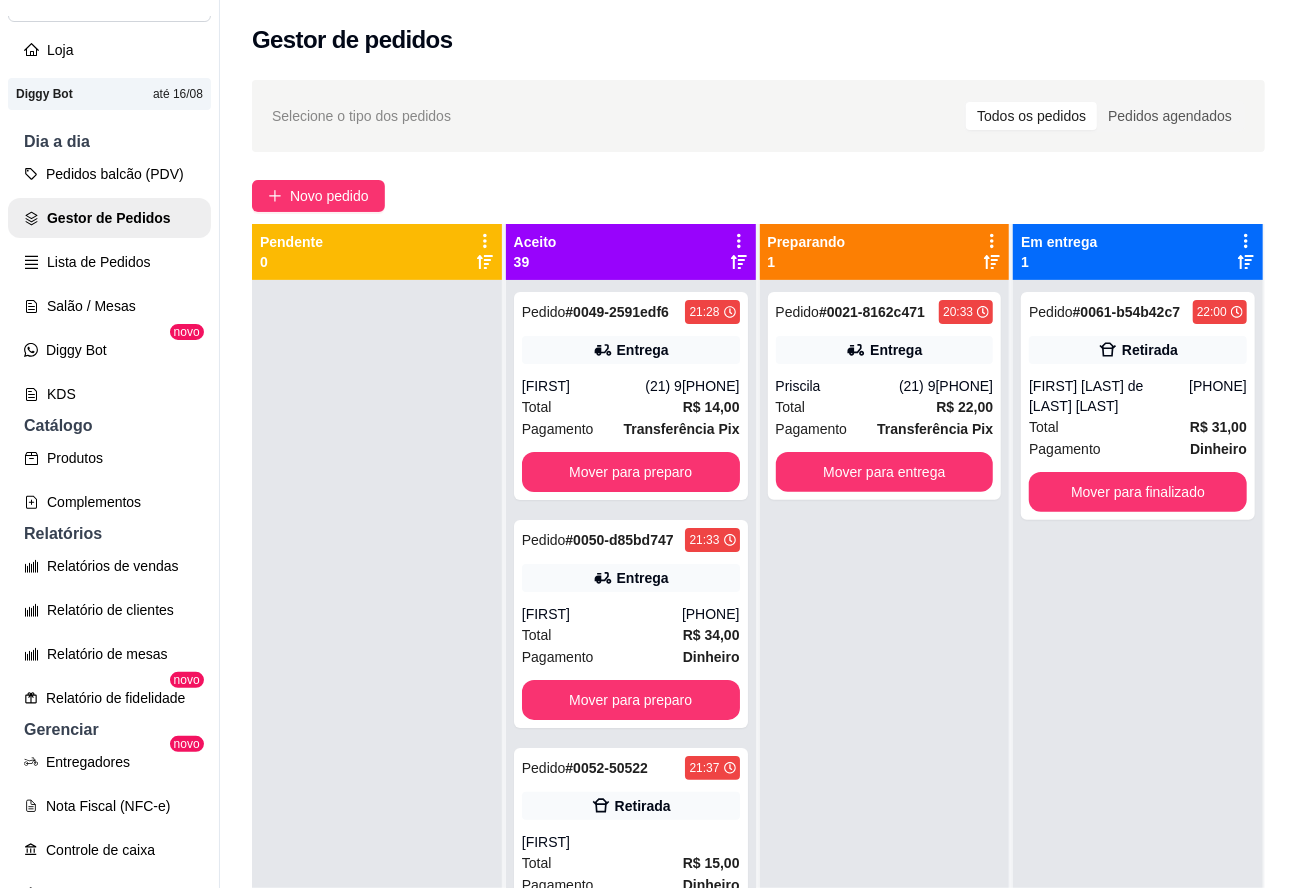 click on "Mover para finalizado" at bounding box center [1138, 492] 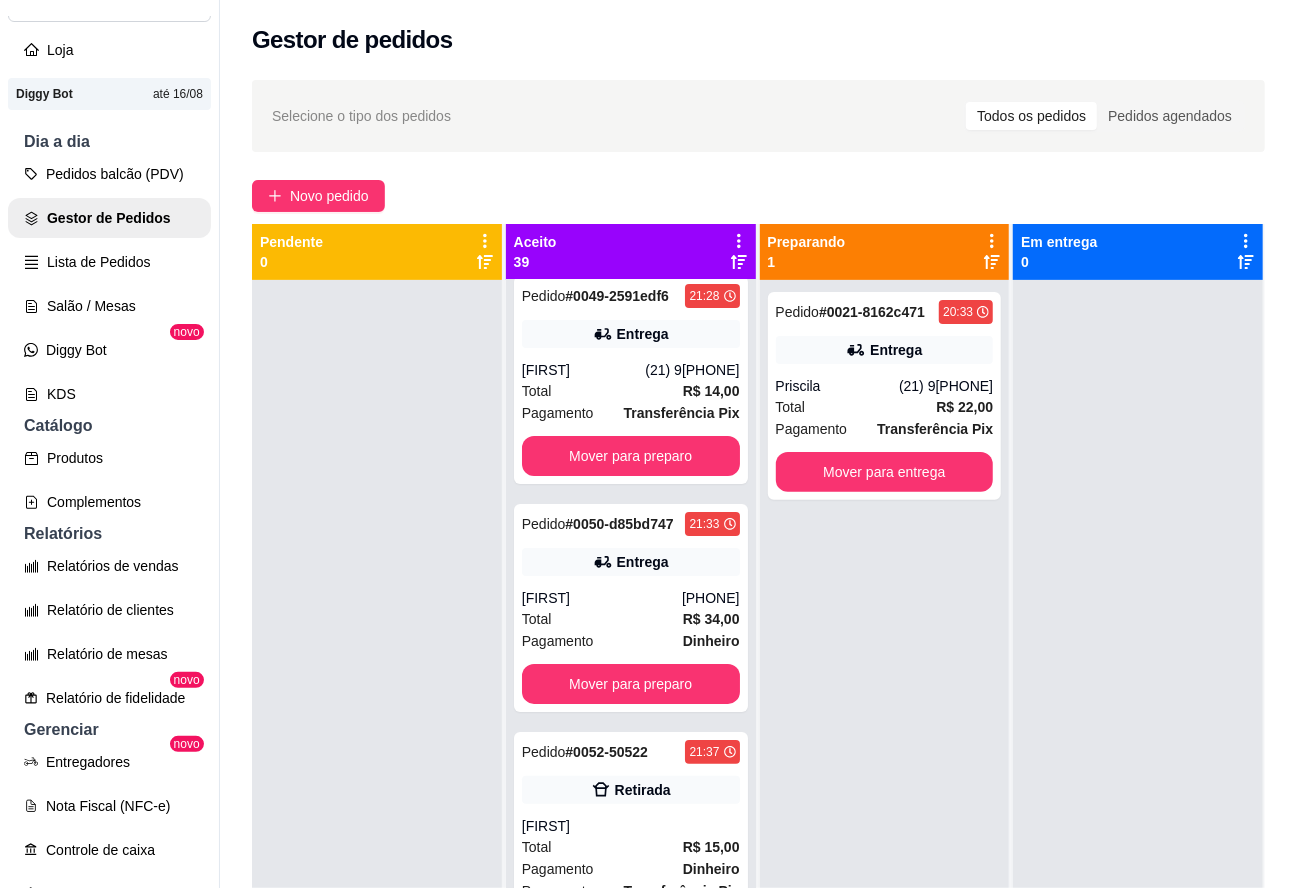 scroll, scrollTop: 22, scrollLeft: 0, axis: vertical 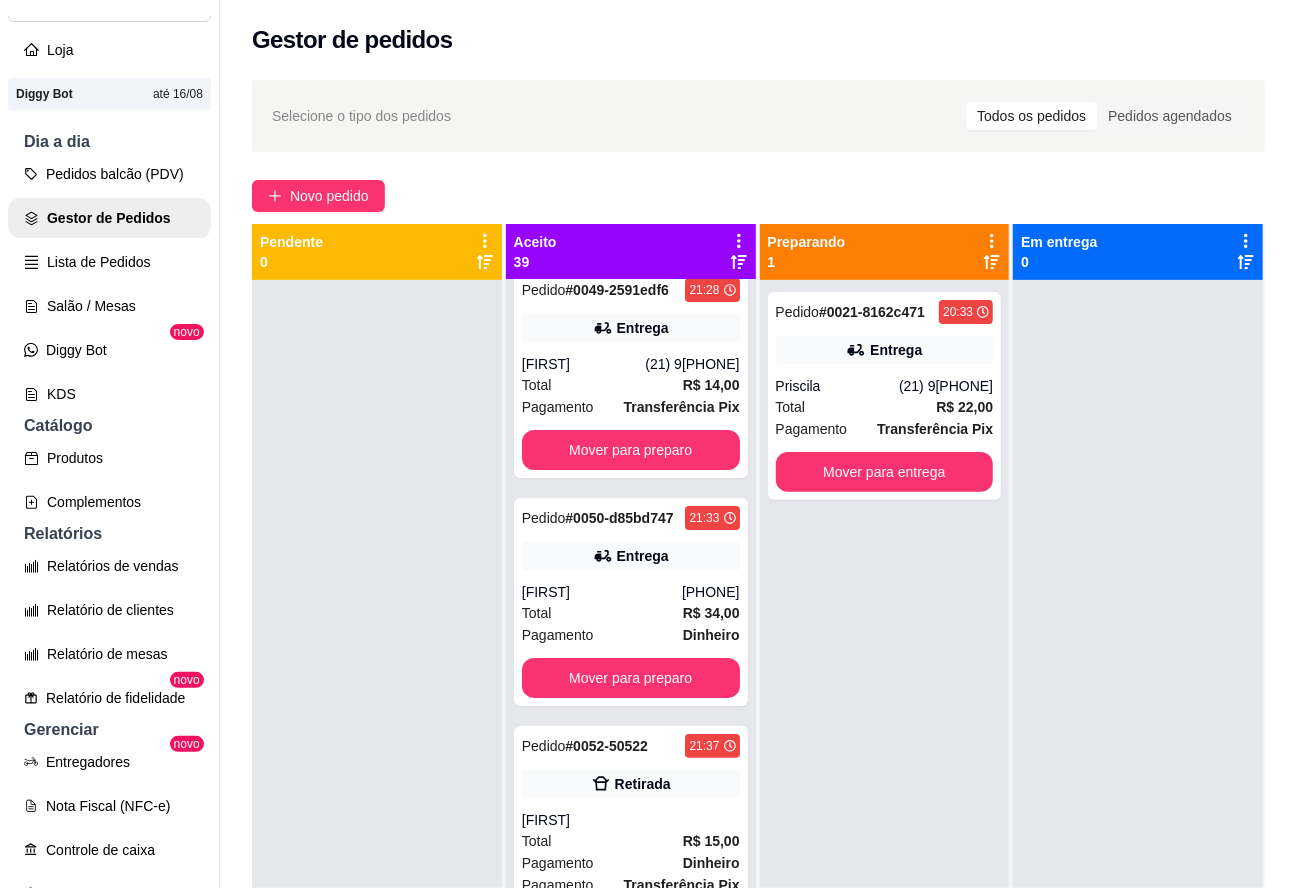 click on "Mover para preparo" at bounding box center [631, 450] 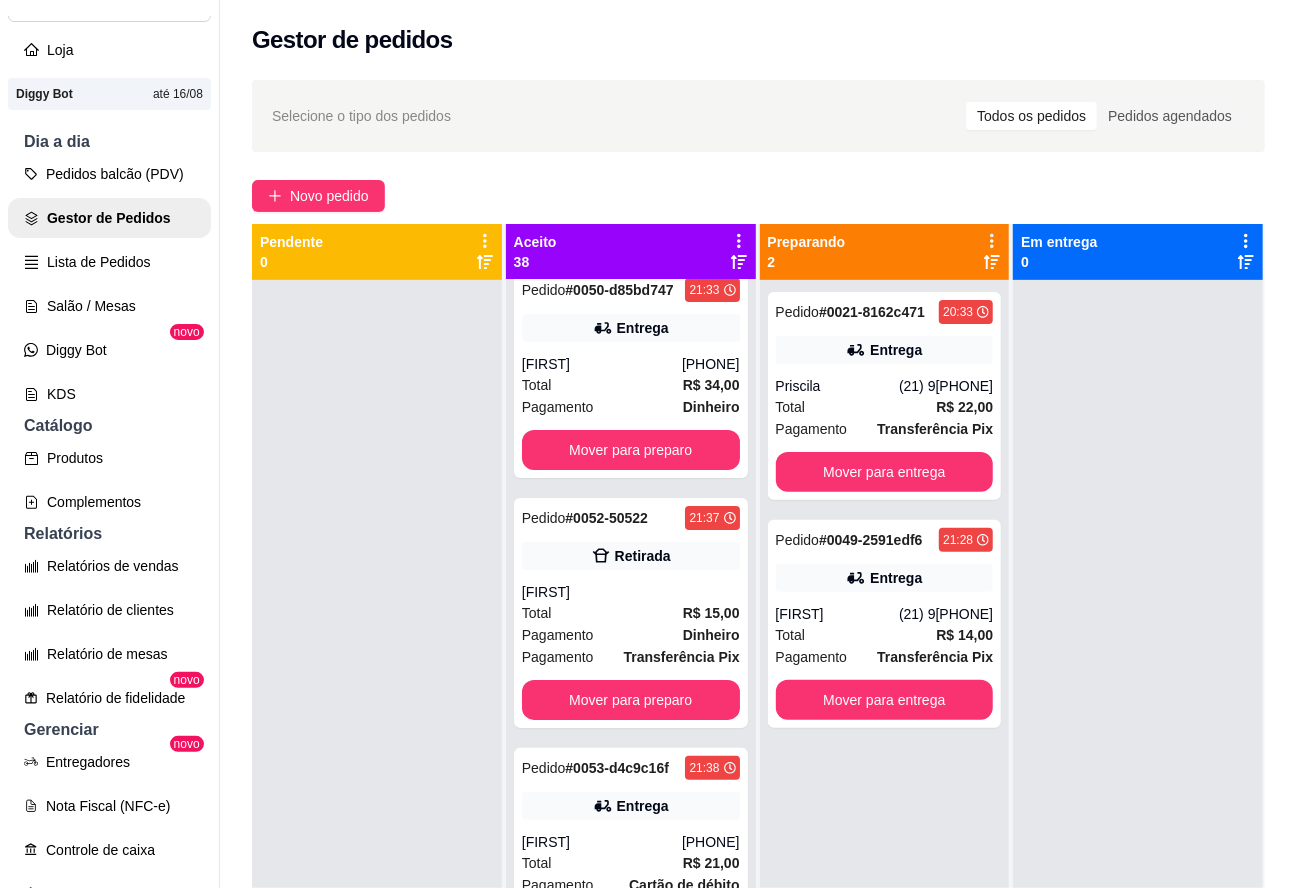 scroll, scrollTop: 0, scrollLeft: 0, axis: both 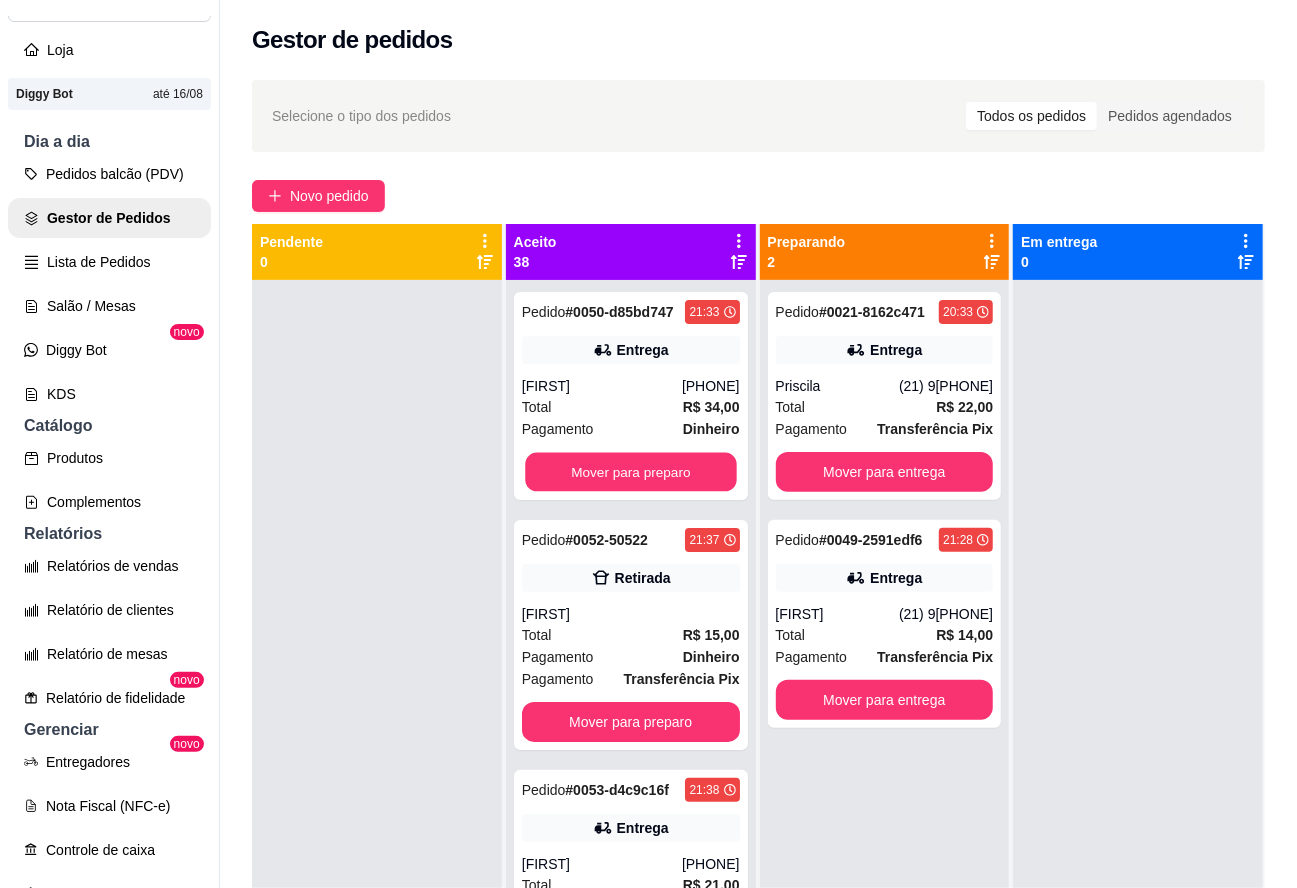 click on "Mover para preparo" at bounding box center [630, 472] 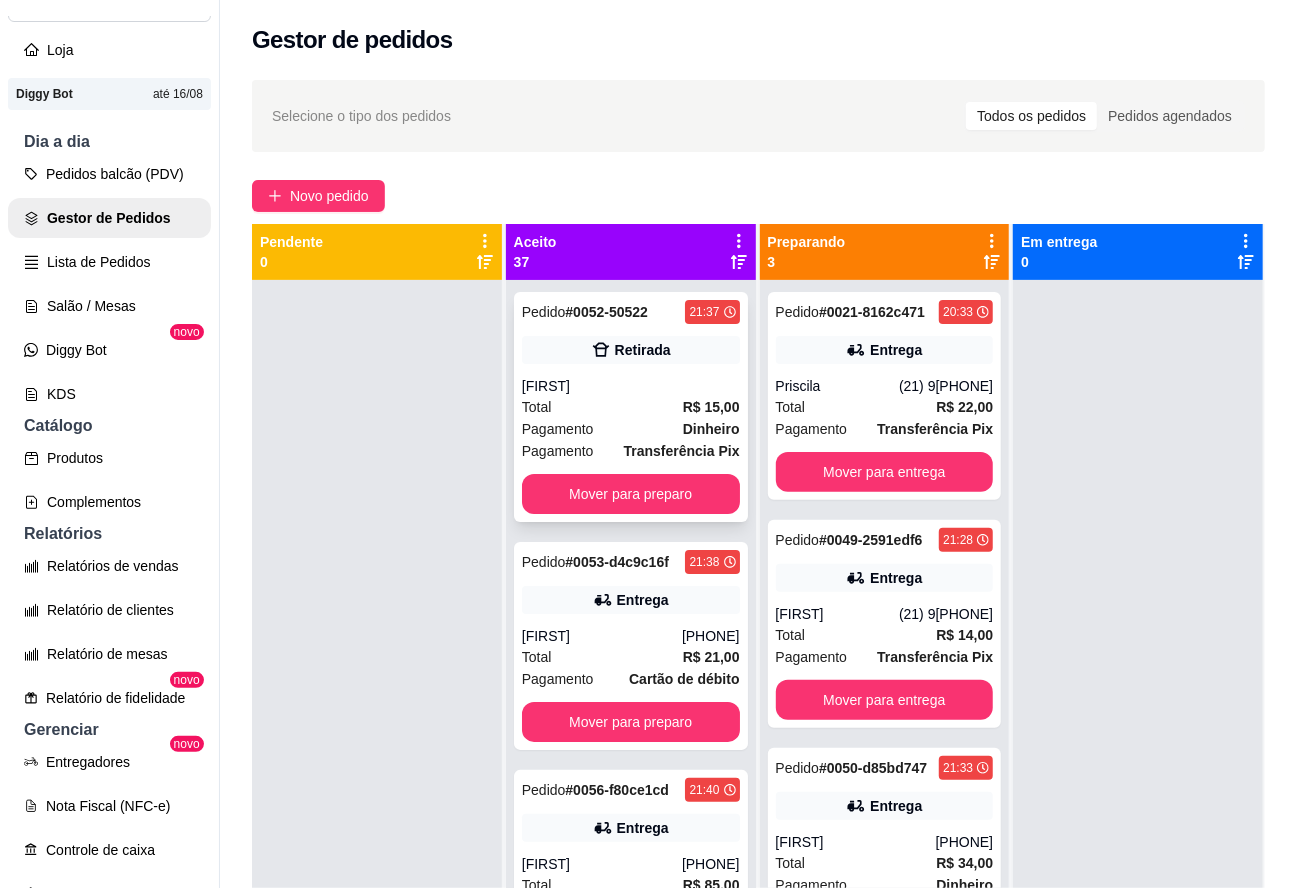 click on "R$ 15,00" at bounding box center [711, 407] 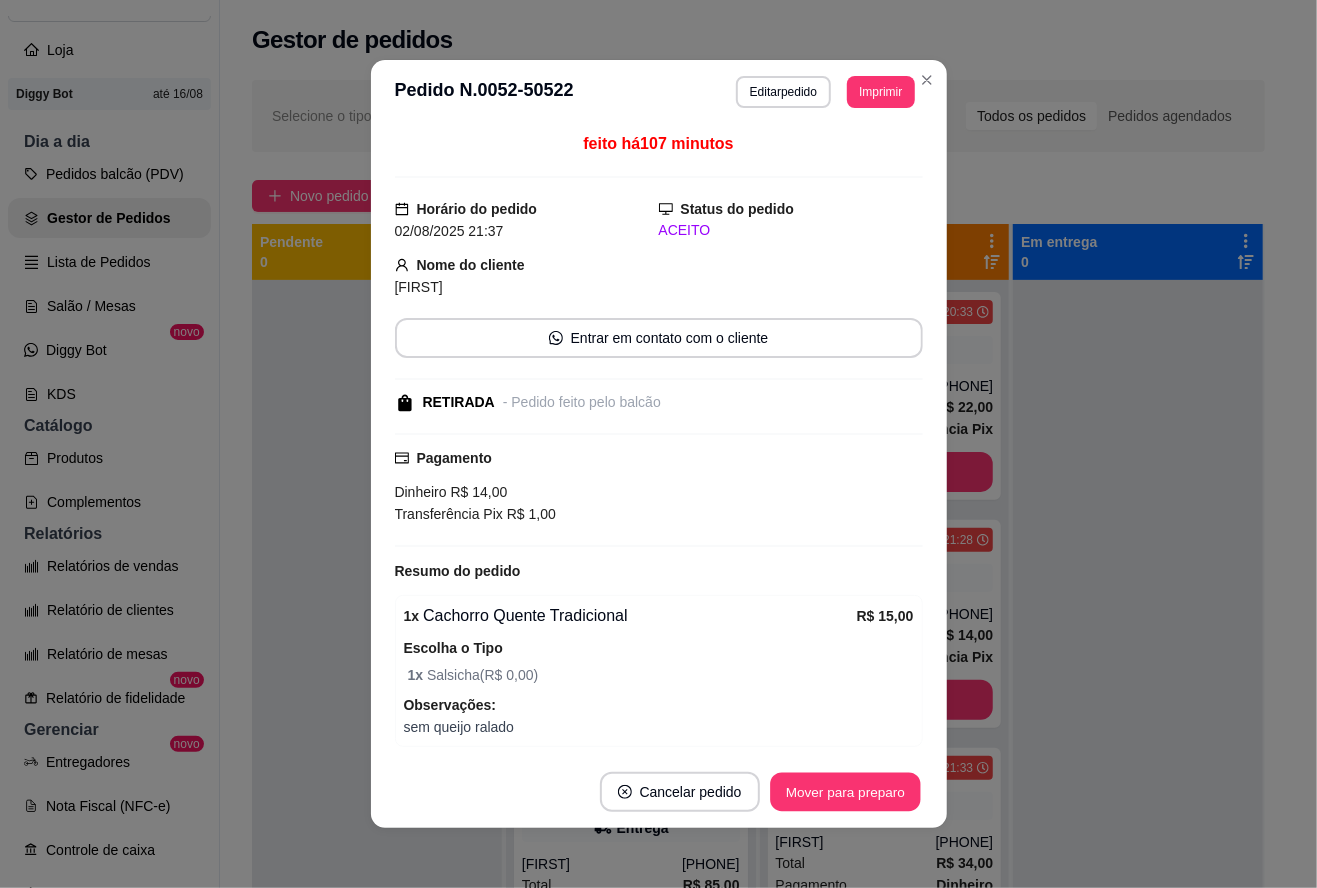 click on "Mover para preparo" at bounding box center (845, 792) 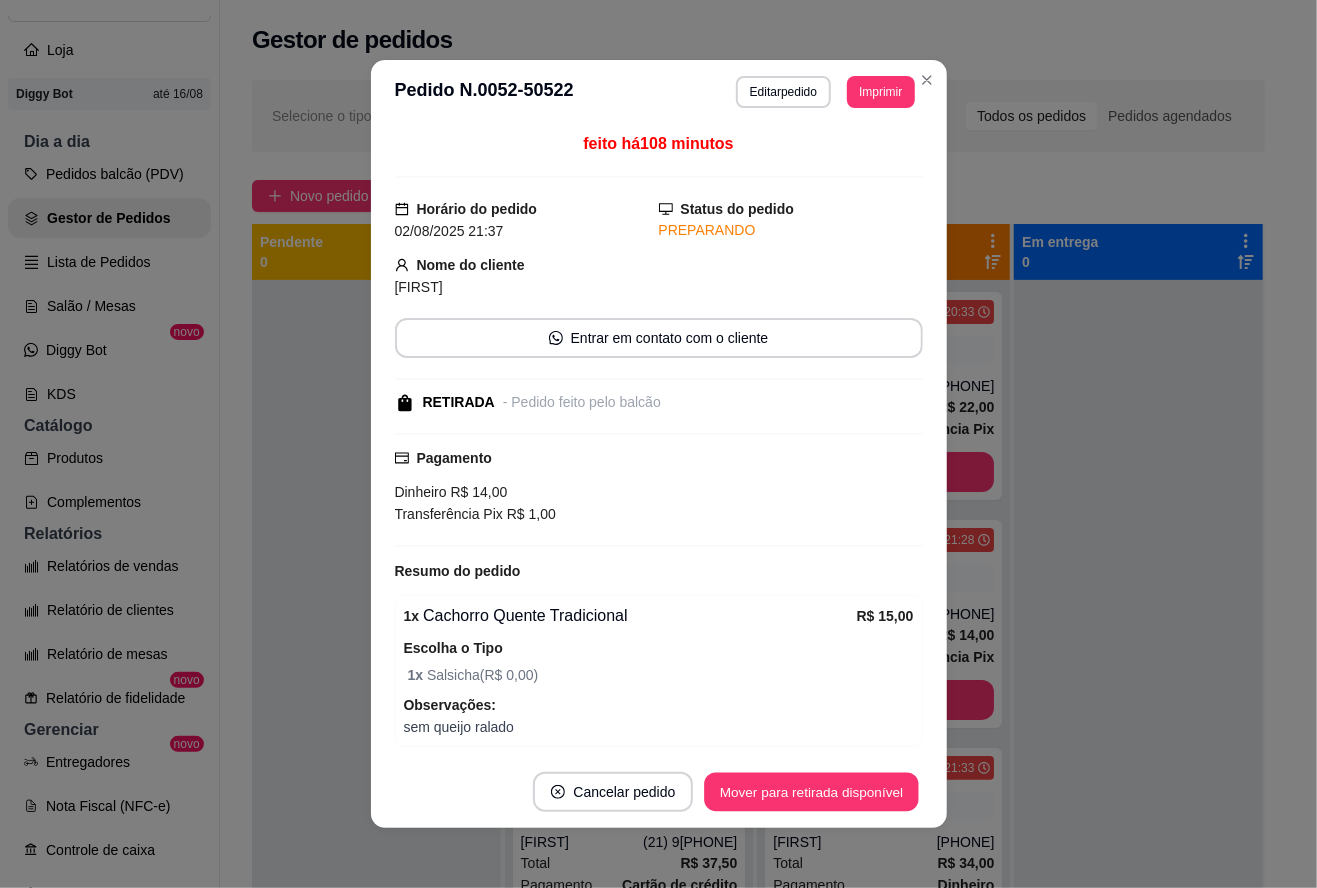 click on "Mover para retirada disponível" at bounding box center [812, 792] 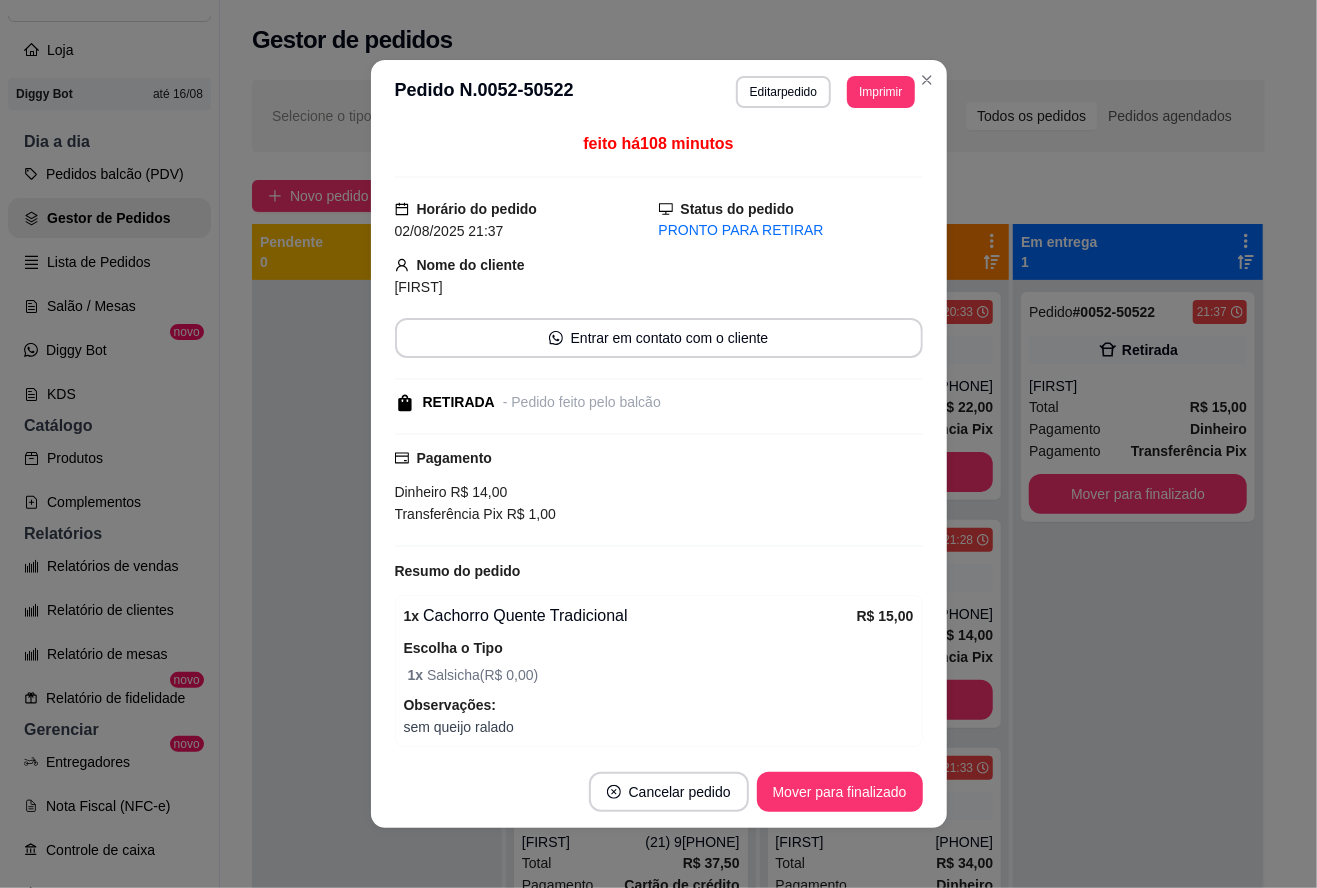 click on "Mover para finalizado" at bounding box center (840, 792) 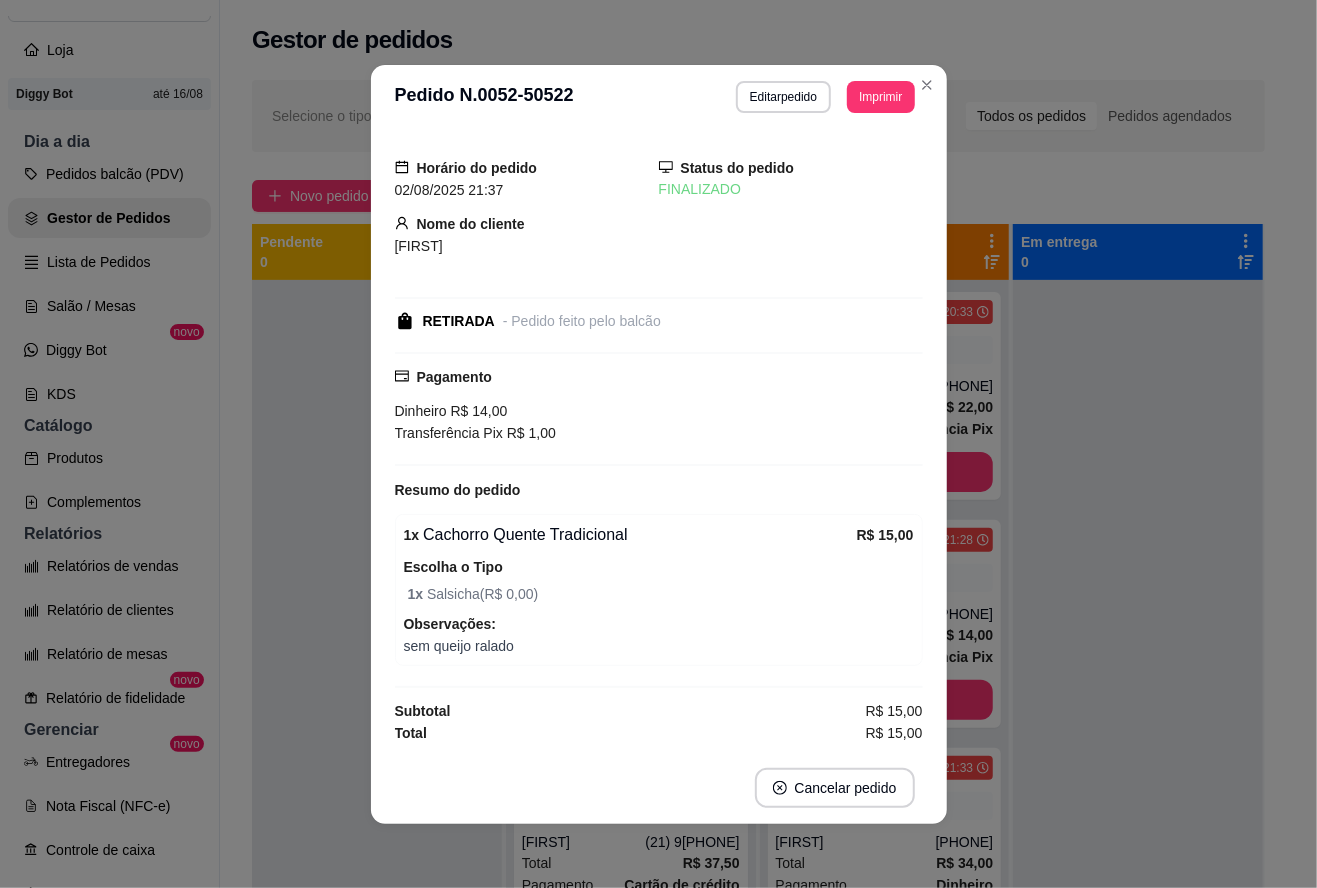 click at bounding box center [377, 724] 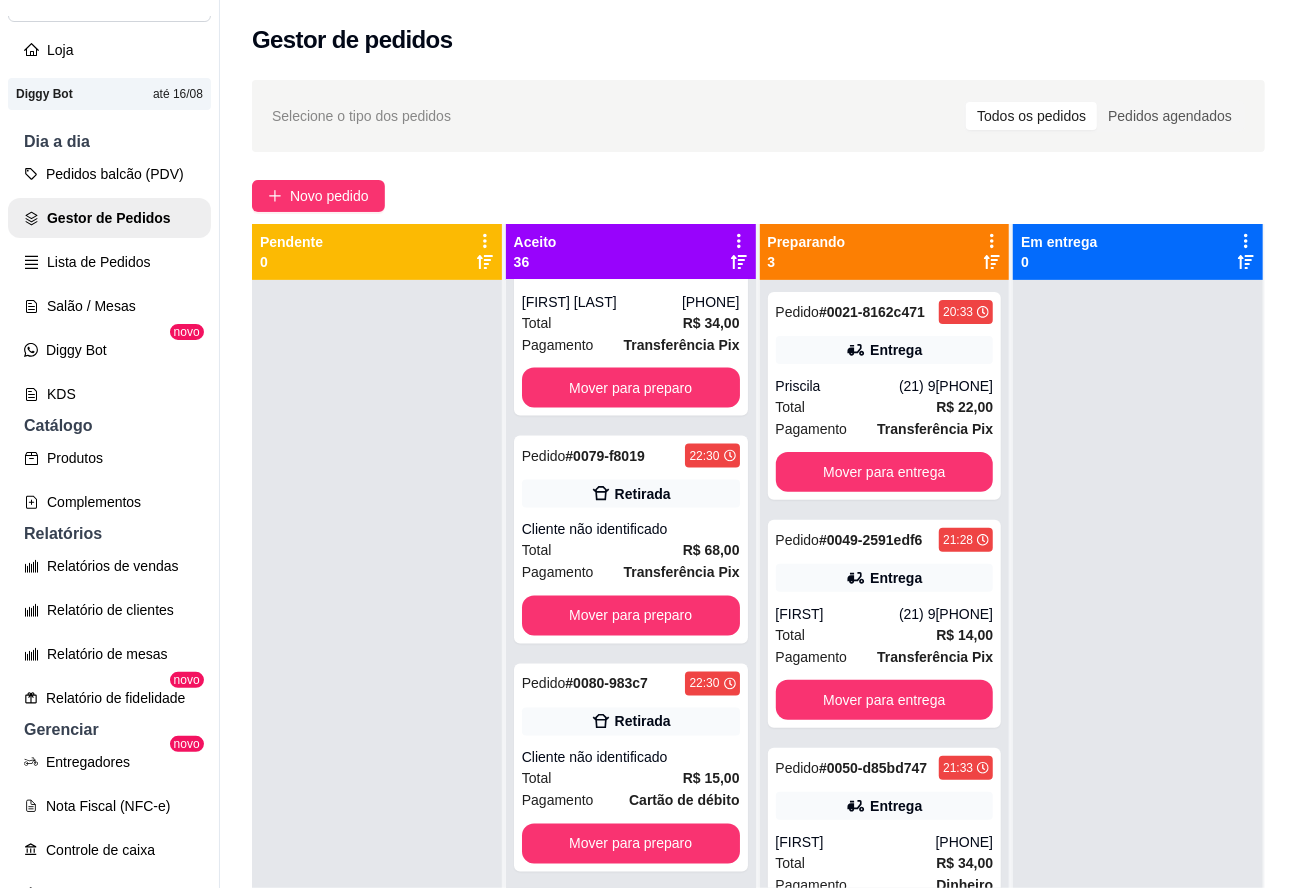 scroll, scrollTop: 1785, scrollLeft: 0, axis: vertical 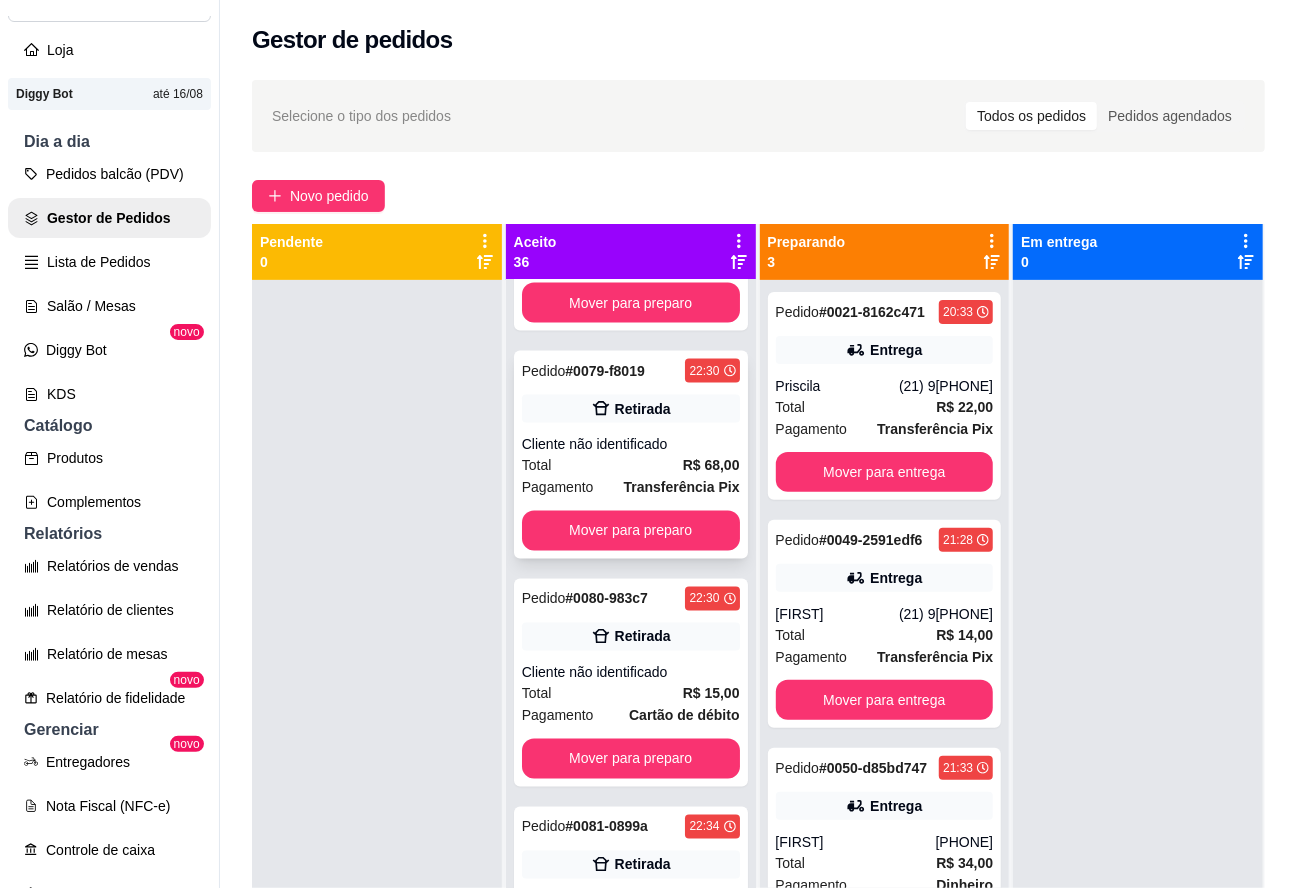 click on "Cliente não identificado" at bounding box center [631, 445] 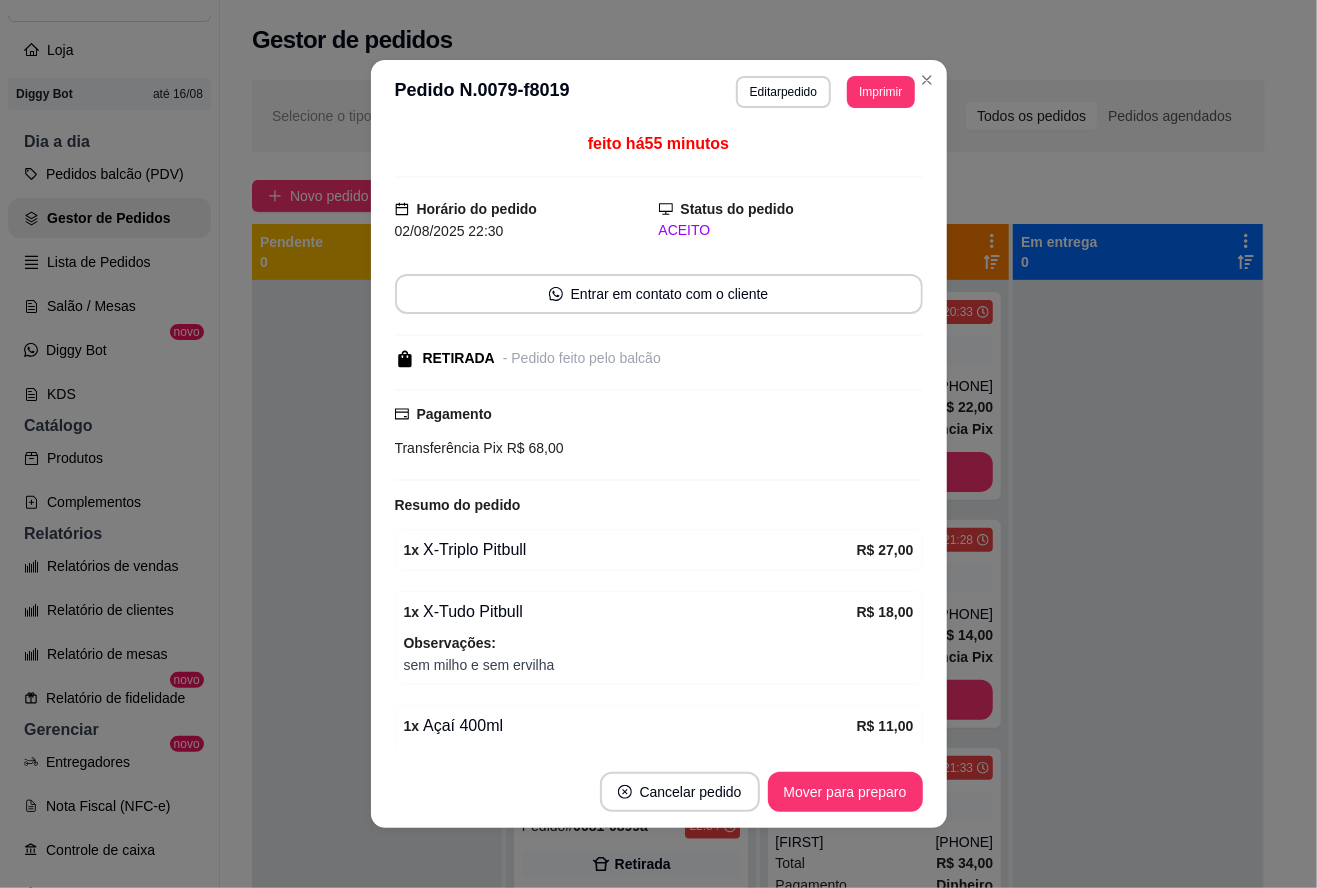 click on "Mover para preparo" at bounding box center [845, 792] 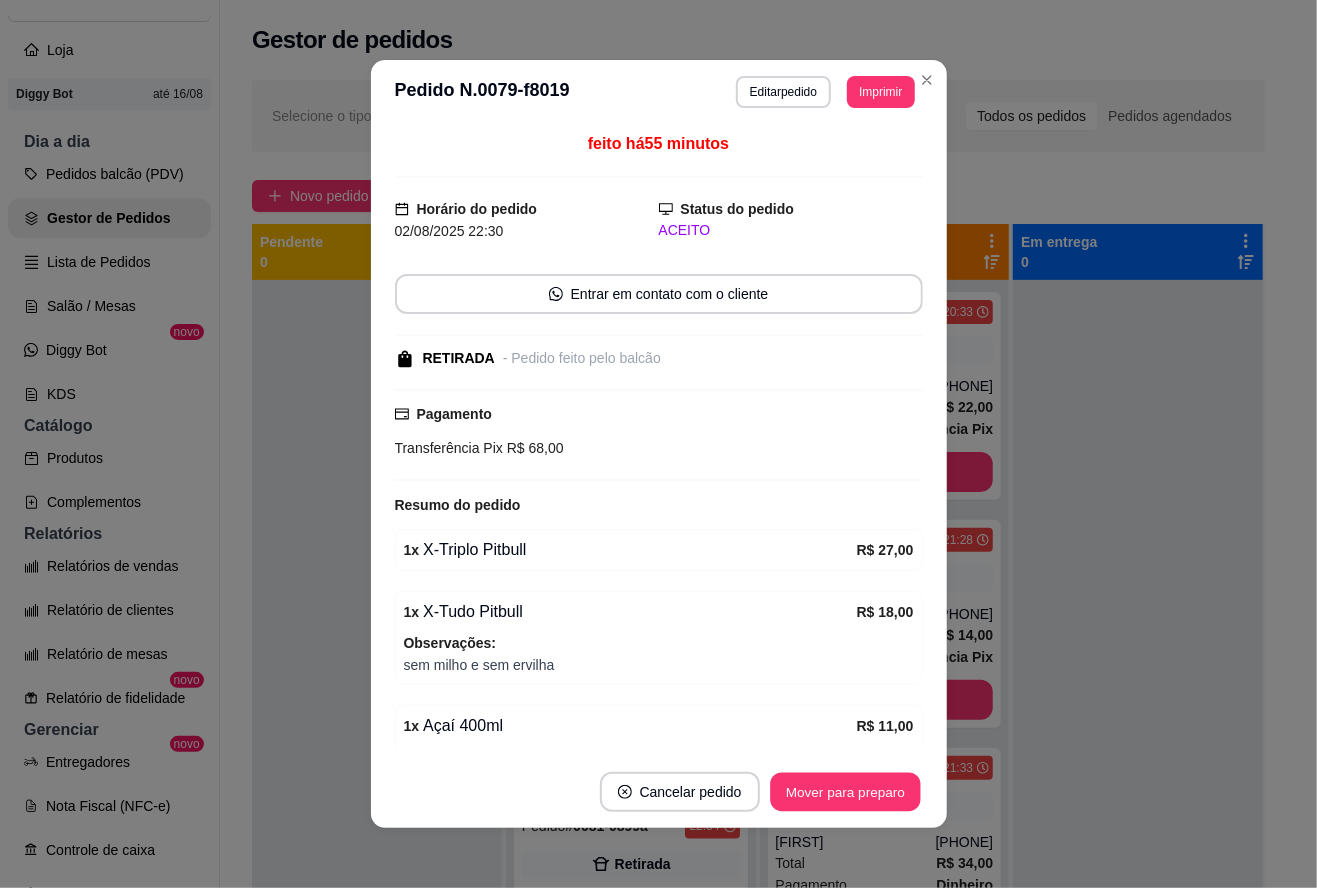 click on "Mover para preparo" at bounding box center (845, 792) 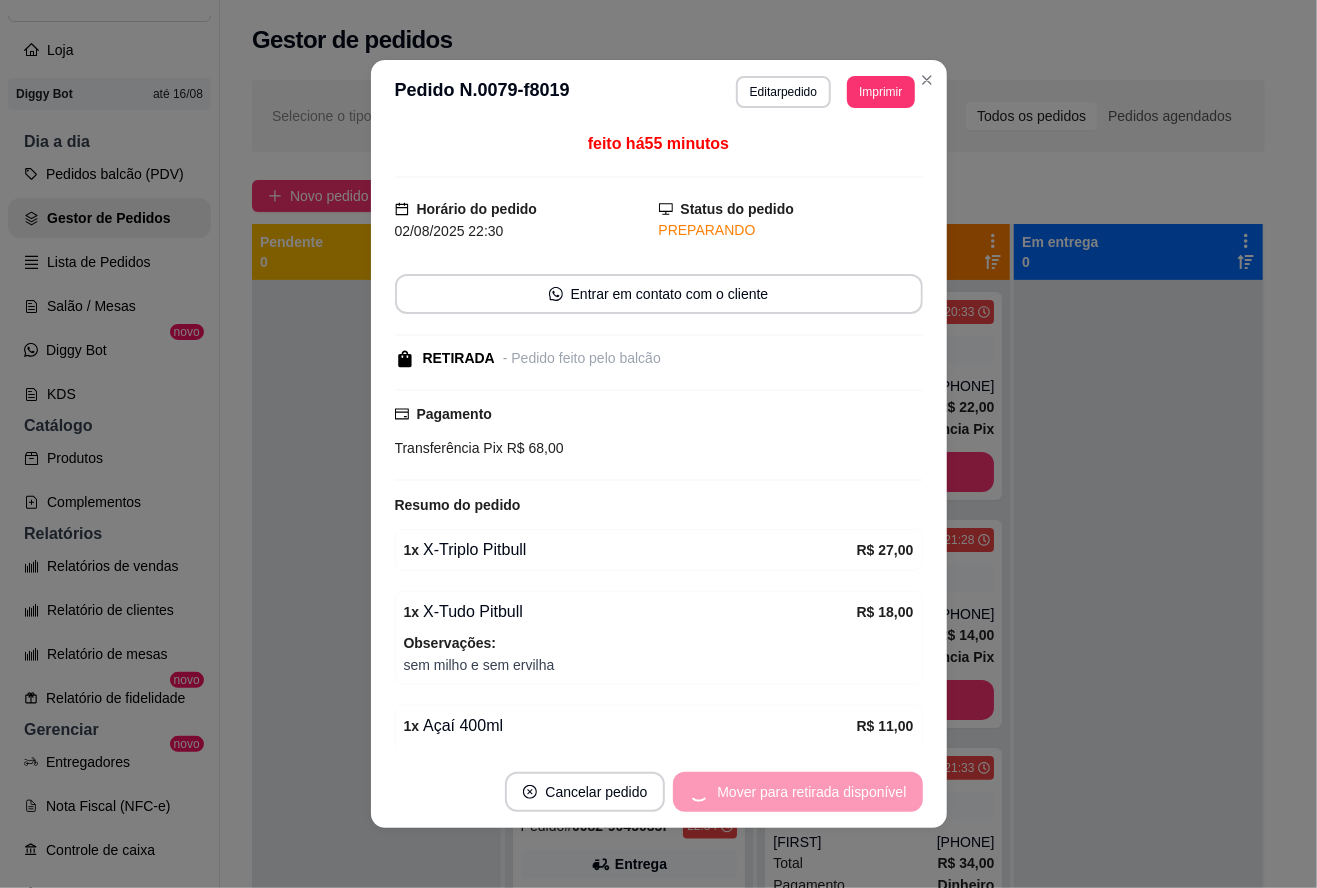 click on "Mover para retirada disponível" at bounding box center [797, 792] 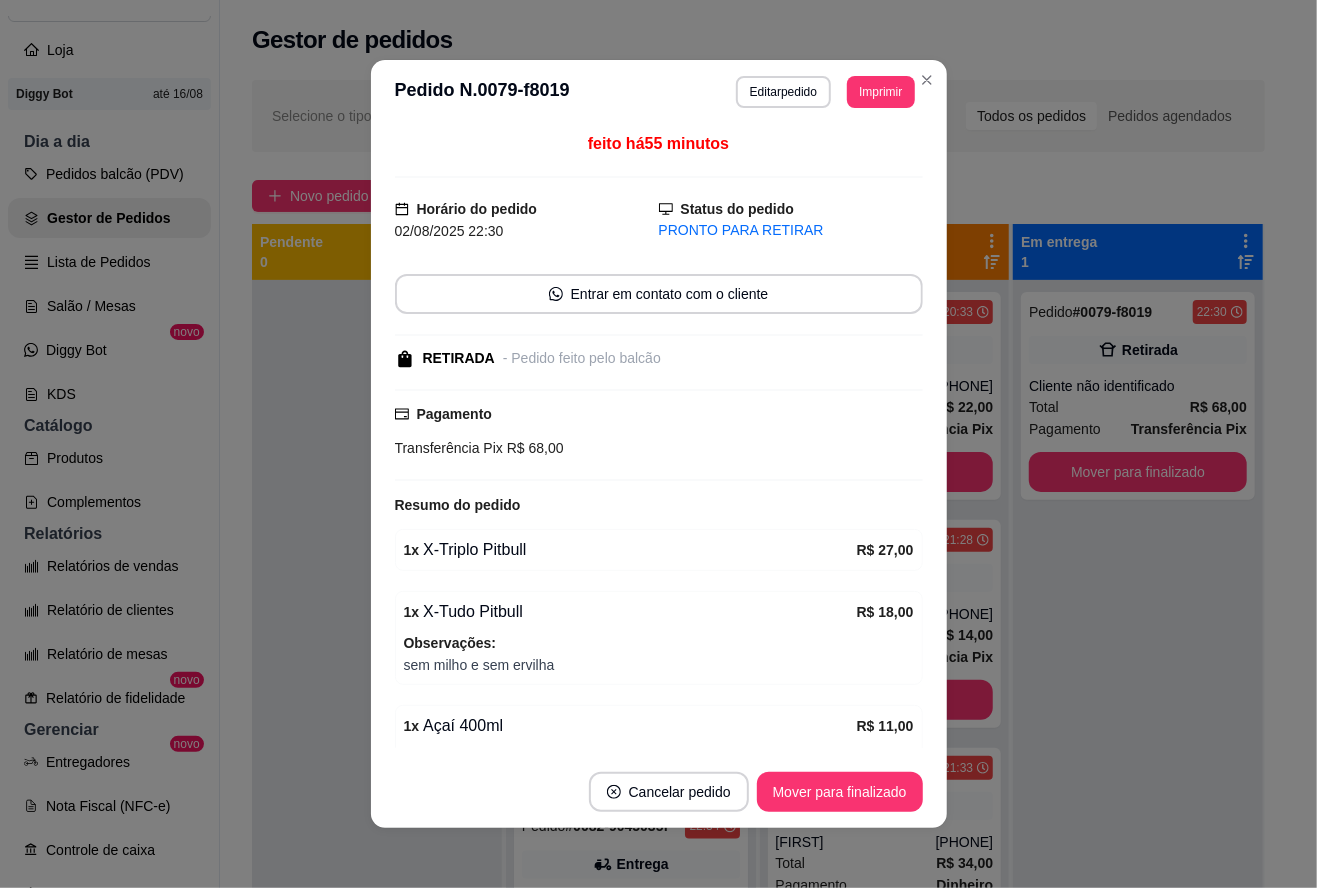 click on "Mover para finalizado" at bounding box center (840, 792) 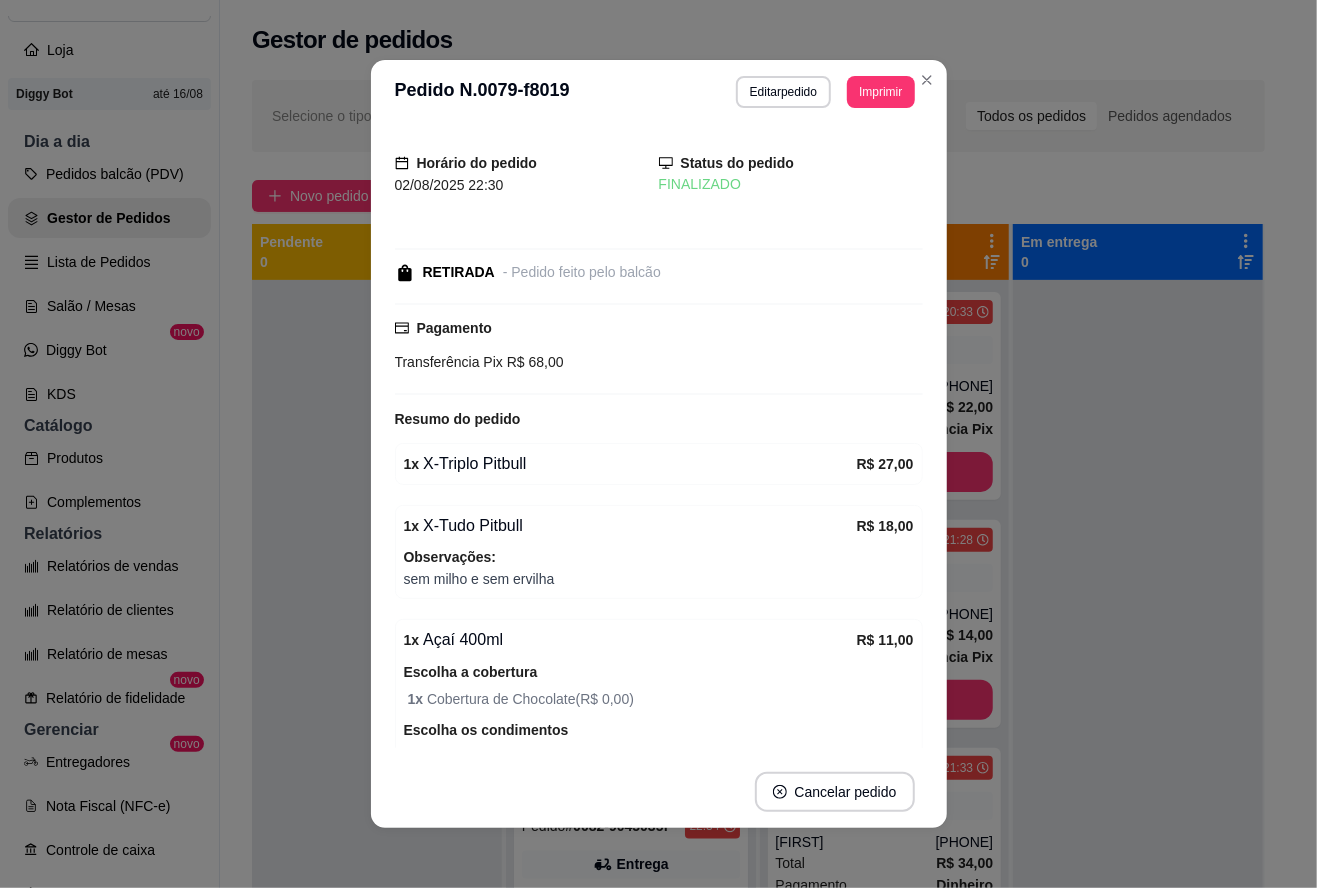 click at bounding box center [377, 724] 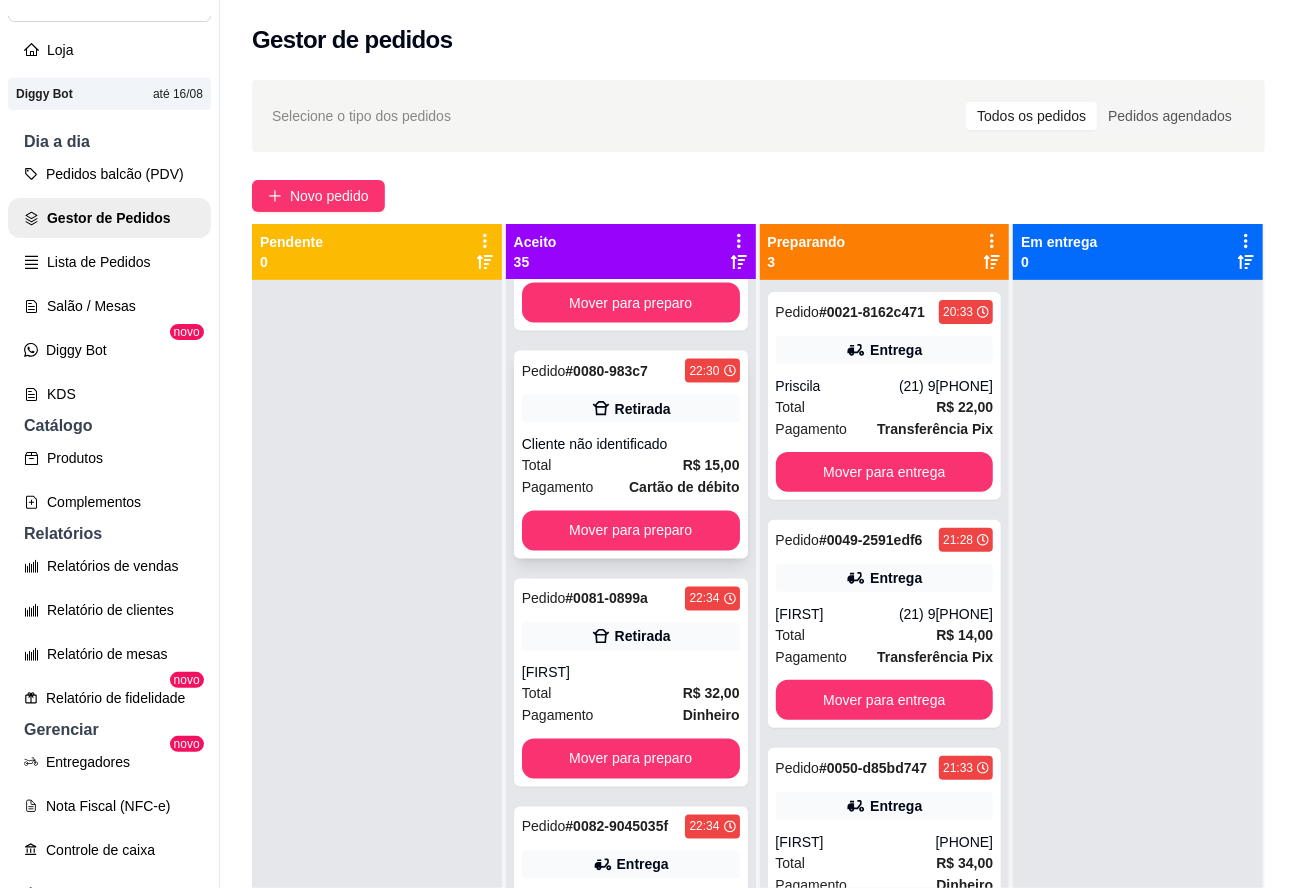 click on "Total R$ 15,00" at bounding box center [631, 466] 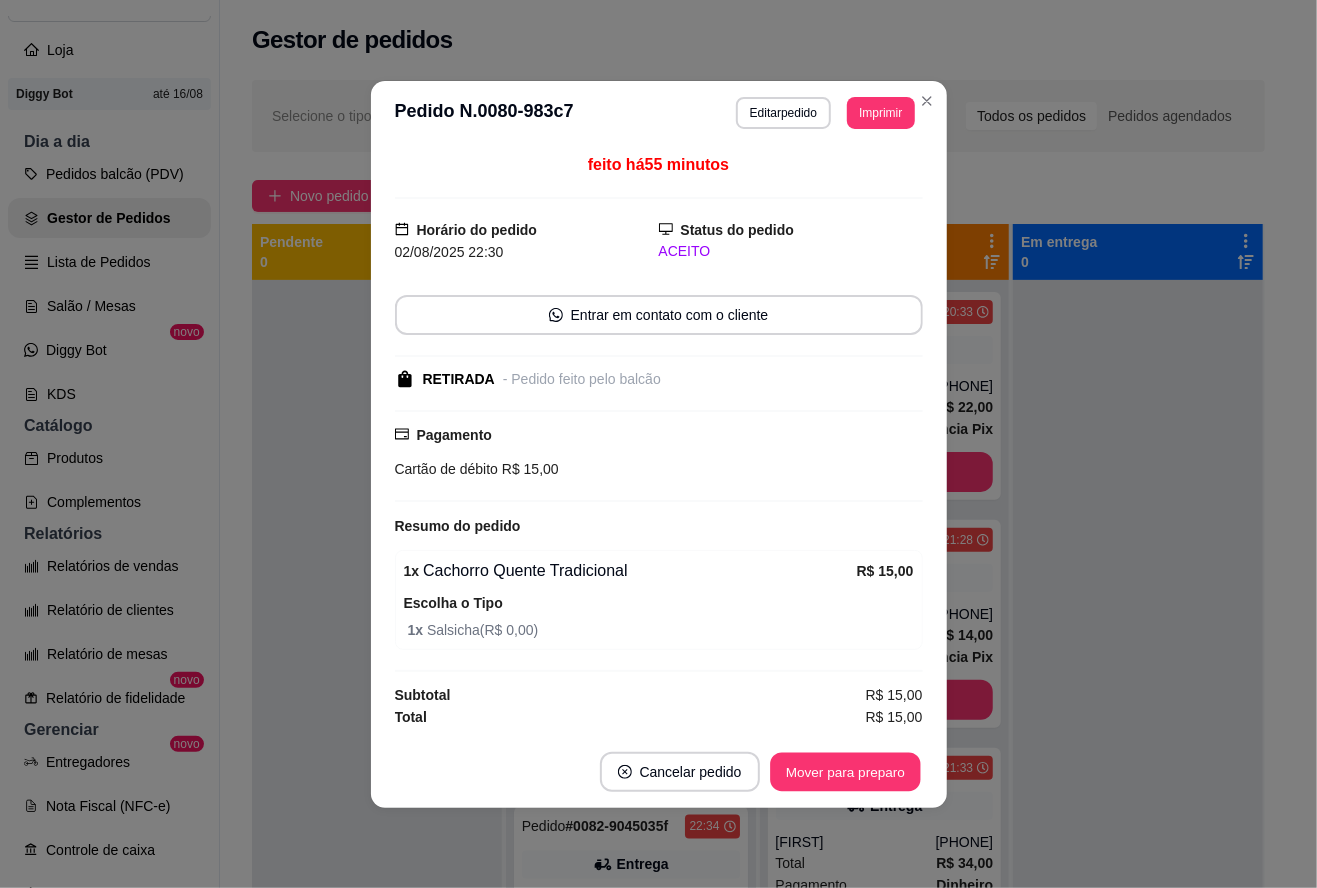click on "Mover para preparo" at bounding box center (845, 771) 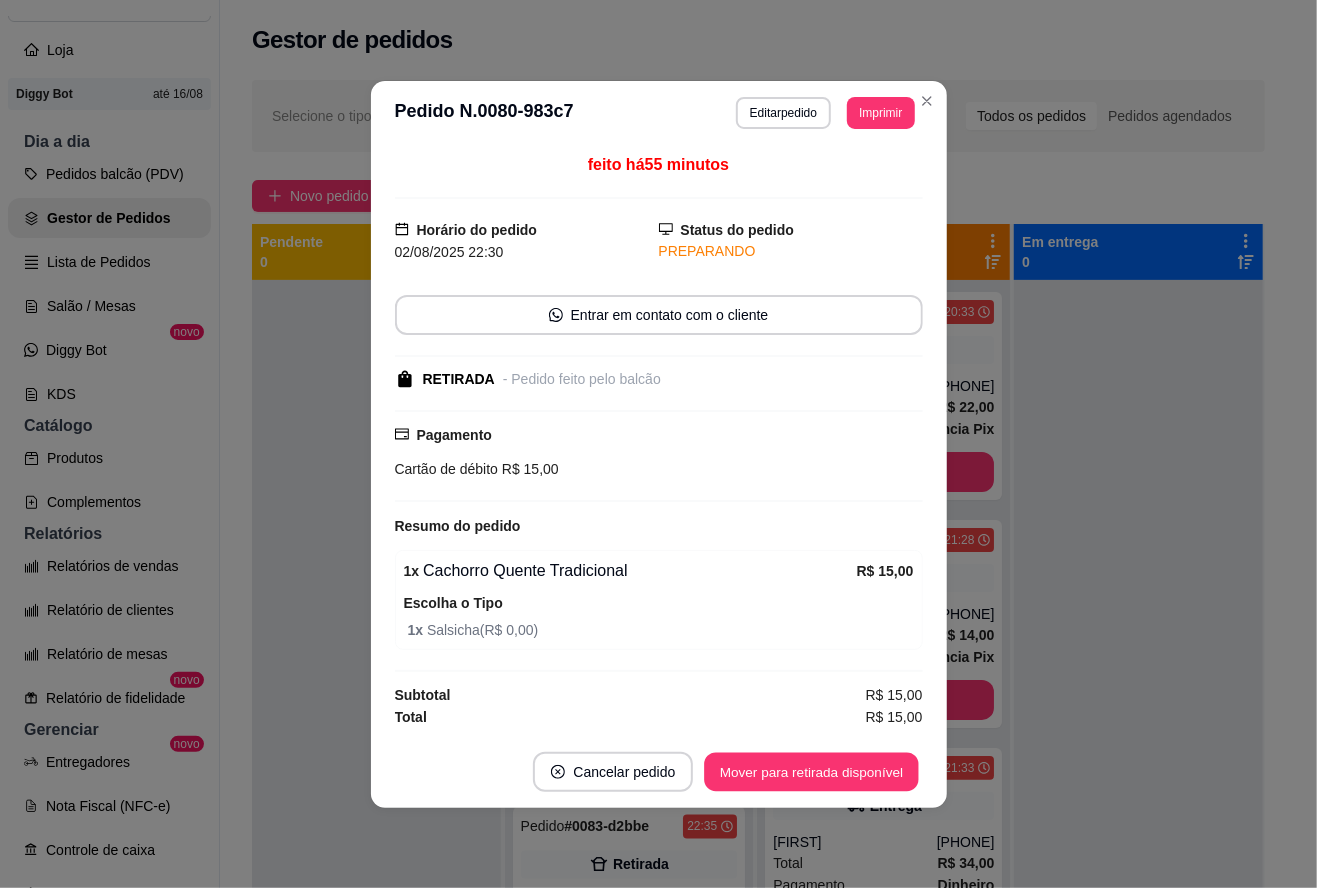 click on "Mover para retirada disponível" at bounding box center [812, 771] 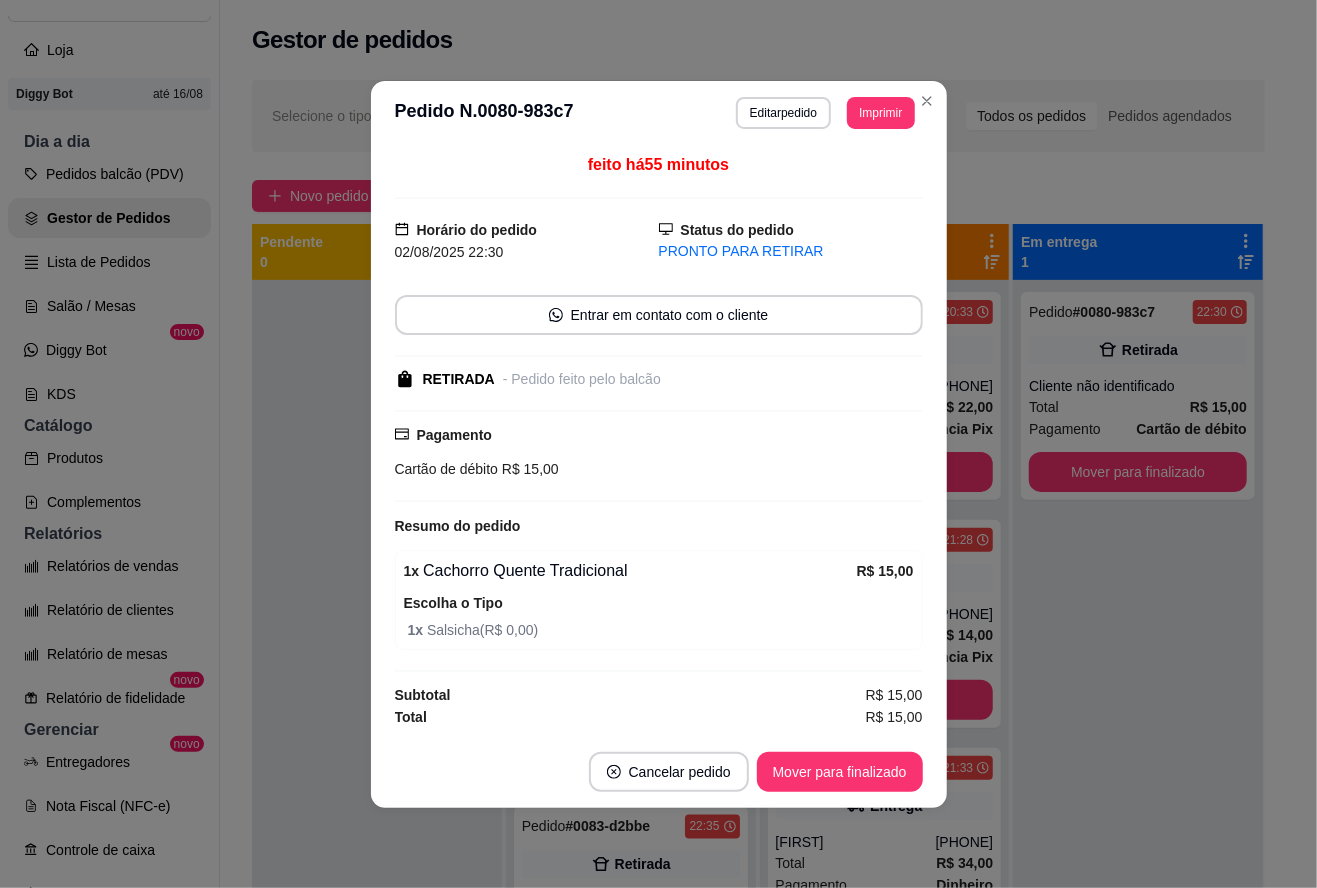 click on "Mover para finalizado" at bounding box center [840, 772] 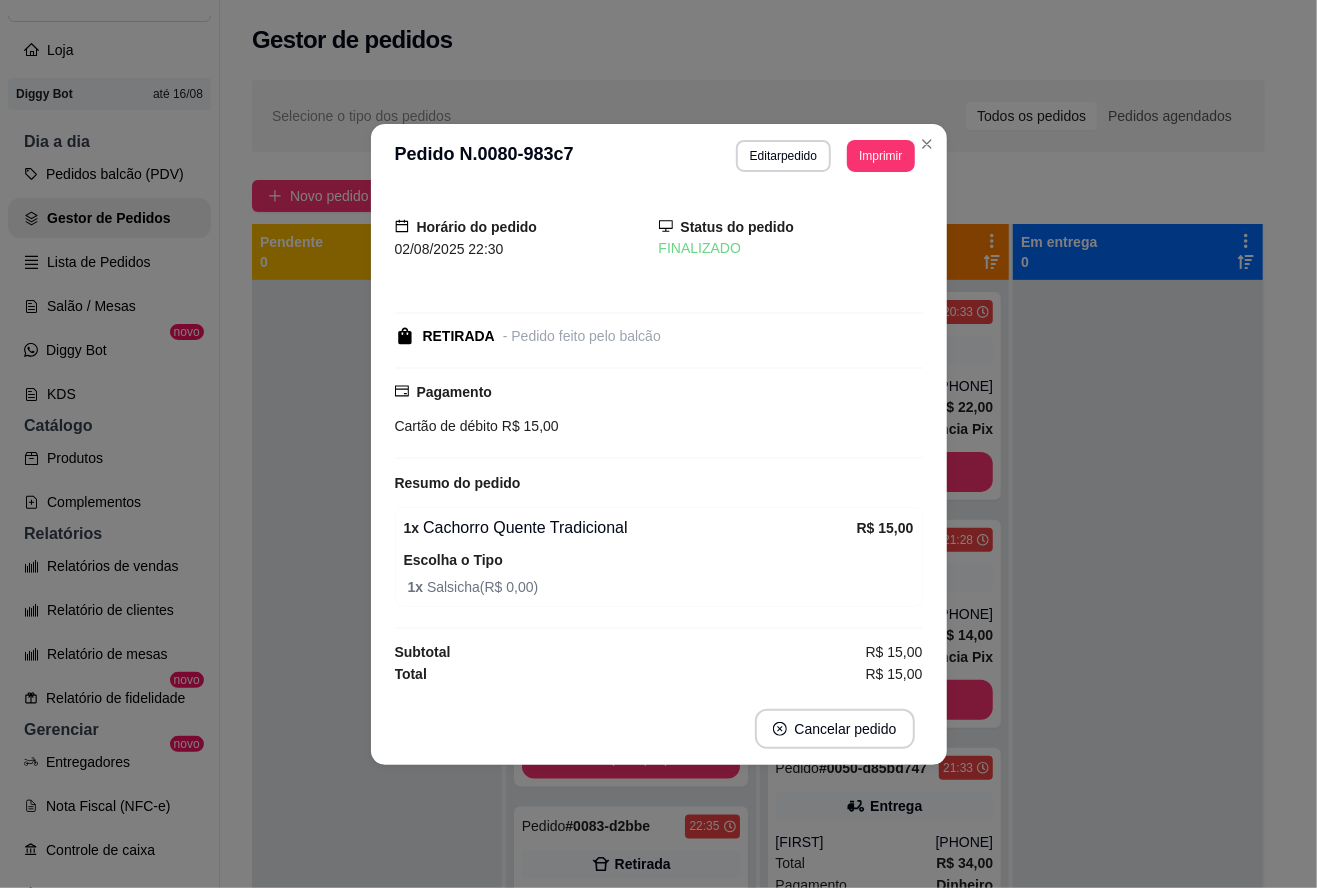 click at bounding box center [377, 724] 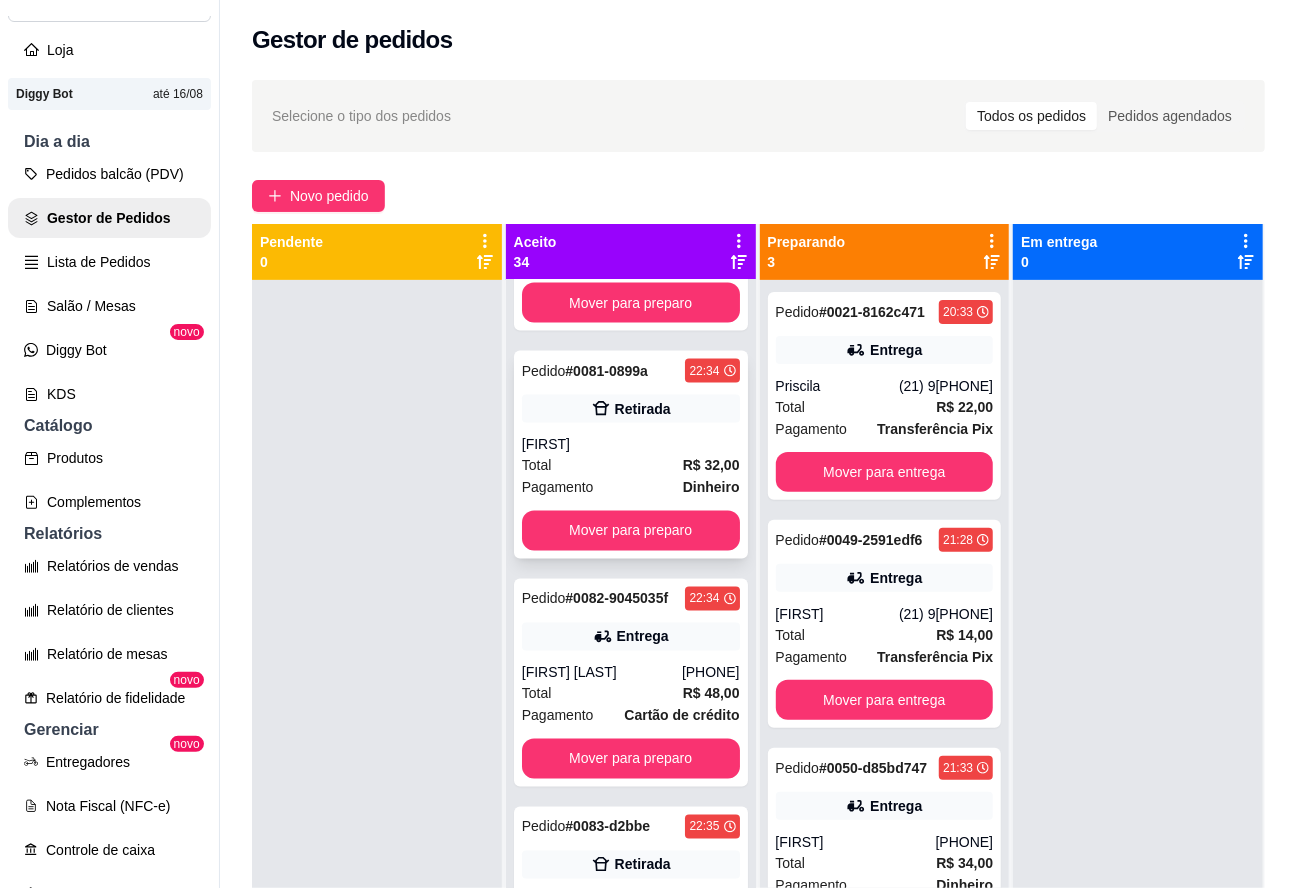 click on "Pedido  # 0081-0899a [TIME] Retirada [FIRST] Total R$ 32,00 Pagamento Dinheiro Mover para preparo" at bounding box center [631, 455] 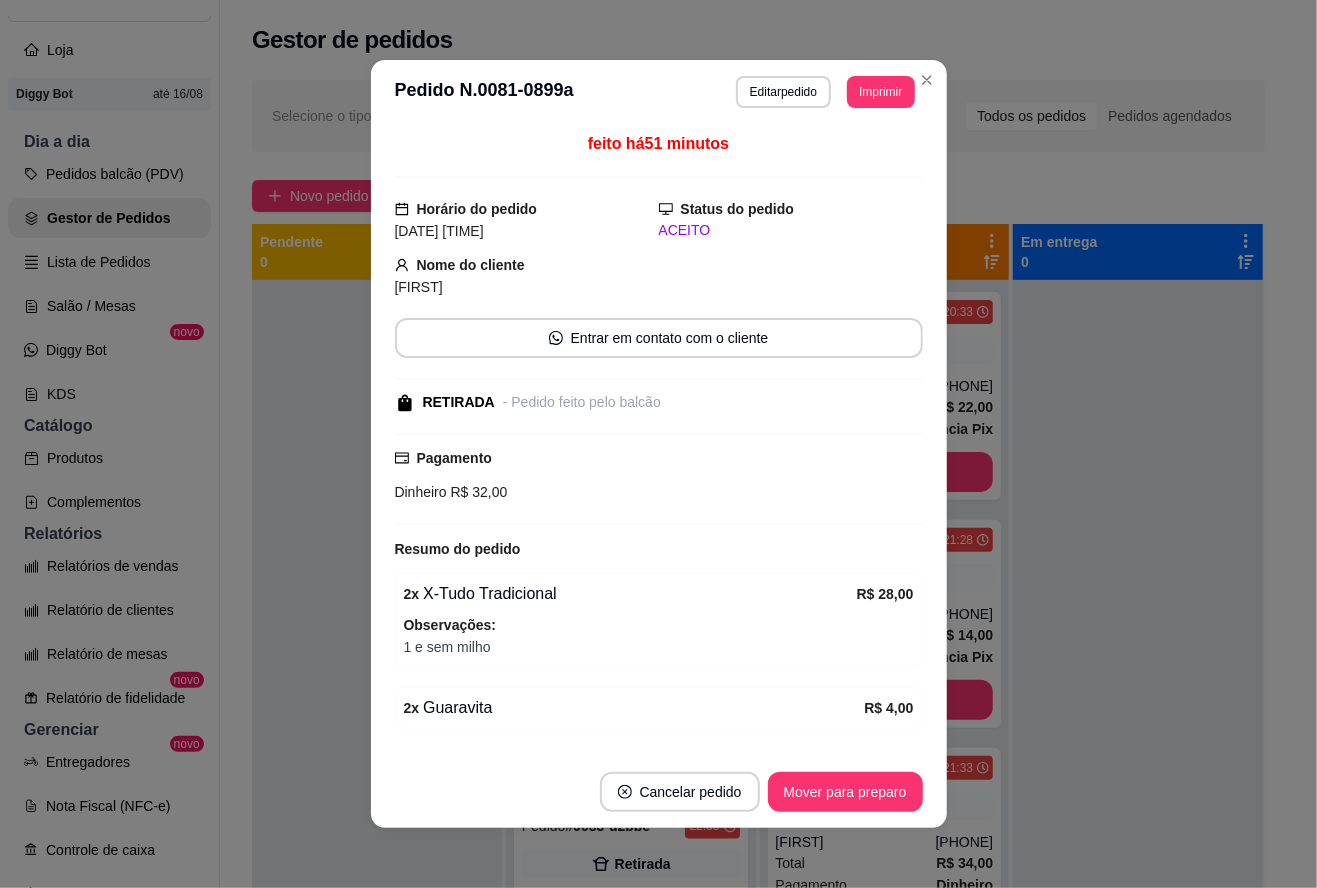 click on "Mover para preparo" at bounding box center [845, 792] 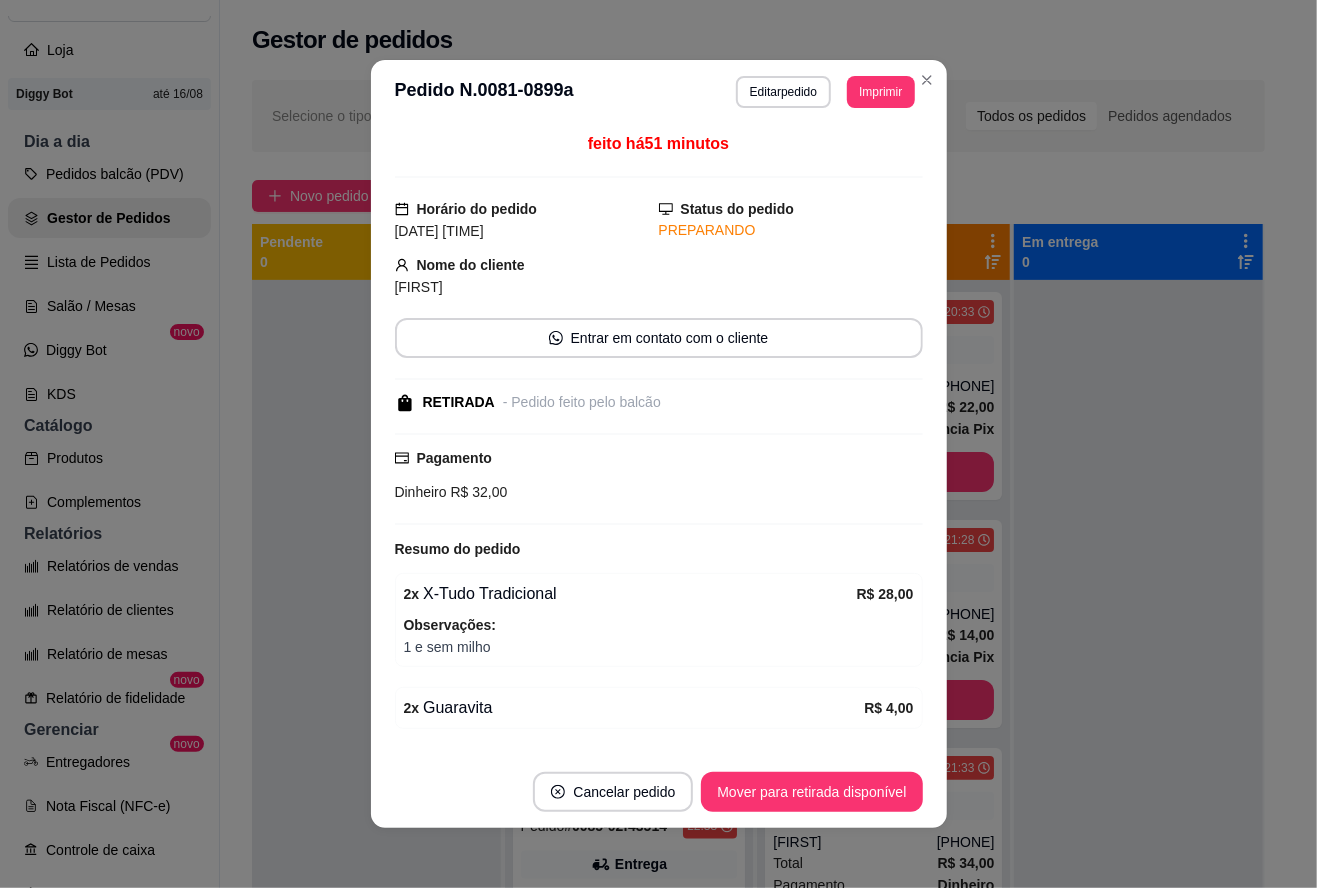 click on "Mover para retirada disponível" at bounding box center [811, 792] 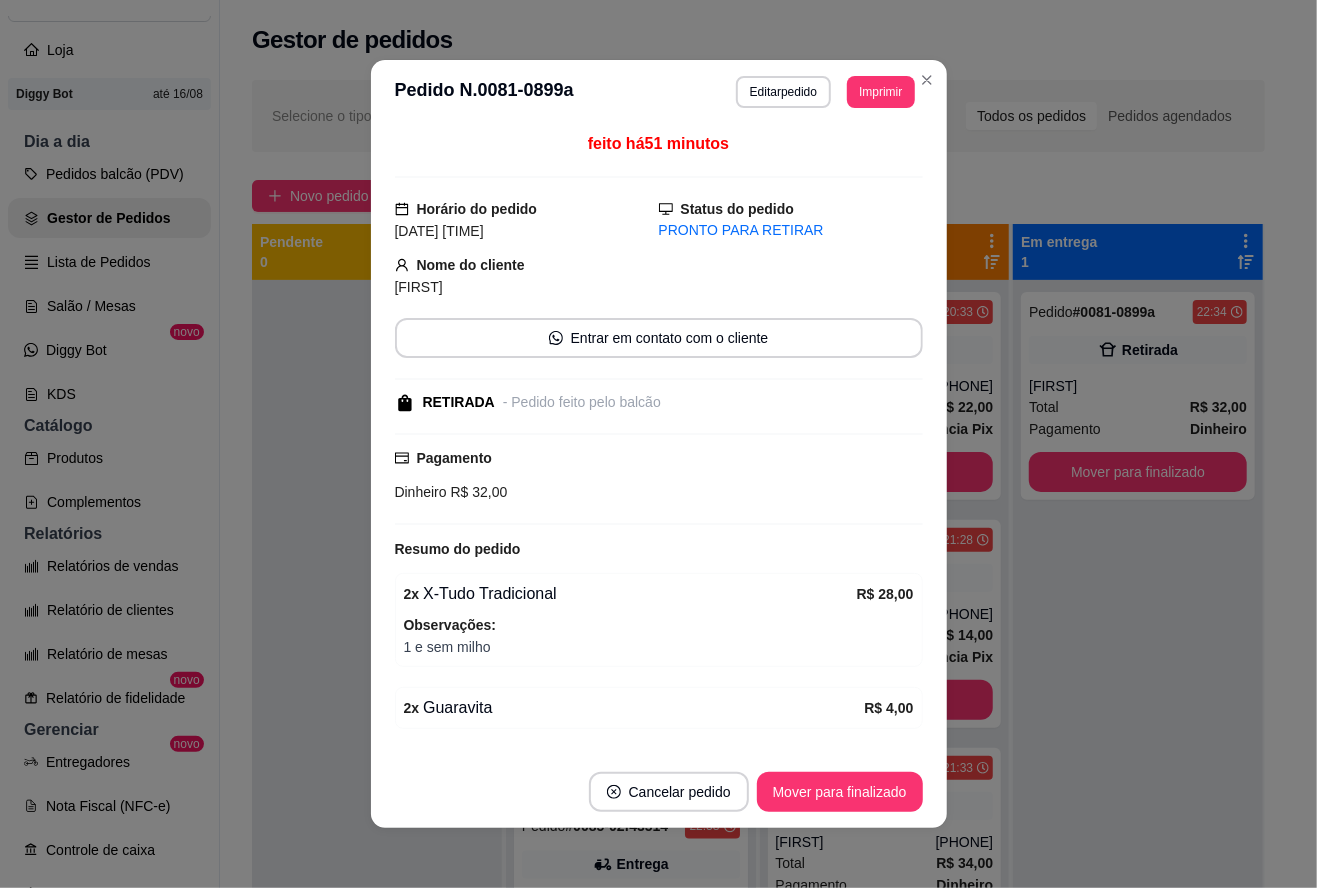 click on "Mover para finalizado" at bounding box center [840, 792] 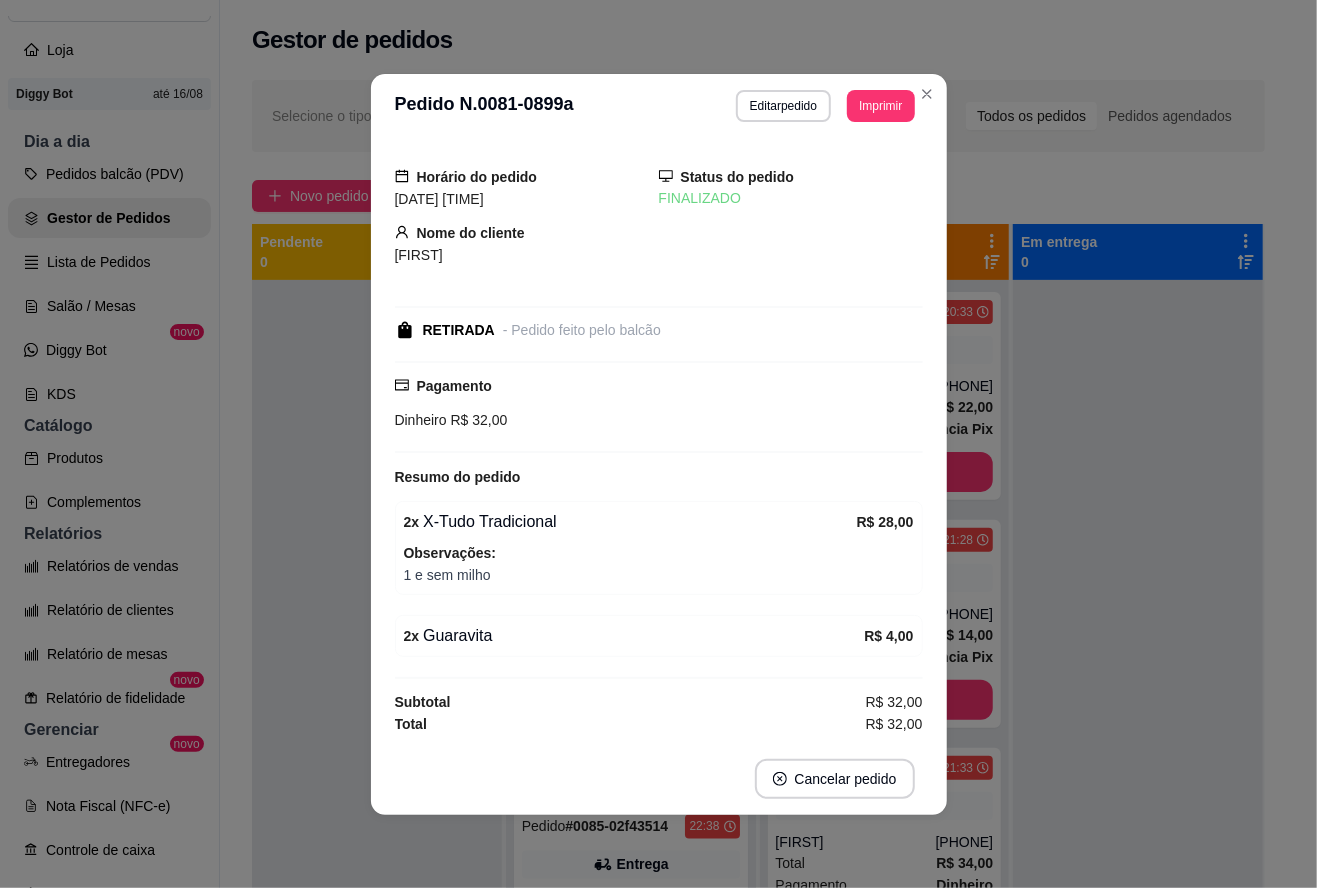 click at bounding box center [377, 724] 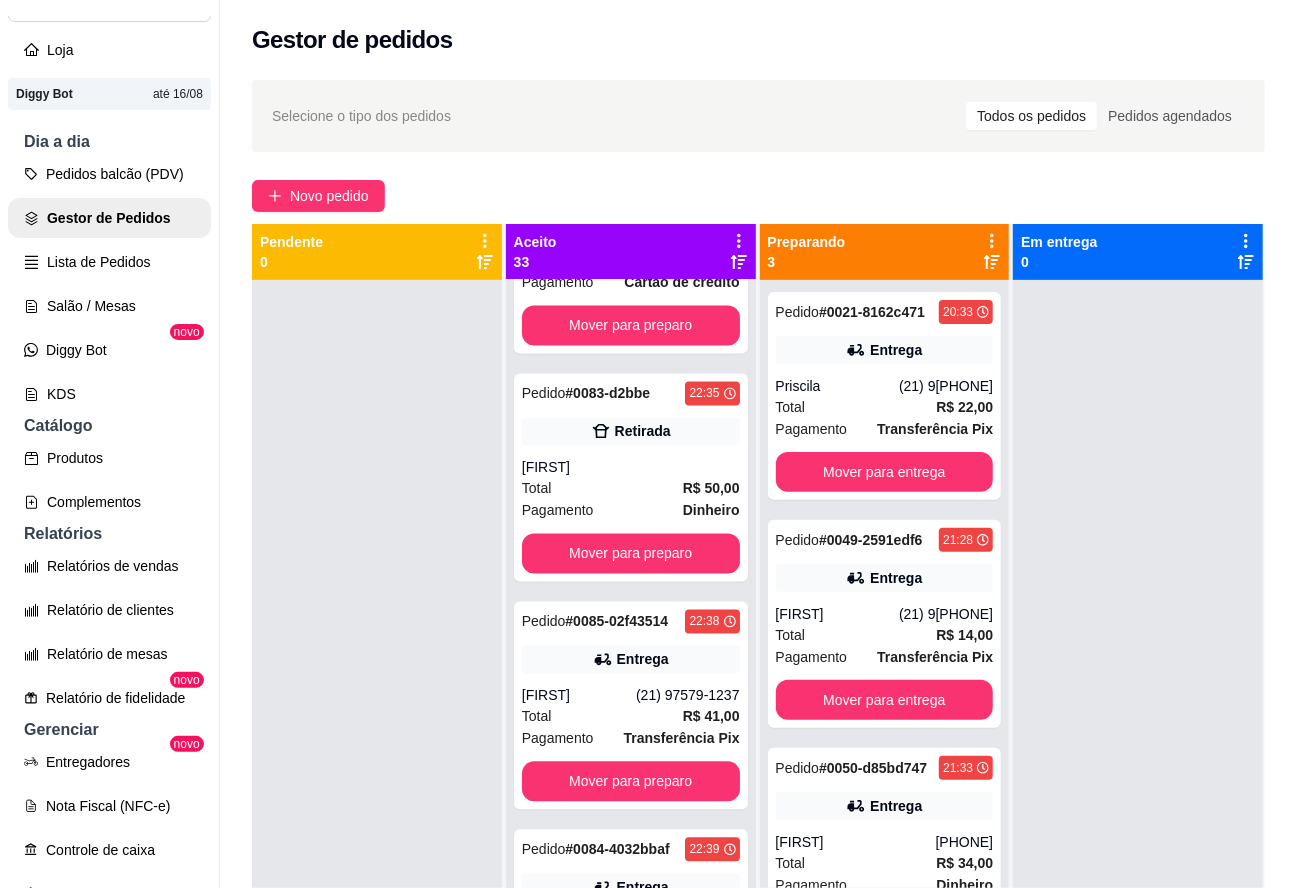 scroll, scrollTop: 2033, scrollLeft: 0, axis: vertical 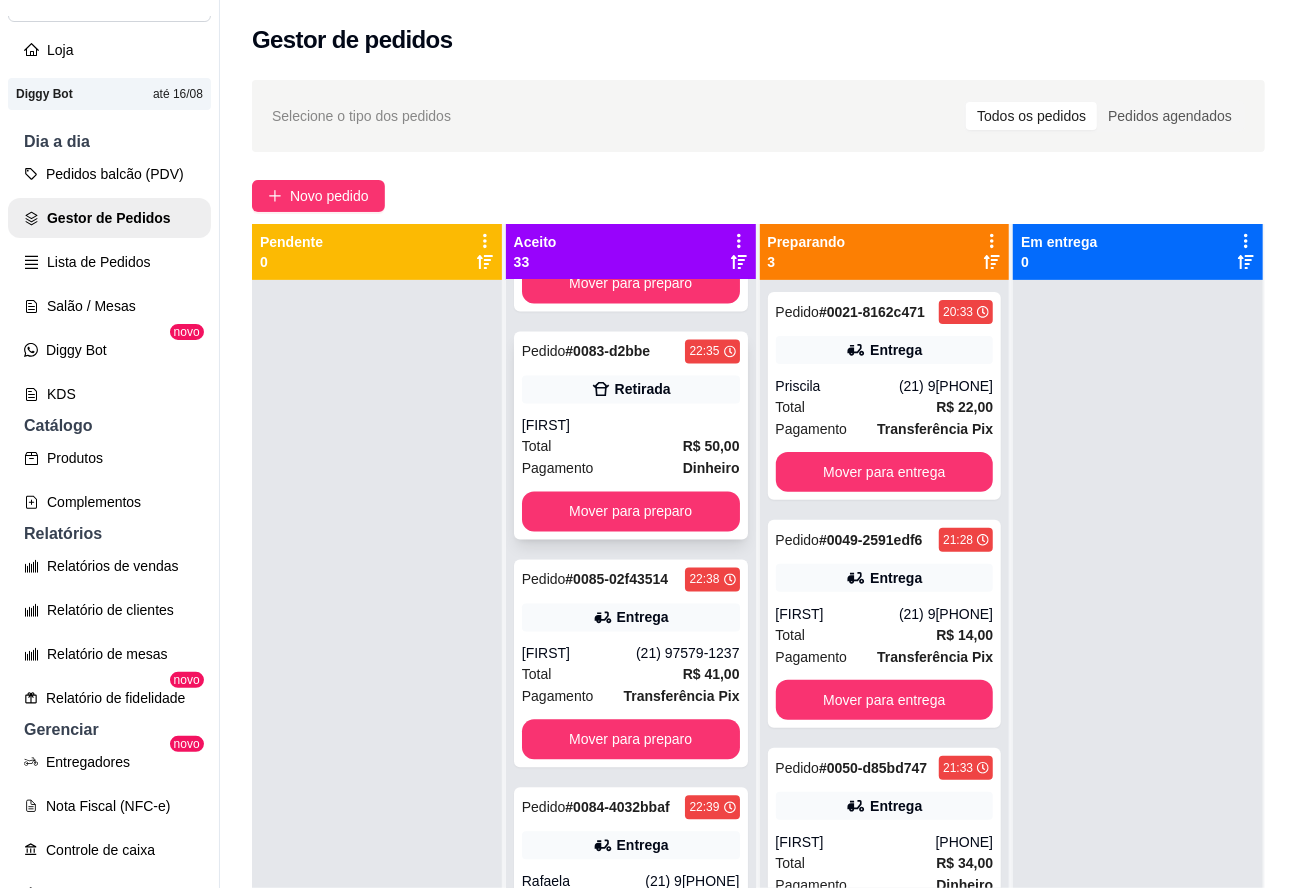 click on "[FIRST]" at bounding box center (631, 425) 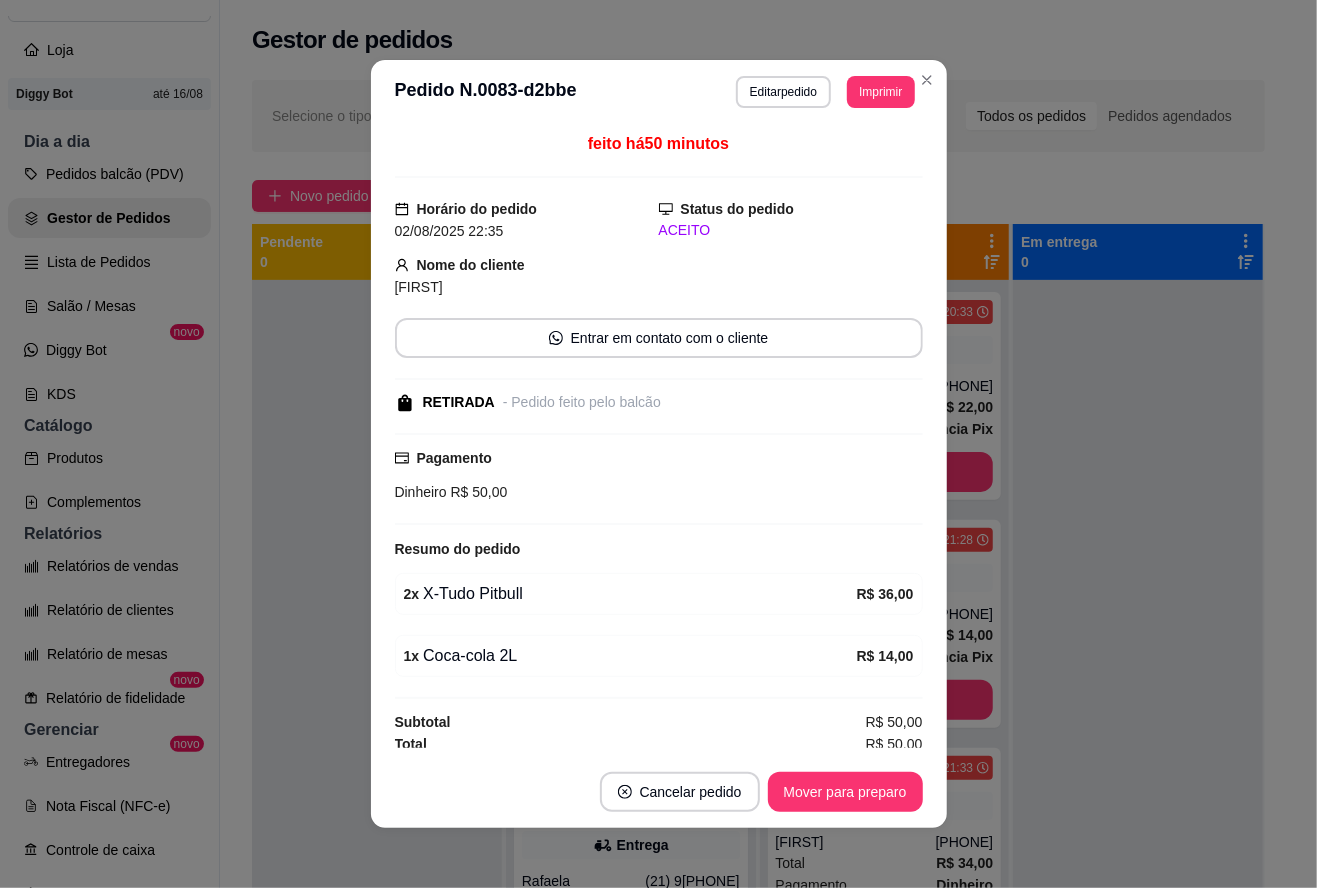 click on "Mover para preparo" at bounding box center [845, 792] 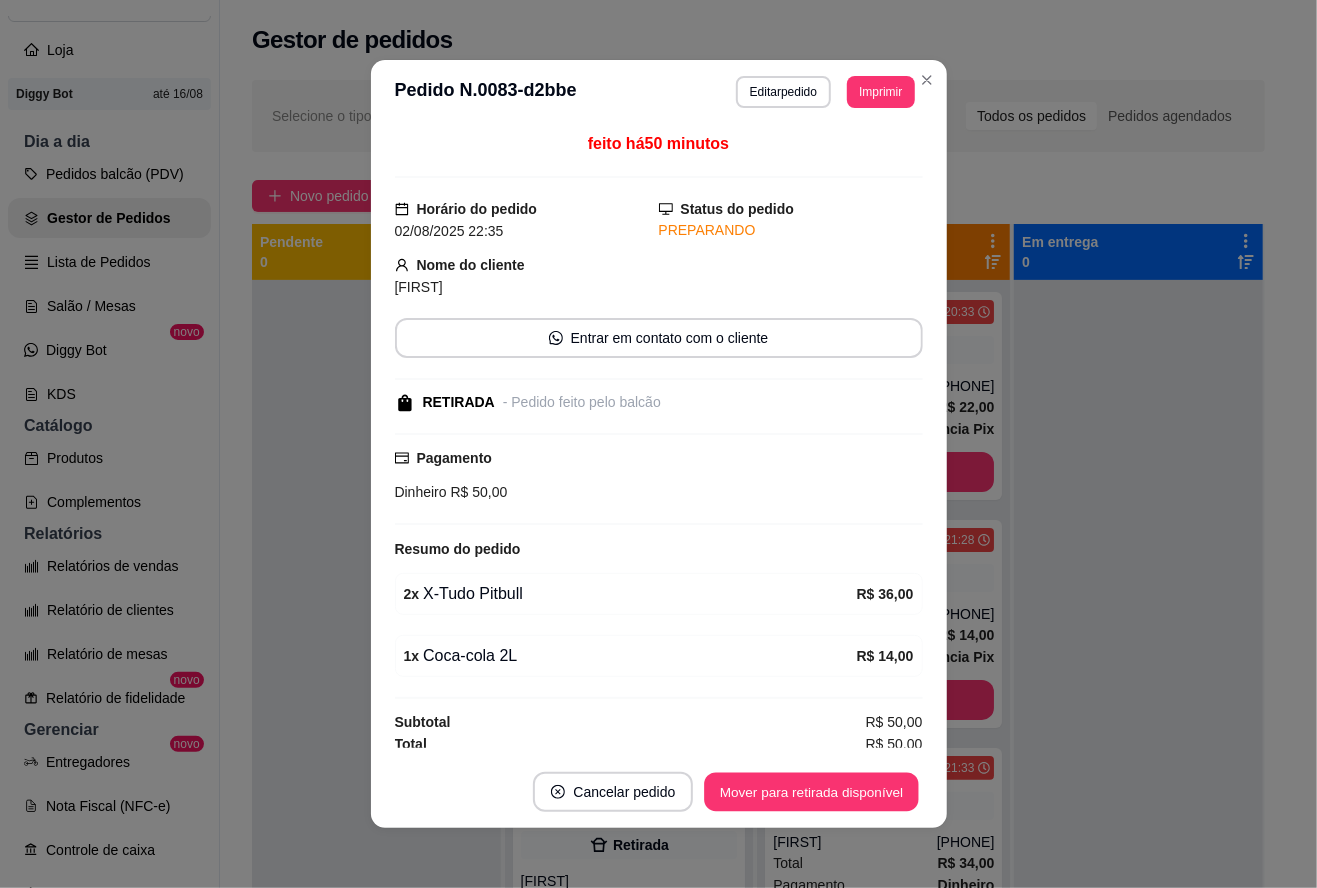 click on "Mover para retirada disponível" at bounding box center [812, 792] 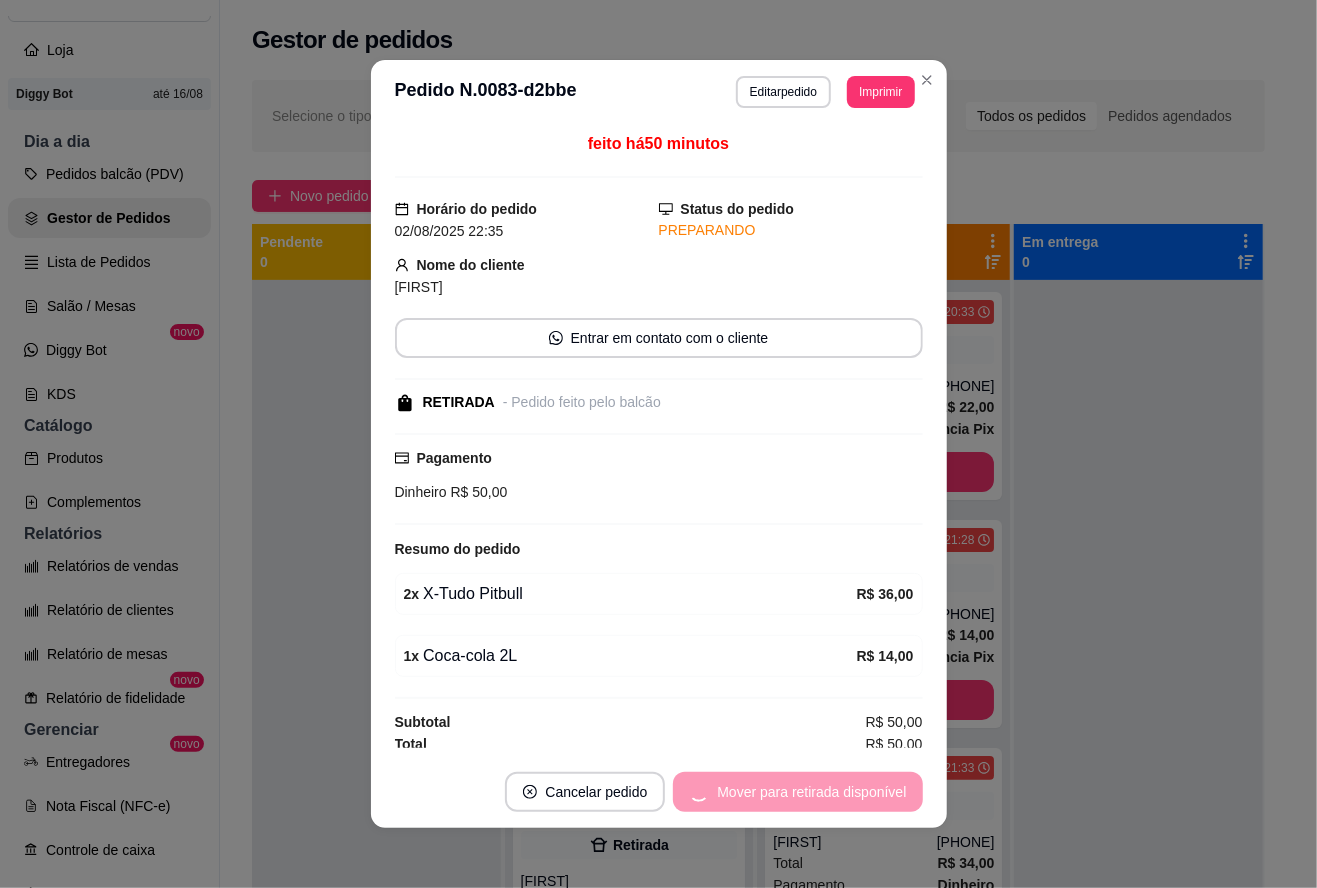 click on "Mover para retirada disponível" at bounding box center (797, 792) 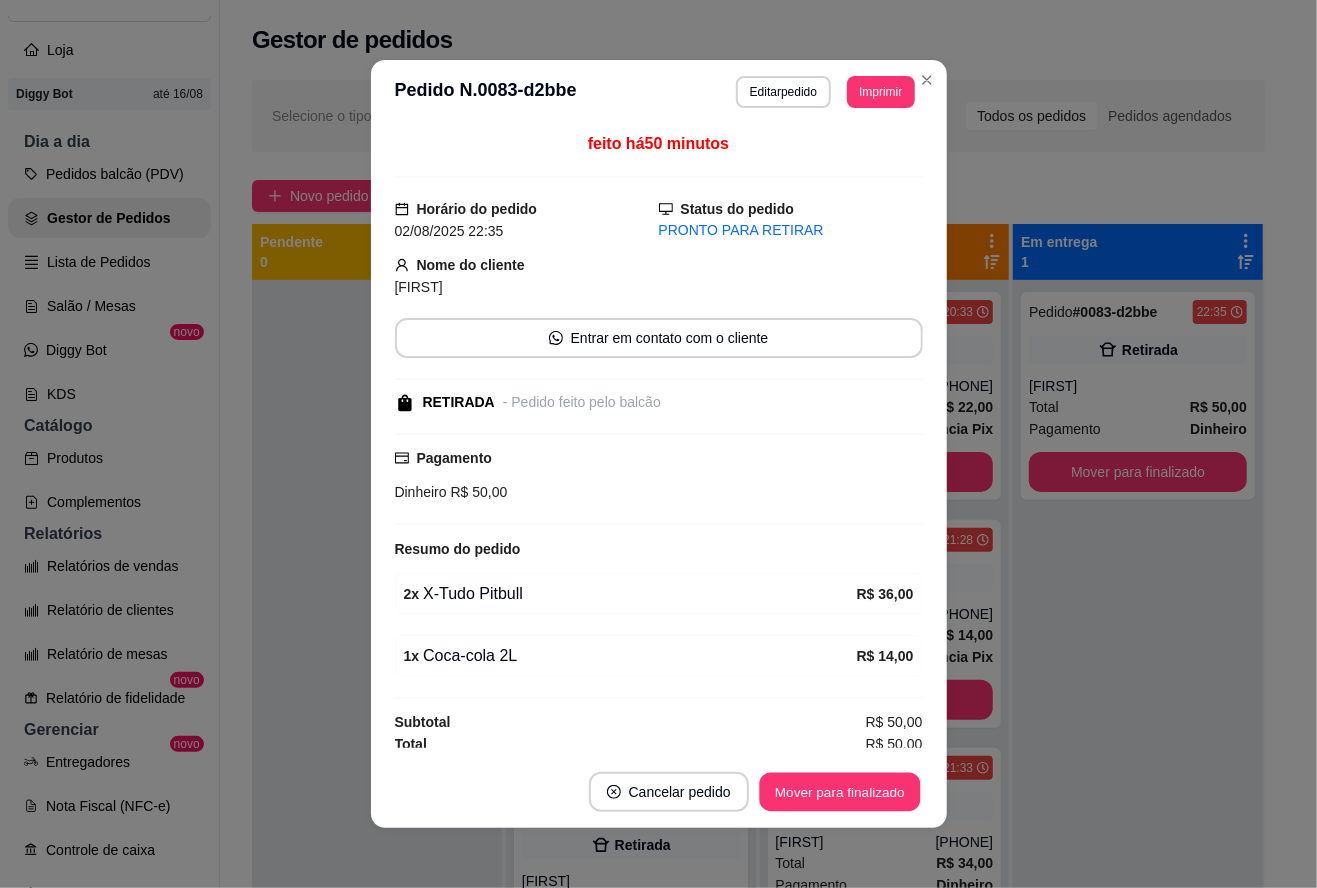 click on "Mover para finalizado" at bounding box center [839, 792] 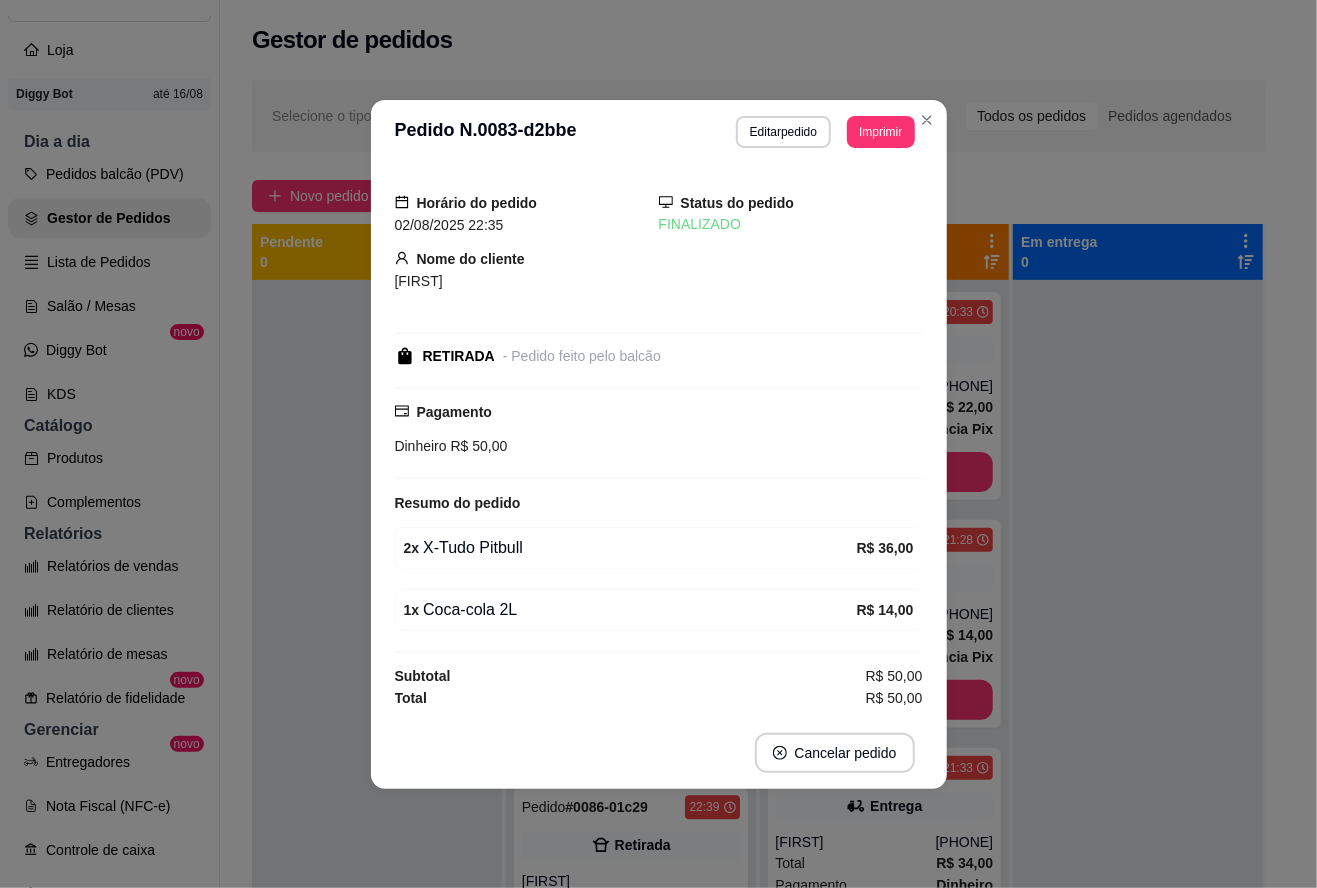 click at bounding box center [377, 724] 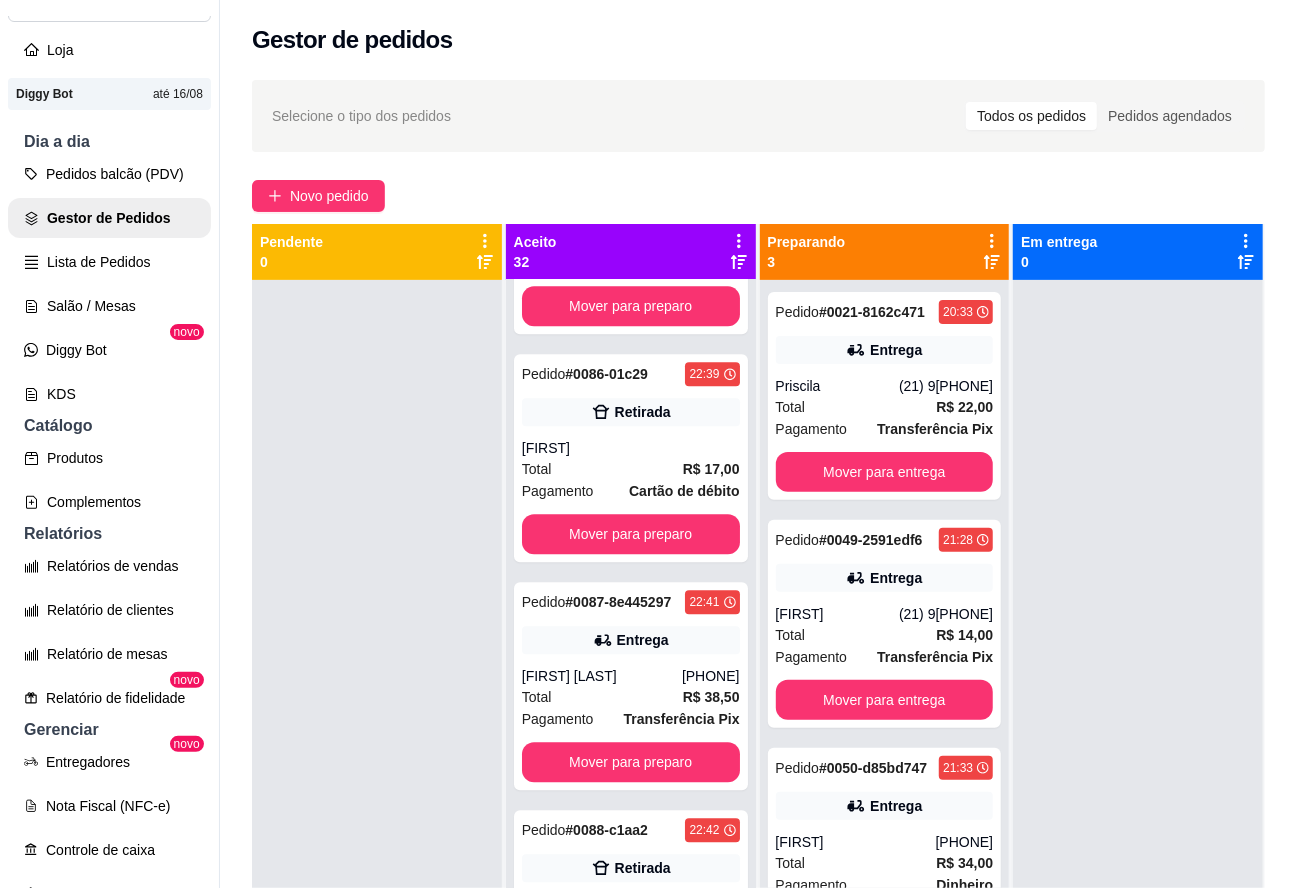 scroll, scrollTop: 2536, scrollLeft: 0, axis: vertical 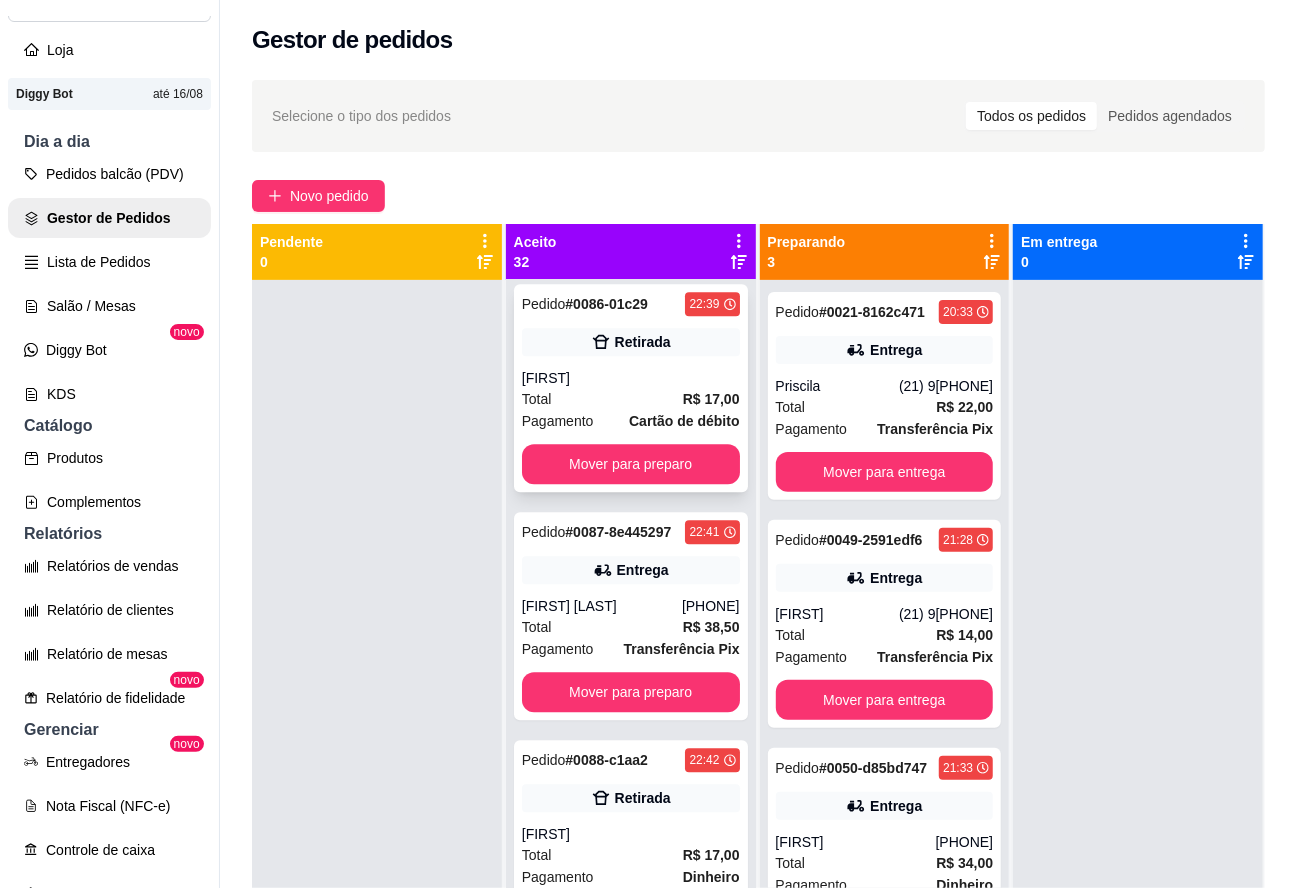 click on "Total R$ 17,00" at bounding box center [631, 399] 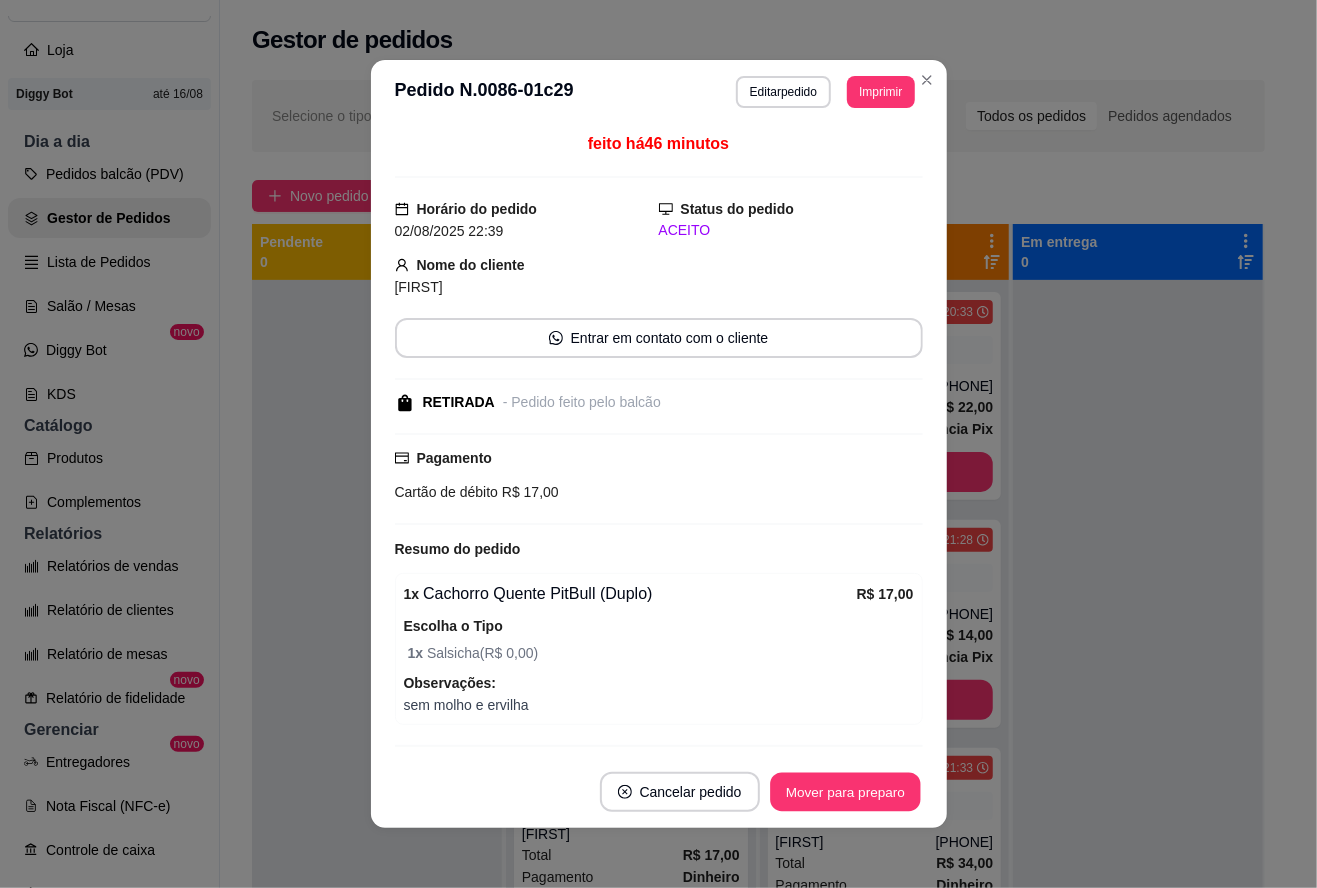 click on "Mover para preparo" at bounding box center (845, 792) 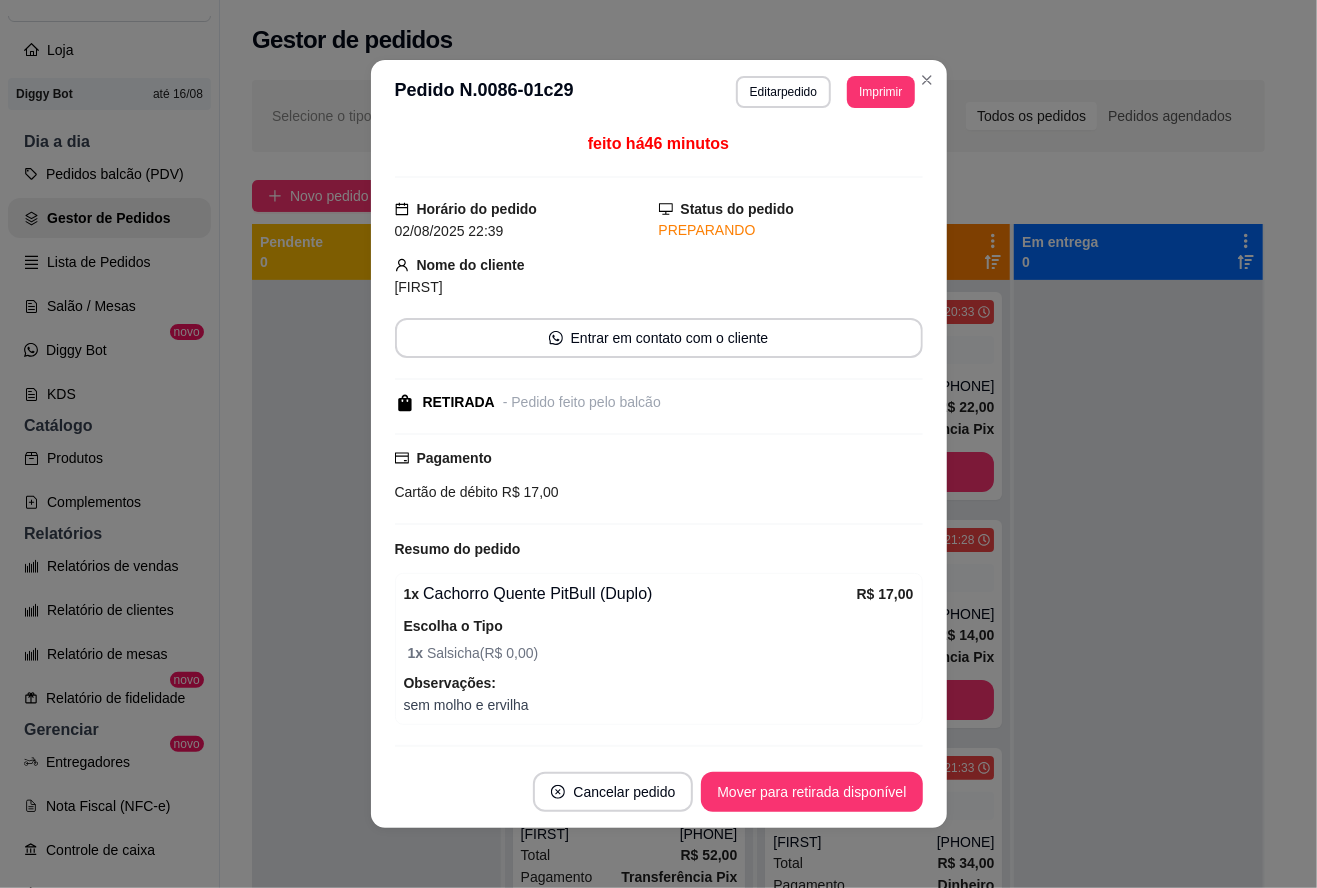 click on "Mover para retirada disponível" at bounding box center [811, 792] 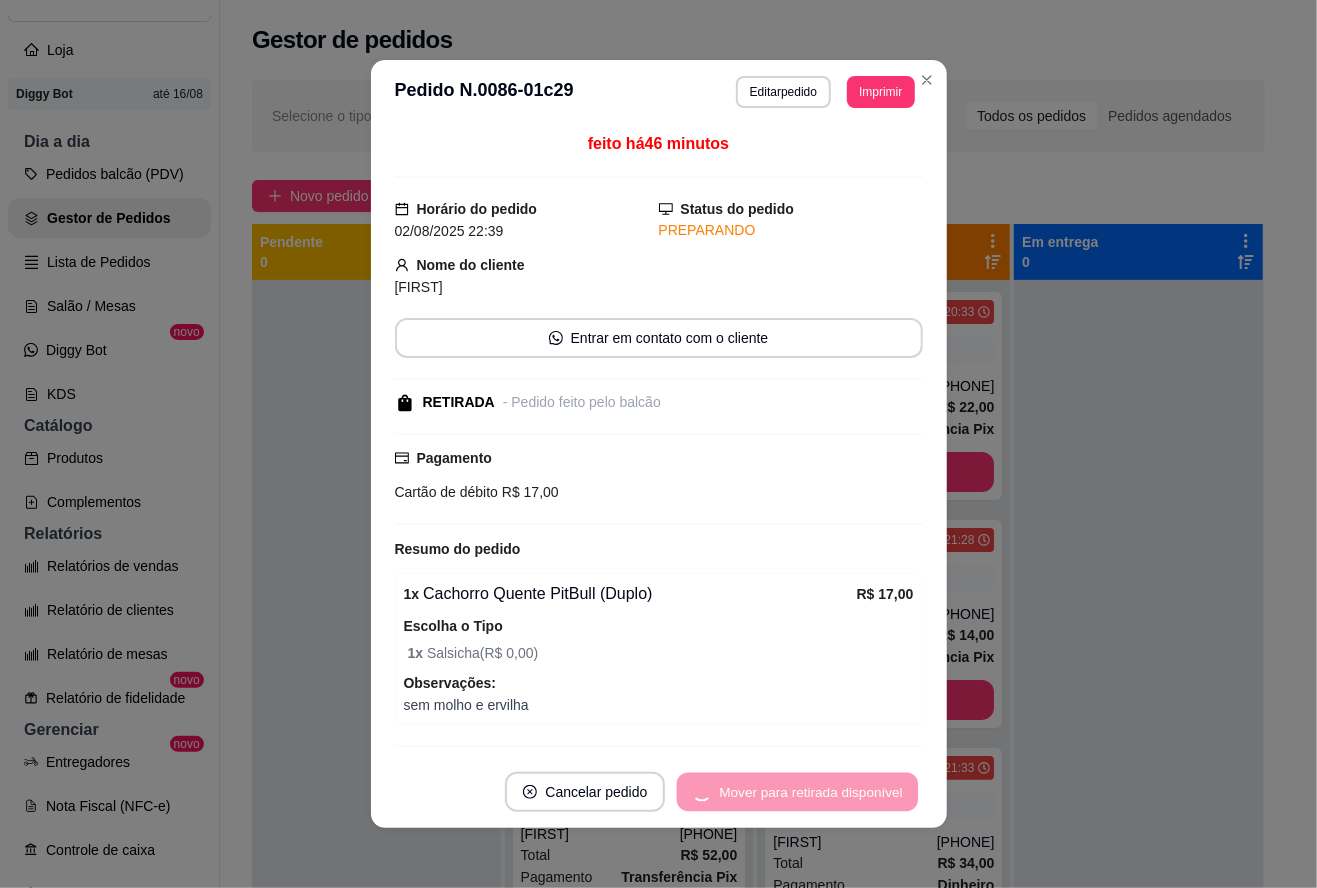 click on "Mover para retirada disponível" at bounding box center (797, 792) 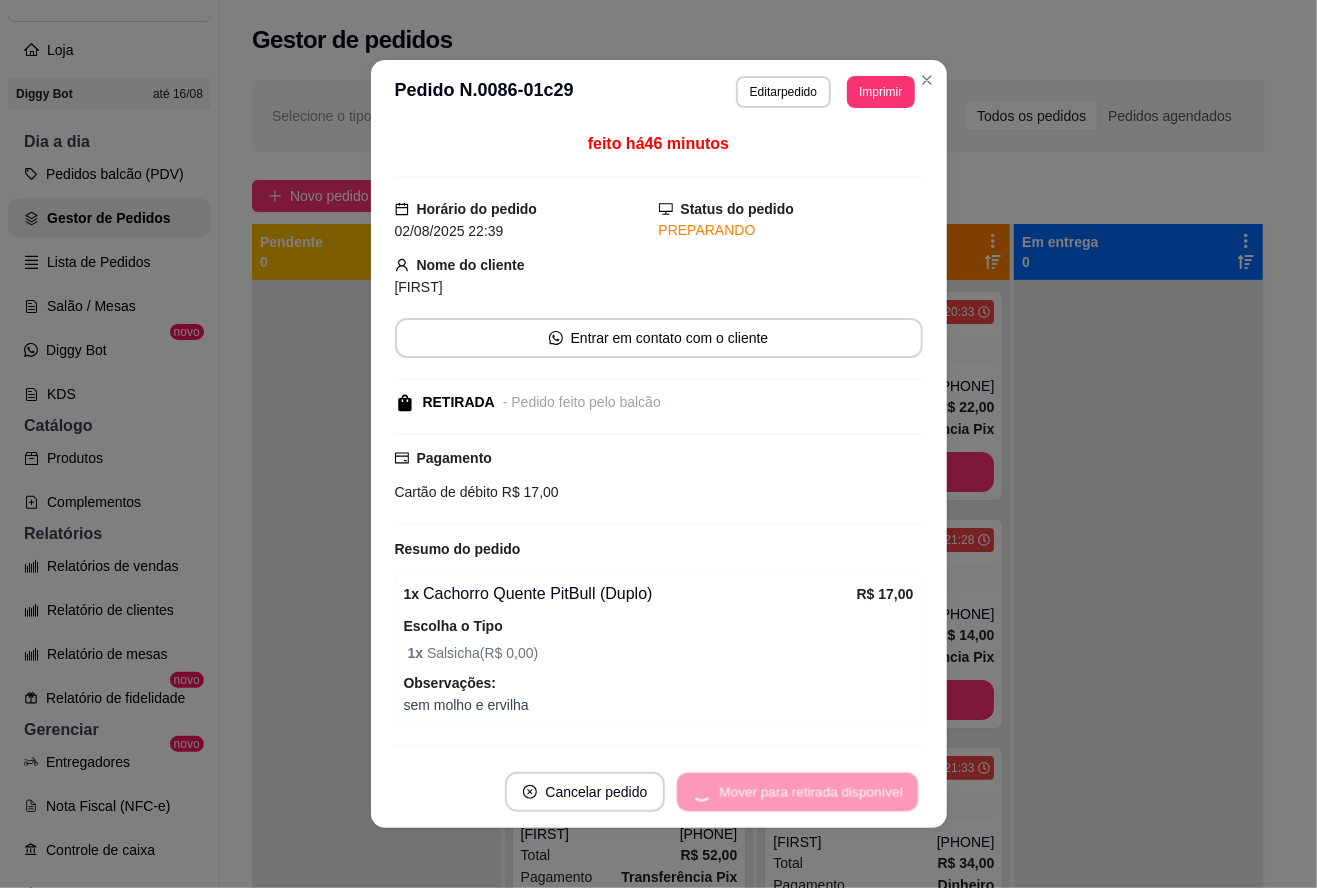 click on "Mover para retirada disponível" at bounding box center [797, 792] 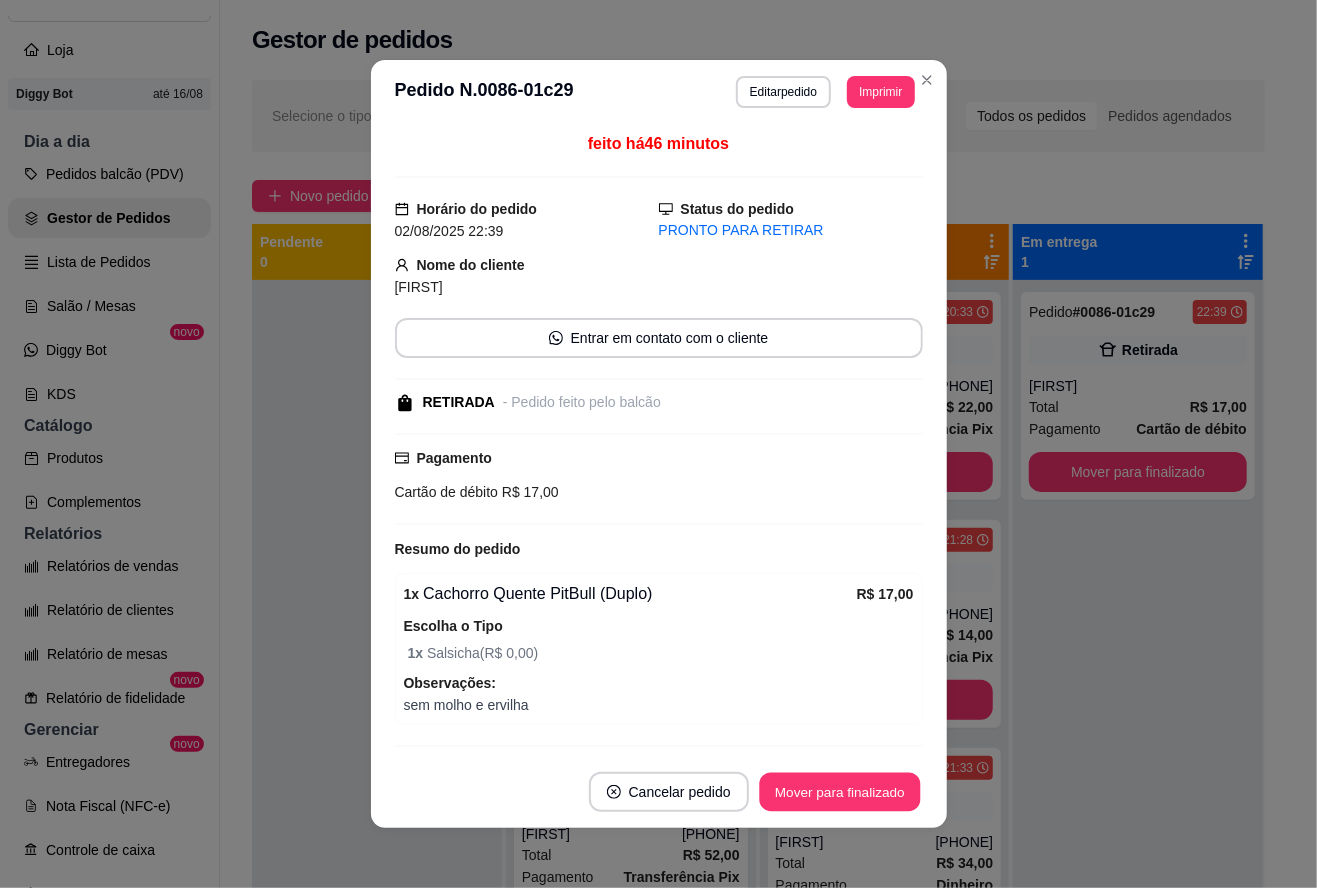 click on "Mover para finalizado" at bounding box center [839, 792] 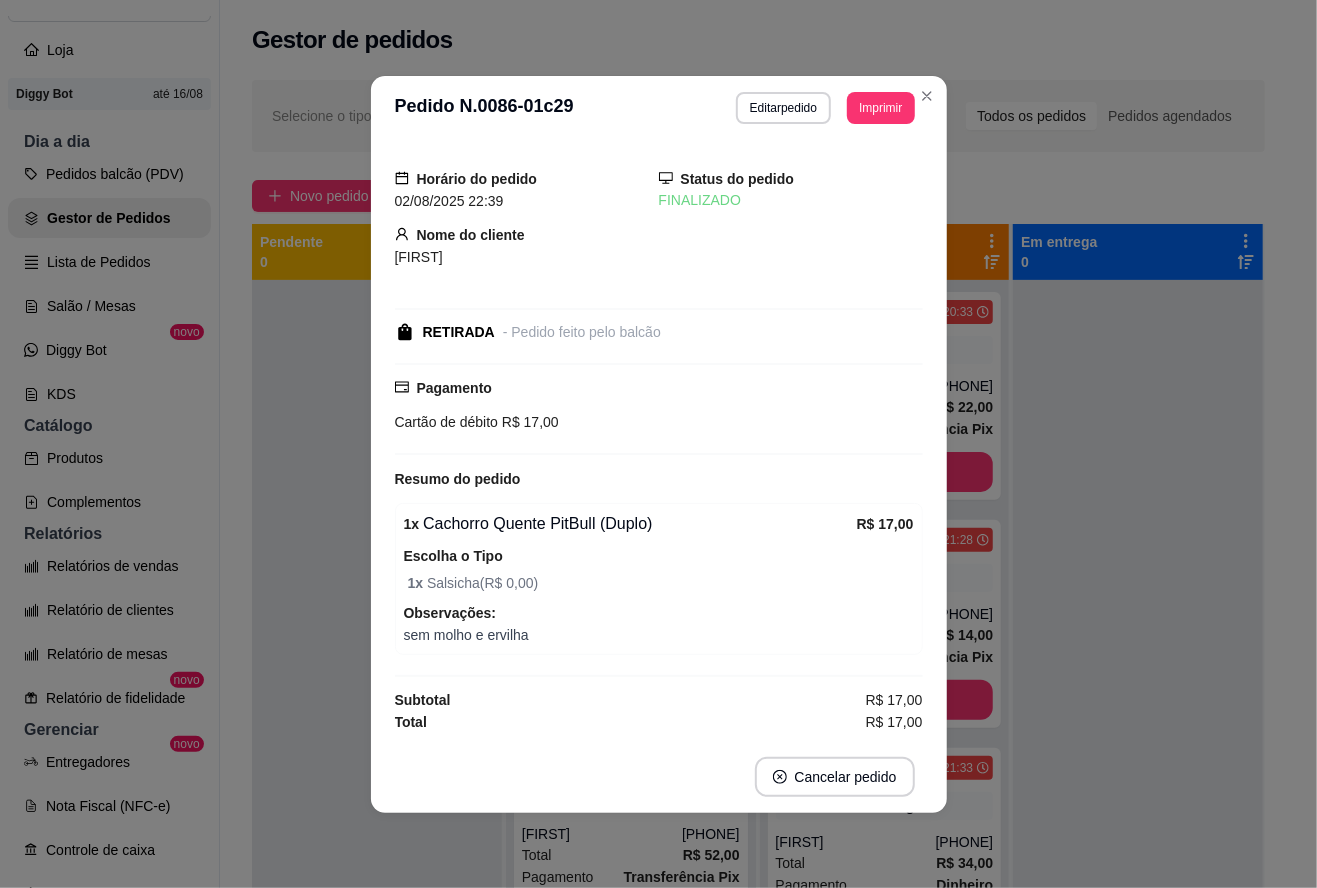 click at bounding box center (377, 724) 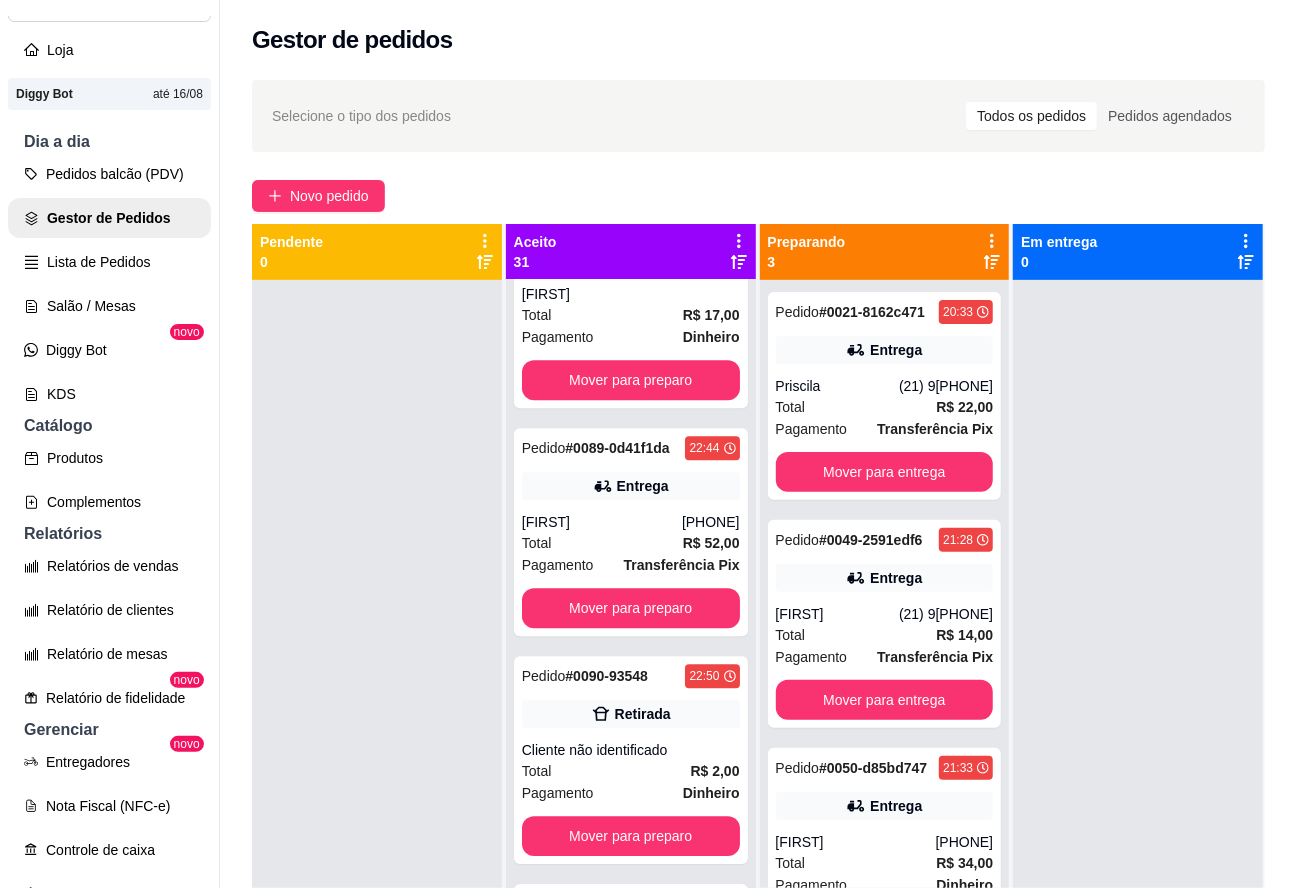 scroll, scrollTop: 2901, scrollLeft: 0, axis: vertical 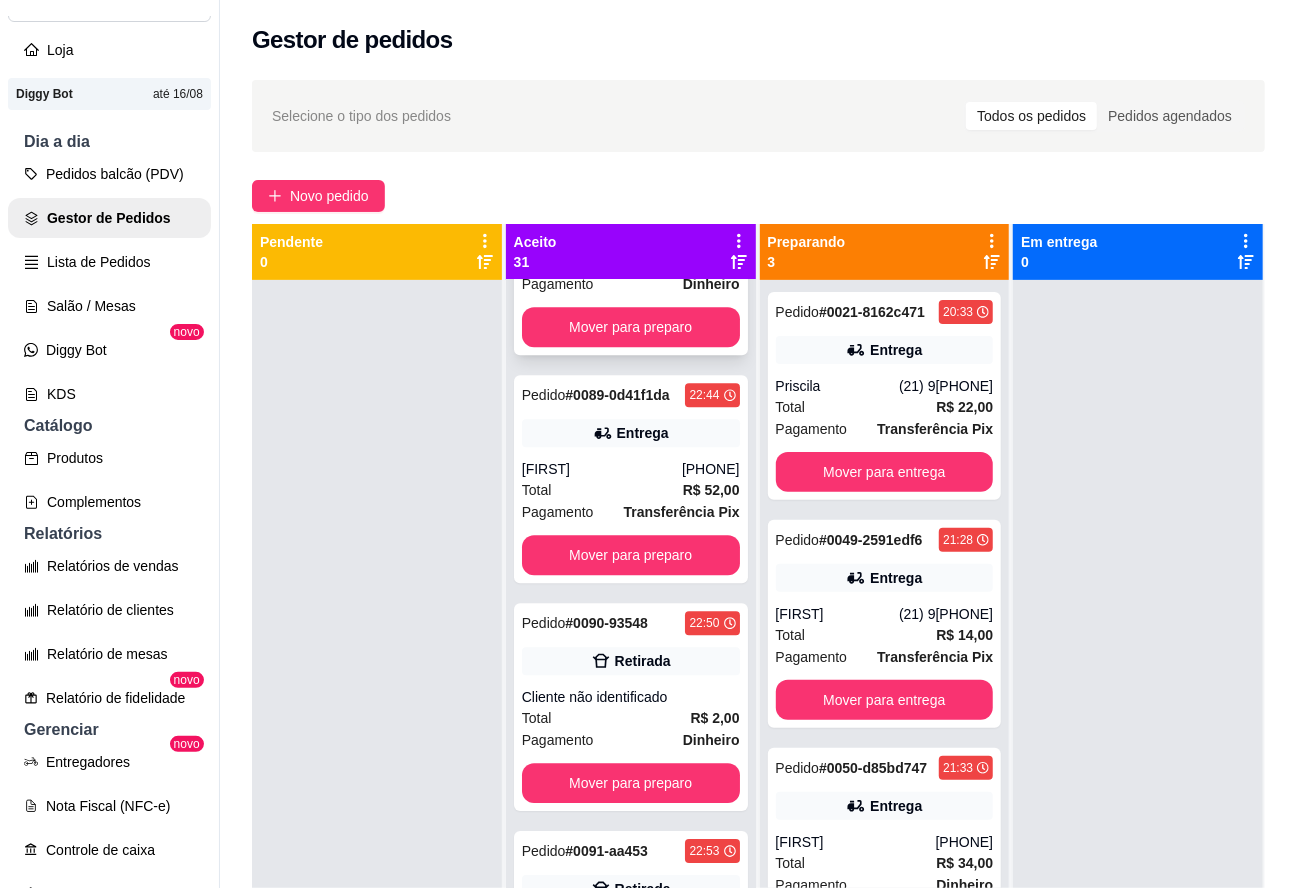 click on "[FIRST]" at bounding box center [631, 241] 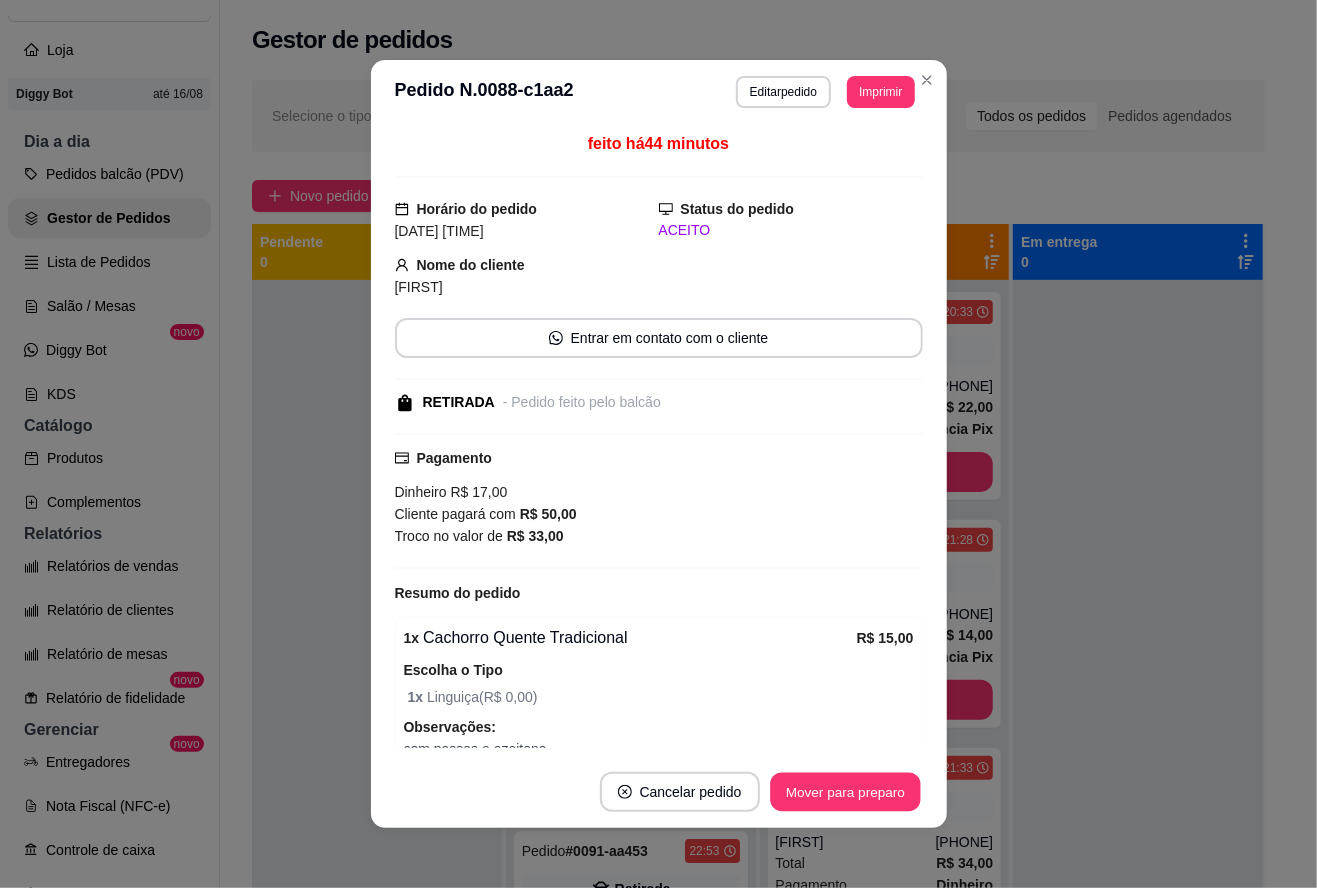 click on "Mover para preparo" at bounding box center (845, 792) 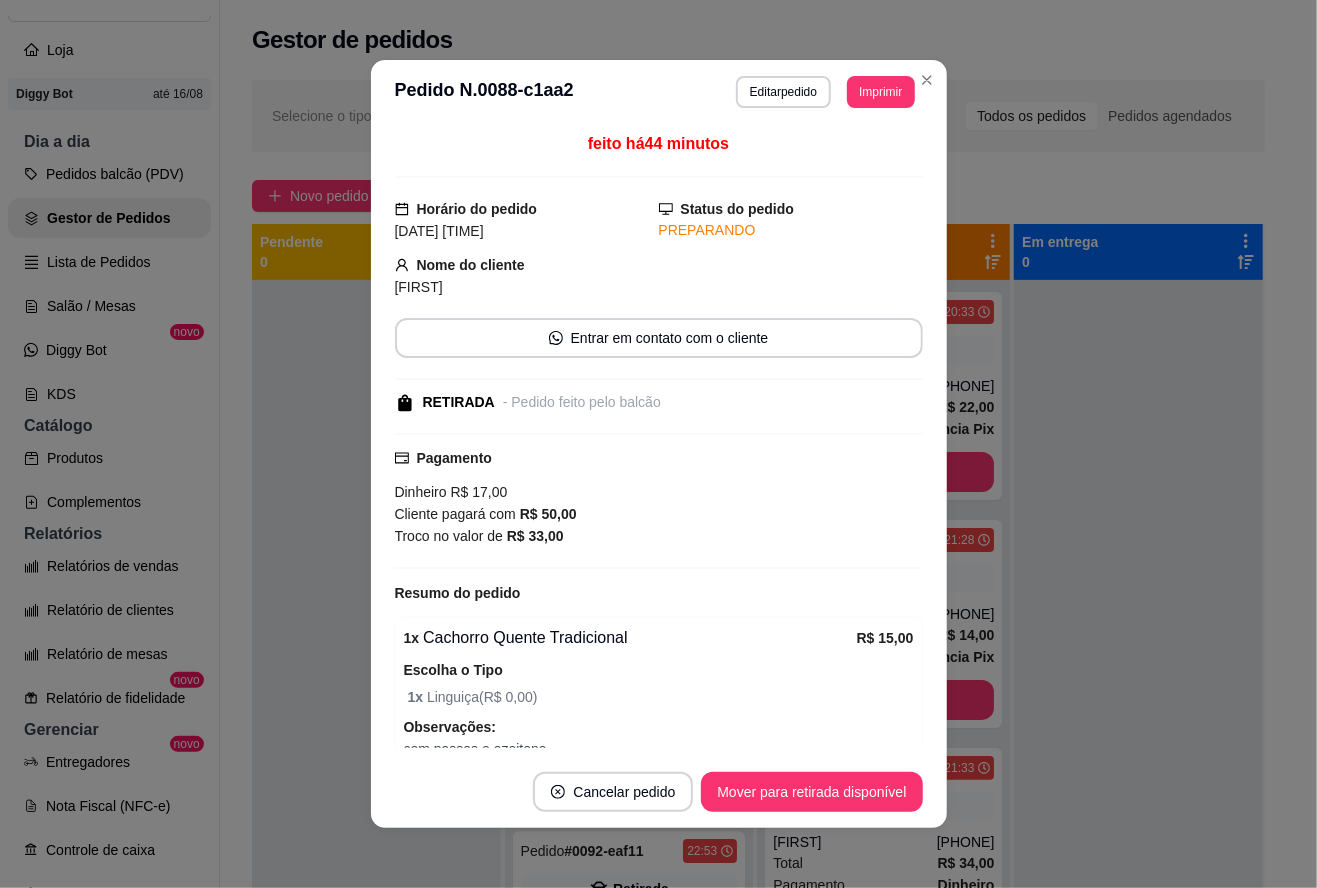 click at bounding box center (376, 724) 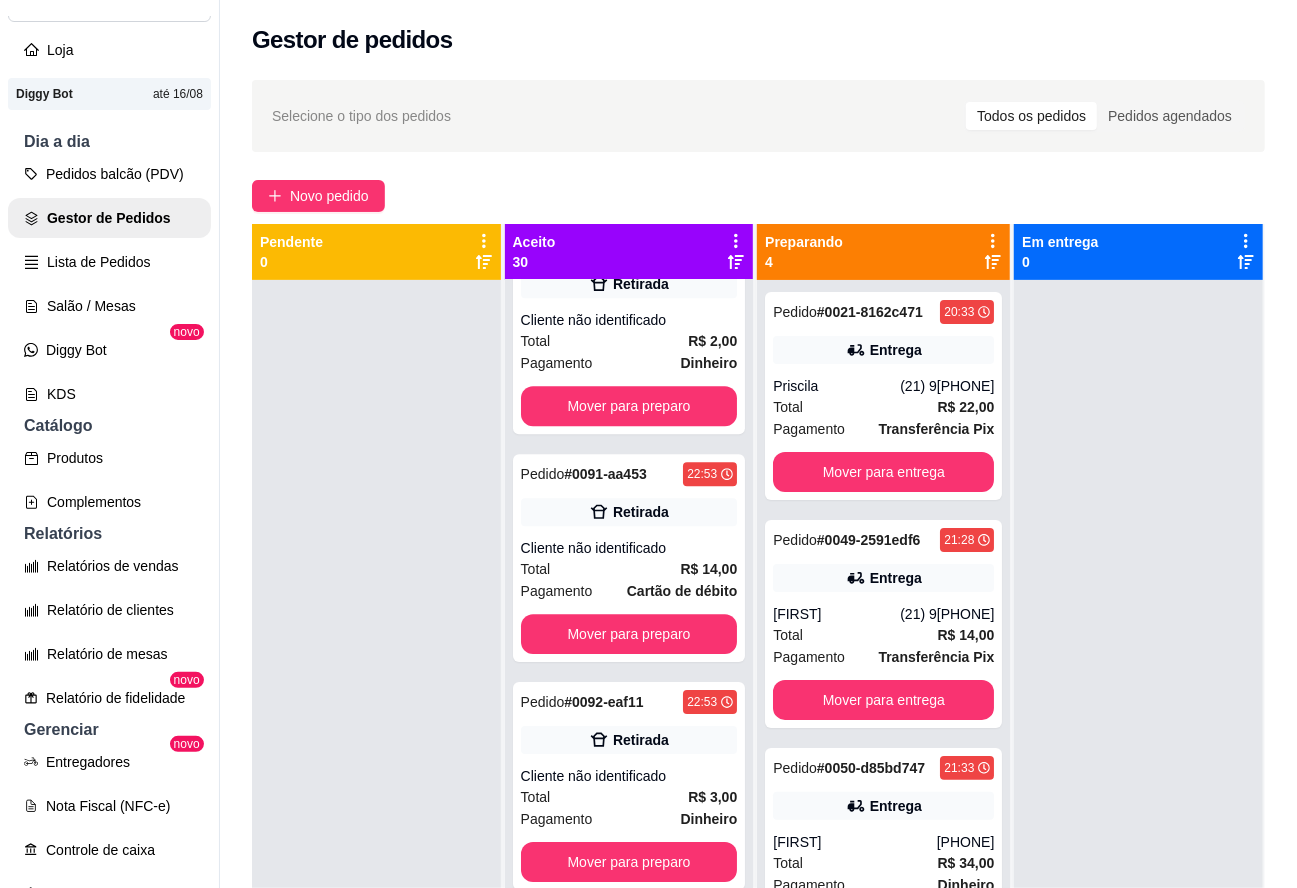scroll, scrollTop: 3049, scrollLeft: 0, axis: vertical 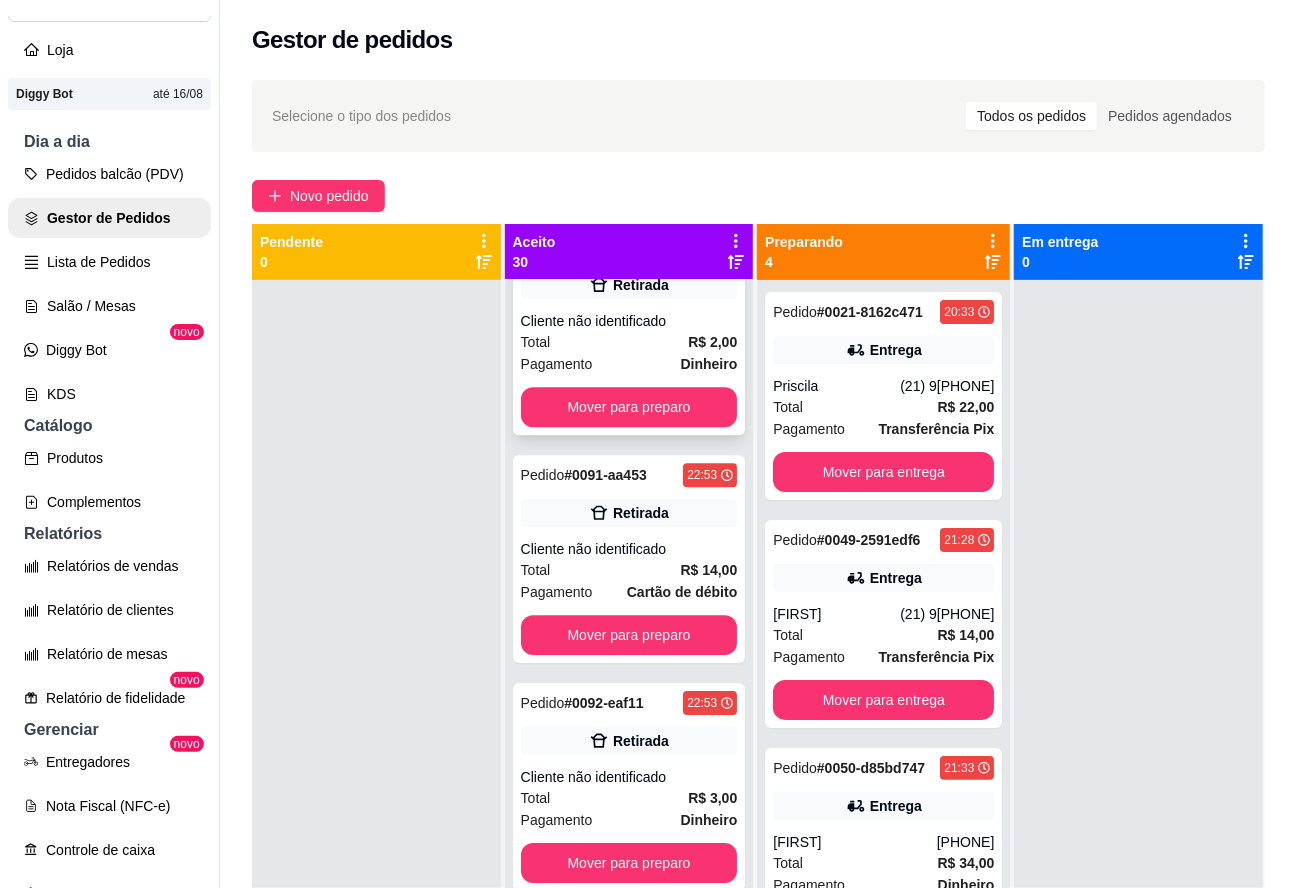 click on "Cliente não identificado" at bounding box center [629, 321] 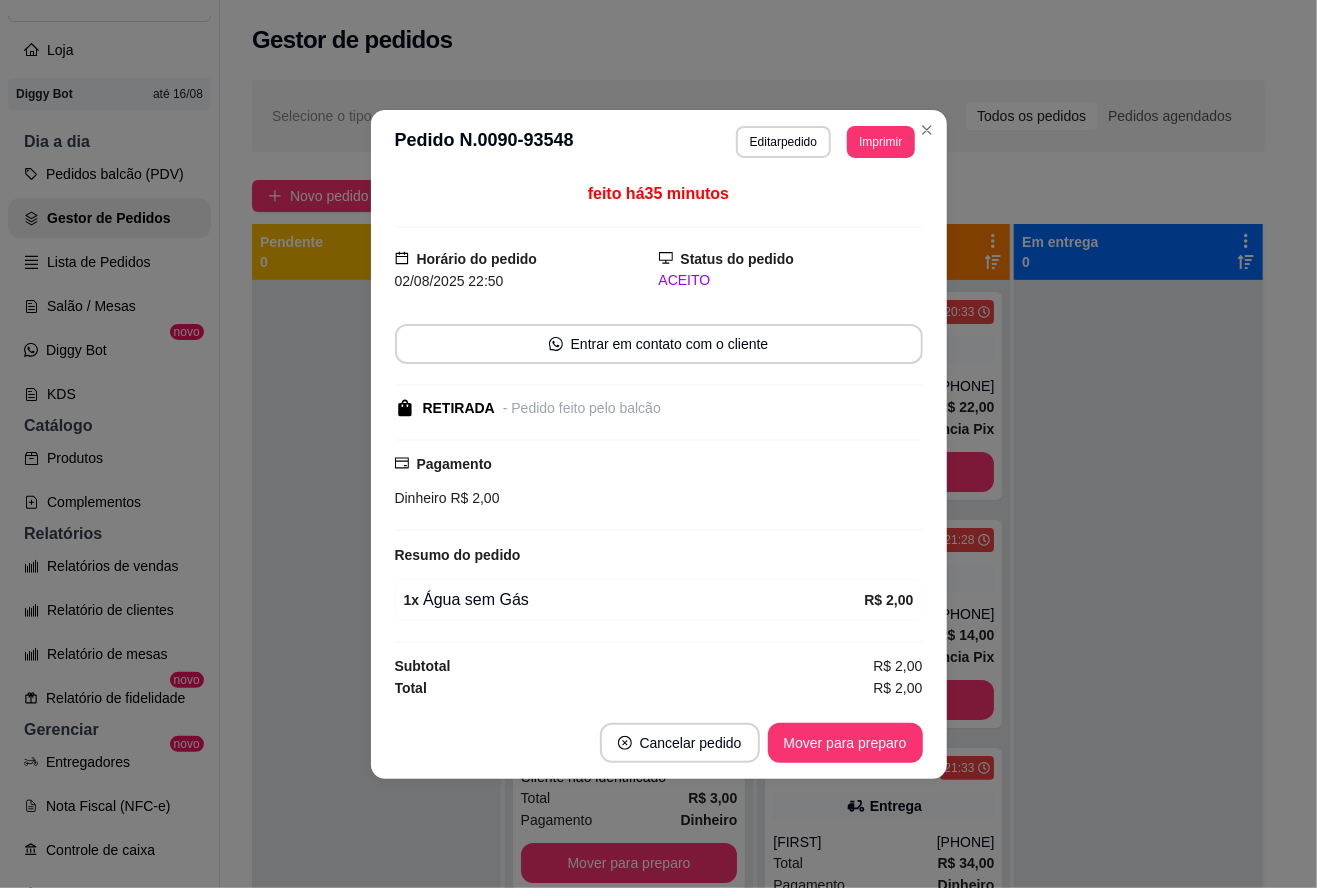 click on "Mover para preparo" at bounding box center [845, 743] 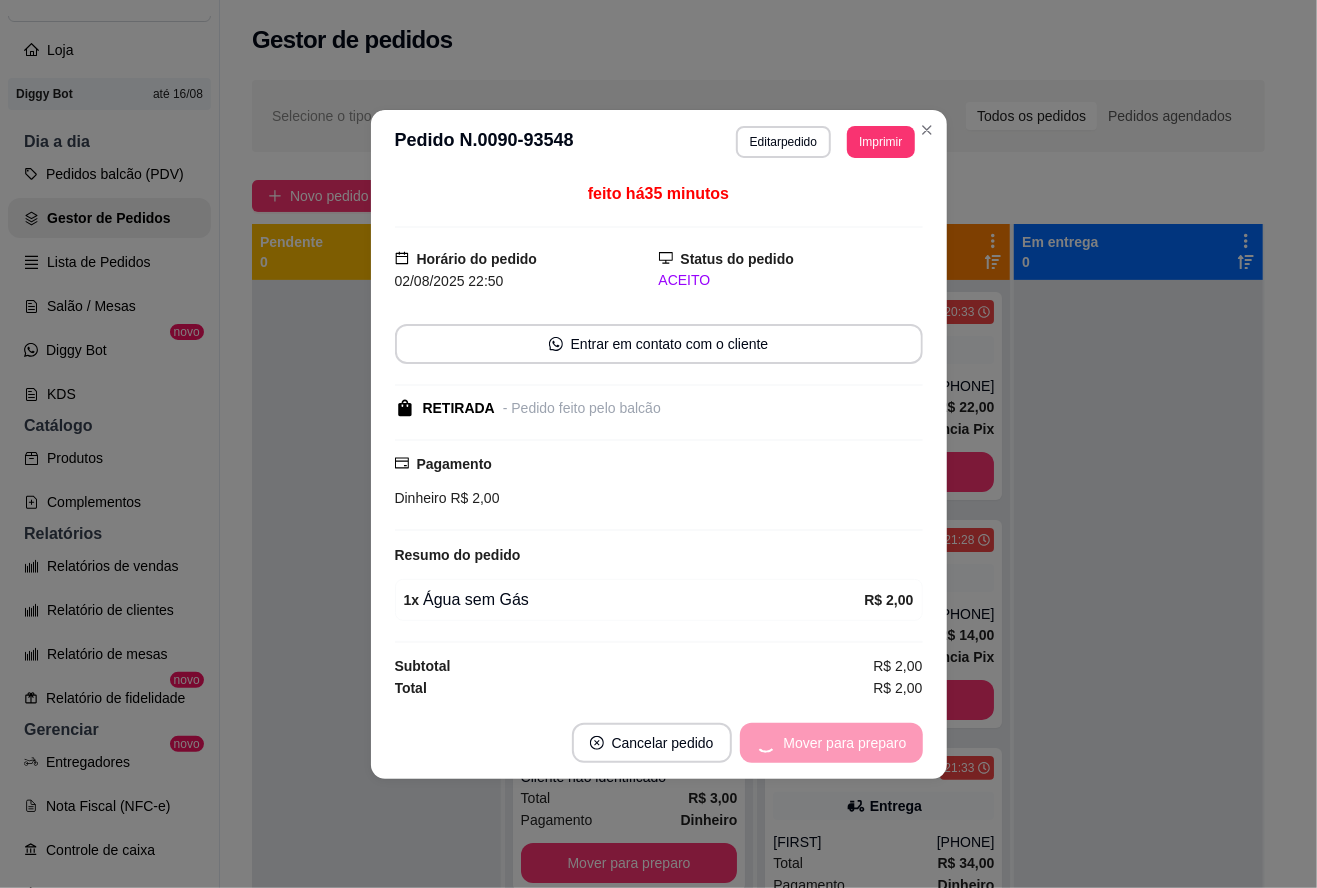 click on "Mover para preparo" at bounding box center (831, 743) 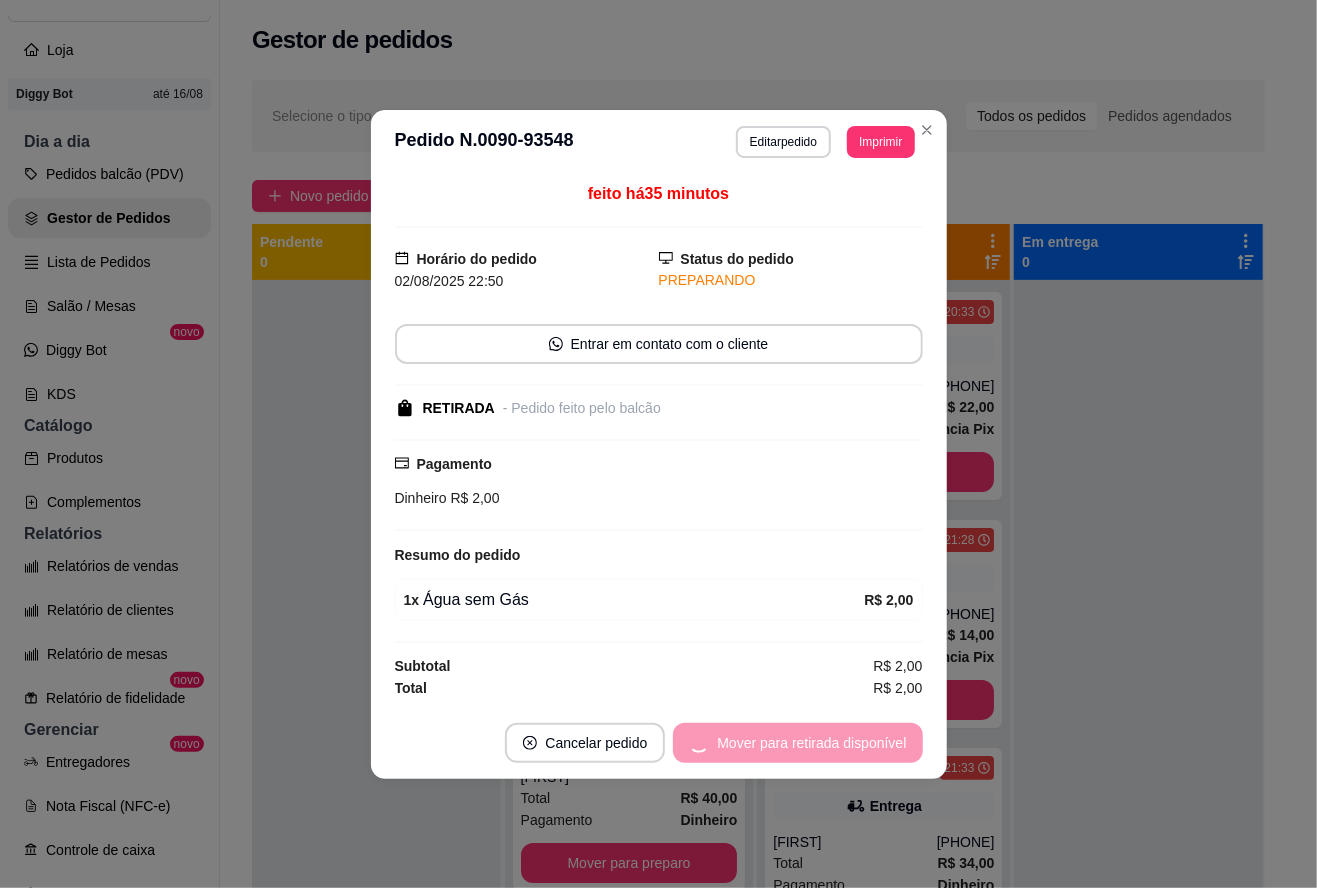 click on "Mover para retirada disponível" at bounding box center [797, 743] 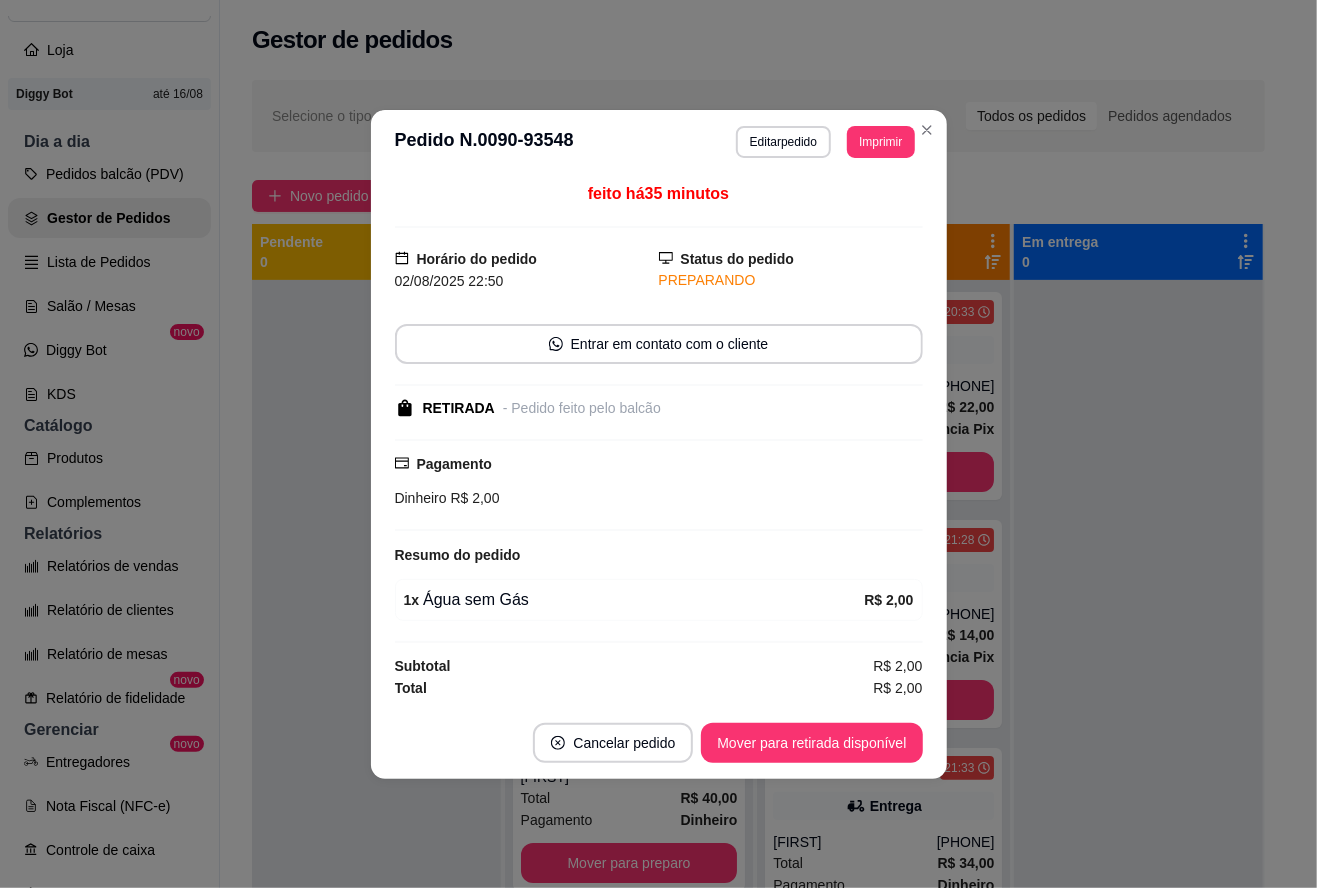 click on "Mover para retirada disponível" at bounding box center [811, 743] 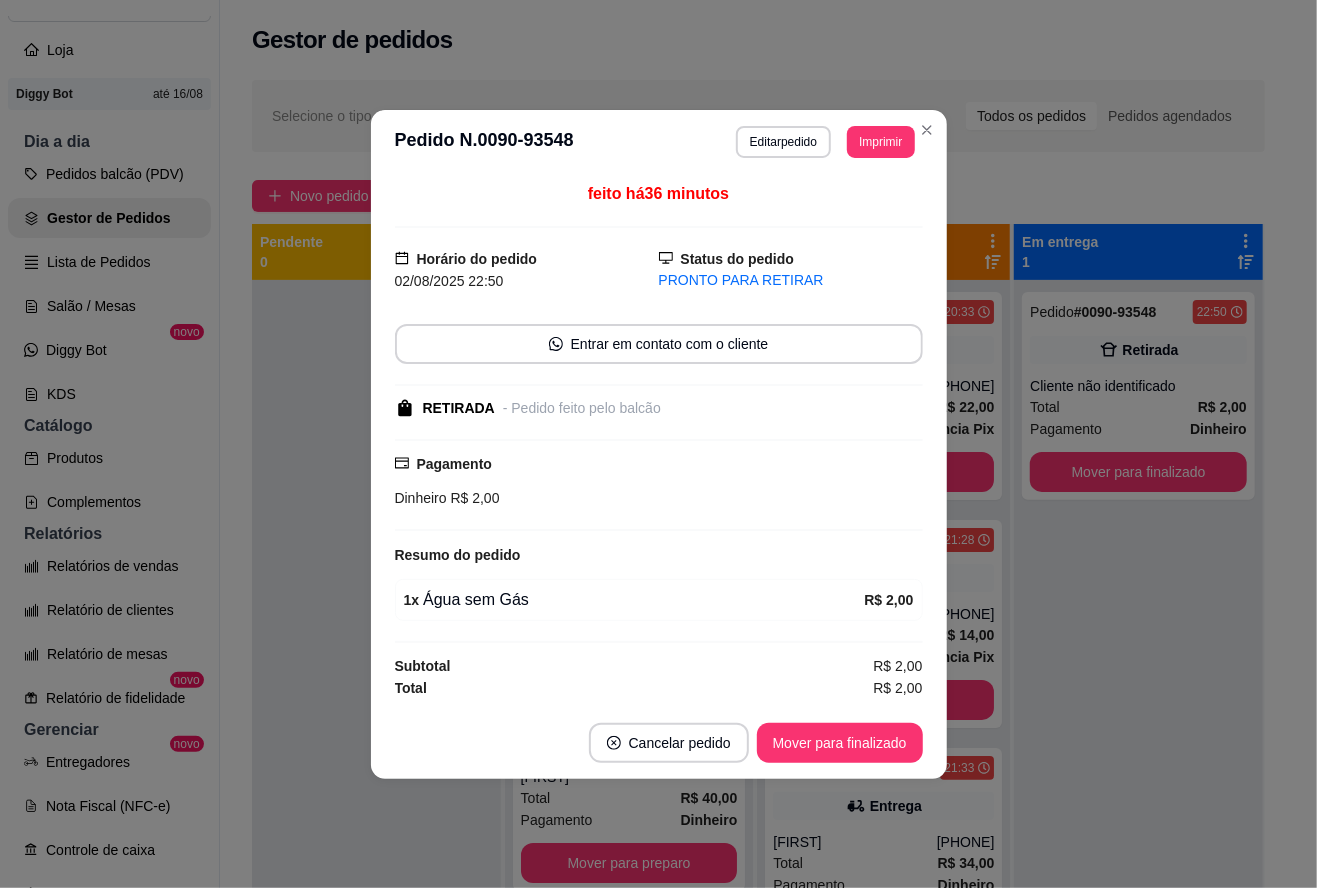 click on "Mover para finalizado" at bounding box center (840, 743) 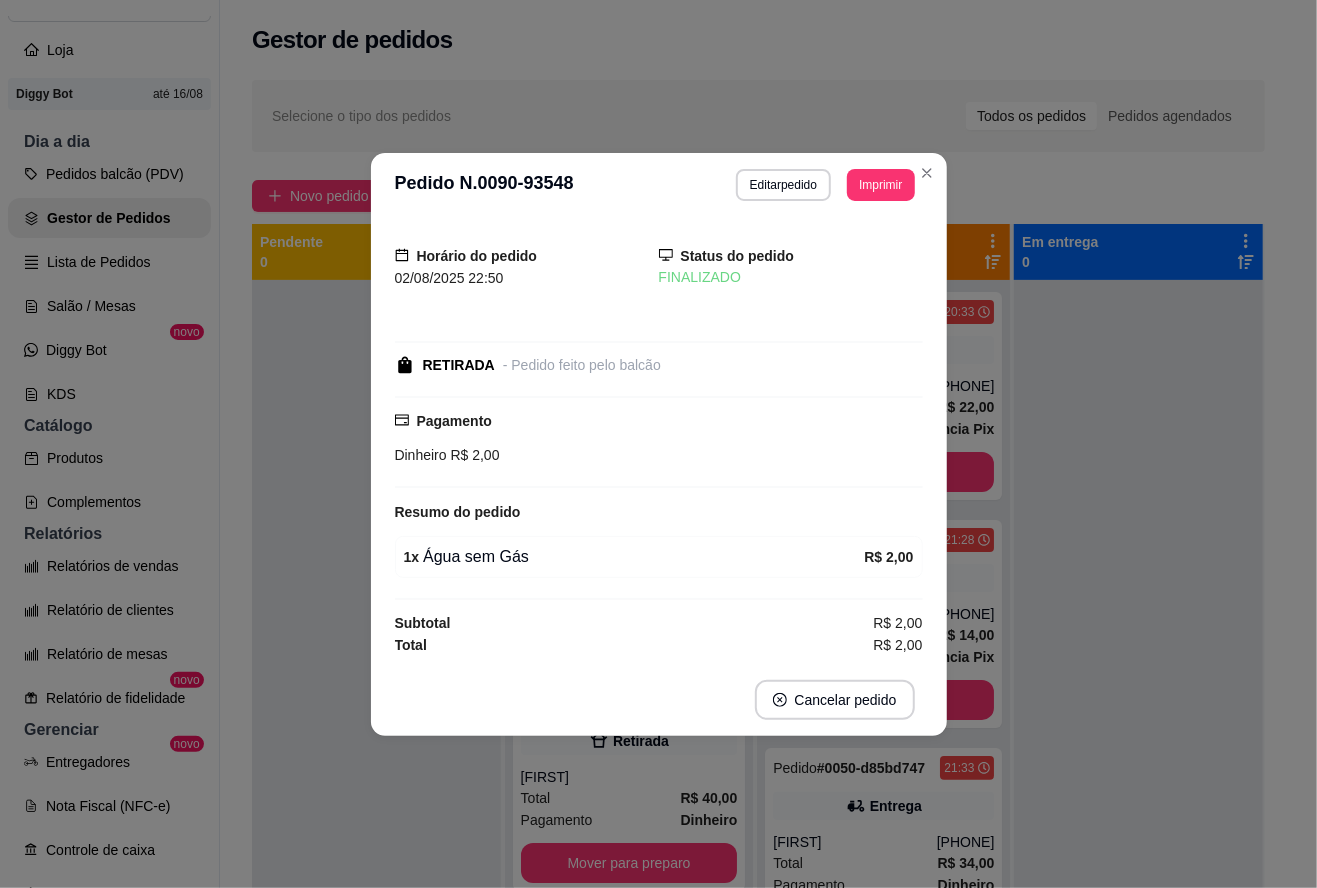 click at bounding box center [376, 724] 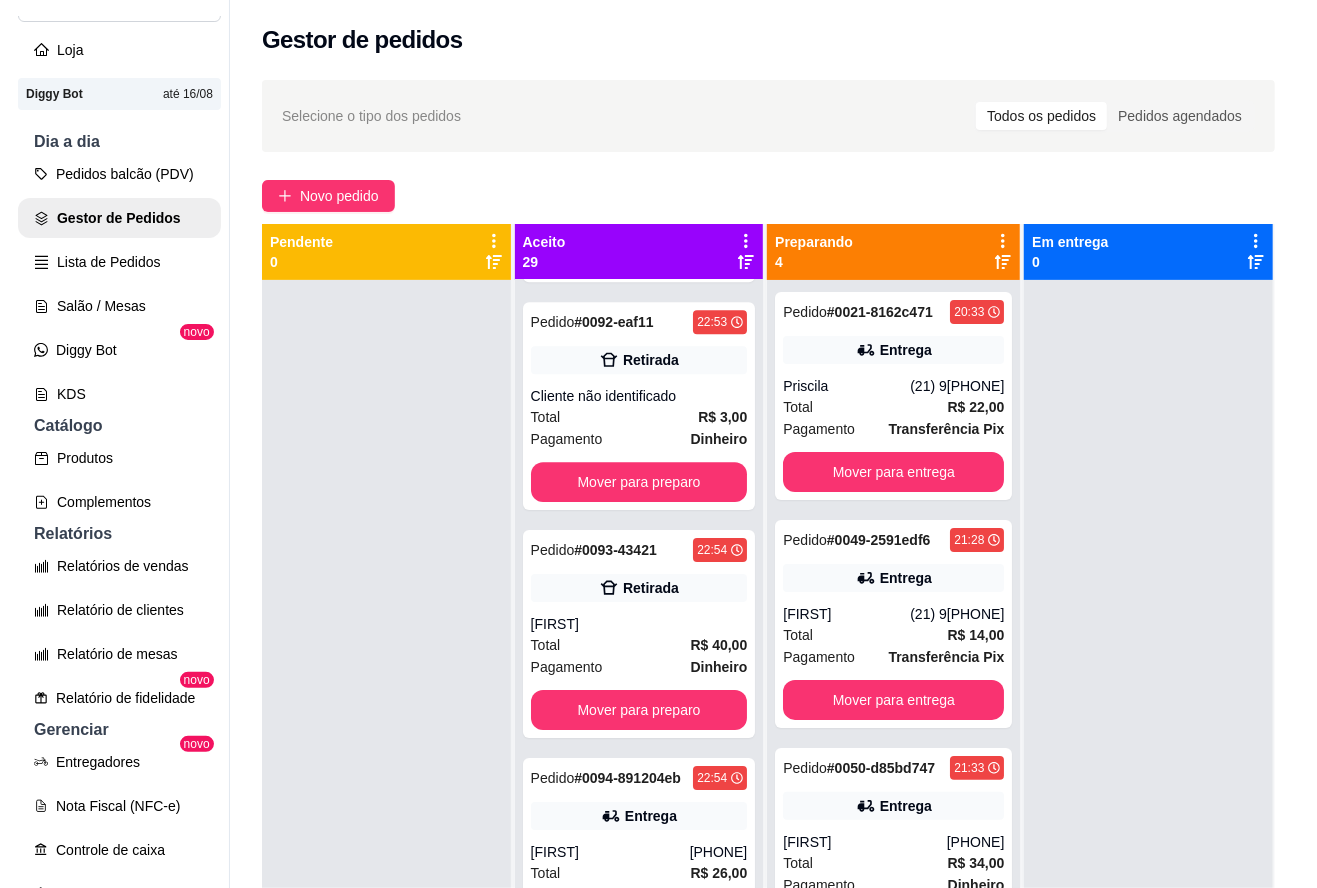 scroll, scrollTop: 3204, scrollLeft: 0, axis: vertical 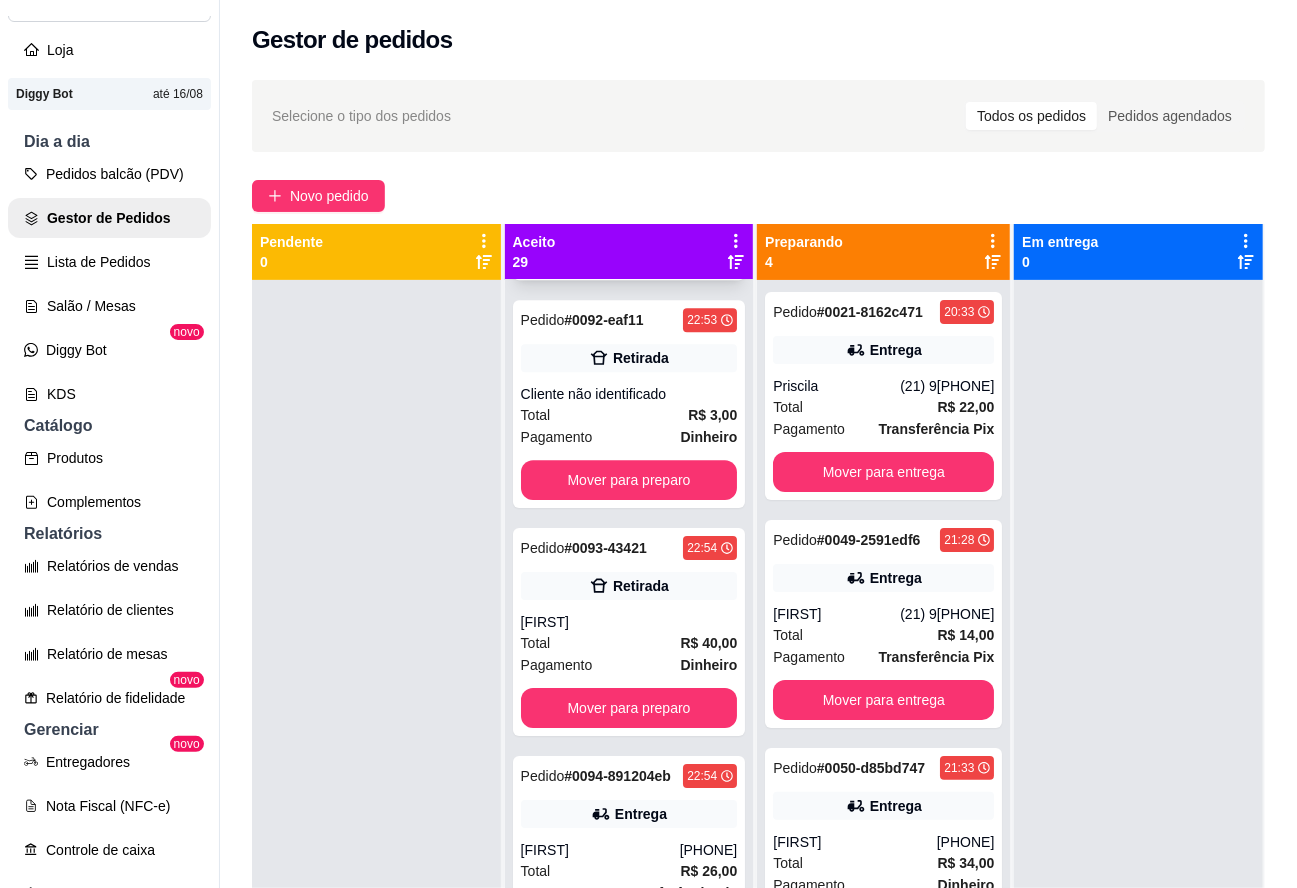 click on "Cliente não identificado" at bounding box center [629, 166] 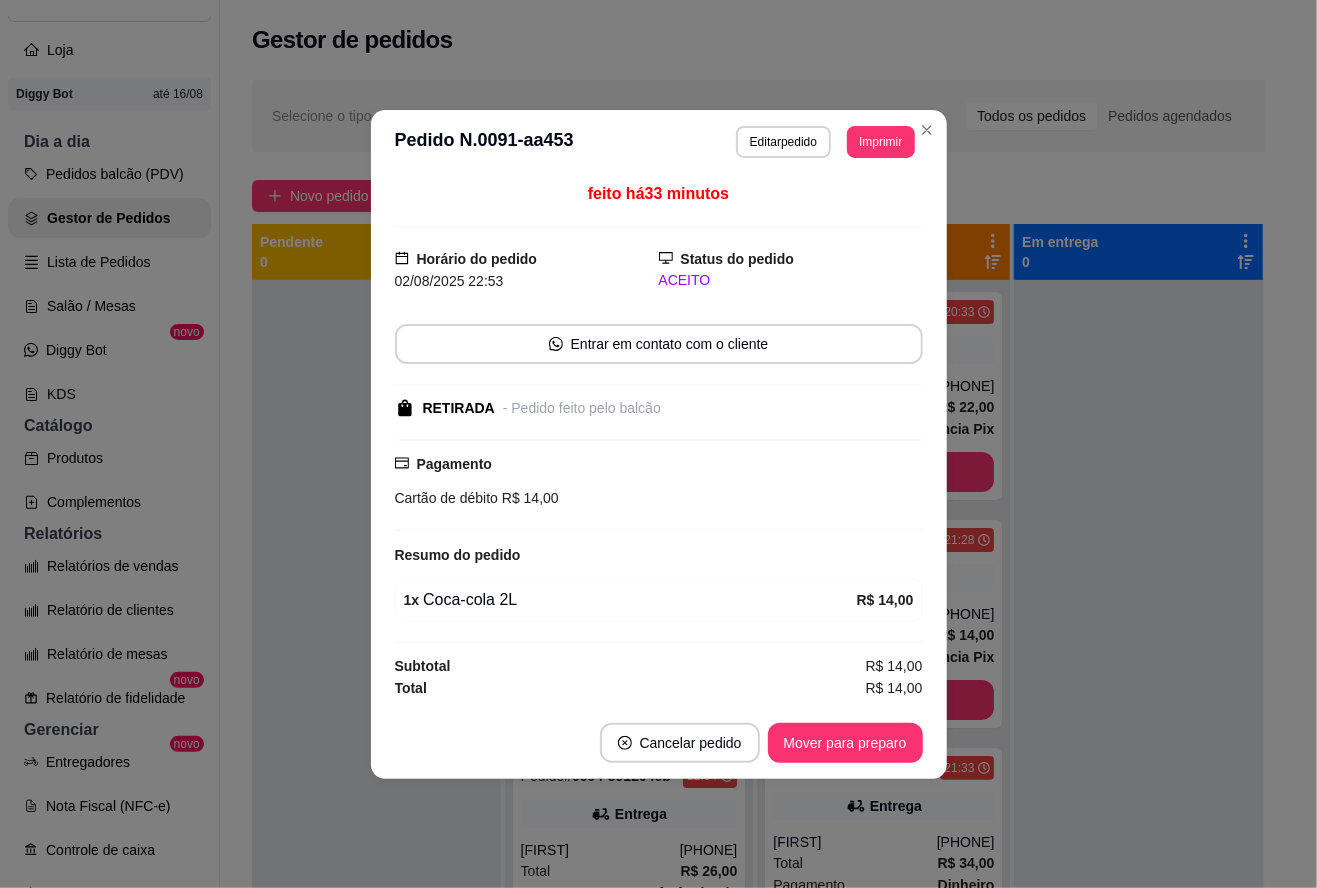 click on "Mover para preparo" at bounding box center [845, 743] 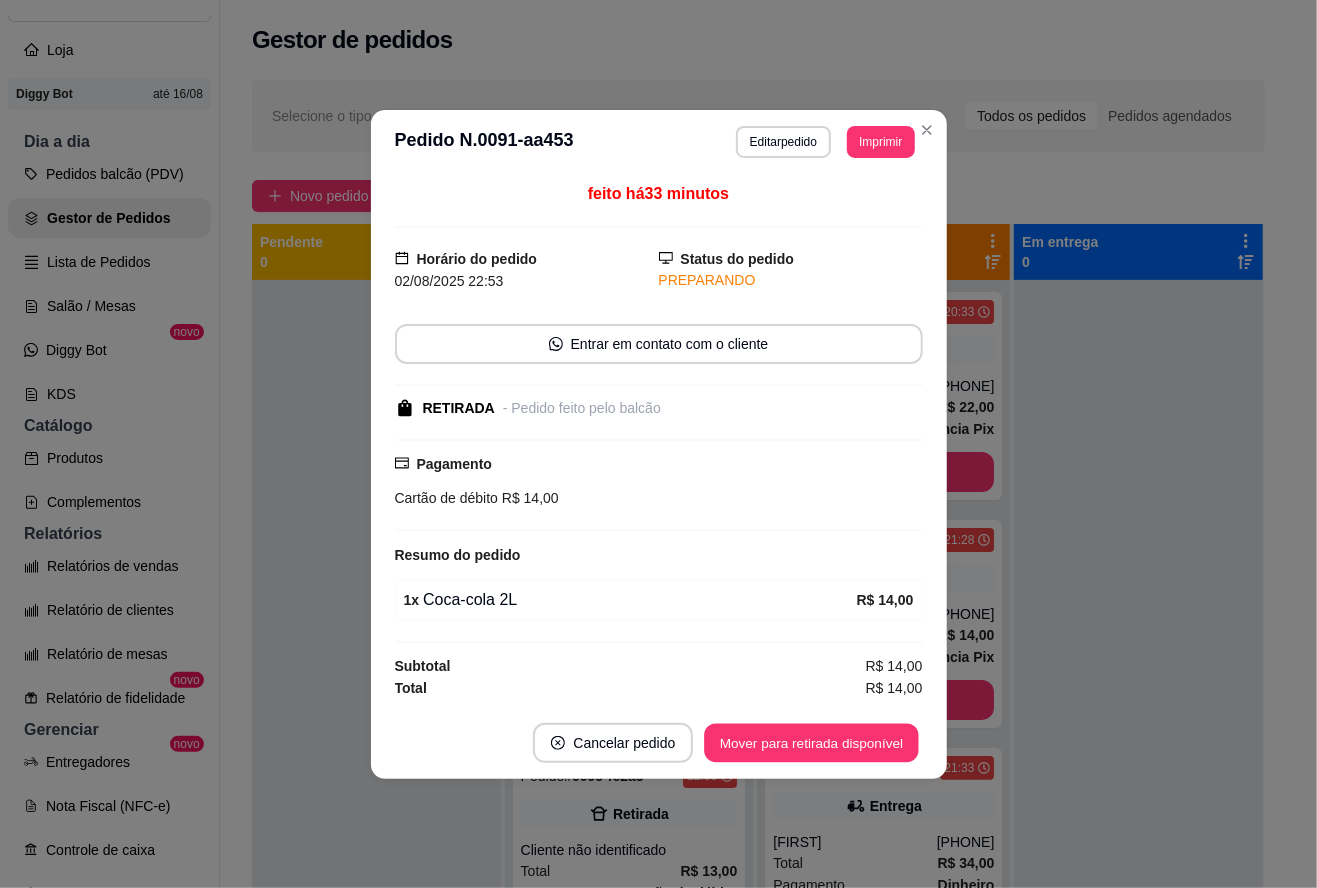 click on "Mover para retirada disponível" at bounding box center [812, 742] 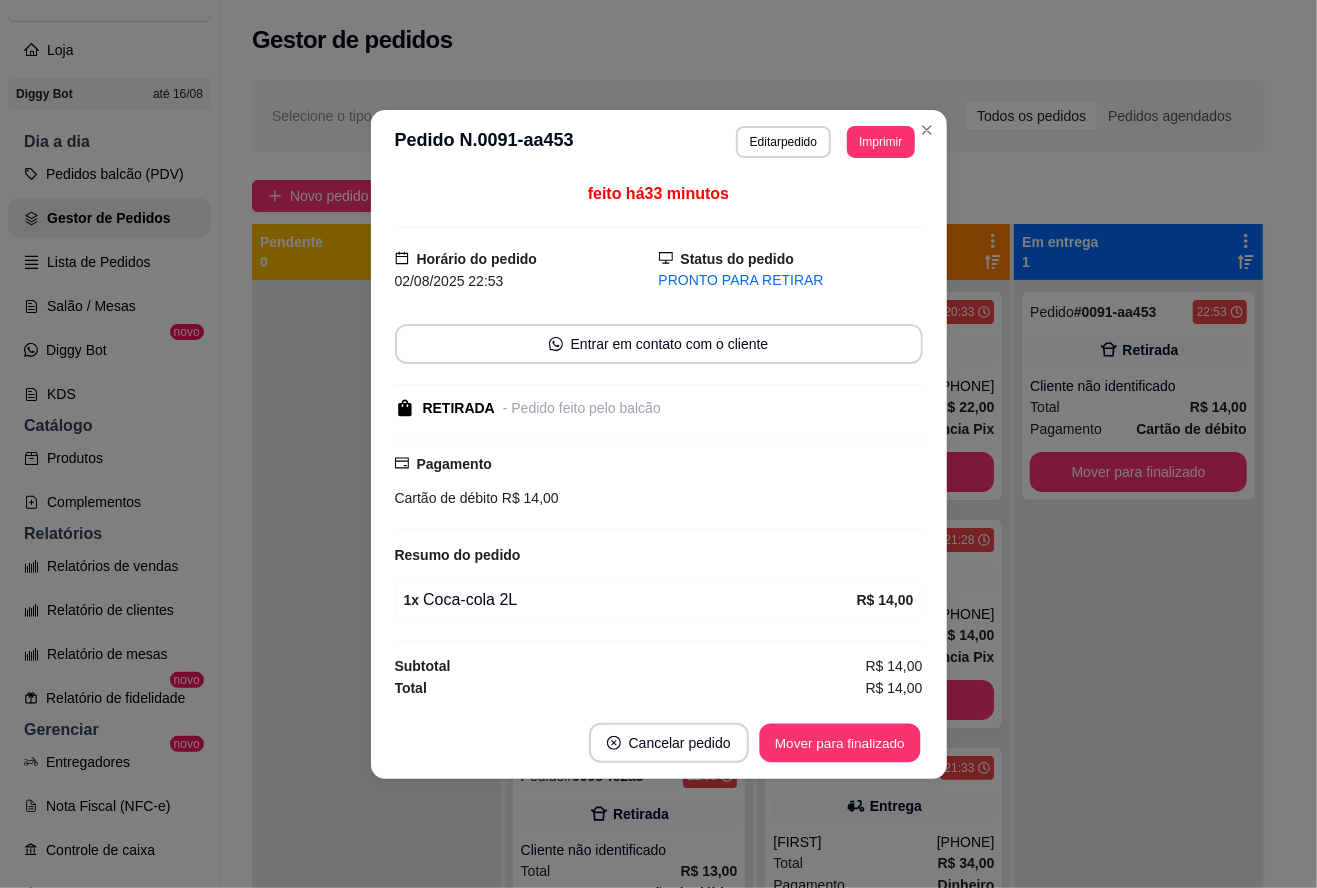 click on "Mover para finalizado" at bounding box center [839, 742] 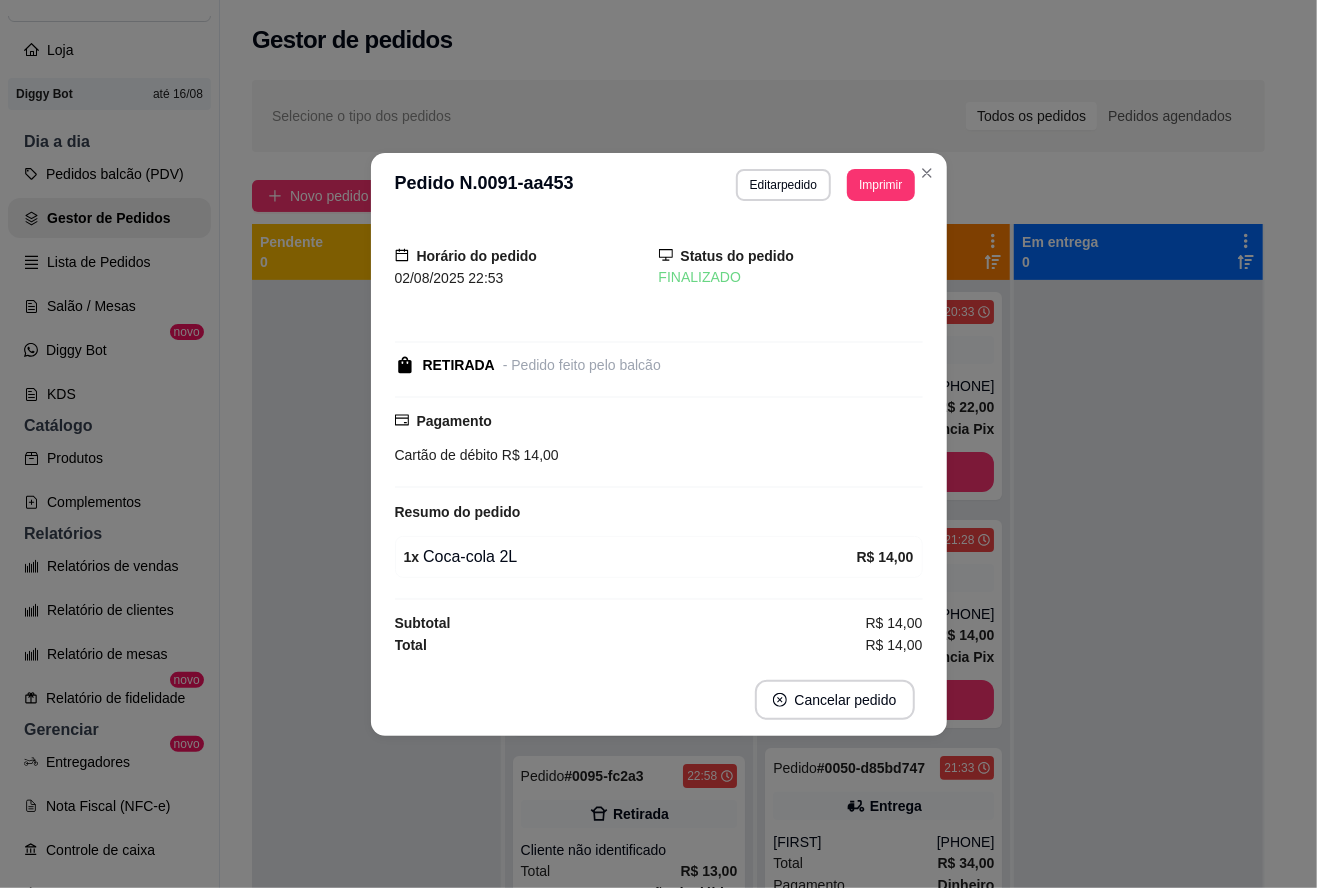 click at bounding box center [376, 724] 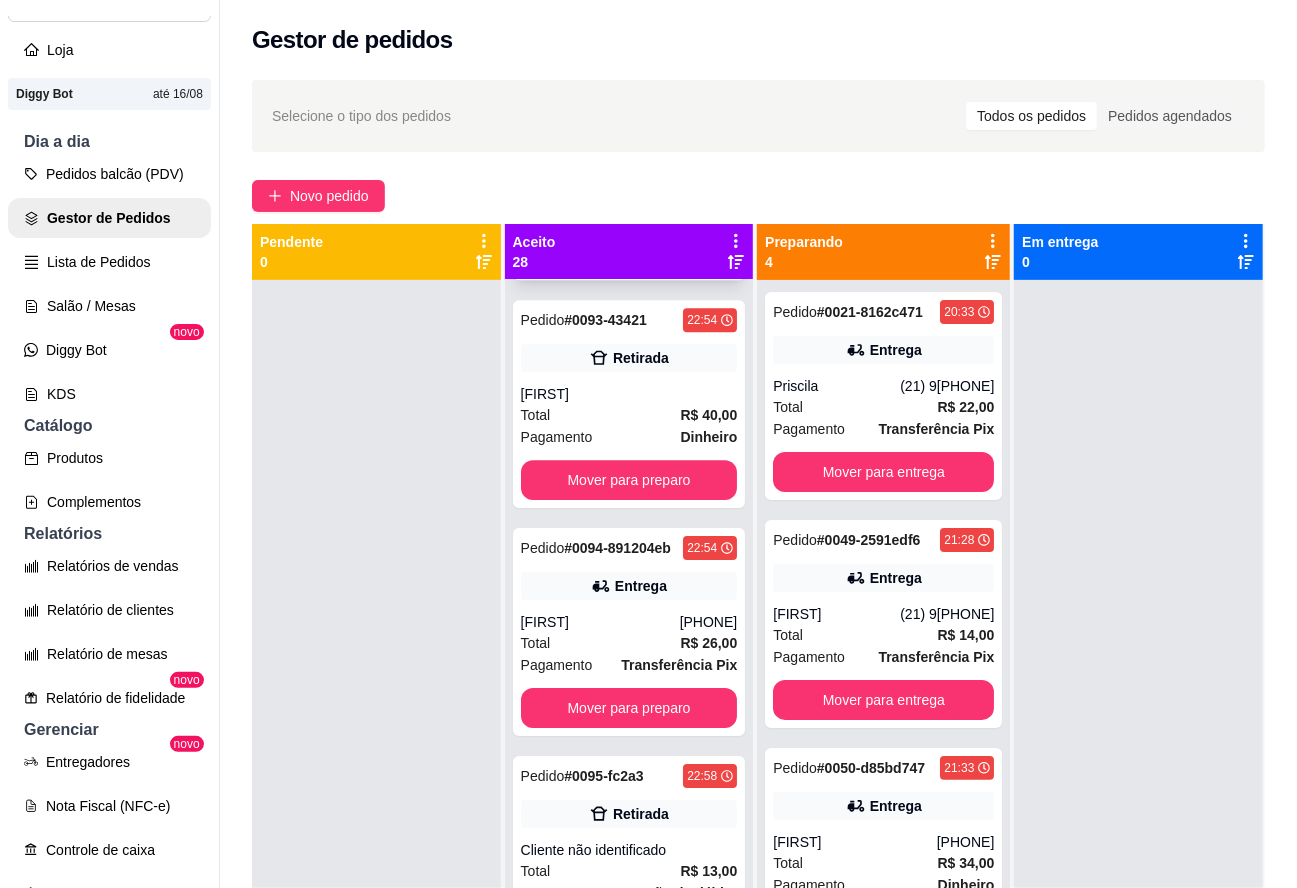 click on "Cliente não identificado" at bounding box center [629, 166] 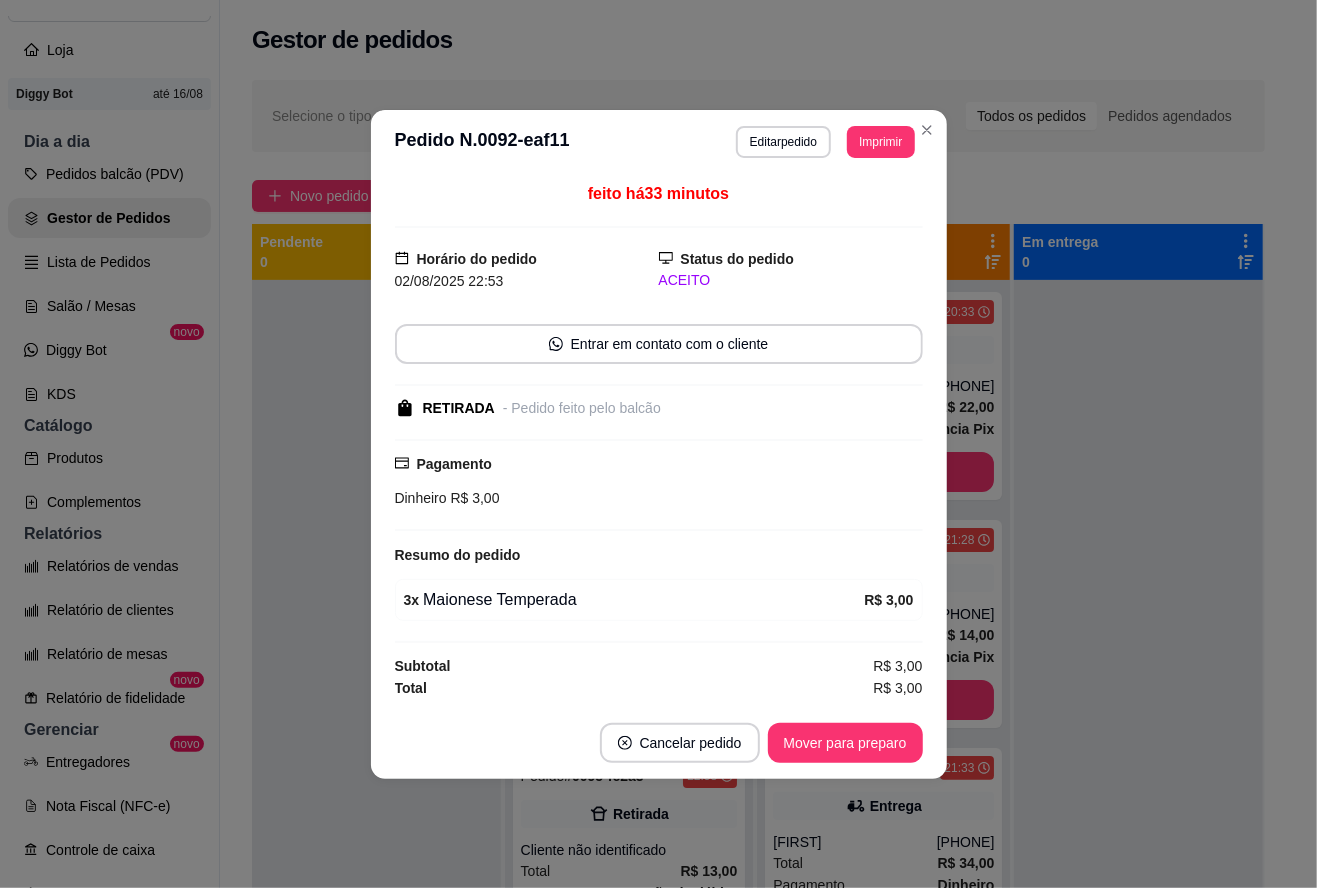 click on "Mover para preparo" at bounding box center (845, 743) 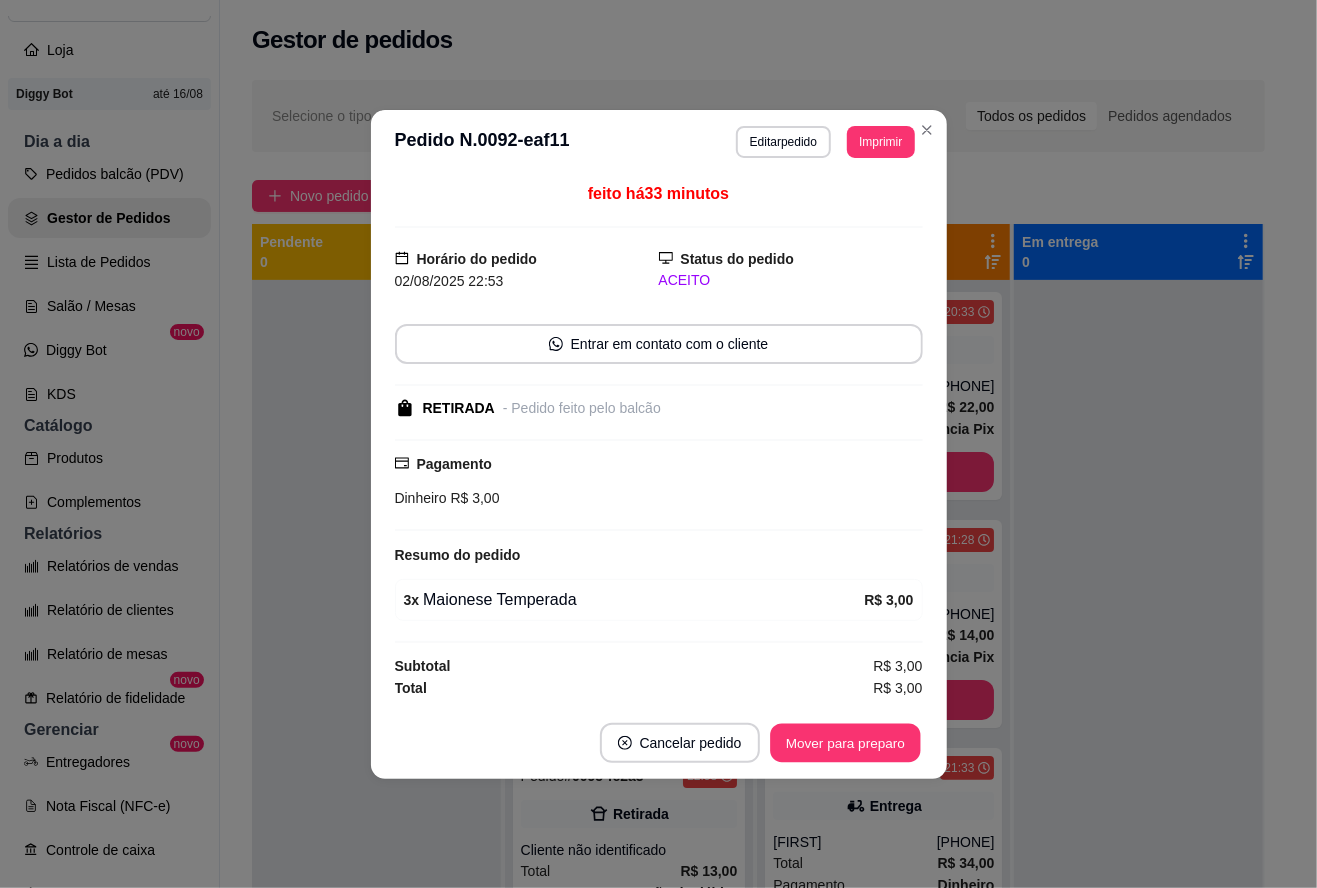 click on "Mover para preparo" at bounding box center (845, 742) 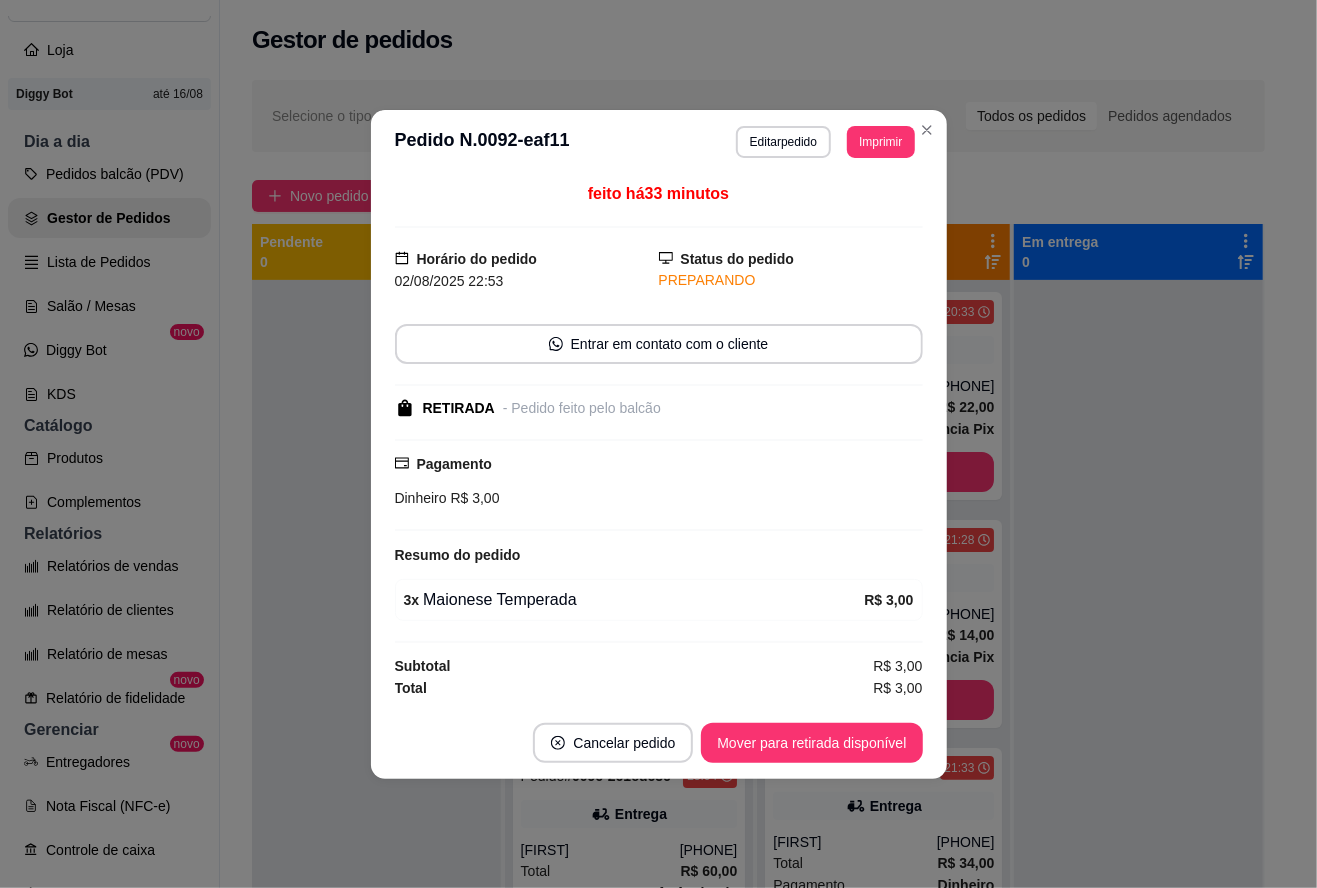 click on "Mover para retirada disponível" at bounding box center (811, 743) 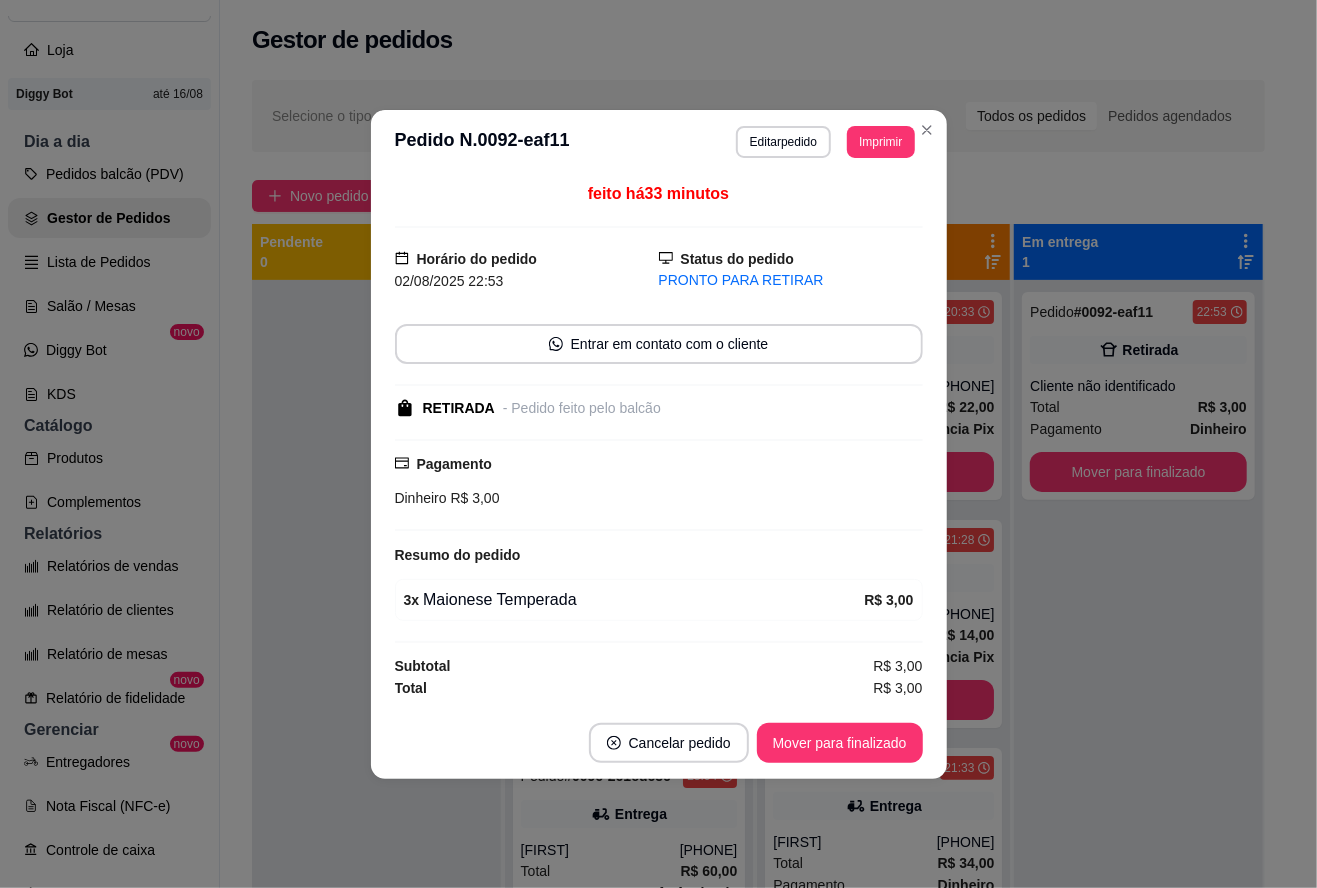 click on "Mover para finalizado" at bounding box center [840, 743] 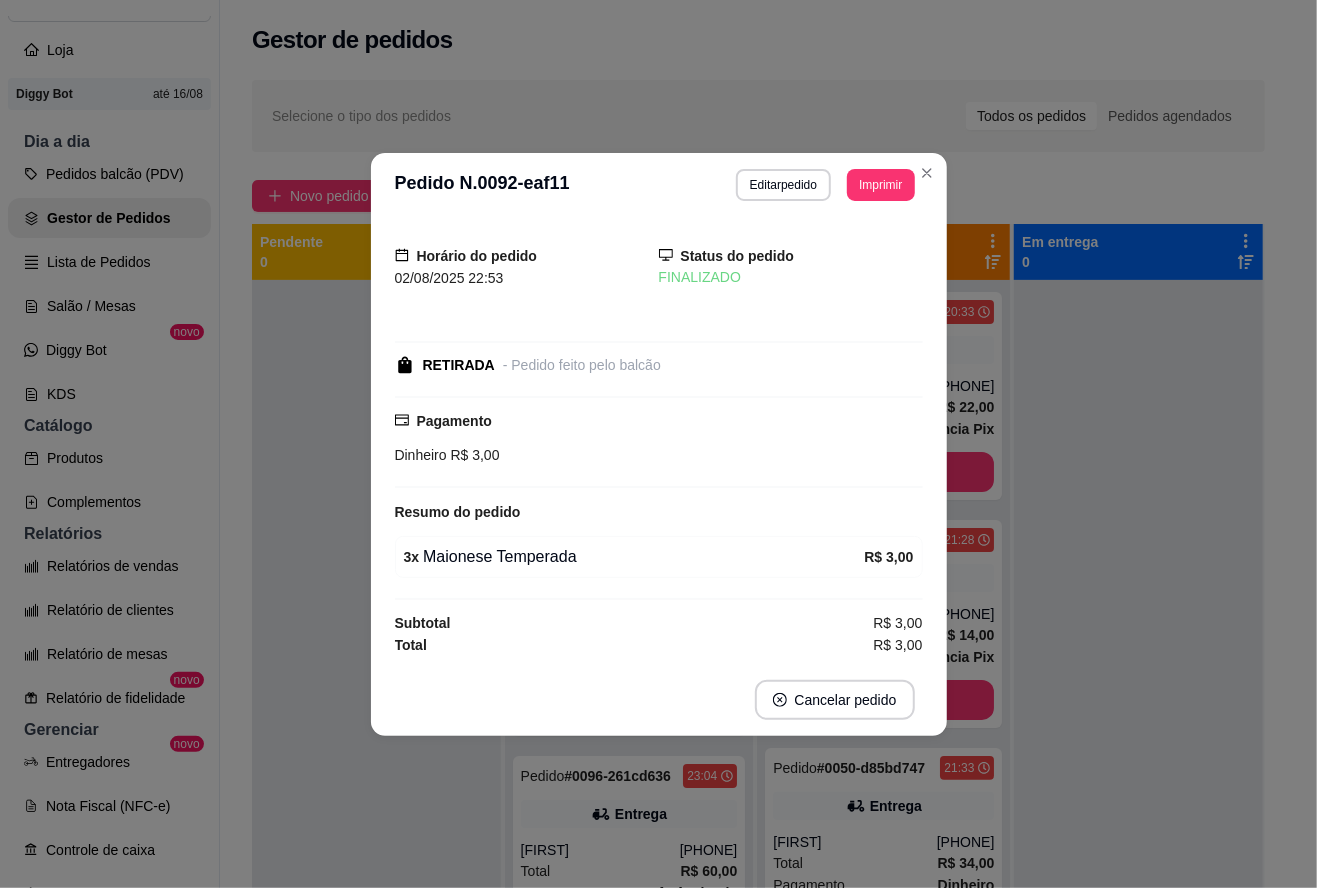 click at bounding box center (376, 724) 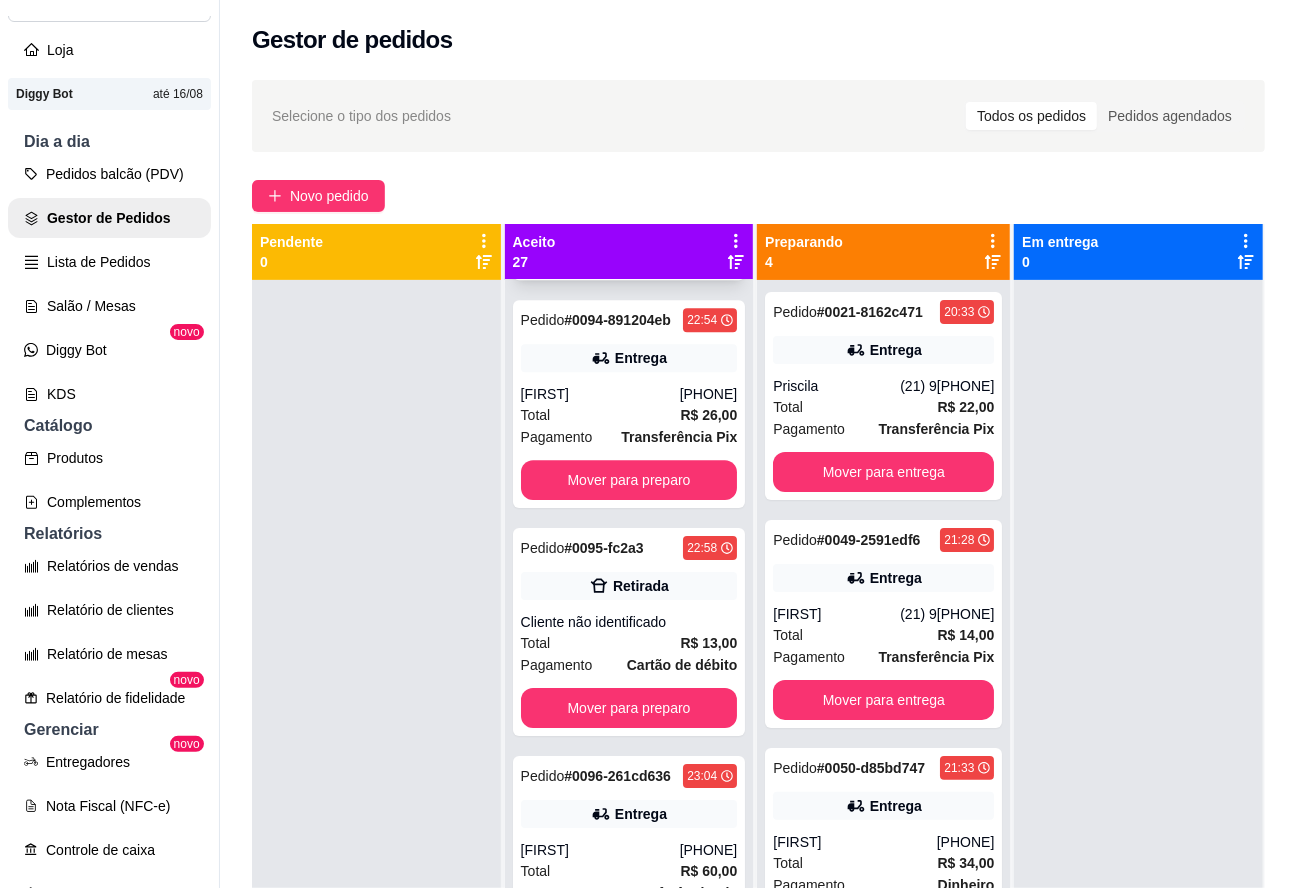 click on "[FIRST]" at bounding box center [629, 166] 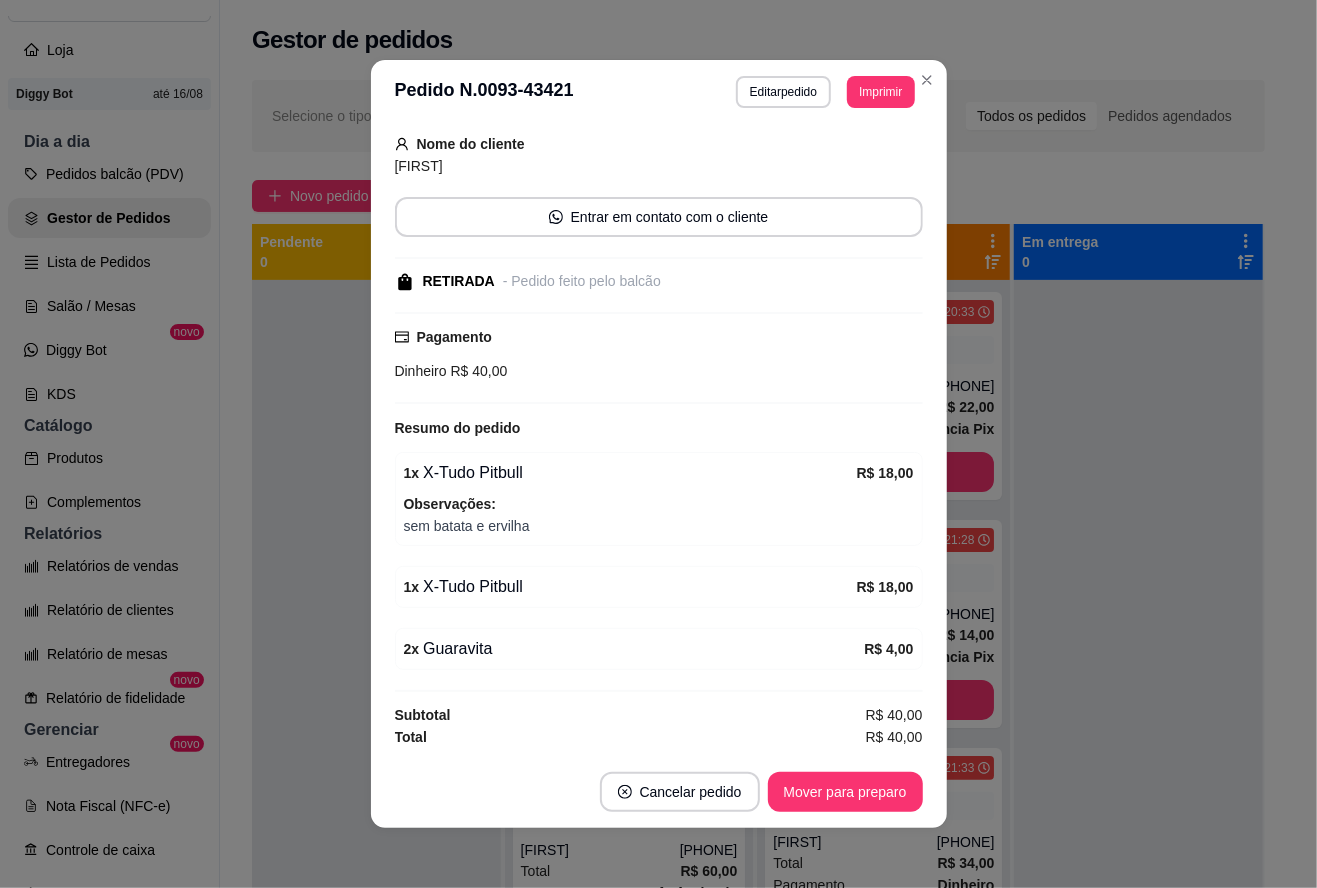 scroll, scrollTop: 126, scrollLeft: 0, axis: vertical 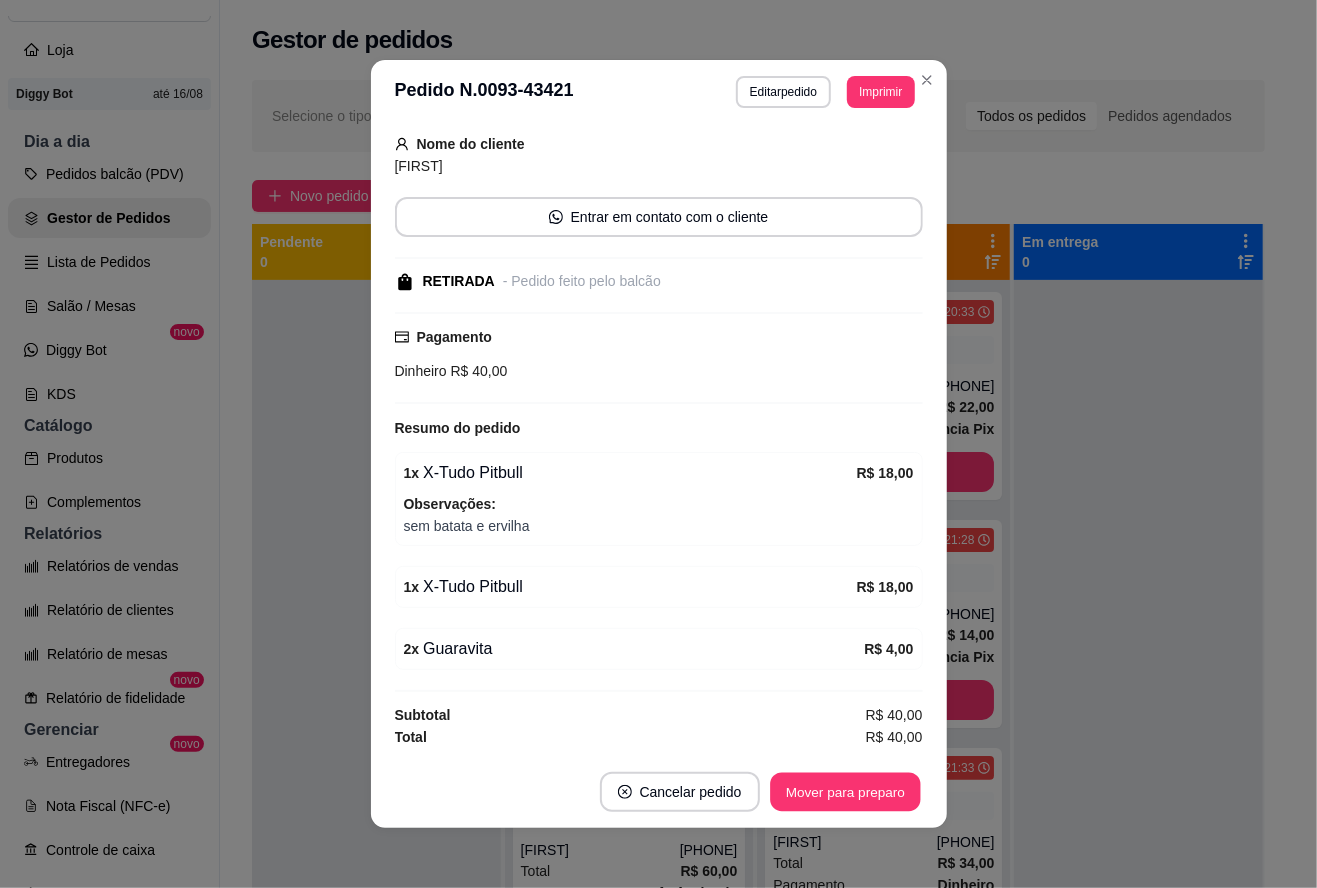 click on "Mover para preparo" at bounding box center (845, 792) 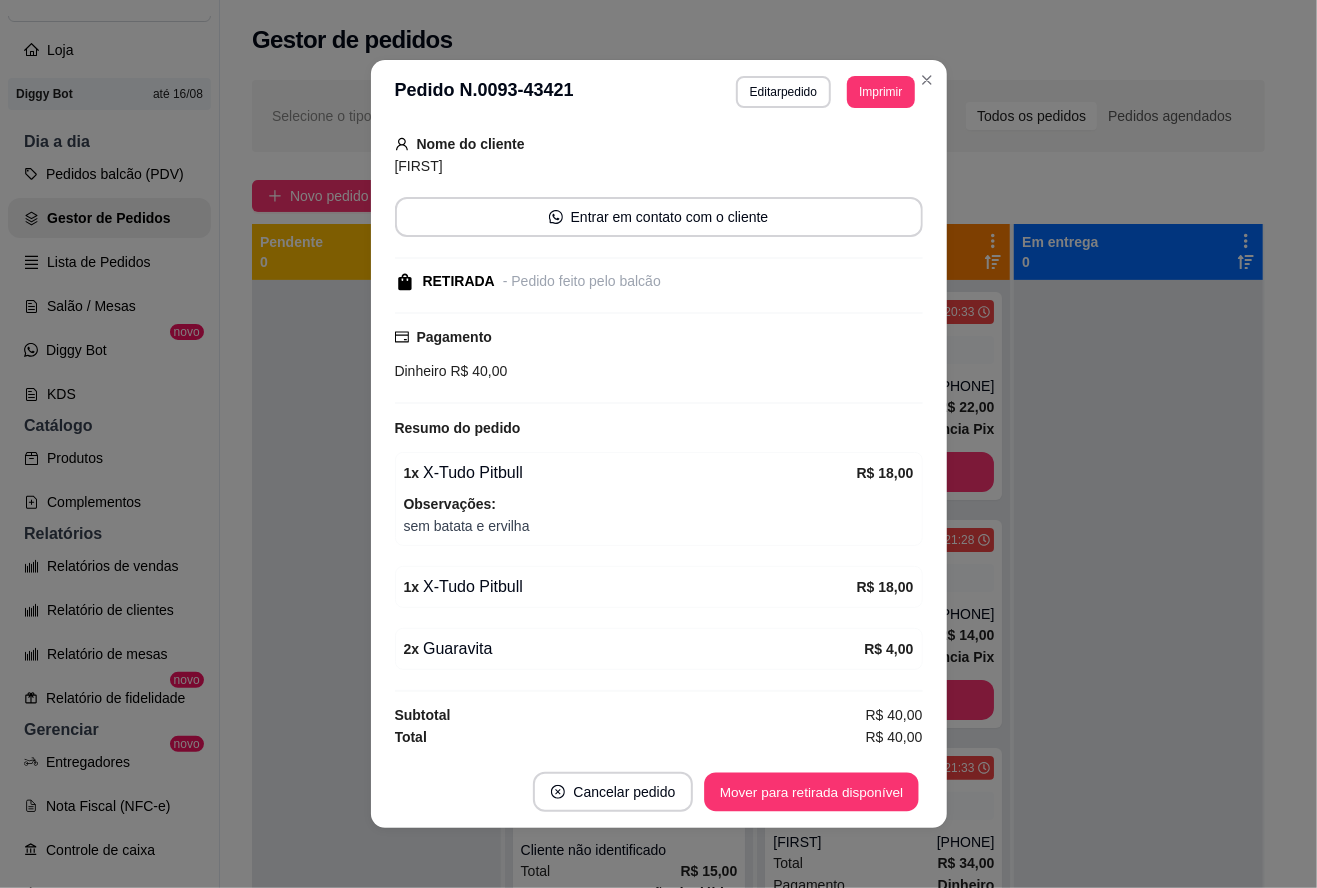 click on "Mover para retirada disponível" at bounding box center (812, 792) 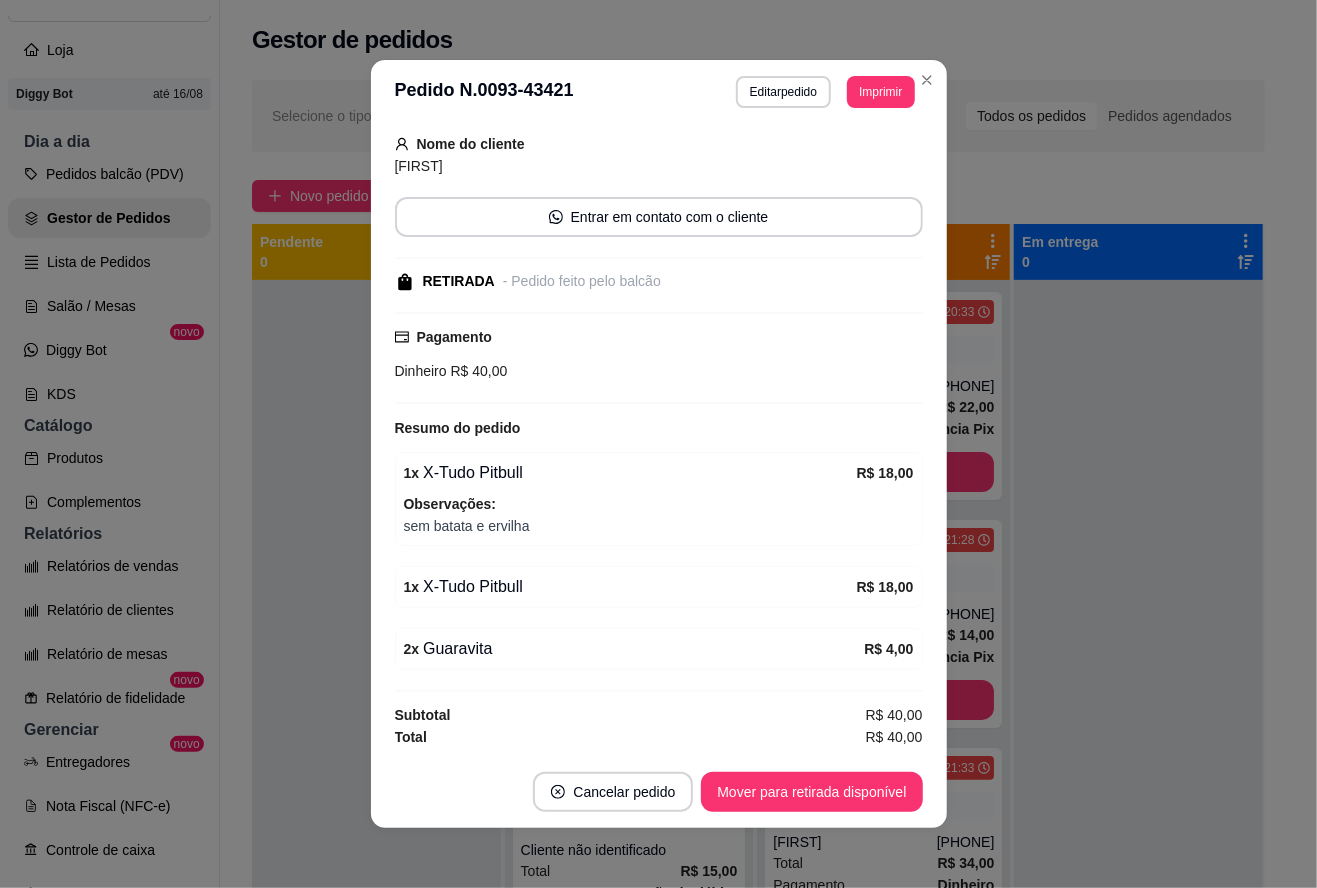 click on "Mover para retirada disponível" at bounding box center (811, 792) 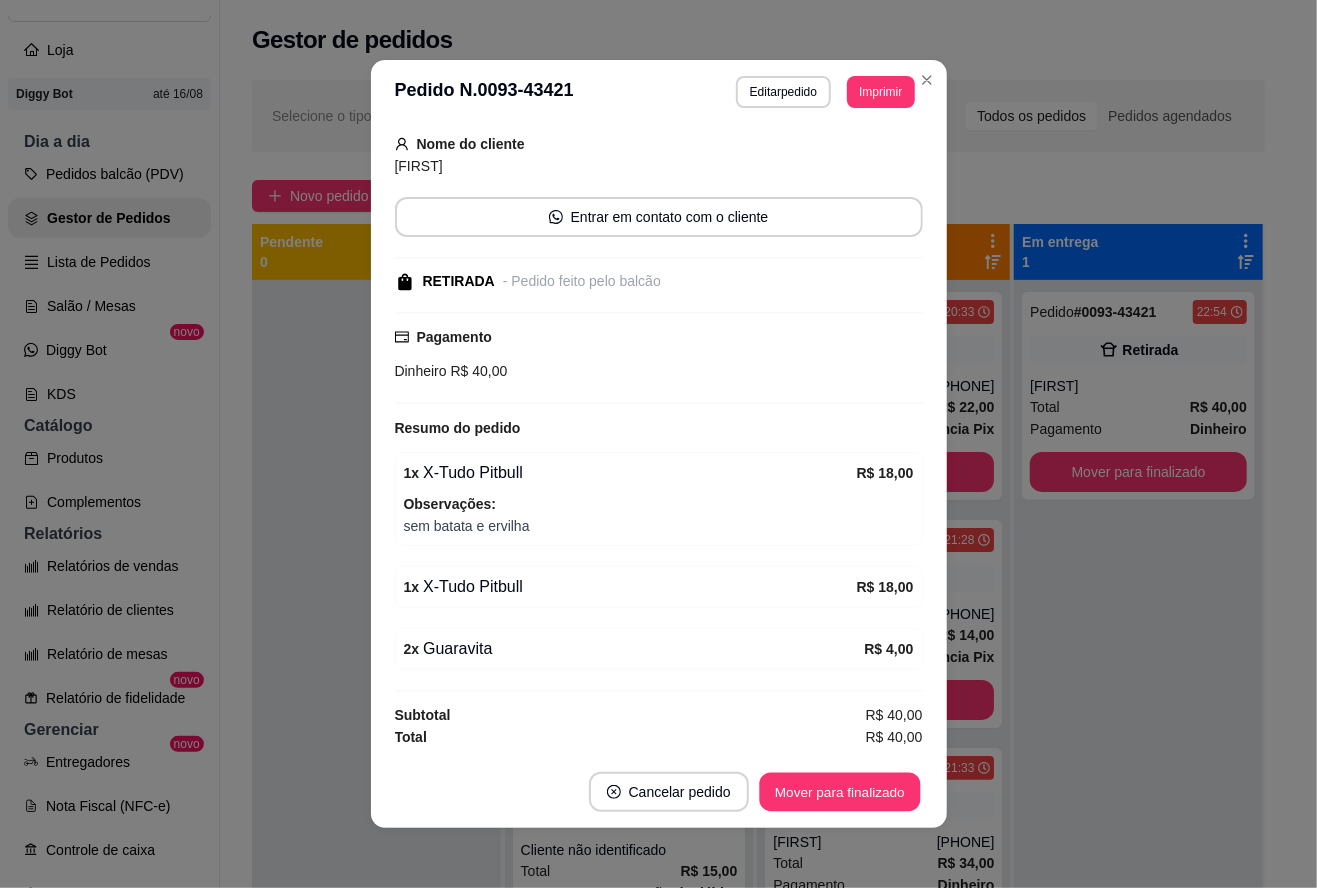 click on "Mover para finalizado" at bounding box center (839, 792) 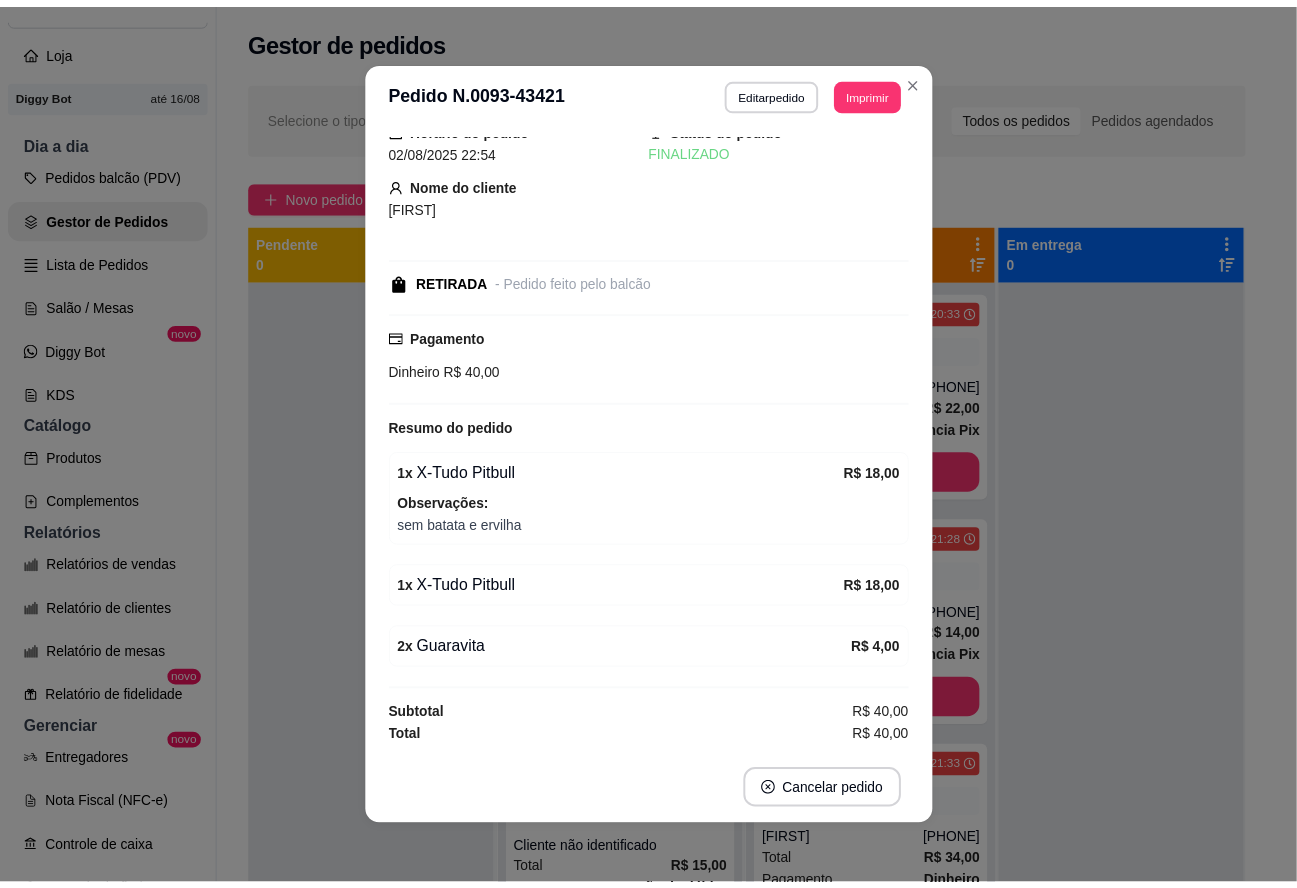 scroll, scrollTop: 40, scrollLeft: 0, axis: vertical 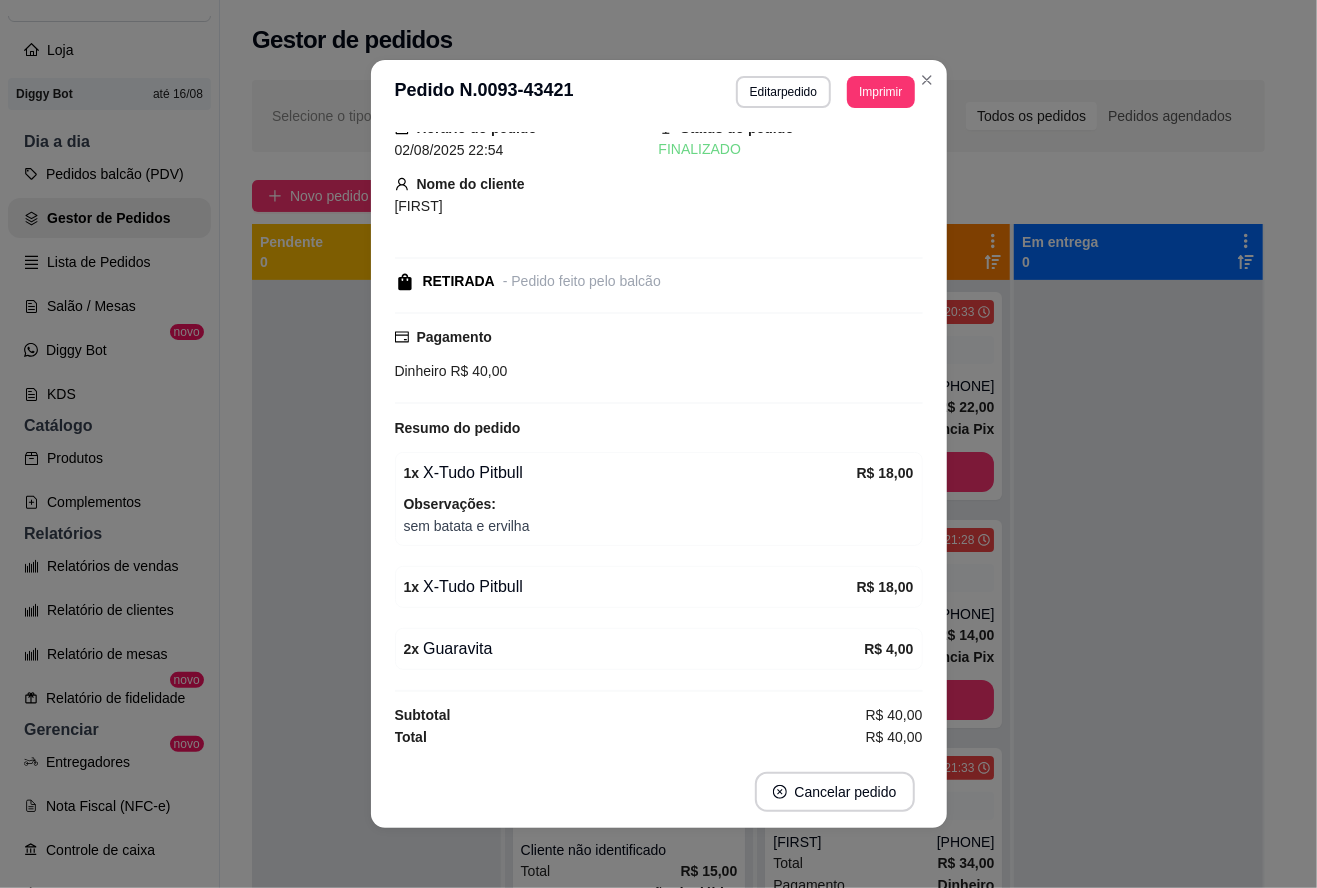 click at bounding box center [376, 724] 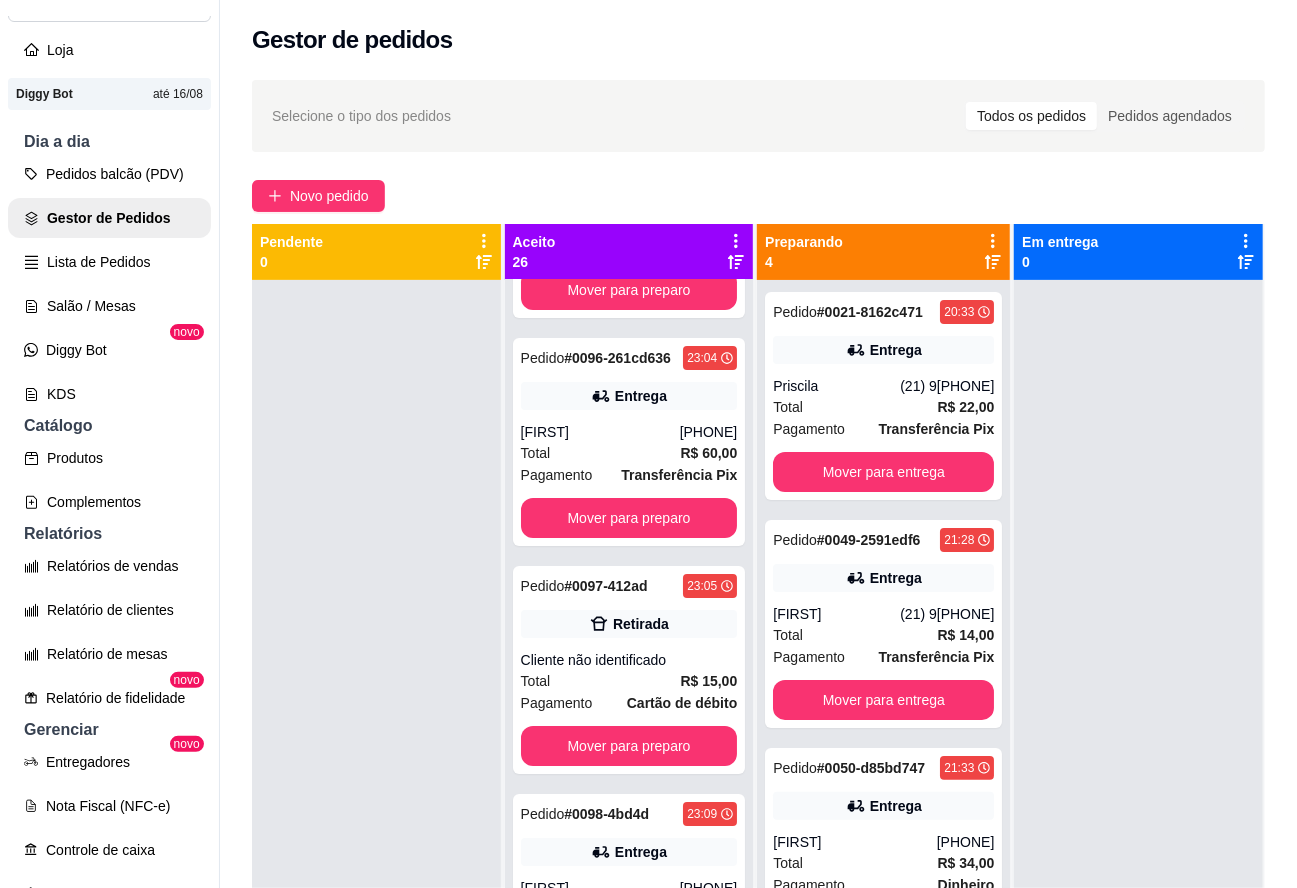 scroll, scrollTop: 3396, scrollLeft: 0, axis: vertical 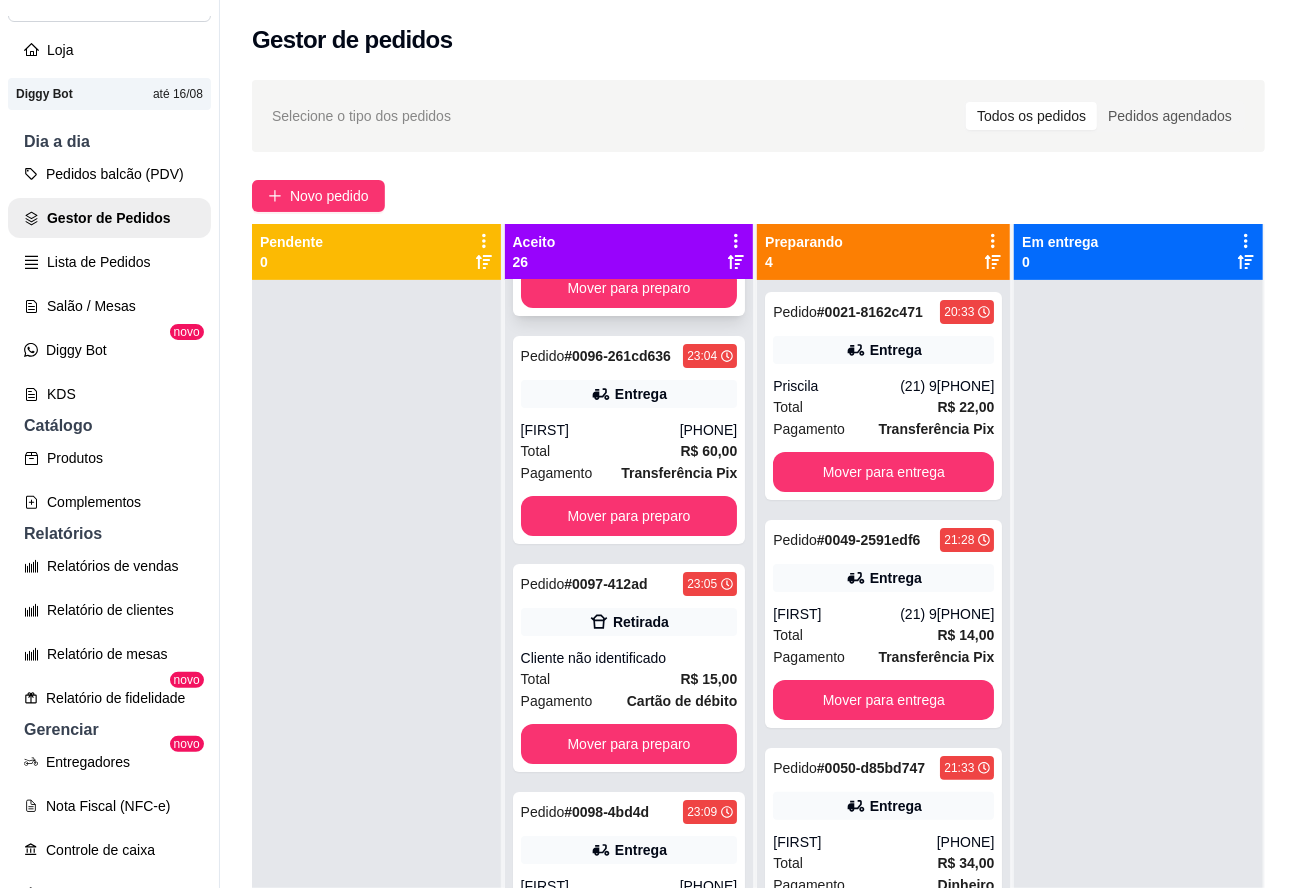 click on "Cliente não identificado" at bounding box center (629, 202) 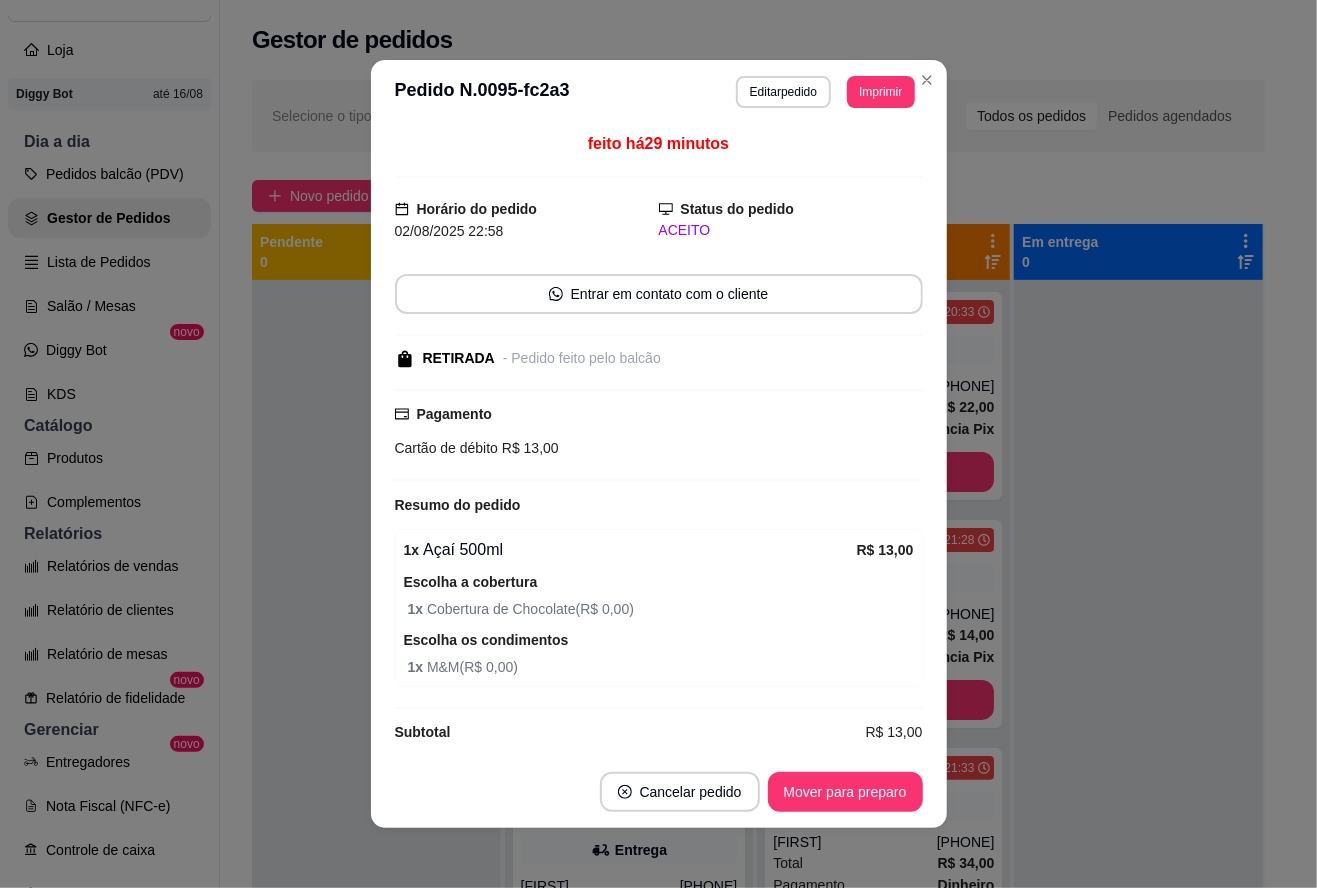 click at bounding box center [376, 724] 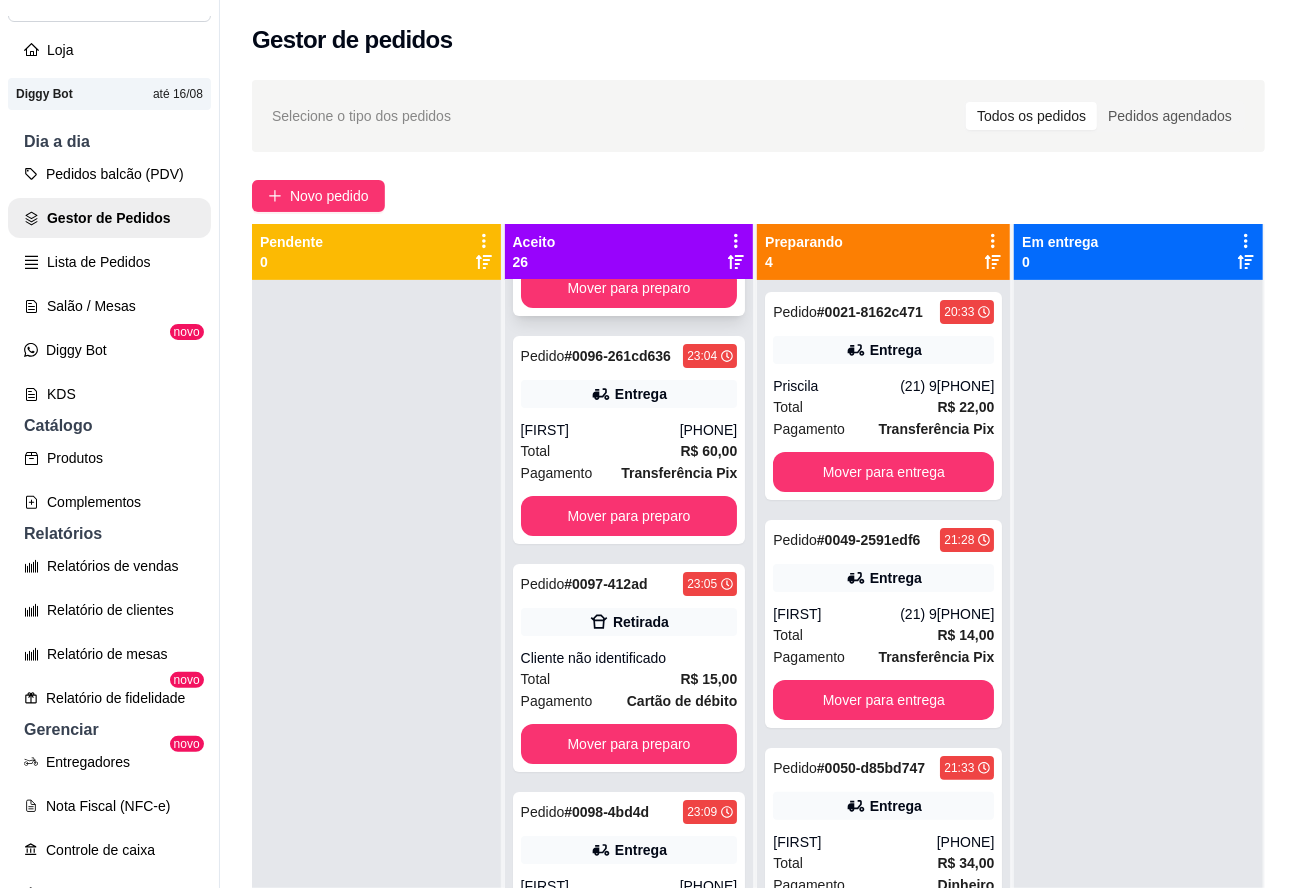 click on "Cliente não identificado" at bounding box center (629, 202) 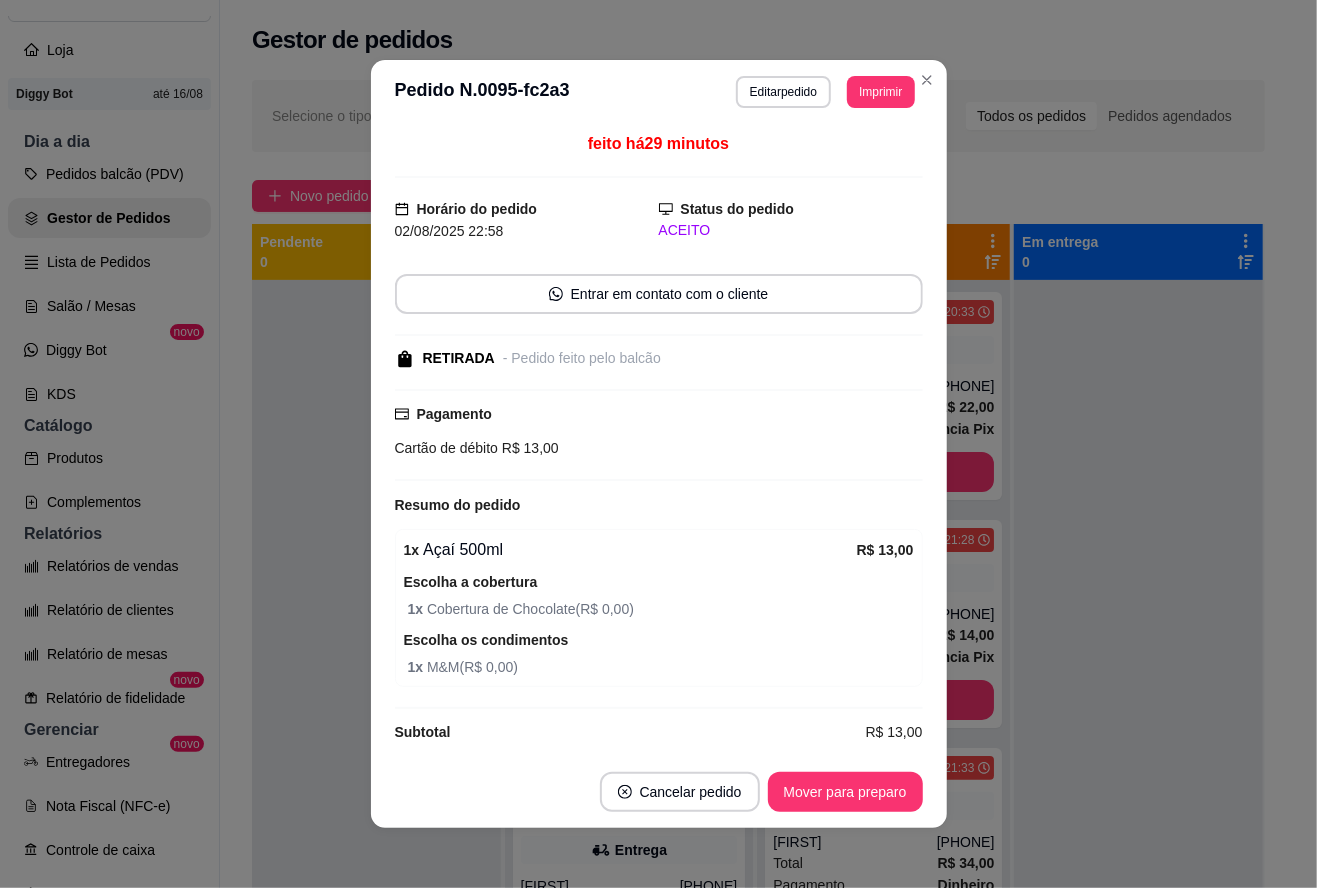 click on "Mover para preparo" at bounding box center (845, 792) 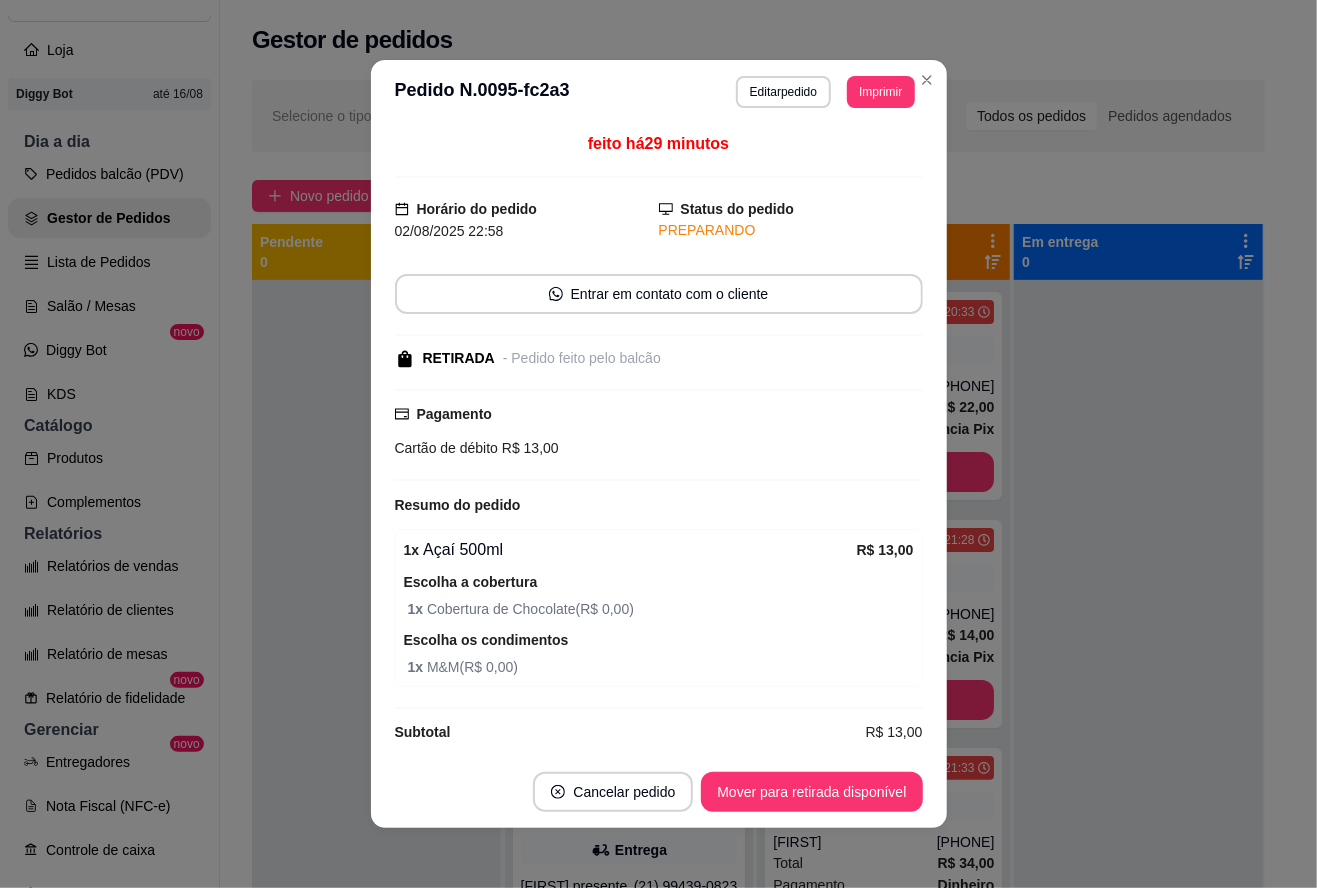 click on "Mover para retirada disponível" at bounding box center [811, 792] 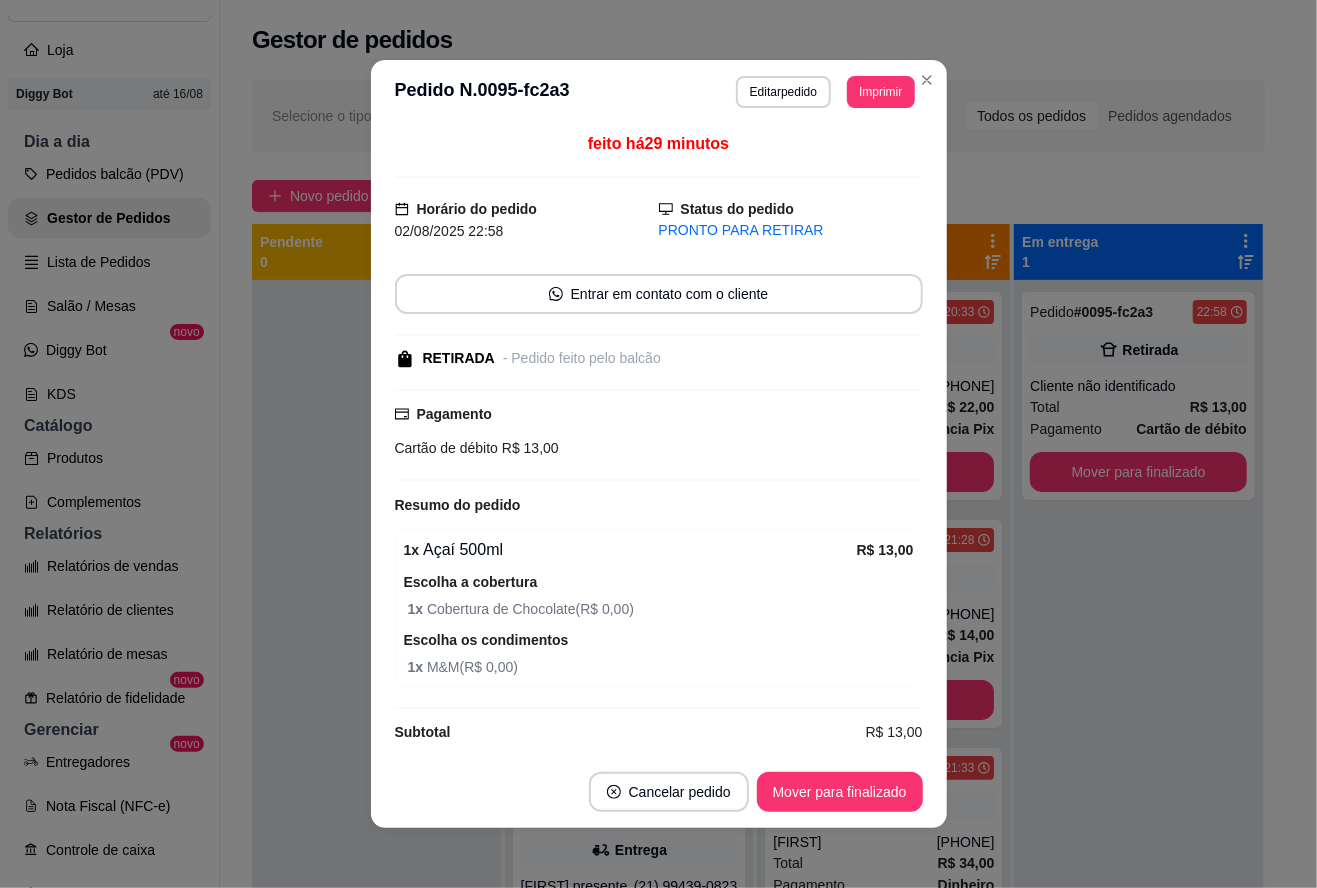 click on "Mover para finalizado" at bounding box center [840, 792] 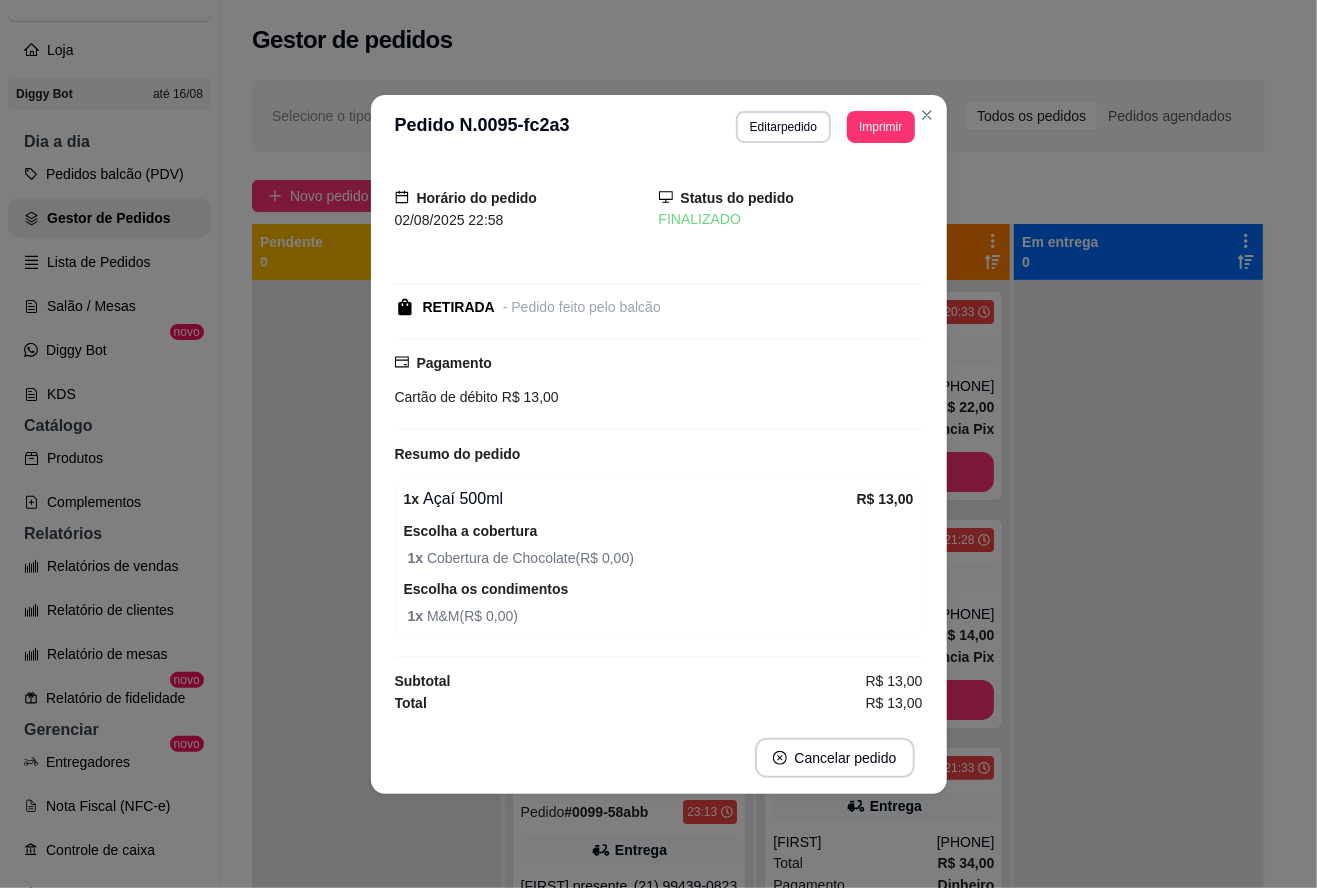 click at bounding box center (376, 724) 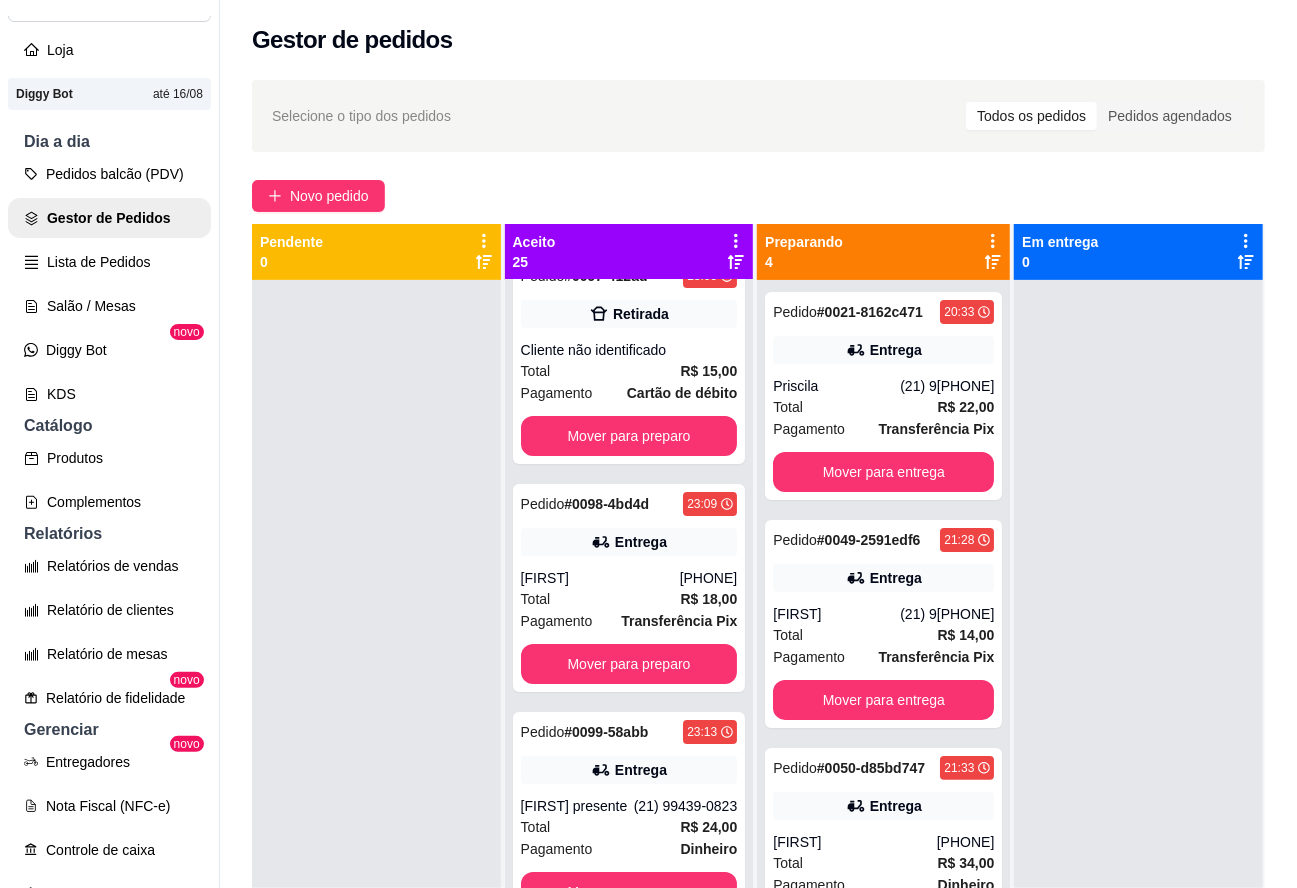 scroll, scrollTop: 3574, scrollLeft: 0, axis: vertical 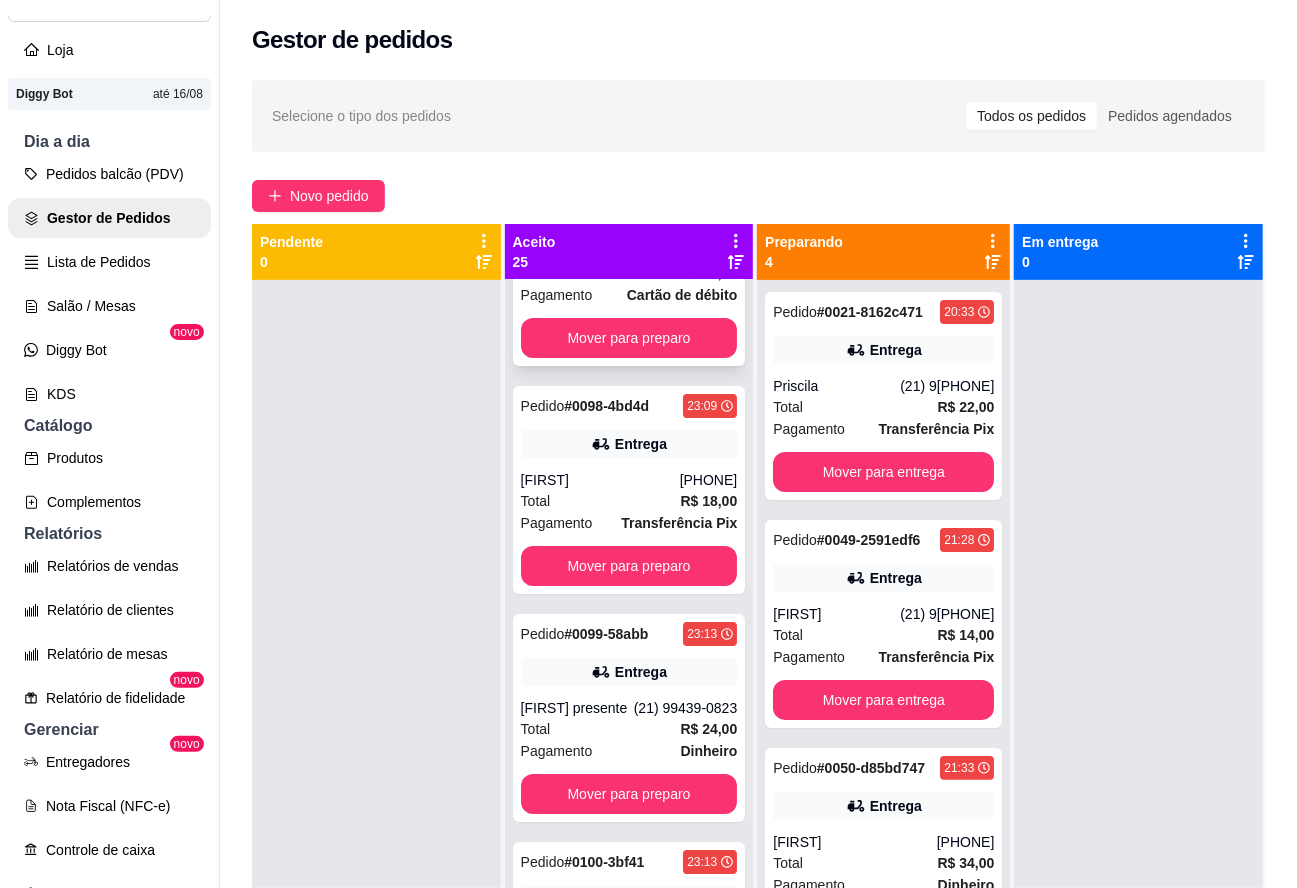 click on "Pedido  # 0097-412ad 23:05 Retirada Cliente não identificado Total R$ 15,00 Pagamento Cartão de débito Mover para preparo" at bounding box center (629, 262) 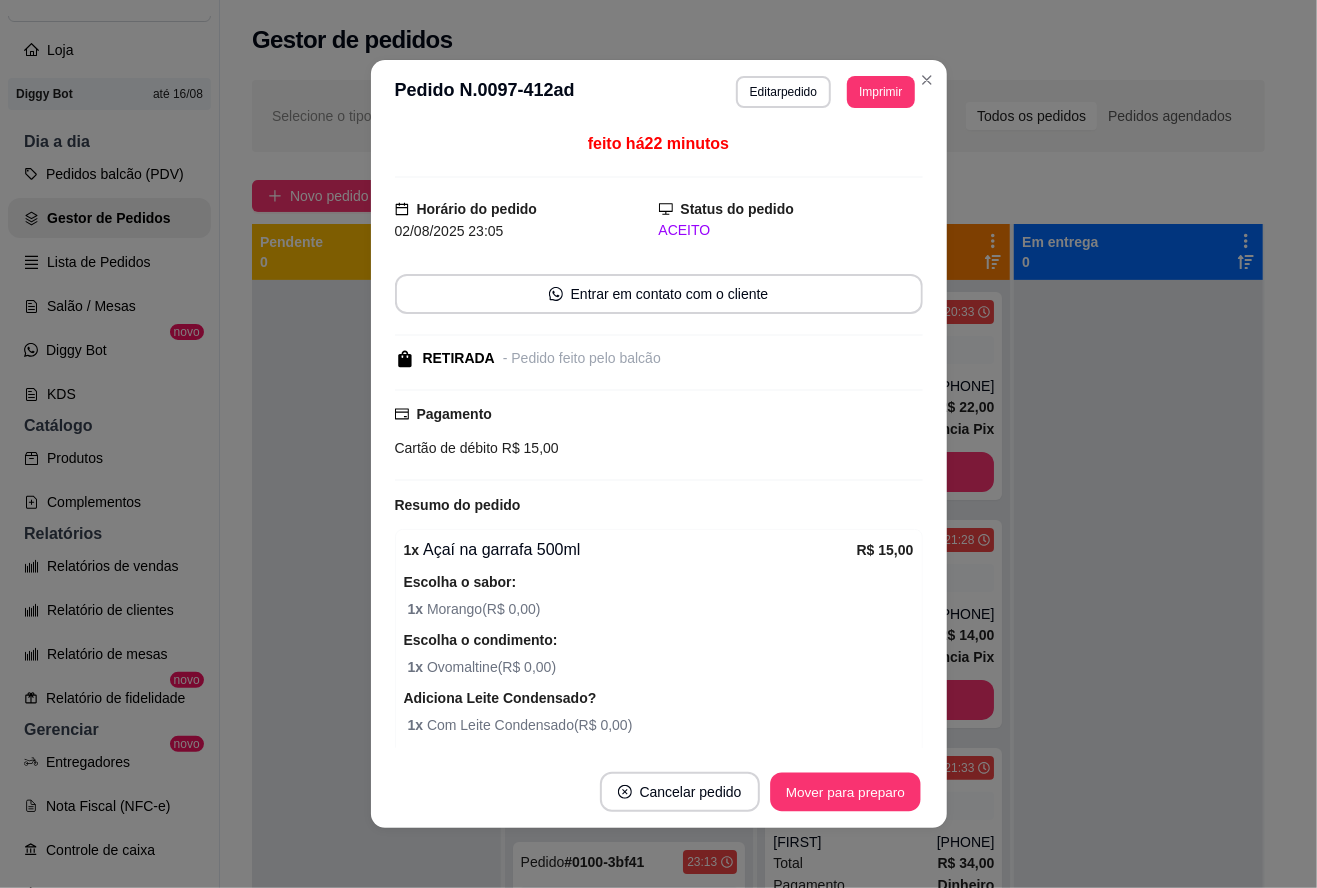 click on "Mover para preparo" at bounding box center (845, 792) 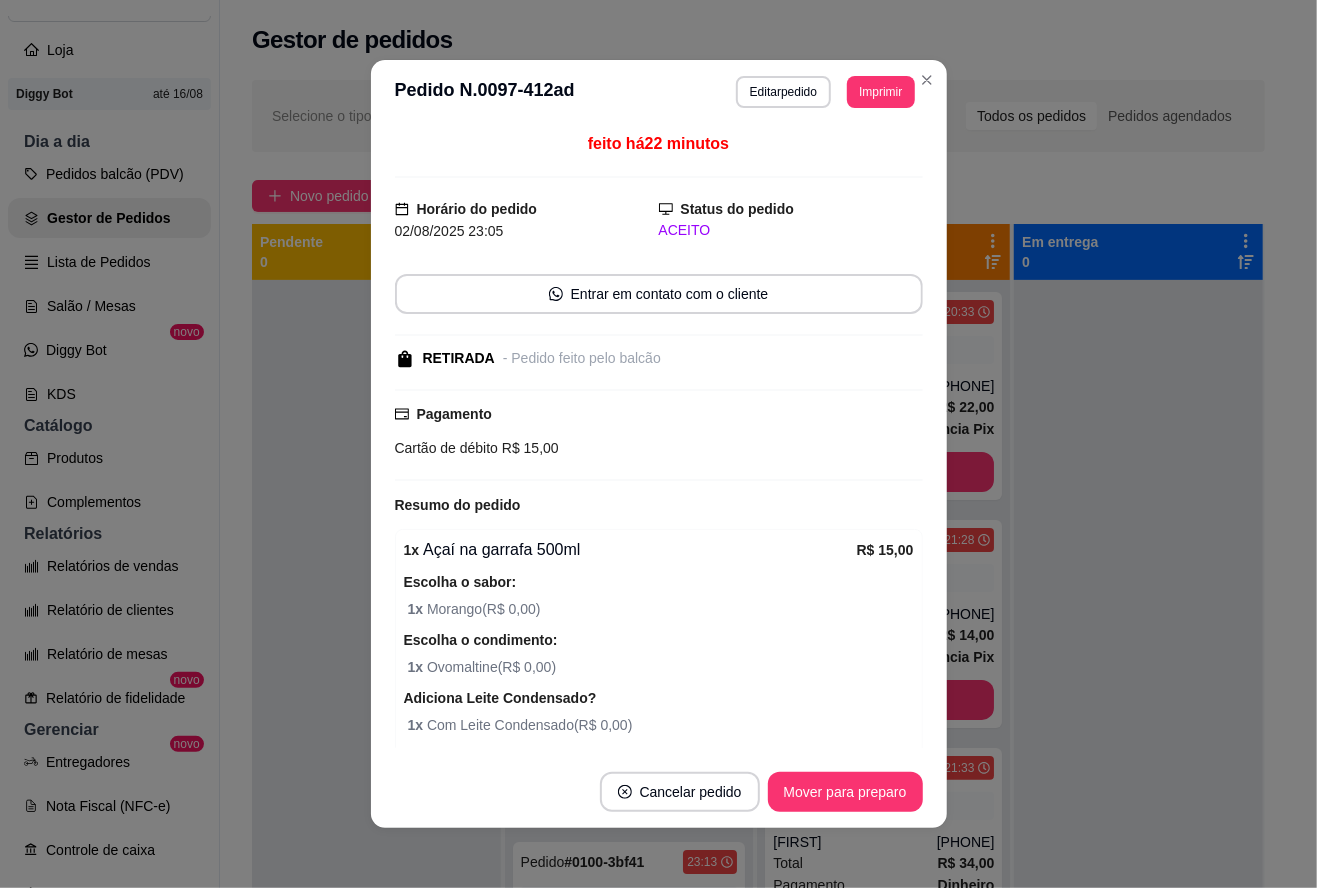 click on "Mover para preparo" at bounding box center [845, 792] 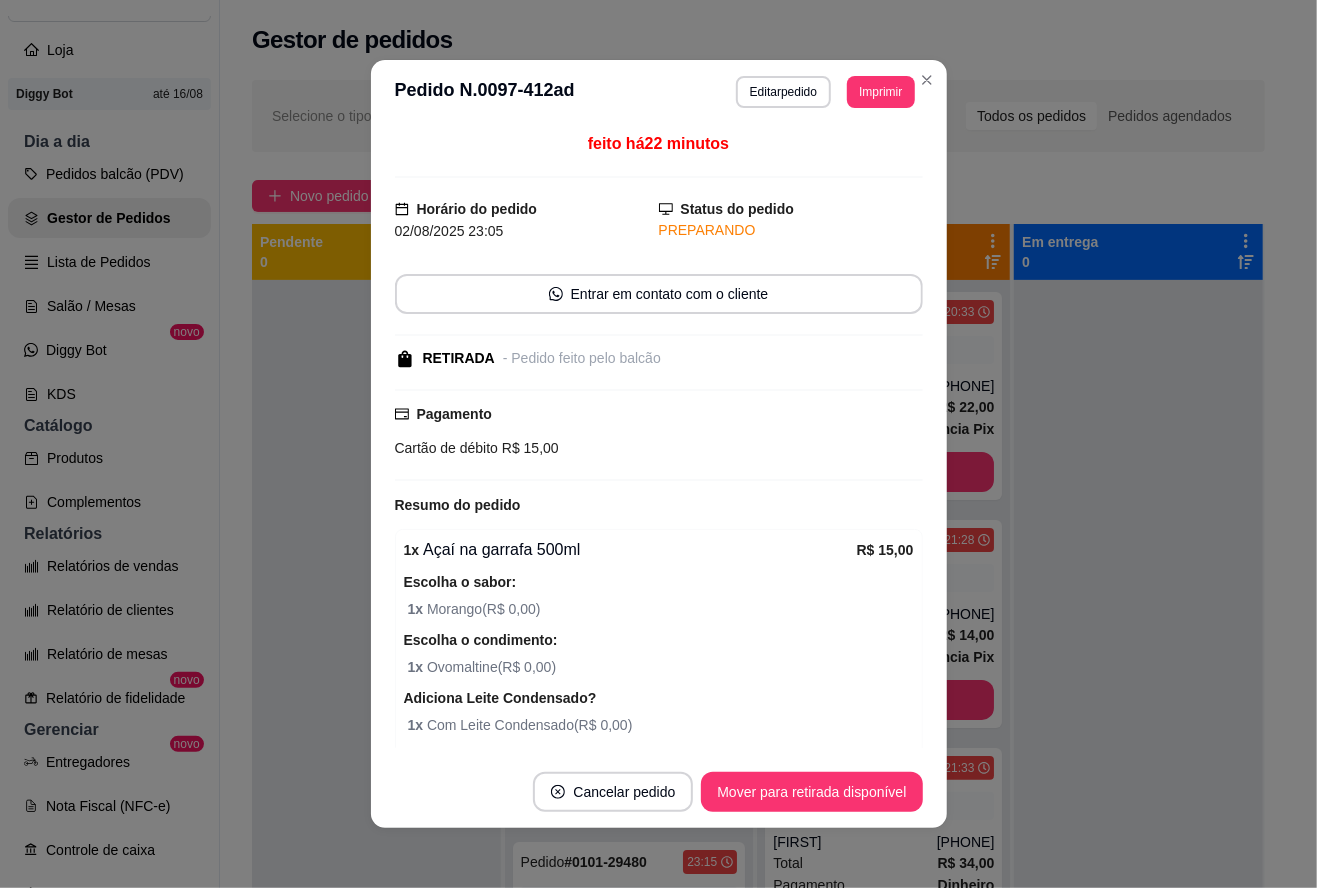 click on "Mover para retirada disponível" at bounding box center (811, 792) 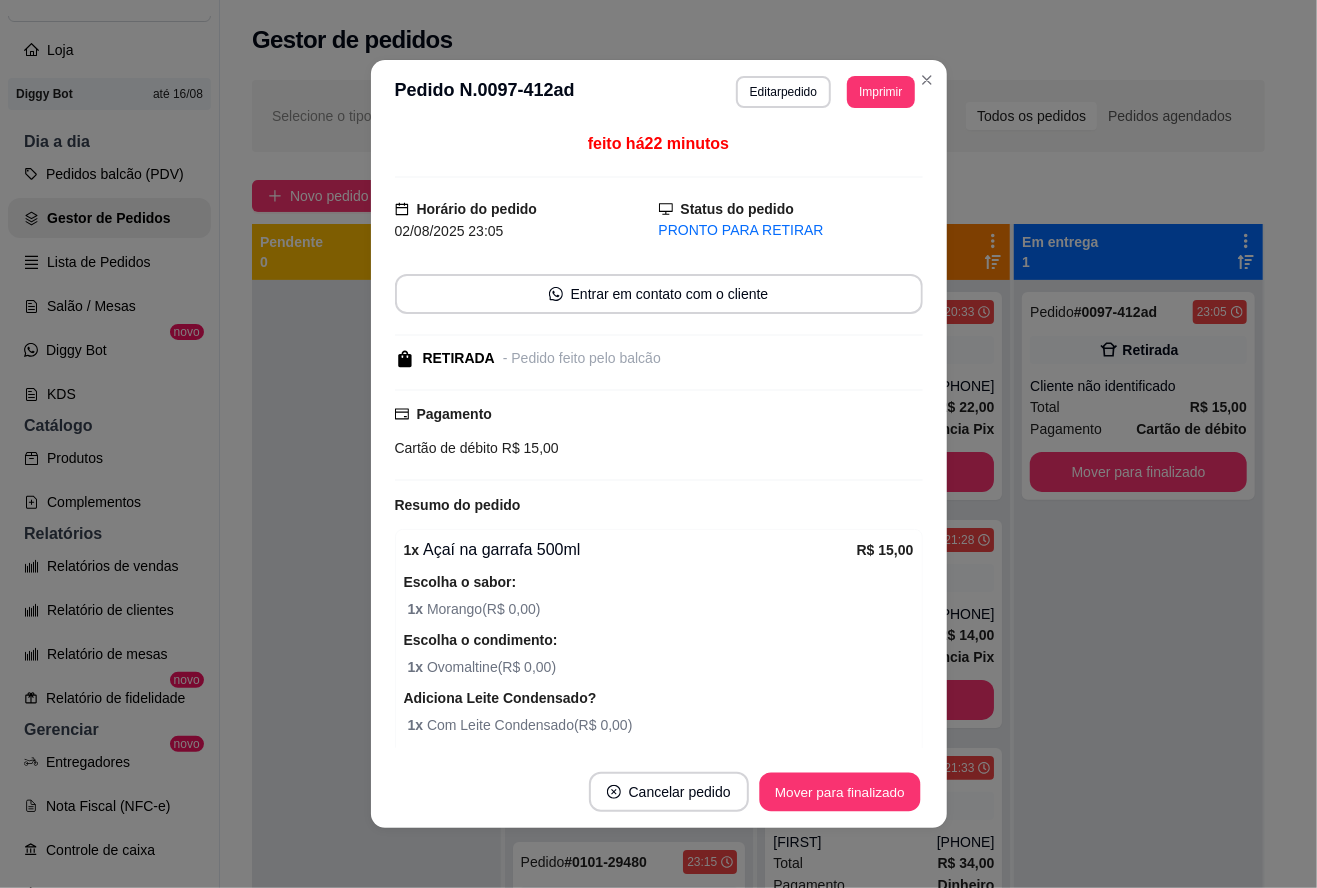 click on "Mover para finalizado" at bounding box center (839, 792) 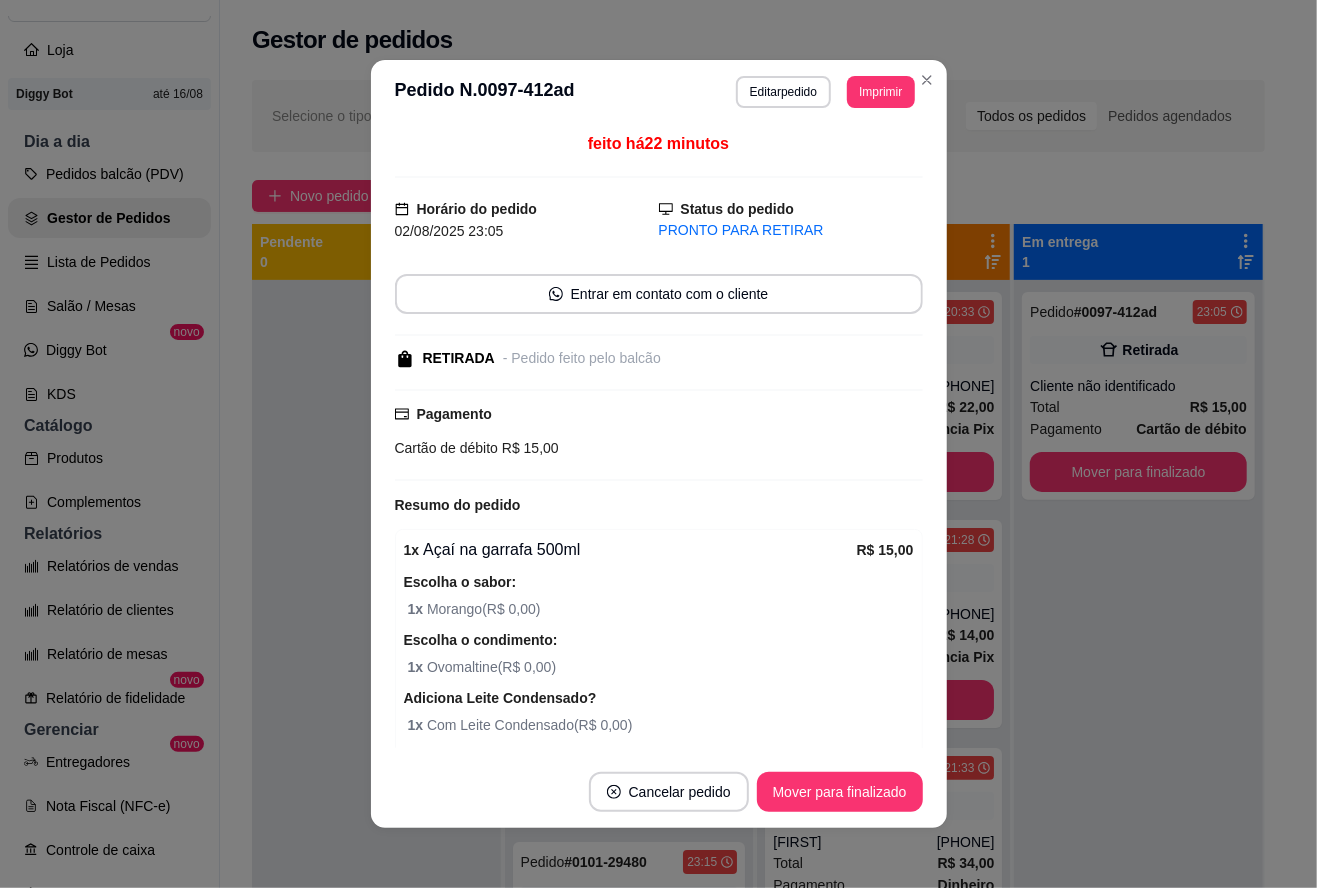click on "Mover para finalizado" at bounding box center (840, 792) 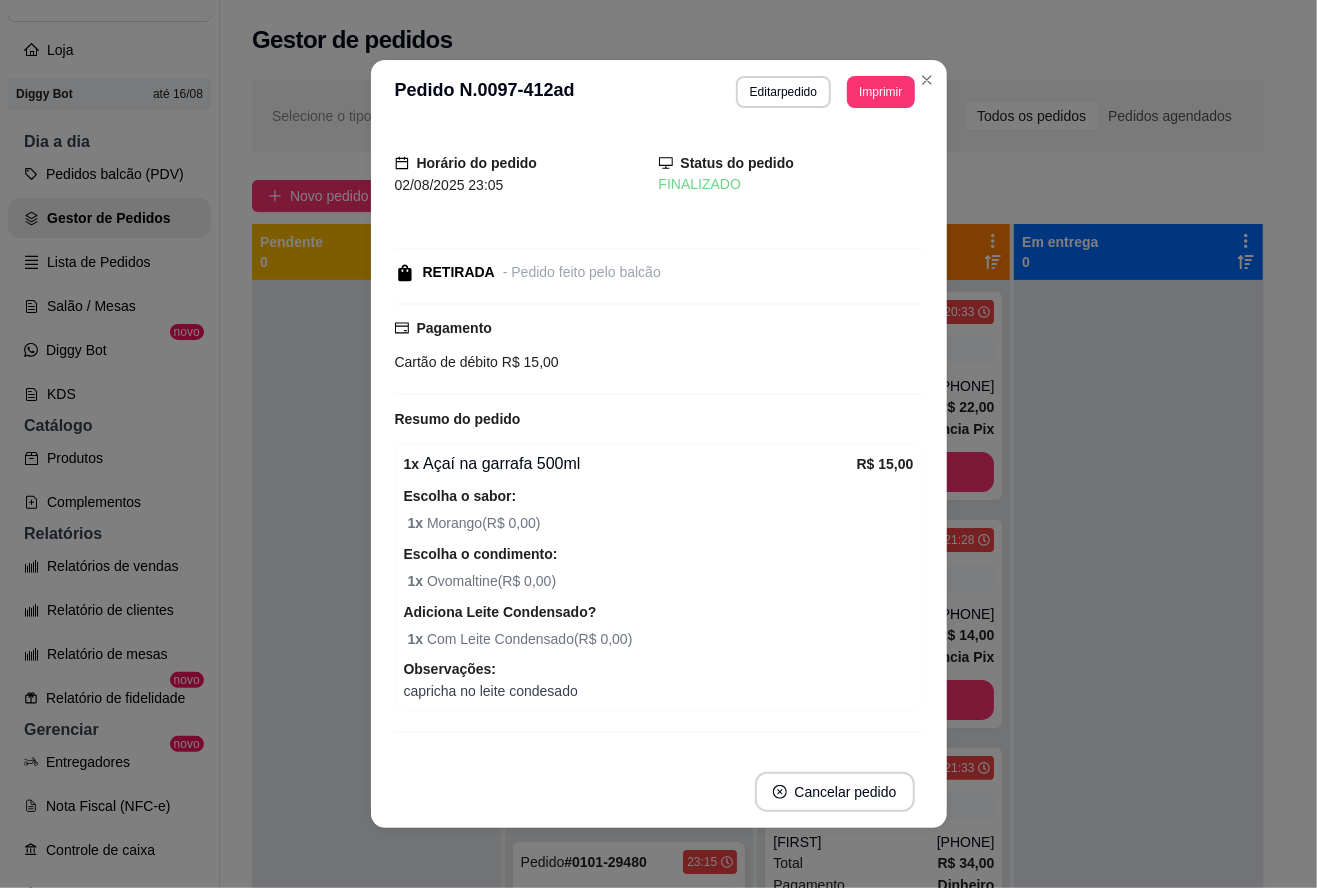 click at bounding box center (376, 724) 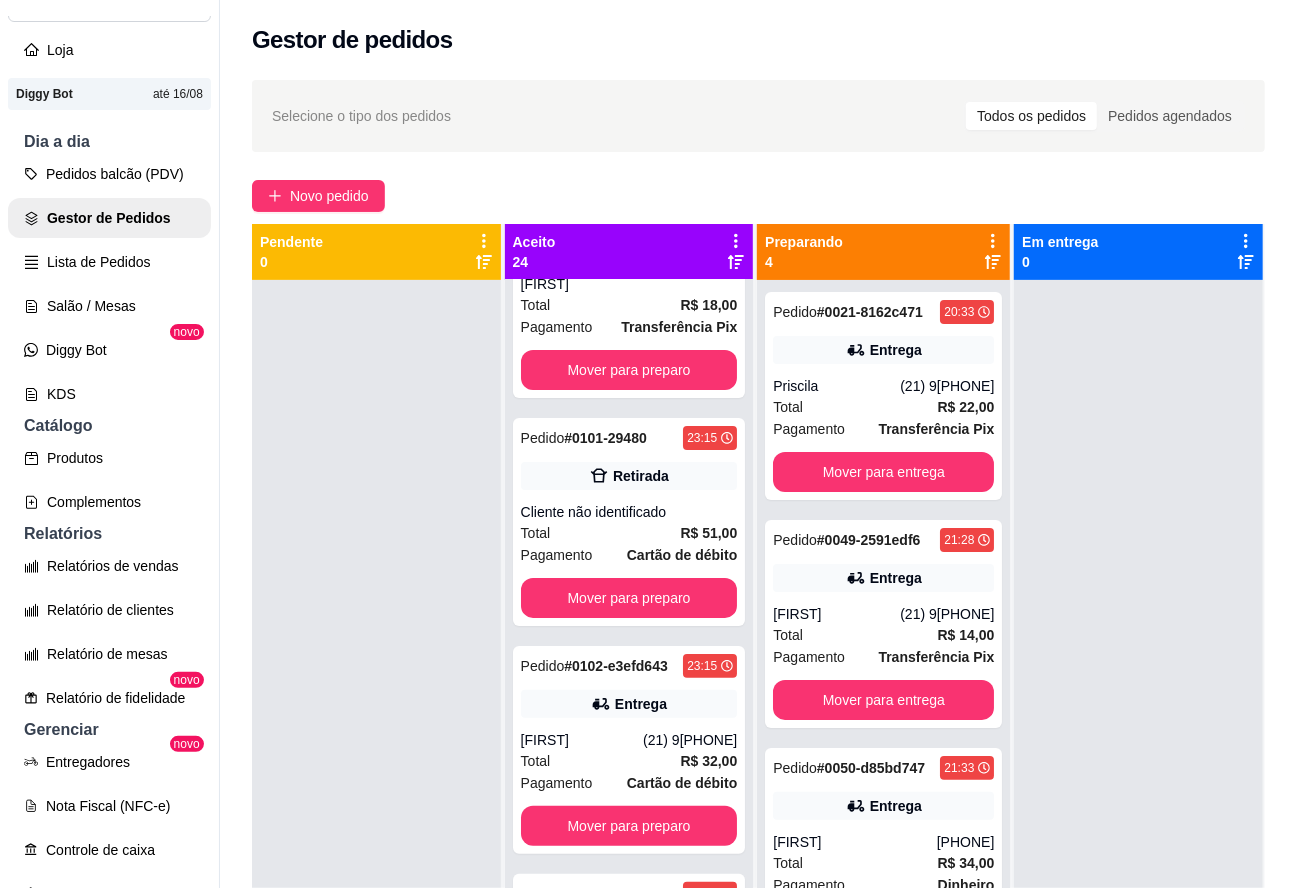 scroll, scrollTop: 4004, scrollLeft: 0, axis: vertical 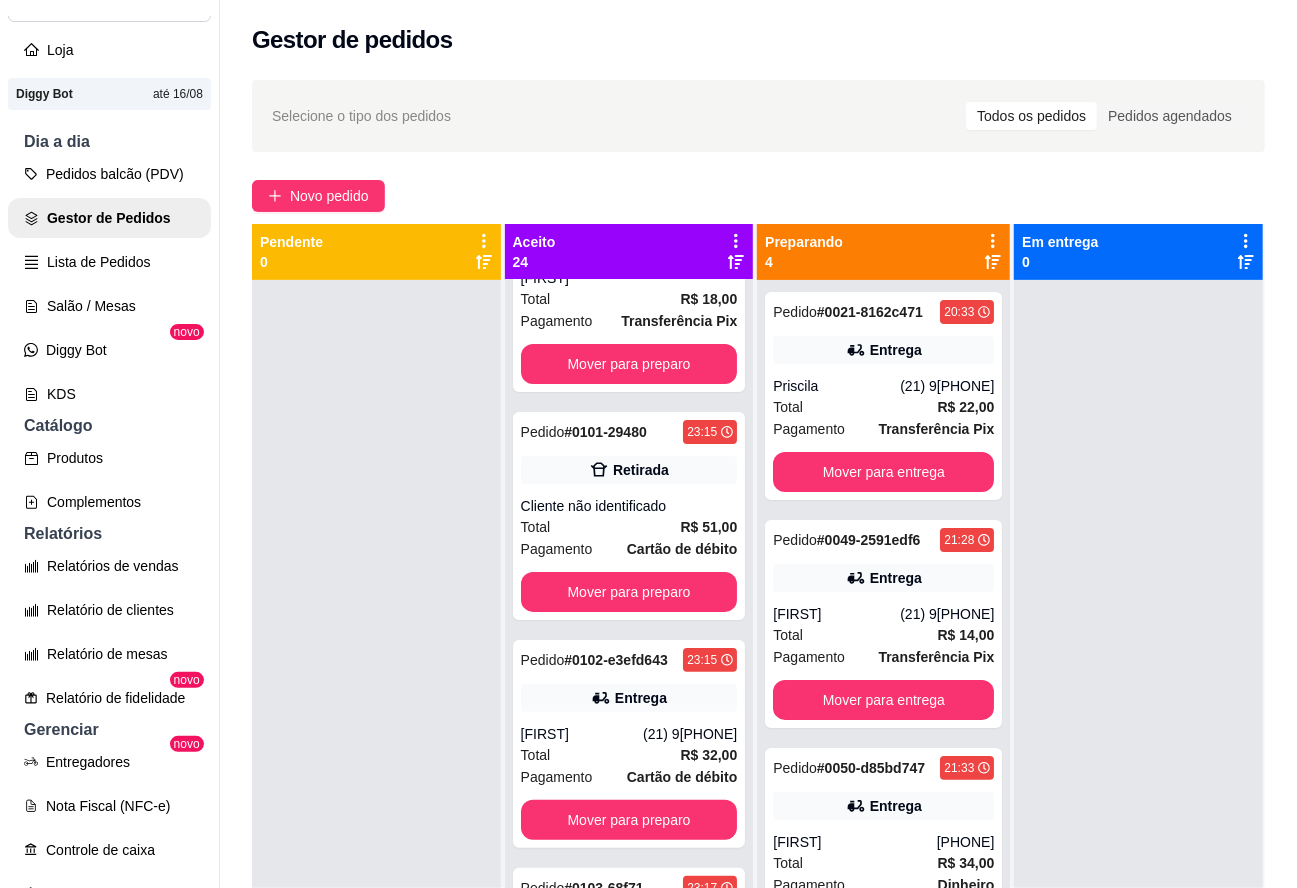 click on "Mover para preparo" at bounding box center (629, 364) 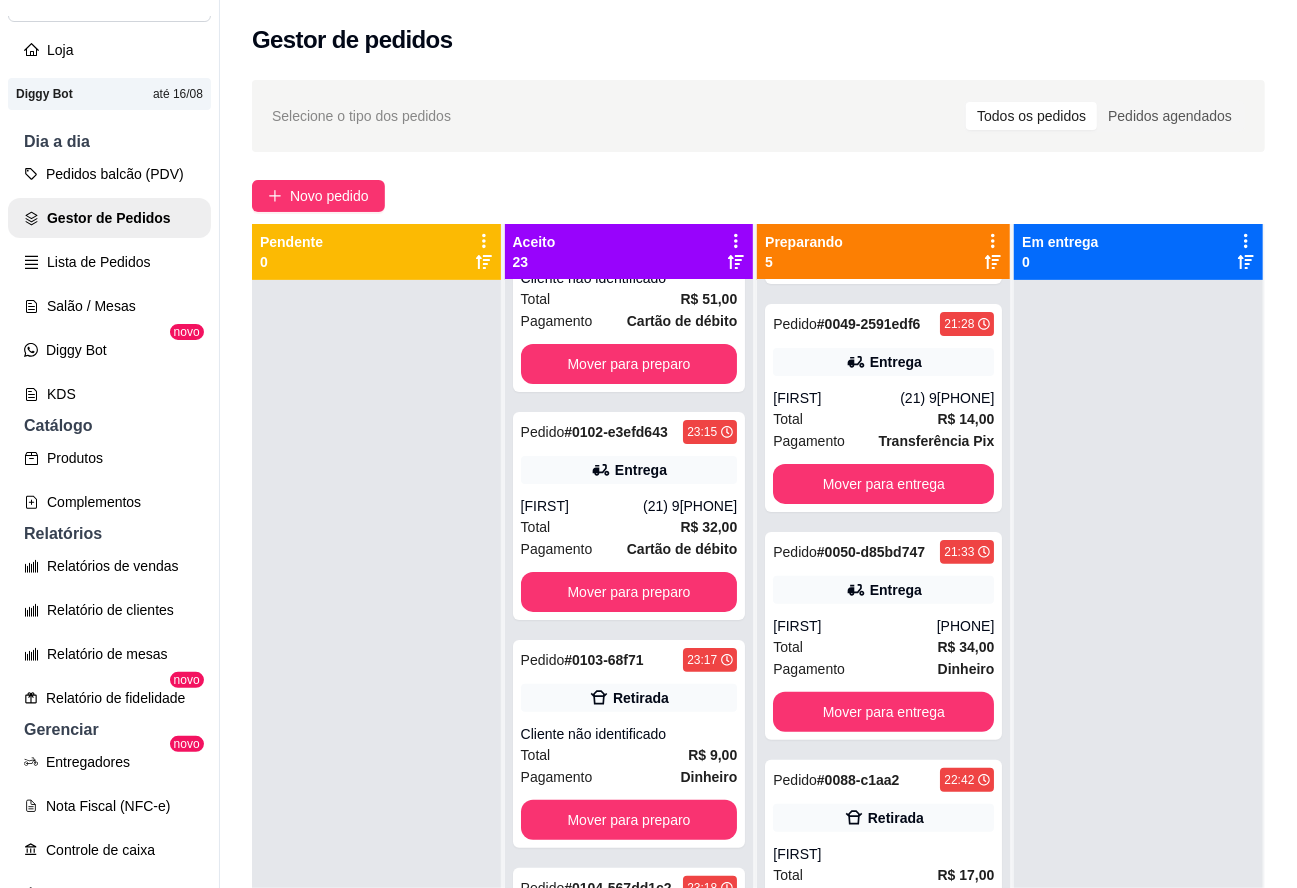 scroll, scrollTop: 272, scrollLeft: 0, axis: vertical 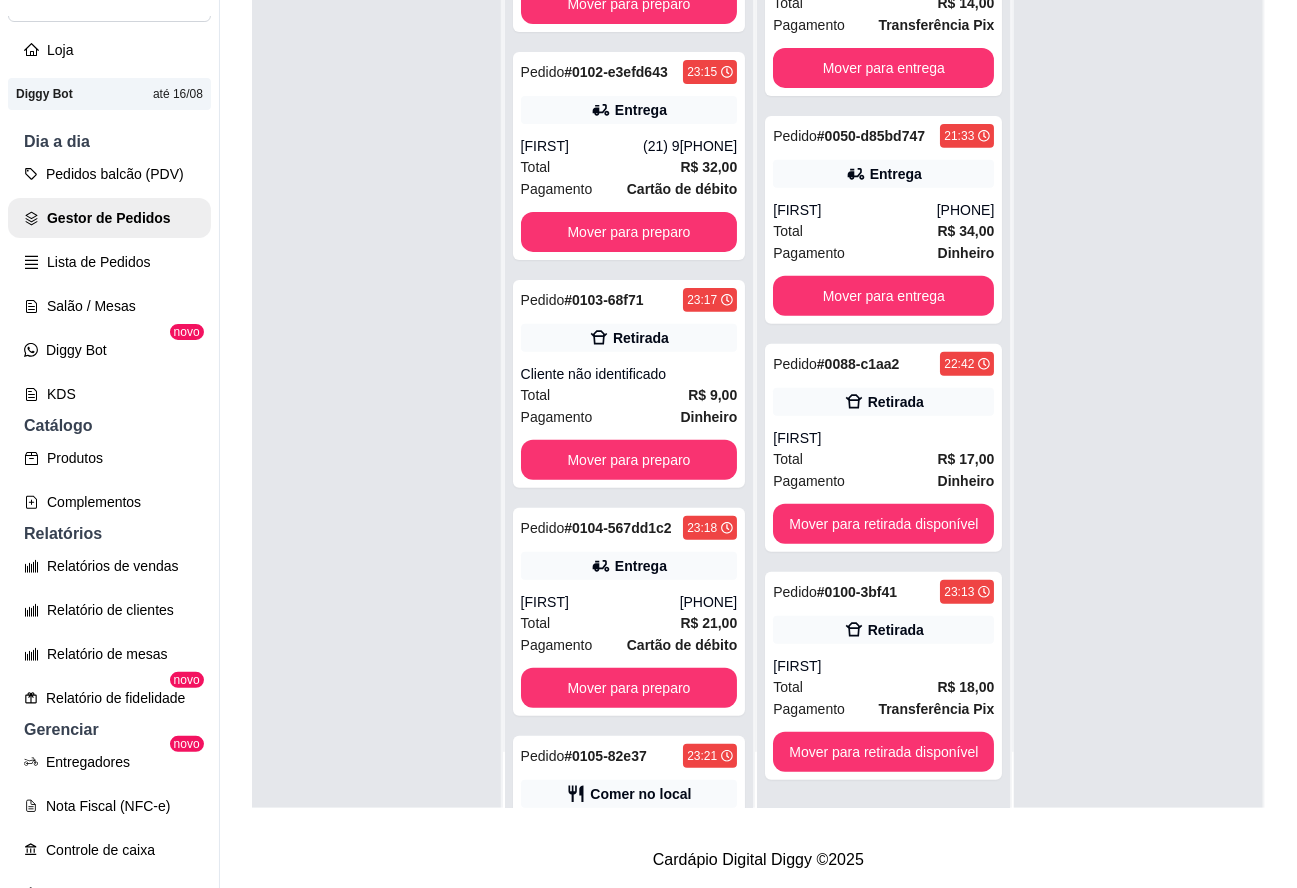click on "Mover para retirada disponível" at bounding box center (883, 752) 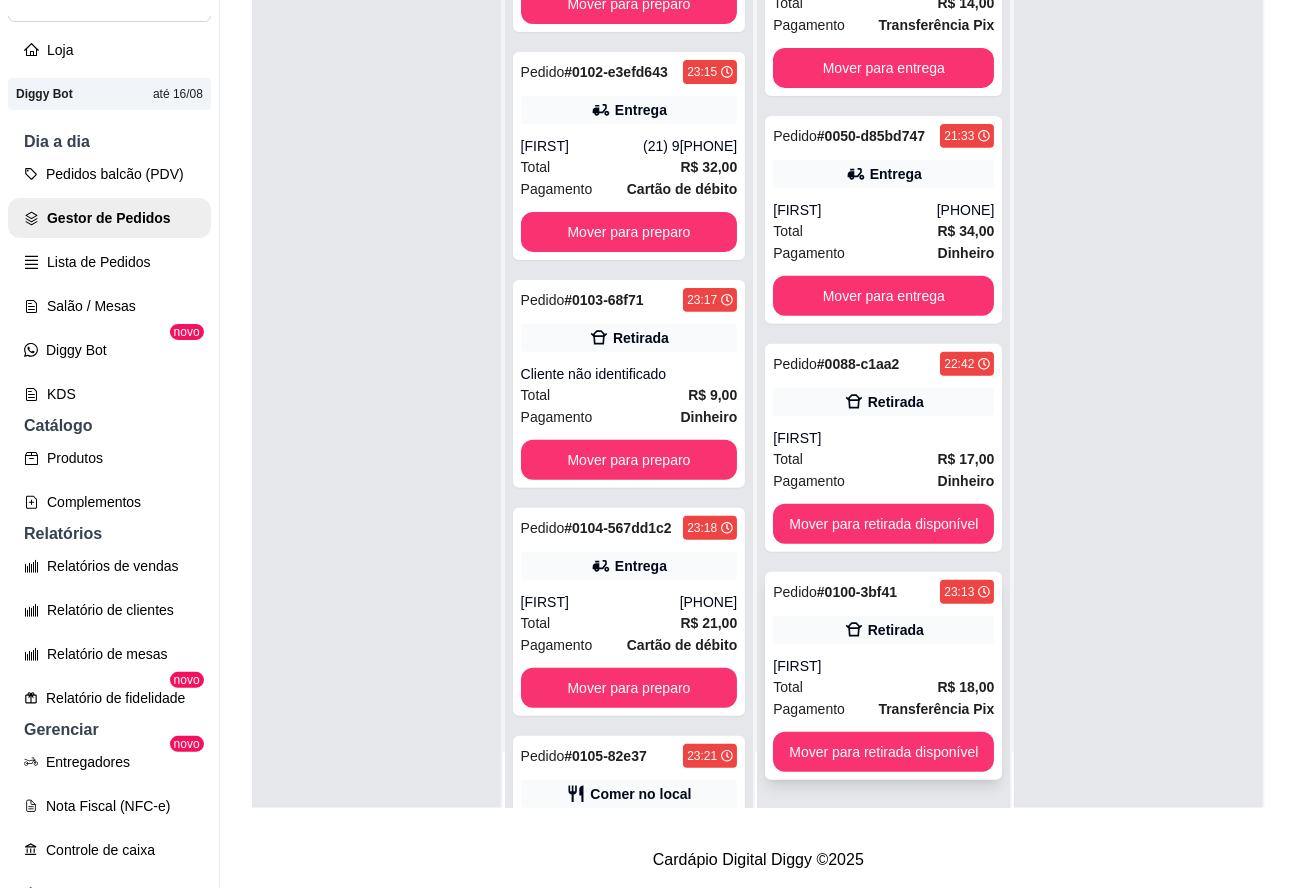 click on "[FIRST]" at bounding box center (883, 666) 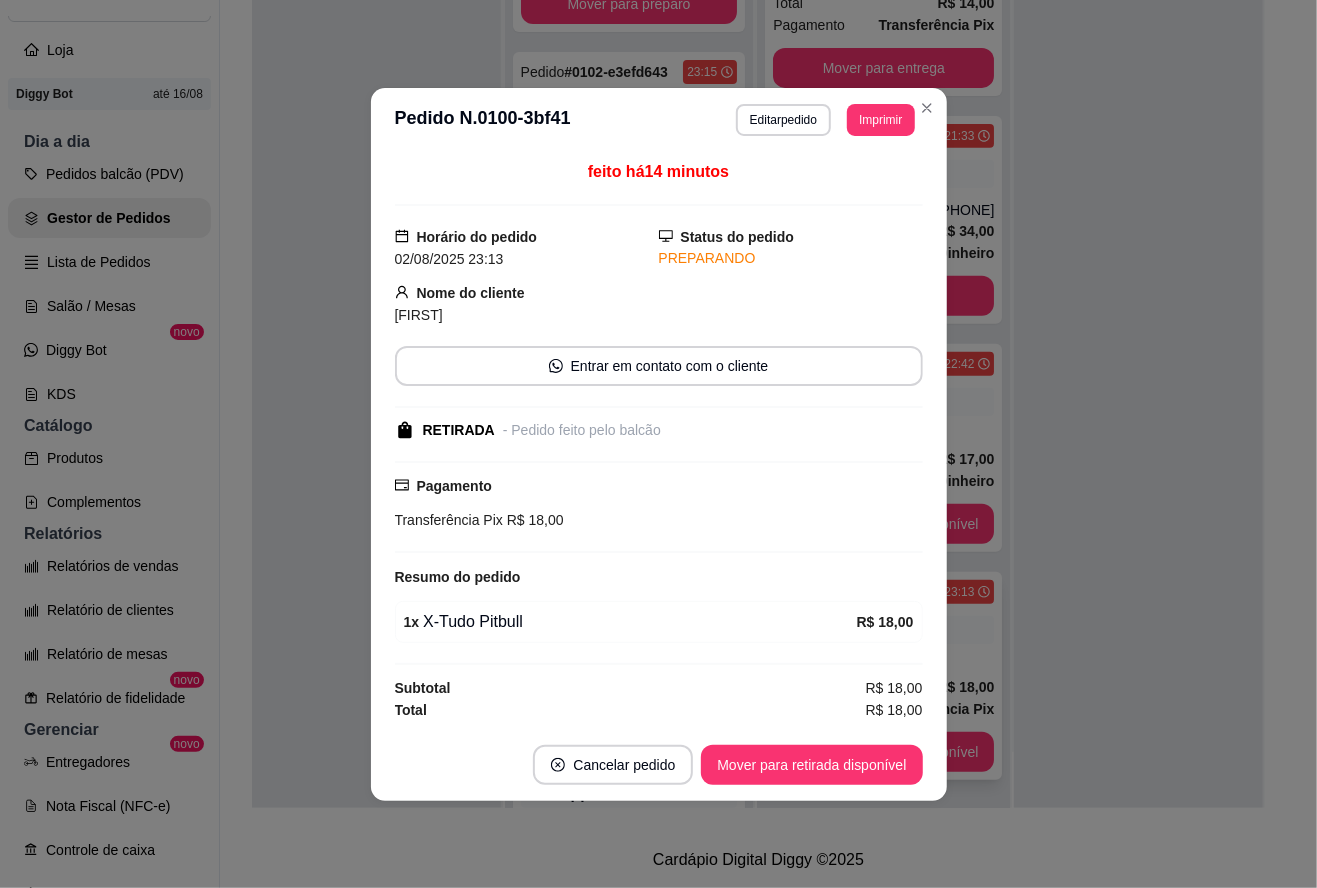 click on "Mover para retirada disponível" at bounding box center (811, 765) 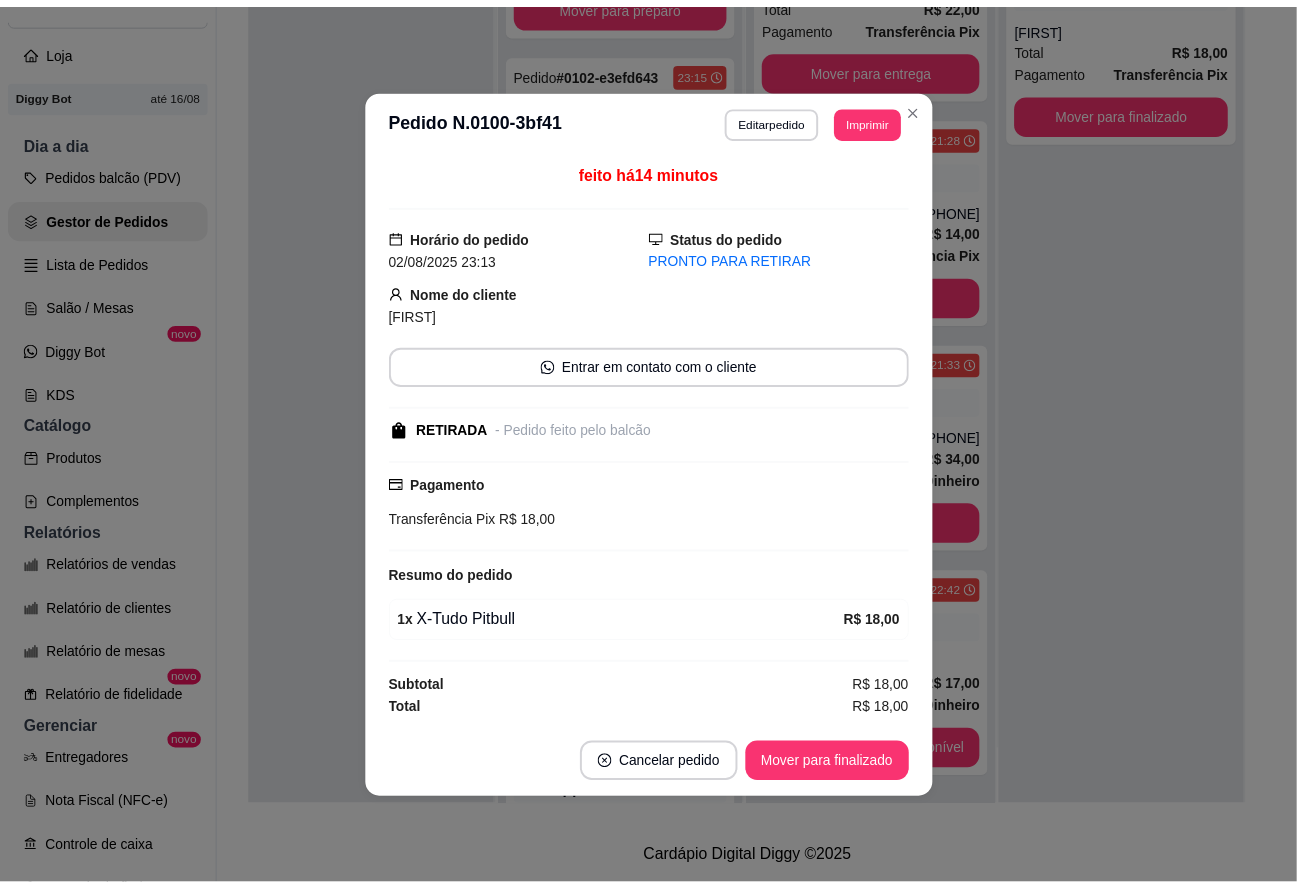 scroll, scrollTop: 44, scrollLeft: 0, axis: vertical 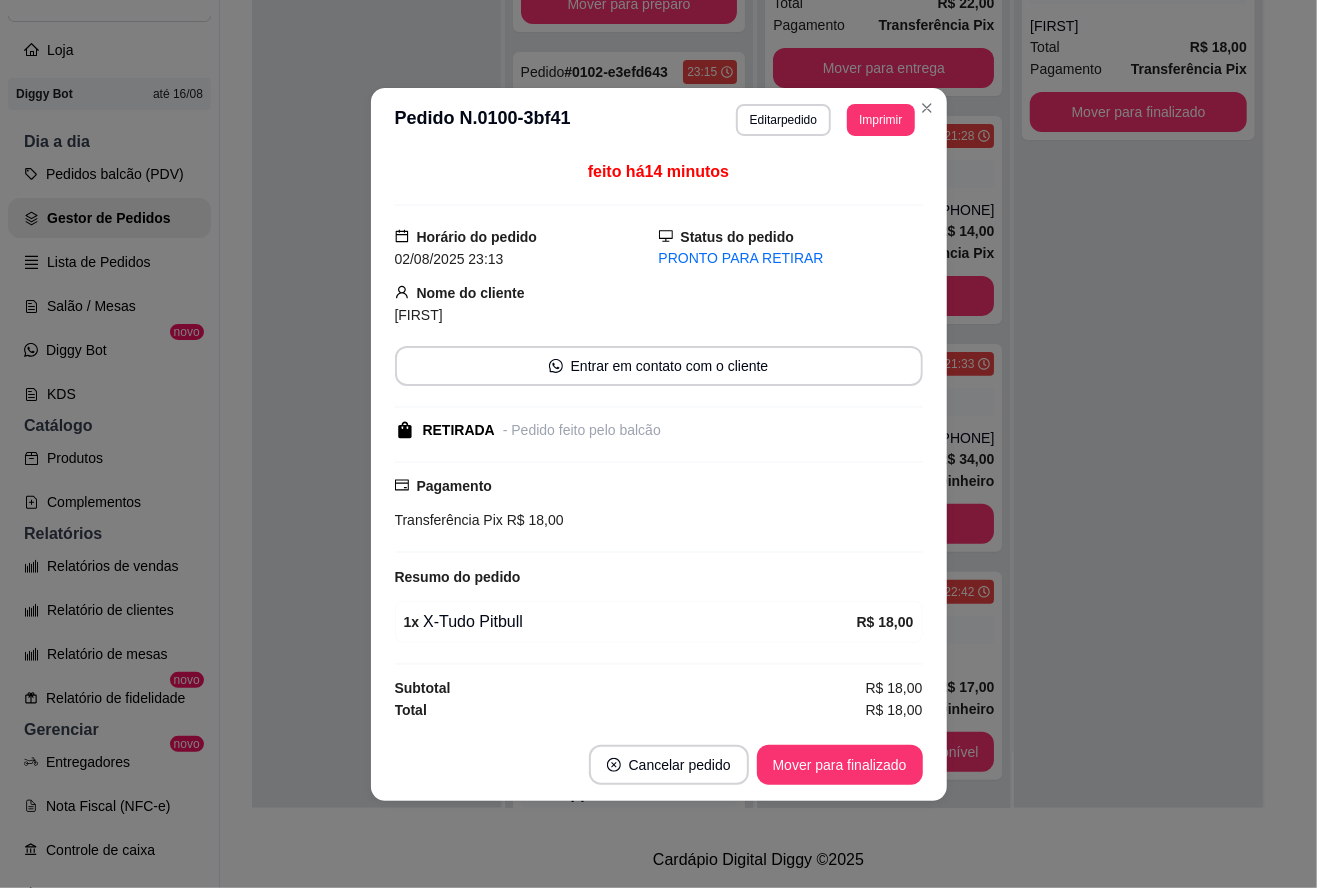 click on "Mover para finalizado" at bounding box center (840, 765) 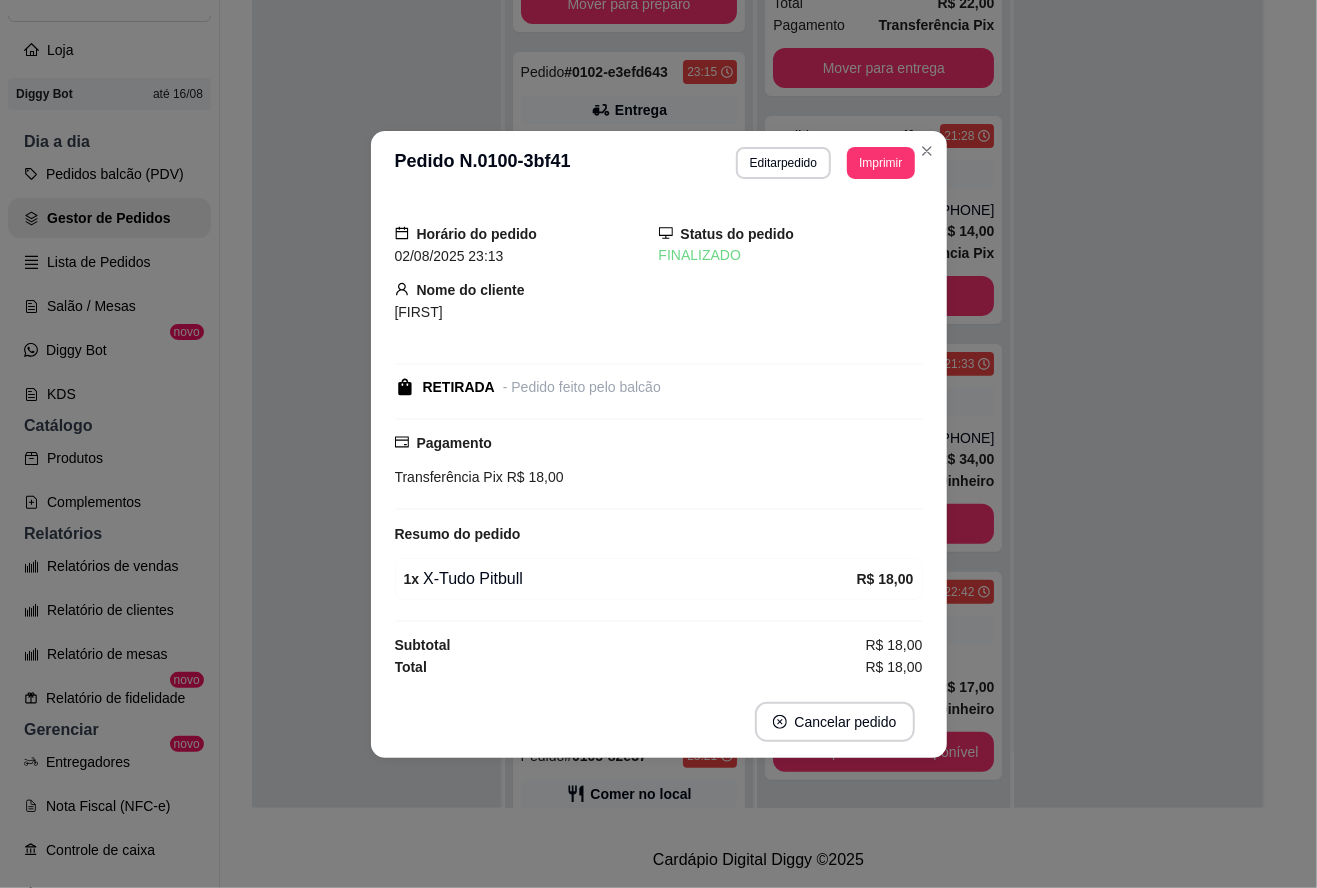 click at bounding box center (376, 364) 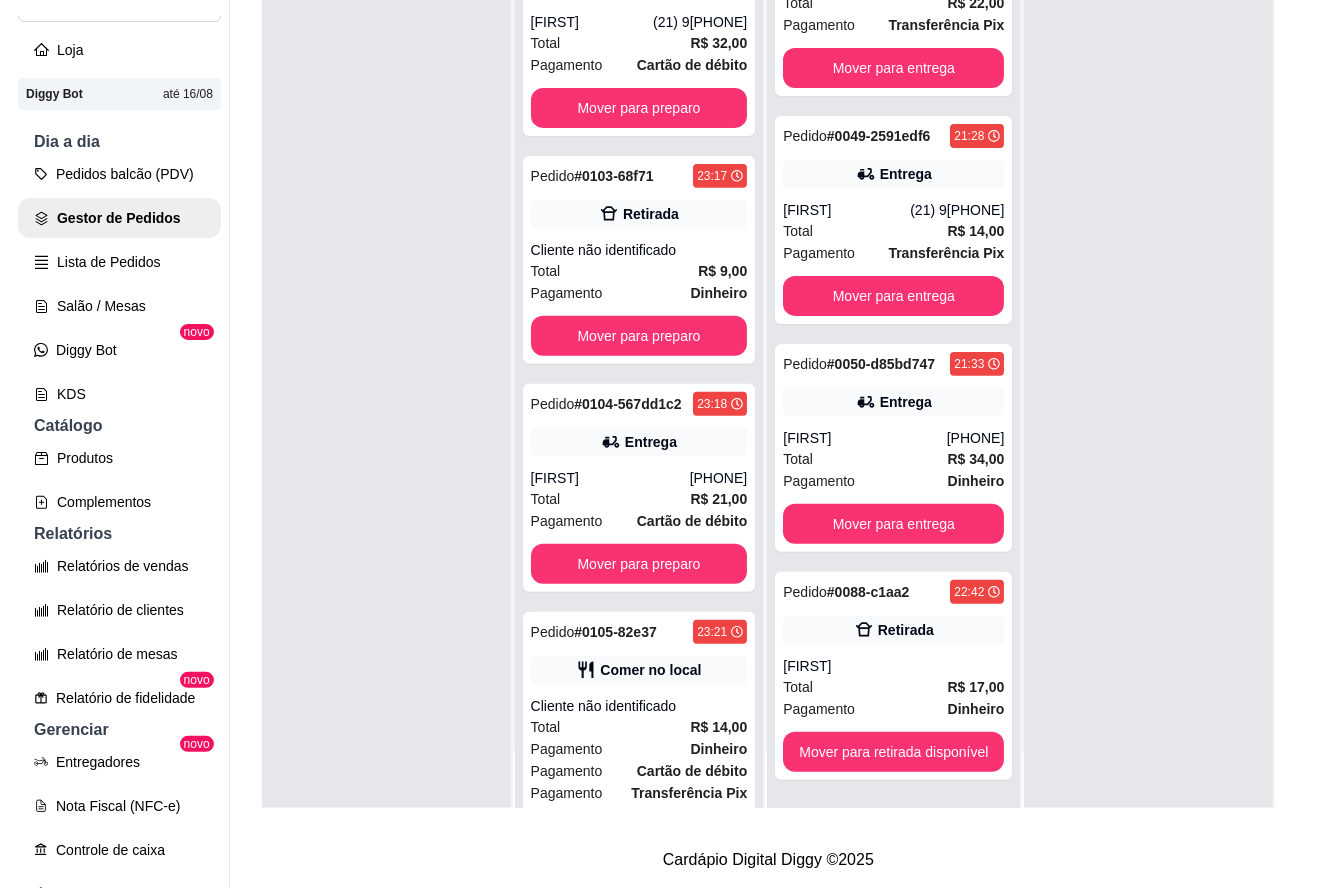 scroll, scrollTop: 4162, scrollLeft: 0, axis: vertical 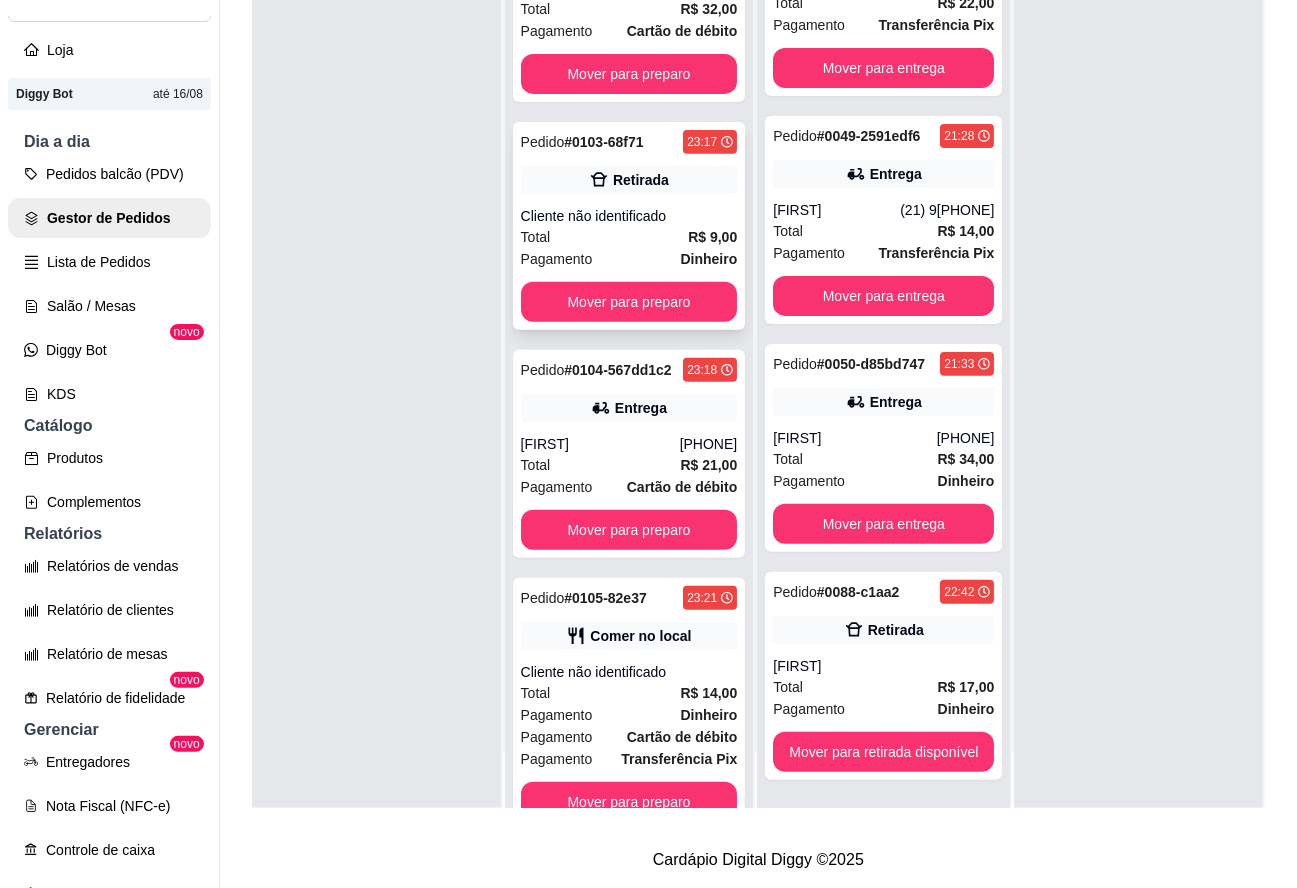 click on "Cliente não identificado" at bounding box center [629, 216] 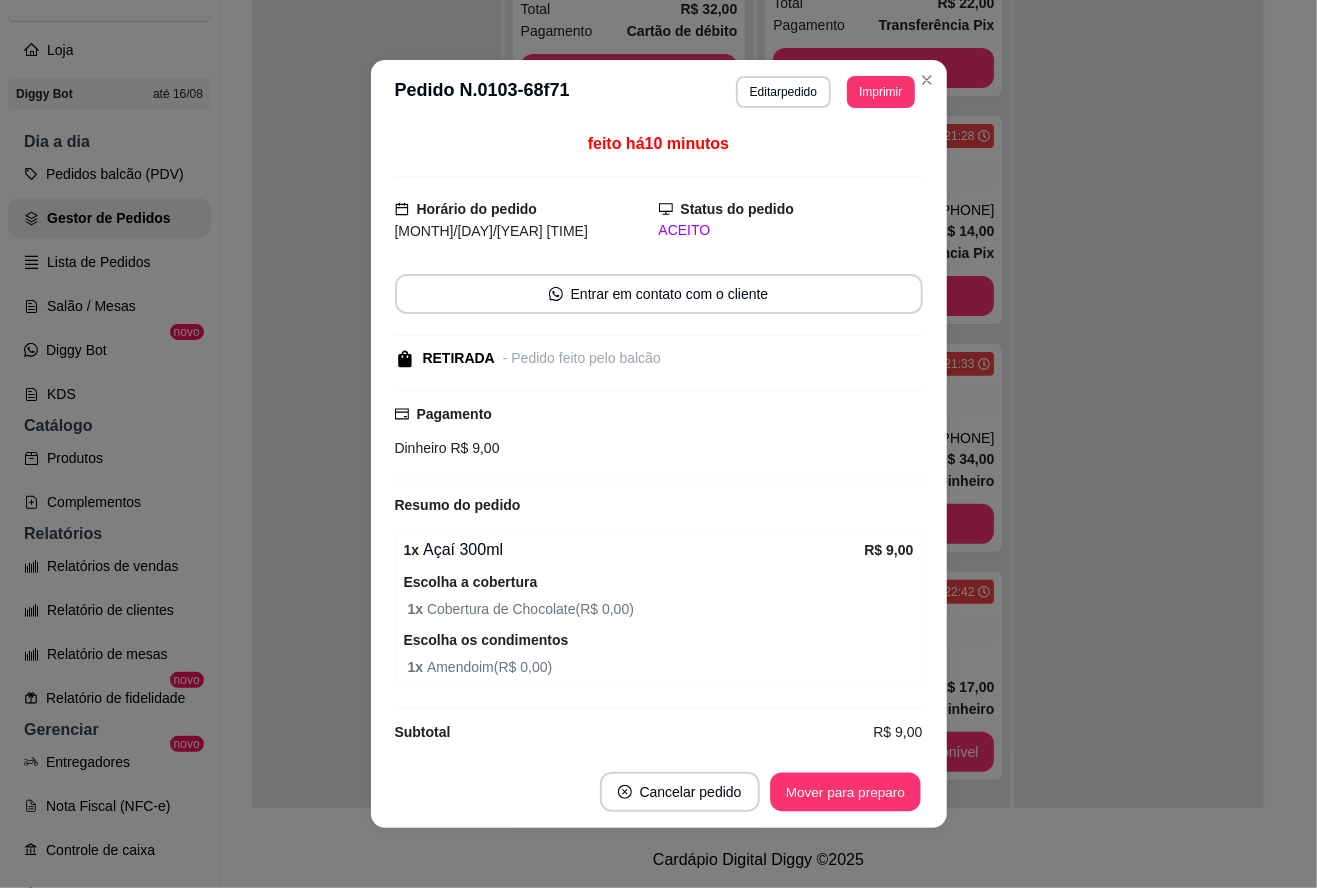 click on "Mover para preparo" at bounding box center [845, 792] 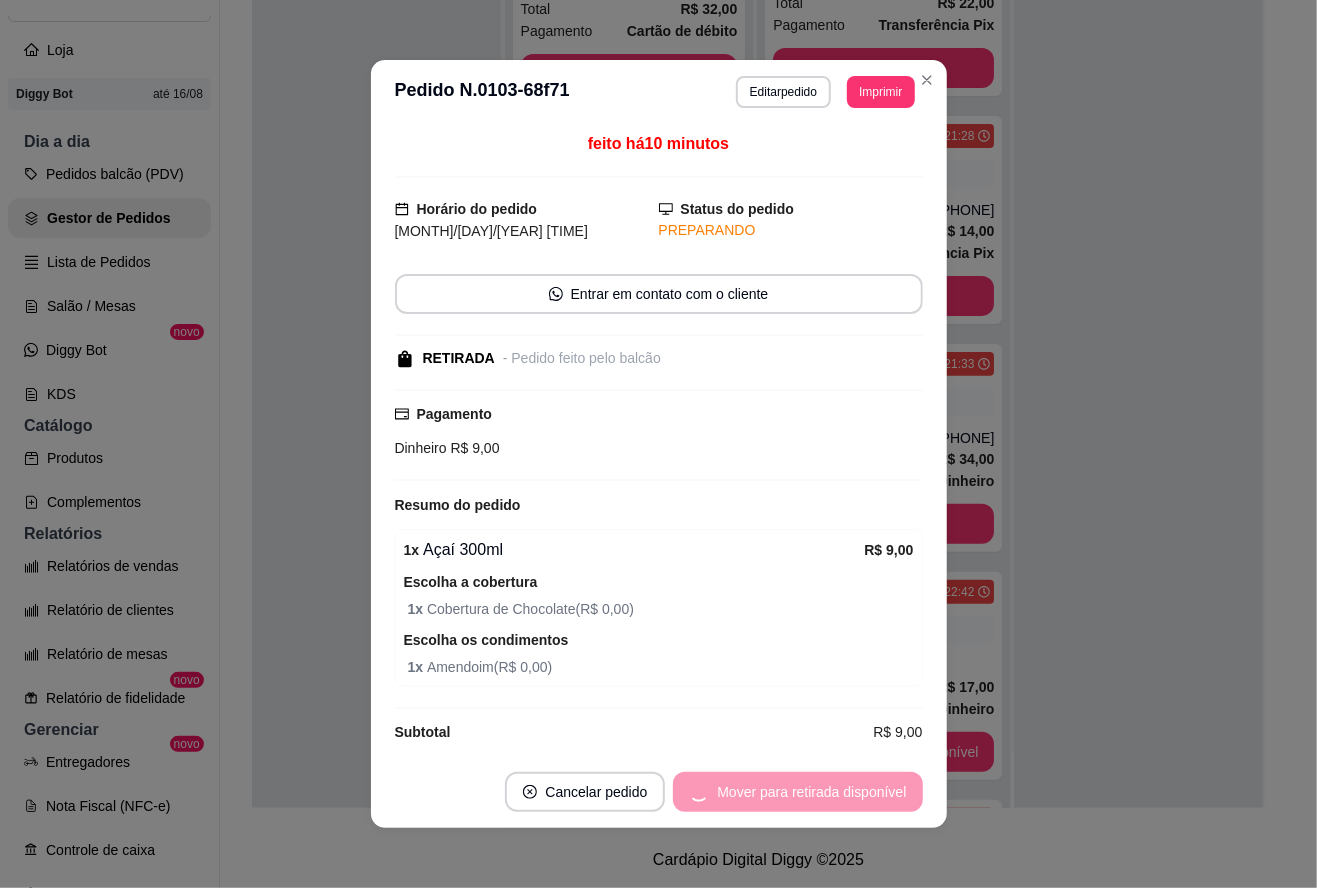 click on "Mover para retirada disponível" at bounding box center [797, 792] 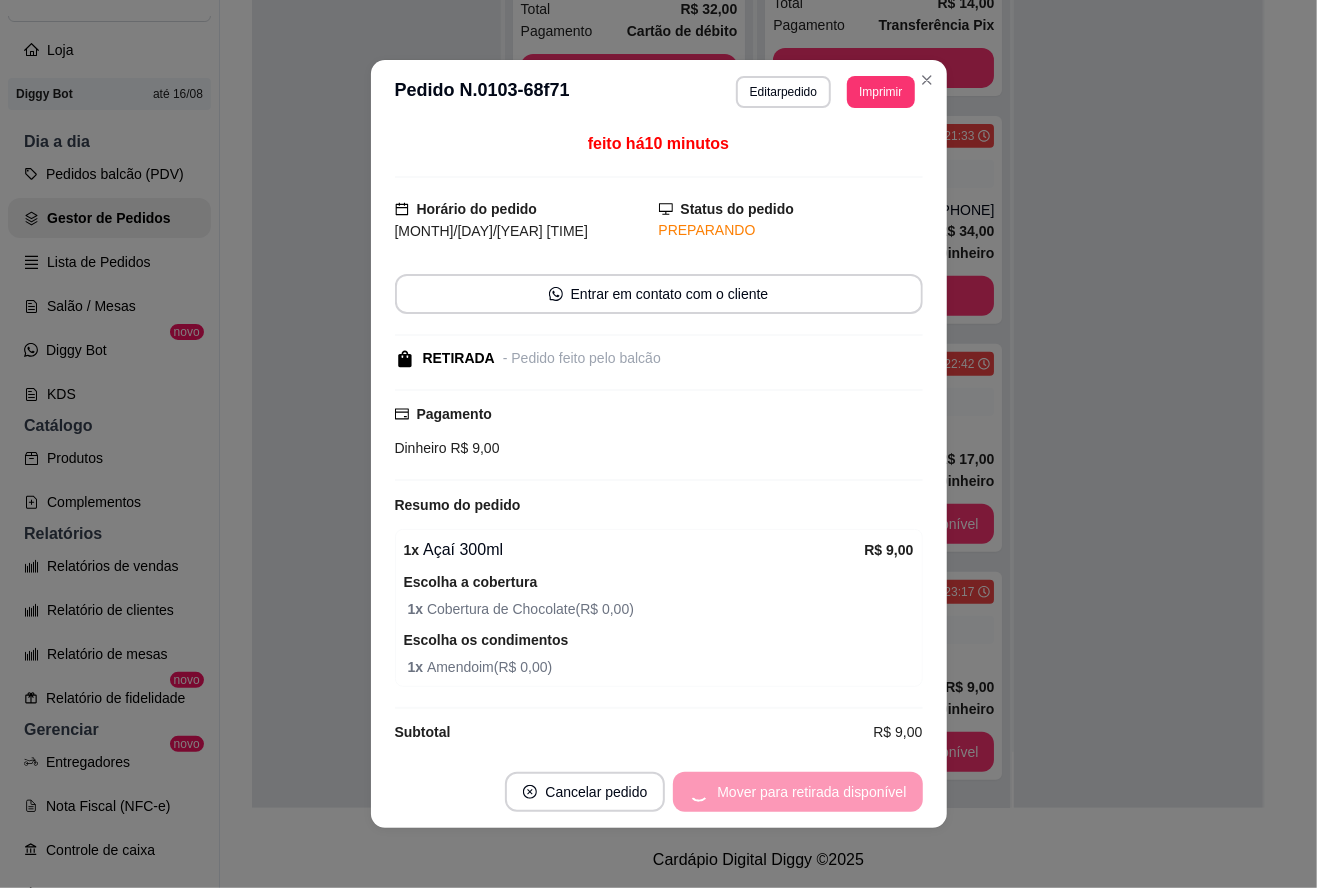 click on "Cancelar pedido Mover para retirada disponível" at bounding box center (659, 792) 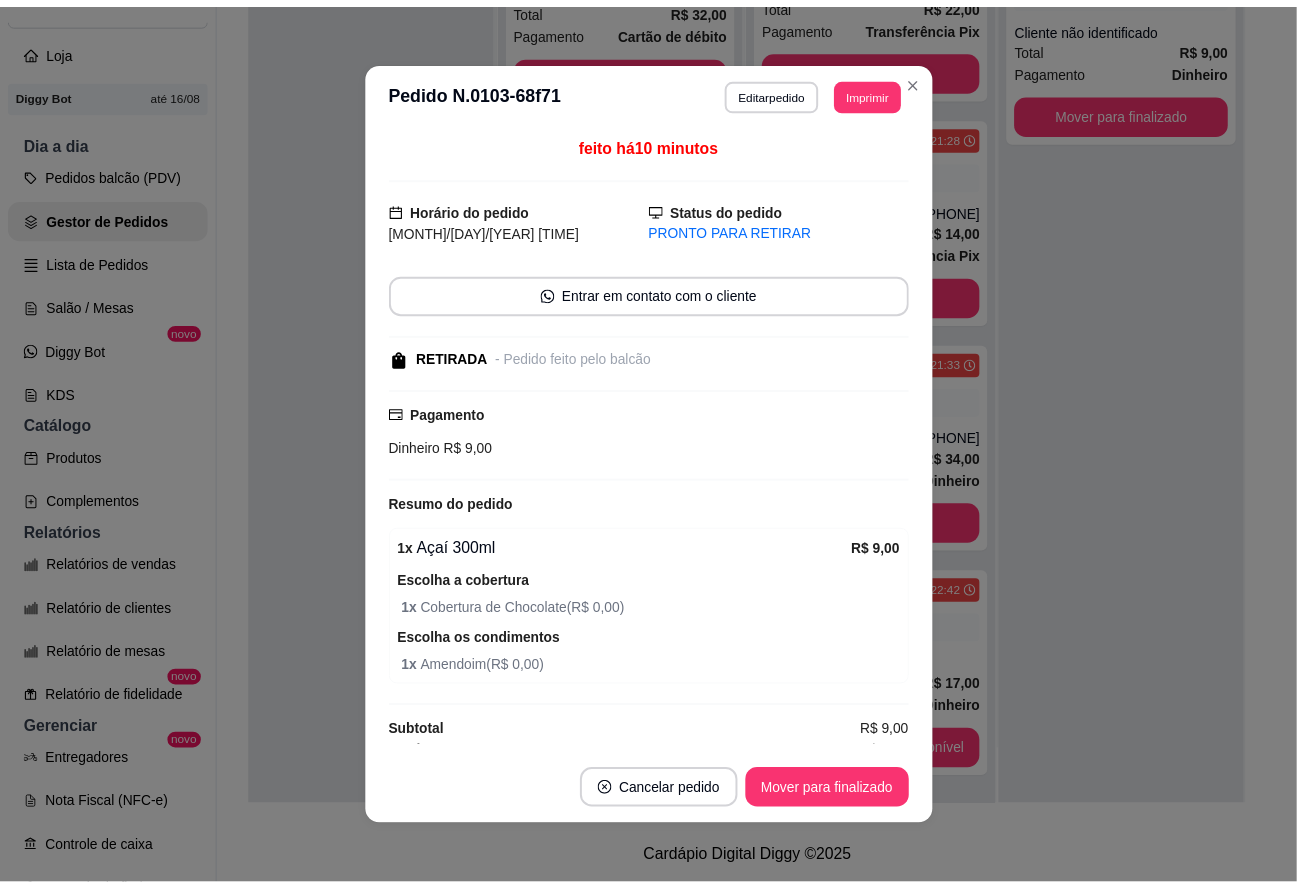 scroll, scrollTop: 44, scrollLeft: 0, axis: vertical 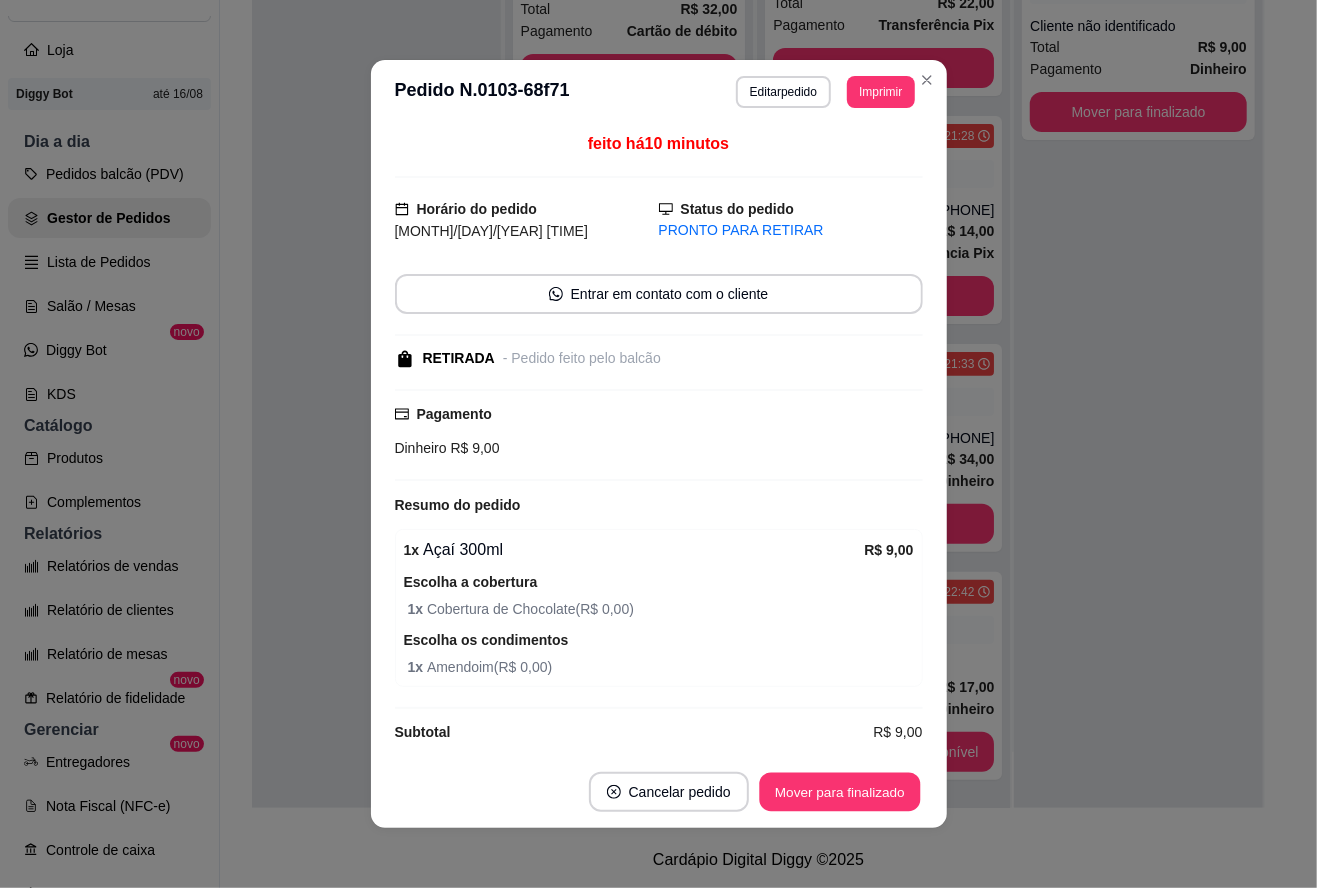 click on "Mover para finalizado" at bounding box center [839, 792] 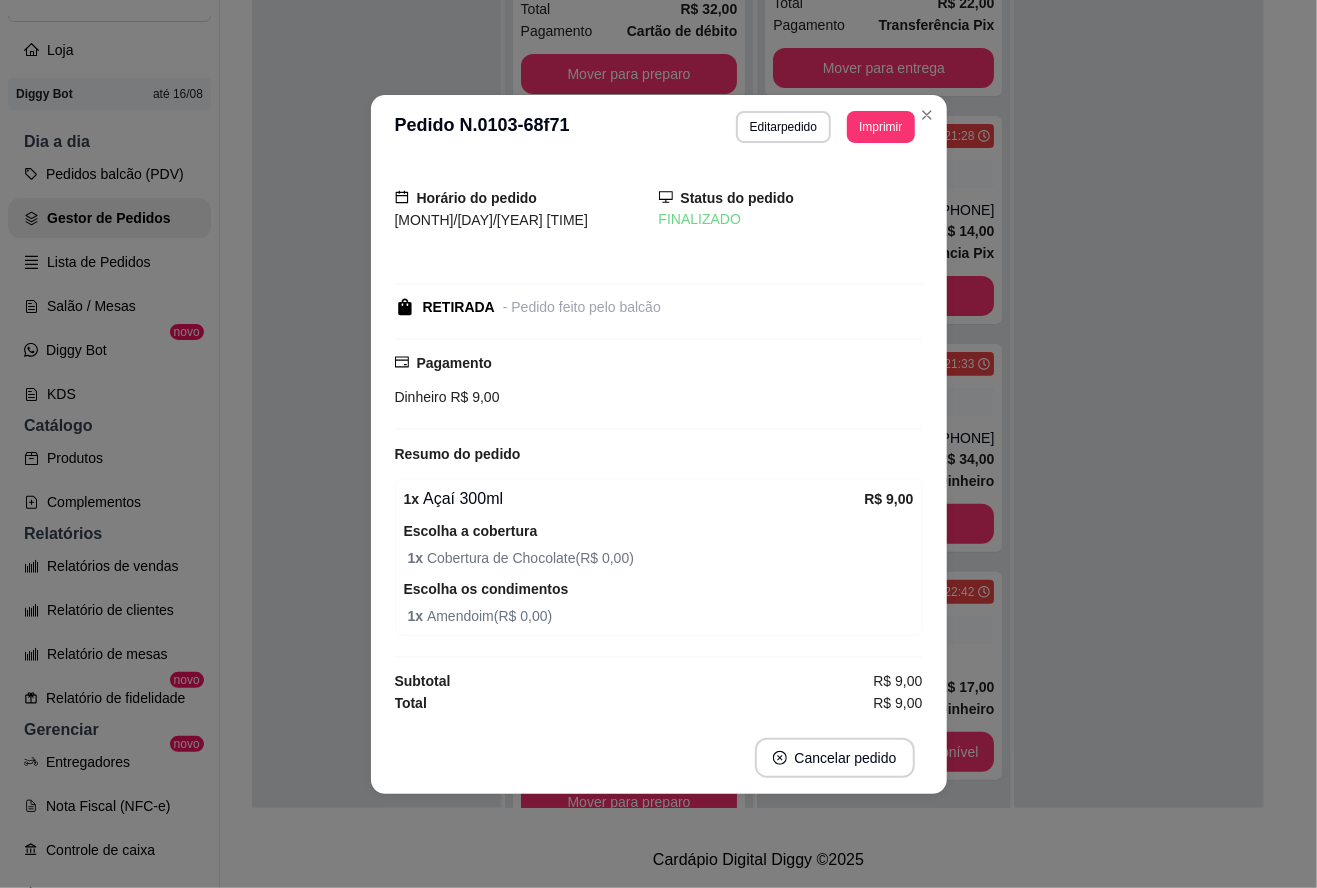 click at bounding box center [376, 364] 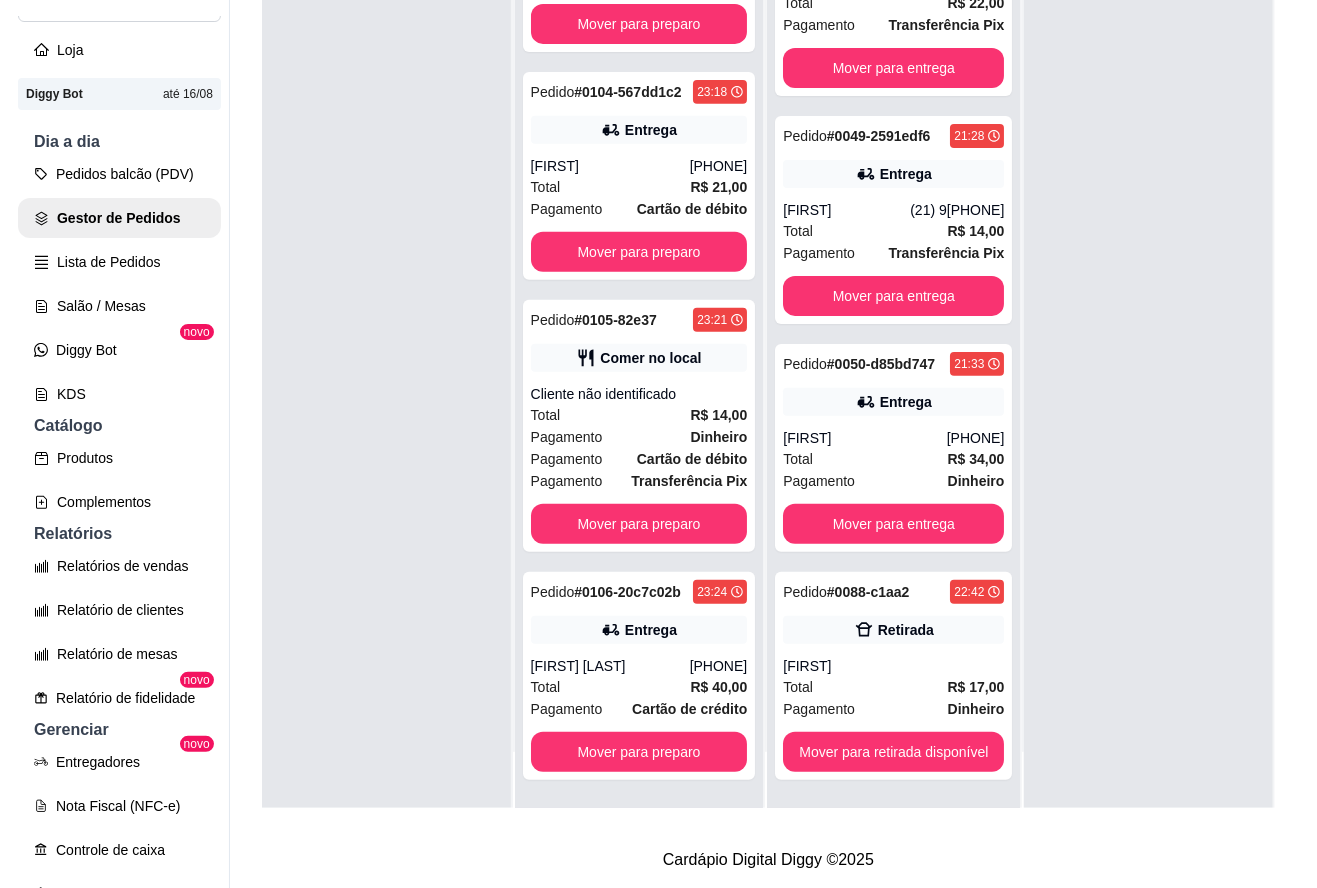 scroll, scrollTop: 4548, scrollLeft: 0, axis: vertical 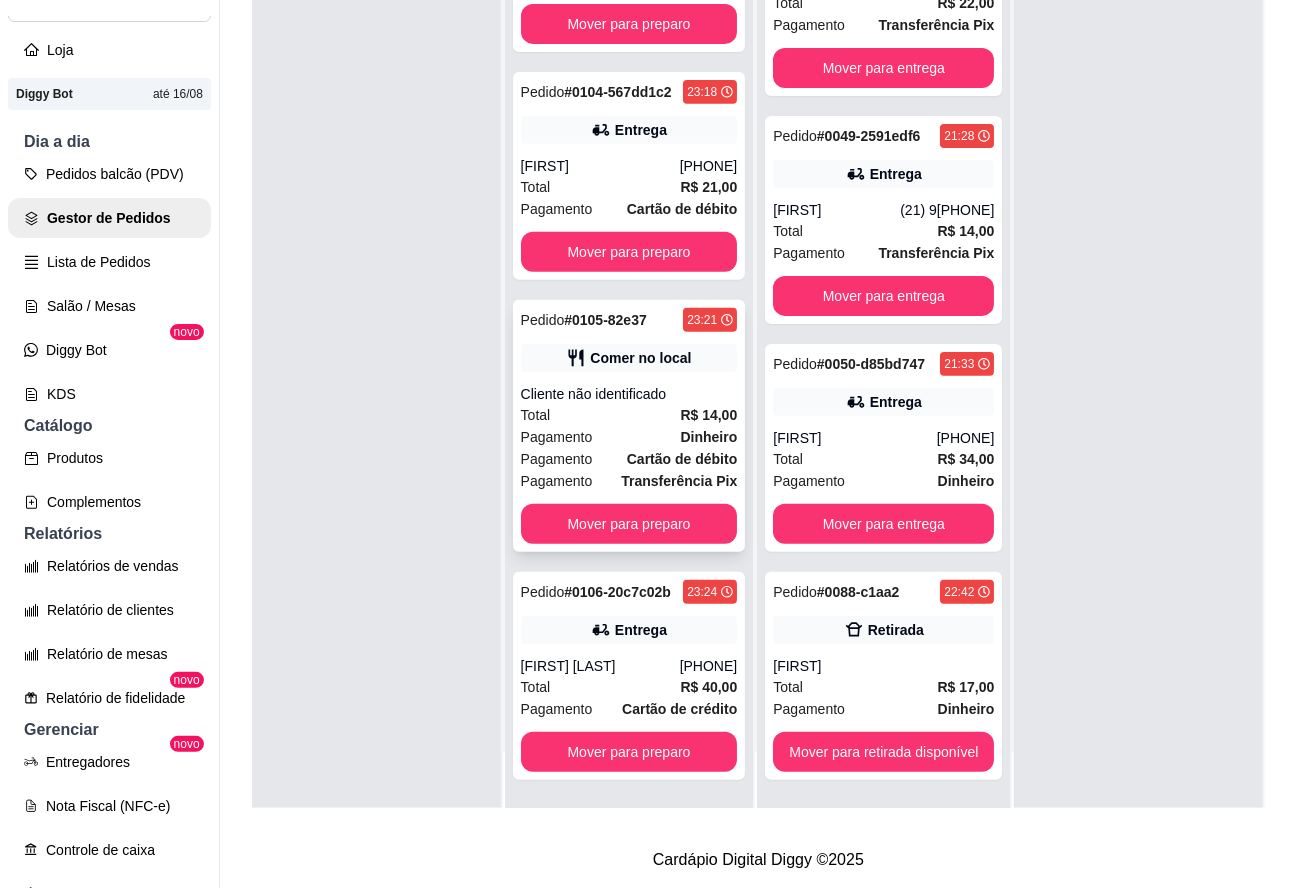 click on "Pagamento Dinheiro" at bounding box center (629, 437) 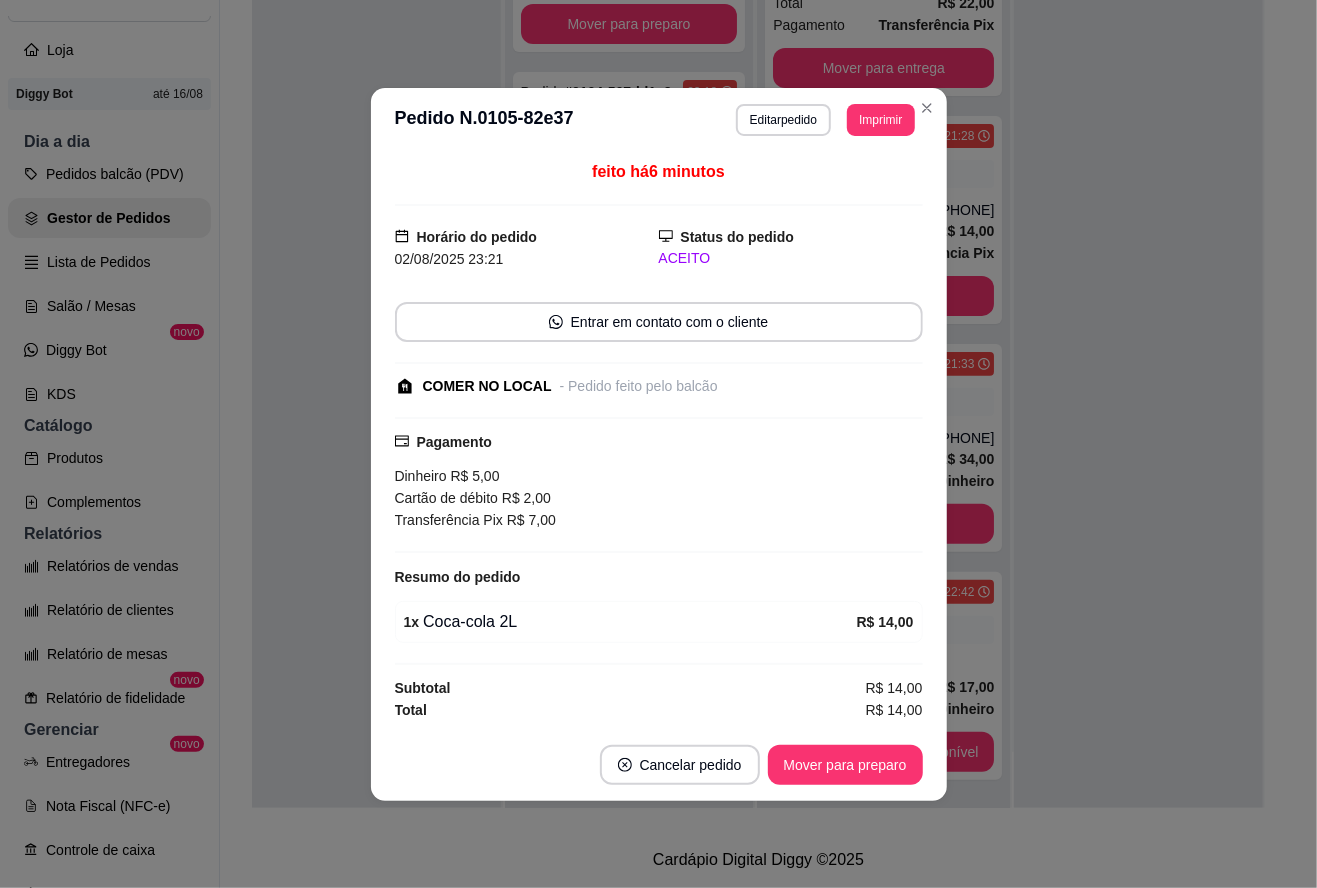 click on "Mover para preparo" at bounding box center [845, 765] 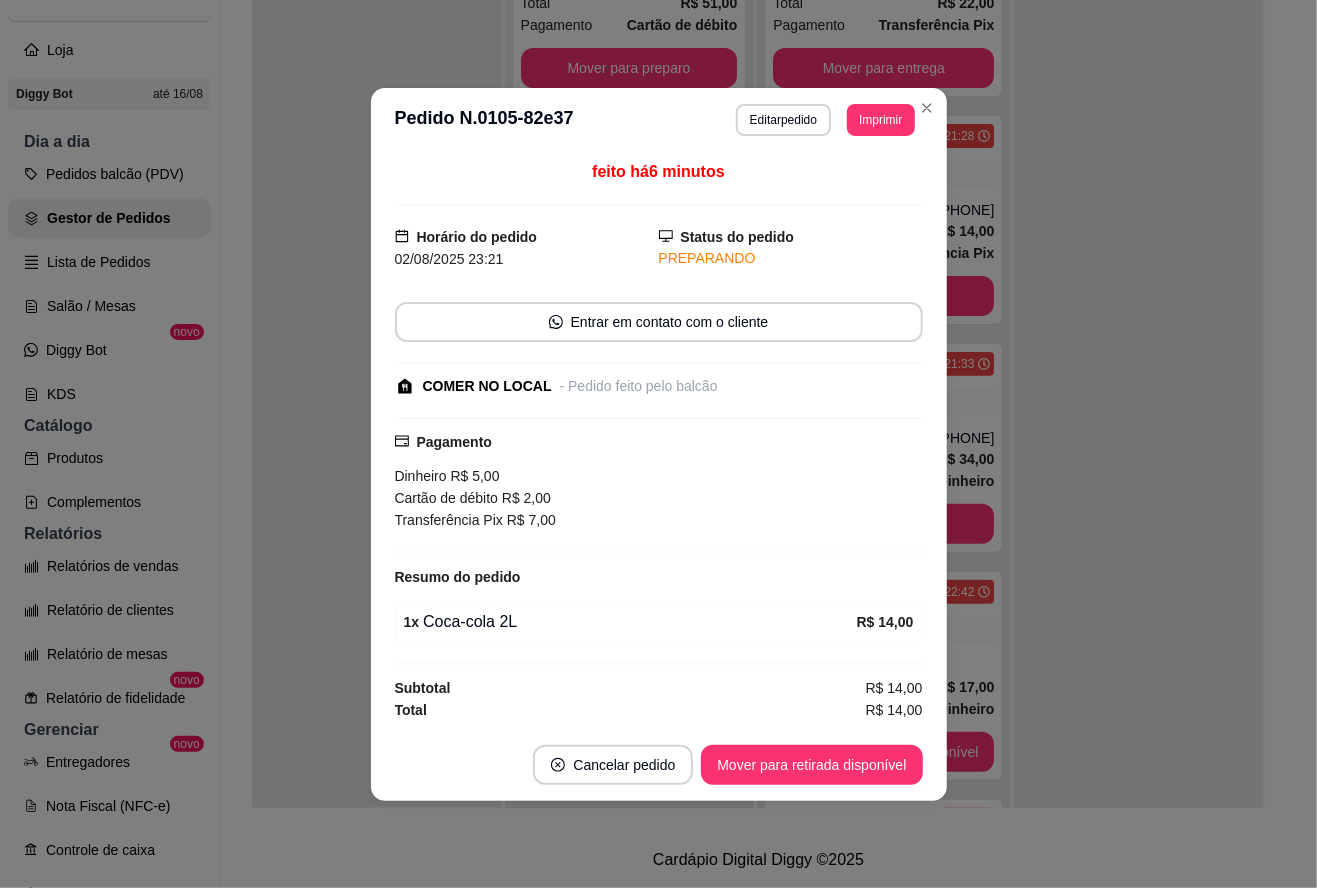 scroll, scrollTop: 4384, scrollLeft: 0, axis: vertical 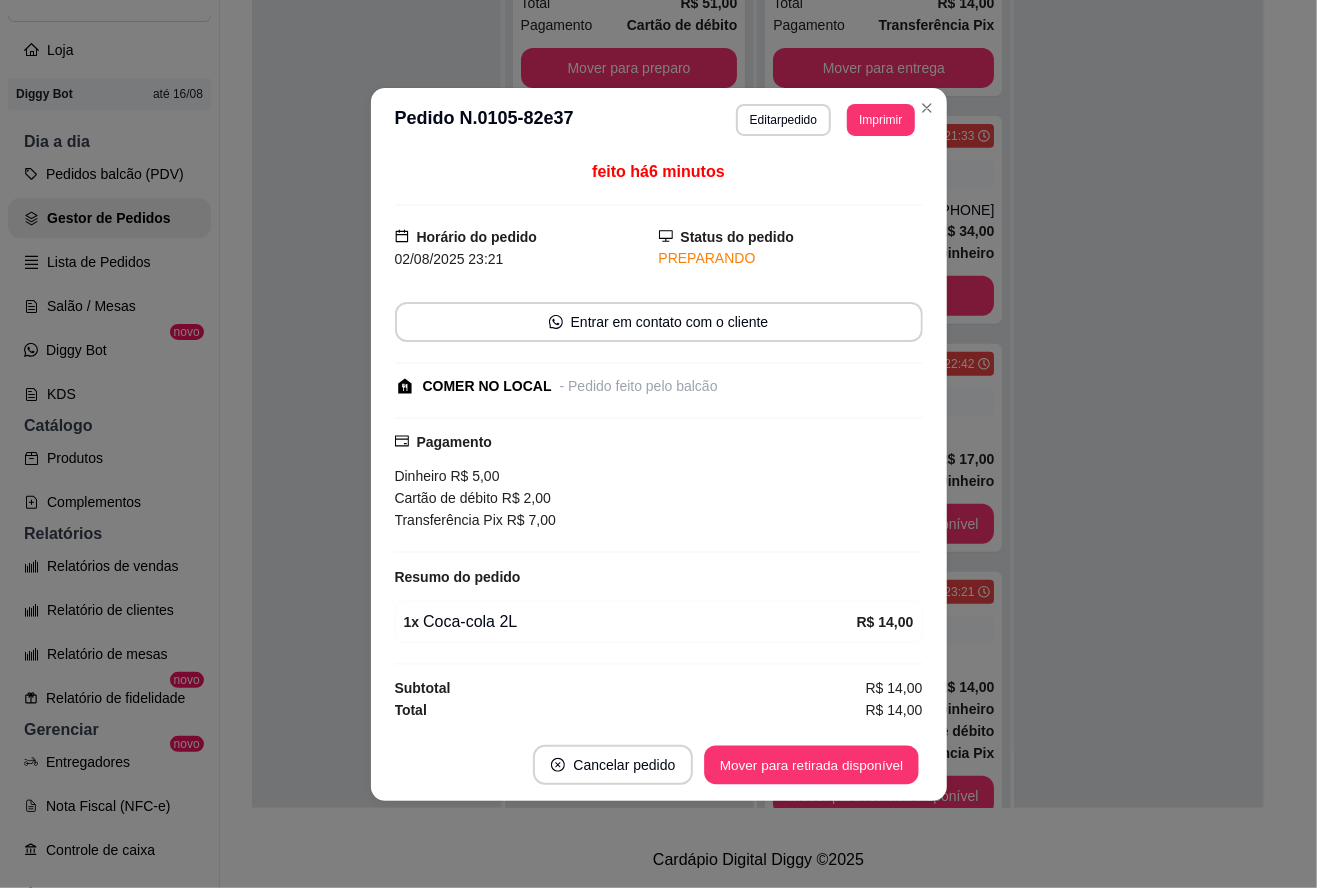 click on "Mover para retirada disponível" at bounding box center (812, 764) 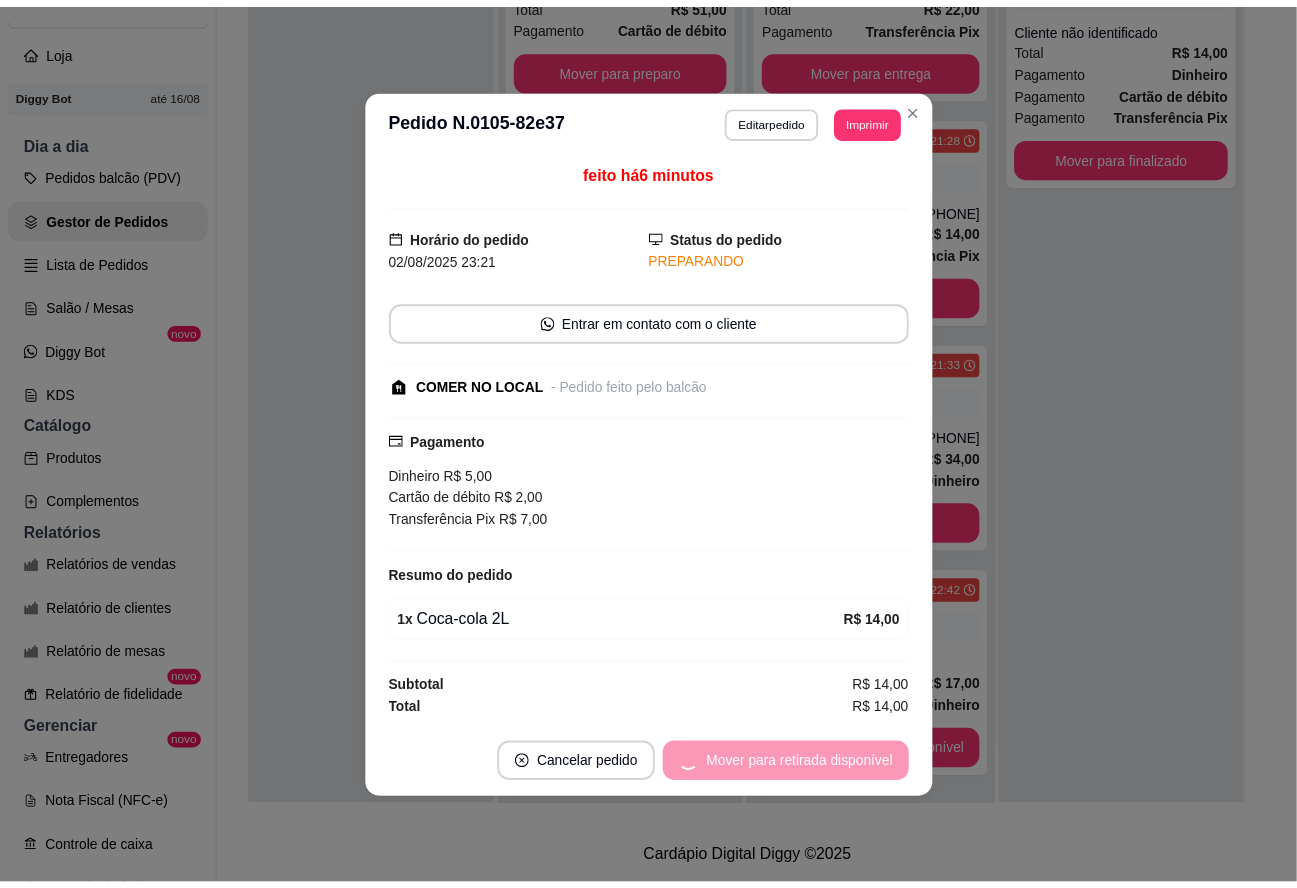 scroll, scrollTop: 44, scrollLeft: 0, axis: vertical 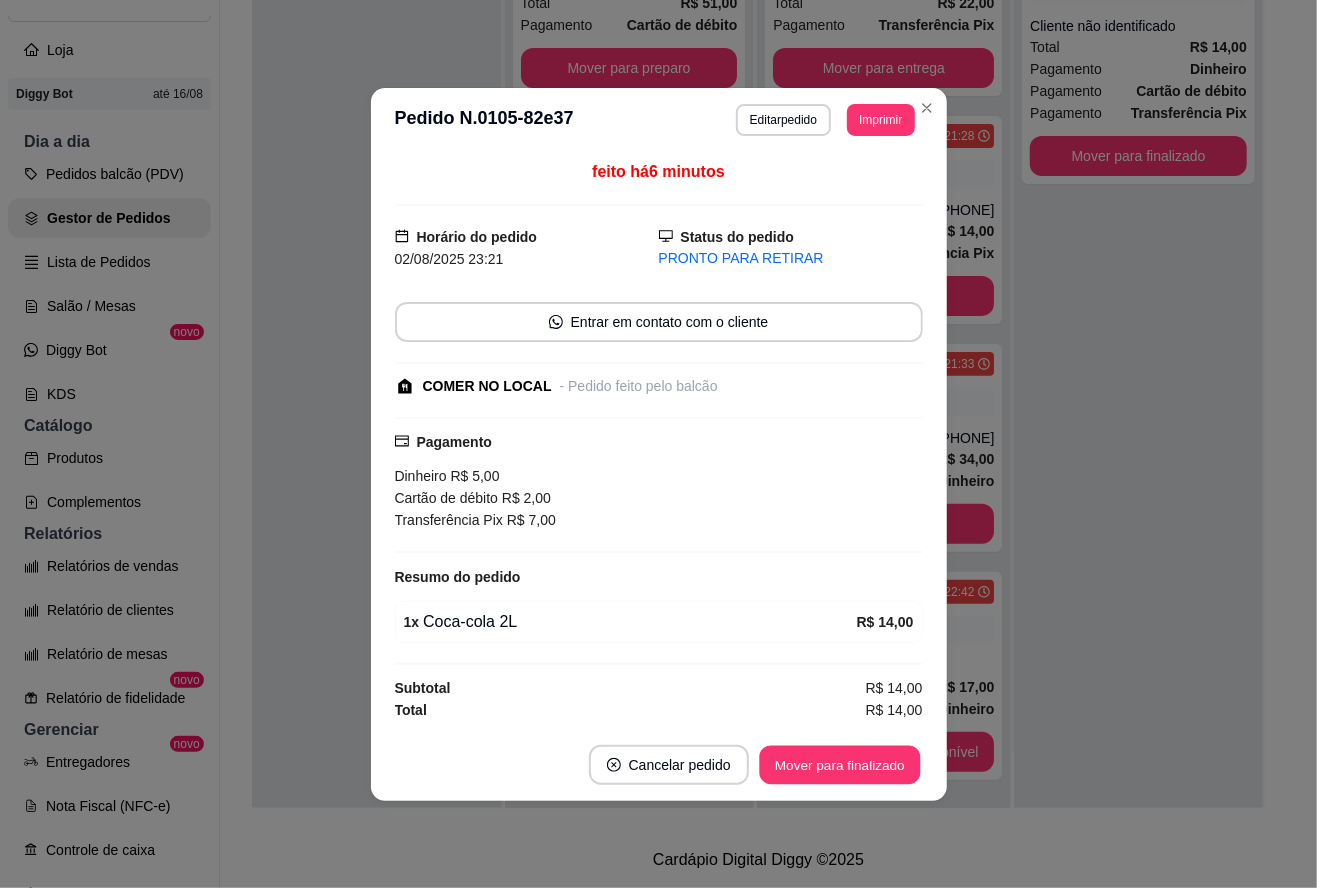 click on "Mover para finalizado" at bounding box center (839, 764) 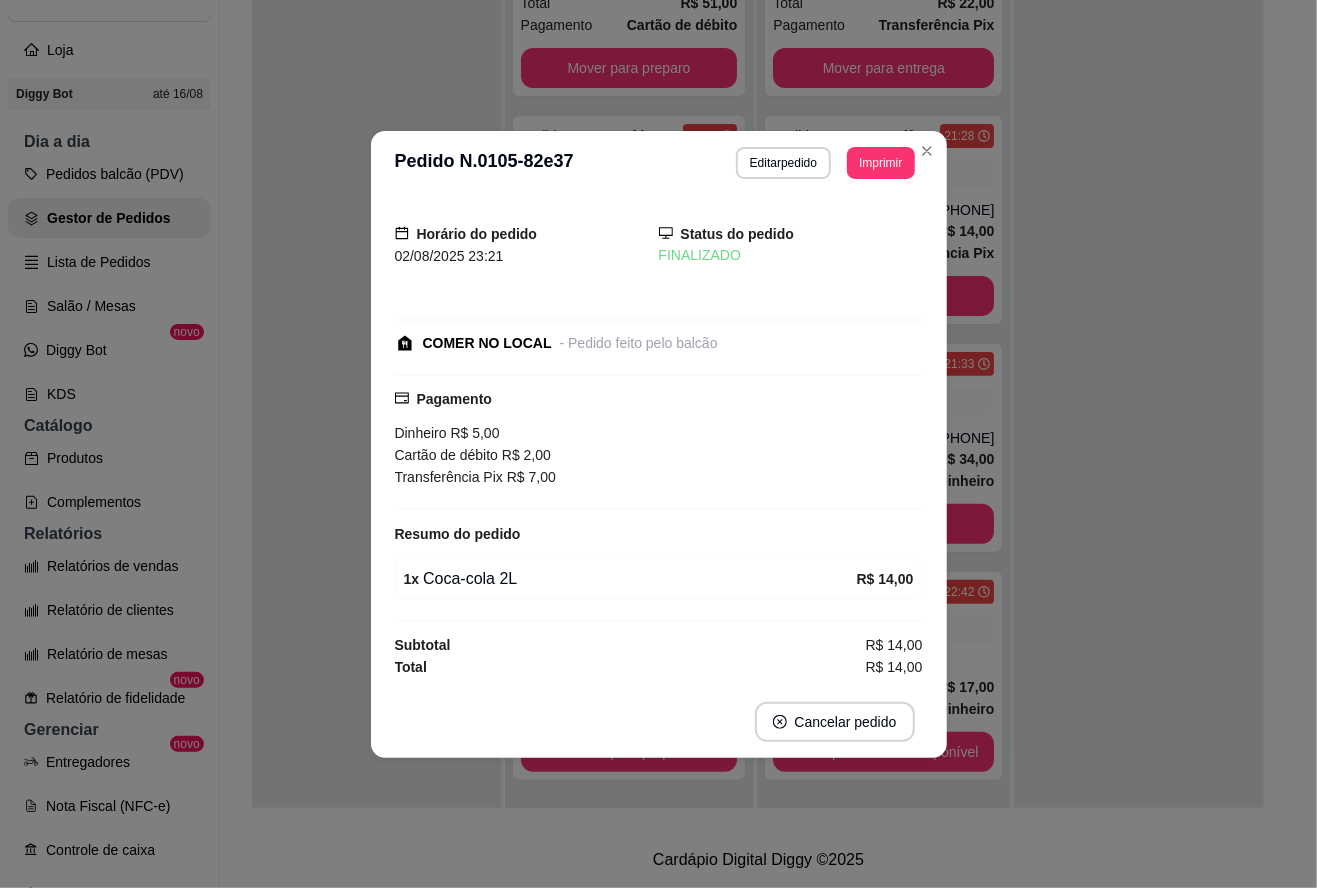 click at bounding box center (376, 364) 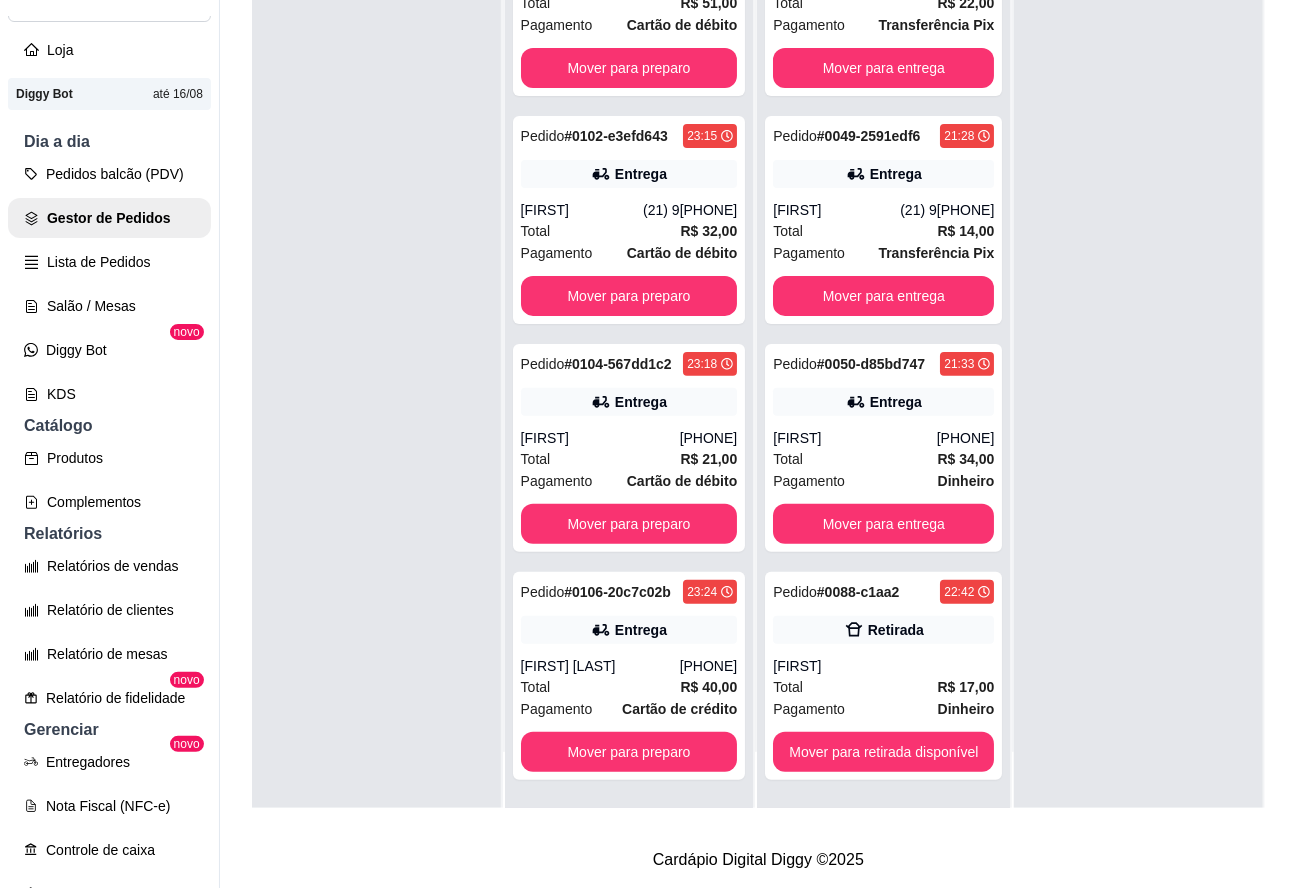 scroll, scrollTop: 32, scrollLeft: 0, axis: vertical 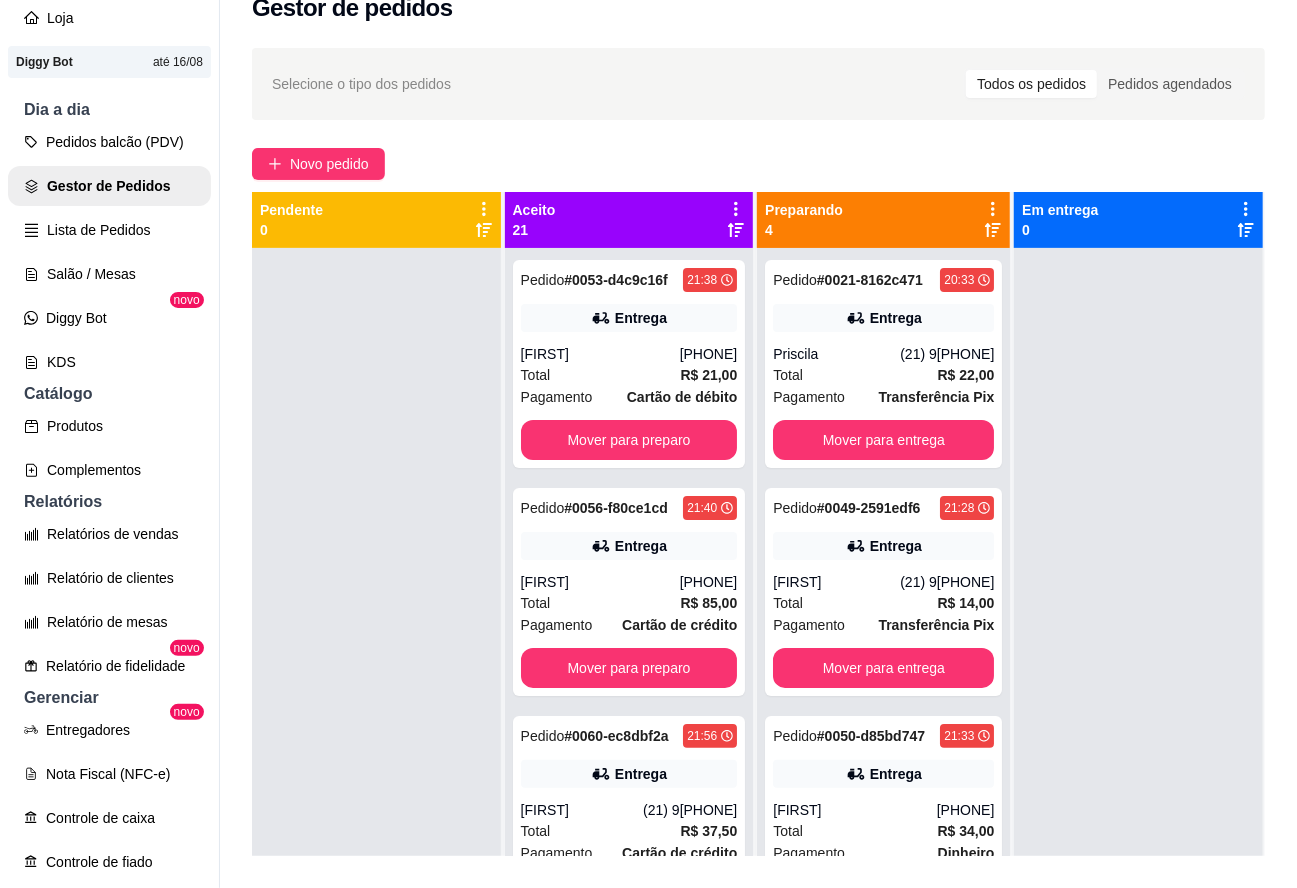 click on "Mover para entrega" at bounding box center (883, 668) 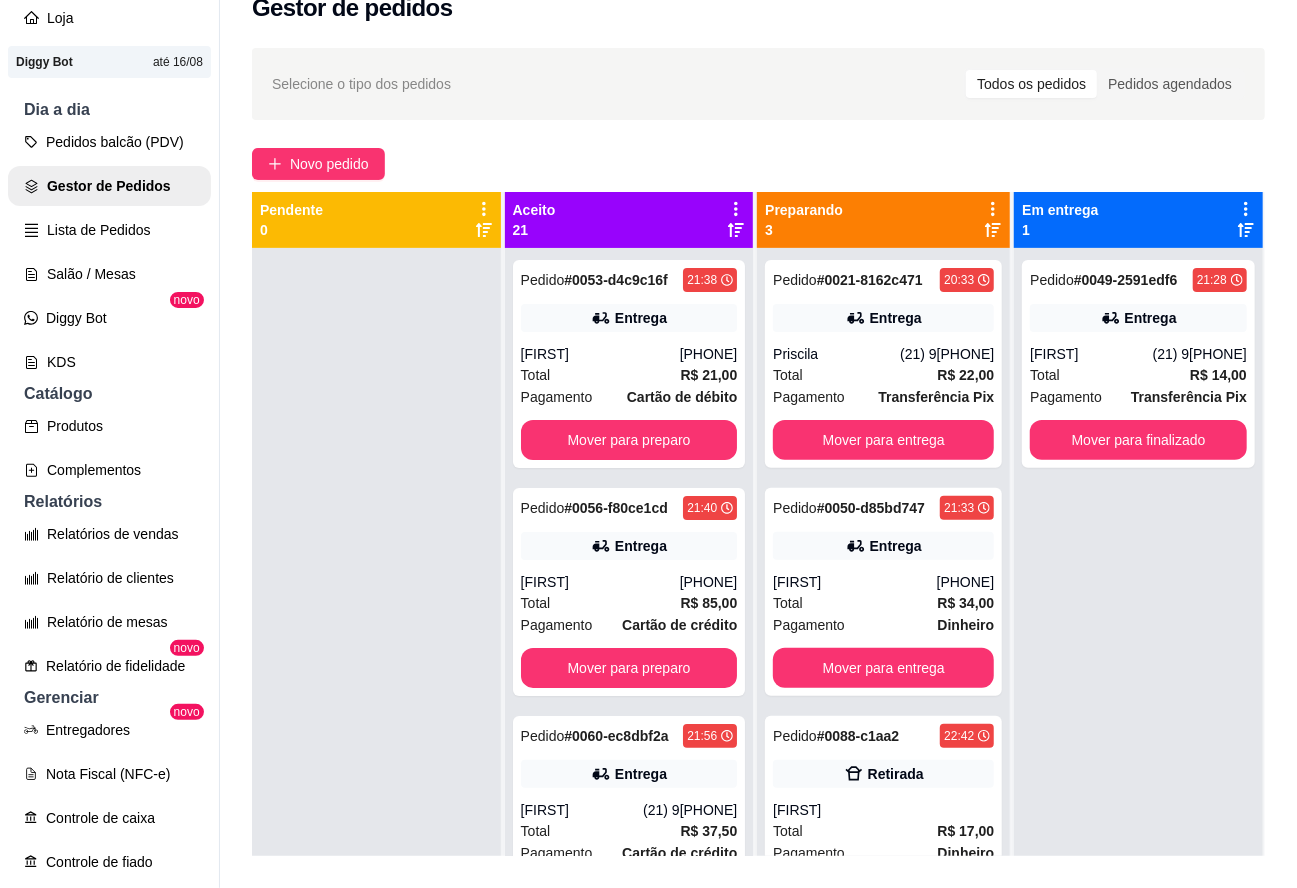 click on "Mover para finalizado" at bounding box center [1138, 440] 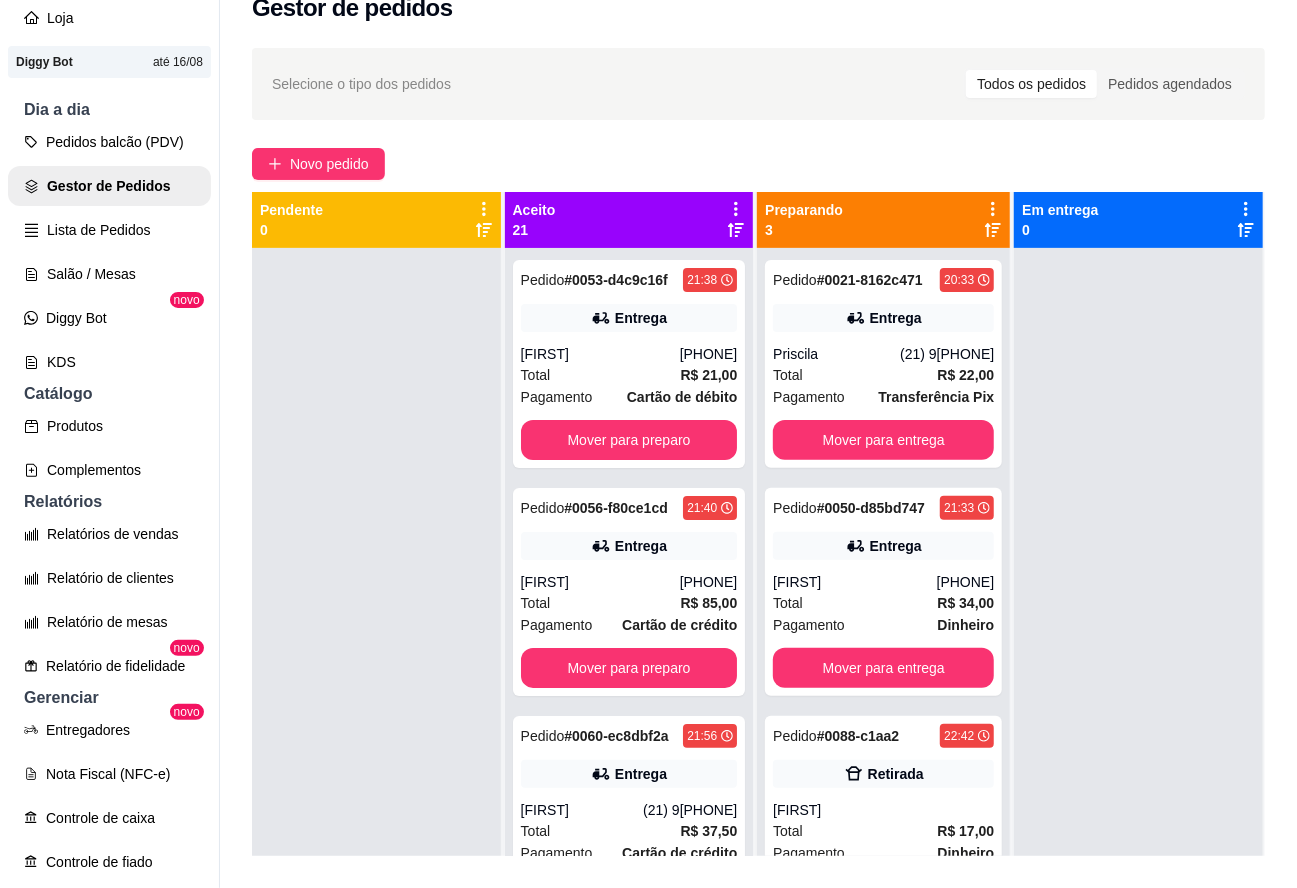 click on "Mover para entrega" at bounding box center (883, 440) 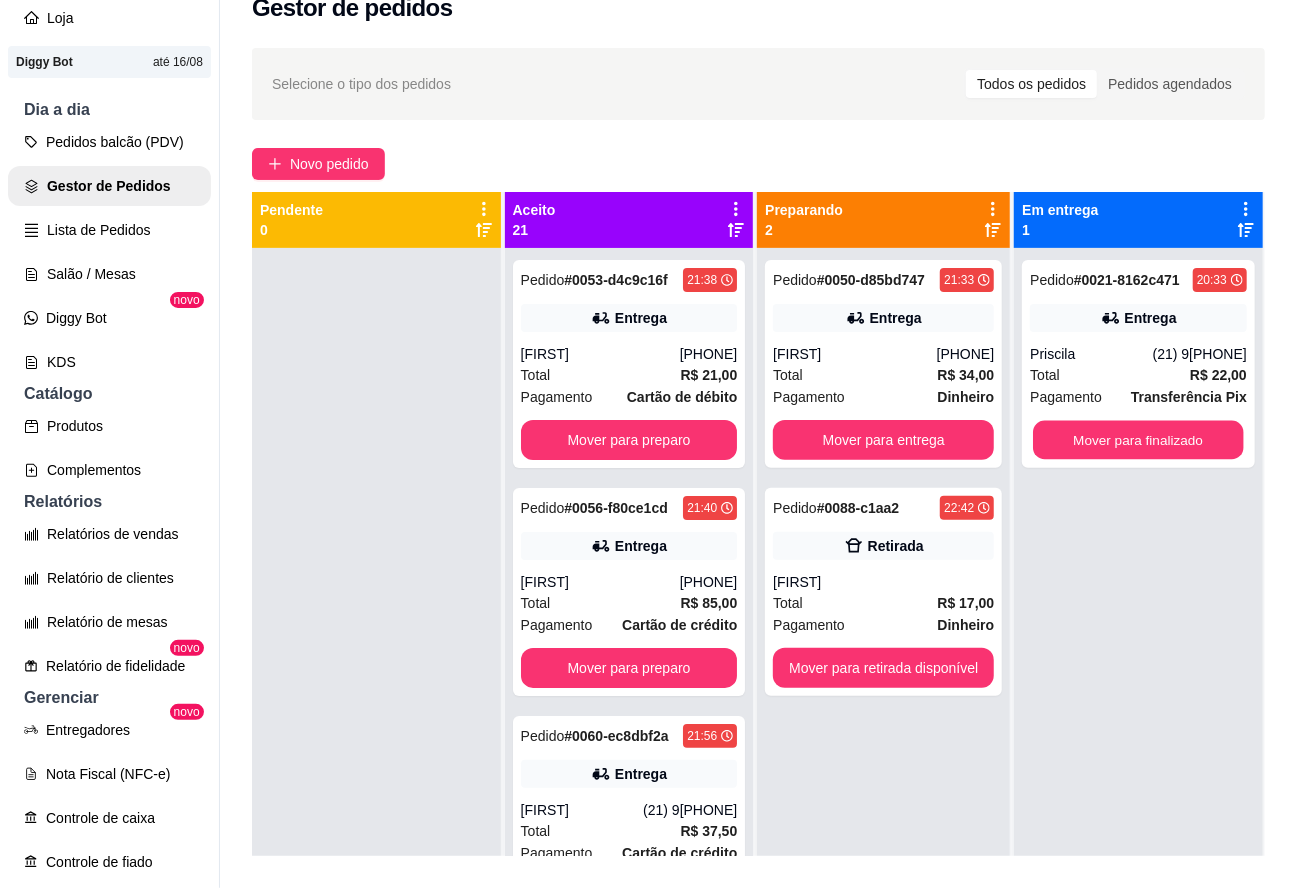 click on "Mover para finalizado" at bounding box center (1139, 440) 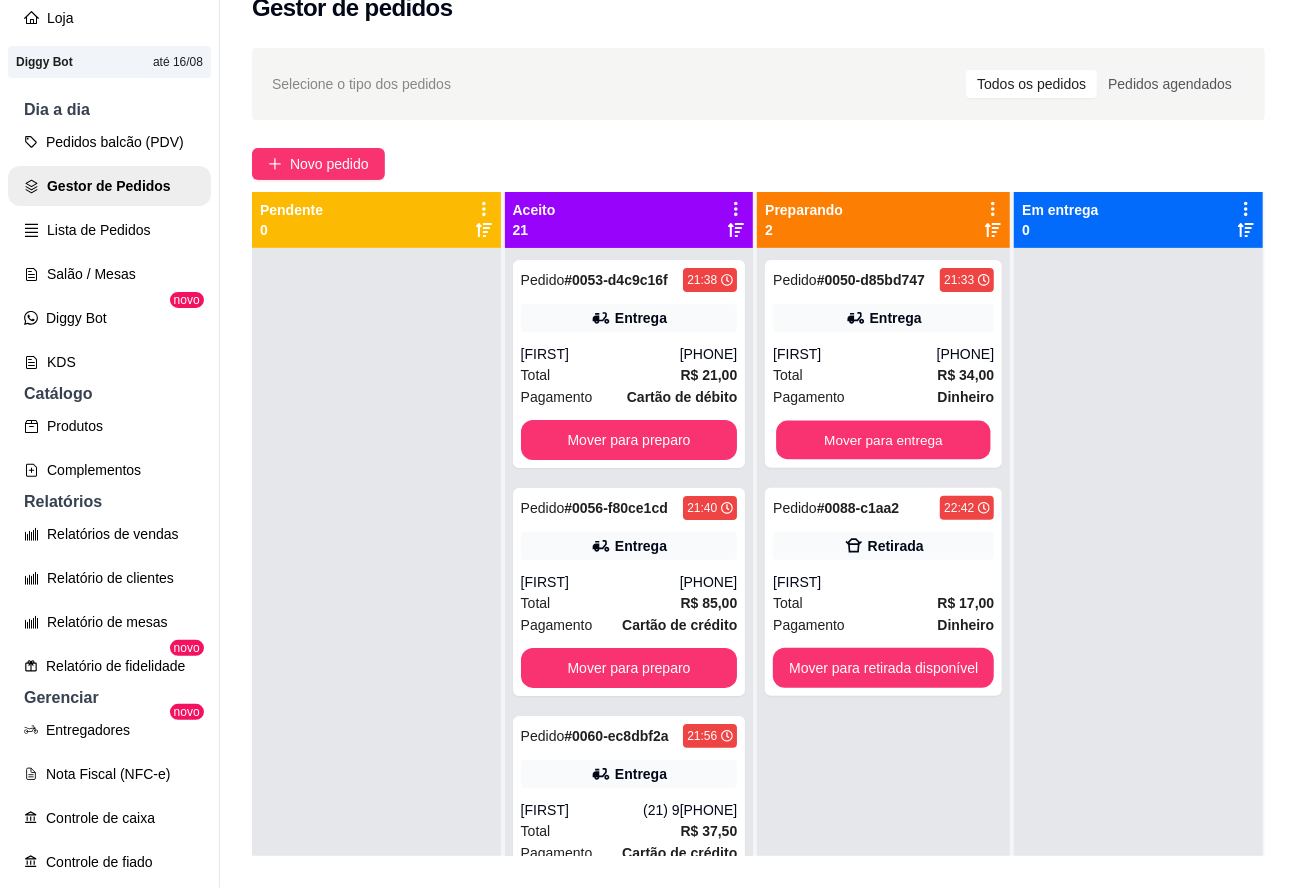 click on "Mover para entrega" at bounding box center [884, 440] 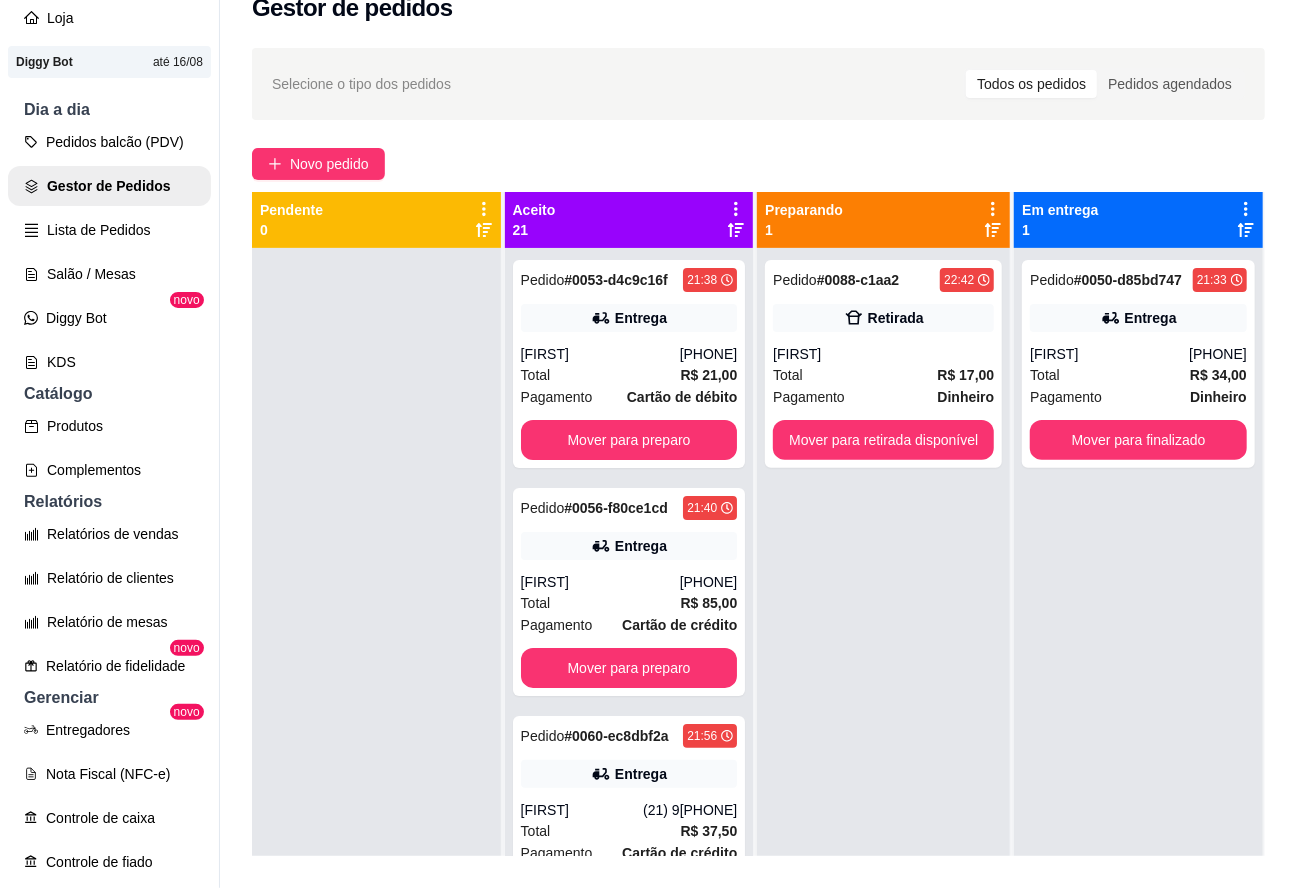 click on "Mover para finalizado" at bounding box center [1138, 440] 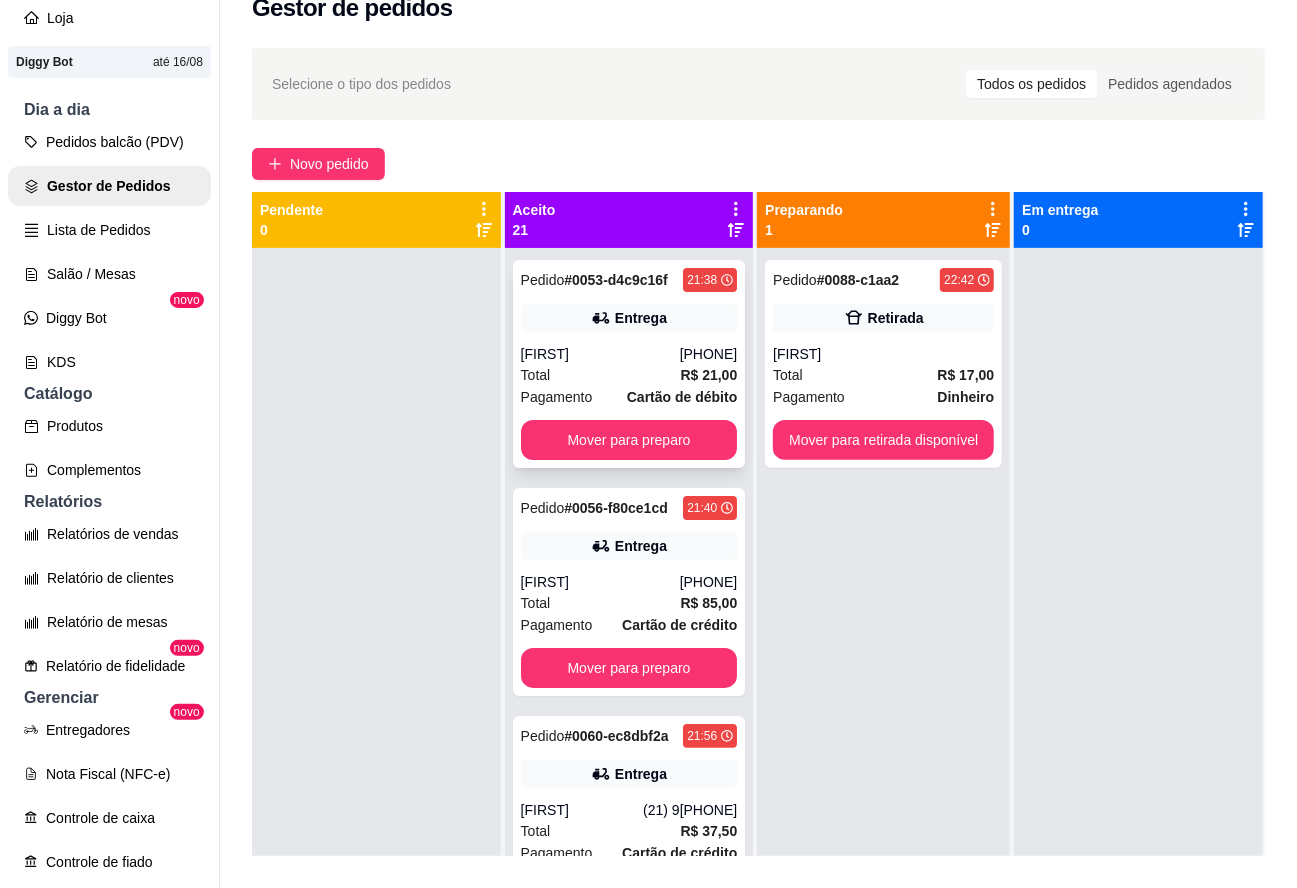 click on "[PHONE]" at bounding box center [709, 354] 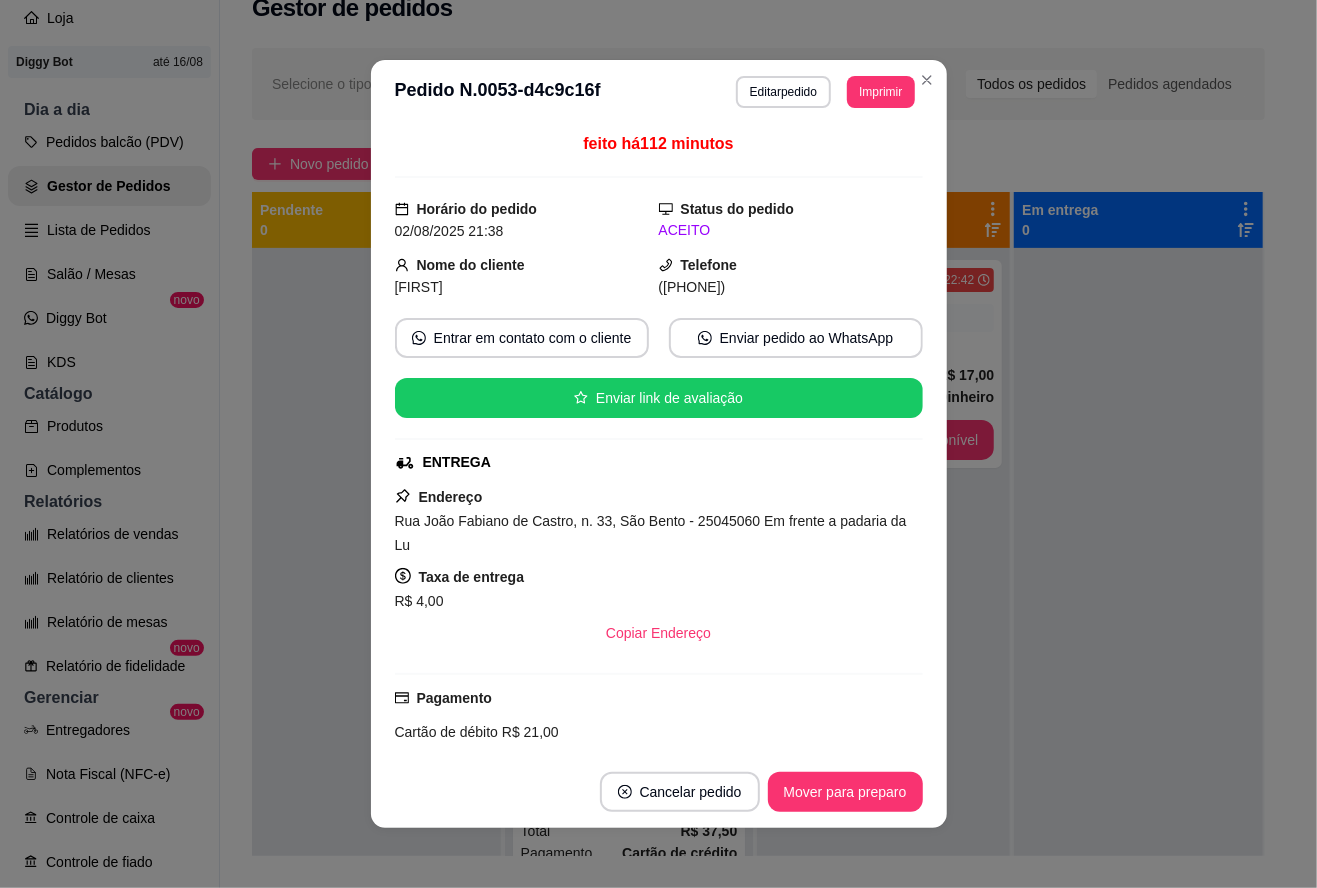 click on "Mover para preparo" at bounding box center (845, 792) 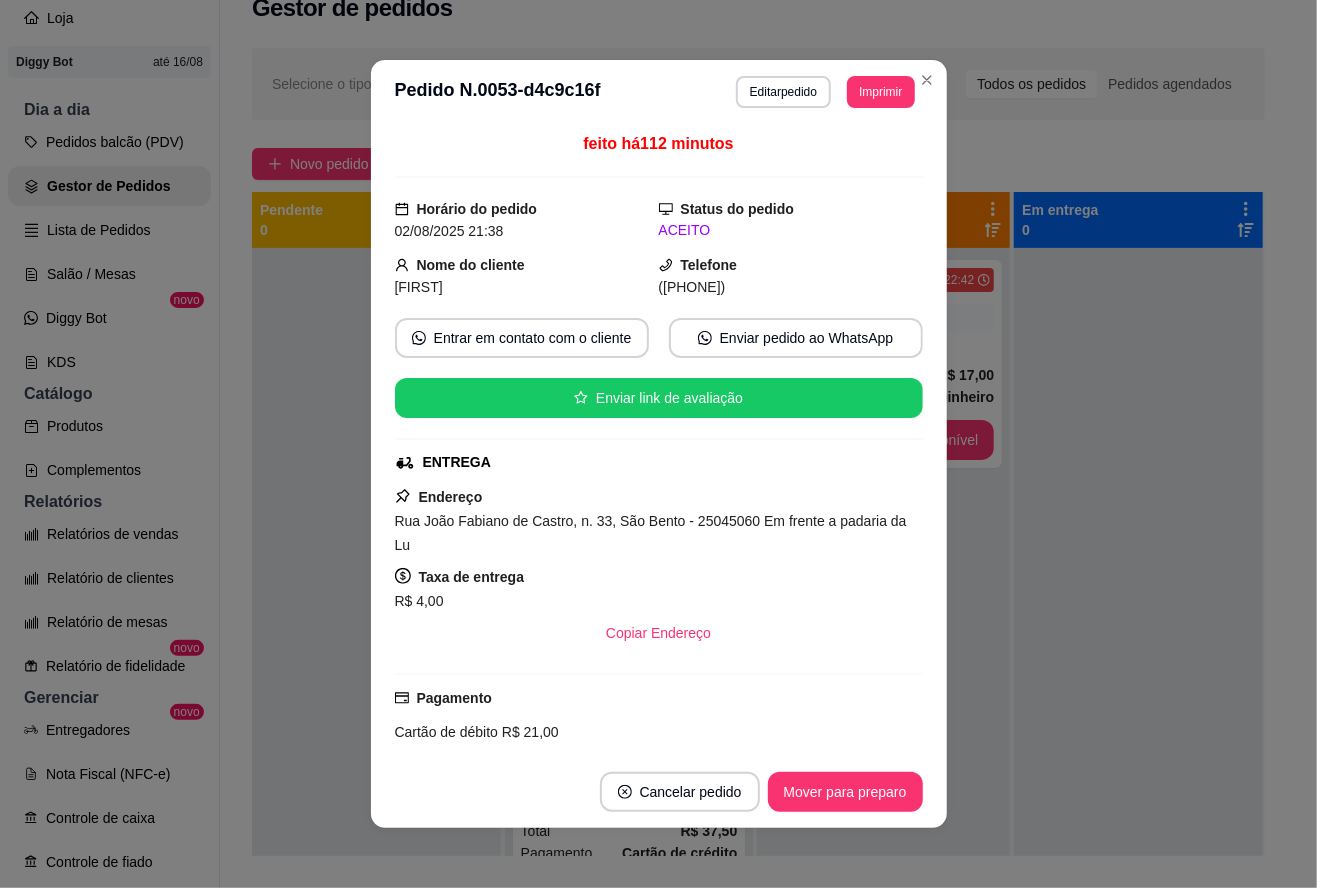 click on "Mover para preparo" at bounding box center [845, 792] 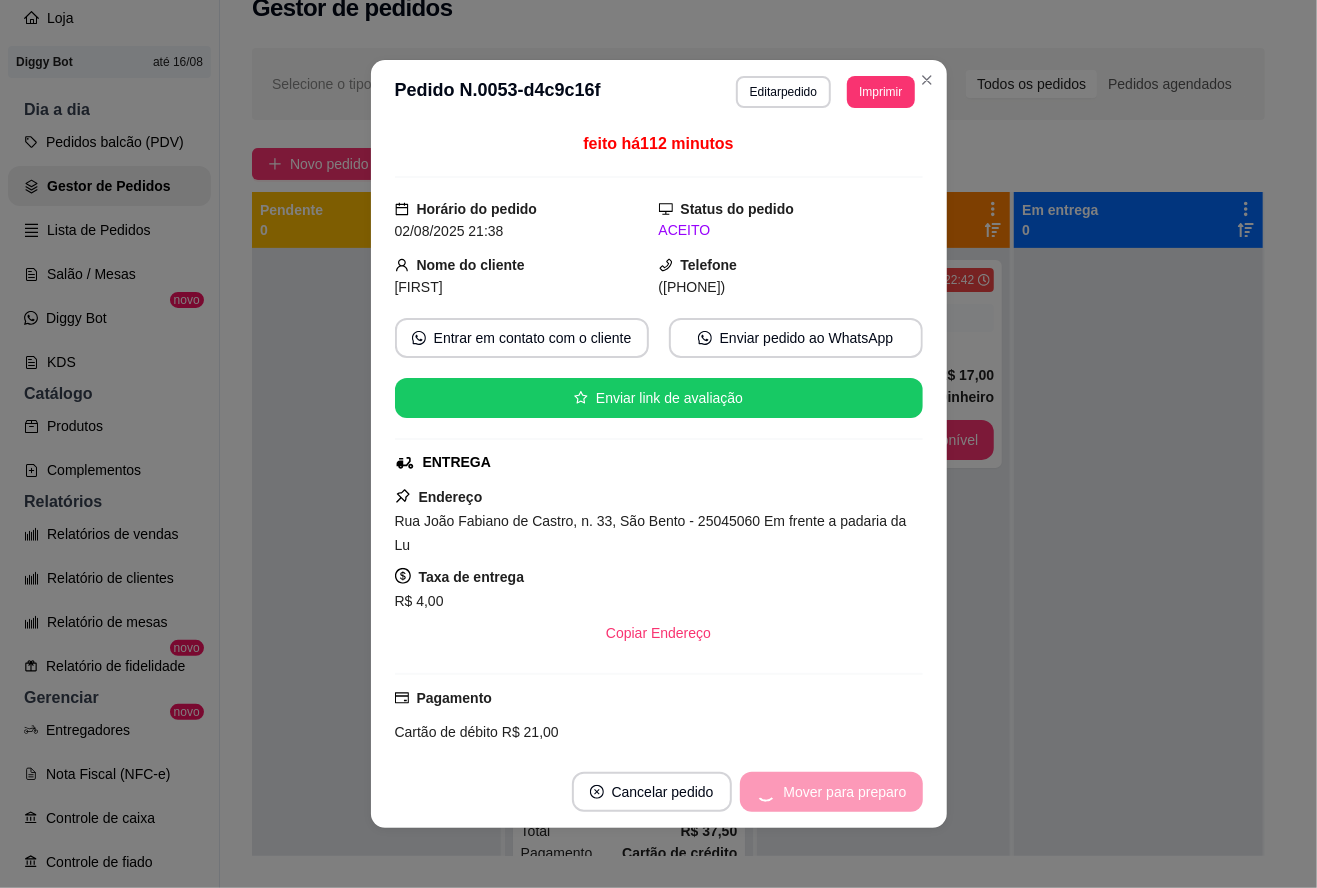 click on "Mover para preparo" at bounding box center [831, 792] 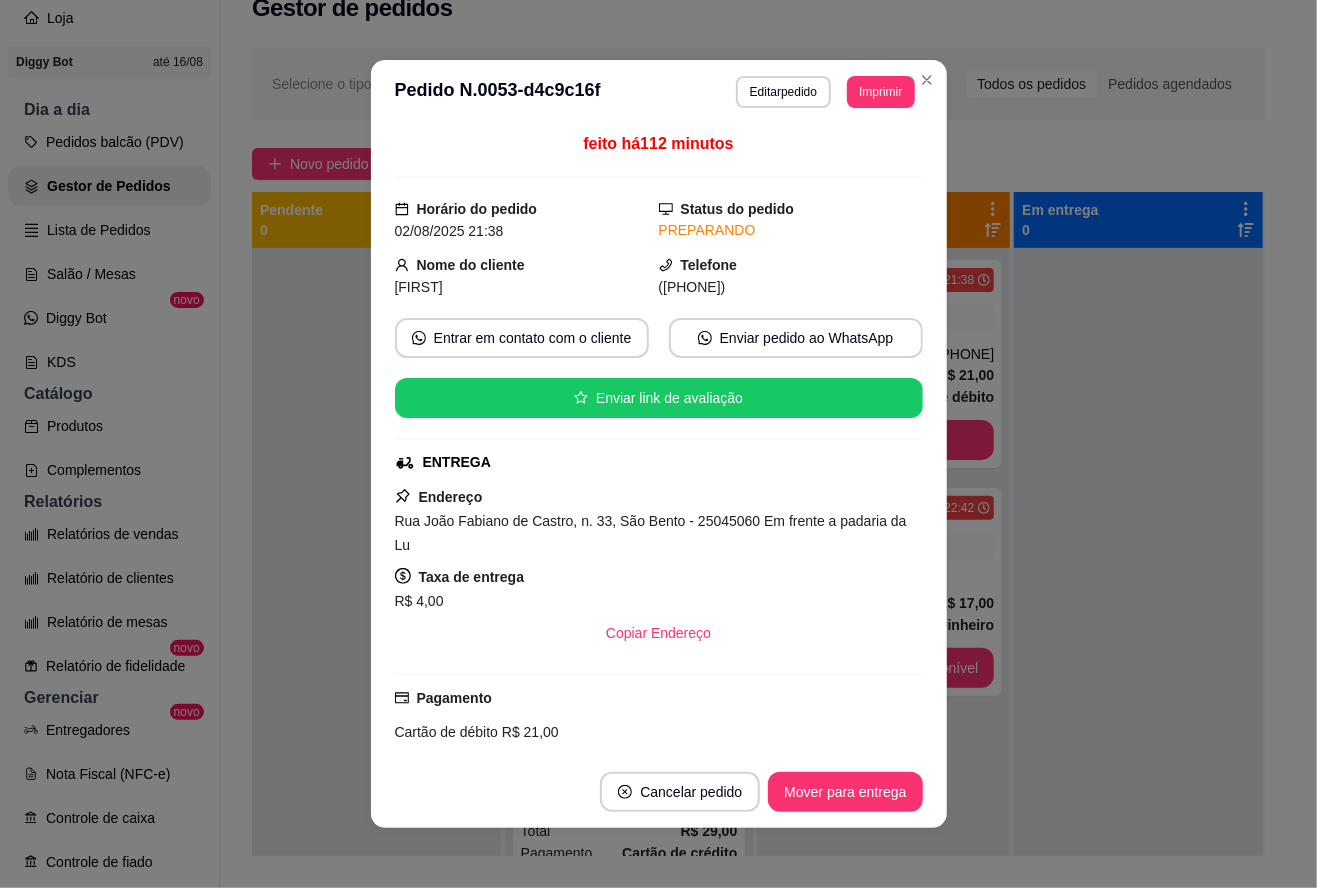 click on "Mover para entrega" at bounding box center (845, 792) 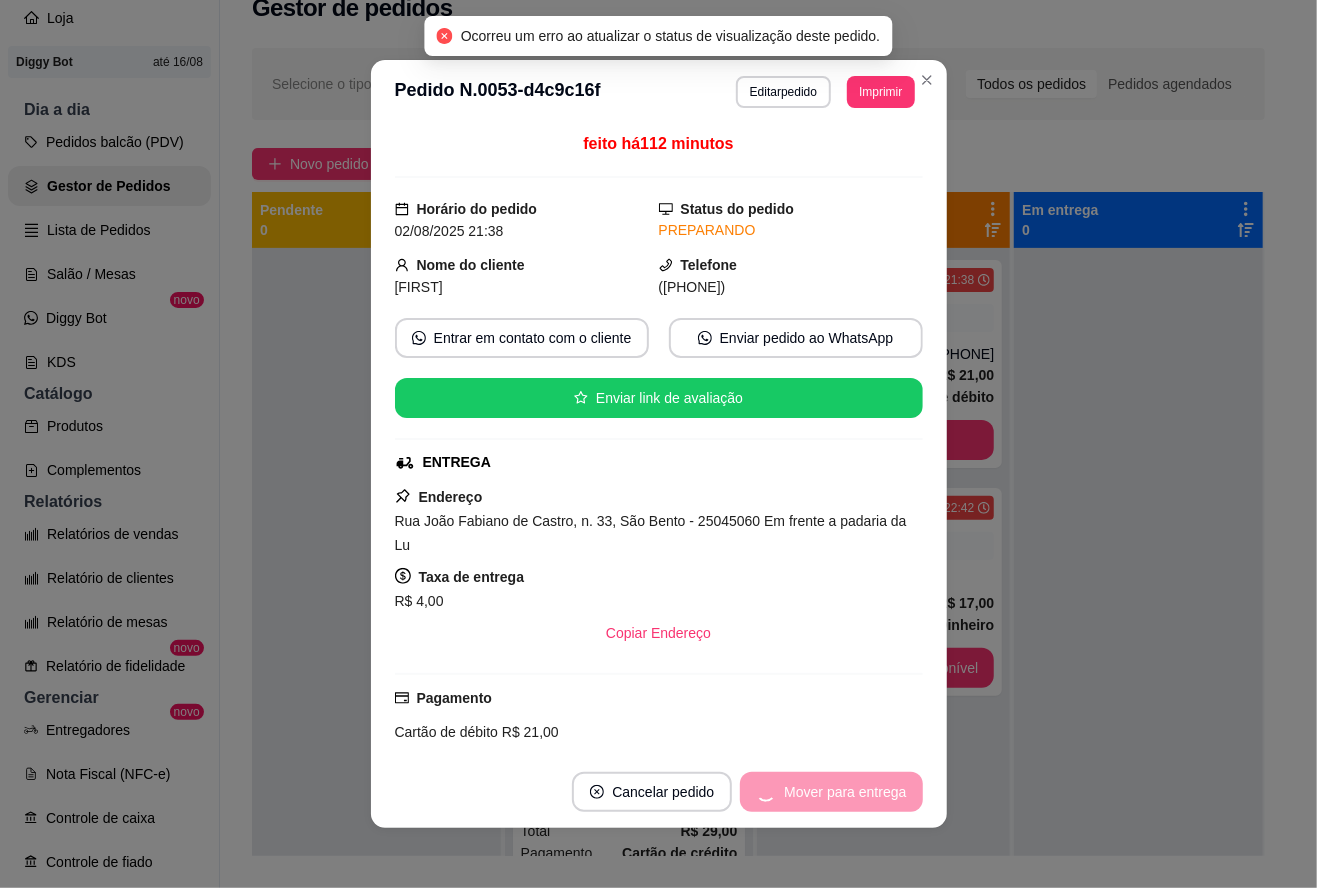 click on "Mover para entrega" at bounding box center (831, 792) 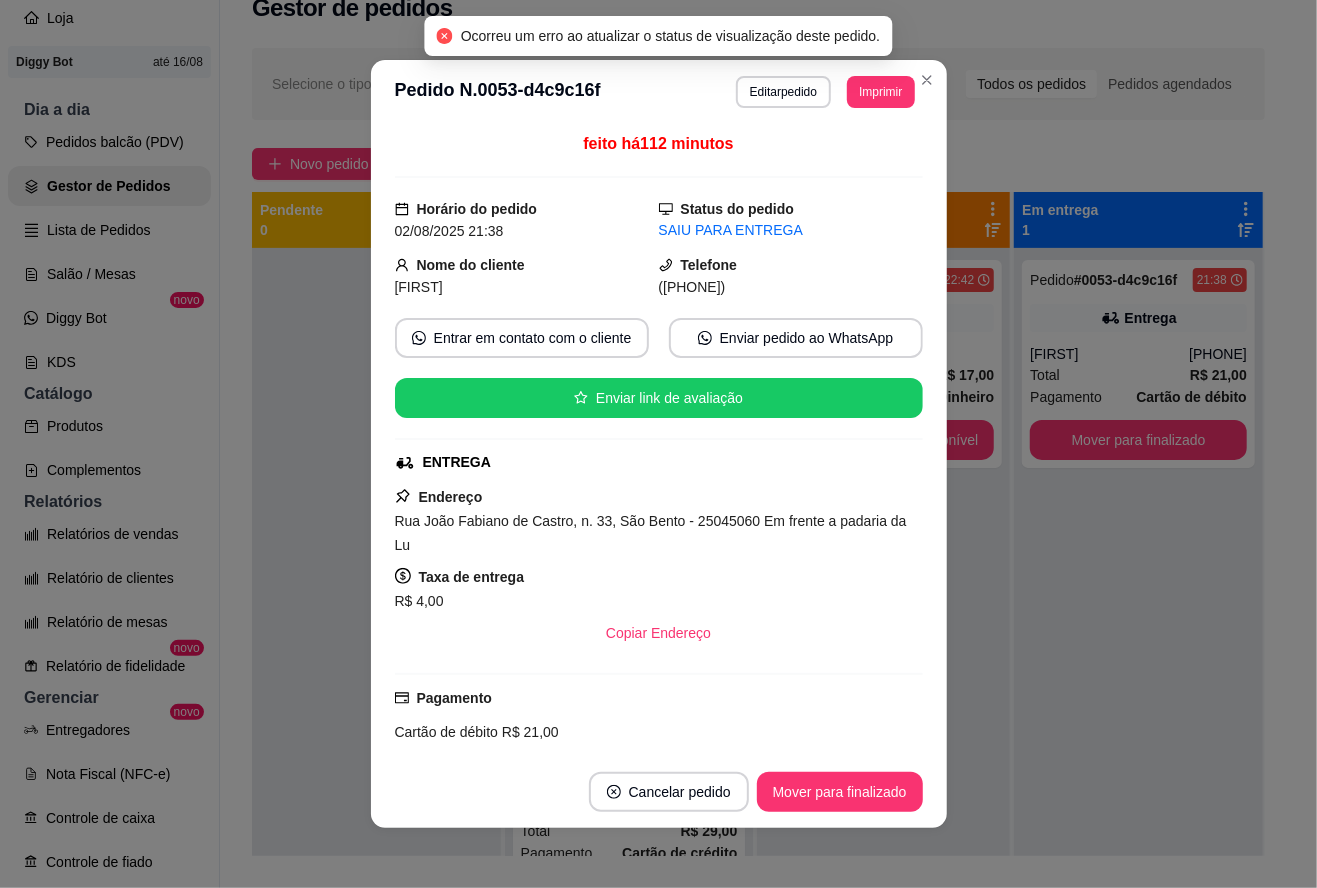 click on "Mover para finalizado" at bounding box center (840, 792) 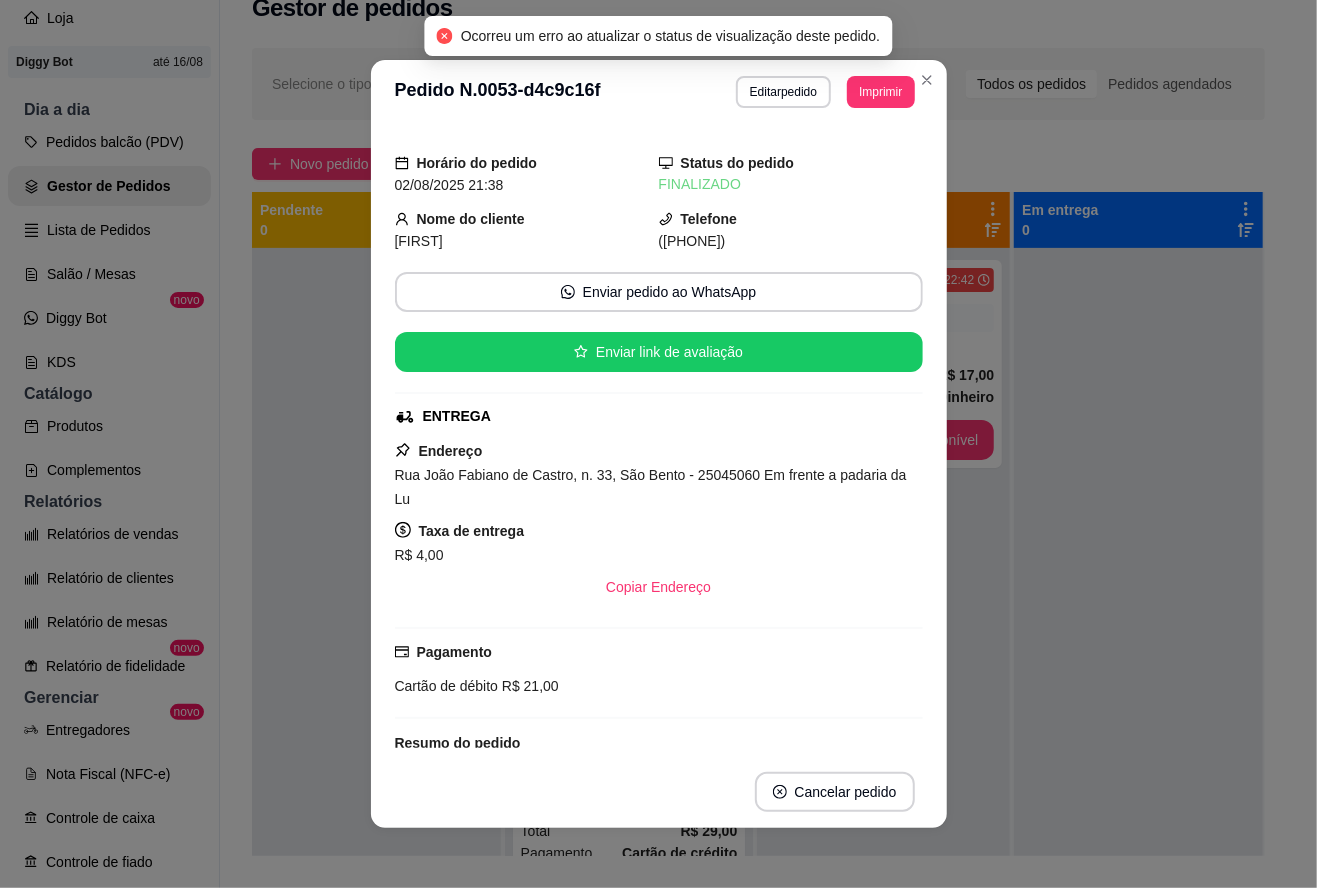 click at bounding box center [376, 692] 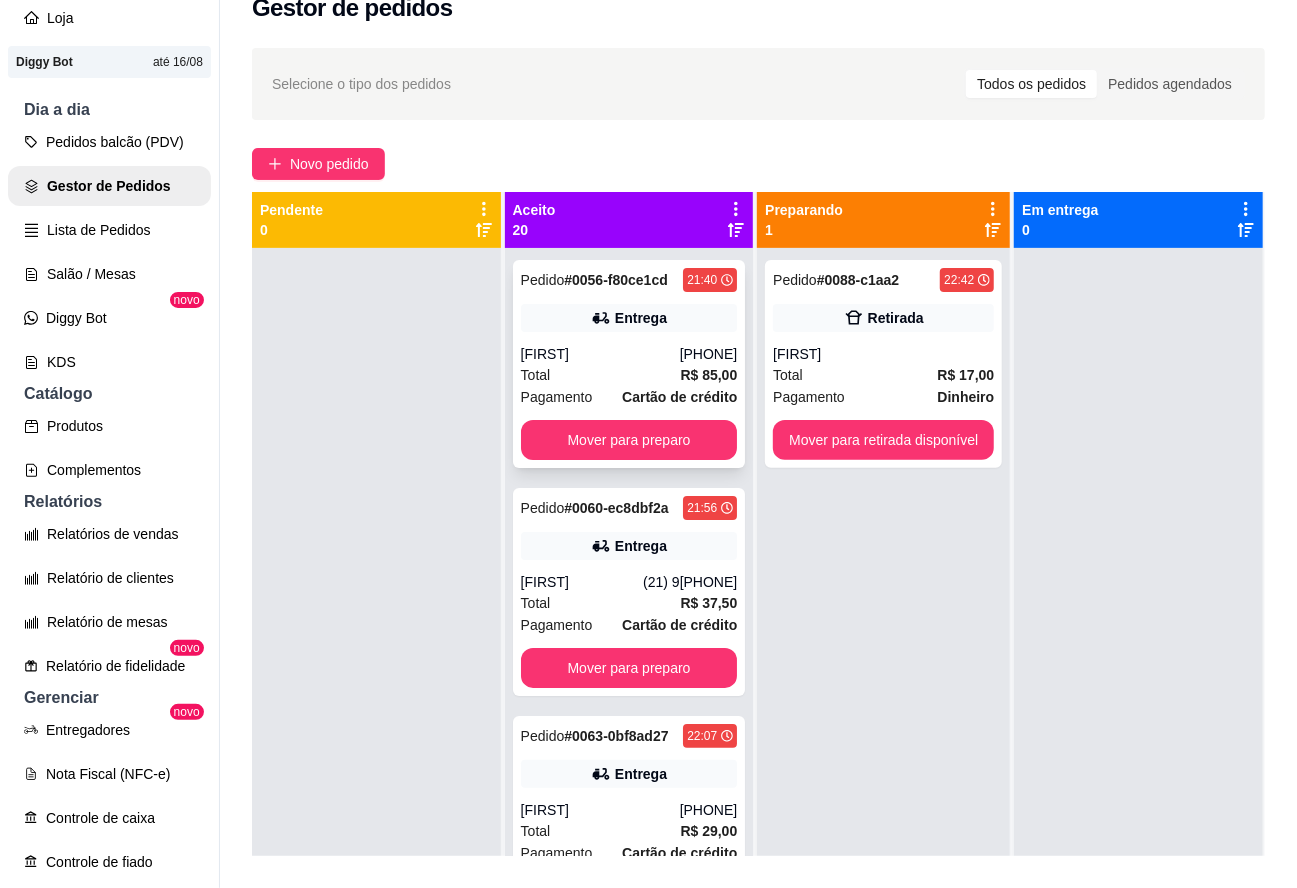 click on "Pedido  # 0056-f80ce1cd 21:40 Entrega [FIRST]  ([PHONE]) Total R$ 85,00 Pagamento Cartão de crédito Mover para preparo" at bounding box center [629, 364] 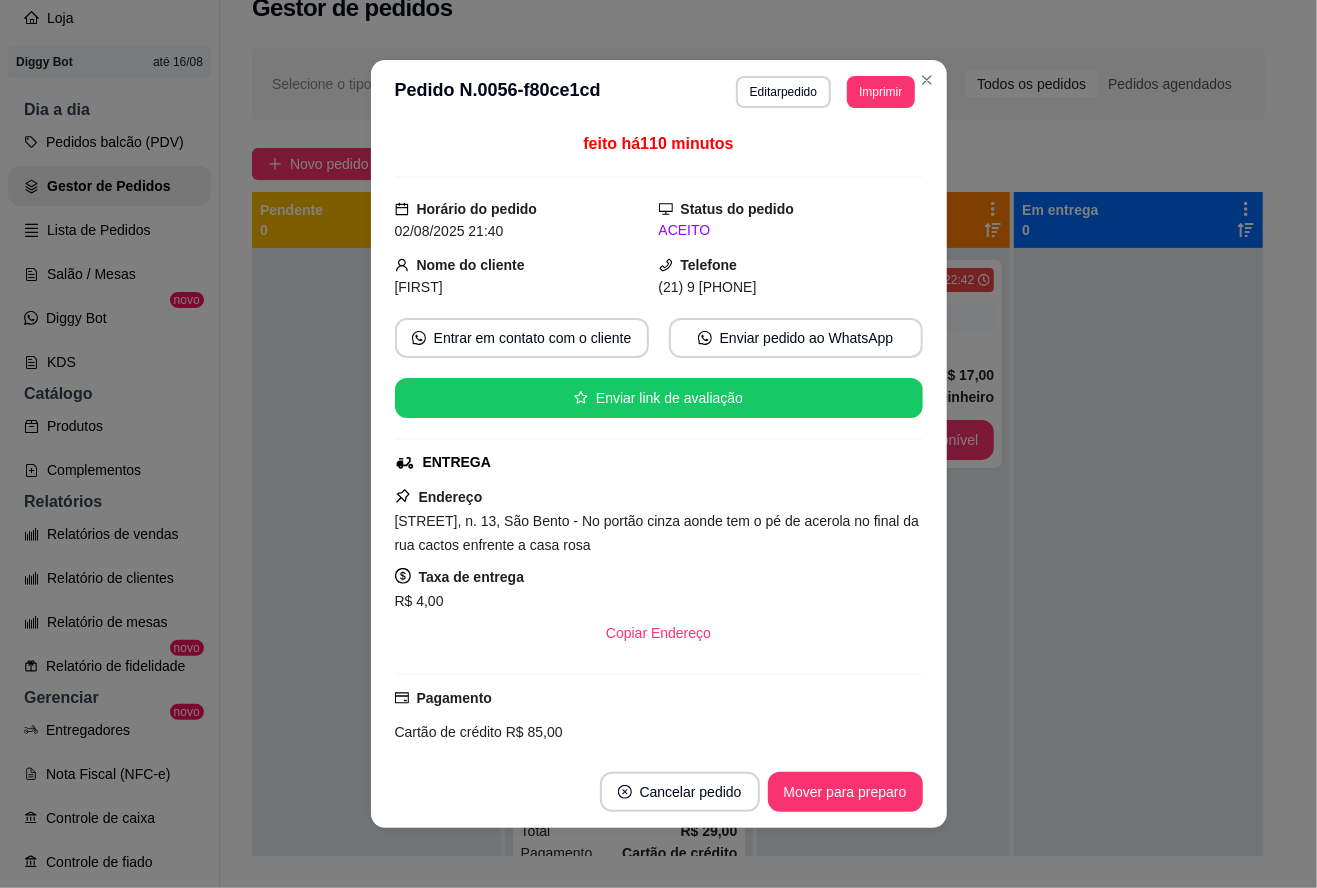 click on "Mover para preparo" at bounding box center [845, 792] 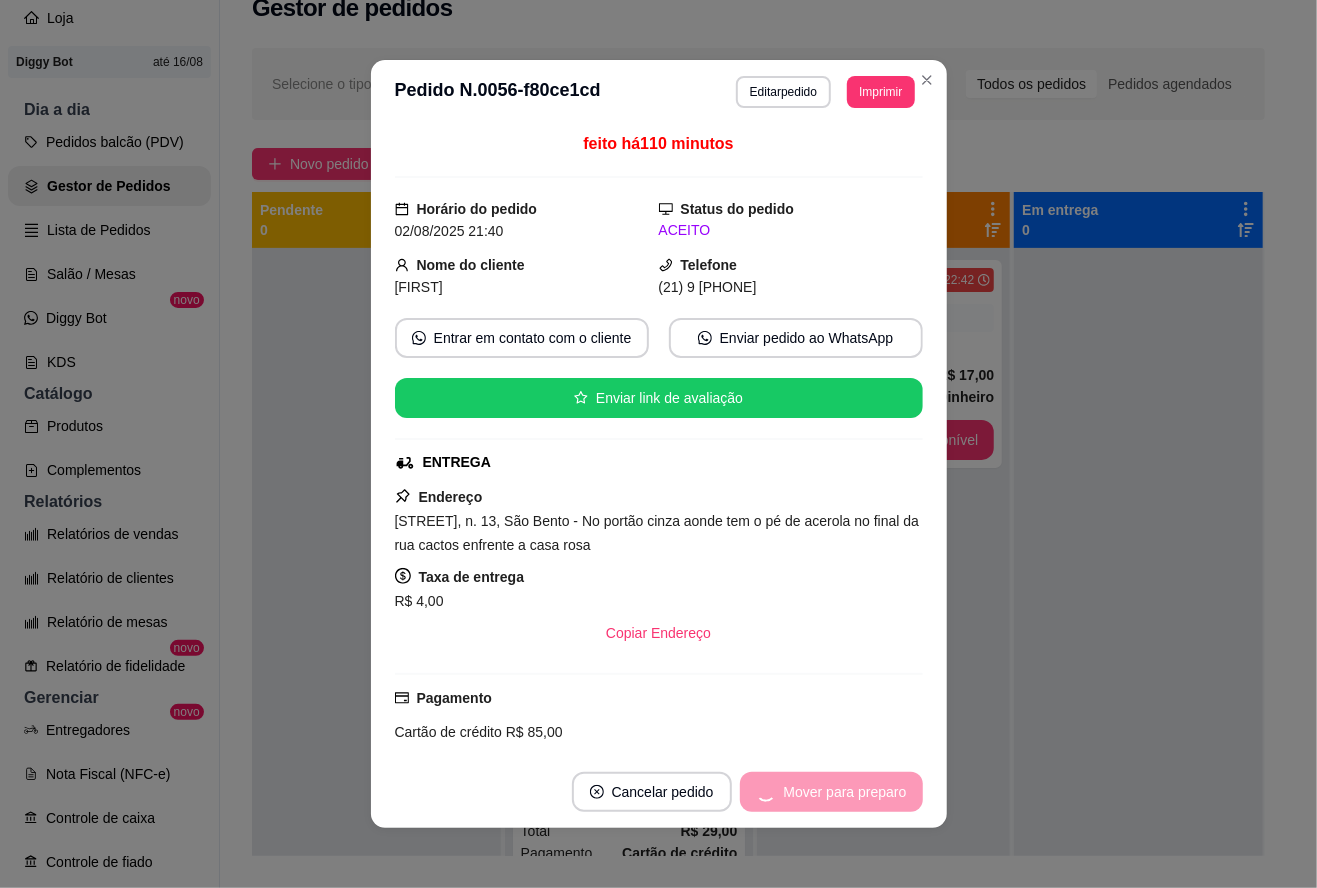 click on "Mover para preparo" at bounding box center [831, 792] 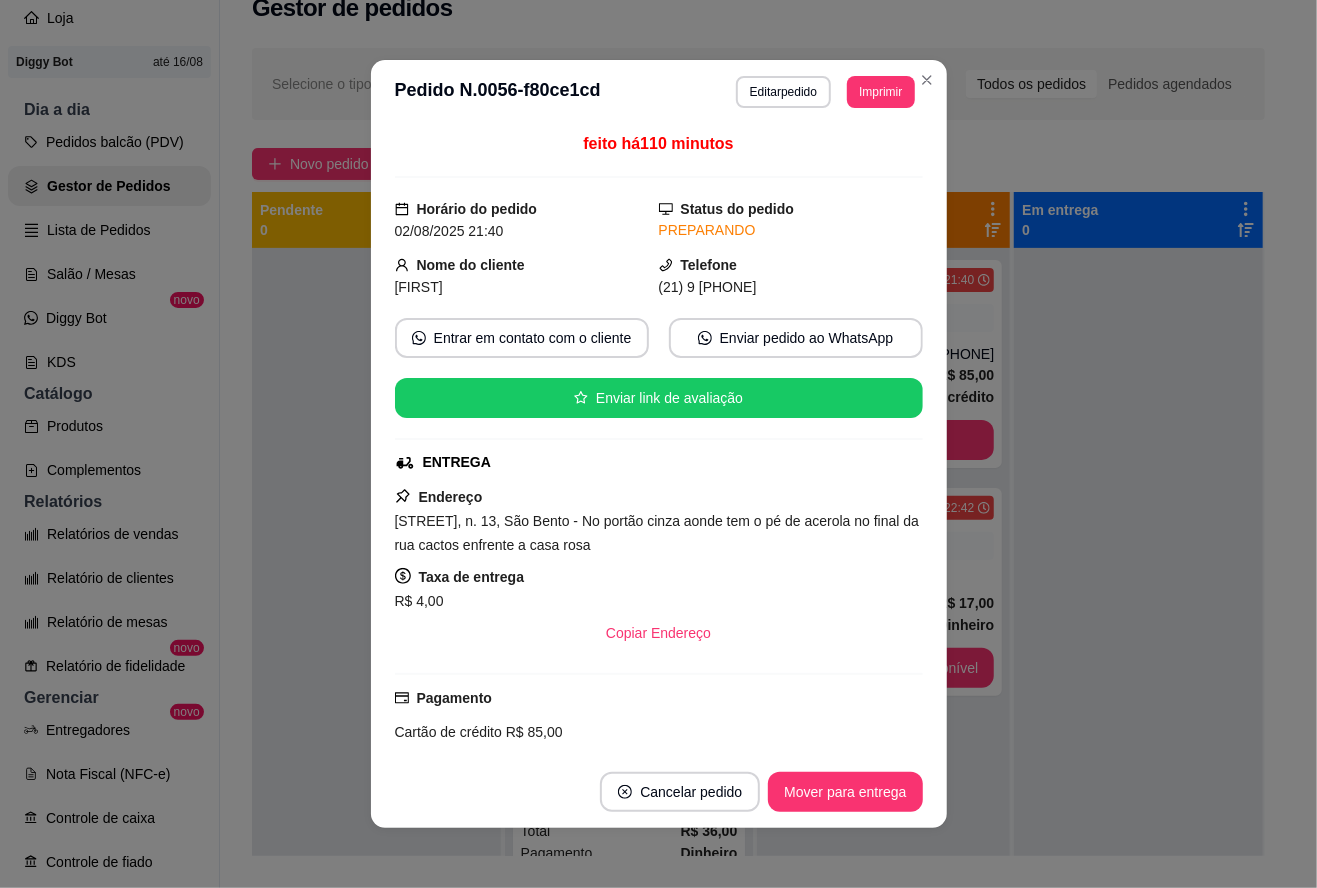 click on "Mover para entrega" at bounding box center (845, 792) 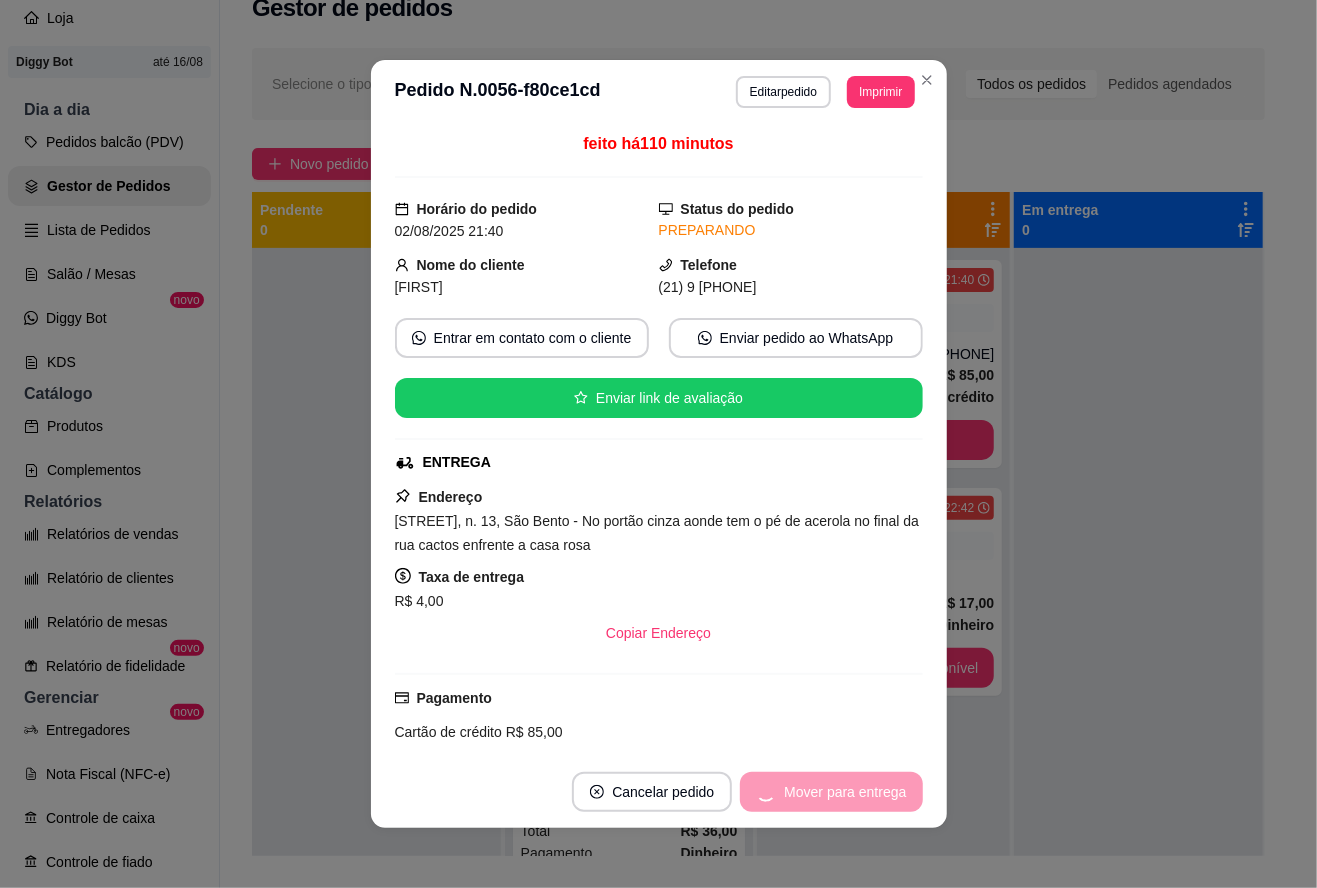 click on "Cancelar pedido Mover para entrega" at bounding box center [659, 792] 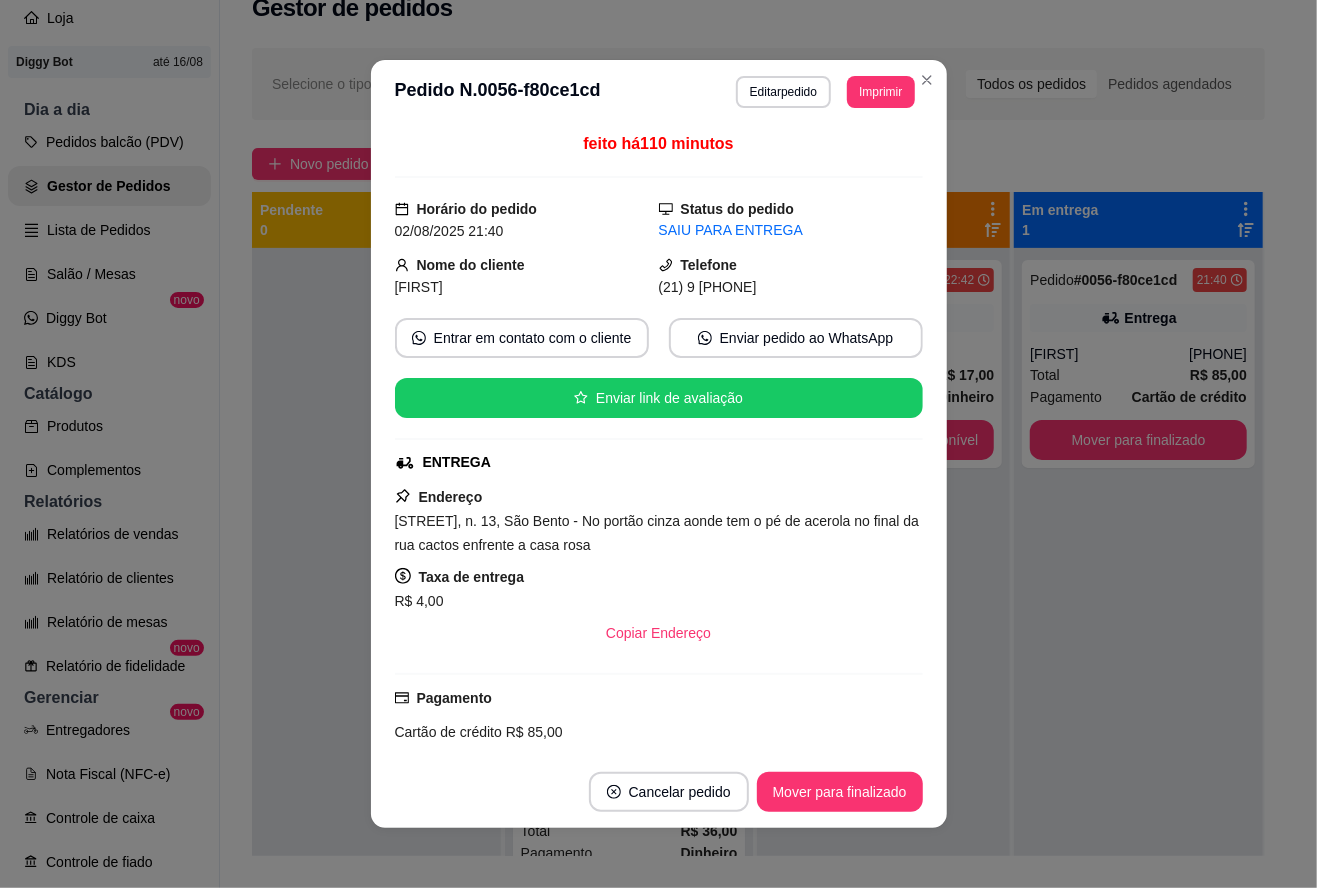 click on "Mover para finalizado" at bounding box center (840, 792) 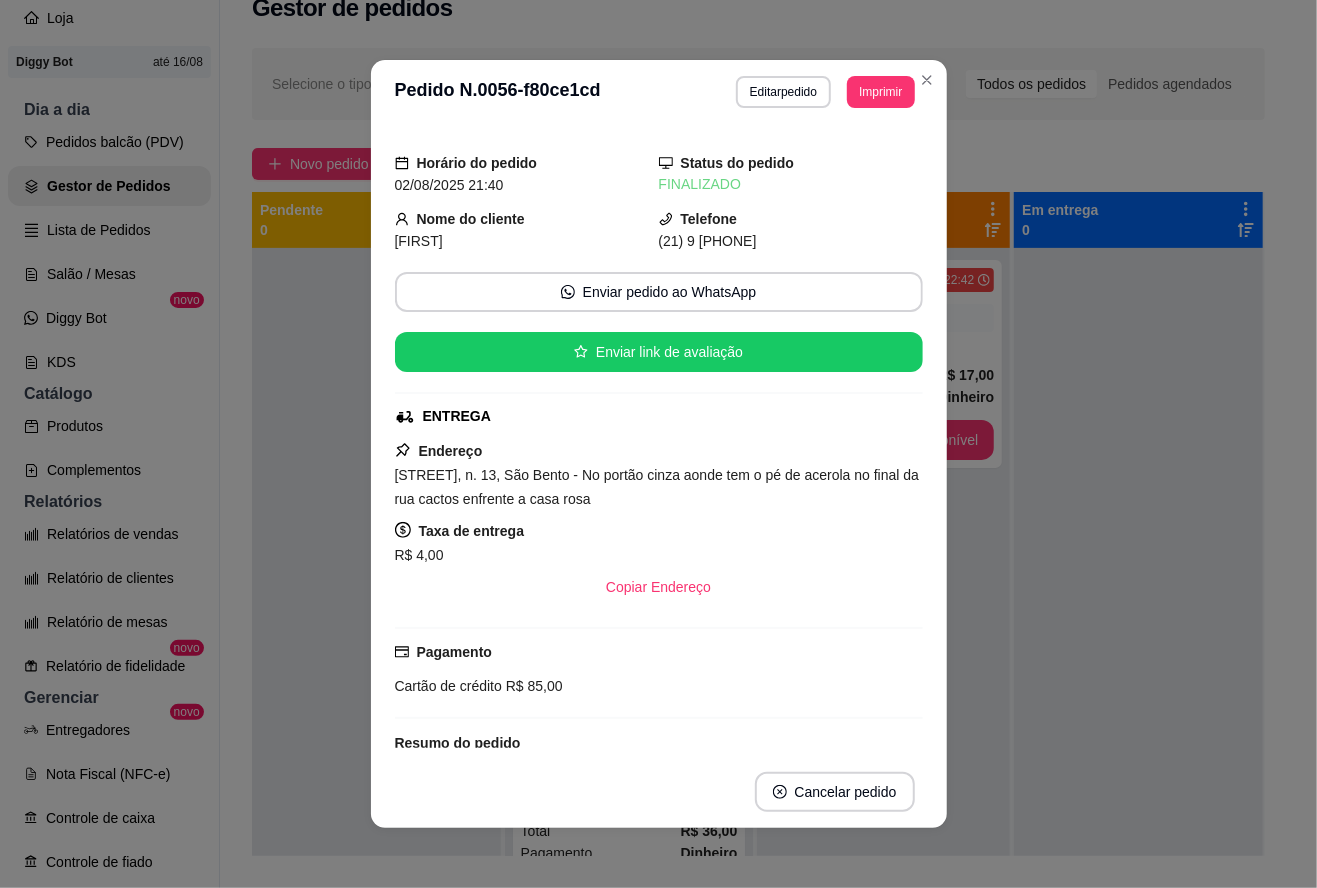 click at bounding box center (376, 692) 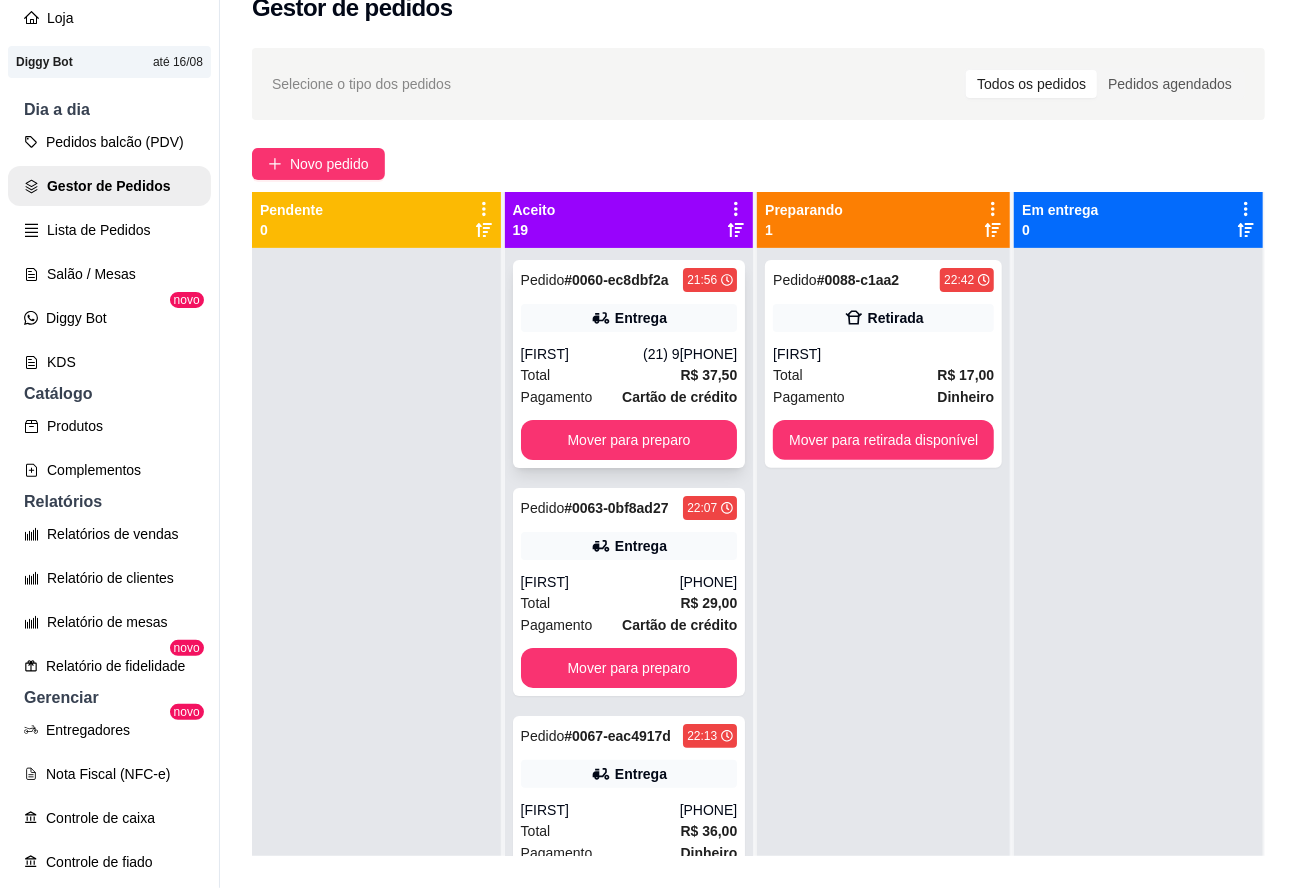 click on "Total R$ 37,50" at bounding box center [629, 375] 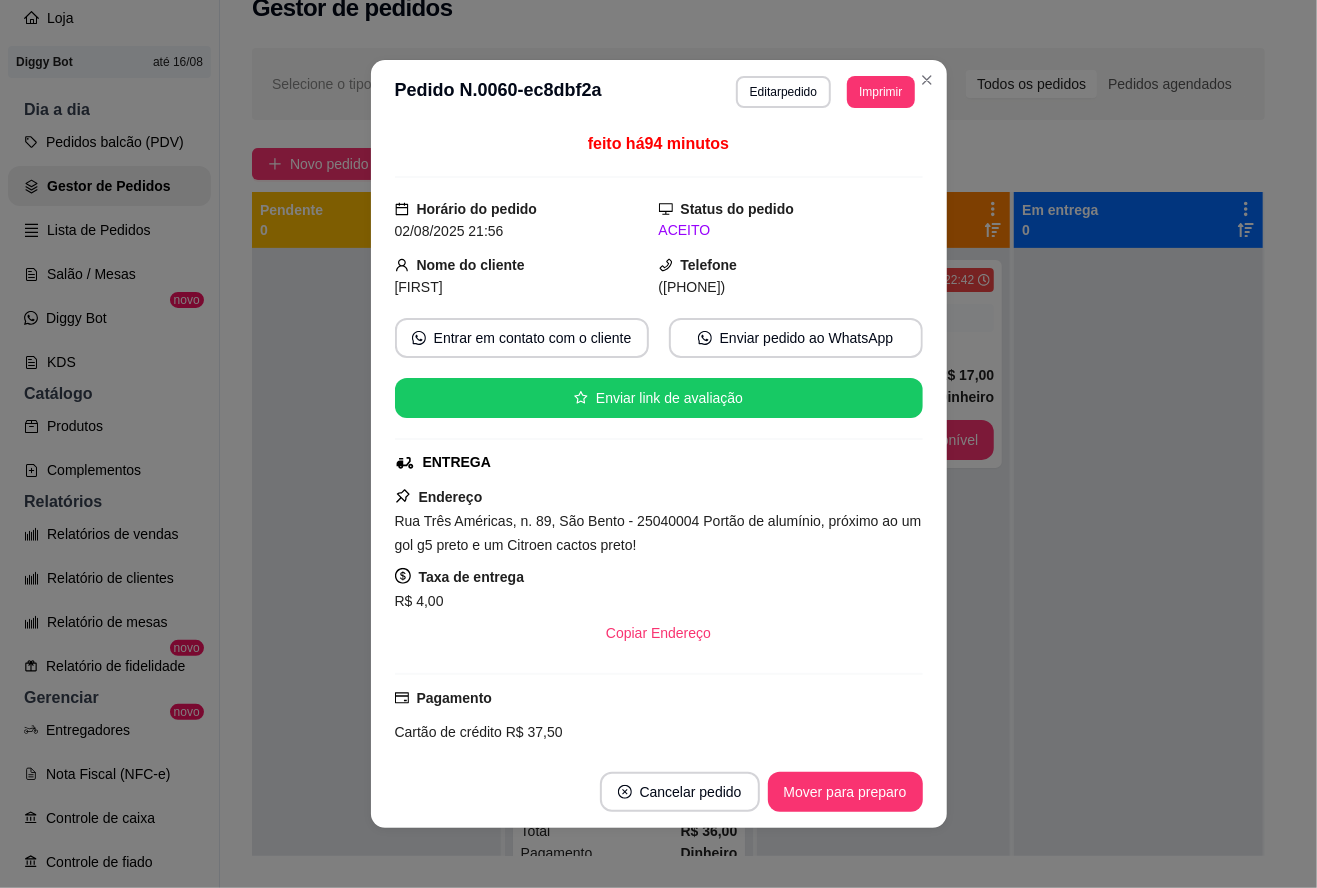 click on "Mover para preparo" at bounding box center (845, 792) 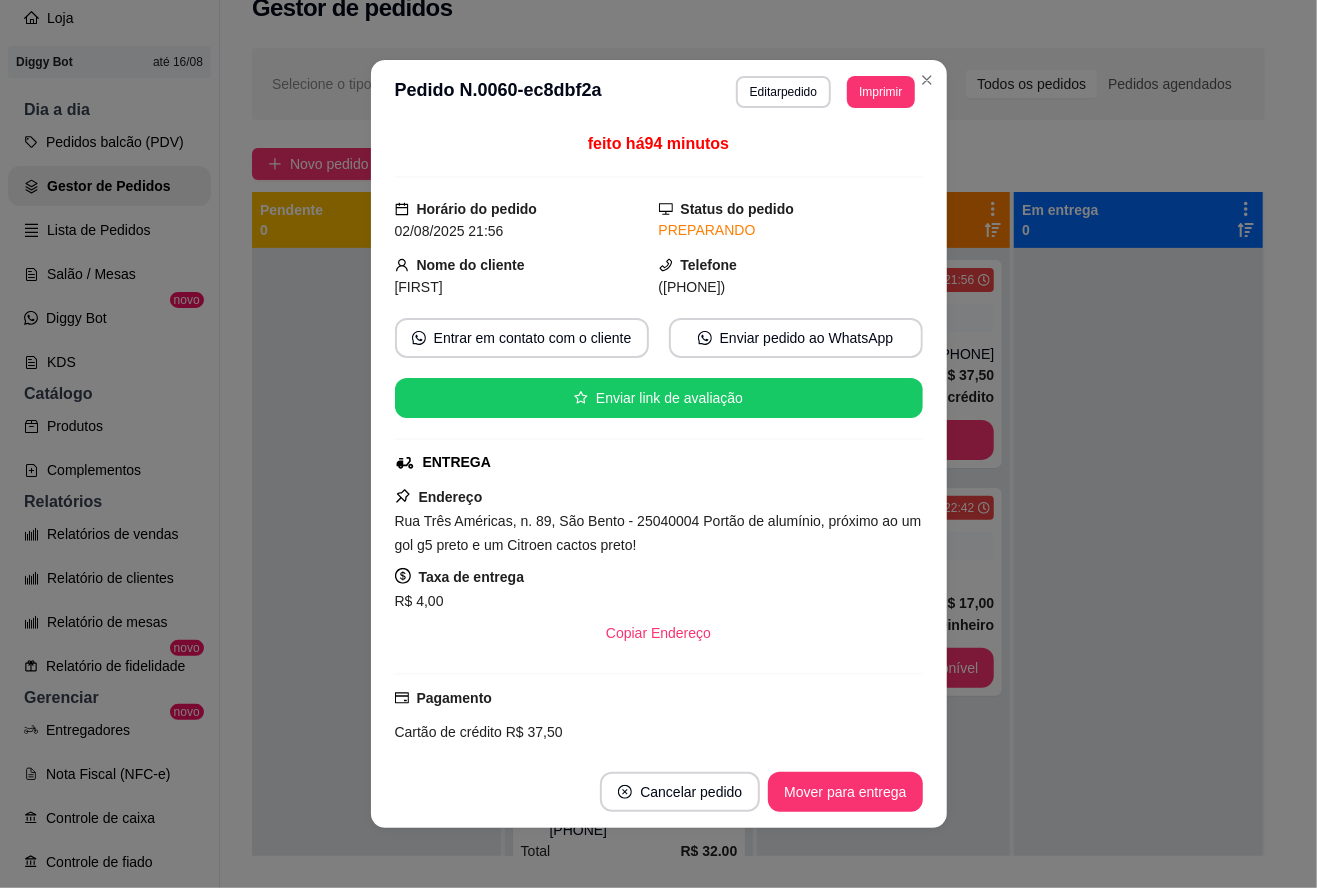 click on "Mover para entrega" at bounding box center (845, 792) 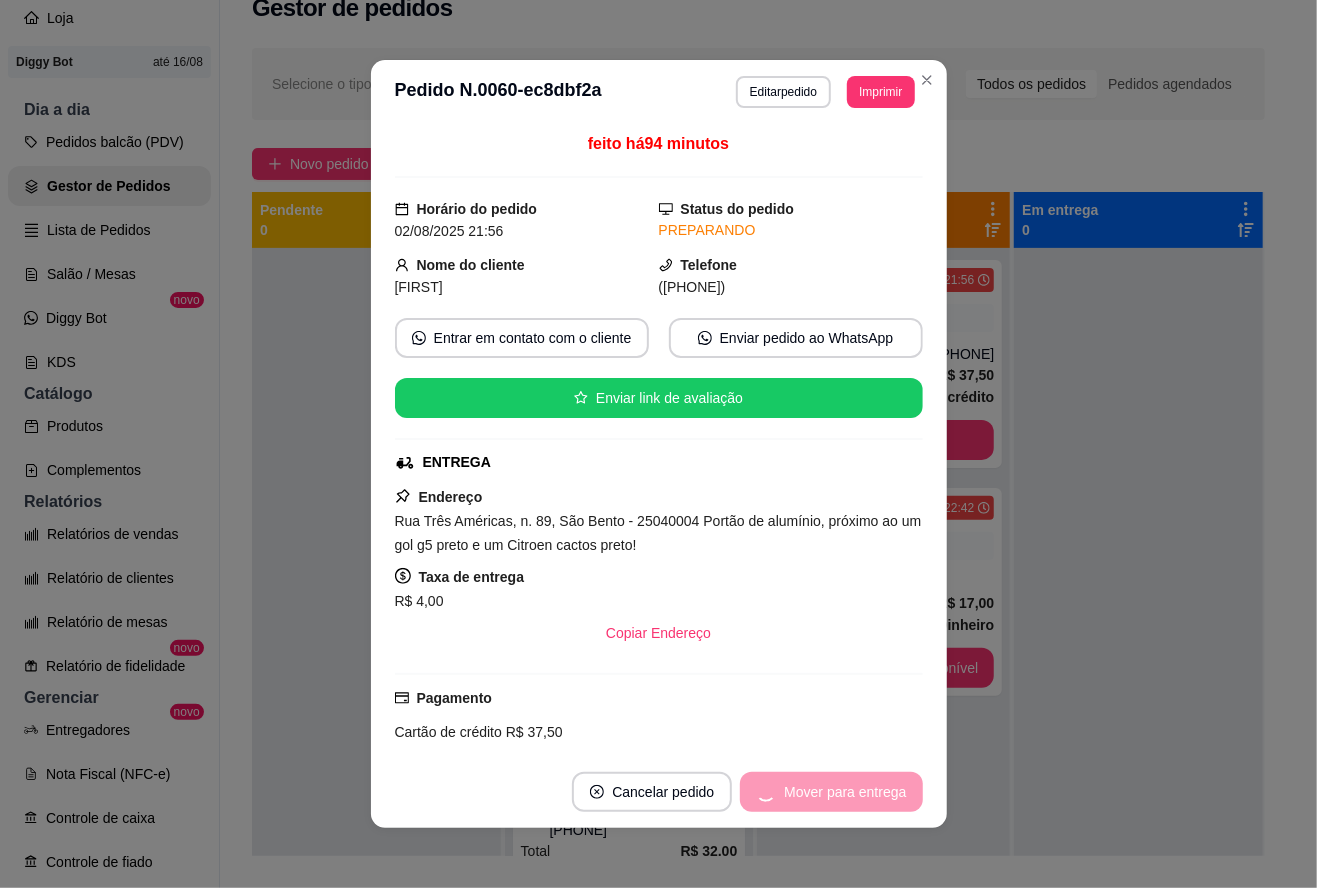 click on "Mover para entrega" at bounding box center (831, 792) 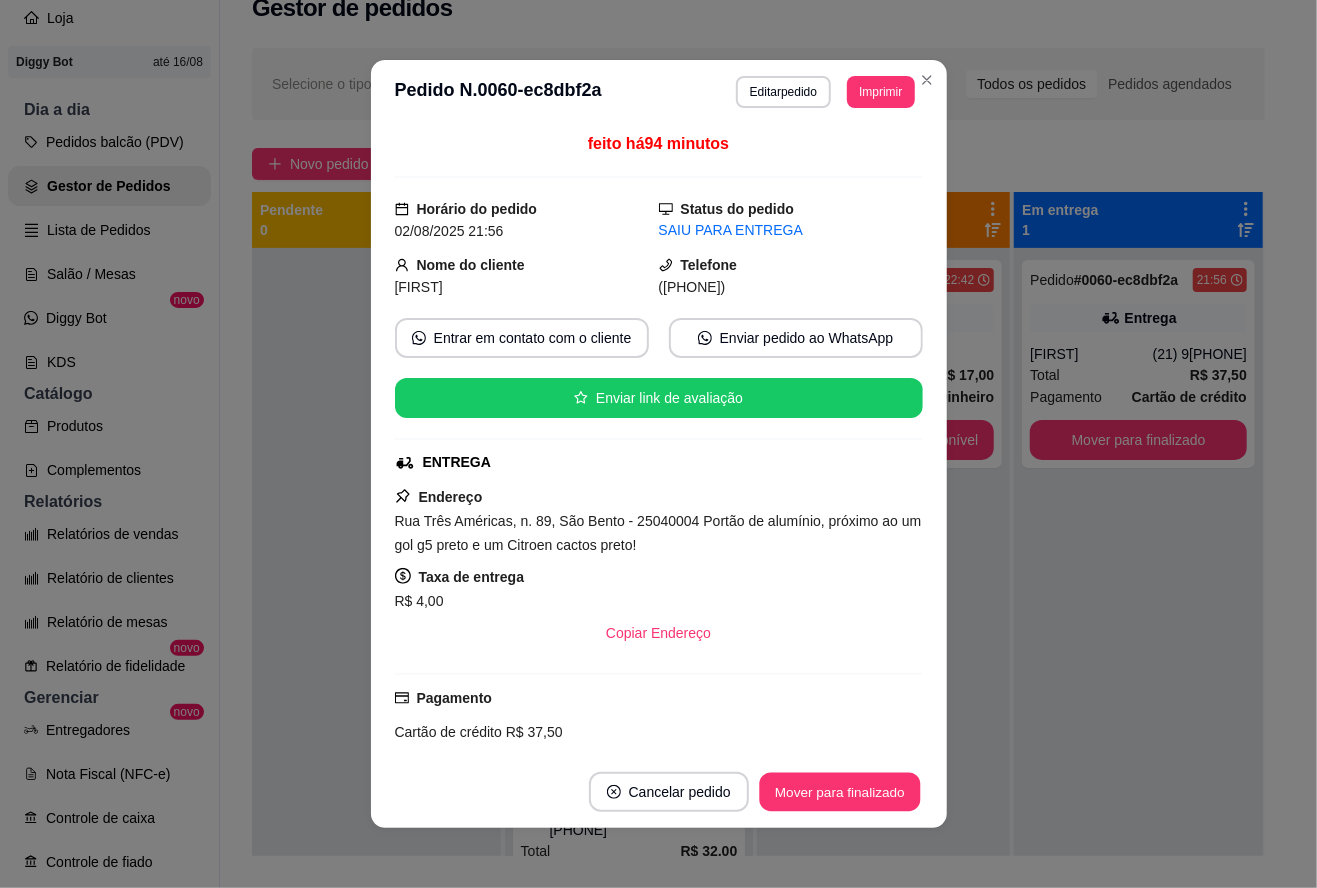 click on "Mover para finalizado" at bounding box center [839, 792] 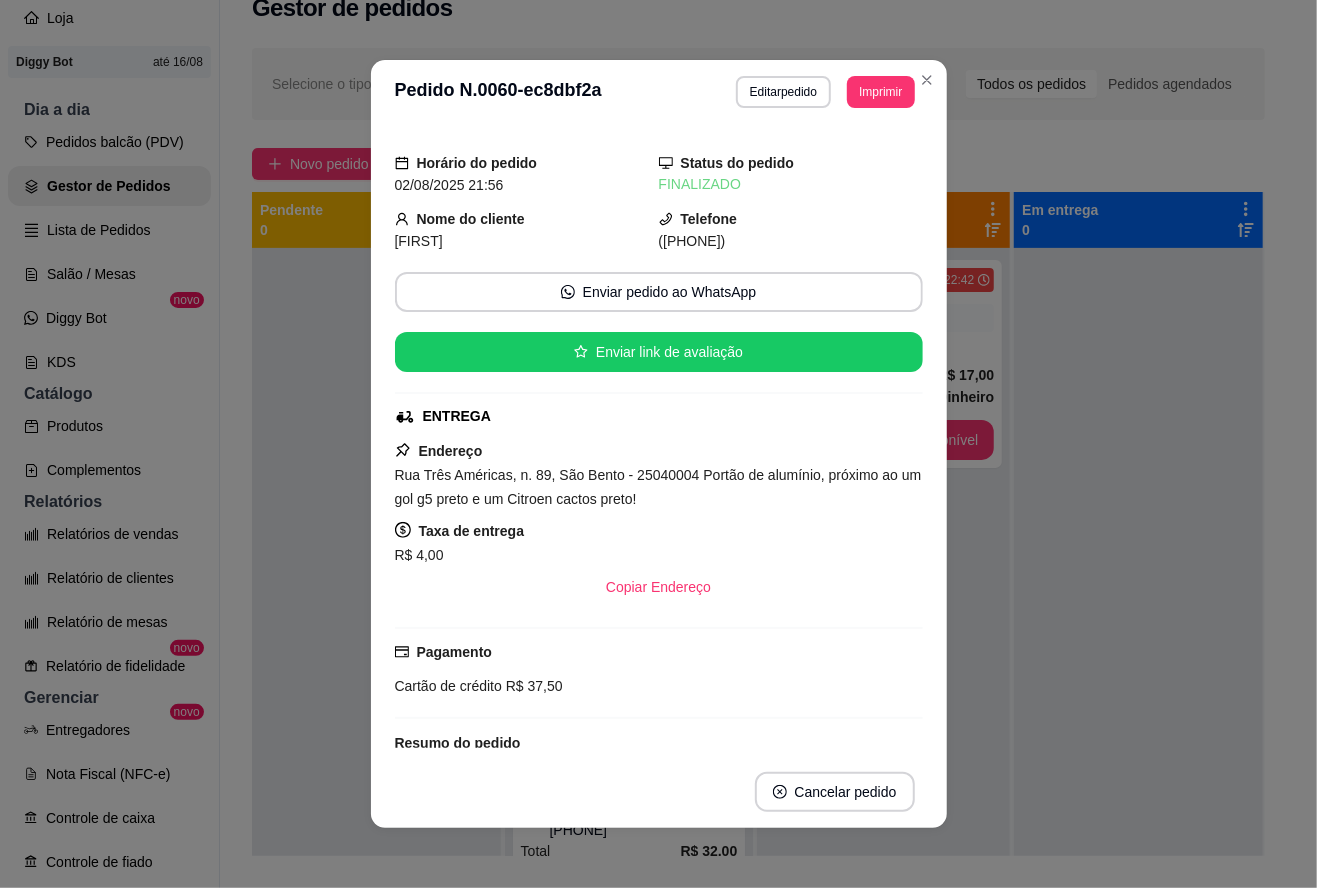 click at bounding box center [376, 692] 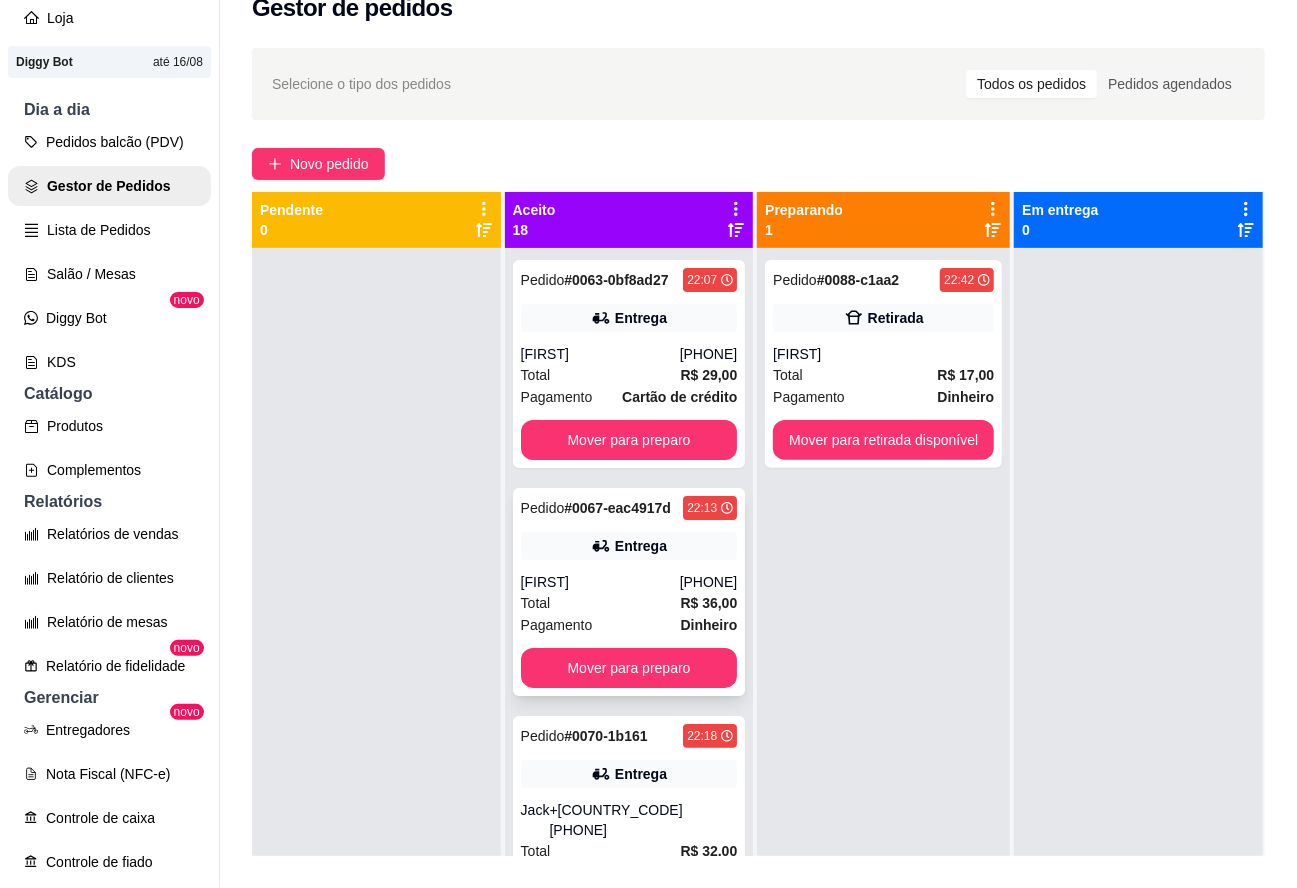 click on "Pedido  # 0067-eac4917d [TIME] Entrega [FIRST]  [PHONE] Total R$ 36,00 Pagamento Dinheiro Mover para preparo" at bounding box center [629, 592] 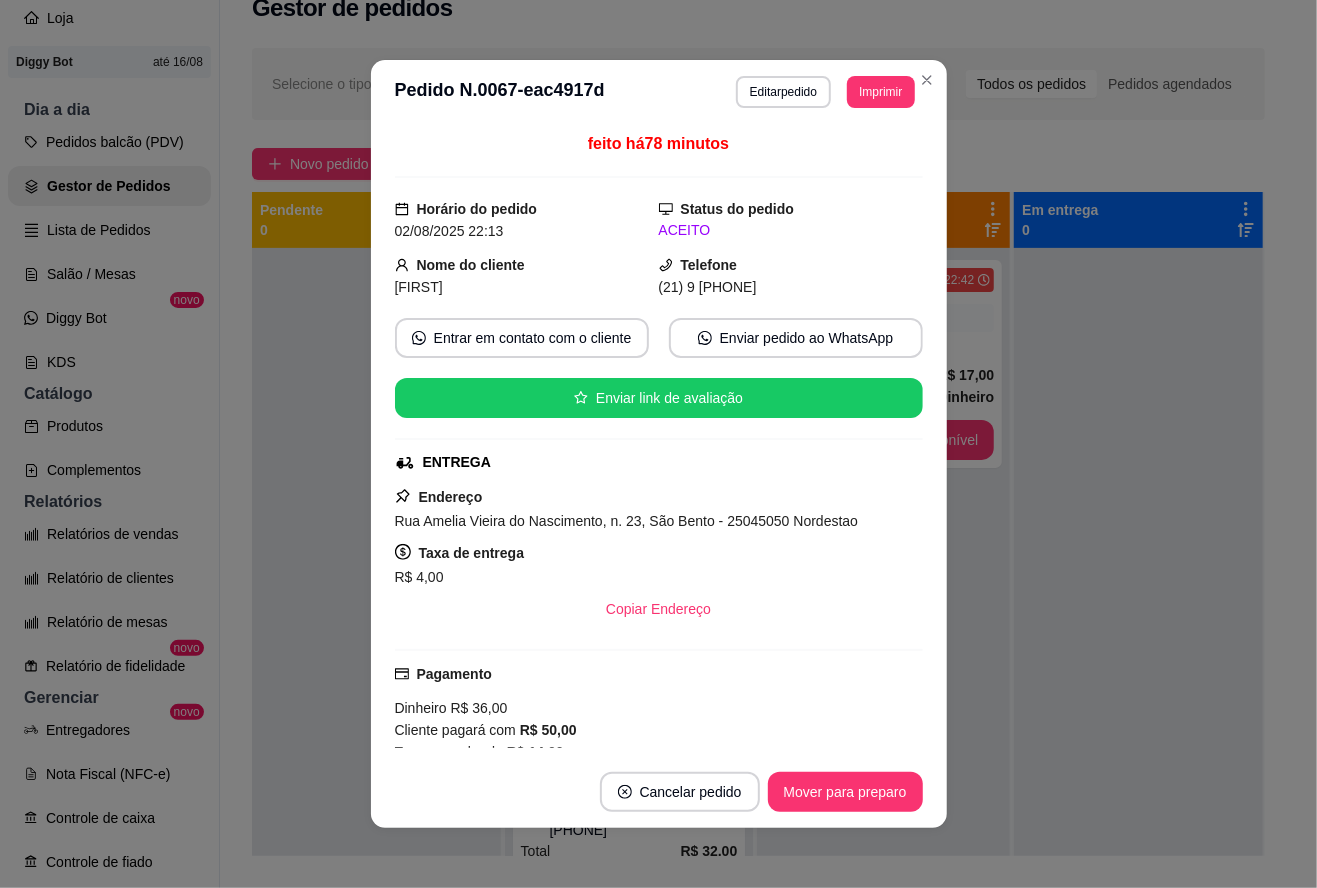 click on "Mover para preparo" at bounding box center (845, 792) 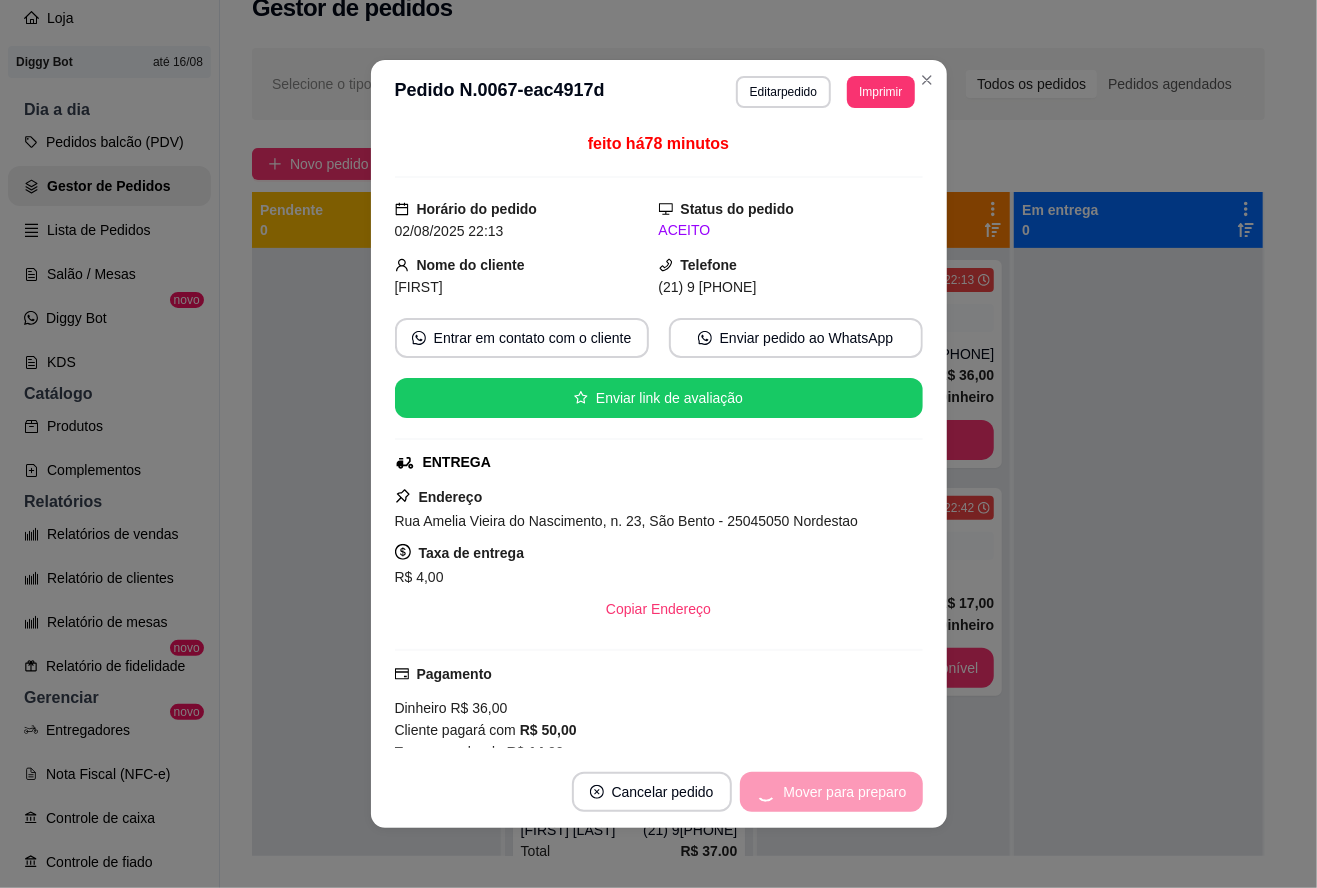 click on "Mover para preparo" at bounding box center (831, 792) 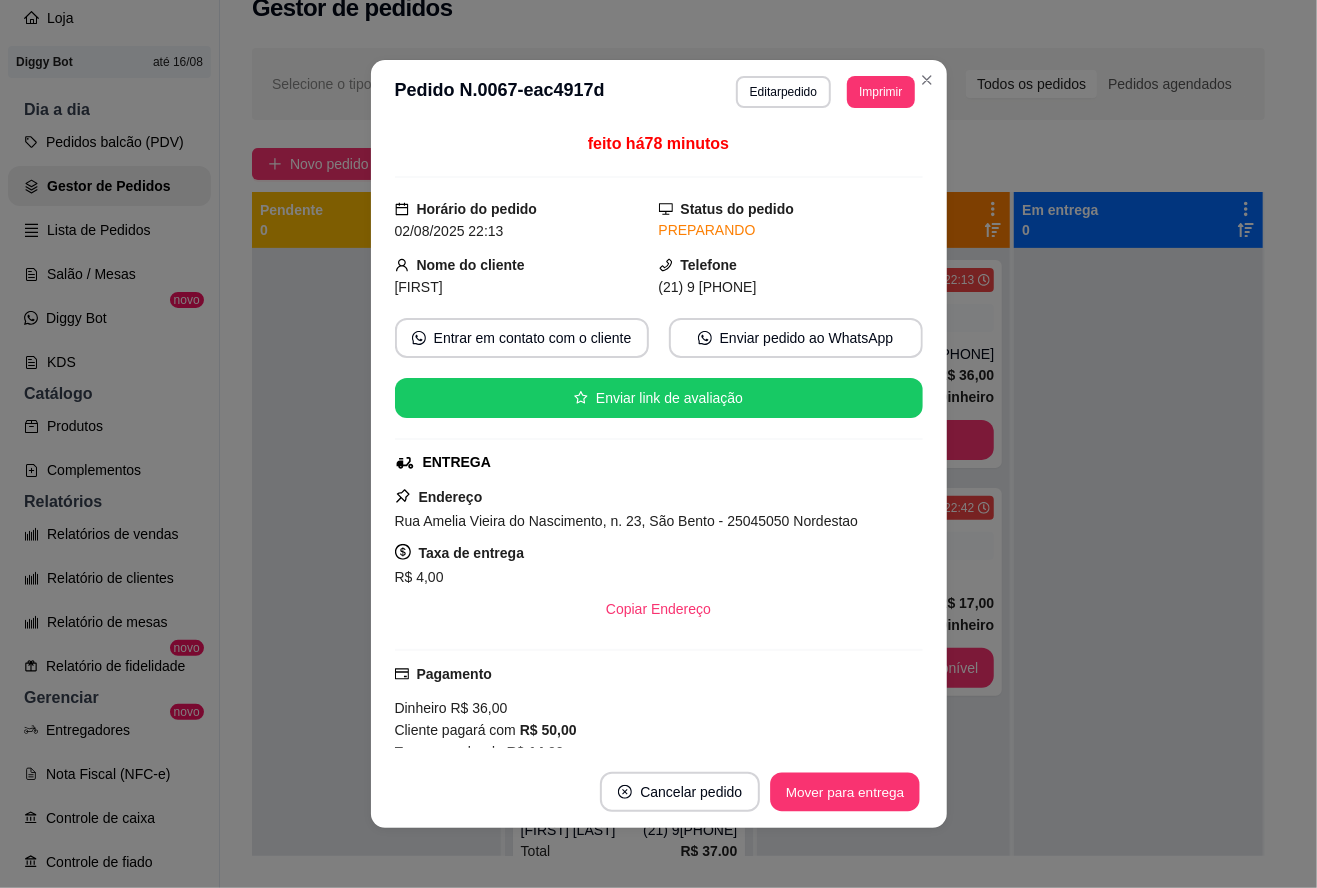 click on "Mover para entrega" at bounding box center [846, 792] 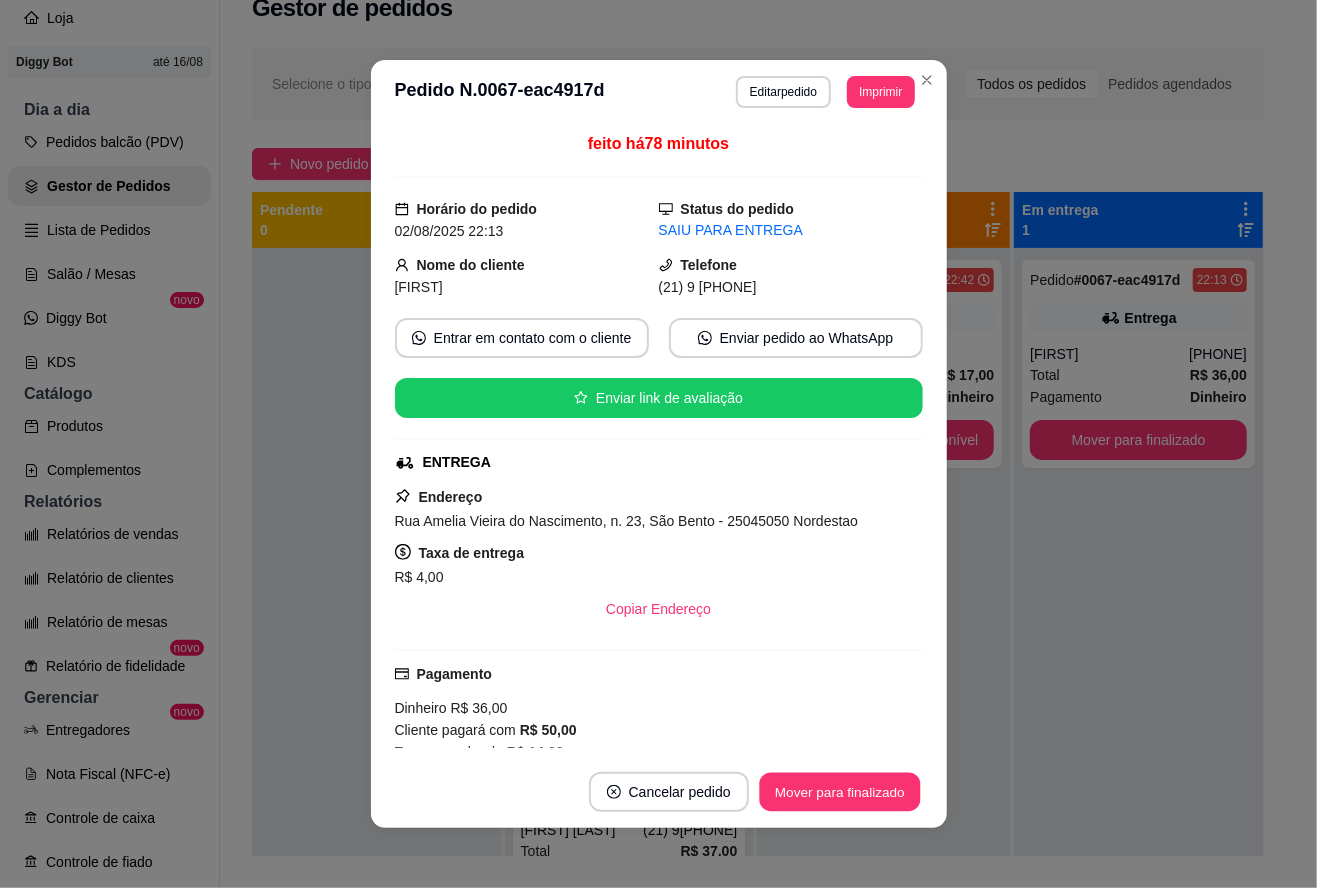 click on "Mover para finalizado" at bounding box center (839, 792) 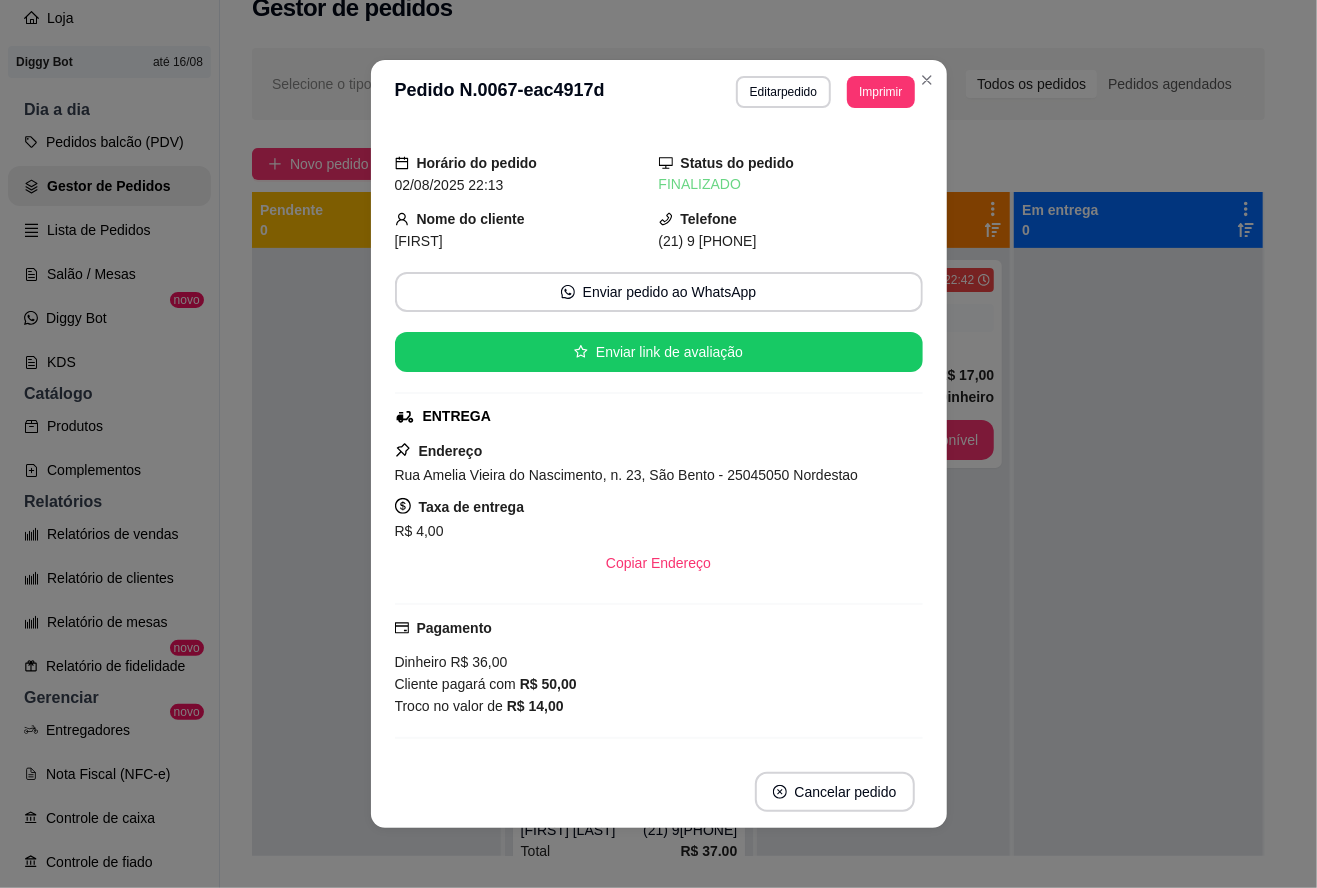 click on "Preparando 1 Pedido  # 0088-c1aa2 22:42 Retirada [FIRST]  Total R$ 17,00 Pagamento Dinheiro Mover para retirada disponível" at bounding box center [885, 636] 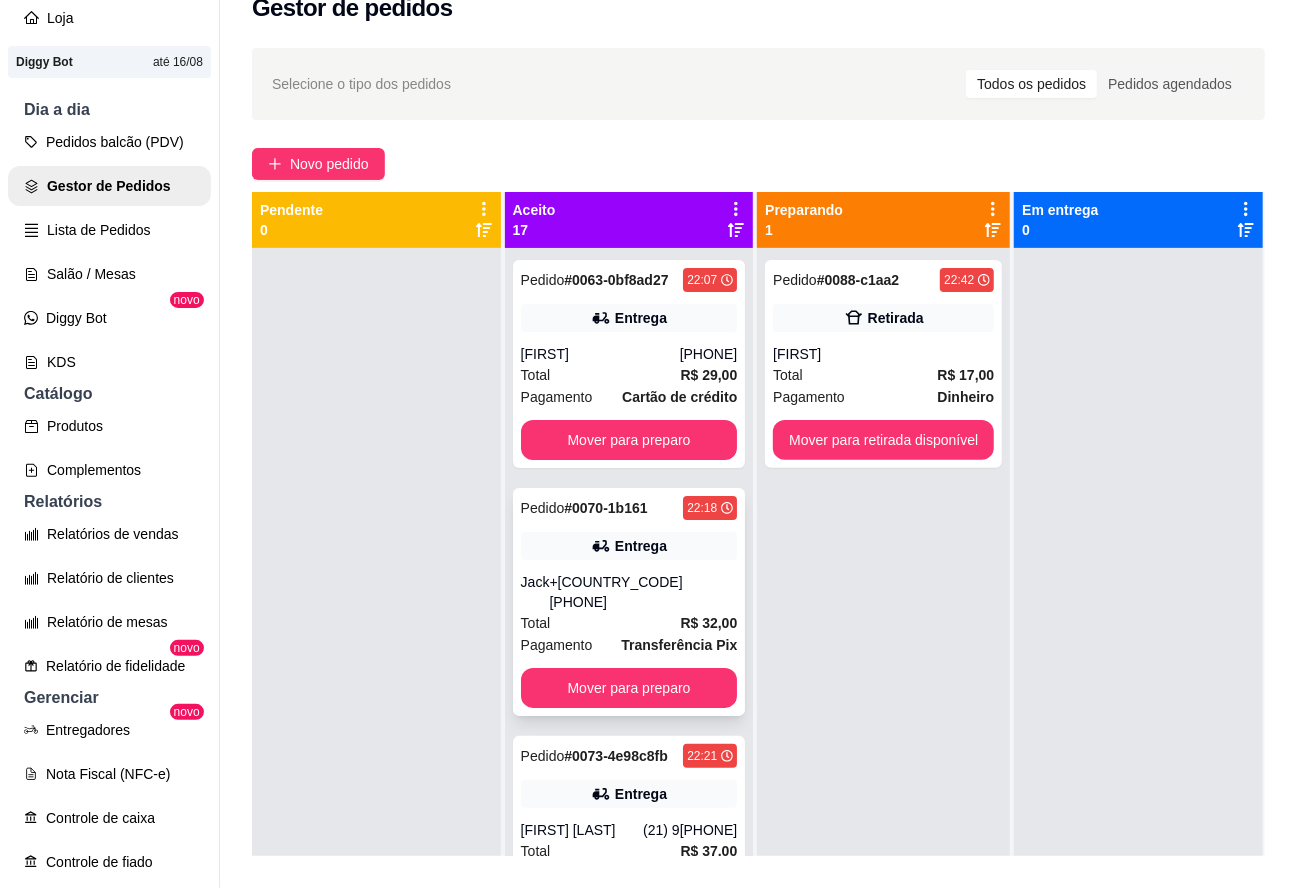 click on "Entrega" at bounding box center [641, 546] 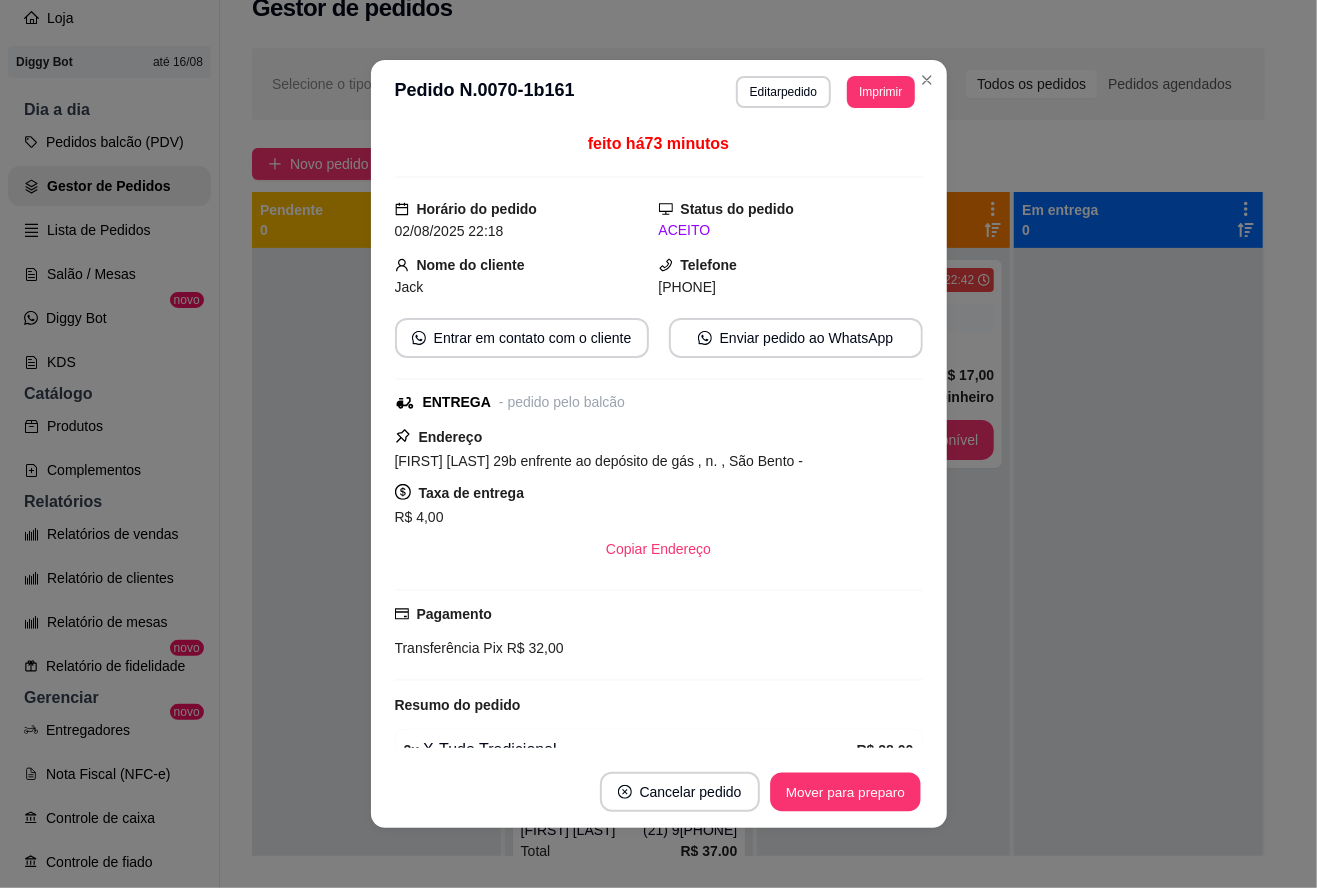 click on "Mover para preparo" at bounding box center (845, 792) 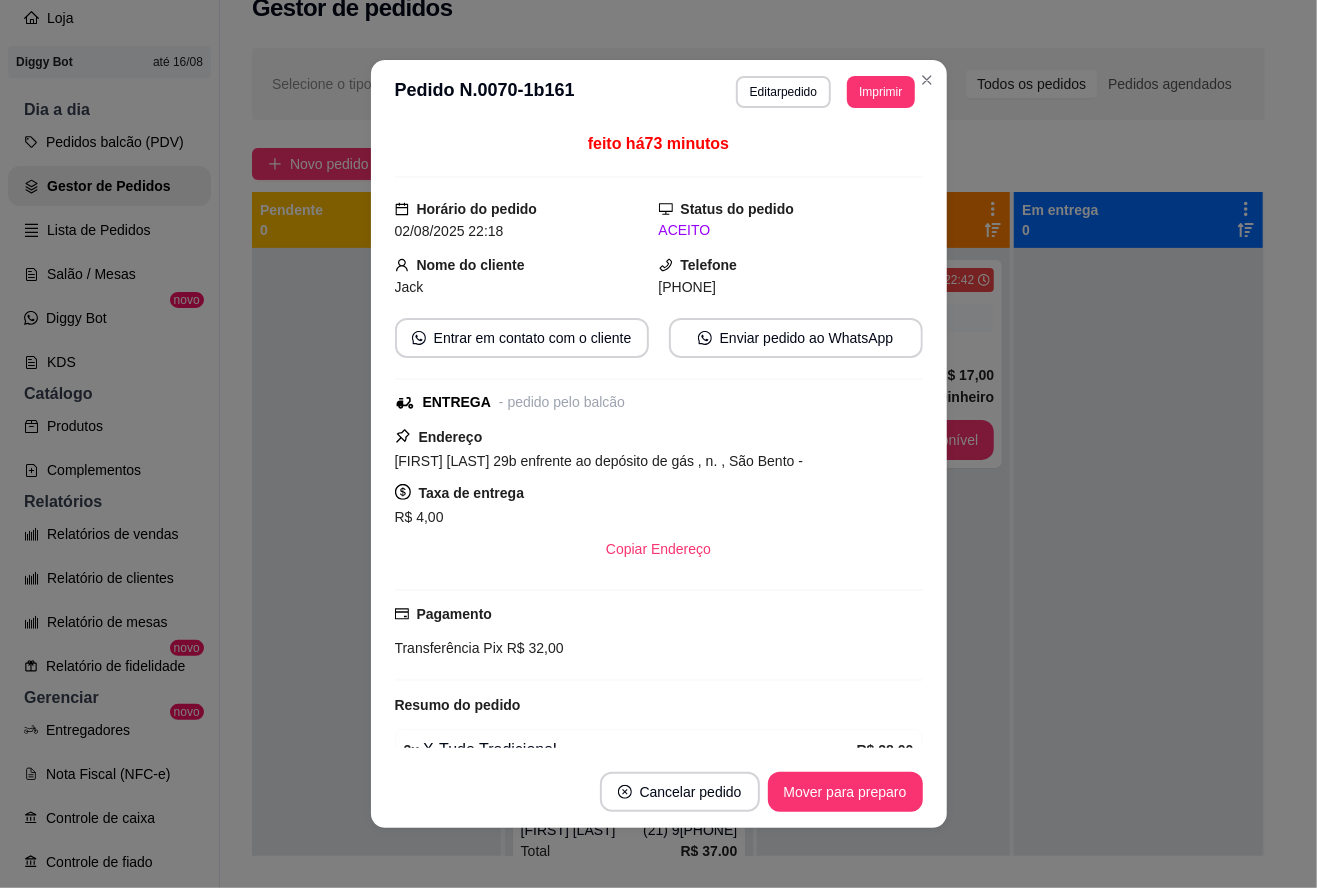click on "Mover para preparo" at bounding box center (845, 792) 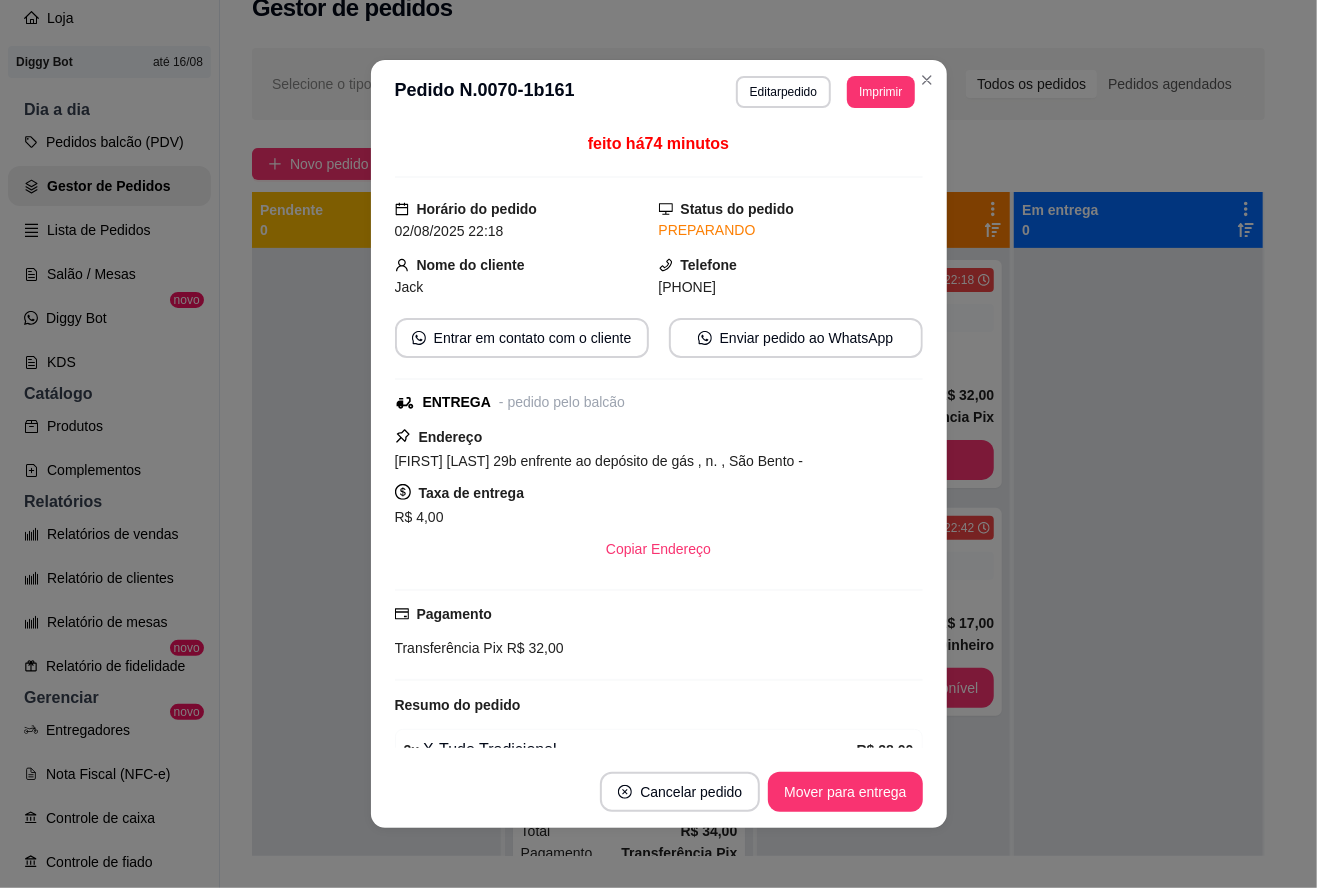 click on "Mover para entrega" at bounding box center (845, 792) 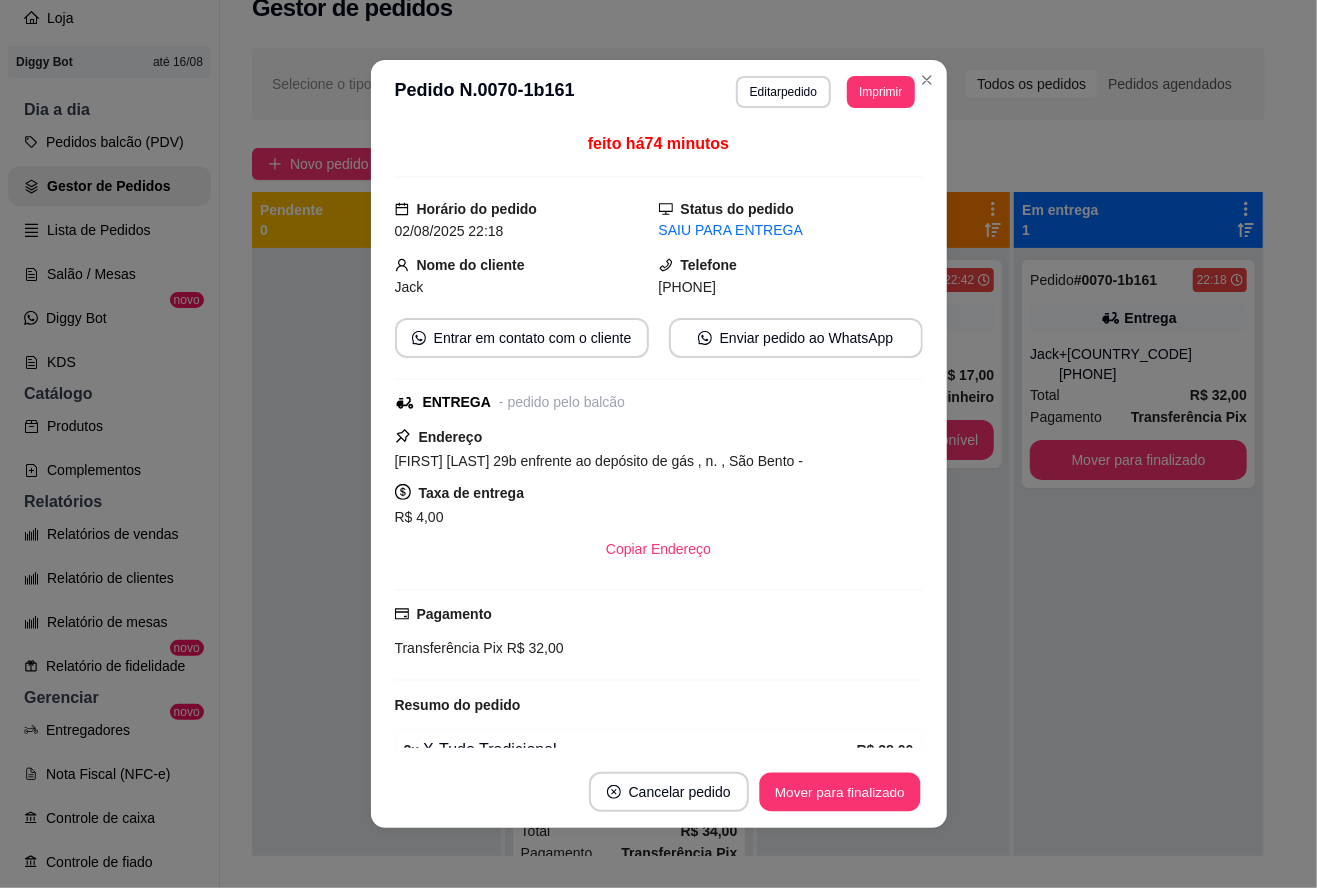 click on "Mover para finalizado" at bounding box center [839, 792] 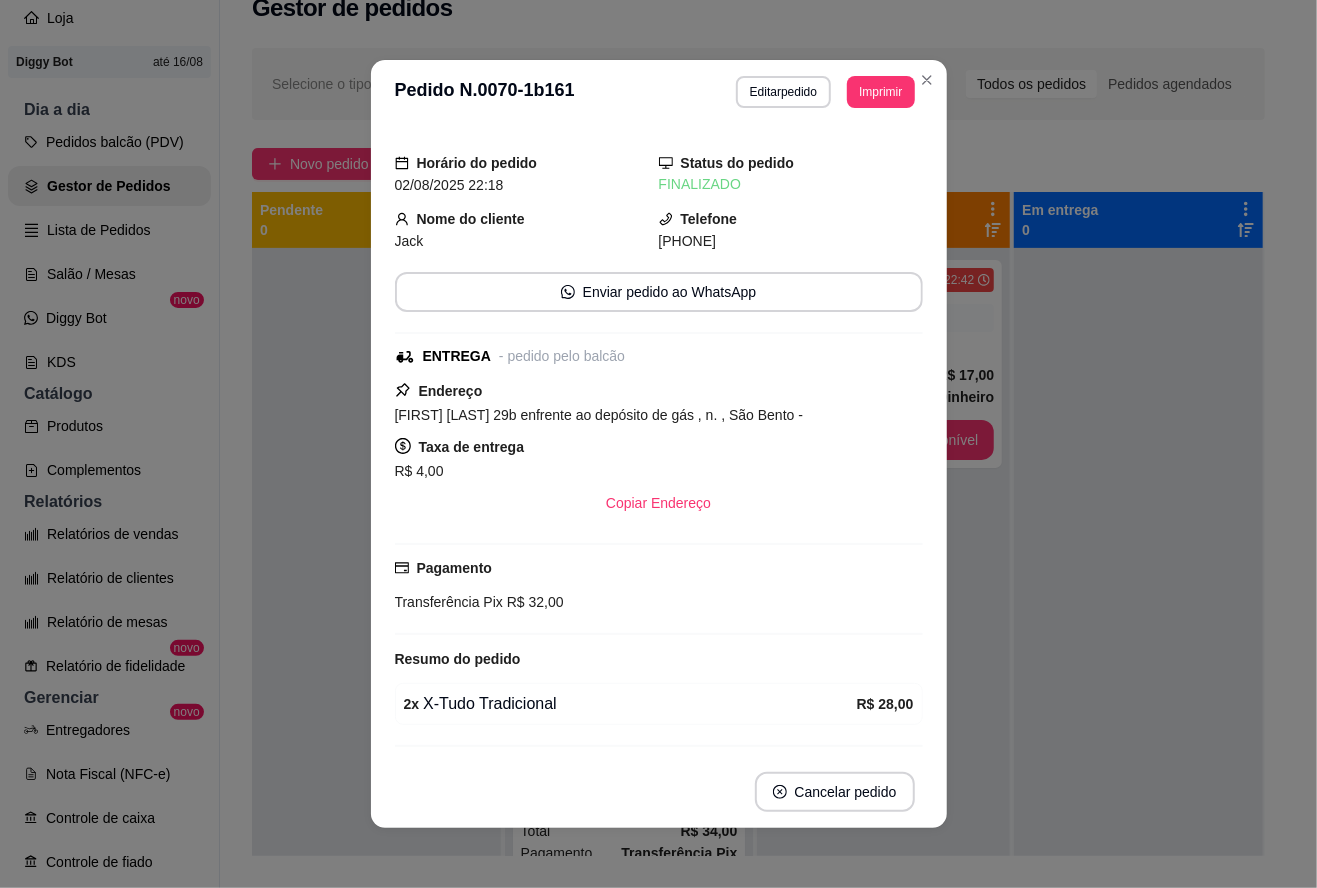 click at bounding box center [376, 692] 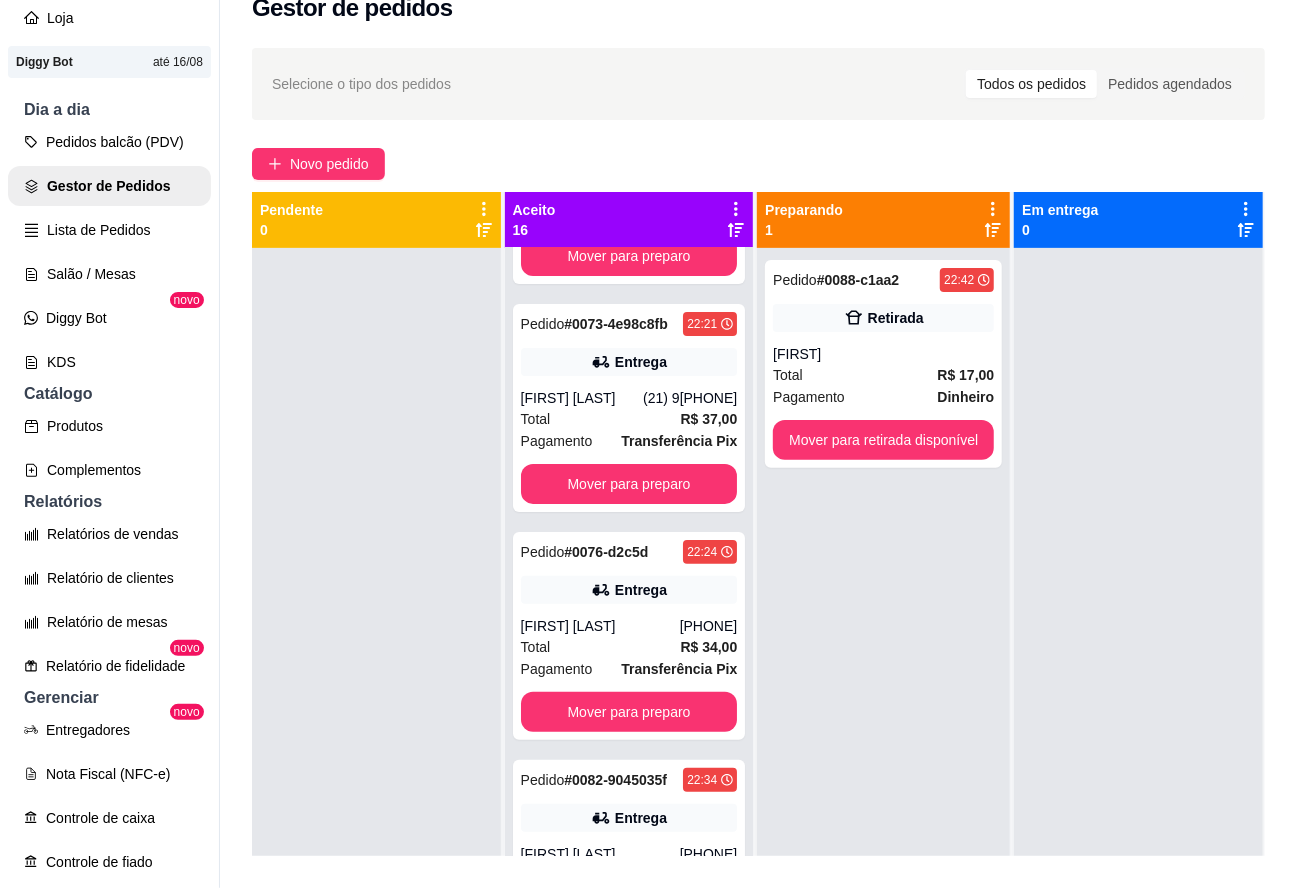 scroll, scrollTop: 185, scrollLeft: 0, axis: vertical 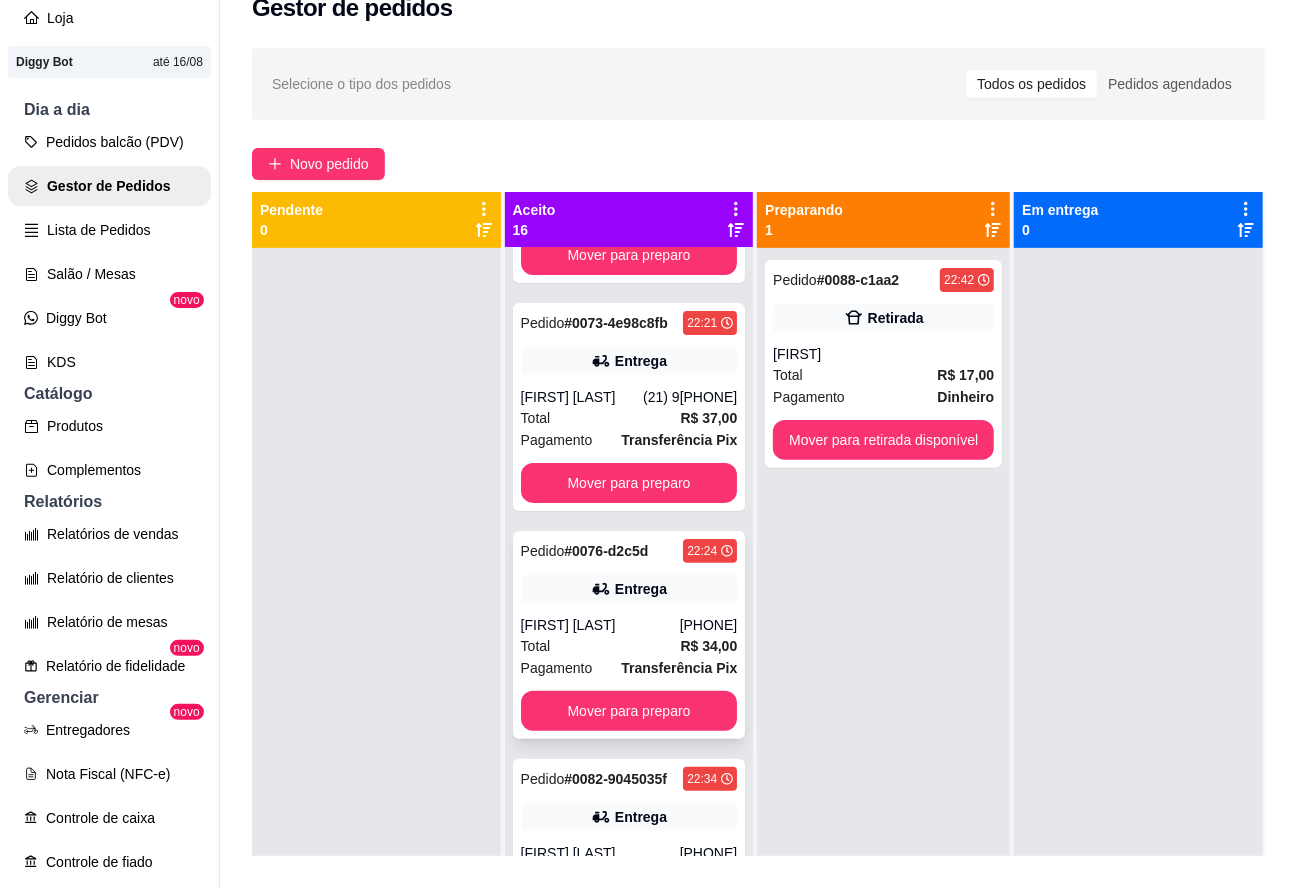 click on "Pedido  # 0076-d2c5d [TIME] Entrega [FIRST] ([PHONE]) Total R$ 34,00 Pagamento Transferência Pix Mover para preparo" at bounding box center (629, 635) 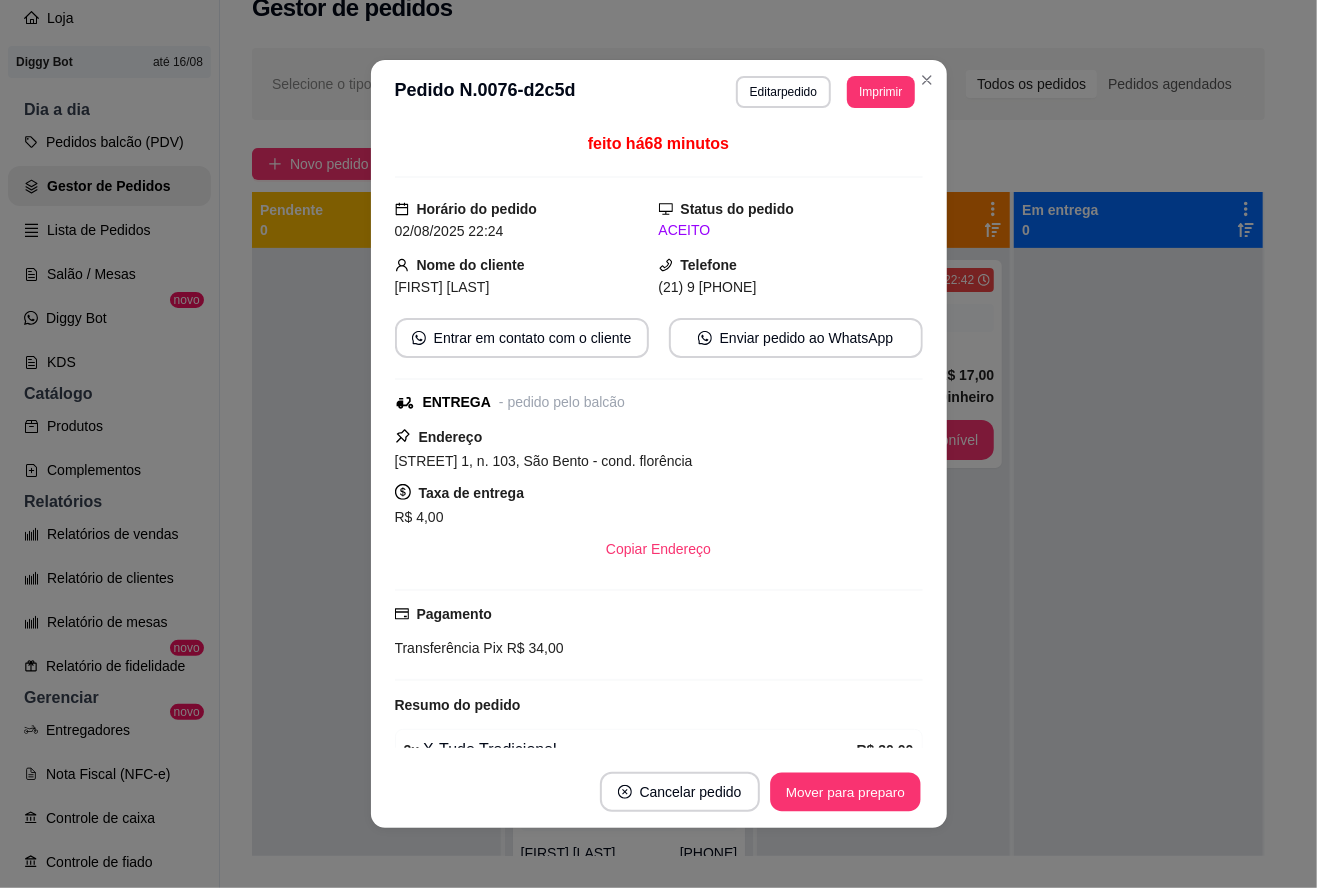 click on "Mover para preparo" at bounding box center [845, 792] 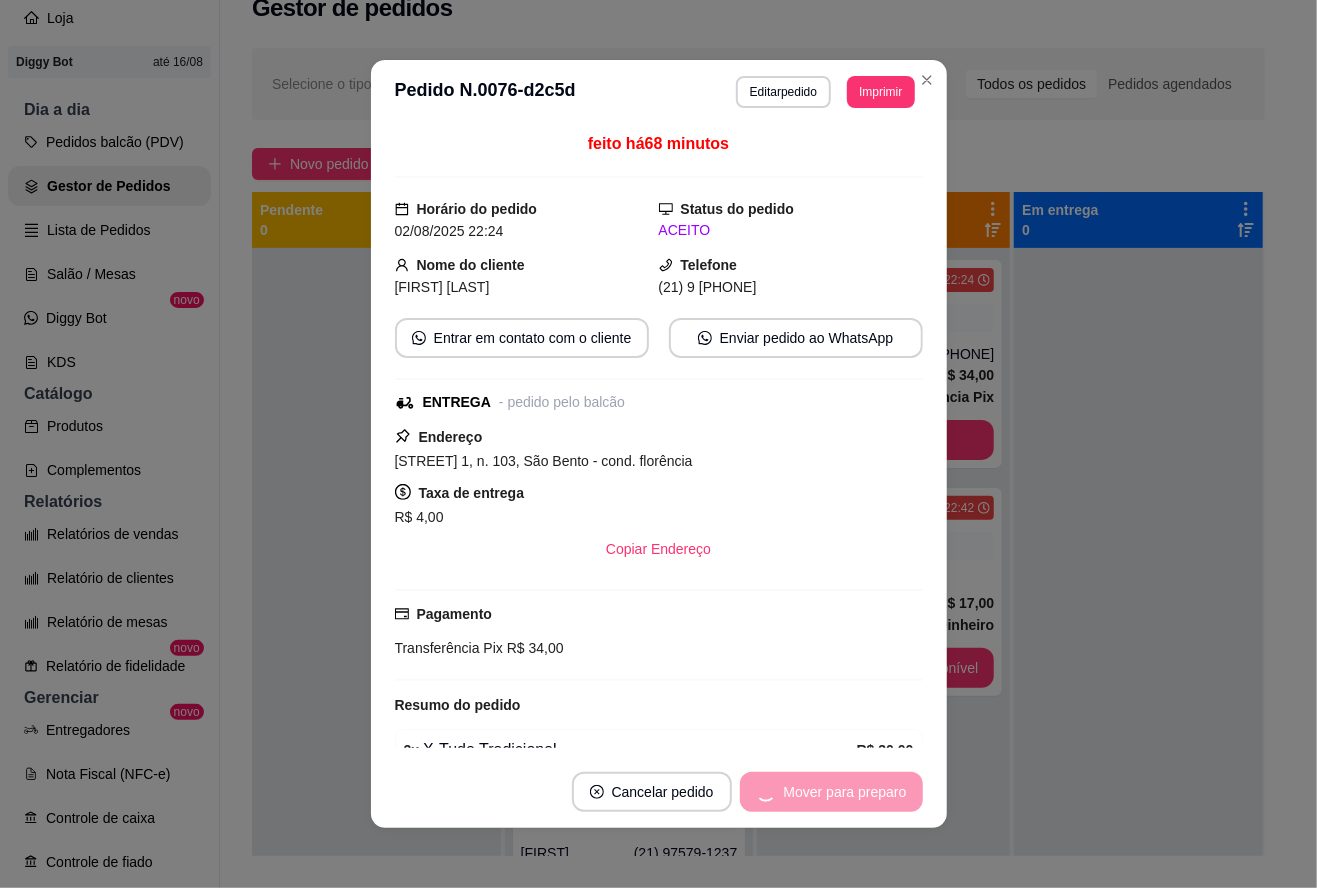 click on "Mover para preparo" at bounding box center [831, 792] 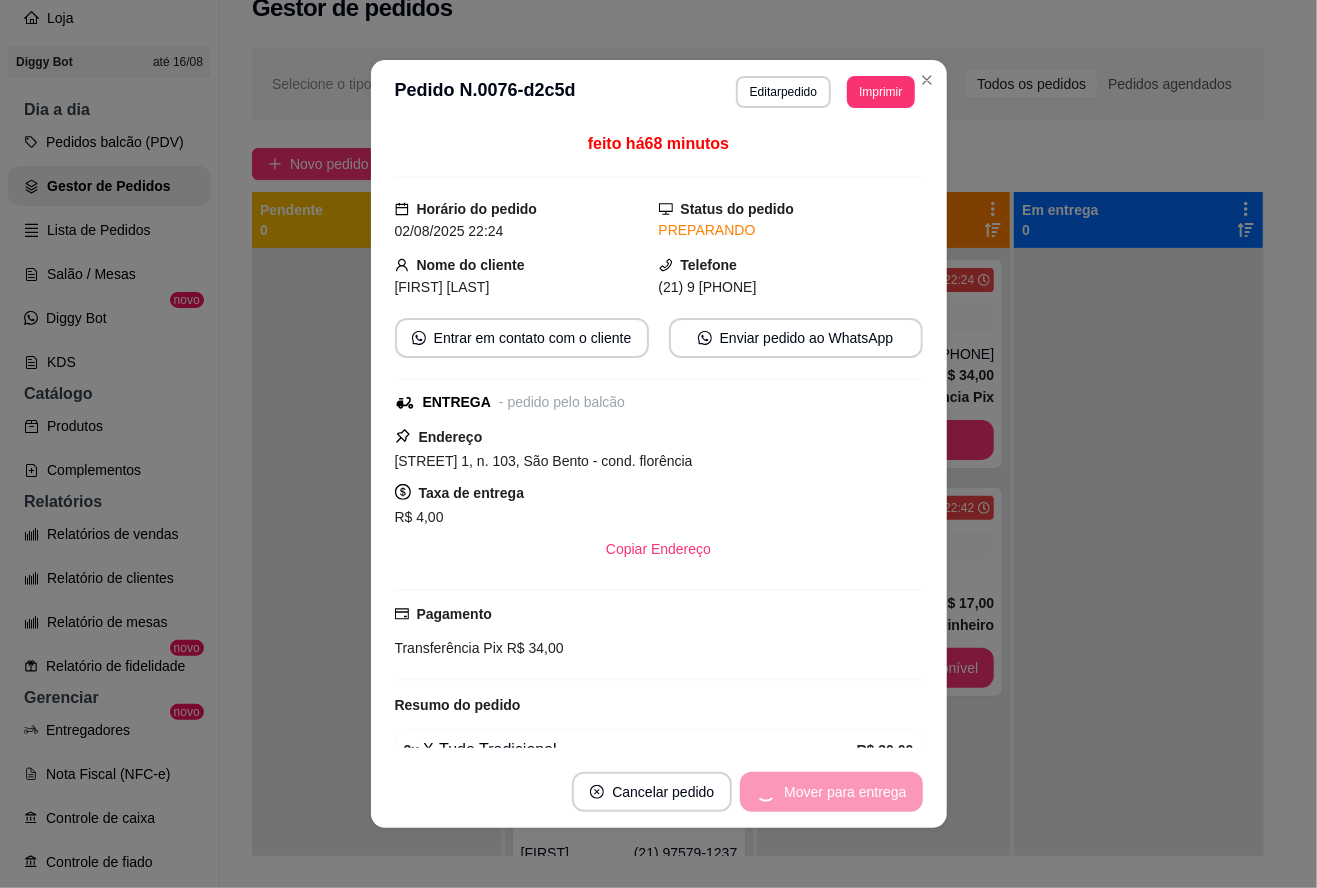 click on "Mover para entrega" at bounding box center (831, 792) 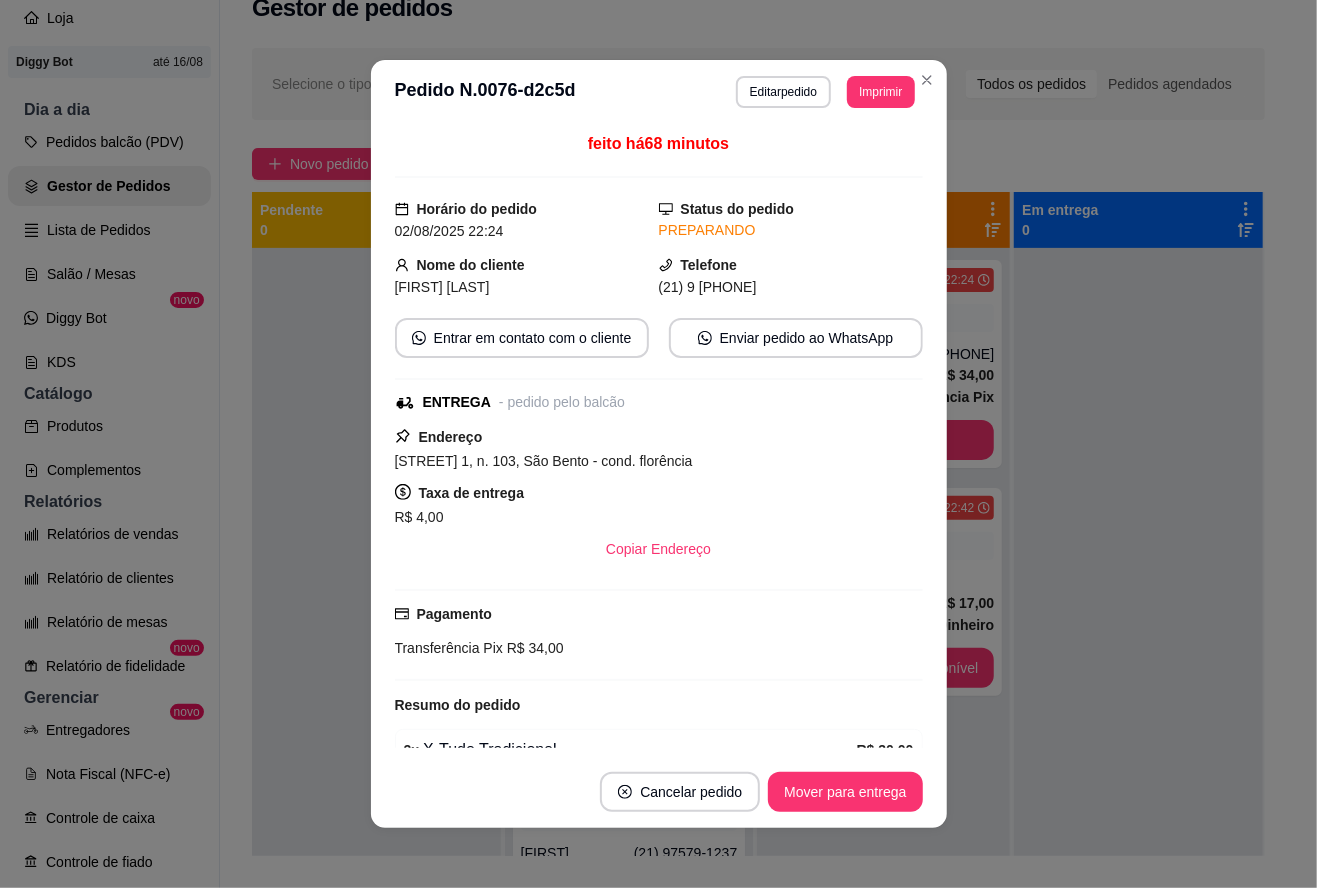 click on "Mover para entrega" at bounding box center (845, 792) 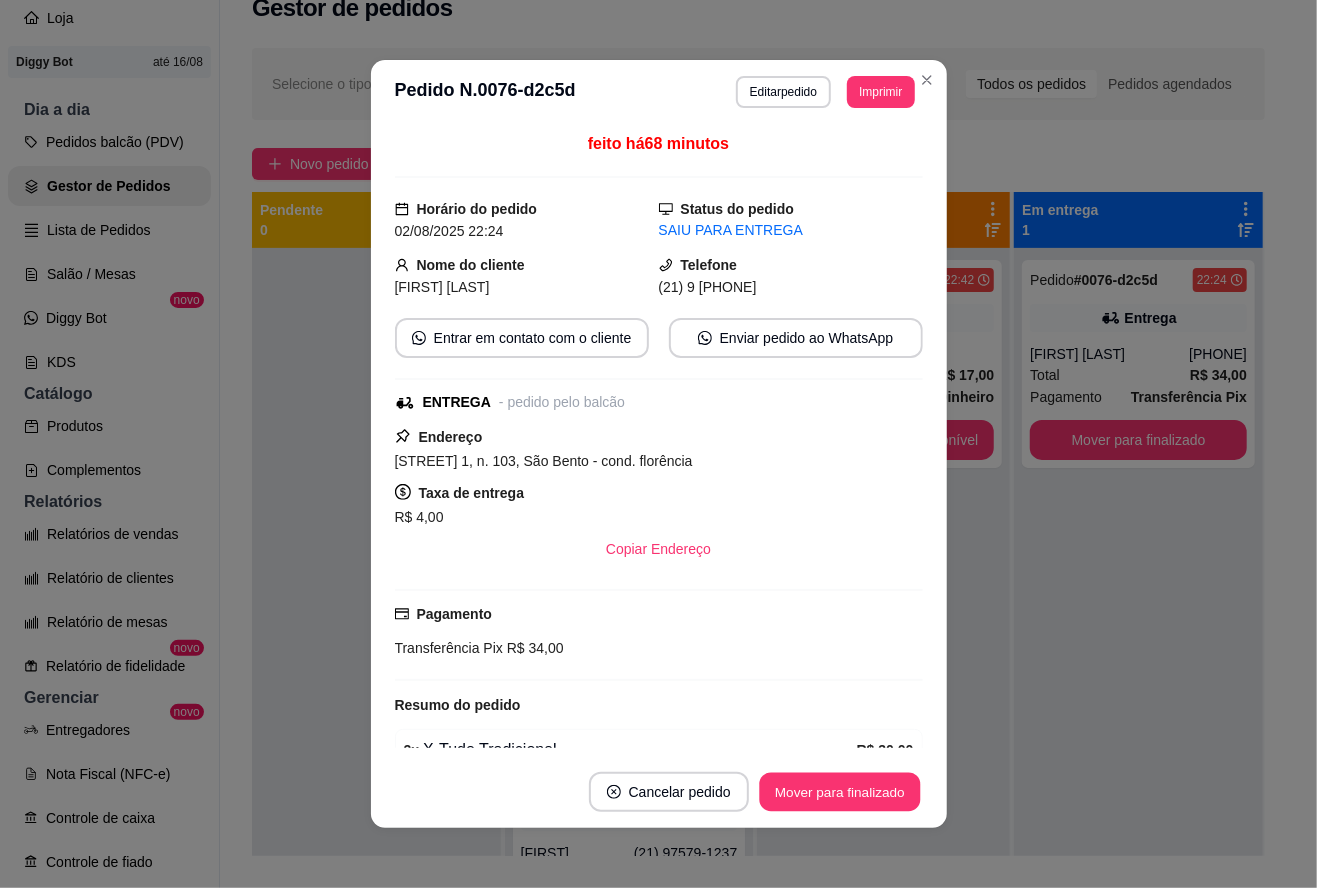 click on "Mover para finalizado" at bounding box center (839, 792) 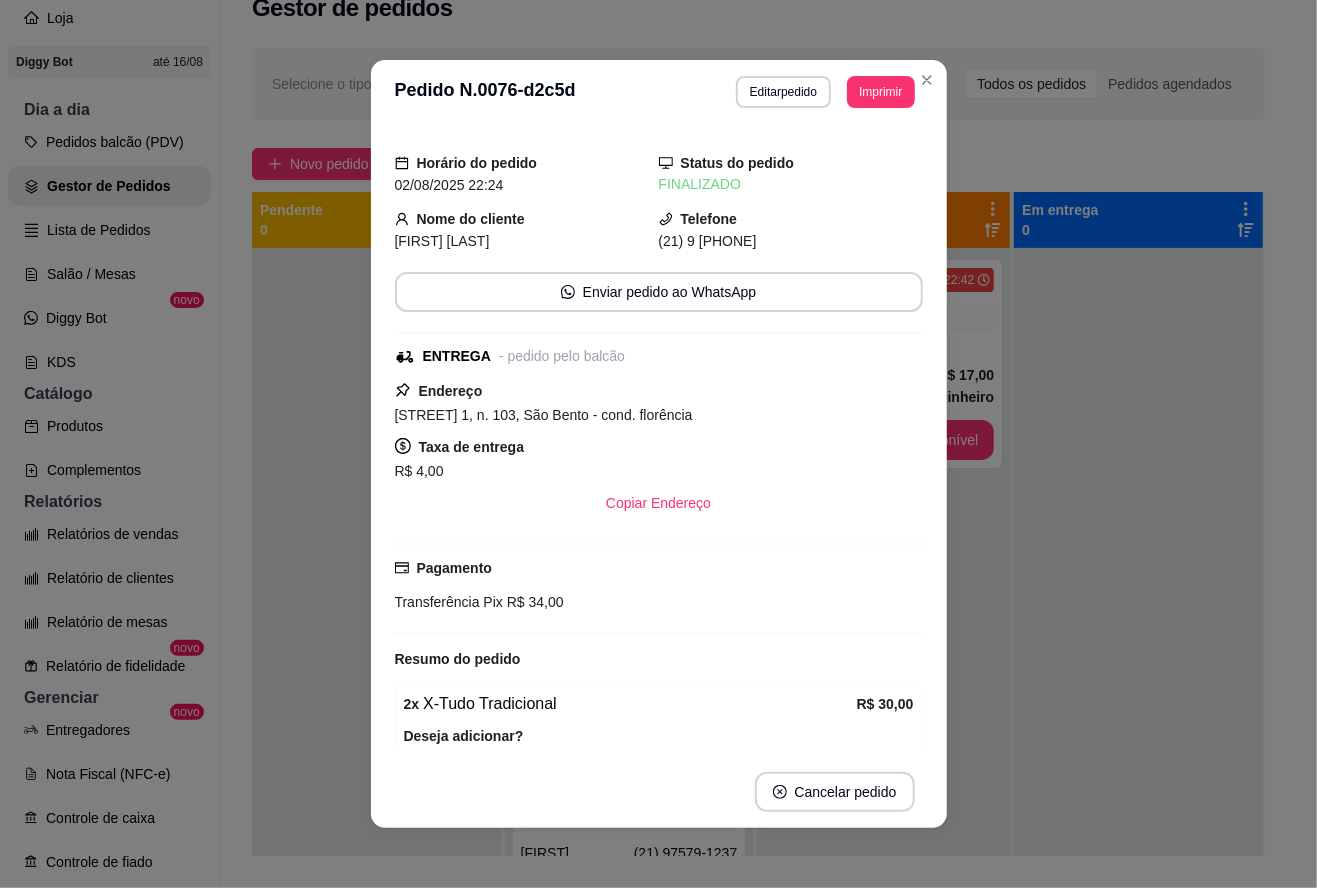 click at bounding box center [1138, 692] 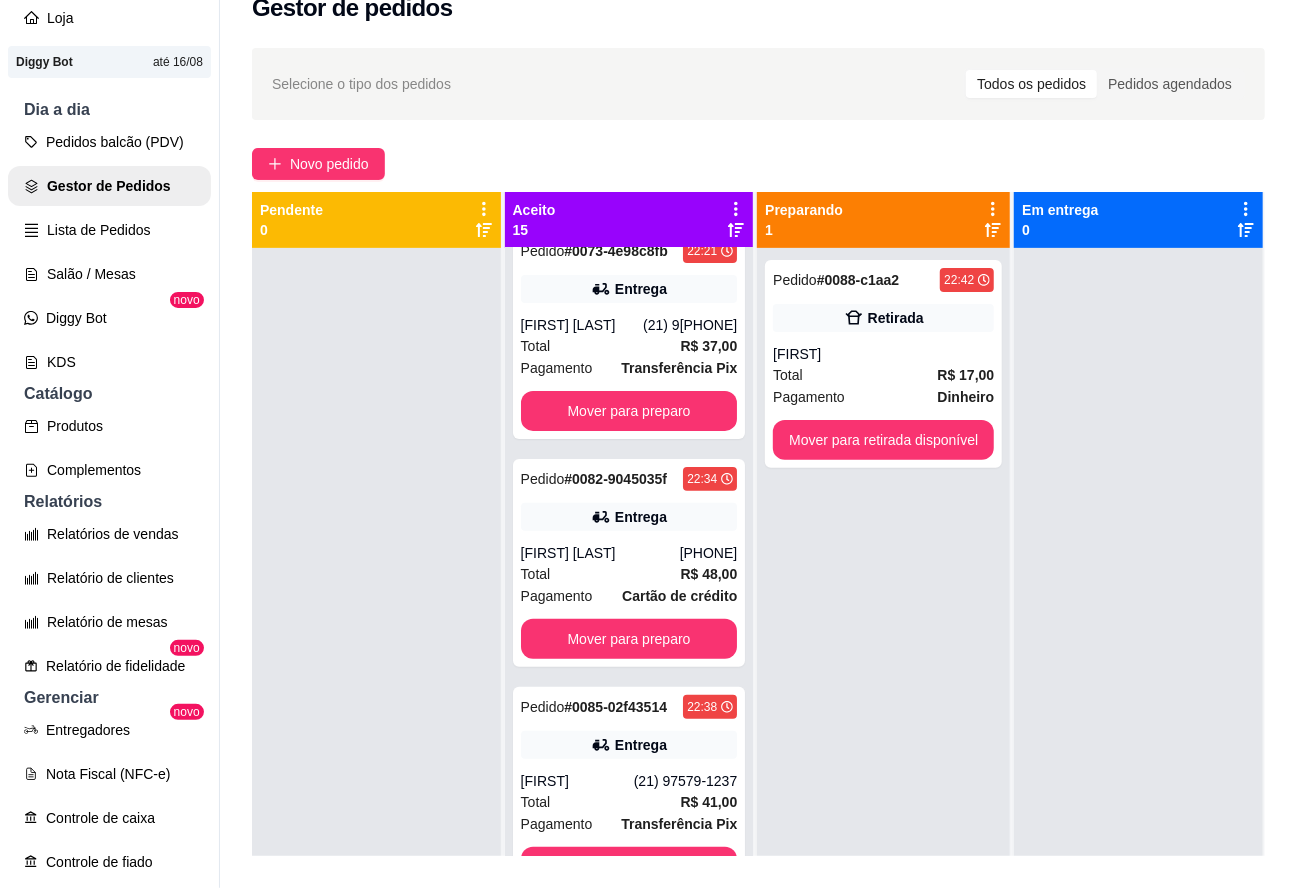scroll, scrollTop: 313, scrollLeft: 0, axis: vertical 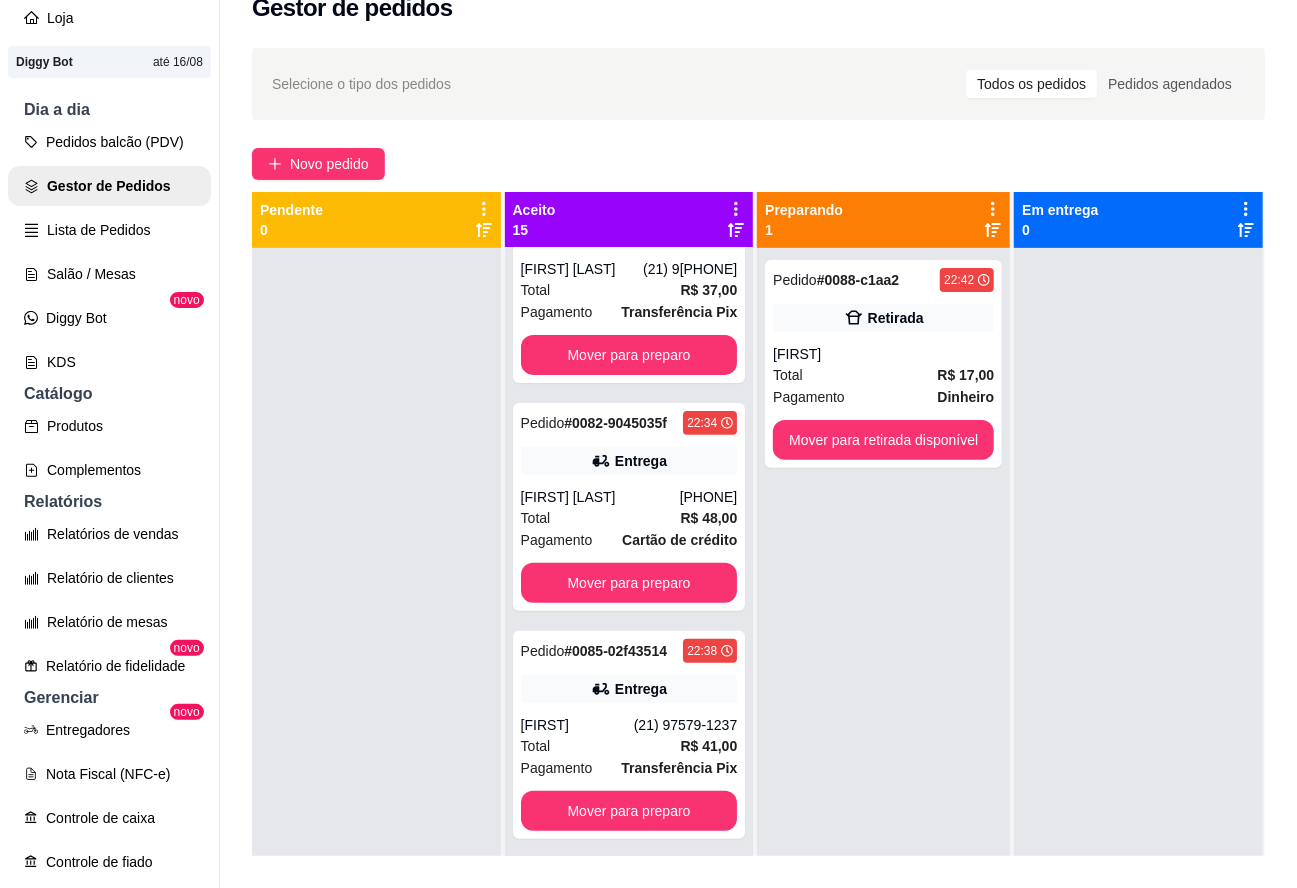 click on "Mover para preparo" at bounding box center [629, 583] 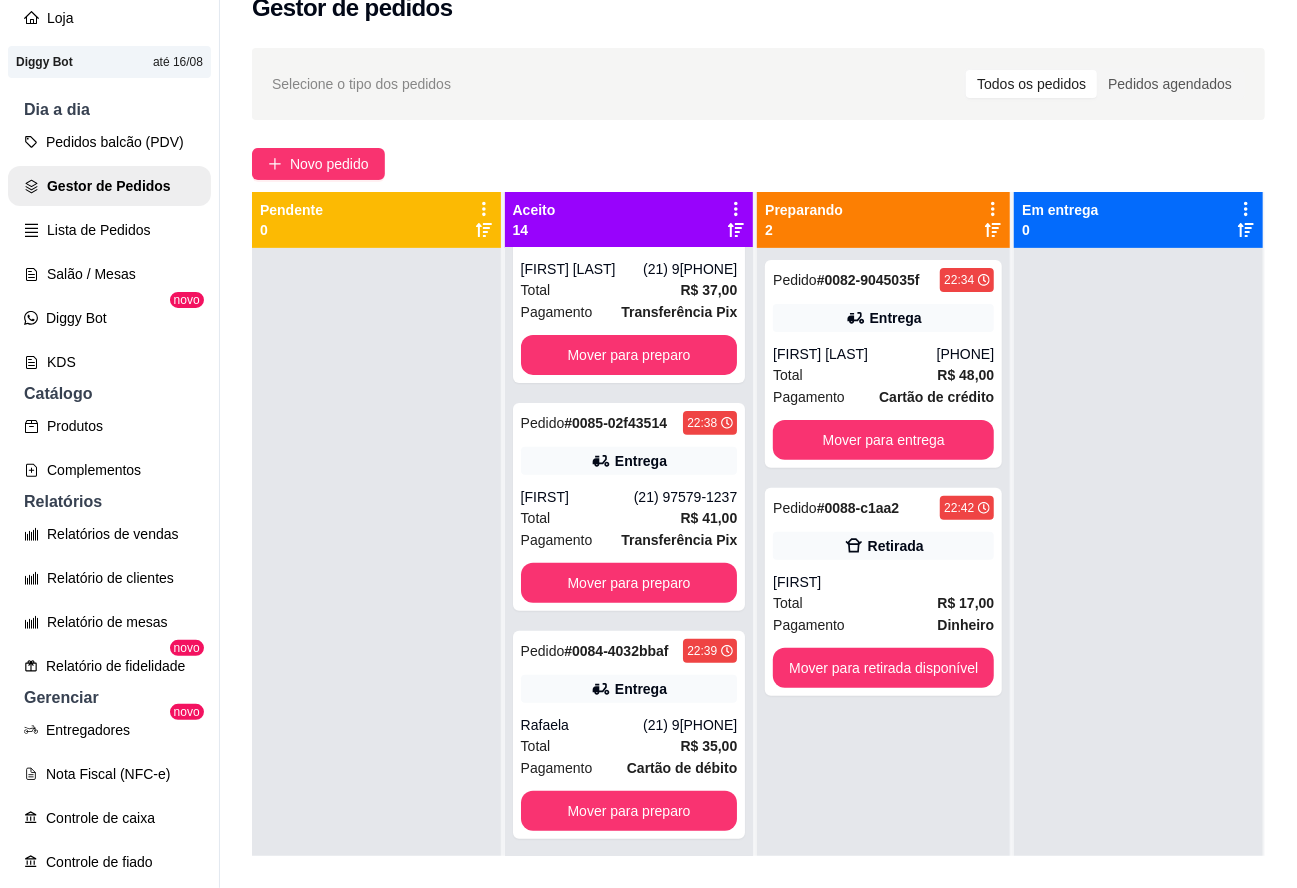 scroll, scrollTop: 454, scrollLeft: 0, axis: vertical 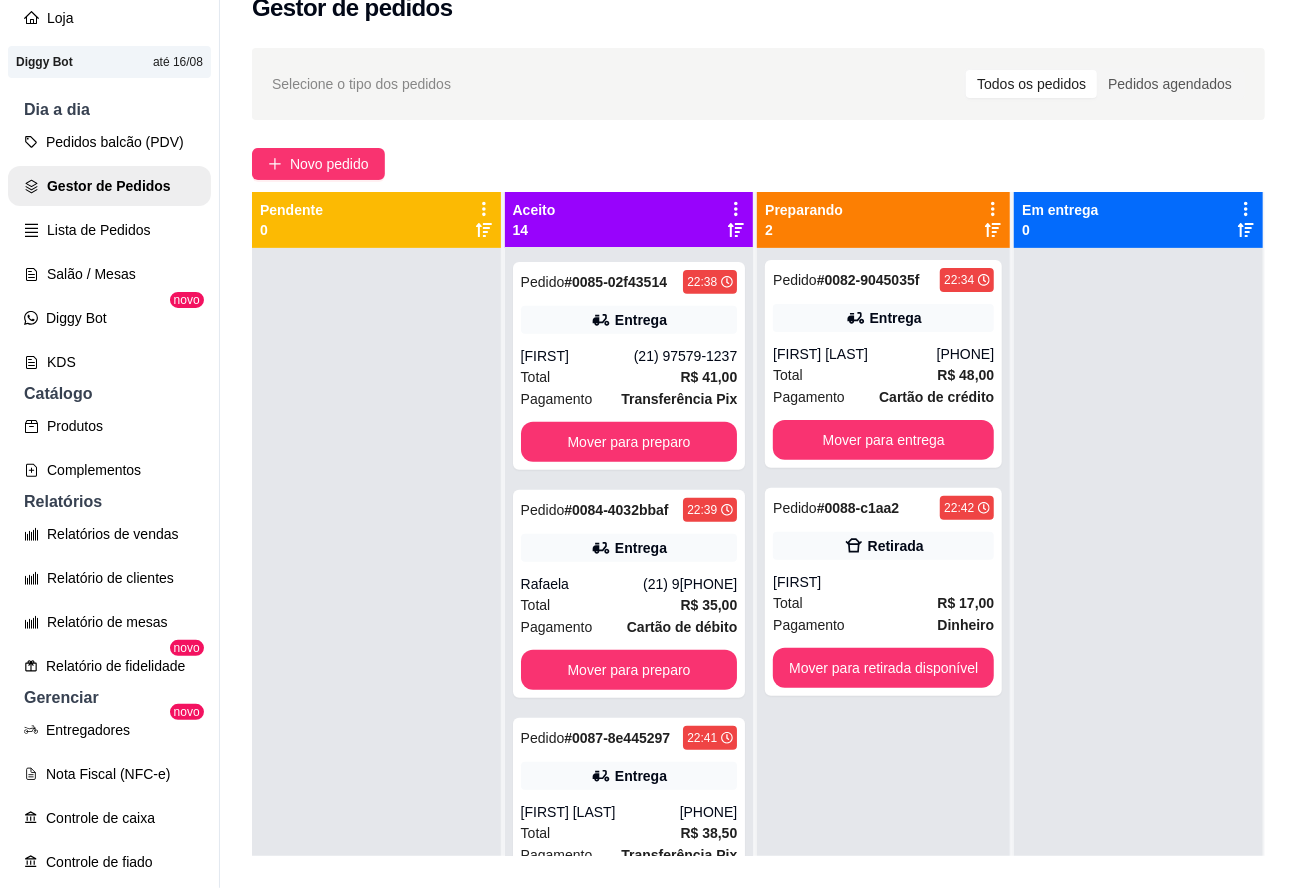 click on "Mover para preparo" at bounding box center (629, 670) 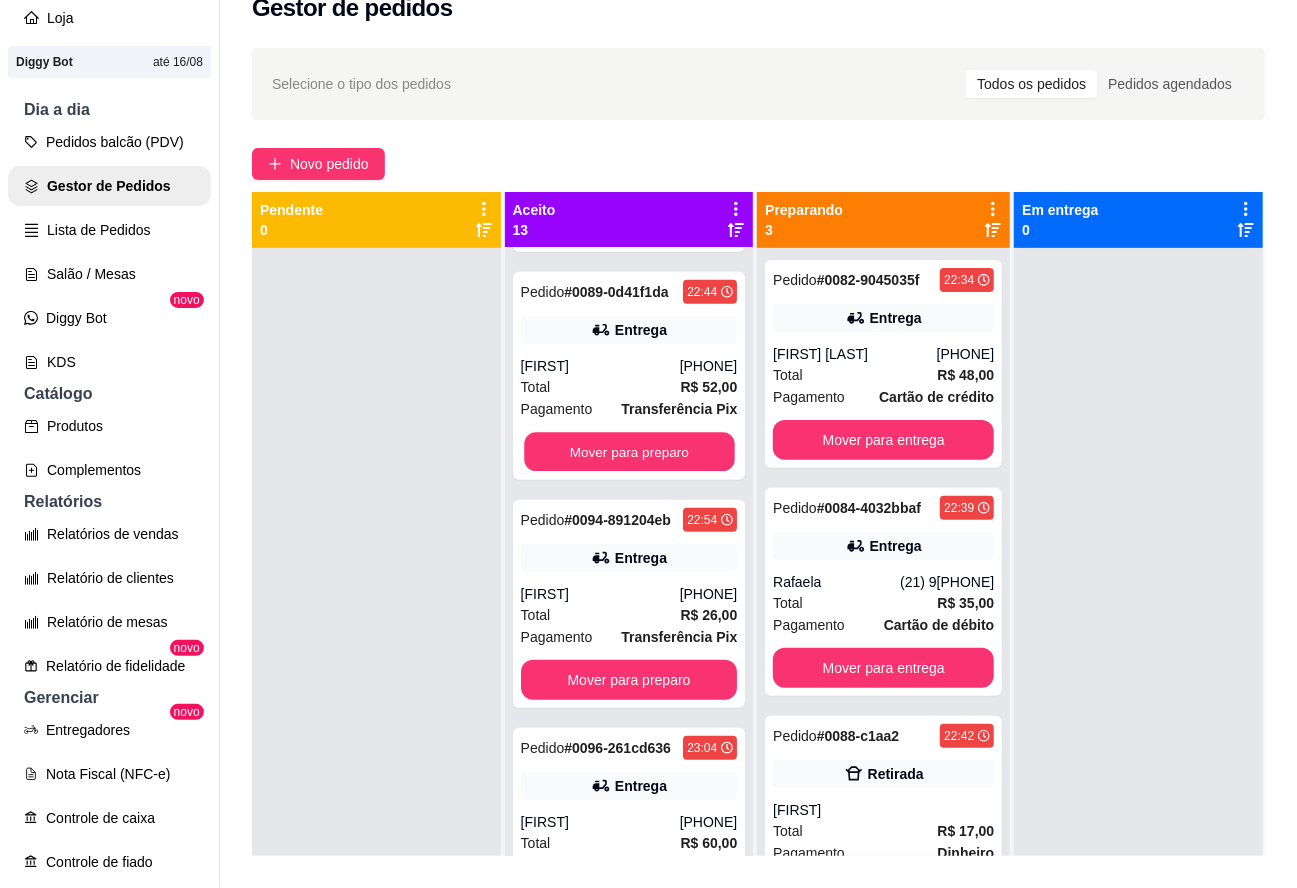 click on "Mover para preparo" at bounding box center [629, 452] 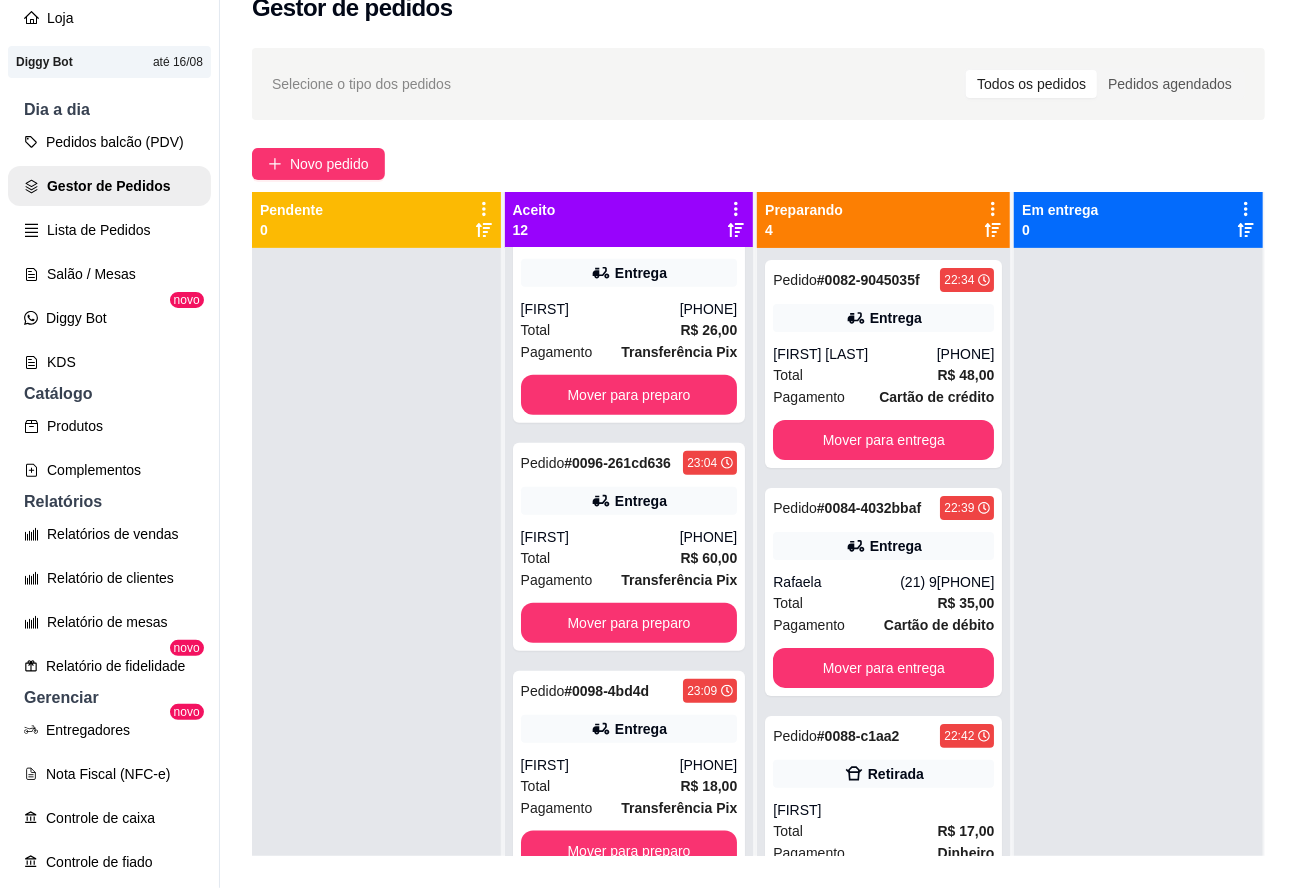 scroll, scrollTop: 1094, scrollLeft: 0, axis: vertical 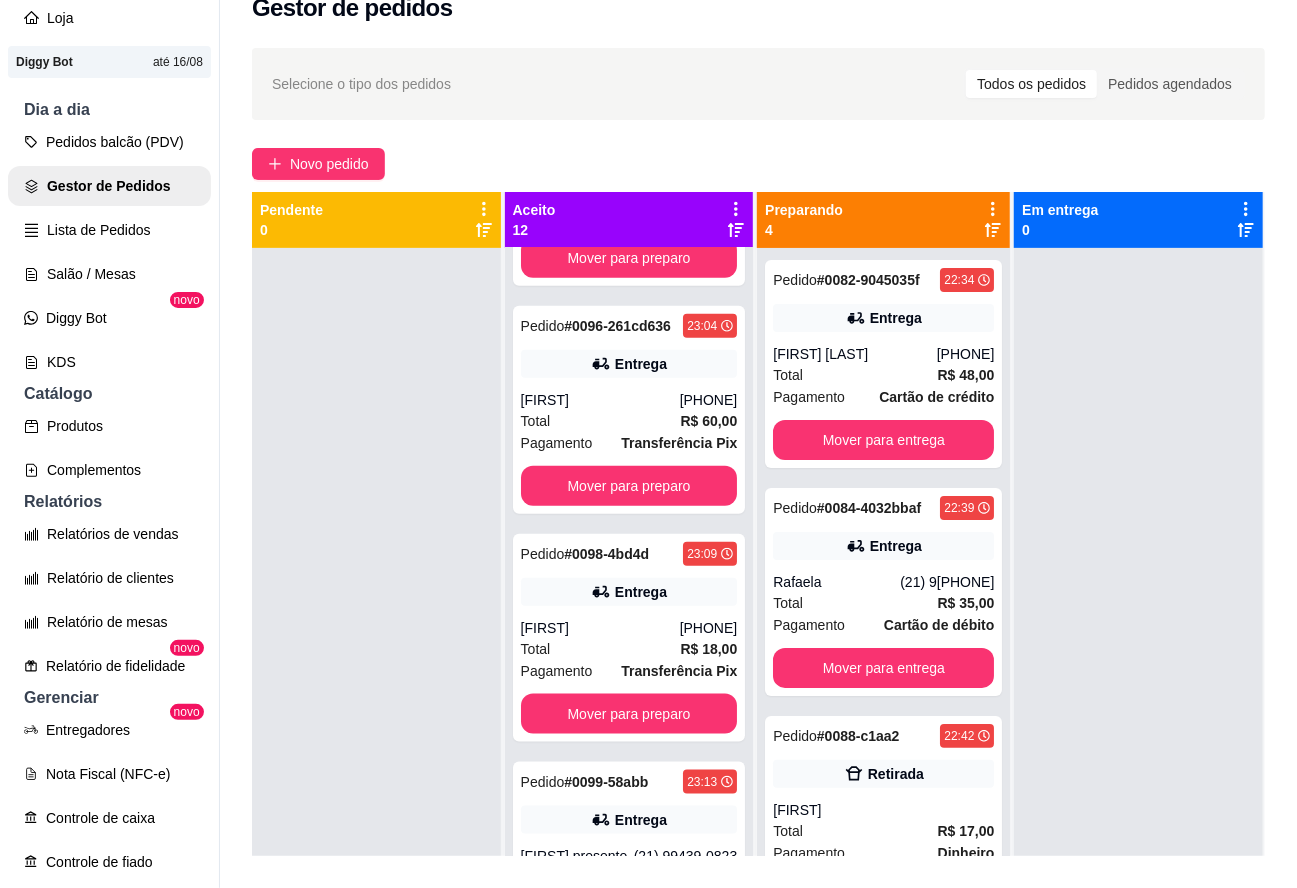 click on "Mover para preparo" at bounding box center [629, 486] 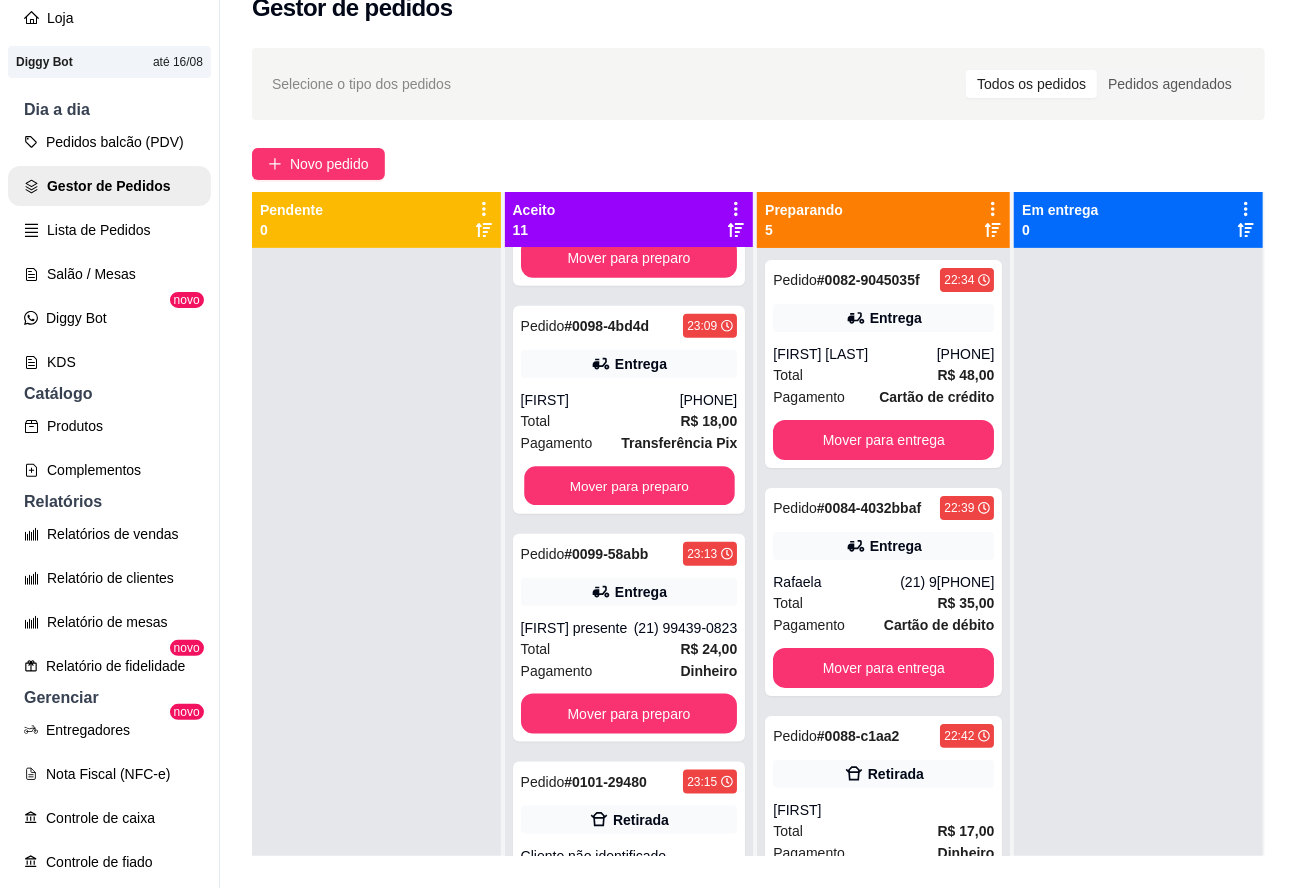 click on "Mover para preparo" at bounding box center (629, 486) 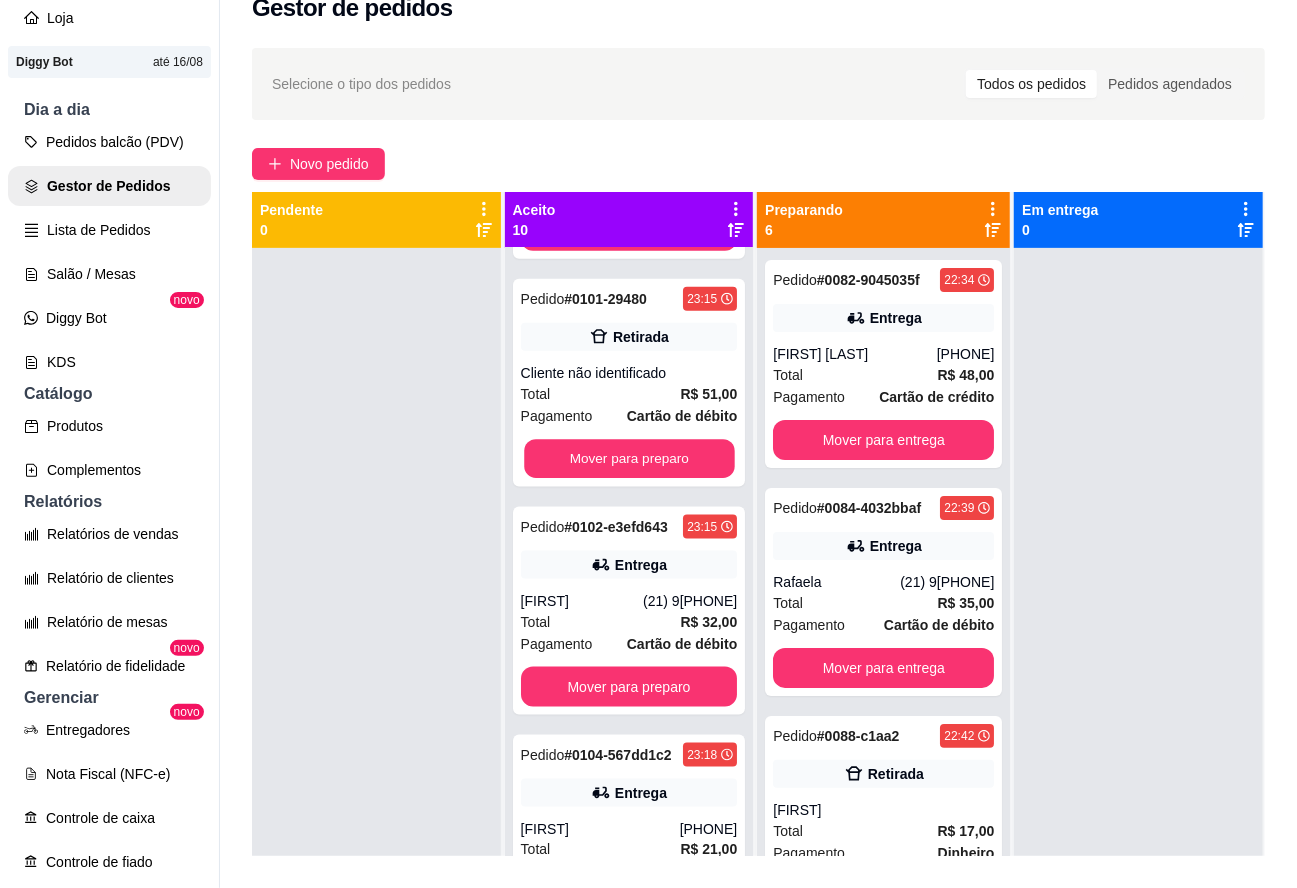 click on "Mover para preparo" at bounding box center [629, 459] 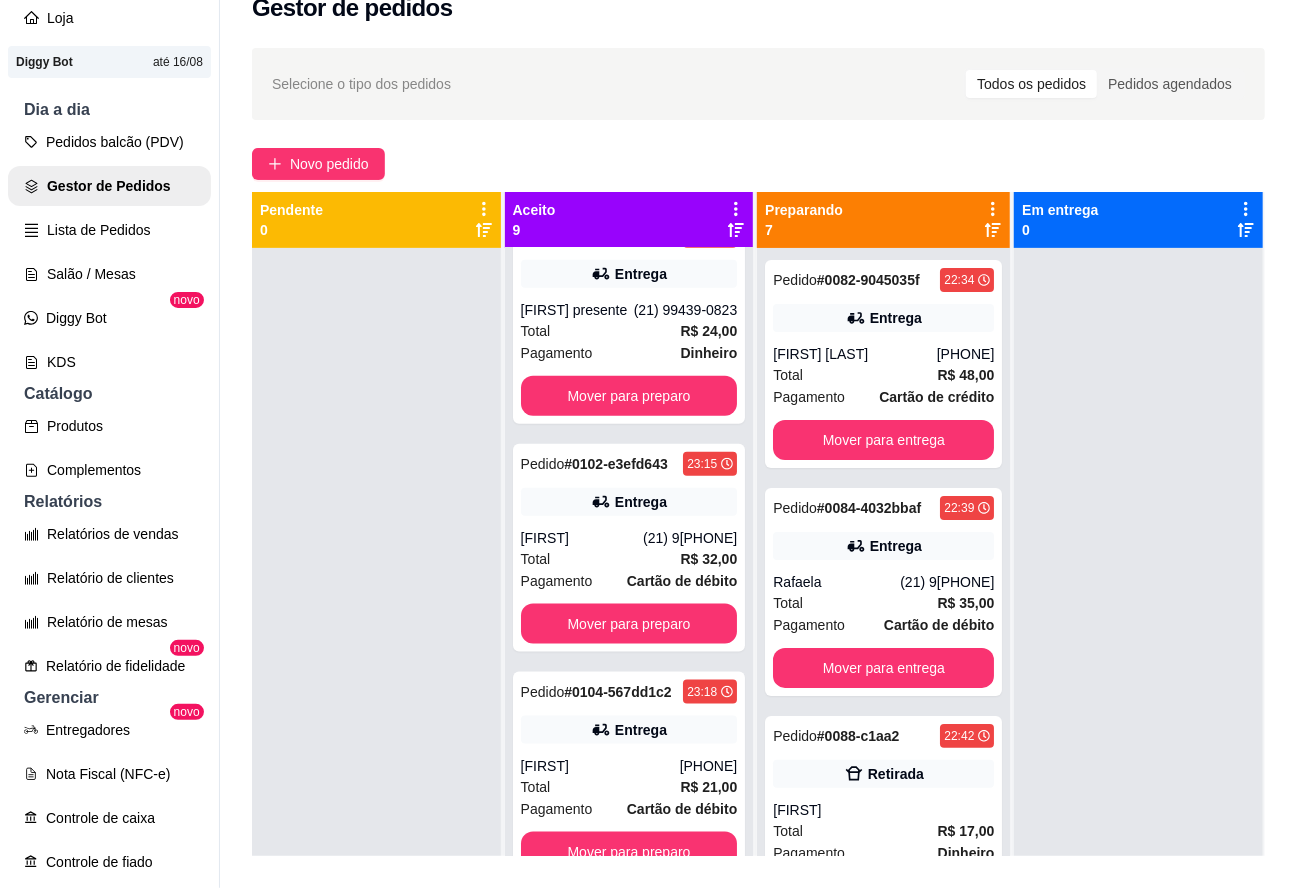 click on "Mover para preparo" at bounding box center [629, 624] 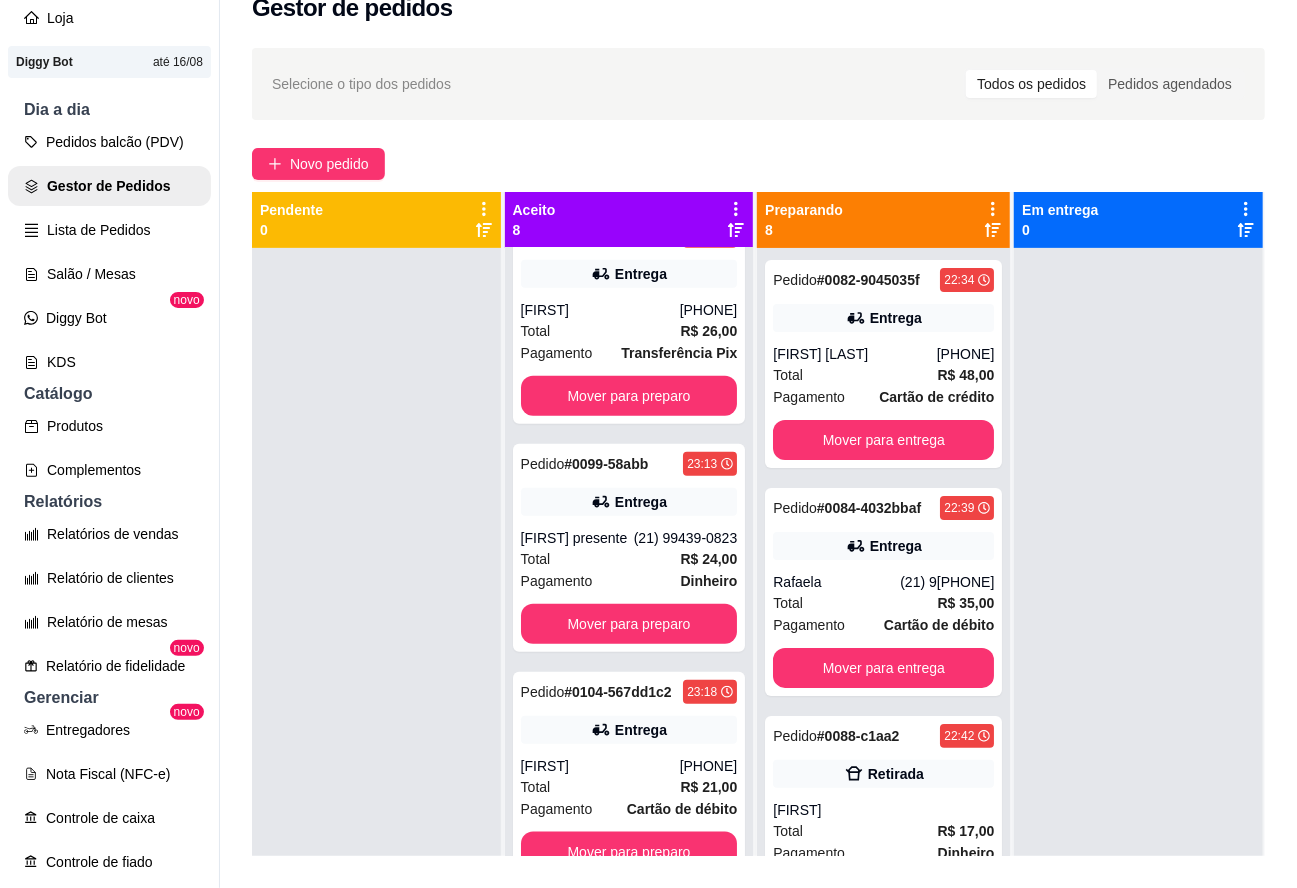 click on "Mover para preparo" at bounding box center (629, 852) 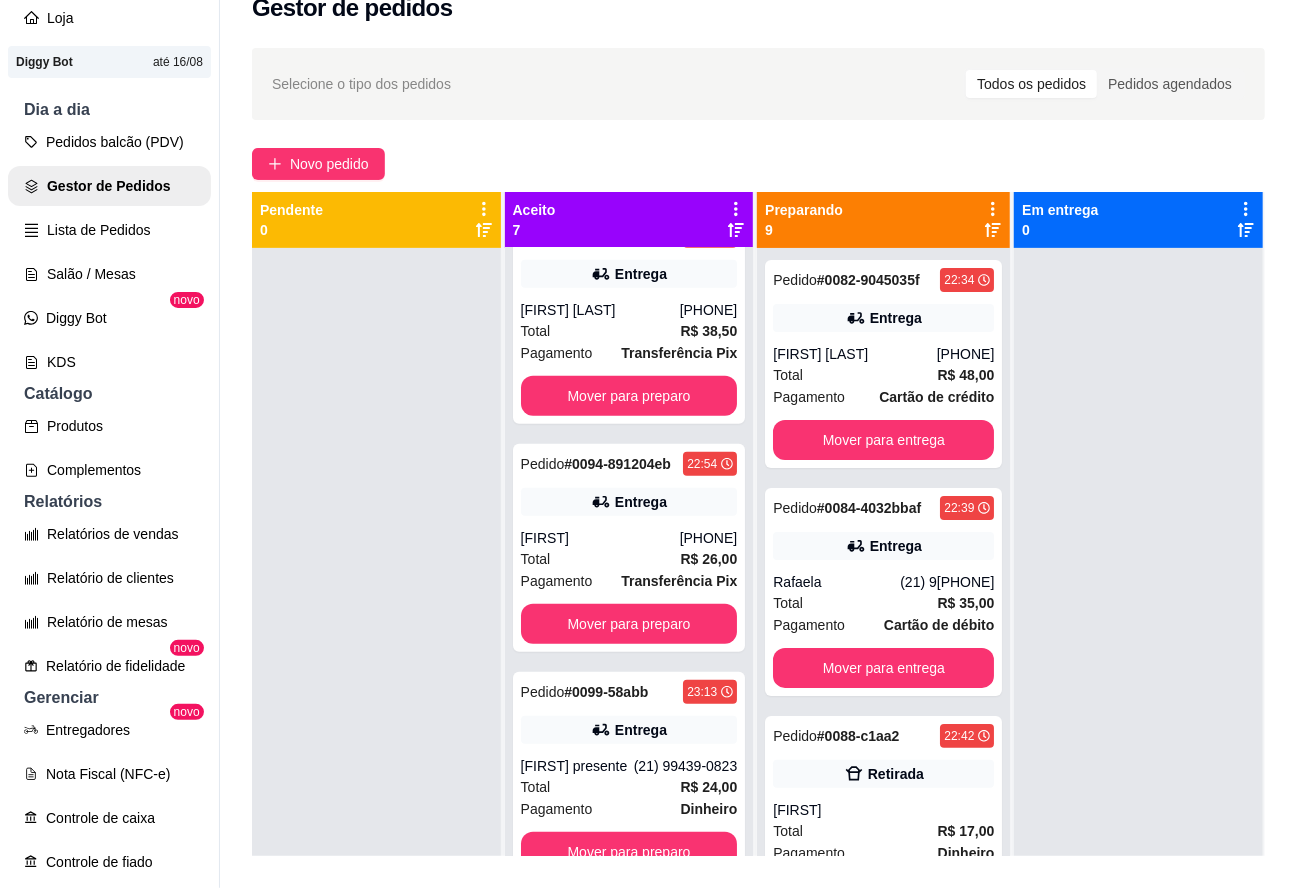 scroll, scrollTop: 932, scrollLeft: 0, axis: vertical 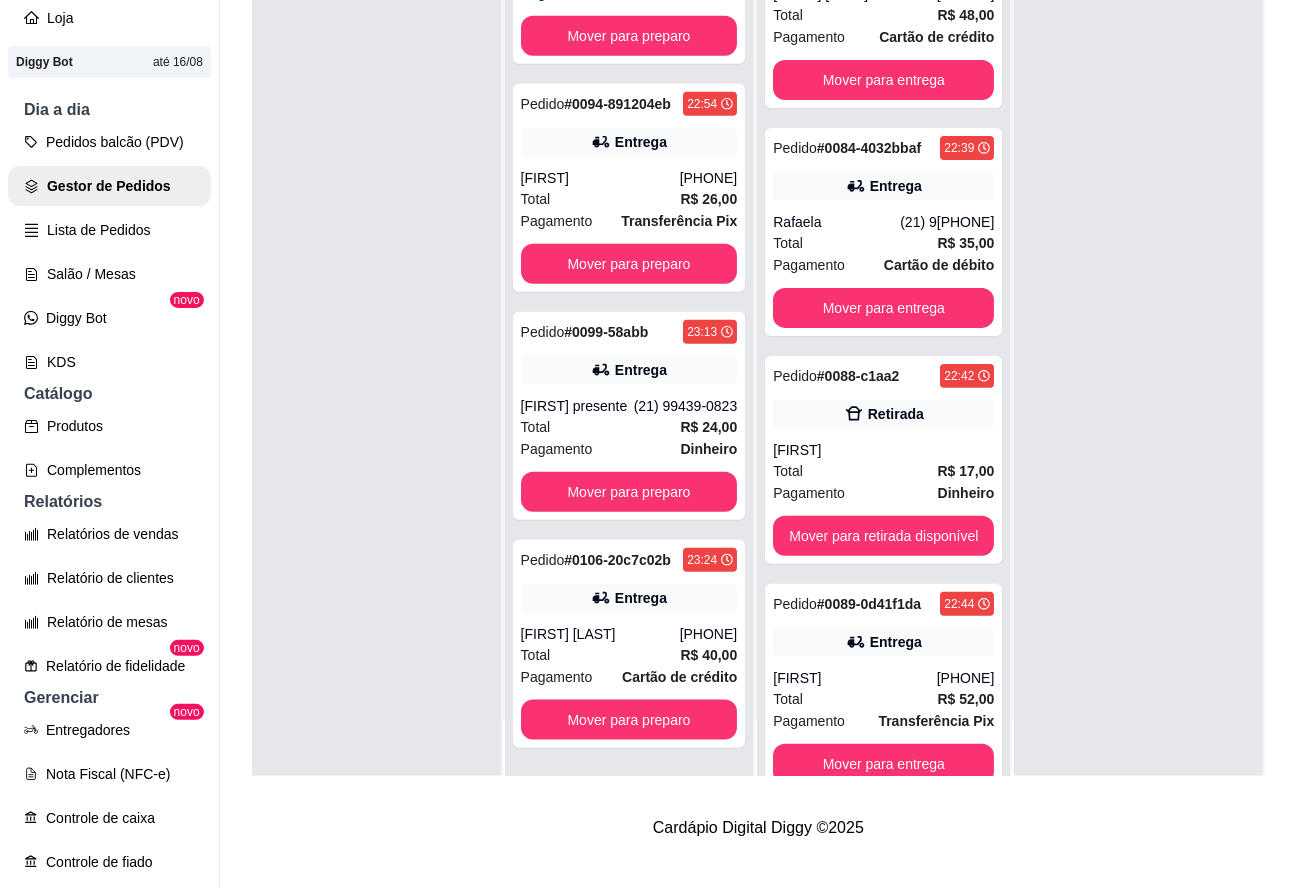 click on "Mover para preparo" at bounding box center [629, 720] 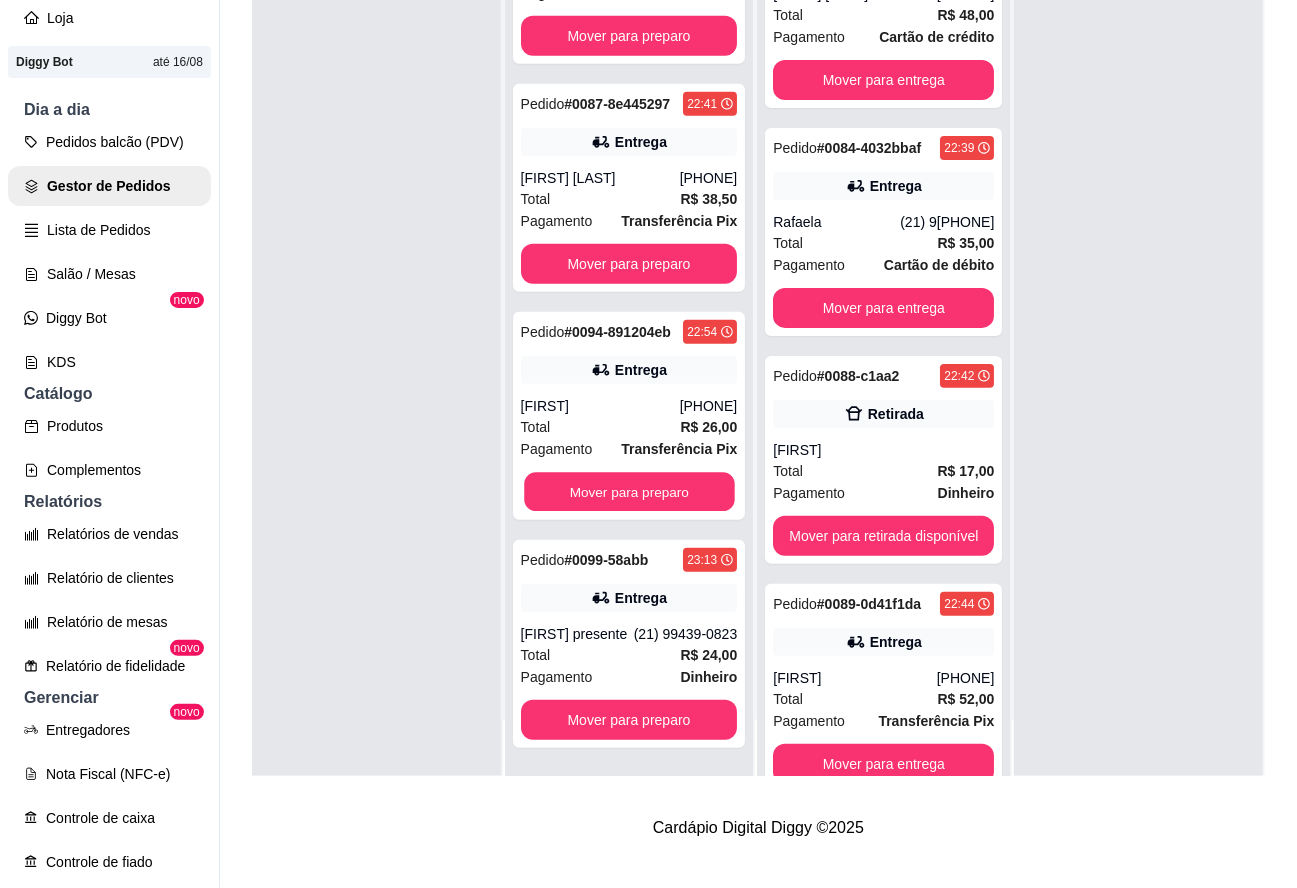 click on "Mover para preparo" at bounding box center (629, 492) 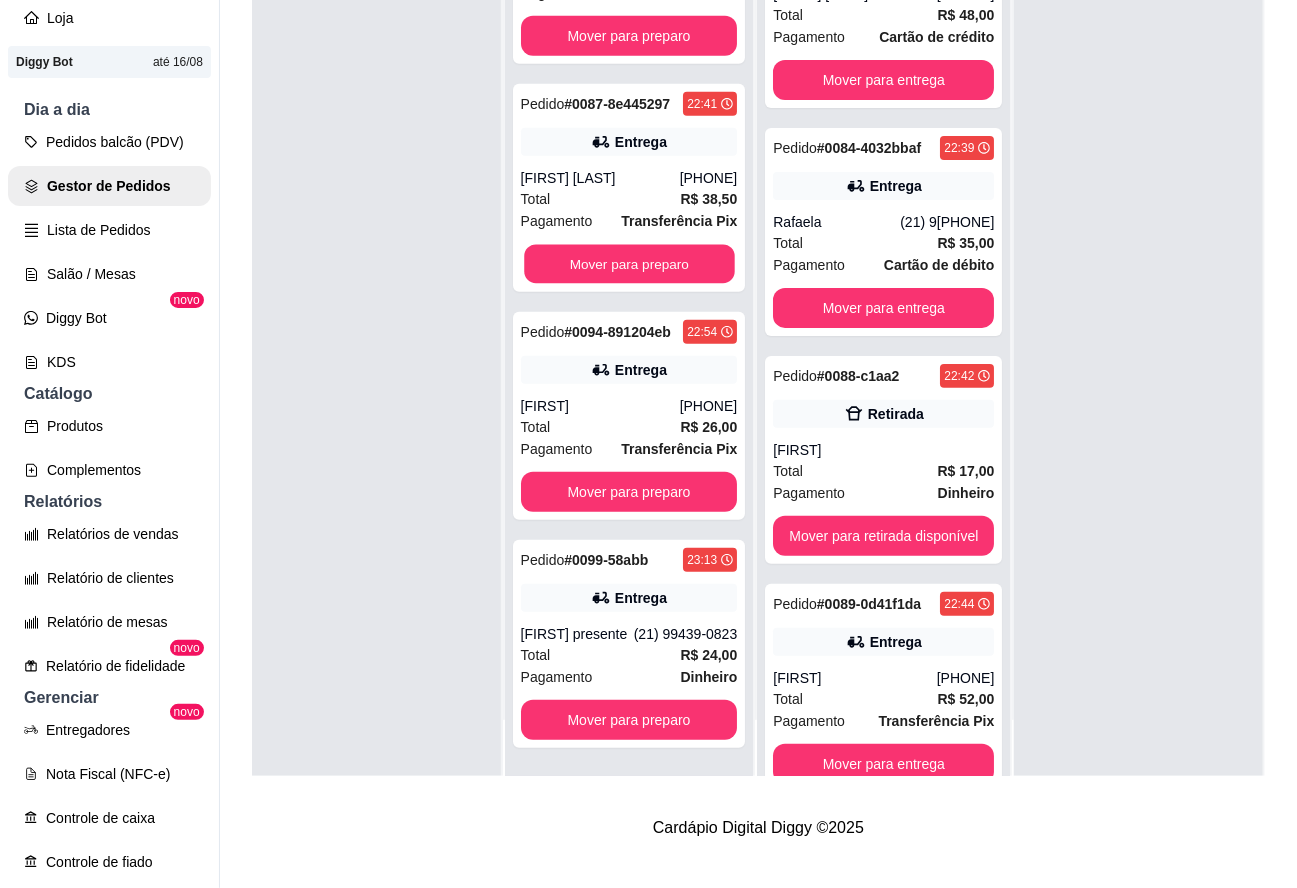 click on "Mover para preparo" at bounding box center (629, 264) 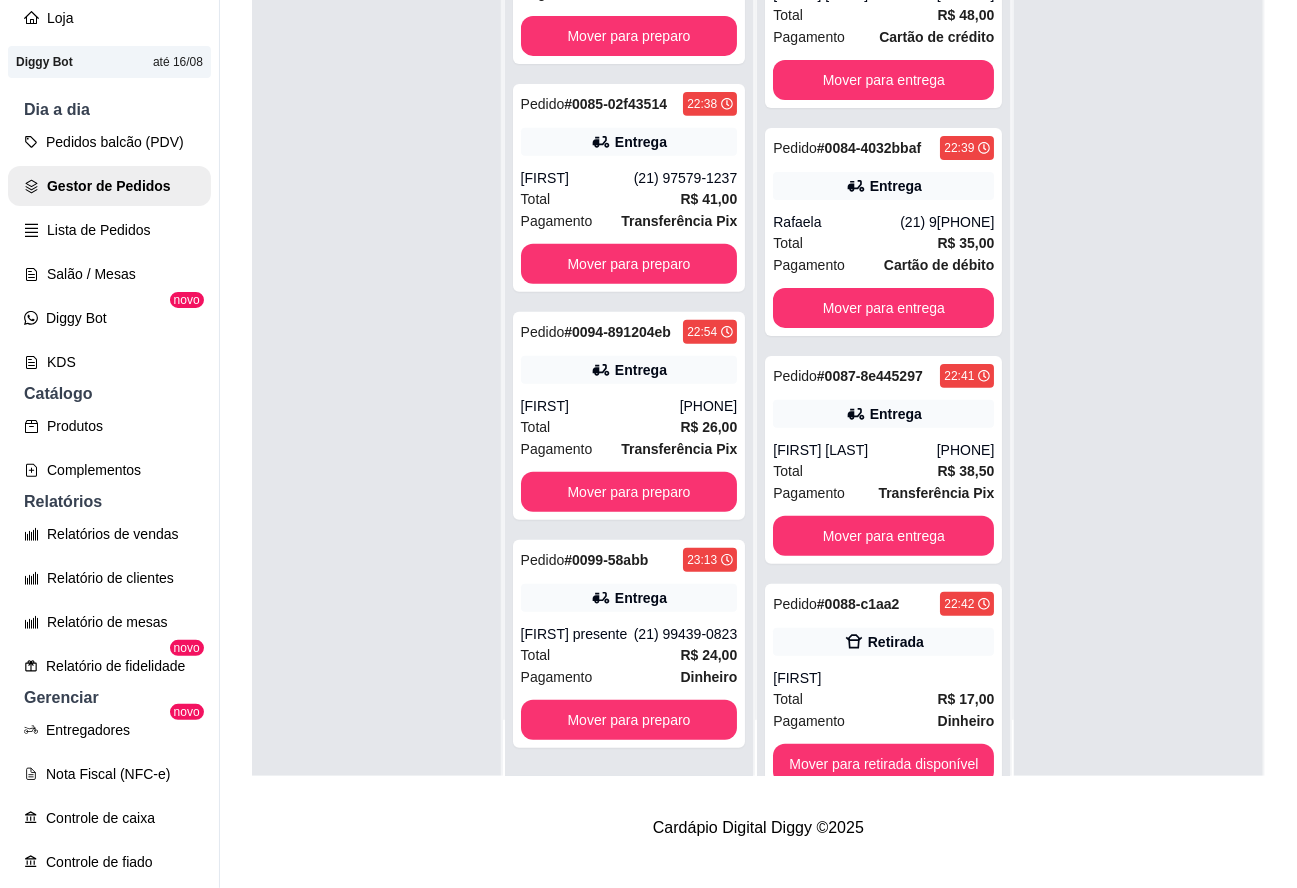 scroll, scrollTop: 408, scrollLeft: 0, axis: vertical 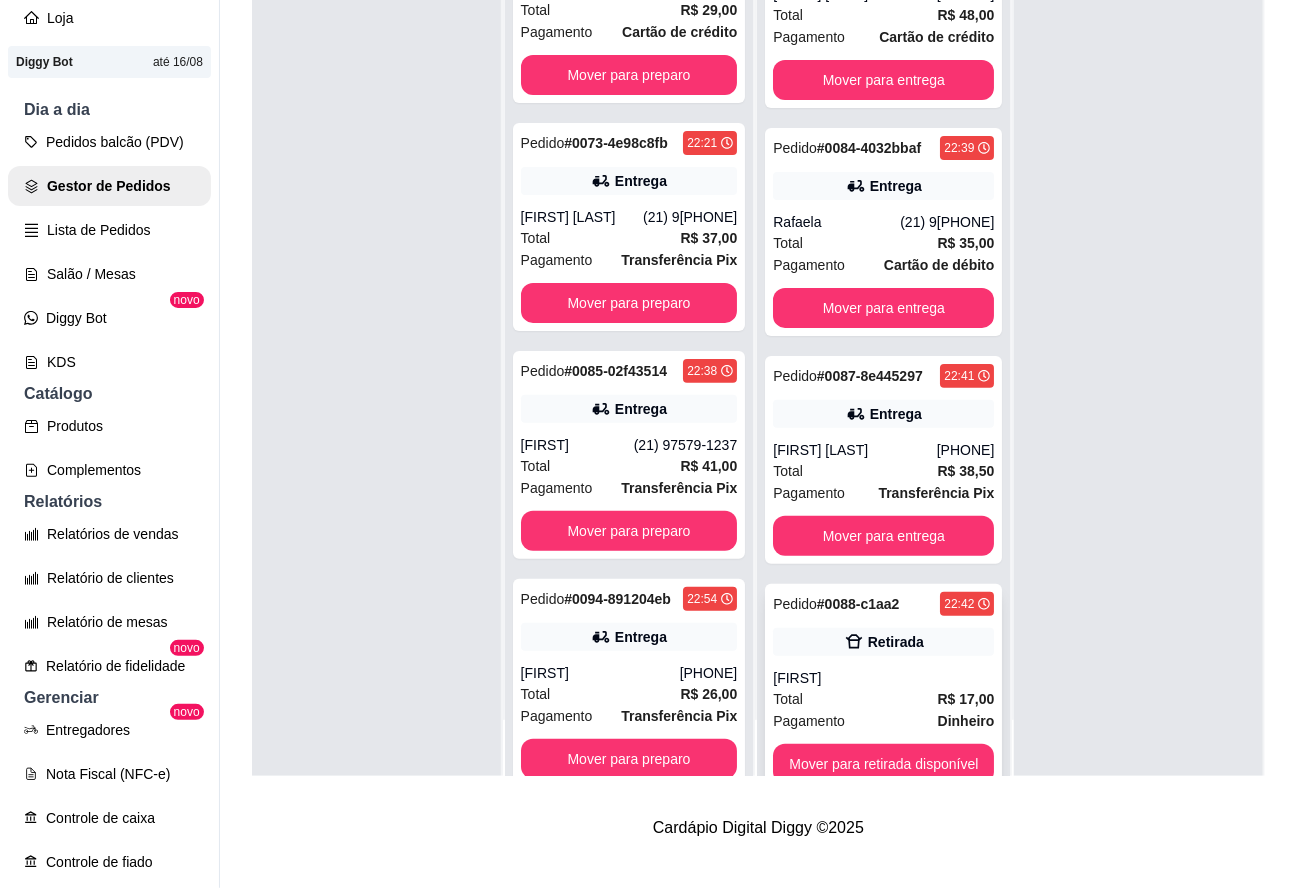 click on "[FIRST]" at bounding box center (883, 678) 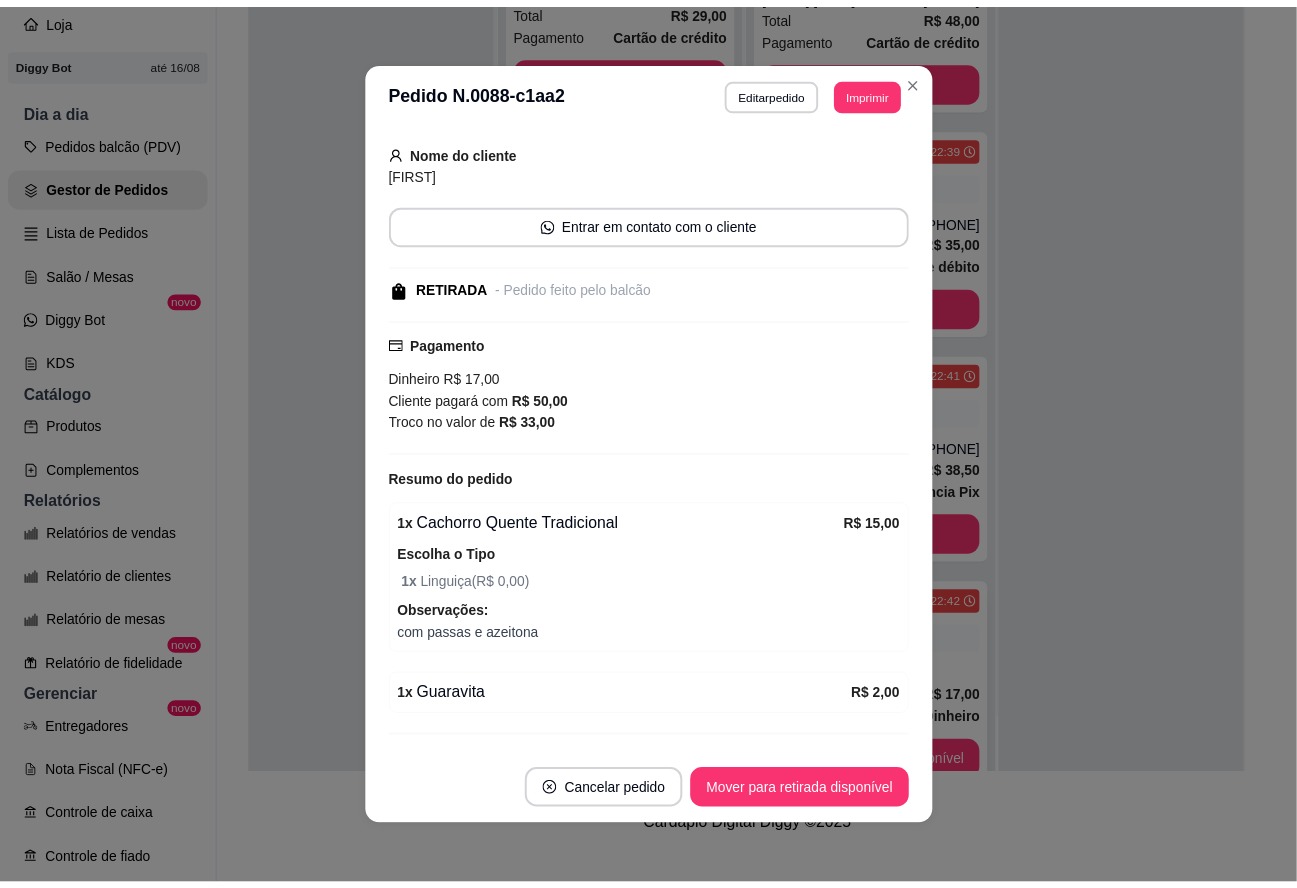 scroll, scrollTop: 120, scrollLeft: 0, axis: vertical 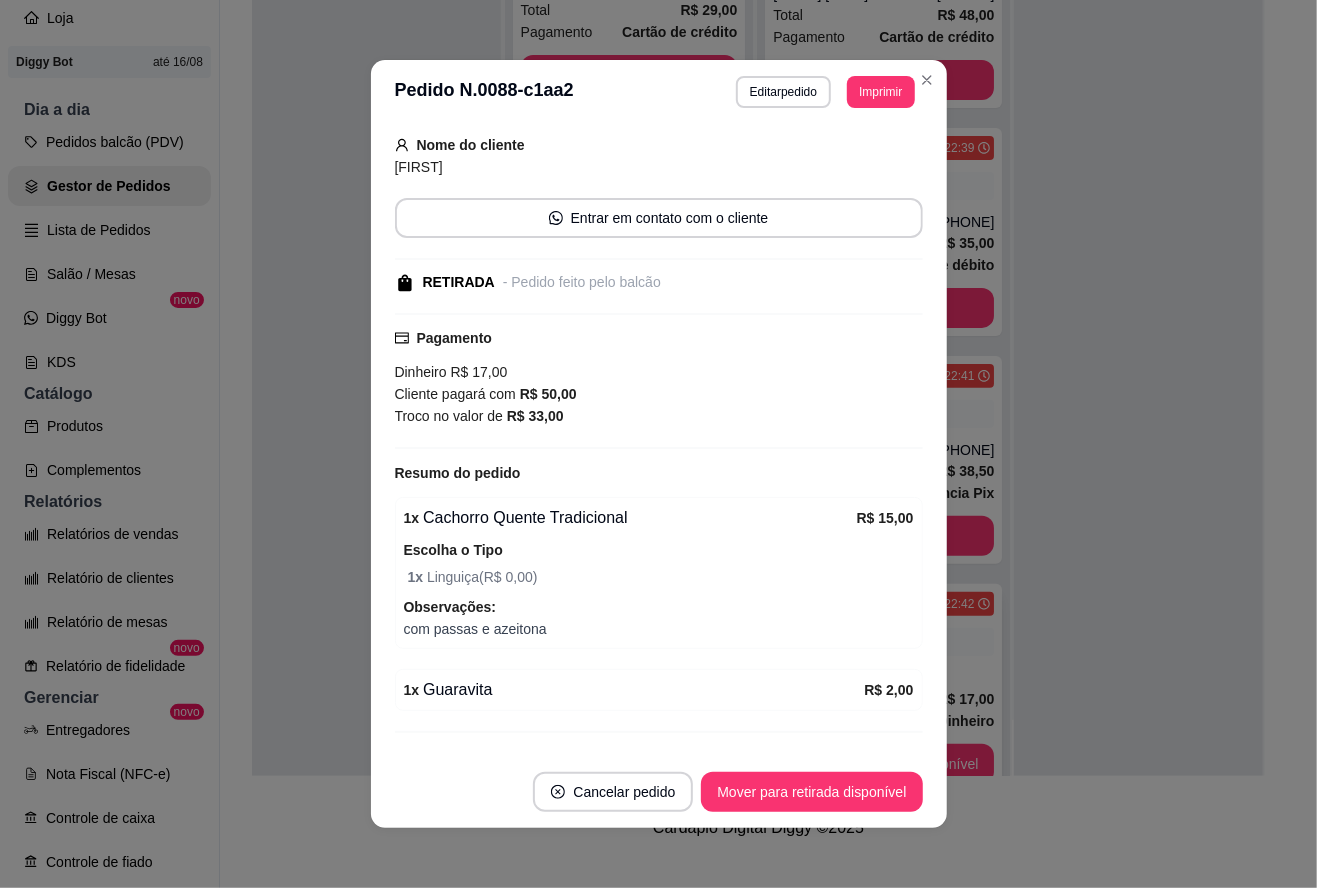 click at bounding box center [376, 332] 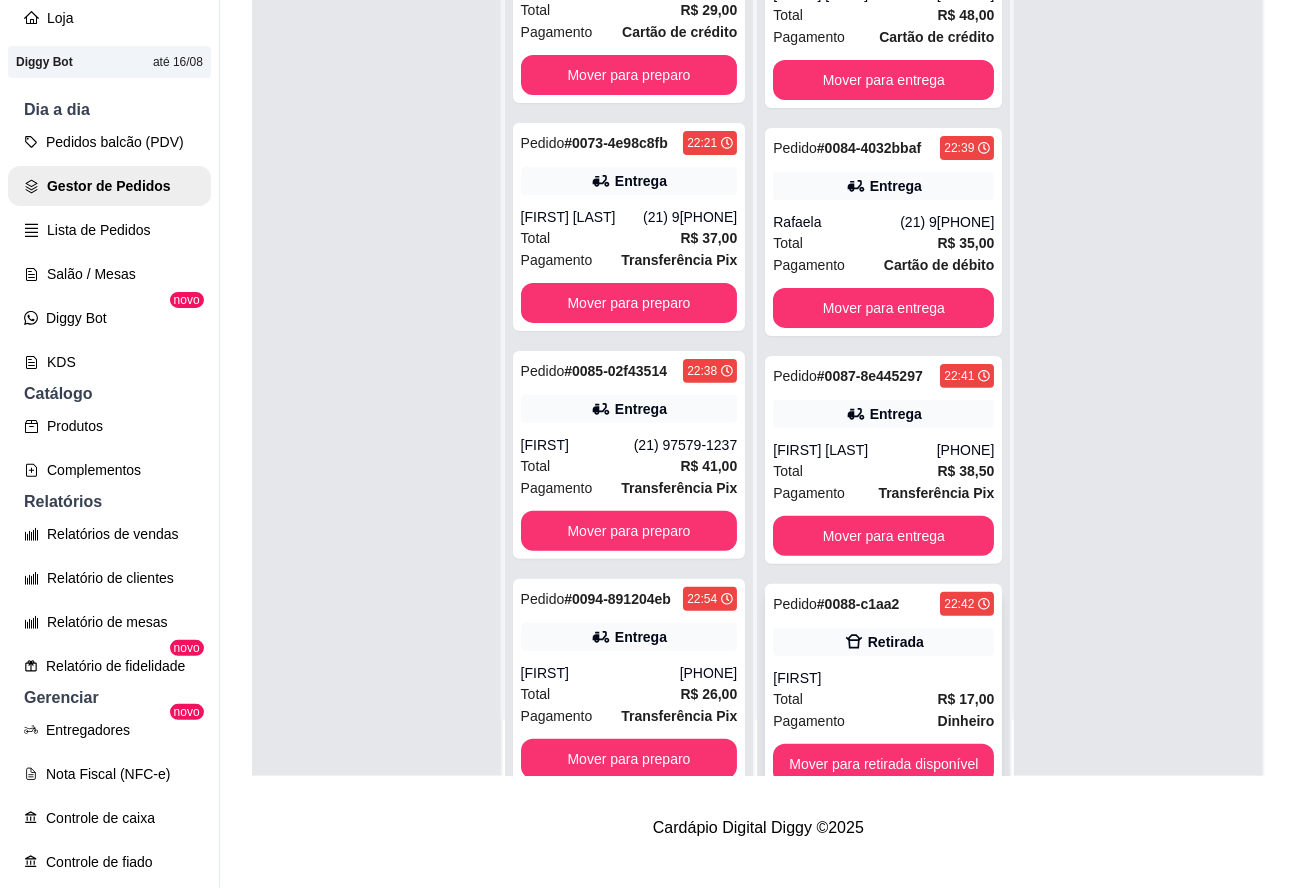 scroll, scrollTop: 0, scrollLeft: 0, axis: both 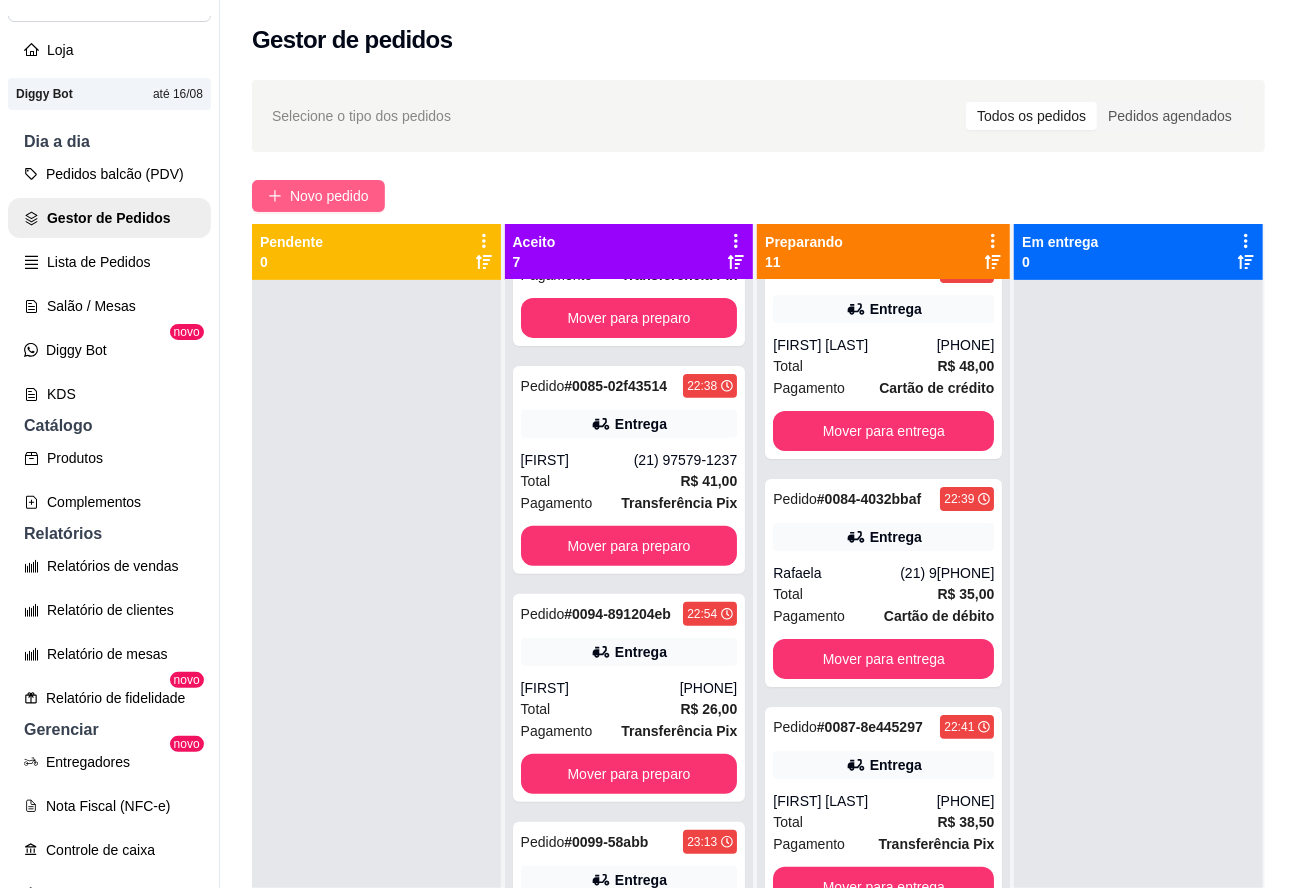 click on "Novo pedido" at bounding box center [329, 196] 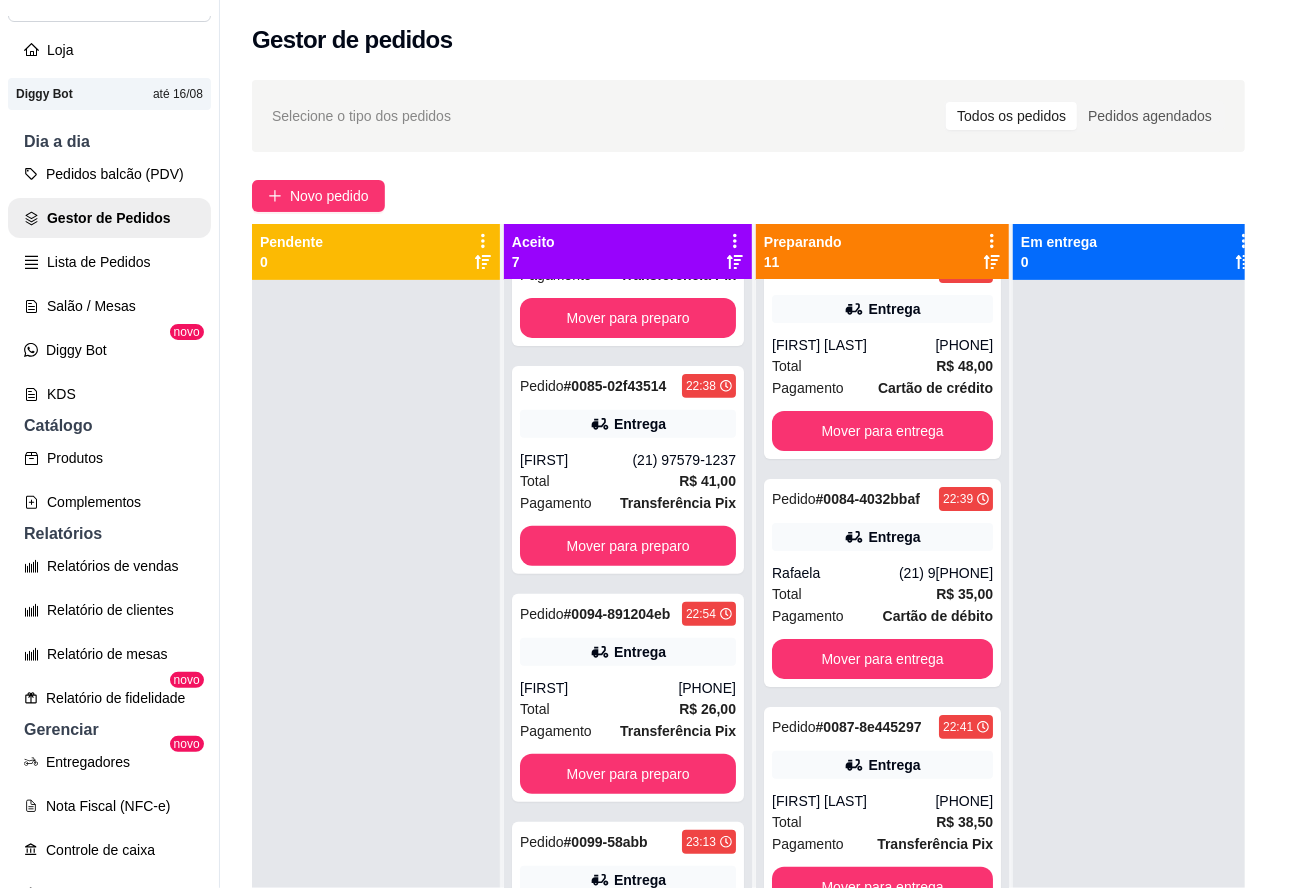 click on "Item avulso Cachorro Quente Cachorro Quente Tradicional   R$ 15,00 0 Cachorro Quente PitBull (Duplo)   R$ 17,00 0 Cachorro-Quente Mega Calabresa   R$ 20,00 0 Cachorro Quente Mega Bacon   R$ 23,00 0 Cachorro-Quente Tradicional (30 CM)   R$ 28,50 0 Cachorro-Quente Supremo (30 CM)   R$ 37,00 0 Hambúrgueres Tradicionais Misto Quente   R$ 5,00 0 Hambúrguer   R$ 8,50 0 X-Burguer   R$ 10,00 0 X-Tudo Tradicional   R$ 14,00 0 X-Calabresa   R$ 15,00 0 X-Egg   R$ 16,00 0 X-Tudo Pitbull   R$ 18,00 0 X-Bacon   R$ 19,00 0 X-Picanha   R$ 19,00 0 X-Duplo Pitbull   R$ 23,00 0 X-Triplo Pitbull   R$ 27,00 0 Açaí na Garrafa Açaí na garrafa 300ml   R$ 12,00 0 Açaí na garrafa 500ml   R$ 15,00 0 Açaí na Garrafa 1L   R$ 29,00 0 Açaí Copo Açaí 300ml   R$ 9,00 0 Açaí 400ml   R$ 11,00 0 Açaí 500ml   R$ 13,00 0 Açaí 770ml   R$ 18,00 0 Açaí 1L   R$ 25,00 0 Esgotado Açaí 1,5L   R$ 33,00 0 Vitaminas Morango ao leite 300ml   R$ 8,00 0 Morango ao leite 400ml   R$ 10,00 0   R$ 12,00 0   0" at bounding box center [438, 521] 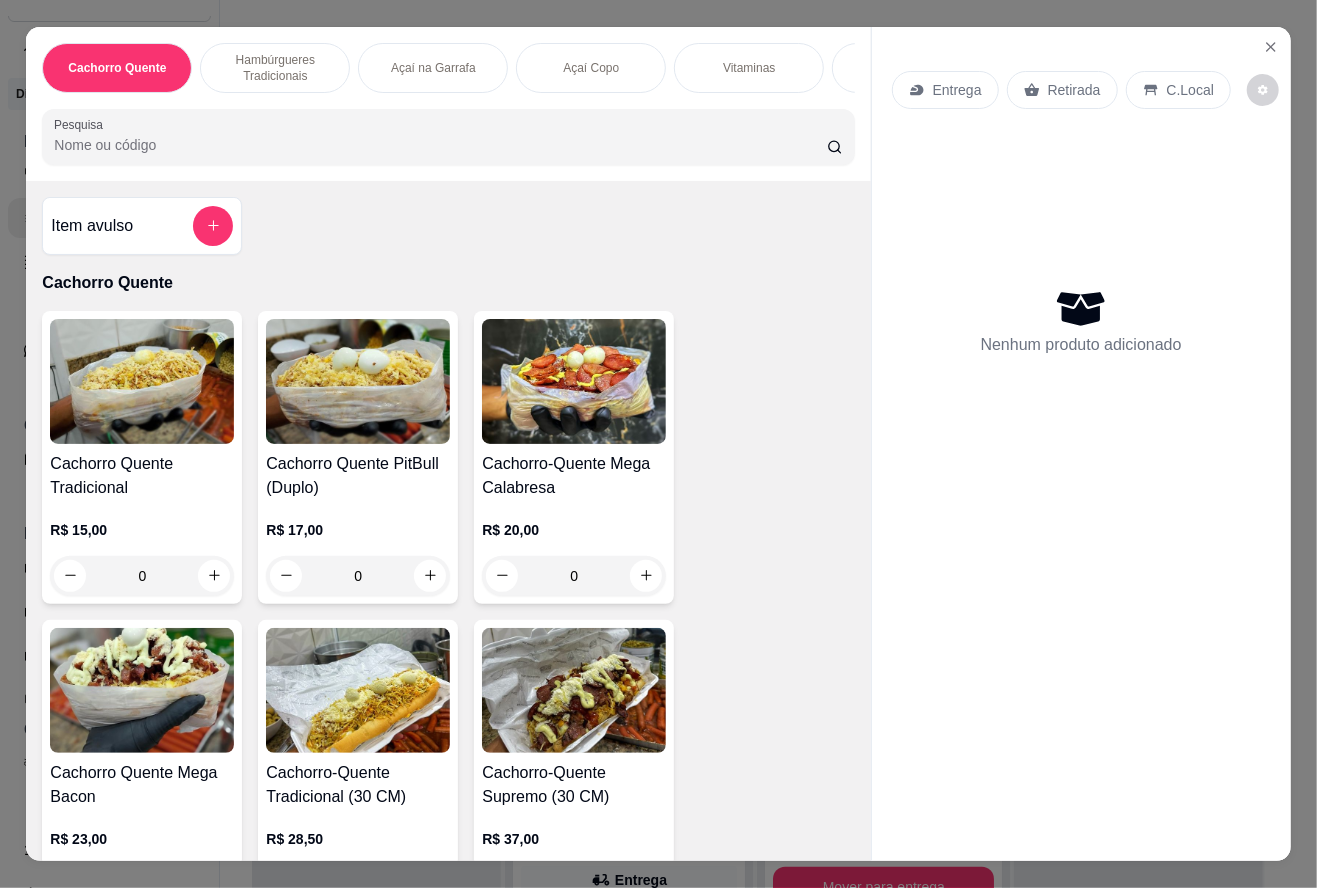 click on "Pesquisa" at bounding box center (440, 145) 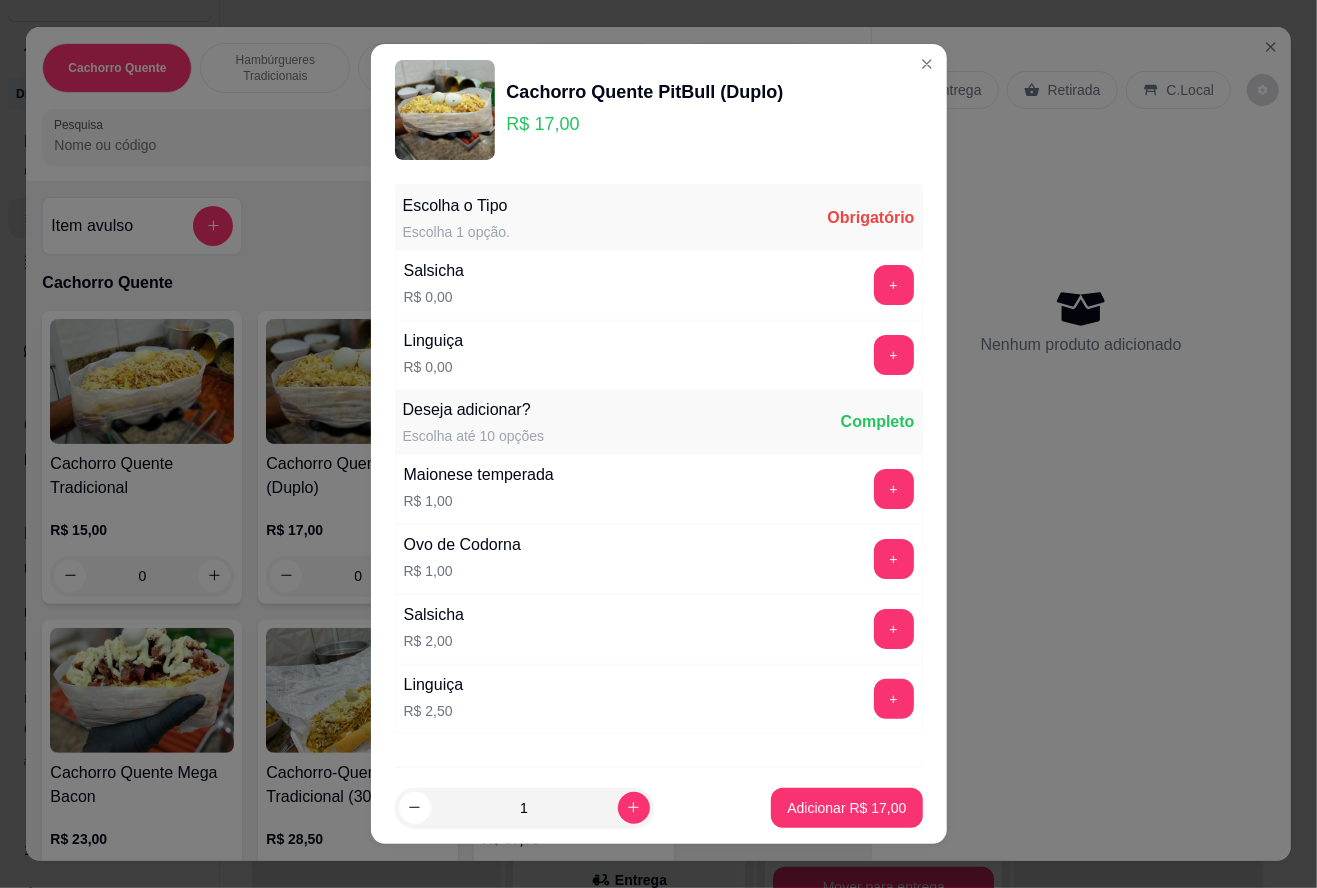 click on "+" at bounding box center [894, 285] 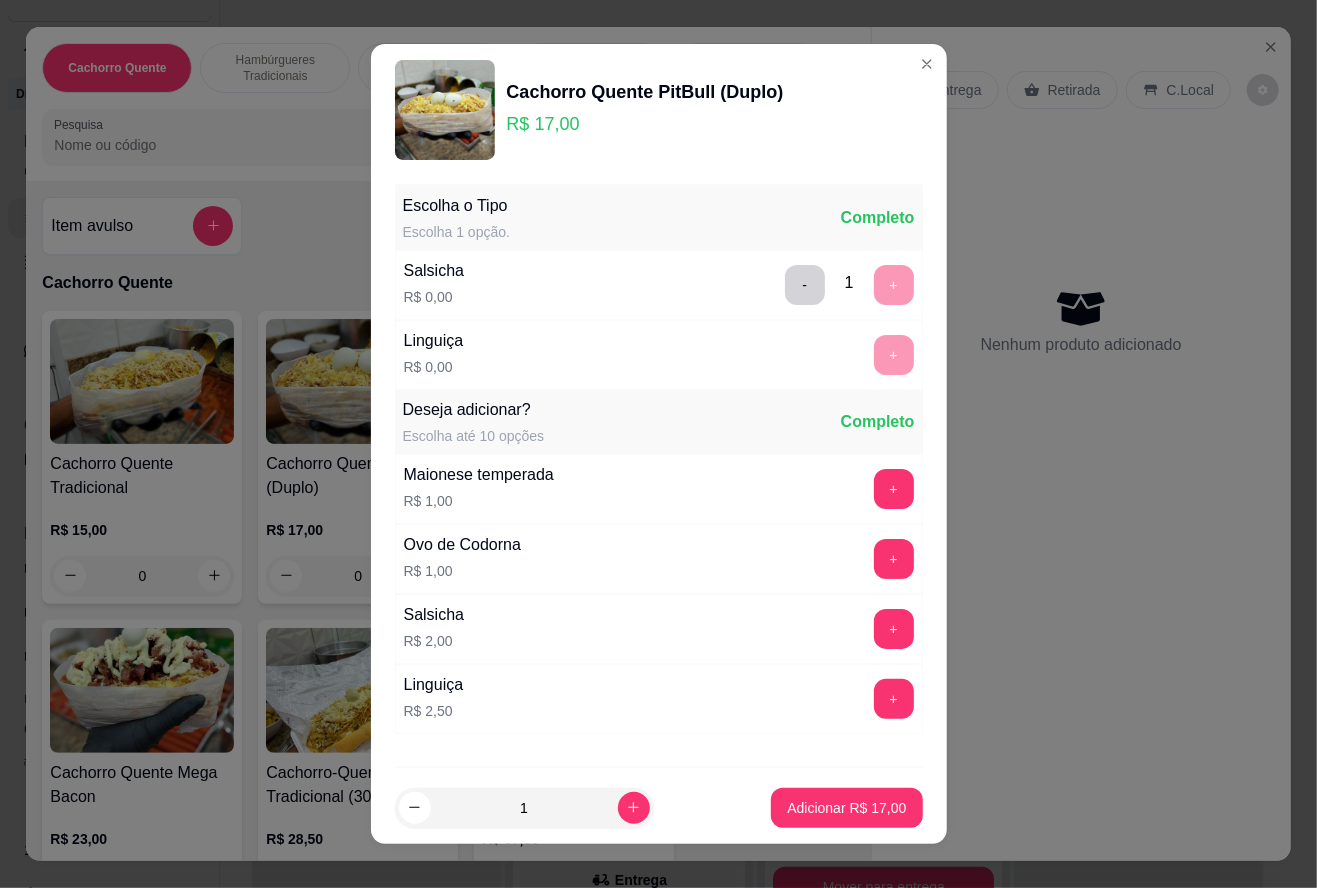 click on "Adicionar   R$ 17,00" at bounding box center (846, 808) 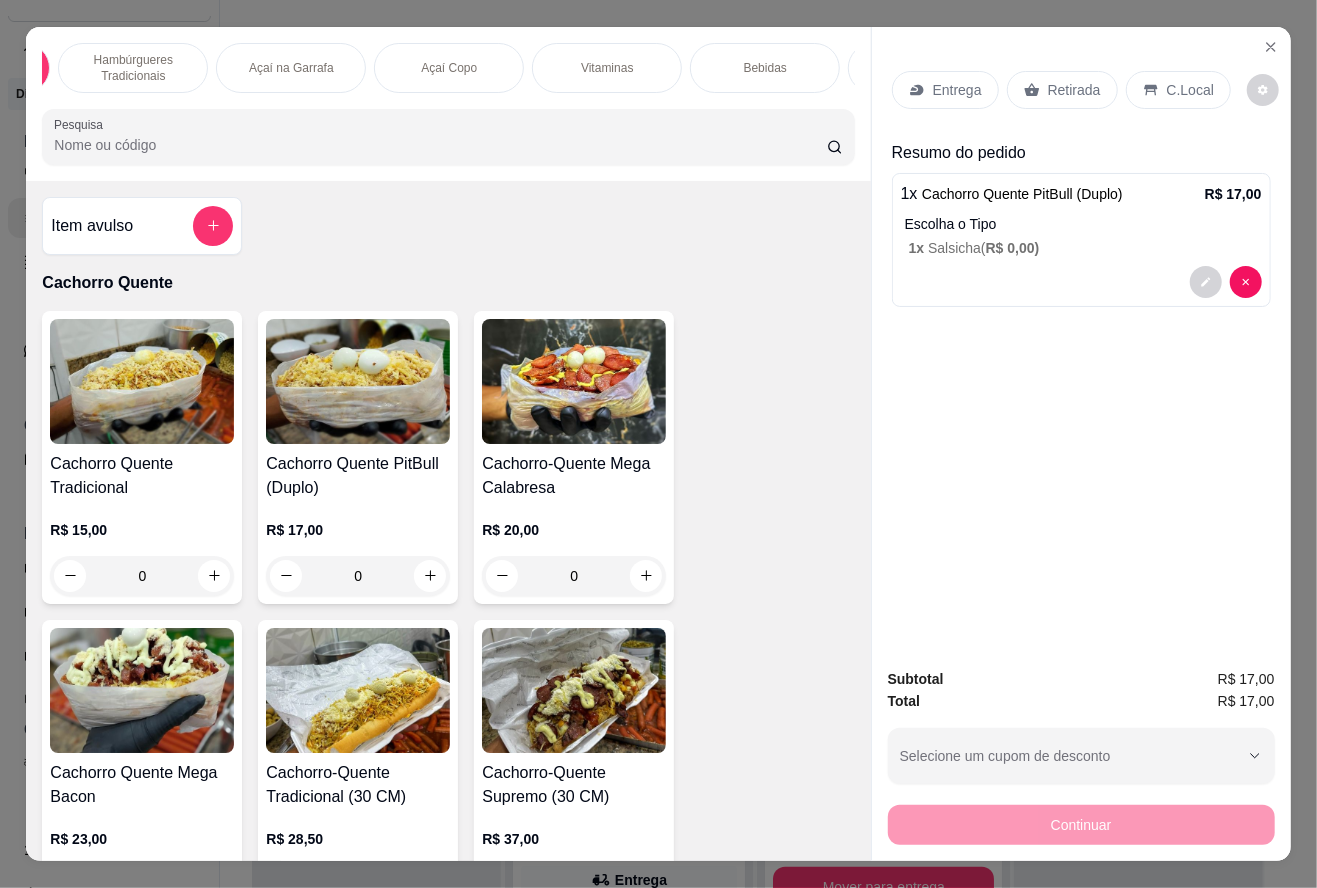 scroll, scrollTop: 0, scrollLeft: 137, axis: horizontal 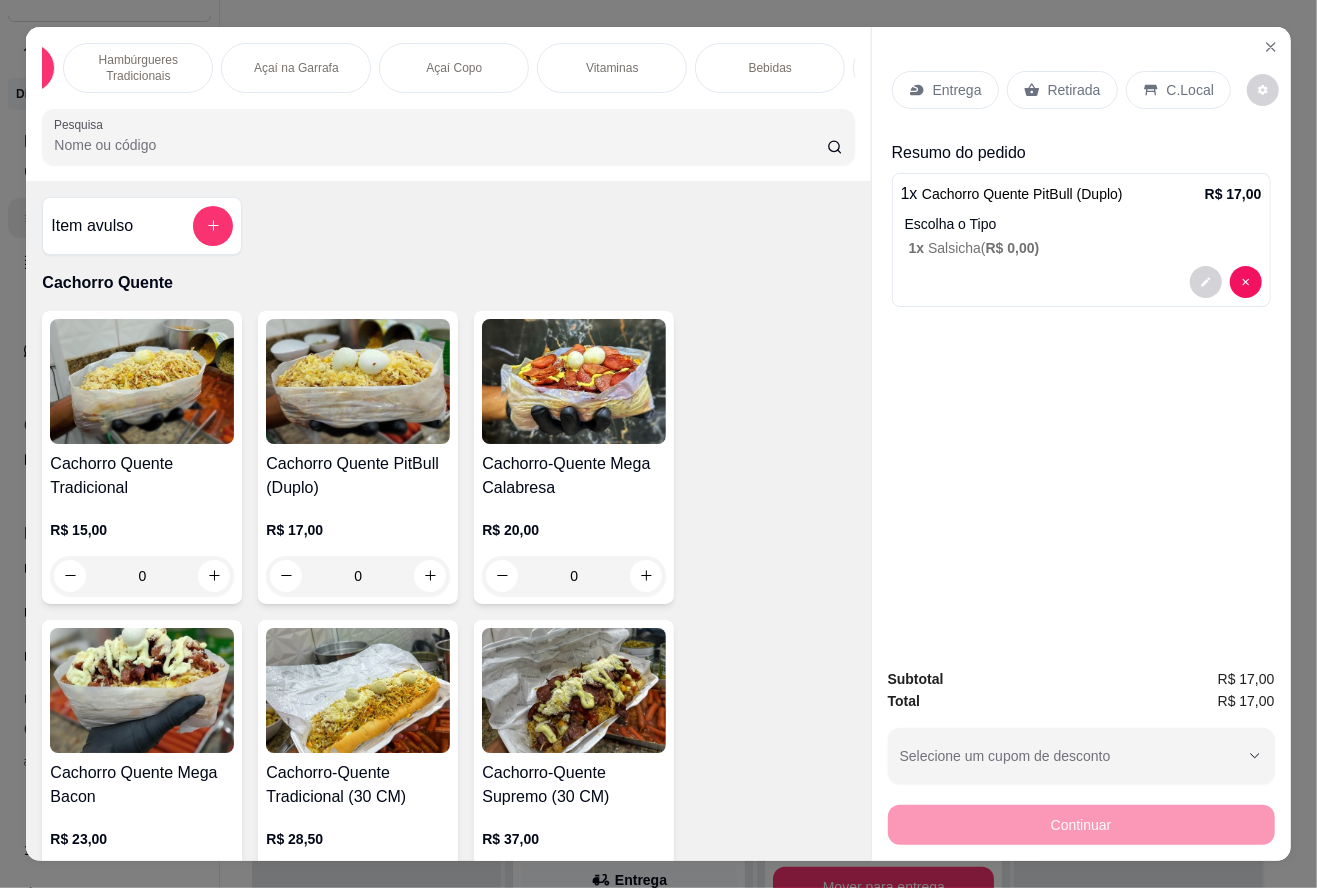 click on "Bebidas" at bounding box center [770, 68] 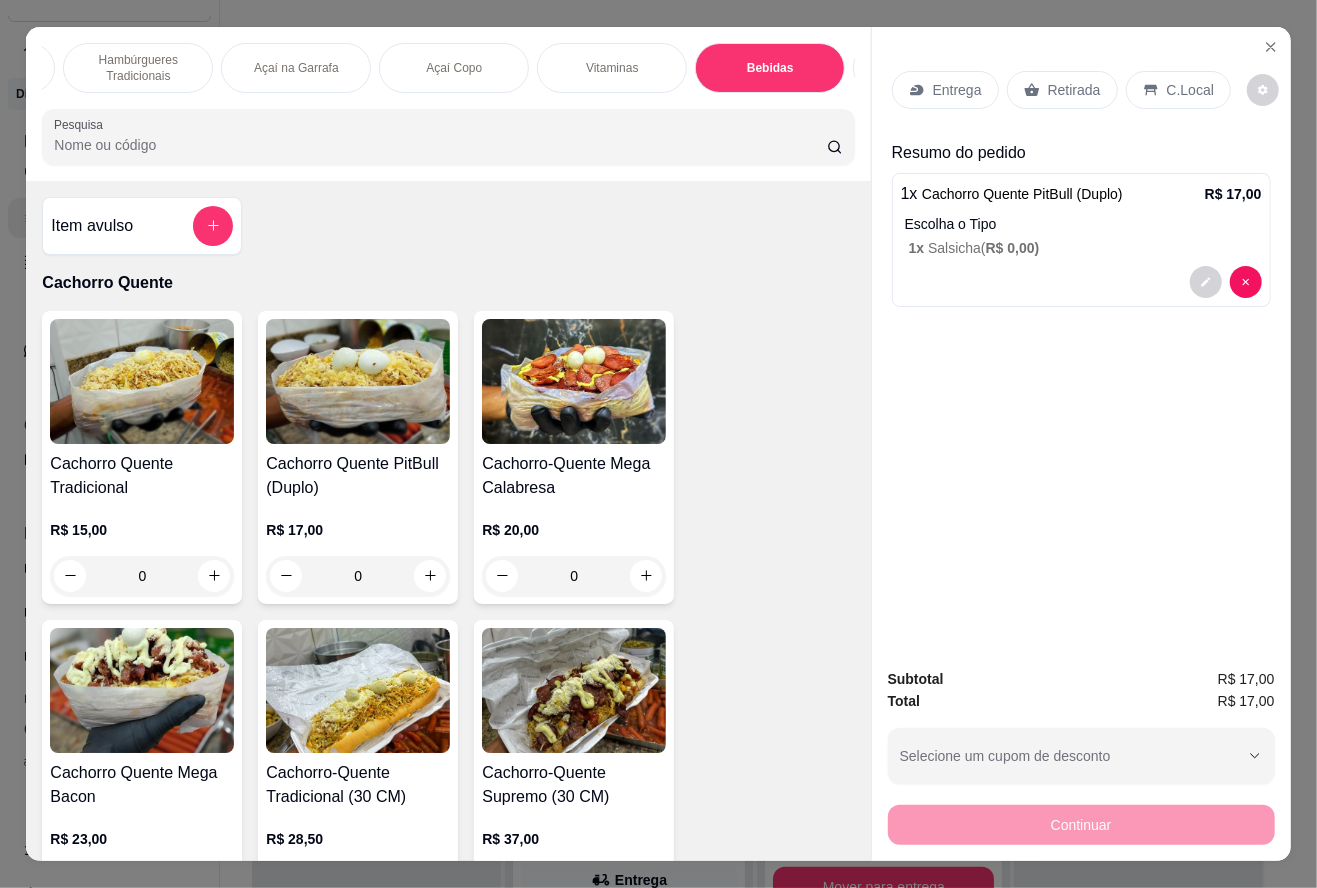 scroll, scrollTop: 3473, scrollLeft: 0, axis: vertical 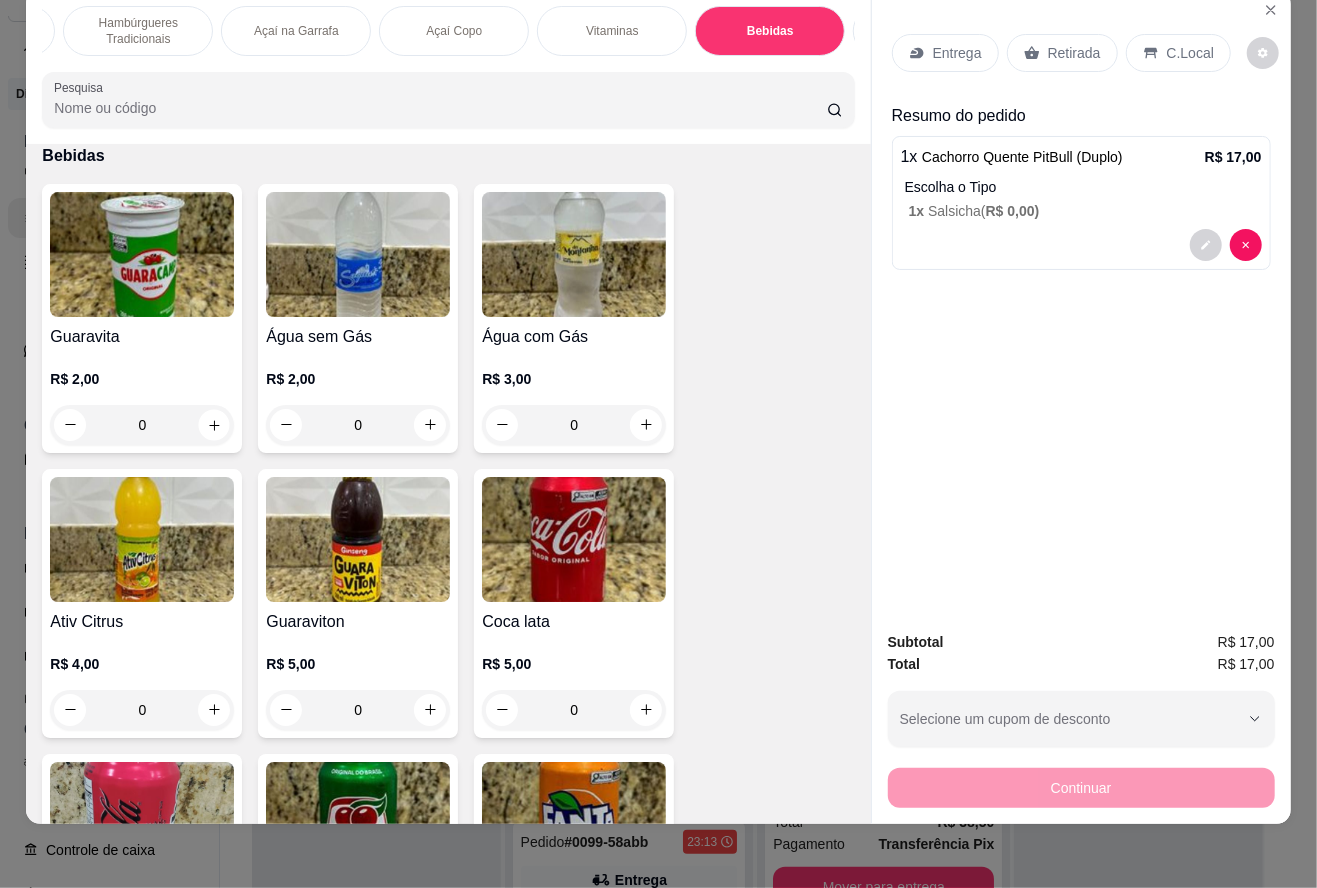 click 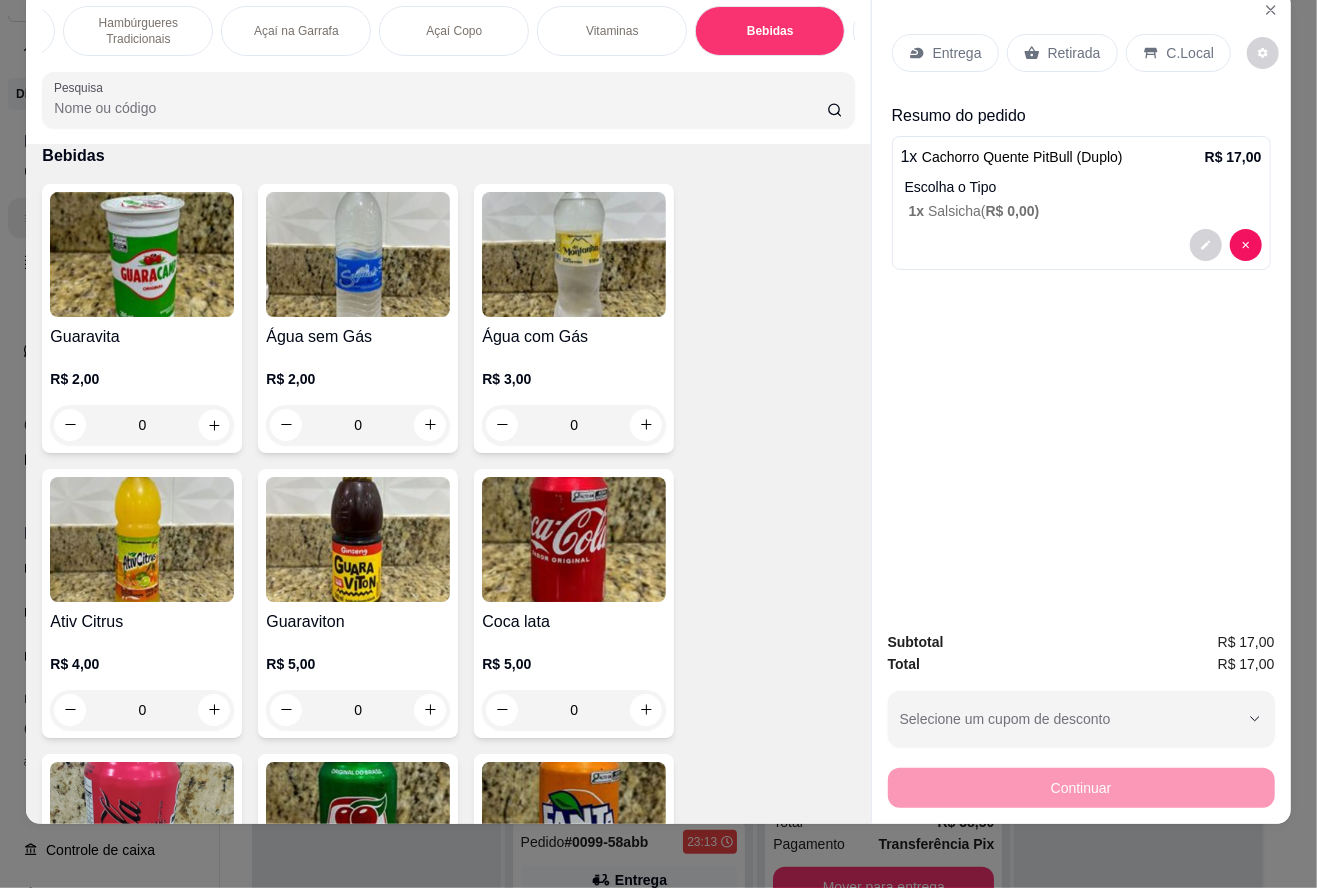 type on "1" 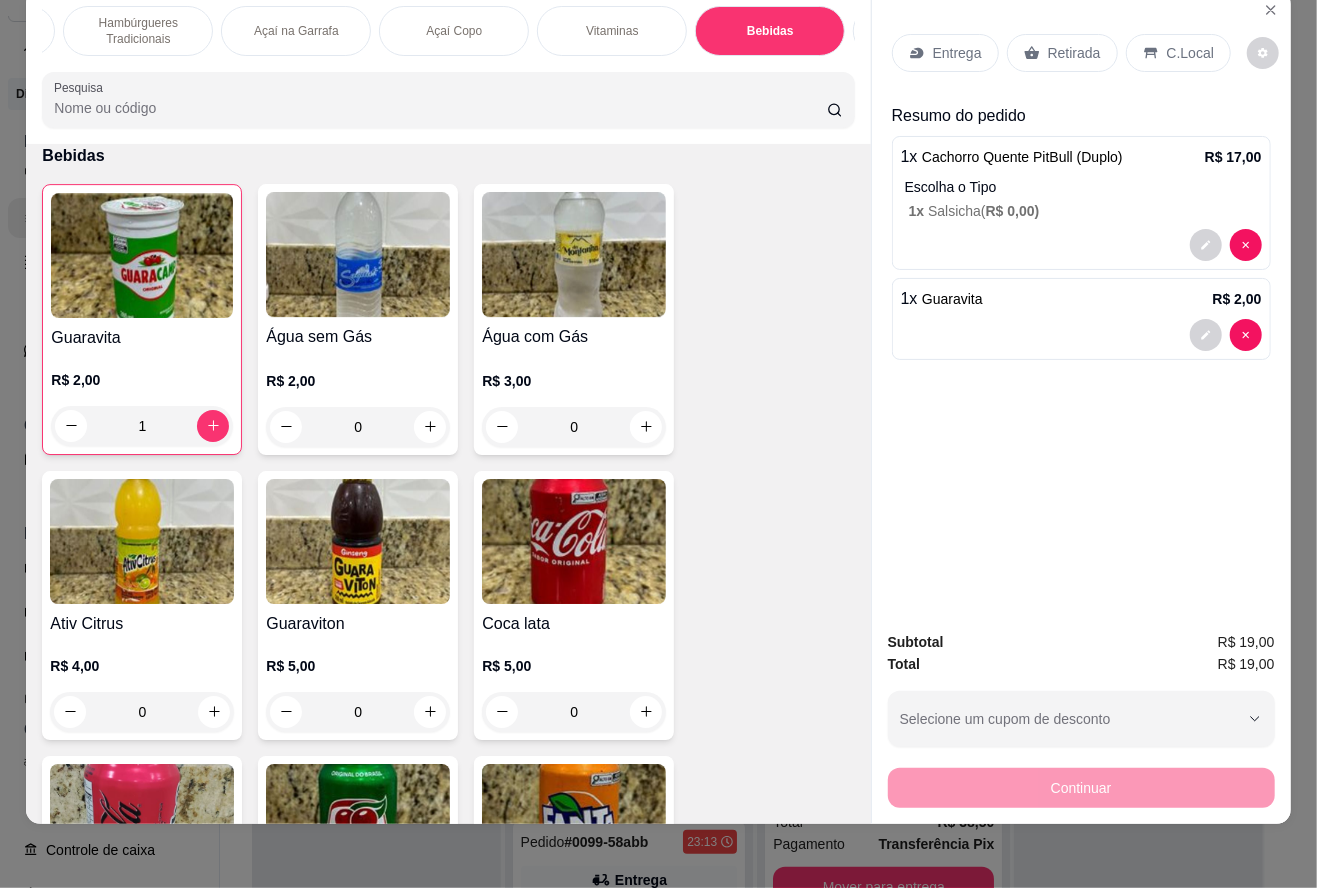 click on "Retirada" at bounding box center (1074, 53) 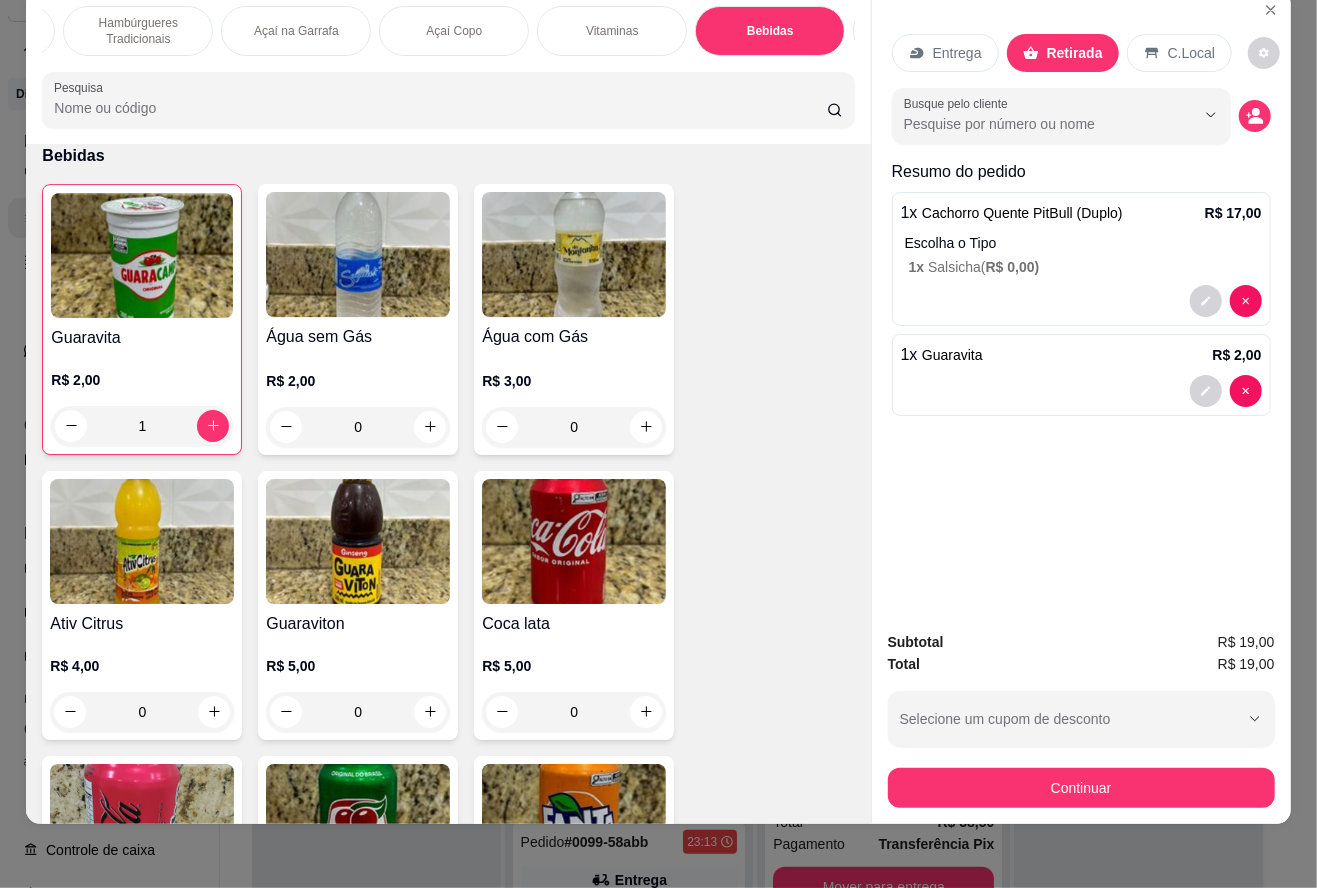 click on "C.Local" at bounding box center [1191, 53] 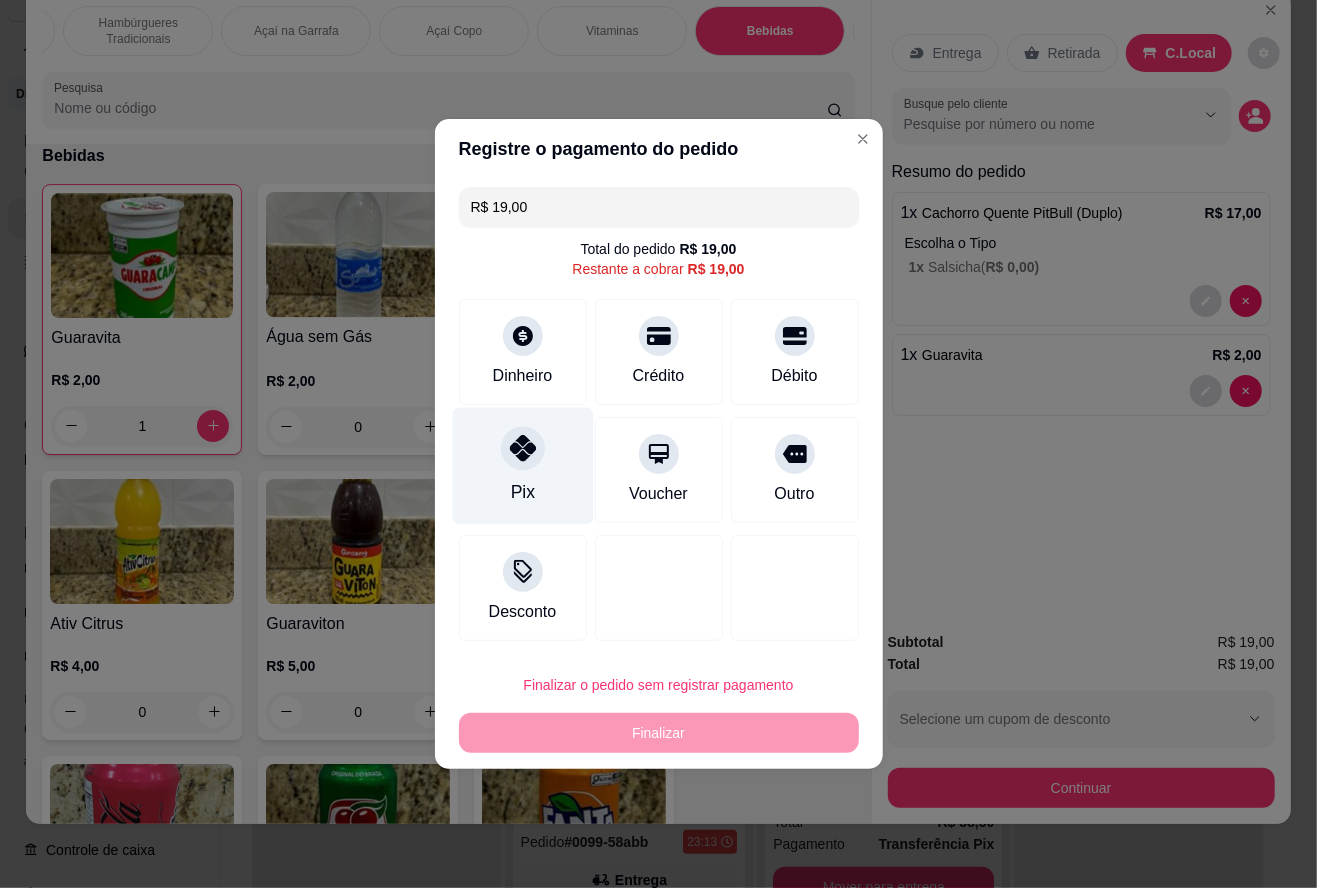 click 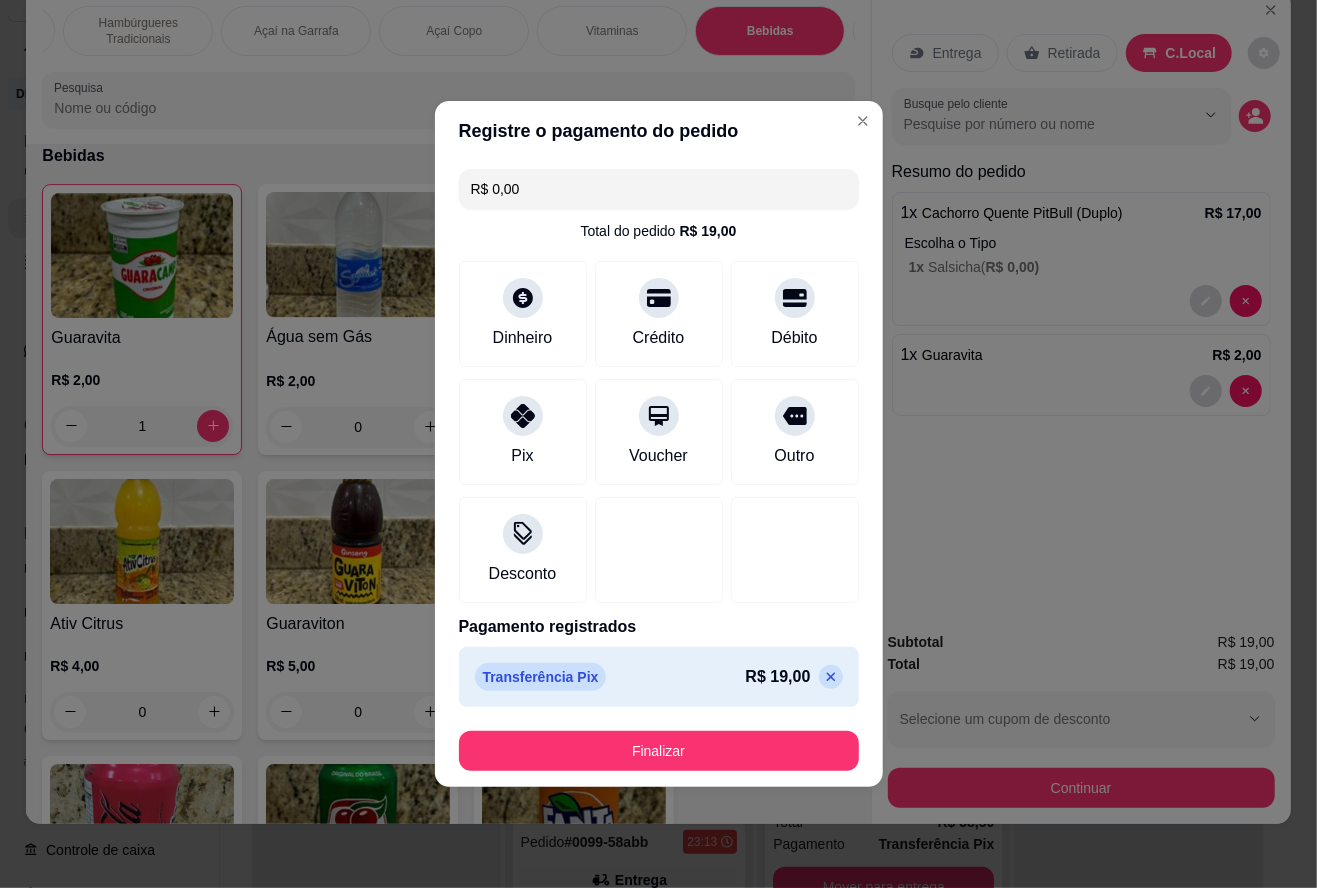 click 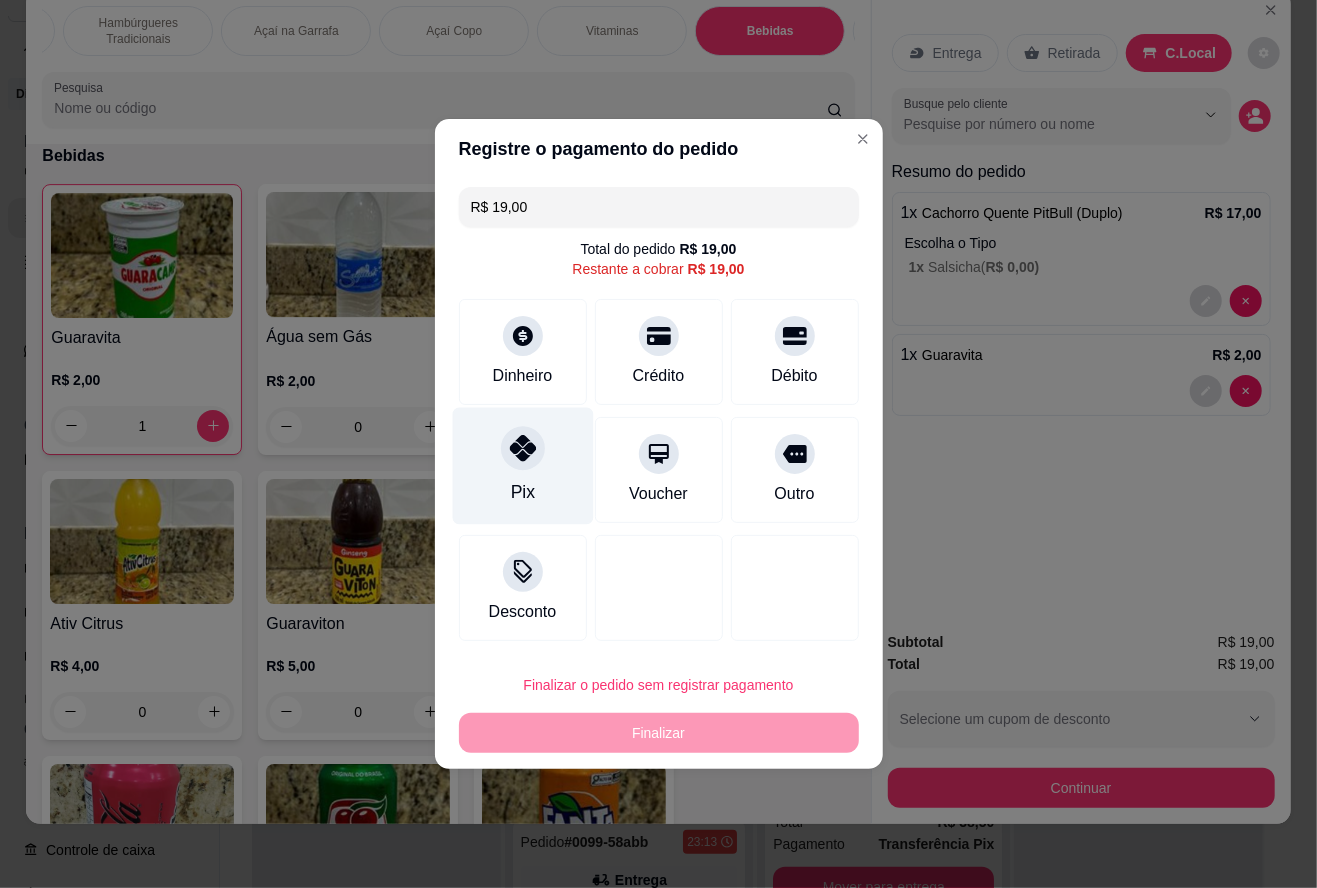 click 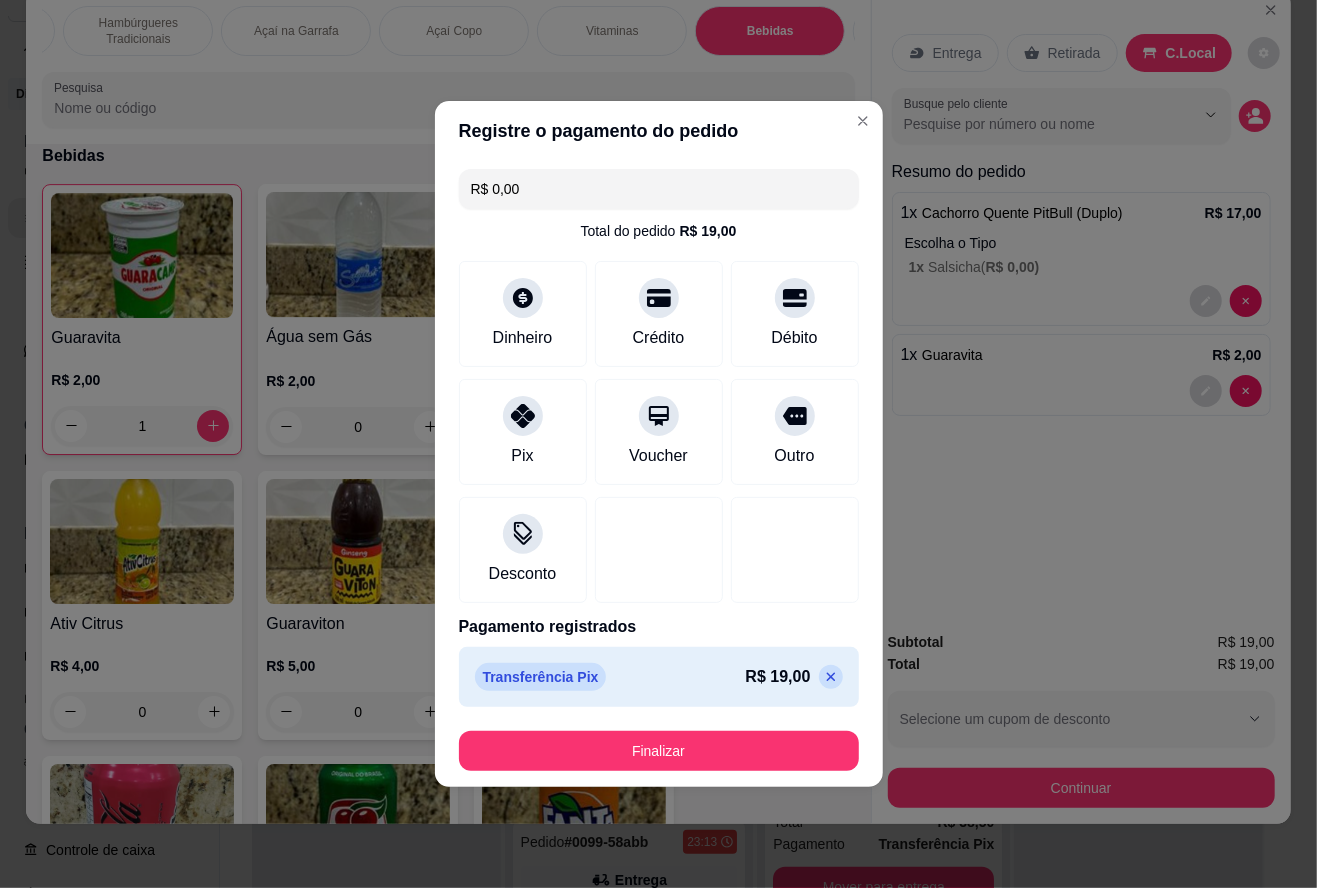 click 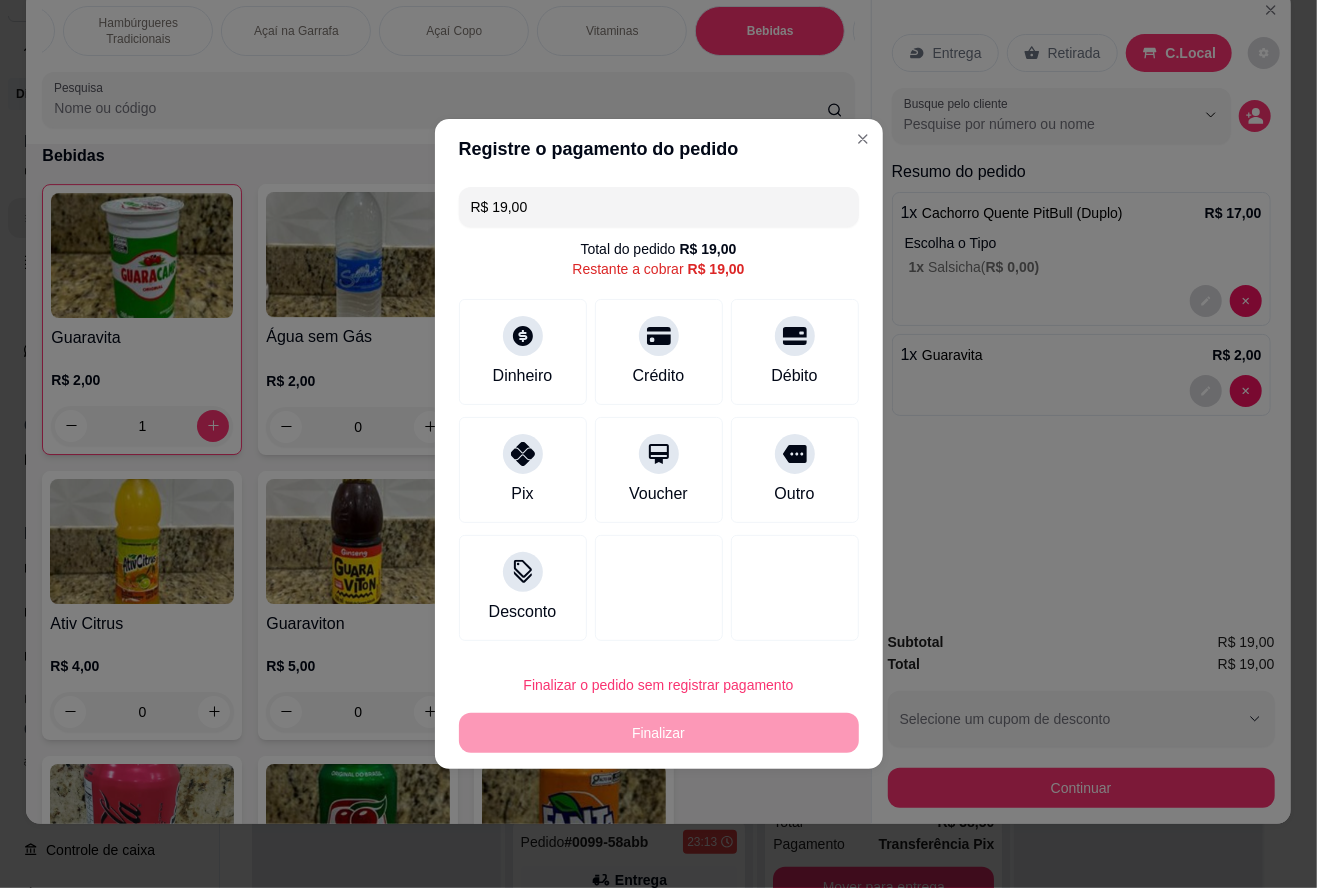 click on "R$ 19,00" at bounding box center [659, 207] 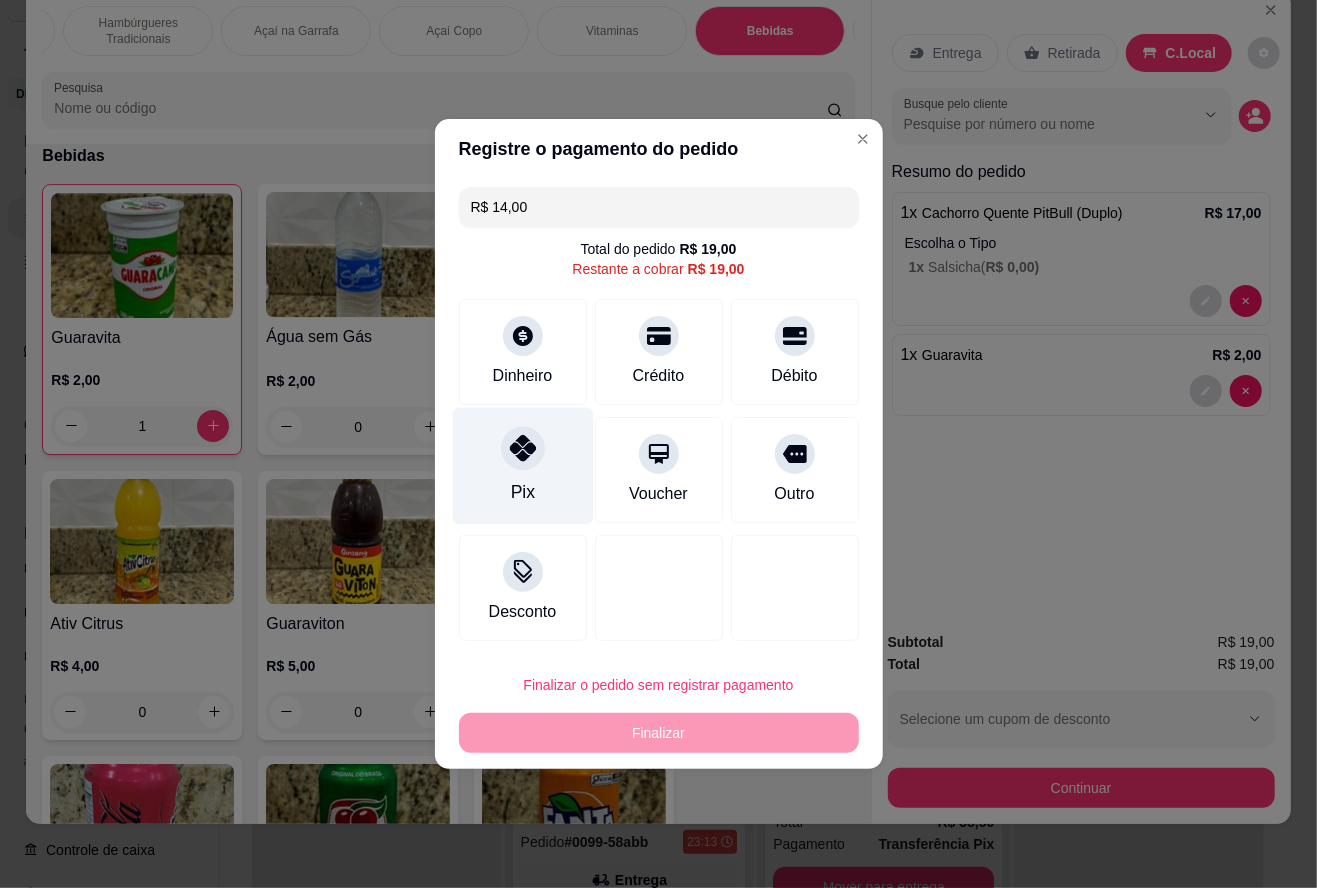 click on "Pix" at bounding box center [522, 466] 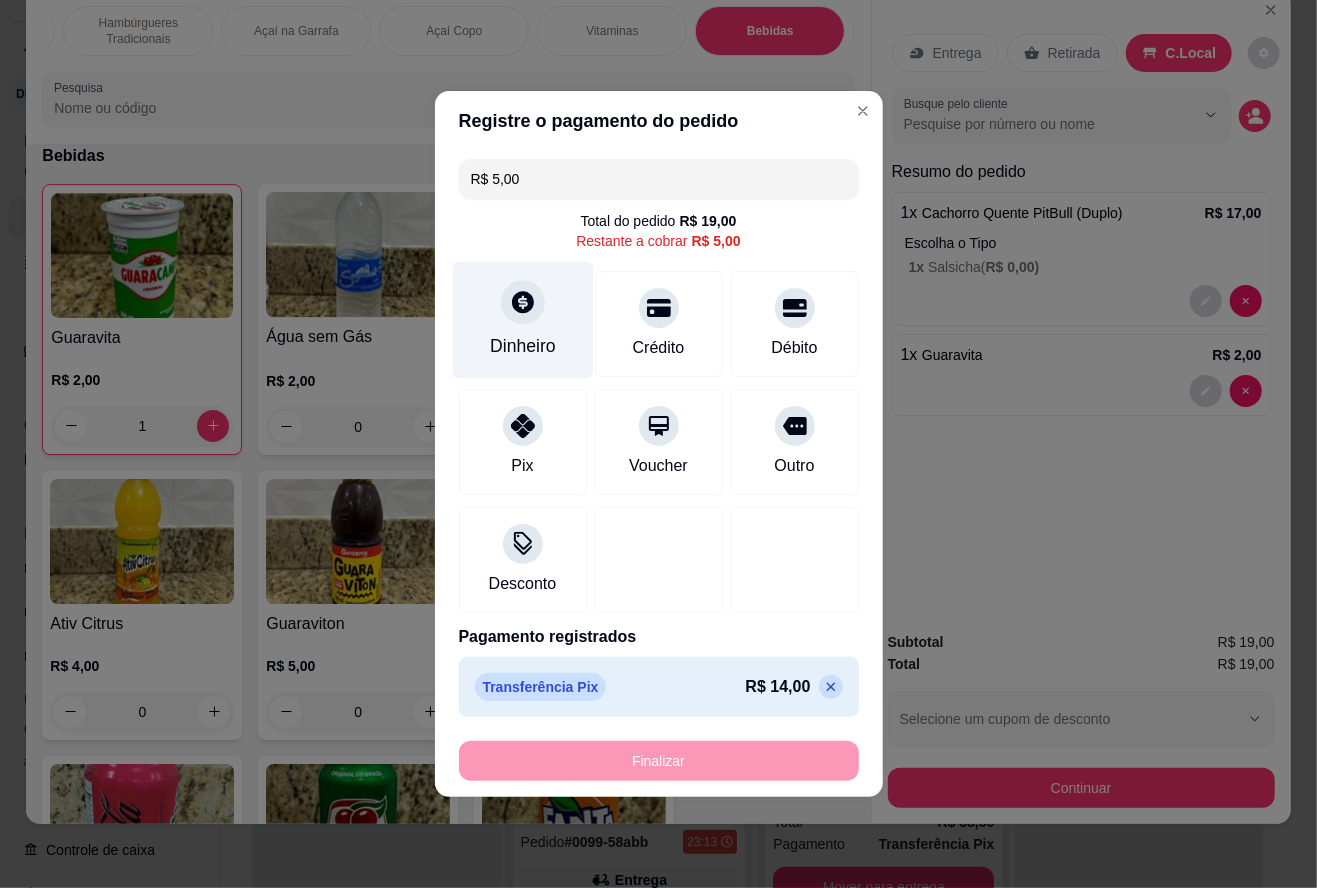 click 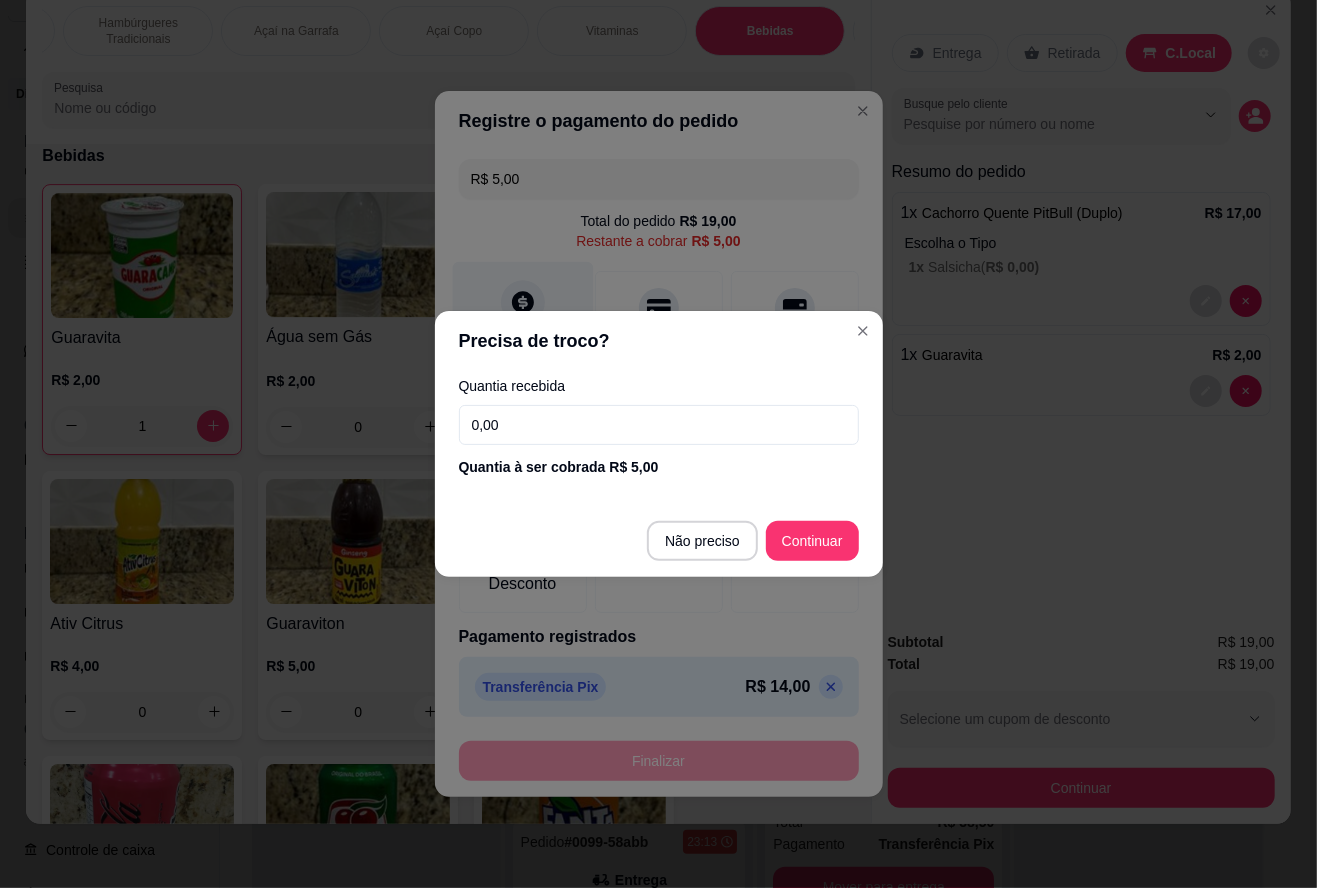 click at bounding box center (795, 560) 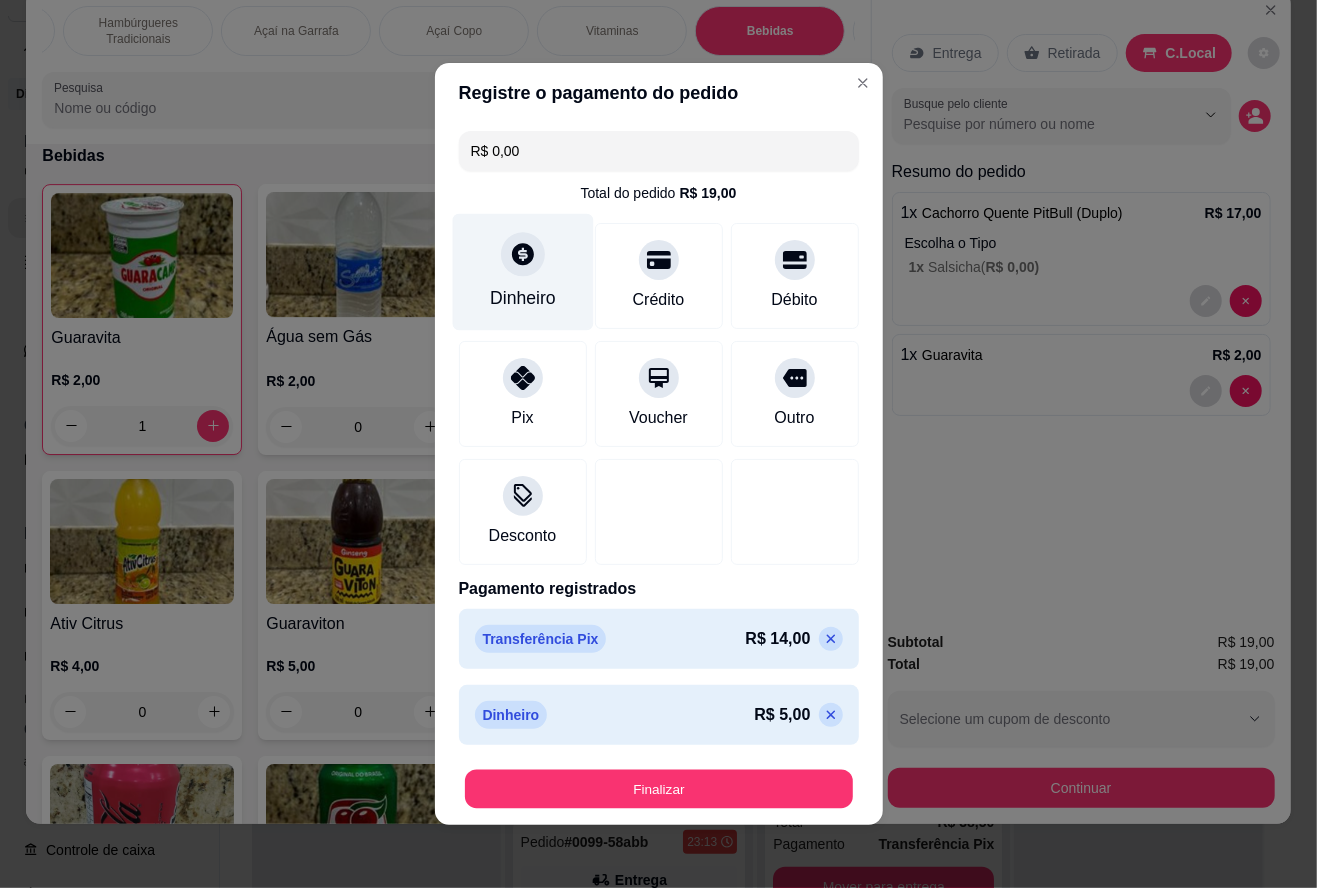 click on "Finalizar" at bounding box center (659, 789) 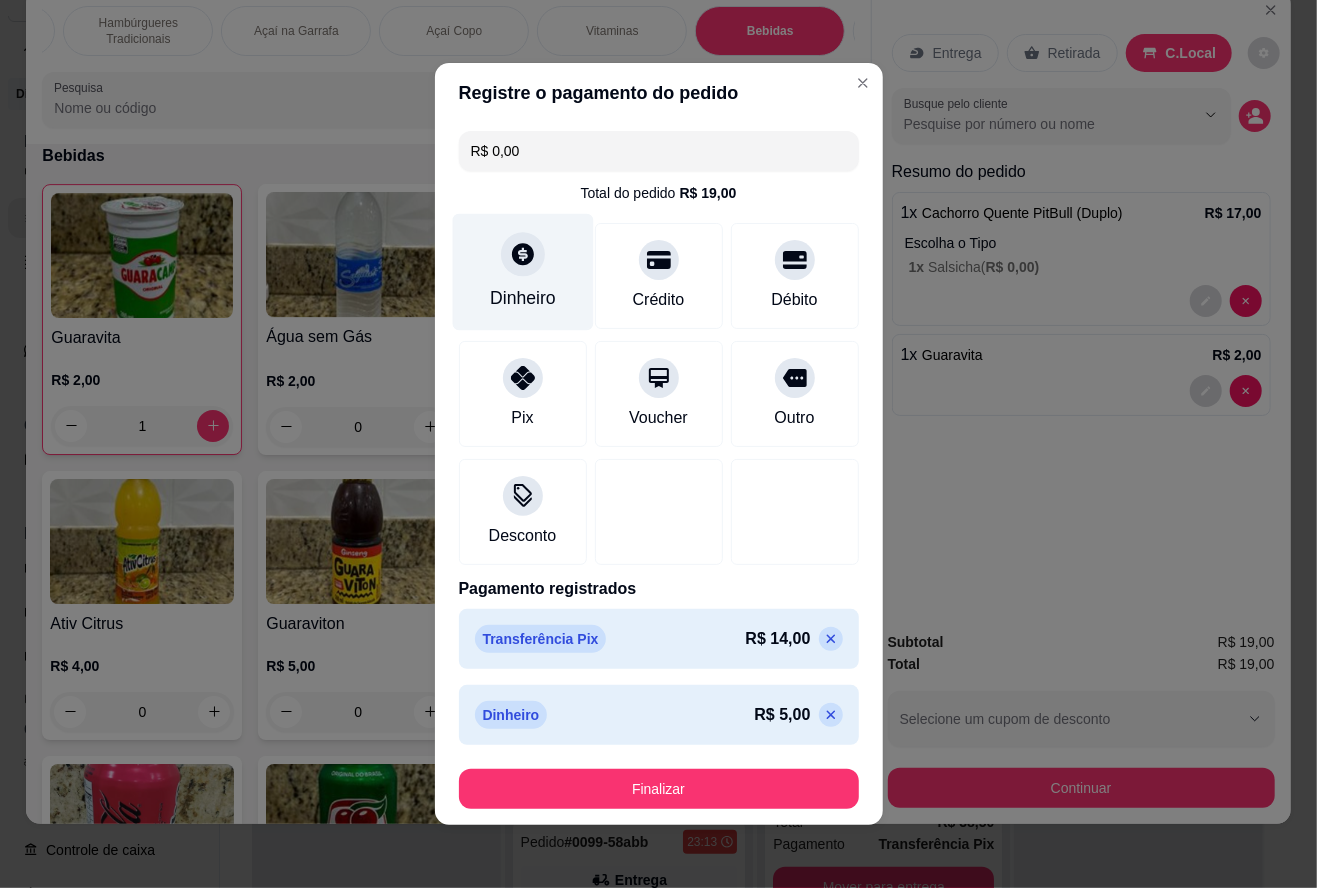 click on "Finalizar" at bounding box center (659, 789) 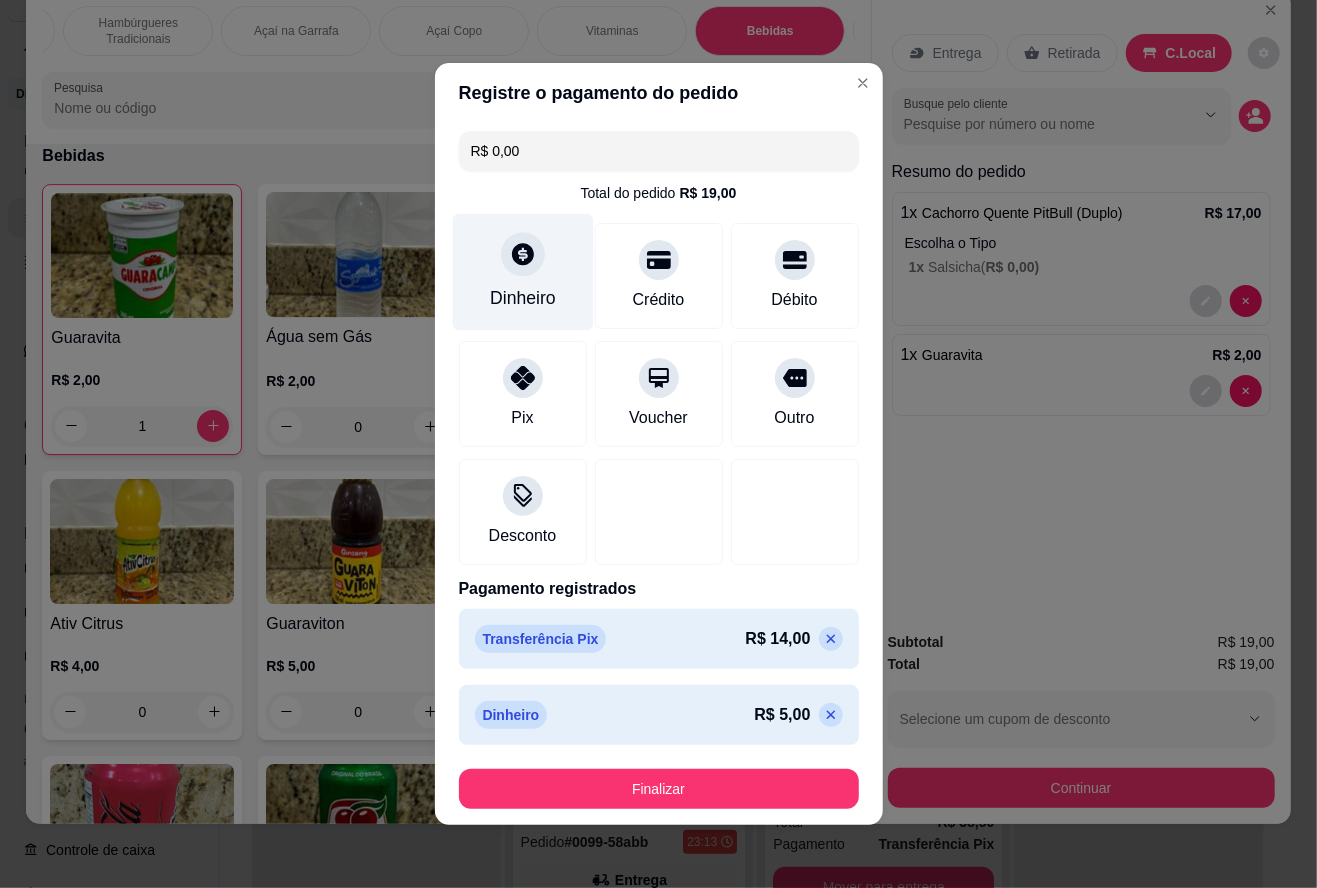 click on "Finalizar" at bounding box center (659, 789) 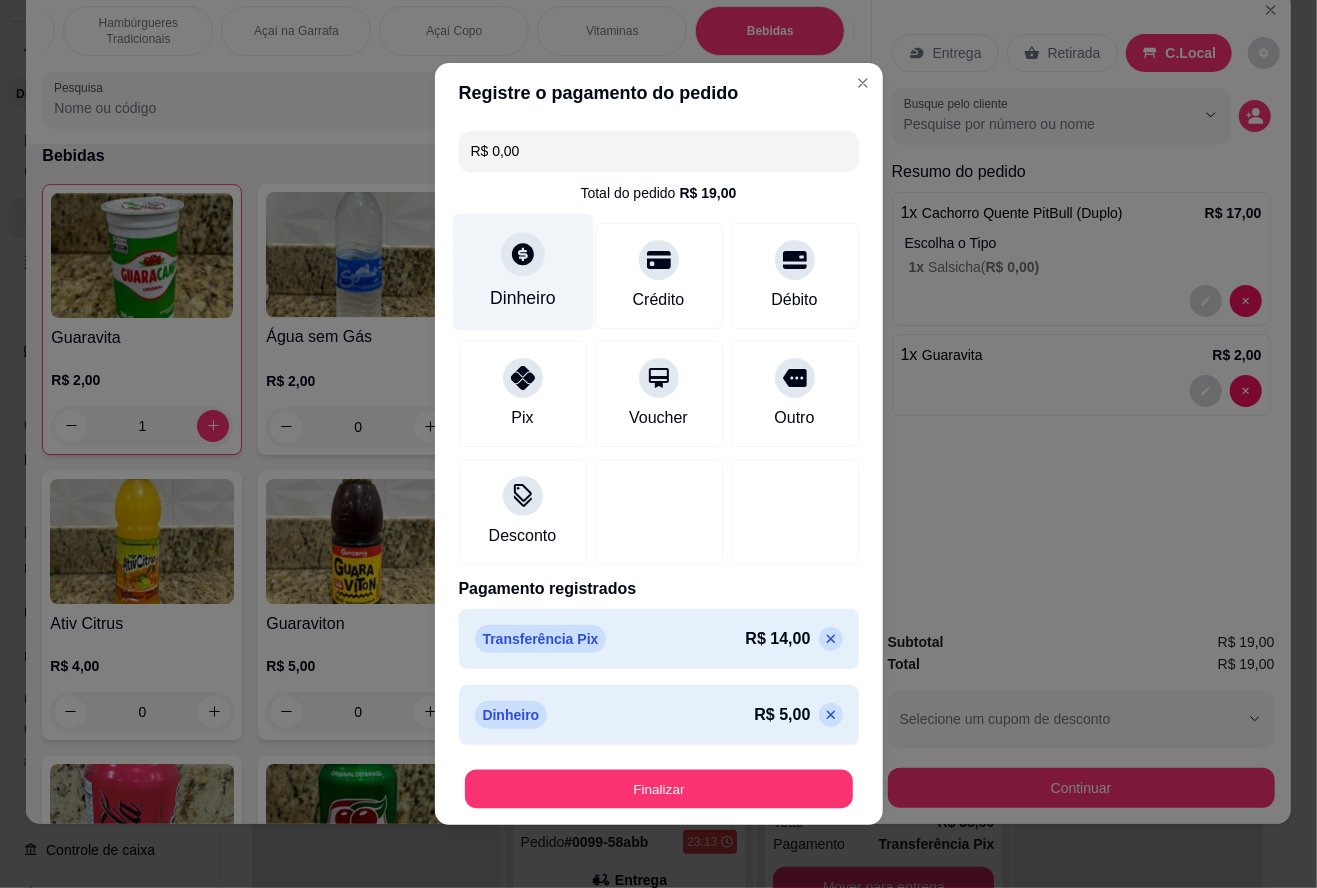 click on "Finalizar" at bounding box center (659, 789) 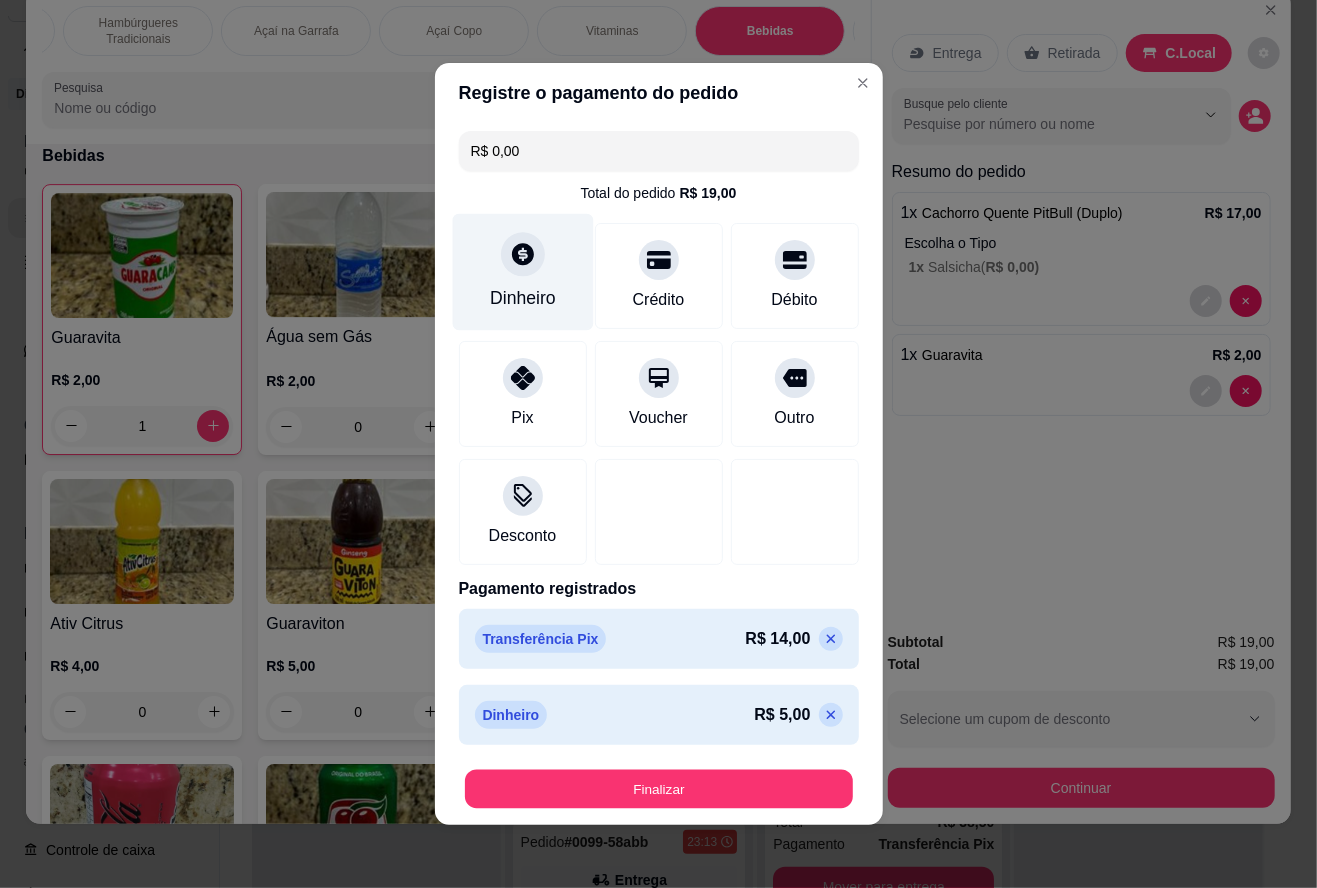 click on "Finalizar" at bounding box center [659, 789] 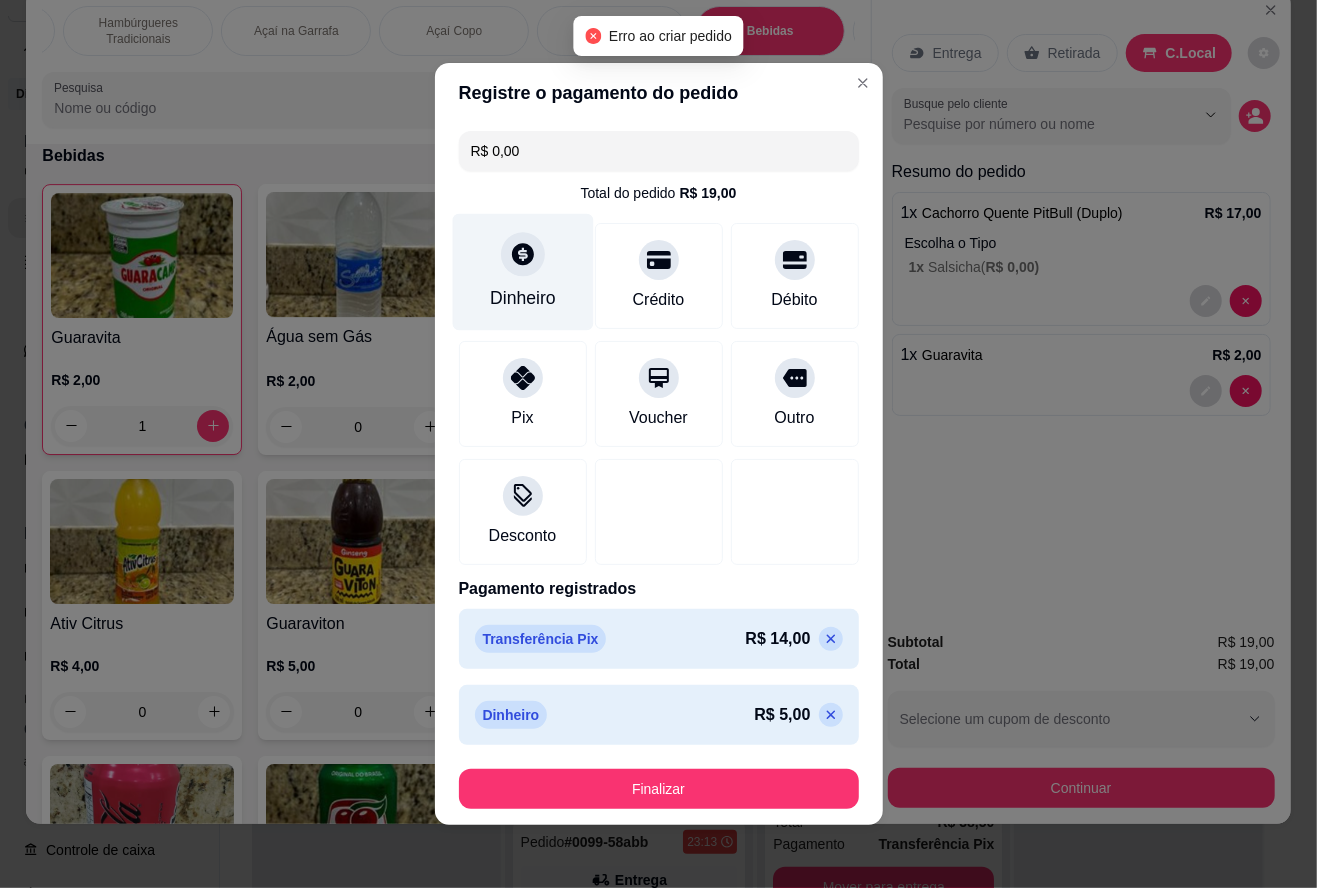 click on "Finalizar" at bounding box center (659, 789) 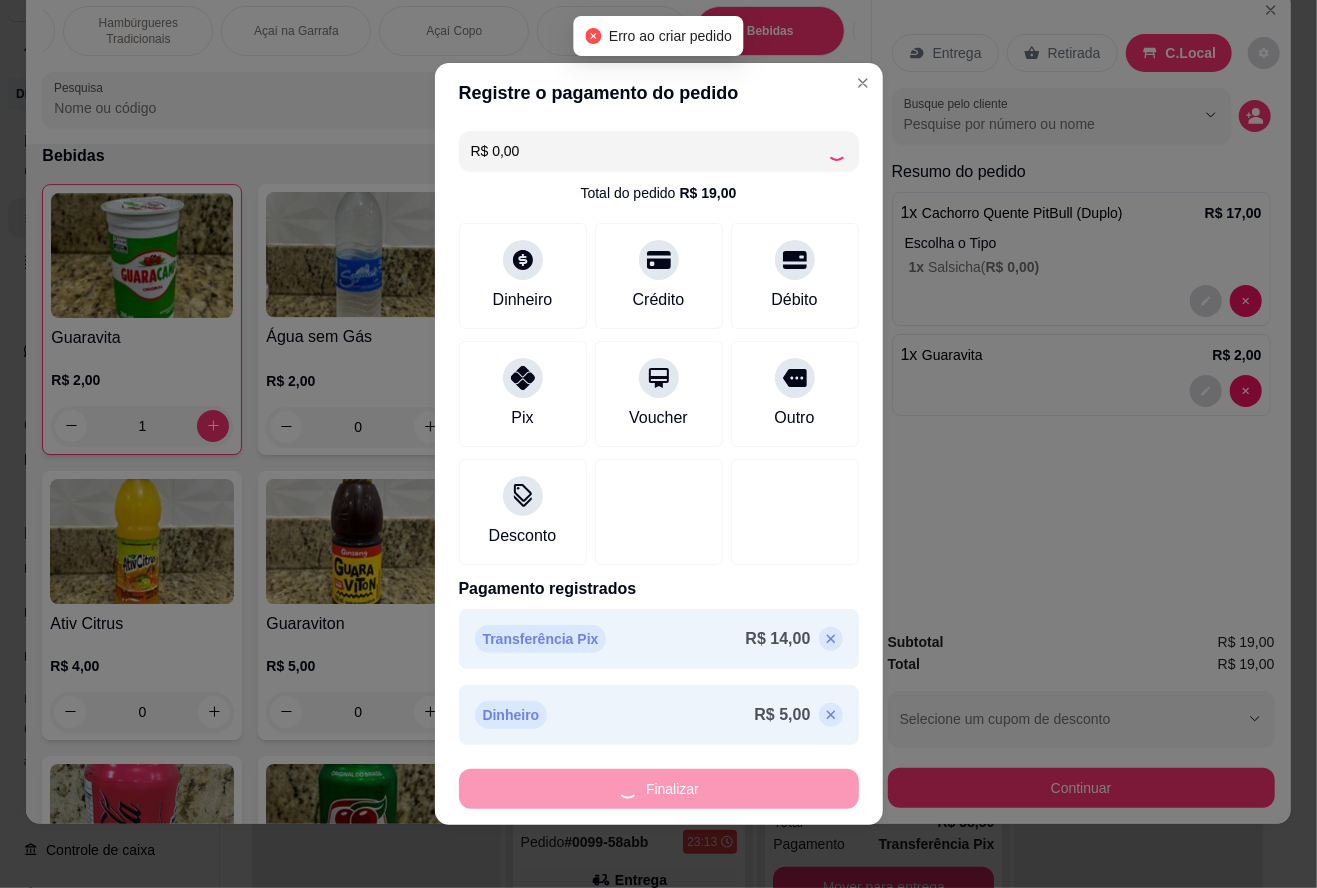 click on "Finalizar" at bounding box center [659, 789] 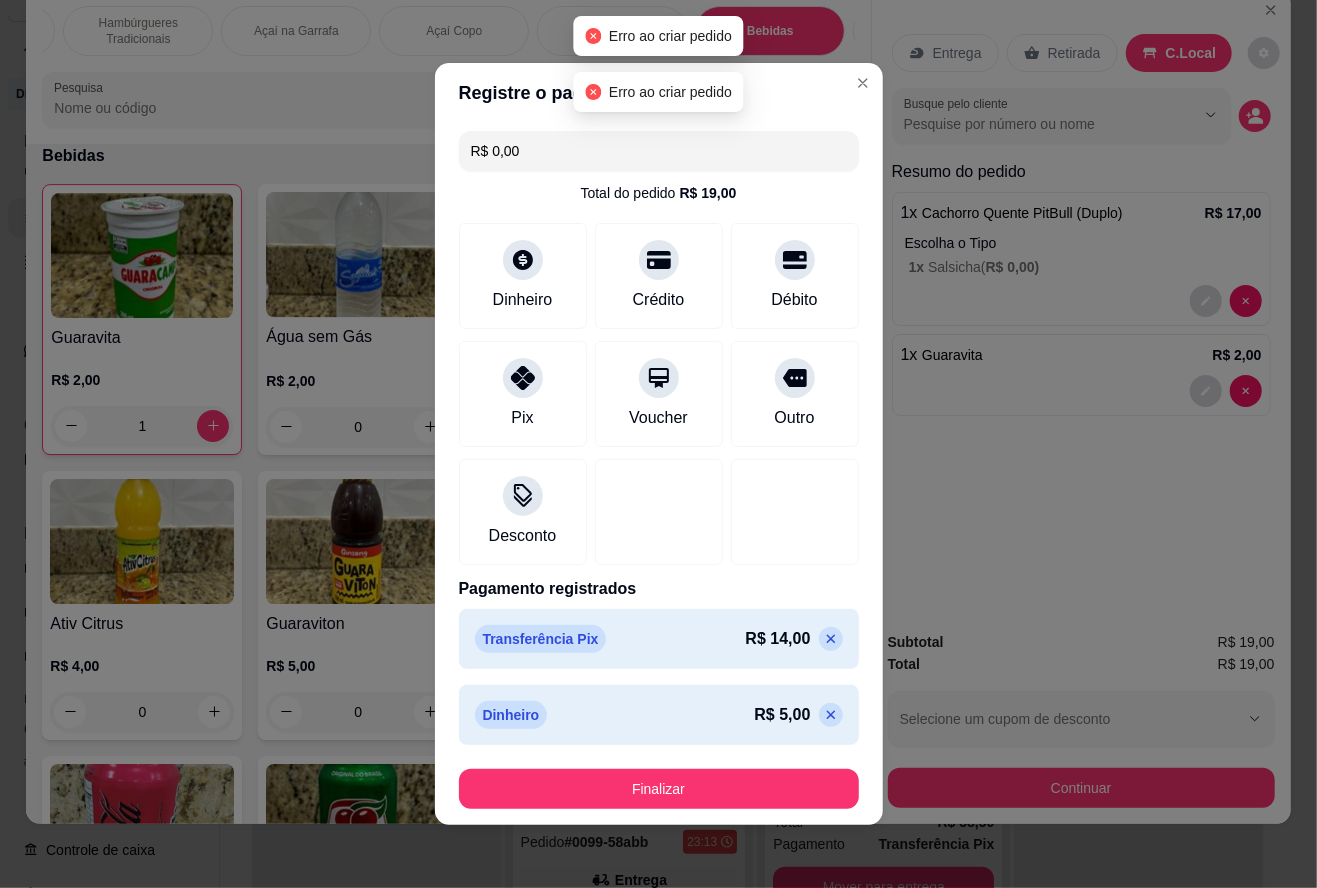 click on "Finalizar" at bounding box center [659, 789] 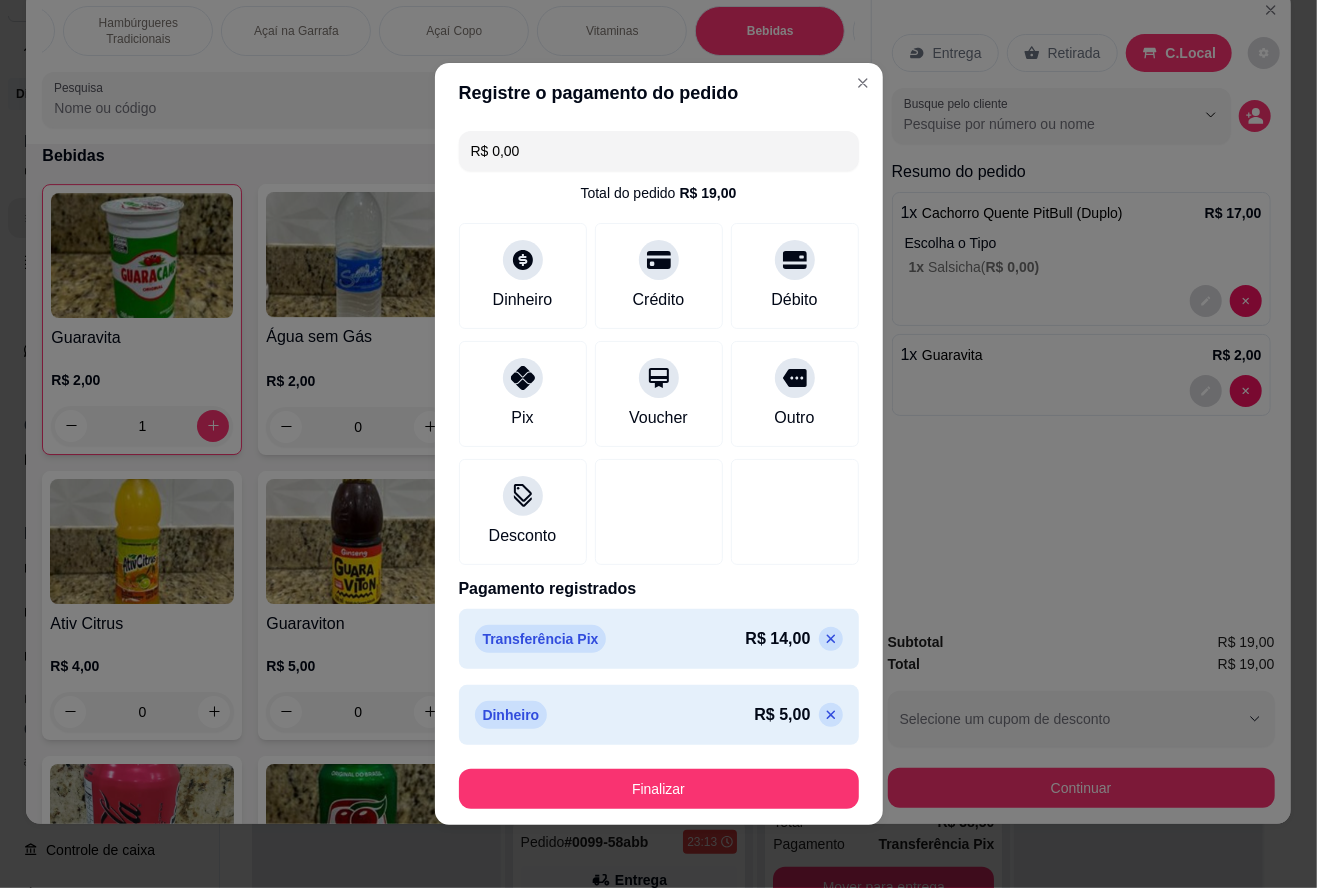 click on "Finalizar" at bounding box center [659, 789] 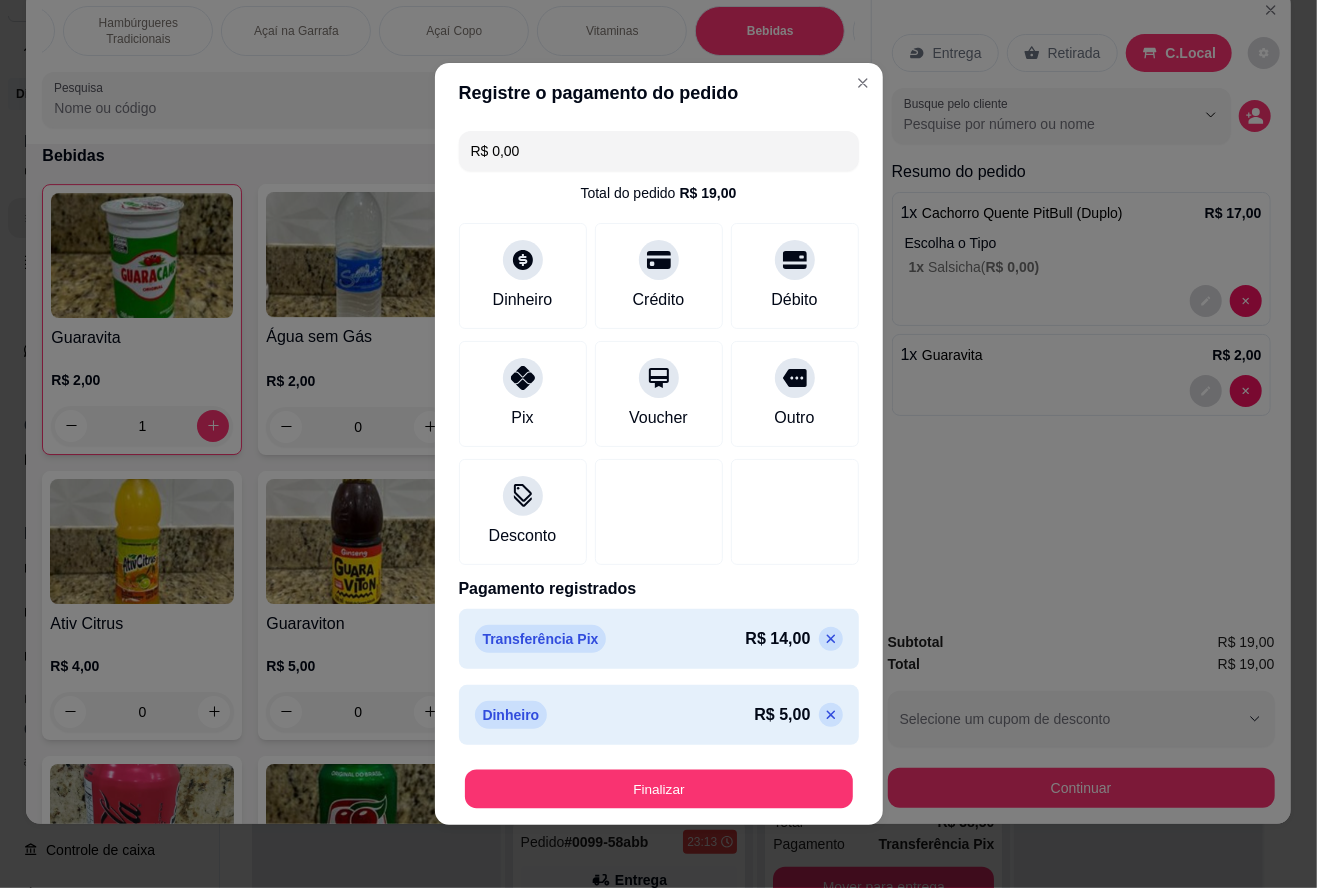 click on "Finalizar" at bounding box center (659, 789) 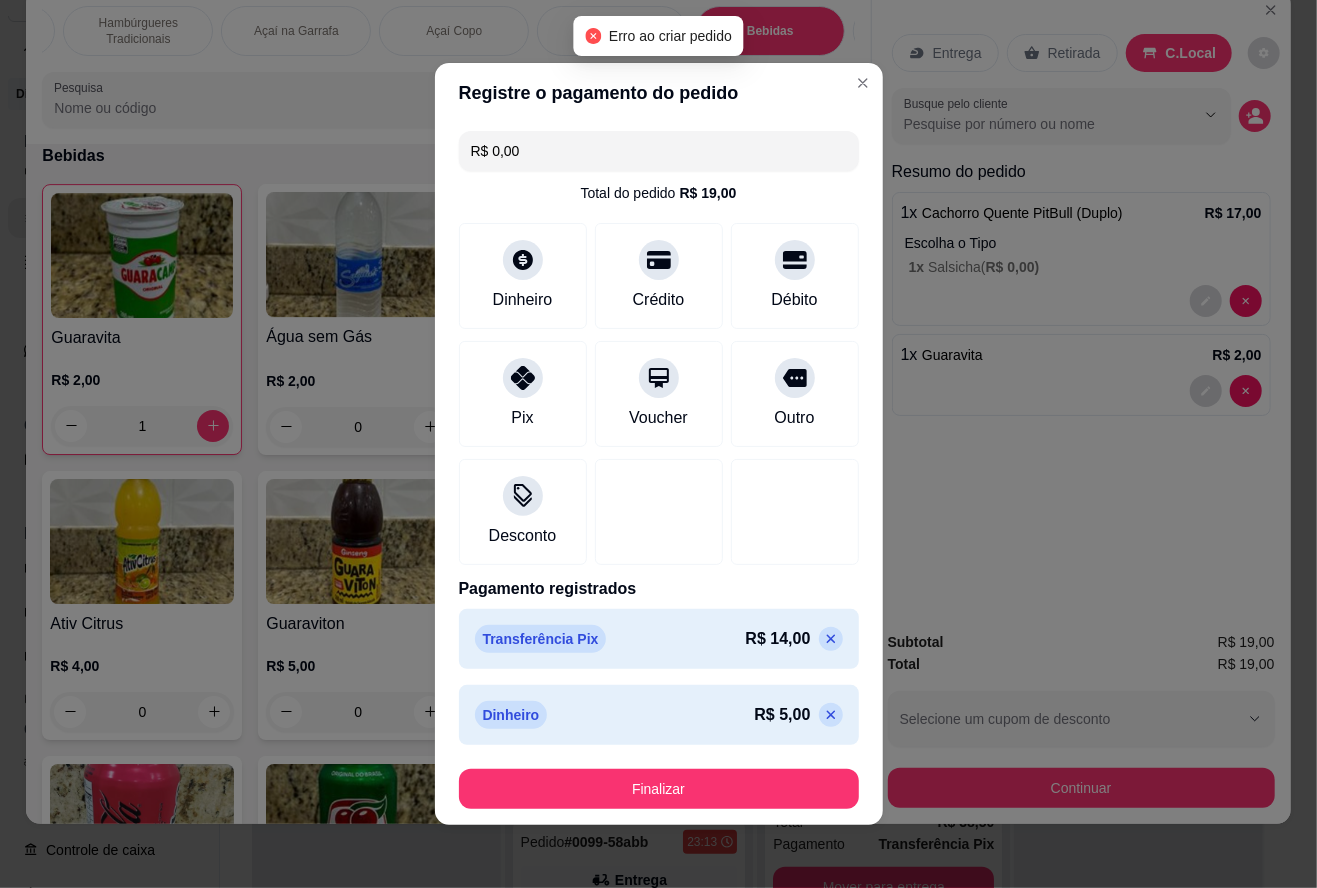 click on "Finalizar" at bounding box center [659, 789] 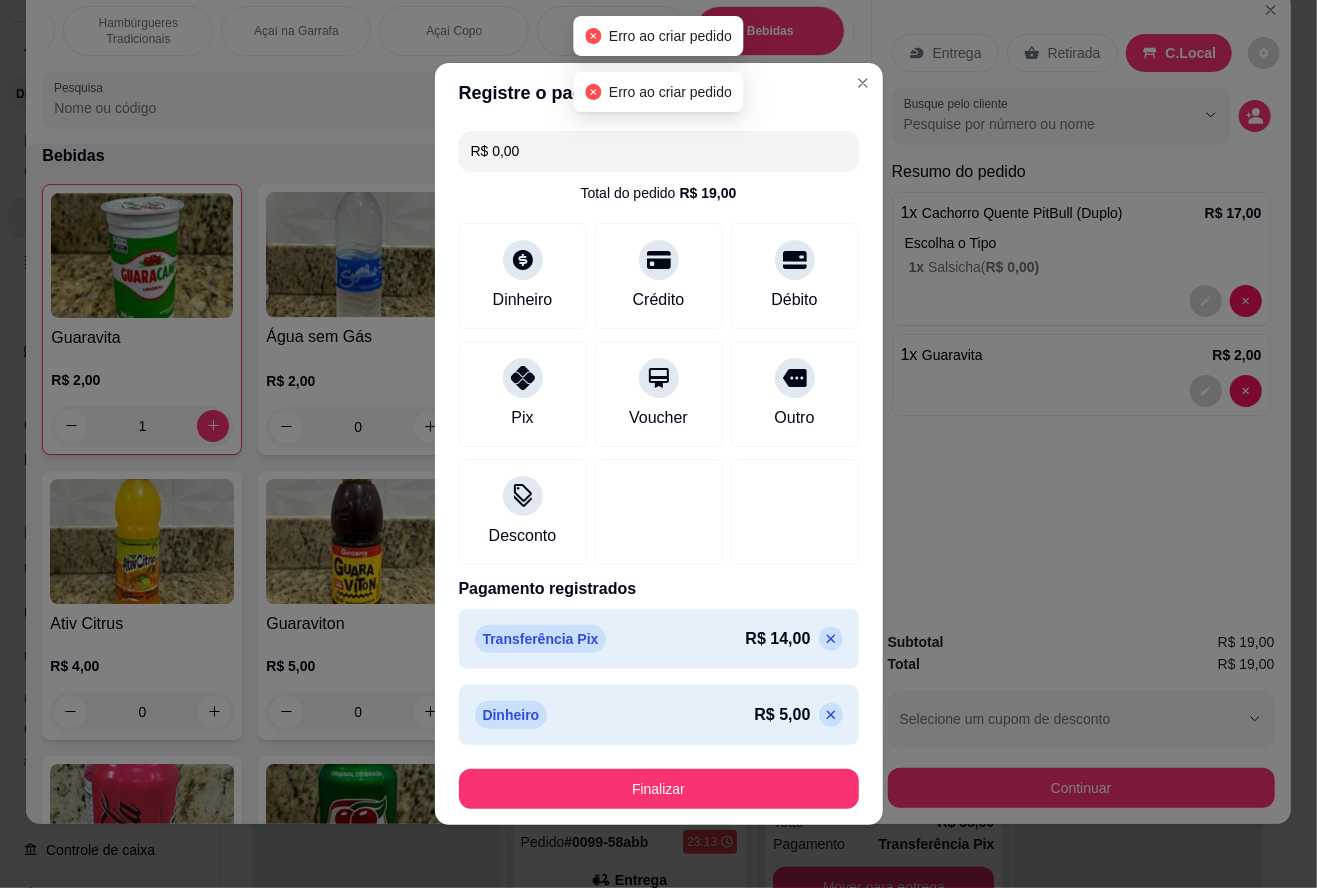 click on "Entrega Retirada C.Local Busque pelo cliente Resumo do pedido 1 x   Cachorro Quente PitBull (Duplo) R$ 17,00 Escolha o Tipo 1 x   Salsicha  ( R$ 0,00 ) 1 x   Guaravita R$ 2,00" at bounding box center (1081, 303) 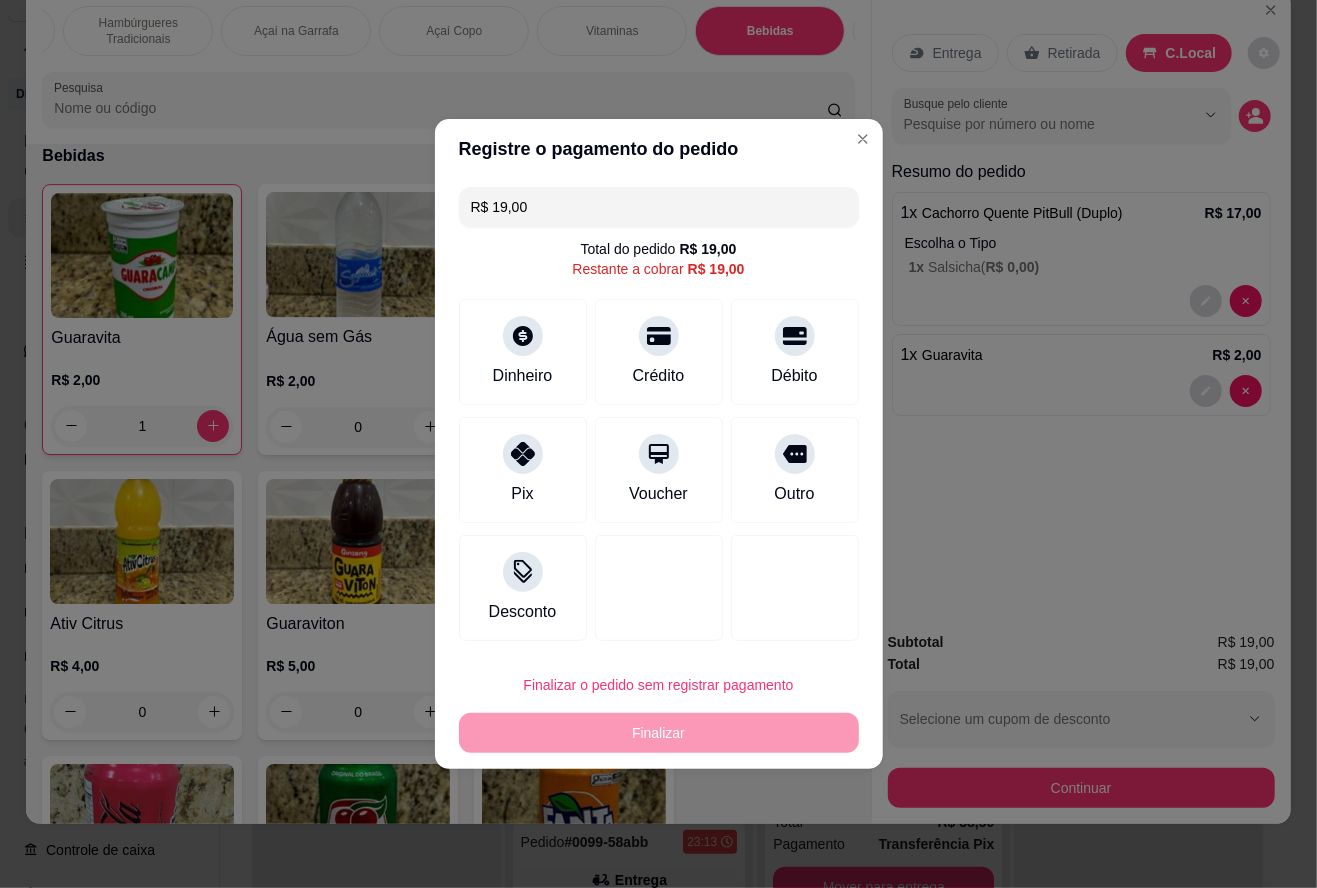 click on "R$ 19,00" at bounding box center (659, 207) 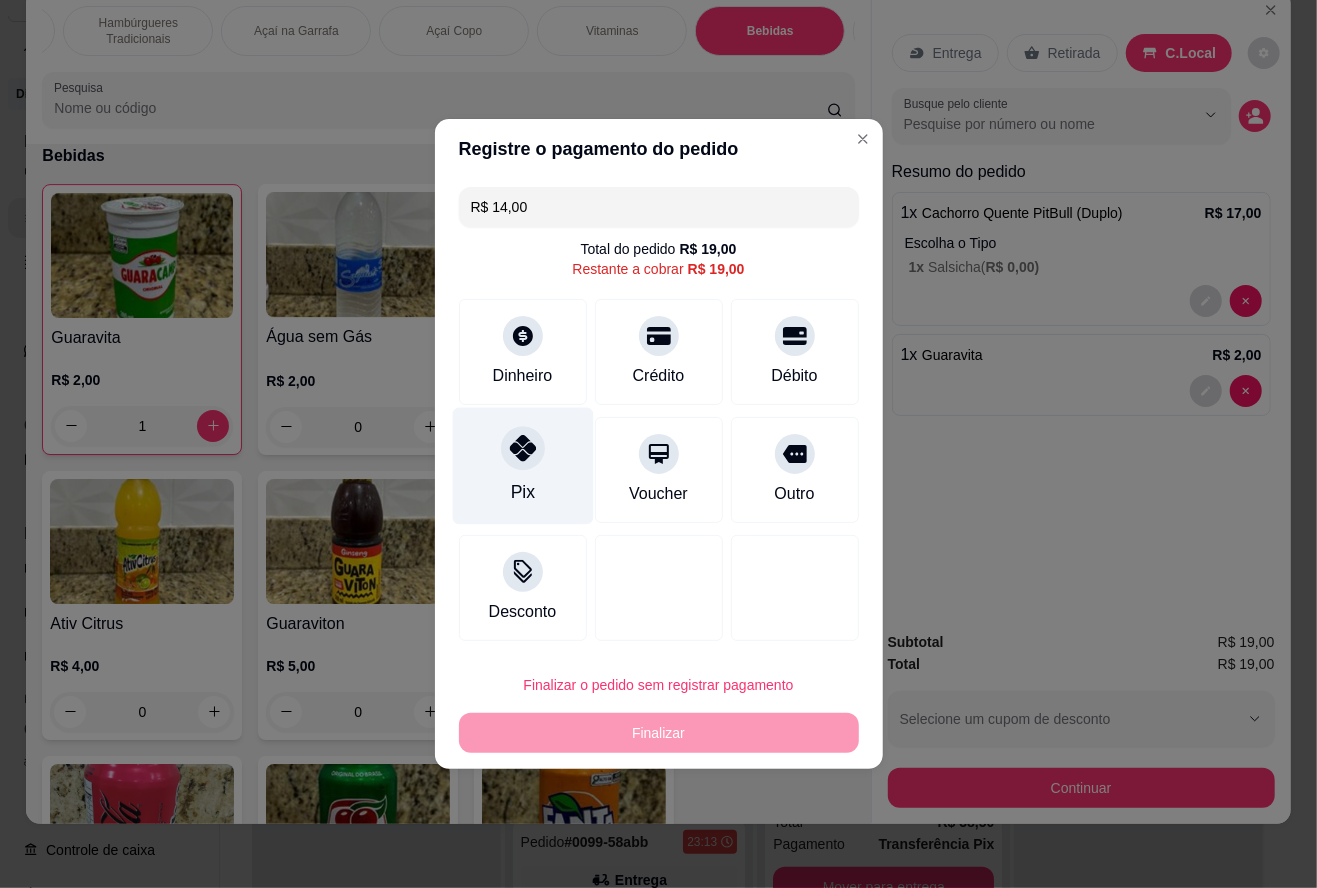 click at bounding box center [523, 448] 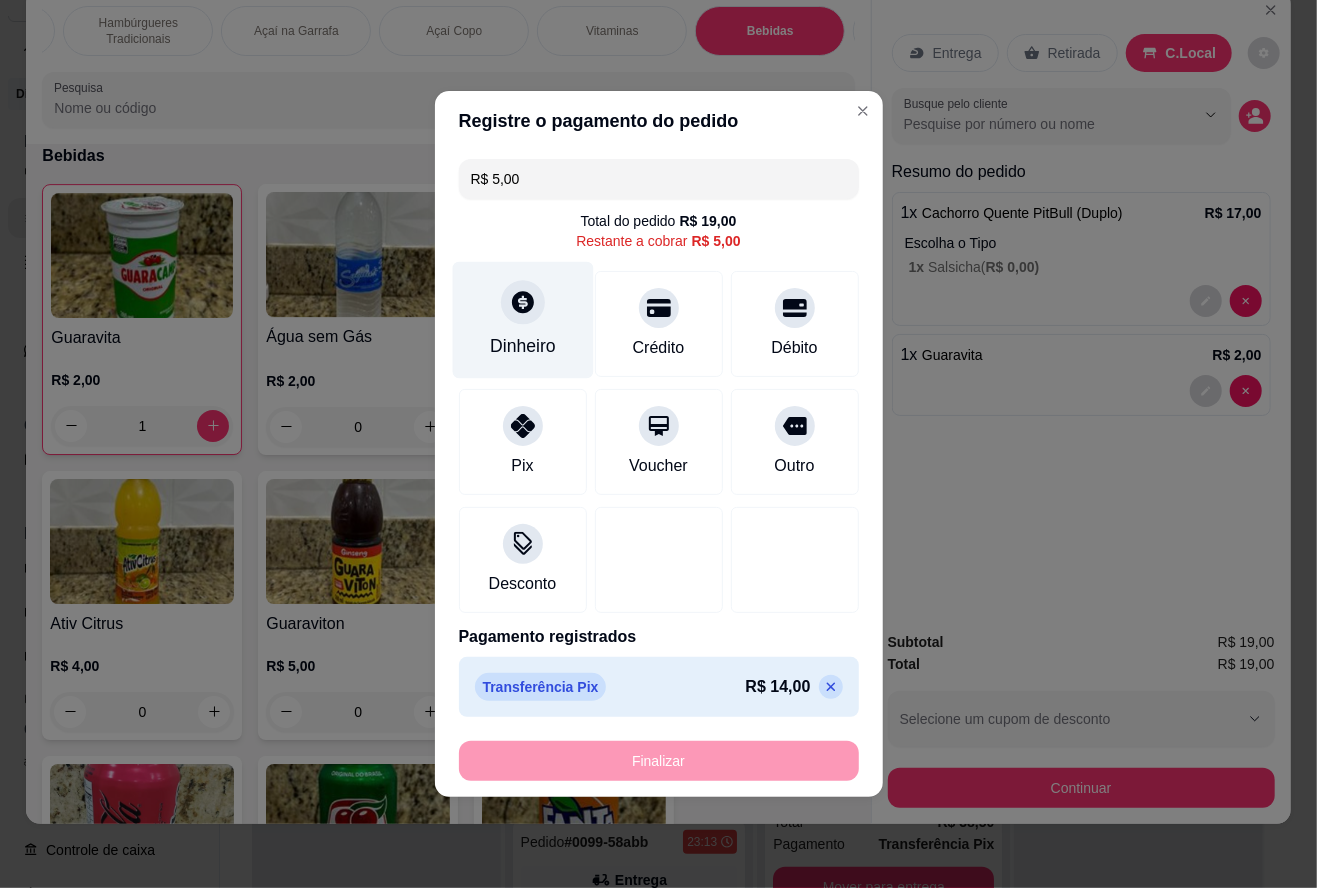 click at bounding box center (523, 302) 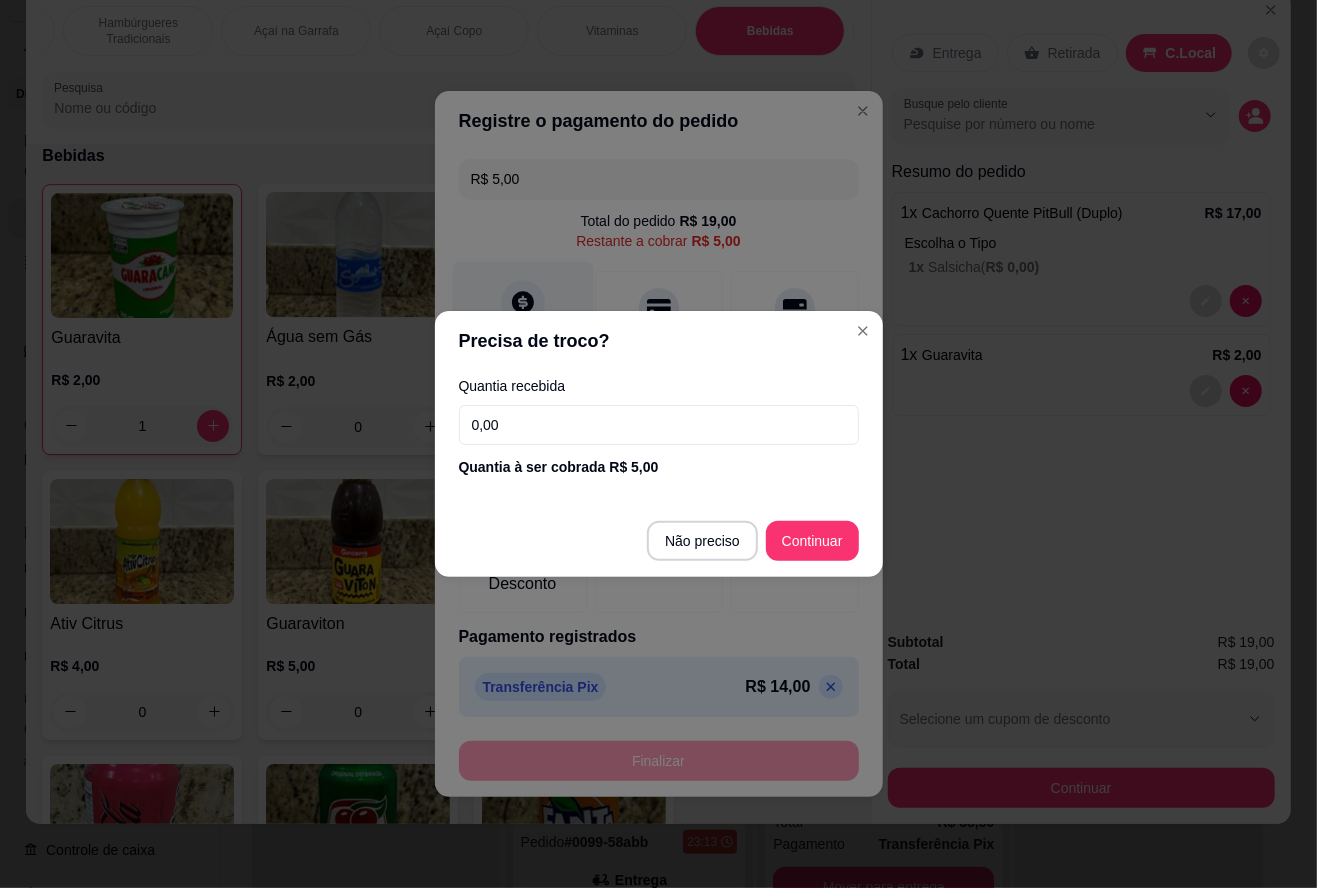 click at bounding box center [659, 560] 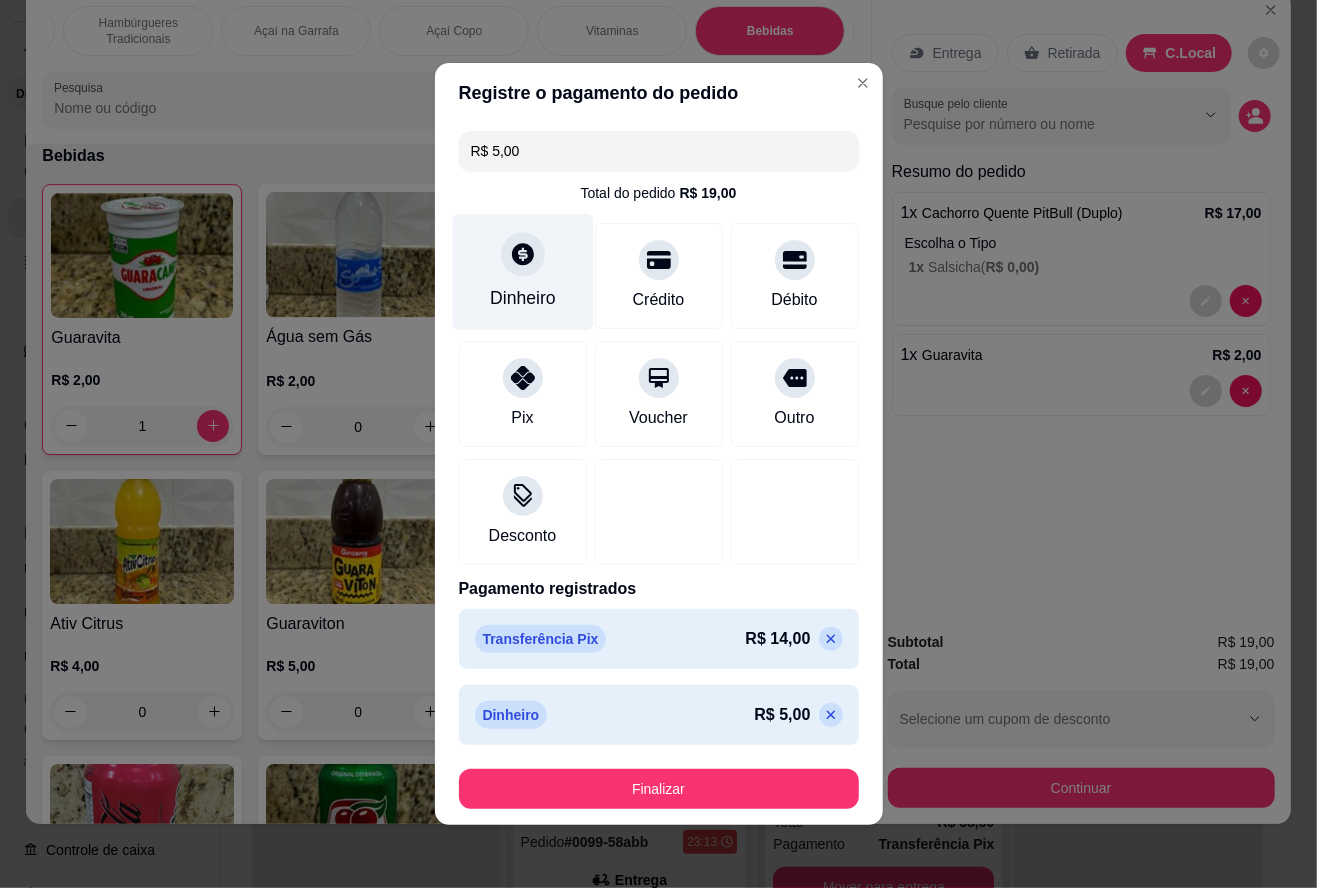 type on "R$ 0,00" 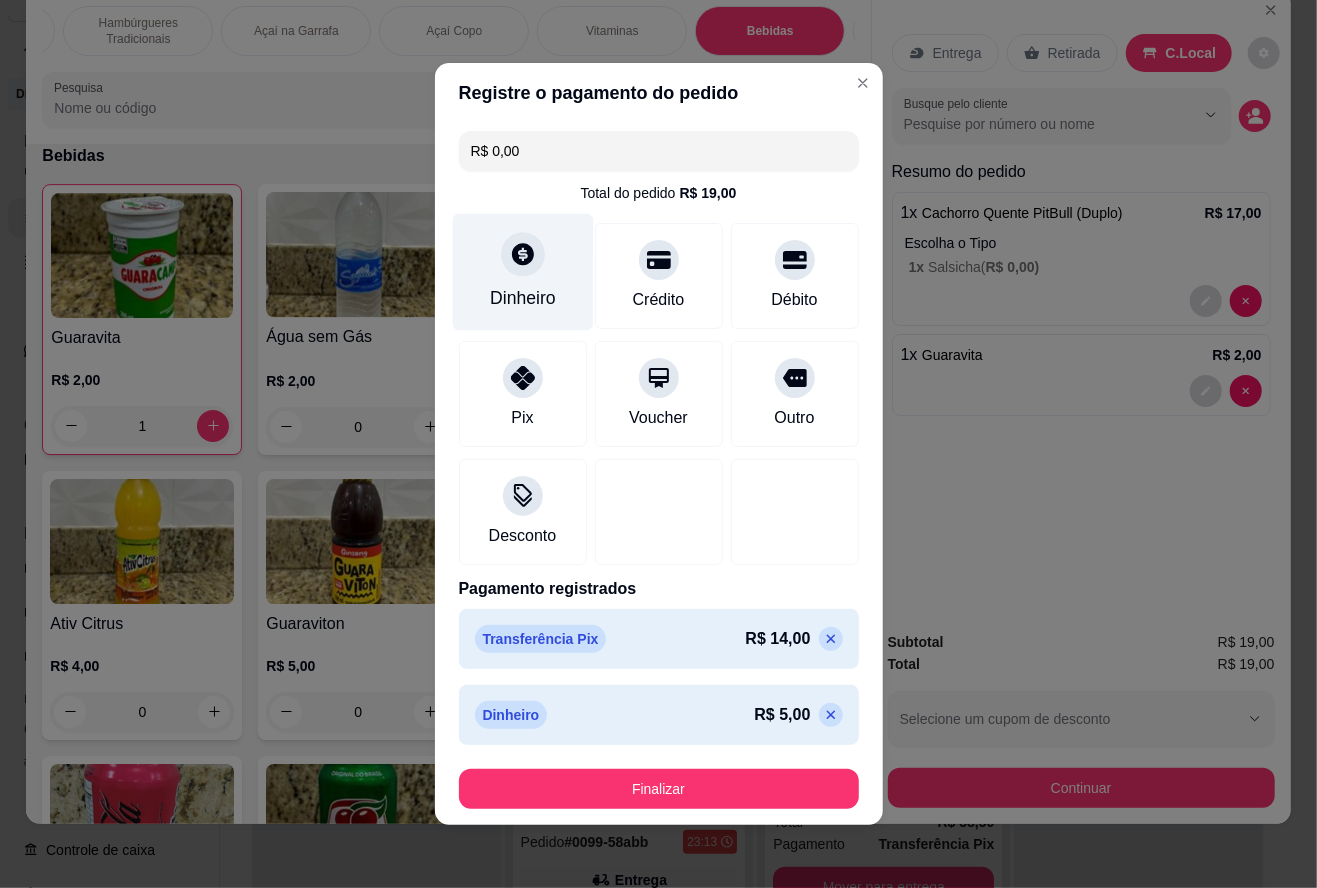 click on "Finalizar" at bounding box center [659, 789] 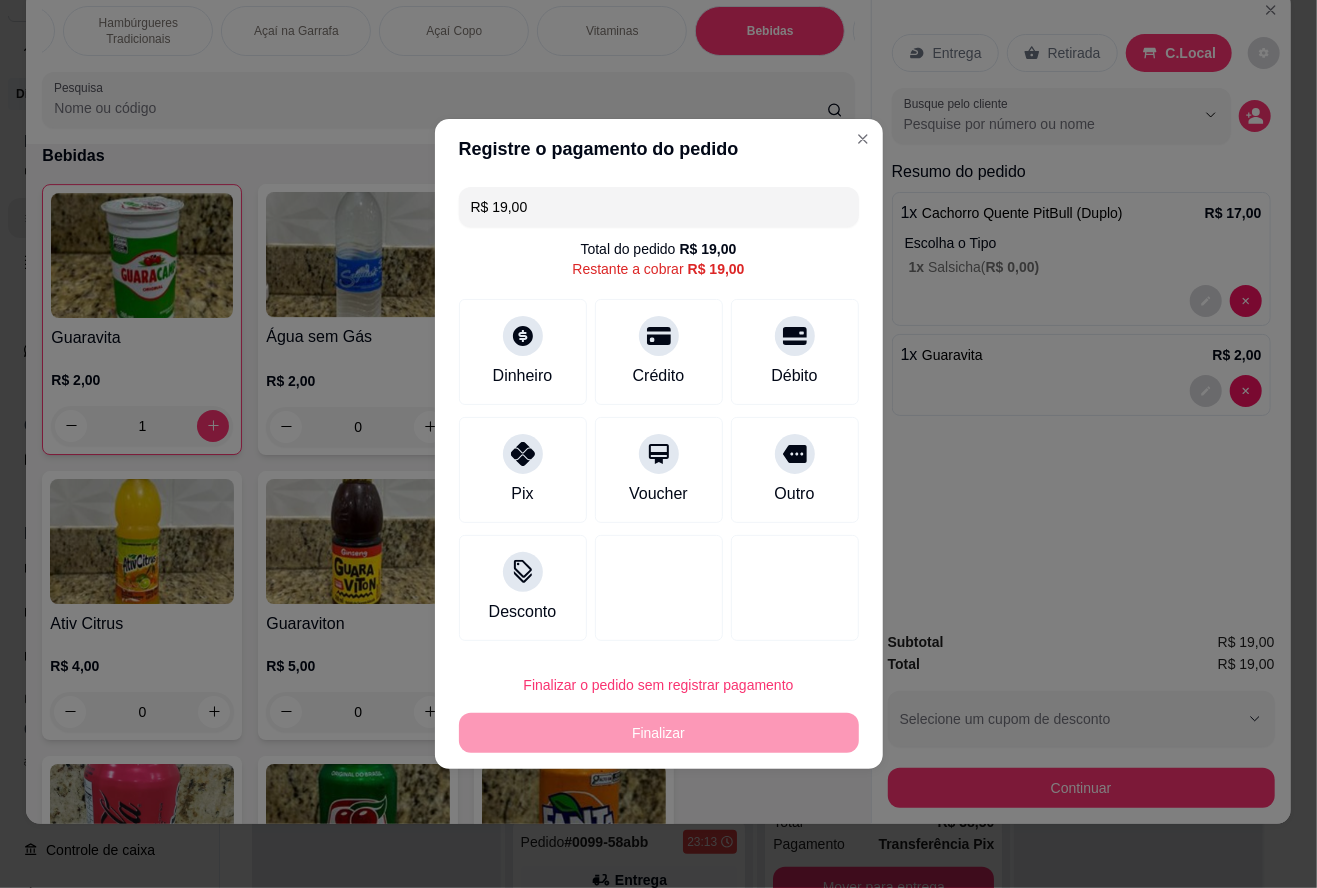 click on "R$ 19,00" at bounding box center (659, 207) 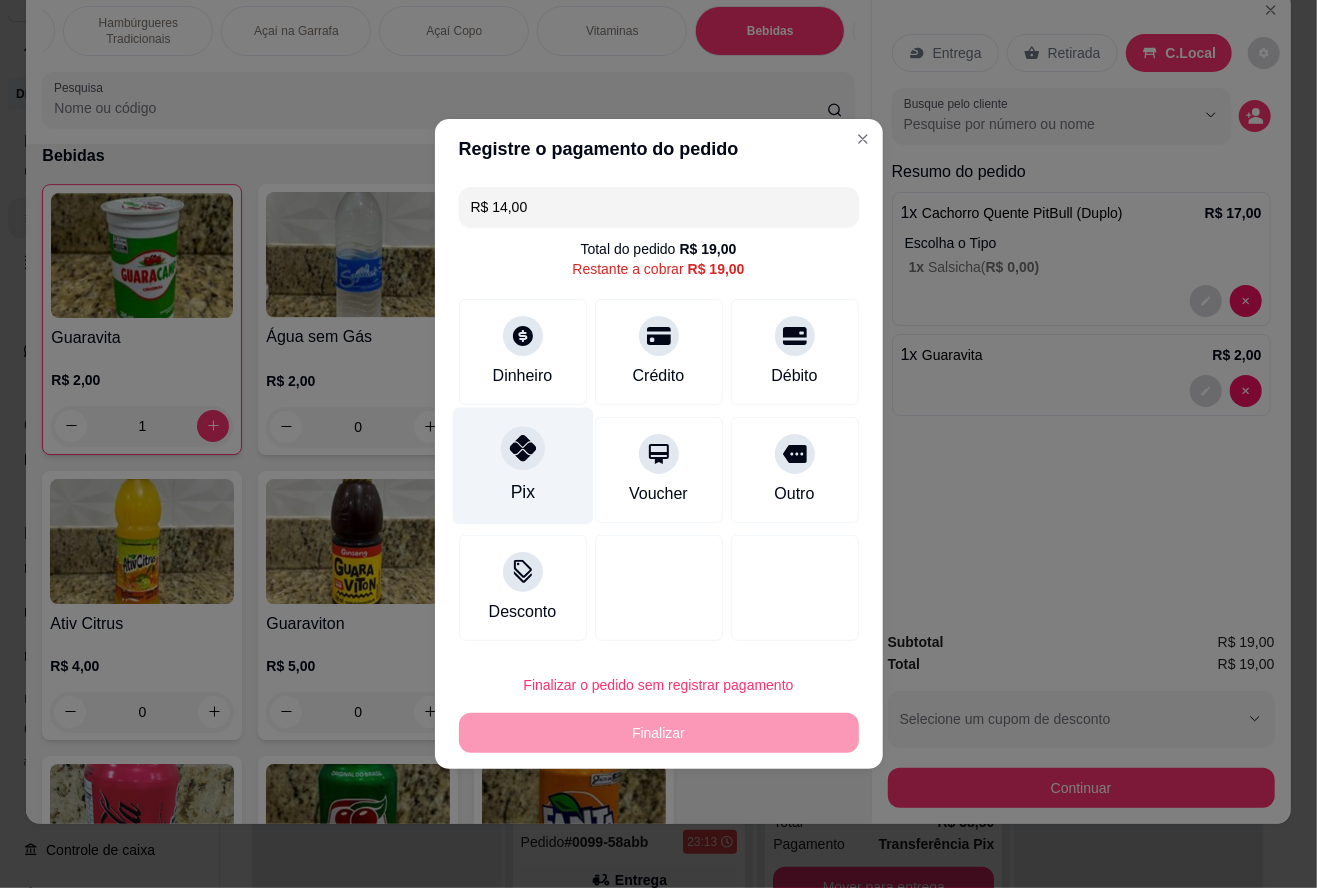 click on "Pix" at bounding box center (522, 466) 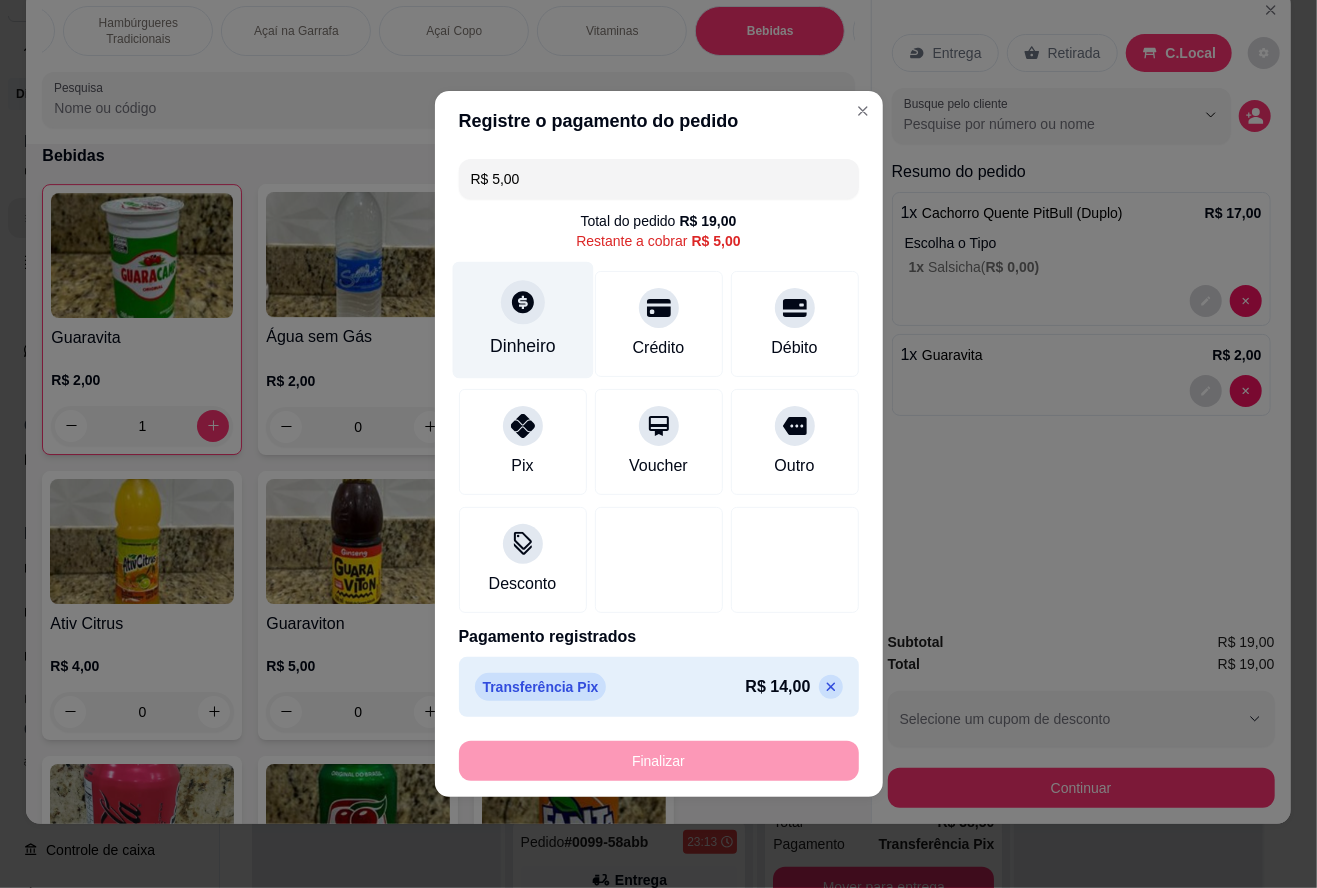 click on "Dinheiro" at bounding box center [522, 320] 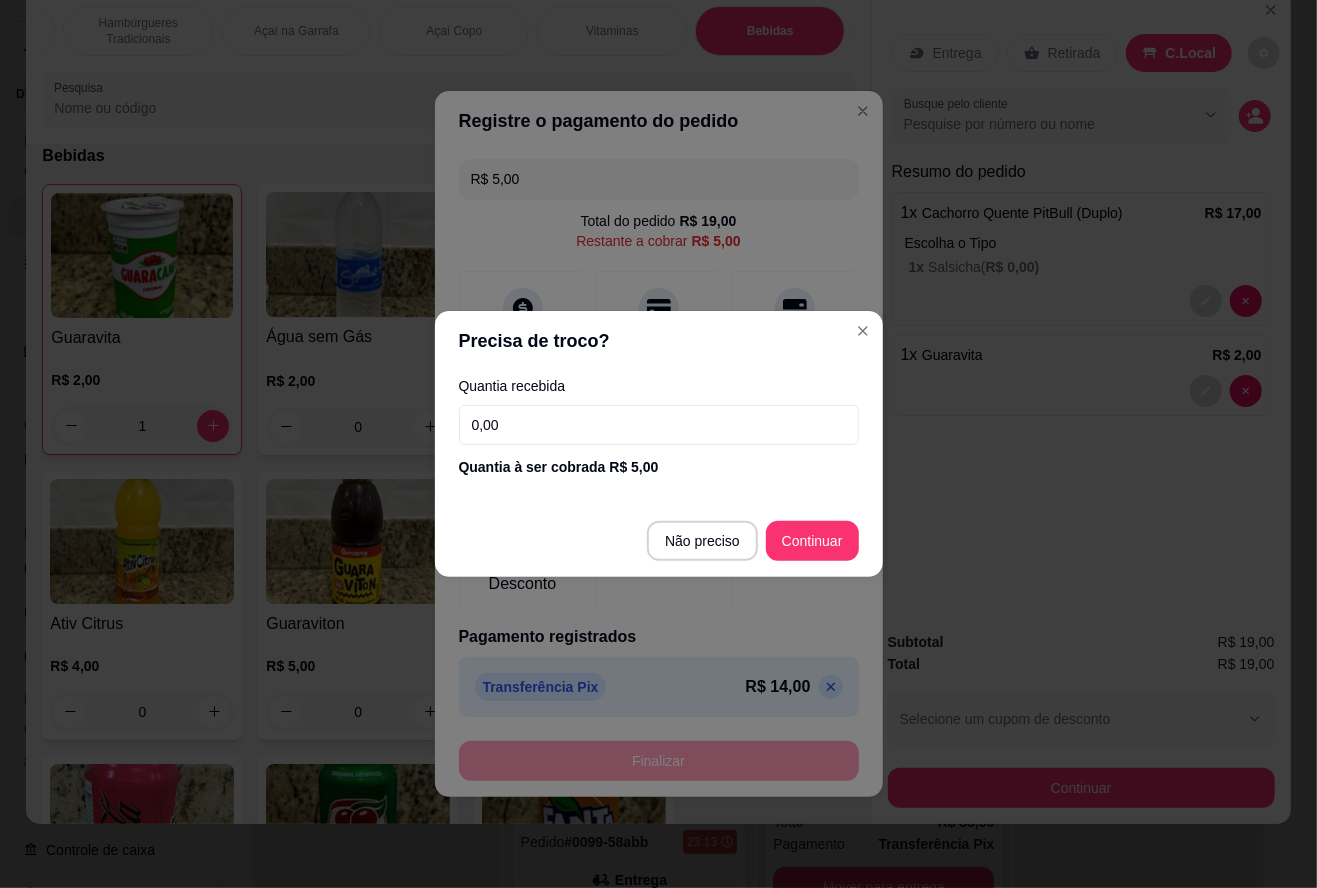 click on "Não preciso Continuar" at bounding box center (659, 541) 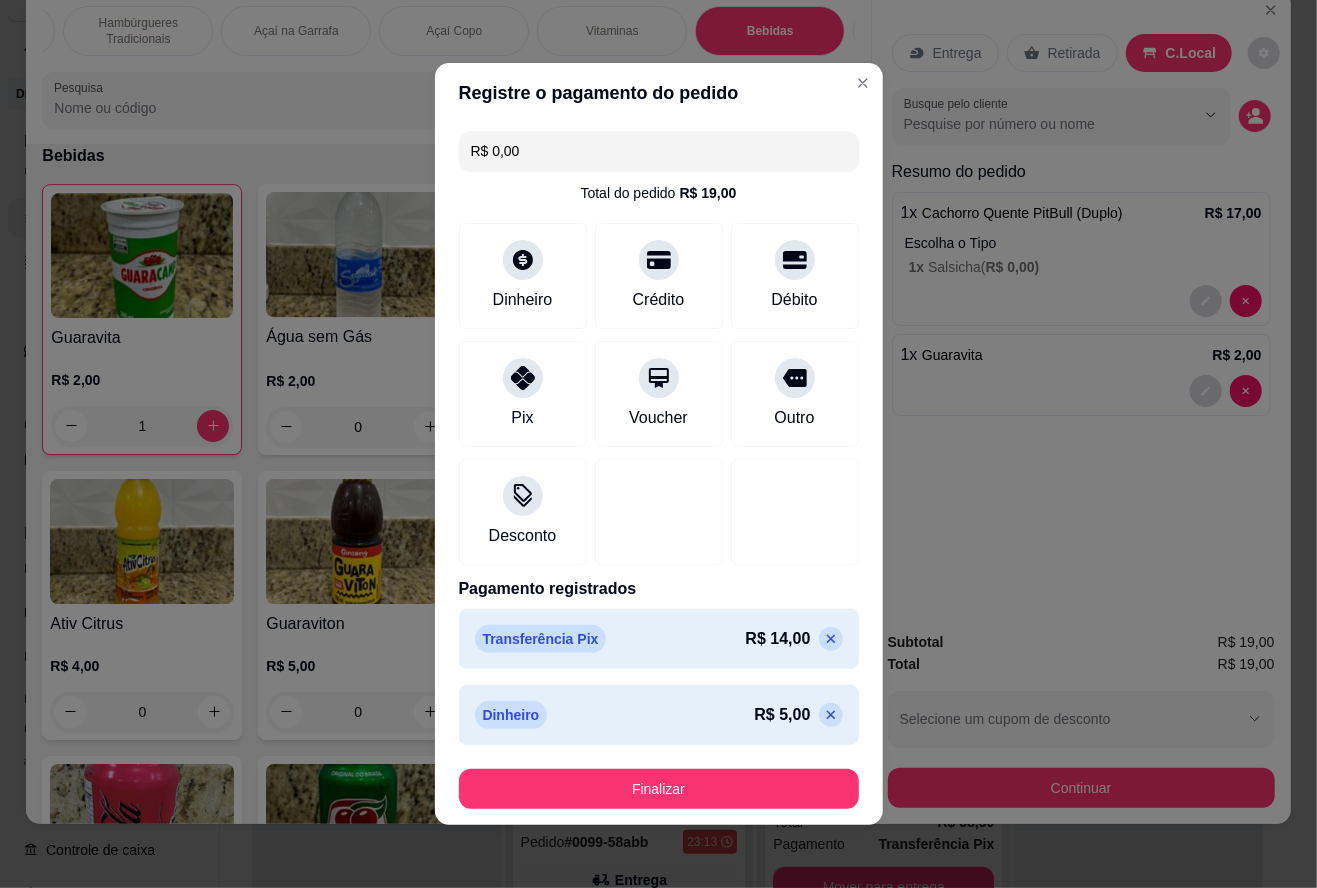 click on "Finalizar" at bounding box center [659, 789] 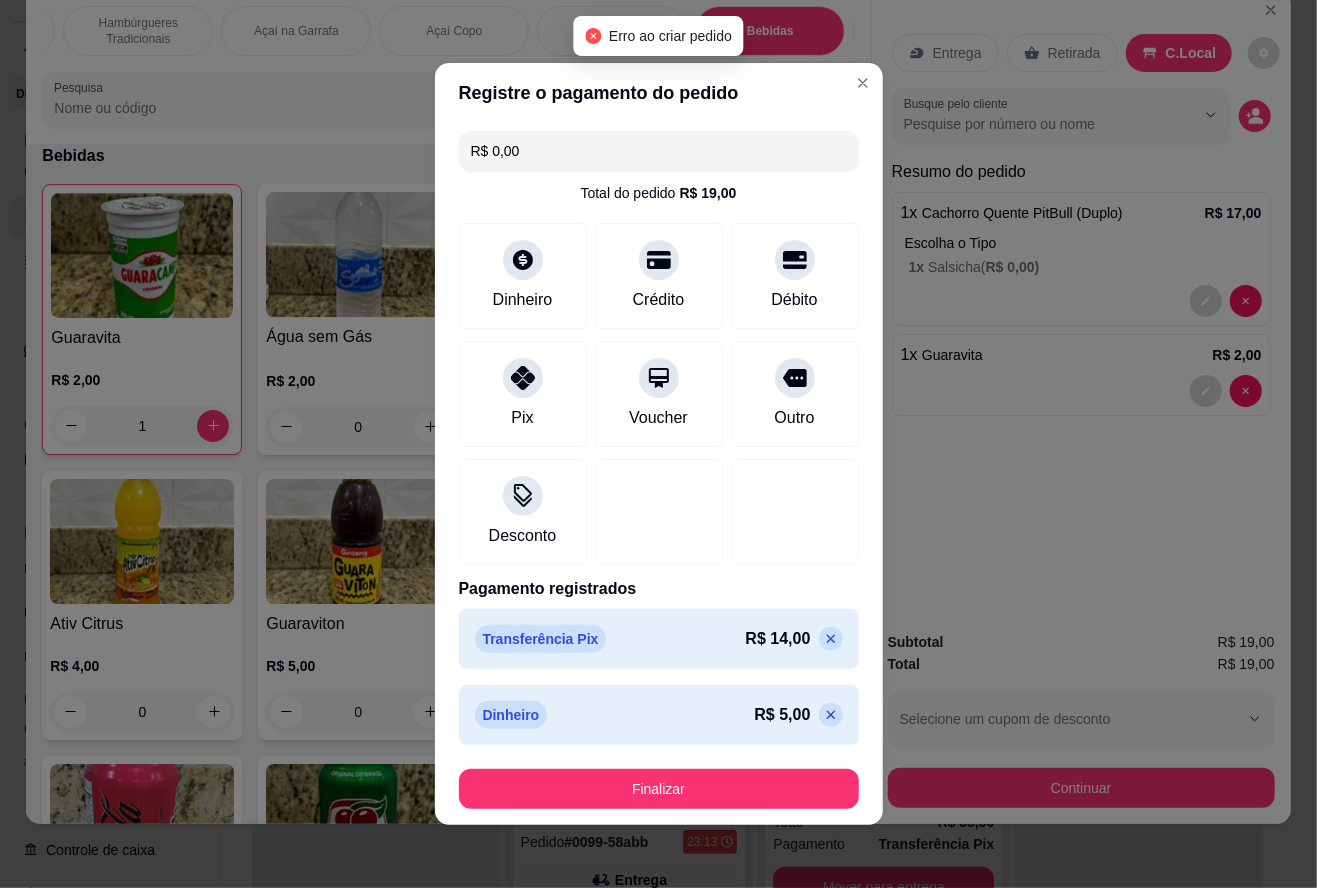 click on "Subtotal R$ 19,00" at bounding box center [1081, 642] 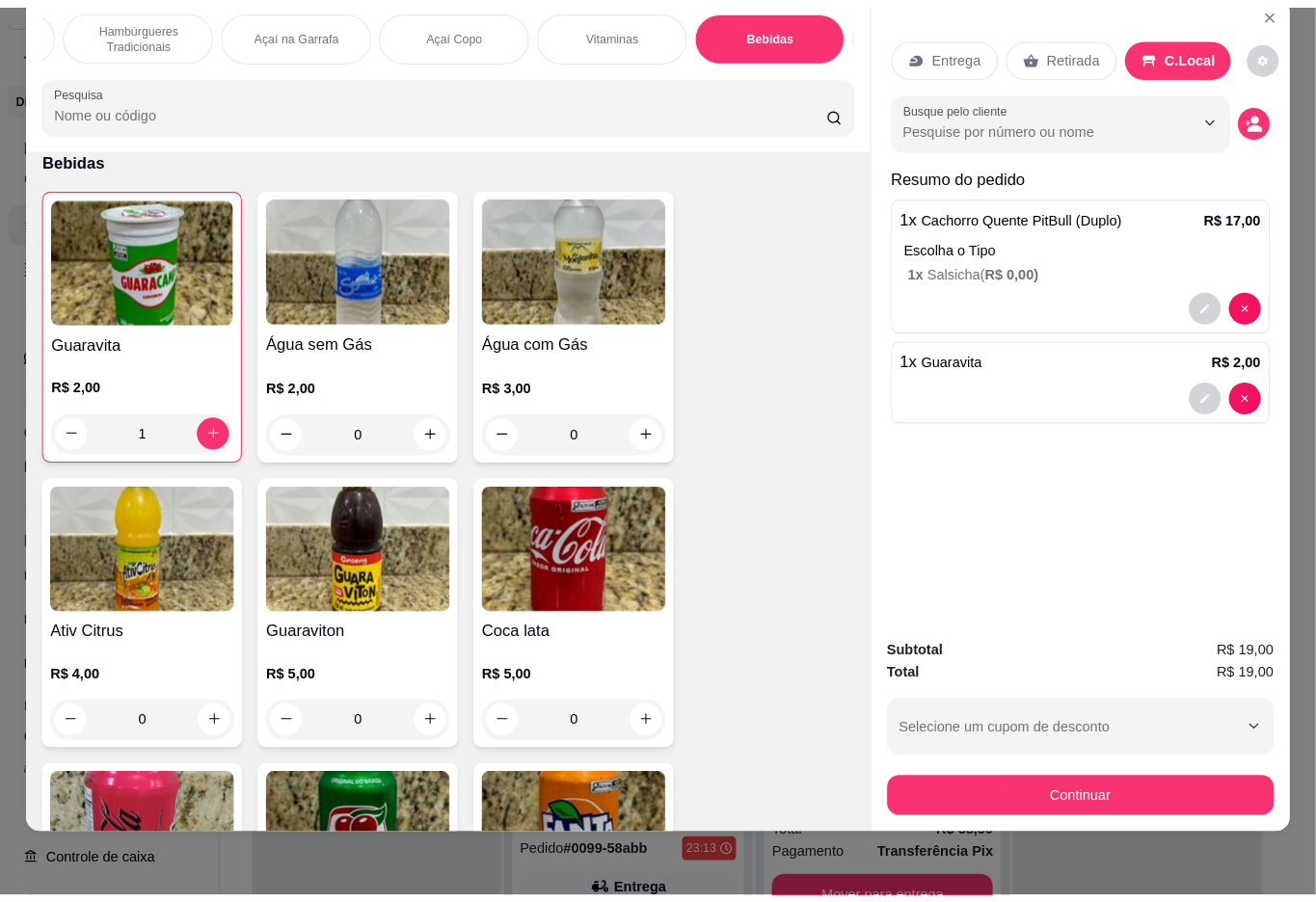 scroll, scrollTop: 43, scrollLeft: 0, axis: vertical 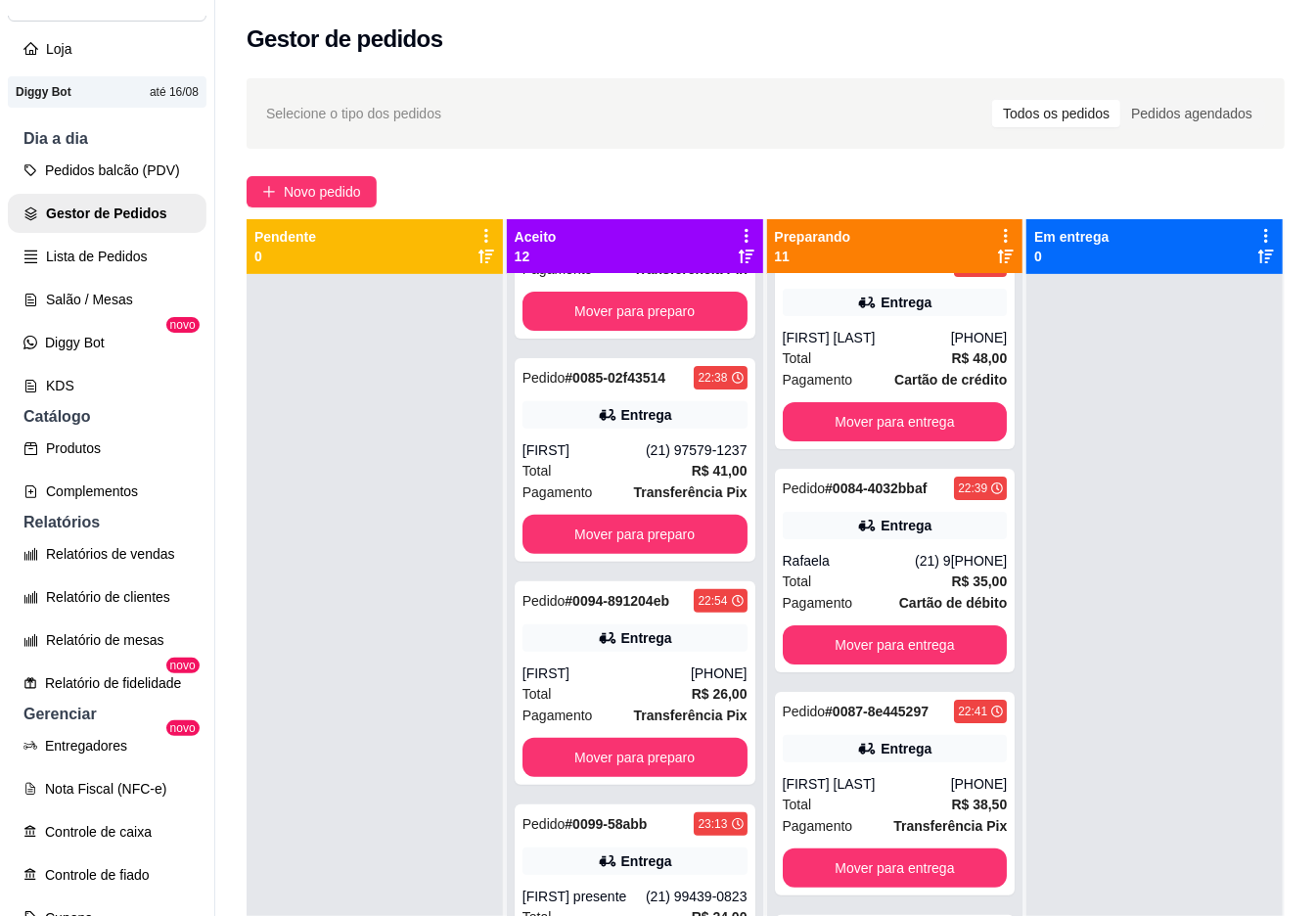 click on "Novo pedido" at bounding box center [765, 192] 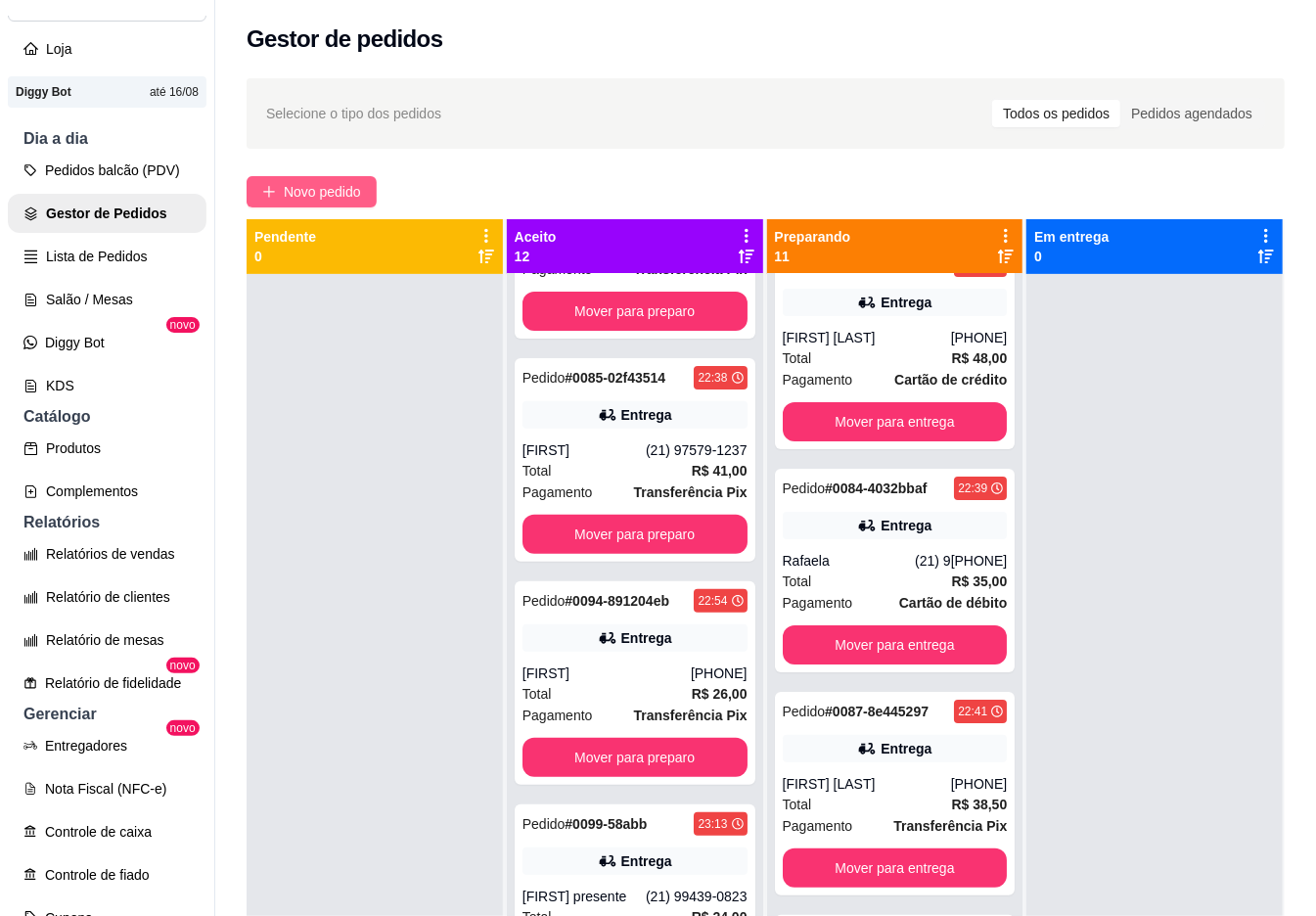 click on "Novo pedido" at bounding box center (322, 192) 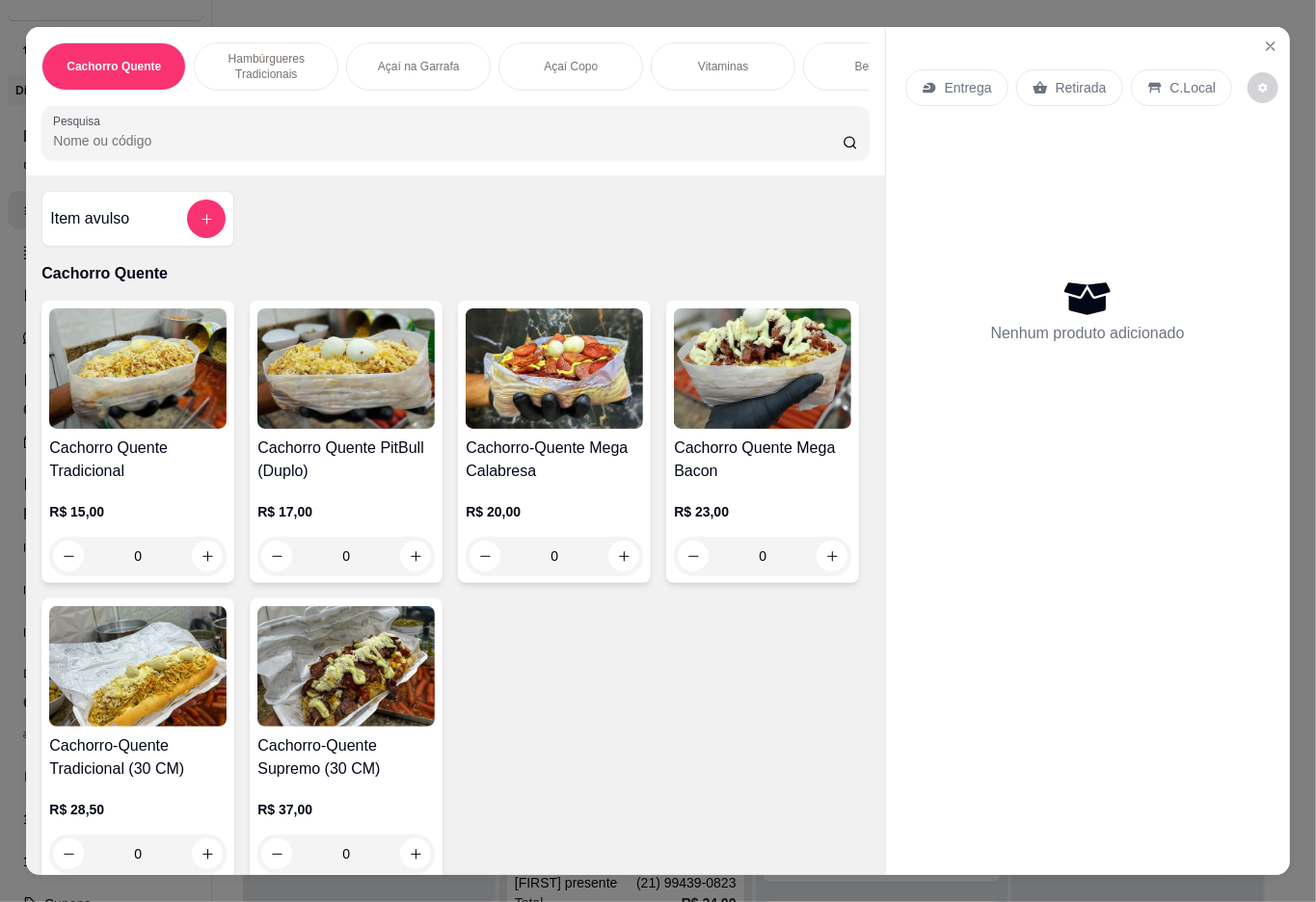 click on "Cachorro Quente Tradicional" at bounding box center [138, 460] 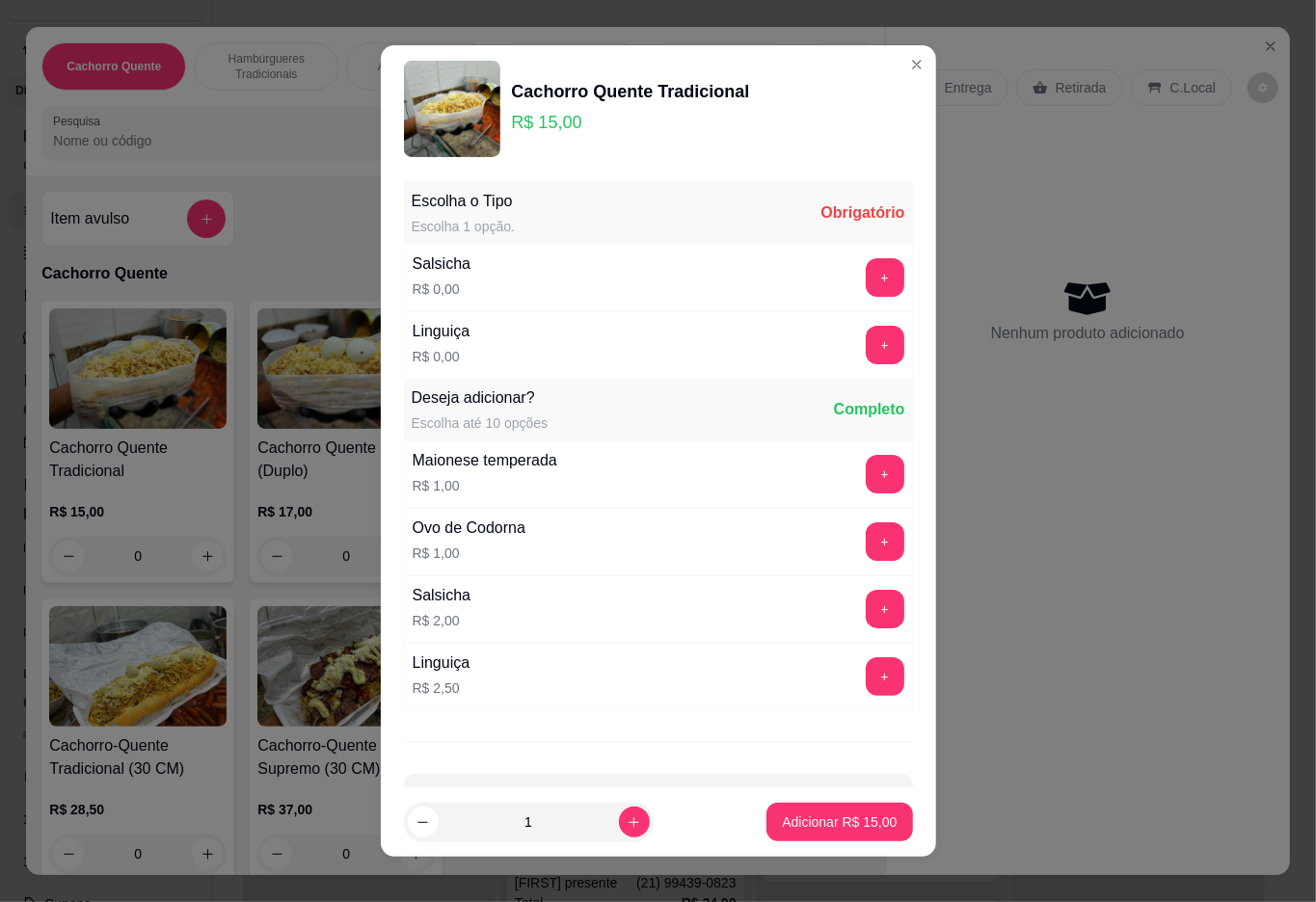 click on "+" at bounding box center [885, 345] 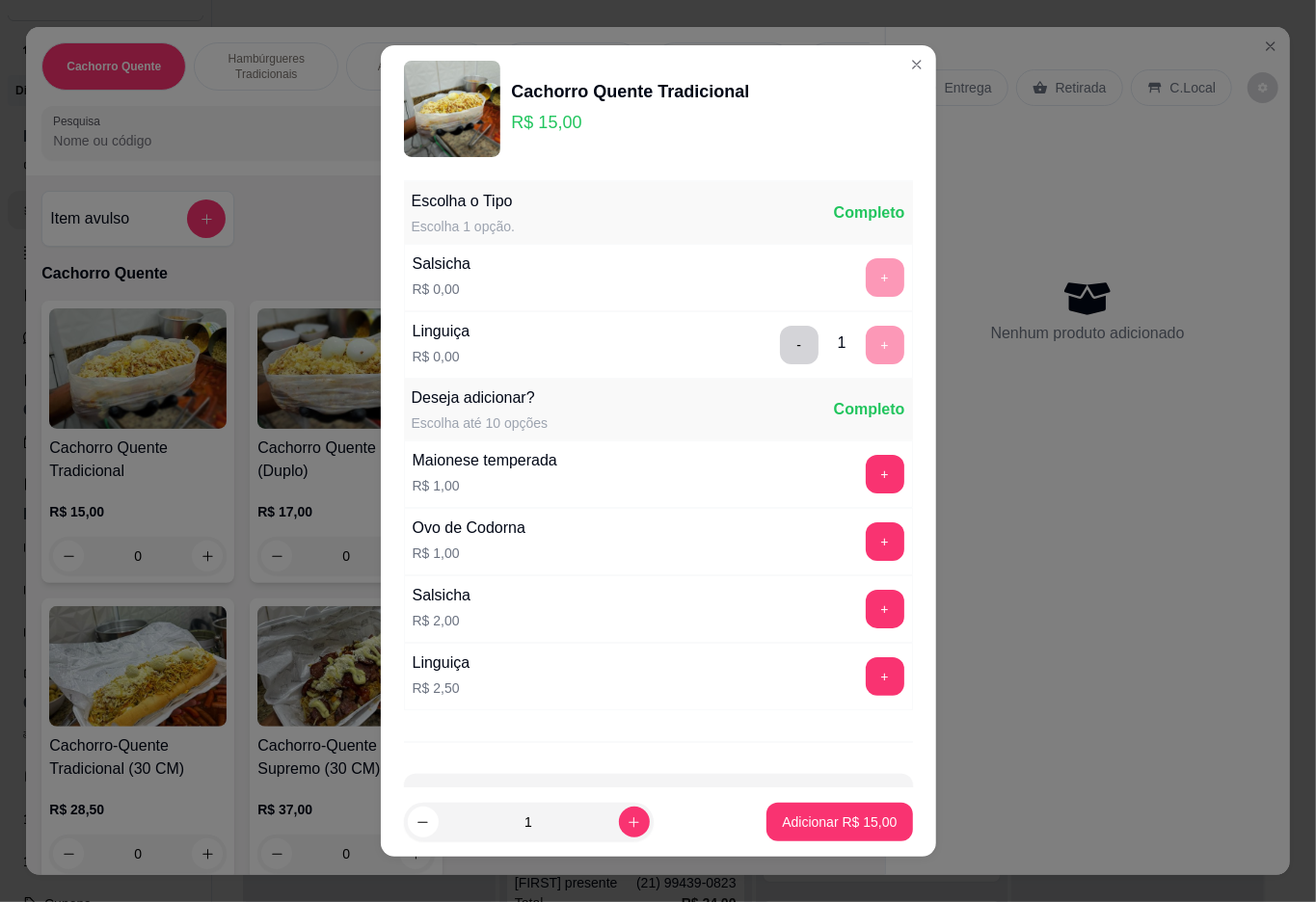 click on "Entrega Retirada C.Local Nenhum produto adicionado" at bounding box center (1088, 436) 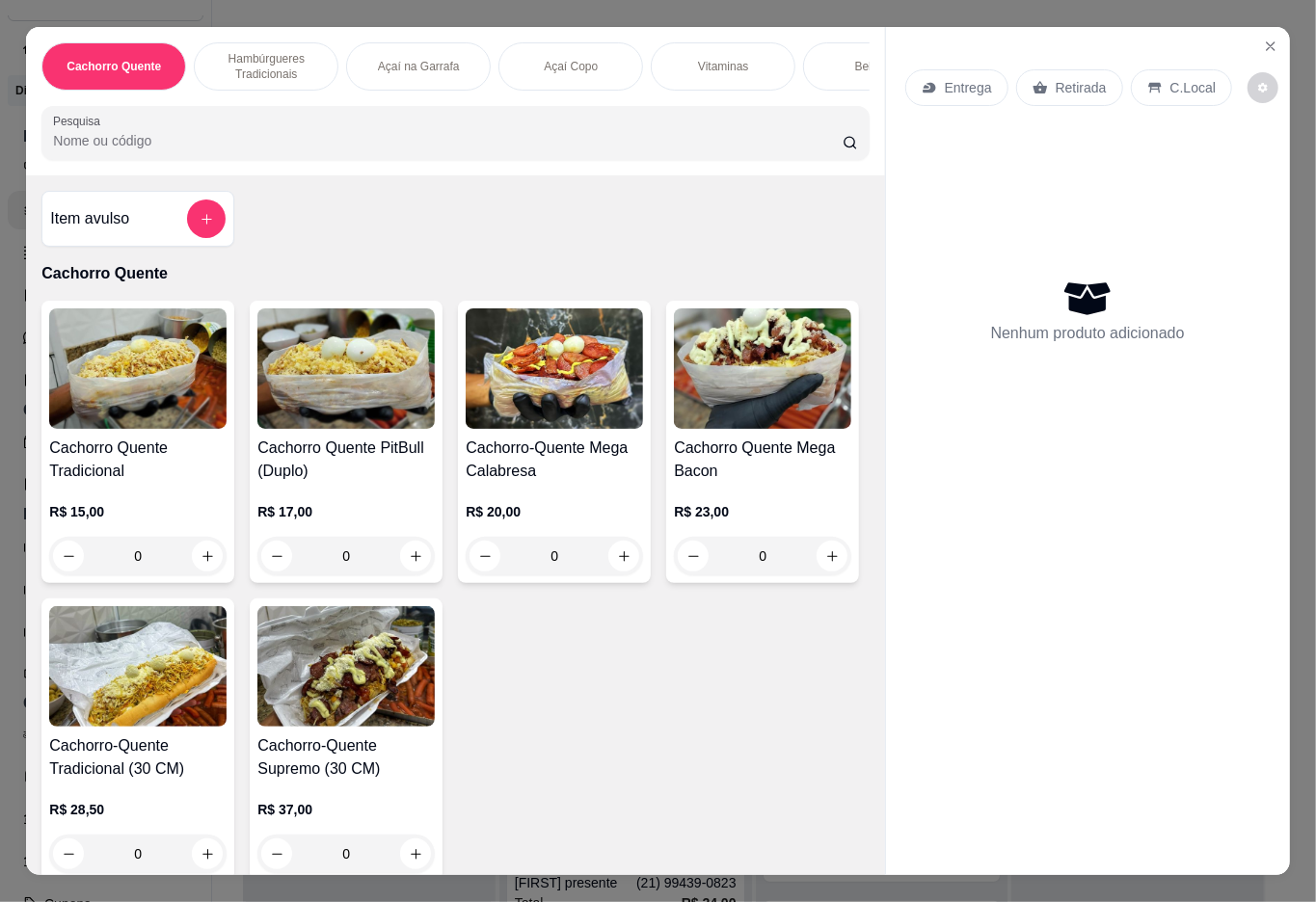 click on "Cachorro Quente PitBull (Duplo)   R$ 17,00 0" at bounding box center [346, 441] 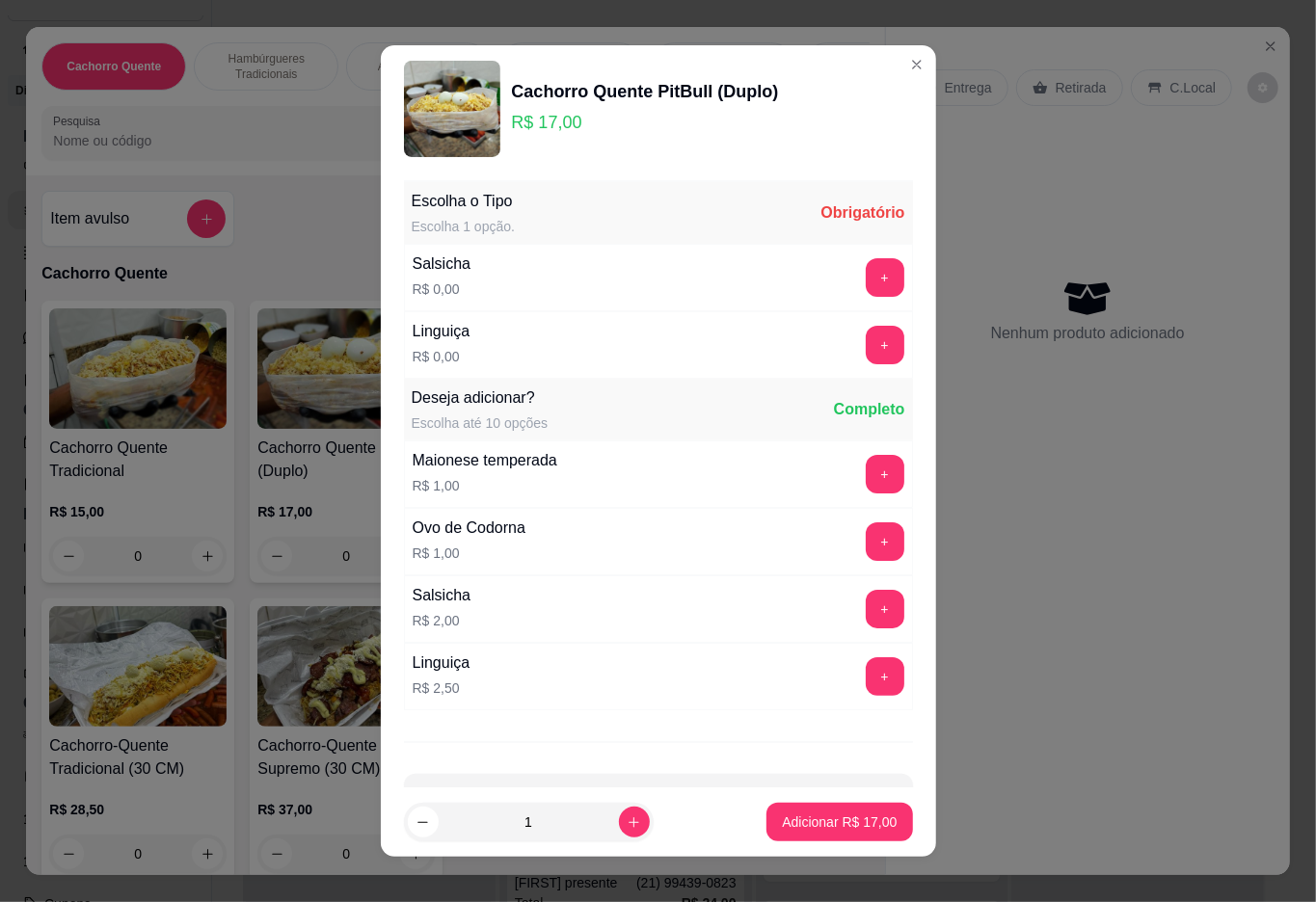 click on "Escolha o Tipo Escolha 1 opção. Obrigatório Salsicha R$ 0,00 + Linguiça R$ 0,00 + Deseja adicionar? Escolha até 10 opções Completo Maionese temperada R$ 1,00 + Ovo de Codorna R$ 1,00 + Salsicha R$ 2,00 + Linguiça R$ 2,50 + Observações do cliente" at bounding box center [658, 480] 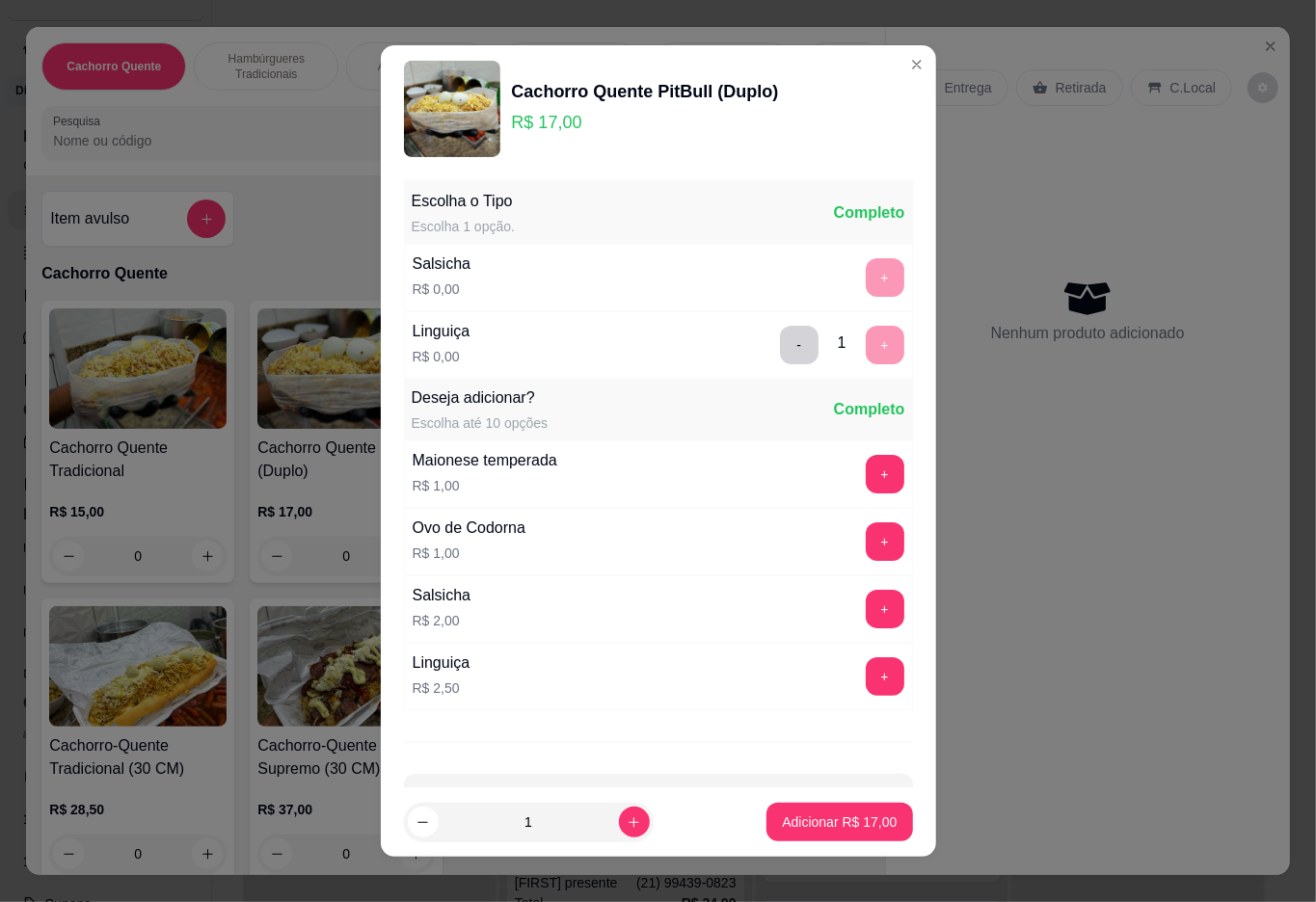 click on "Adicionar   R$ 17,00" at bounding box center [839, 822] 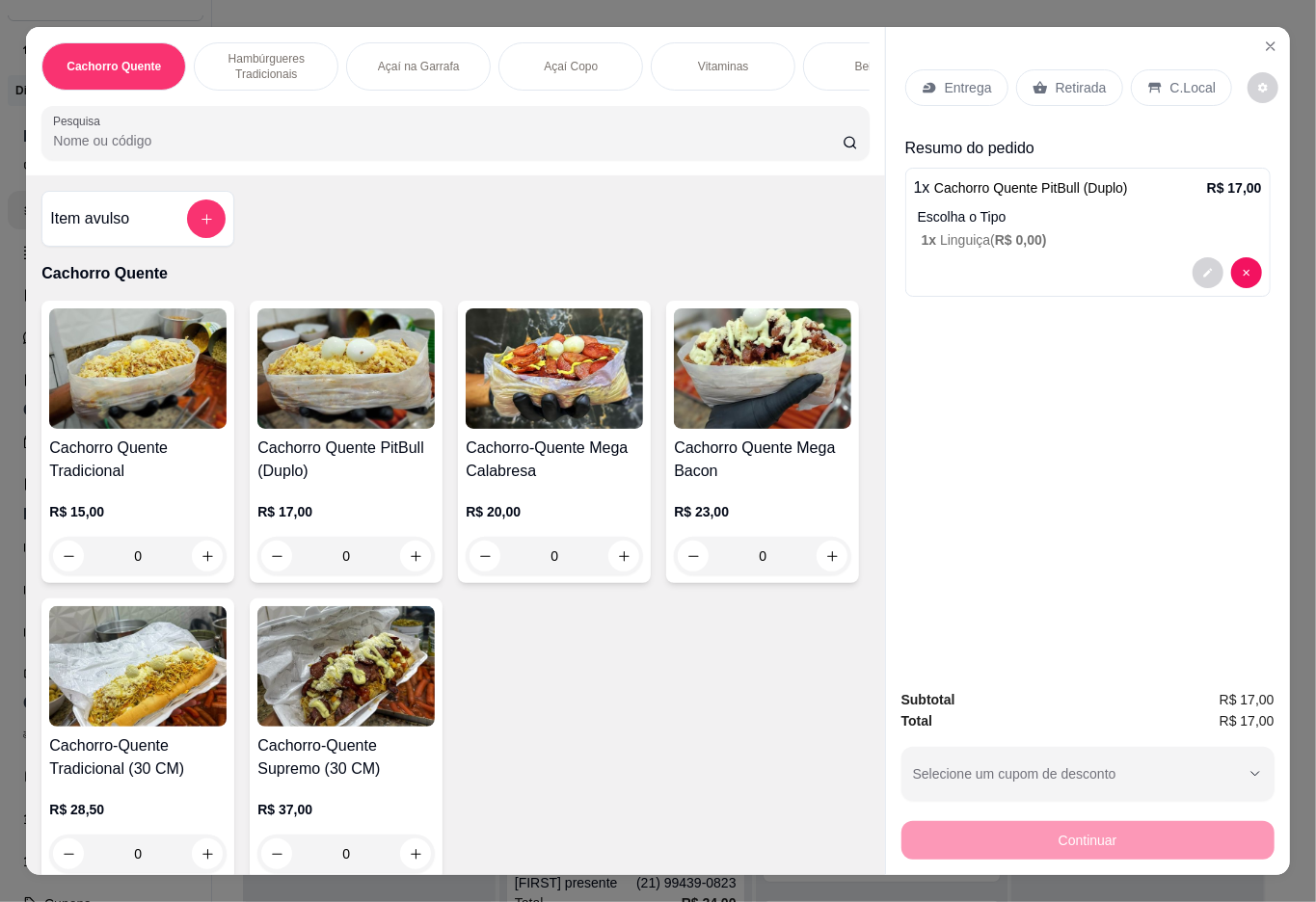 click on "Bebidas" at bounding box center (875, 66) 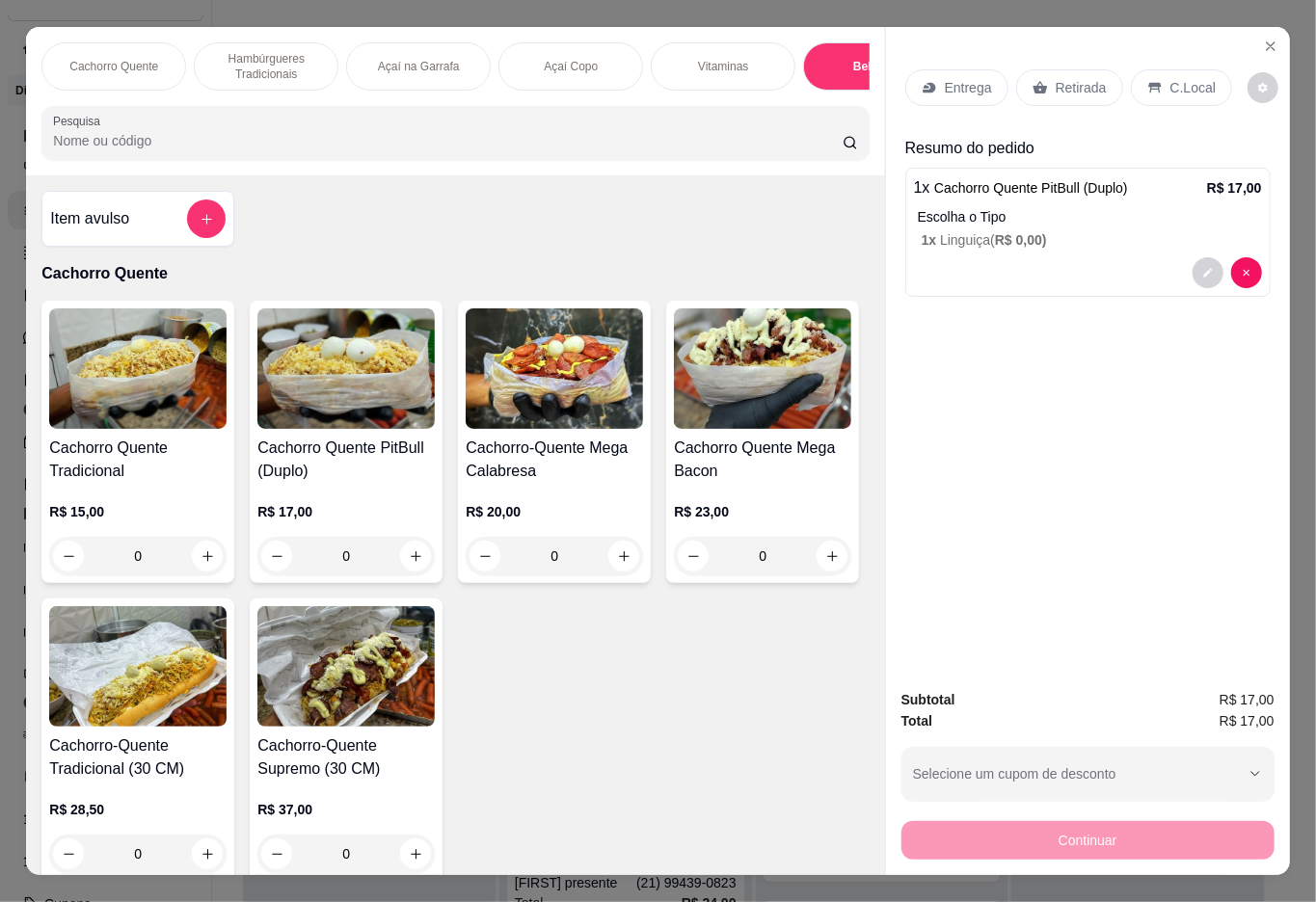 scroll, scrollTop: 3347, scrollLeft: 0, axis: vertical 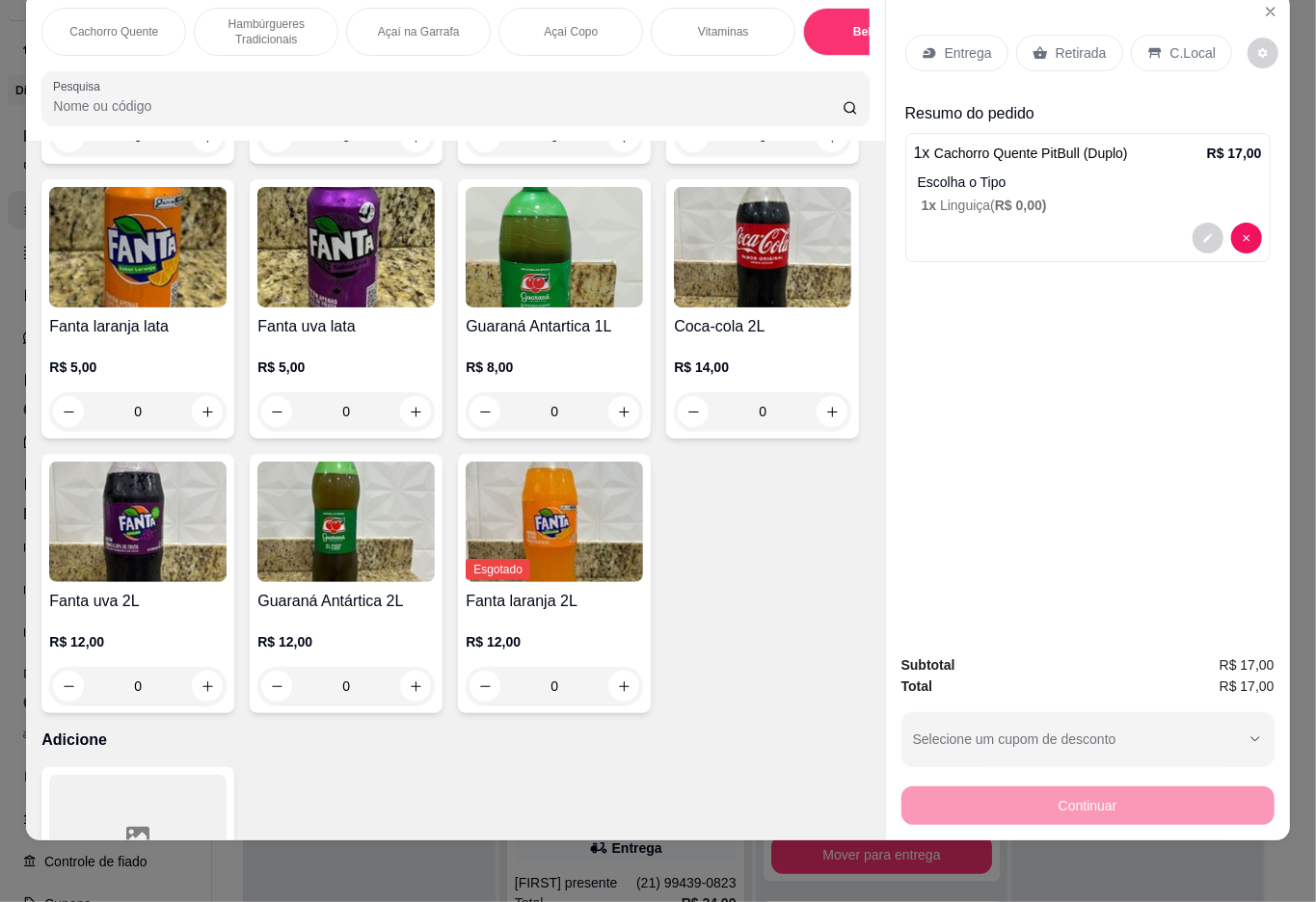 click 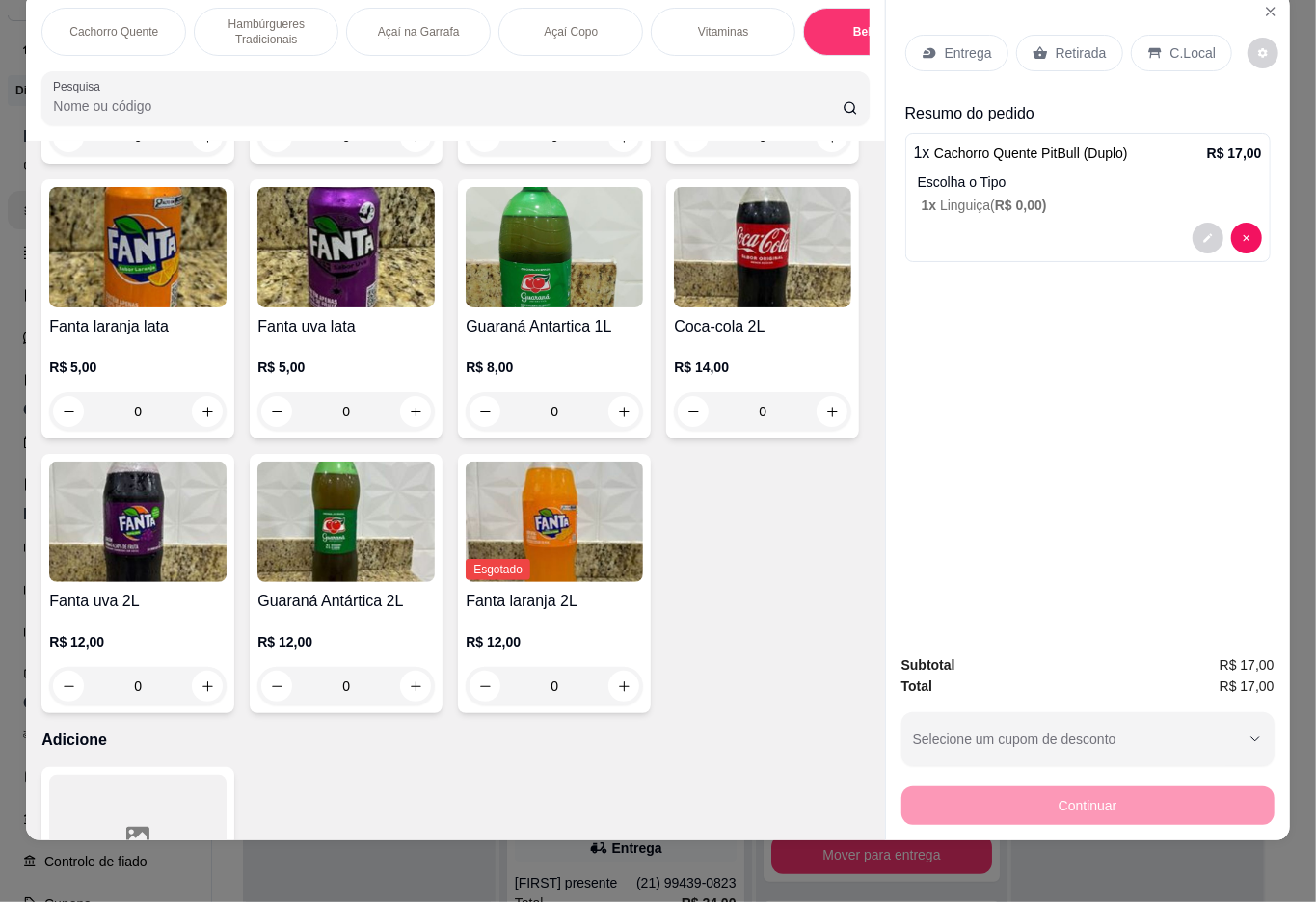 click on "Esgotado Guaravita   R$ 2,00 0 Água sem Gás   R$ 2,00 0 Água com Gás   R$ 3,00 0 Ativ Citrus   R$ 4,00 0 Guaraviton   R$ 5,00 0 Coca lata   R$ 5,00 0 Coca Zero (Lata)   R$ 5,00 0 Guaraná Antártica lata   R$ 5,00 0 Fanta laranja lata   R$ 5,00 0 Fanta uva lata   R$ 5,00 0 Guaraná Antartica 1L   R$ 8,00 0 Coca-cola 2L   R$ 14,00 0 Fanta uva 2L   R$ 12,00 0 Guaraná Antártica 2L   R$ 12,00 0 Esgotado Fanta laranja 2L   R$ 12,00 0" at bounding box center [455, 172] 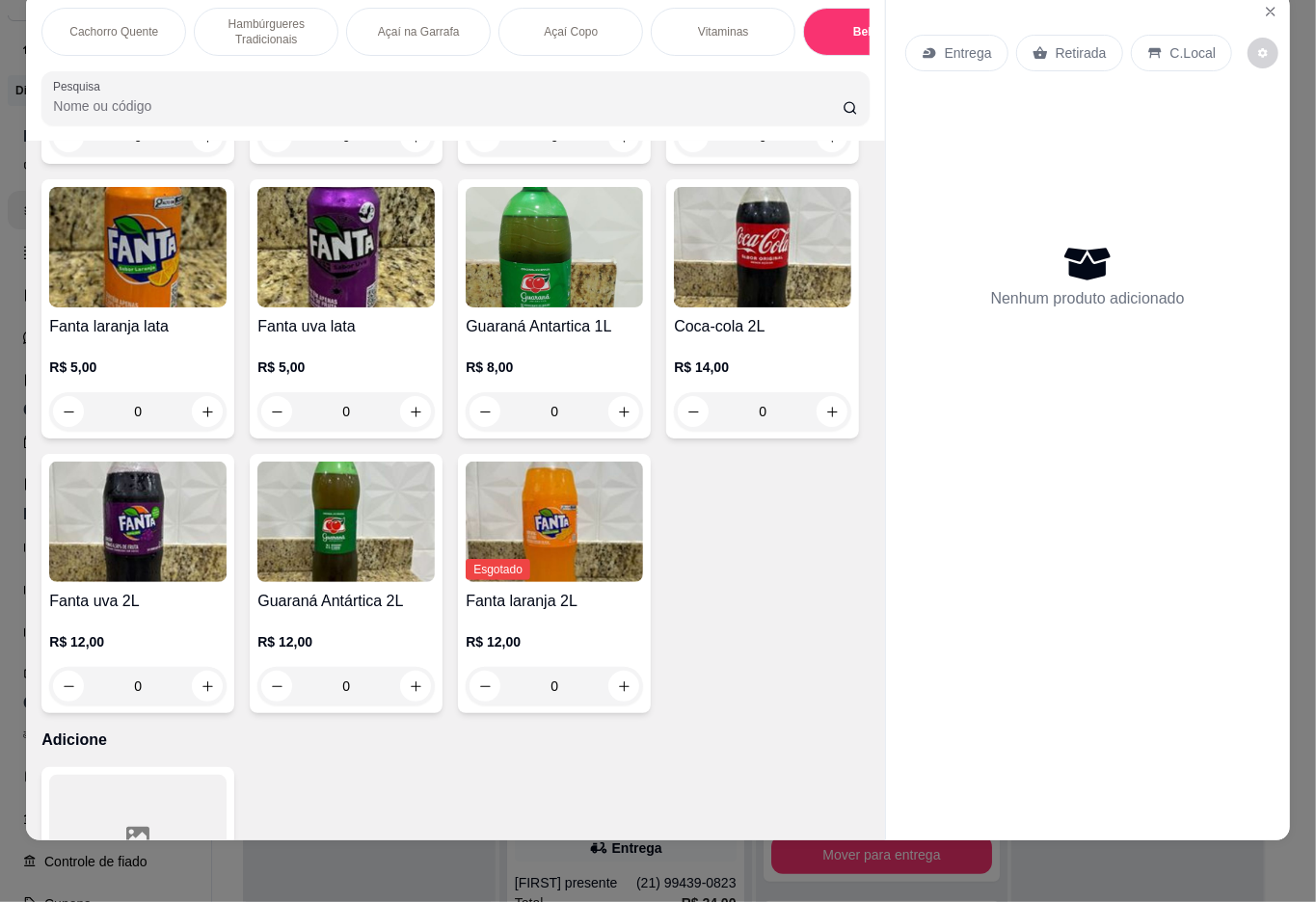 click on "Esgotado Guaravita   R$ 2,00 0 Água sem Gás   R$ 2,00 0 Água com Gás   R$ 3,00 0 Ativ Citrus   R$ 4,00 0 Guaraviton   R$ 5,00 0 Coca lata   R$ 5,00 0 Coca Zero (Lata)   R$ 5,00 0 Guaraná Antártica lata   R$ 5,00 0 Fanta laranja lata   R$ 5,00 0 Fanta uva lata   R$ 5,00 0 Guaraná Antartica 1L   R$ 8,00 0 Coca-cola 2L   R$ 14,00 0 Fanta uva 2L   R$ 12,00 0 Guaraná Antártica 2L   R$ 12,00 0 Esgotado Fanta laranja 2L   R$ 12,00 0" at bounding box center (455, 172) 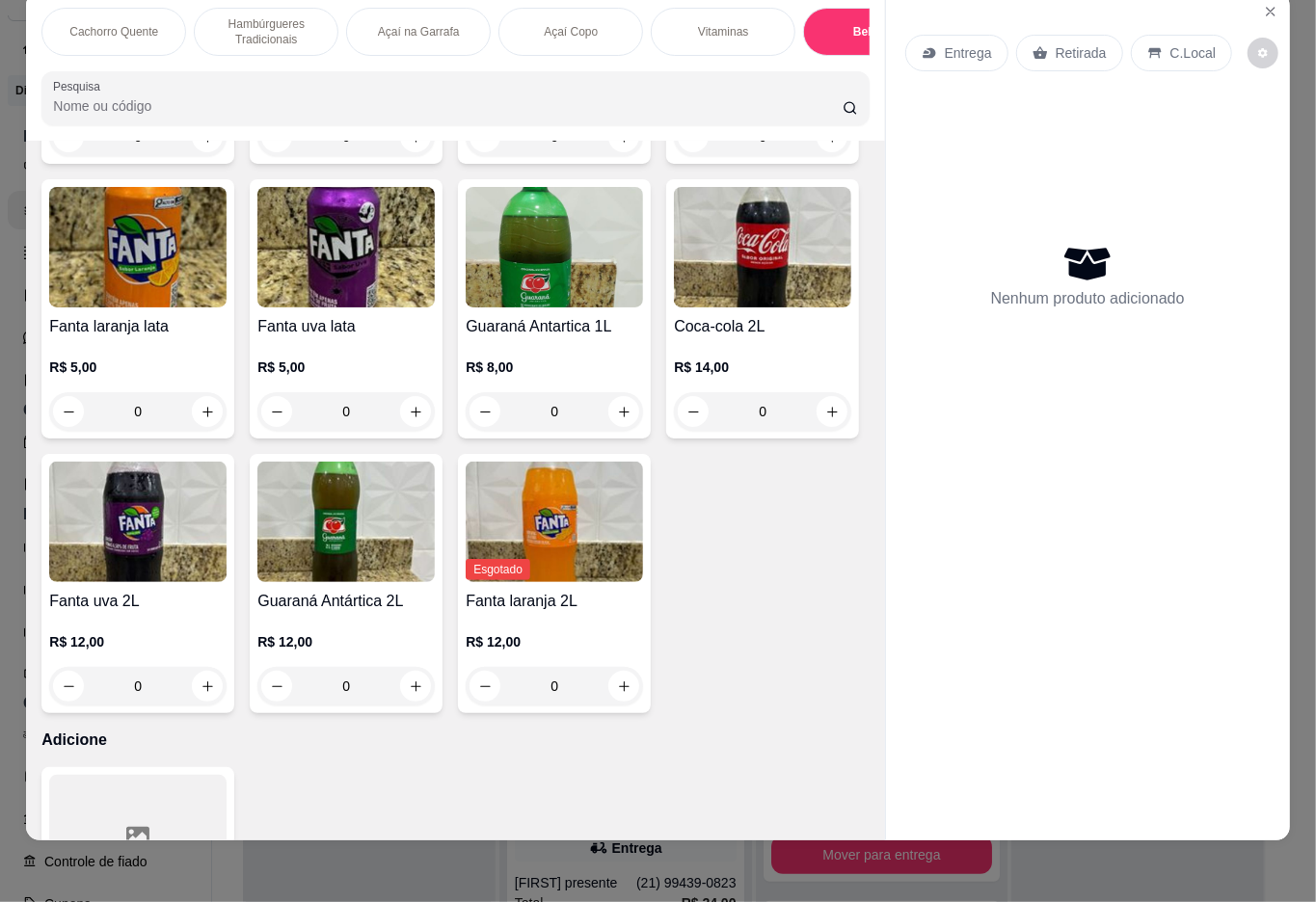 scroll, scrollTop: 40, scrollLeft: 0, axis: vertical 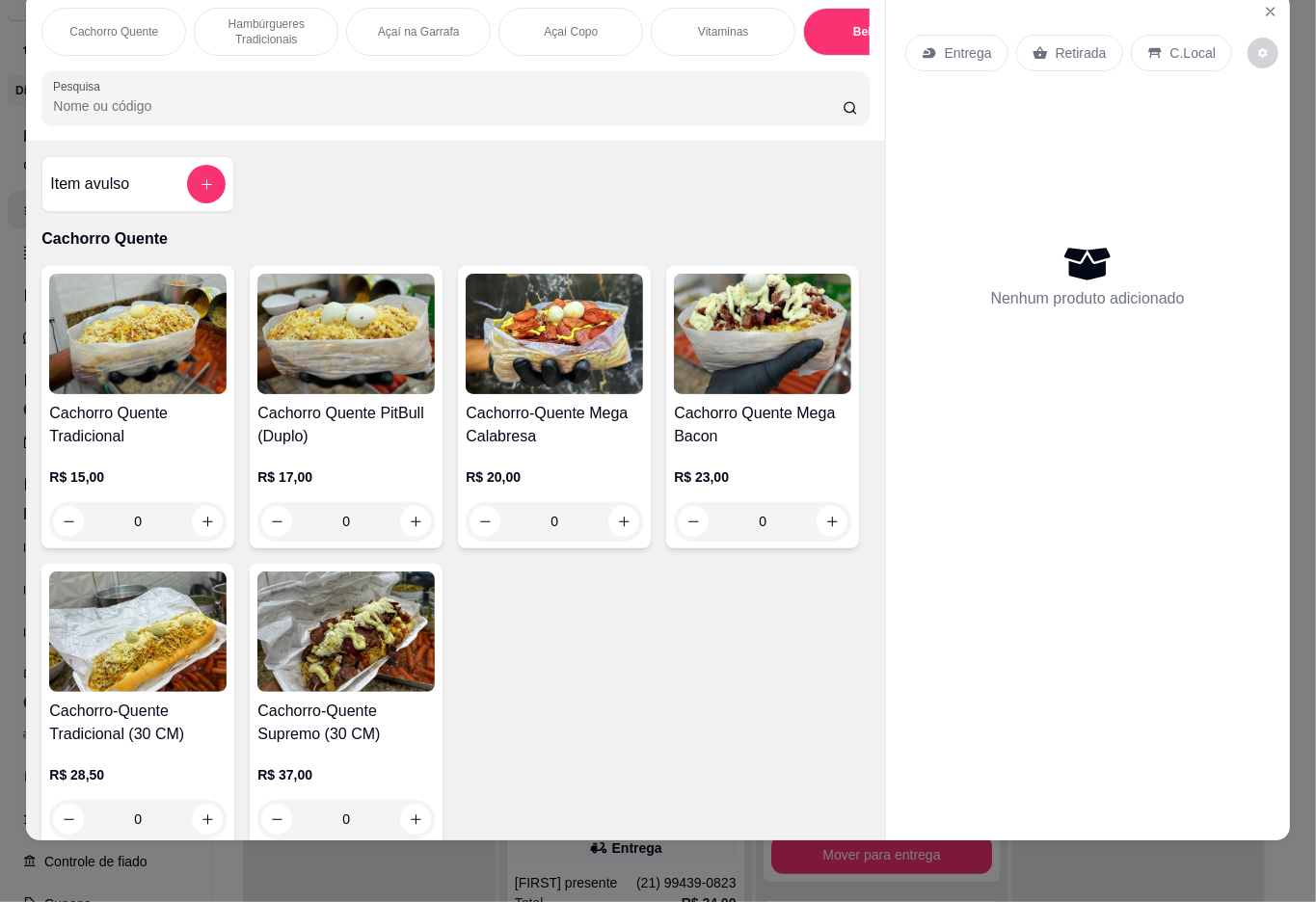 click on "Cachorro Quente" at bounding box center (114, 32) 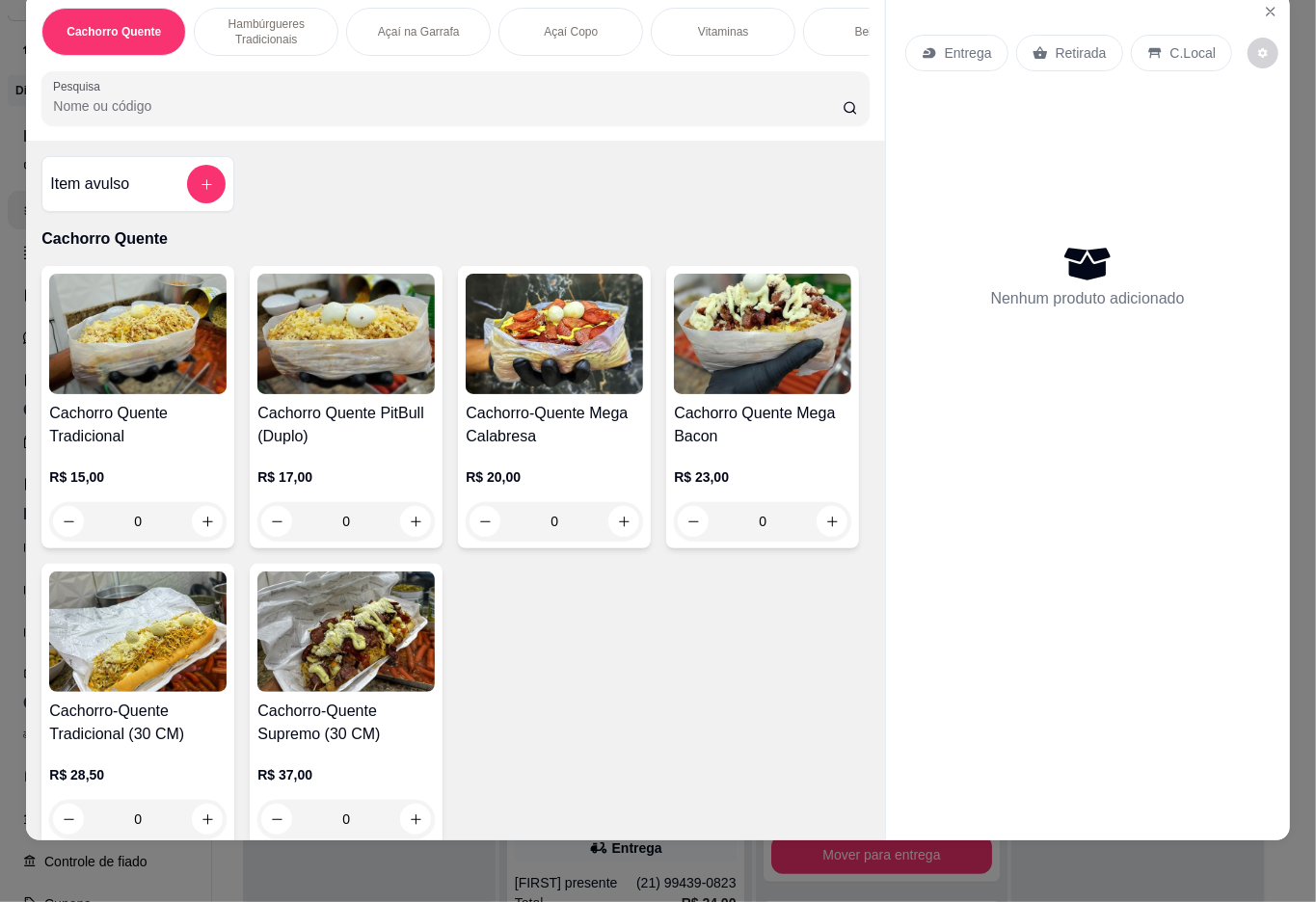 scroll, scrollTop: 87, scrollLeft: 0, axis: vertical 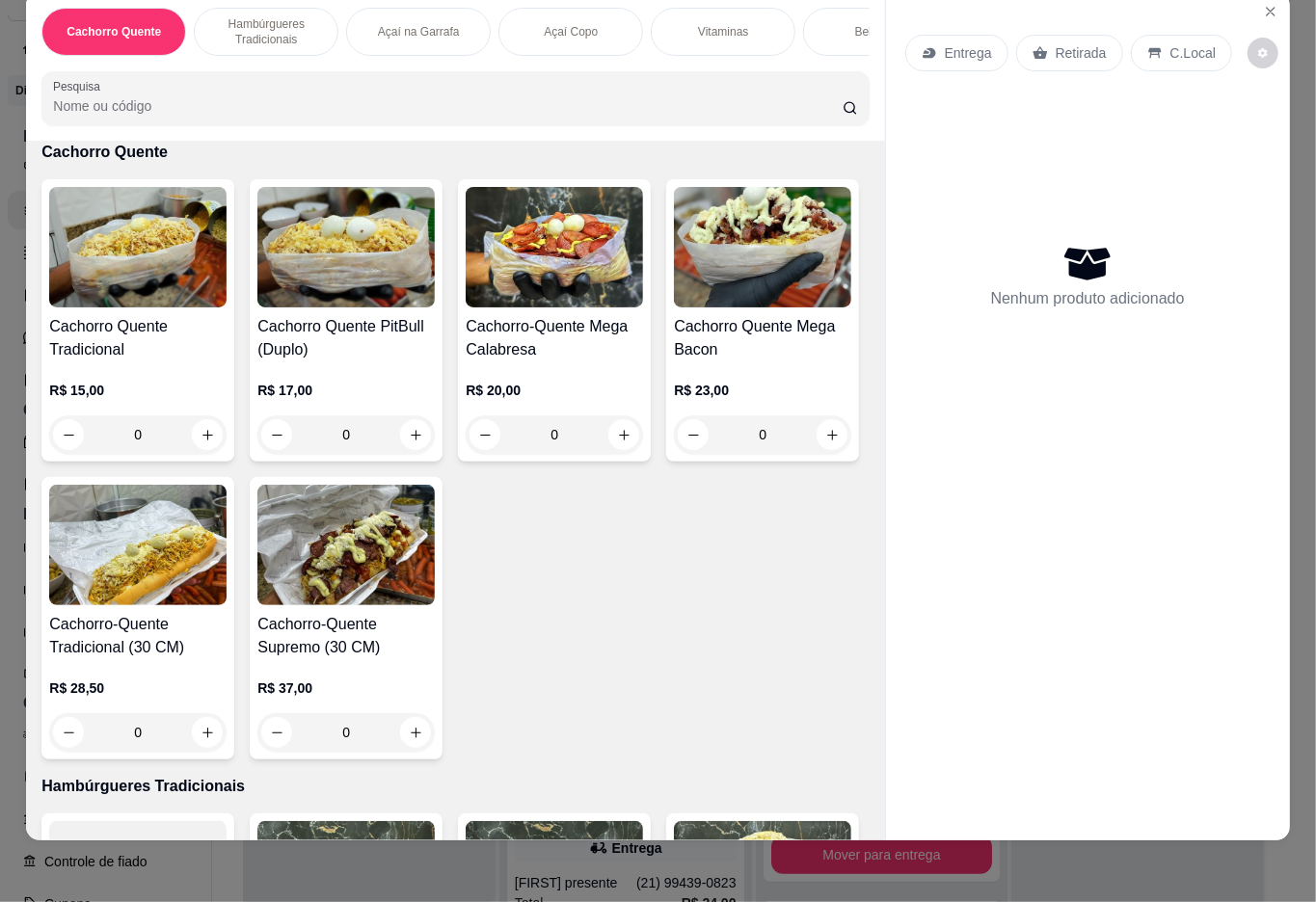 click on "0" at bounding box center (346, 435) 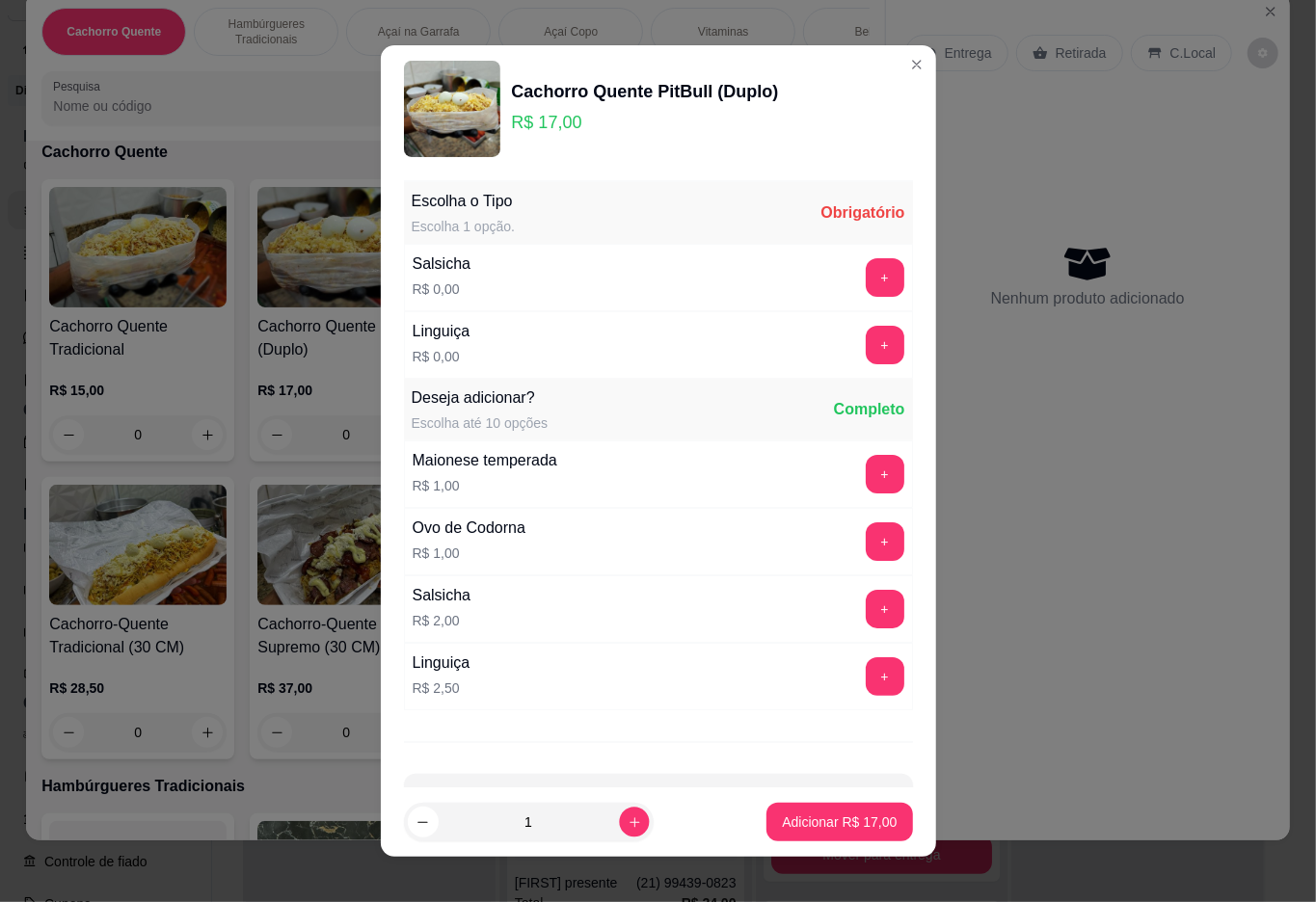 click at bounding box center [633, 822] 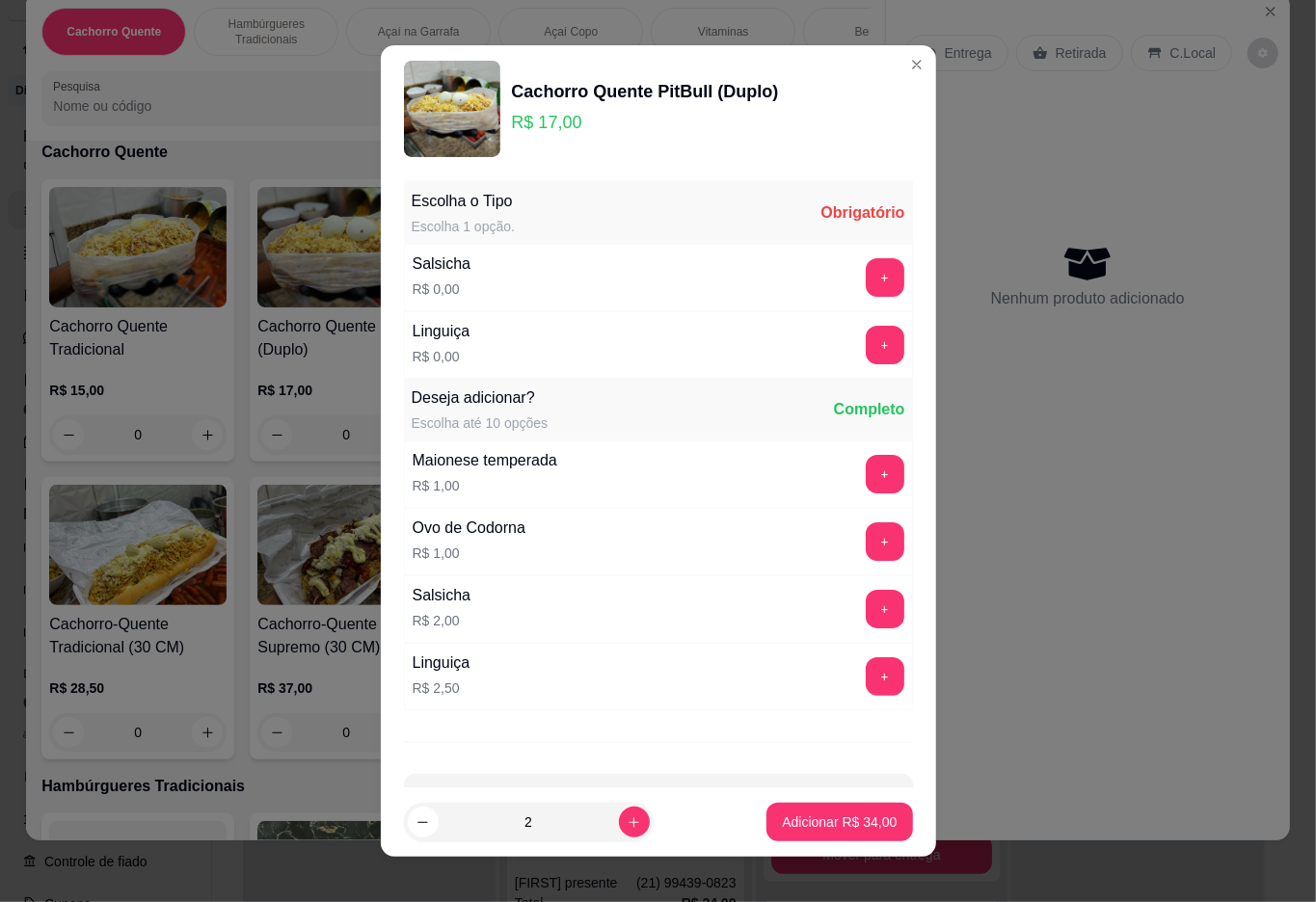 click on "+" at bounding box center (885, 278) 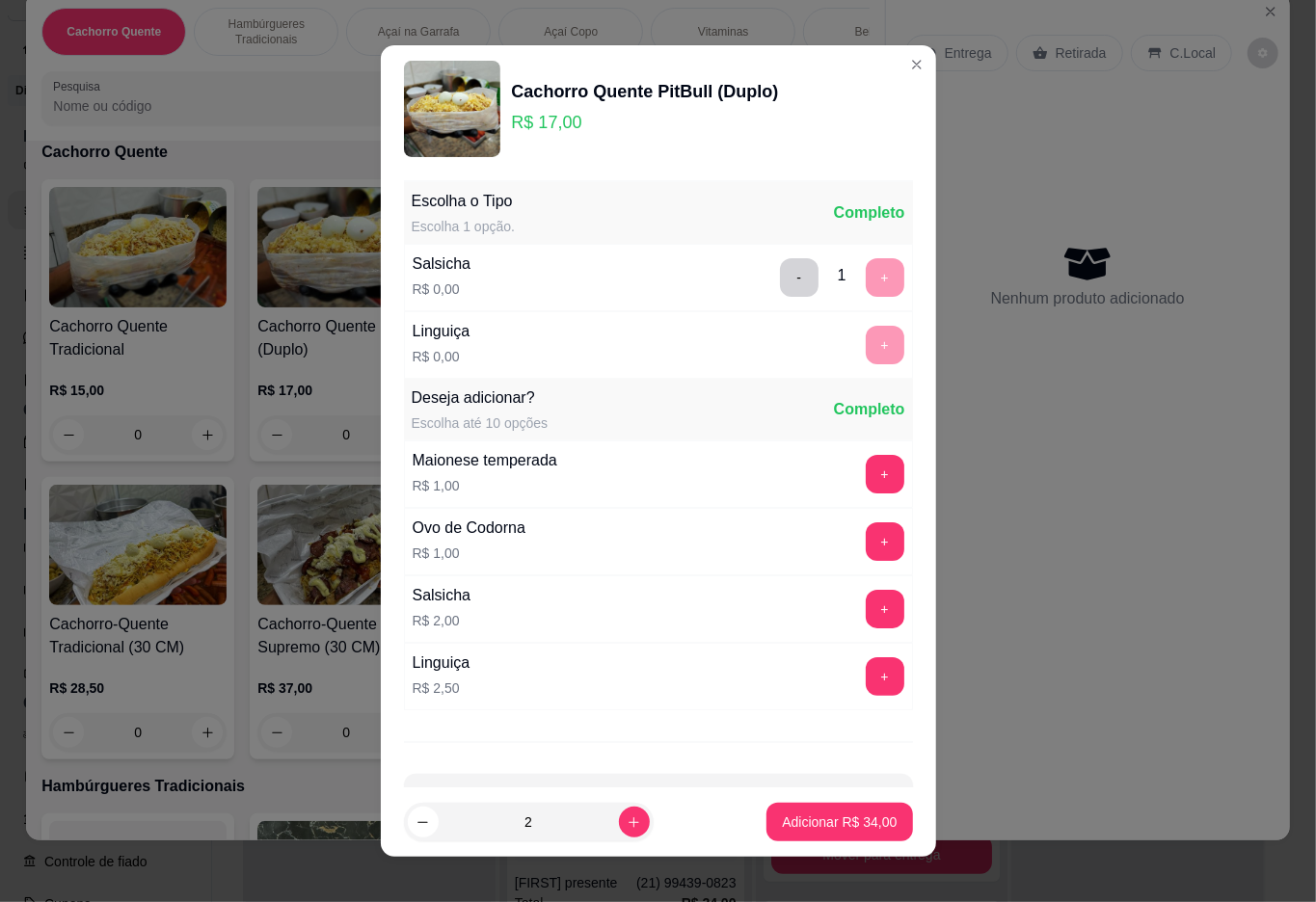 click on "Adicionar   R$ 34,00" at bounding box center (839, 822) 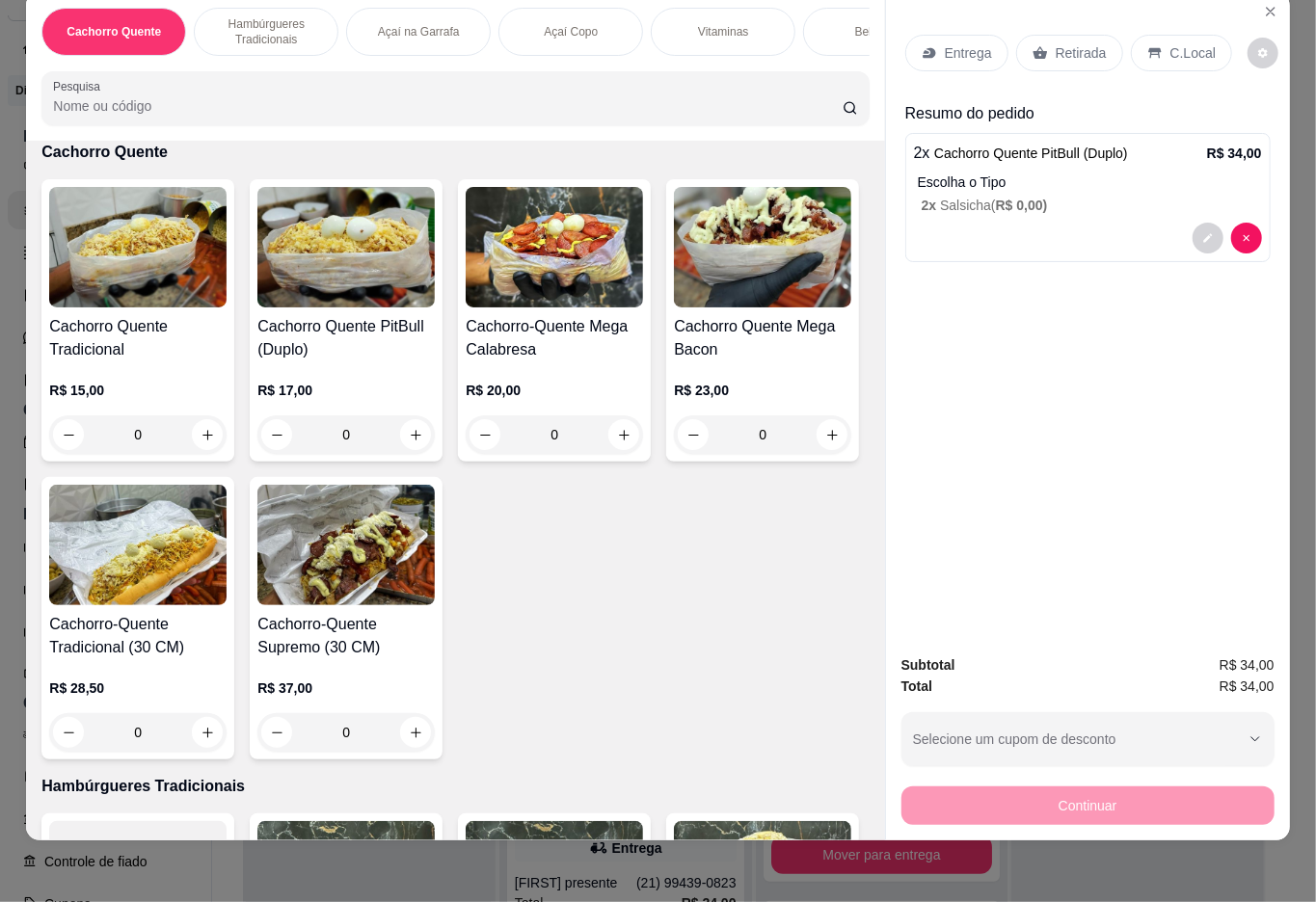 click on "0" at bounding box center [138, 435] 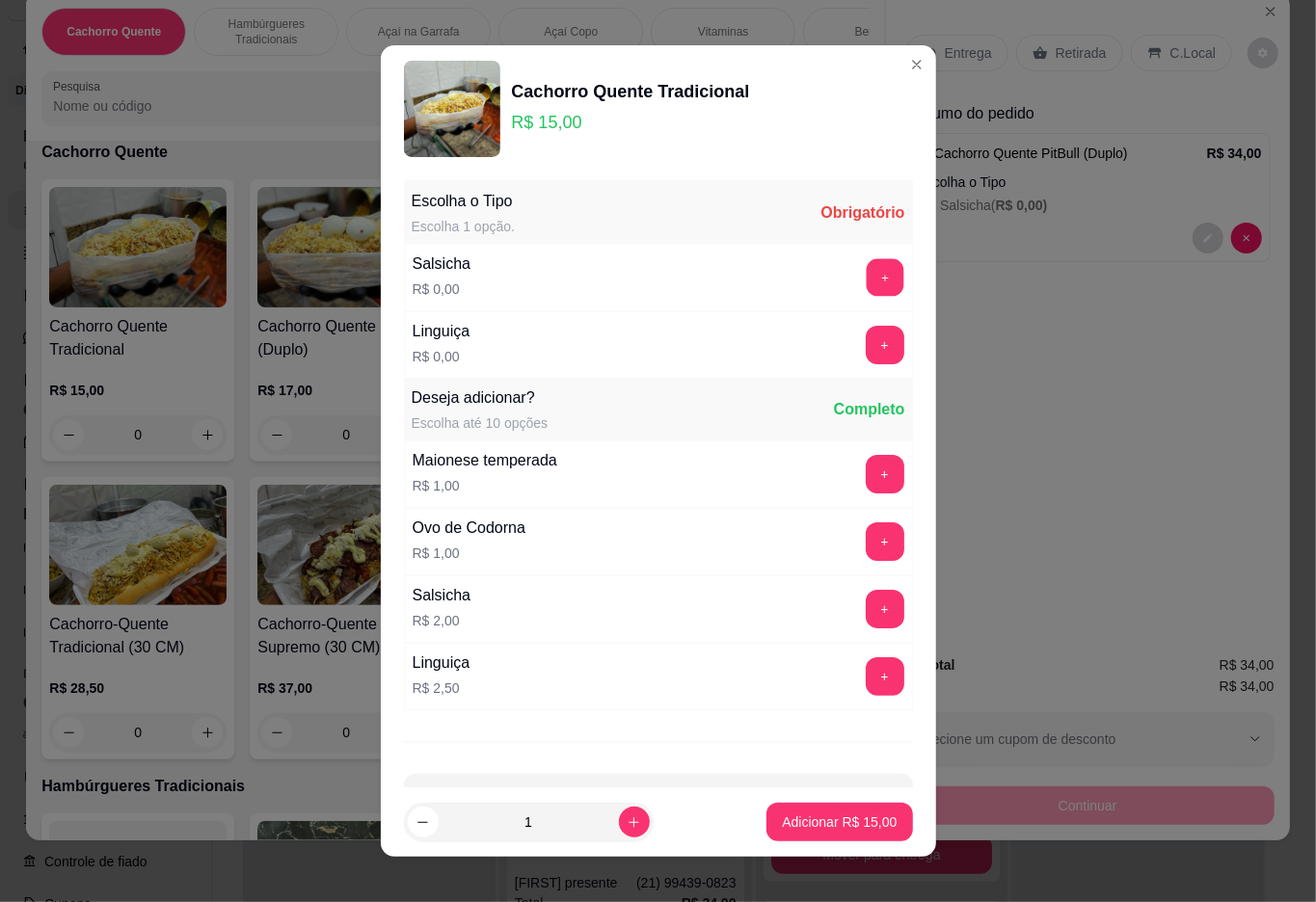 click on "+" at bounding box center [884, 277] 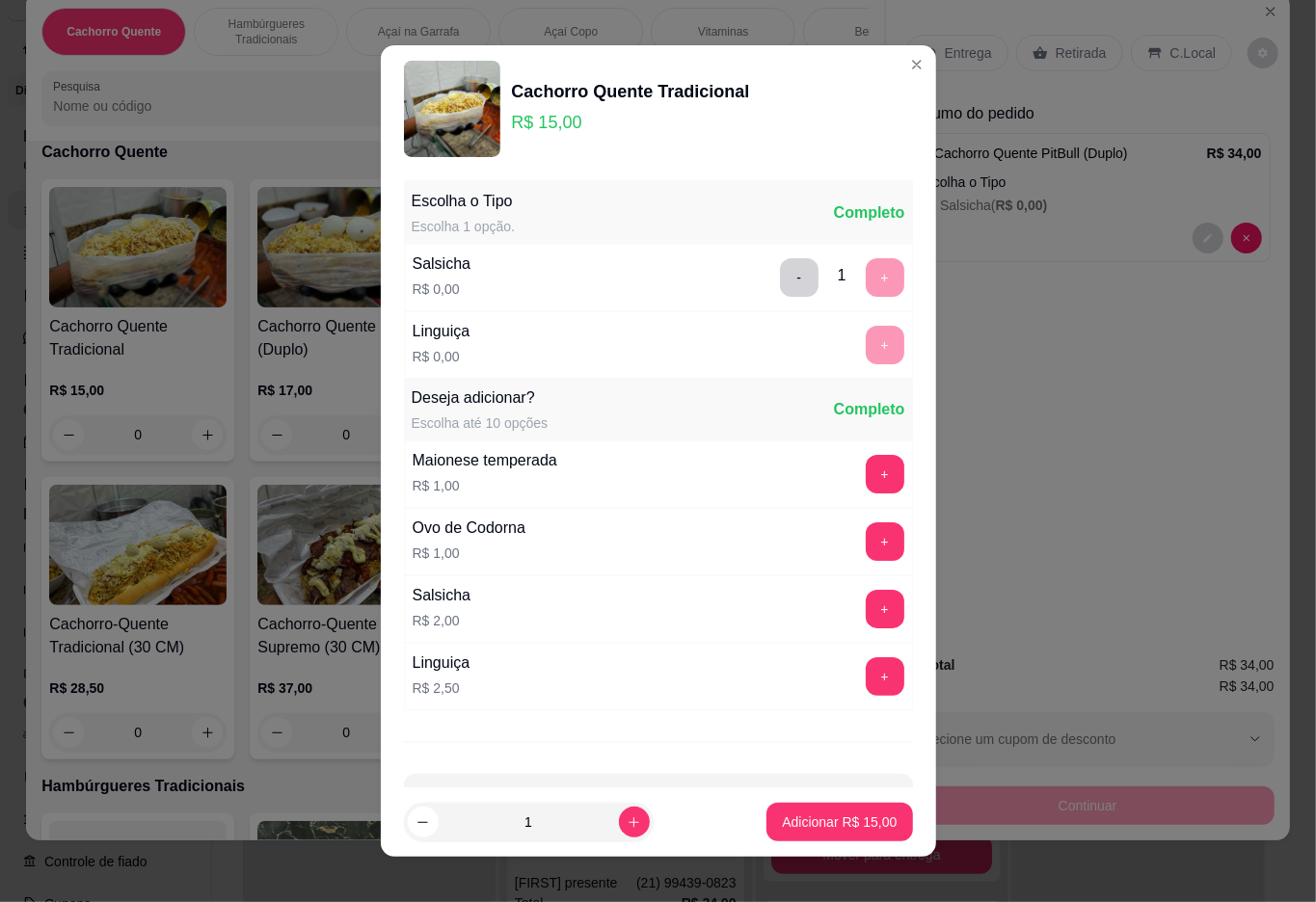 click on "Adicionar   R$ 15,00" at bounding box center [839, 822] 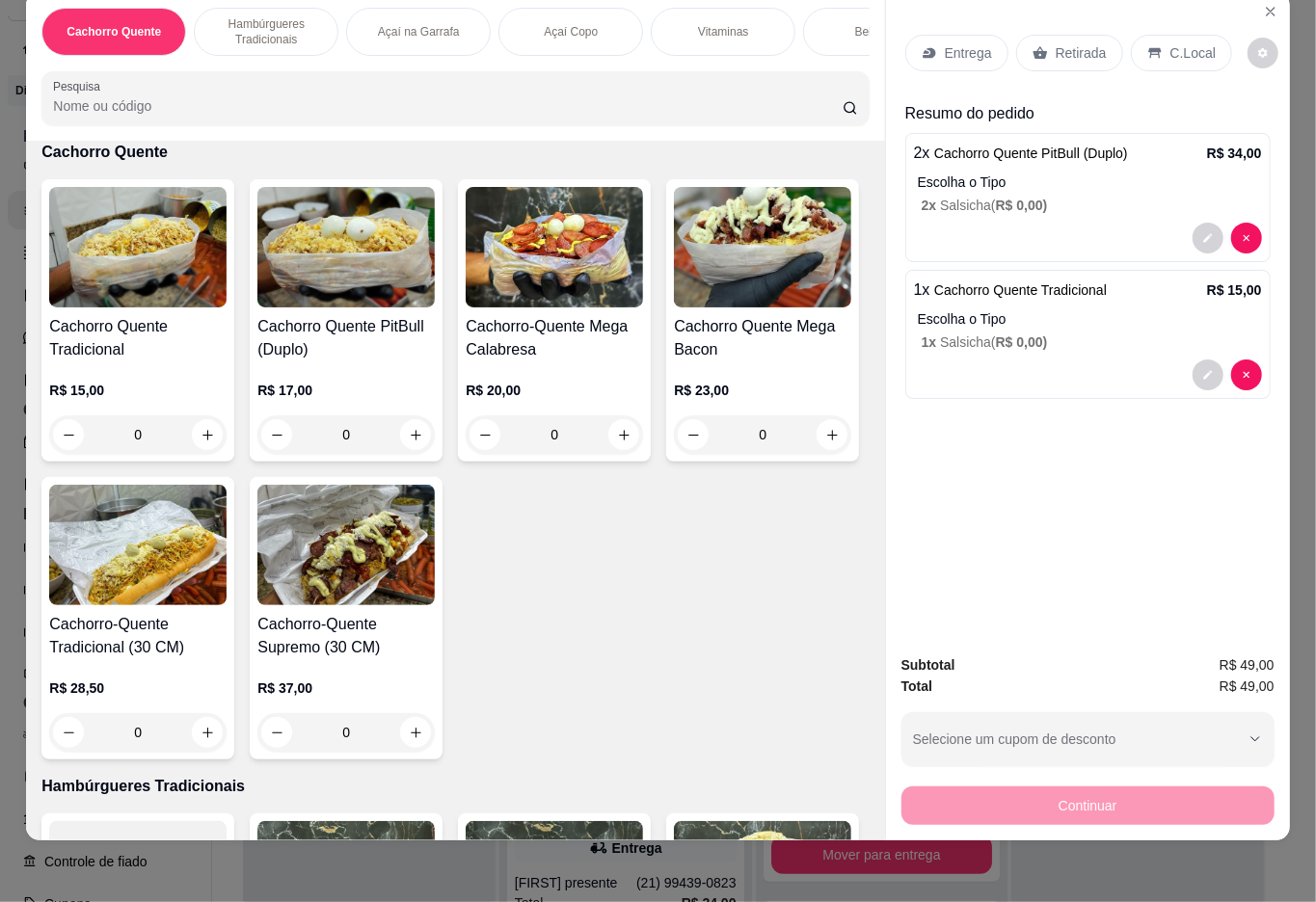 click on "Retirada" at bounding box center [1081, 53] 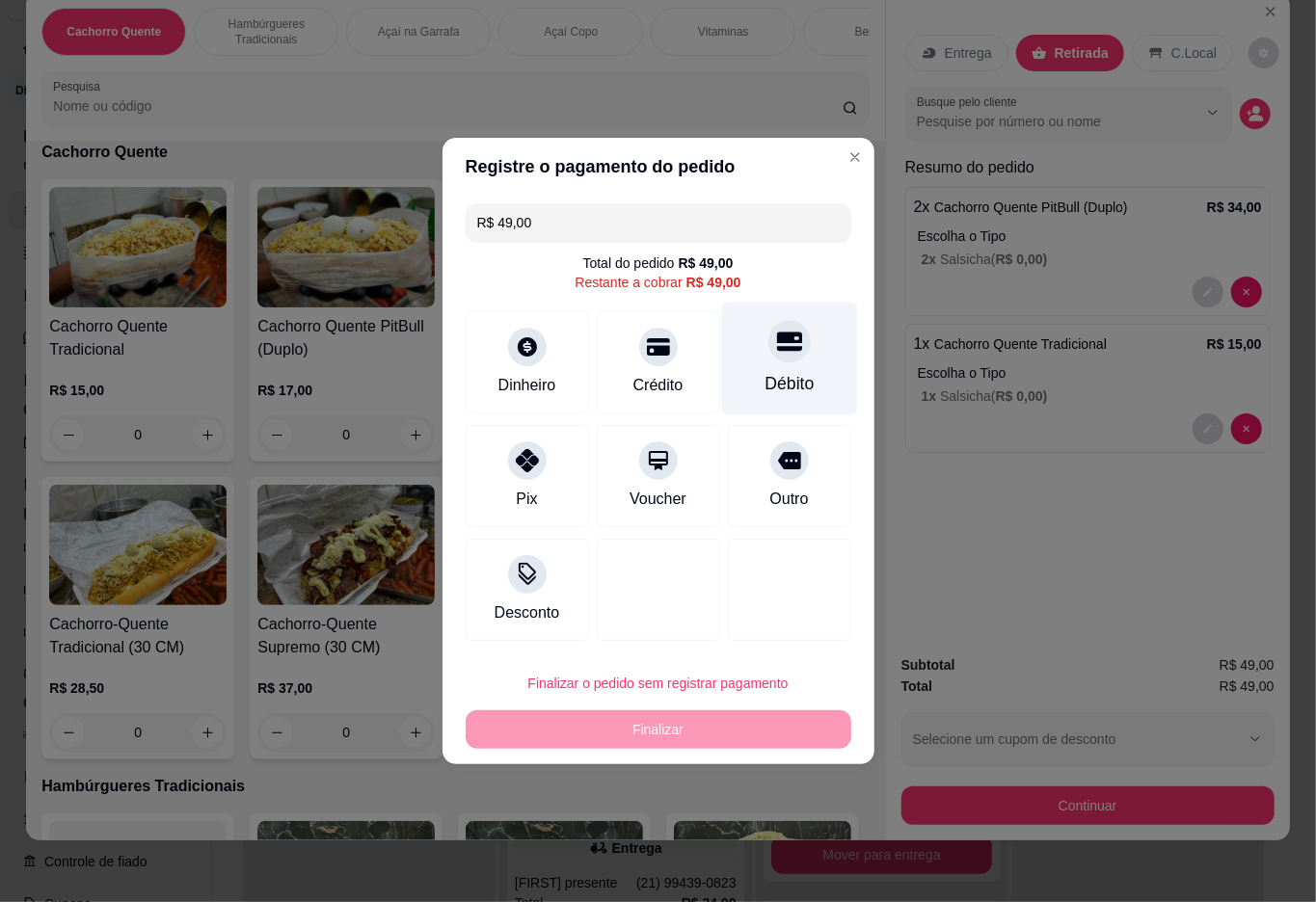 click 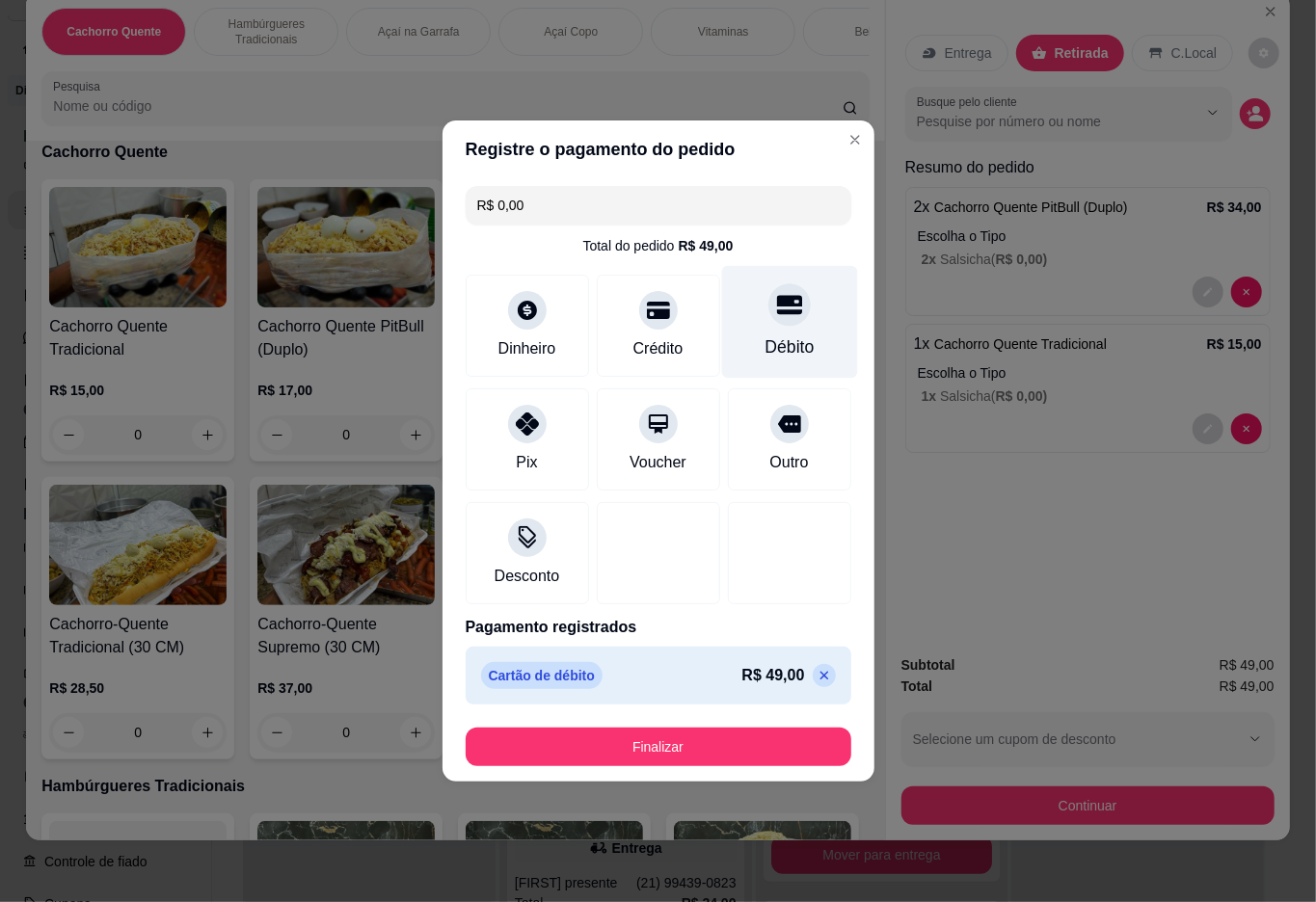 click on "Finalizar" at bounding box center (658, 747) 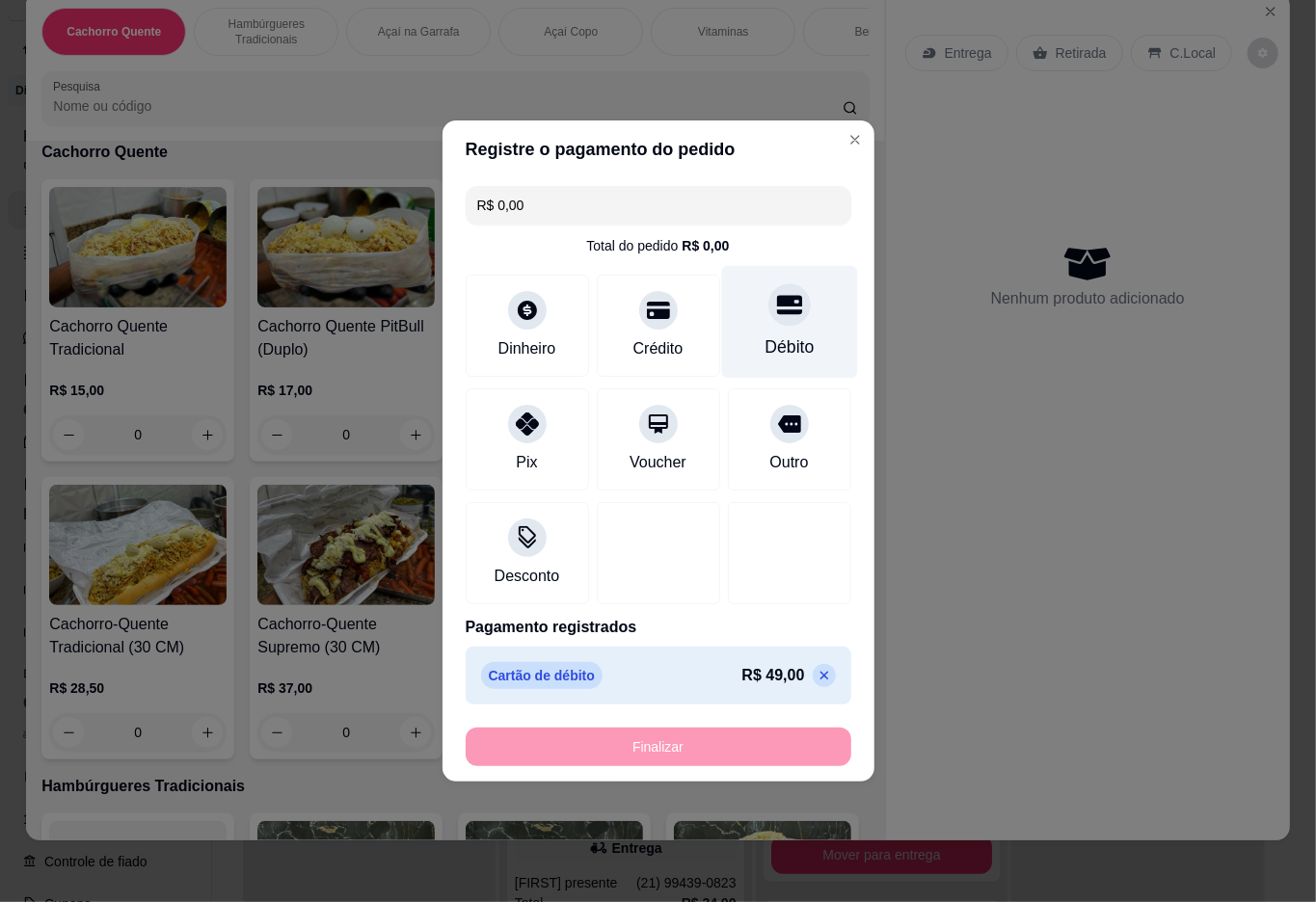 type on "-R$ 49,00" 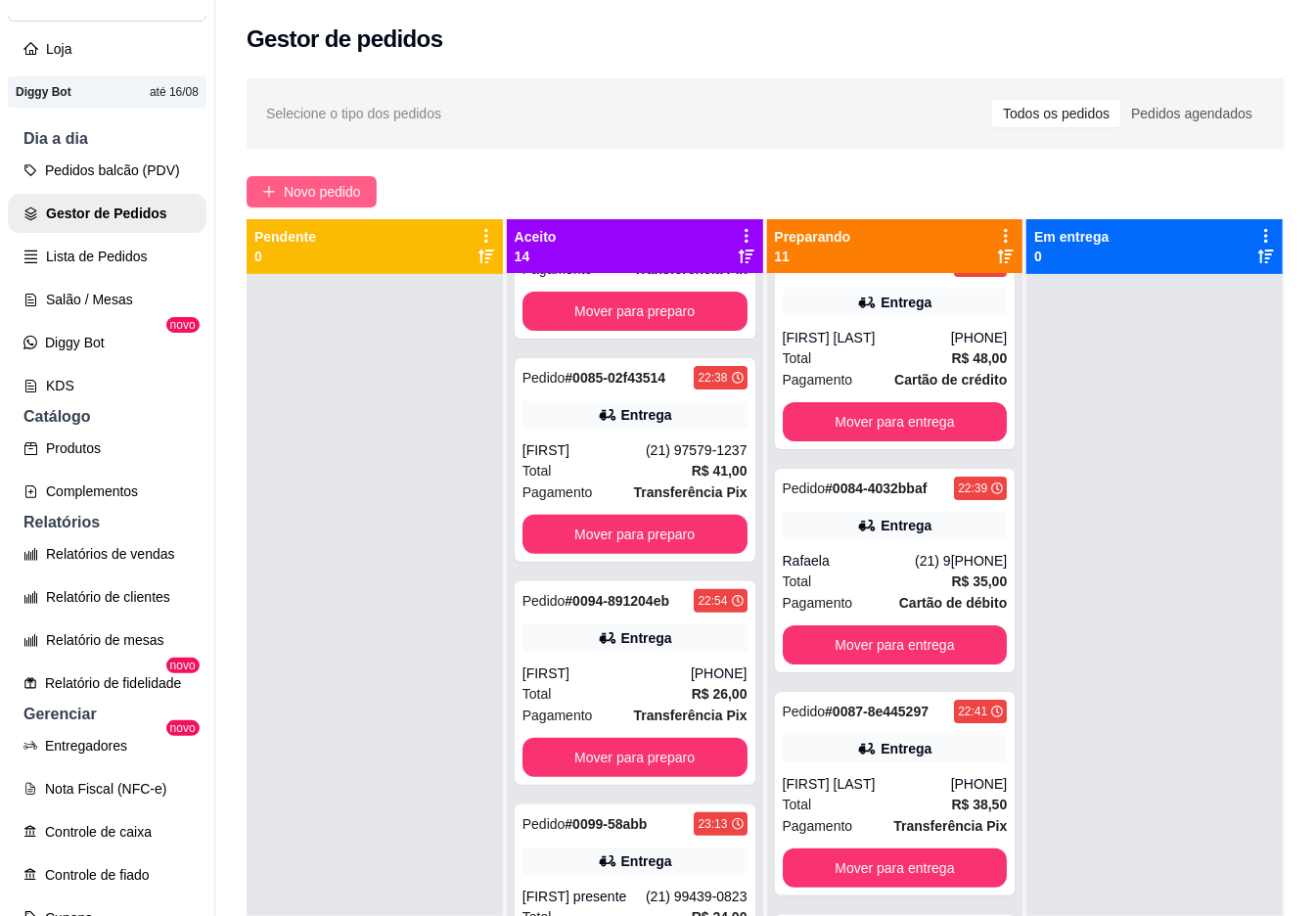 click on "Novo pedido" at bounding box center (322, 192) 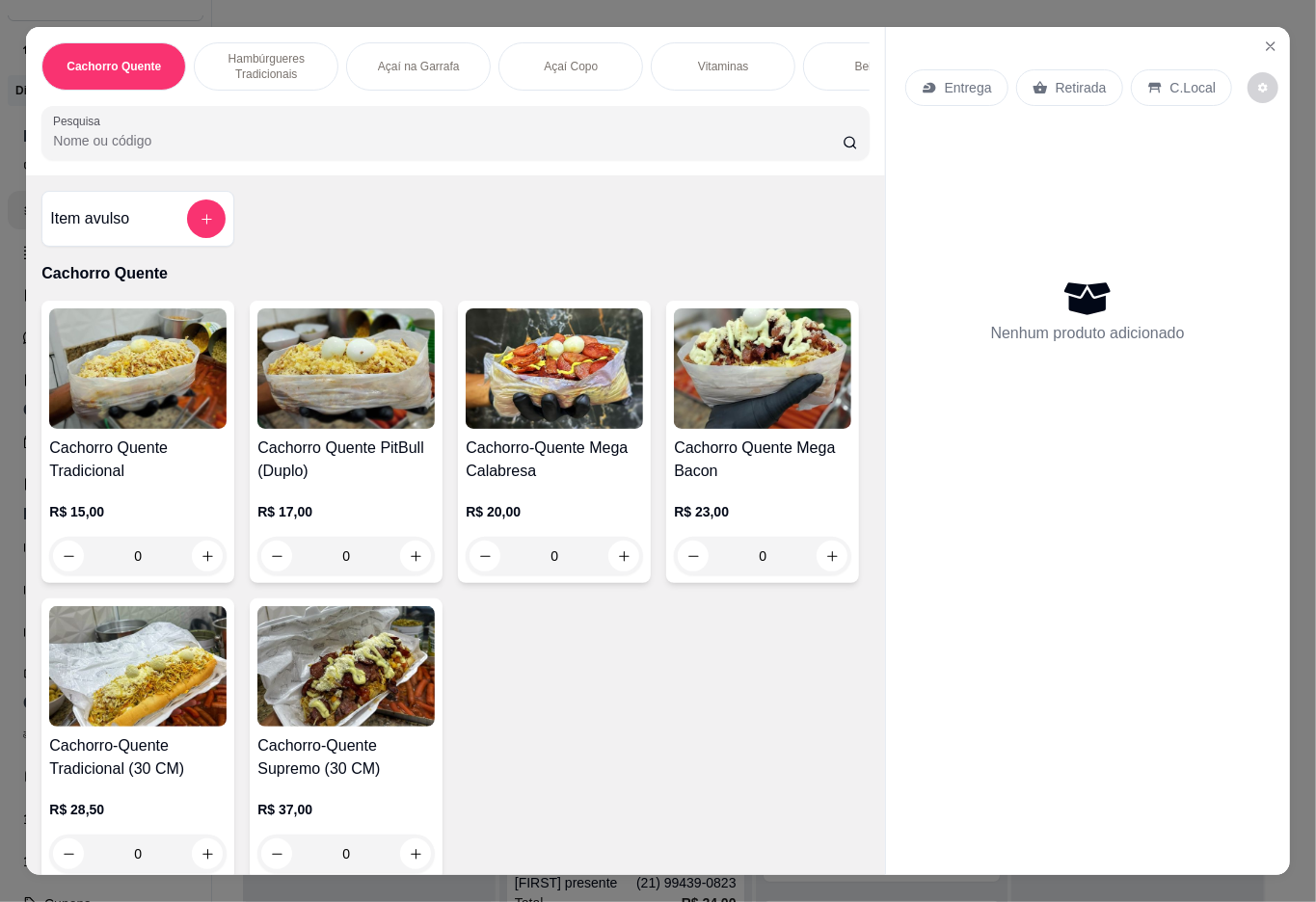 click on "0" at bounding box center (346, 556) 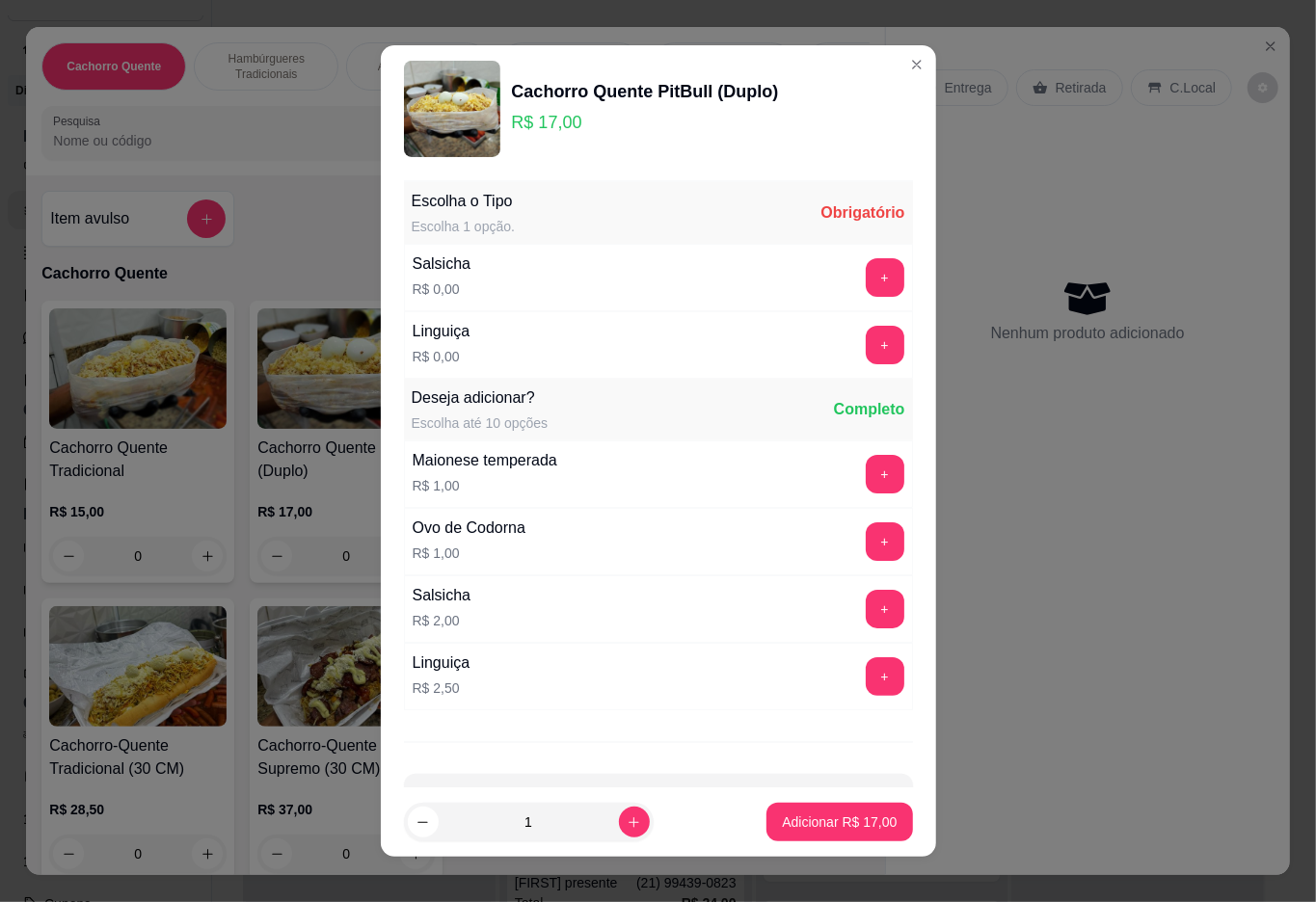 click on "+" at bounding box center (885, 278) 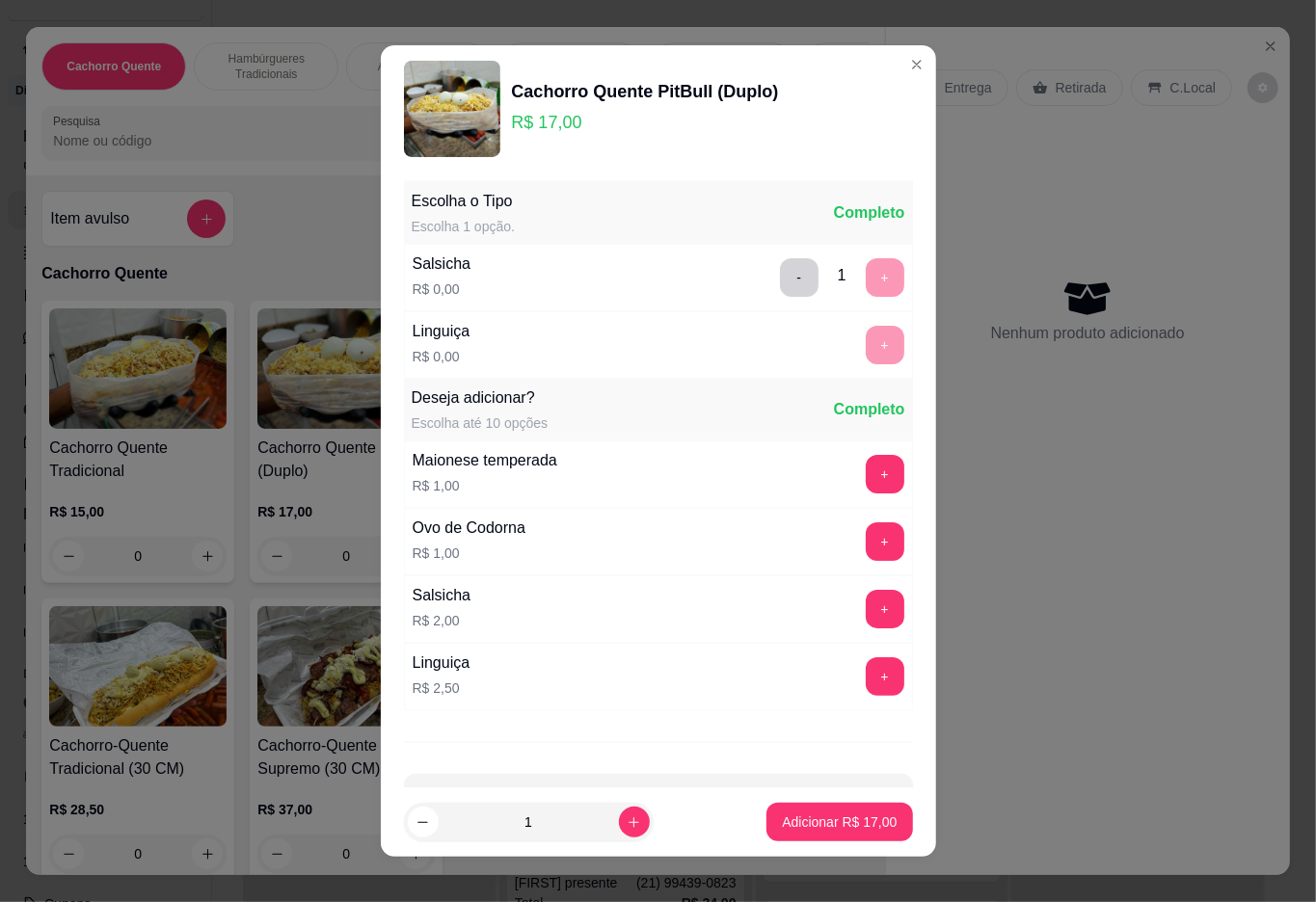 click on "Adicionar   R$ 17,00" at bounding box center (839, 822) 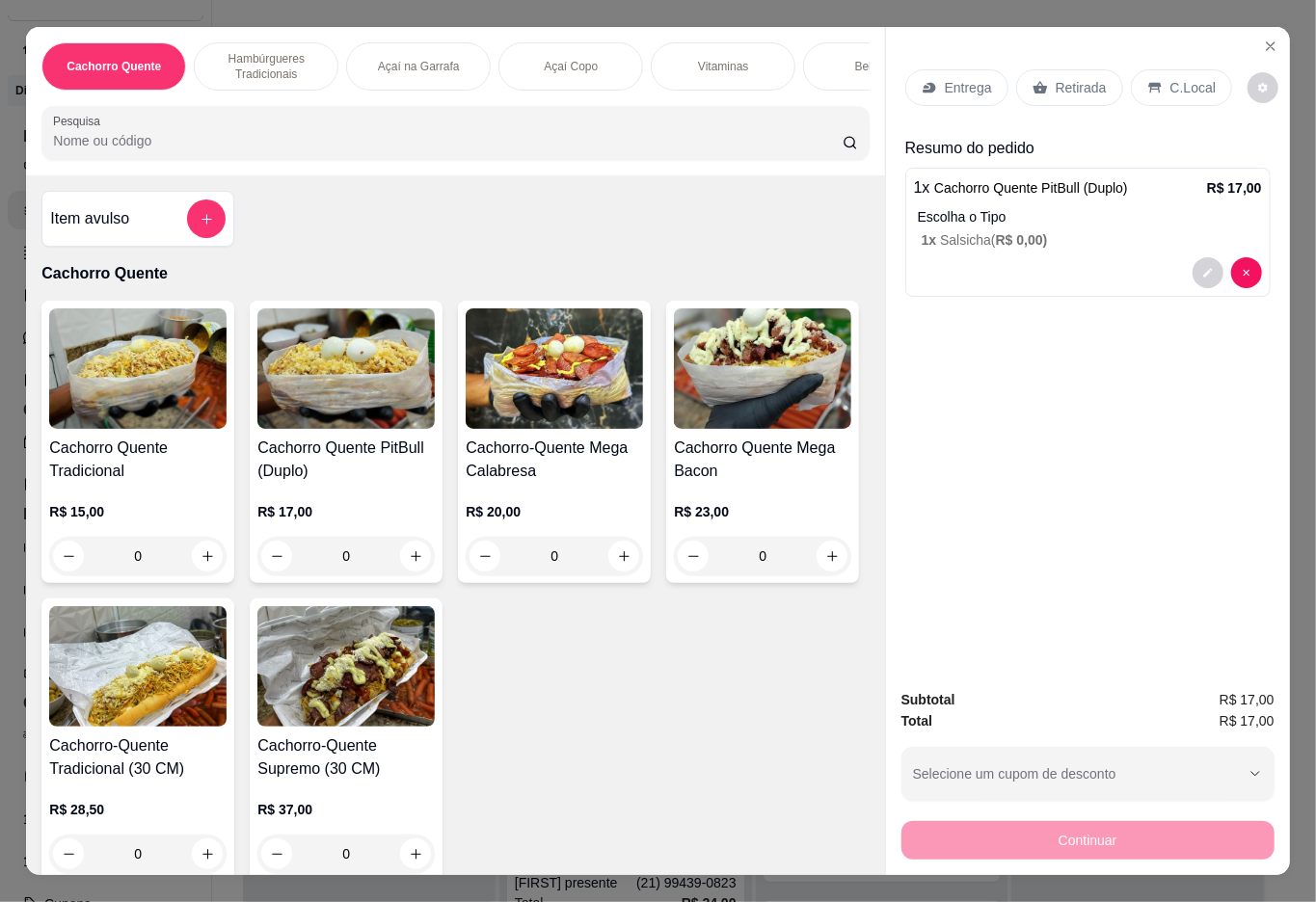 click on "Bebidas" at bounding box center (875, 66) 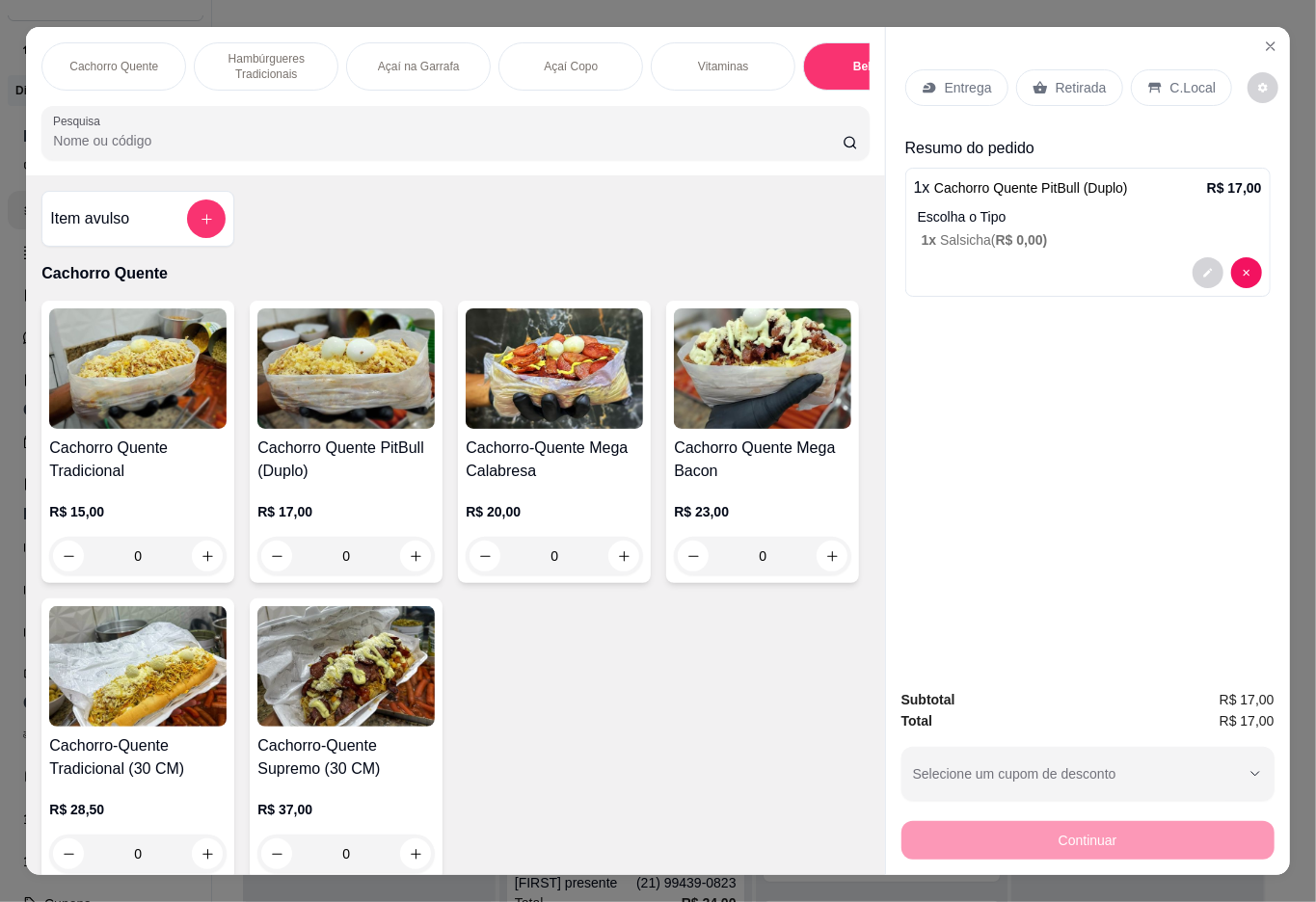 scroll, scrollTop: 3347, scrollLeft: 0, axis: vertical 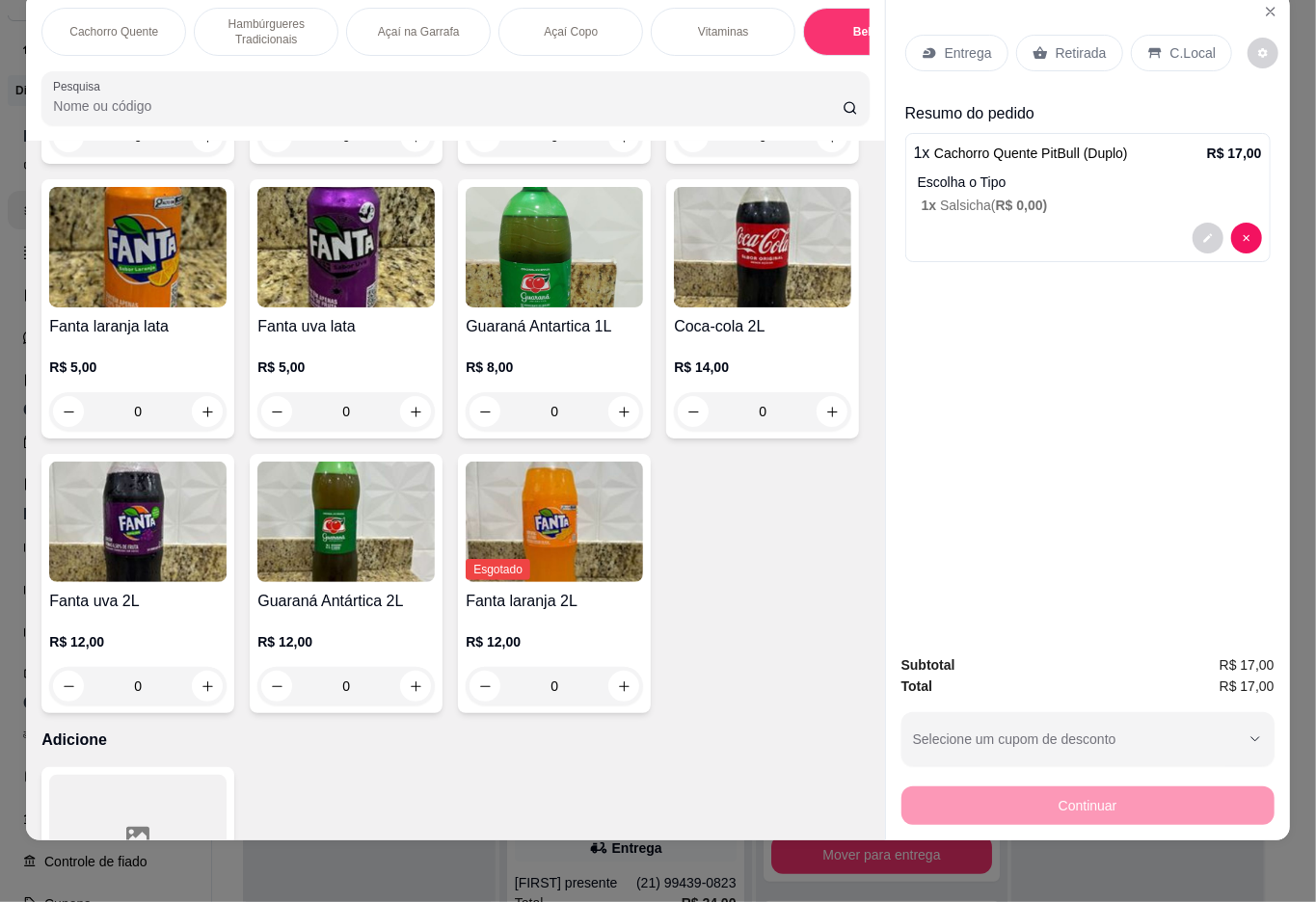 click 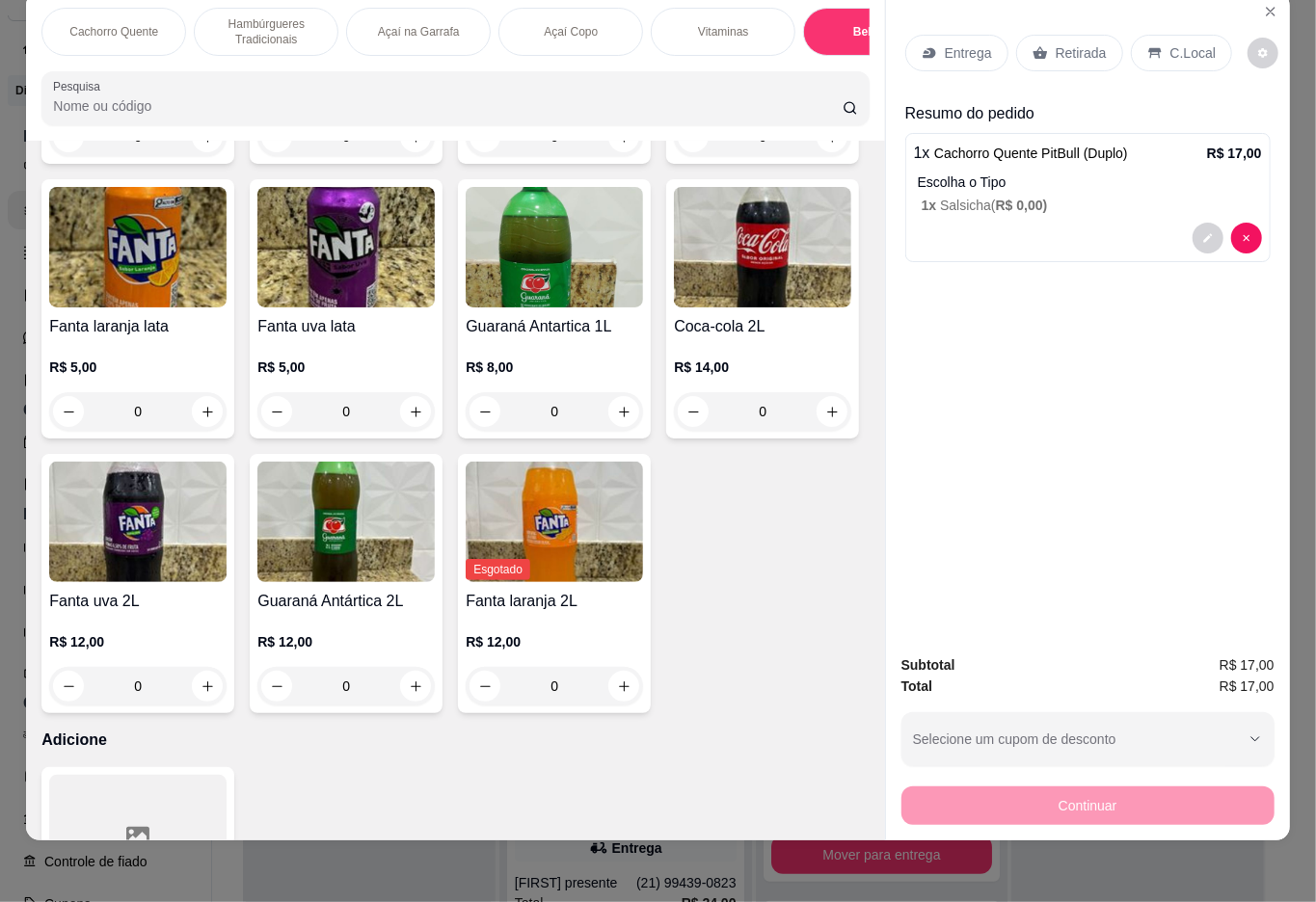click 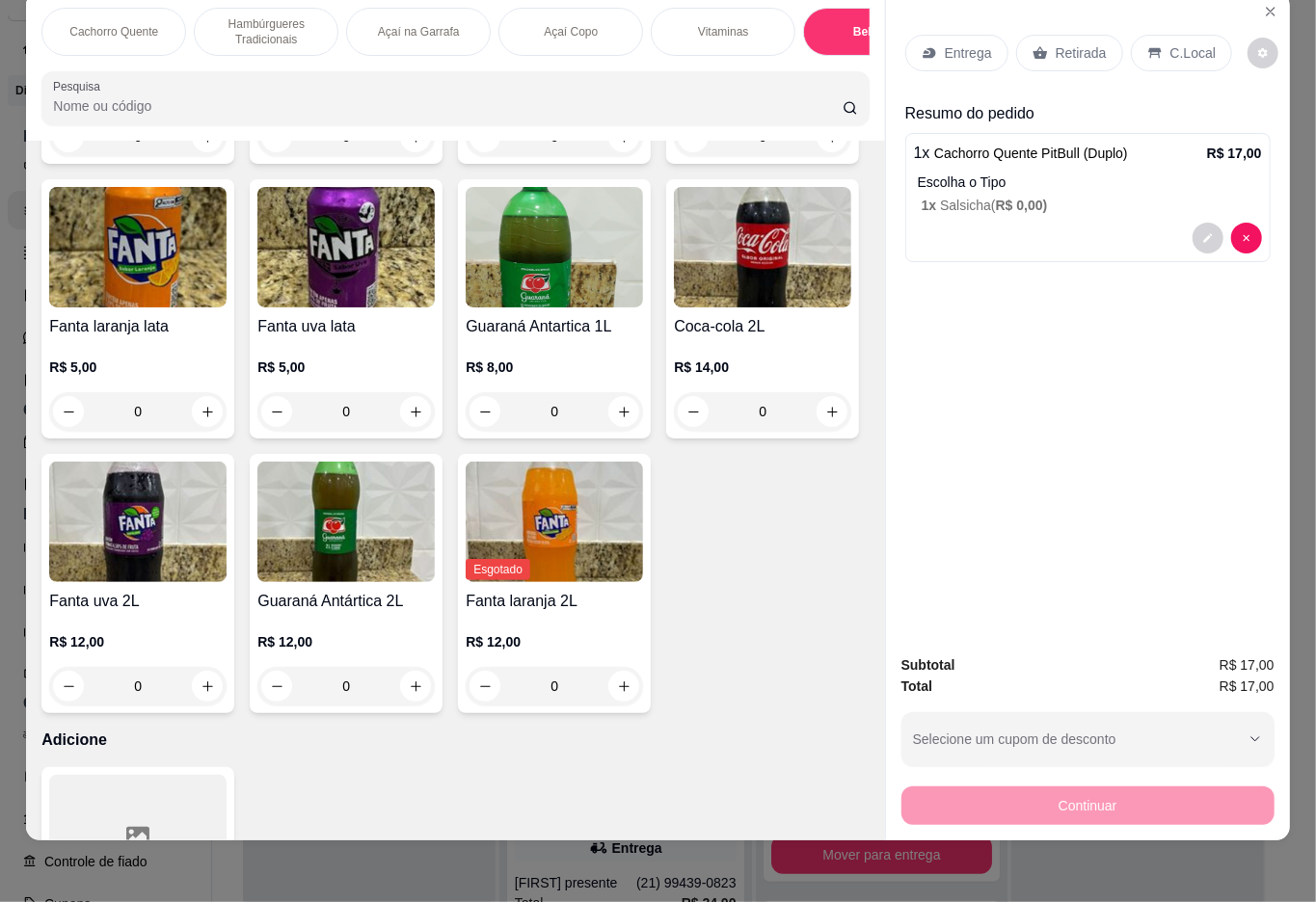 type on "1" 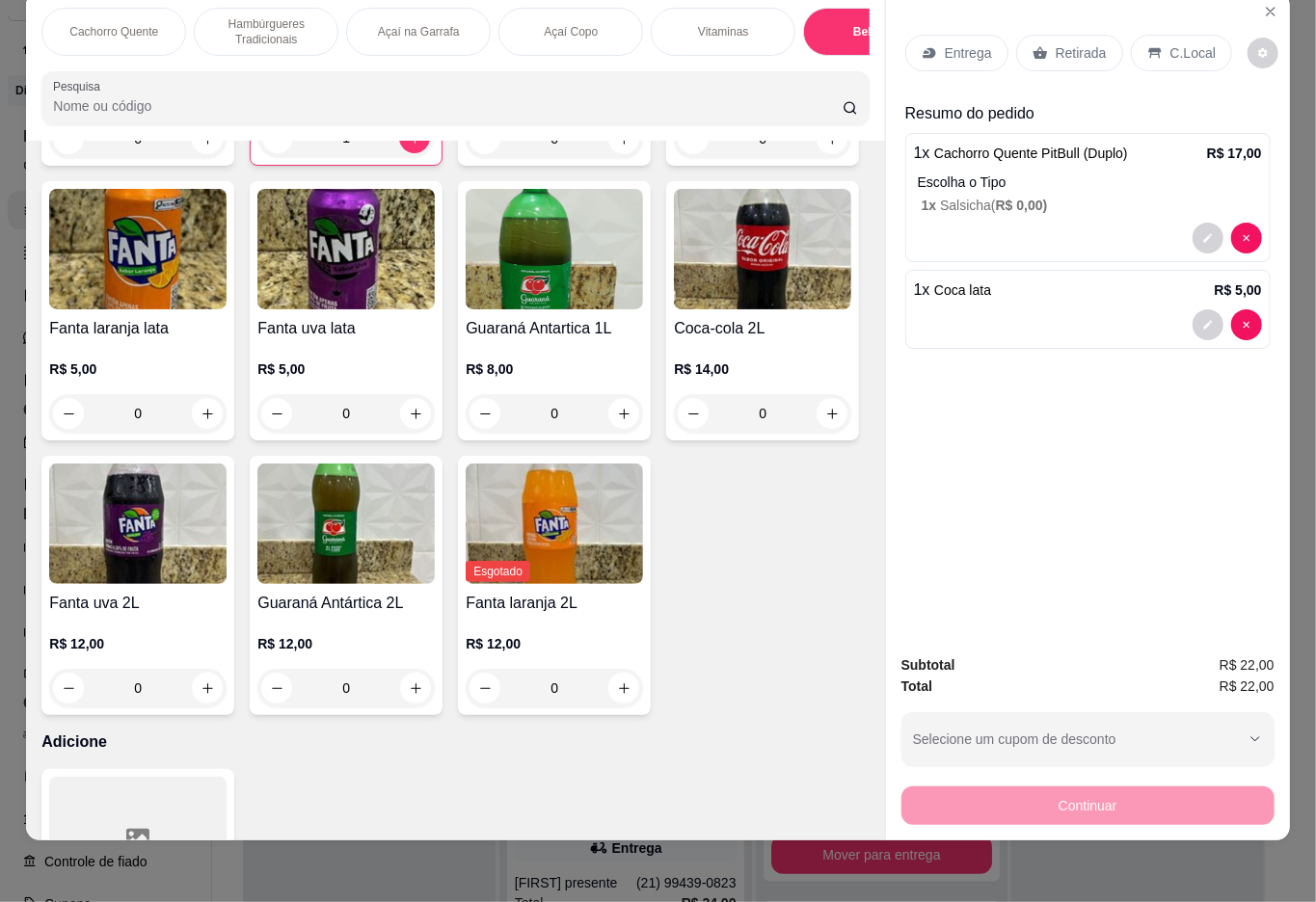 click on "Retirada" at bounding box center (1081, 53) 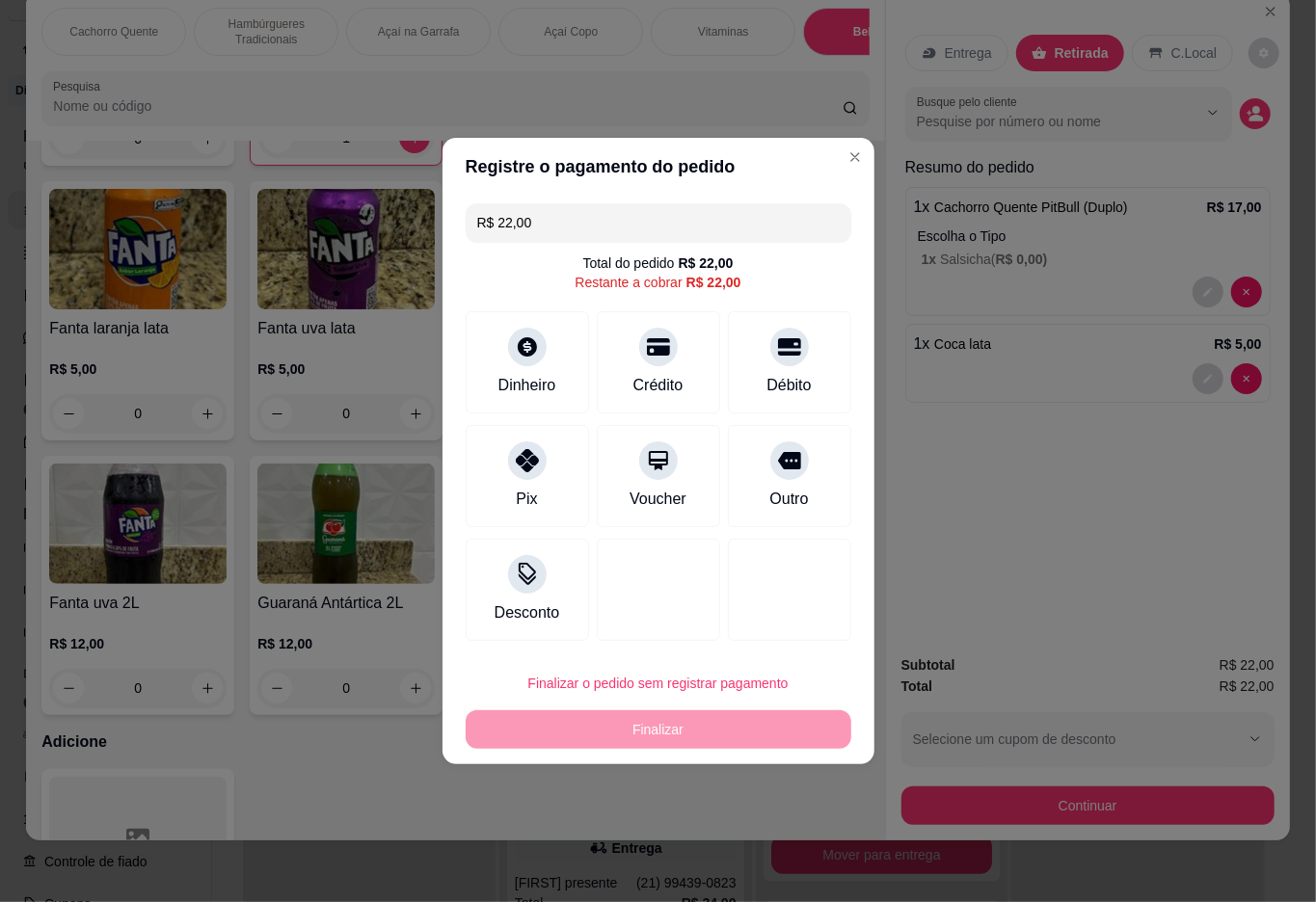 click on "R$ 22,00" at bounding box center (658, 223) 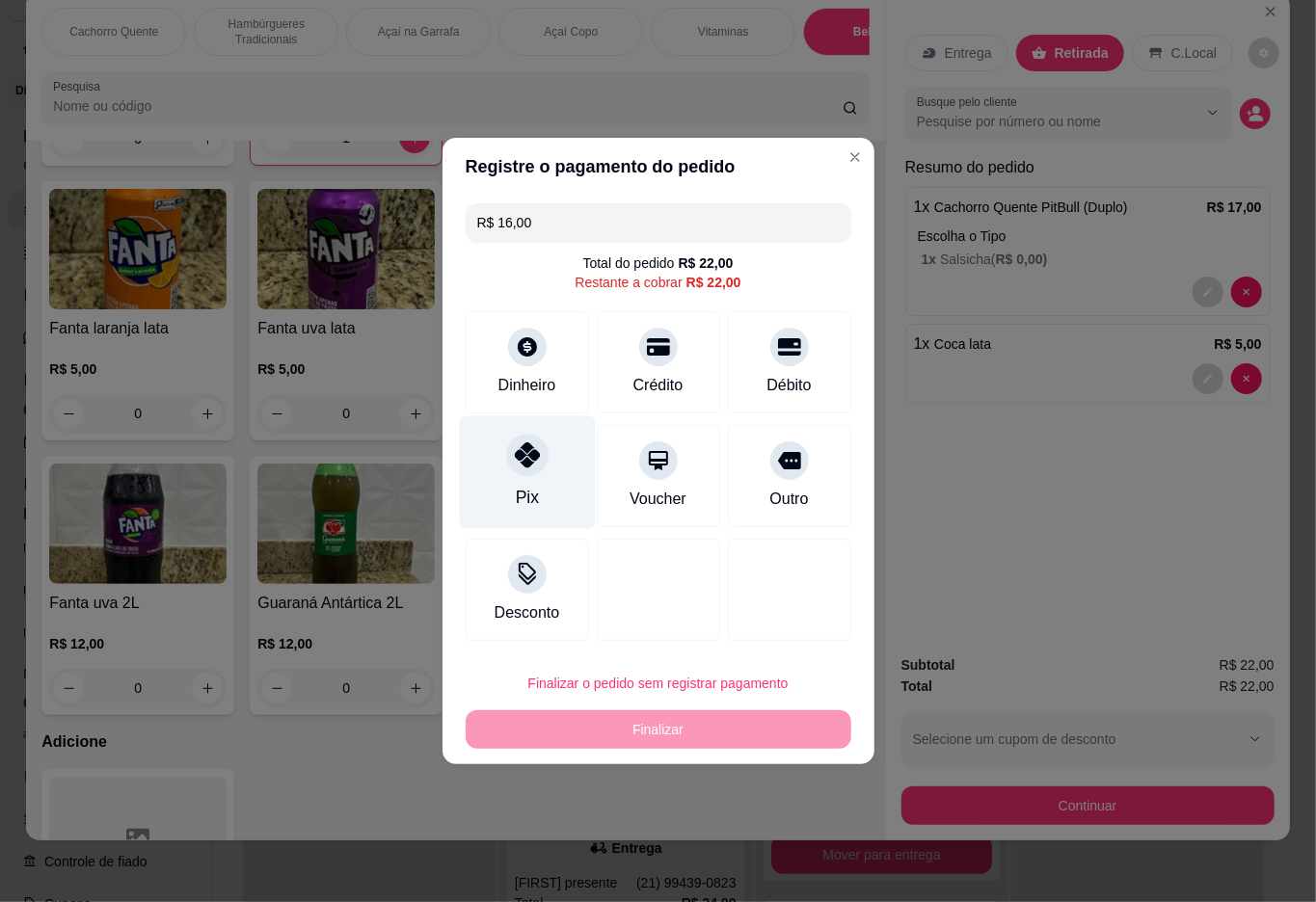 click 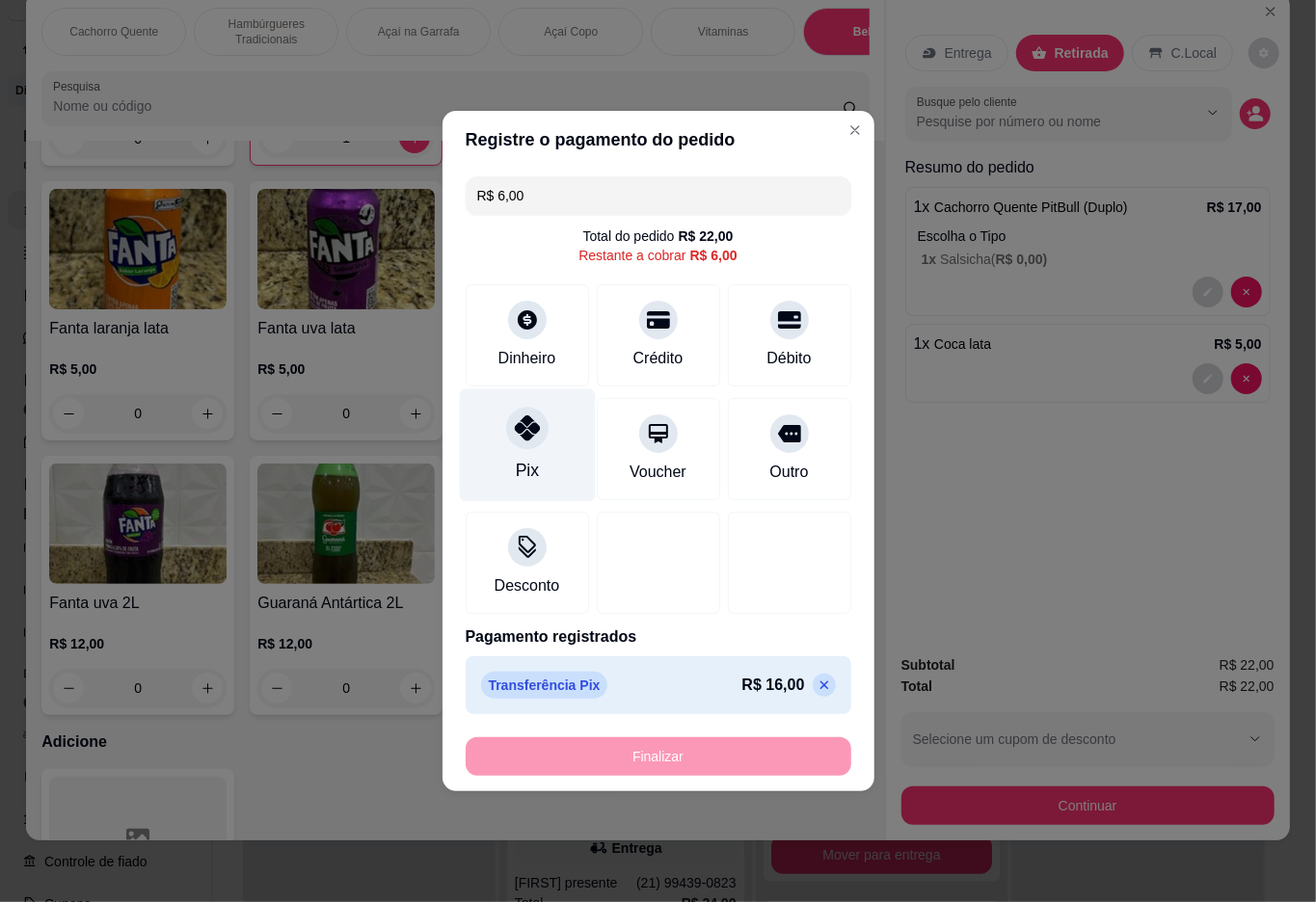 click on "Cachorro Quente Hambúrgueres Tradicionais Açaí na Garrafa Açaí Copo Vitaminas Bebidas Adicione Pesquisa" at bounding box center [455, 66] 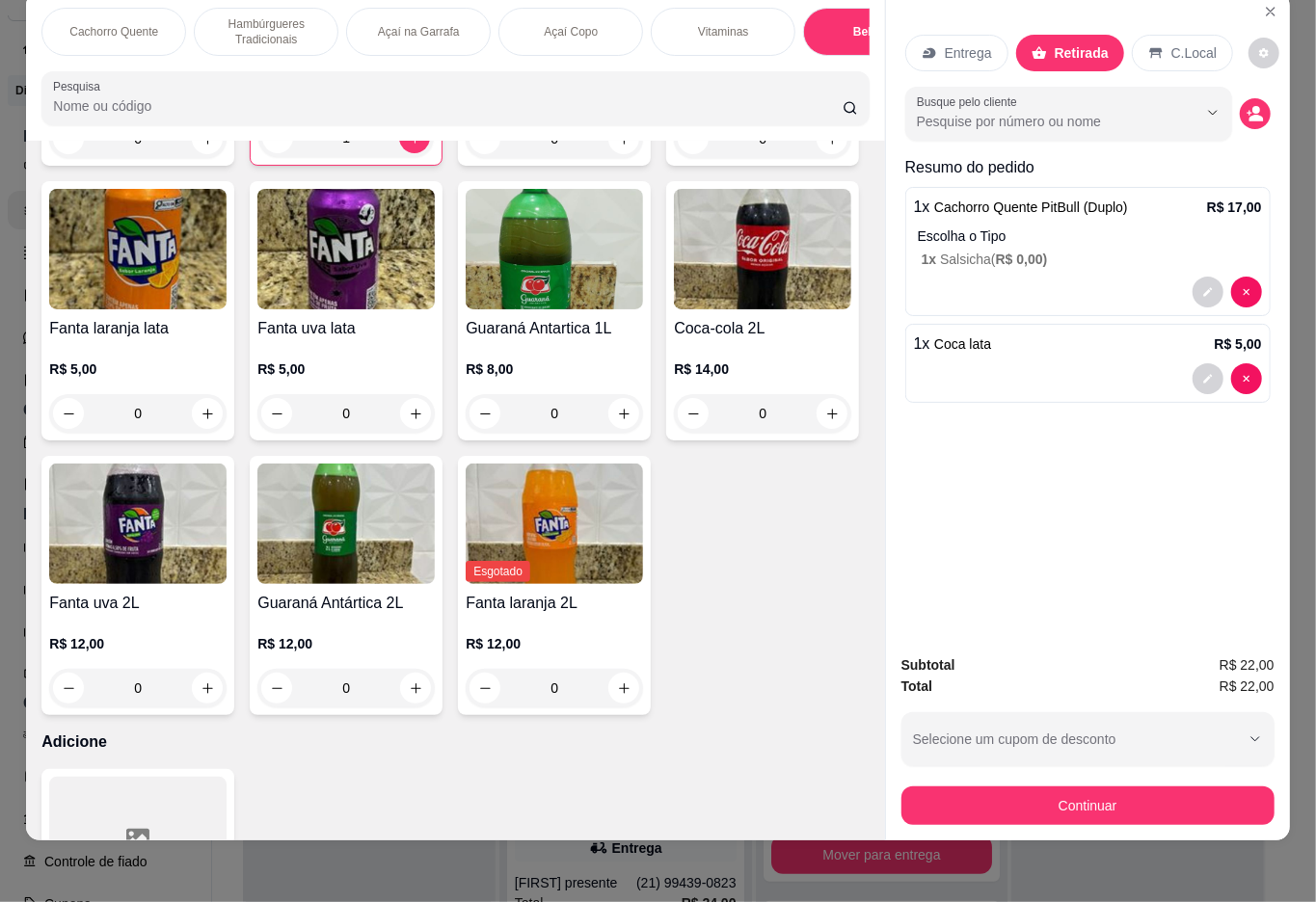 click on "Selecione um cupom de desconto" at bounding box center [1088, 739] 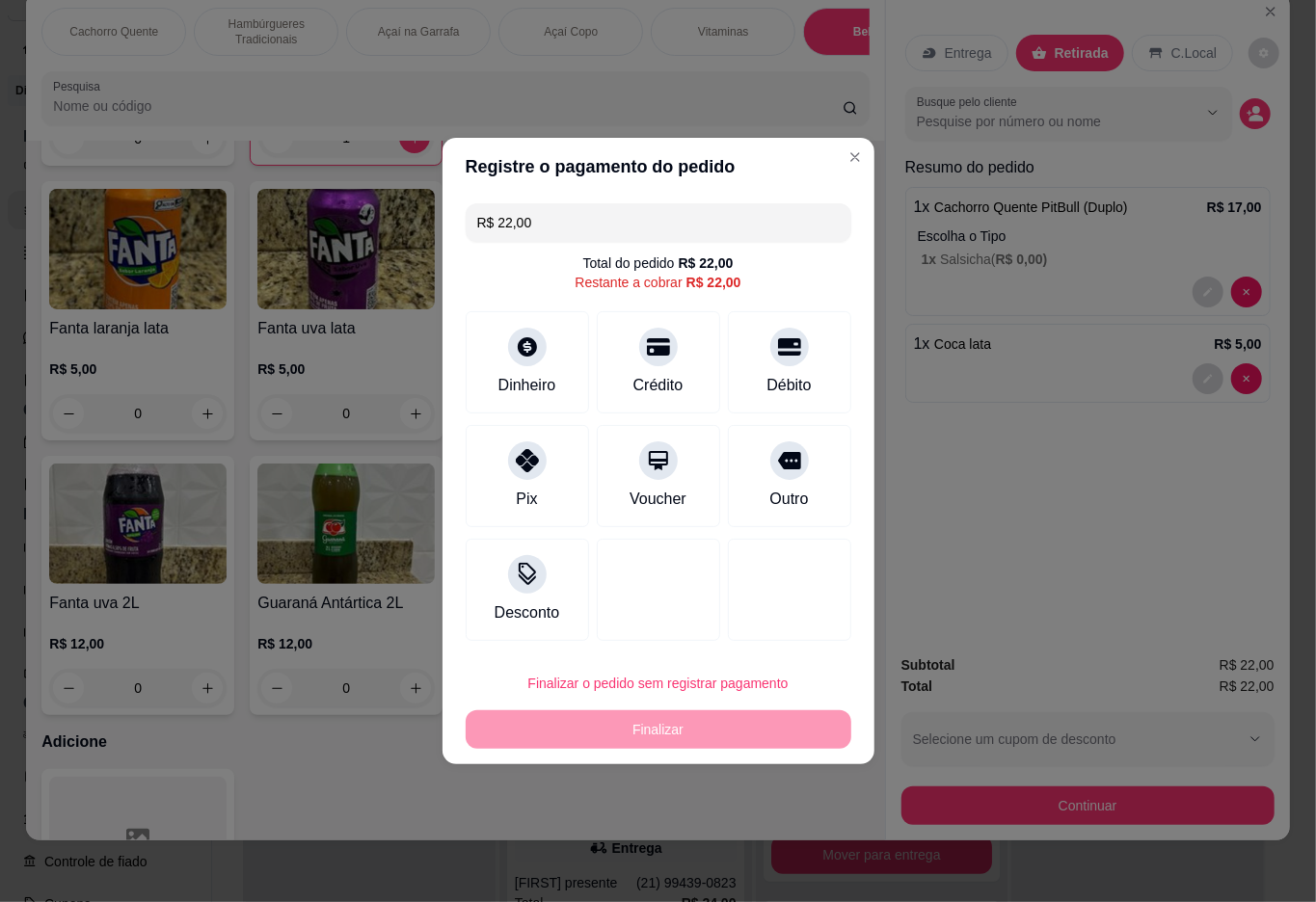 click on "R$ 22,00" at bounding box center [658, 223] 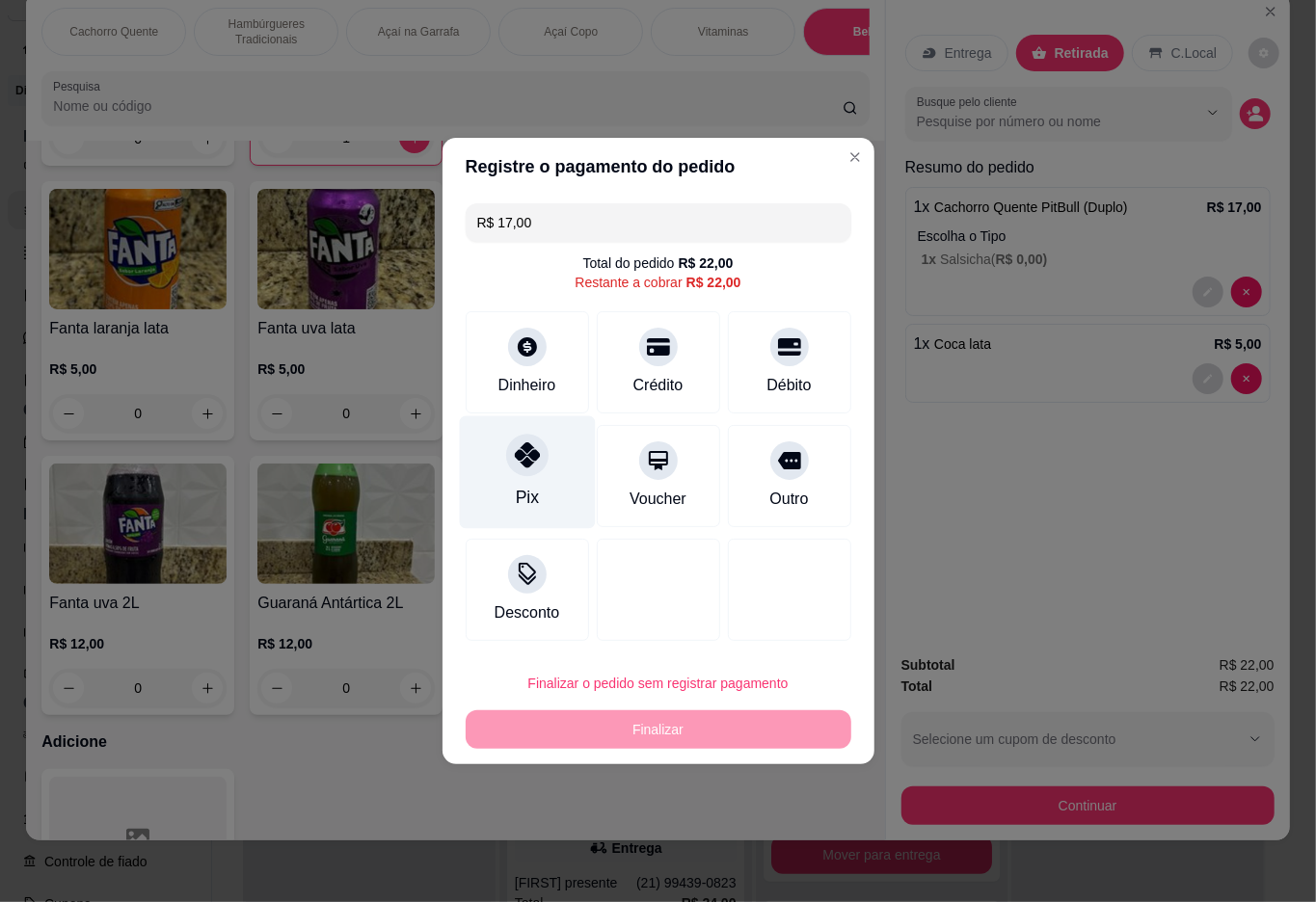 click 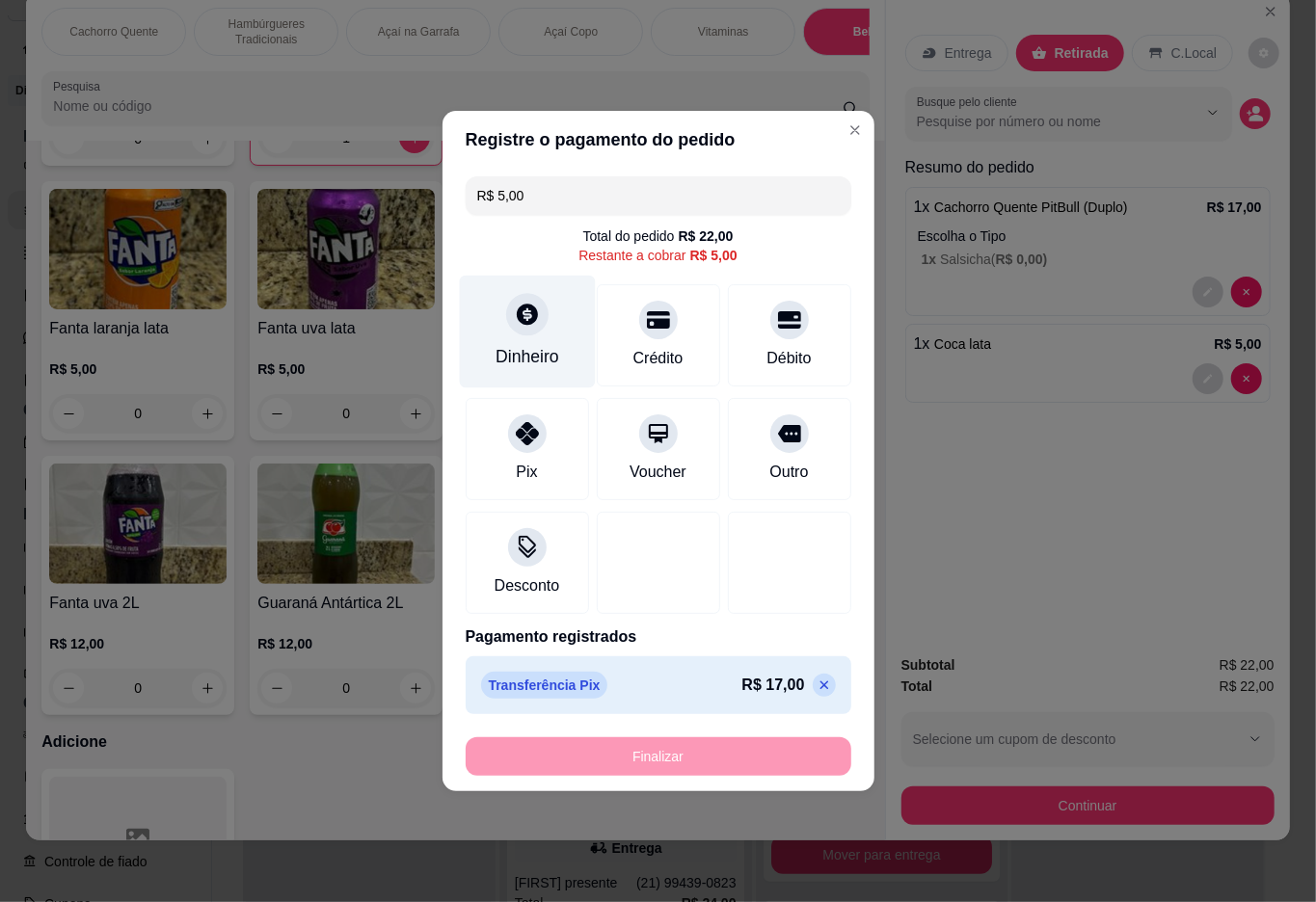 click 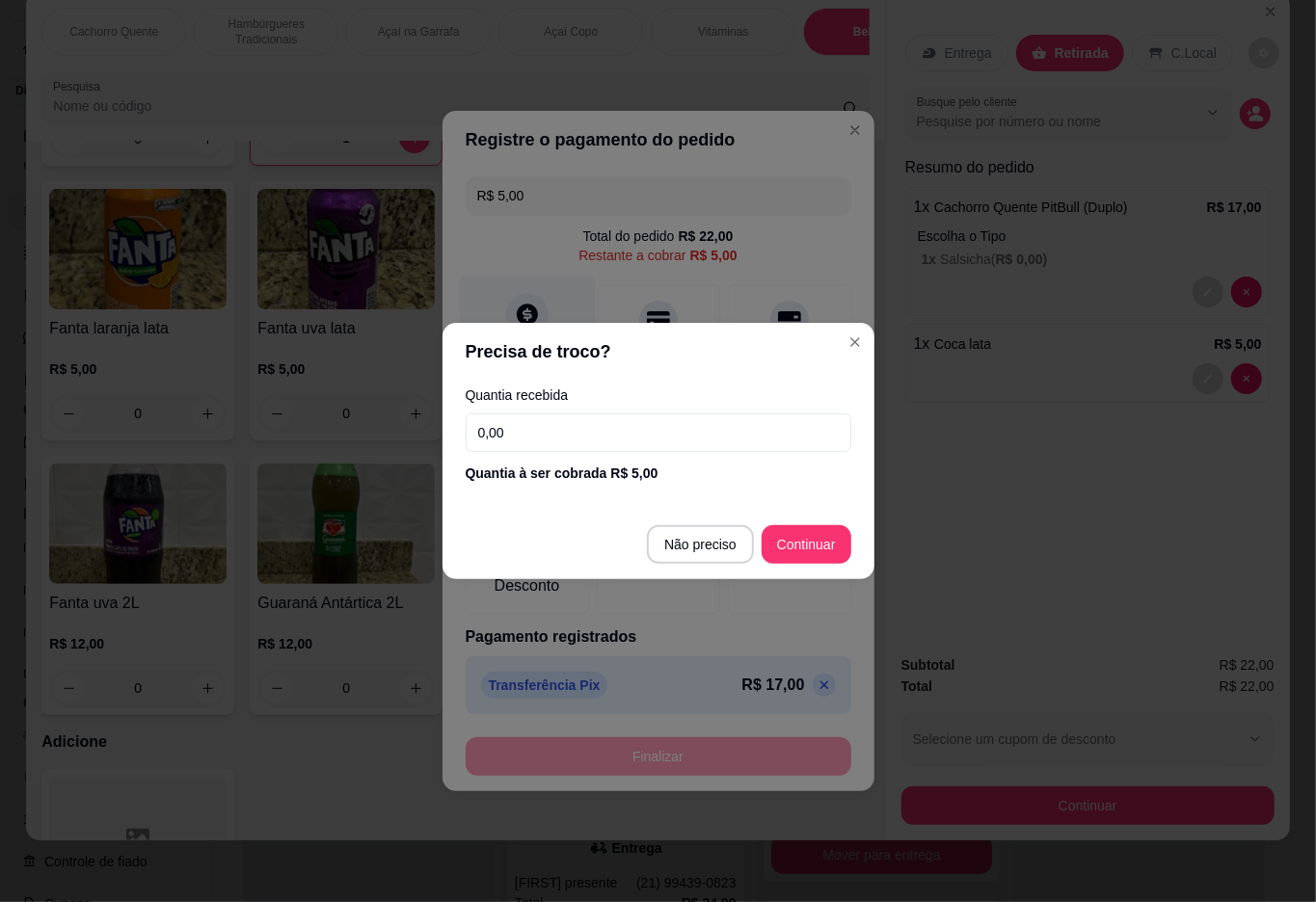 click at bounding box center (658, 563) 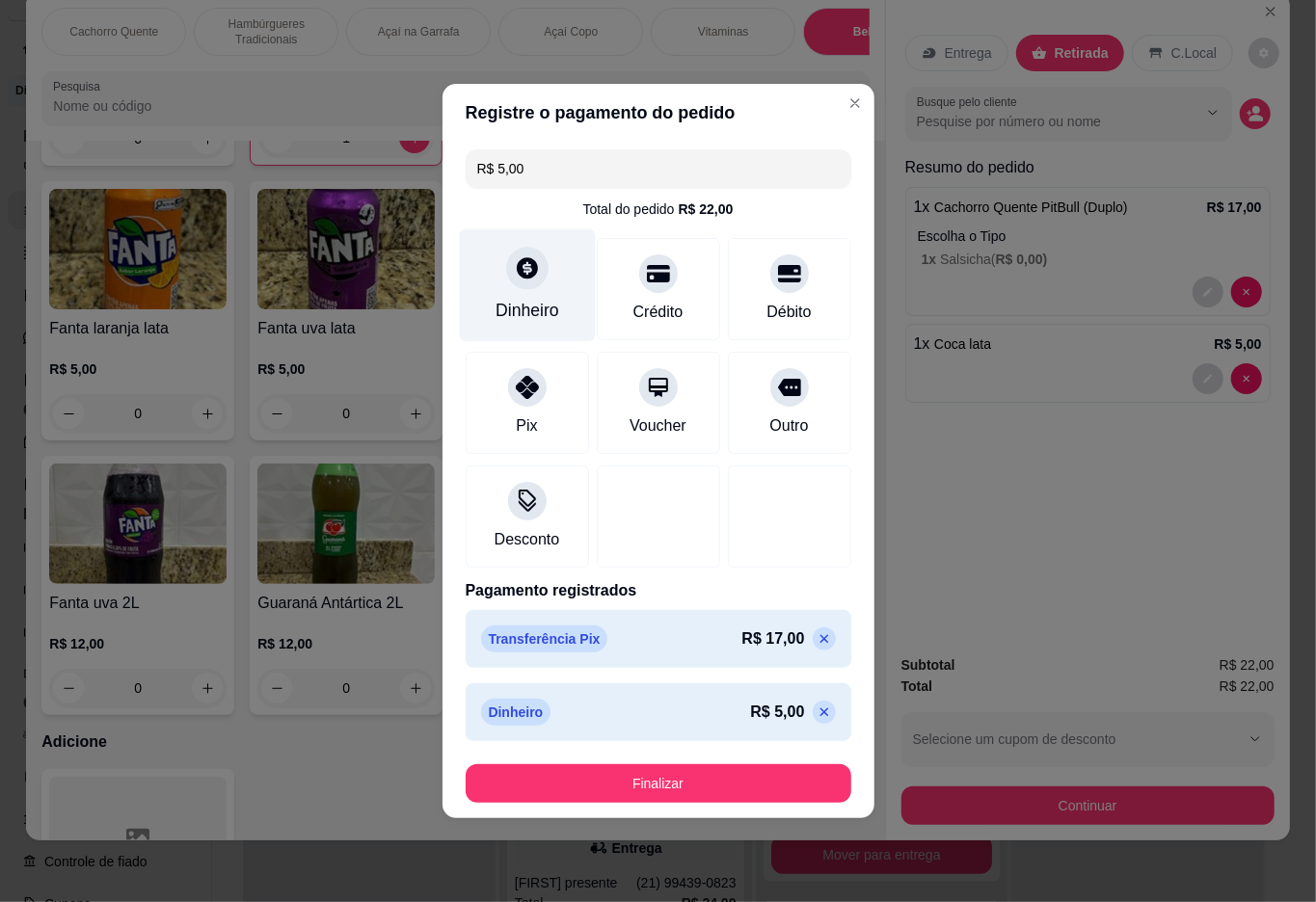 type on "R$ 0,00" 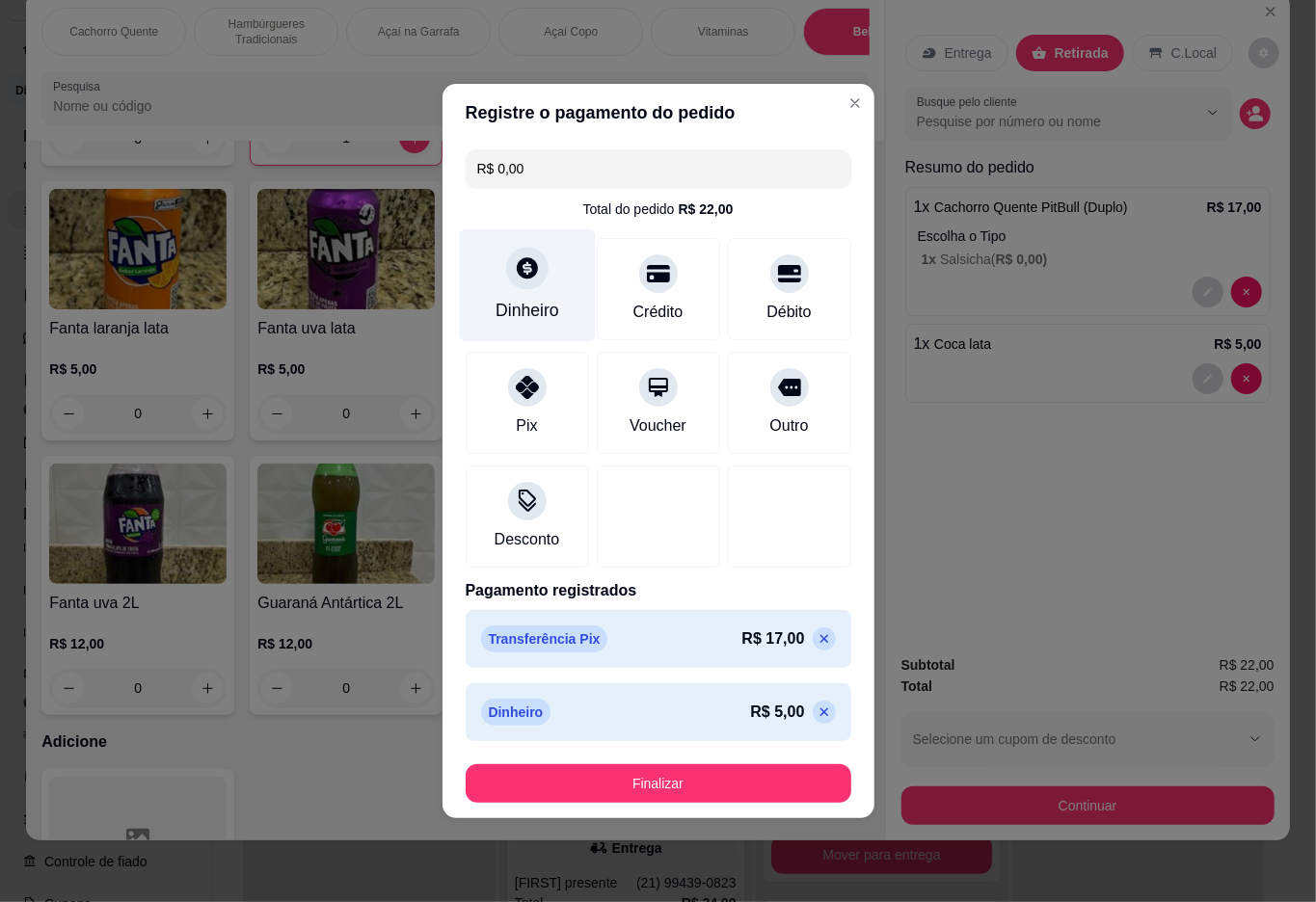 click on "Finalizar" at bounding box center (658, 783) 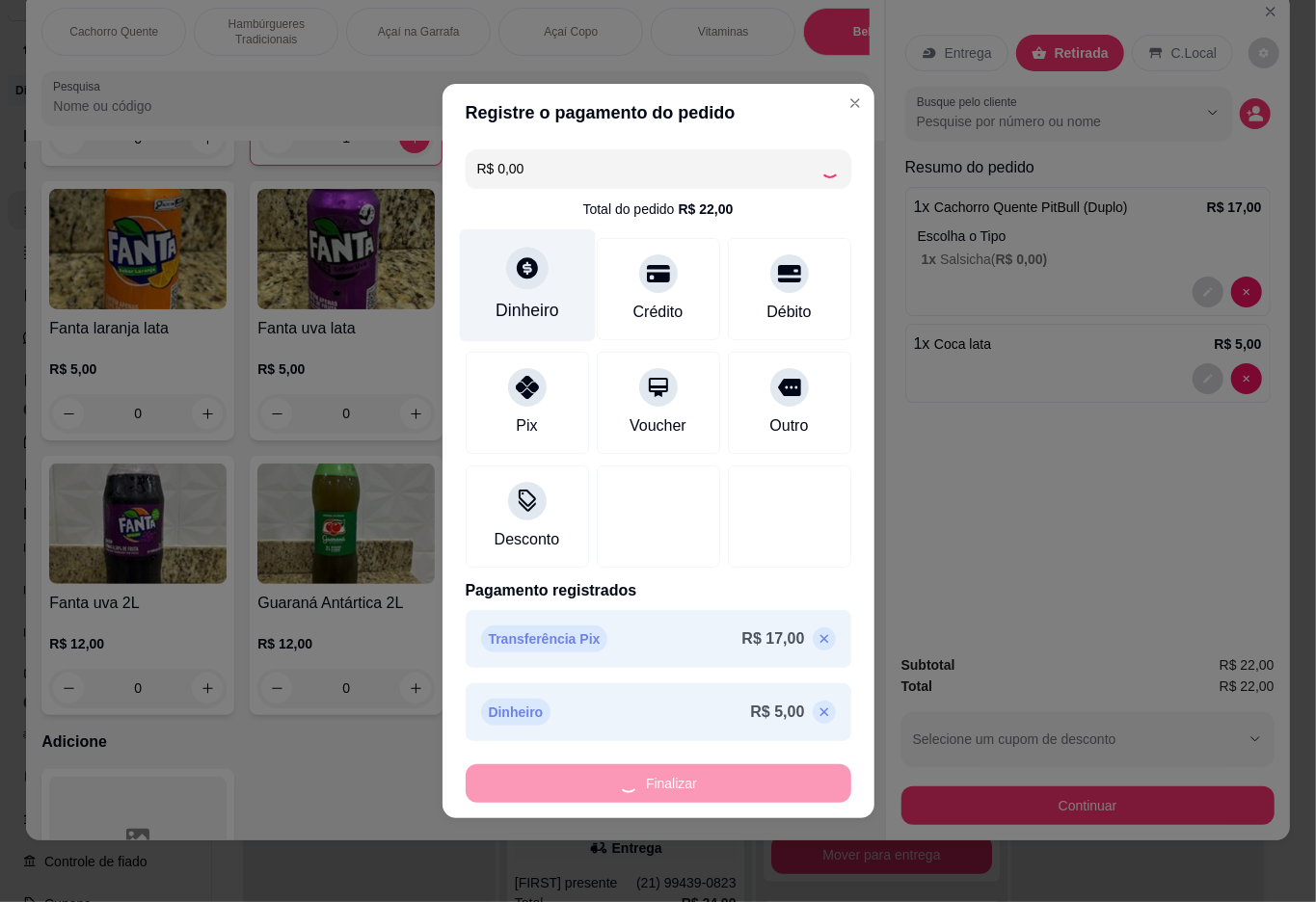 type on "0" 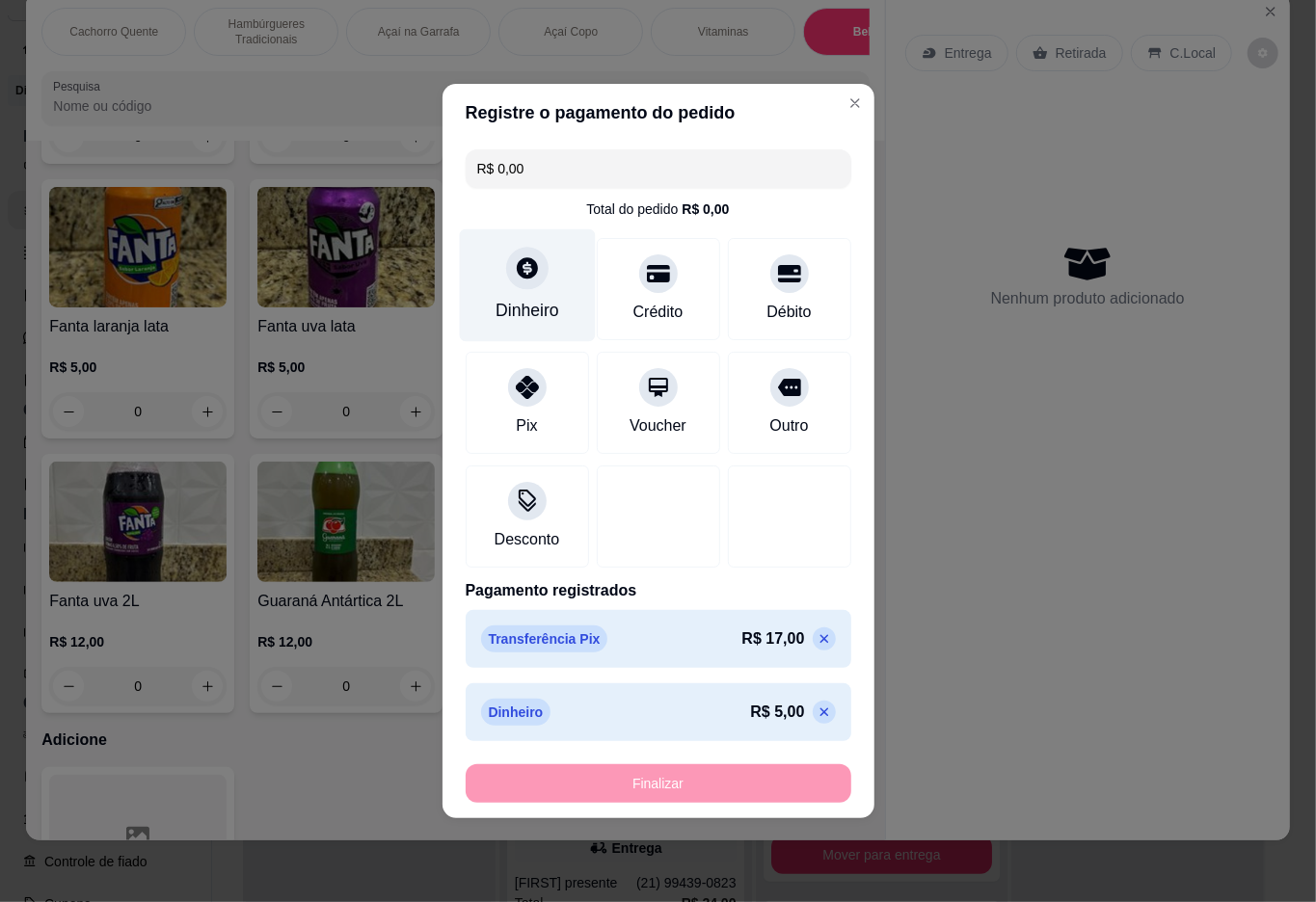 type on "-R$ 22,00" 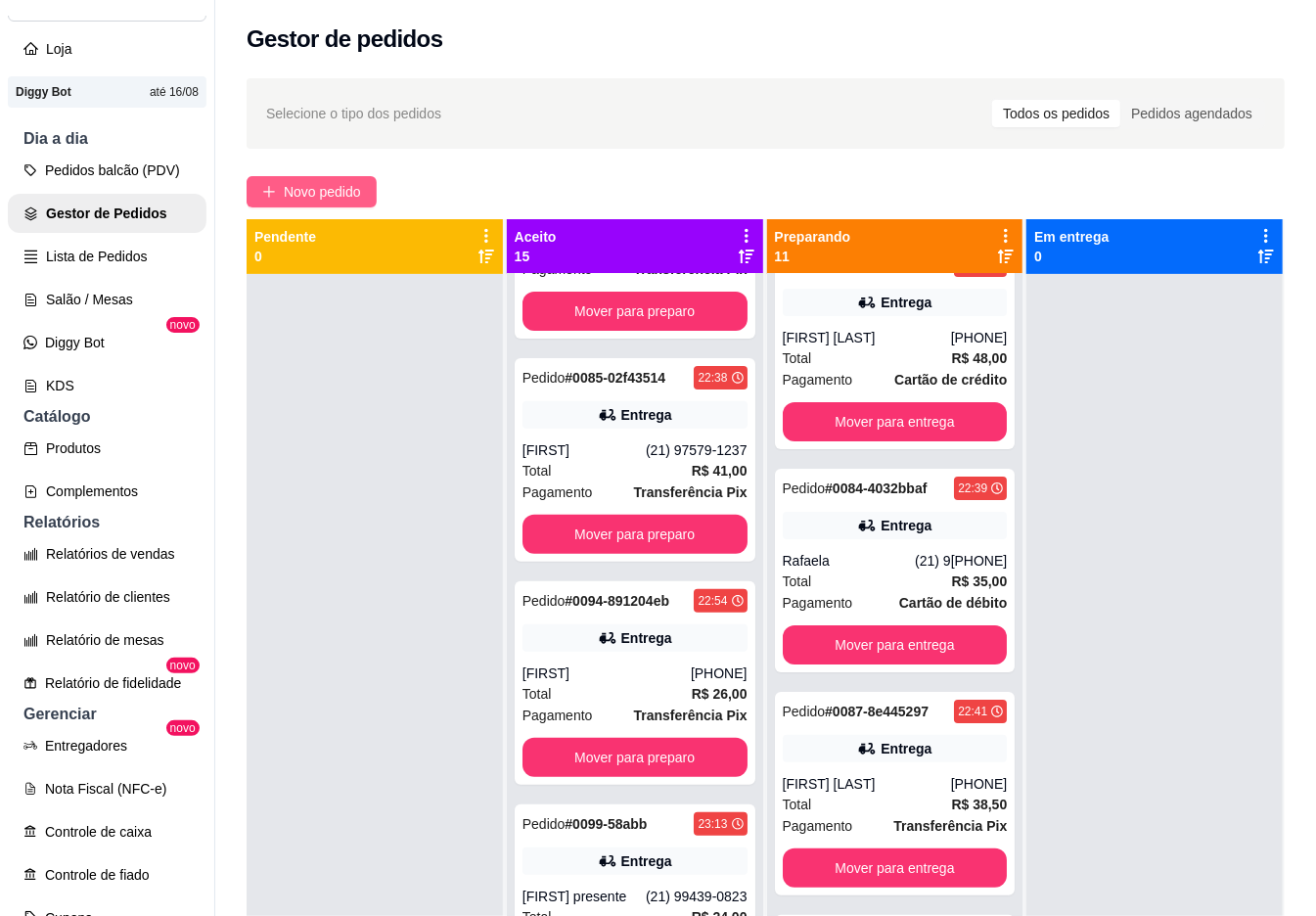 click on "Novo pedido" at bounding box center [322, 192] 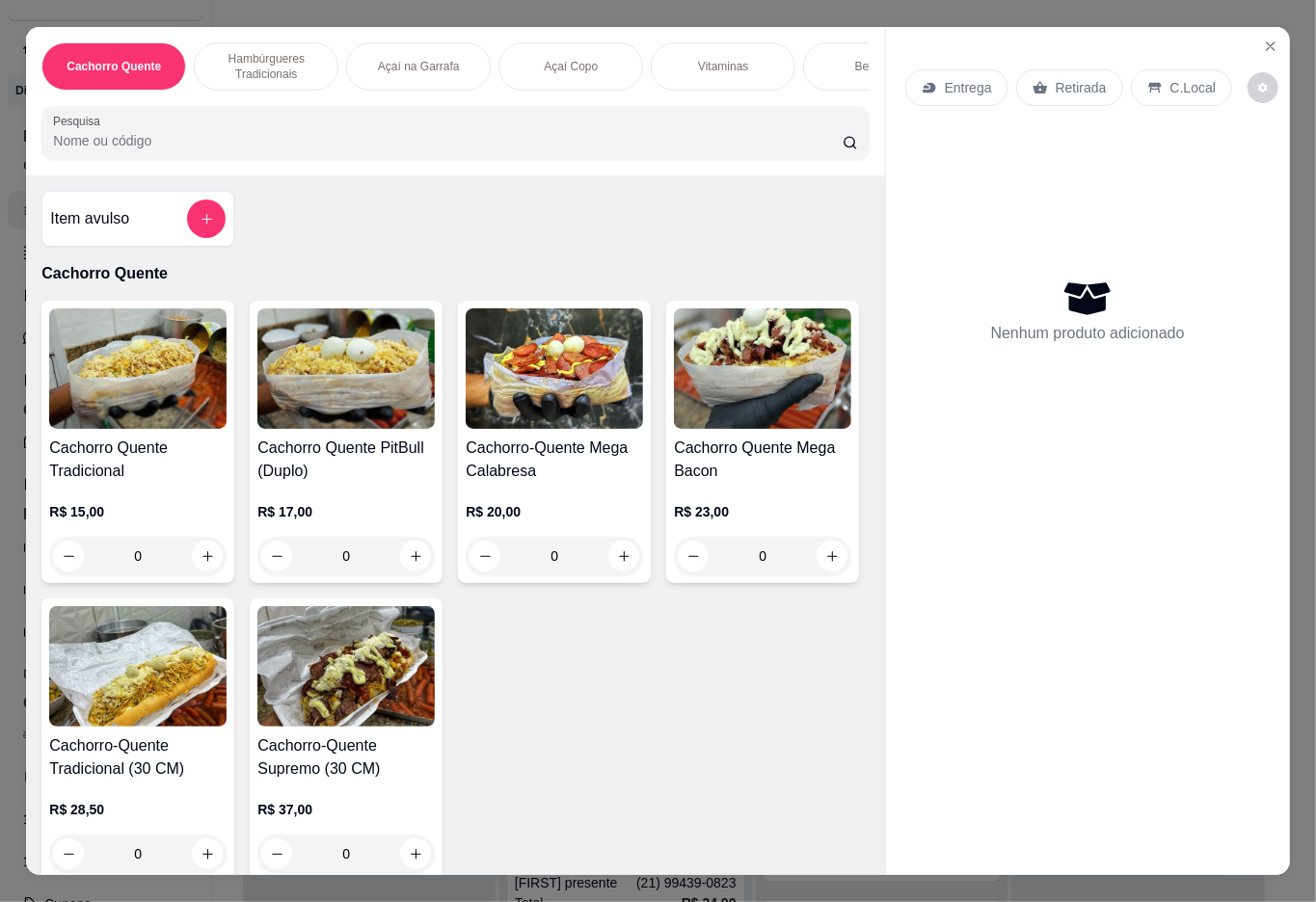 click on "Hambúrgueres Tradicionais" at bounding box center (266, 66) 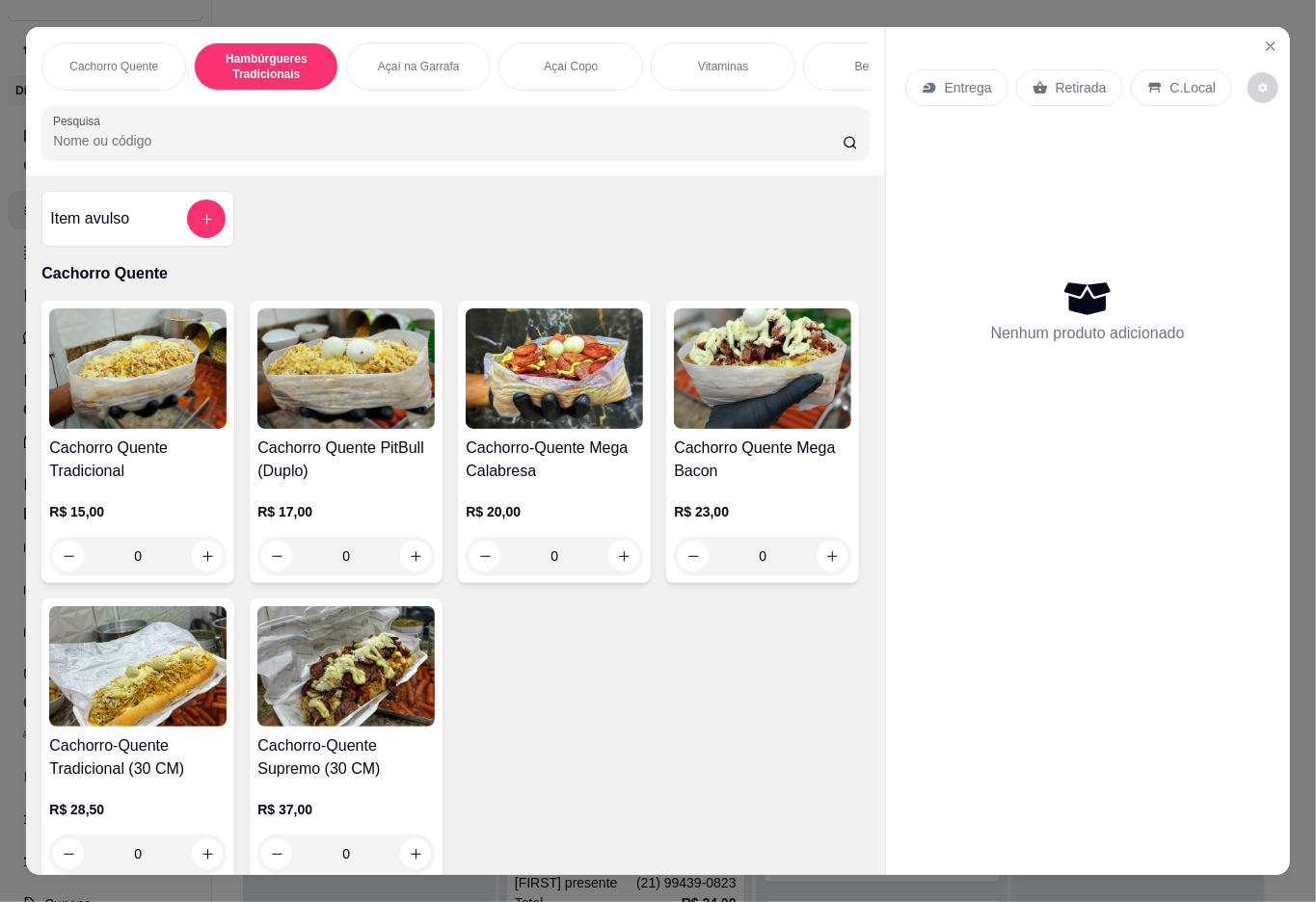 scroll, scrollTop: 722, scrollLeft: 0, axis: vertical 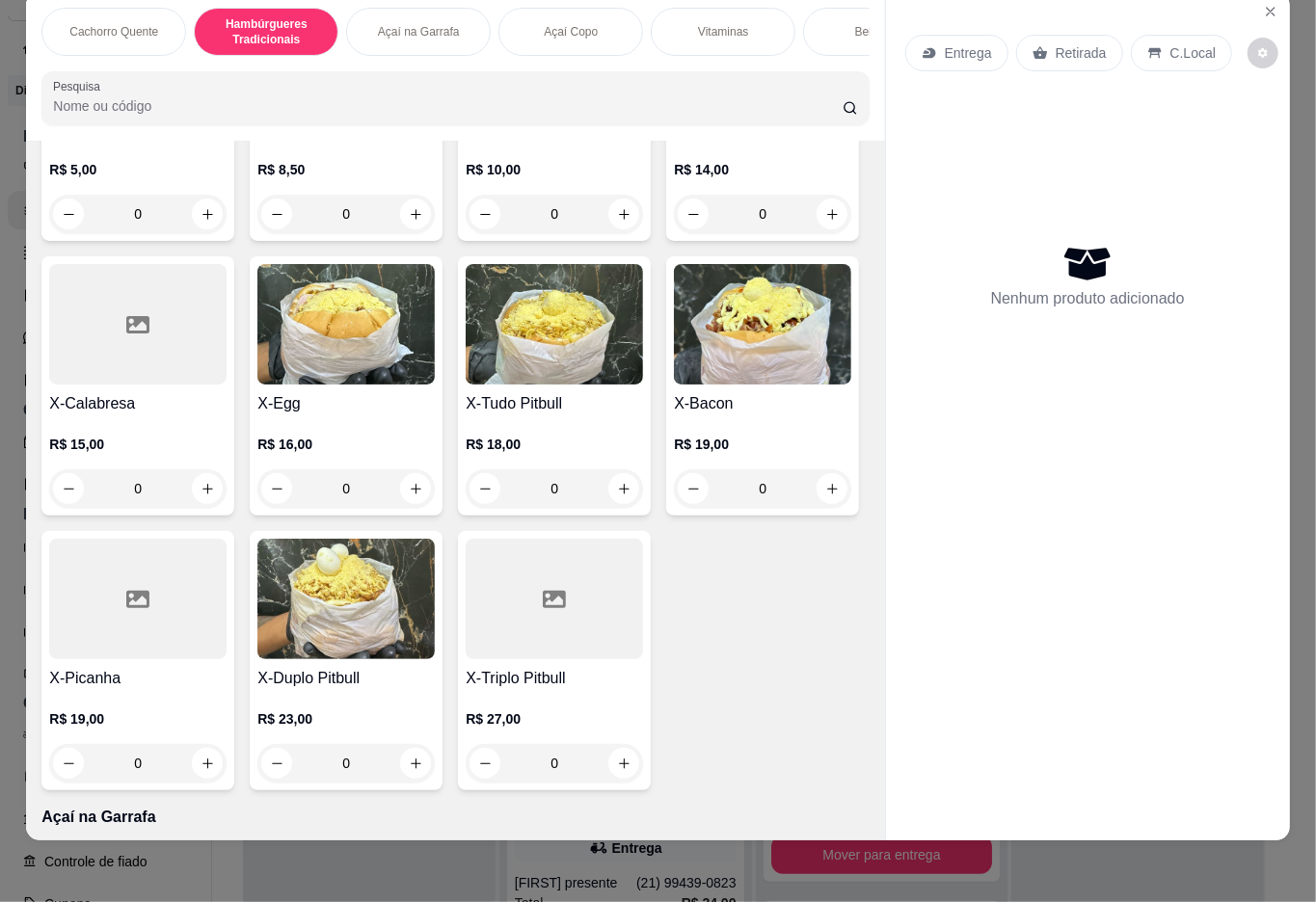 click on "0" at bounding box center [763, 214] 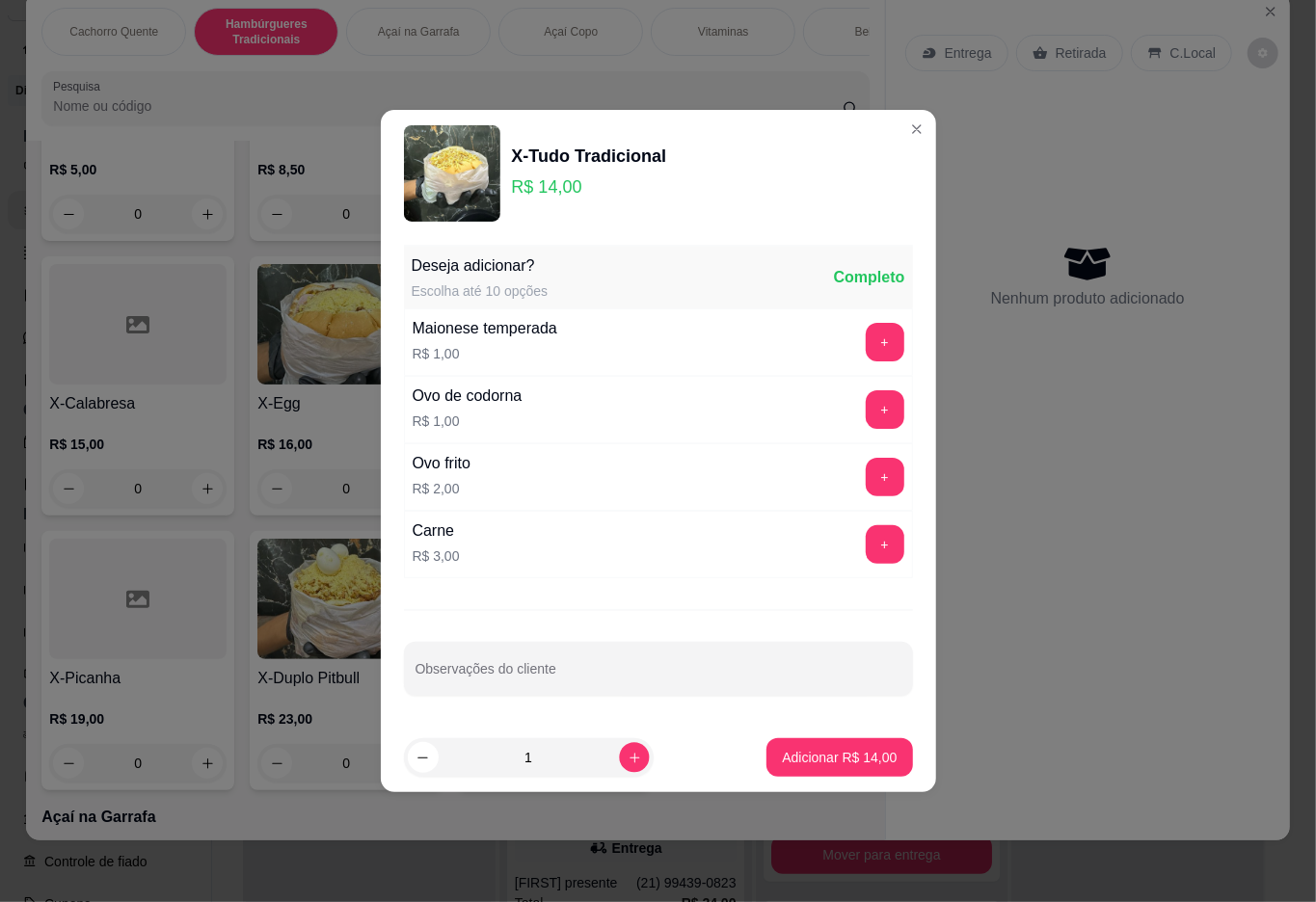 click 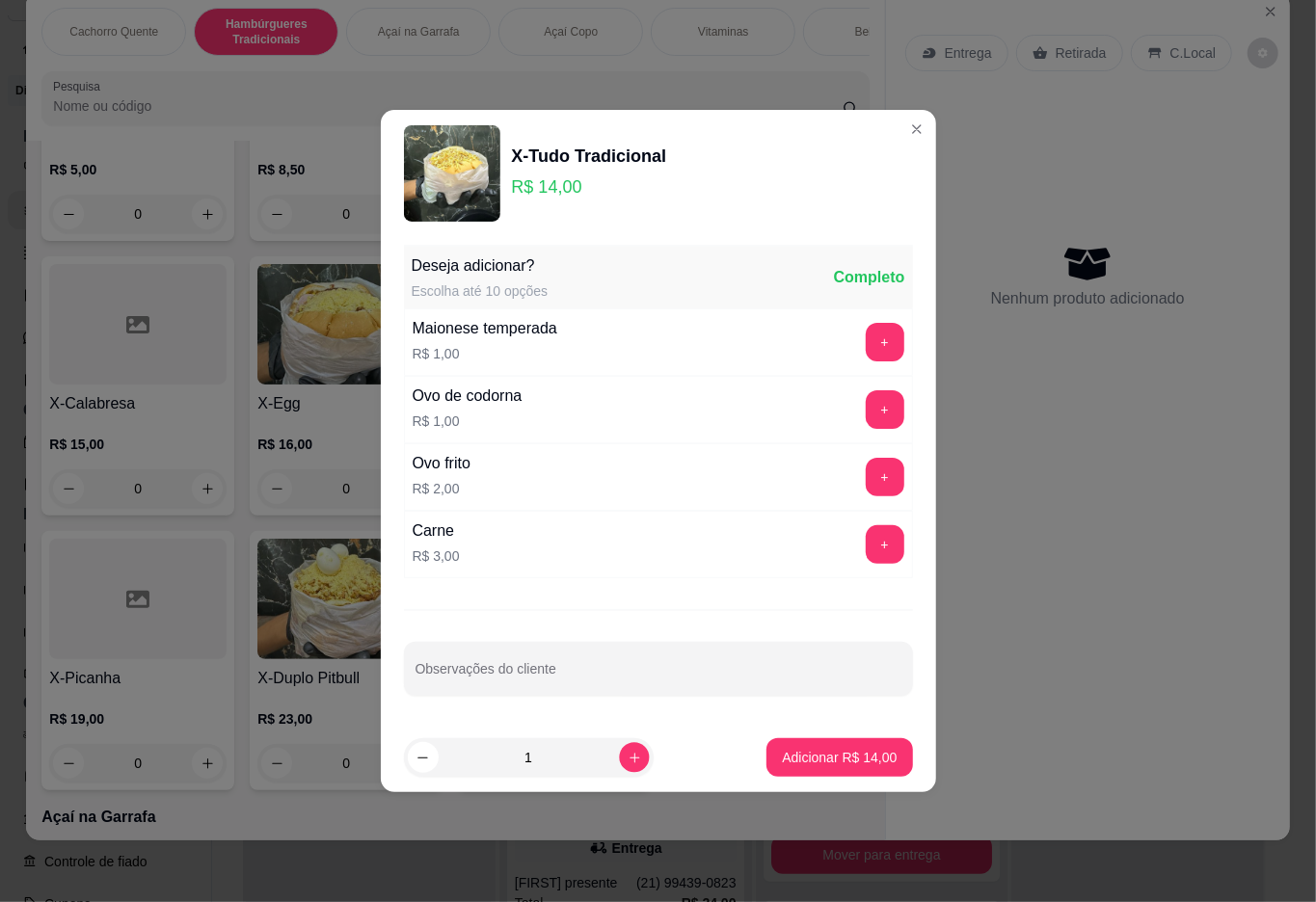 type on "2" 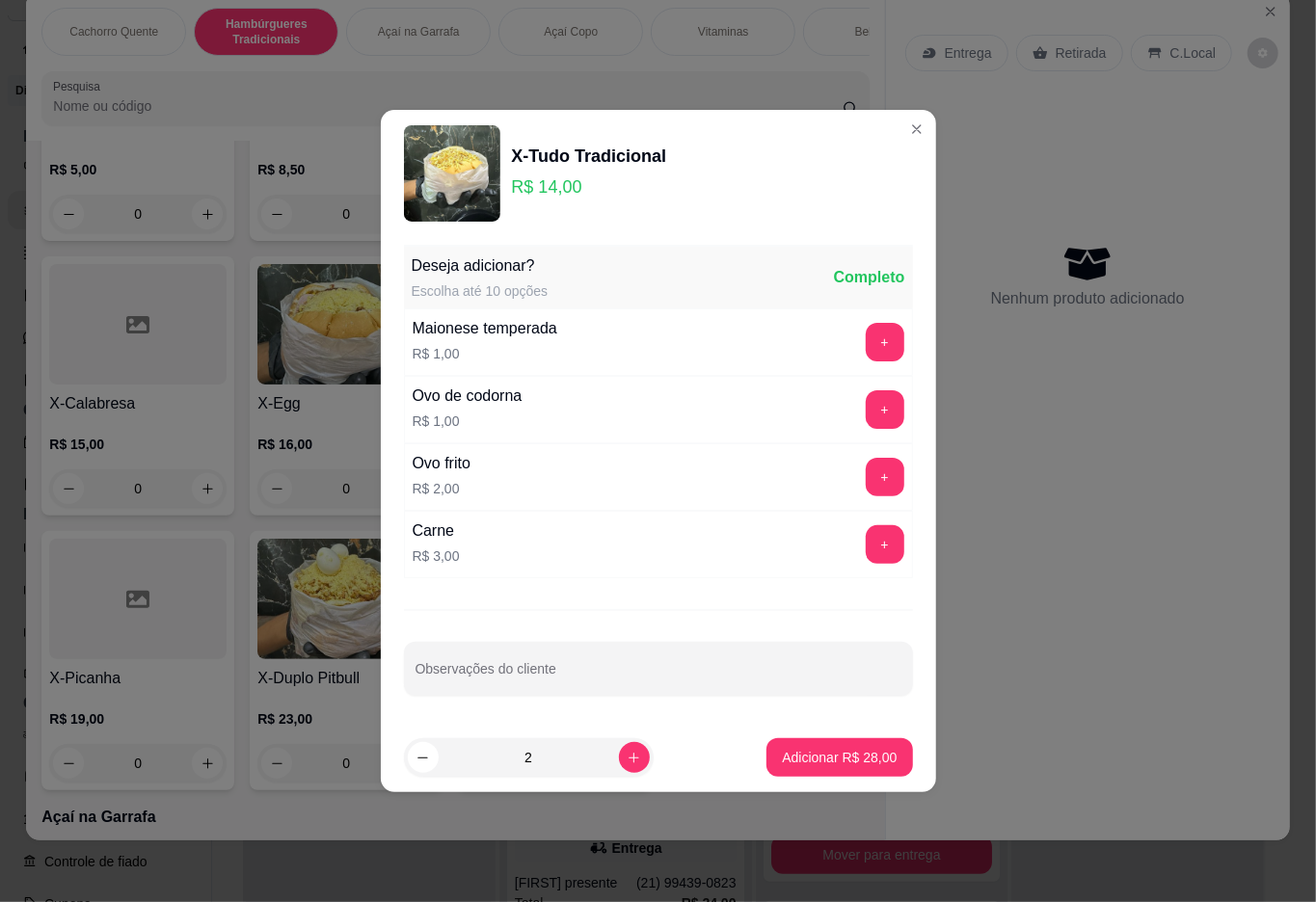 click on "Observações do cliente" at bounding box center [658, 676] 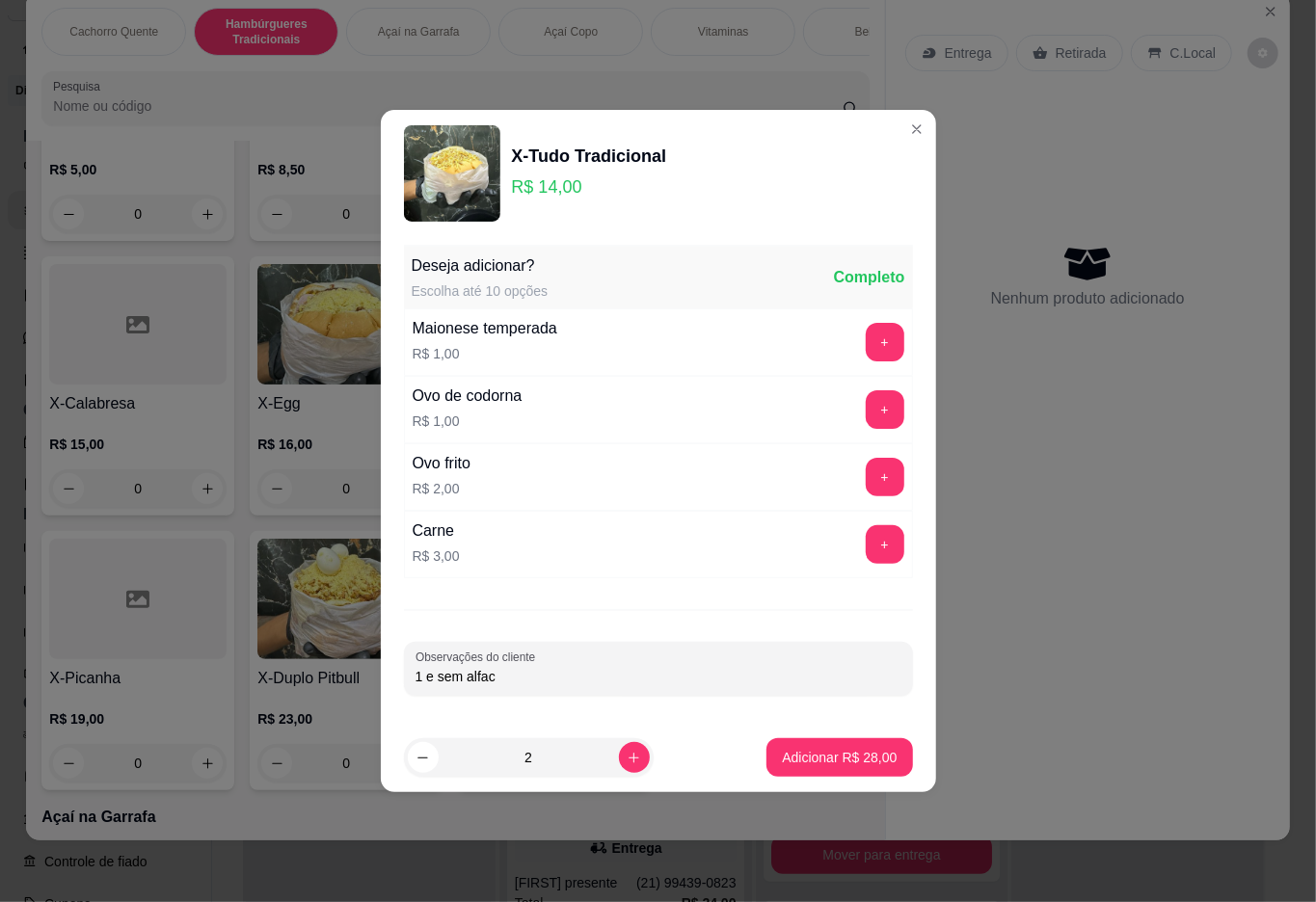 type on "1 e sem alface" 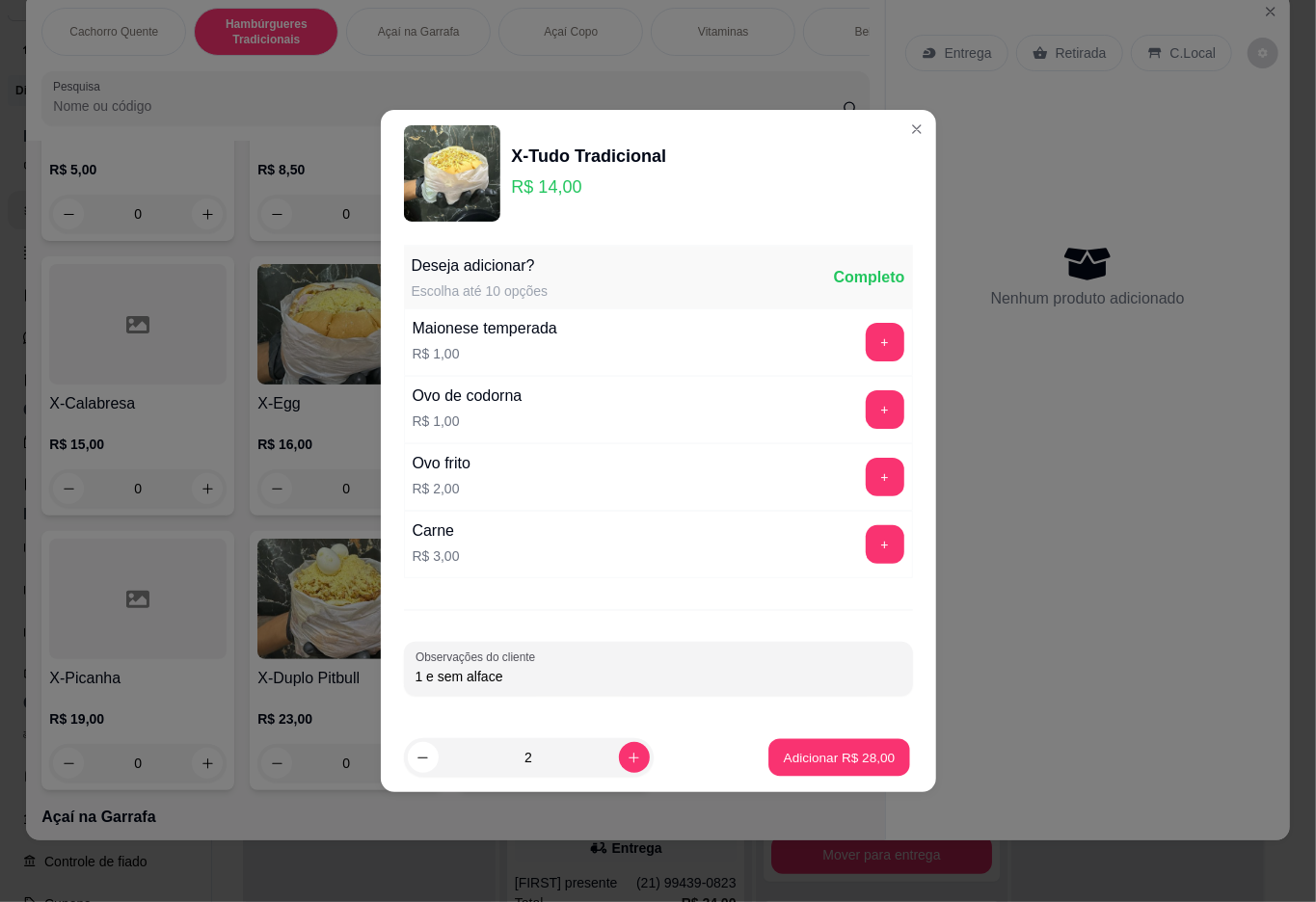 click on "Adicionar   R$ 28,00" at bounding box center (840, 757) 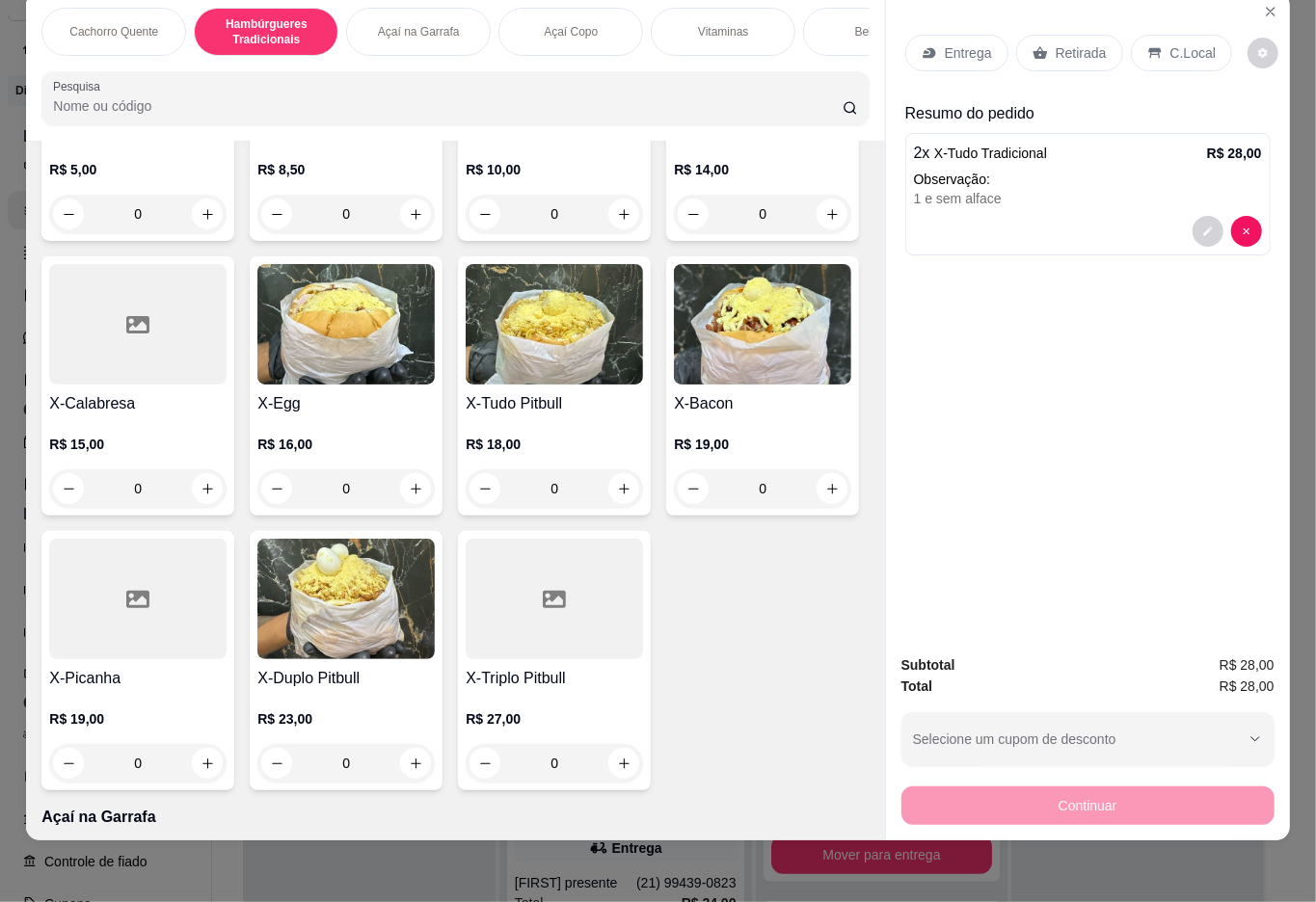 click on "Retirada" at bounding box center (1081, 53) 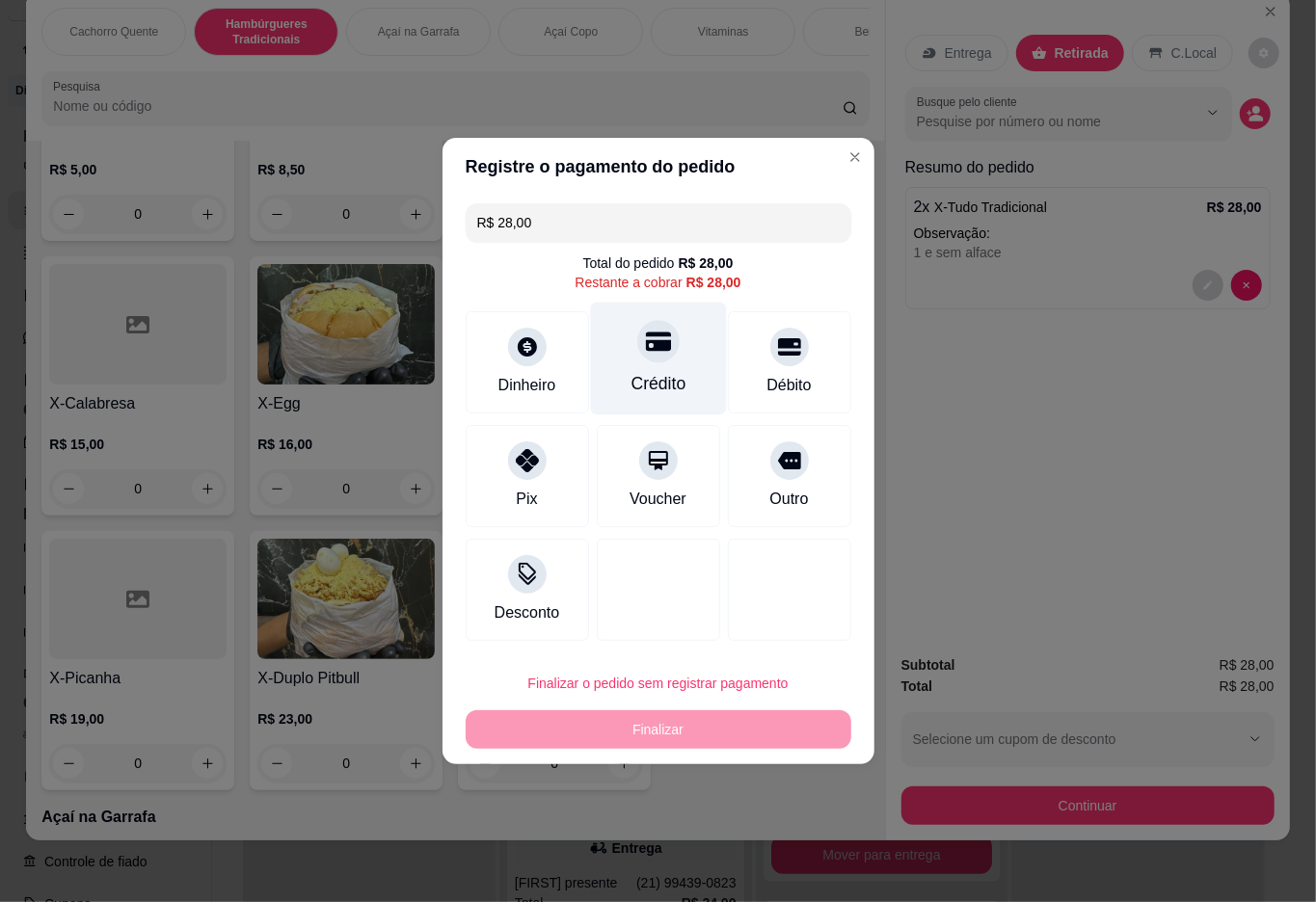 click at bounding box center (658, 341) 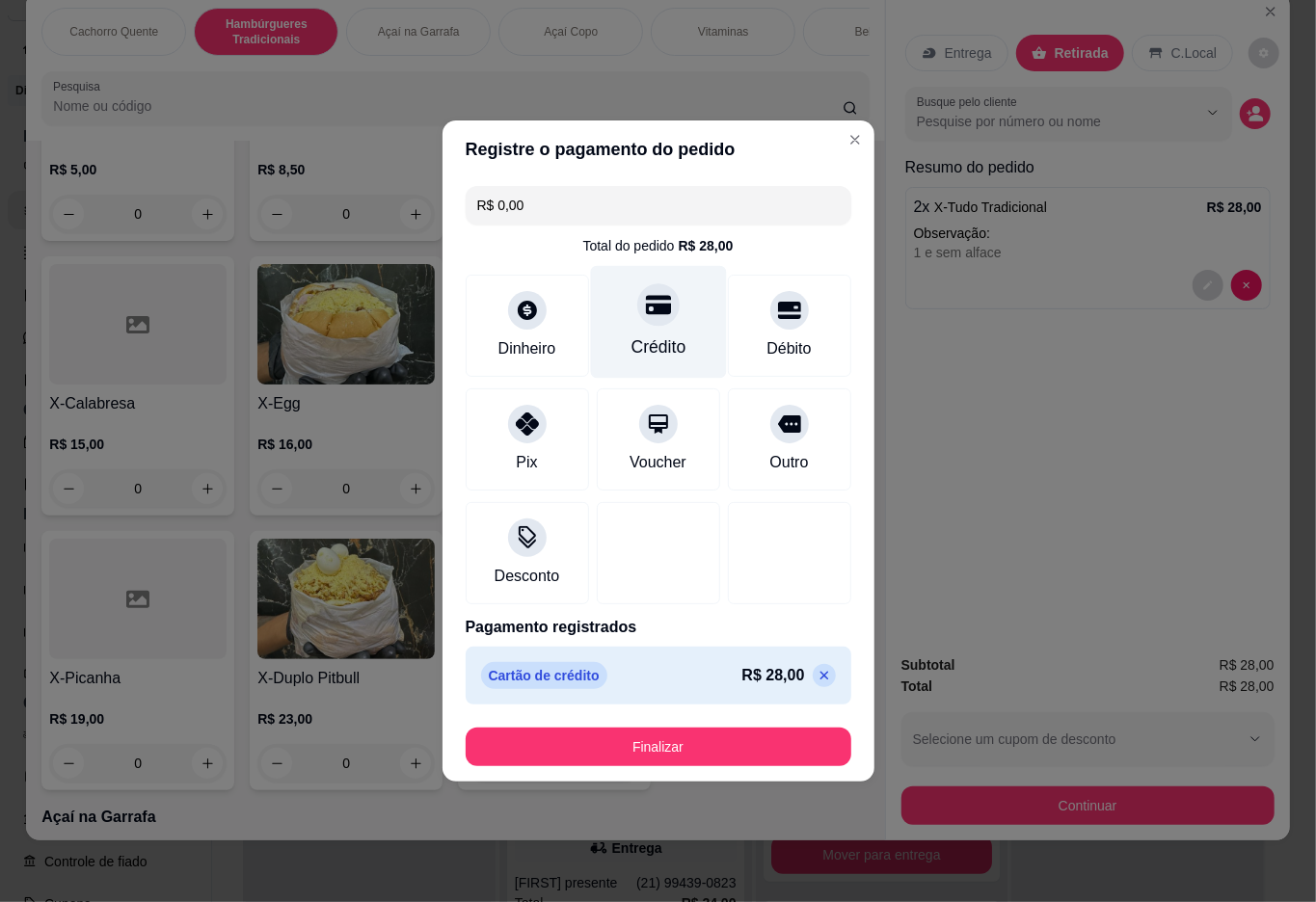 click on "Cachorro Quente Hambúrgueres Tradicionais Açaí na Garrafa Açaí Copo Vitaminas Bebidas Adicione Pesquisa" at bounding box center (455, 66) 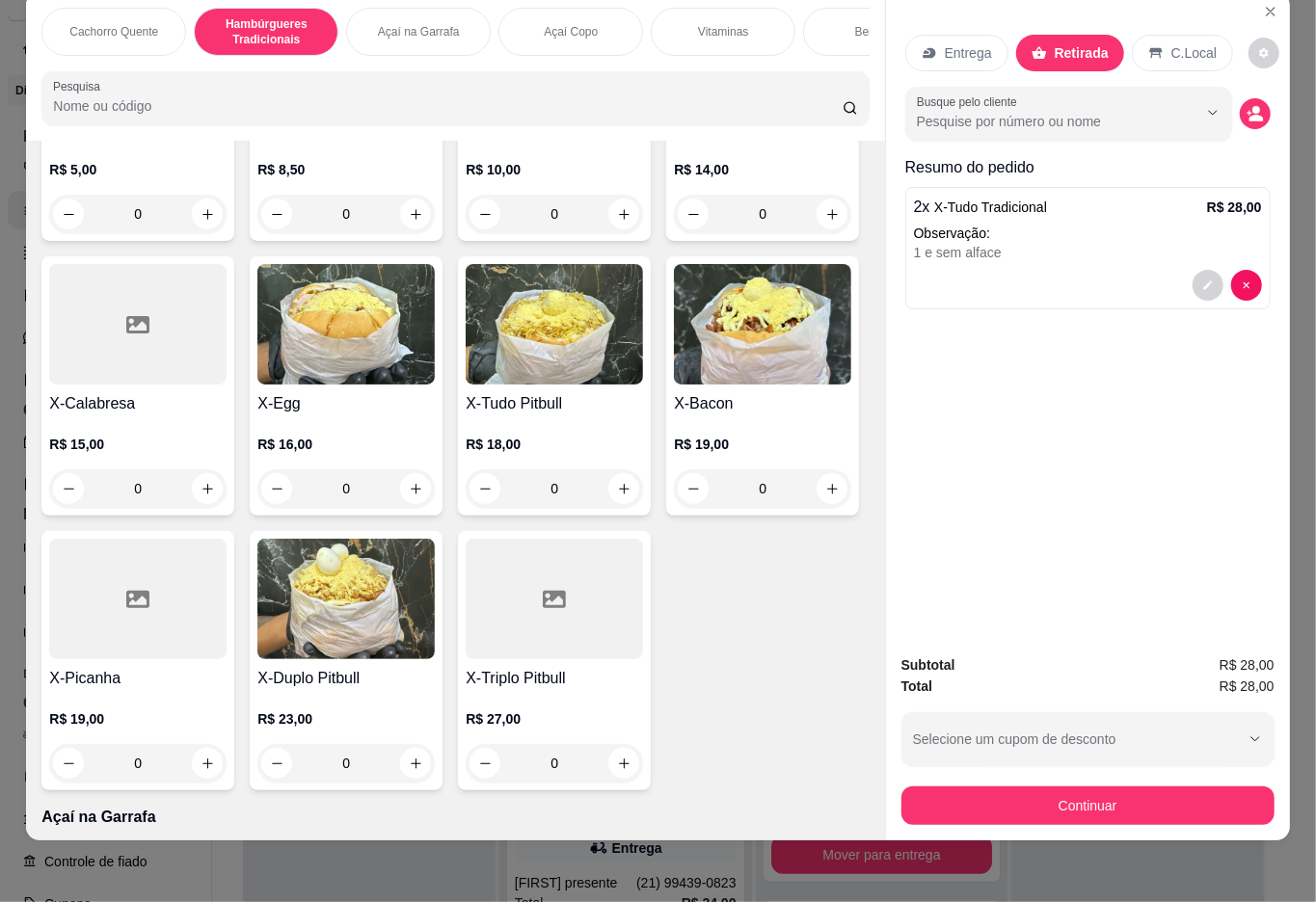 click on "C.Local" at bounding box center (1194, 53) 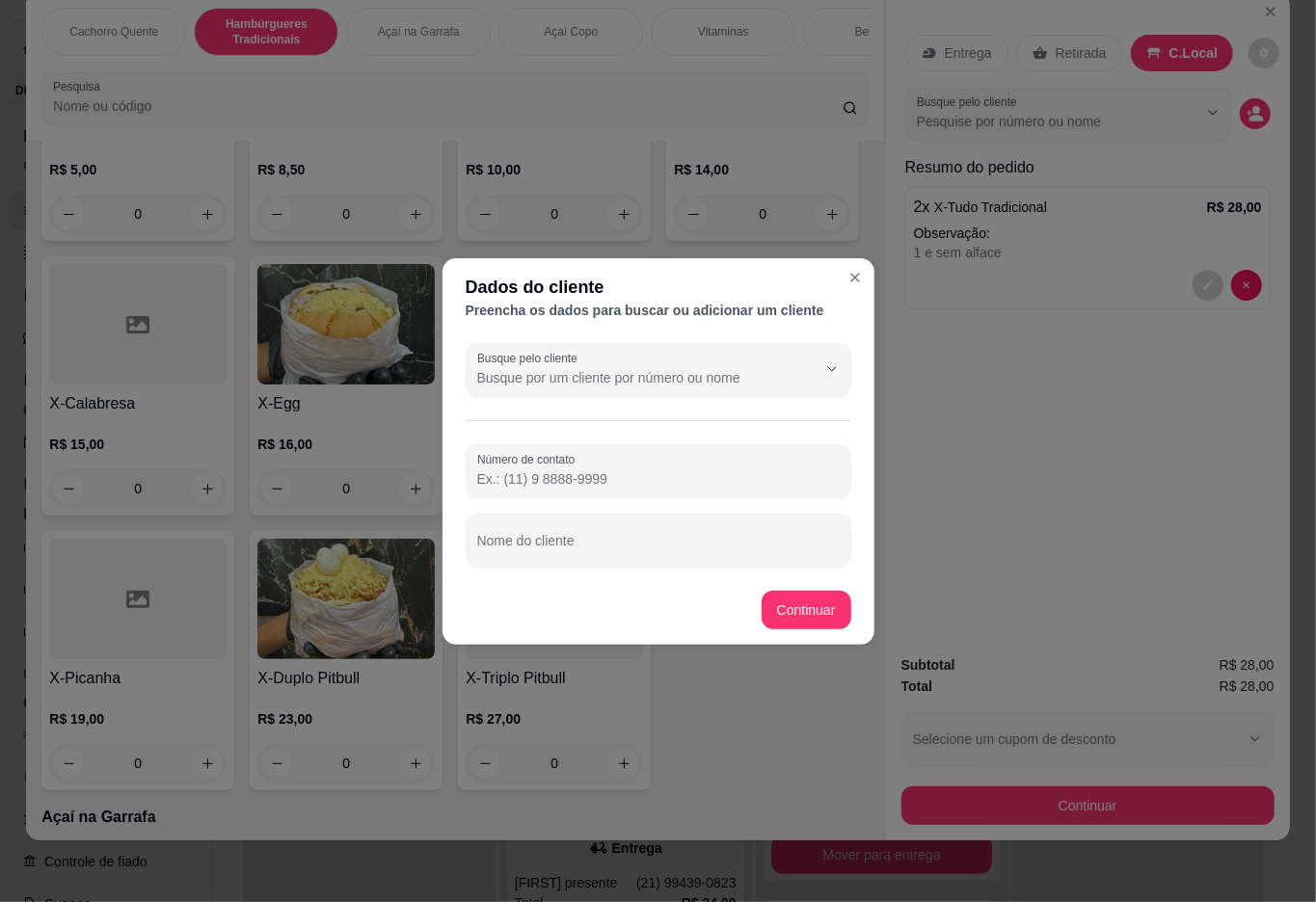 click on "Nome do cliente" at bounding box center [658, 548] 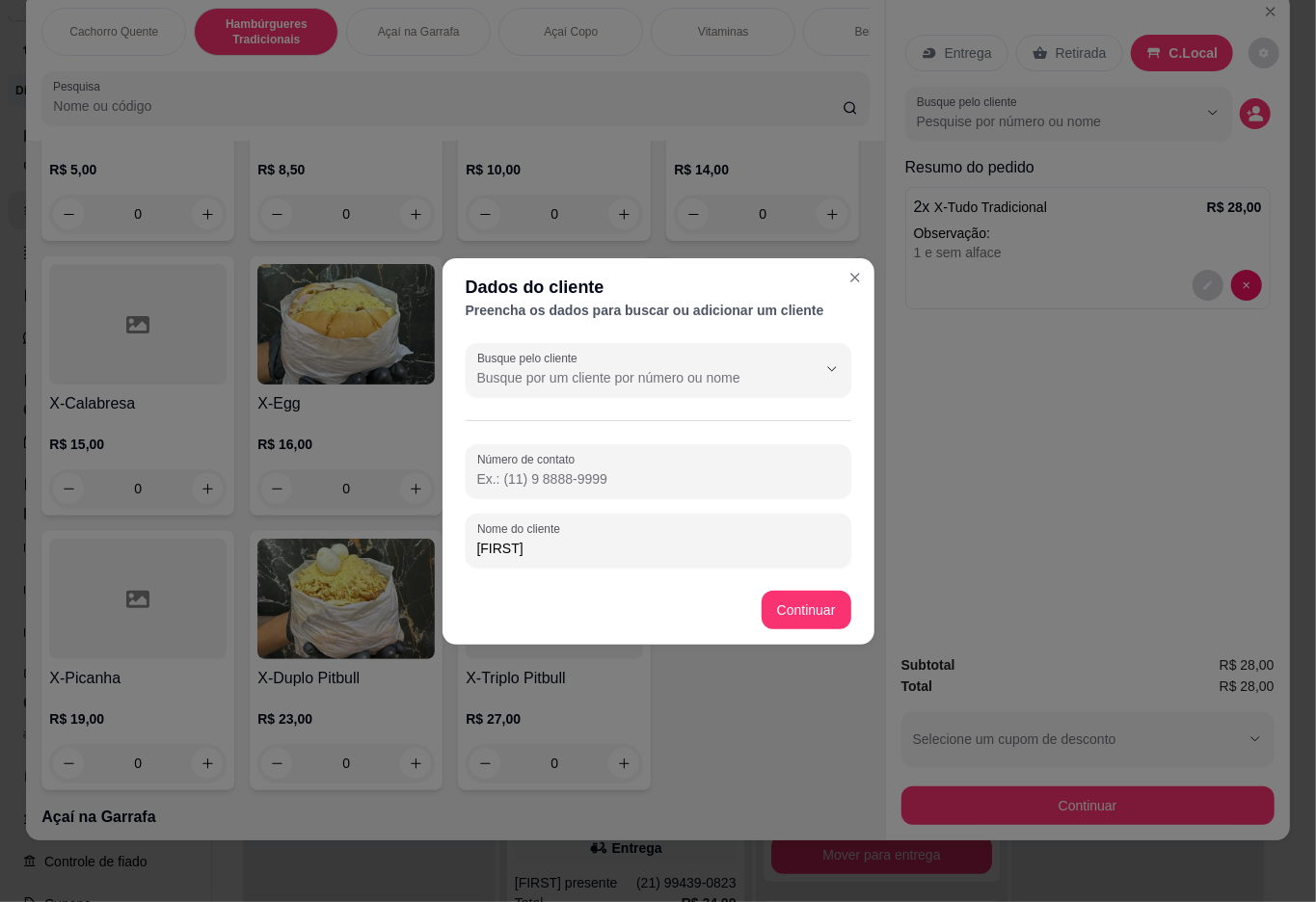 type on "[FIRST]" 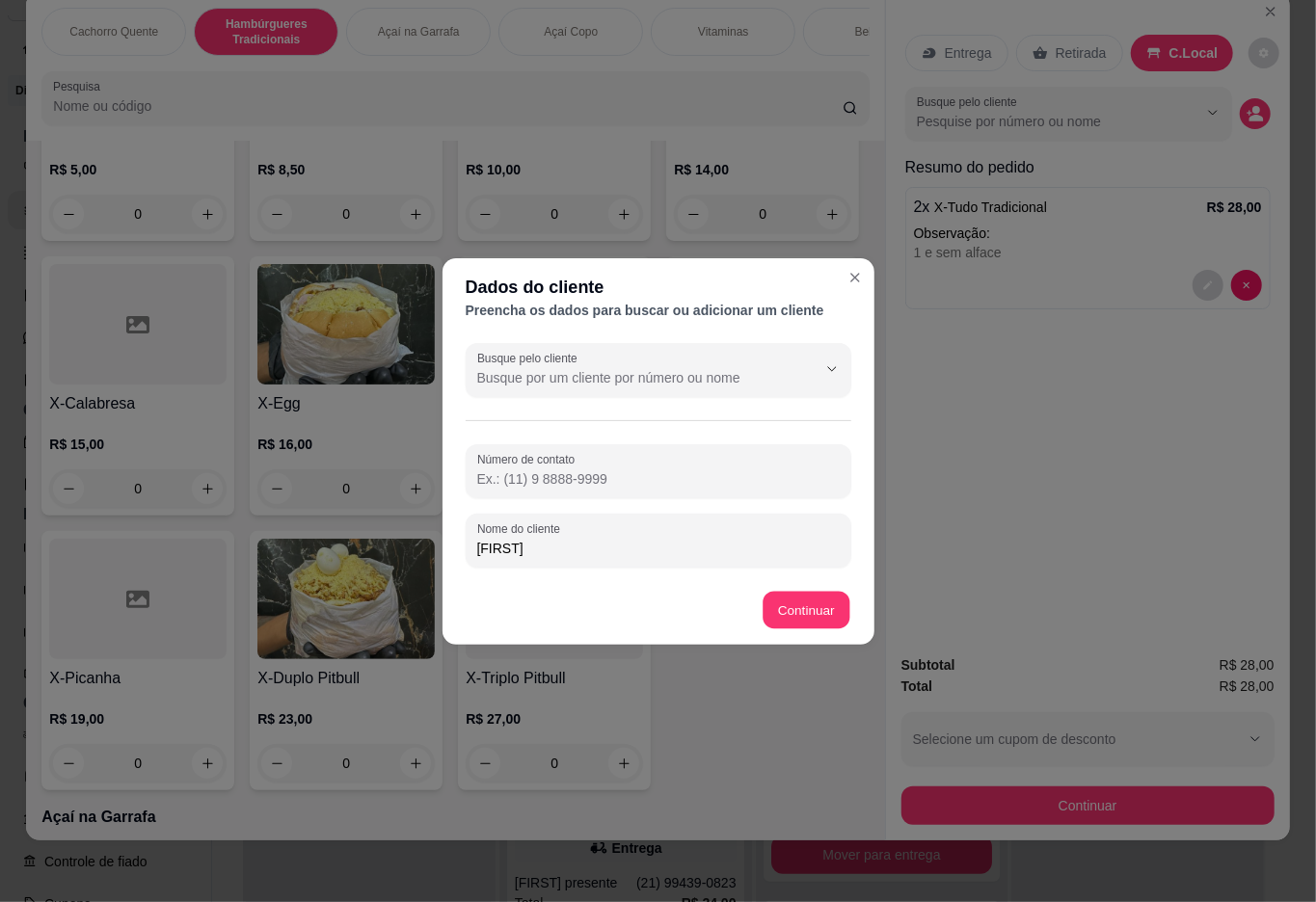 click on "Continuar" at bounding box center [806, 609] 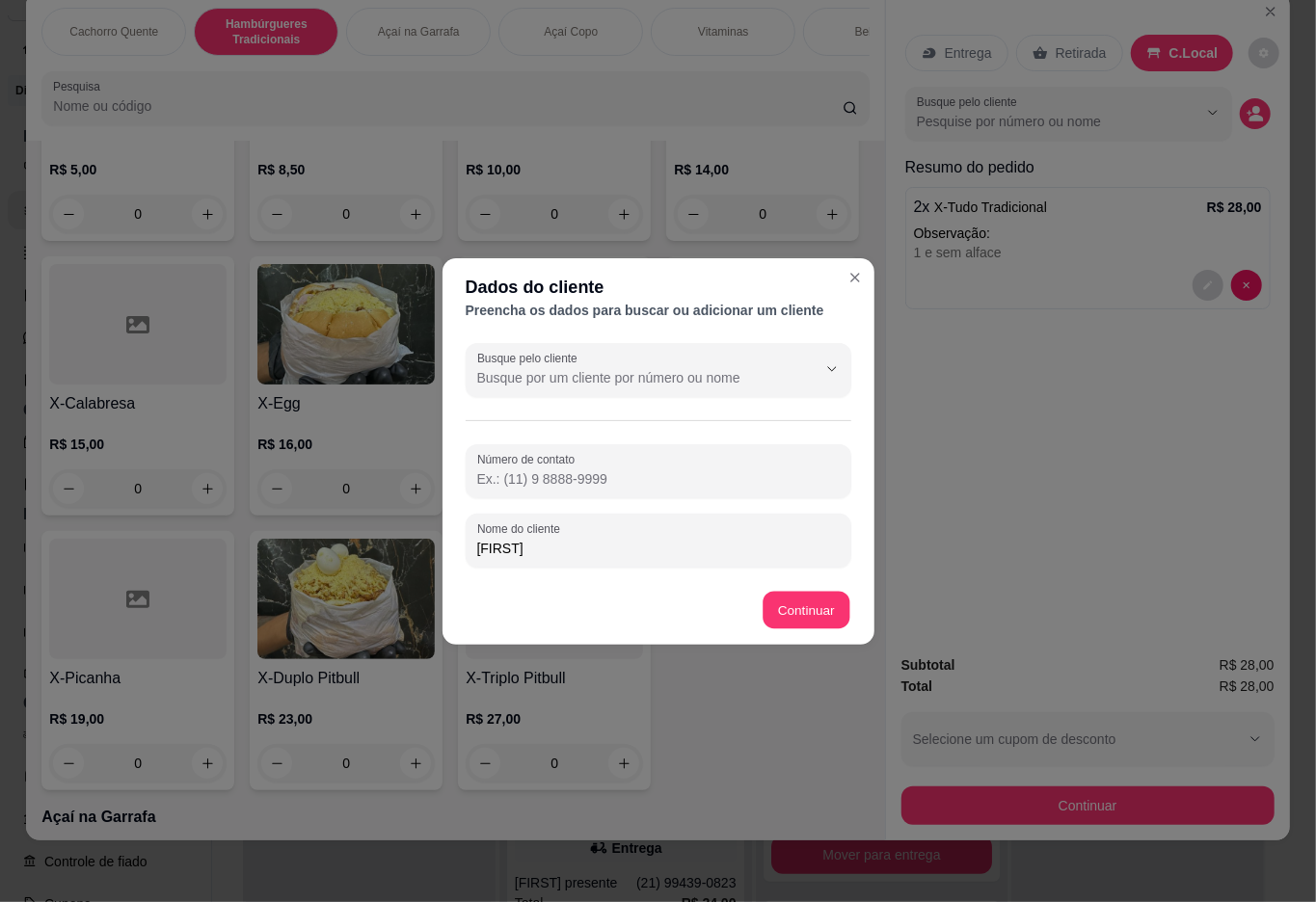 click on "Misto Quente   R$ 5,00 0 Hambúrguer   R$ 8,50 0 X-Burguer   R$ 10,00 0 X-Tudo Tradicional   R$ 14,00 0 X-Calabresa   R$ 15,00 0 X-Egg   R$ 16,00 0 X-Tudo Pitbull   R$ 18,00 0 X-Bacon   R$ 19,00 0 X-Picanha   R$ 19,00 0 X-Duplo Pitbull   R$ 23,00 0 X-Triplo Pitbull   R$ 27,00 0" at bounding box center (455, 385) 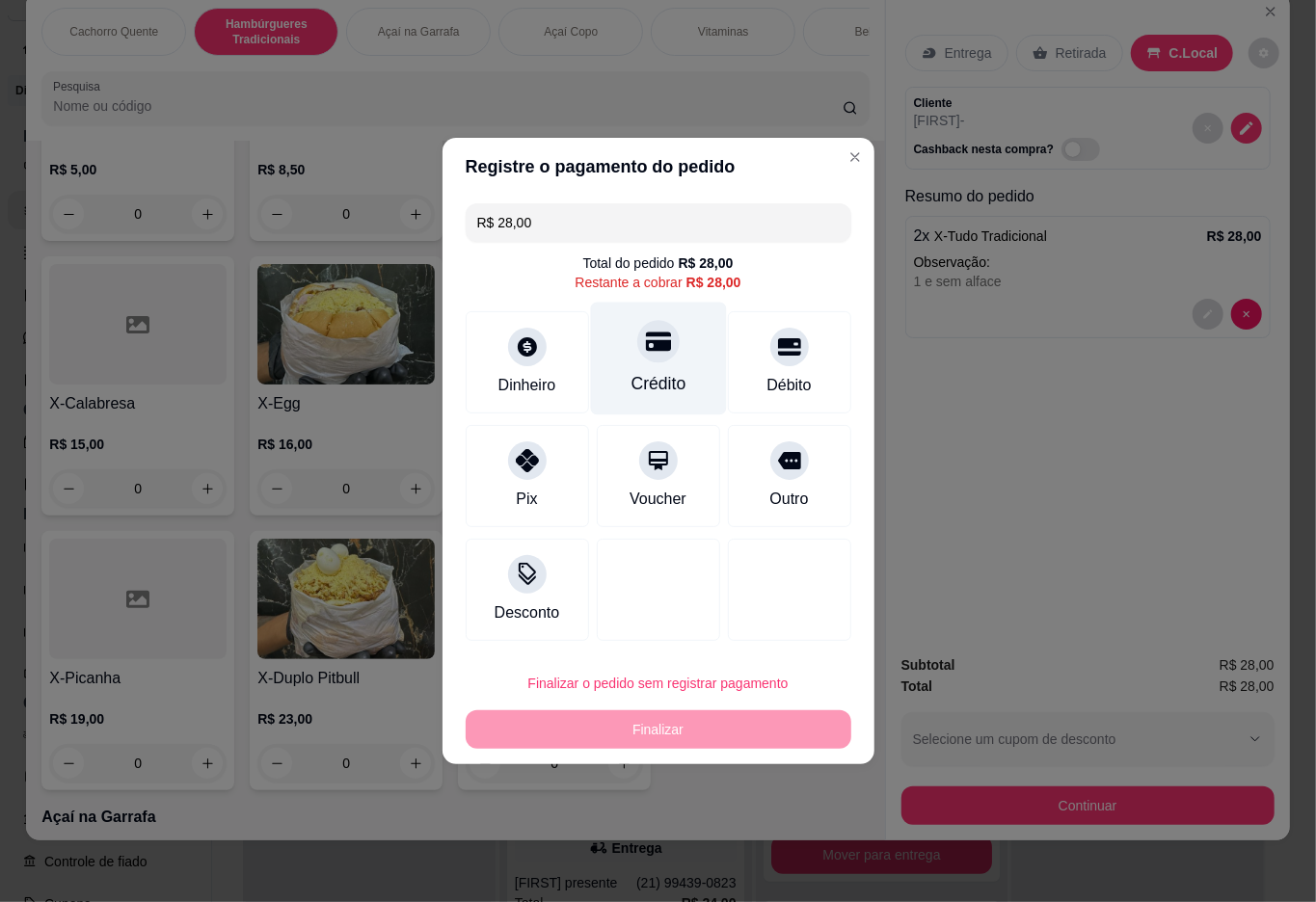 click 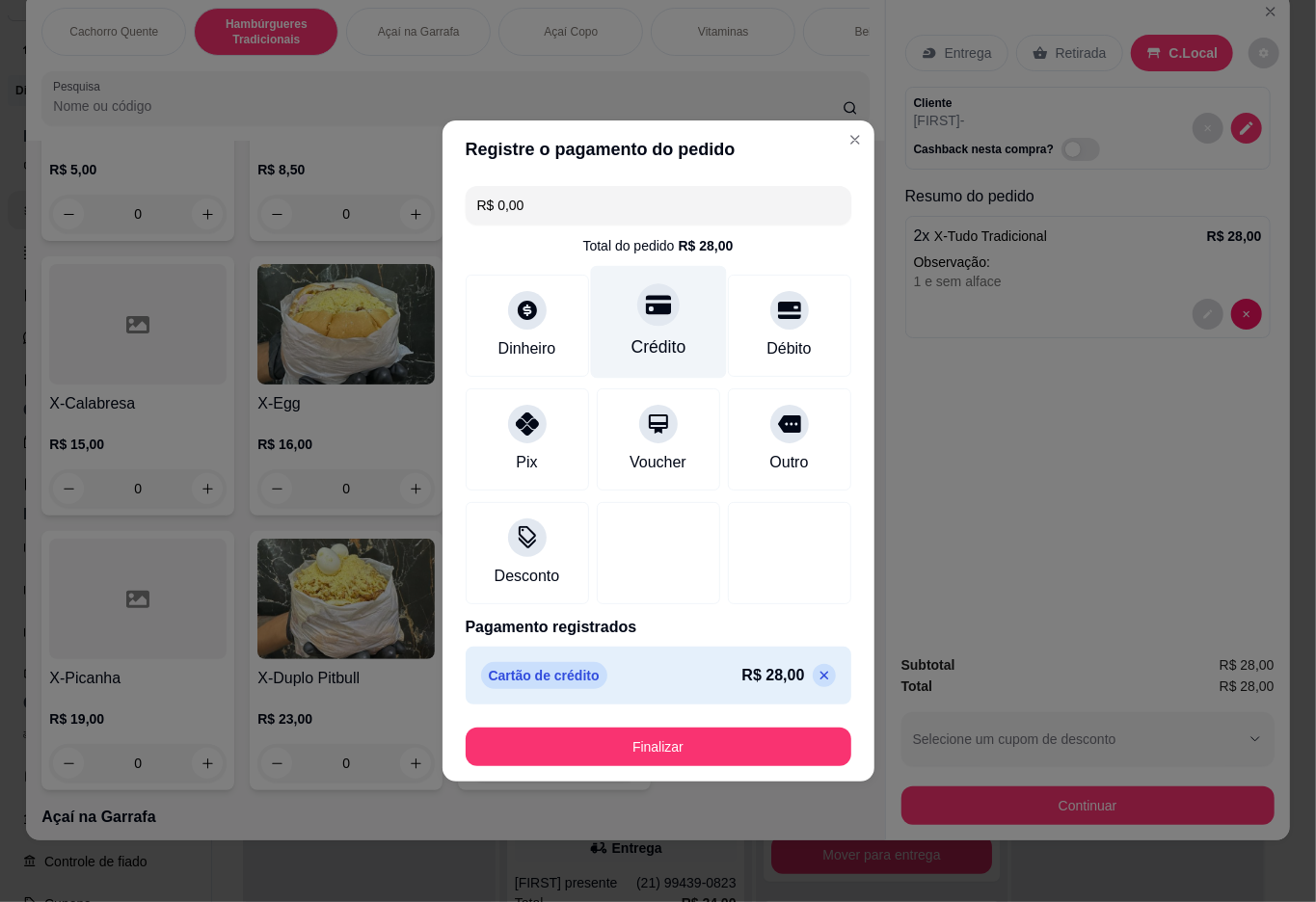 click on "Finalizar" at bounding box center [658, 747] 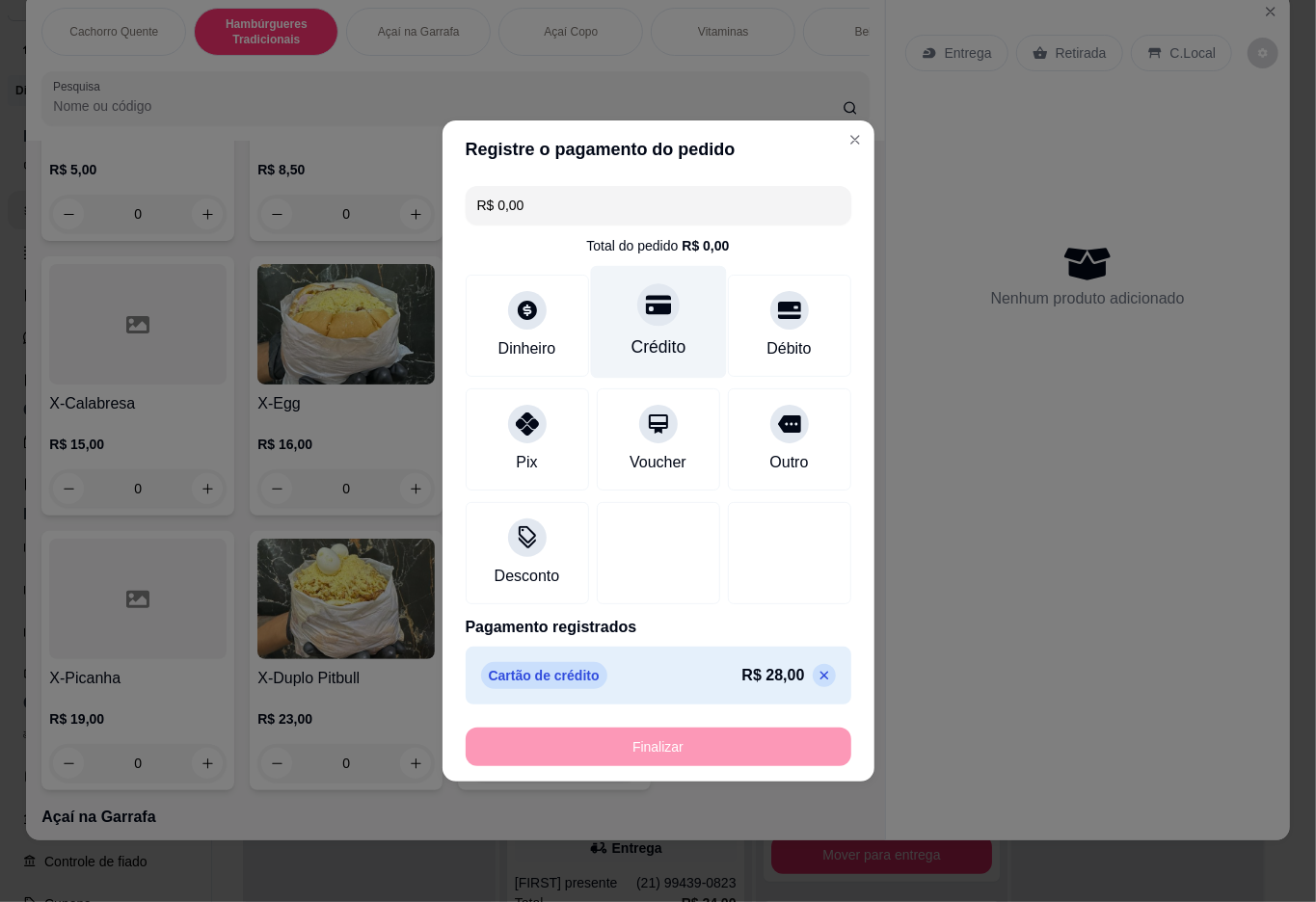 type on "-R$ 28,00" 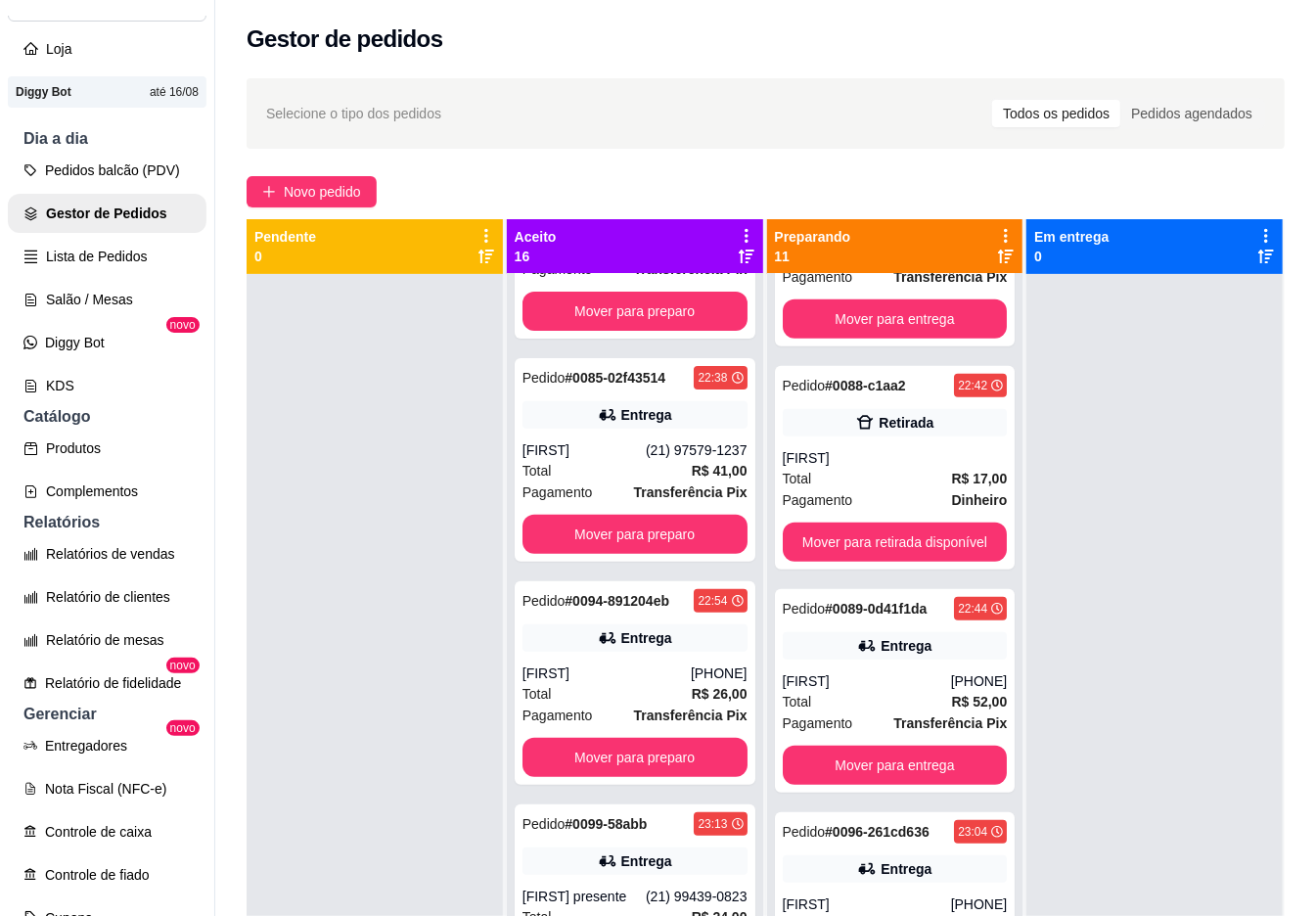 scroll, scrollTop: 588, scrollLeft: 0, axis: vertical 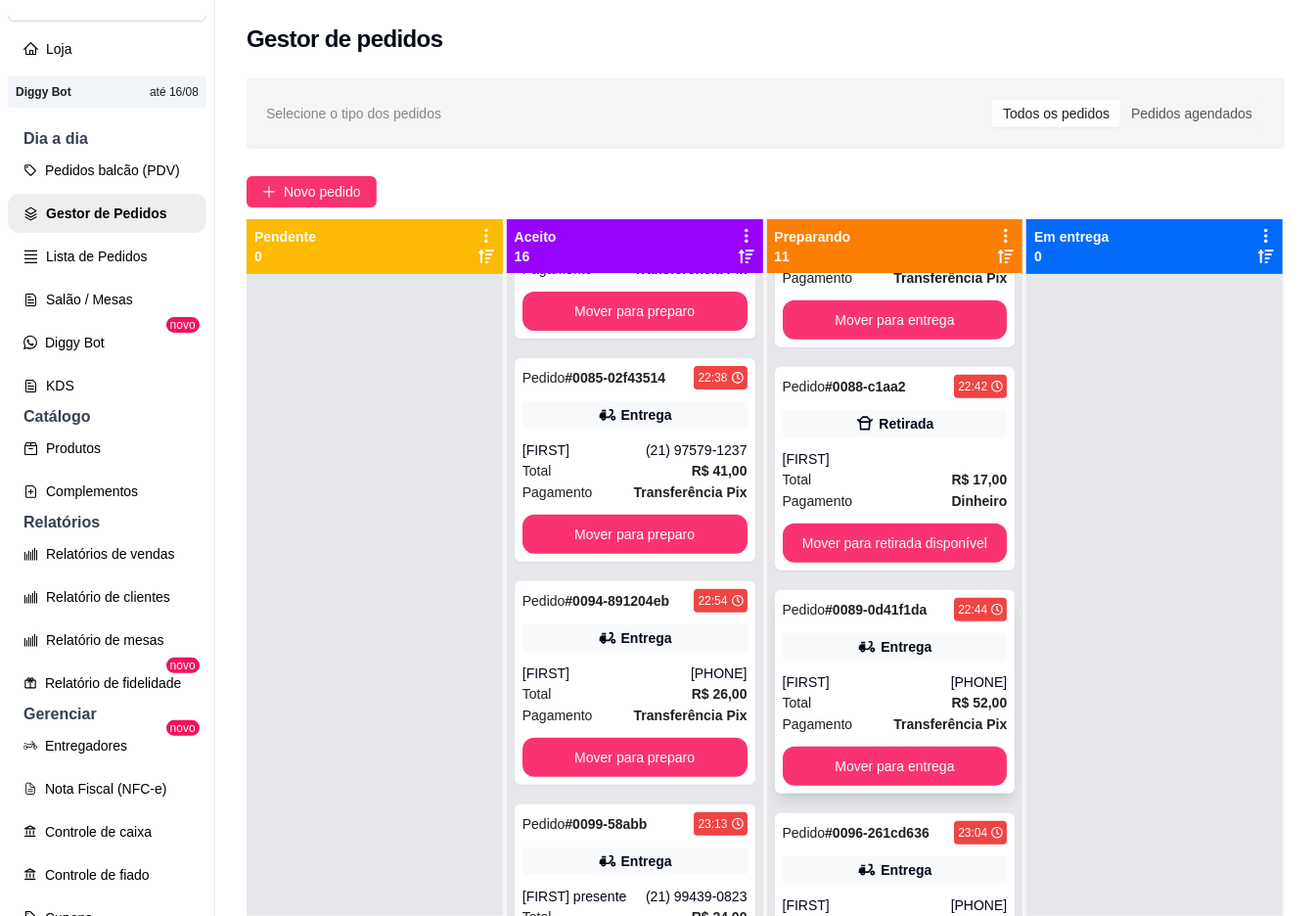 click on "Entrega" at bounding box center (895, 647) 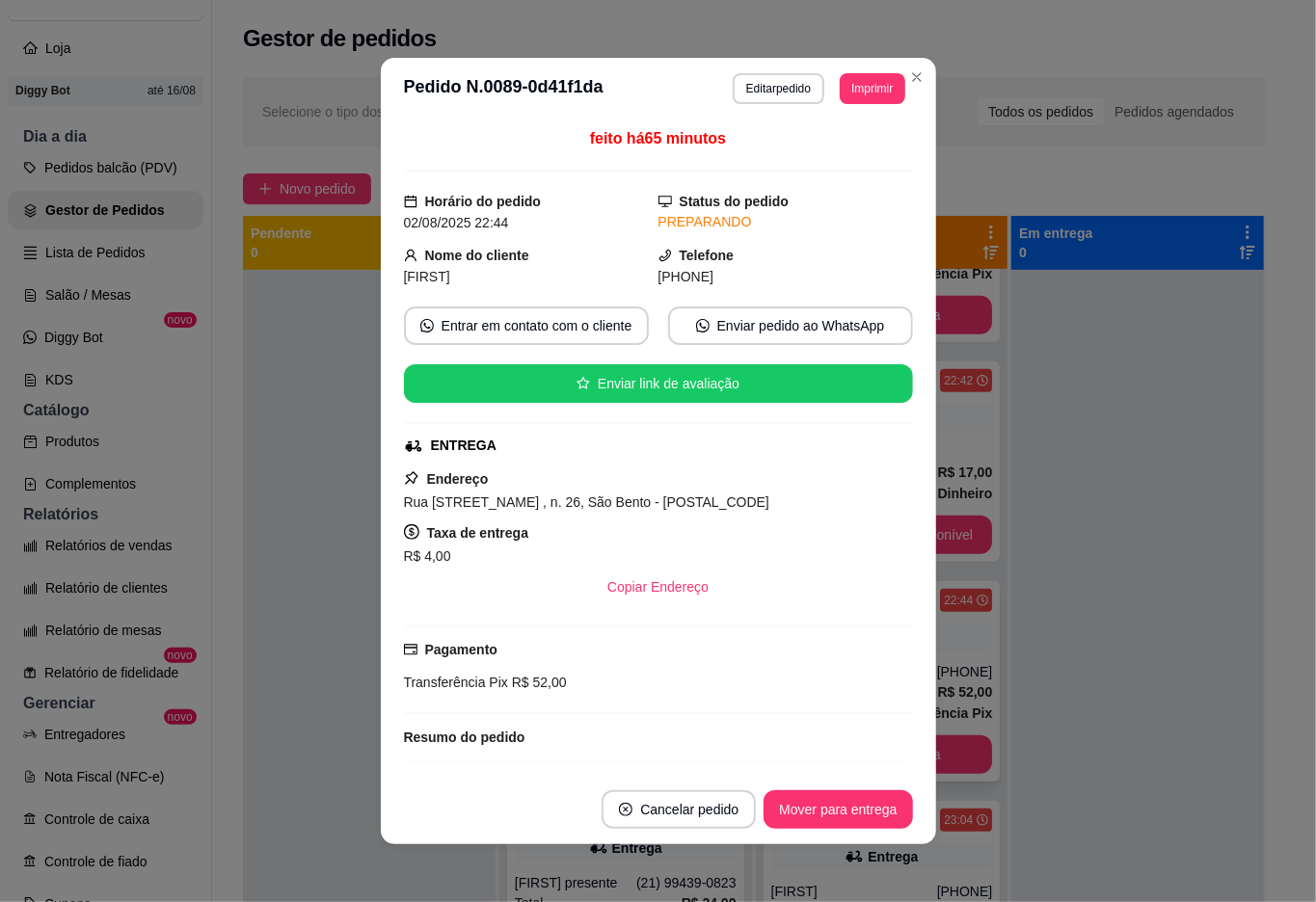 click on "Mover para entrega" at bounding box center [838, 809] 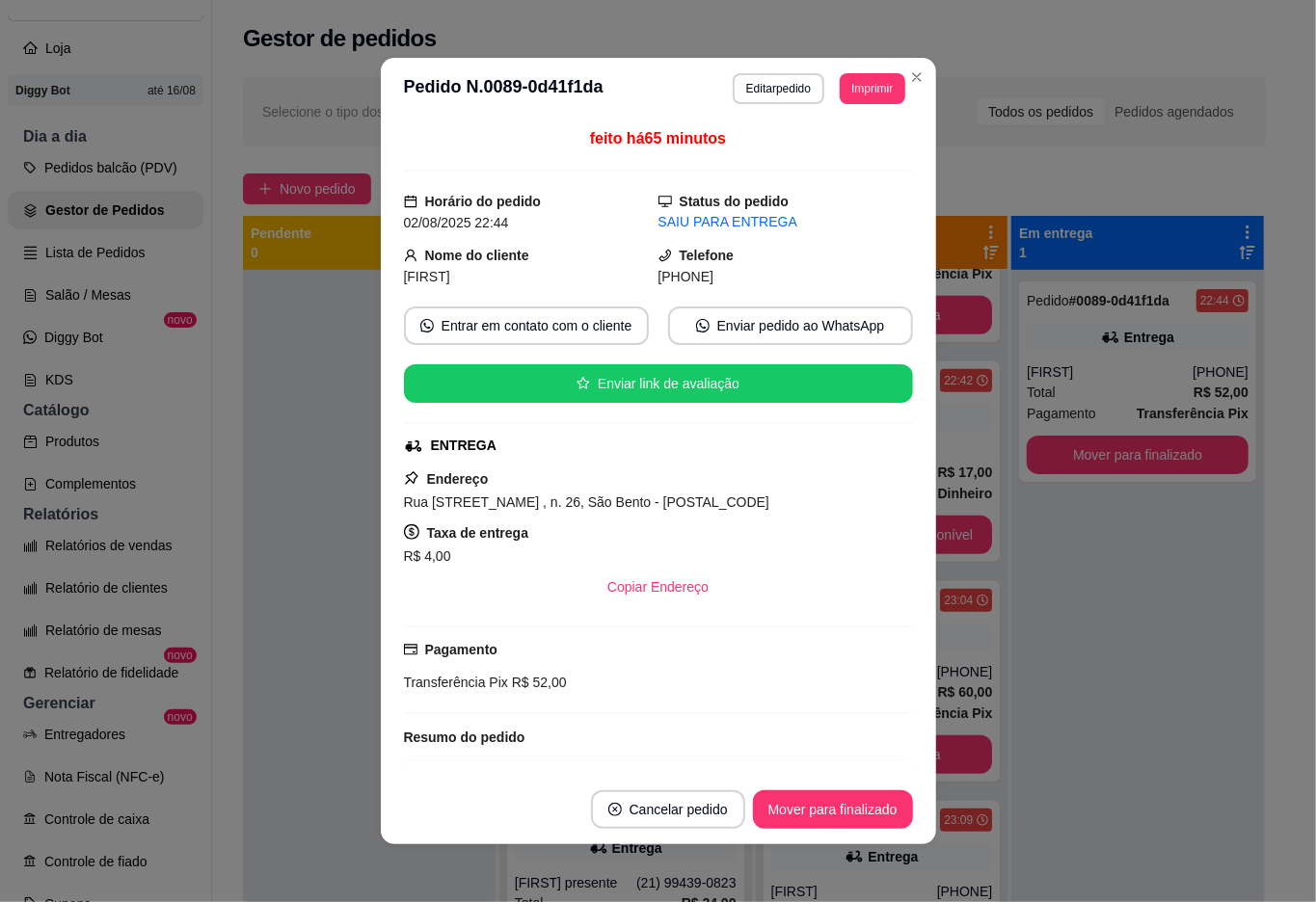 click on "Mover para finalizado" at bounding box center (833, 809) 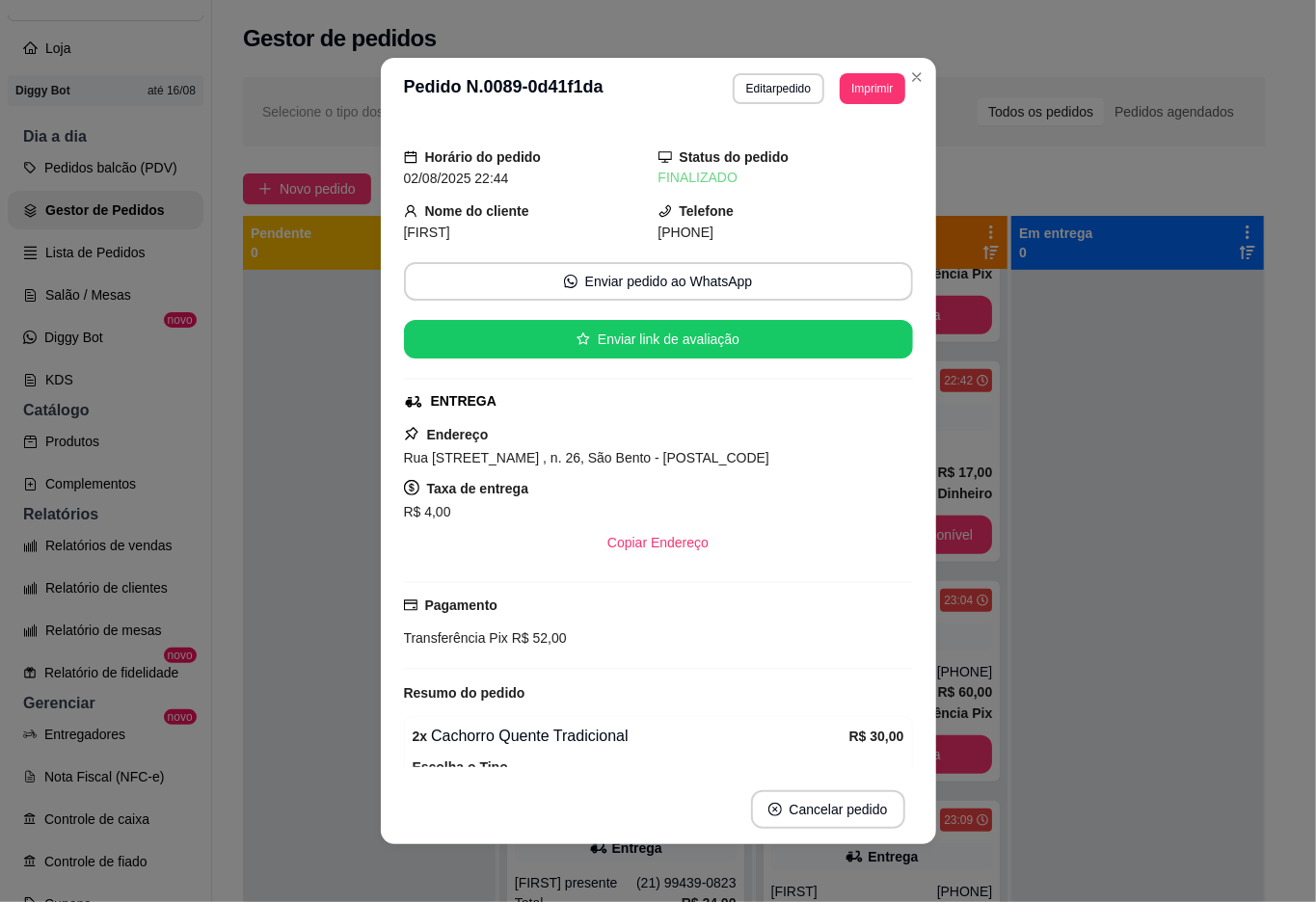 click at bounding box center [1138, 721] 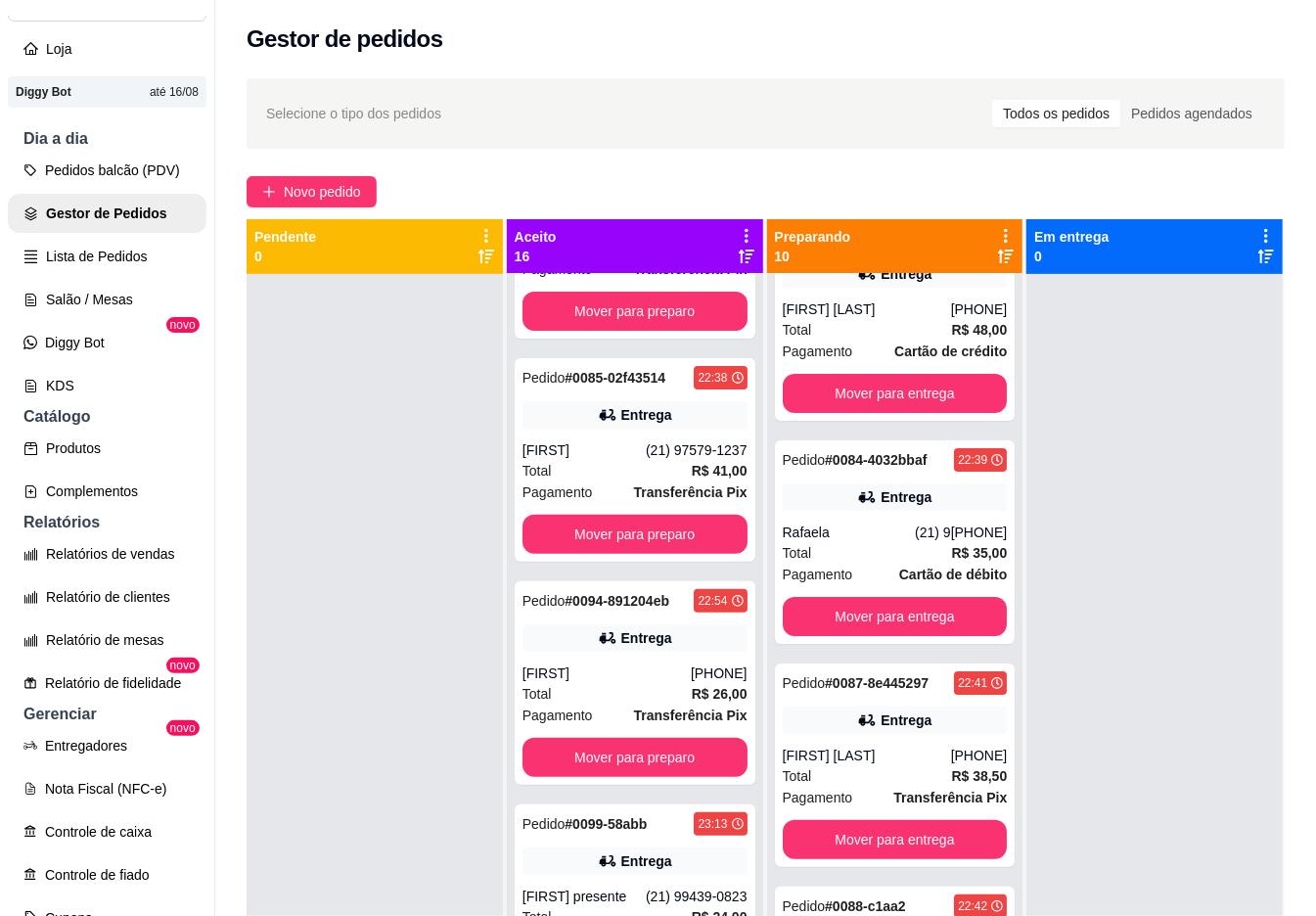 scroll, scrollTop: 0, scrollLeft: 0, axis: both 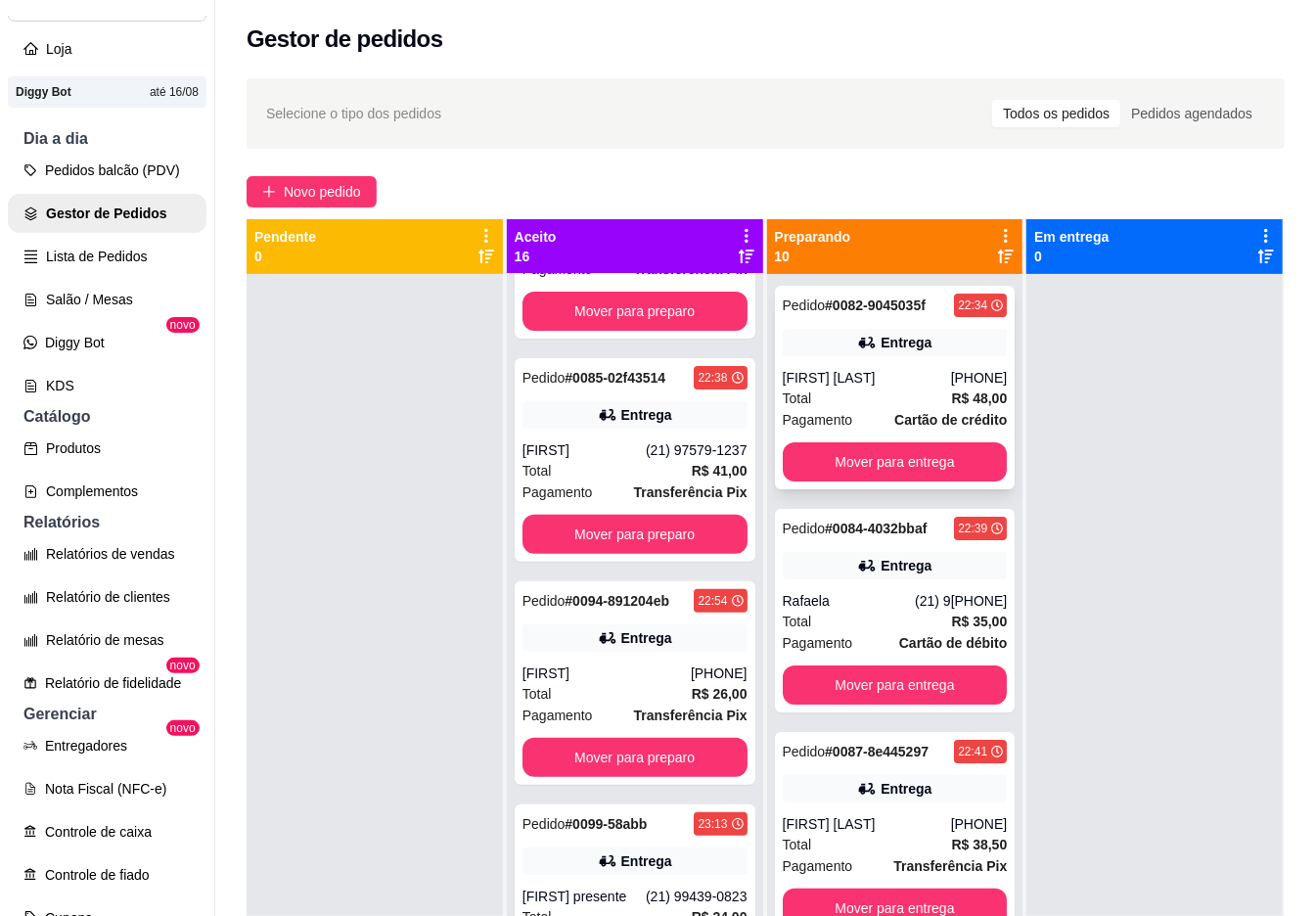 click on "[PHONE]" at bounding box center [979, 378] 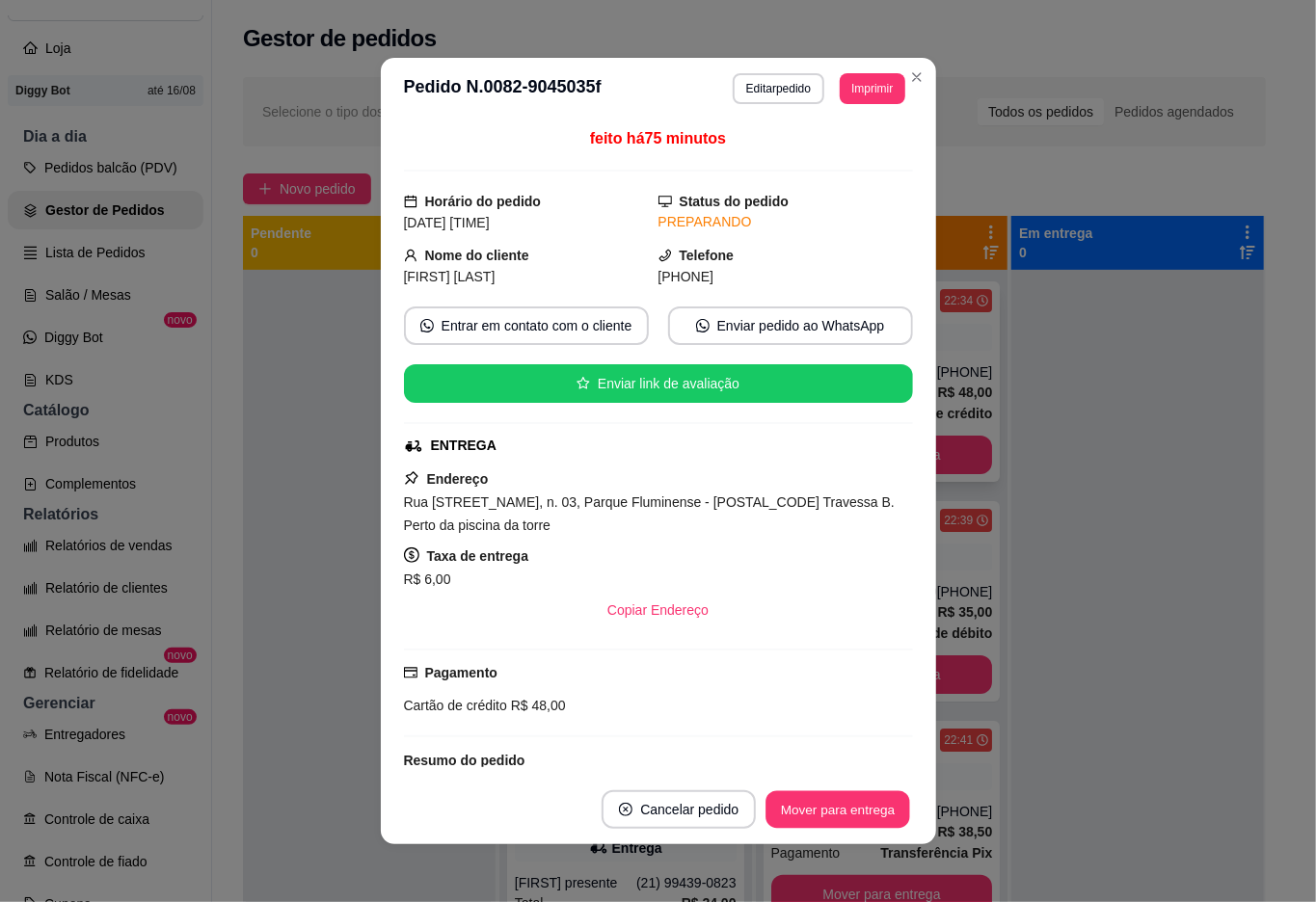 click on "Mover para entrega" at bounding box center [839, 809] 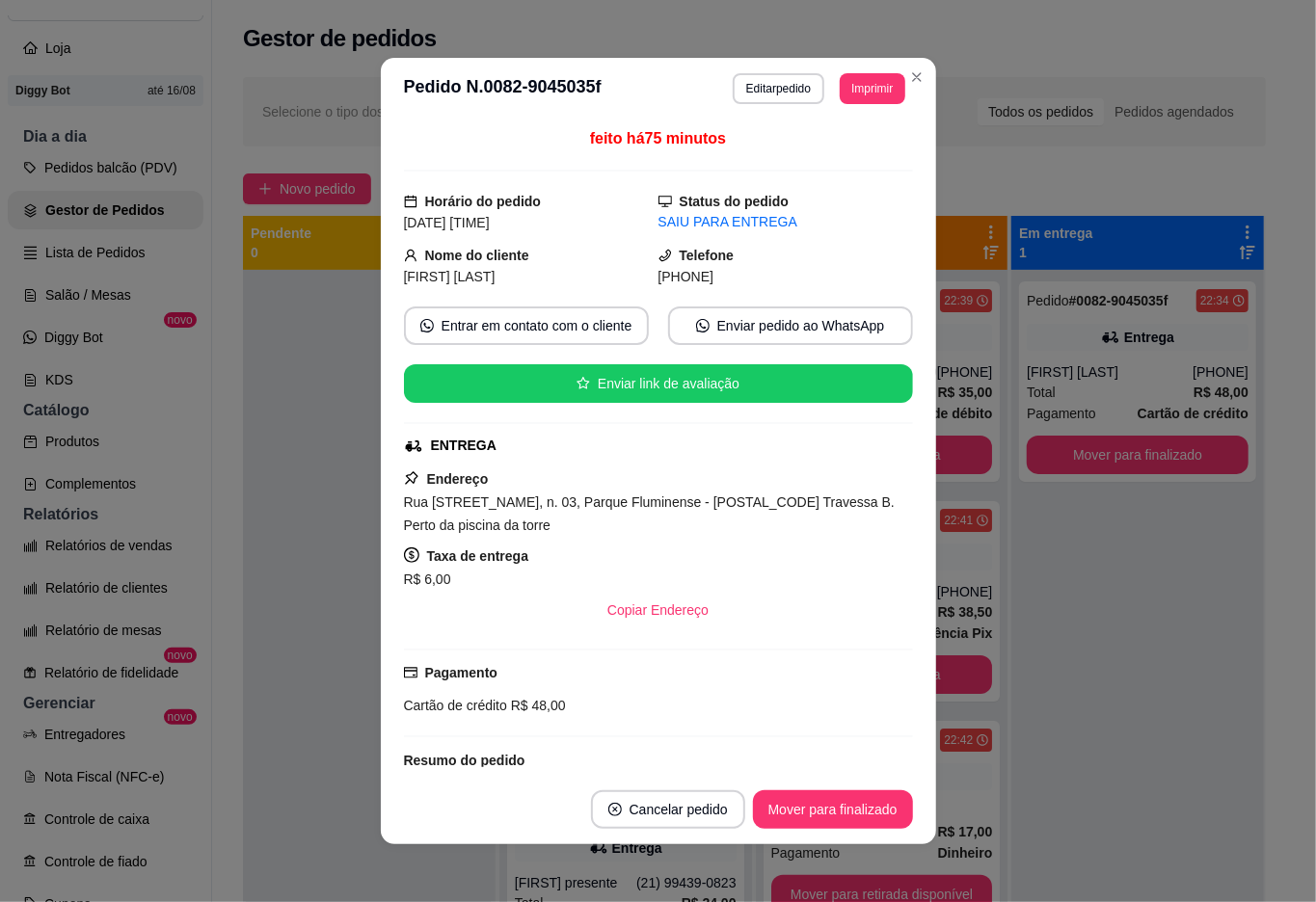 click on "Mover para finalizado" at bounding box center [833, 809] 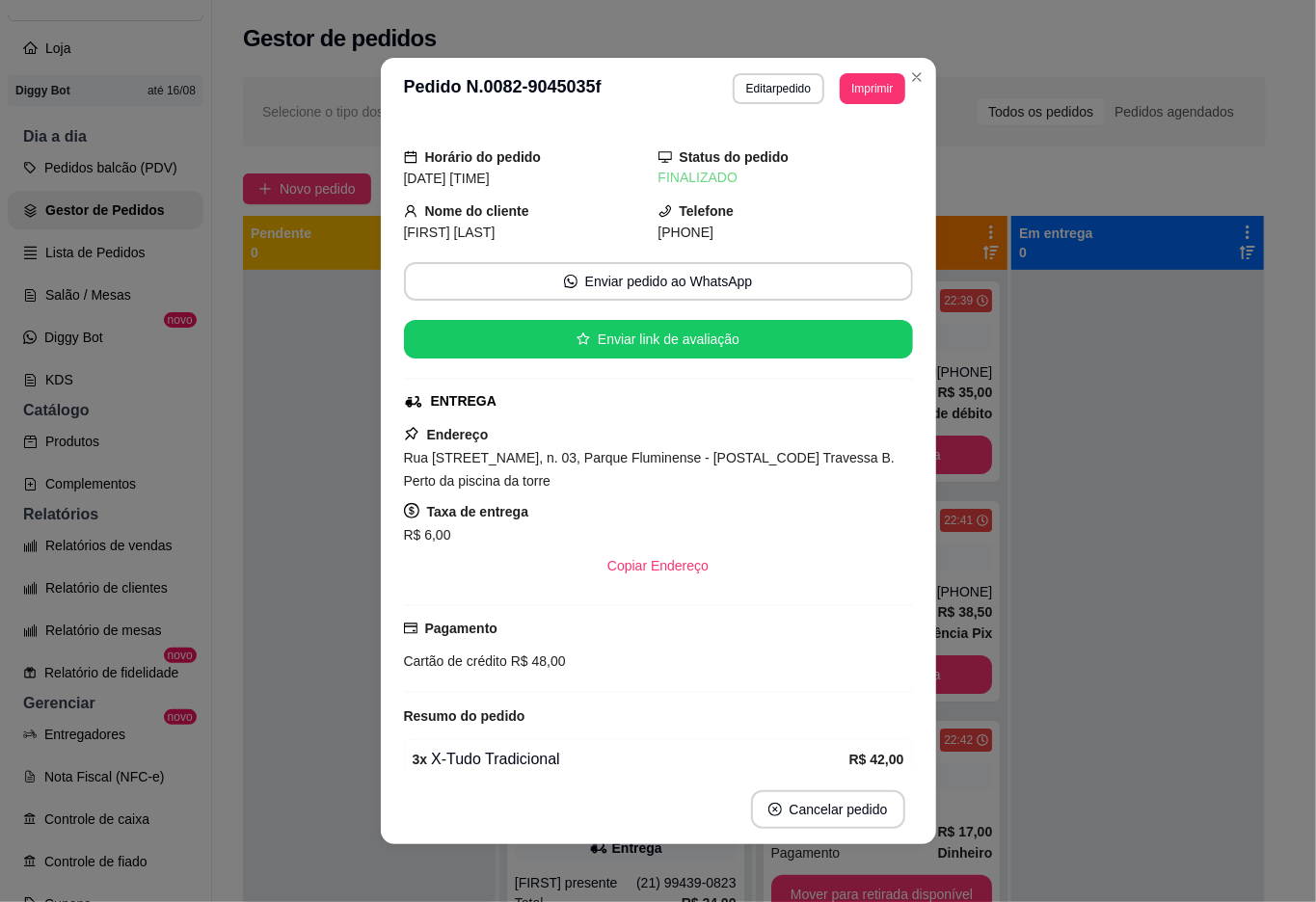 click on "Cancelar pedido" at bounding box center (828, 809) 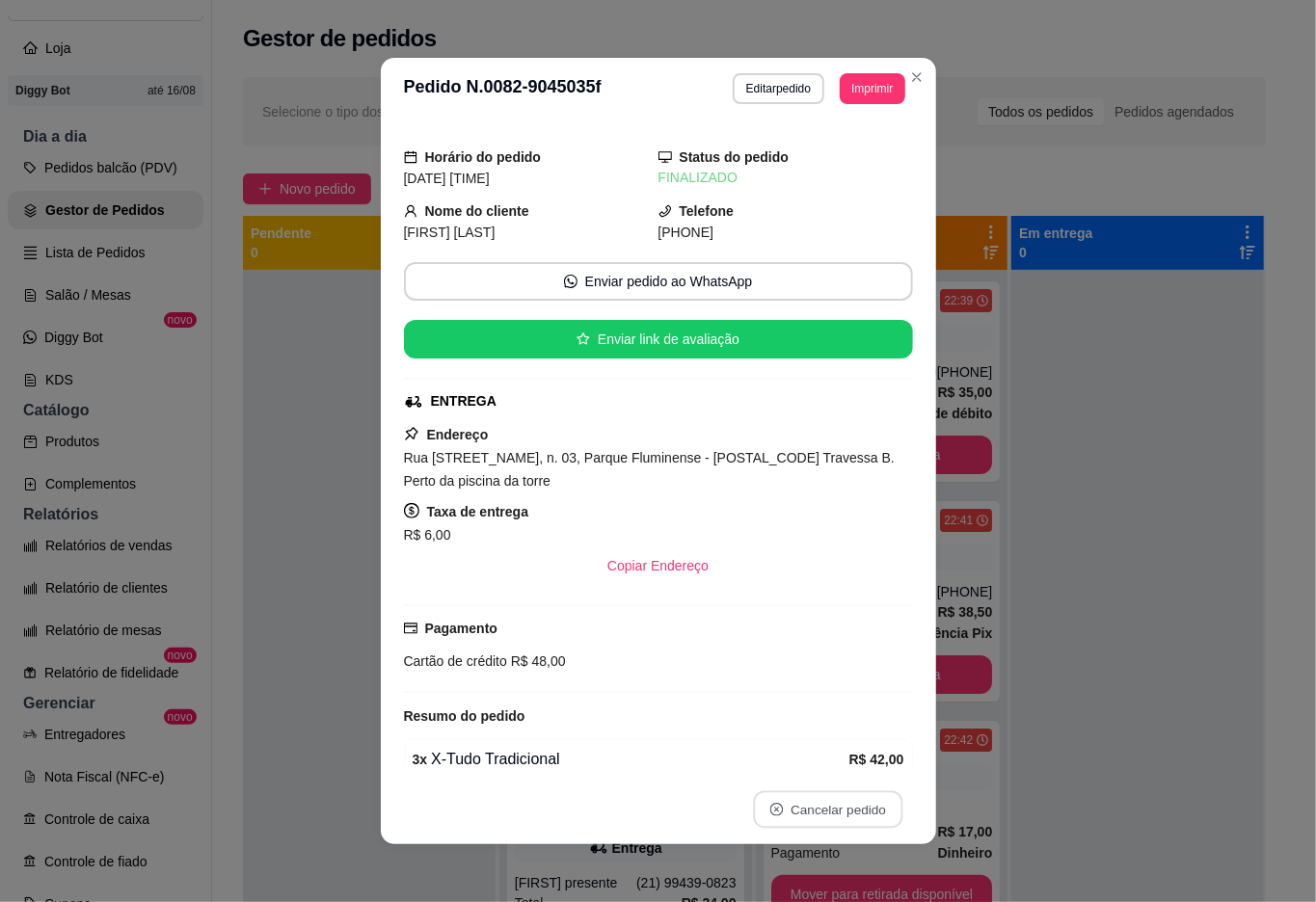 click on "3 x     X-Tudo Tradicional" at bounding box center (631, 759) 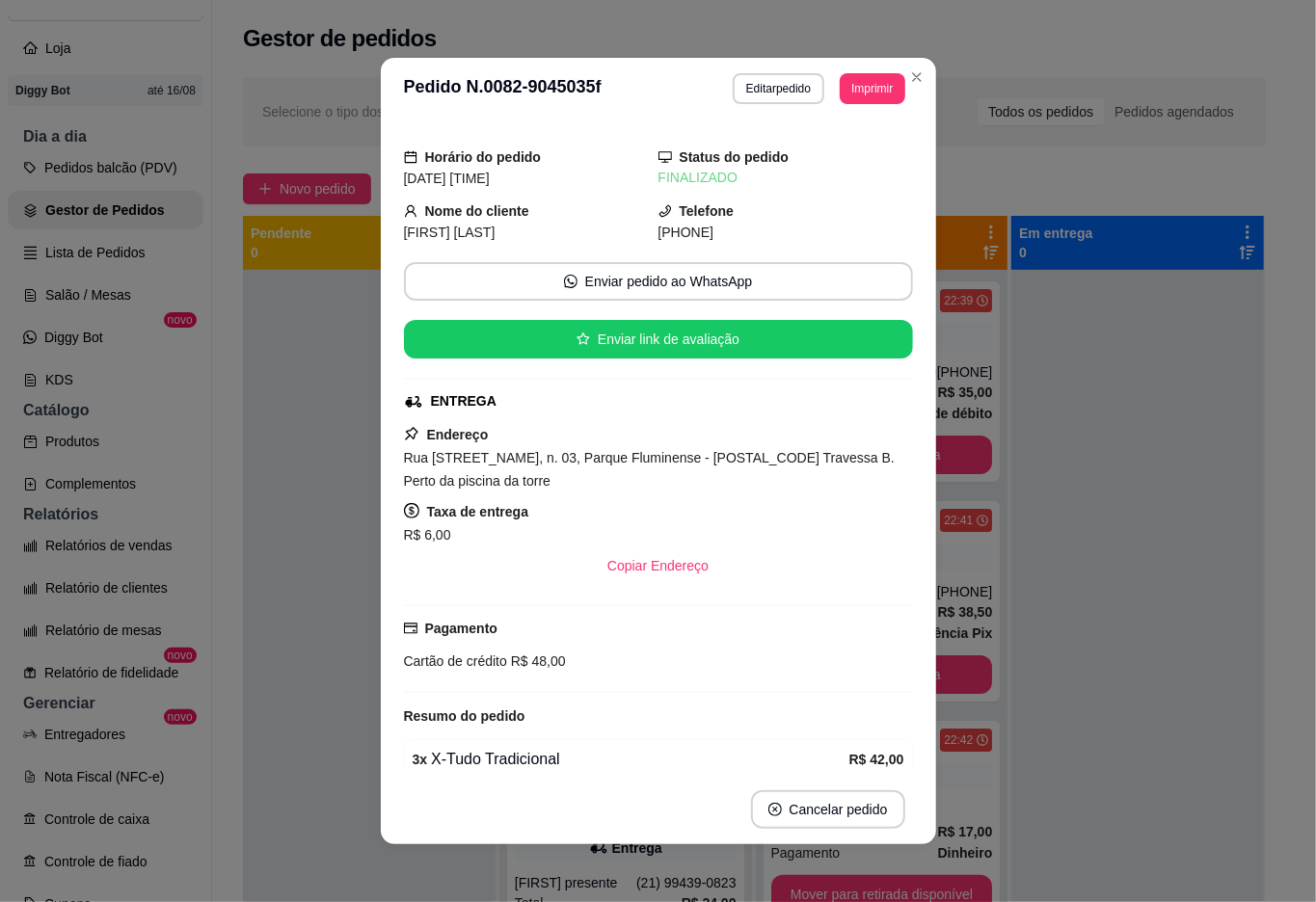 click at bounding box center (369, 721) 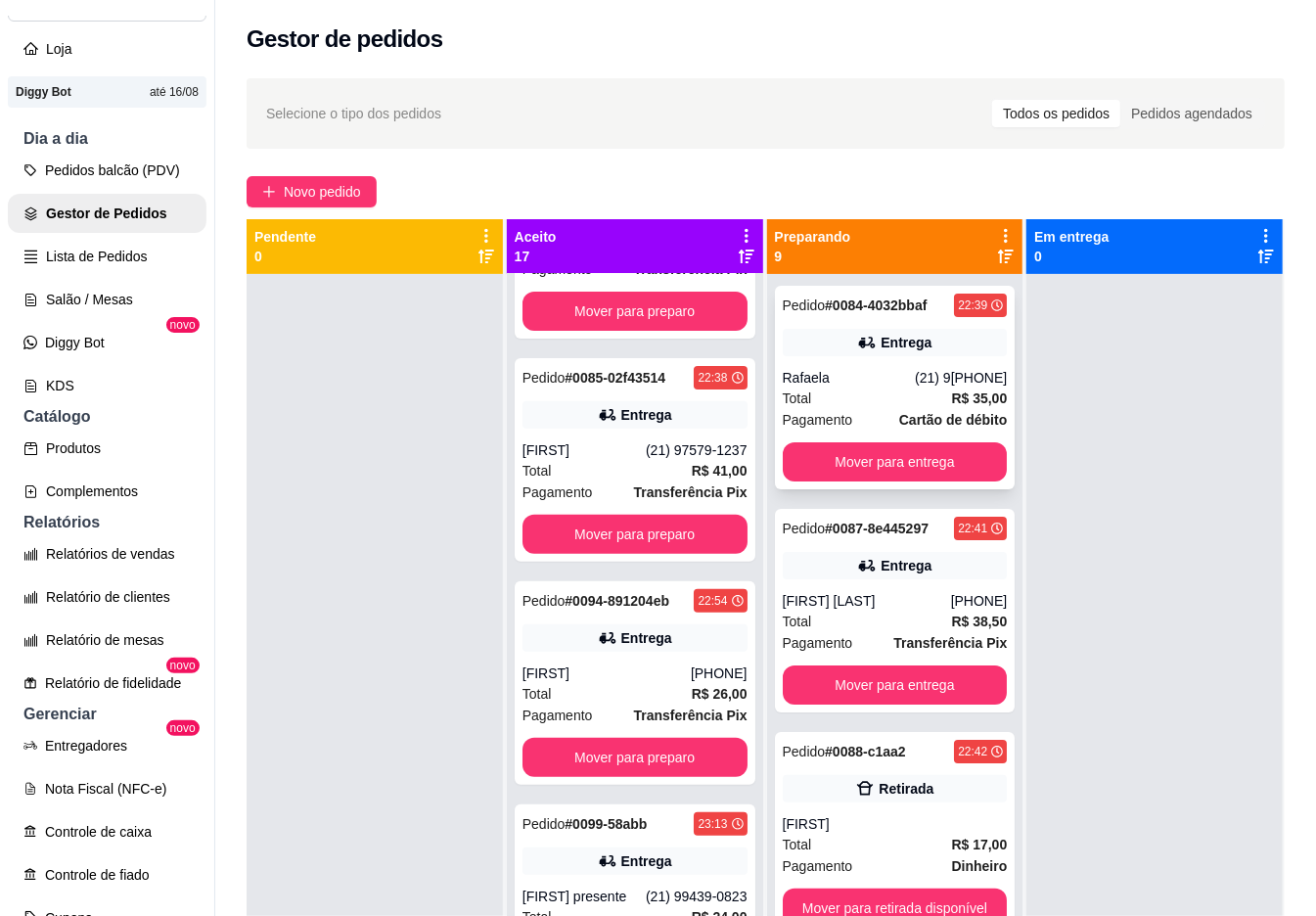 click on "Pedido  # 0084-4032bbaf [TIME] Entrega [FIRST]  [PHONE] Total R$ 35,00 Pagamento Cartão de débito Mover para entrega" at bounding box center [895, 388] 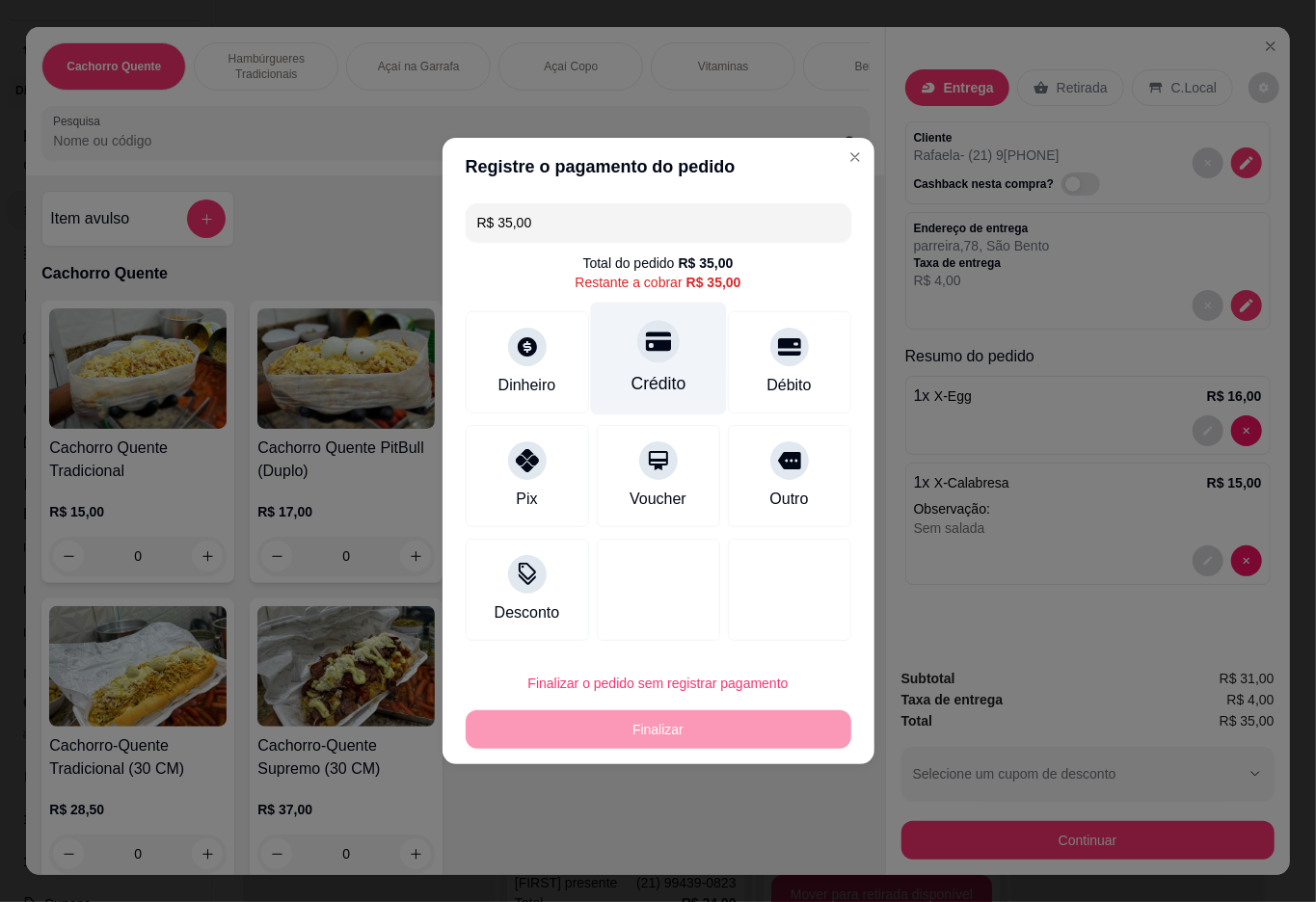 click 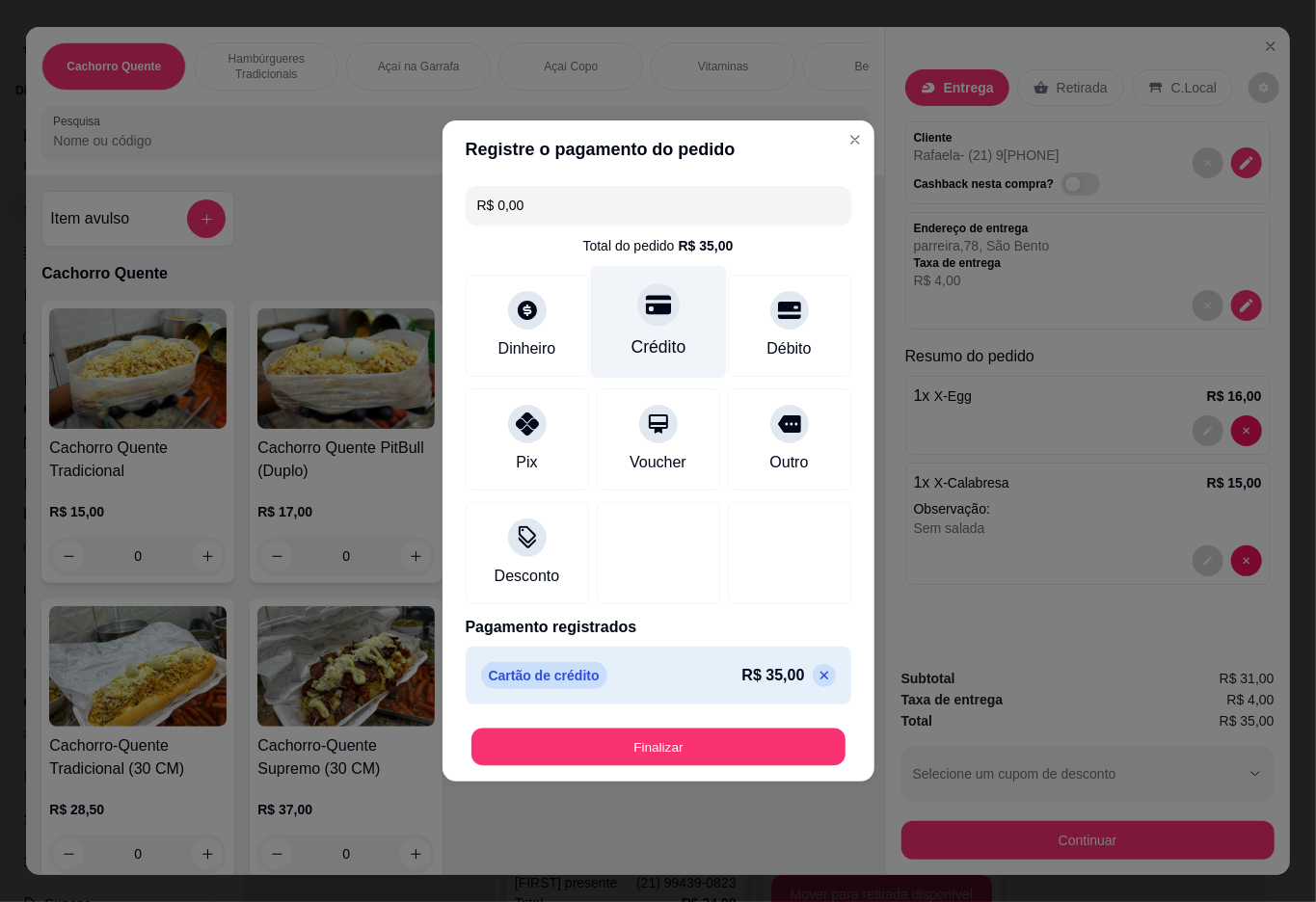 click on "Finalizar" at bounding box center (658, 747) 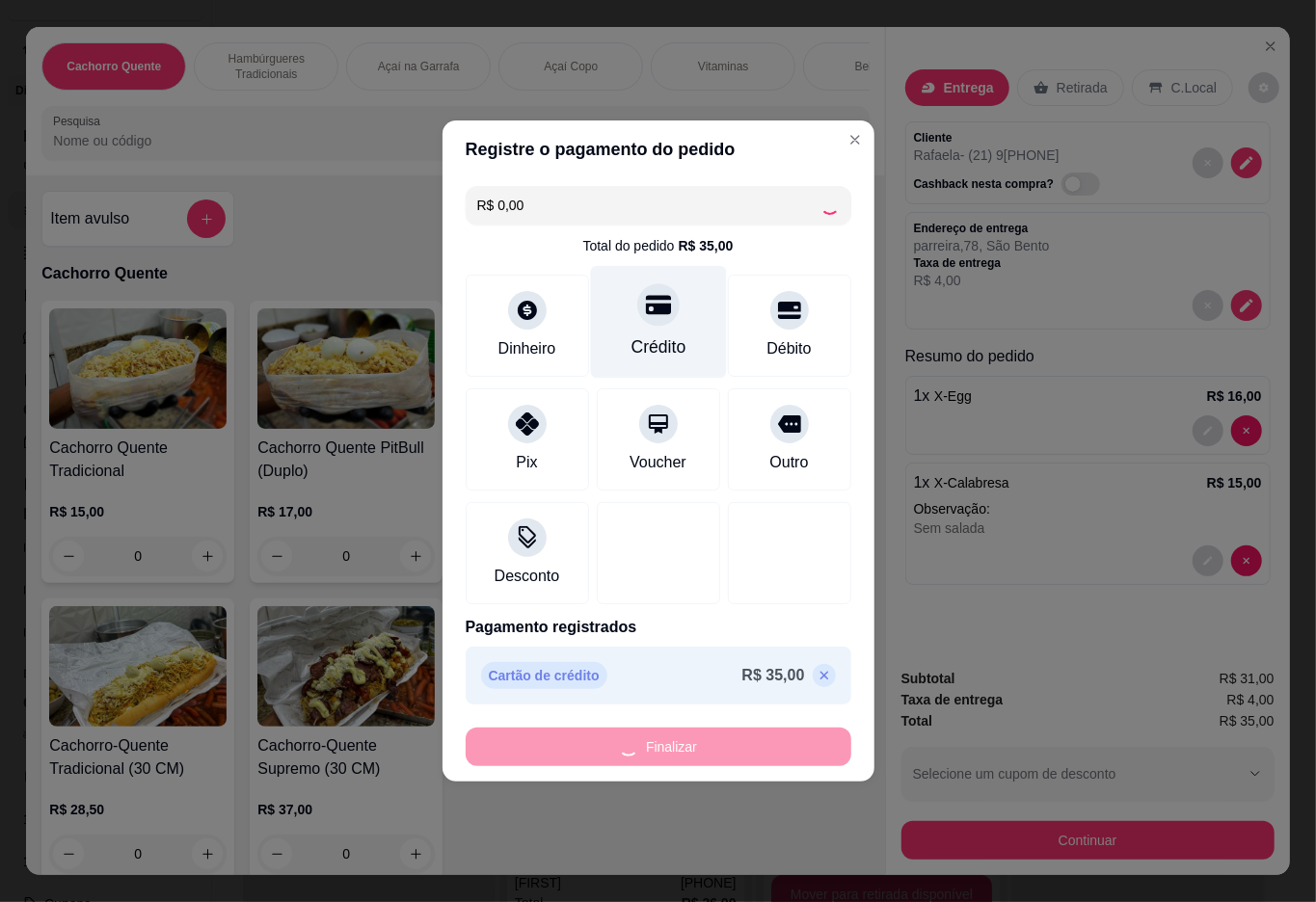 type on "0" 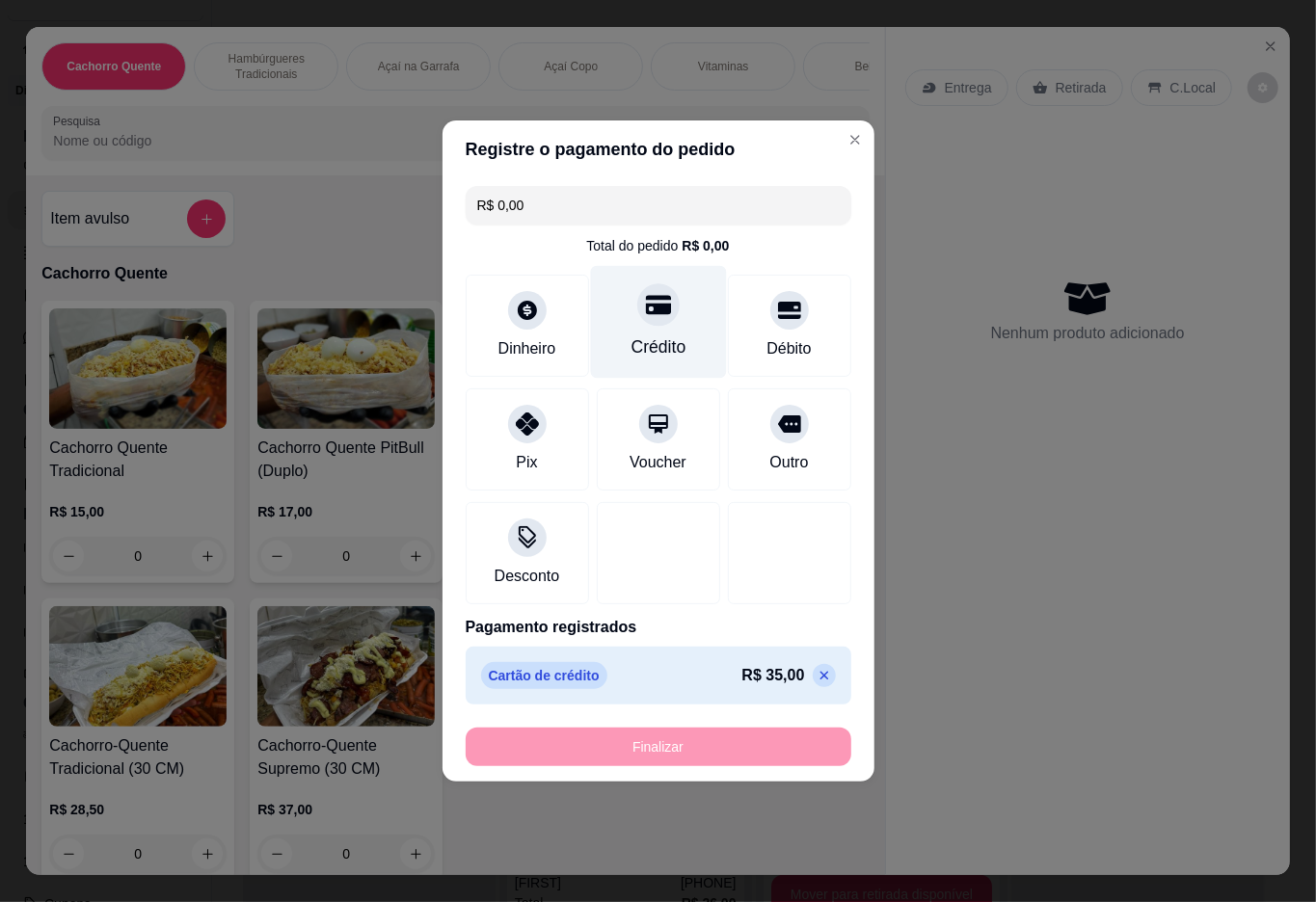type on "-R$ 35,00" 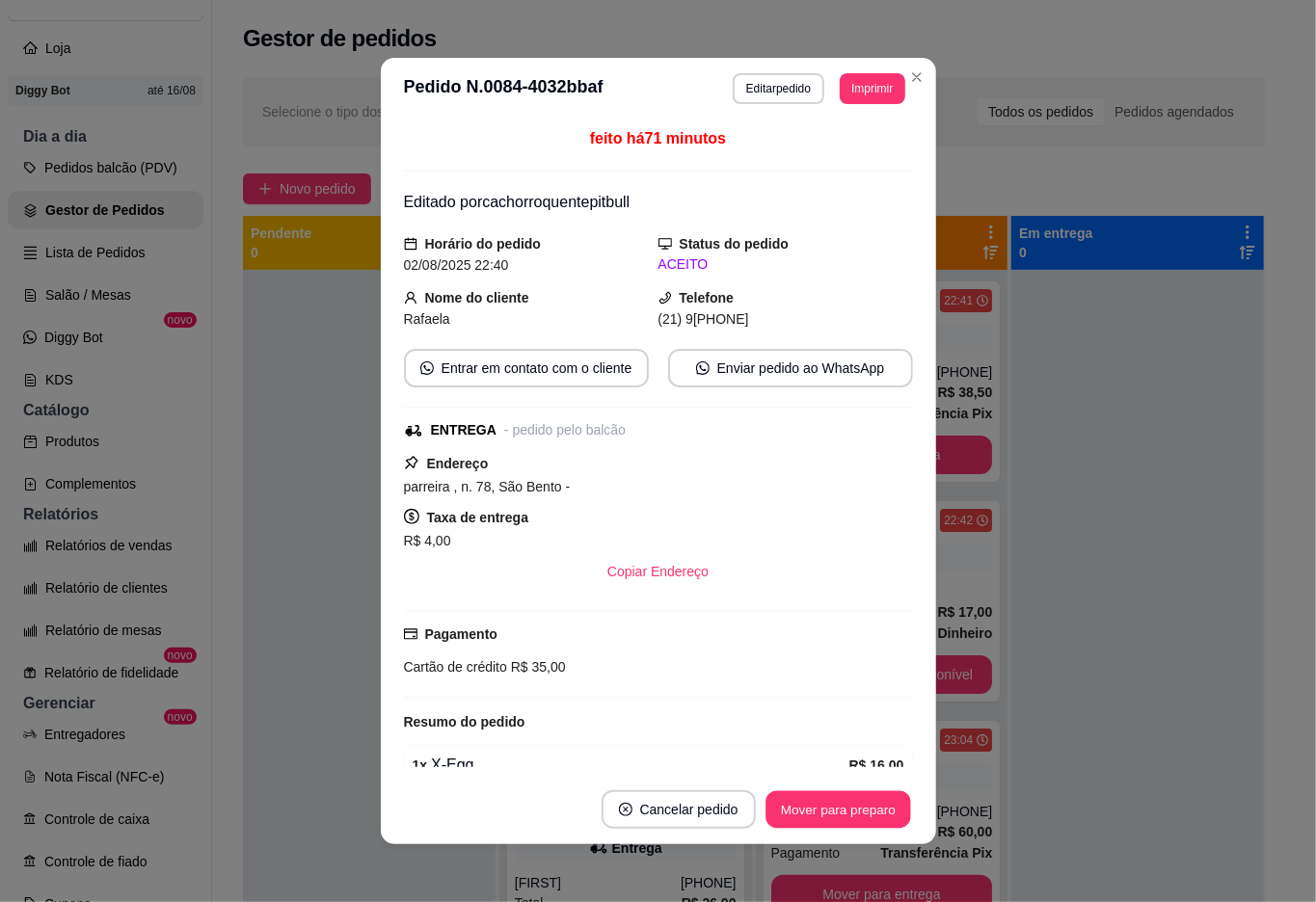 click on "Mover para preparo" at bounding box center (838, 809) 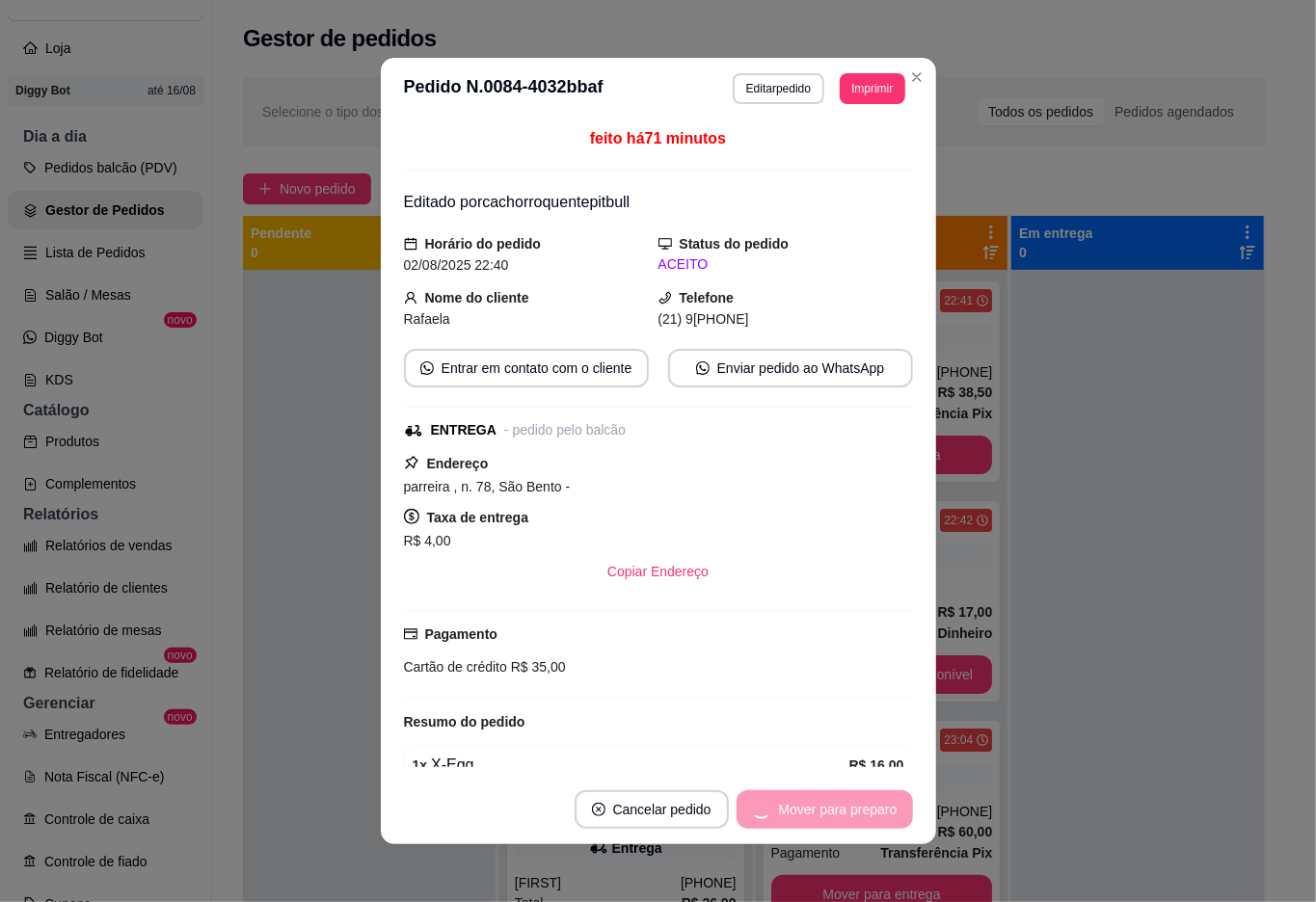 click on "Mover para preparo" at bounding box center (824, 809) 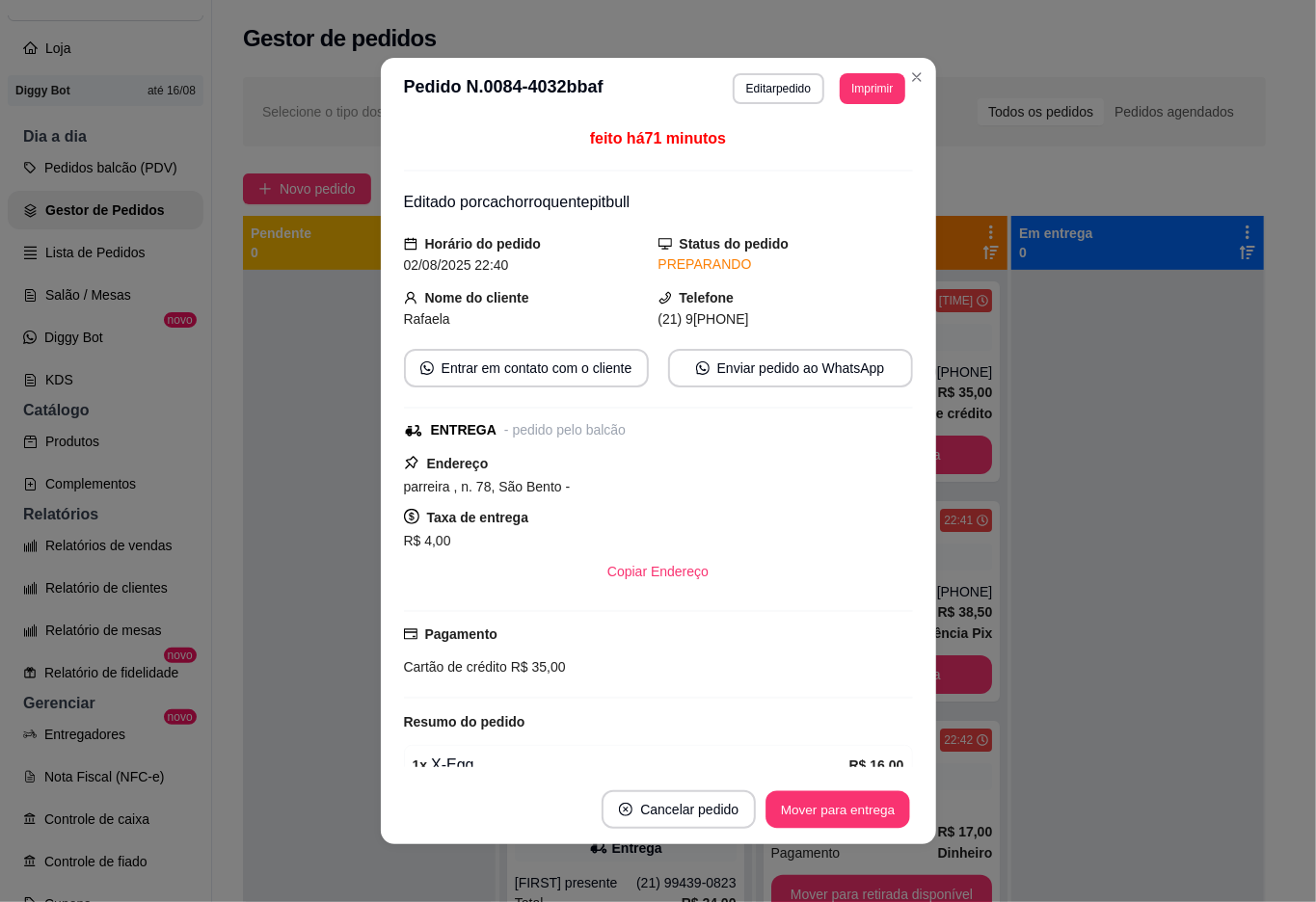 click on "Mover para entrega" at bounding box center [839, 809] 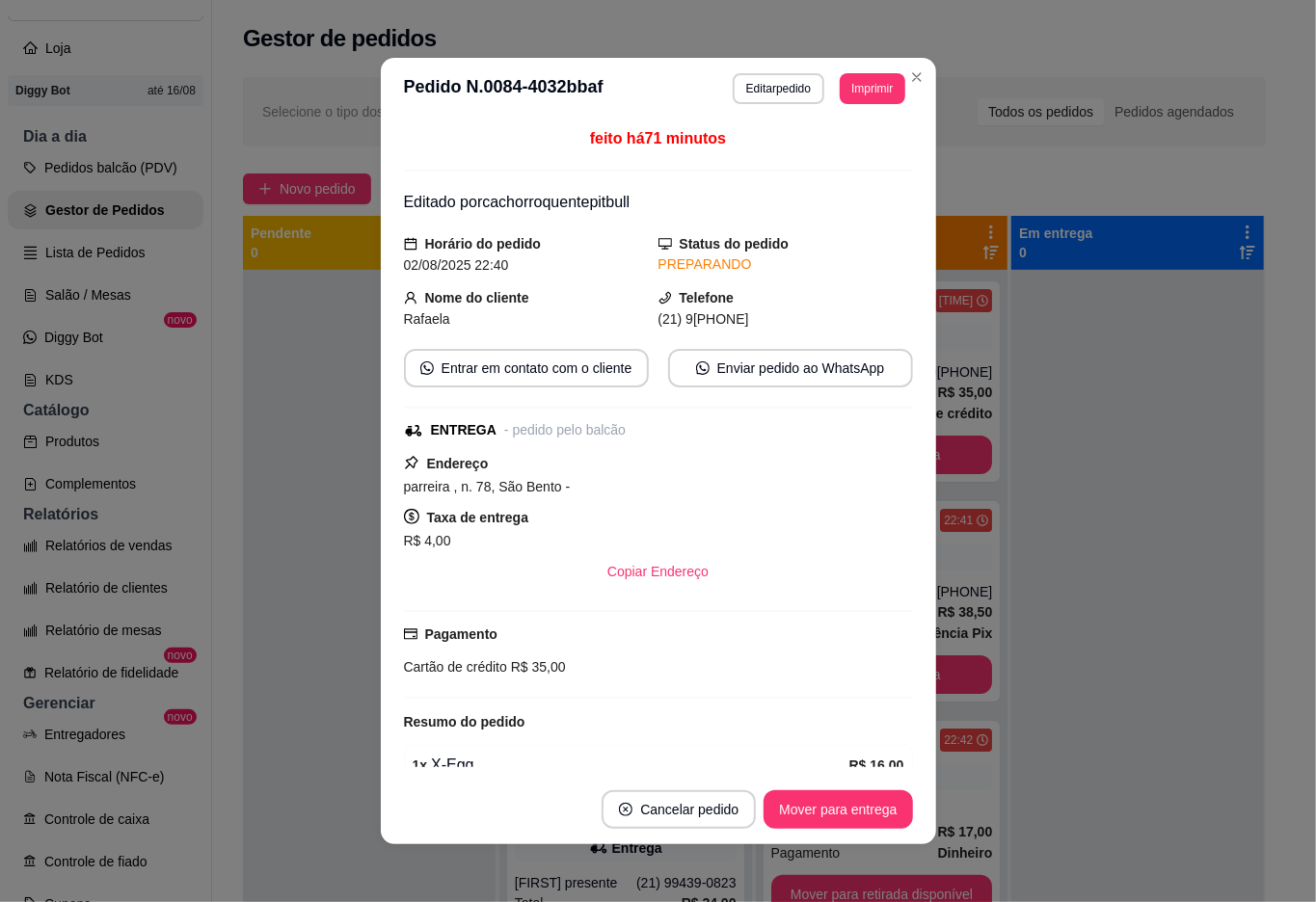 click on "Mover para entrega" at bounding box center (838, 809) 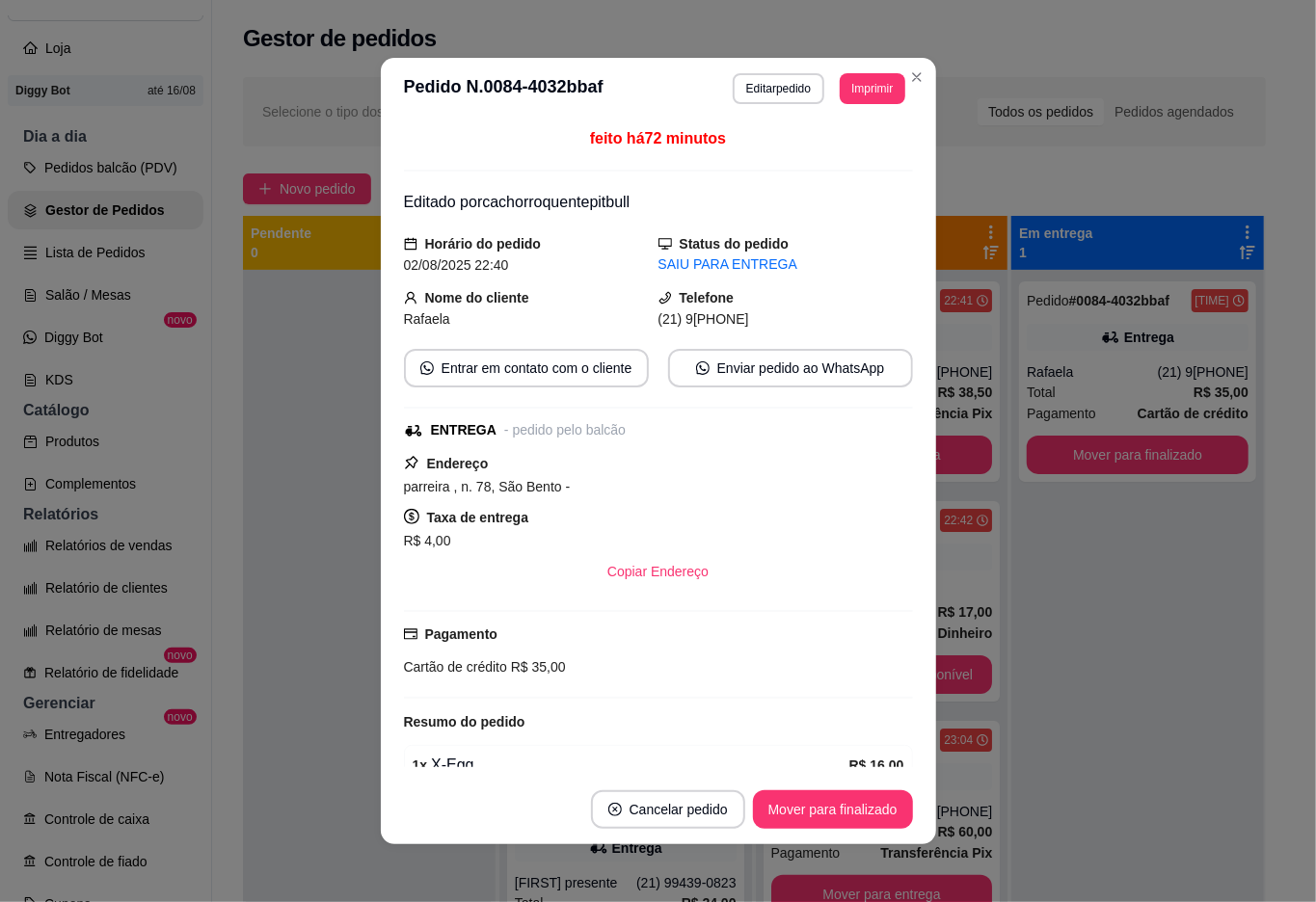 click on "Mover para finalizado" at bounding box center (833, 809) 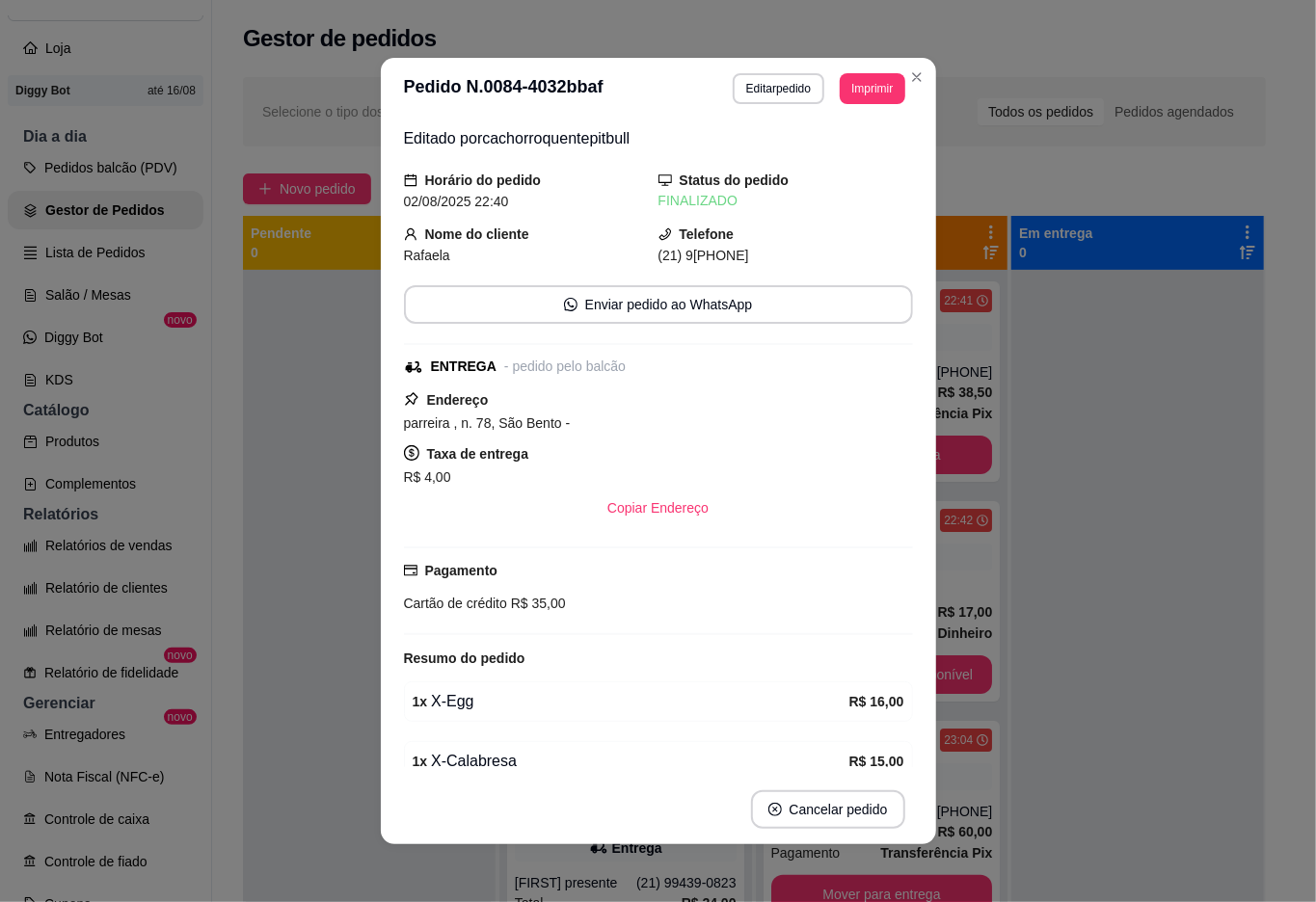 click at bounding box center [1138, 721] 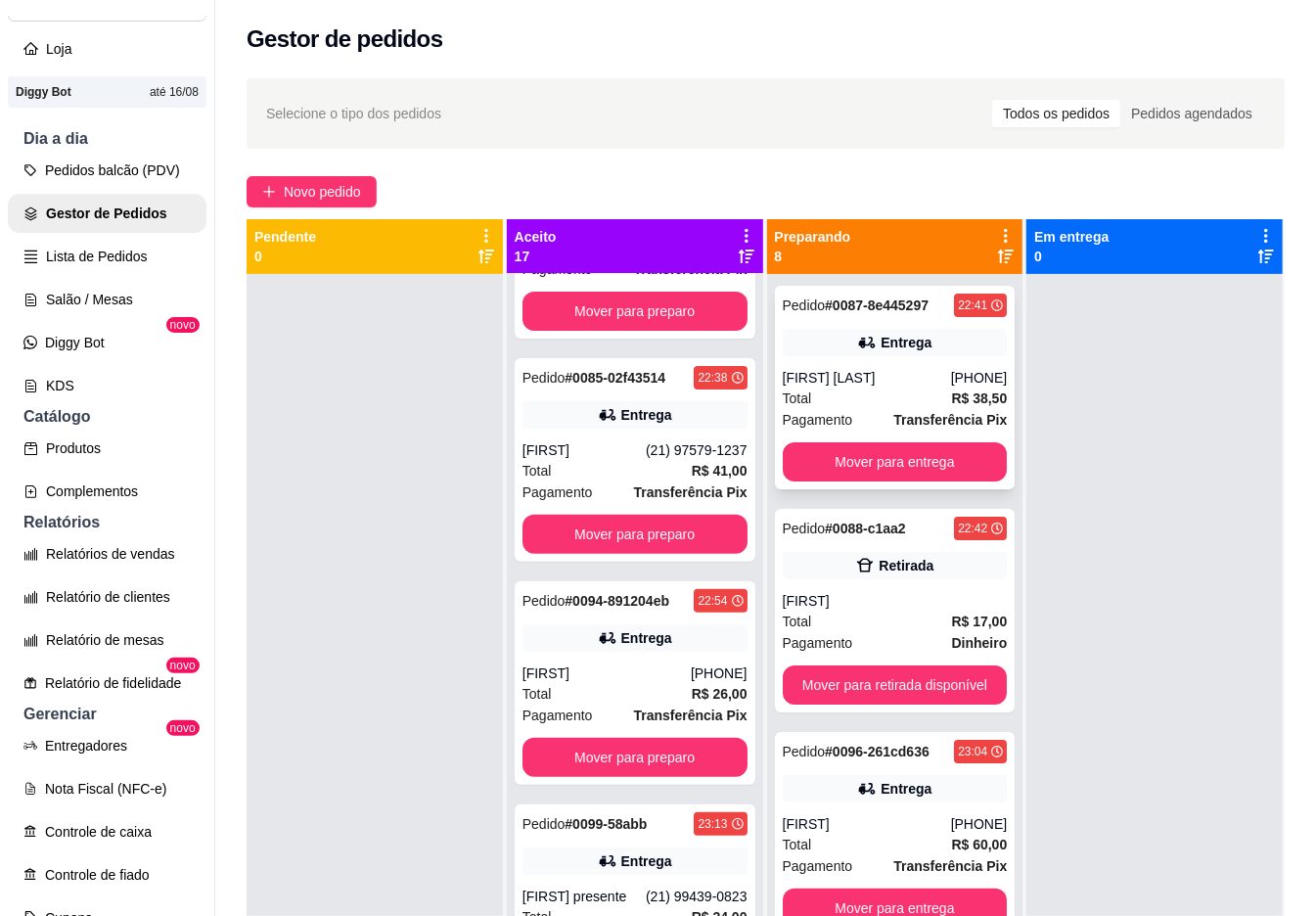click on "[PHONE]" at bounding box center [979, 378] 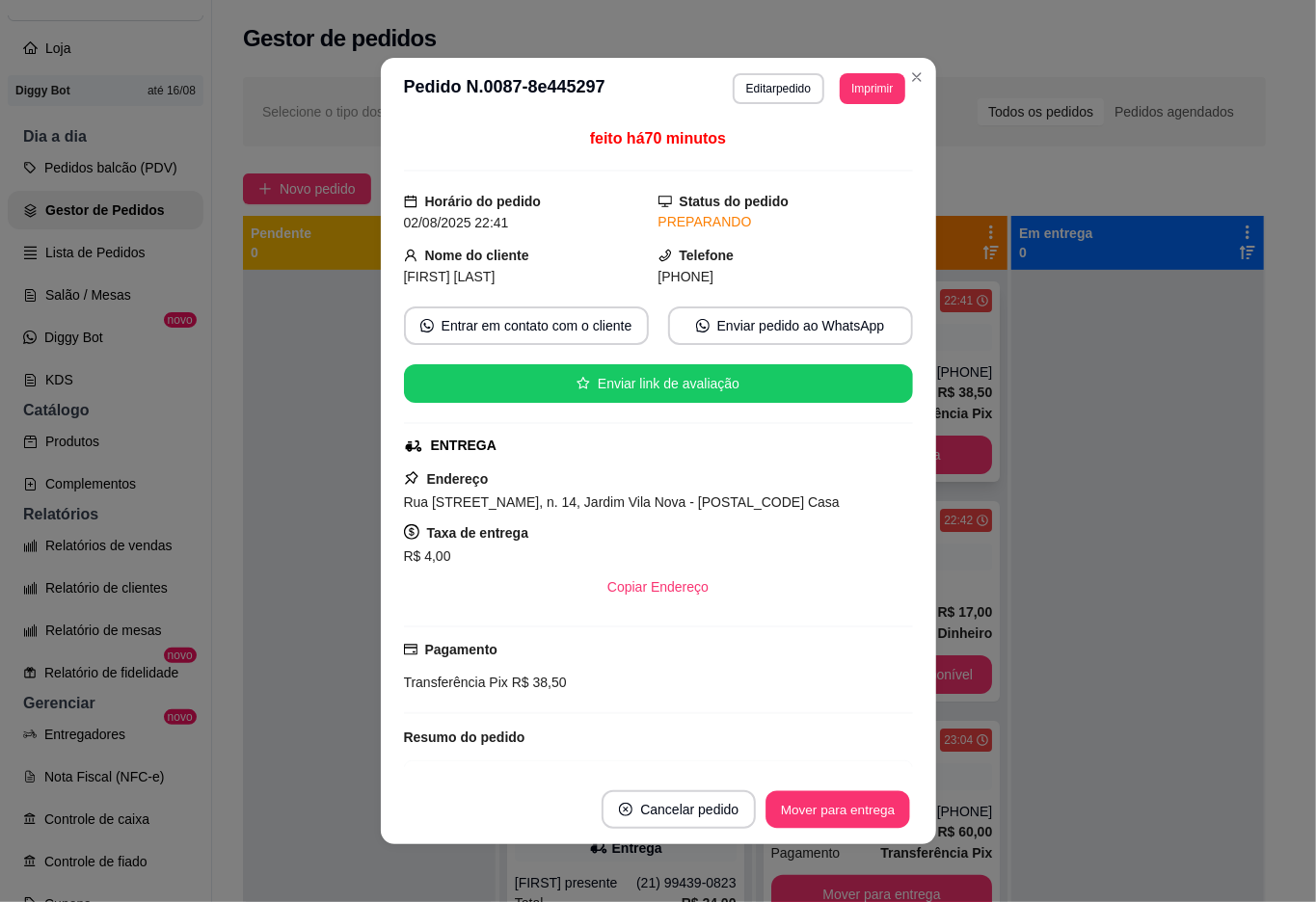 click on "Mover para entrega" at bounding box center [839, 809] 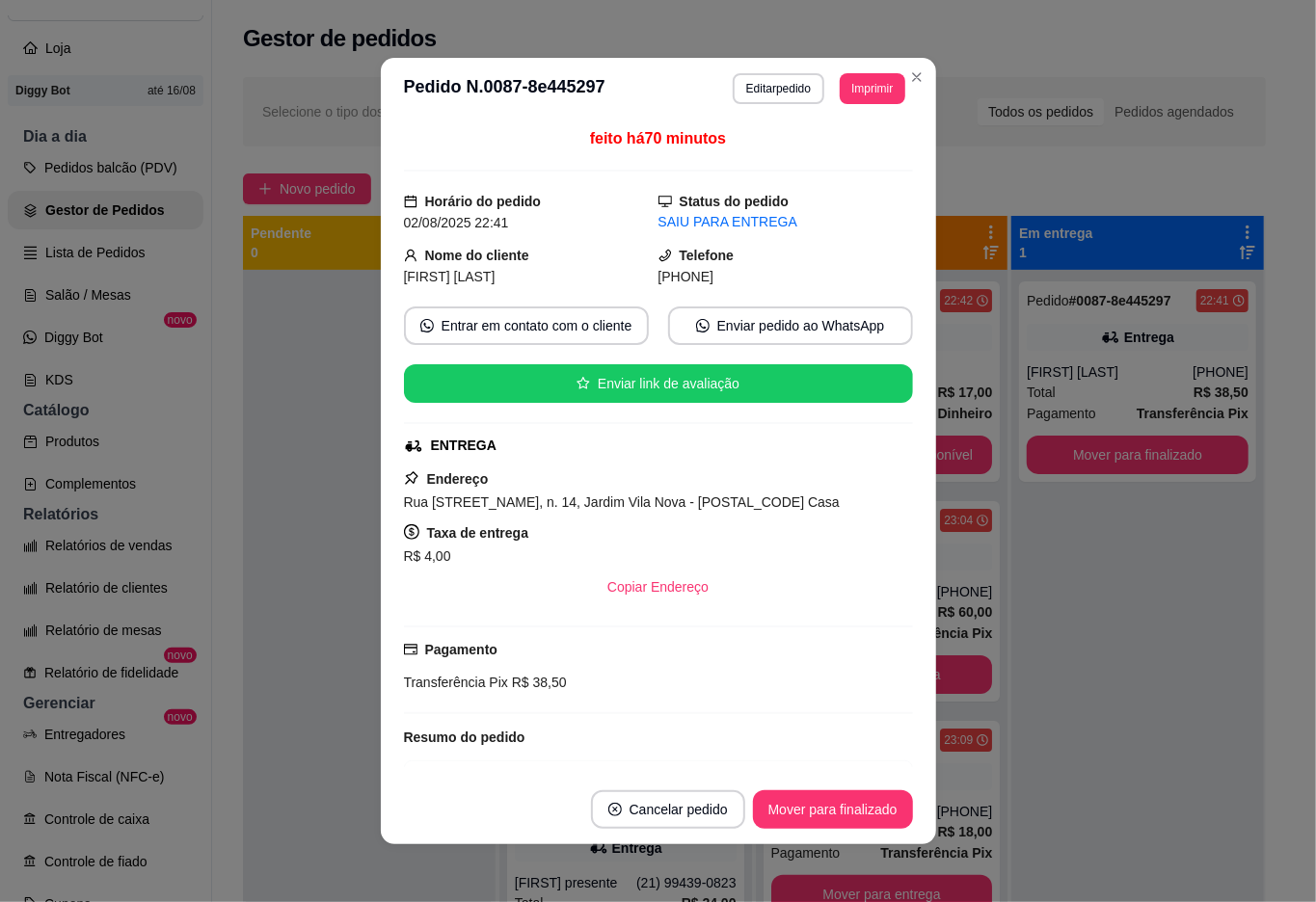 click on "Mover para finalizado" at bounding box center [833, 809] 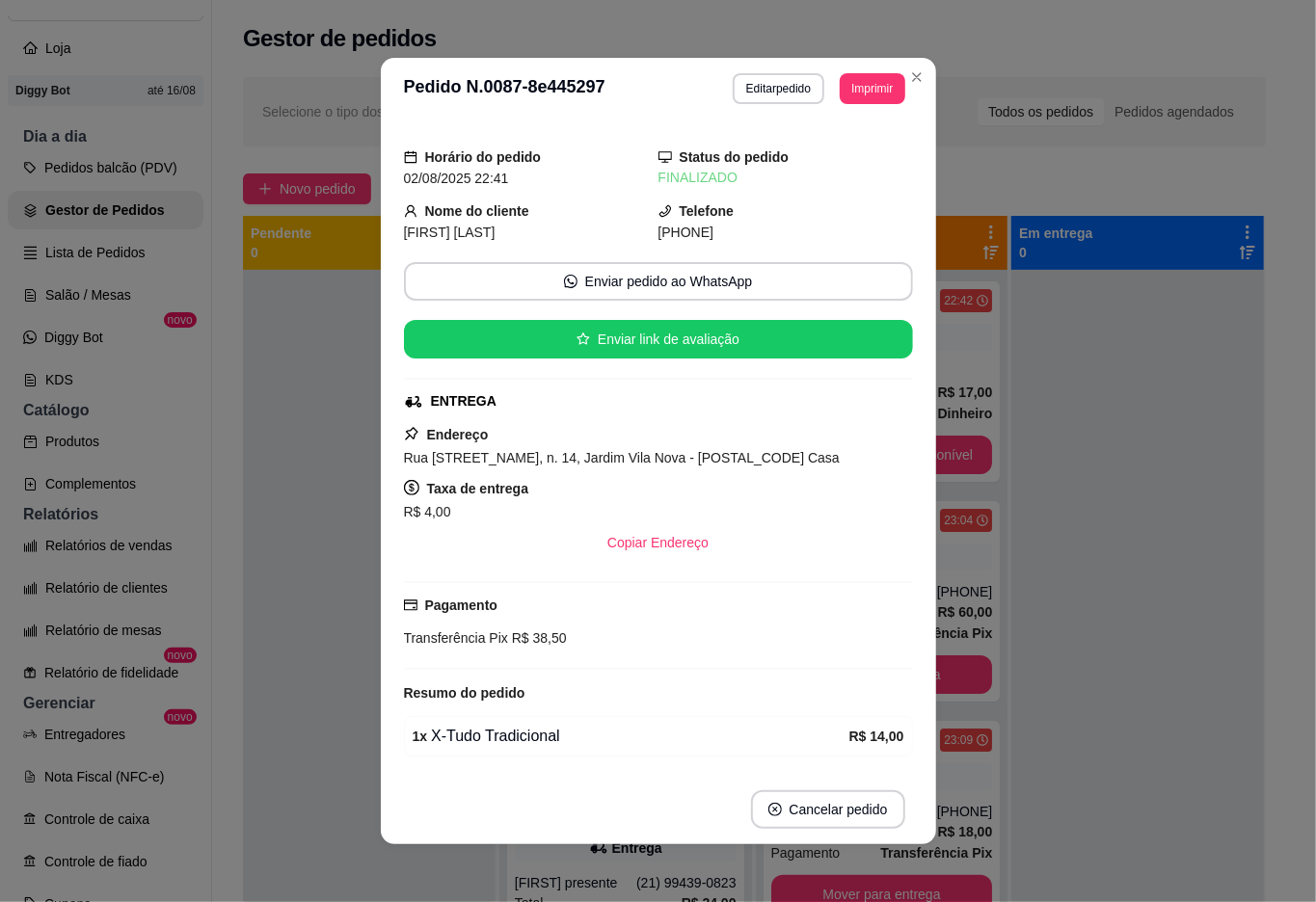 click at bounding box center [1138, 721] 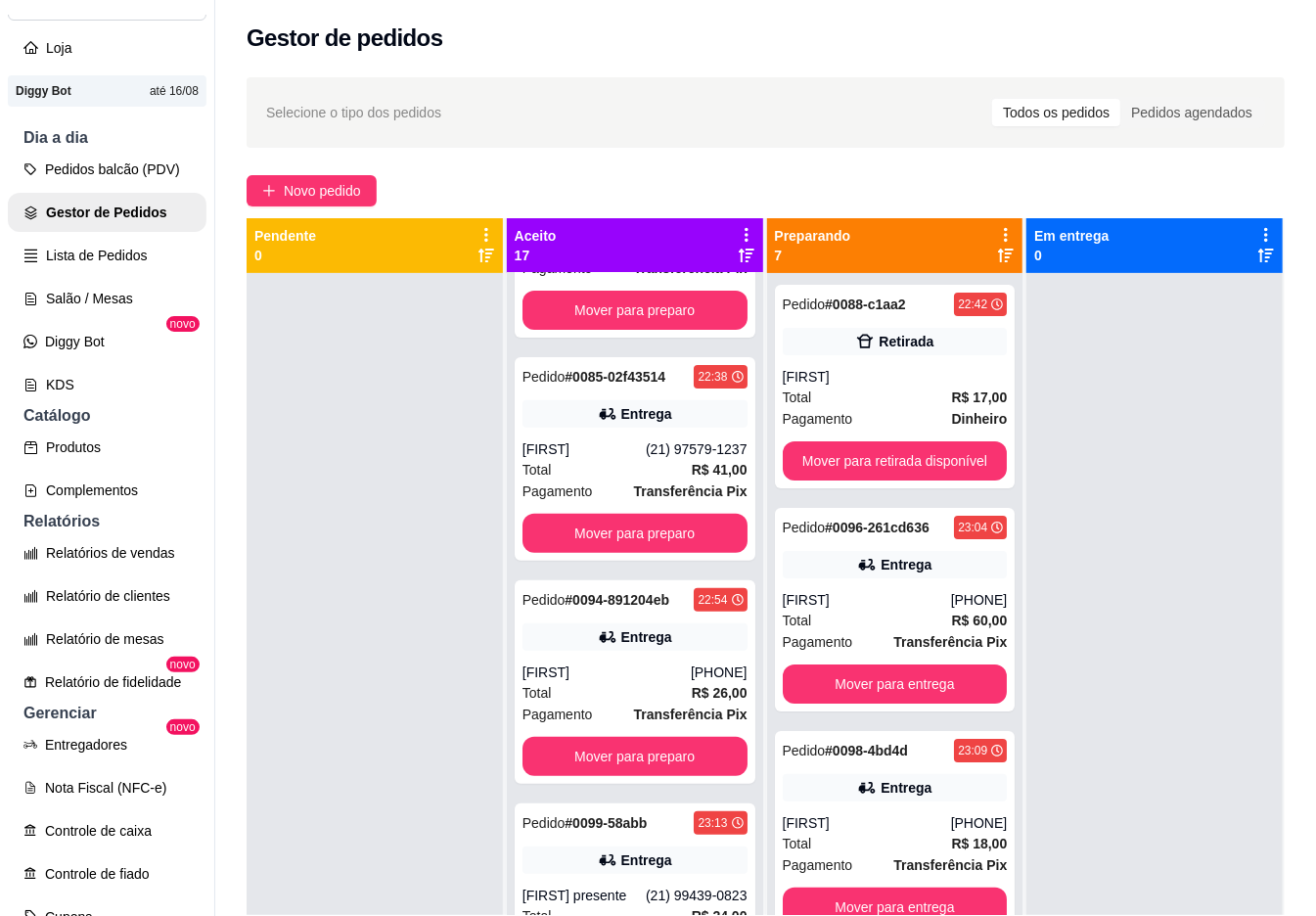 scroll, scrollTop: 0, scrollLeft: 0, axis: both 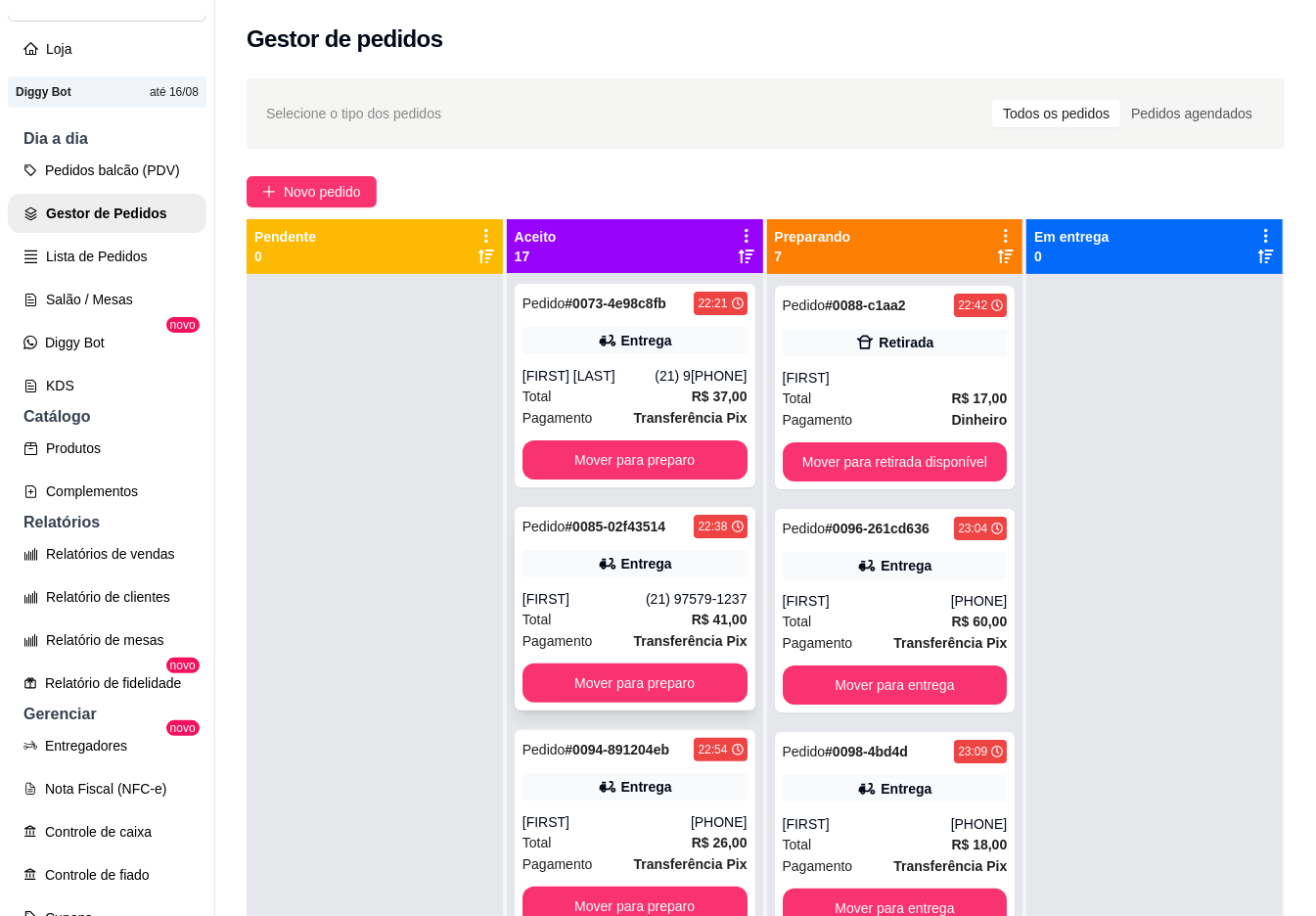 click on "Entrega" at bounding box center (647, 564) 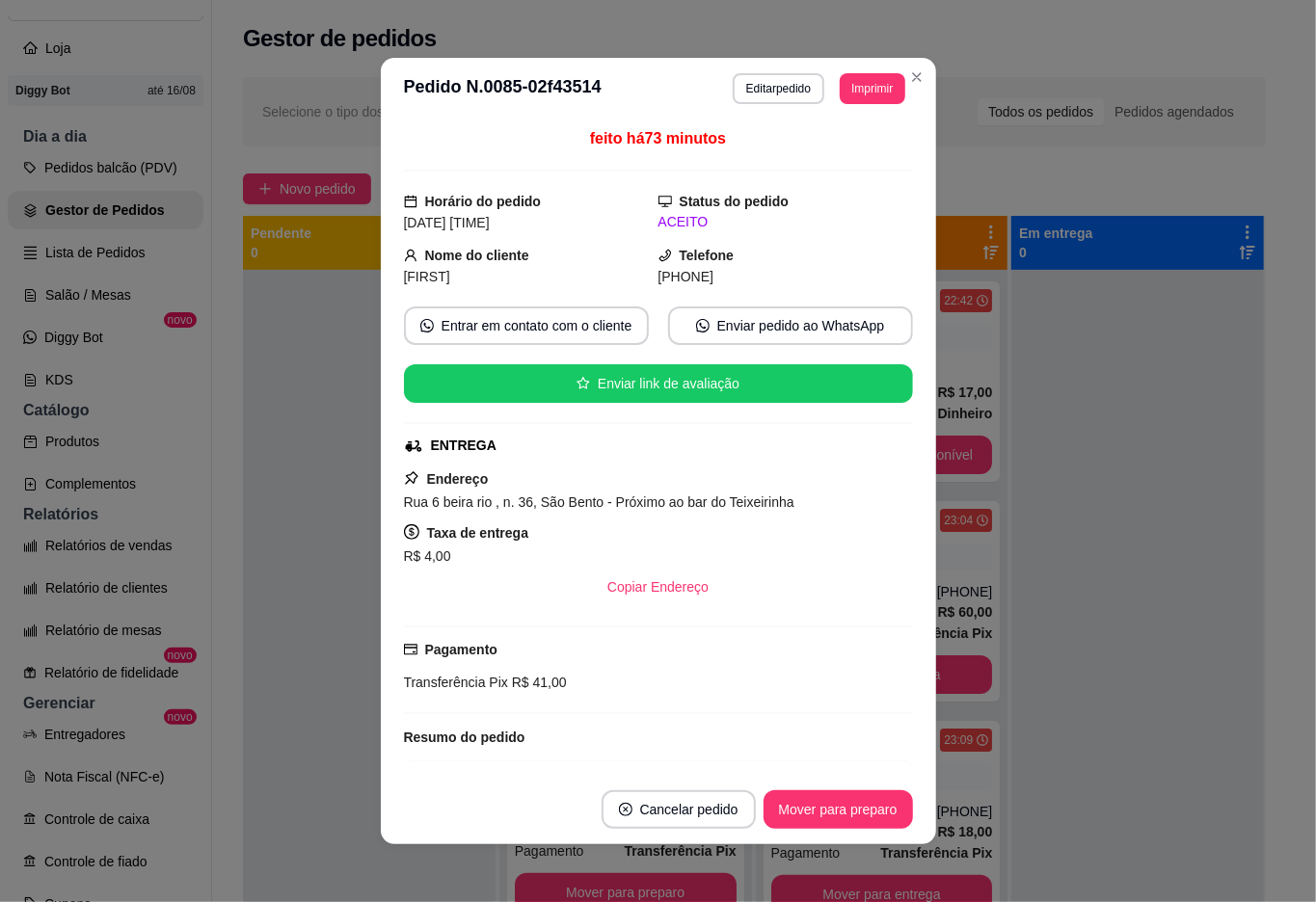 click on "Mover para preparo" at bounding box center [838, 809] 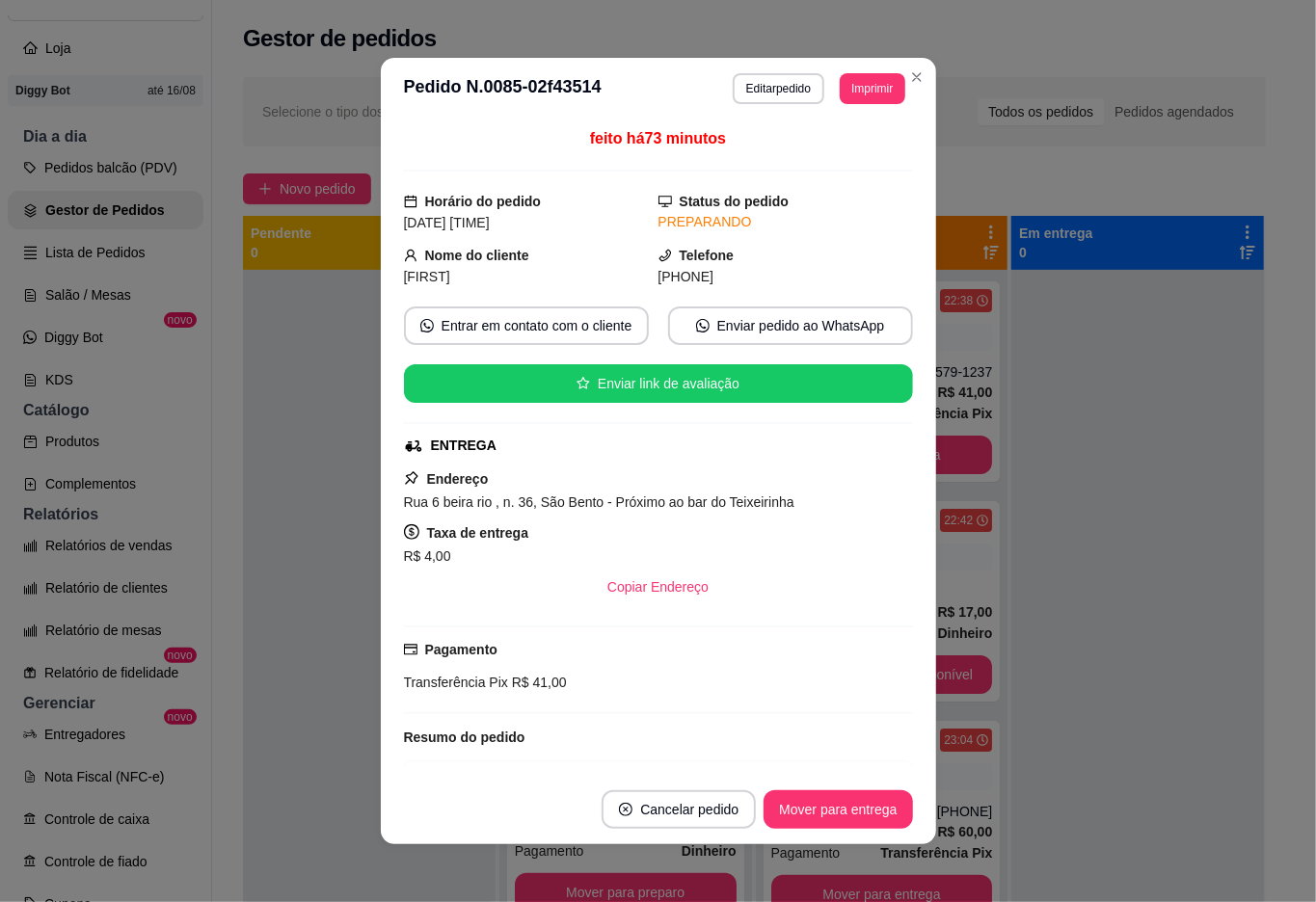 click on "Mover para entrega" at bounding box center (838, 809) 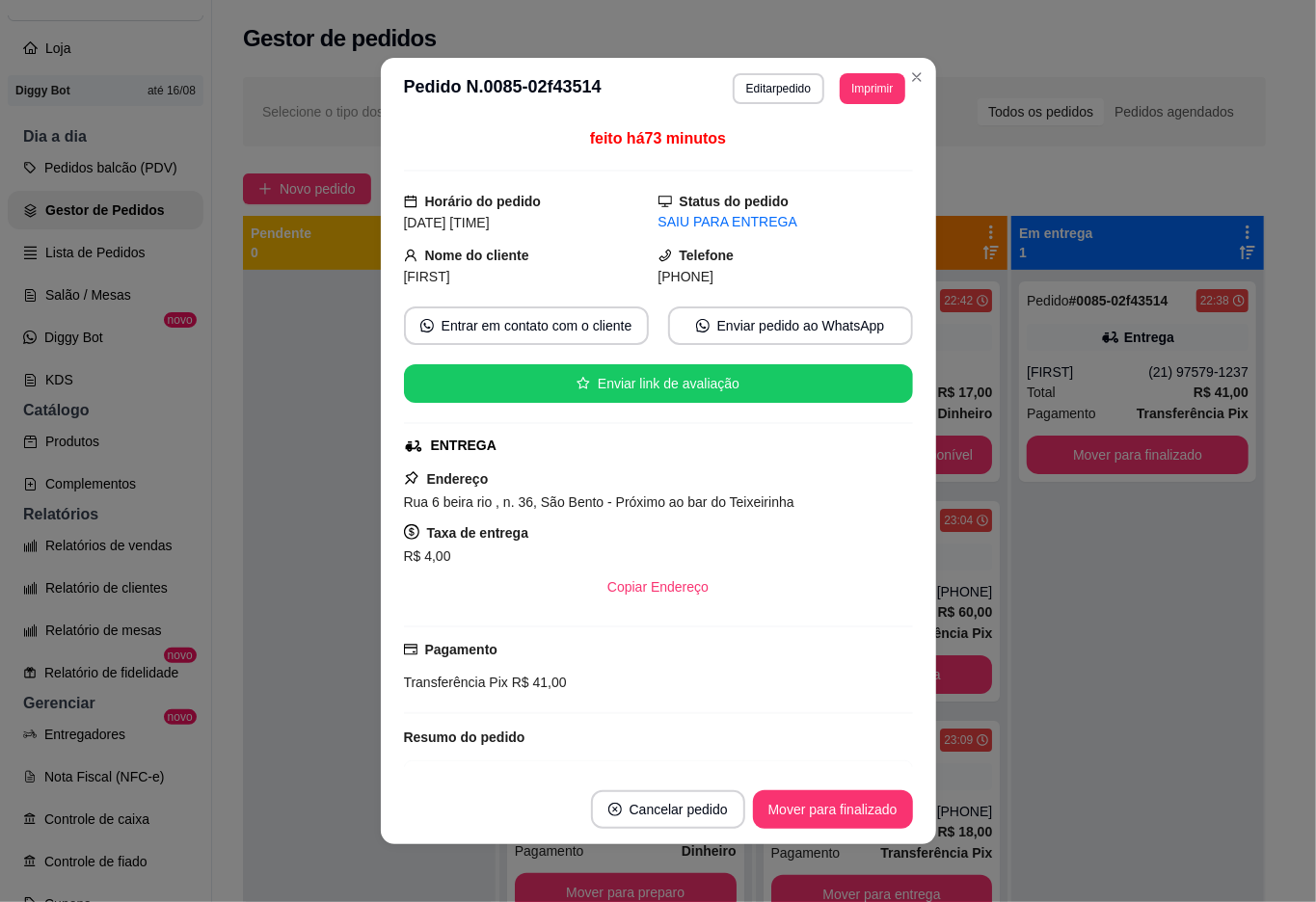click on "Mover para finalizado" at bounding box center (833, 809) 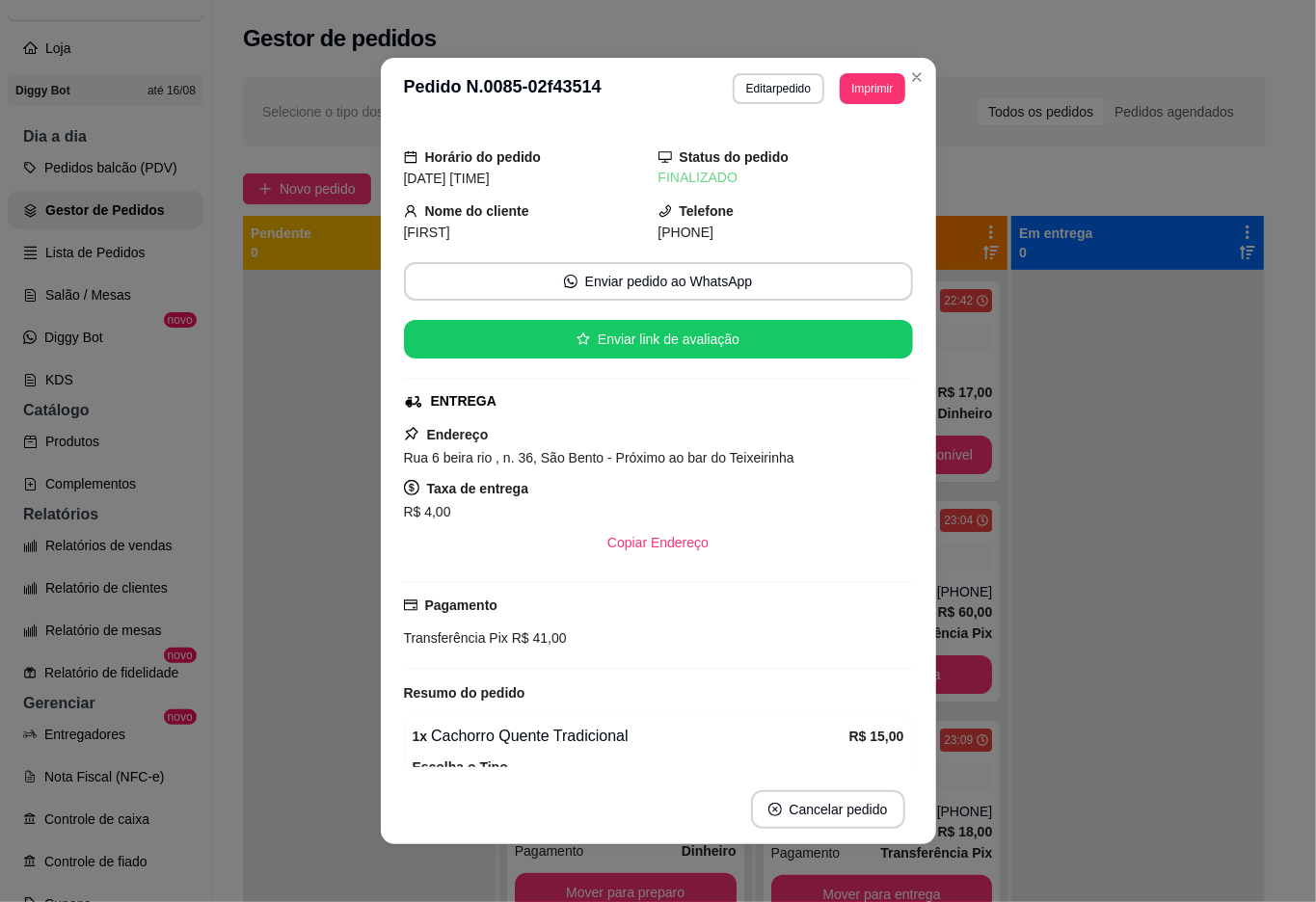 click at bounding box center [1138, 721] 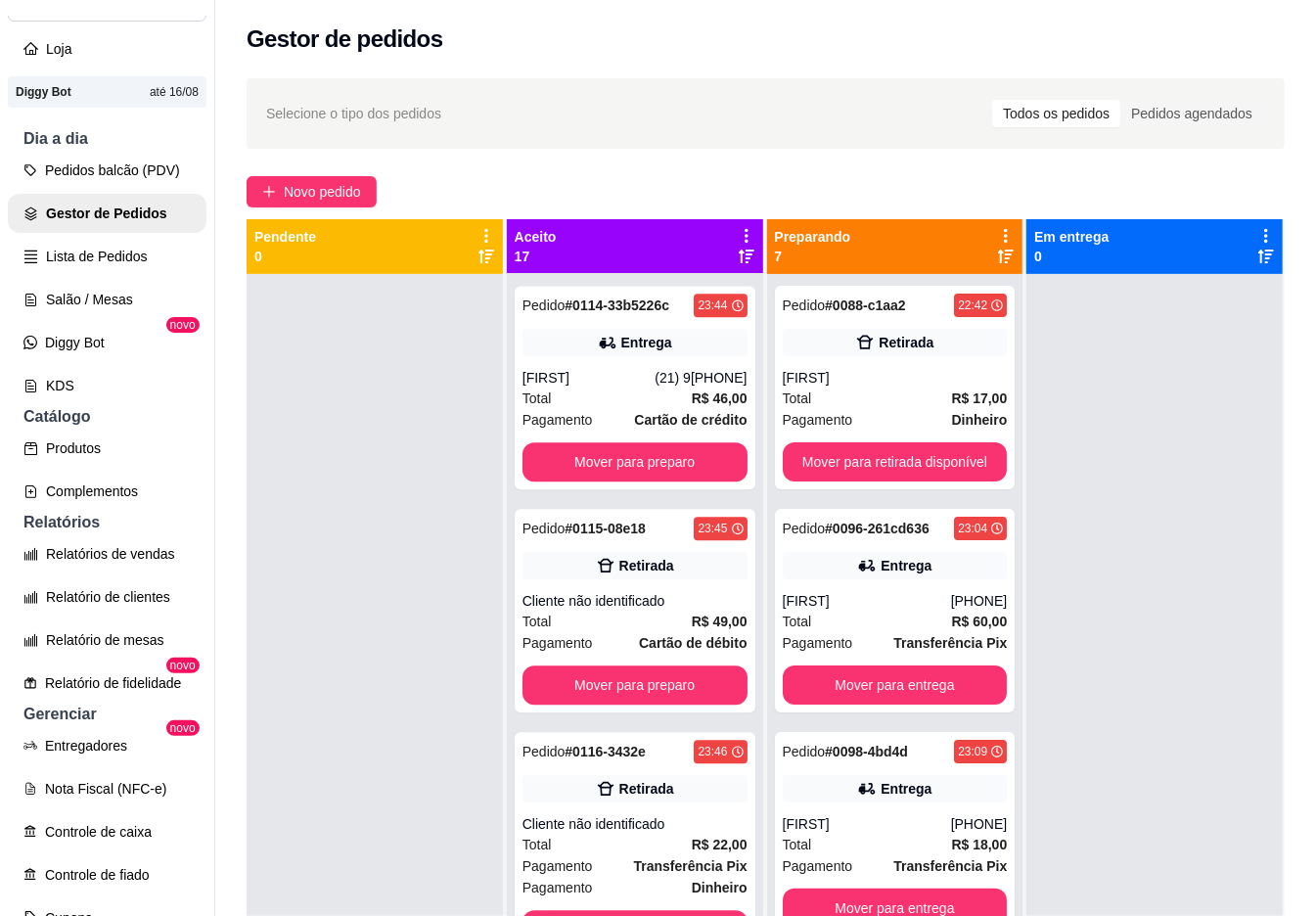 scroll, scrollTop: 3239, scrollLeft: 0, axis: vertical 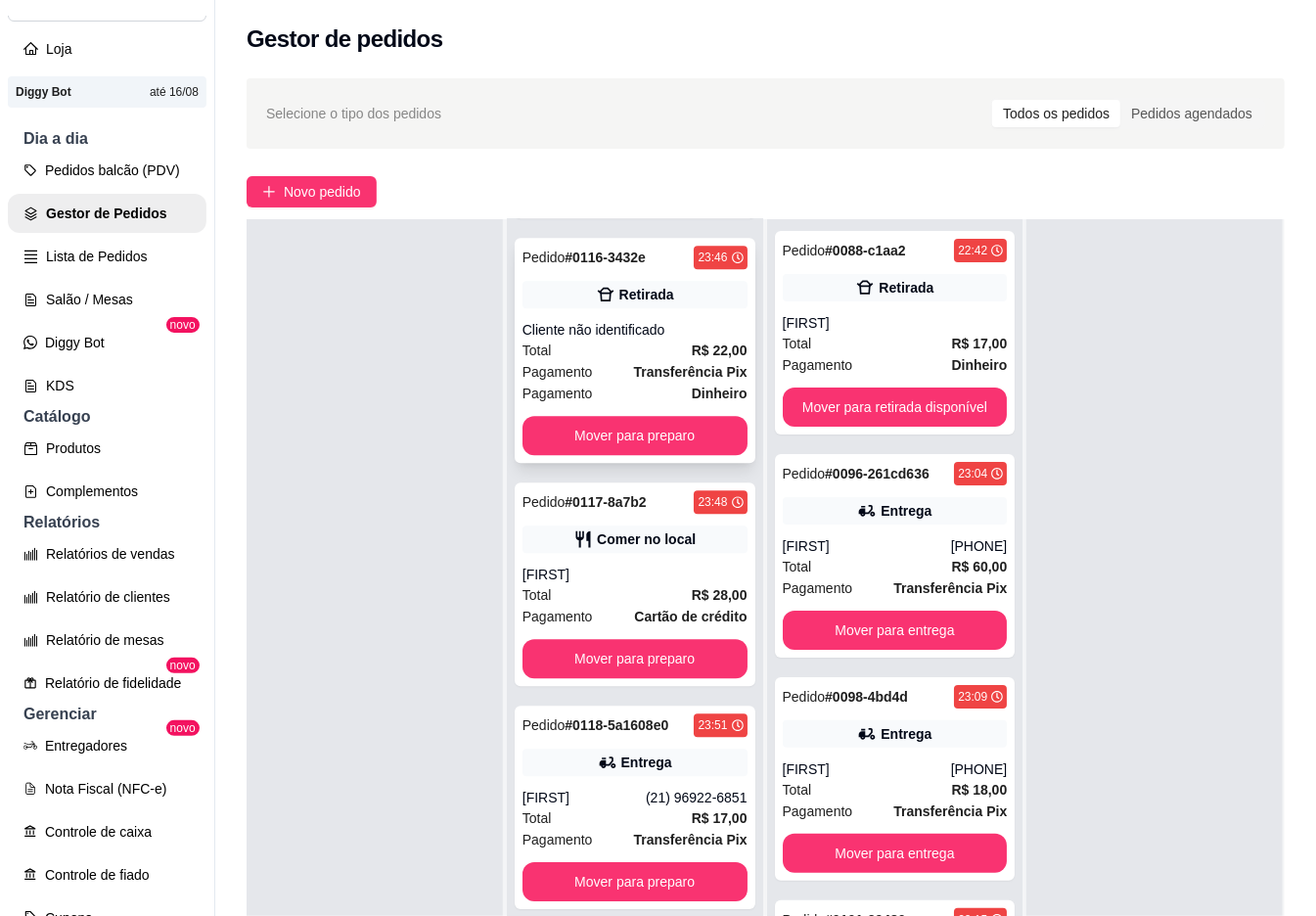click on "Cliente não identificado" at bounding box center (635, 330) 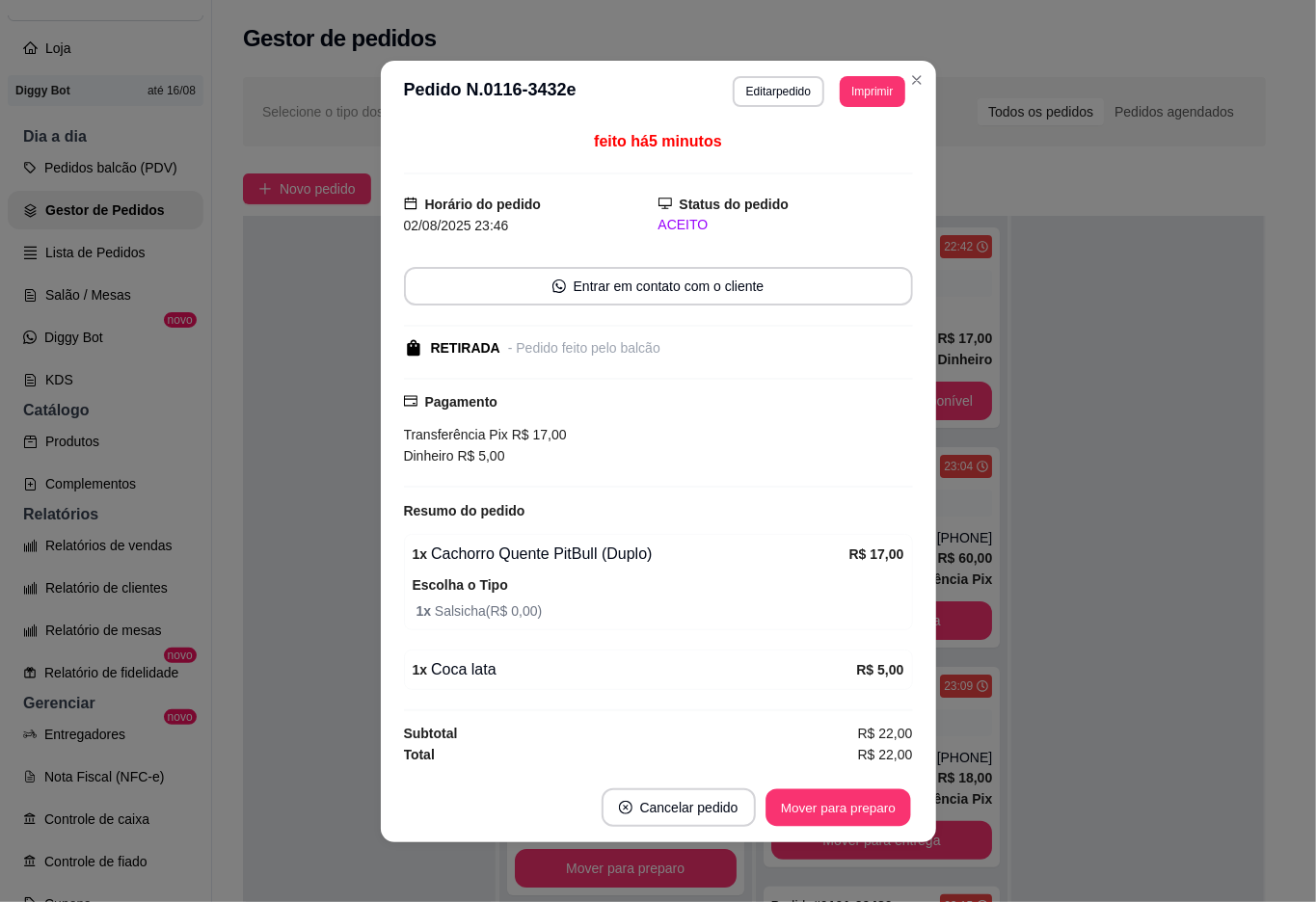 click on "Mover para preparo" at bounding box center [838, 807] 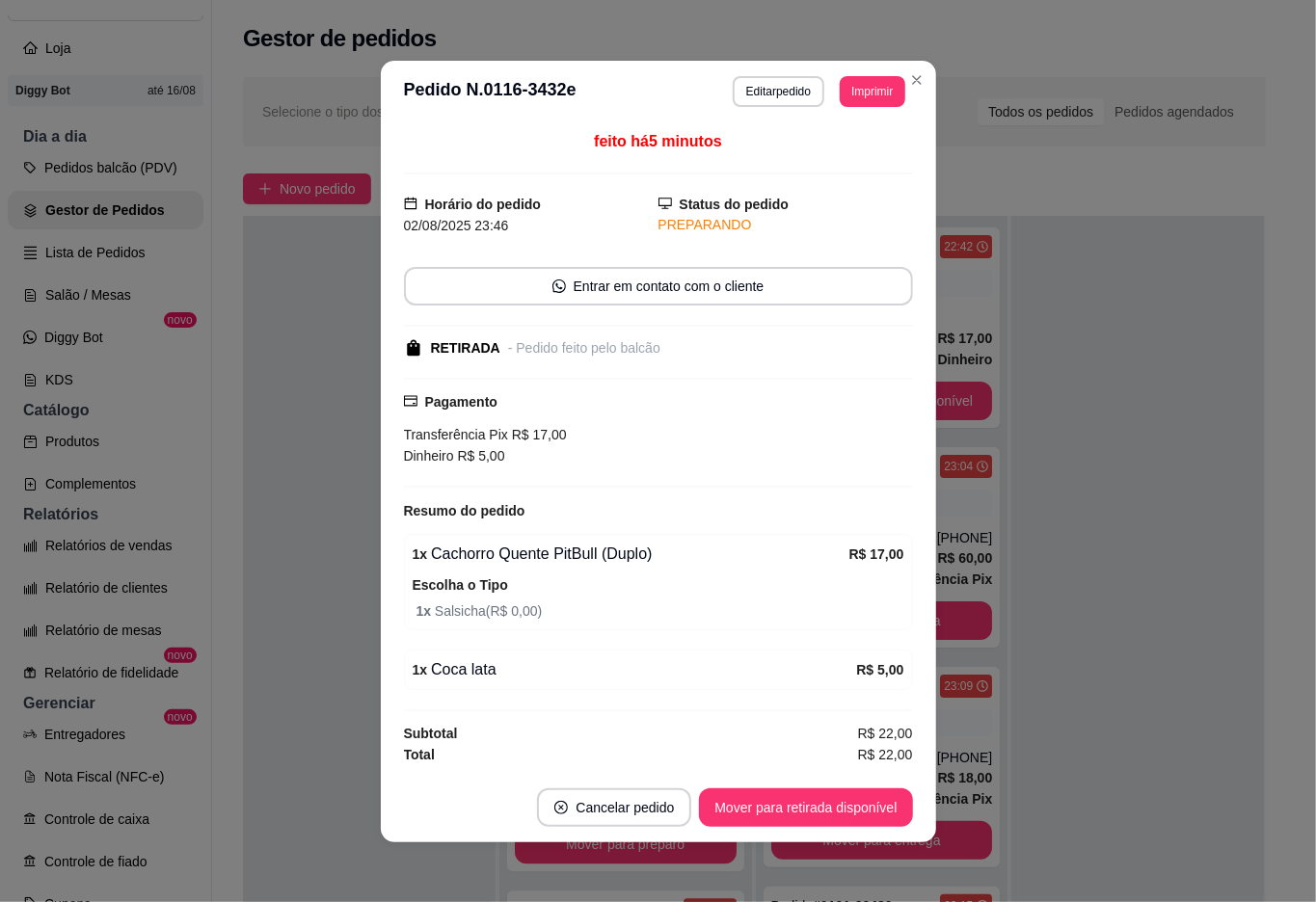 click on "Mover para retirada disponível" at bounding box center (805, 808) 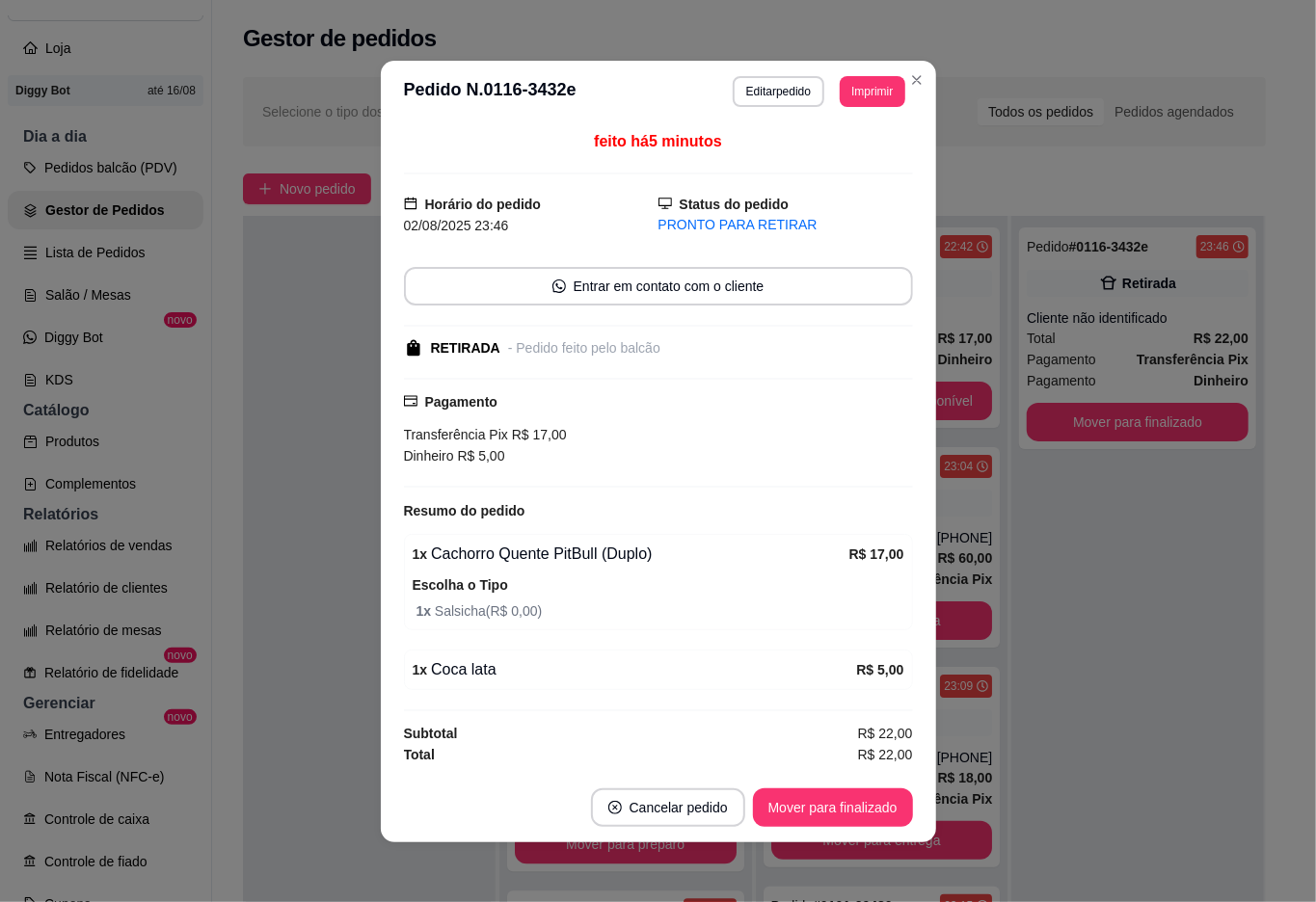 click at bounding box center [369, 667] 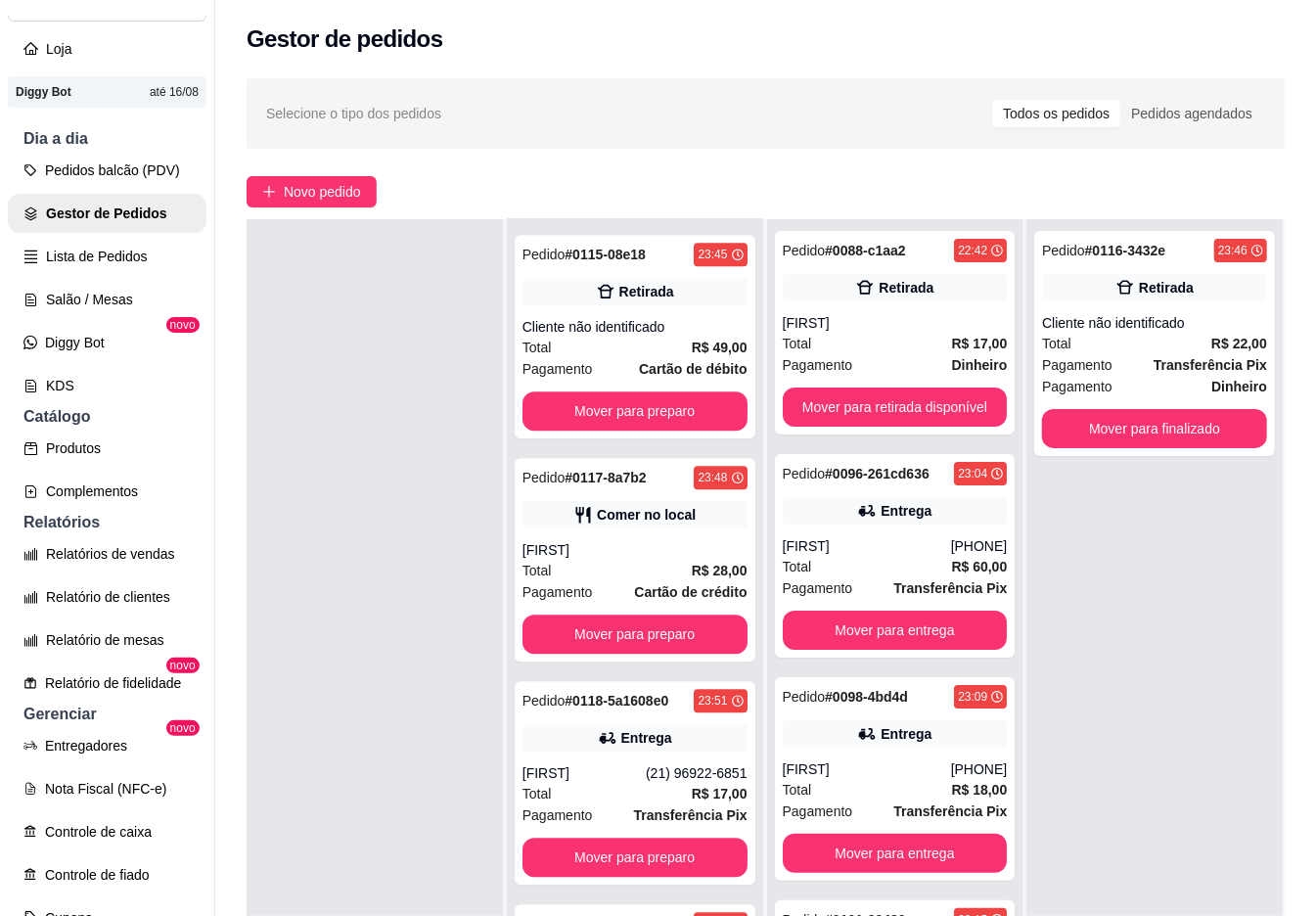 scroll, scrollTop: 2662, scrollLeft: 0, axis: vertical 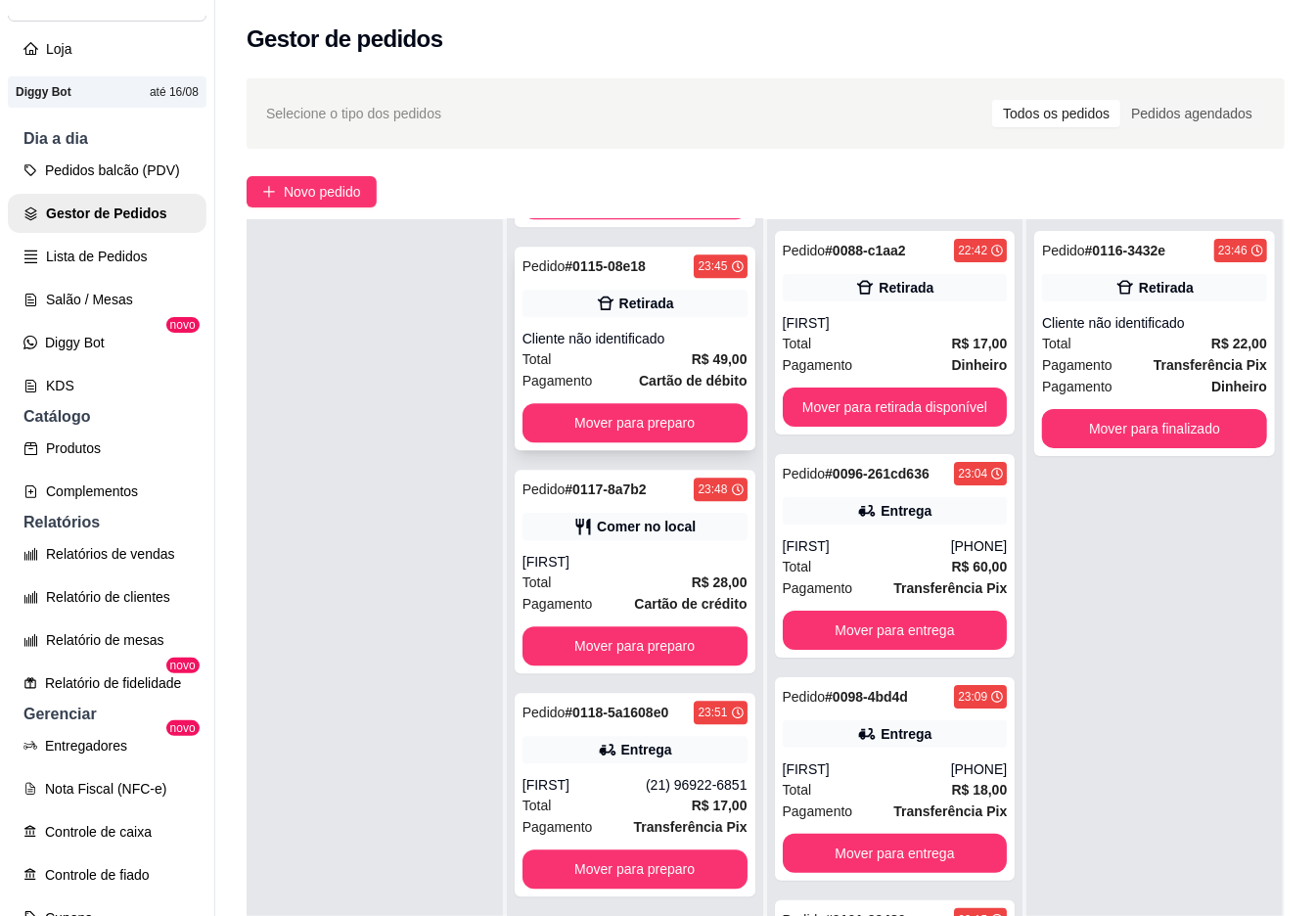 click on "Pedido  # 0115-08e18 23:45 Retirada Cliente não identificado Total R$ 49,00 Pagamento Cartão de débito Mover para preparo" at bounding box center [635, 348] 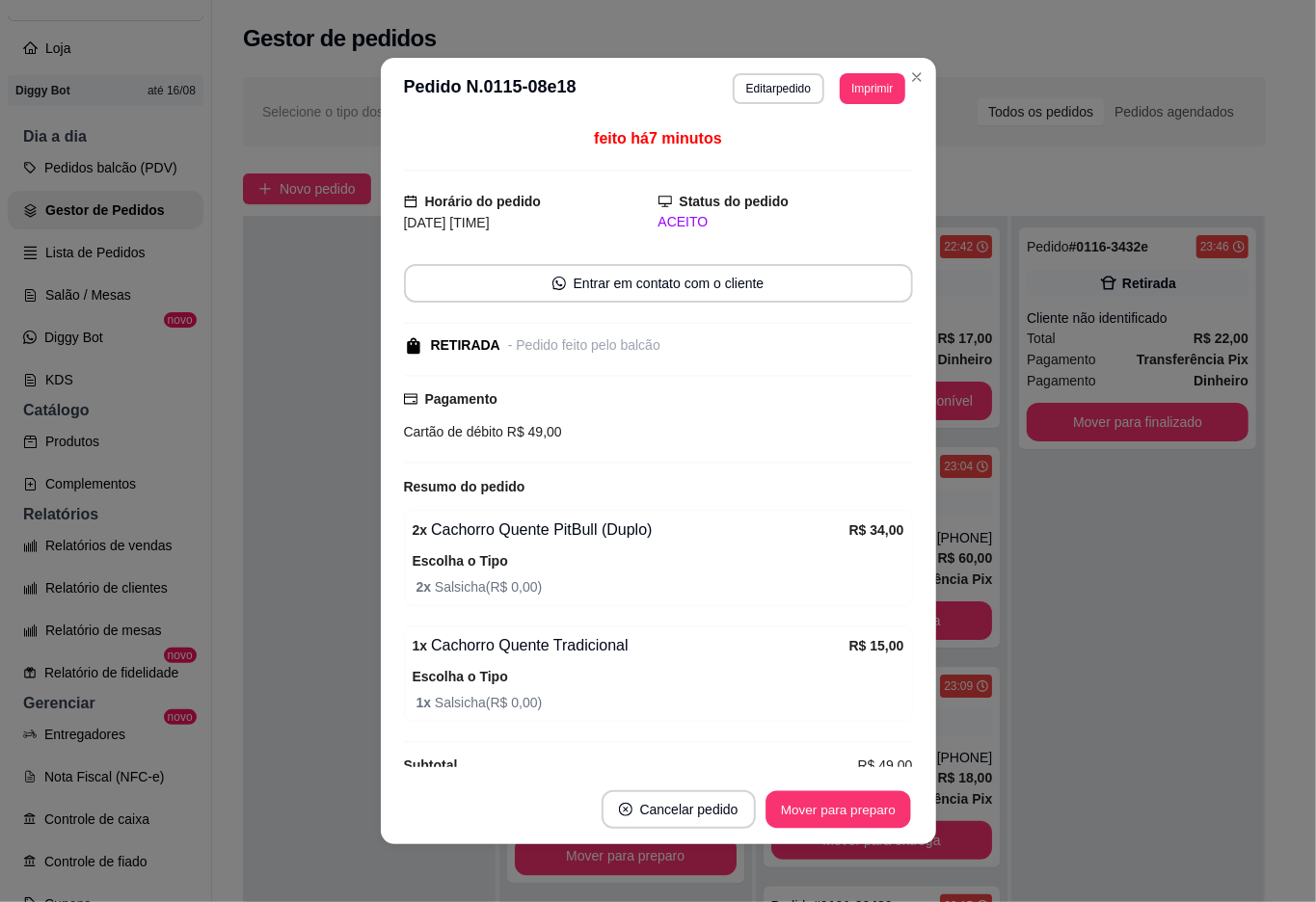 click on "Mover para preparo" at bounding box center [838, 809] 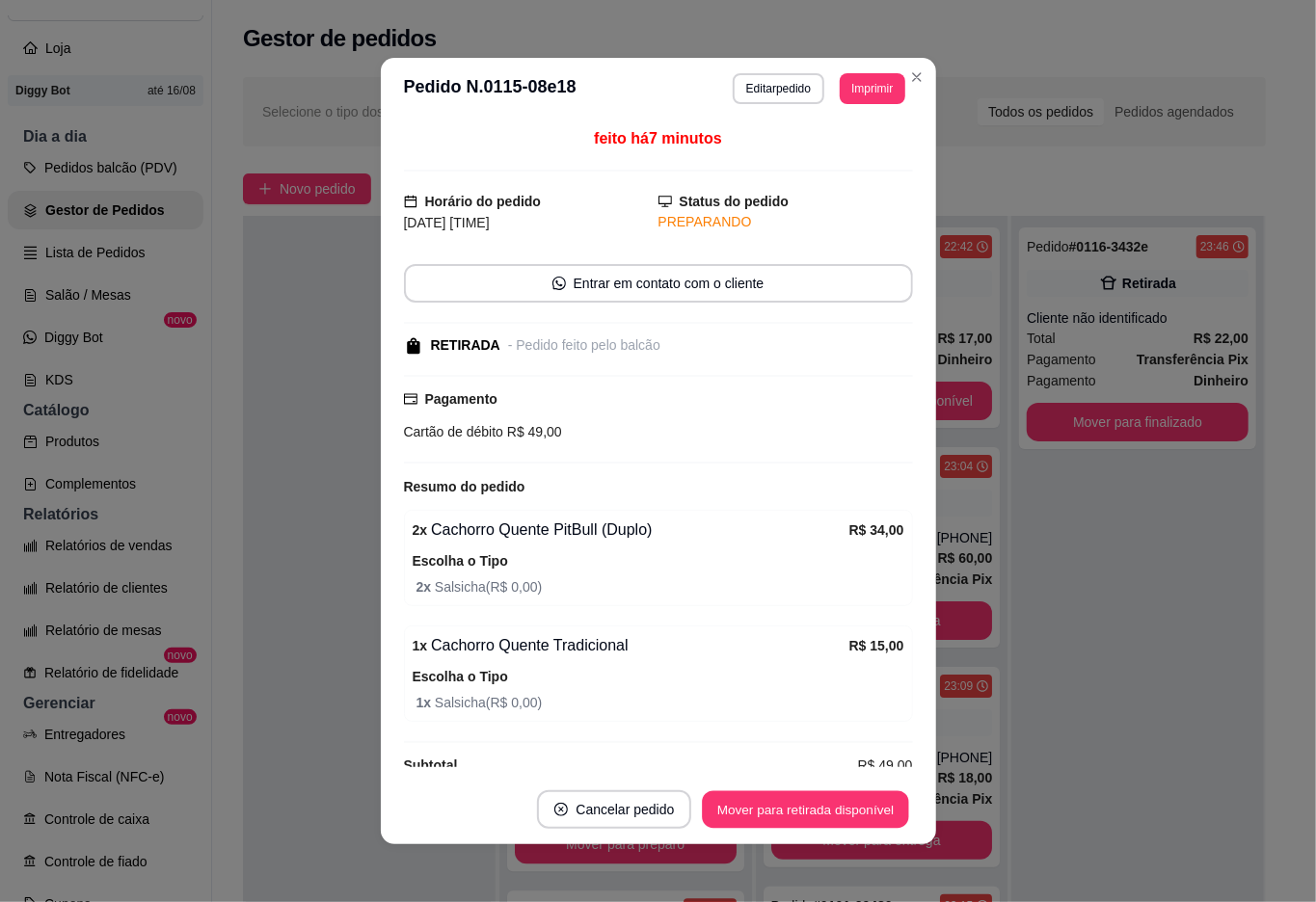 click on "Mover para retirada disponível" at bounding box center (806, 809) 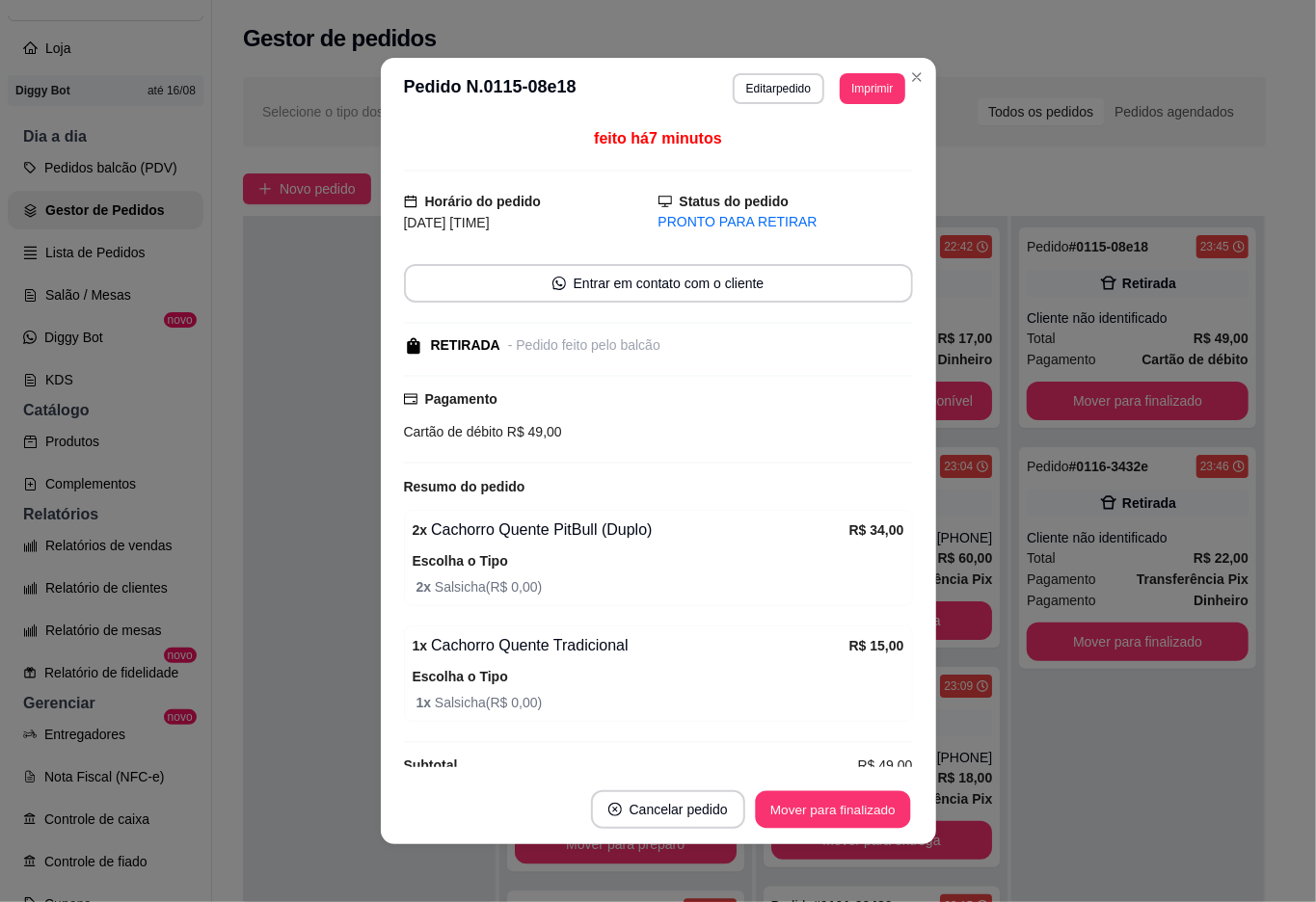 click on "Mover para finalizado" at bounding box center (832, 809) 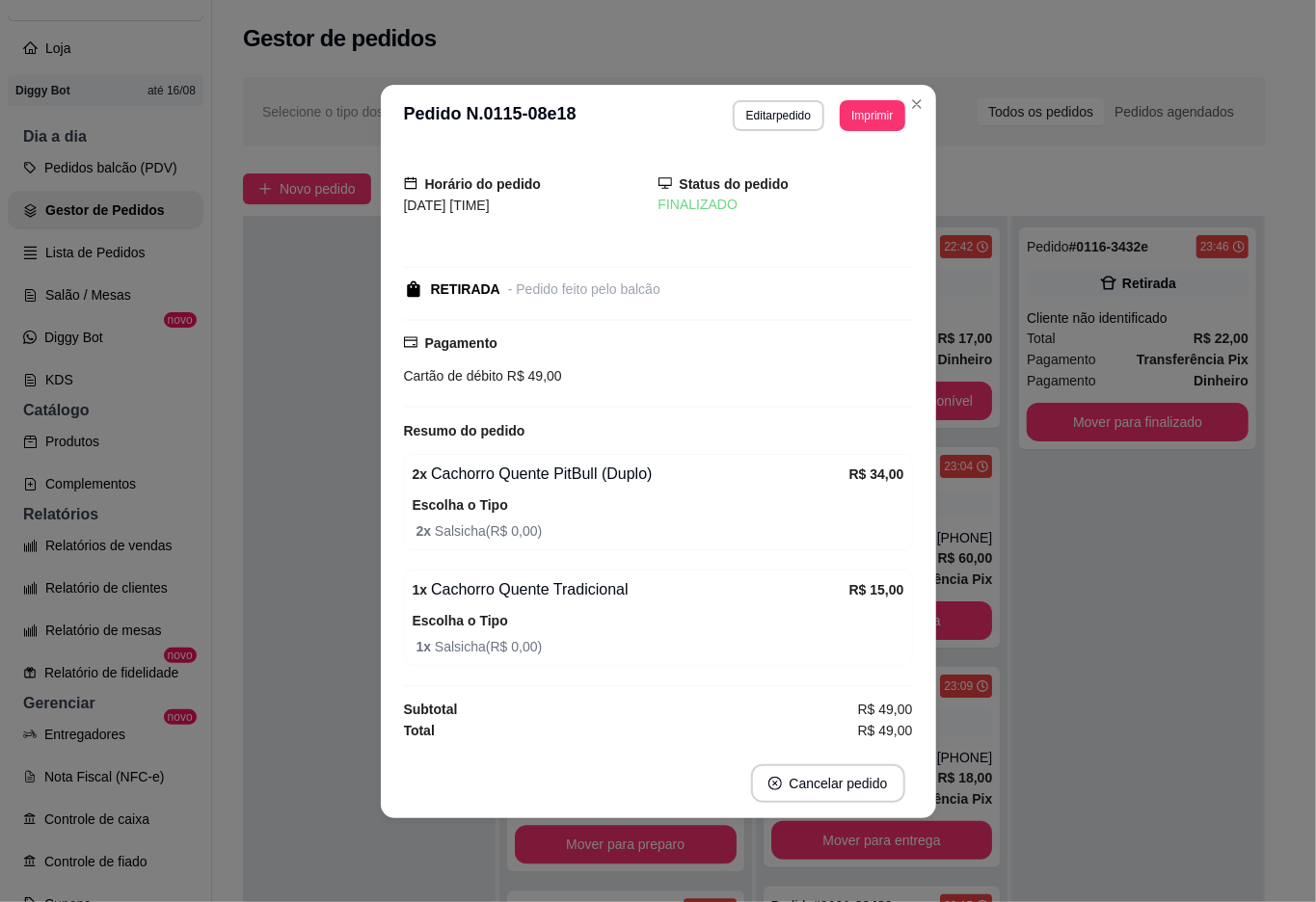 click at bounding box center [369, 667] 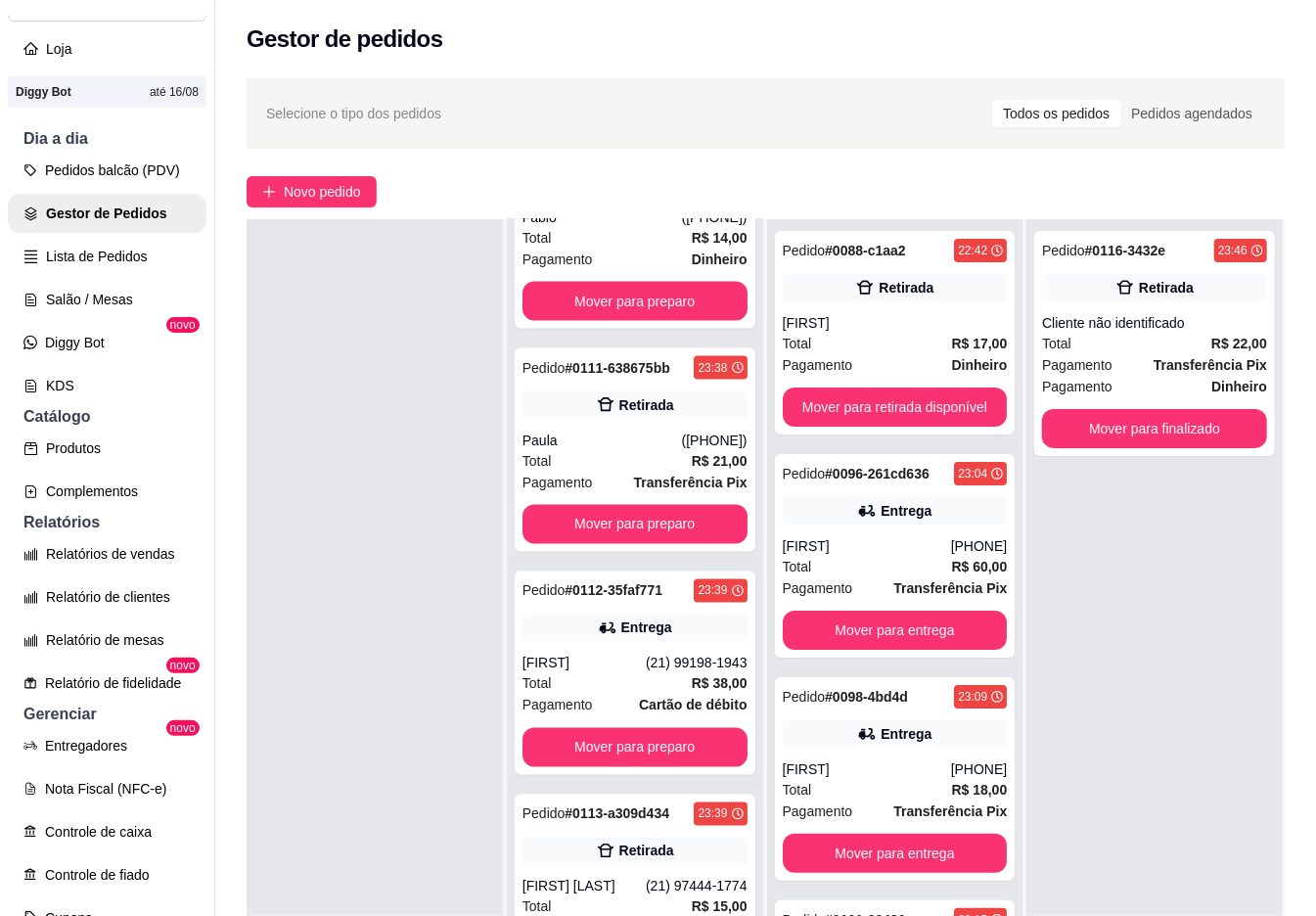 scroll, scrollTop: 1664, scrollLeft: 0, axis: vertical 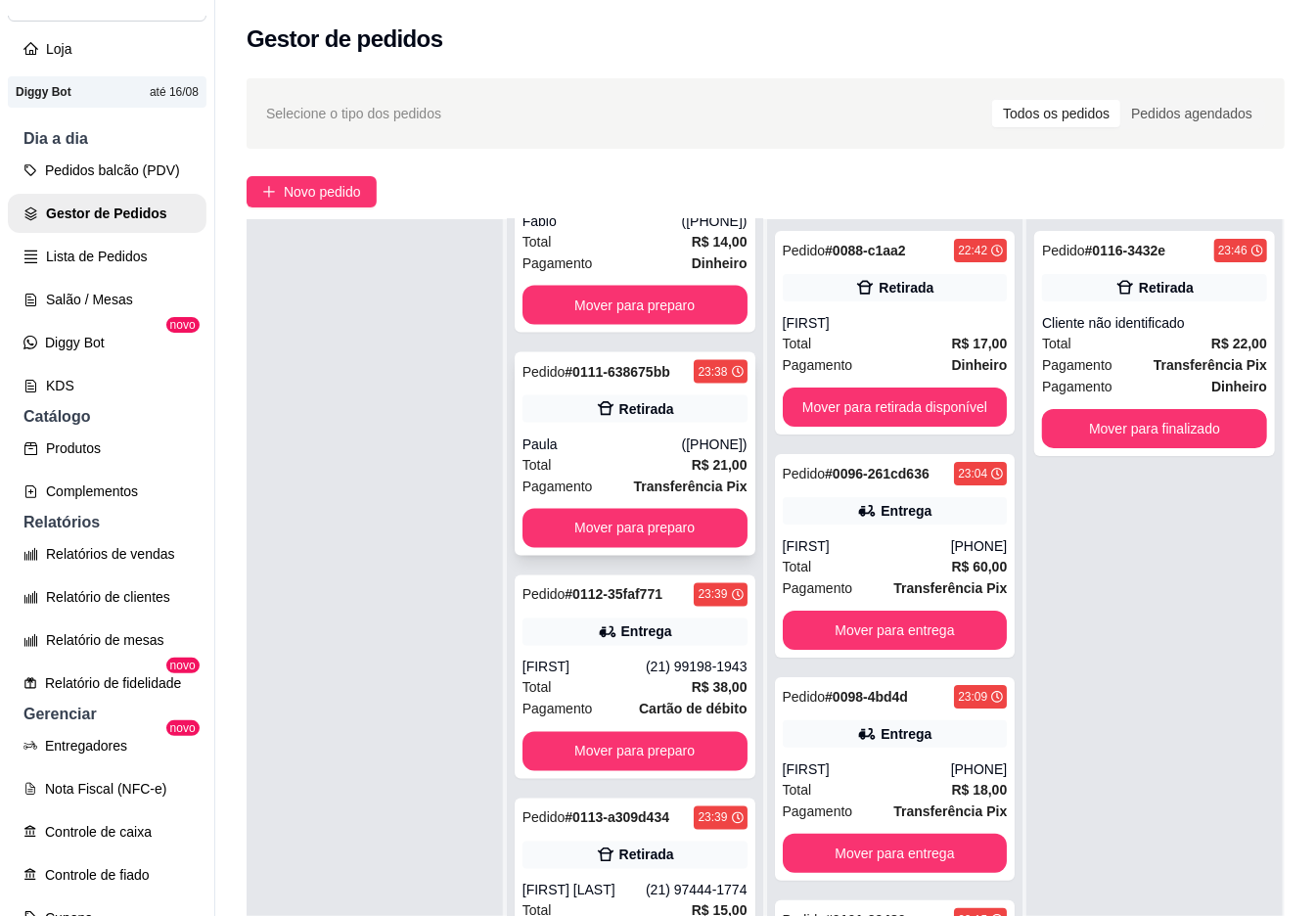 click on "Retirada" at bounding box center [635, 409] 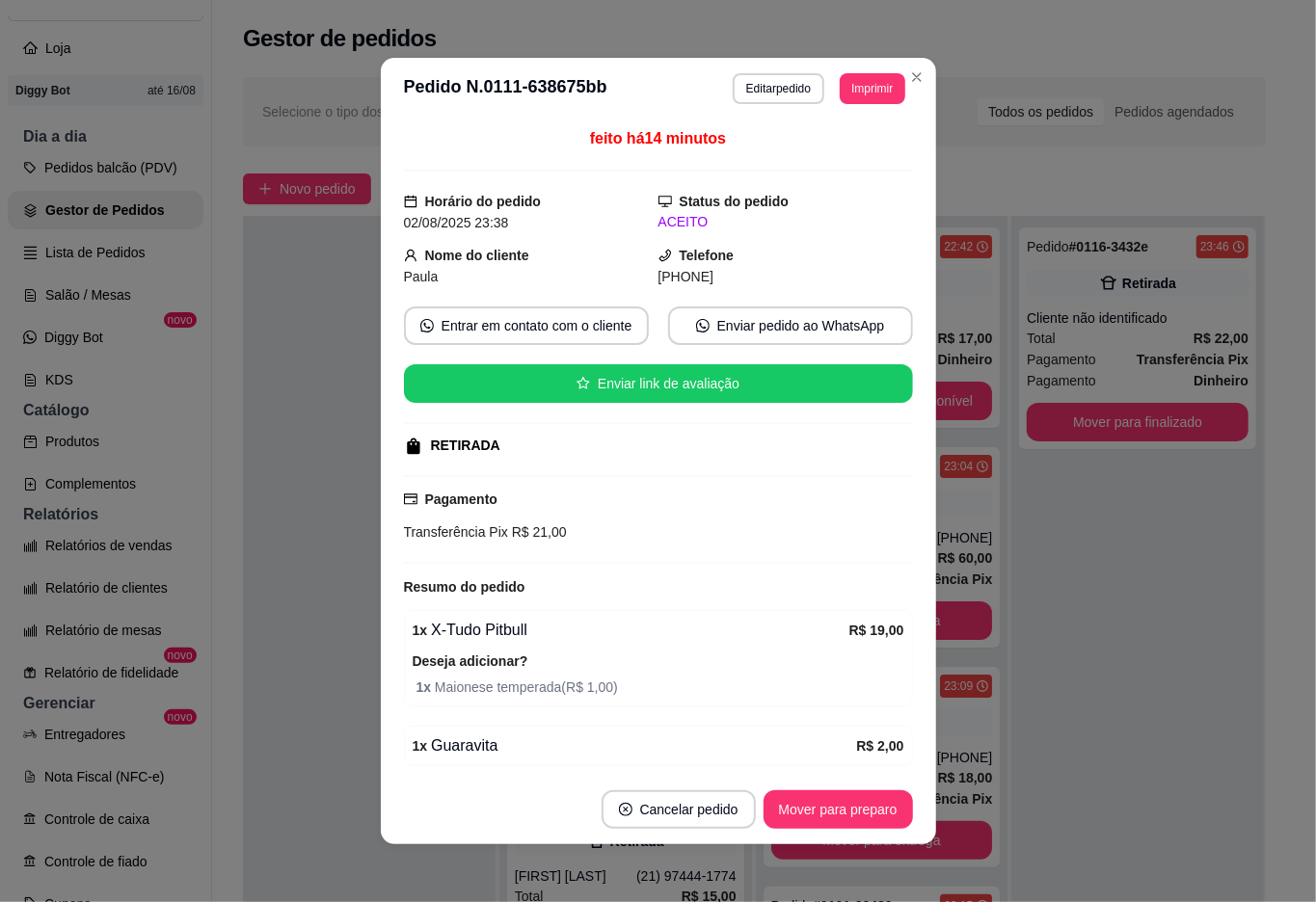 click at bounding box center (369, 667) 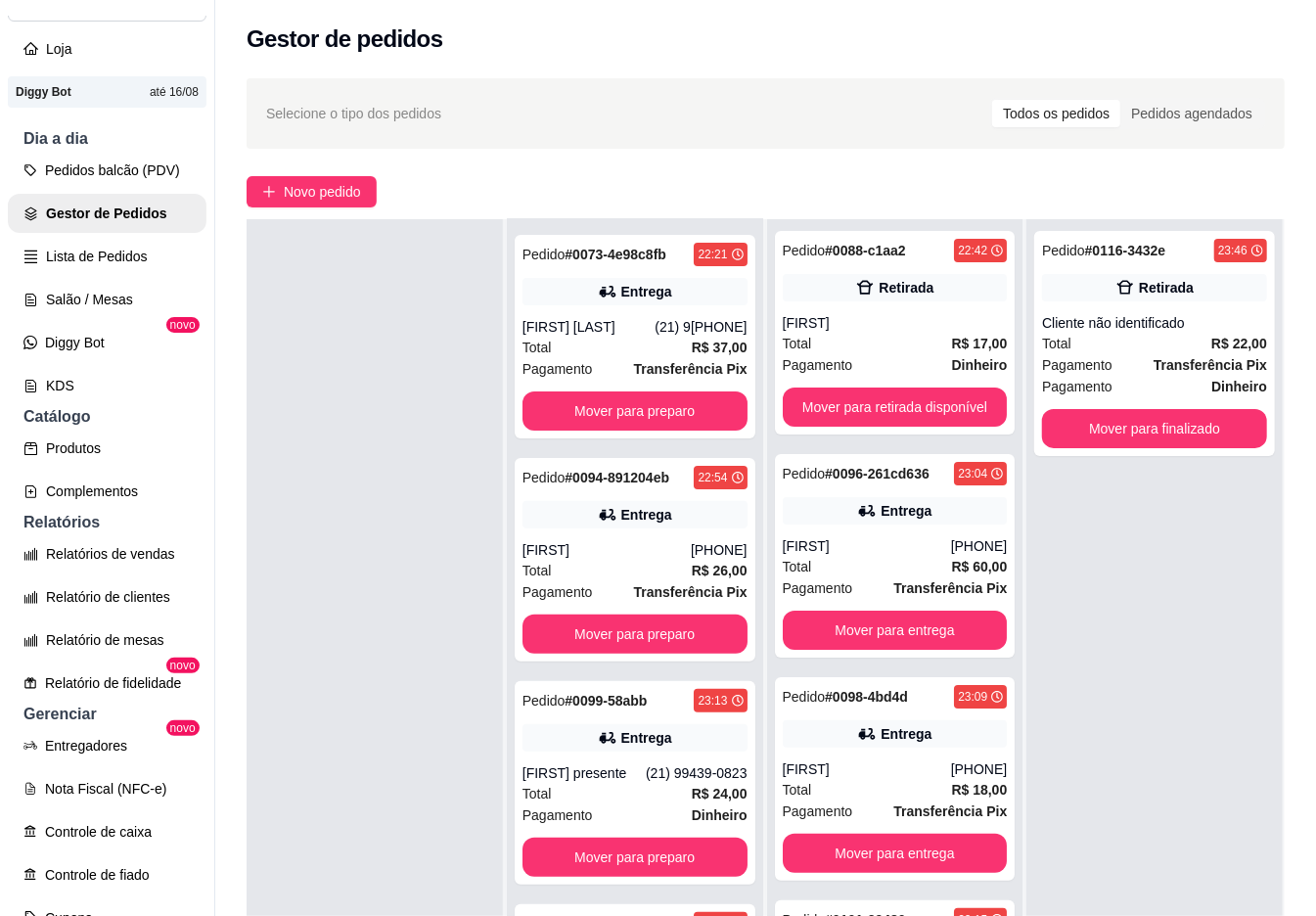 scroll, scrollTop: 0, scrollLeft: 0, axis: both 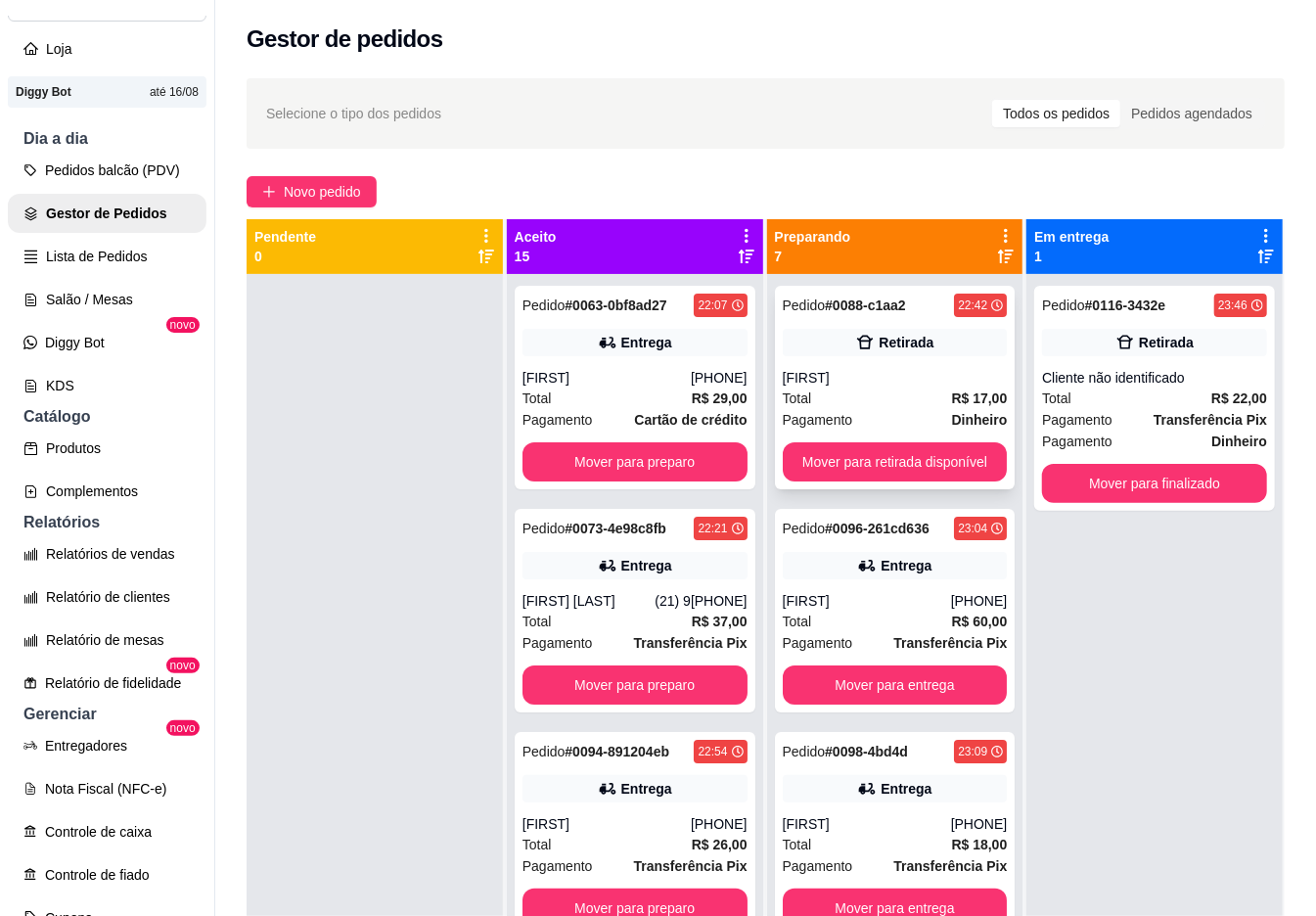 click on "[FIRST]" at bounding box center (895, 378) 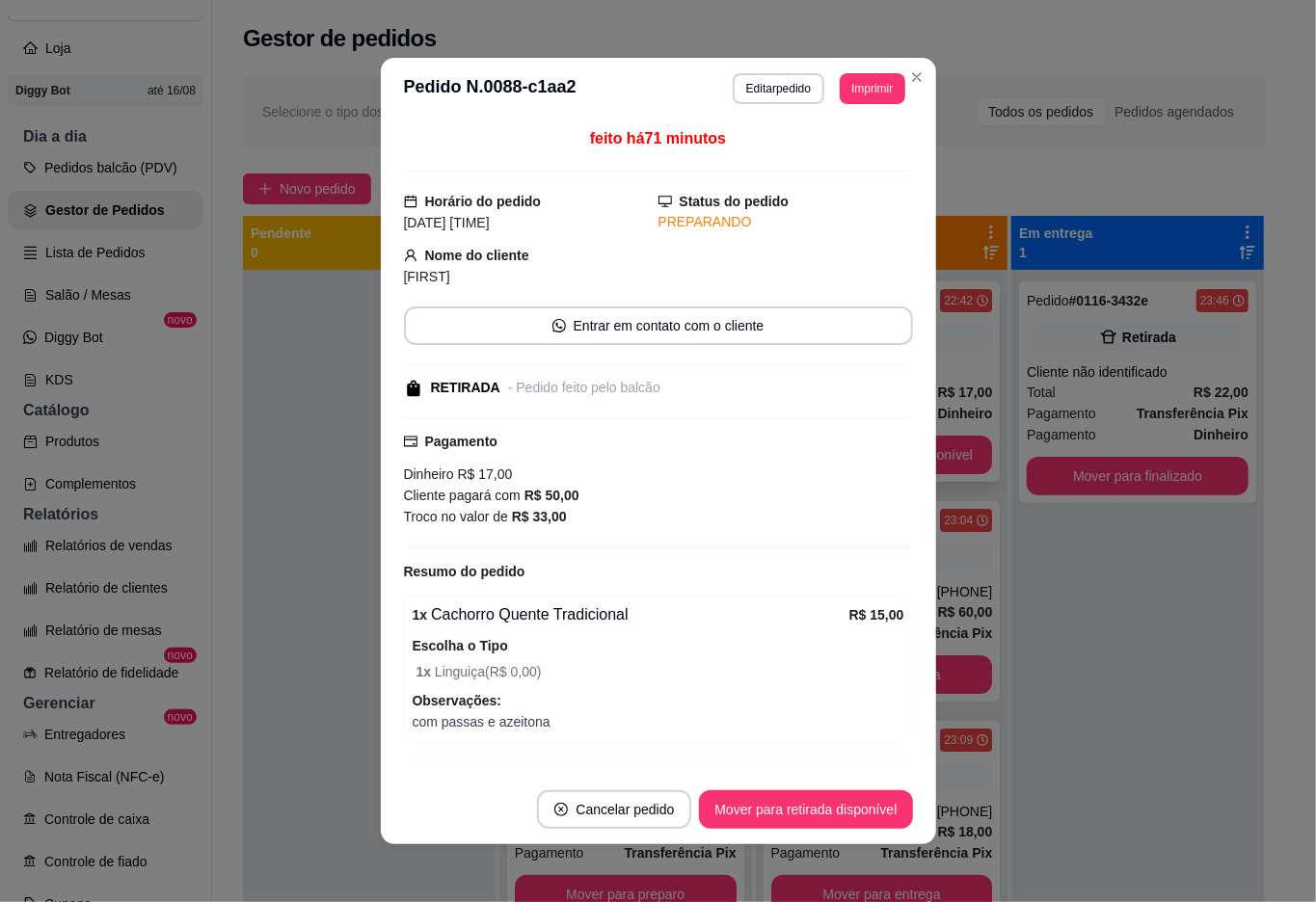 click on "Mover para retirada disponível" at bounding box center (805, 809) 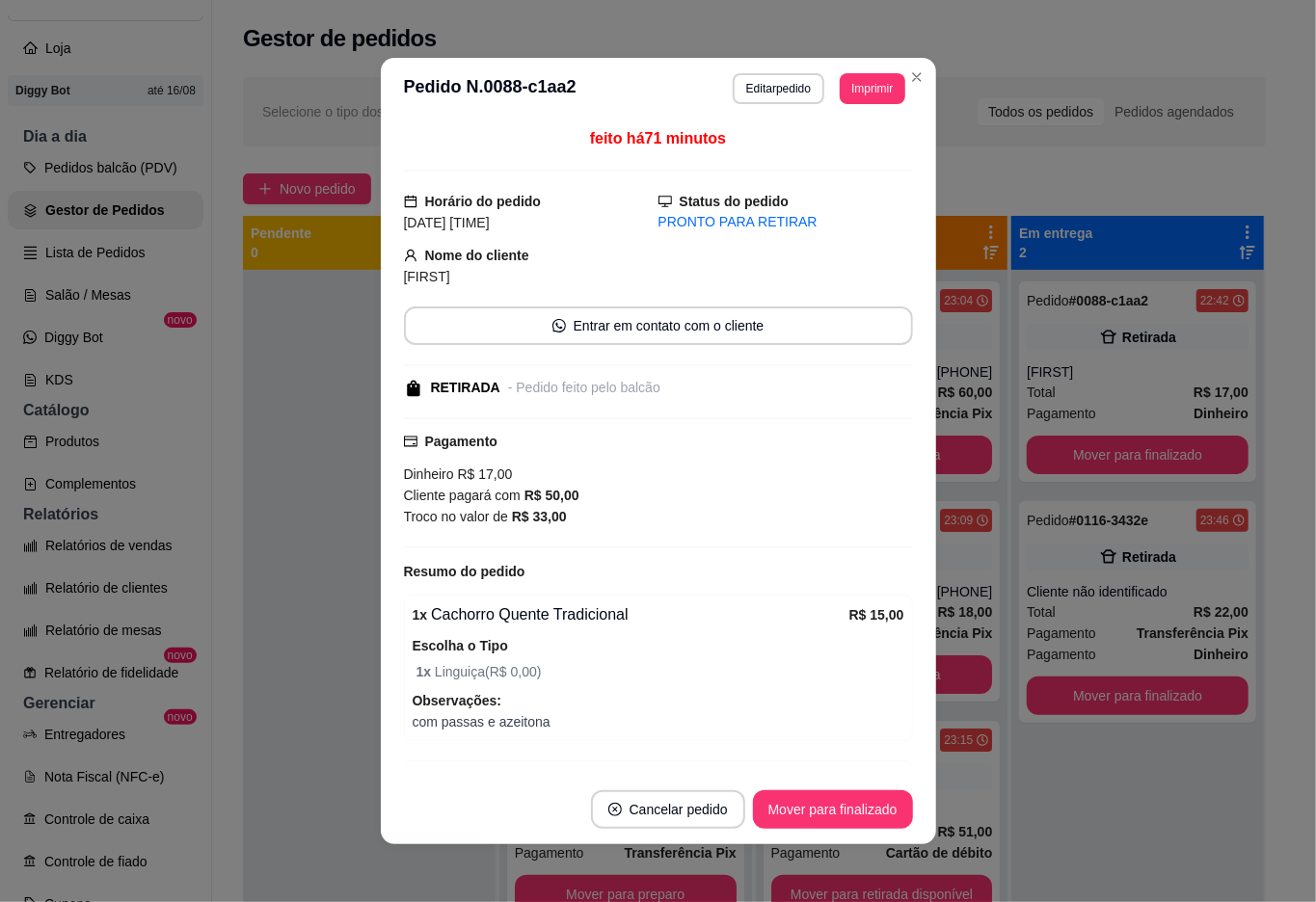 click on "Mover para finalizado" at bounding box center (833, 809) 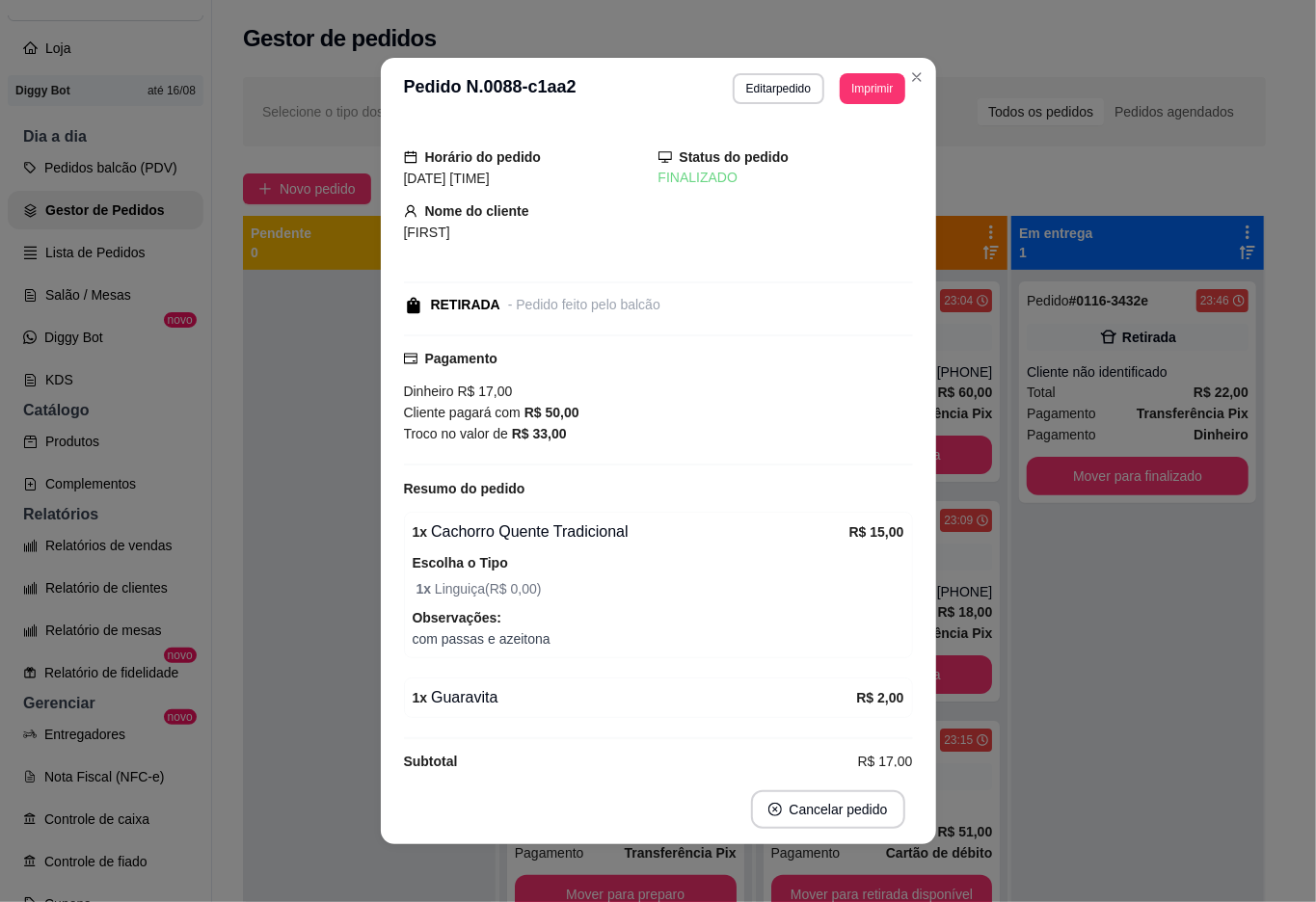 click on "Pedido  # 0116-3432e 23:46 Retirada Cliente não identificado Total R$ 22,00 Pagamento Transferência Pix Pagamento Dinheiro Mover para finalizado" at bounding box center [1138, 721] 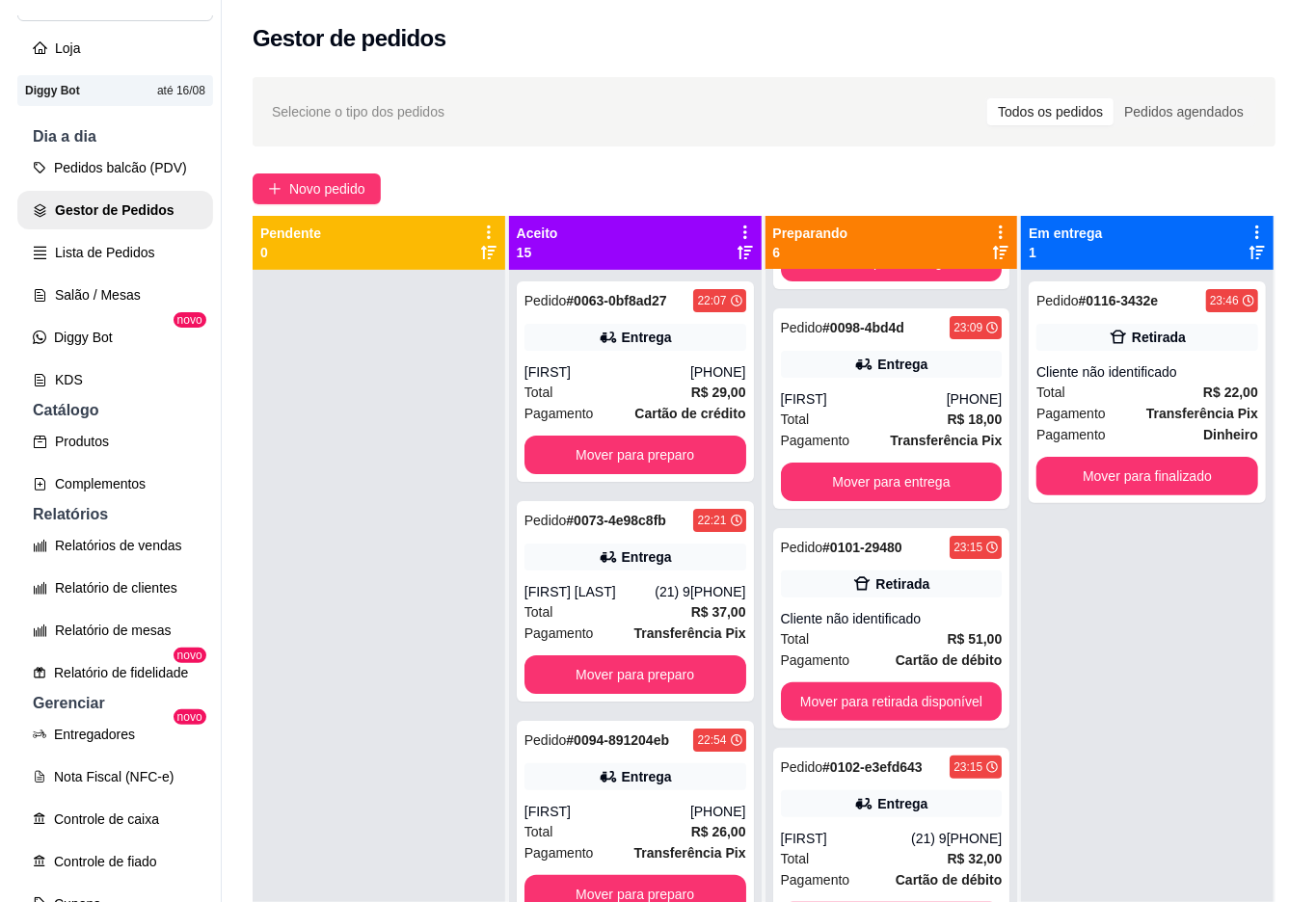 scroll, scrollTop: 245, scrollLeft: 0, axis: vertical 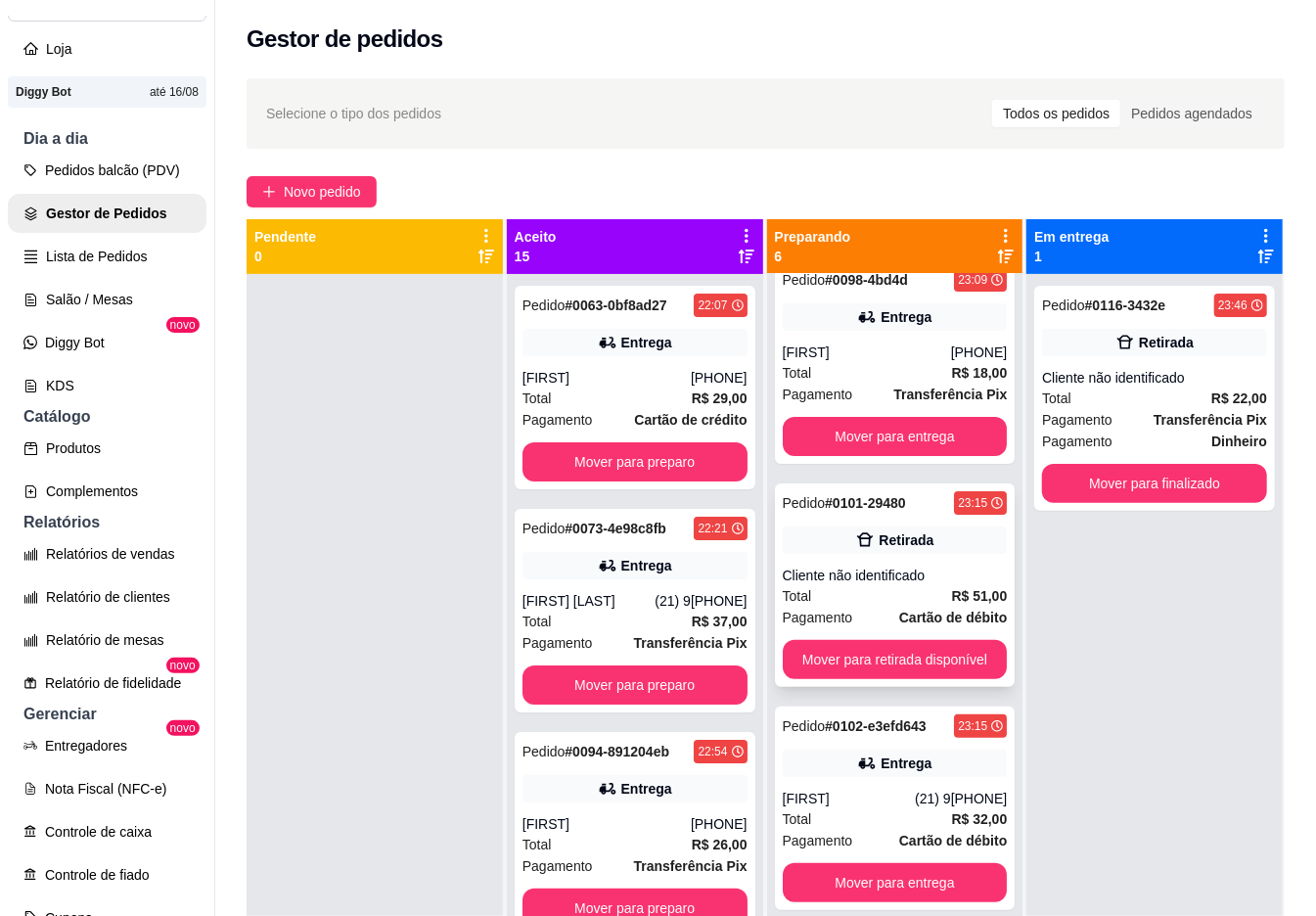 click on "Cliente não identificado" at bounding box center [895, 575] 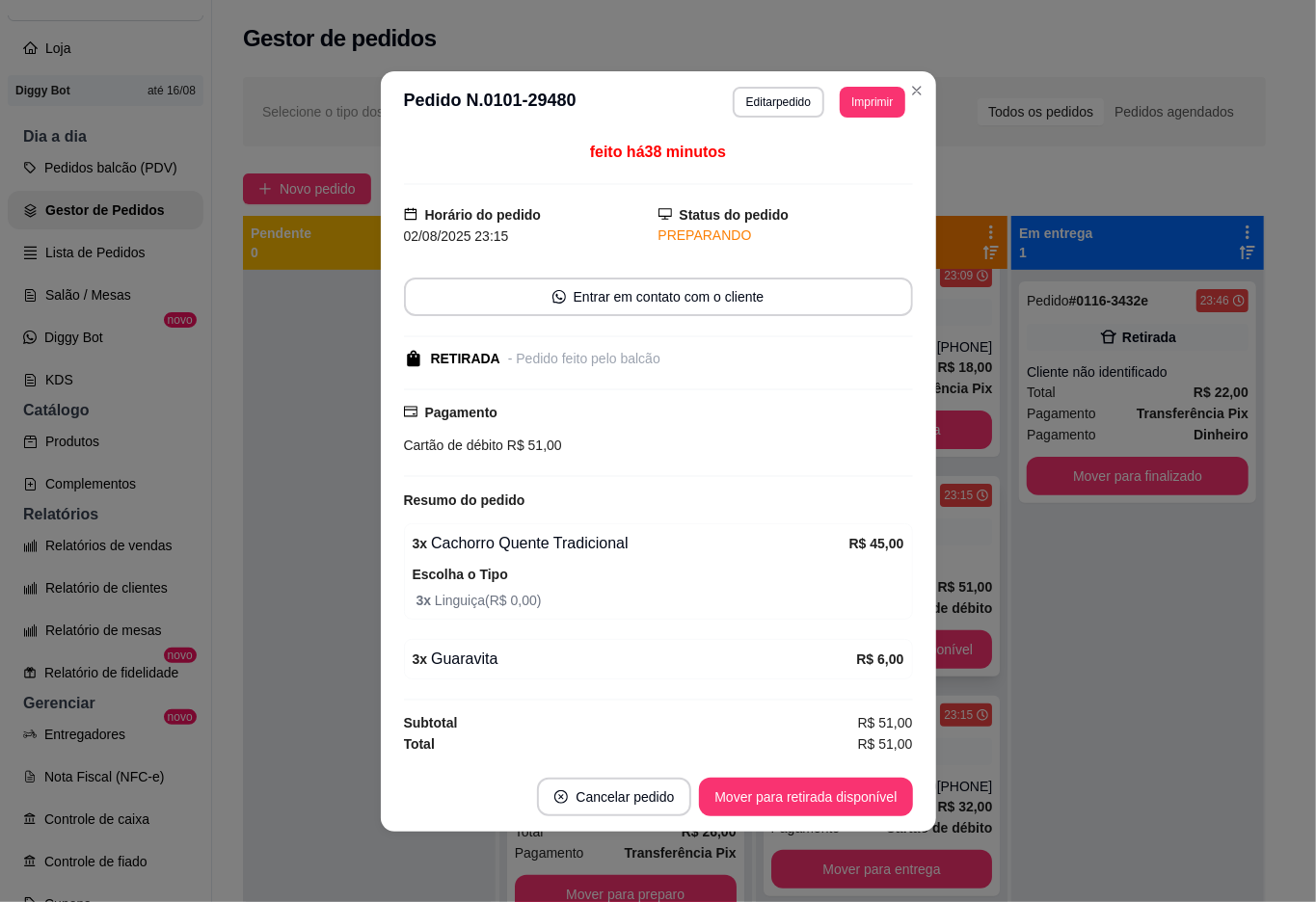 click on "Pedido  # 0116-3432e 23:46 Retirada Cliente não identificado Total R$ 22,00 Pagamento Transferência Pix Pagamento Dinheiro Mover para finalizado" at bounding box center (1138, 721) 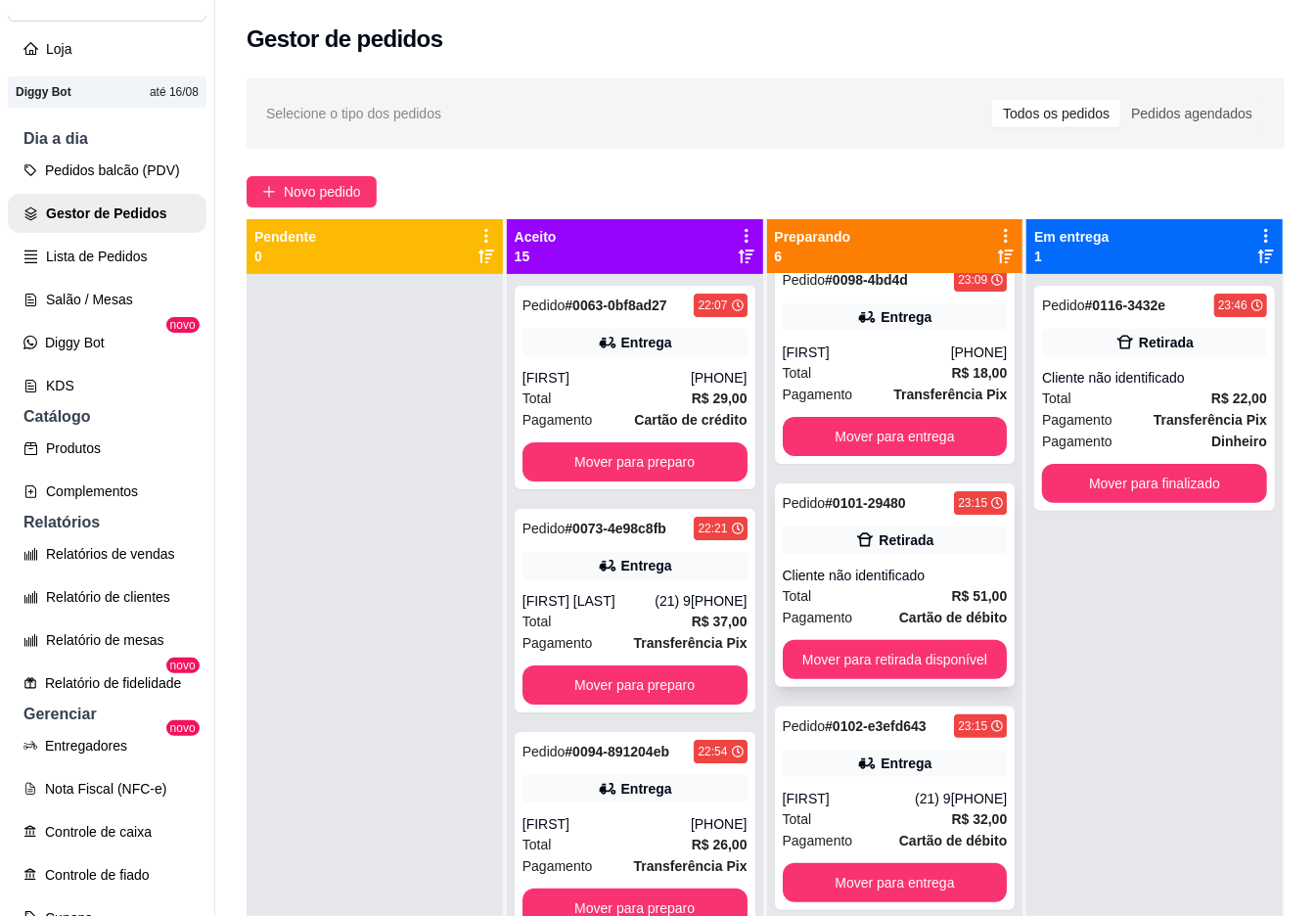 click on "Pedido  # 0101-29480 23:15 Retirada Cliente não identificado Total R$ 51,00 Pagamento Cartão de débito Mover para retirada disponível" at bounding box center [895, 585] 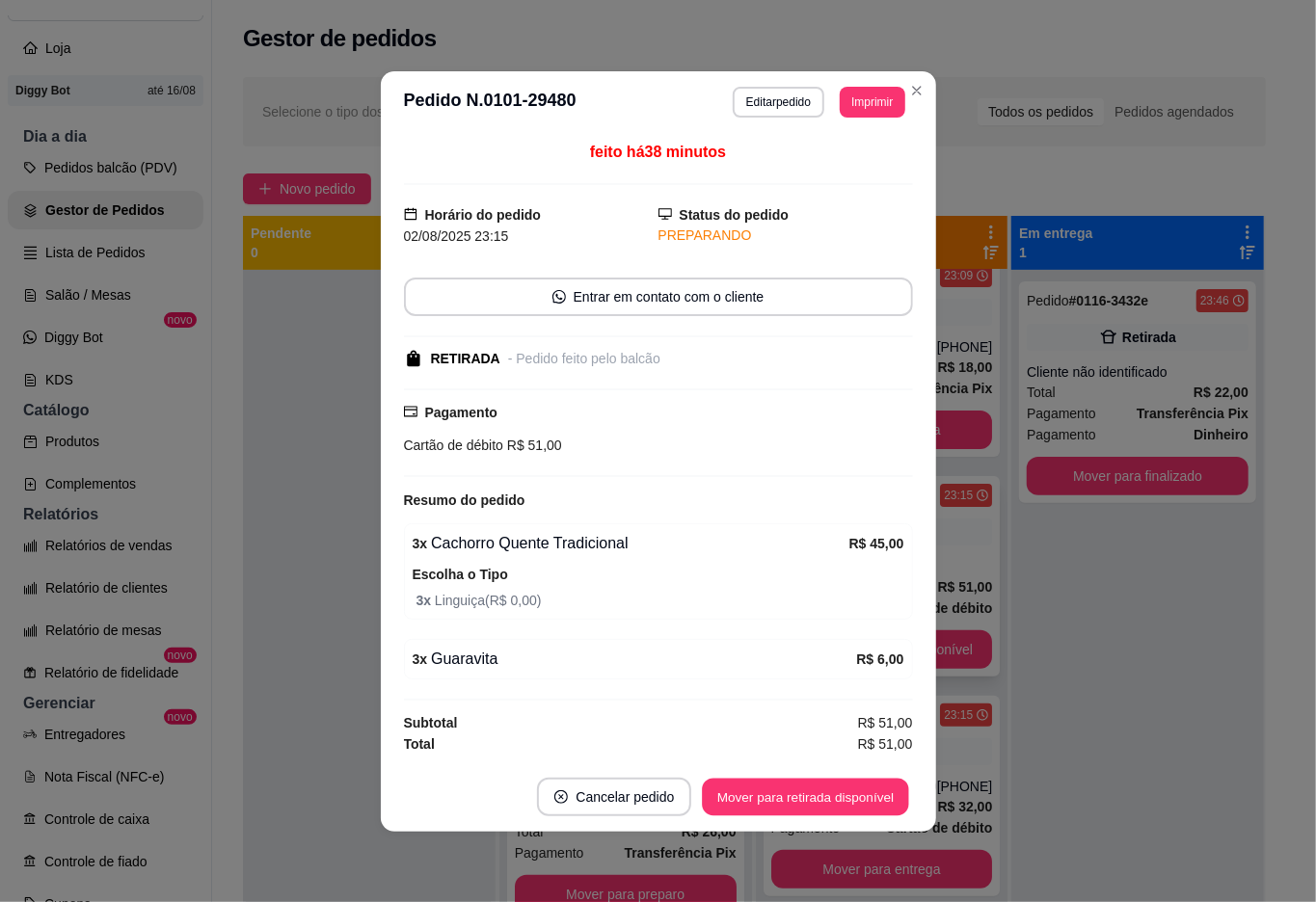 click on "Mover para retirada disponível" at bounding box center (806, 796) 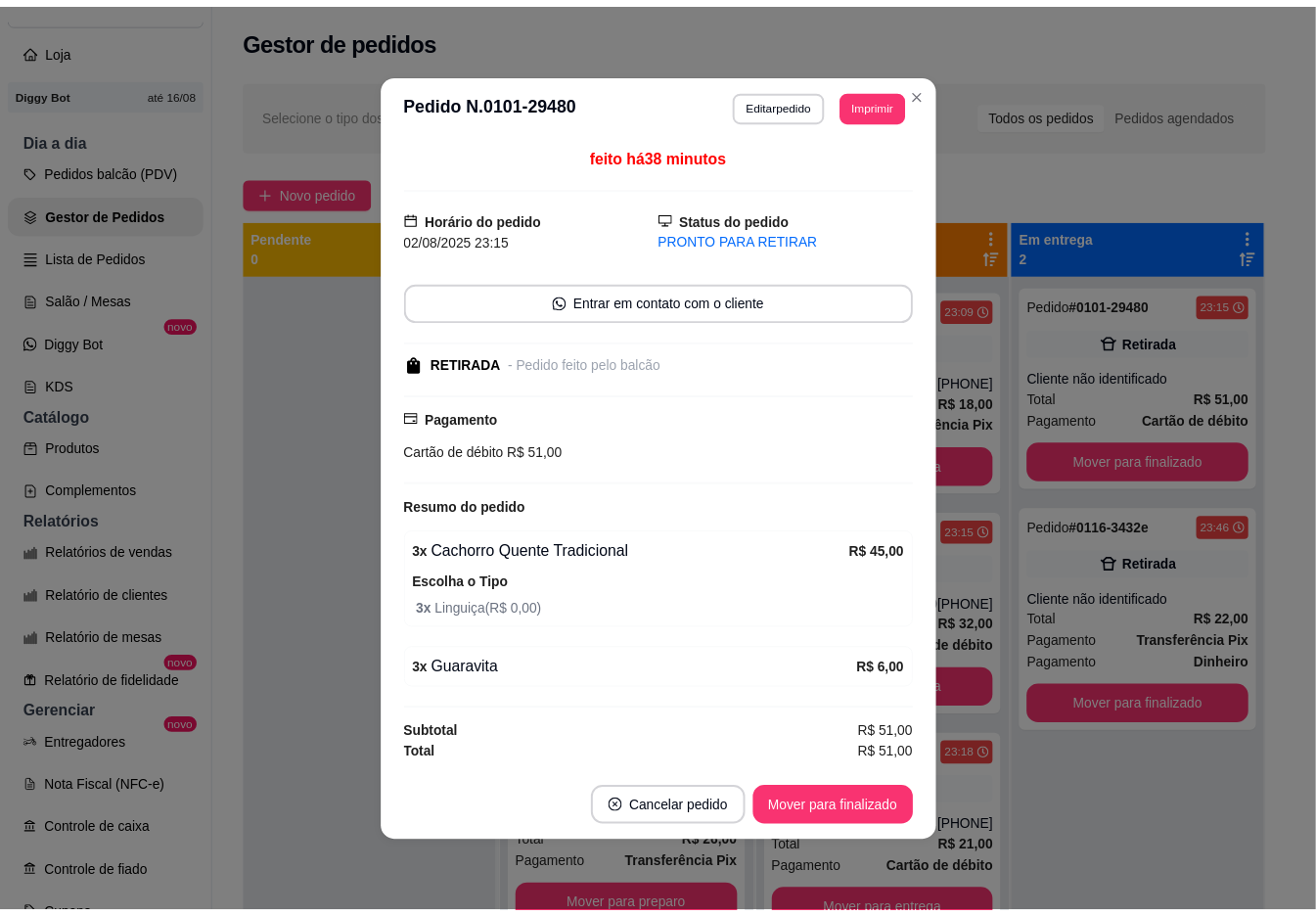 scroll, scrollTop: 272, scrollLeft: 0, axis: vertical 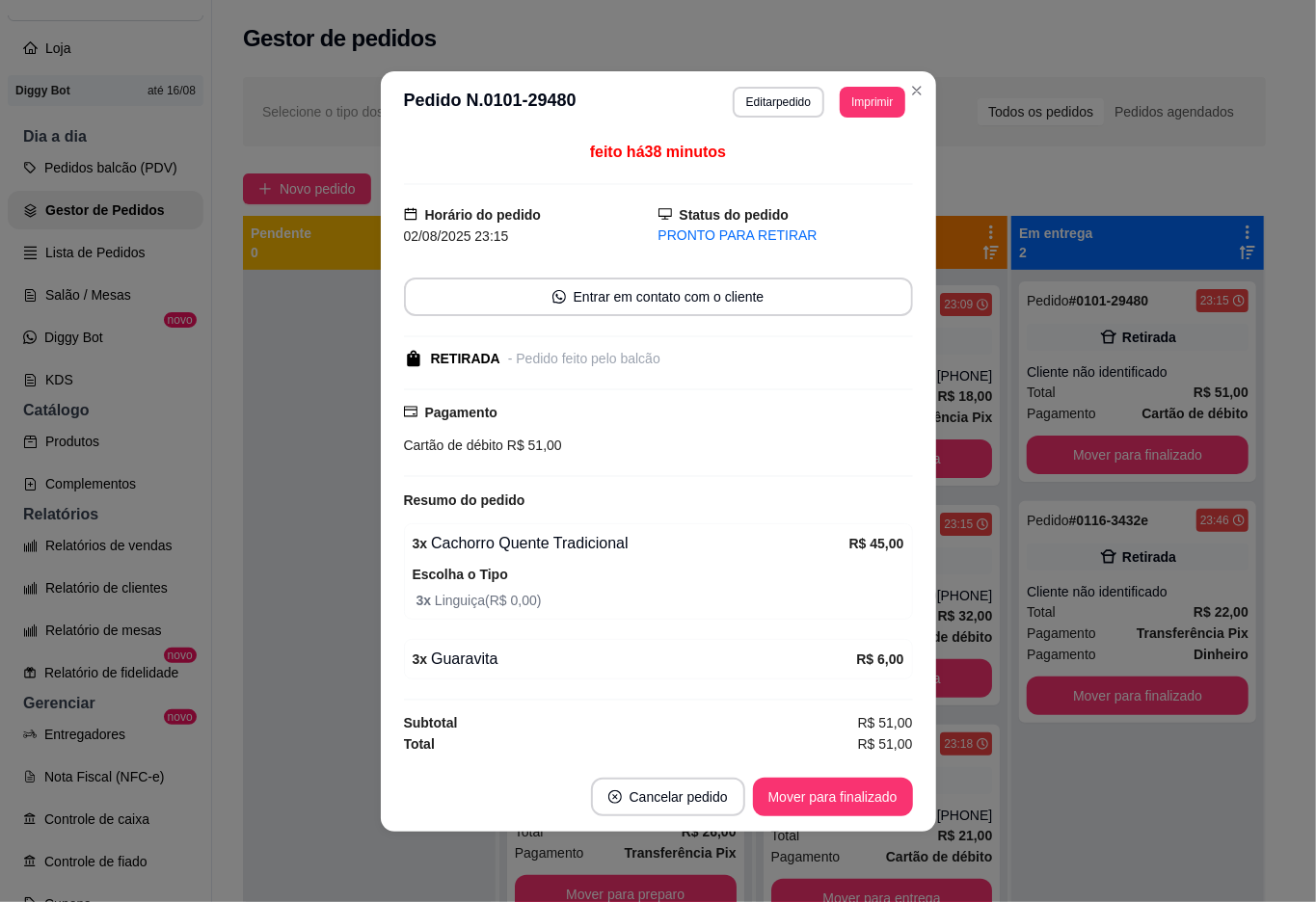 click on "Mover para finalizado" at bounding box center [833, 797] 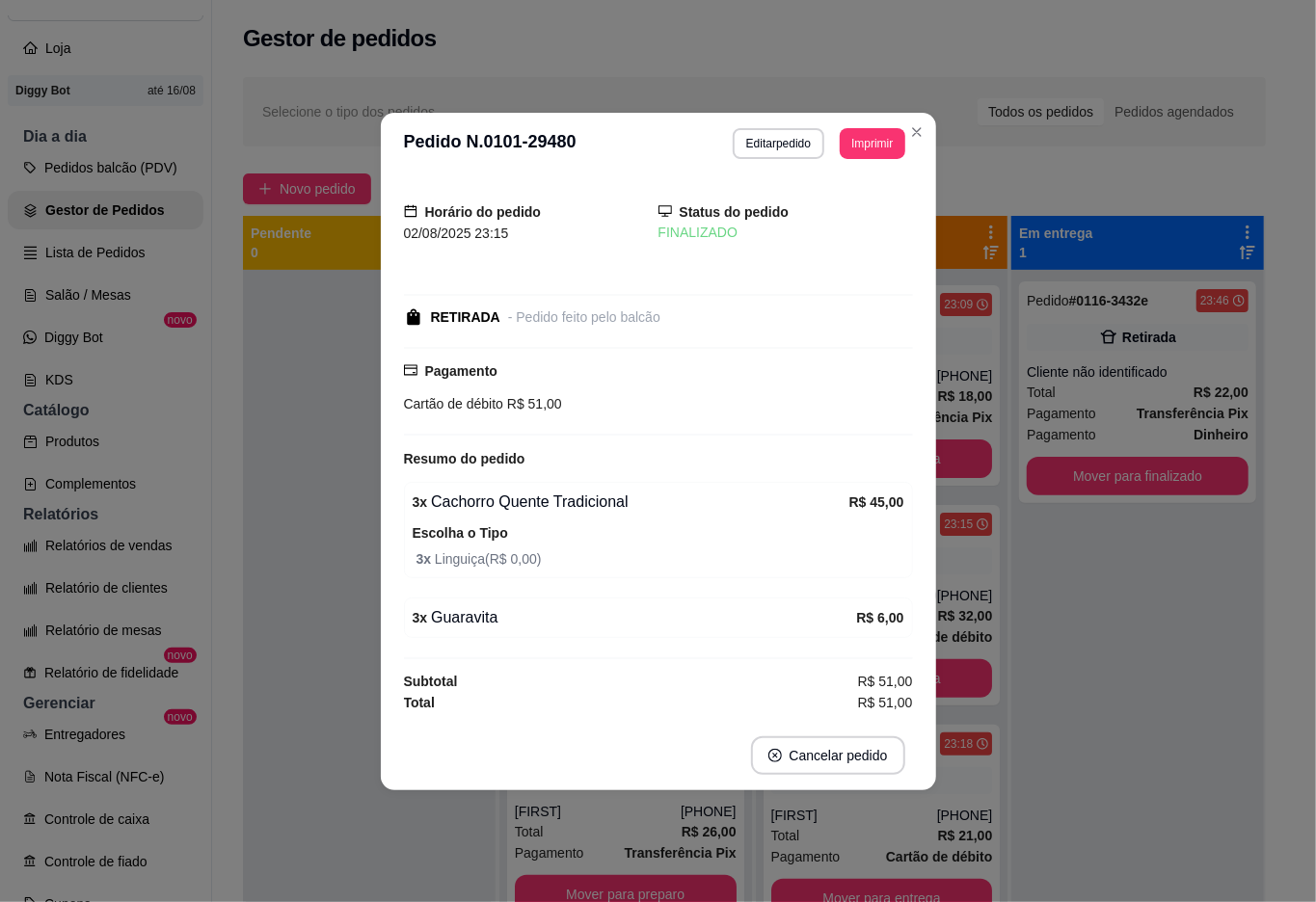 click on "Pedido  # 0116-3432e 23:46 Retirada Cliente não identificado Total R$ 22,00 Pagamento Transferência Pix Pagamento Dinheiro Mover para finalizado" at bounding box center (1138, 721) 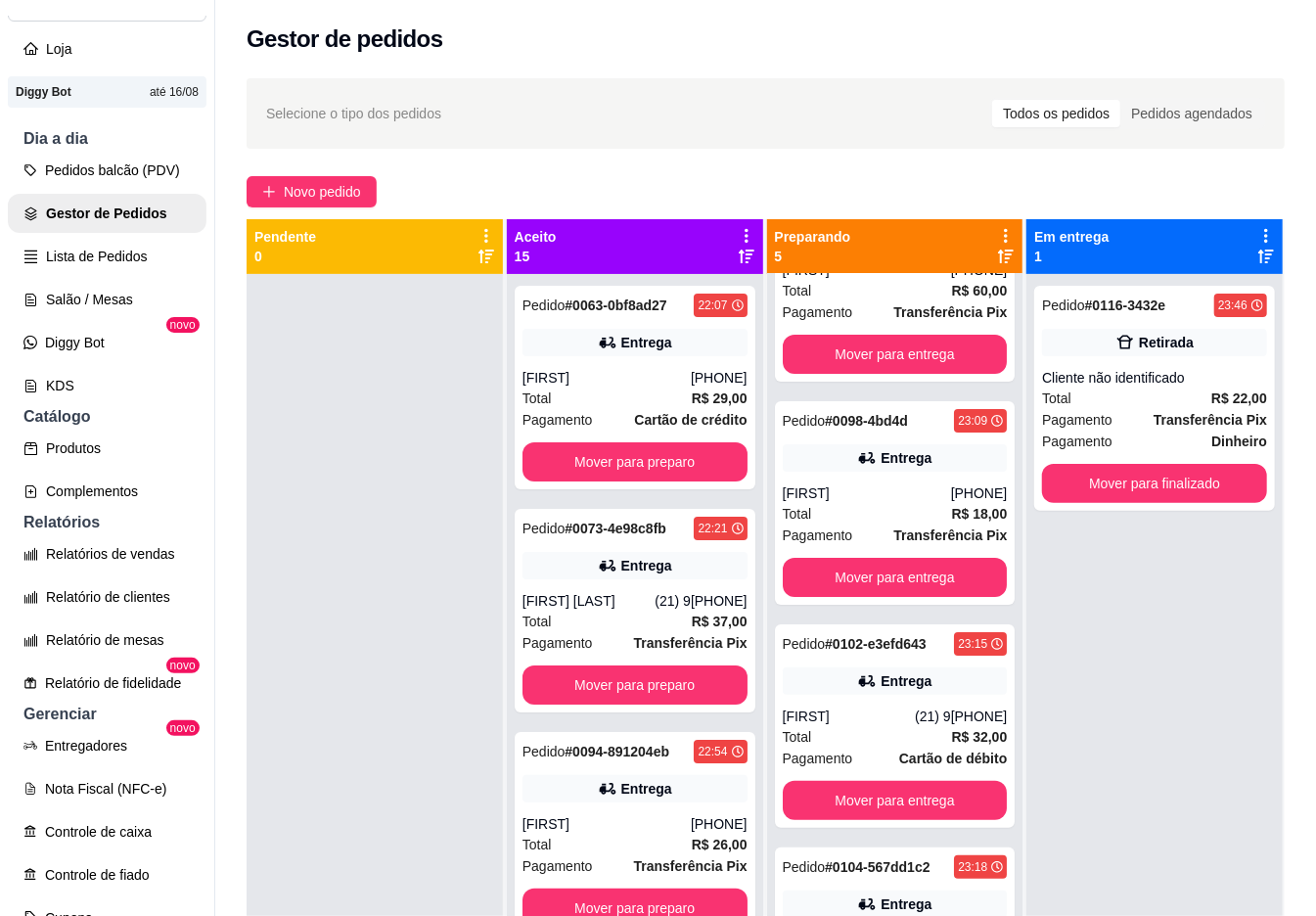 scroll, scrollTop: 333, scrollLeft: 0, axis: vertical 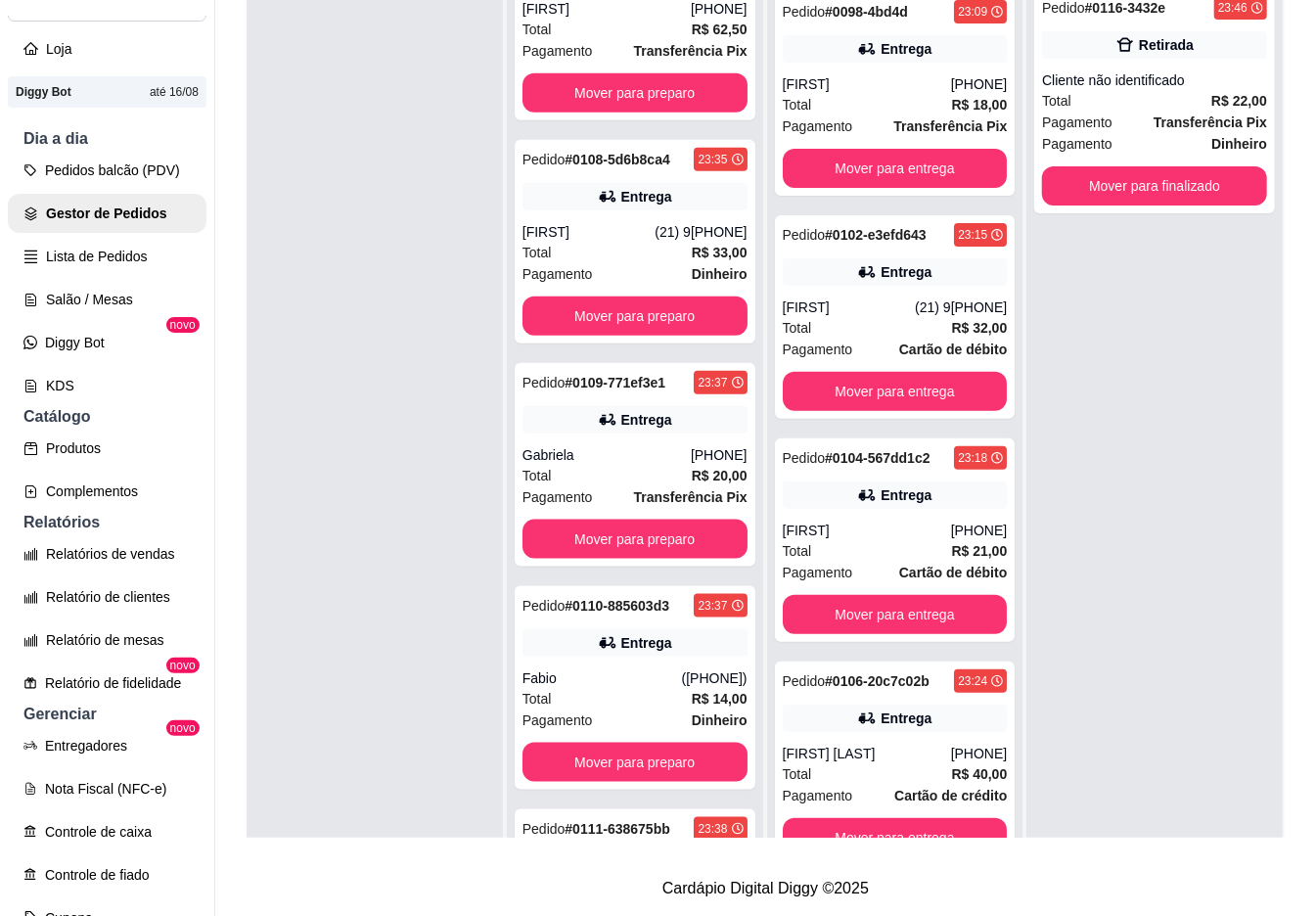 click on "Mover para finalizado" at bounding box center (1155, 186) 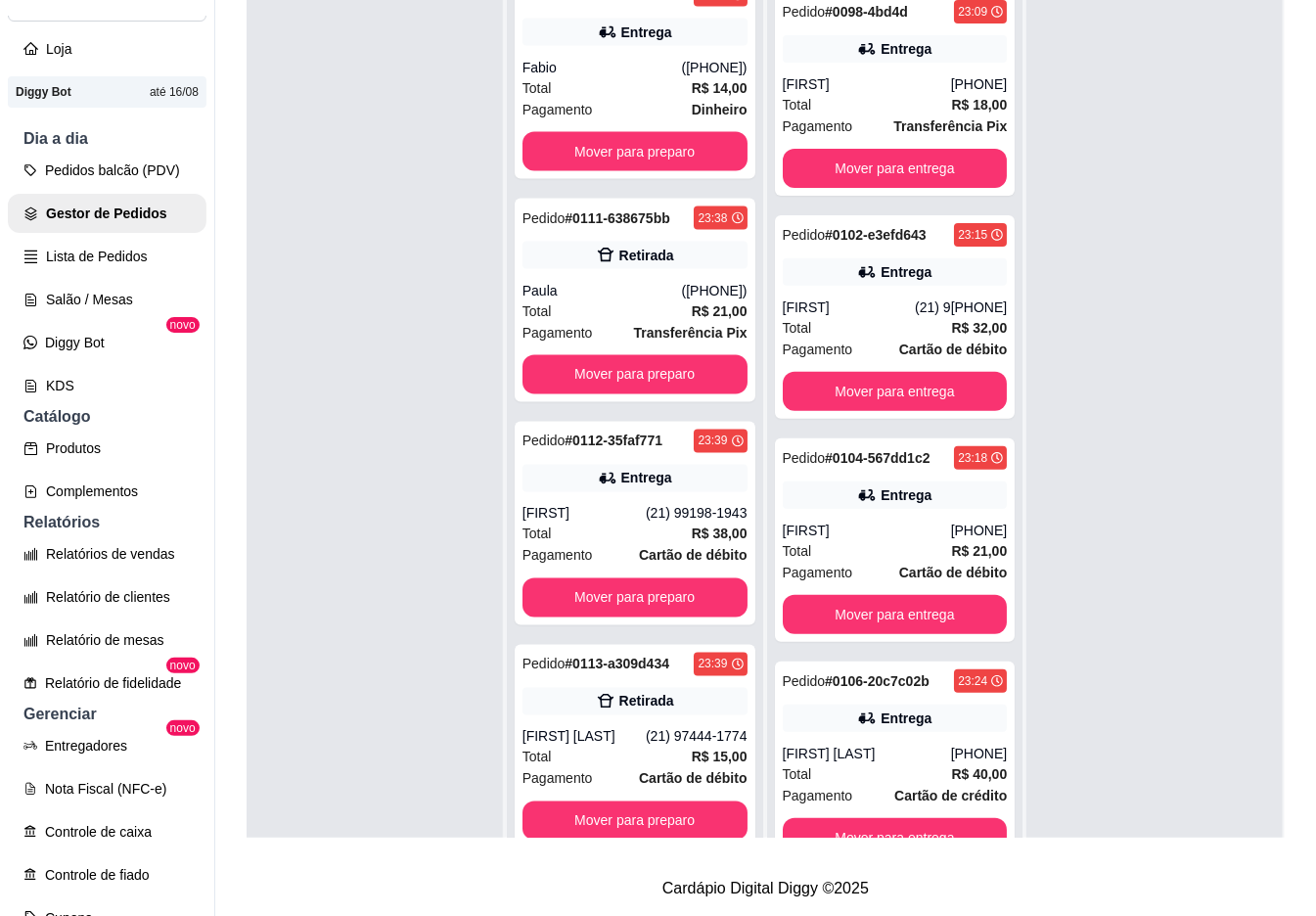 scroll, scrollTop: 1579, scrollLeft: 0, axis: vertical 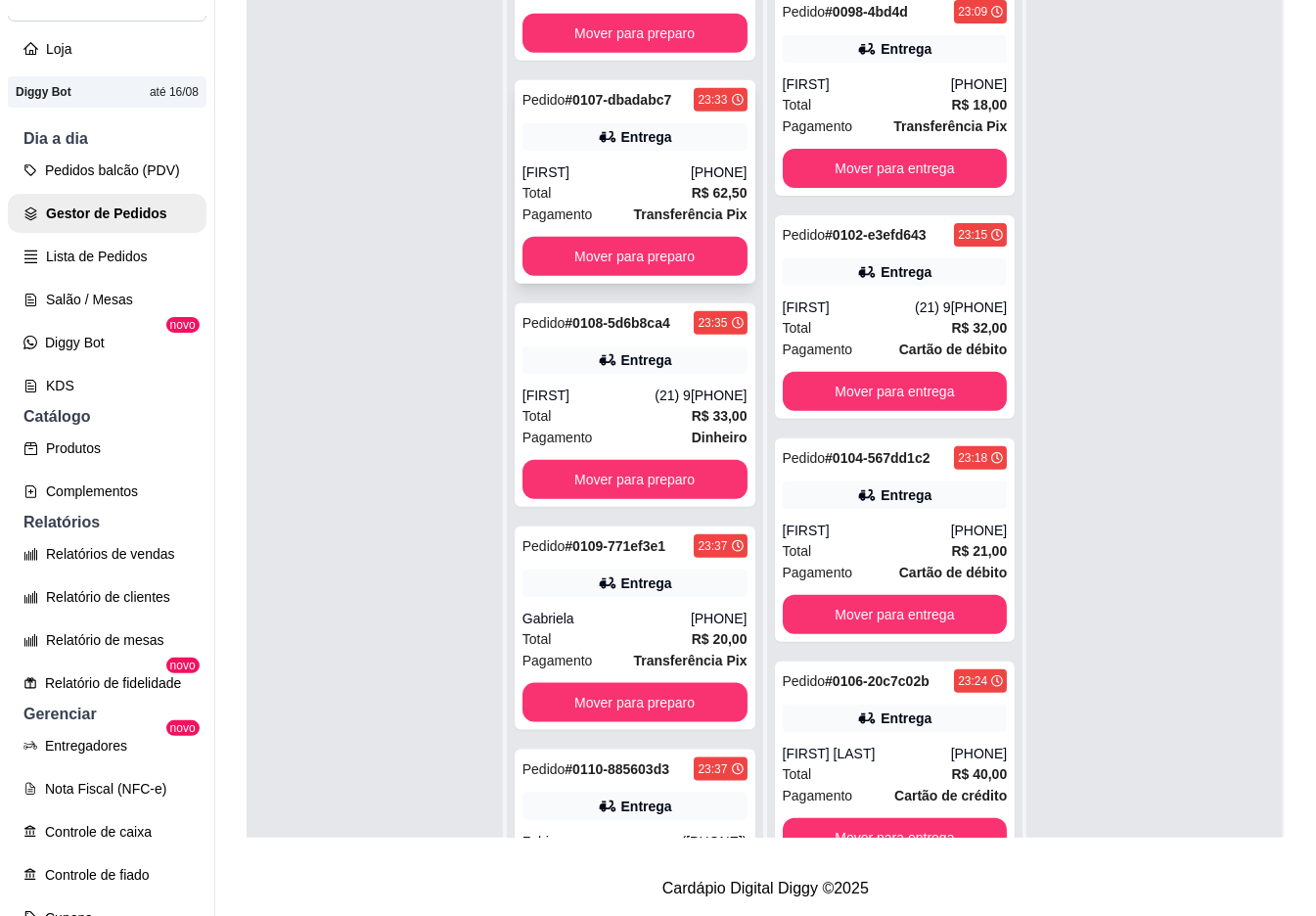 click on "[PHONE]" at bounding box center (719, 172) 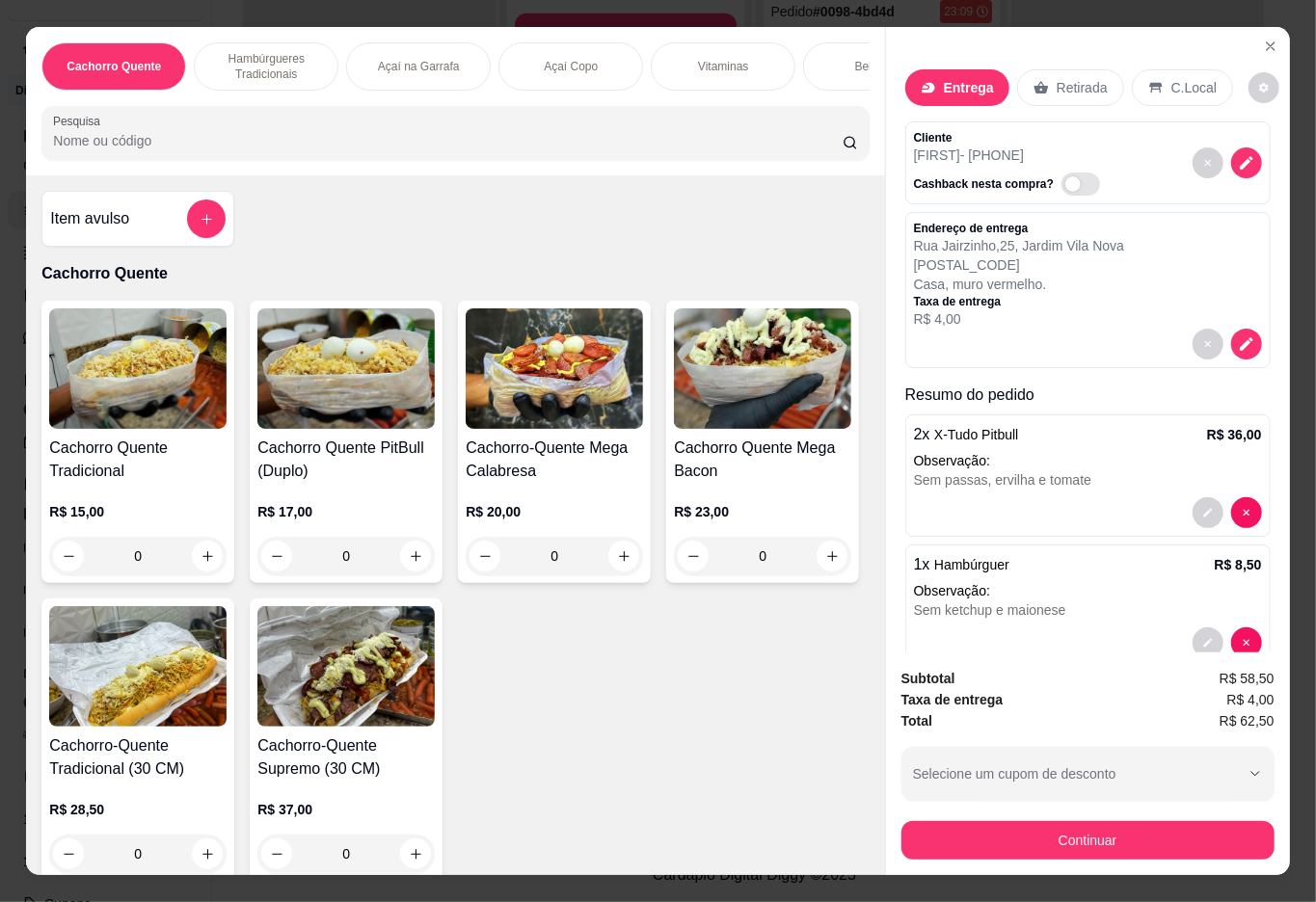click on "Cachorro Quente Hambúrgueres Tradicionais Açaí na Garrafa Açaí Copo Vitaminas Bebidas Adicione Pesquisa" at bounding box center (455, 101) 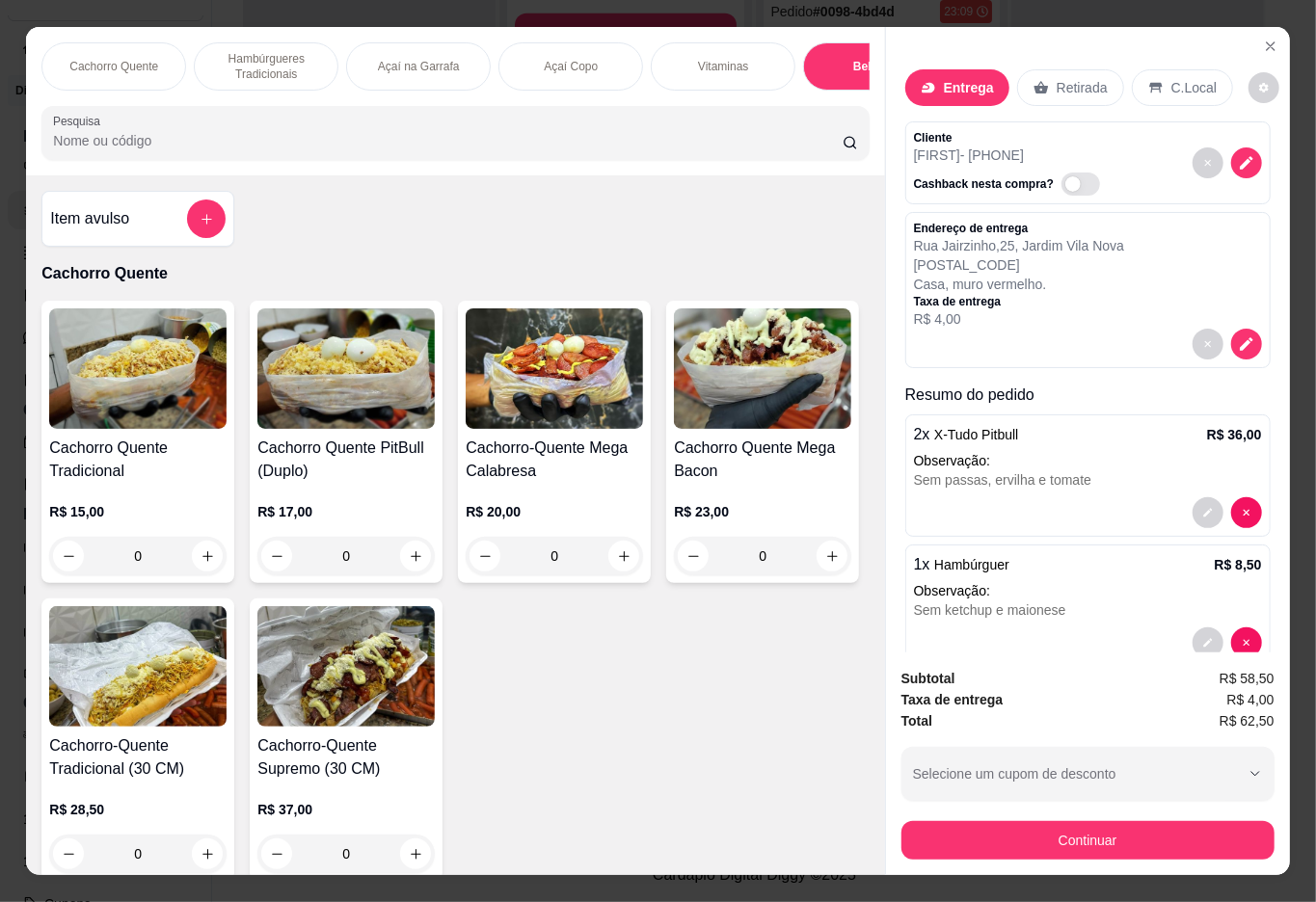 scroll, scrollTop: 3347, scrollLeft: 0, axis: vertical 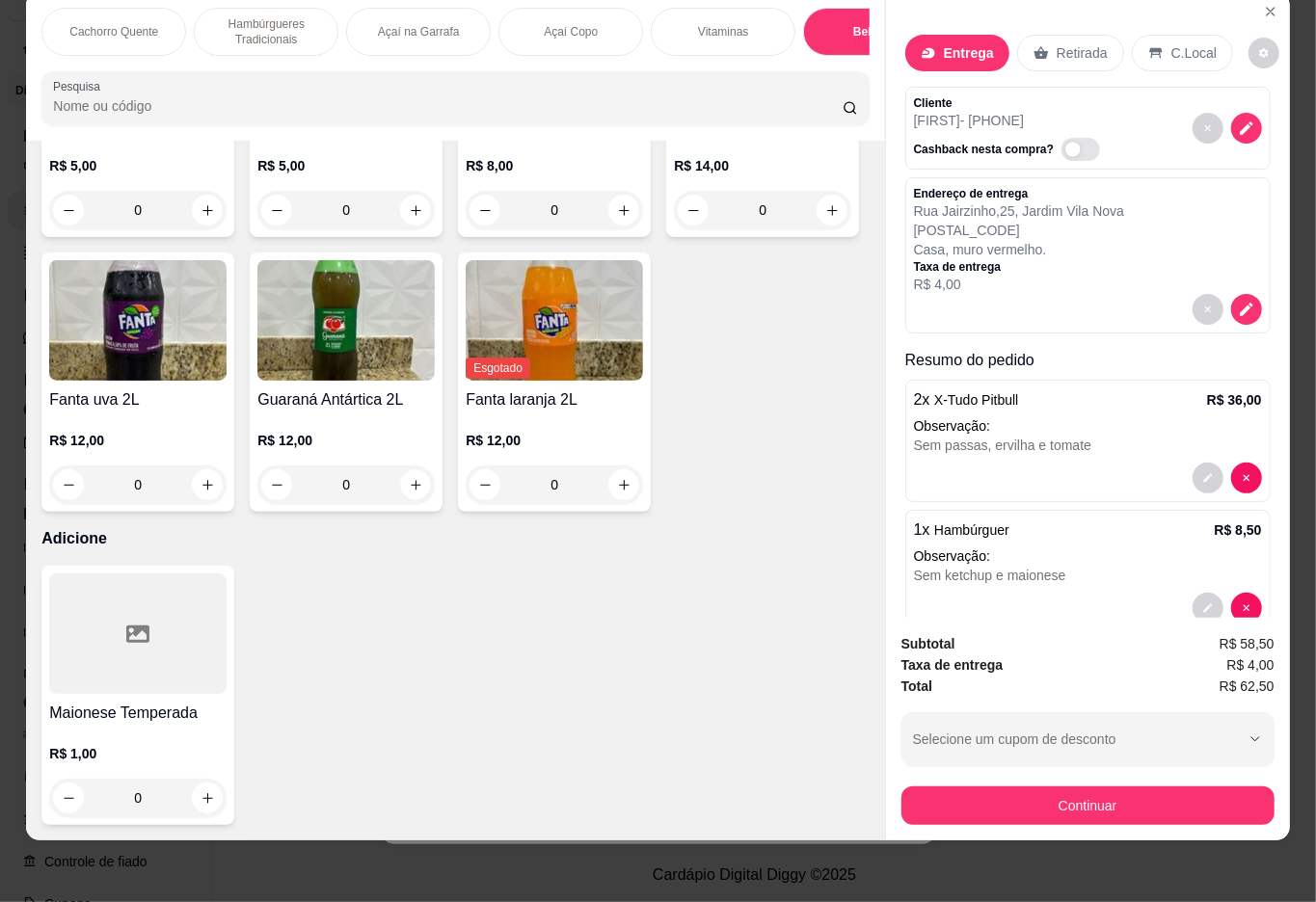 click 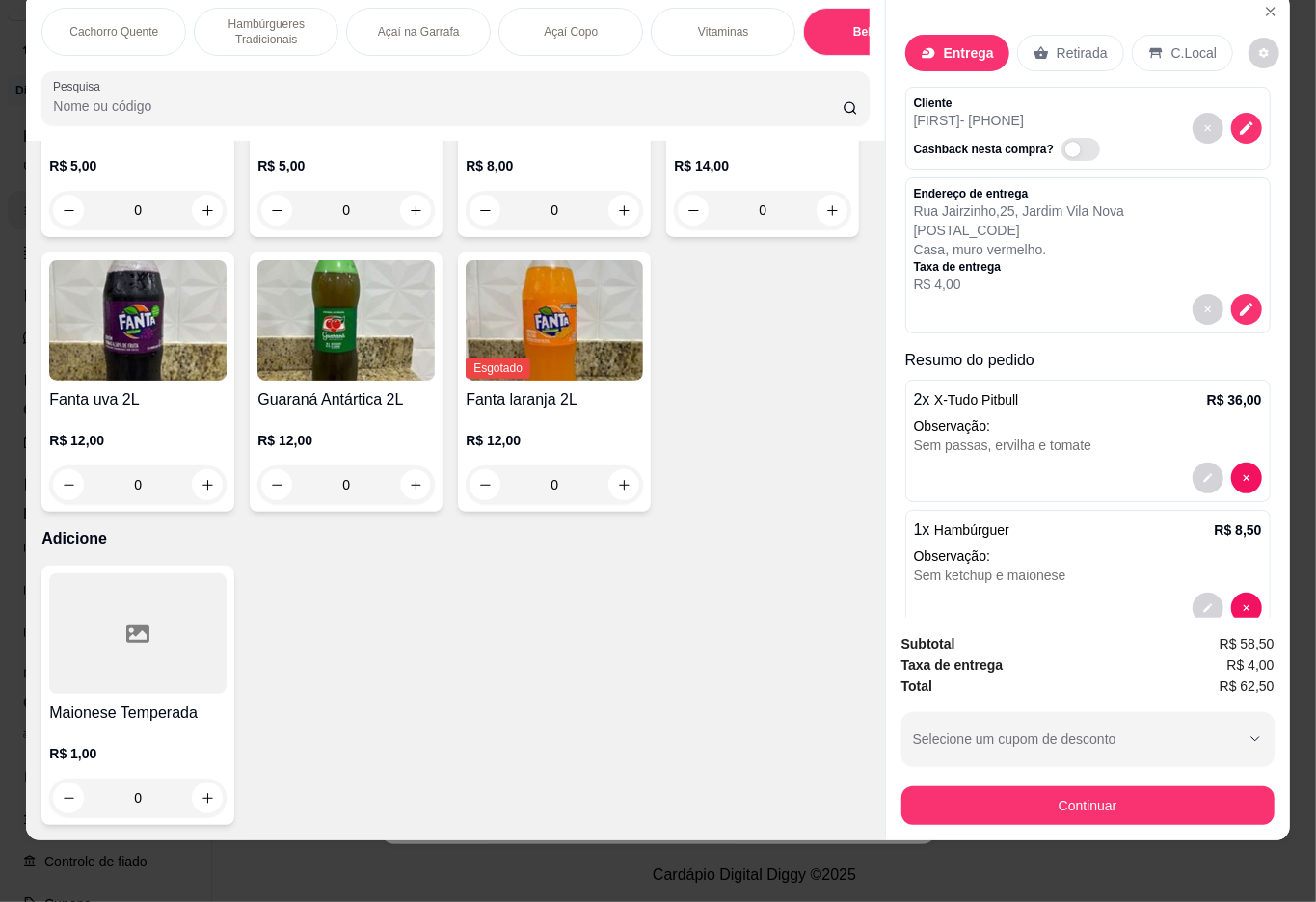 type on "1" 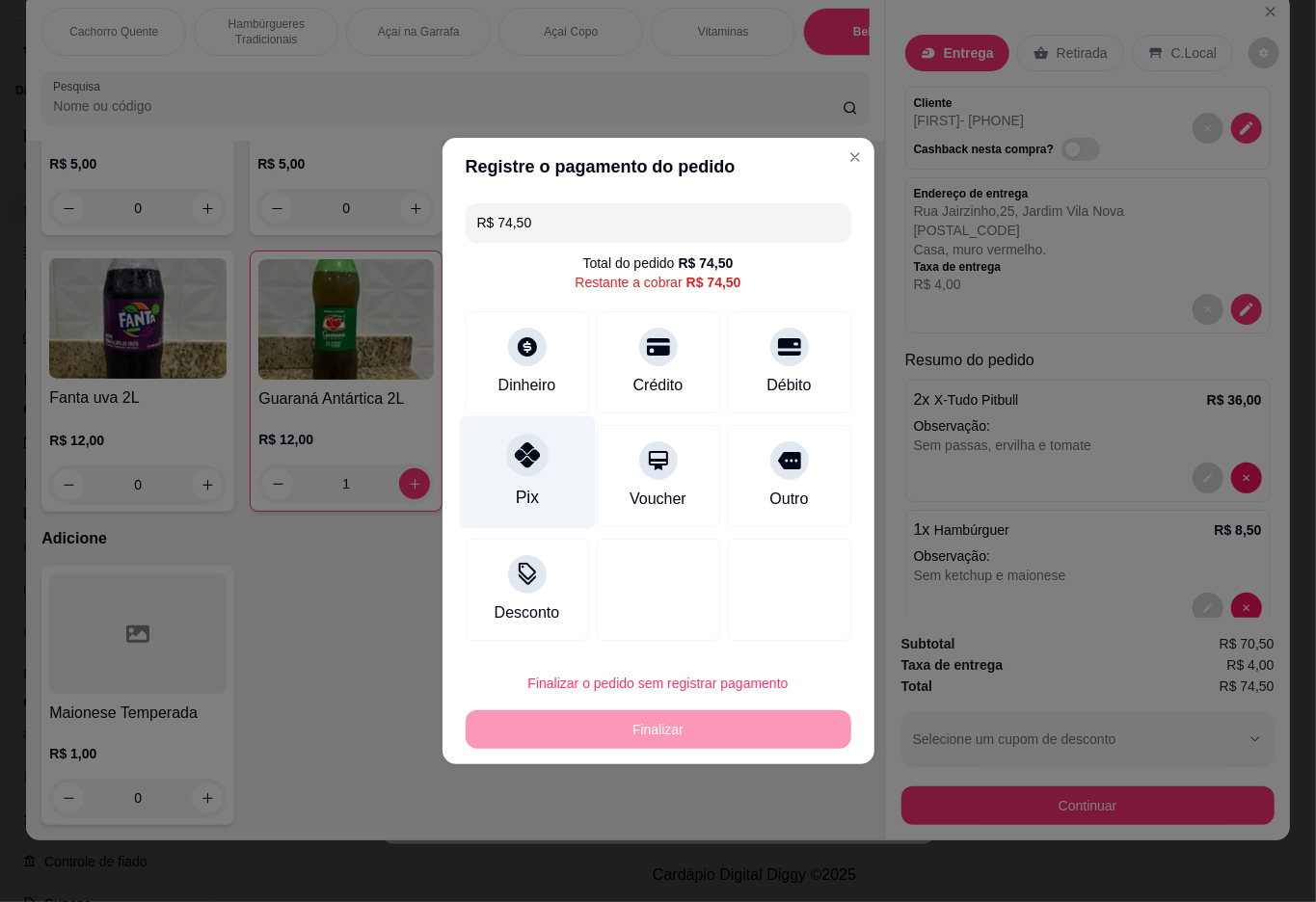 click 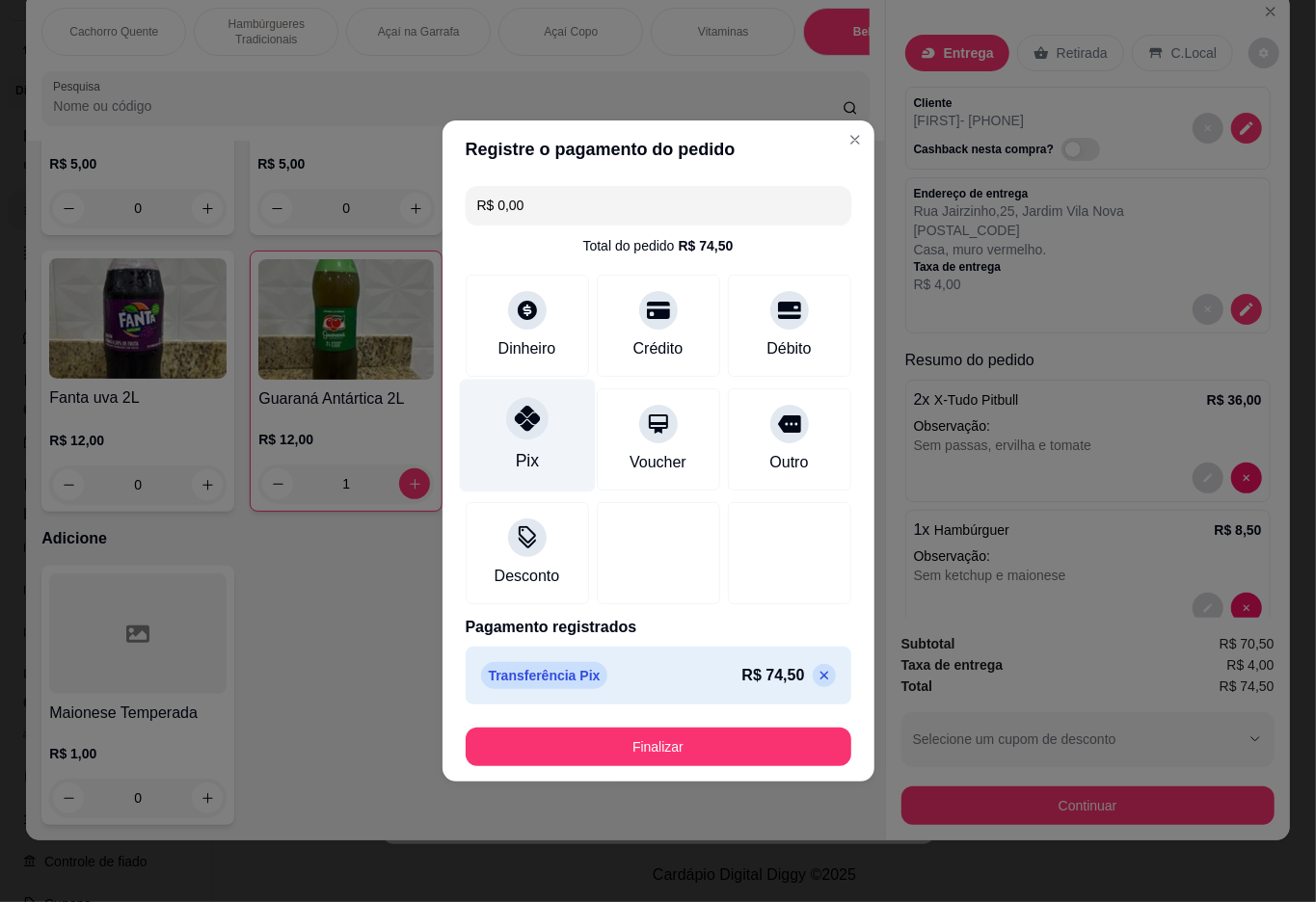 type on "R$ 0,00" 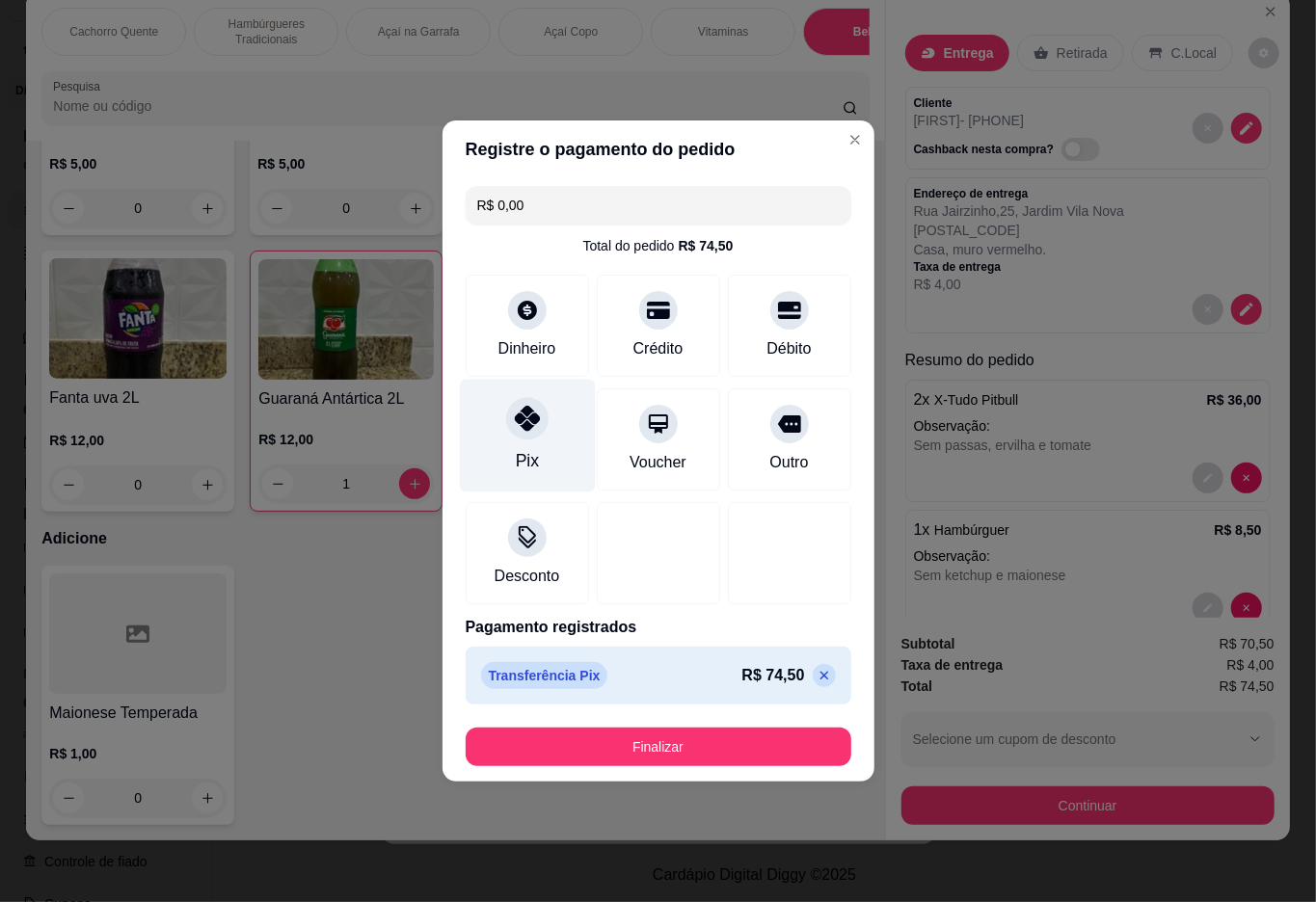 click on "Finalizar" at bounding box center (658, 747) 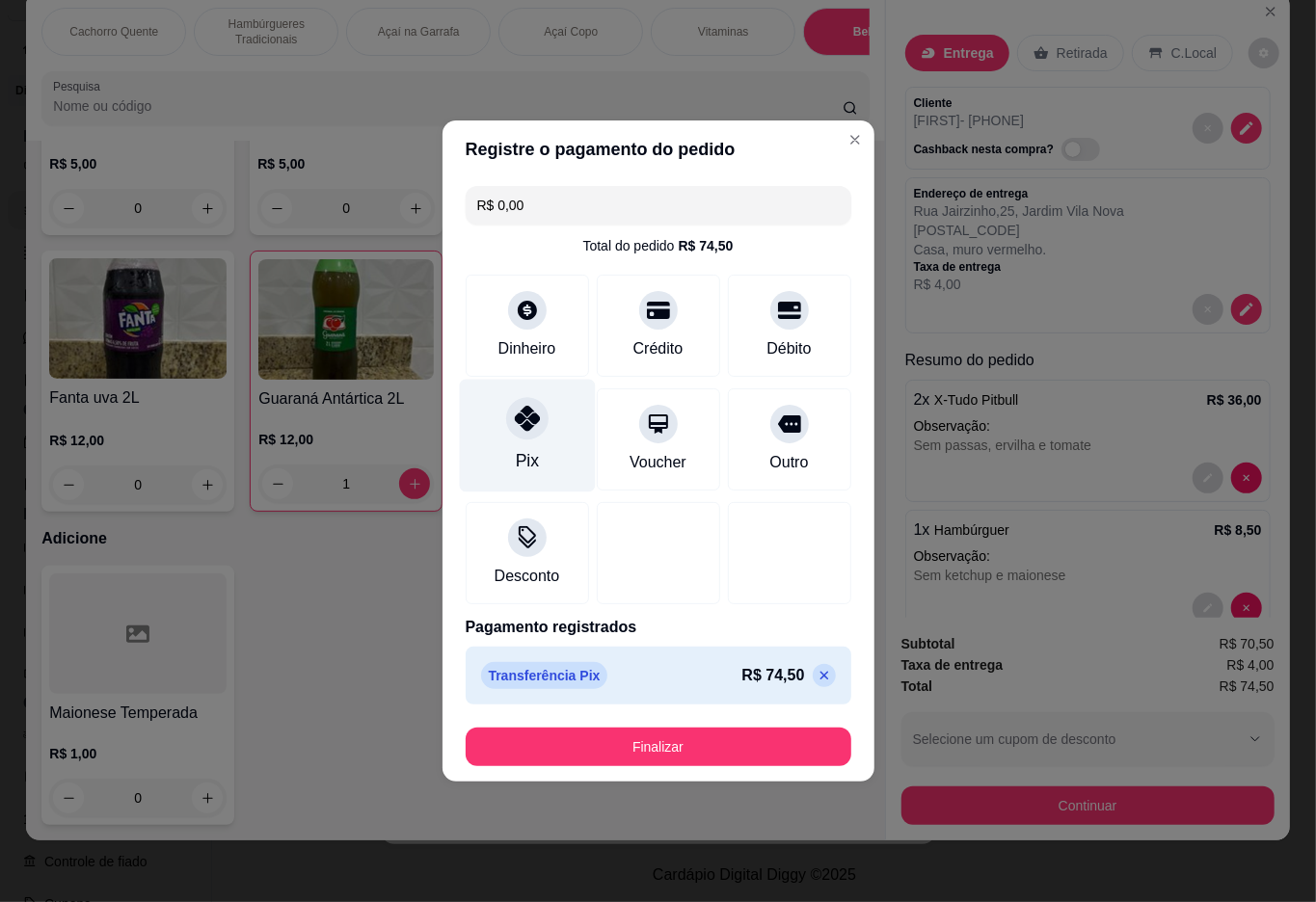 click on "Finalizar" at bounding box center [658, 747] 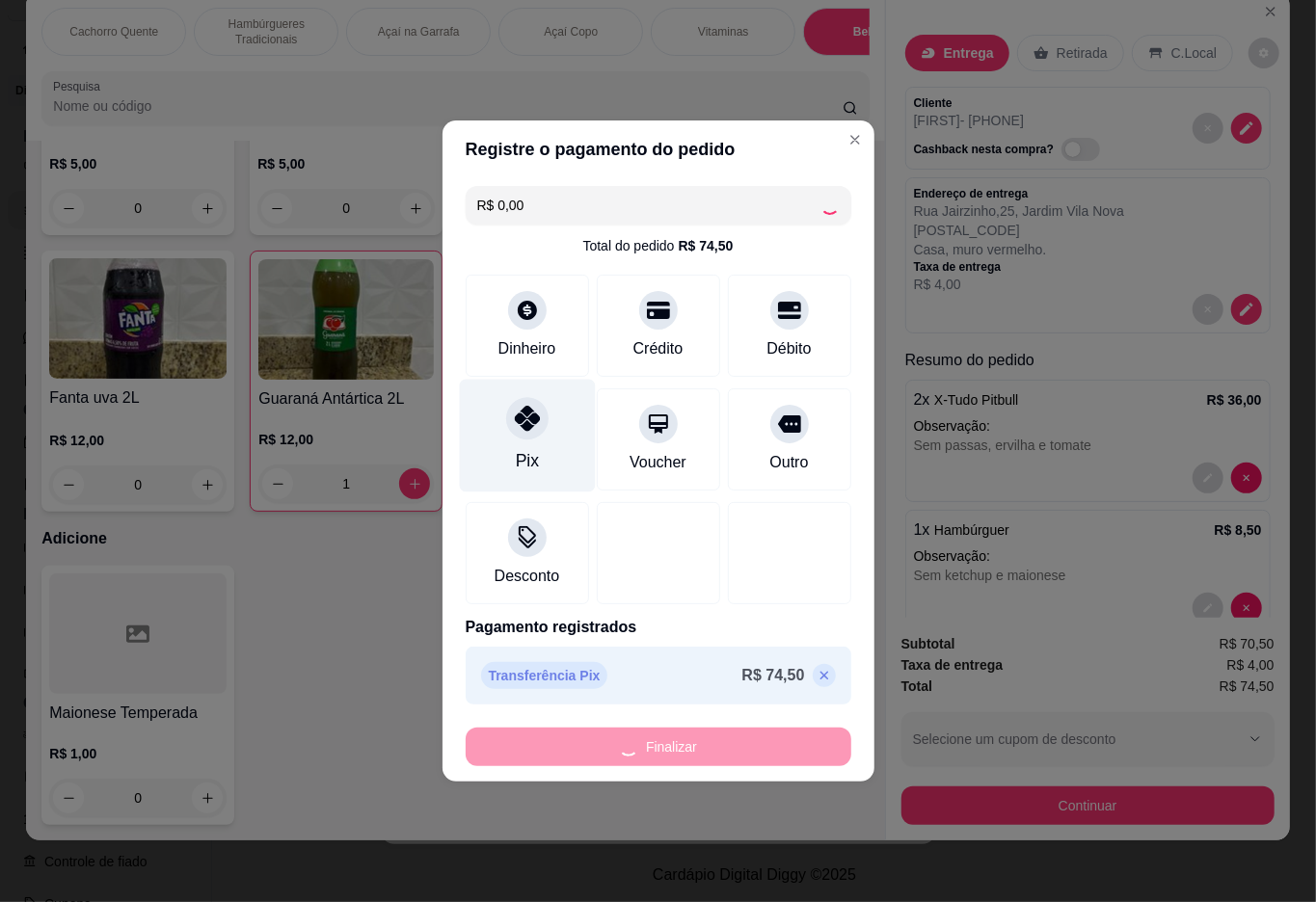 type on "0" 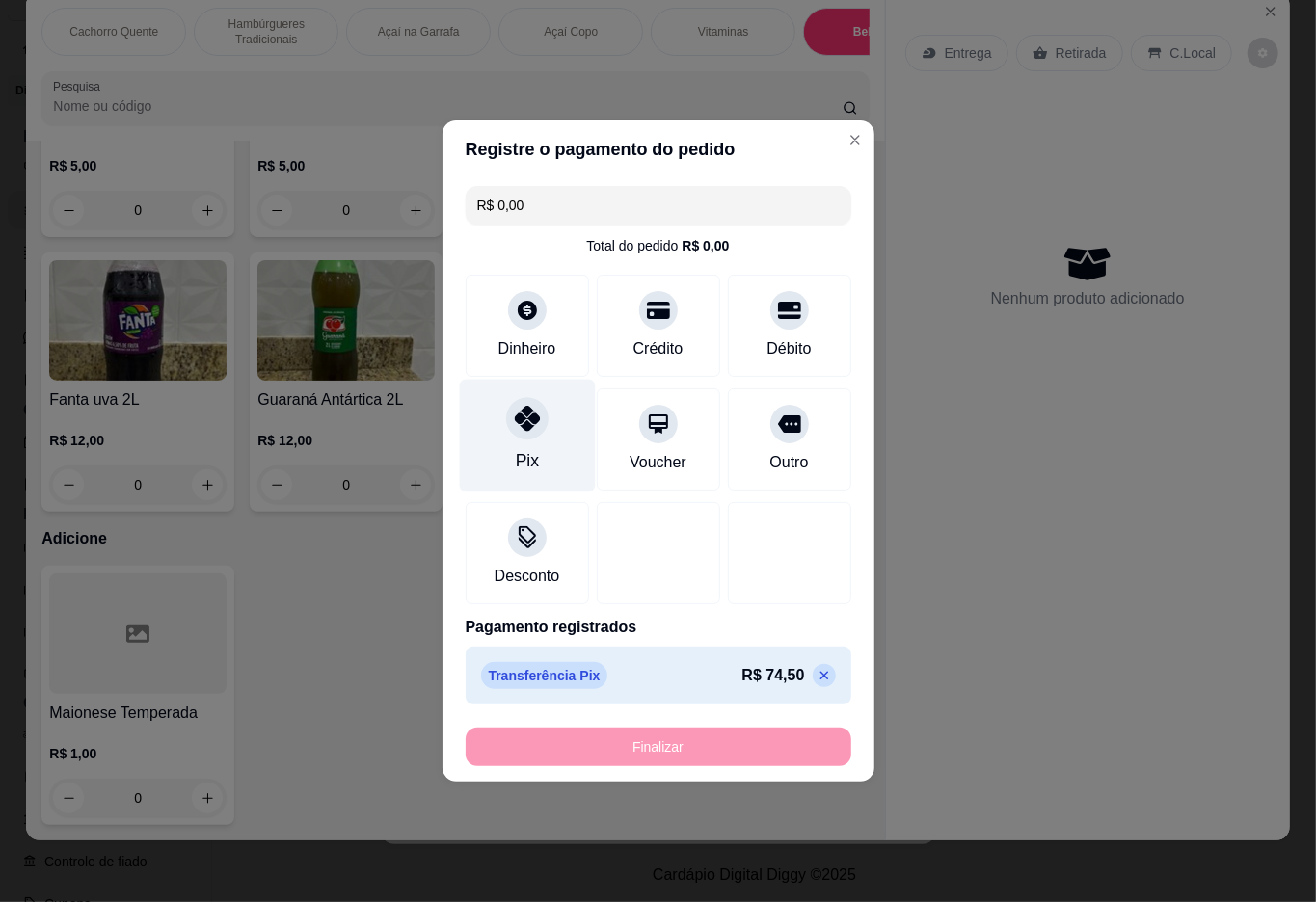 type on "-R$ 74,50" 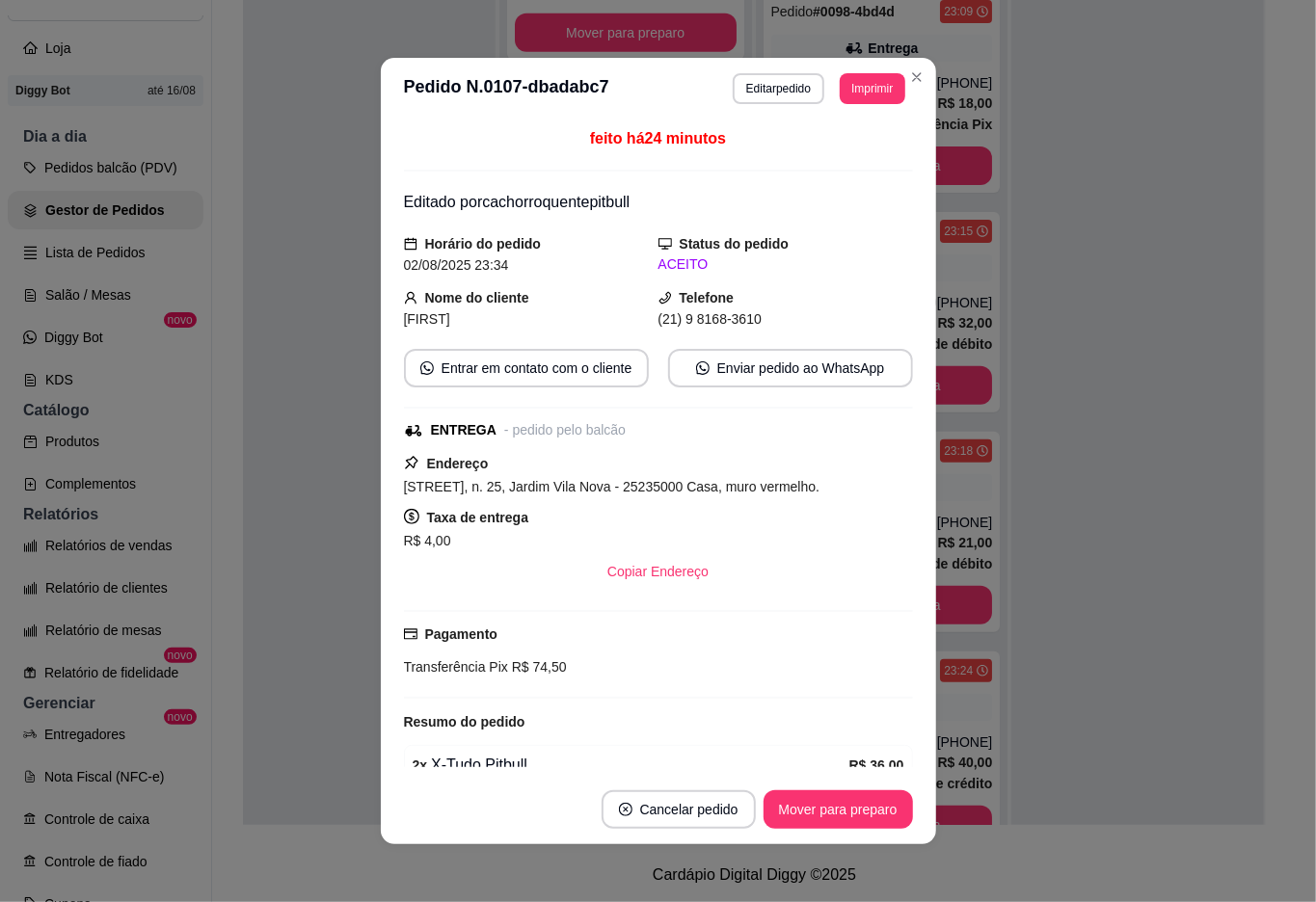 click at bounding box center (369, 428) 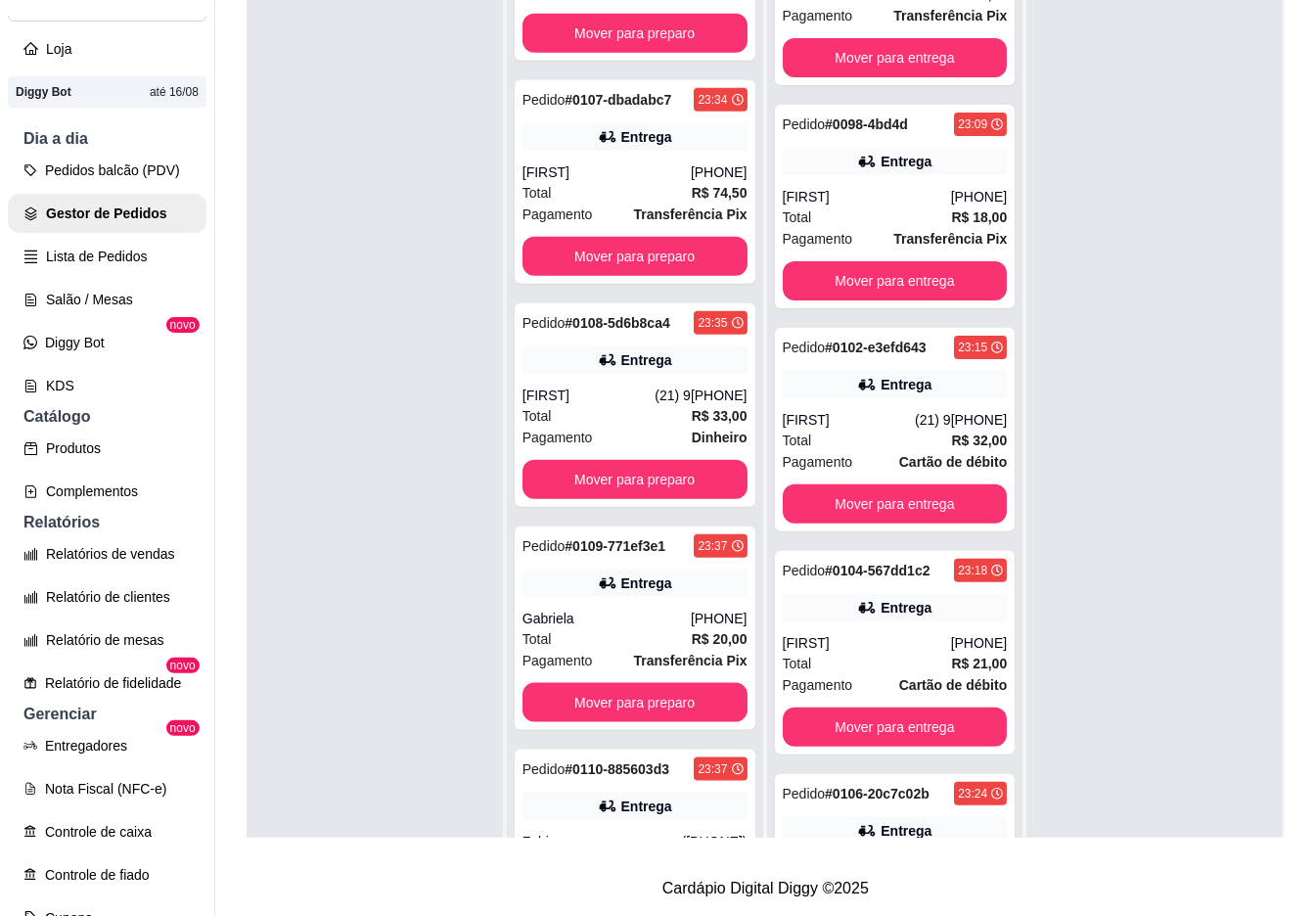 scroll, scrollTop: 0, scrollLeft: 0, axis: both 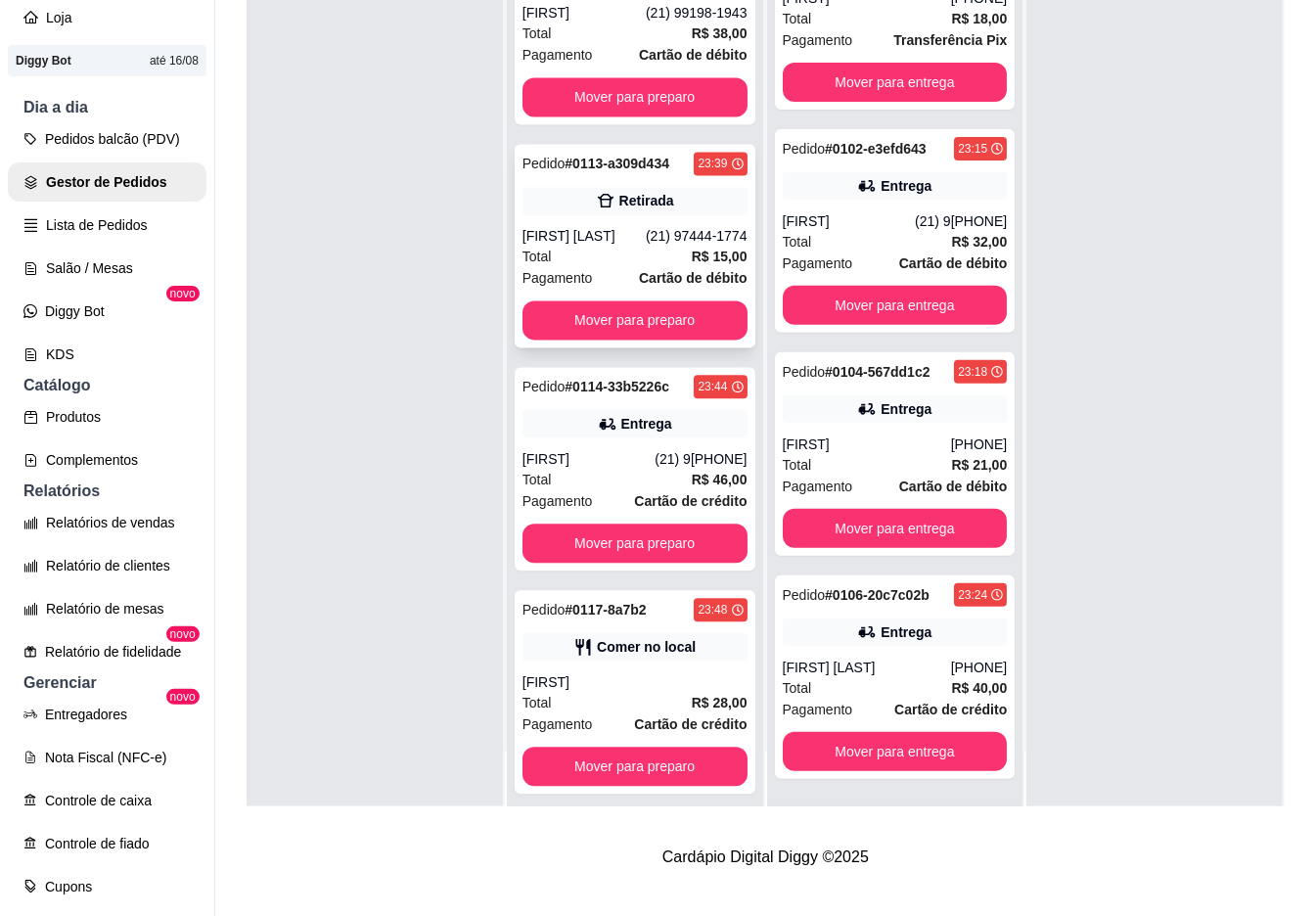 click on "(21) 97444-1774" at bounding box center [697, 237] 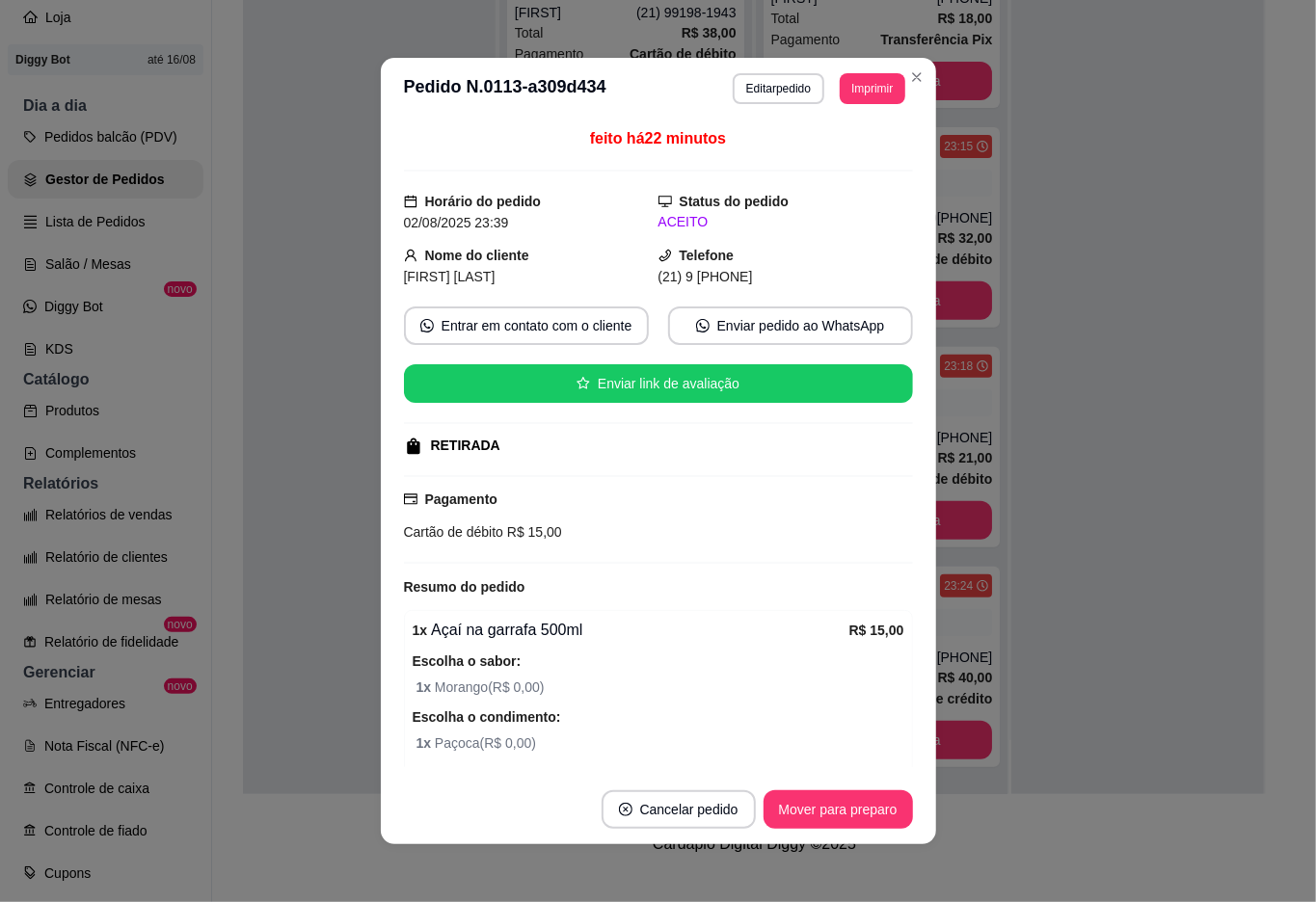 click on "Mover para preparo" at bounding box center [838, 809] 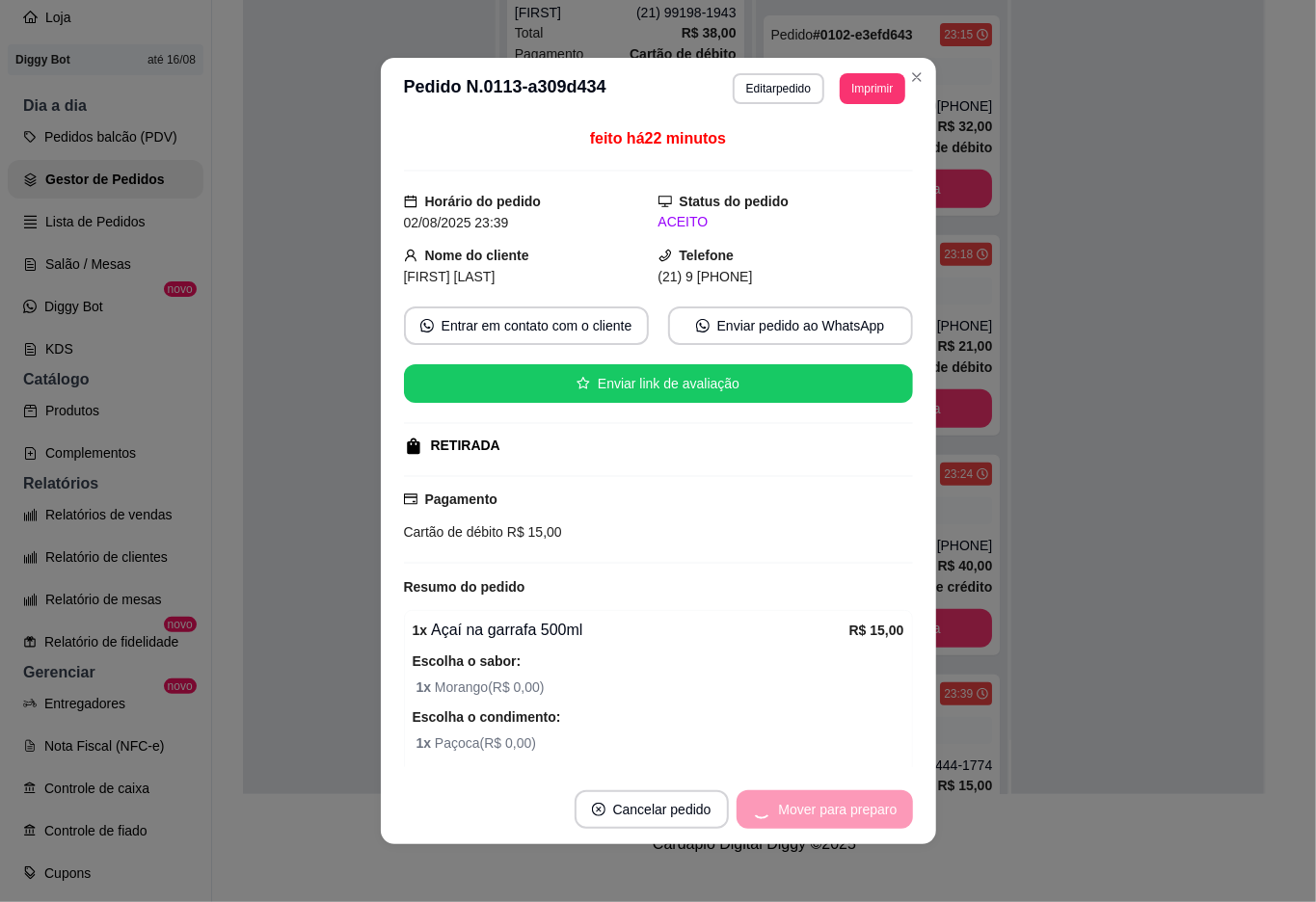 click on "Mover para preparo" at bounding box center (824, 809) 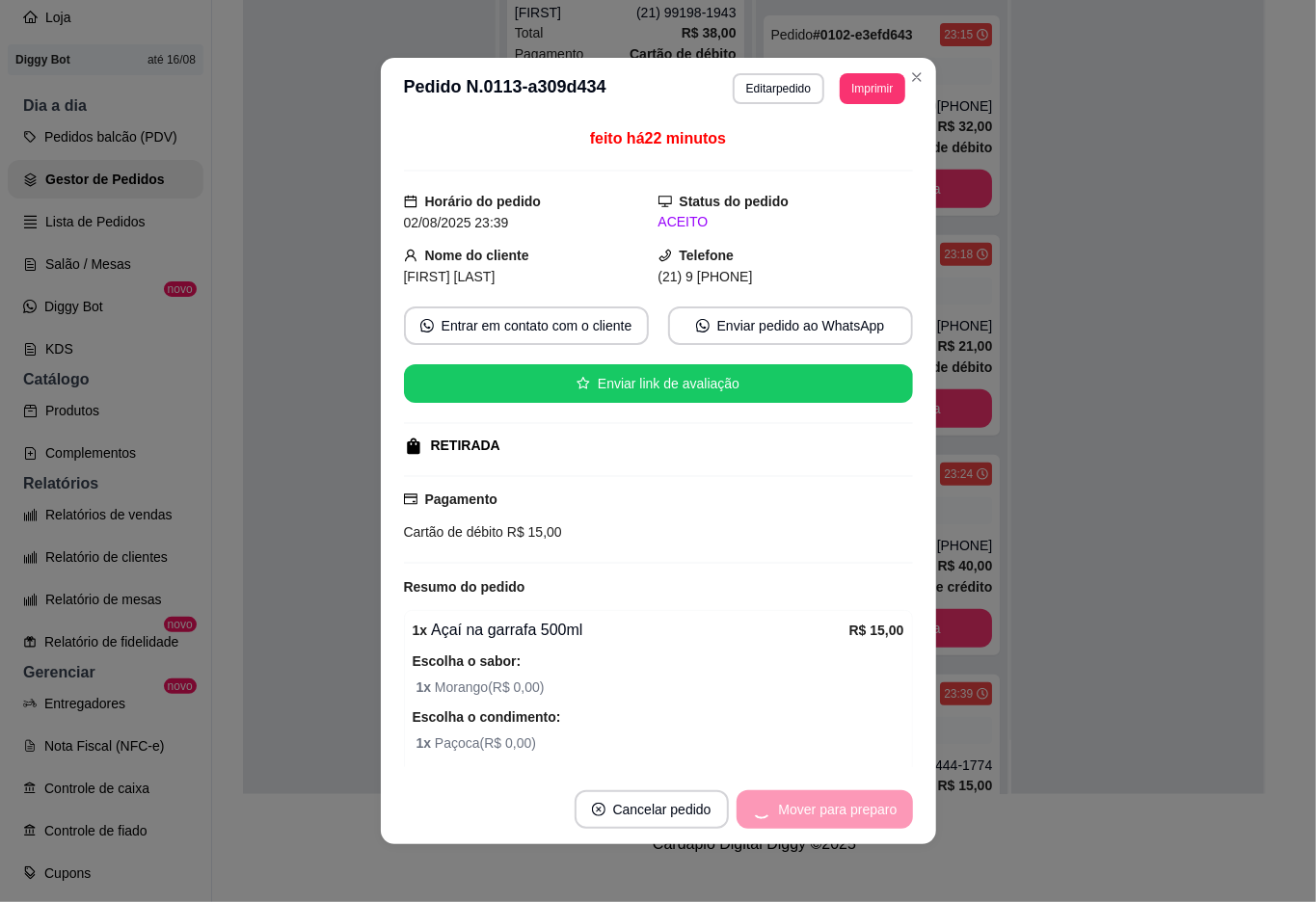 scroll, scrollTop: 305, scrollLeft: 0, axis: vertical 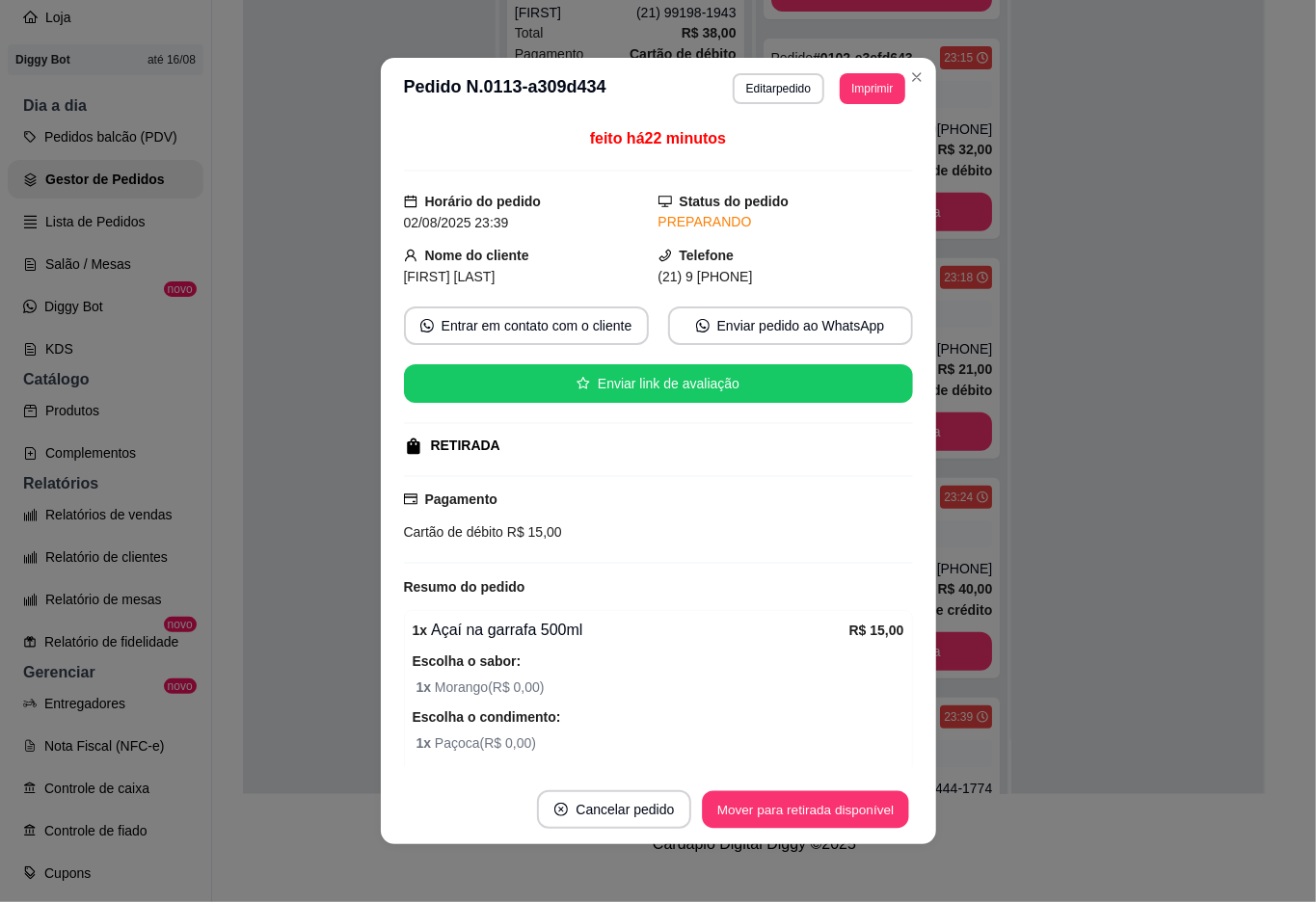 click on "Mover para retirada disponível" at bounding box center (806, 809) 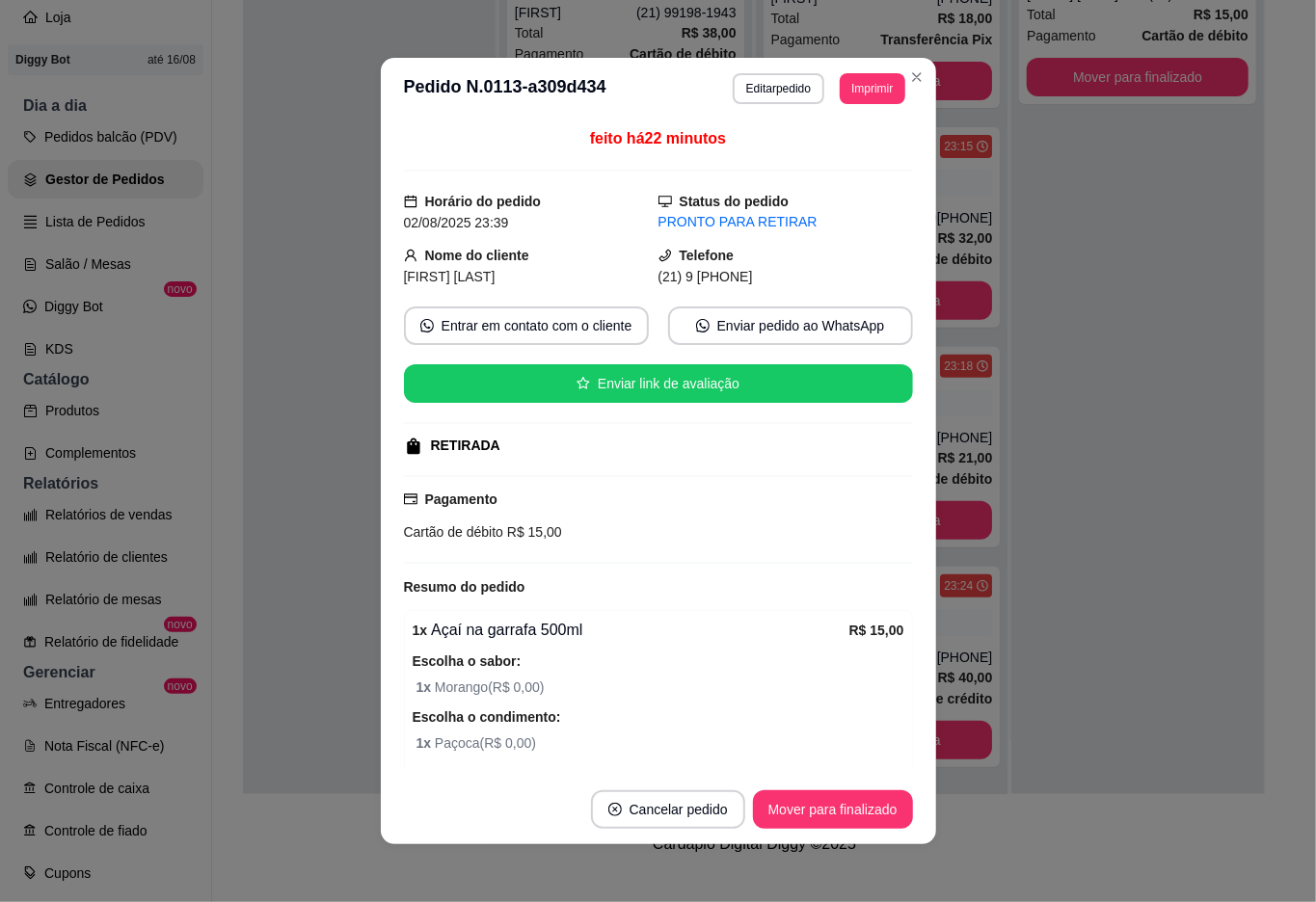 scroll, scrollTop: 328, scrollLeft: 0, axis: vertical 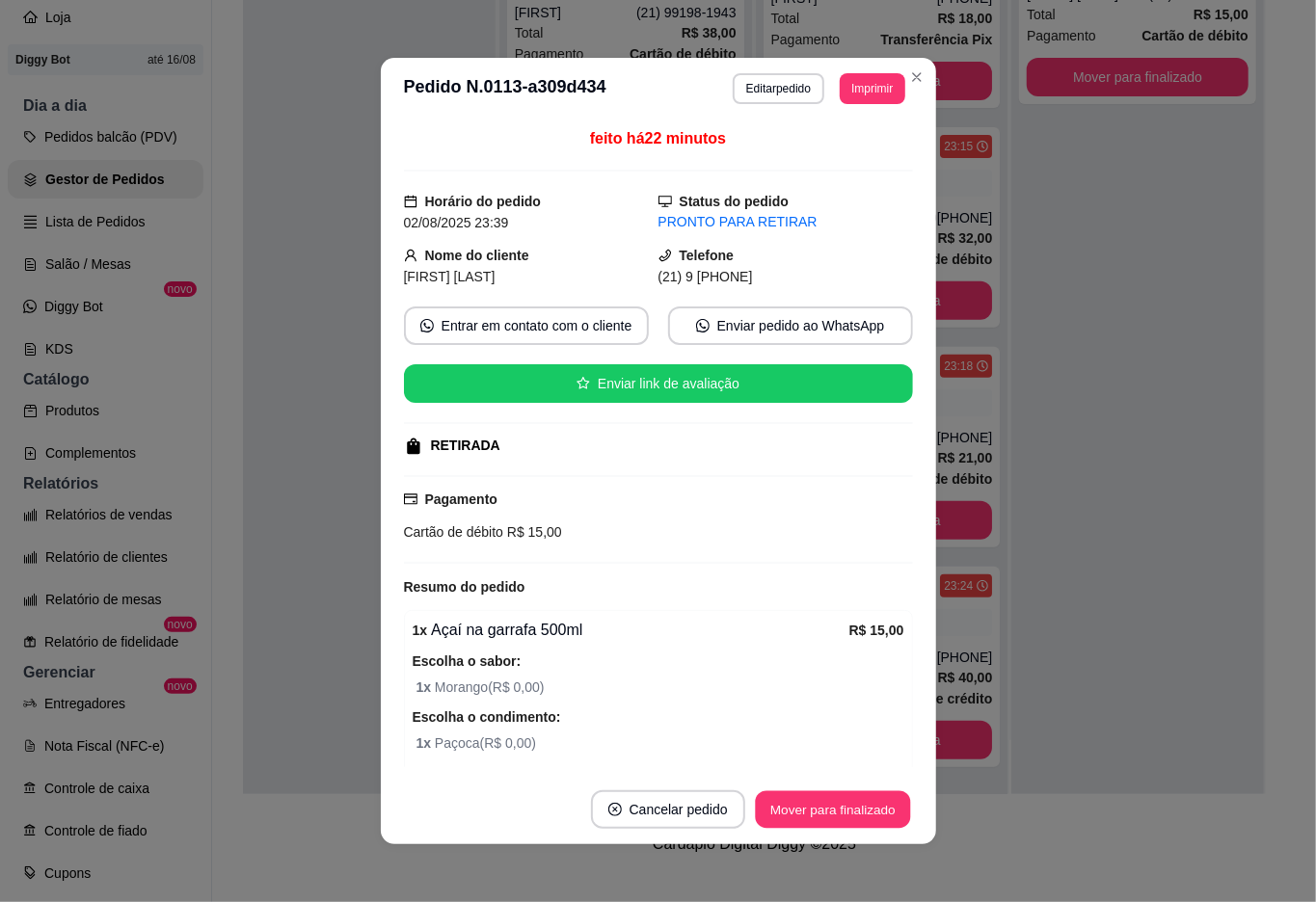 click on "Mover para finalizado" at bounding box center (832, 809) 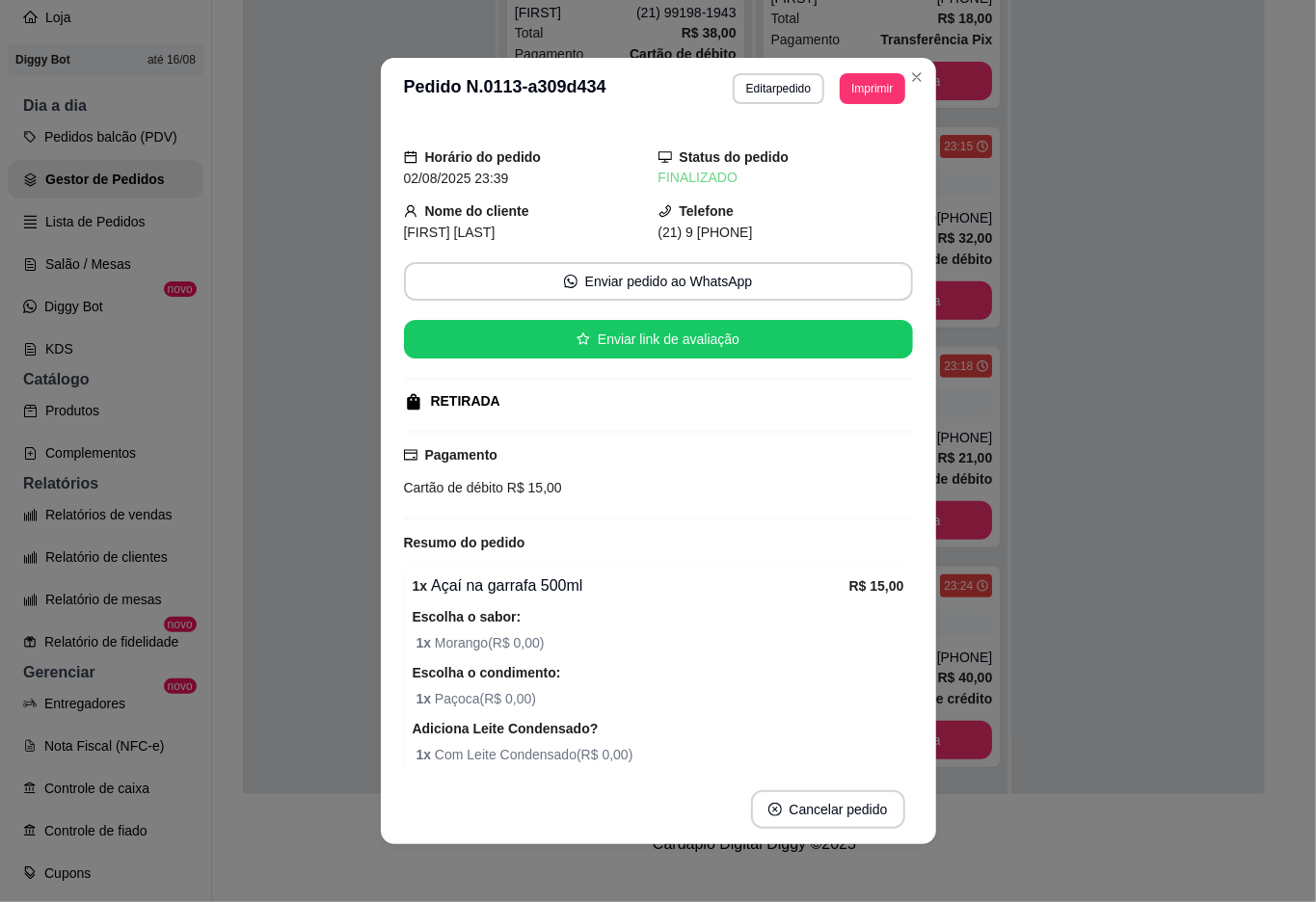 click at bounding box center [369, 343] 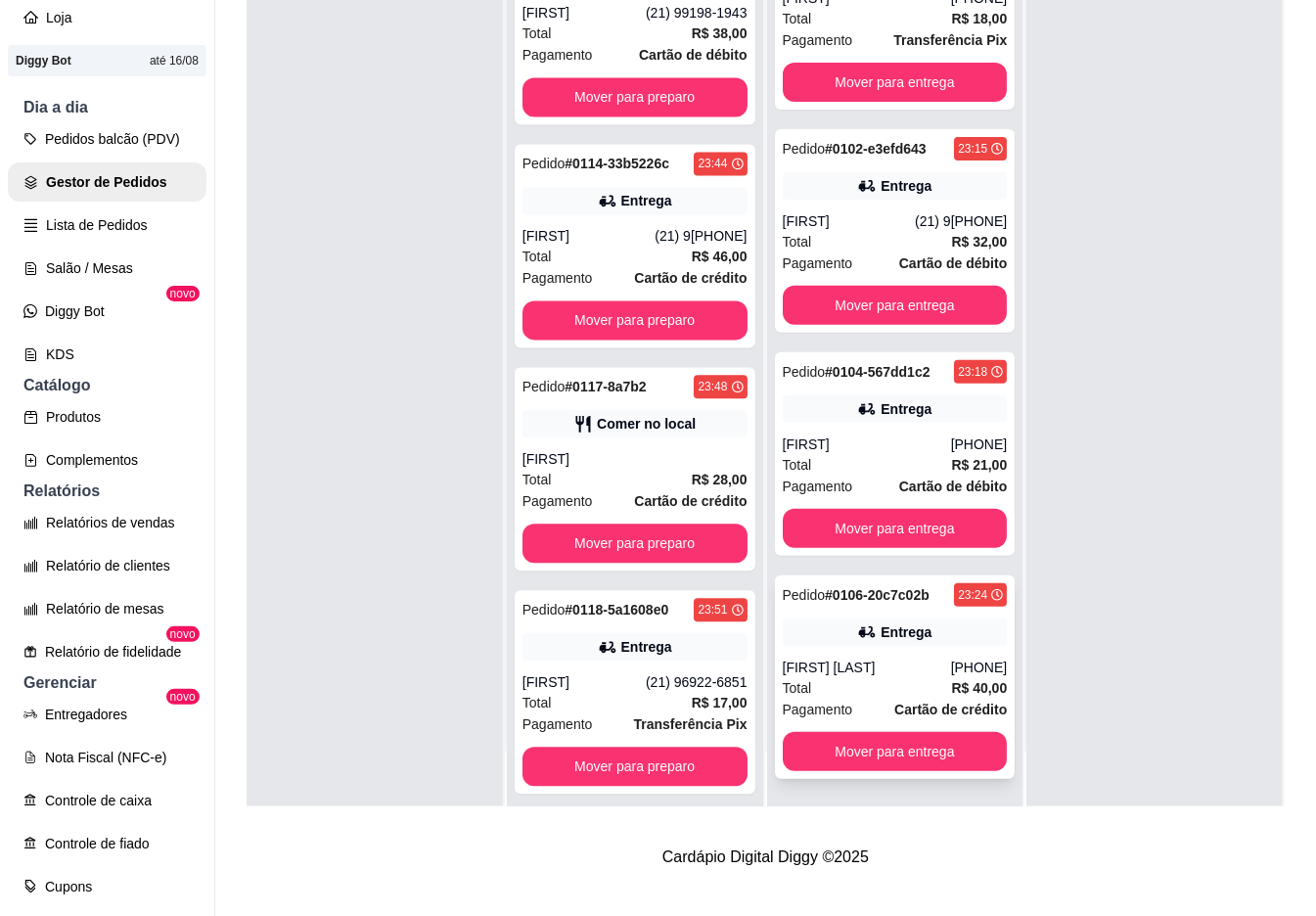 click on "[PHONE]" at bounding box center (979, 667) 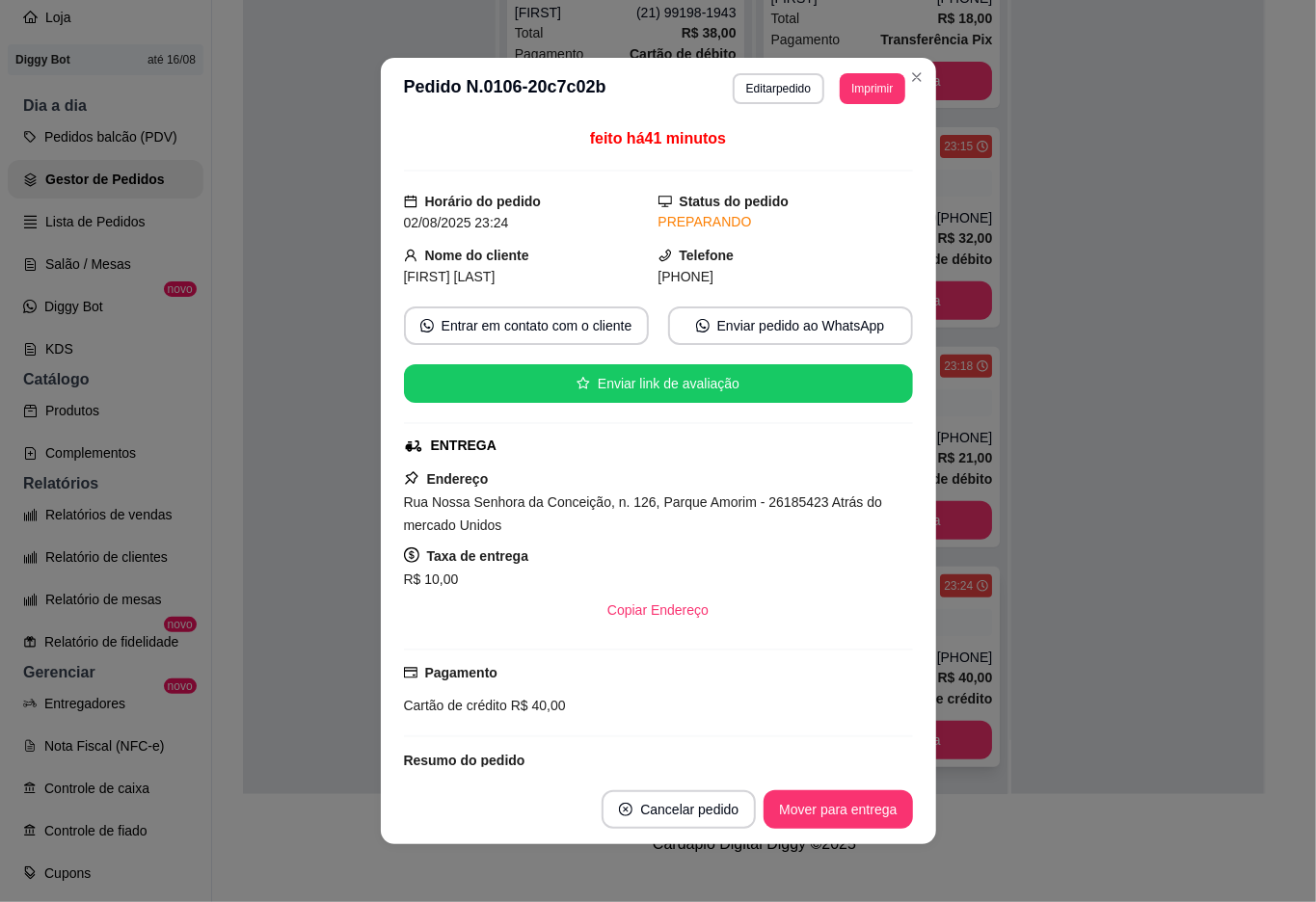 click on "Mover para entrega" at bounding box center (838, 809) 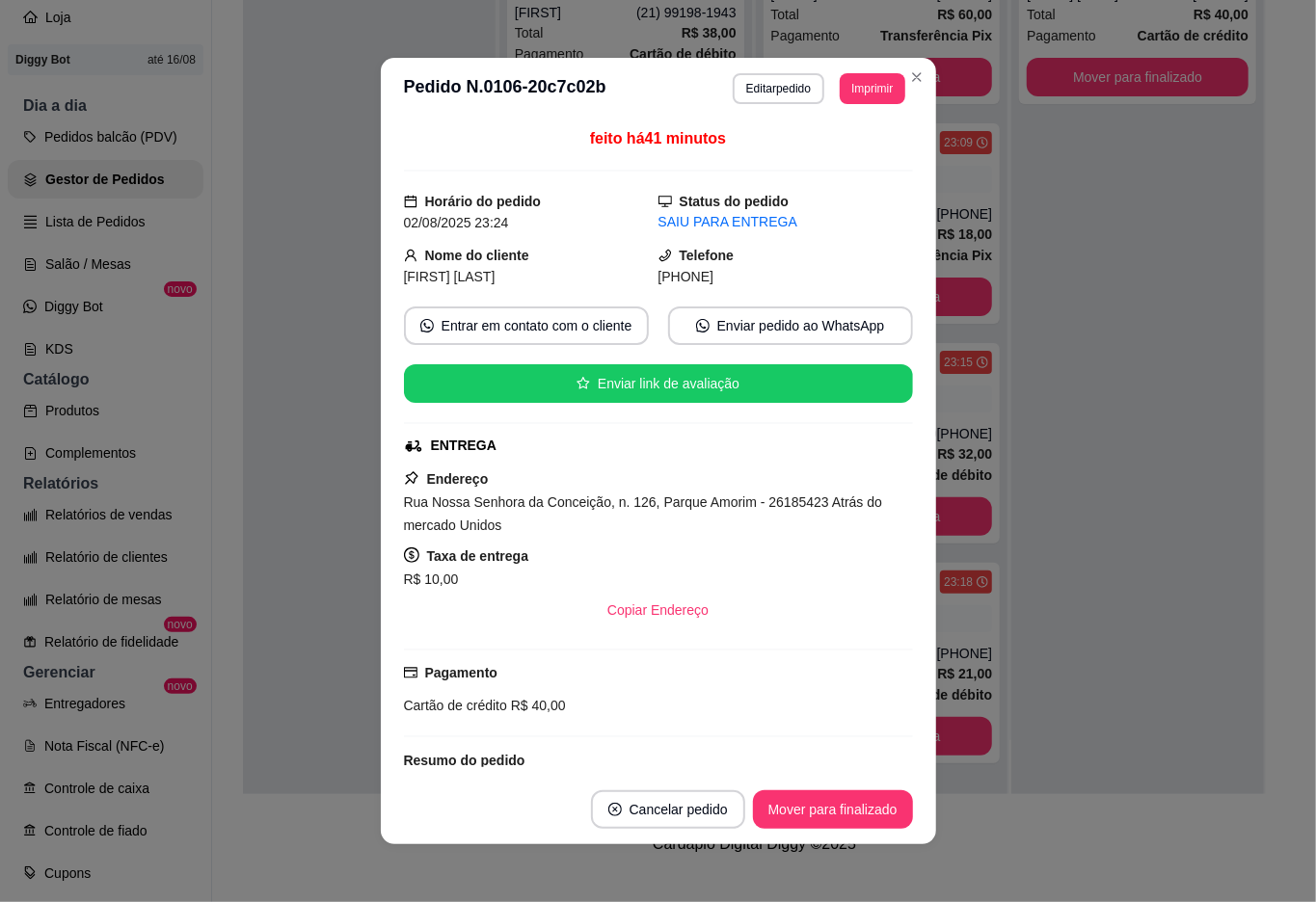 scroll, scrollTop: 66, scrollLeft: 0, axis: vertical 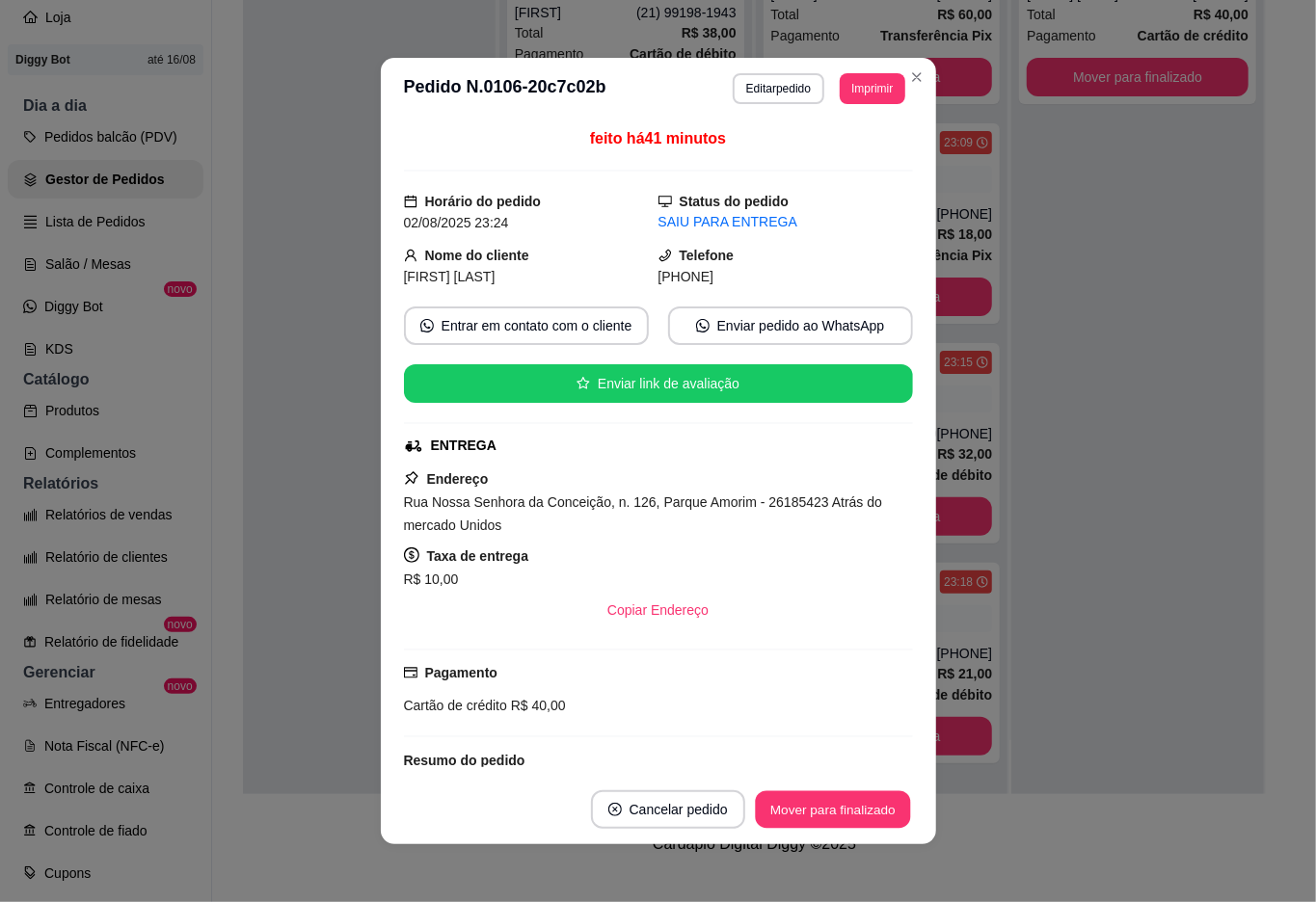 click on "Mover para finalizado" at bounding box center [832, 809] 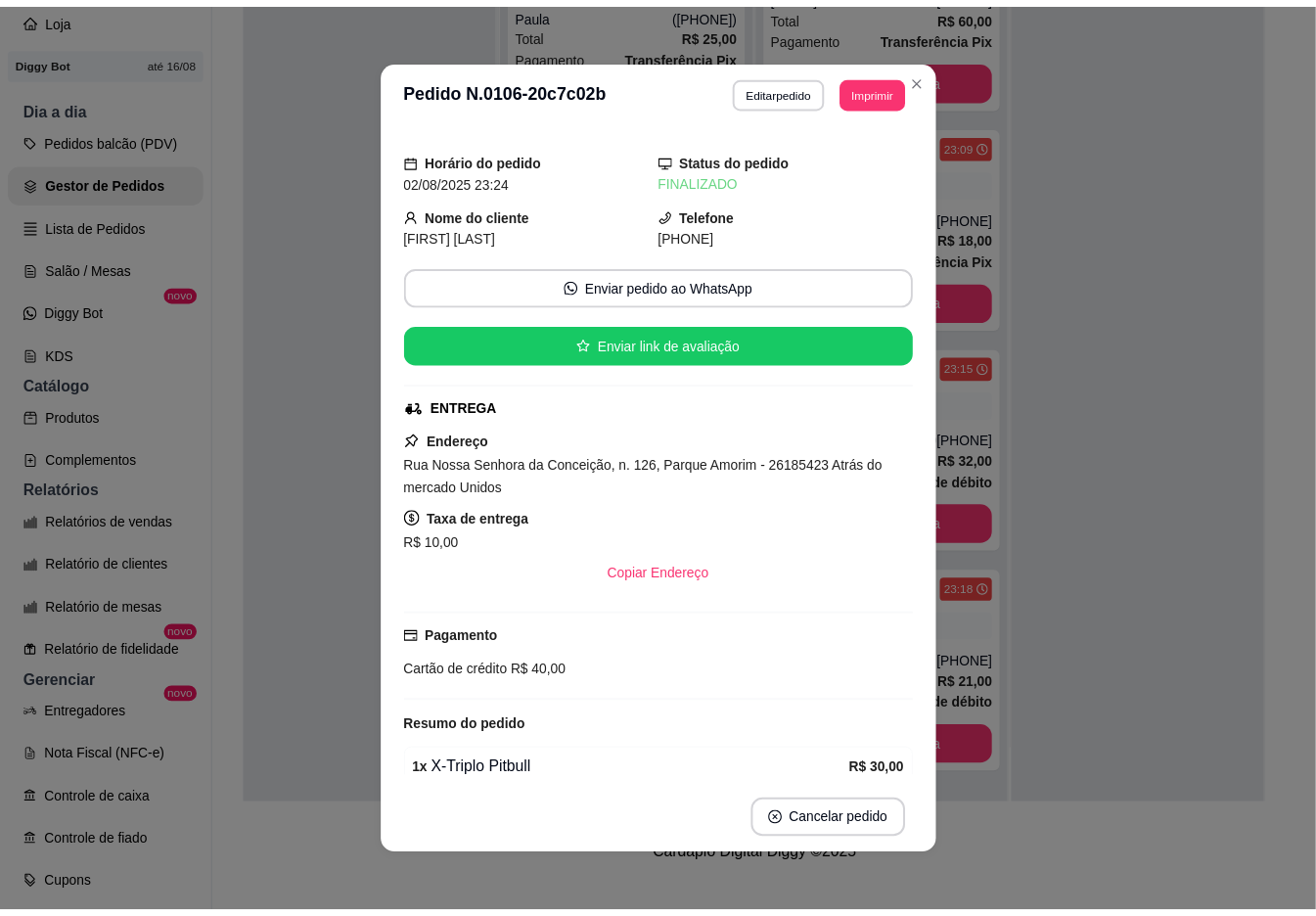 scroll, scrollTop: 1742, scrollLeft: 0, axis: vertical 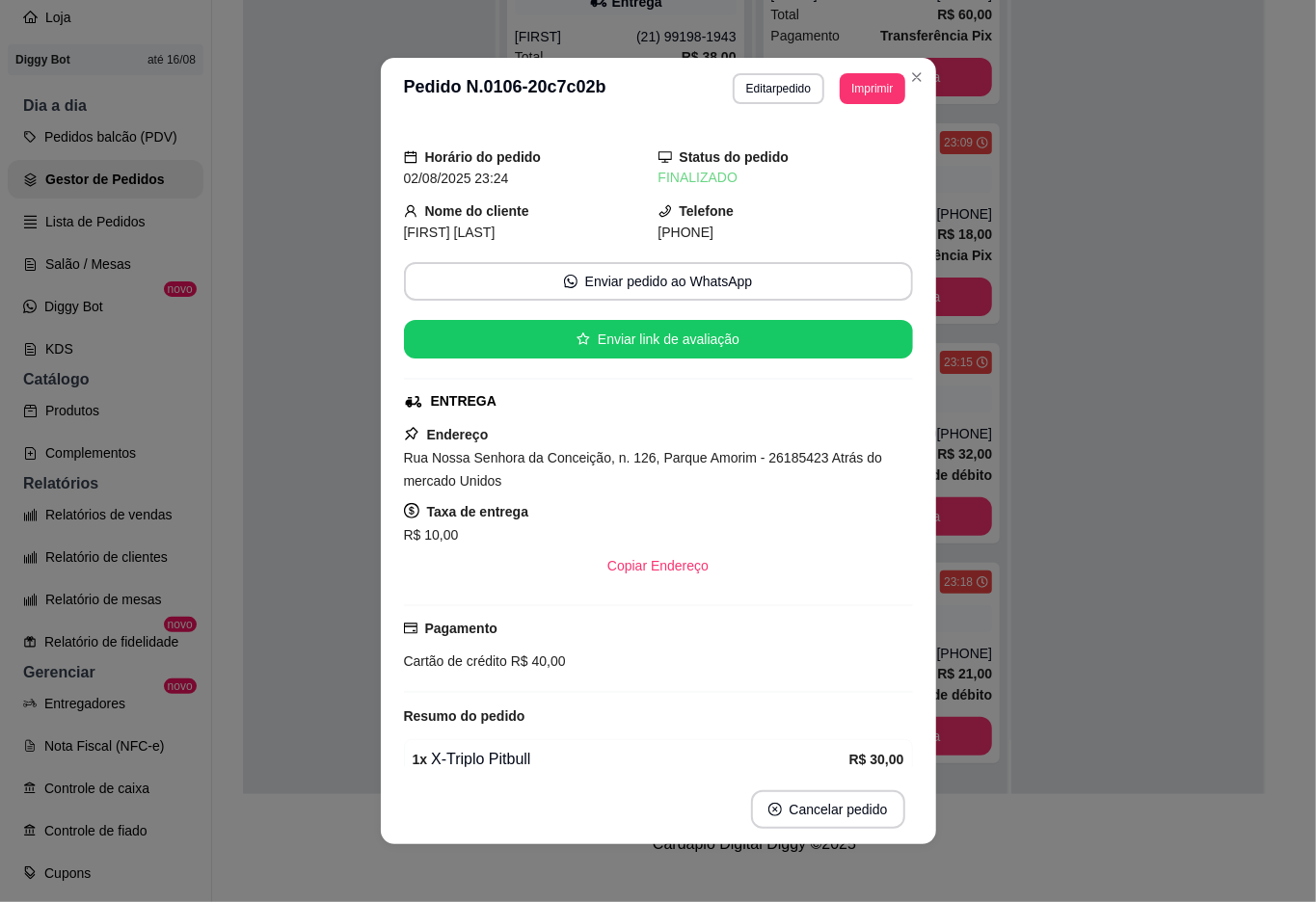 click at bounding box center (1138, 343) 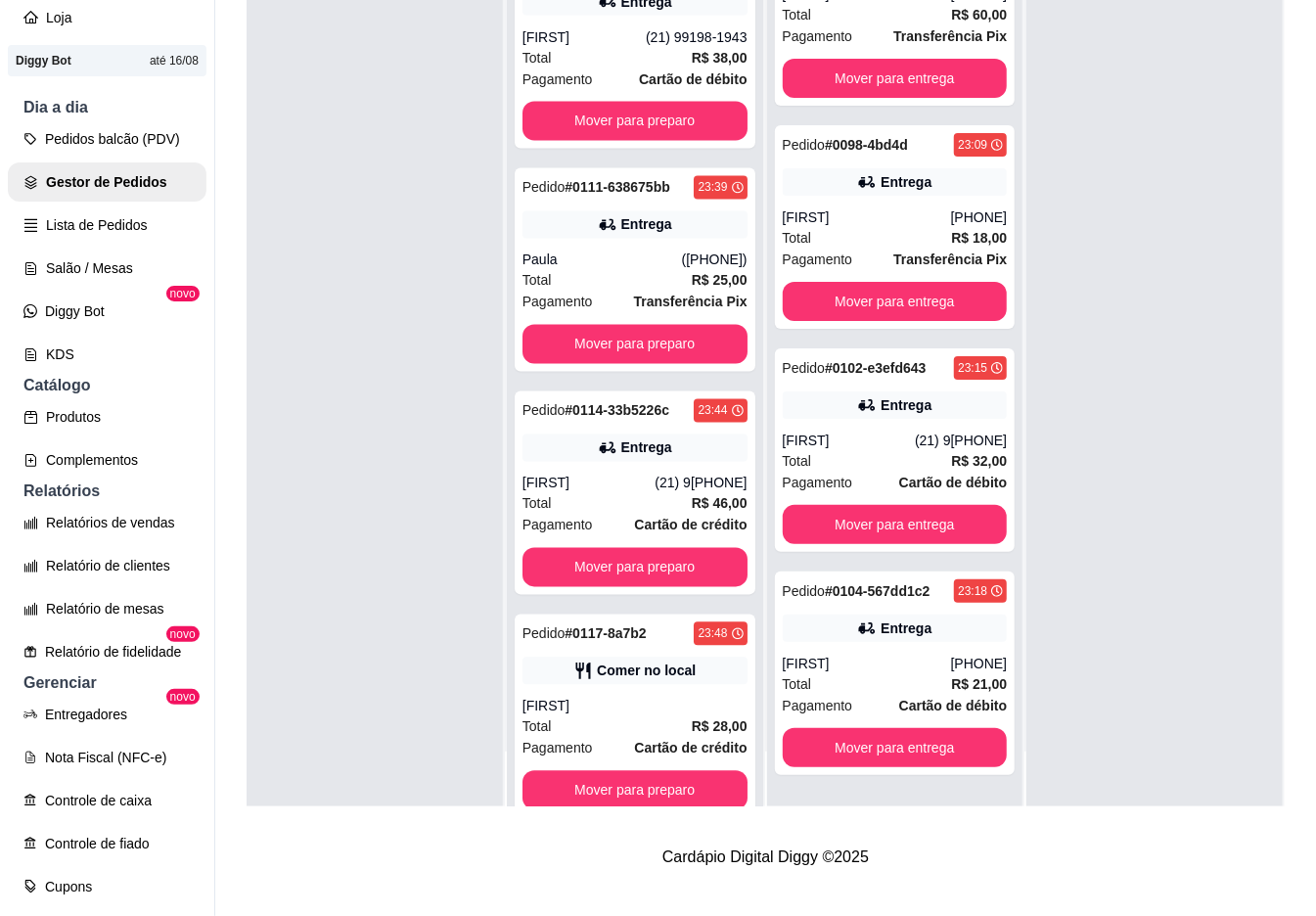 scroll, scrollTop: 0, scrollLeft: 0, axis: both 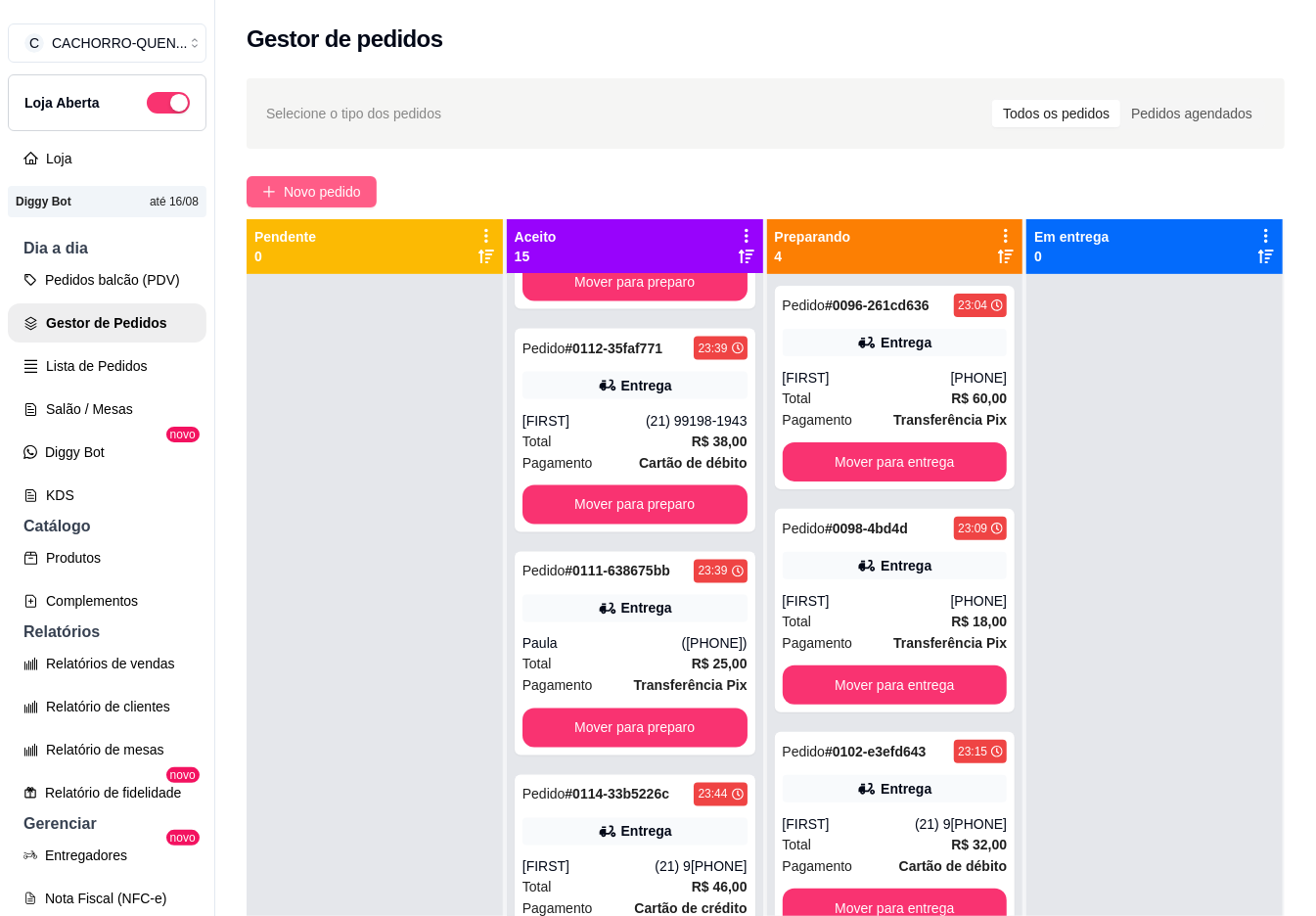 click on "Novo pedido" at bounding box center (322, 192) 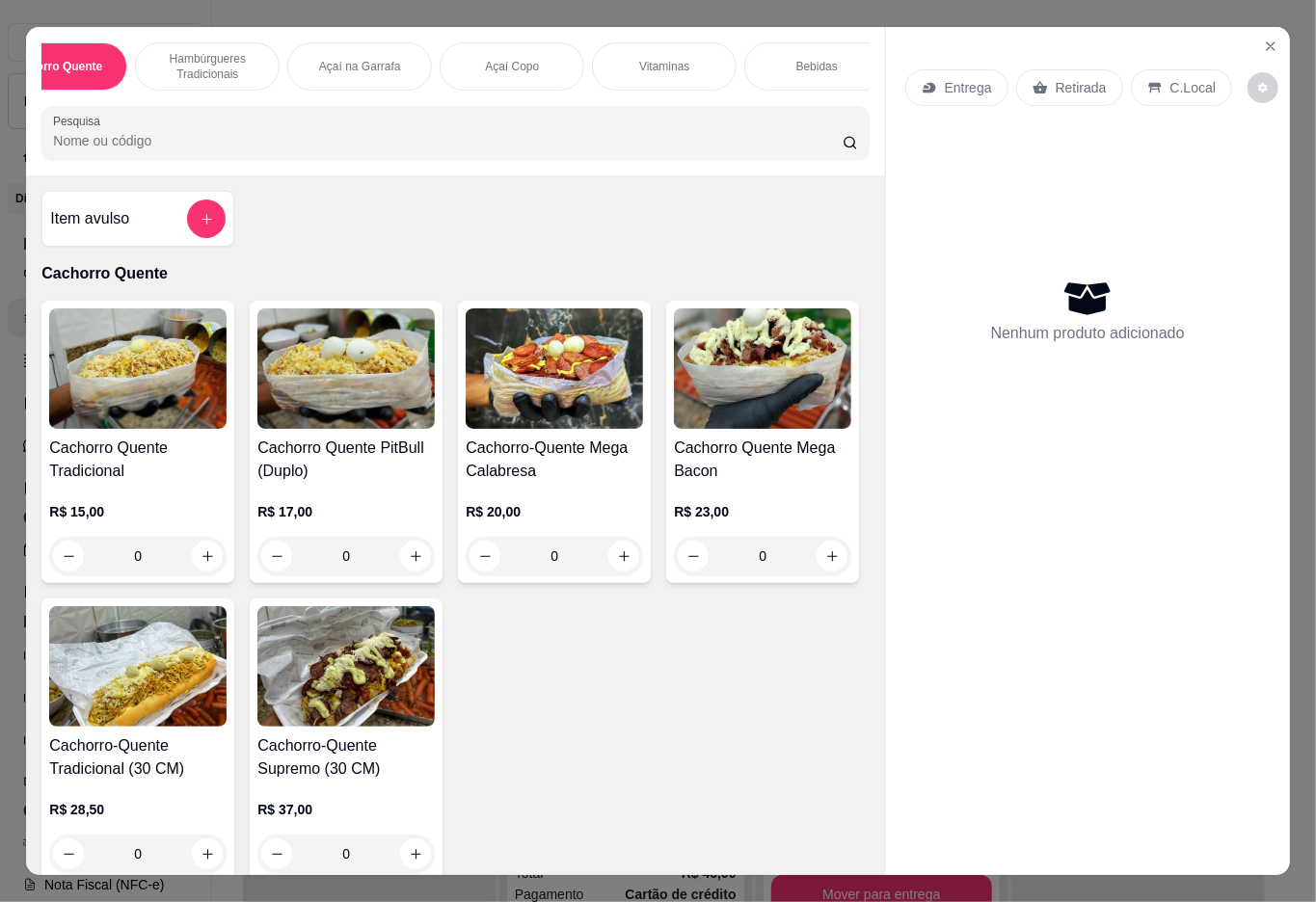 scroll, scrollTop: 0, scrollLeft: 136, axis: horizontal 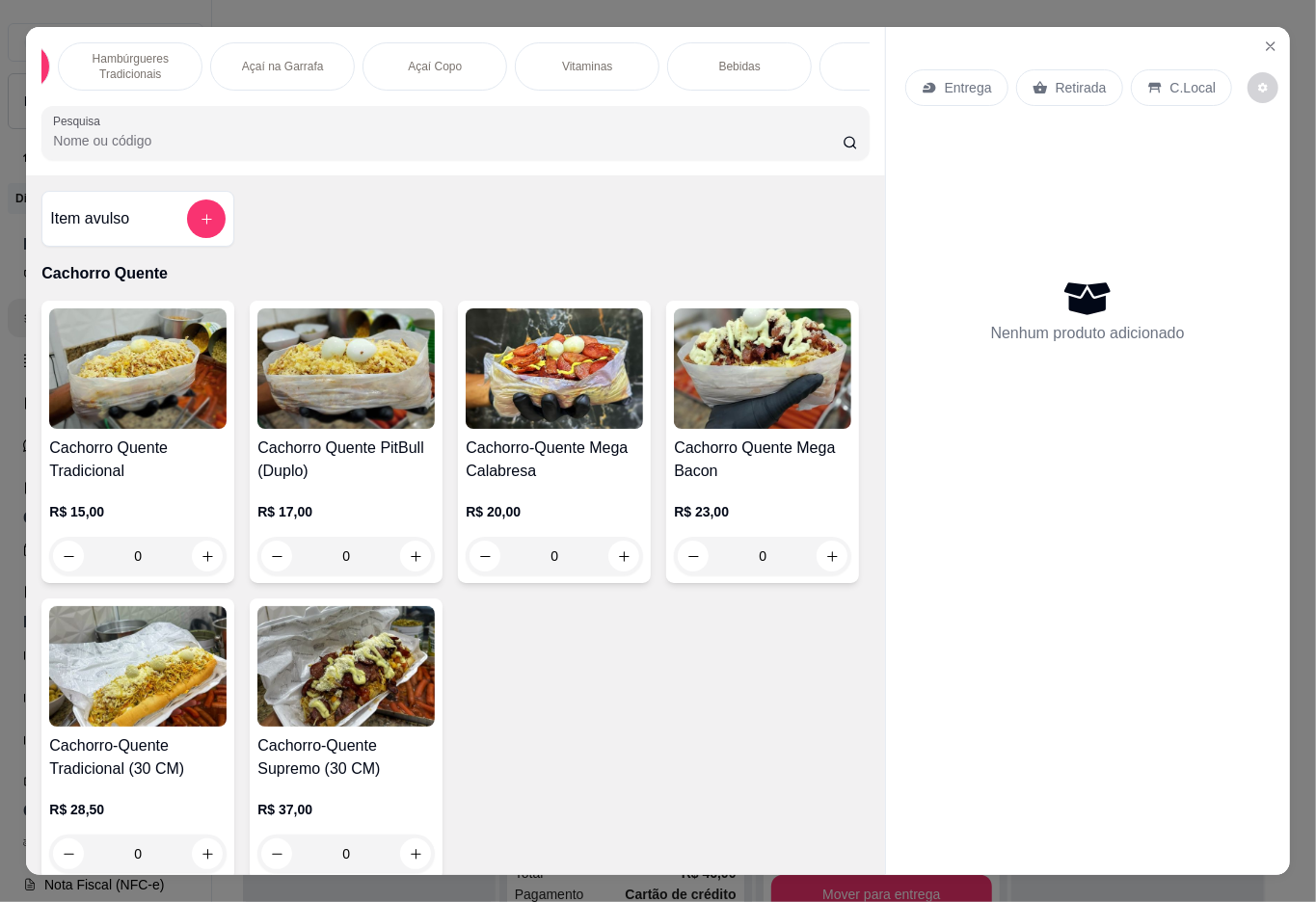 click on "Bebidas" at bounding box center [739, 66] 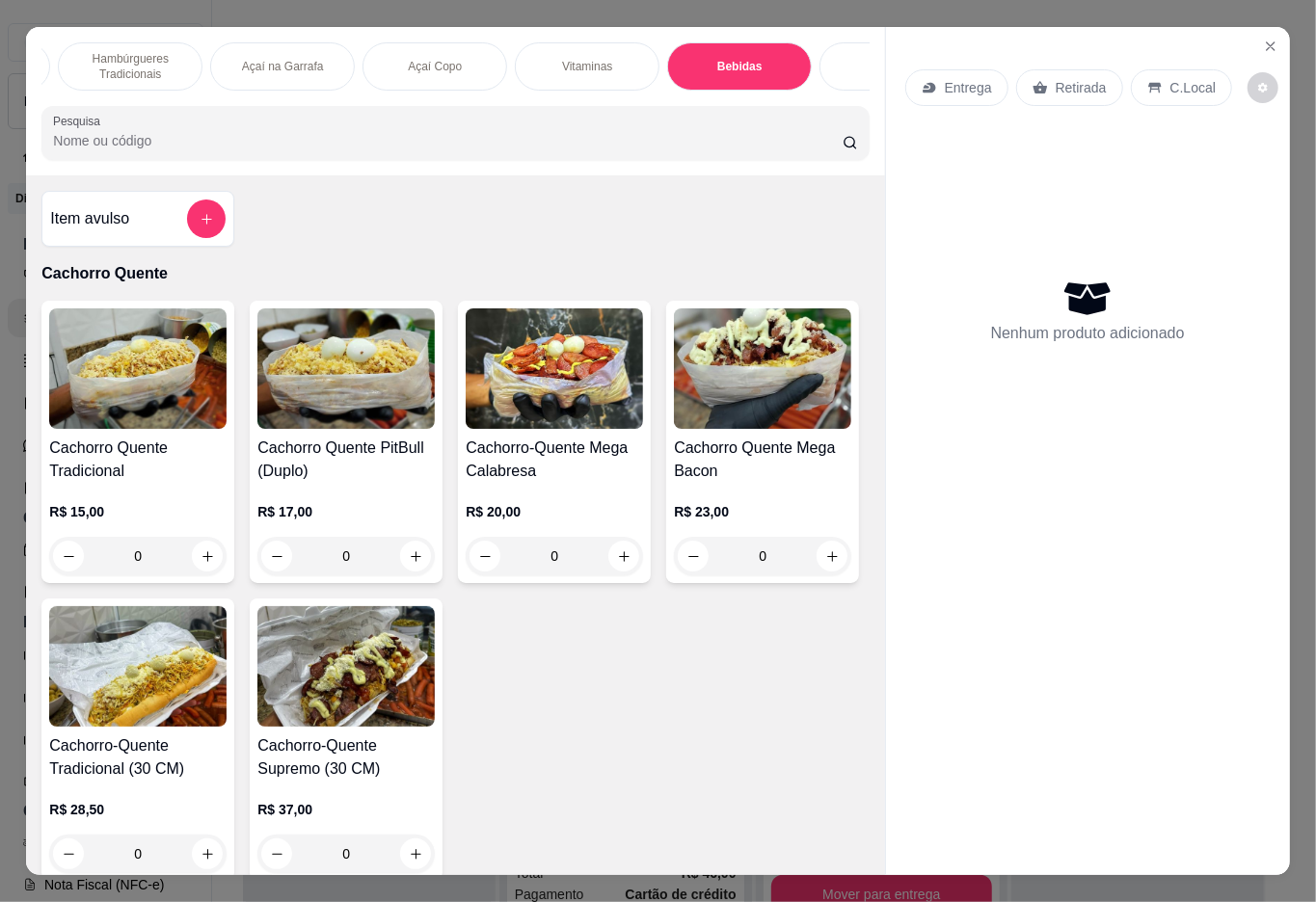 scroll, scrollTop: 3347, scrollLeft: 0, axis: vertical 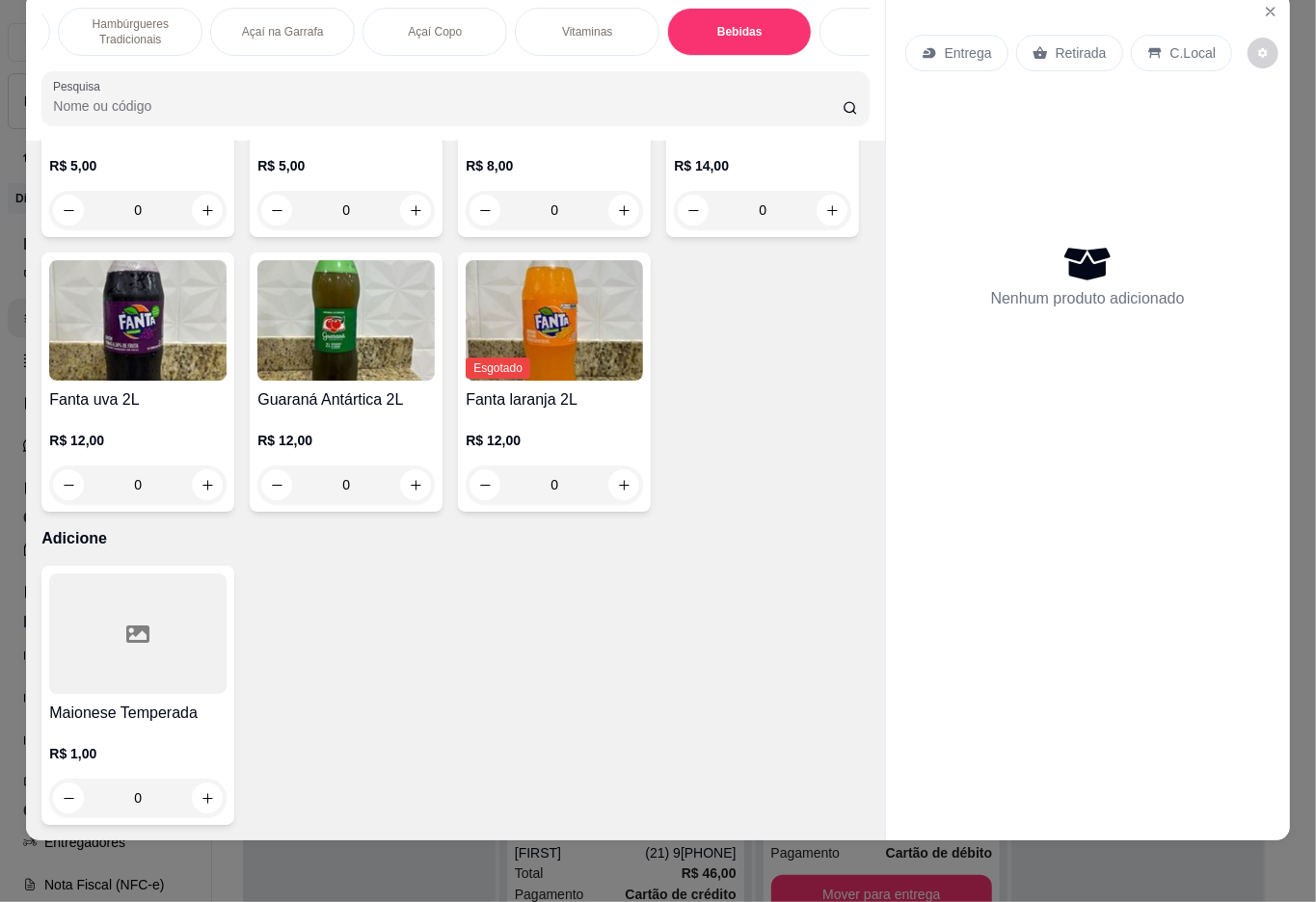 click at bounding box center [207, 485] 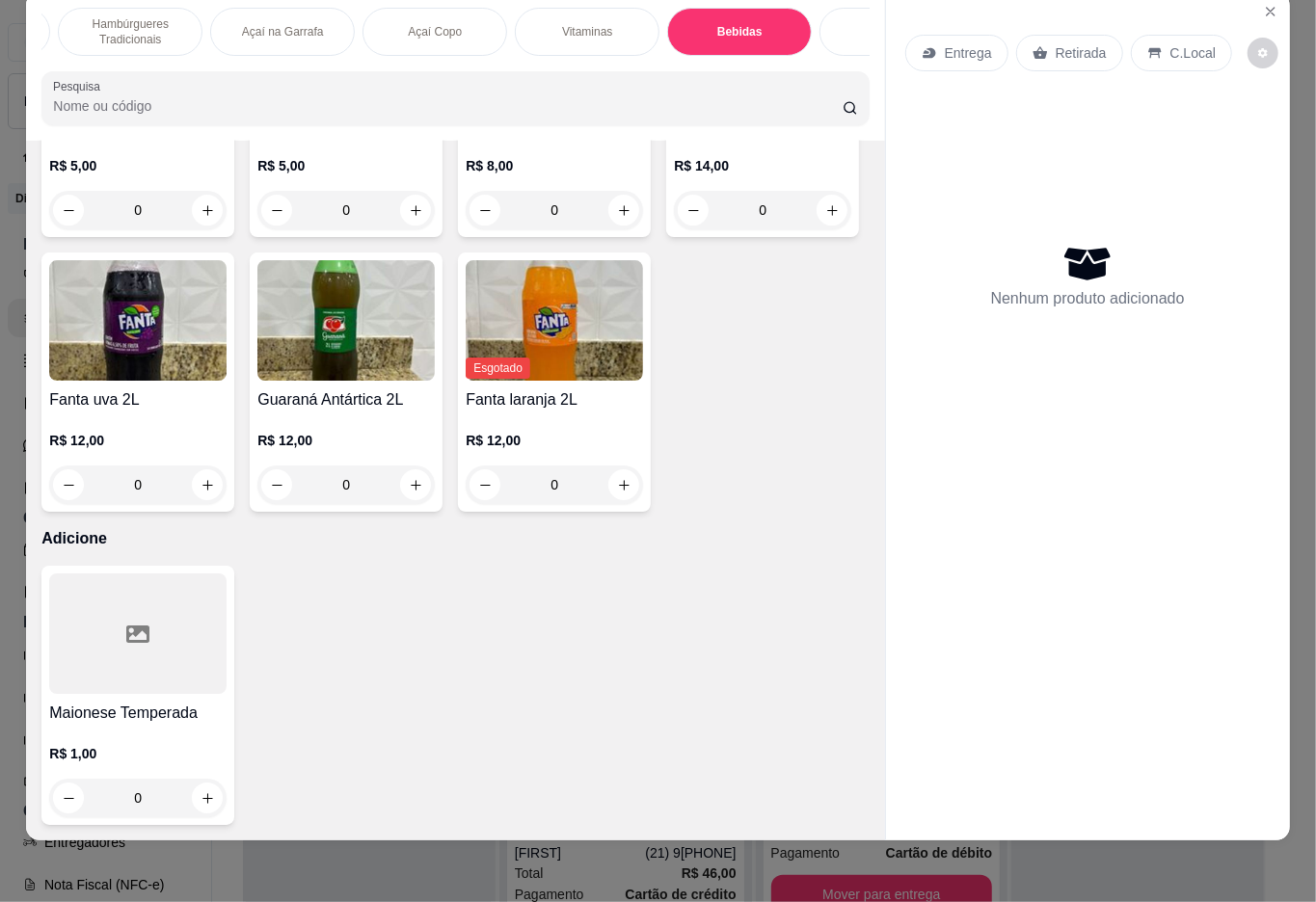 click 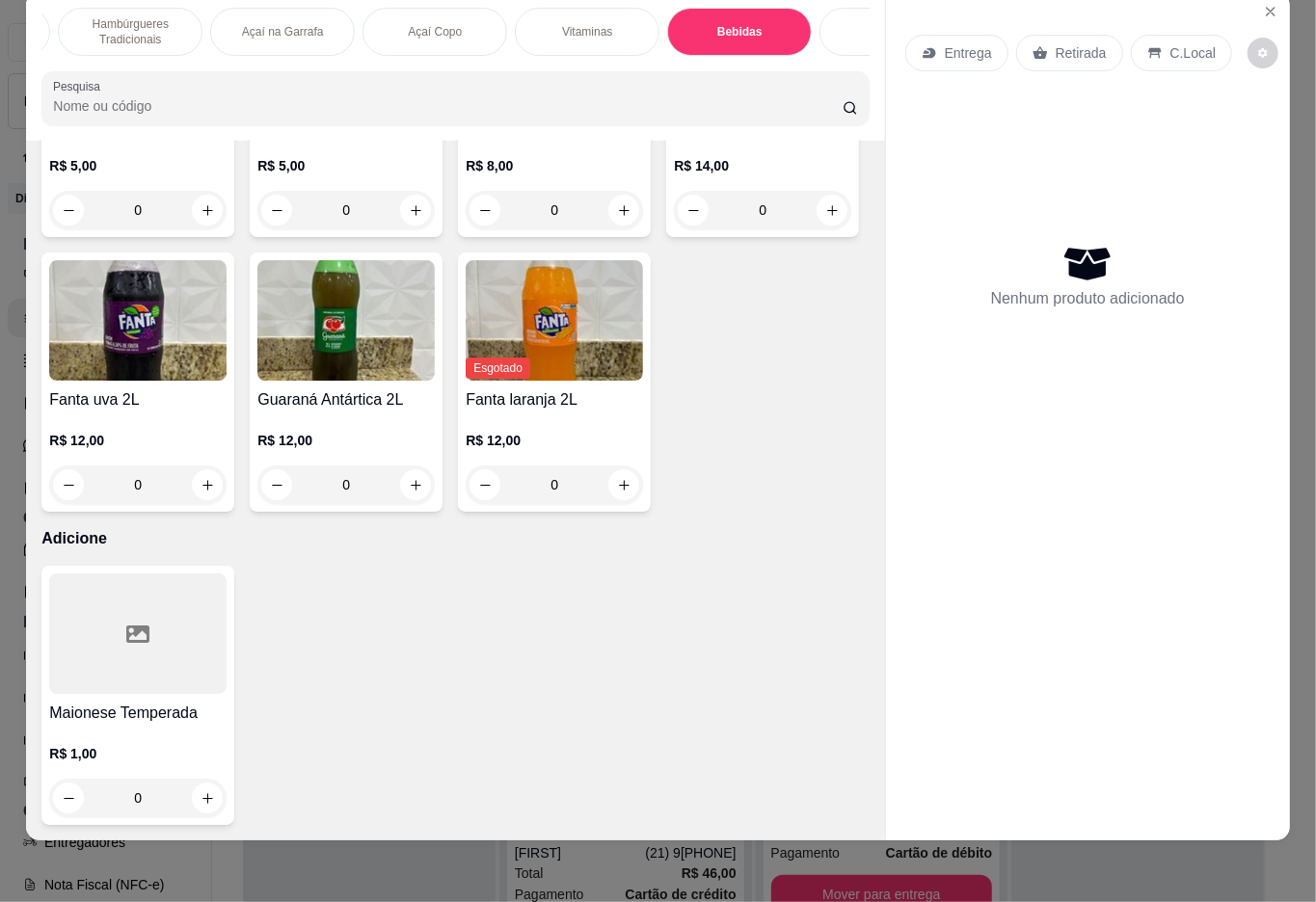 type on "1" 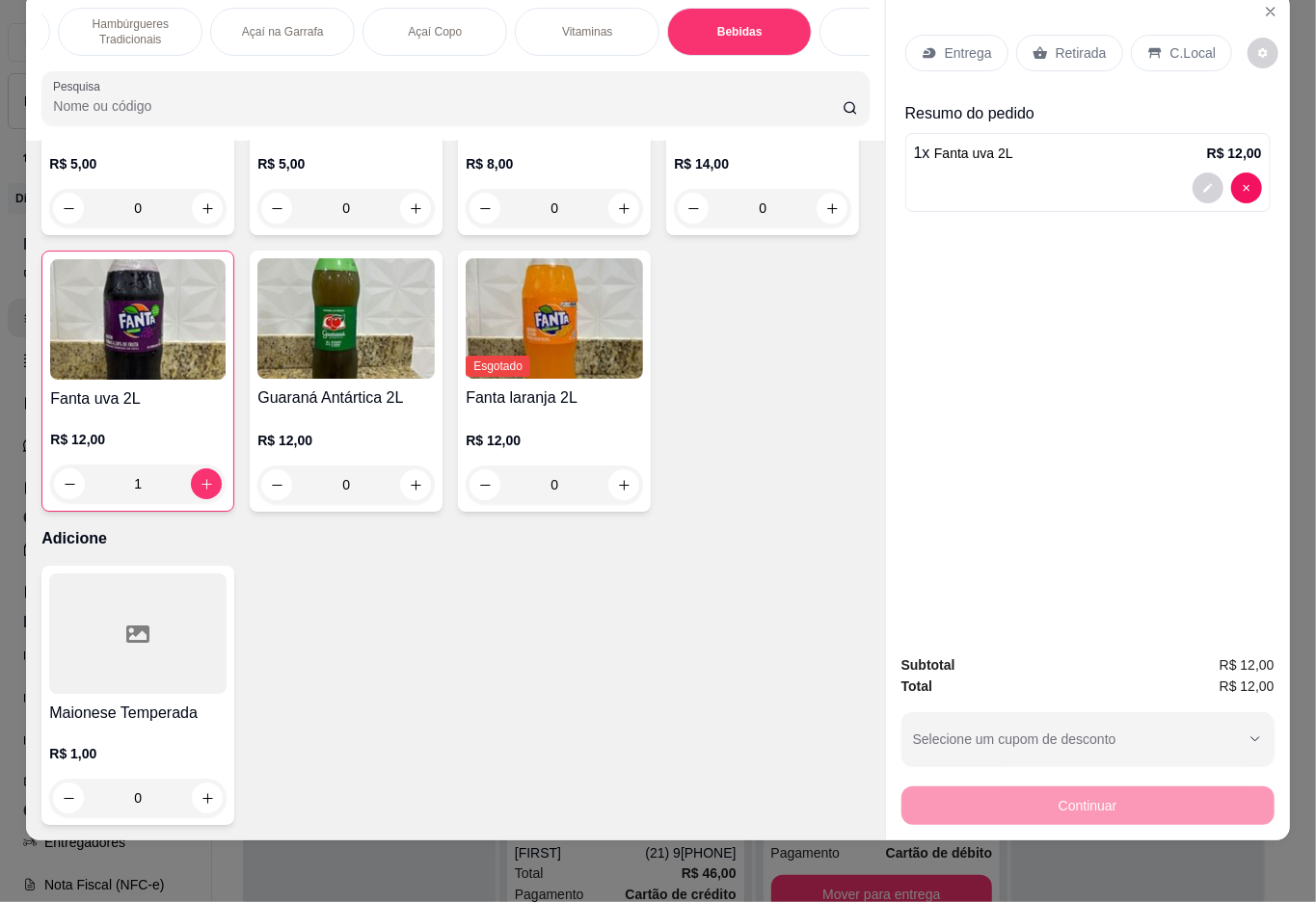 click on "Retirada" at bounding box center [1081, 53] 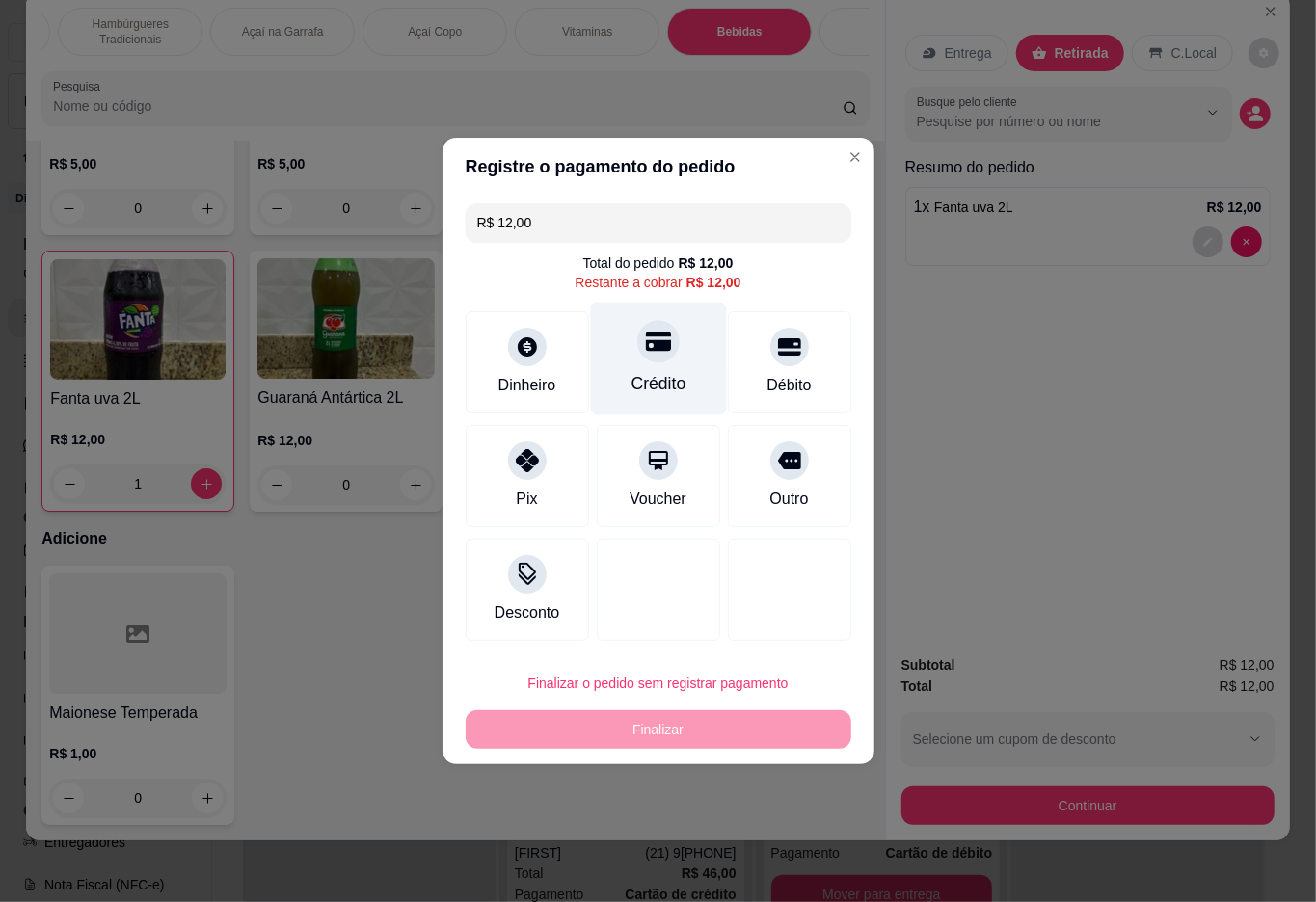 click 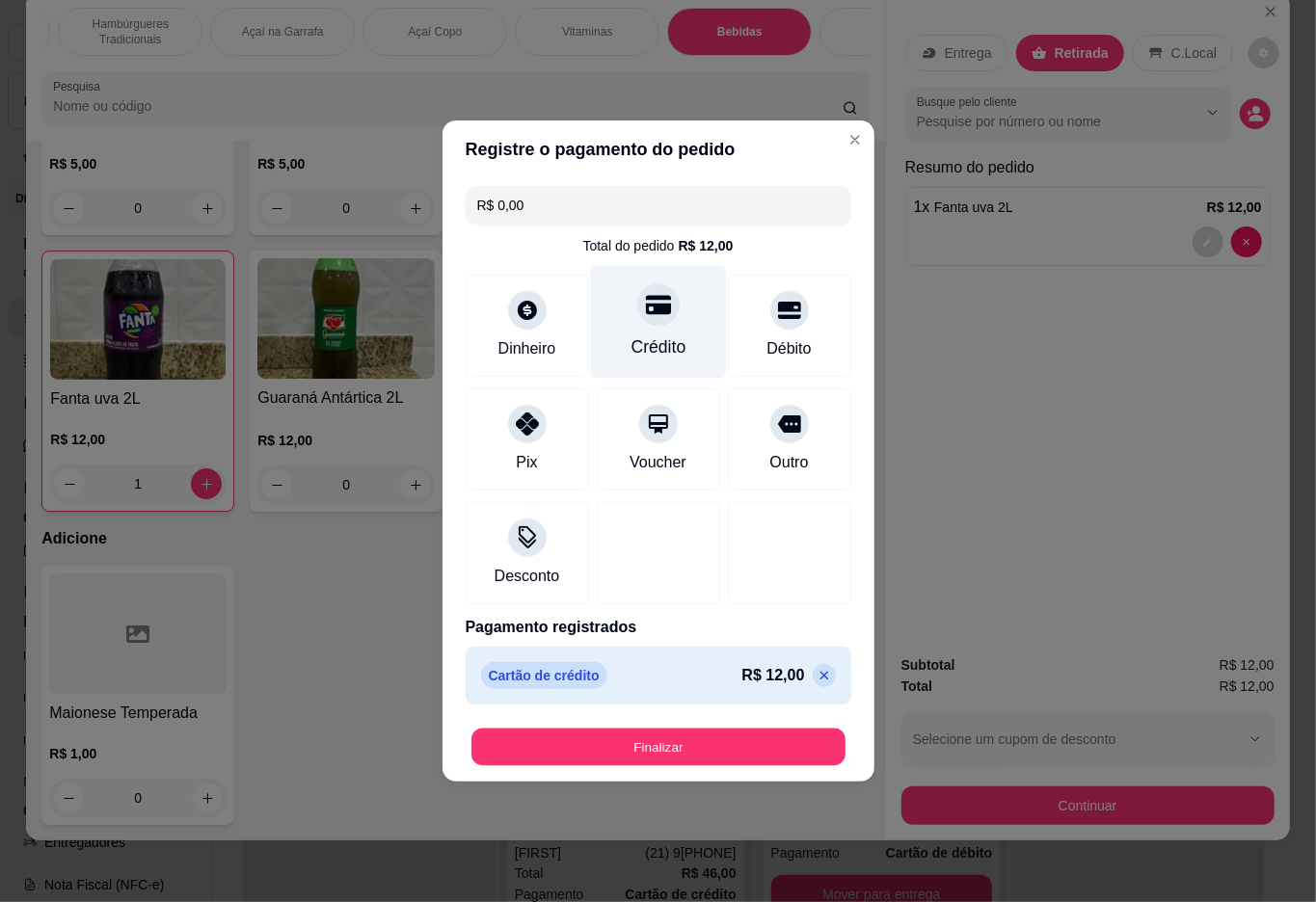 click on "Finalizar" at bounding box center [658, 747] 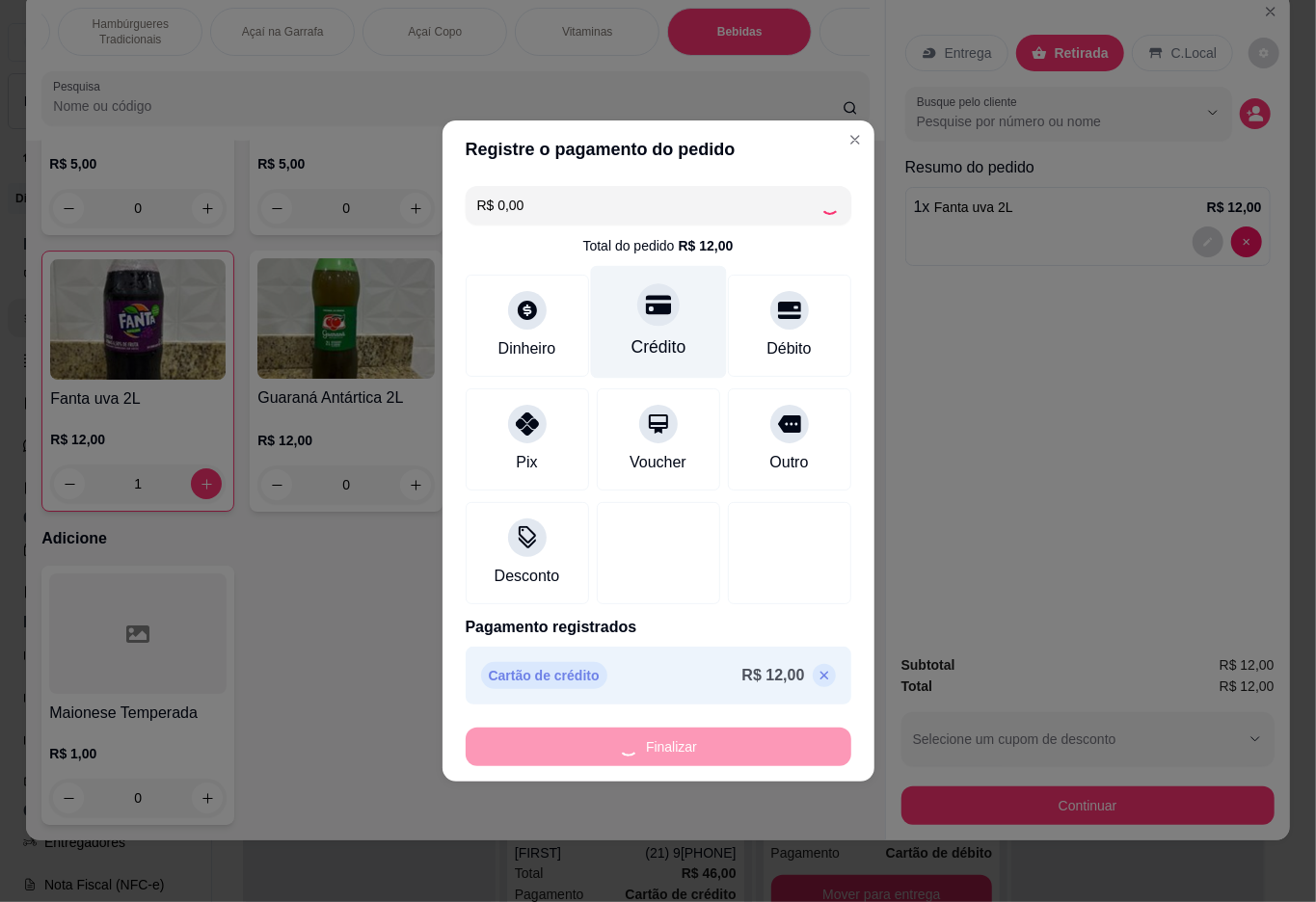 type on "0" 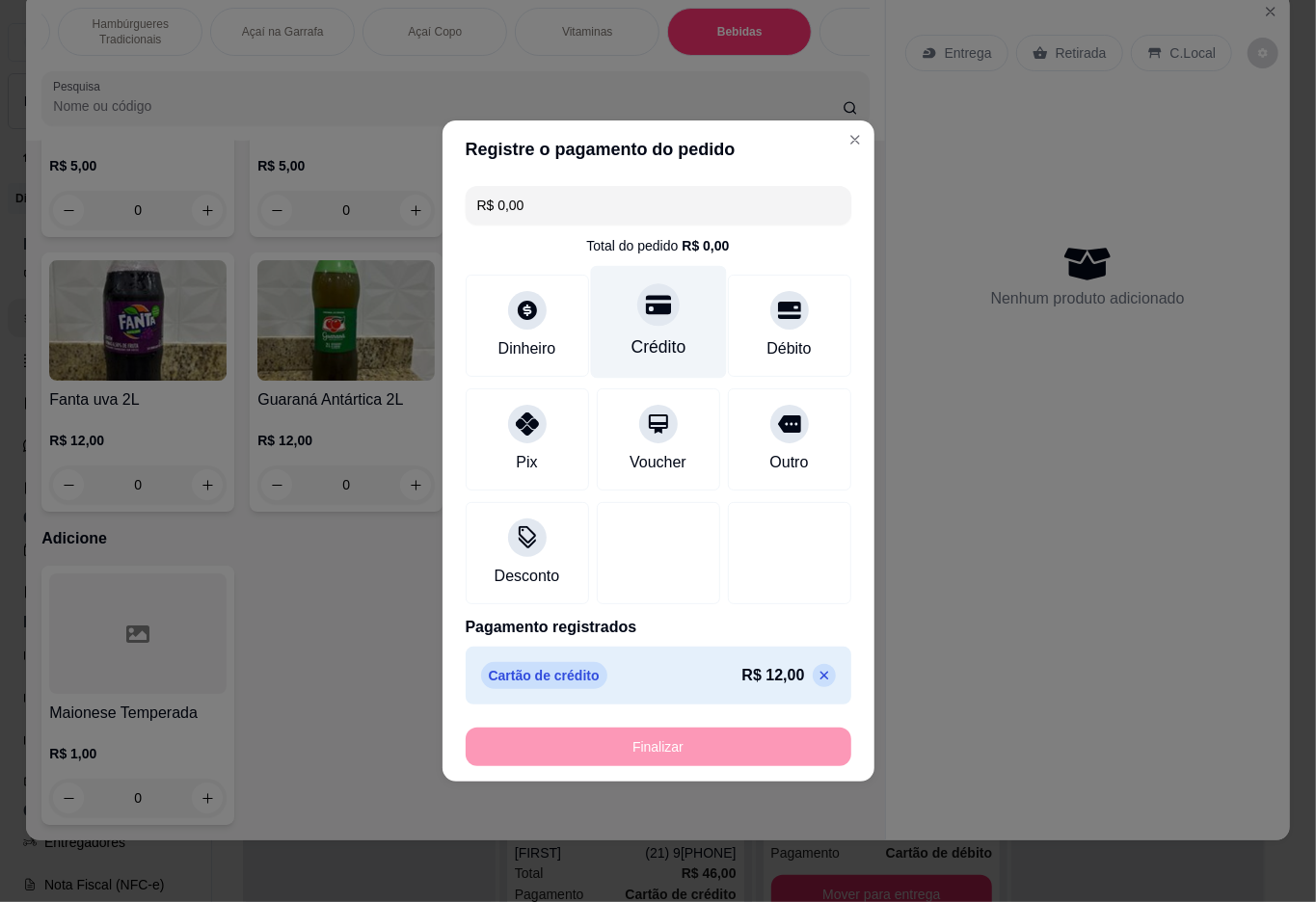 type on "-R$ 12,00" 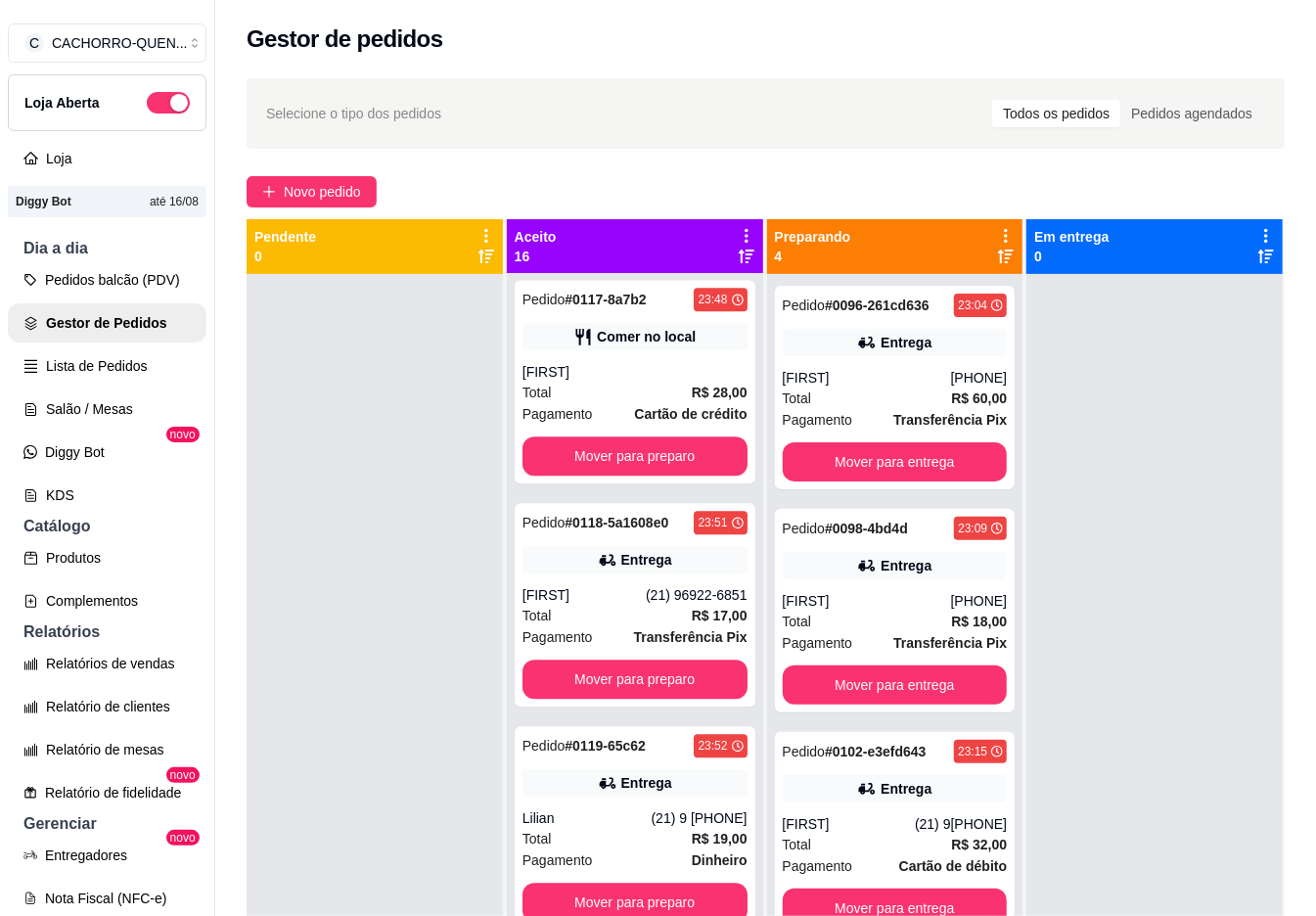 scroll, scrollTop: 2995, scrollLeft: 0, axis: vertical 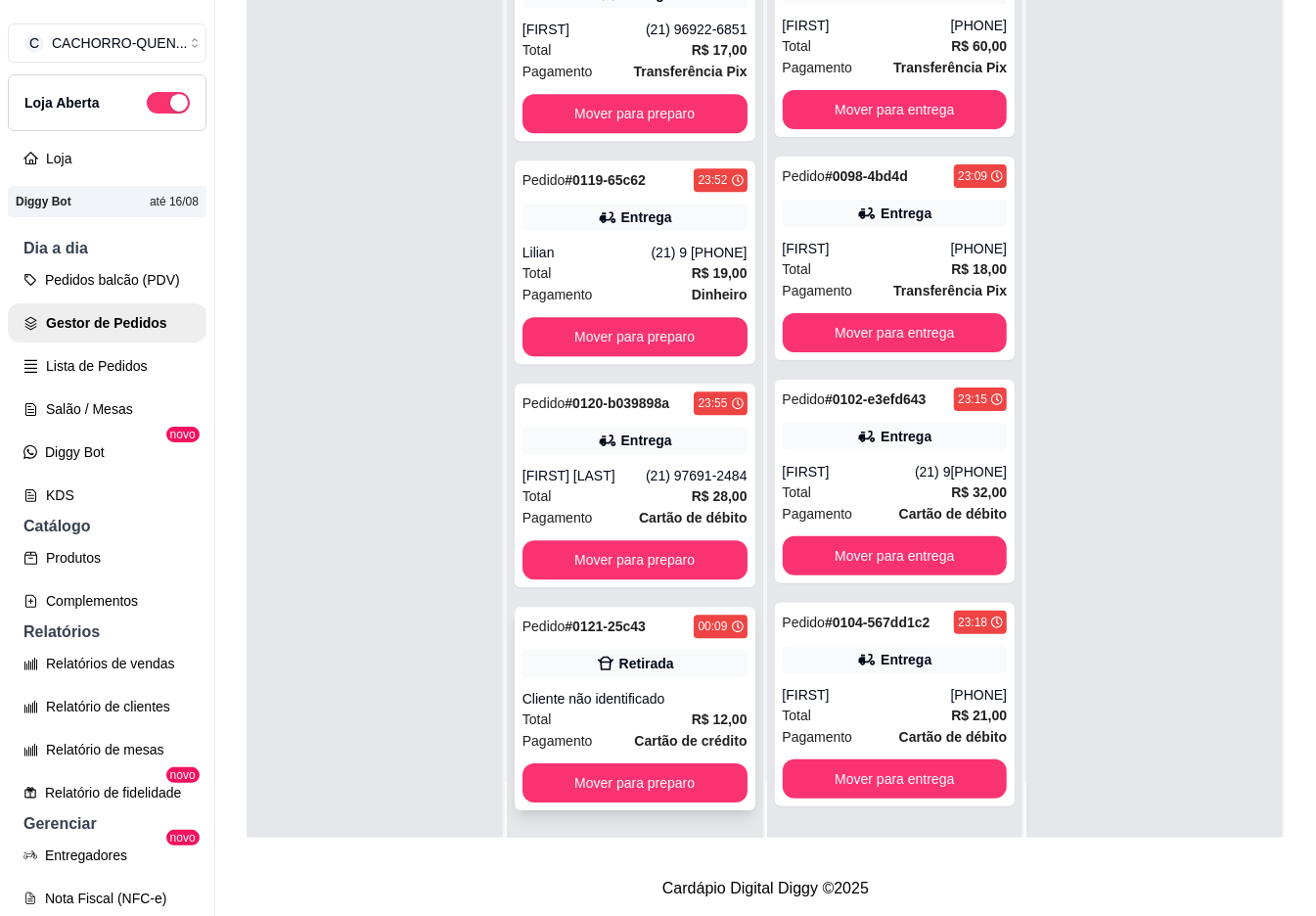 click on "Cliente não identificado" at bounding box center [635, 699] 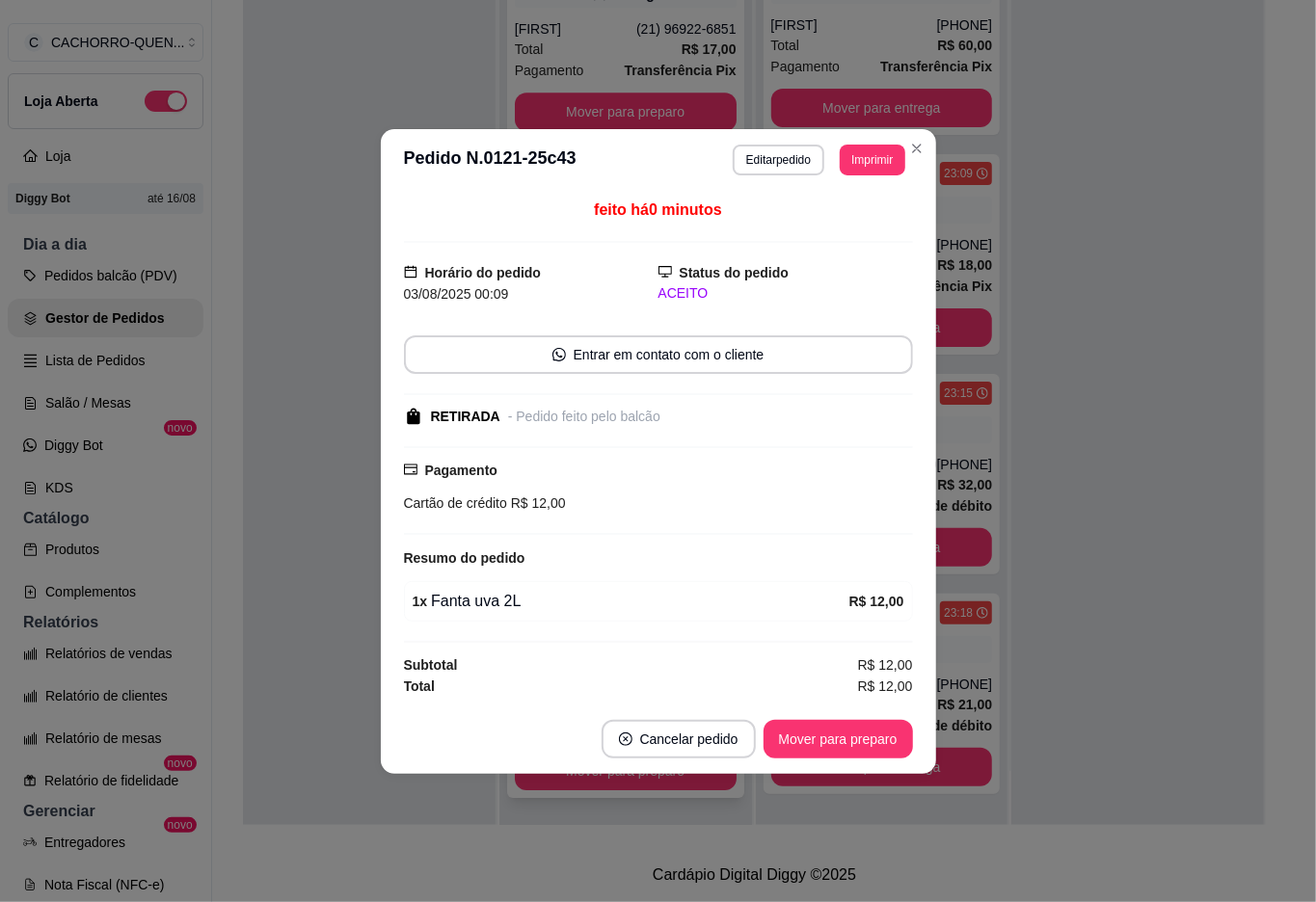 click on "Mover para preparo" at bounding box center [838, 739] 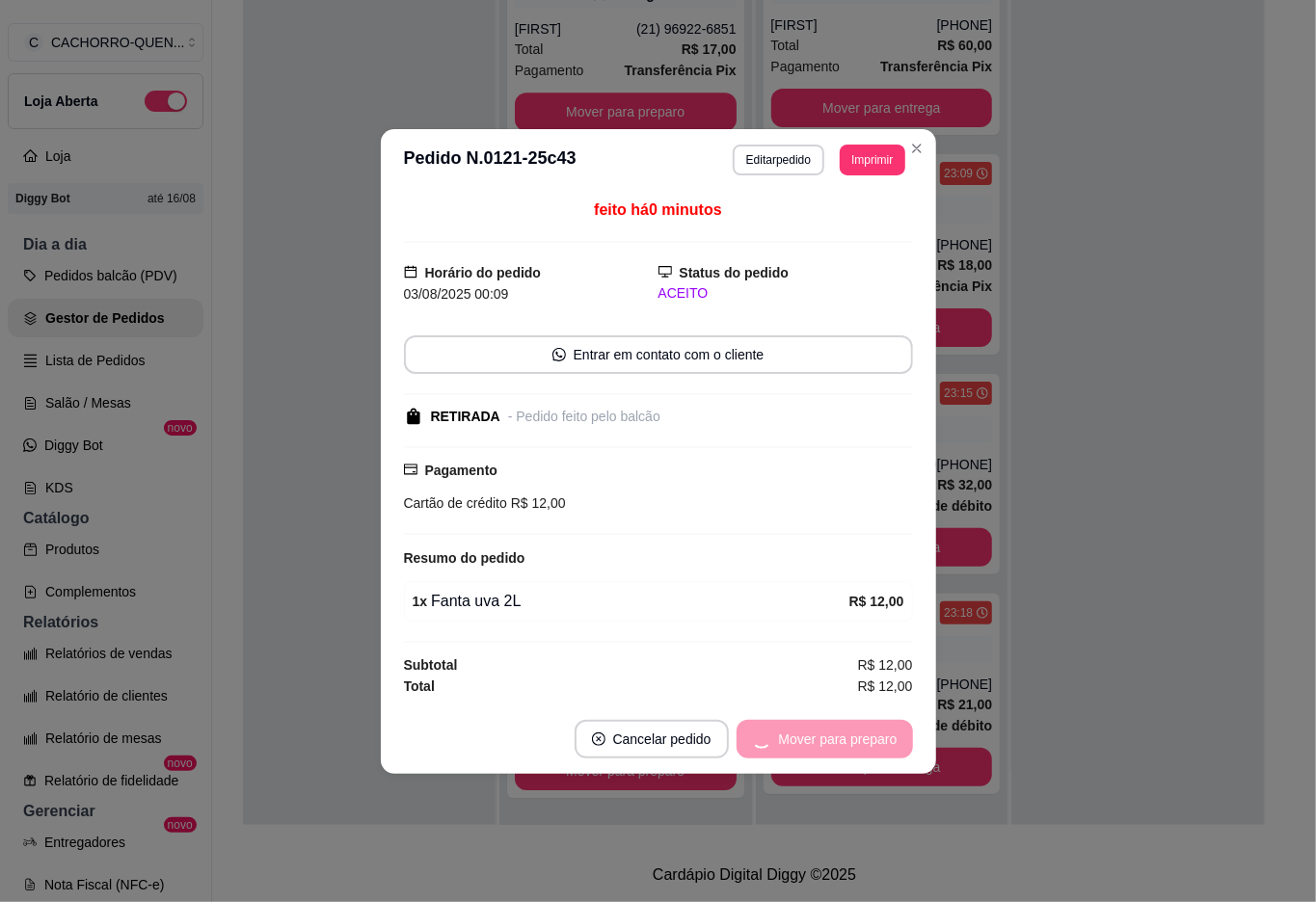 click on "Mover para preparo" at bounding box center (824, 739) 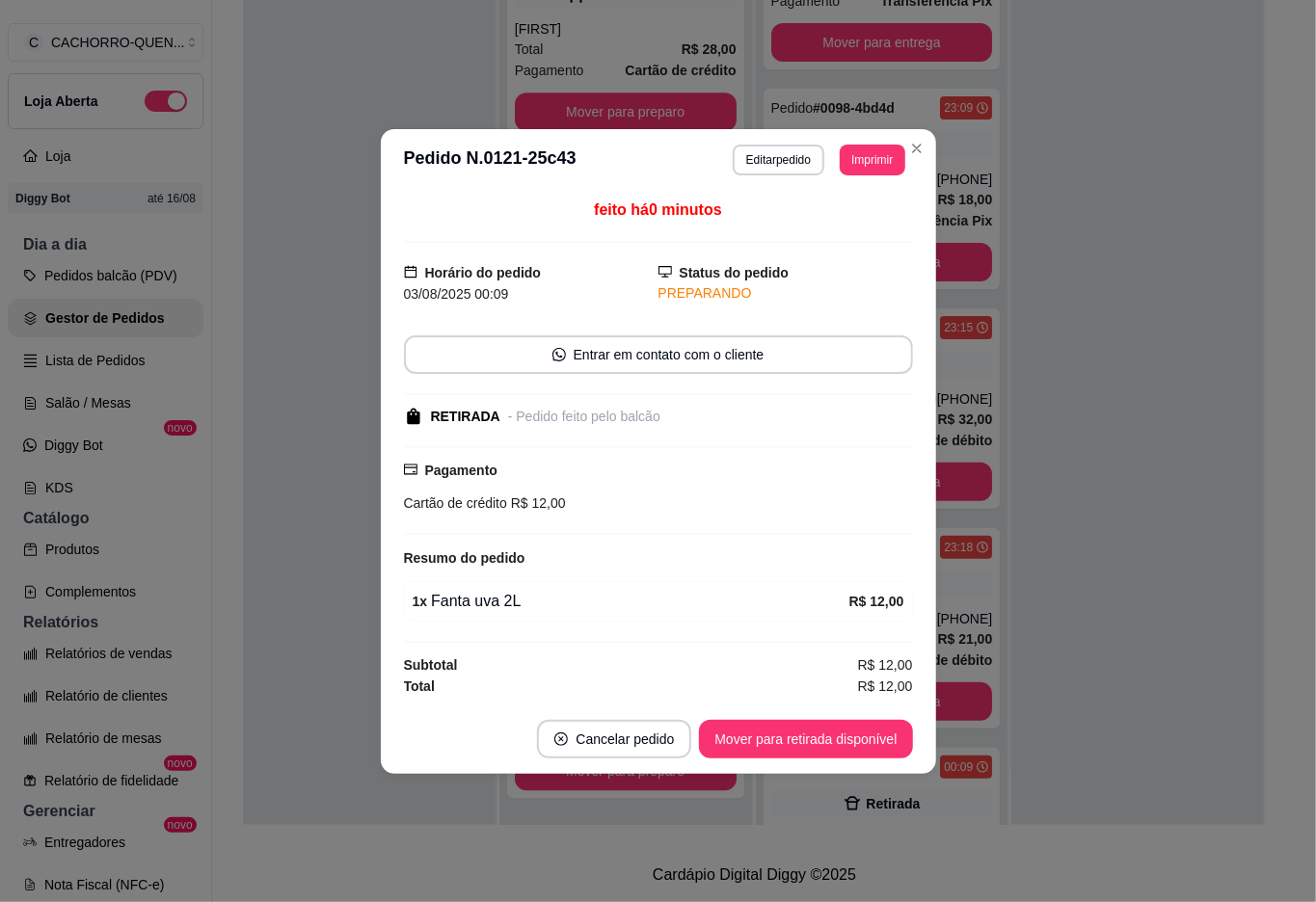 click on "Mover para retirada disponível" at bounding box center [805, 739] 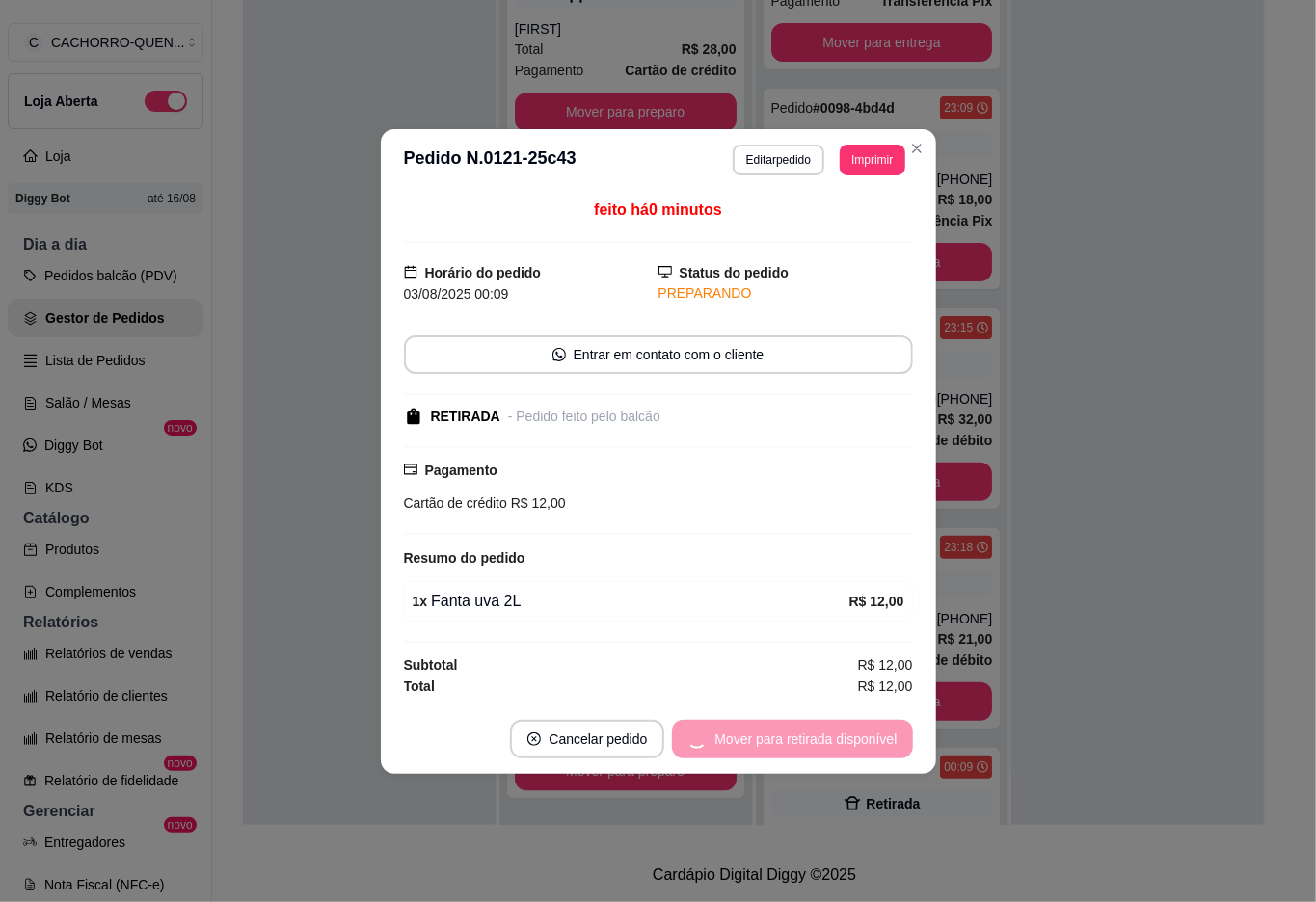 scroll, scrollTop: 2729, scrollLeft: 0, axis: vertical 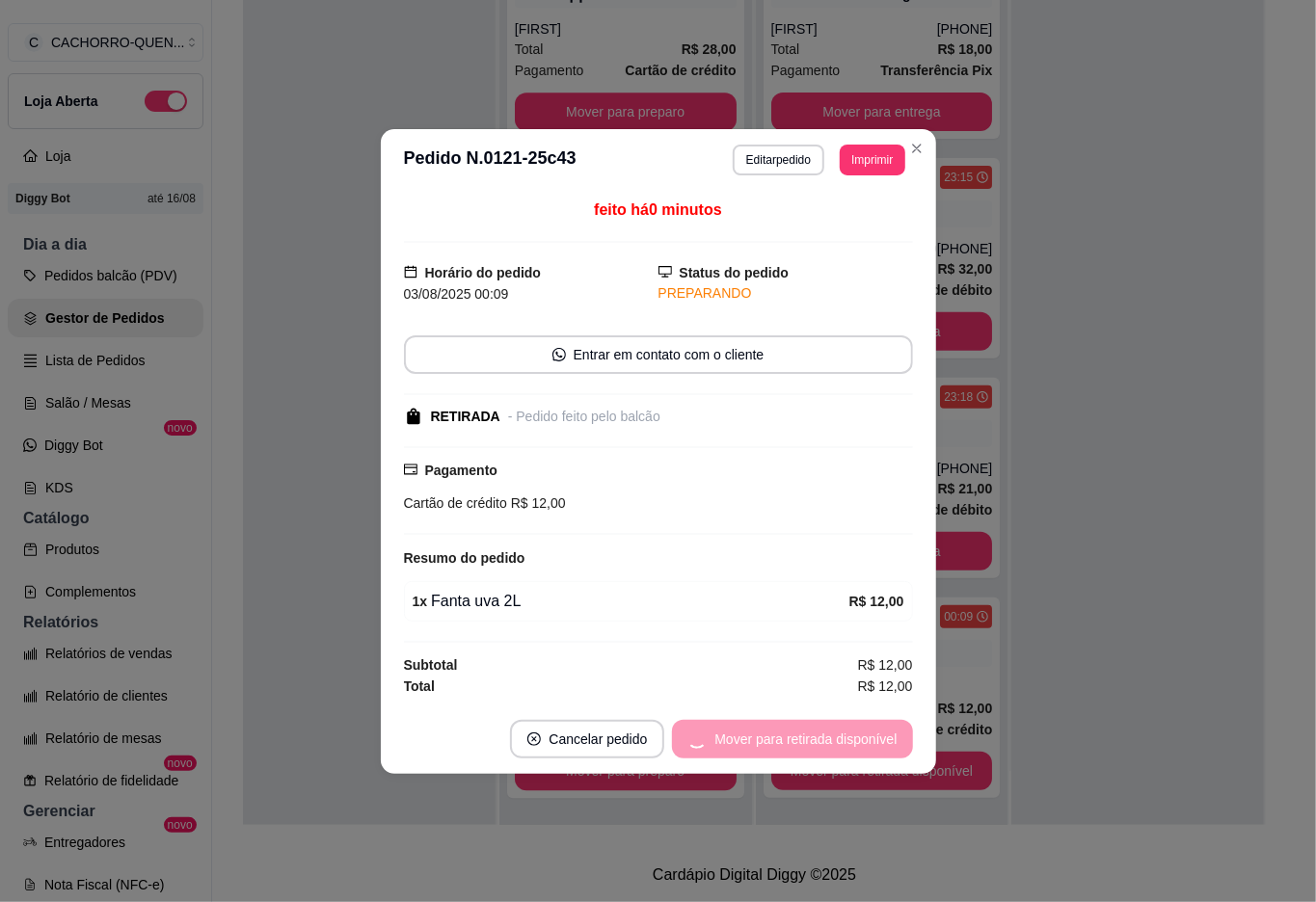 click on "Mover para retirada disponível" at bounding box center [792, 739] 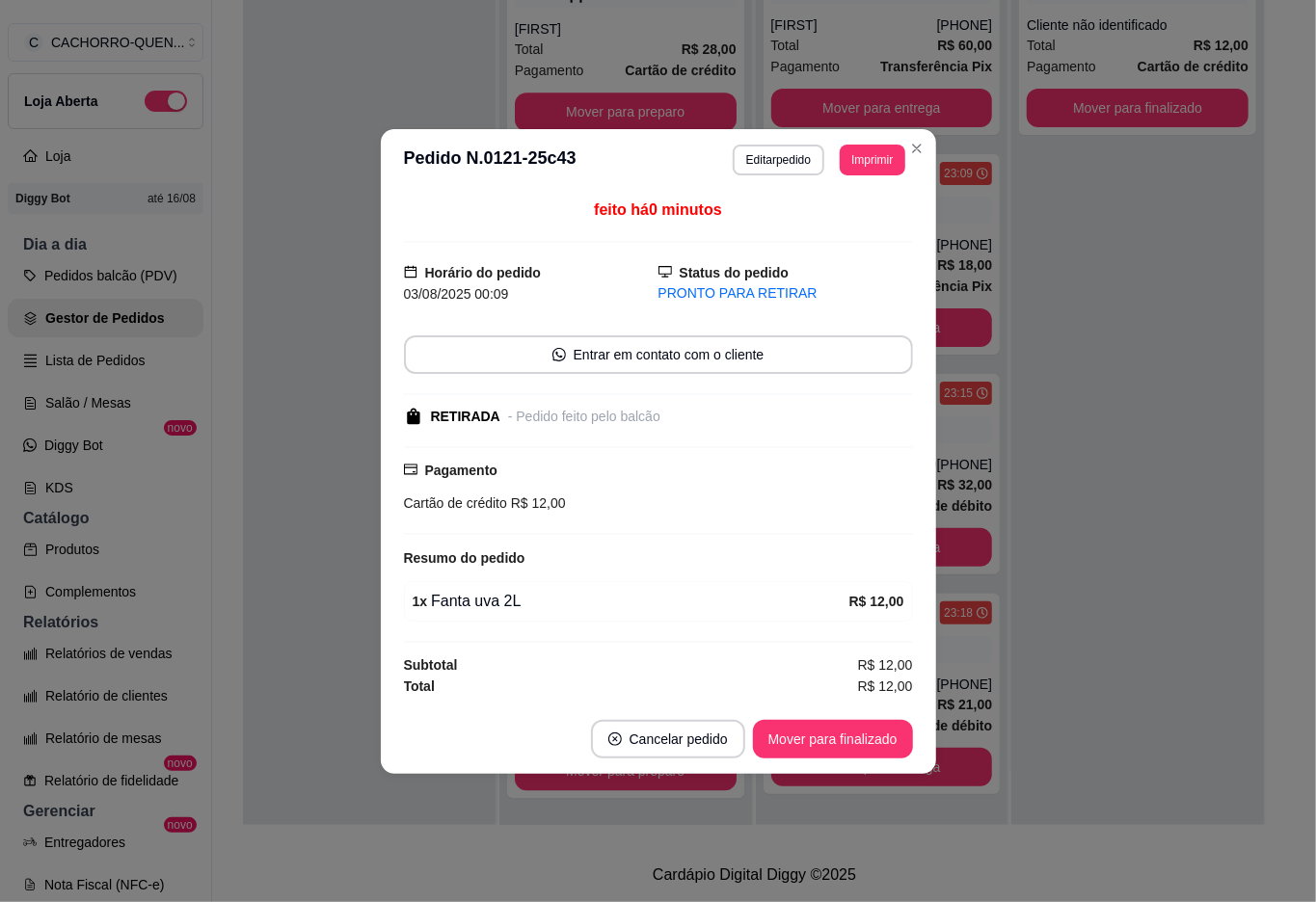 click on "Mover para finalizado" at bounding box center (833, 739) 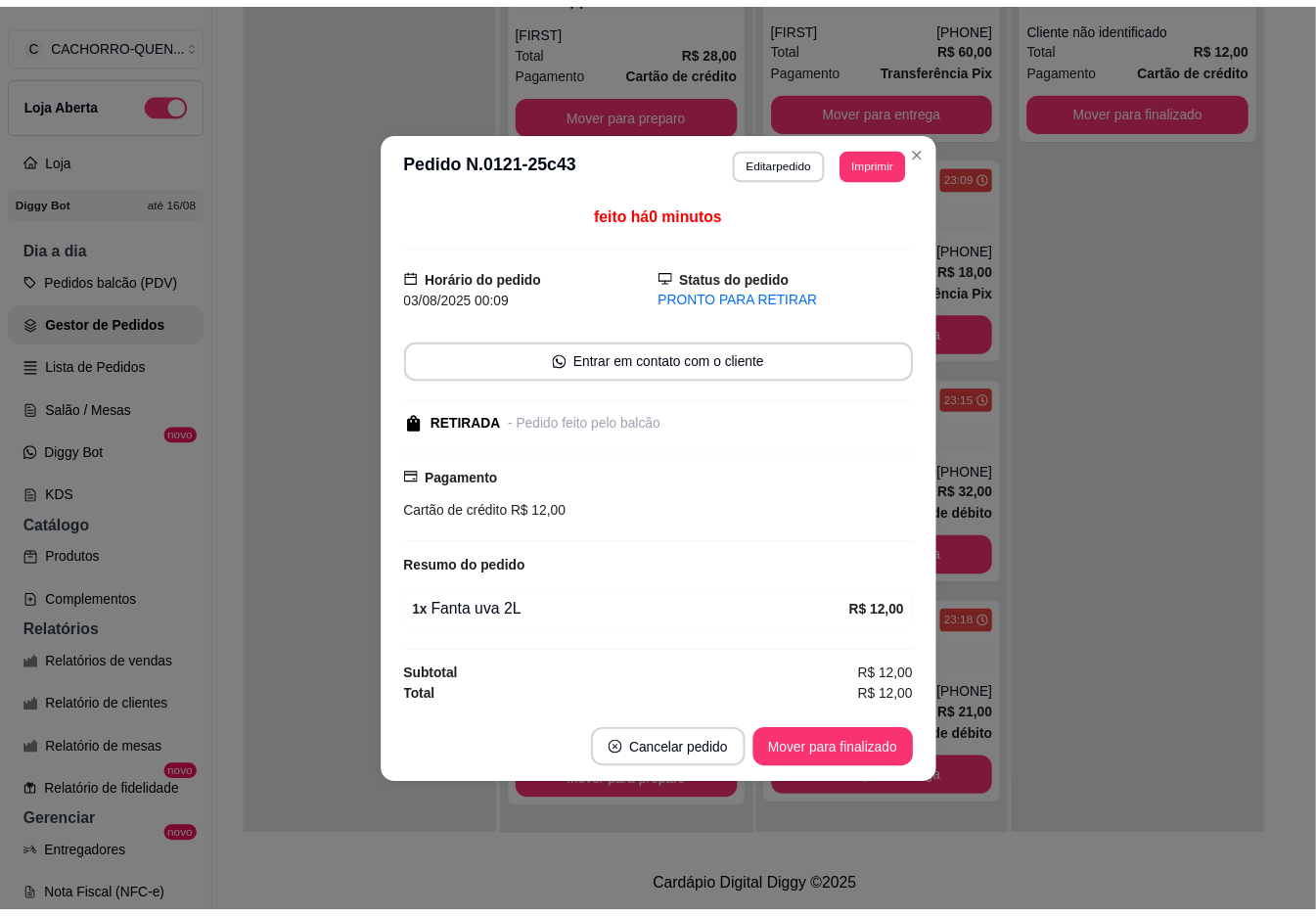 scroll, scrollTop: 67, scrollLeft: 0, axis: vertical 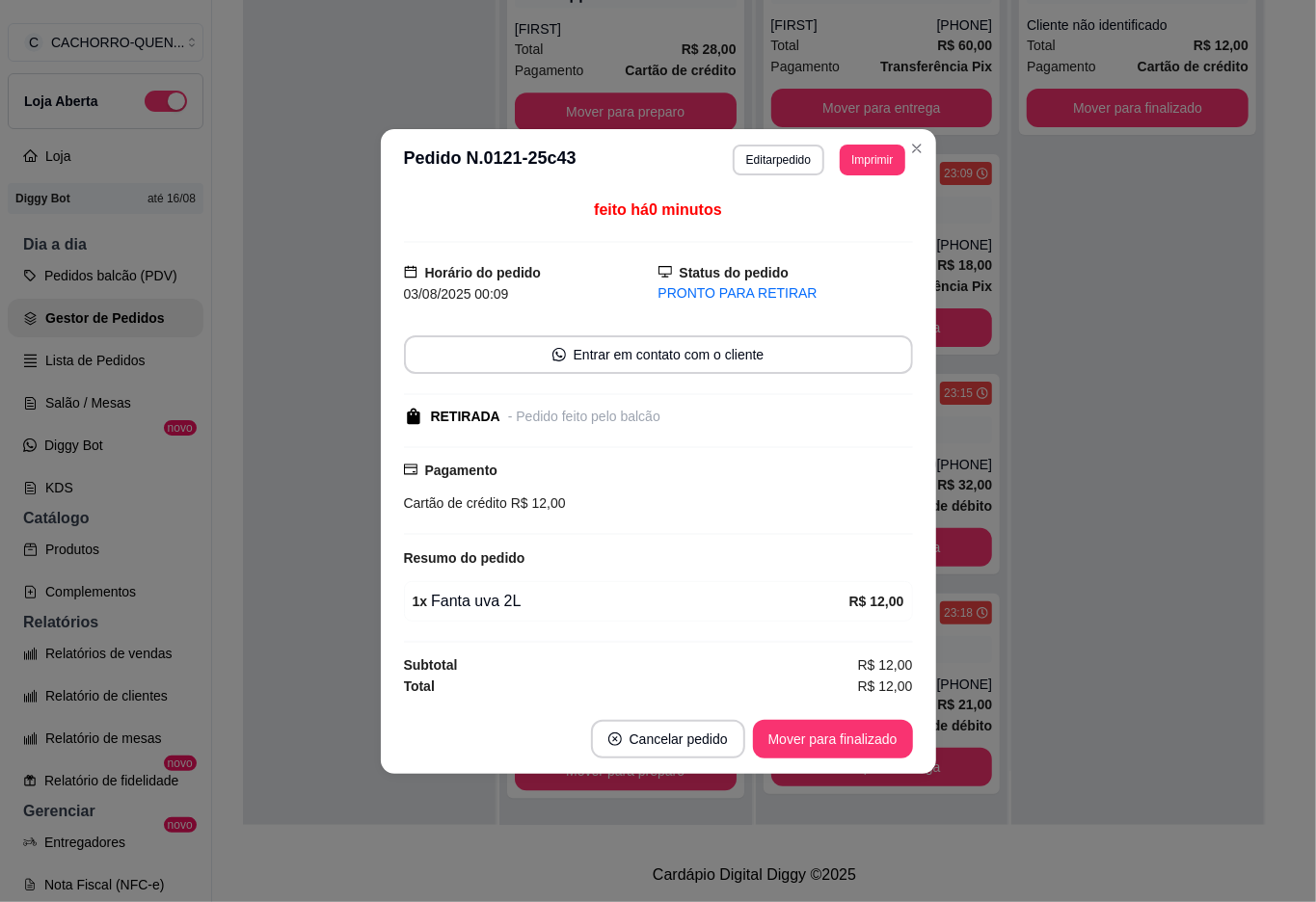click on "Mover para finalizado" at bounding box center (833, 739) 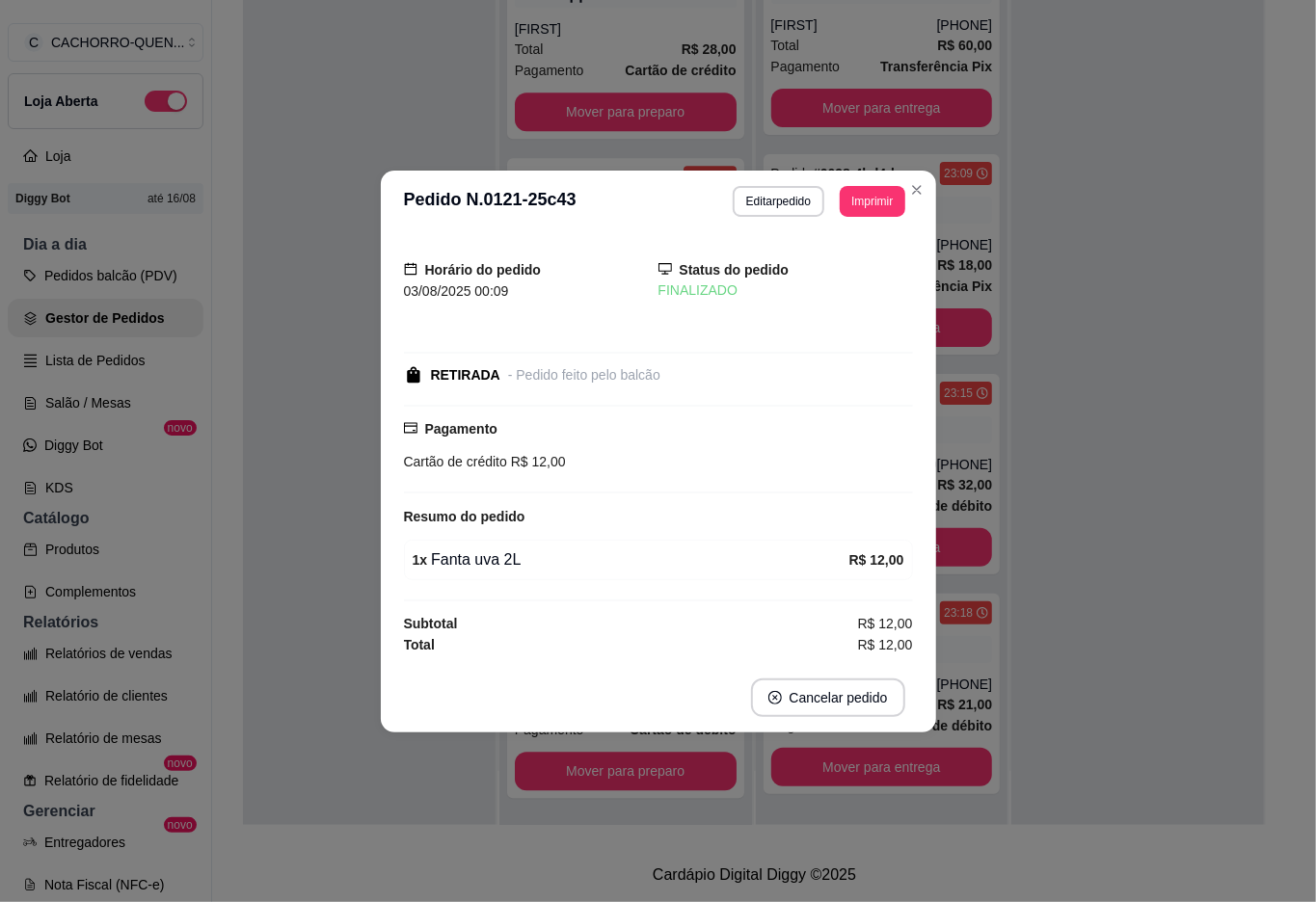 click at bounding box center (1138, 374) 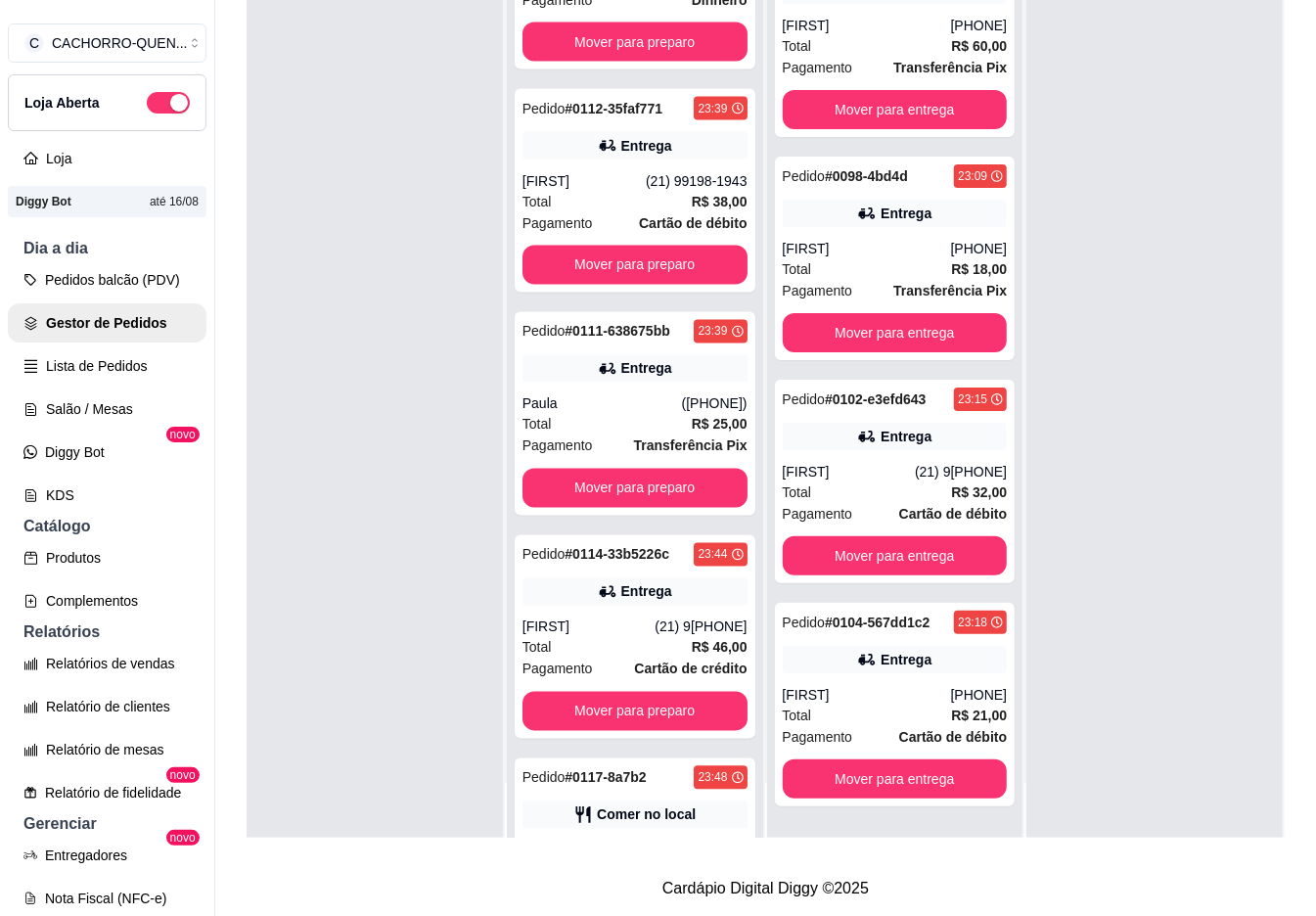 scroll, scrollTop: 1546, scrollLeft: 0, axis: vertical 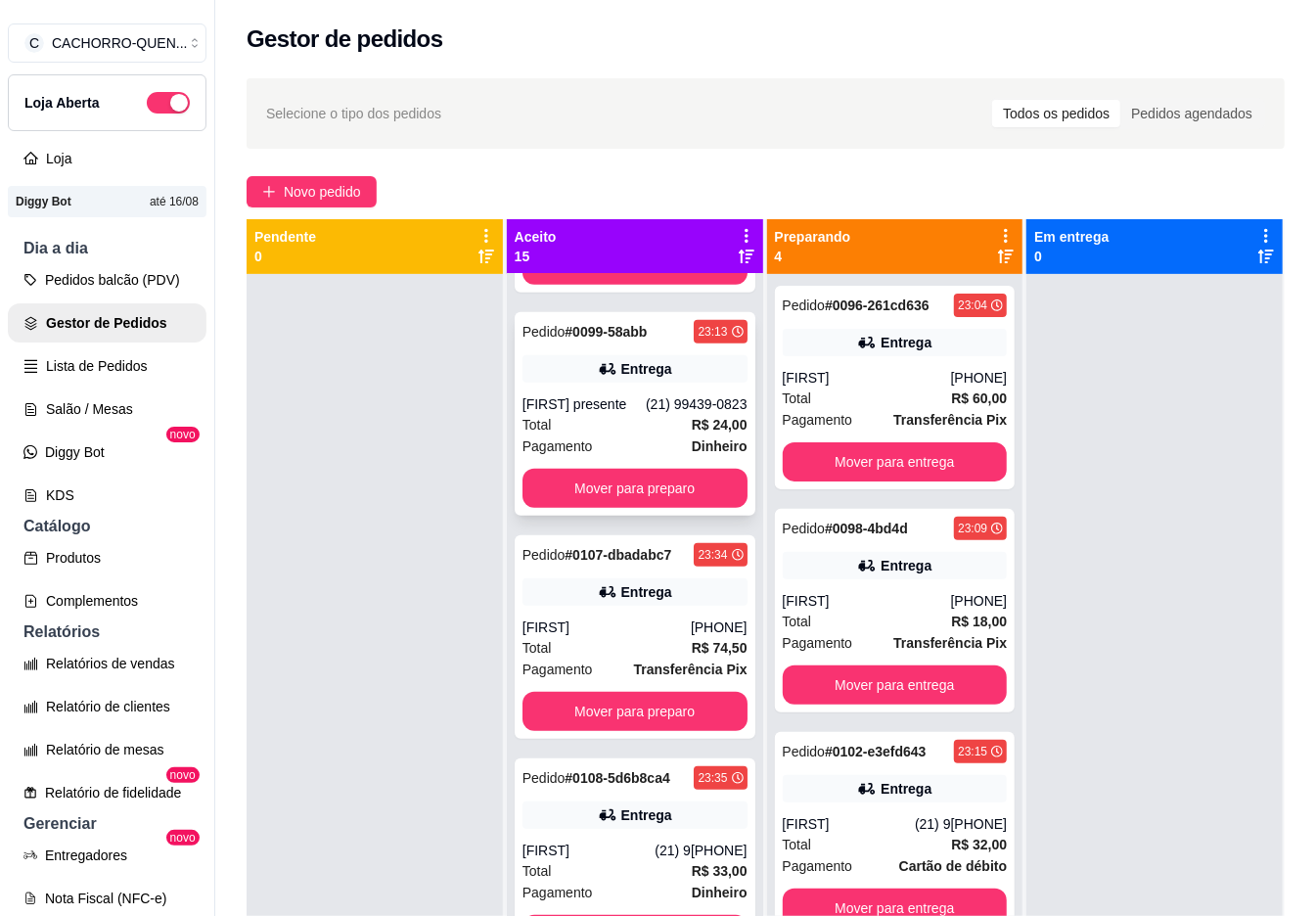 click on "(21) 99439-0823" at bounding box center [697, 404] 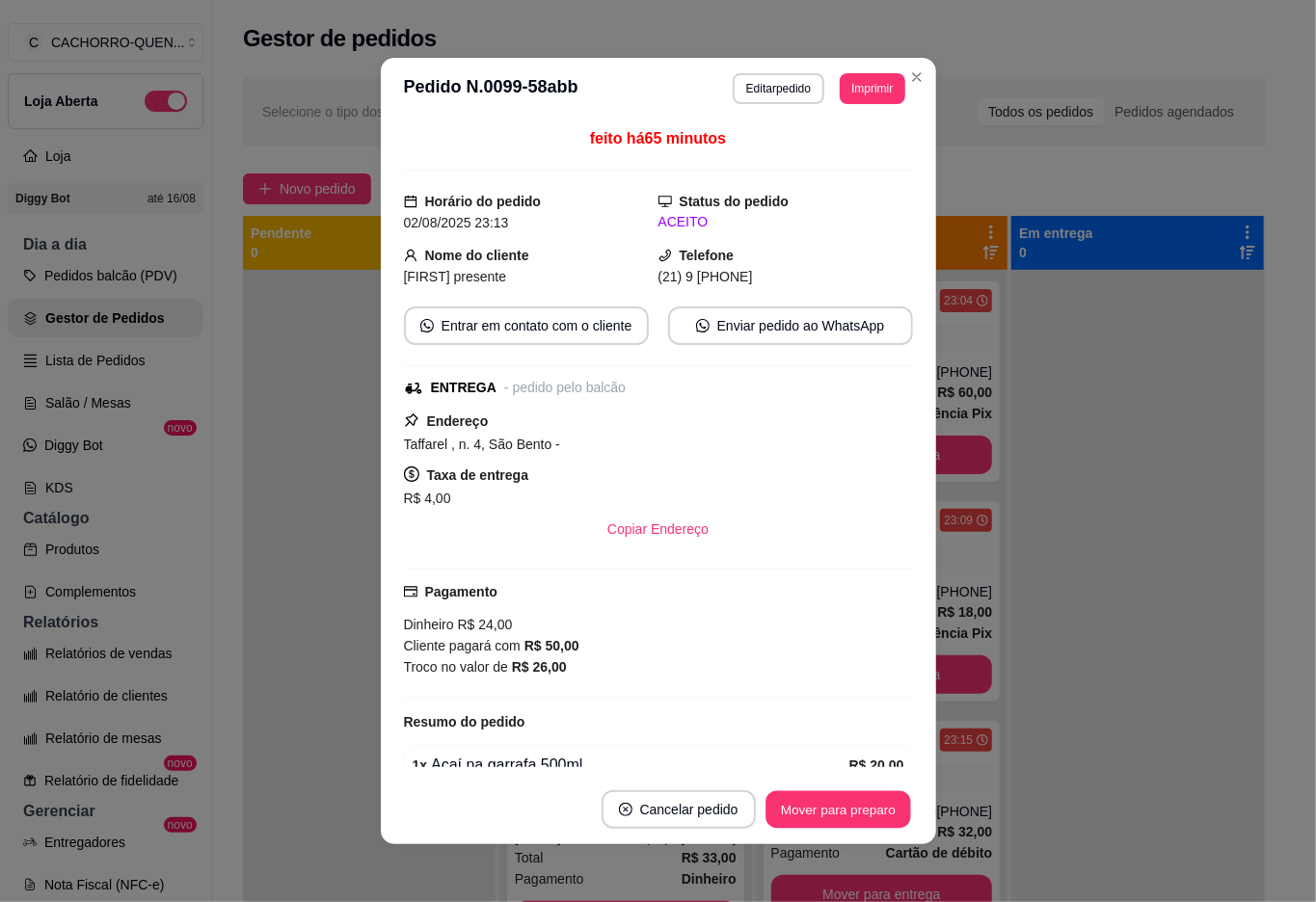 click on "Mover para preparo" at bounding box center [838, 809] 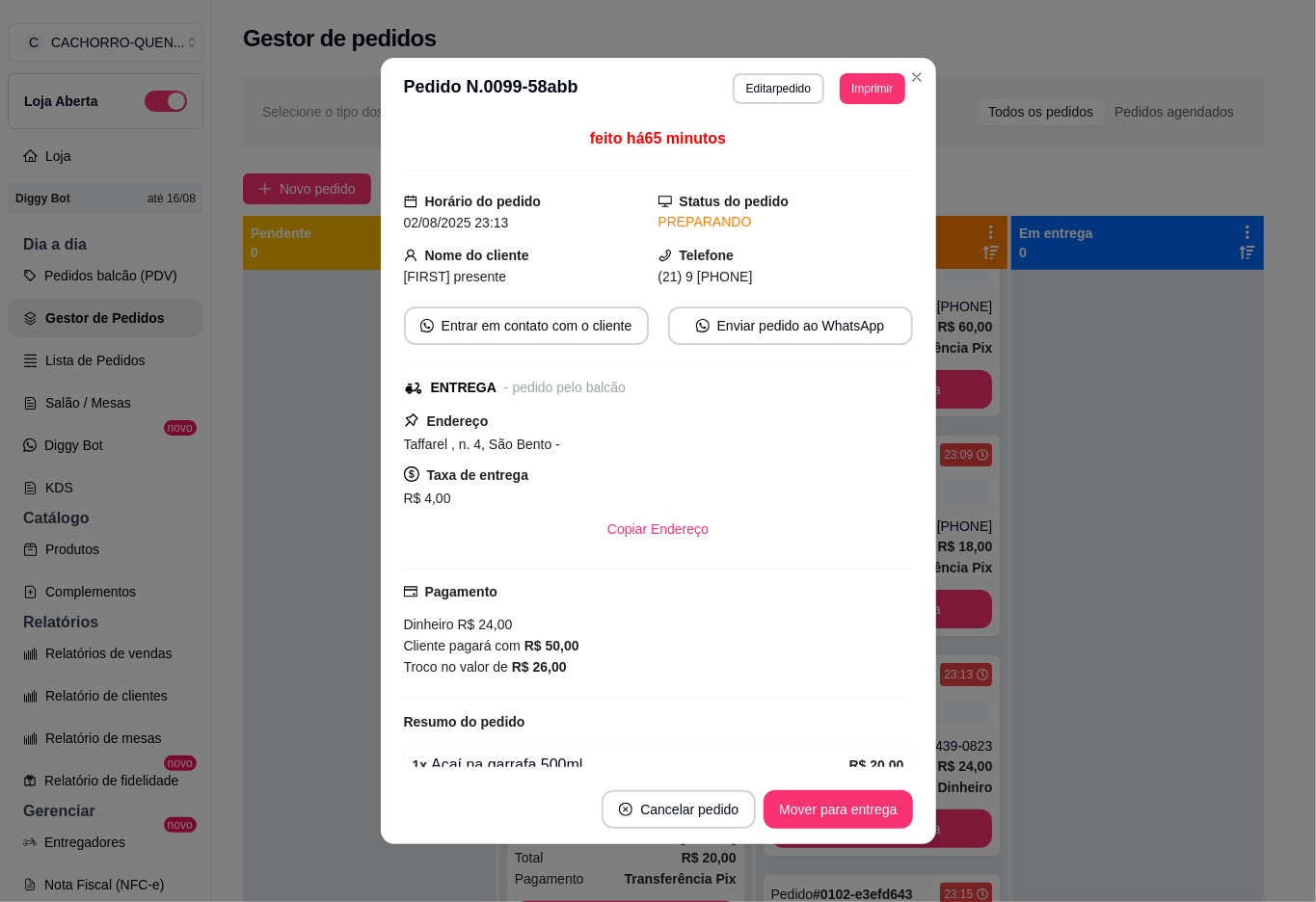 click on "Mover para entrega" at bounding box center (838, 809) 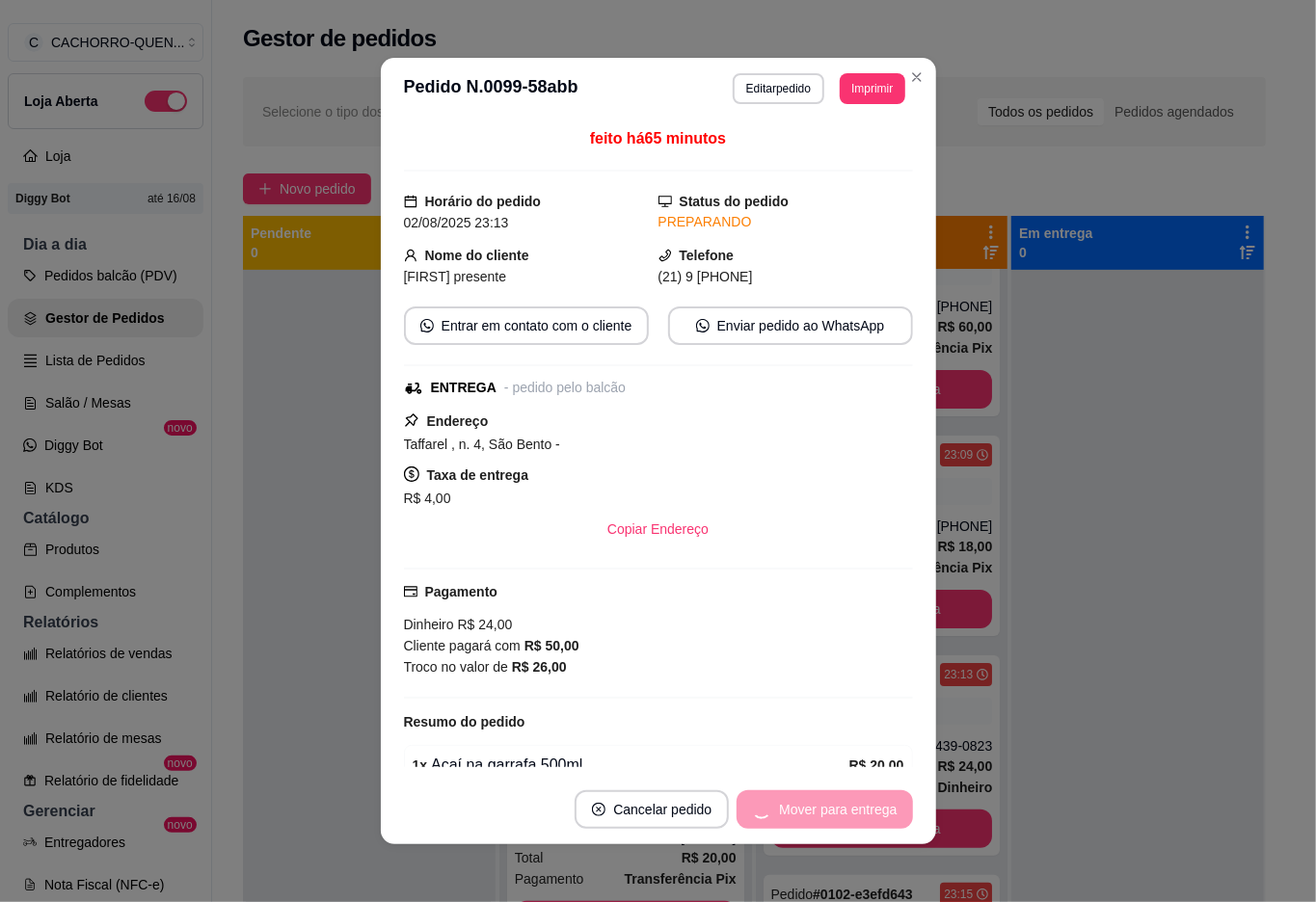 click on "Mover para entrega" at bounding box center [824, 809] 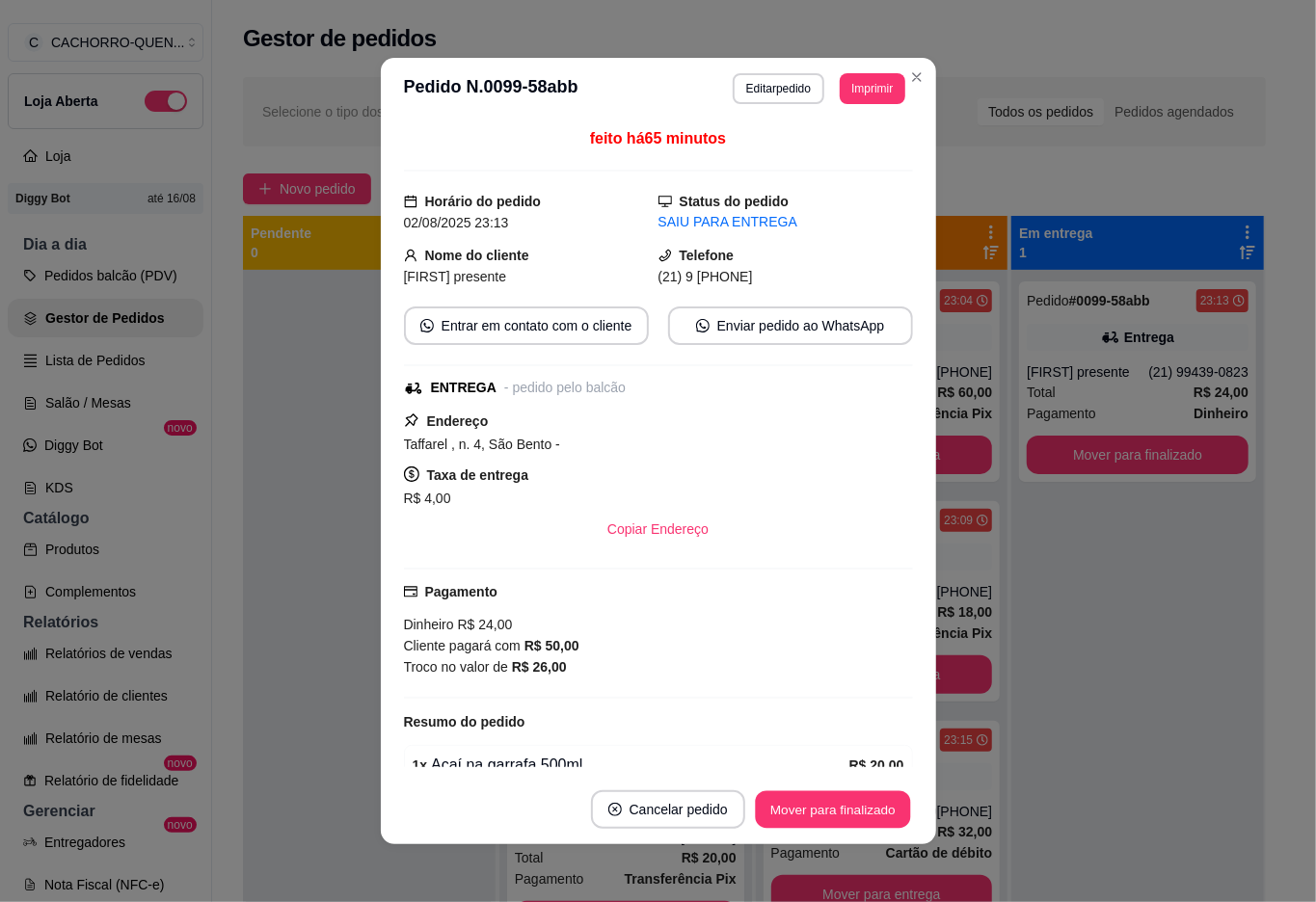 click on "Mover para finalizado" at bounding box center (832, 809) 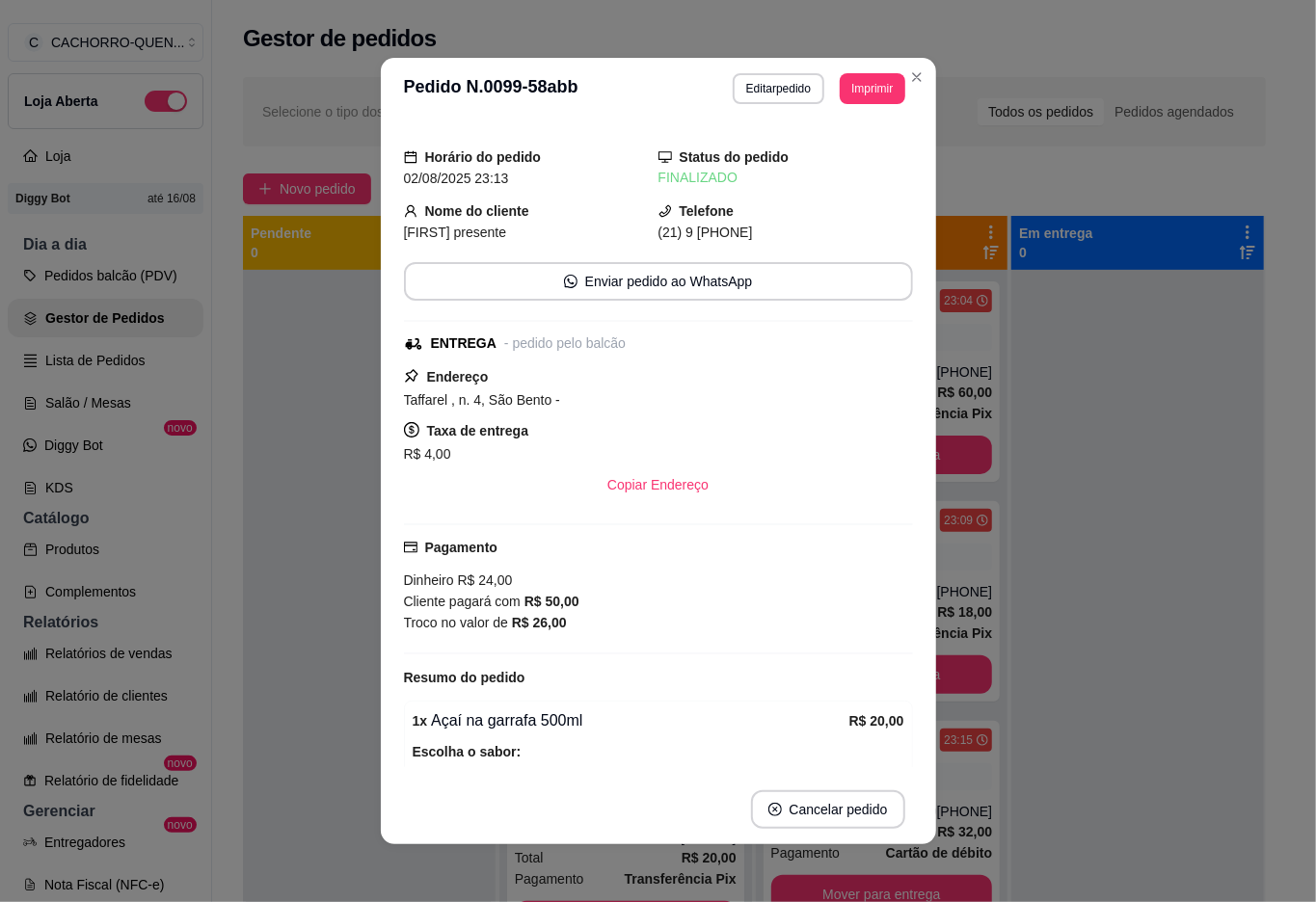 click at bounding box center (1138, 721) 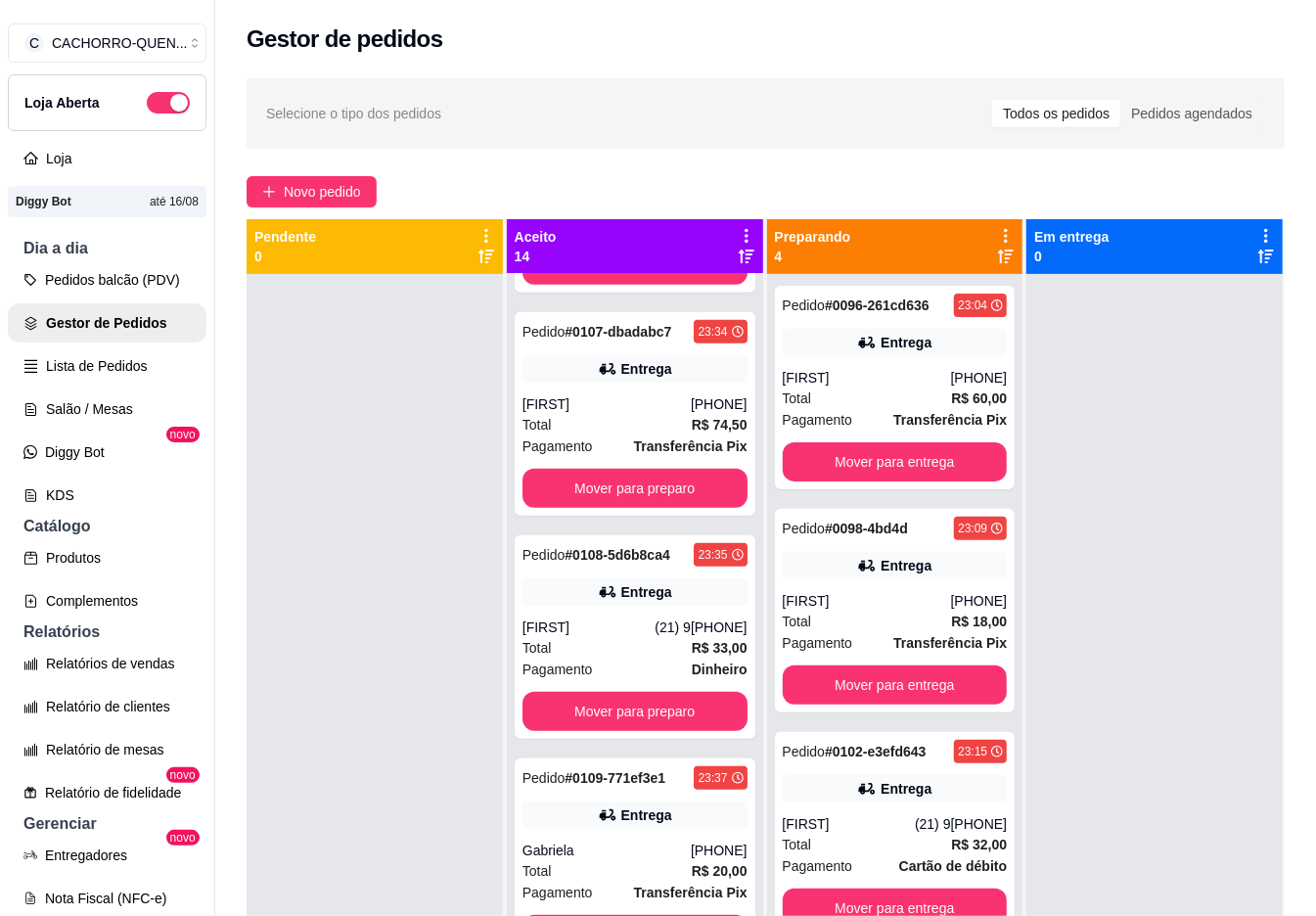 click at bounding box center [1155, 732] 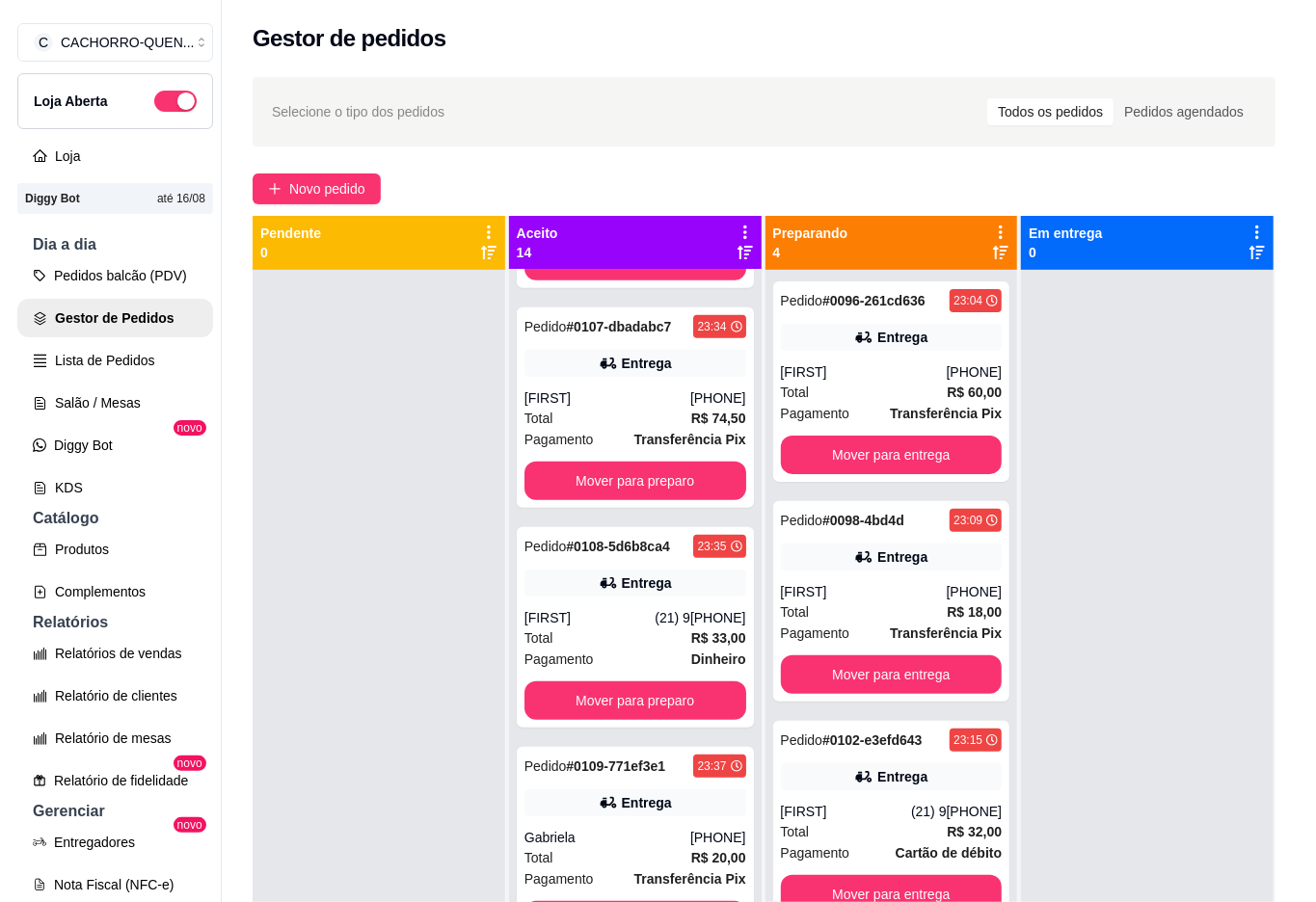 scroll, scrollTop: 2, scrollLeft: 0, axis: vertical 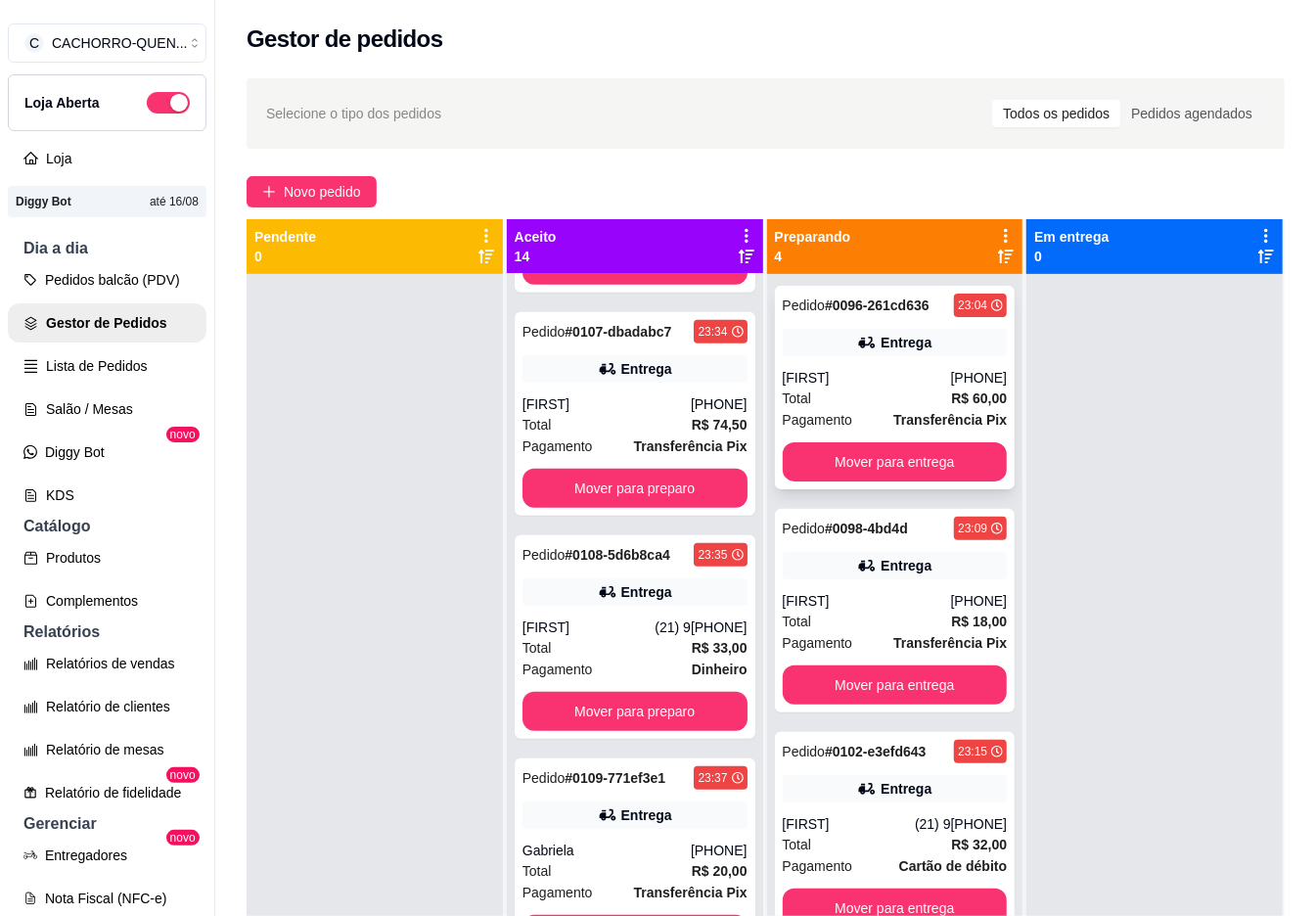 click on "Entrega" at bounding box center (895, 343) 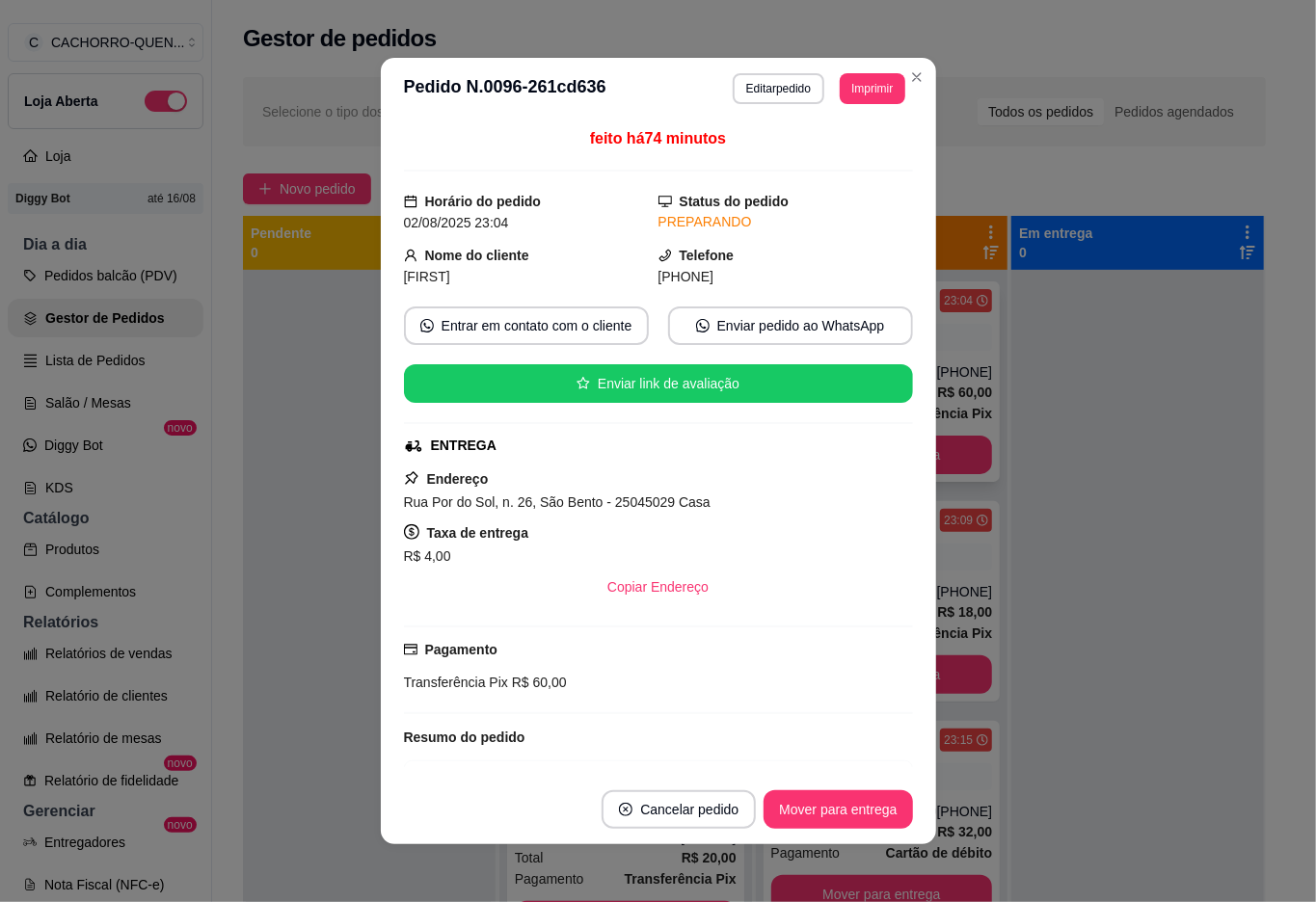 click on "Mover para entrega" at bounding box center (838, 809) 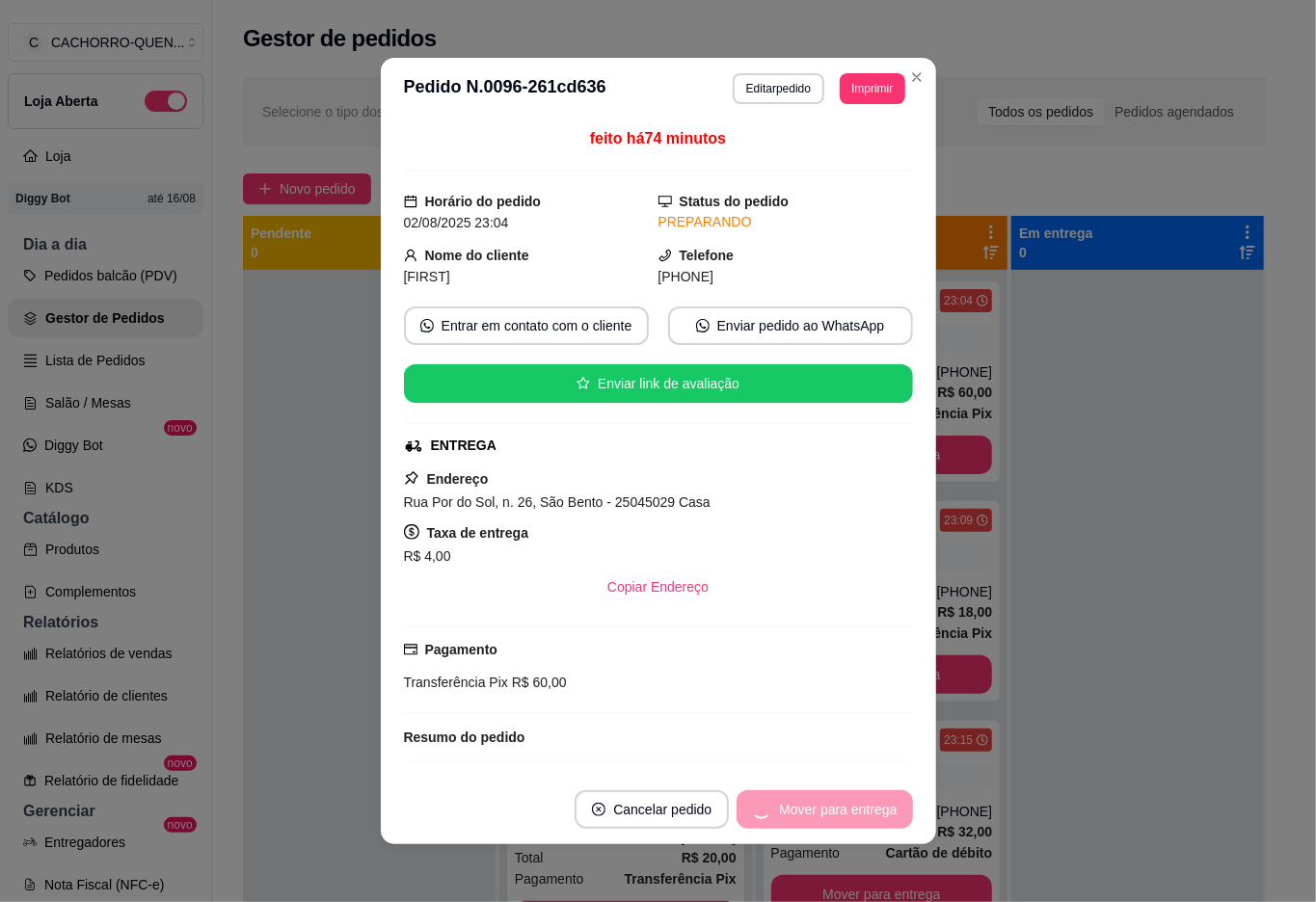click on "Mover para entrega" at bounding box center [824, 809] 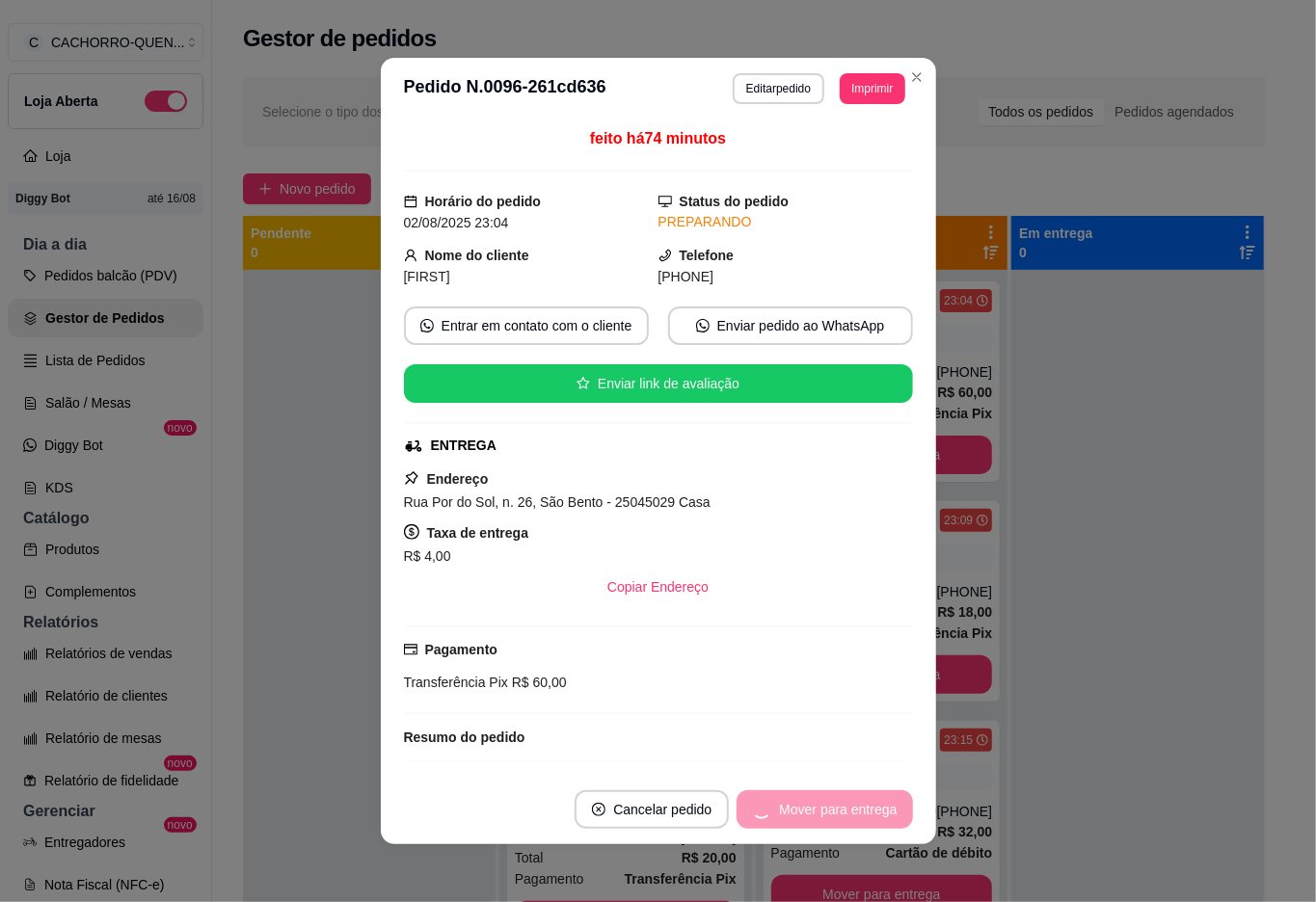 click on "Mover para entrega" at bounding box center (824, 809) 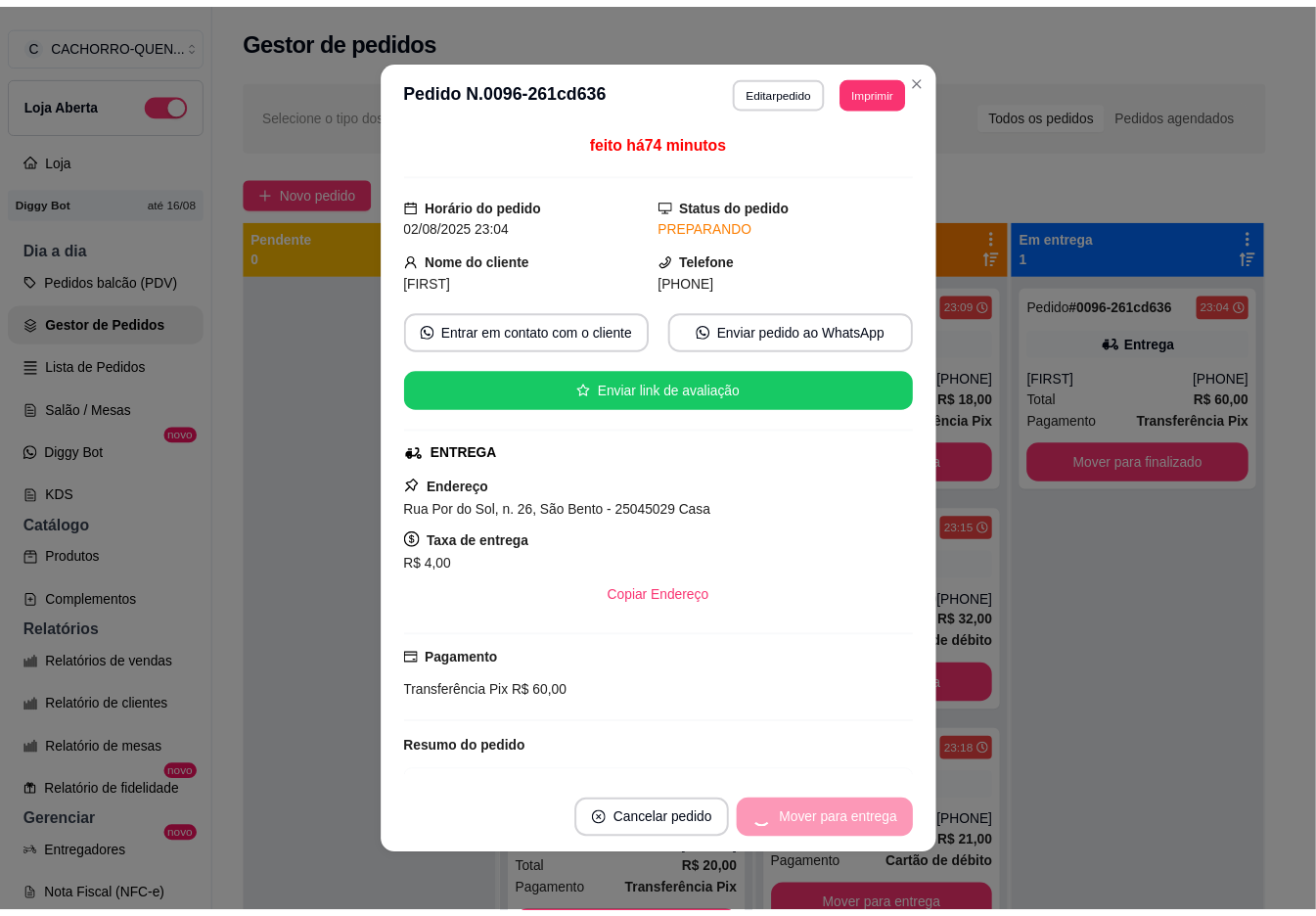 scroll, scrollTop: 0, scrollLeft: 0, axis: both 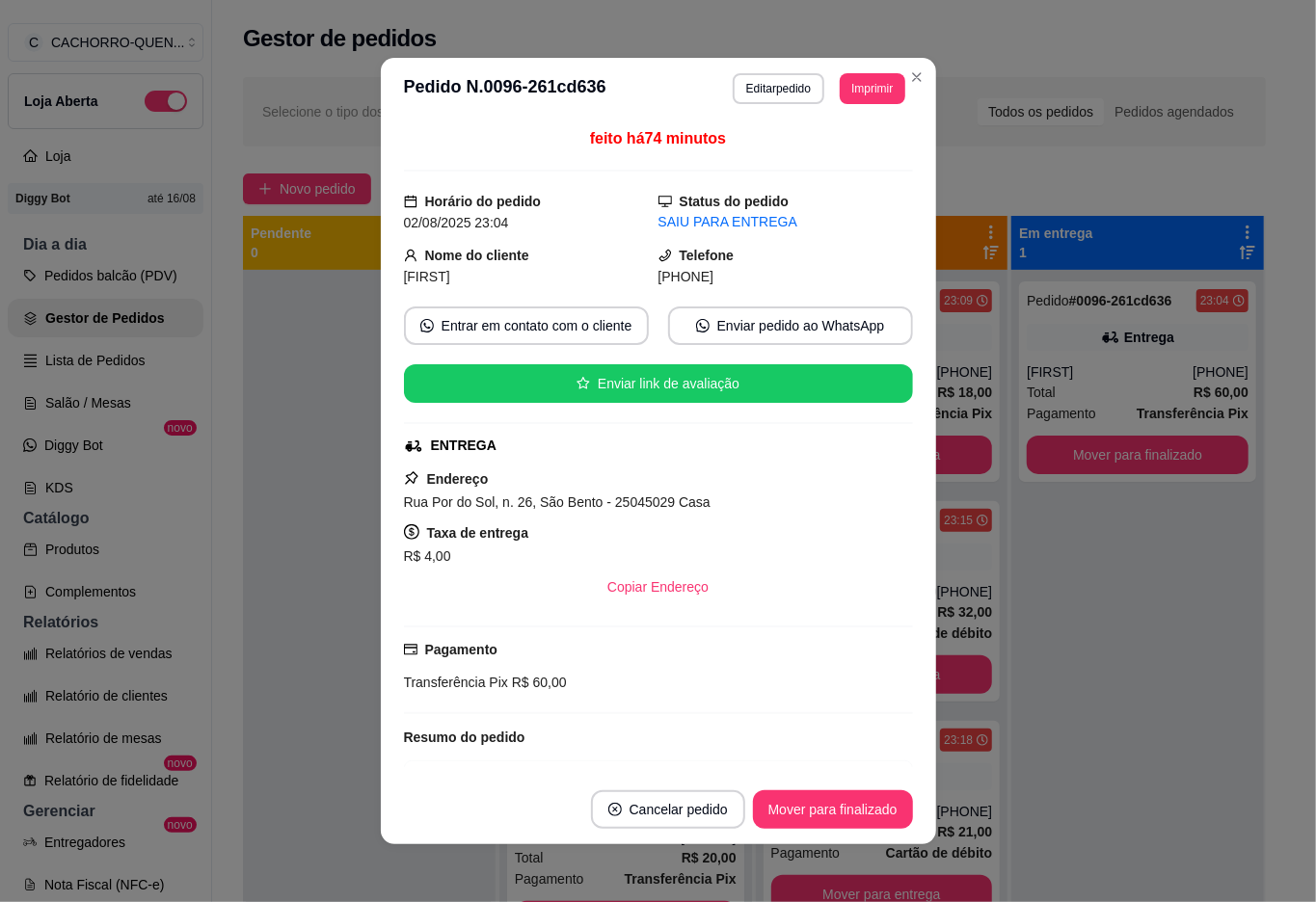 click on "Mover para finalizado" at bounding box center (833, 809) 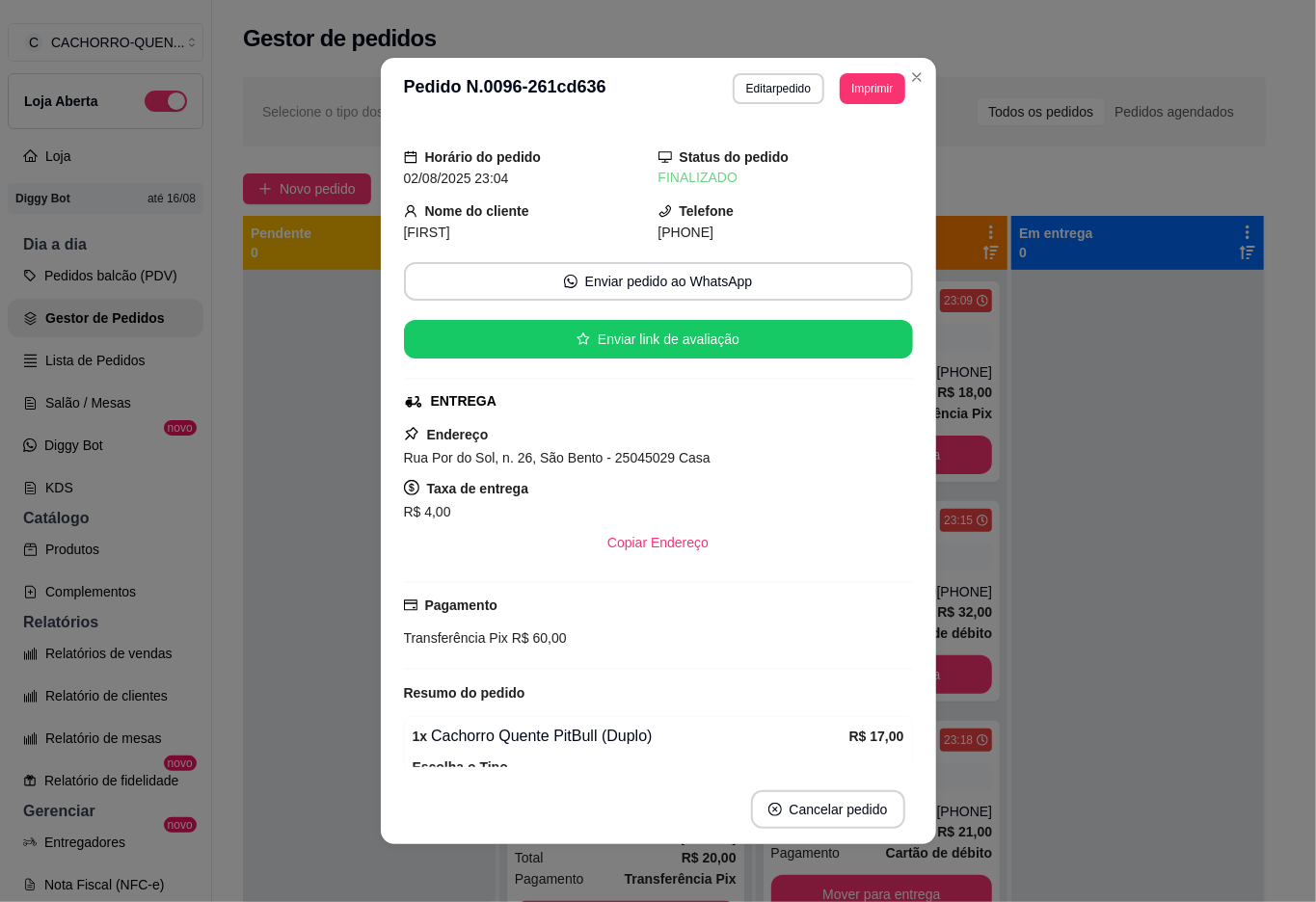 click at bounding box center [1138, 721] 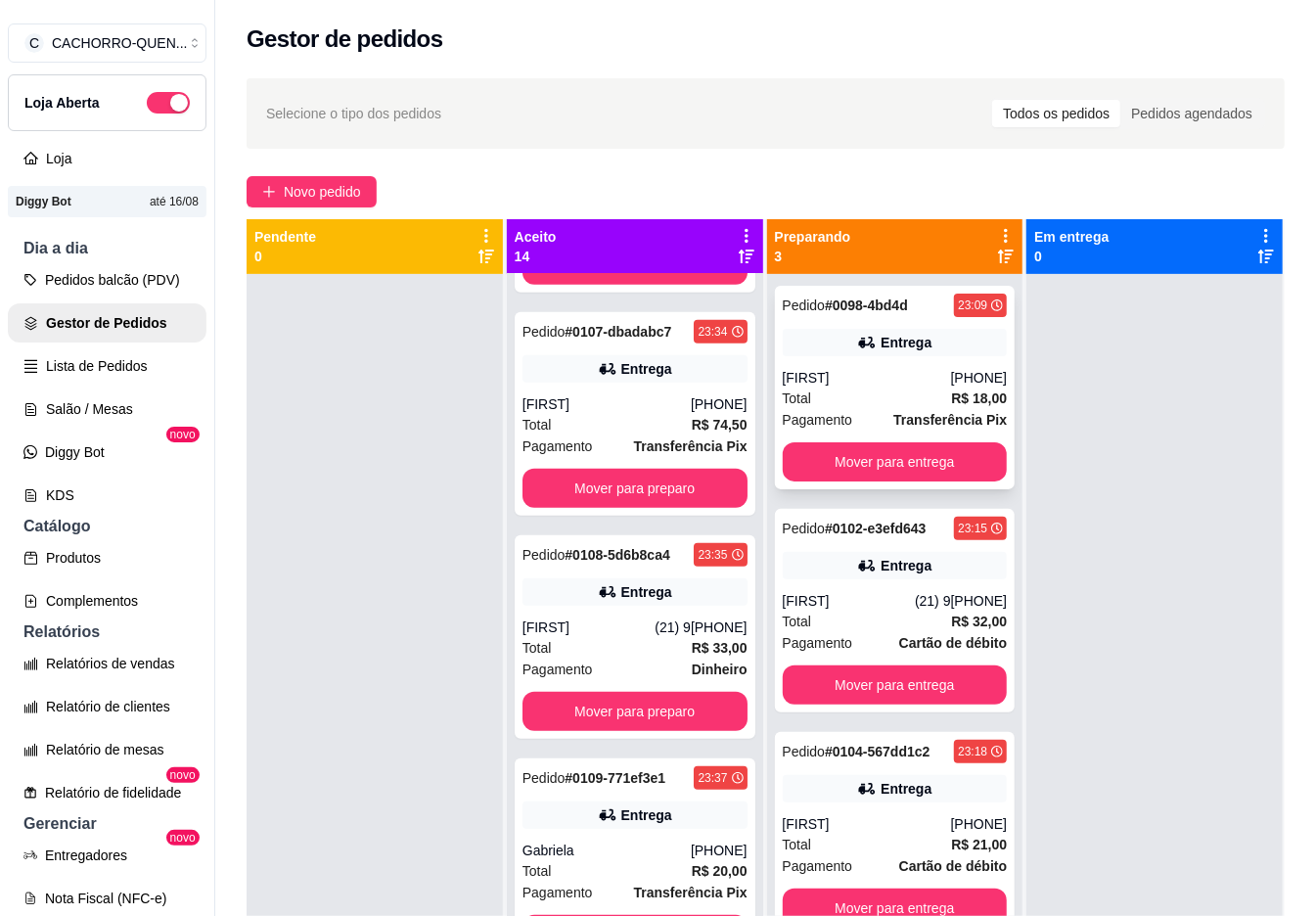 click on "[PHONE]" at bounding box center (979, 378) 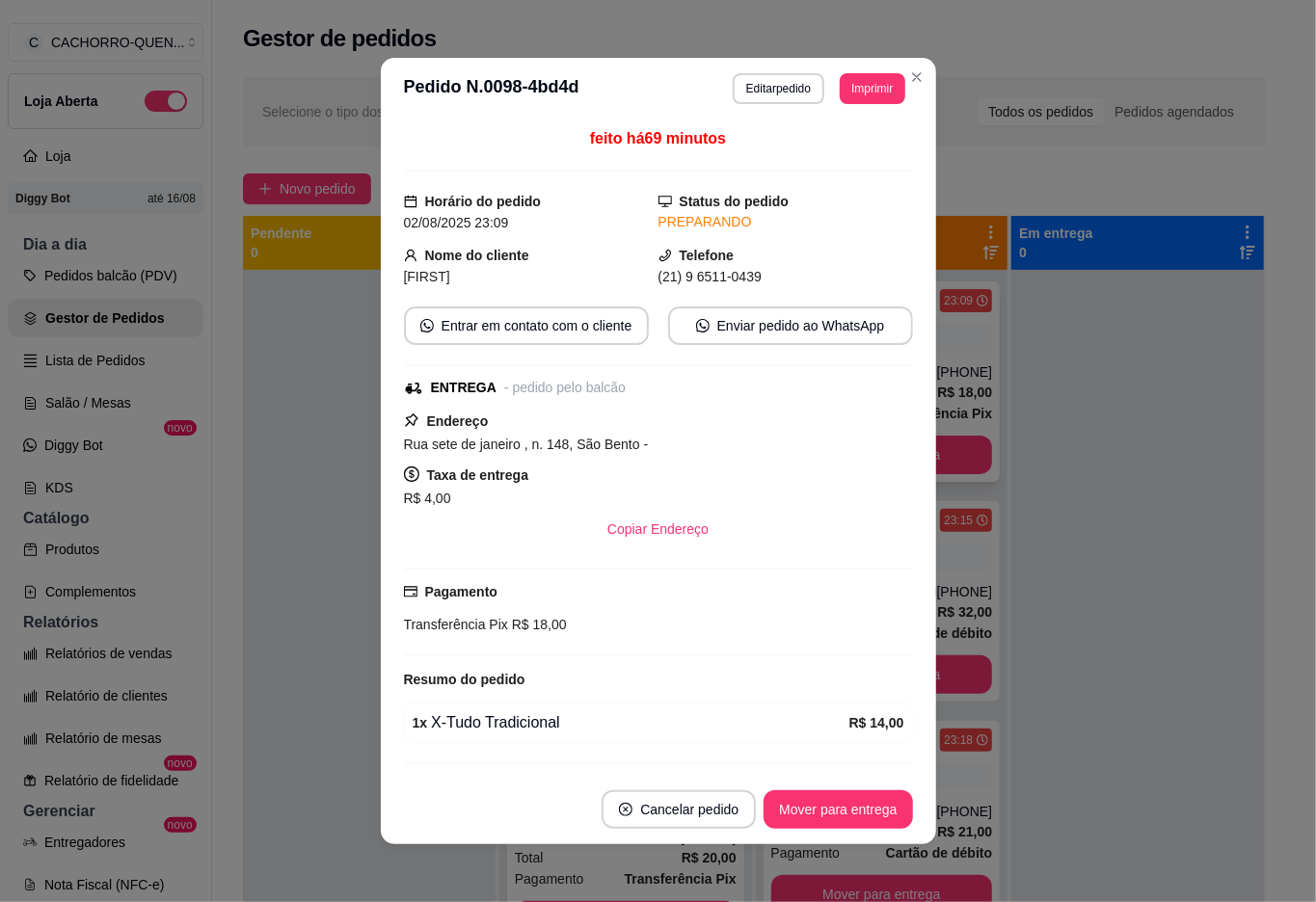 click on "Mover para entrega" at bounding box center [838, 809] 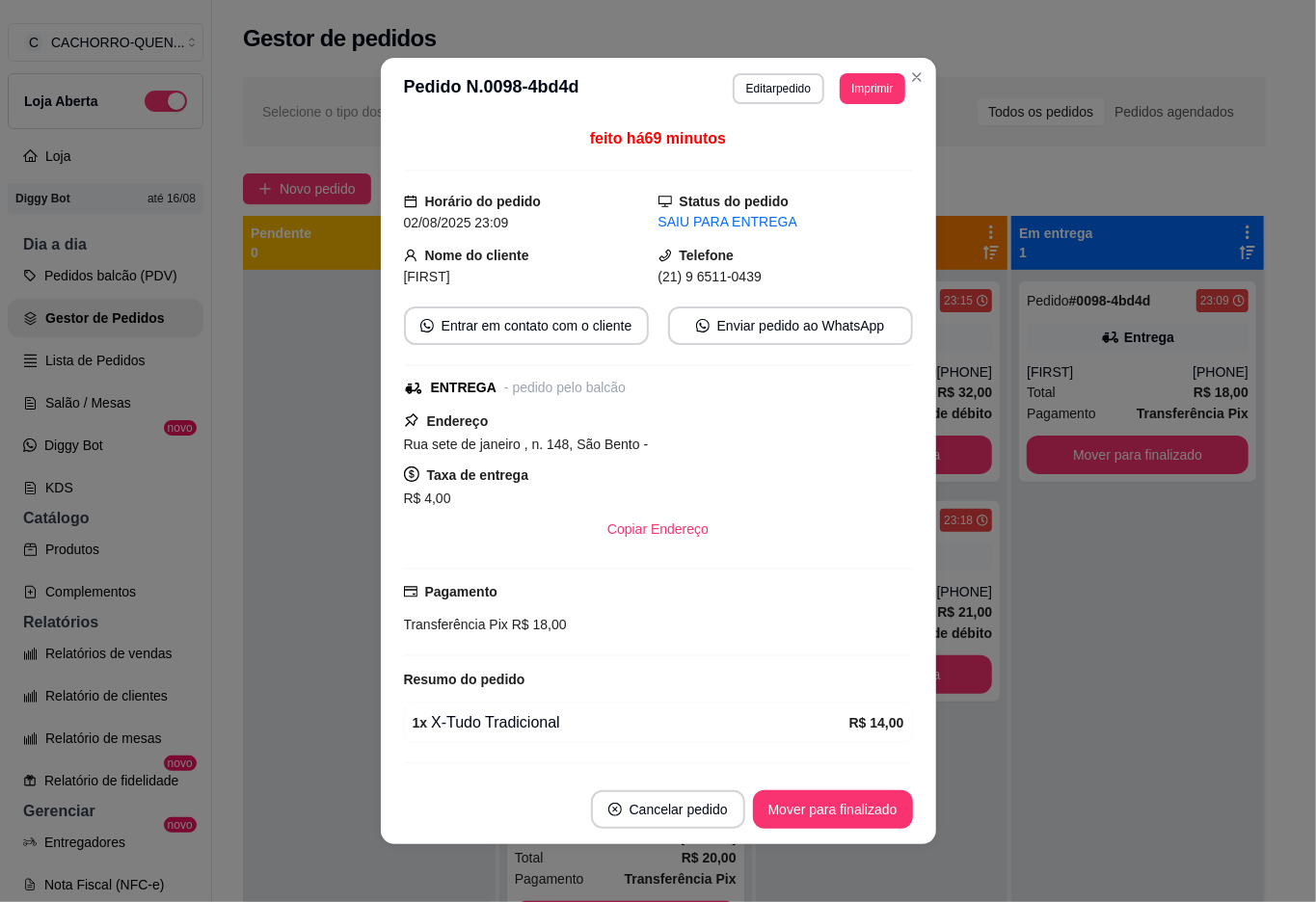 click on "Mover para finalizado" at bounding box center (833, 809) 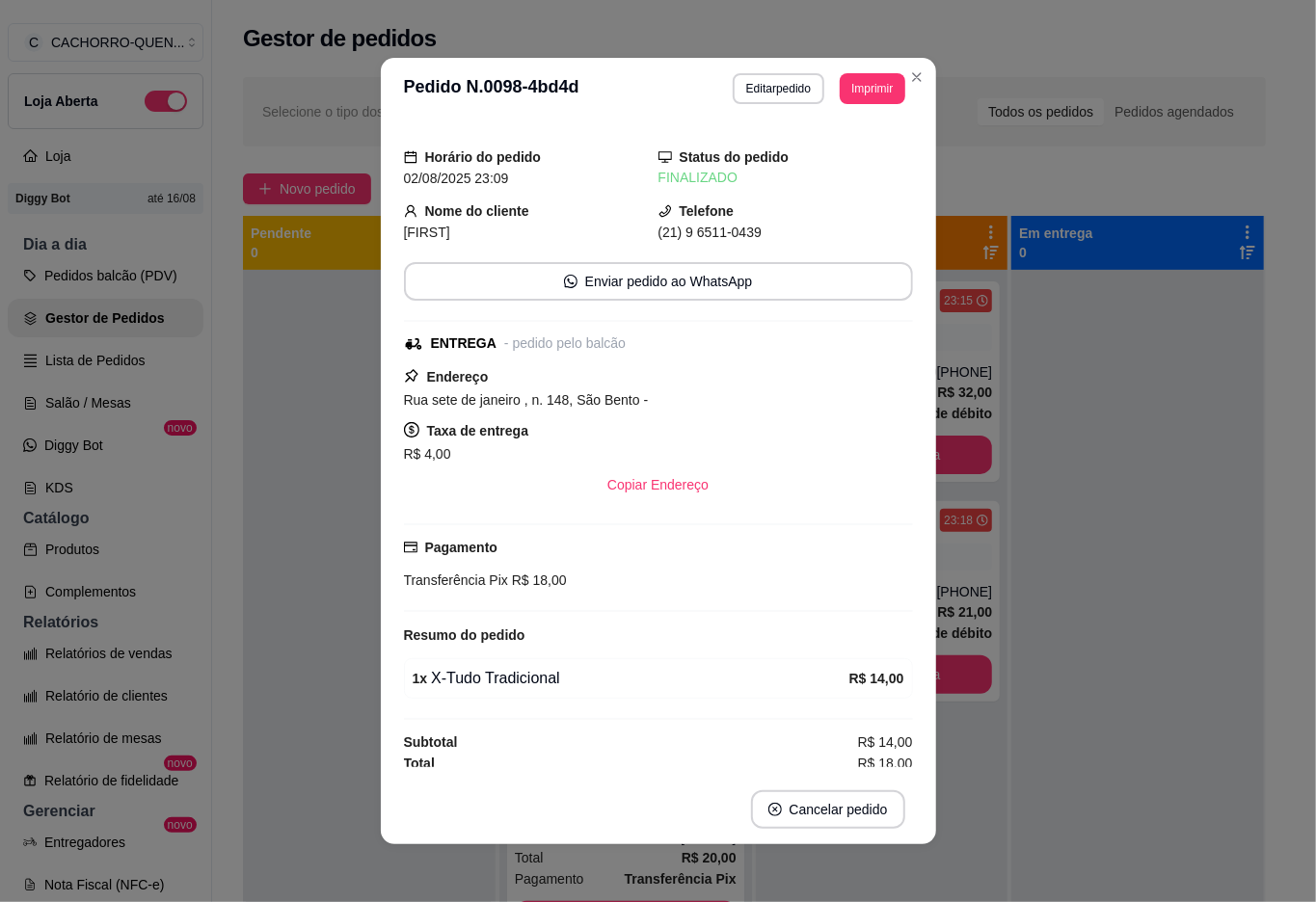 click at bounding box center [369, 721] 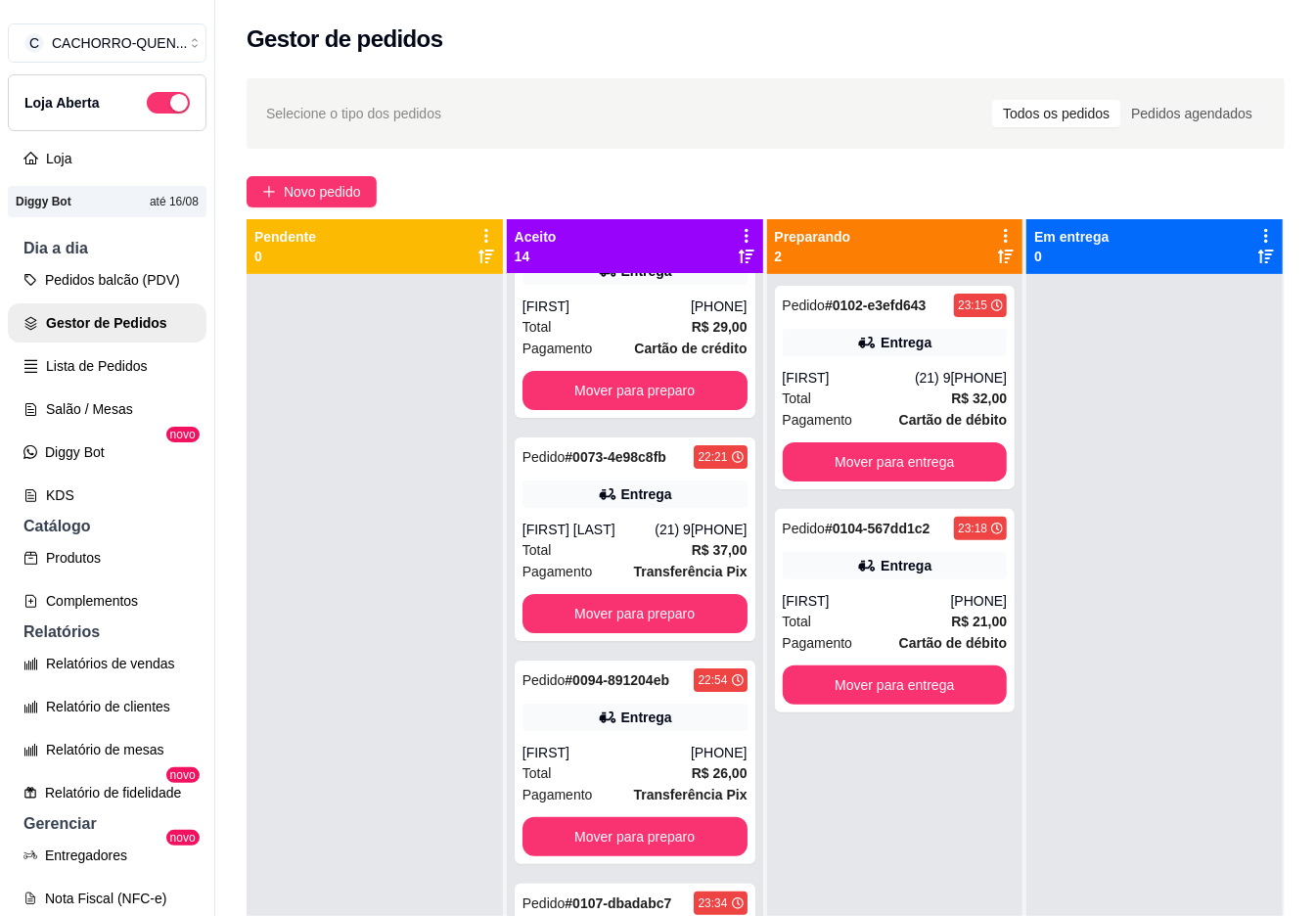 scroll, scrollTop: 0, scrollLeft: 0, axis: both 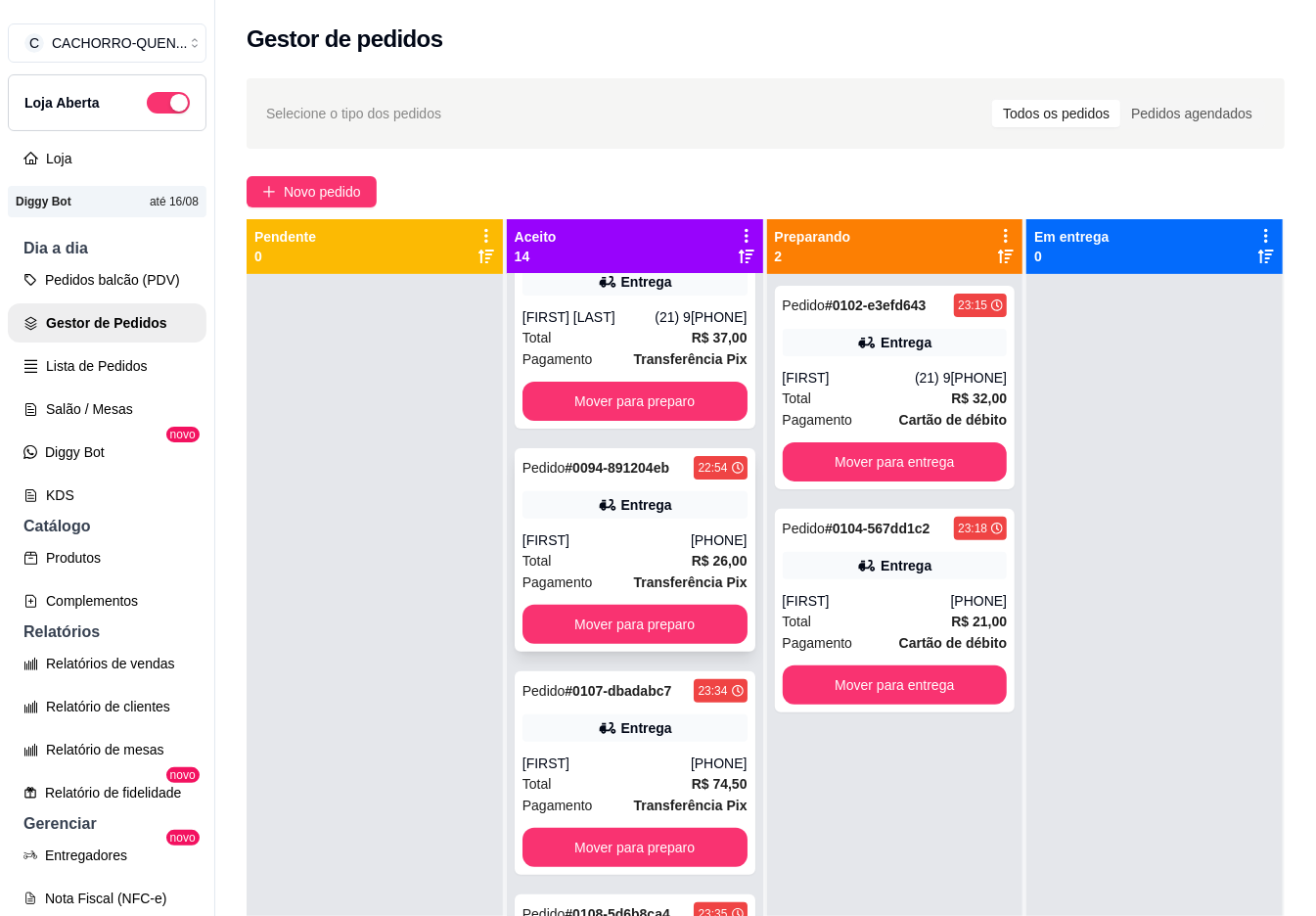 click on "[PHONE]" at bounding box center (719, 540) 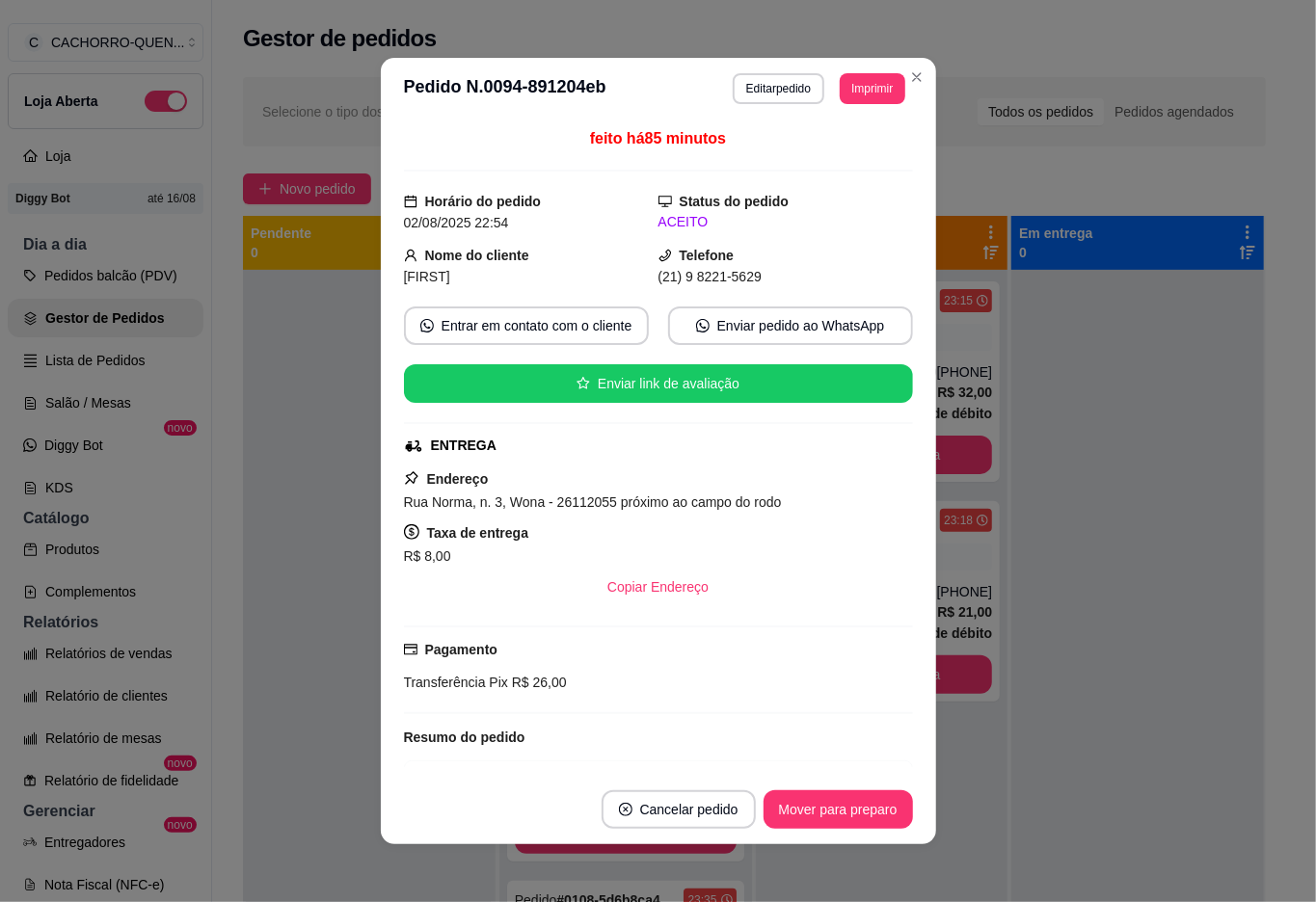 click on "Mover para preparo" at bounding box center [838, 809] 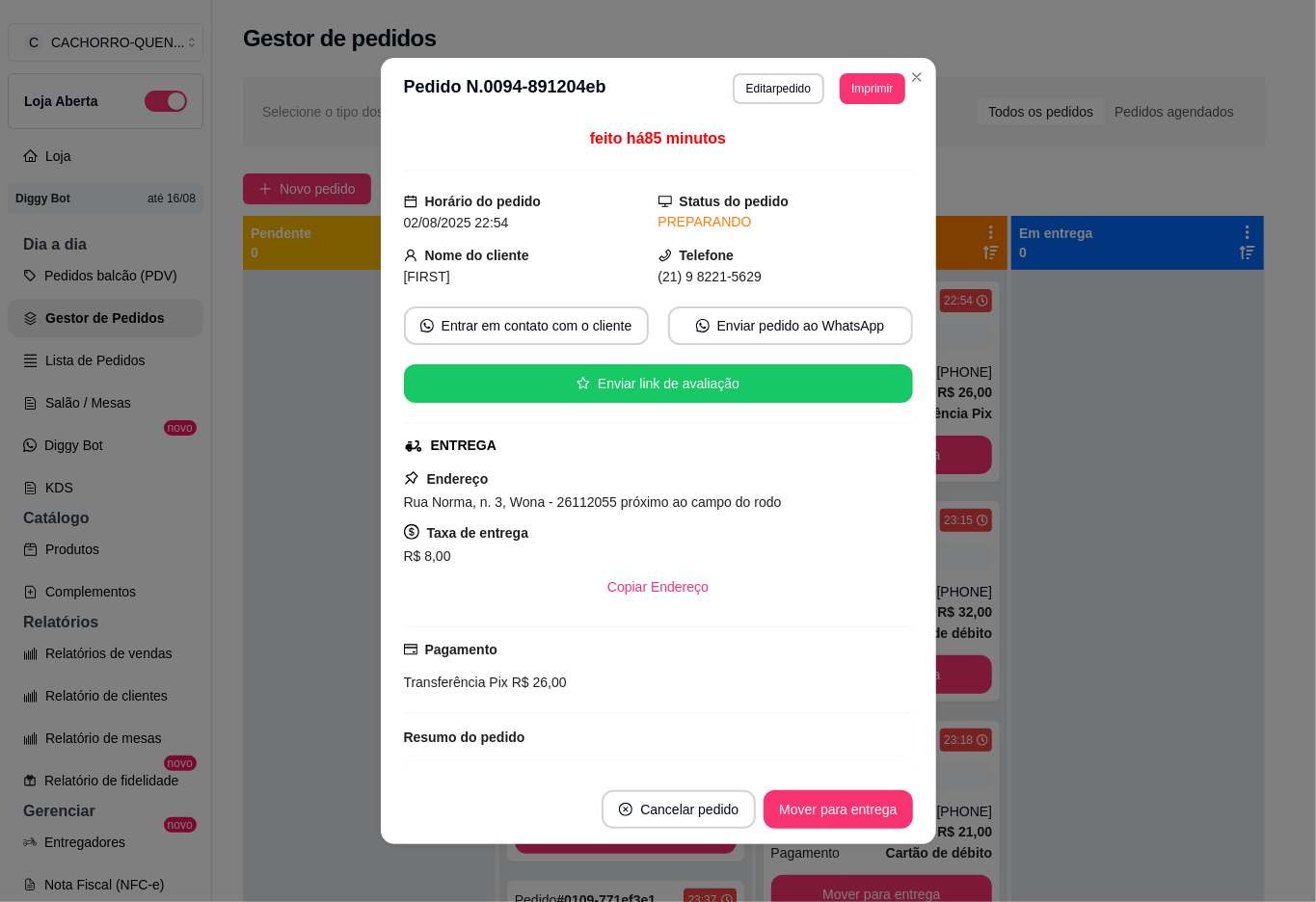click on "Mover para entrega" at bounding box center [838, 809] 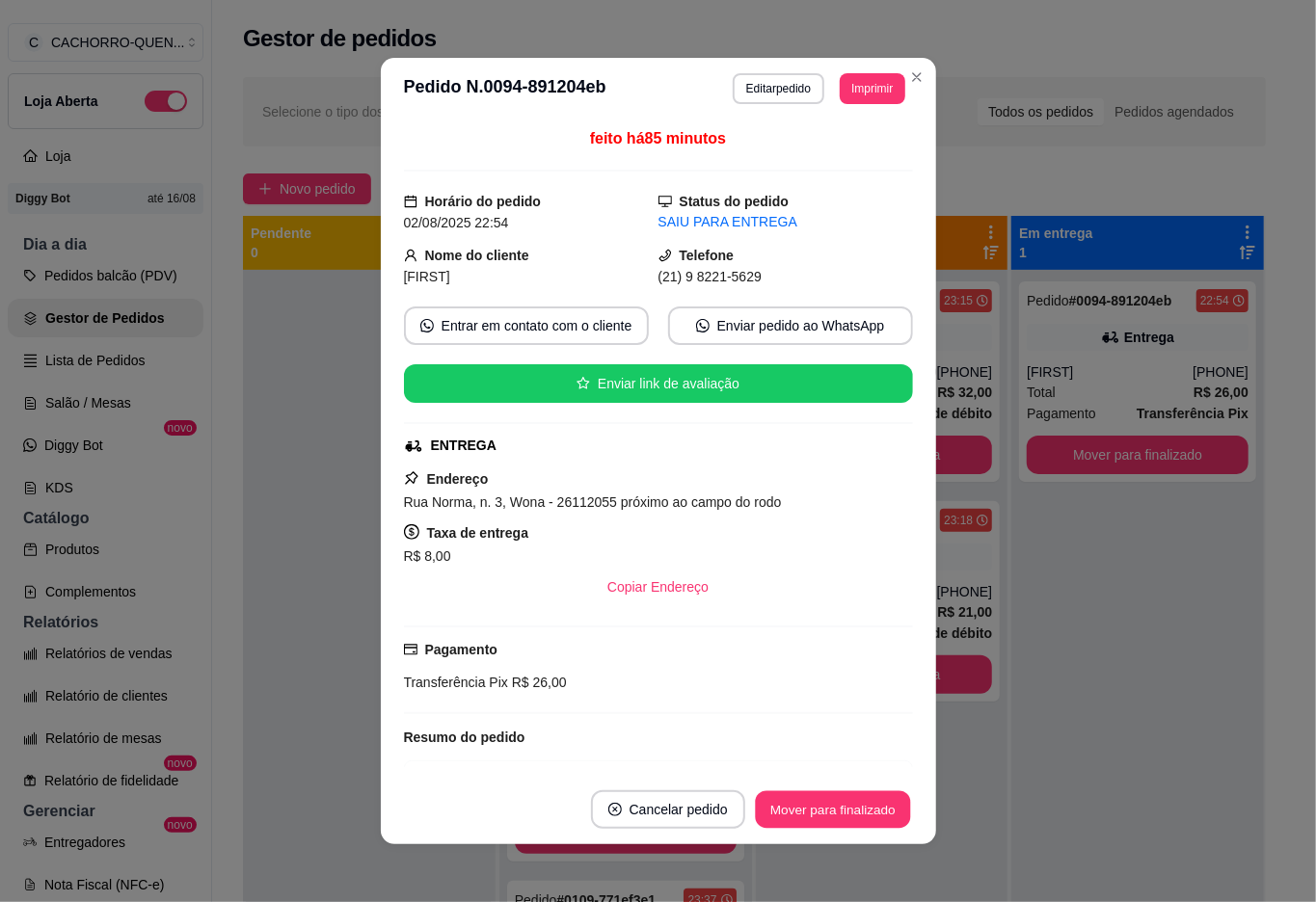click on "Mover para finalizado" at bounding box center [832, 809] 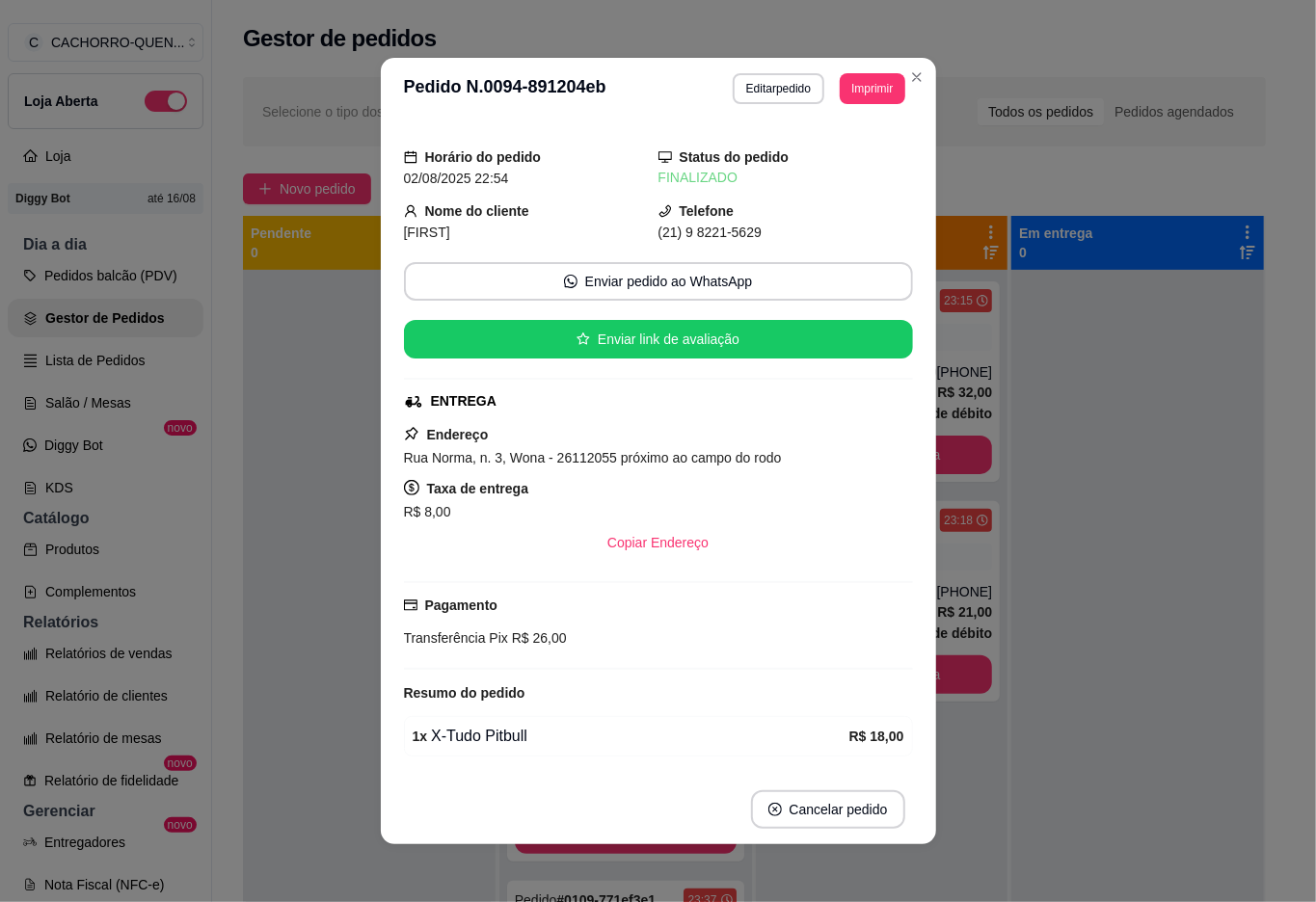 click at bounding box center (1138, 721) 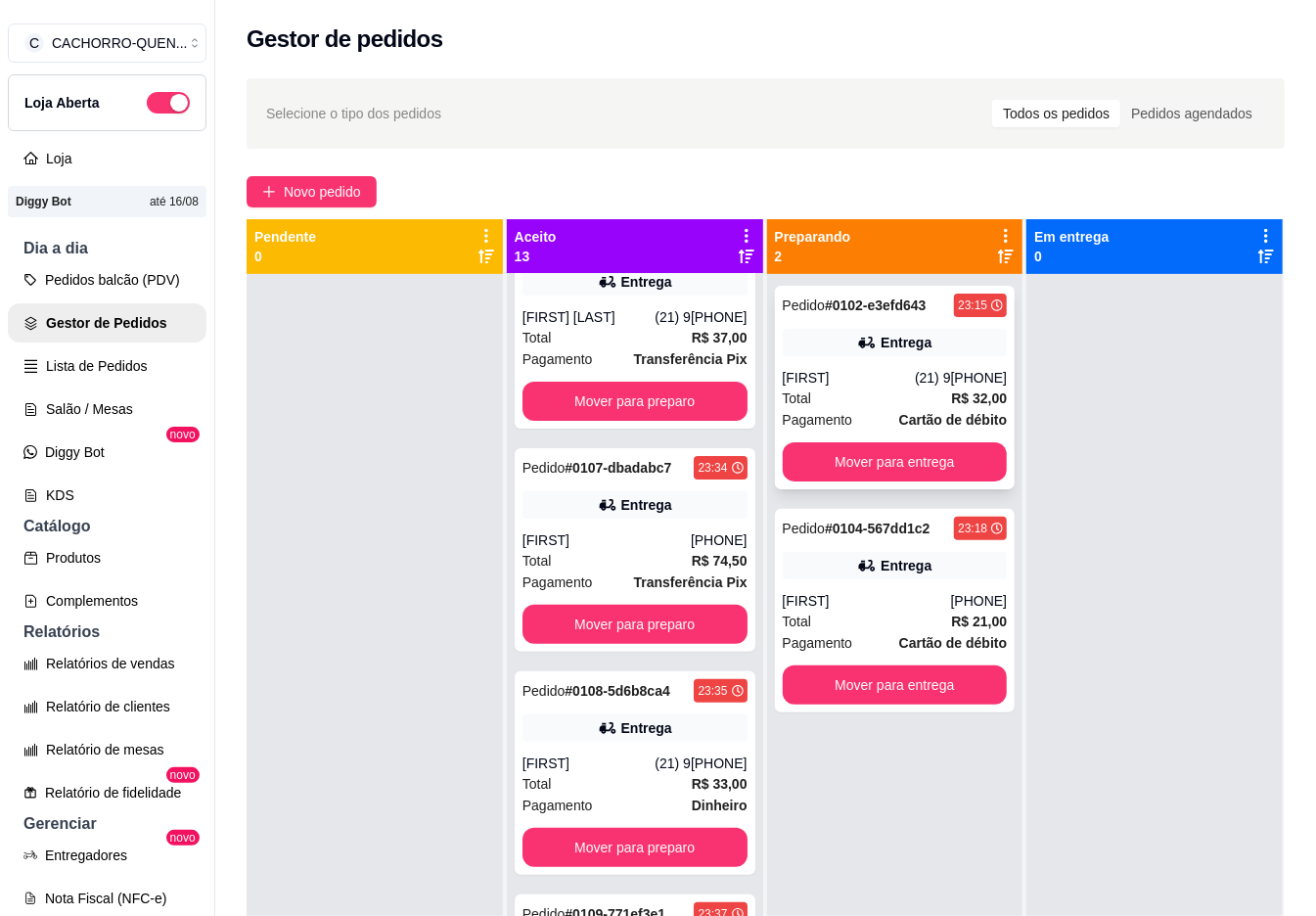 click on "Entrega" at bounding box center (895, 343) 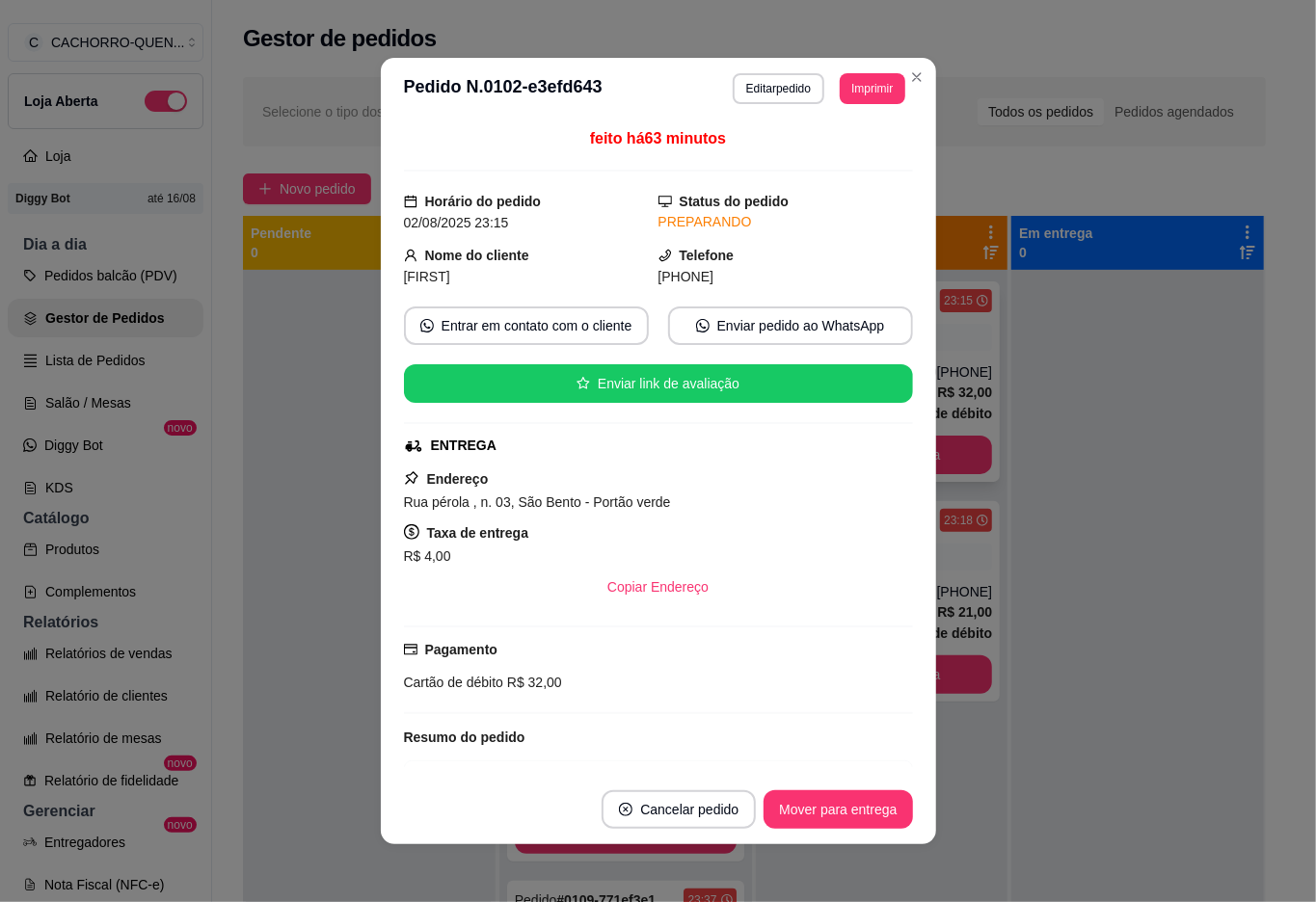 click on "Mover para entrega" at bounding box center (838, 809) 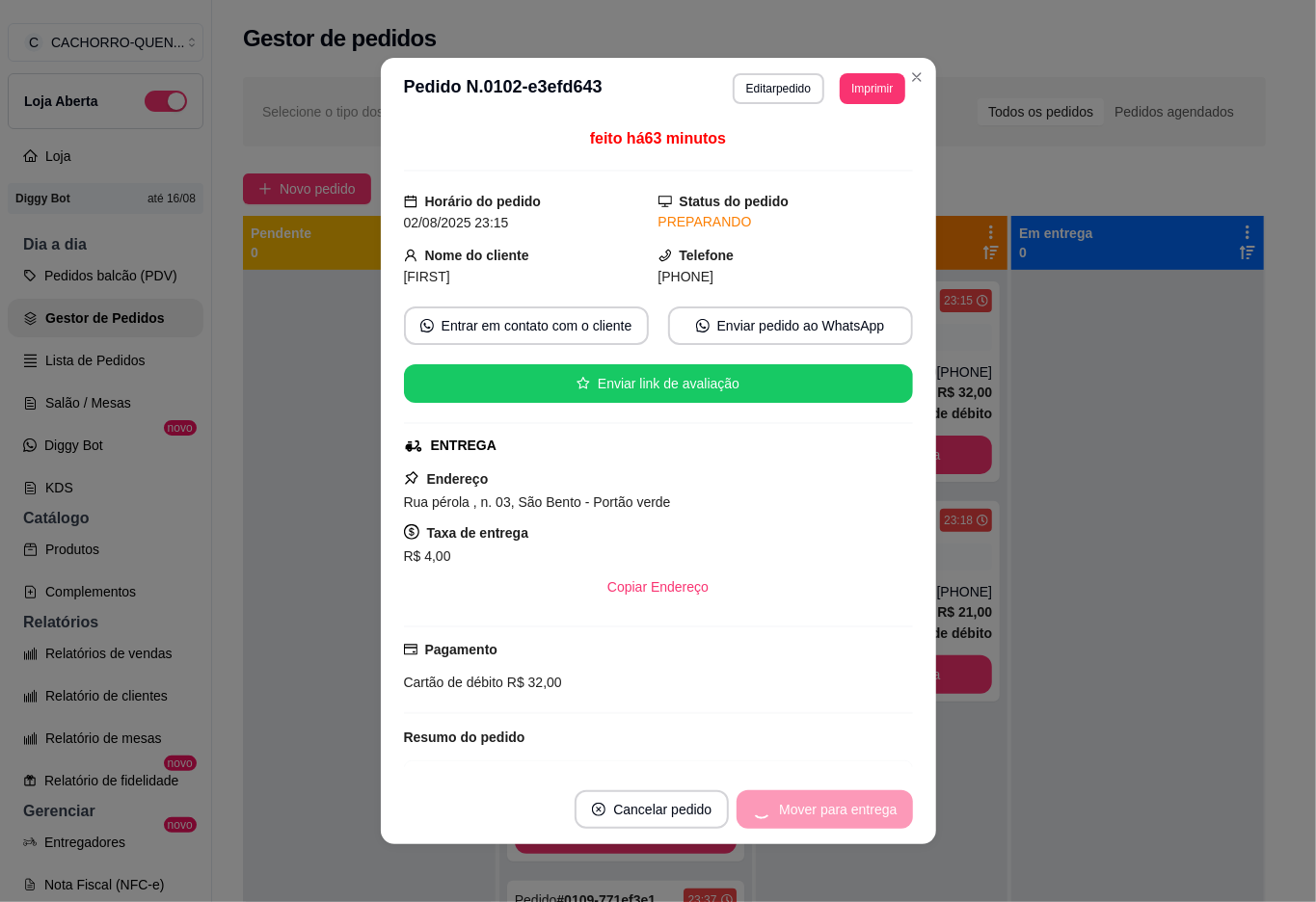 click on "Mover para entrega" at bounding box center [824, 809] 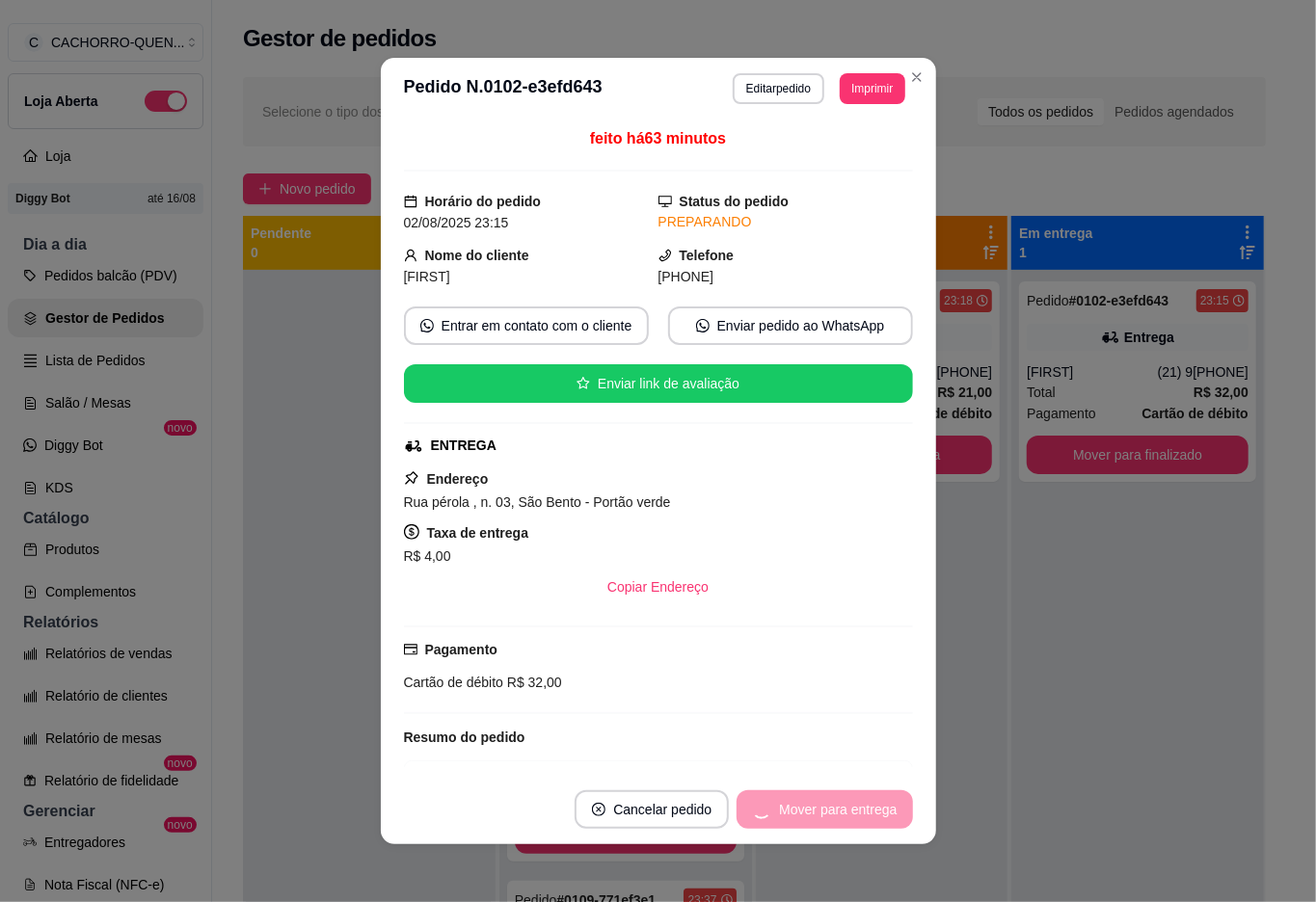 click on "Mover para entrega" at bounding box center (824, 809) 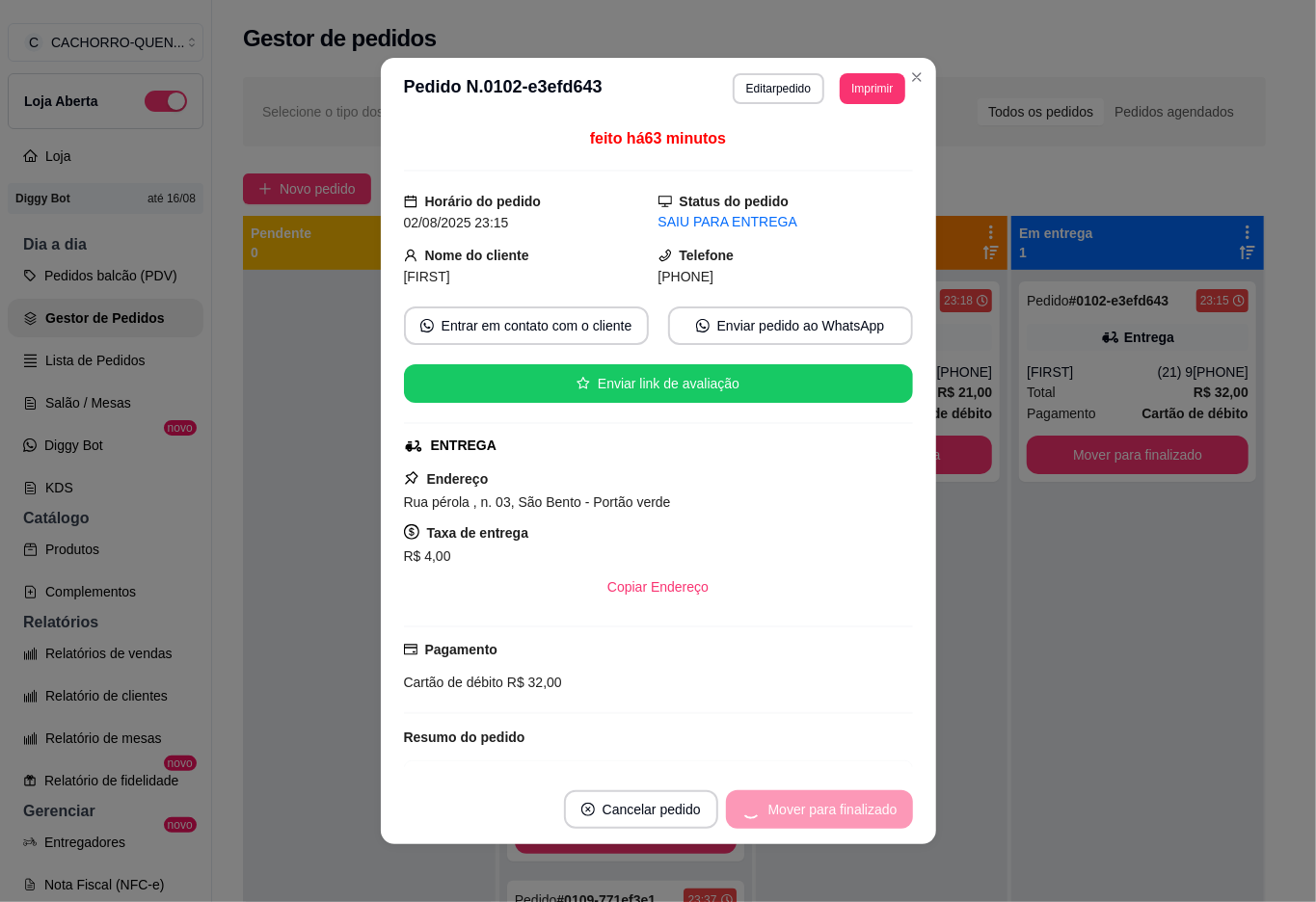 click on "Mover para finalizado" at bounding box center (819, 809) 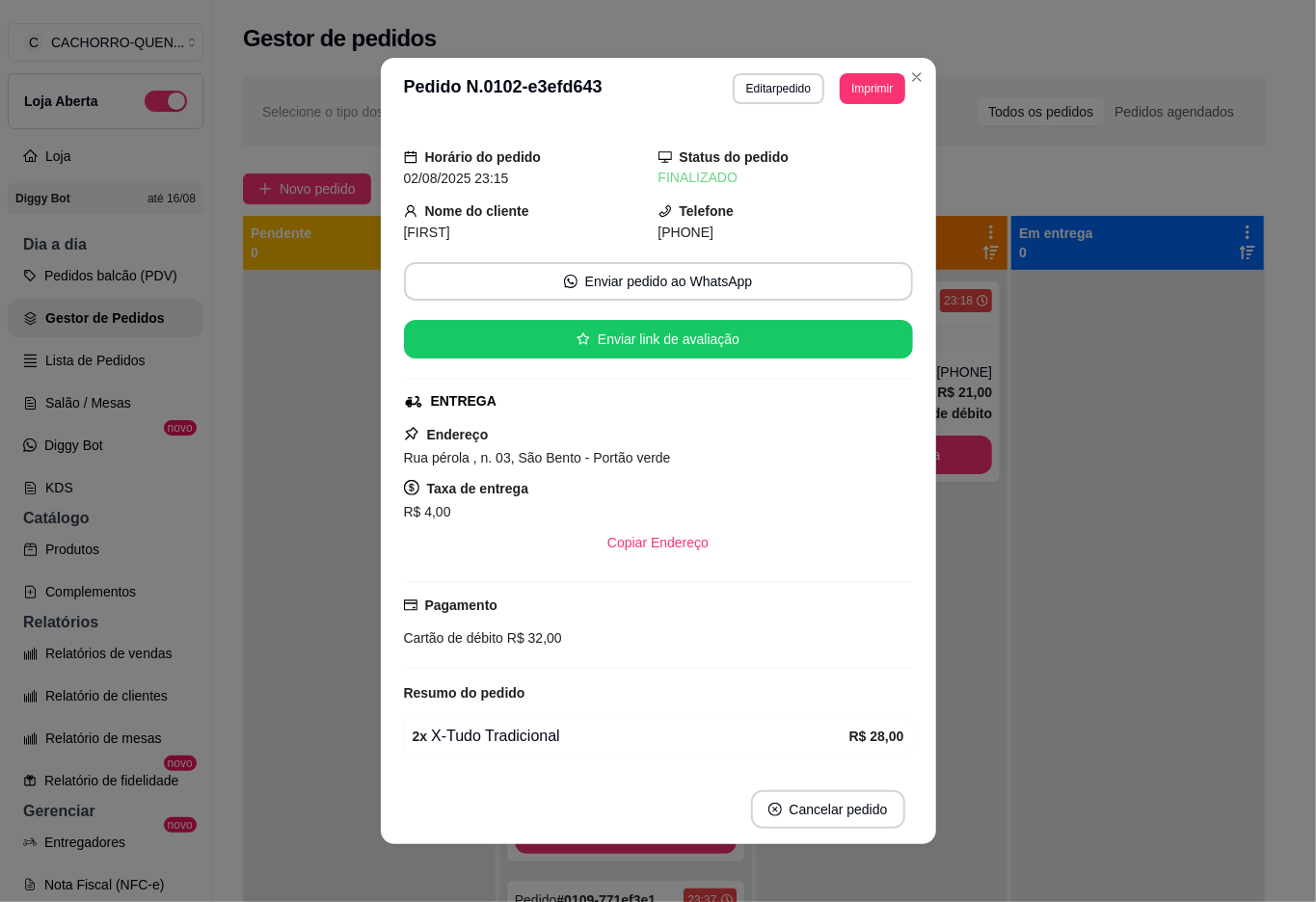 click at bounding box center (1138, 721) 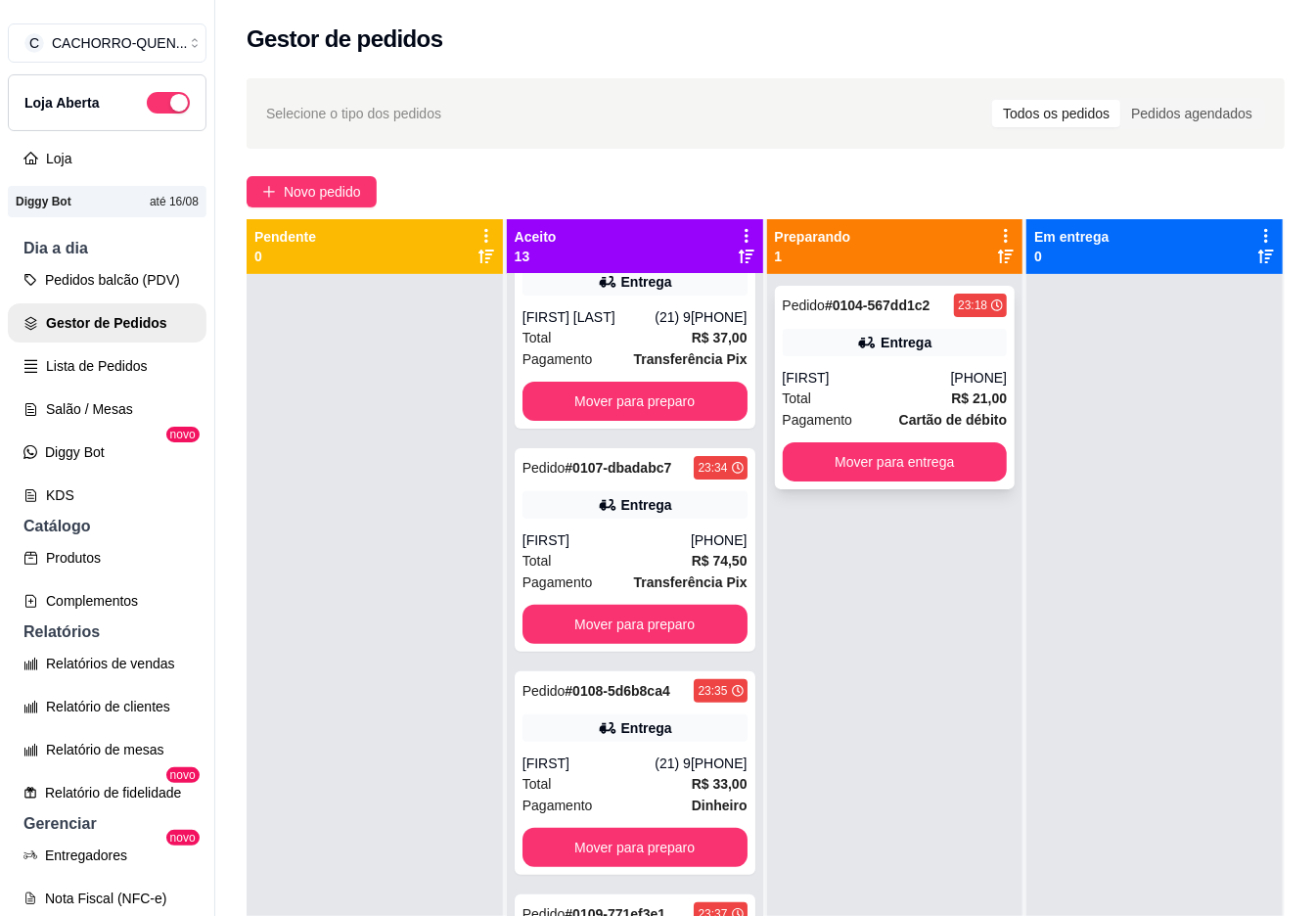 click on "[PHONE]" at bounding box center [979, 378] 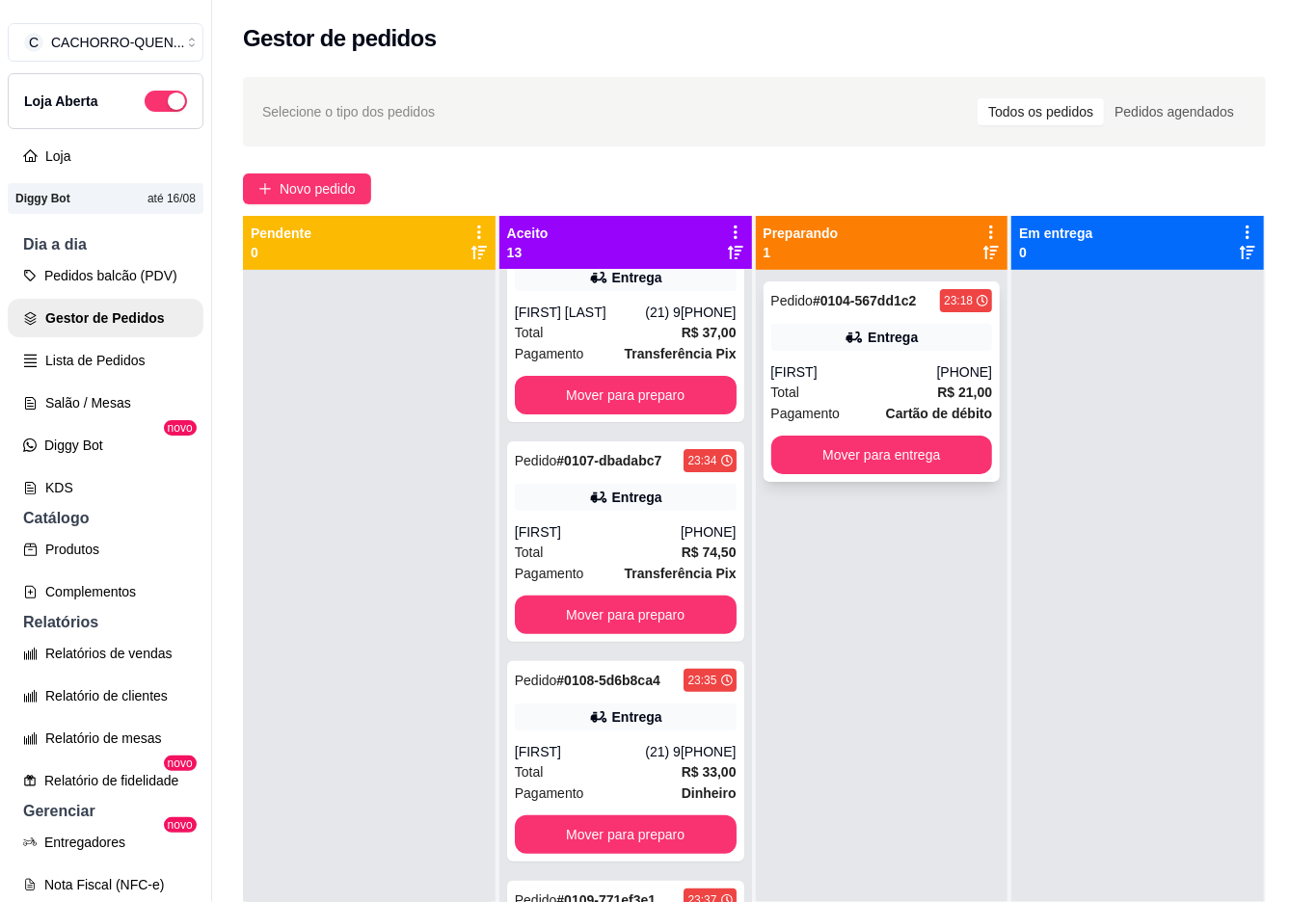 click on "Mover para entrega" at bounding box center (838, 809) 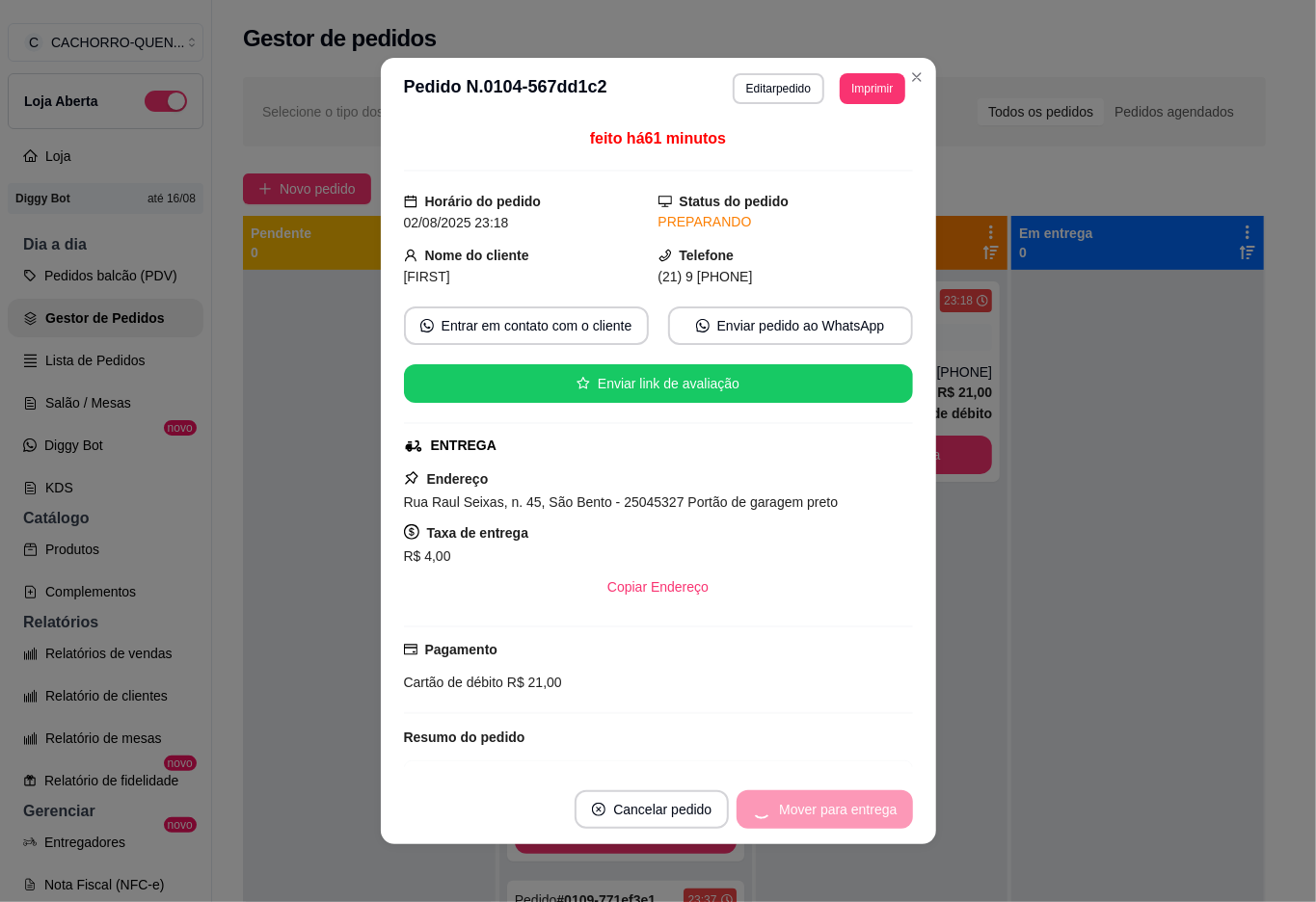 click on "Mover para entrega" at bounding box center [824, 809] 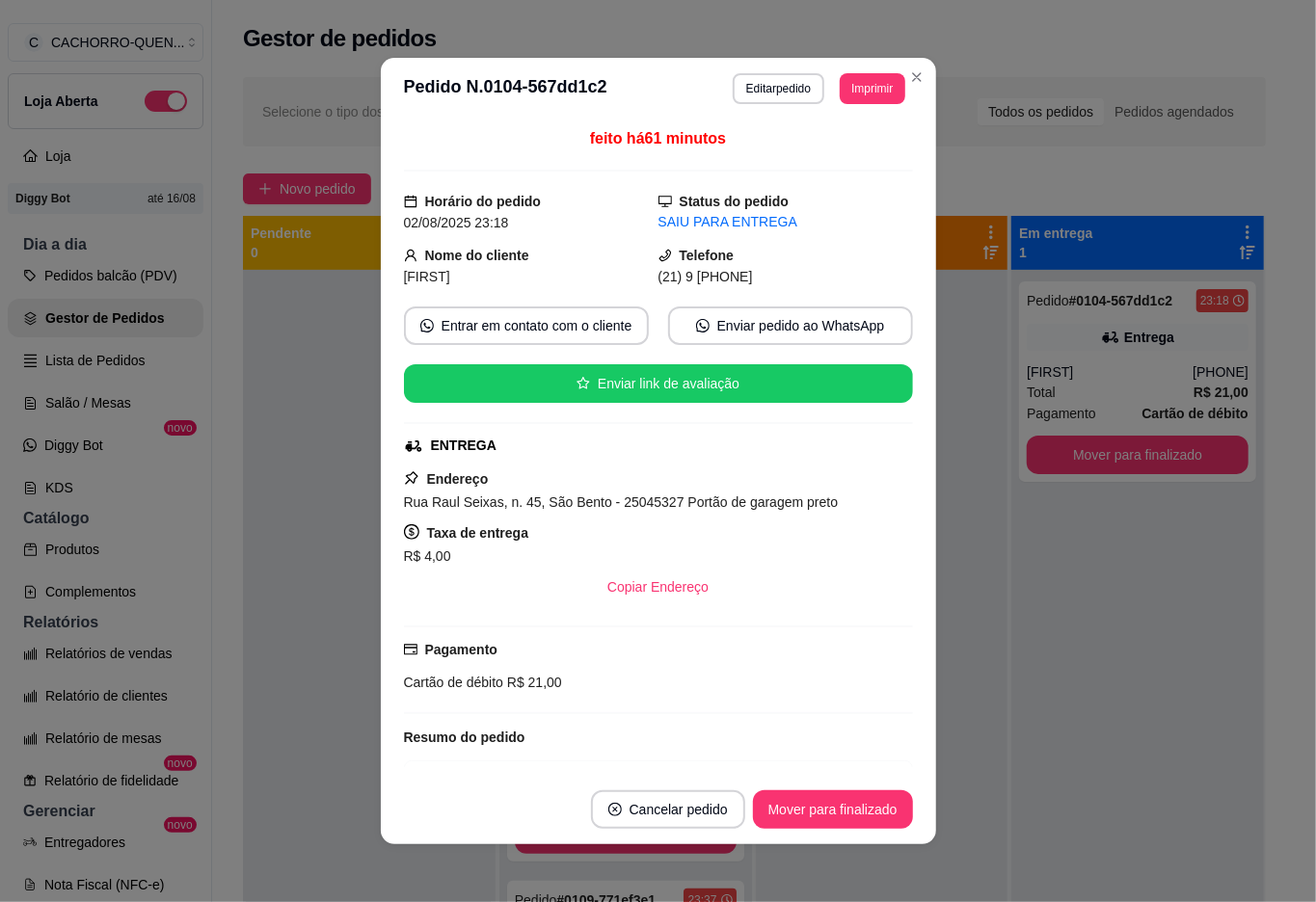 click on "Mover para finalizado" at bounding box center (833, 809) 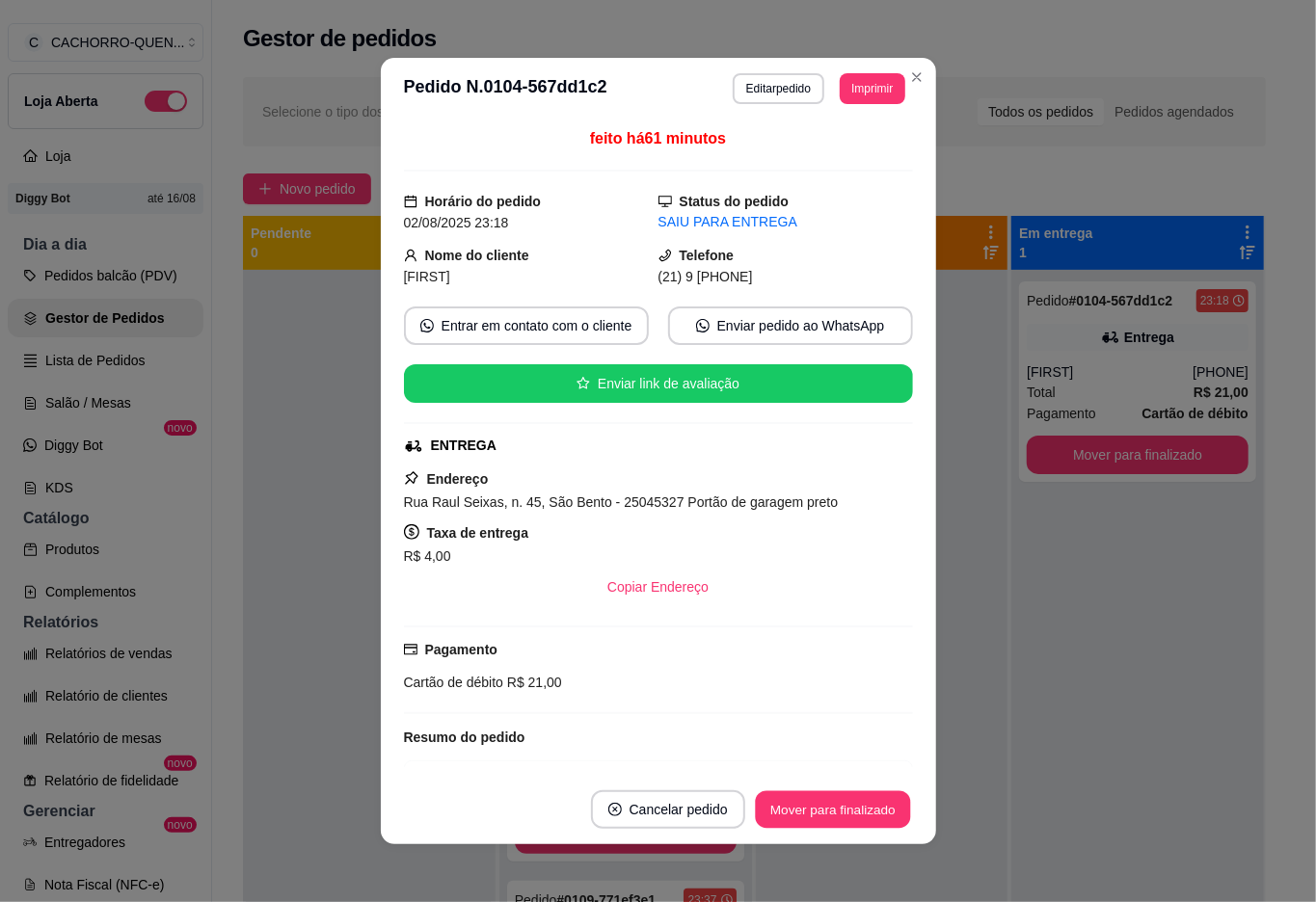 click on "Mover para finalizado" at bounding box center (832, 809) 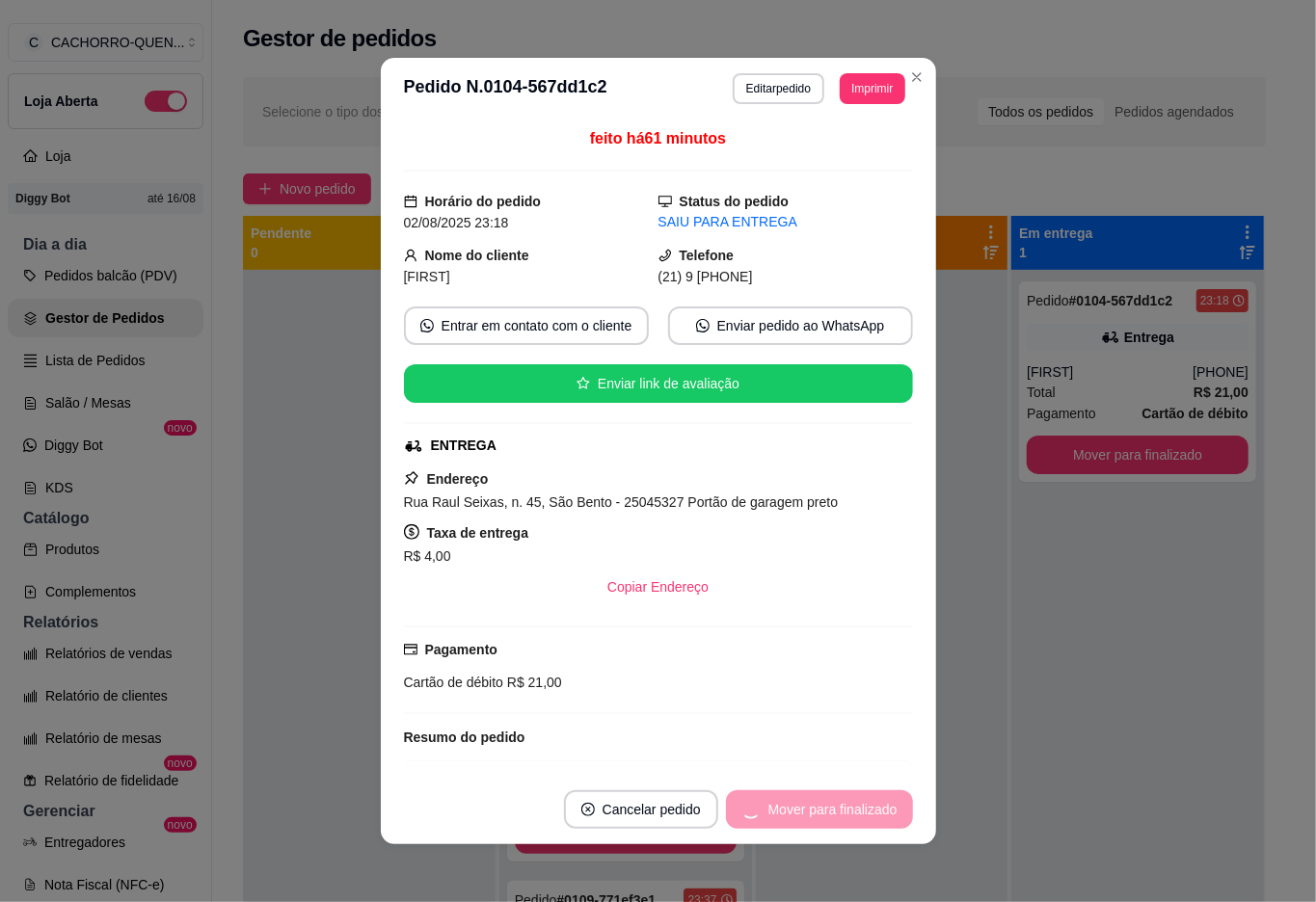 click on "Cancelar pedido Mover para finalizado" at bounding box center [658, 809] 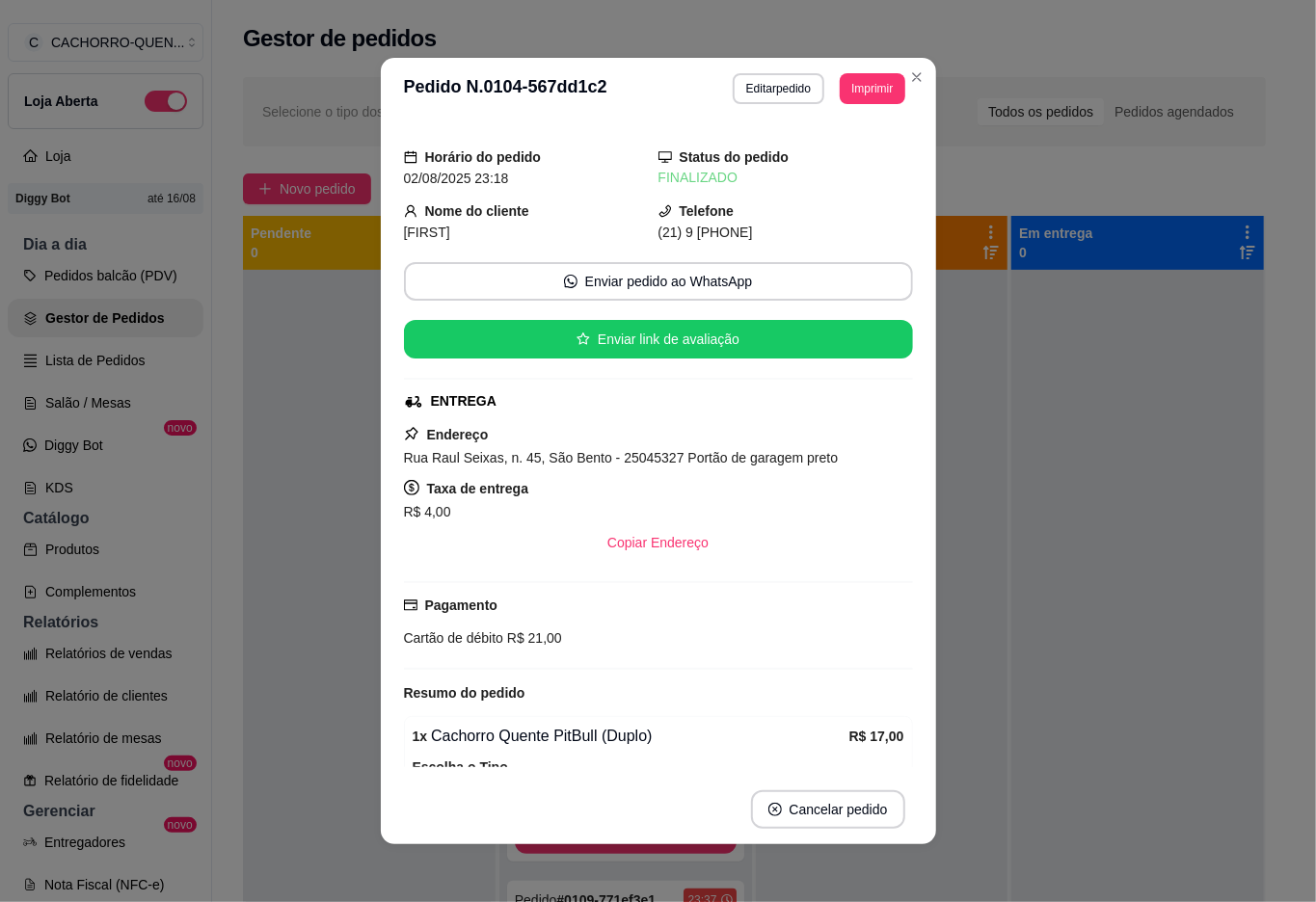 click at bounding box center (1138, 721) 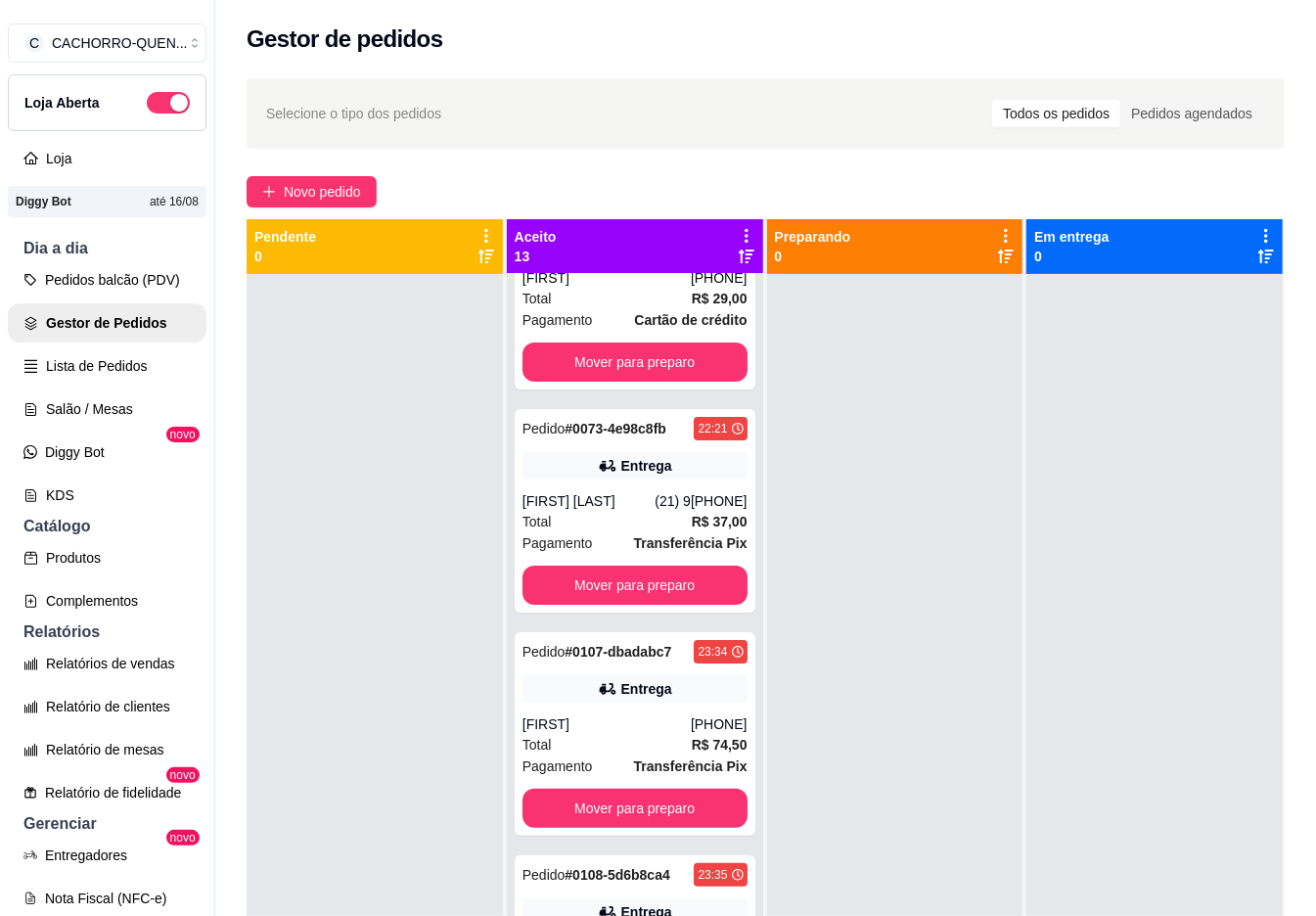 scroll, scrollTop: 0, scrollLeft: 0, axis: both 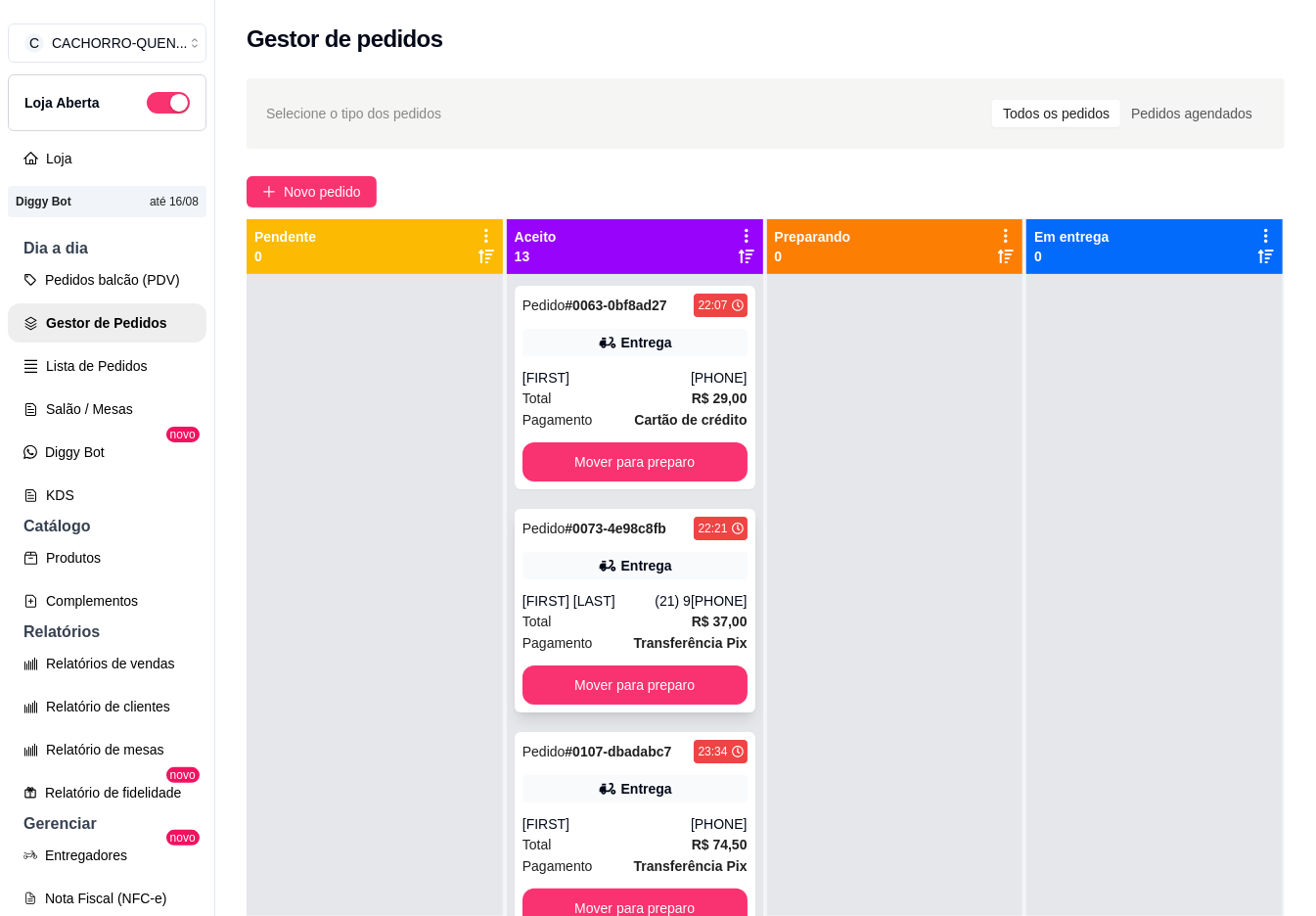 click on "[FIRST] [LAST]" at bounding box center (589, 601) 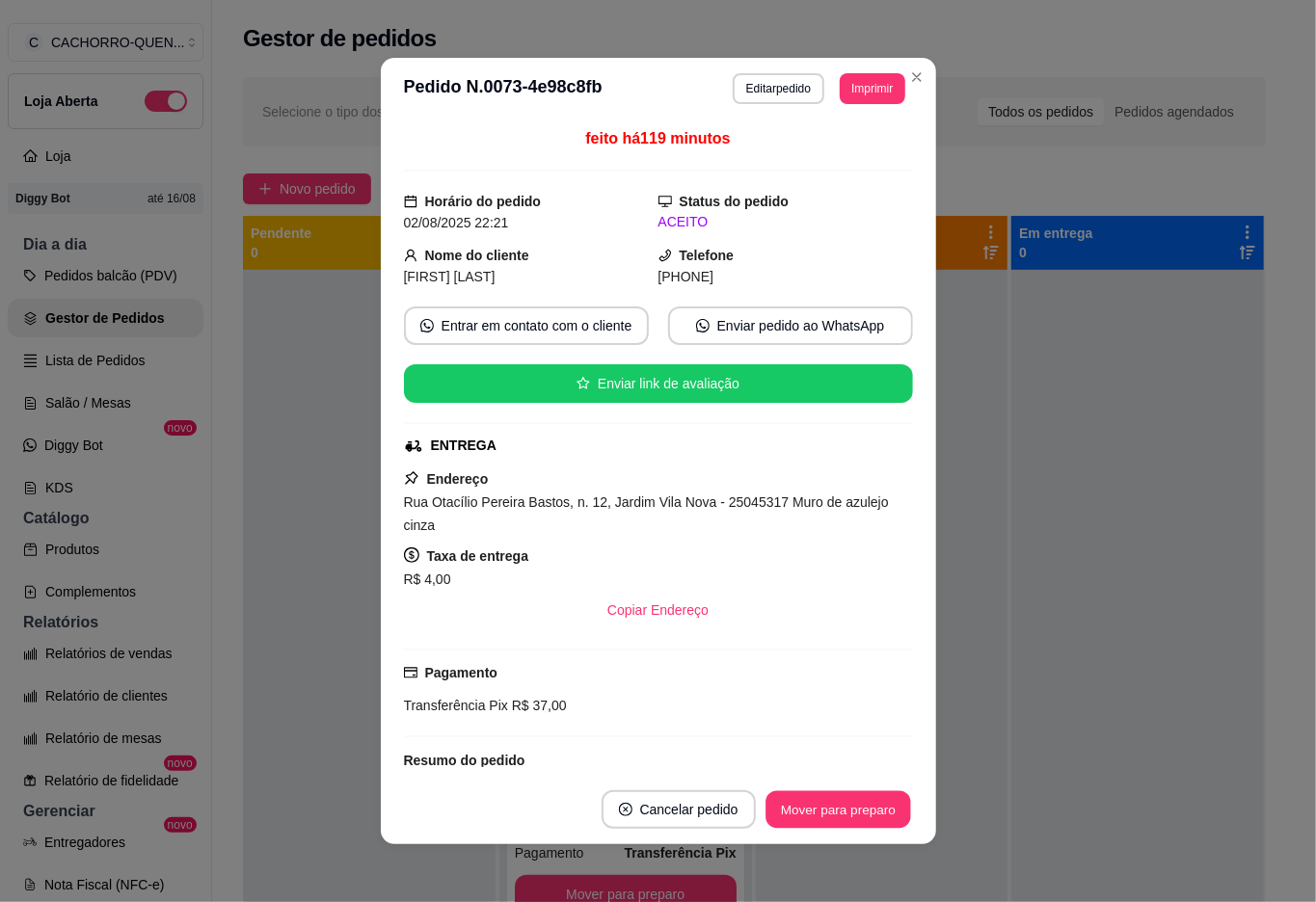 click on "Mover para preparo" at bounding box center [838, 809] 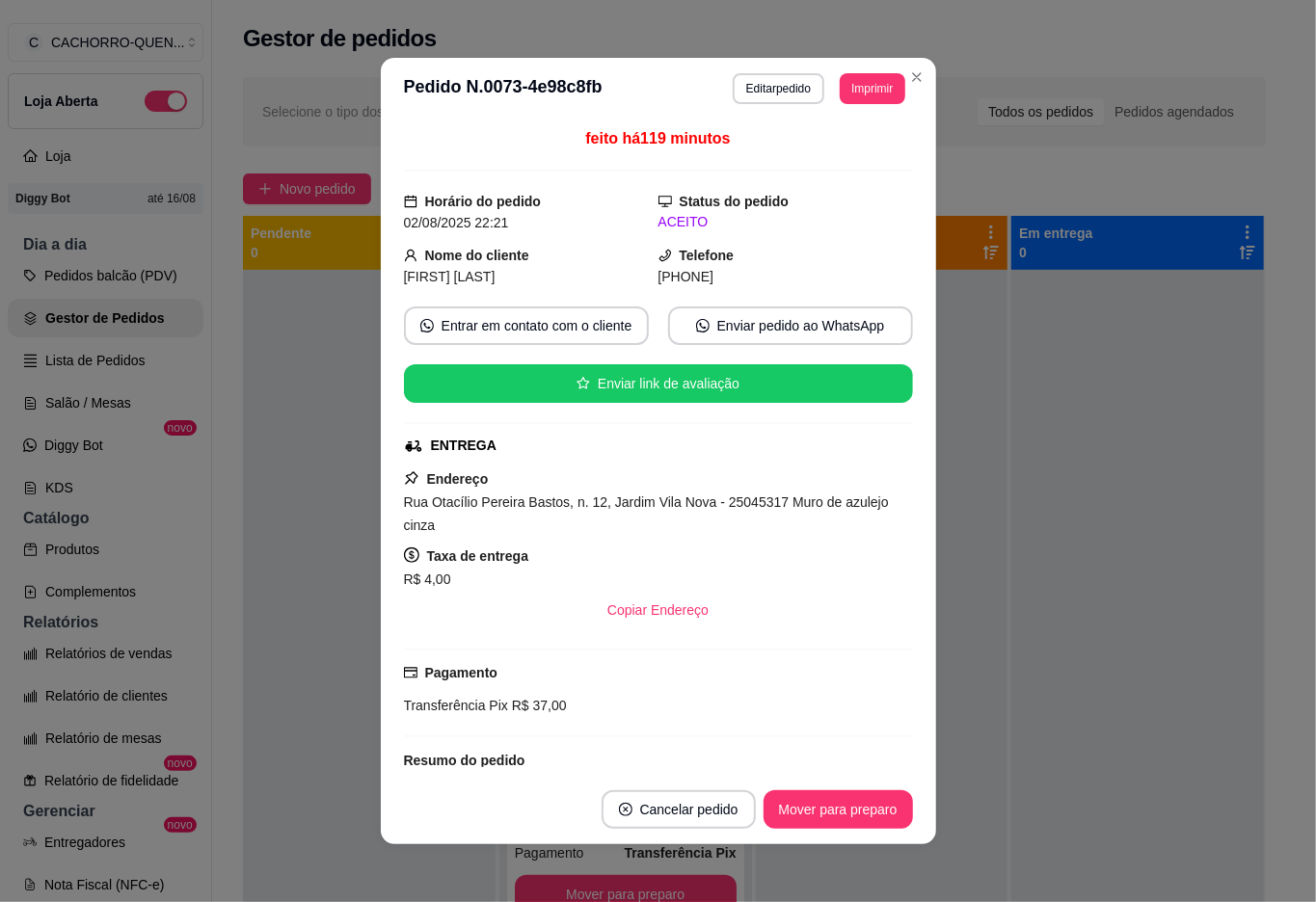 click on "Mover para preparo" at bounding box center (838, 809) 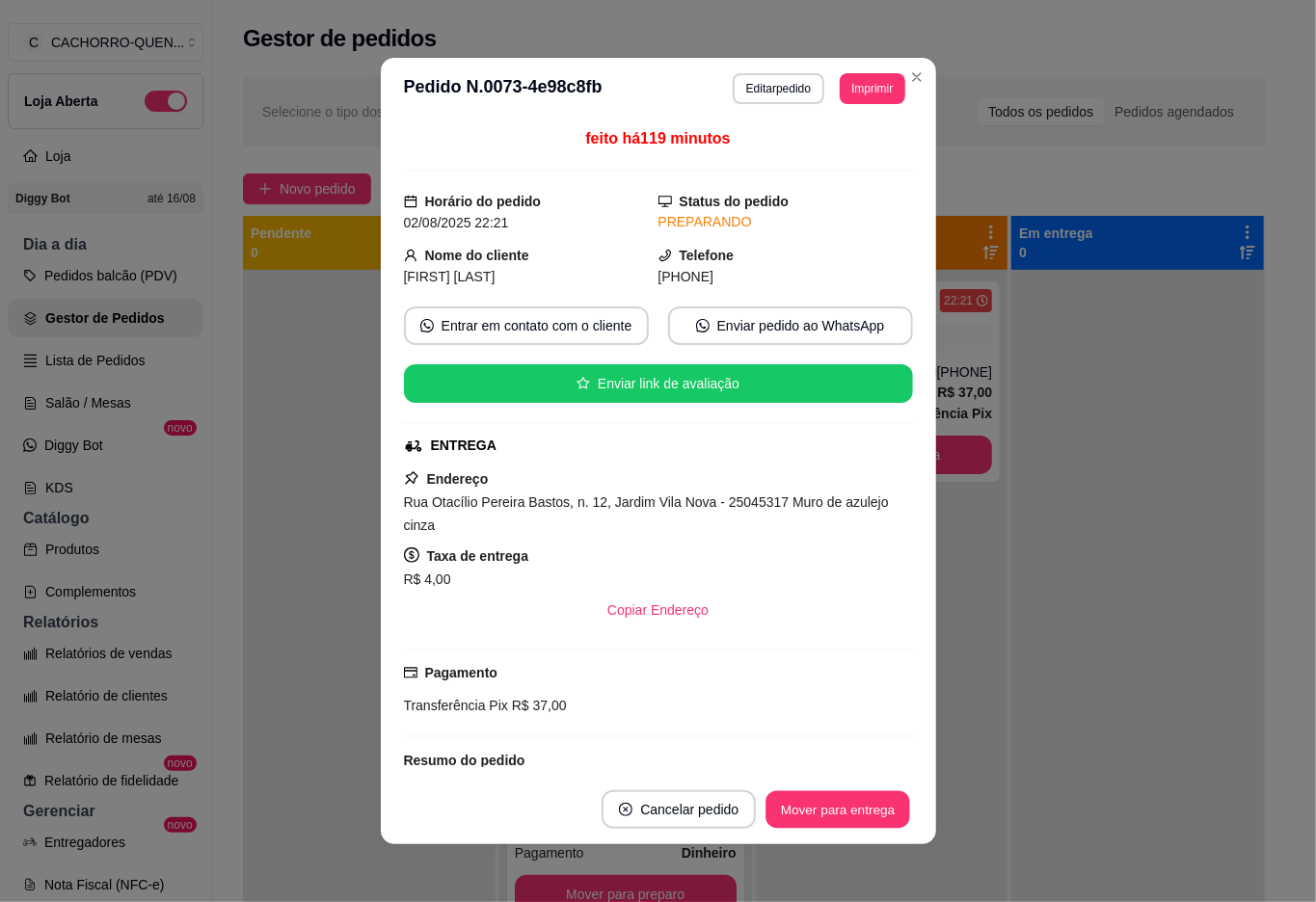 click on "Mover para entrega" at bounding box center [839, 809] 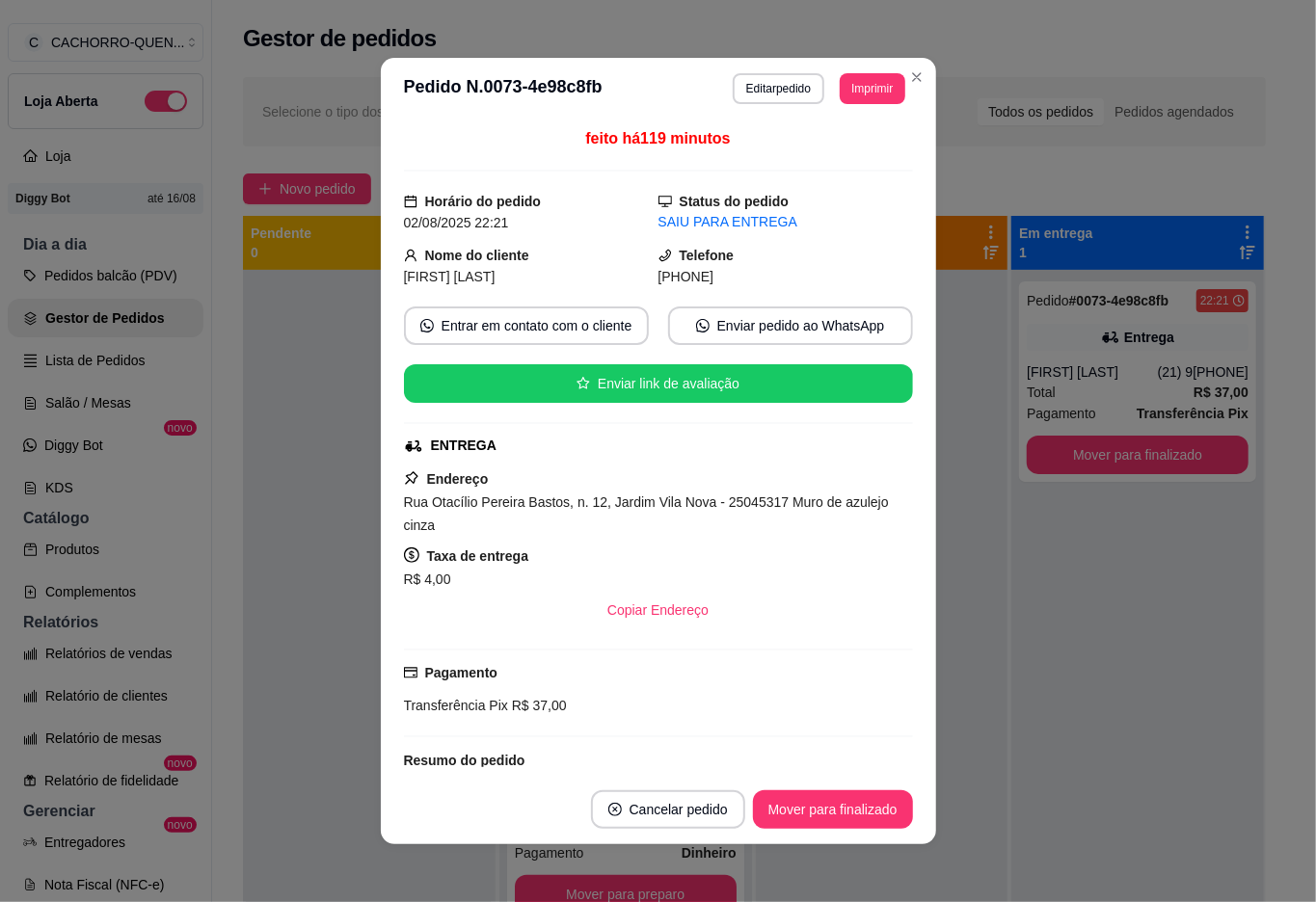 click on "Mover para finalizado" at bounding box center [833, 809] 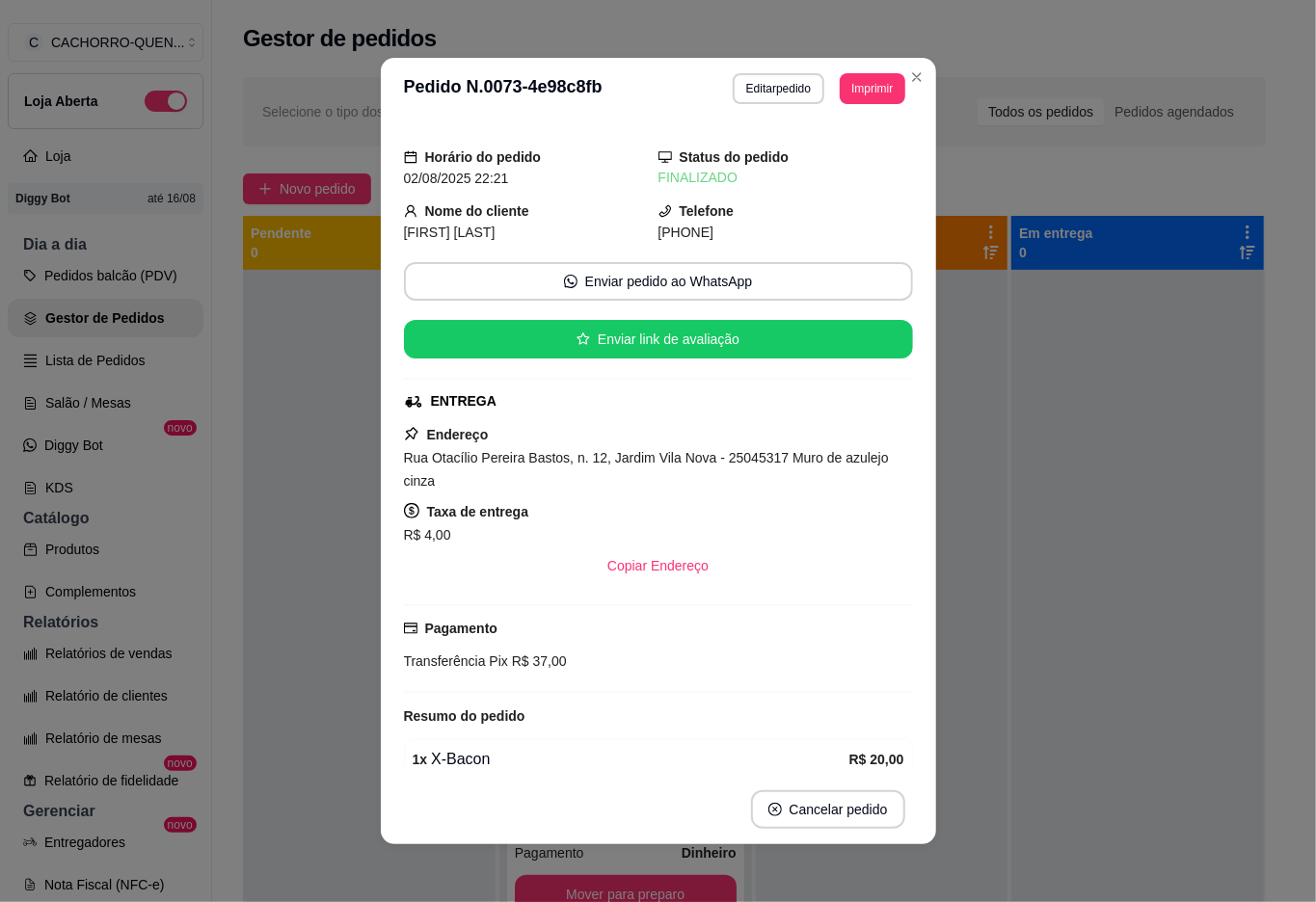 click at bounding box center [1138, 721] 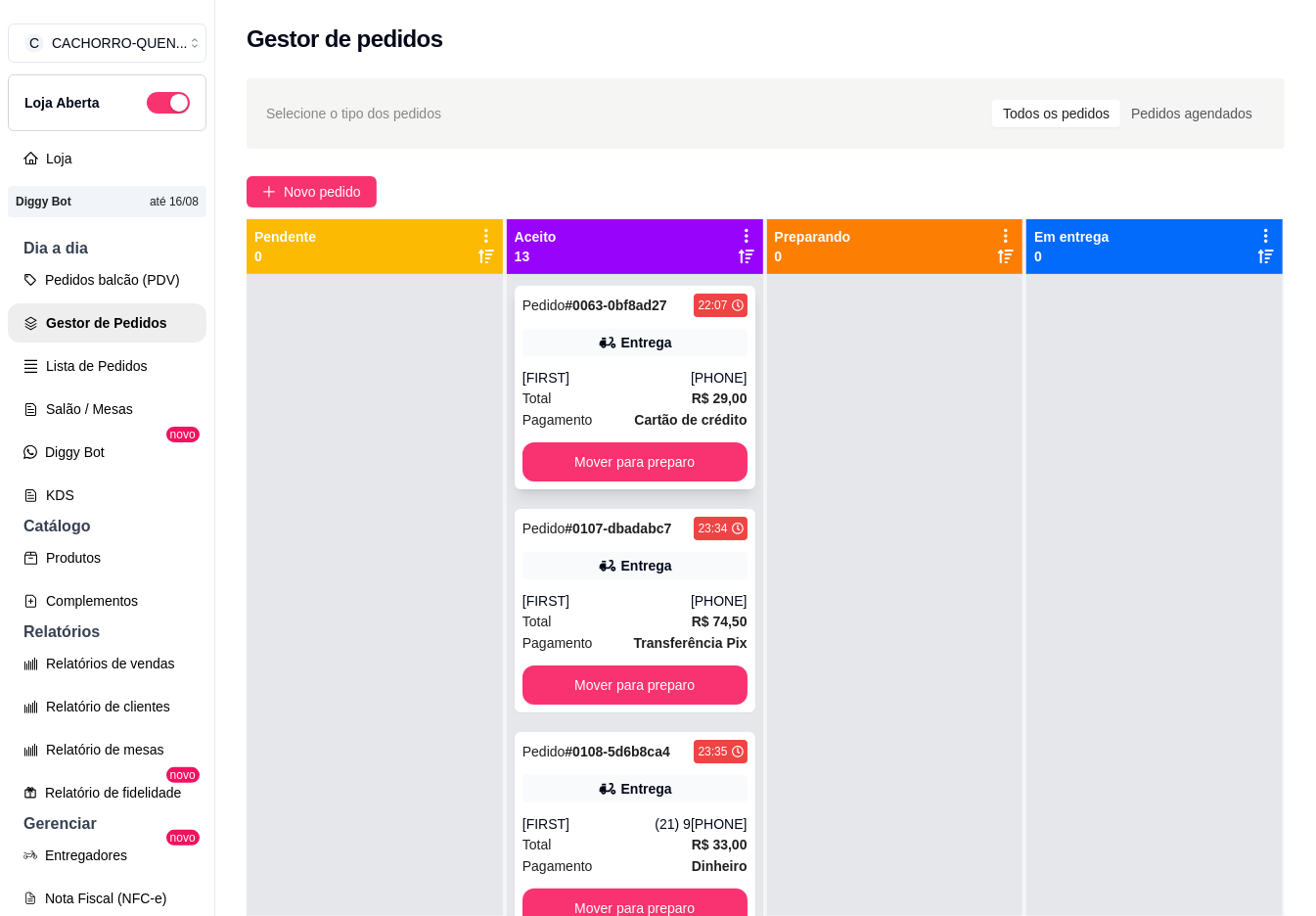 click on "[PHONE]" at bounding box center (719, 378) 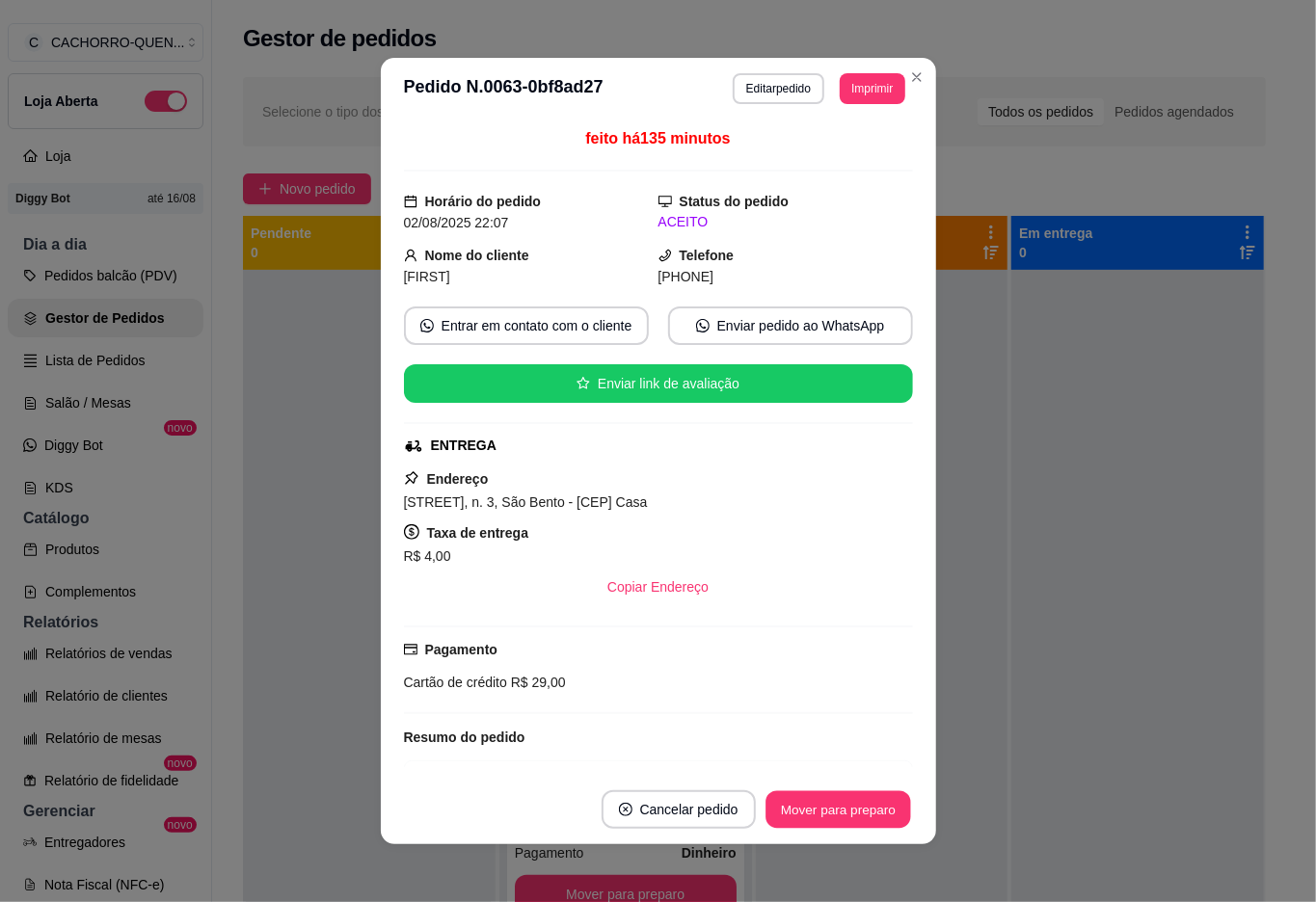 click on "Mover para preparo" at bounding box center (838, 809) 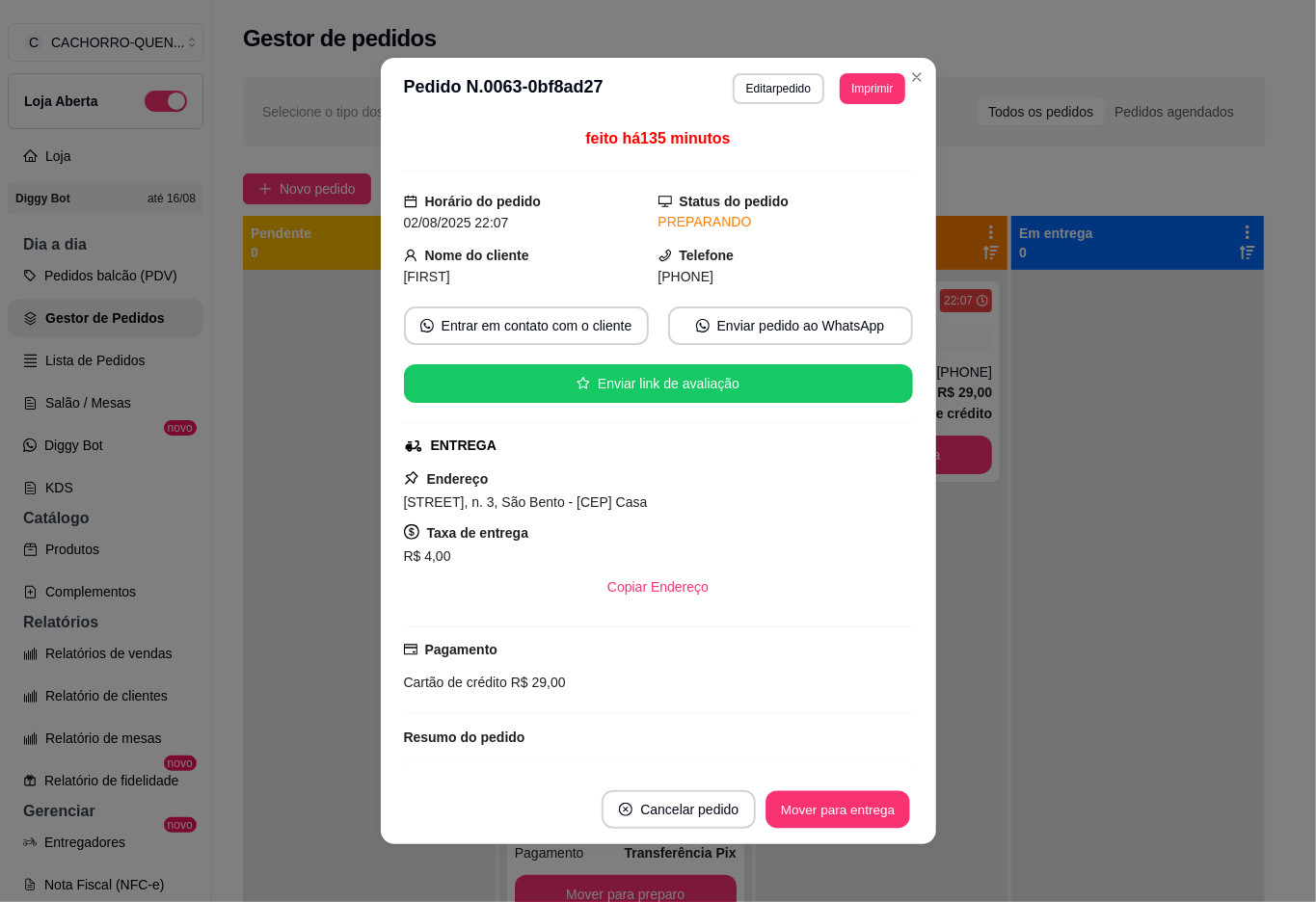 click on "Mover para entrega" at bounding box center [839, 809] 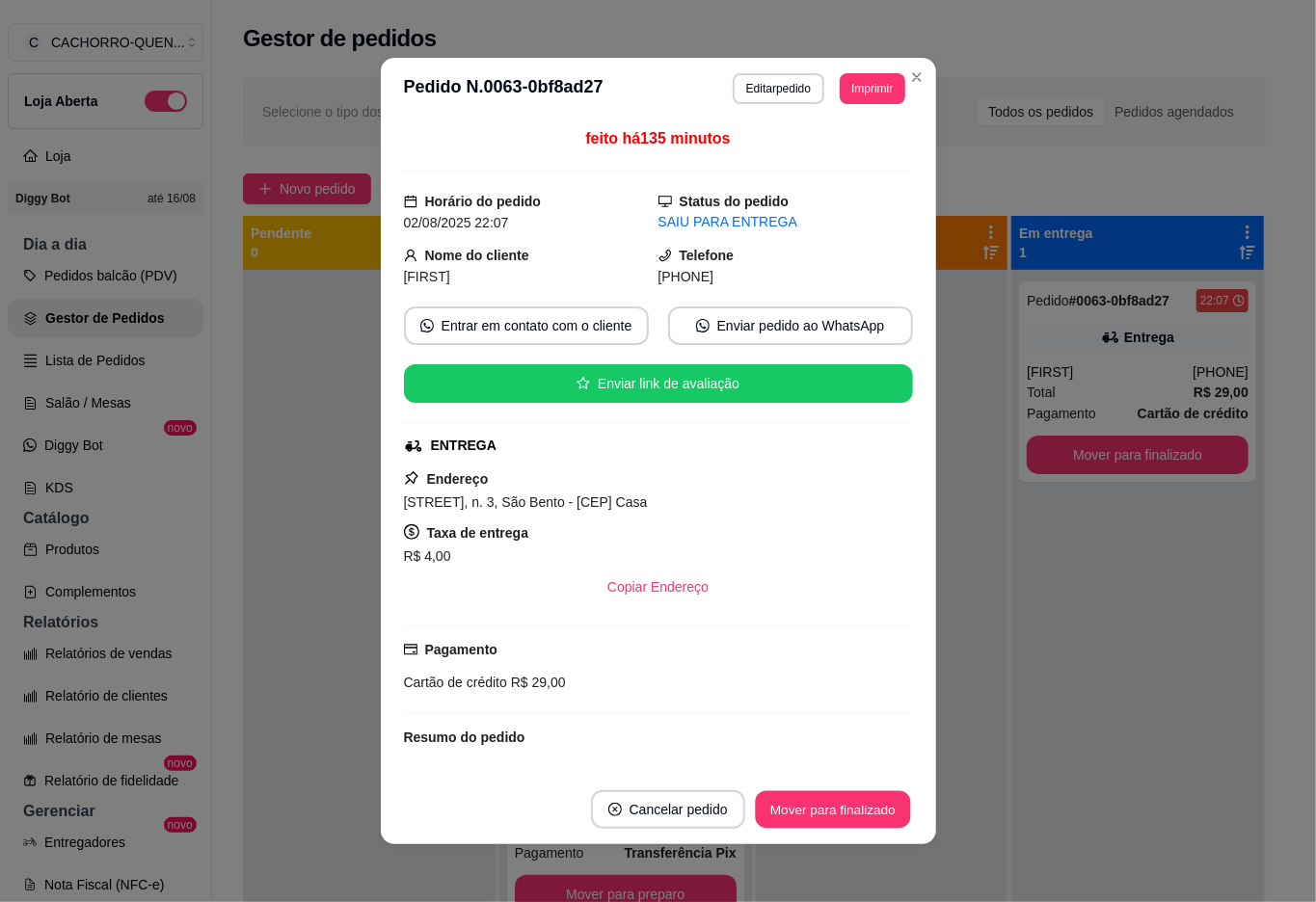 click on "Mover para finalizado" at bounding box center (832, 809) 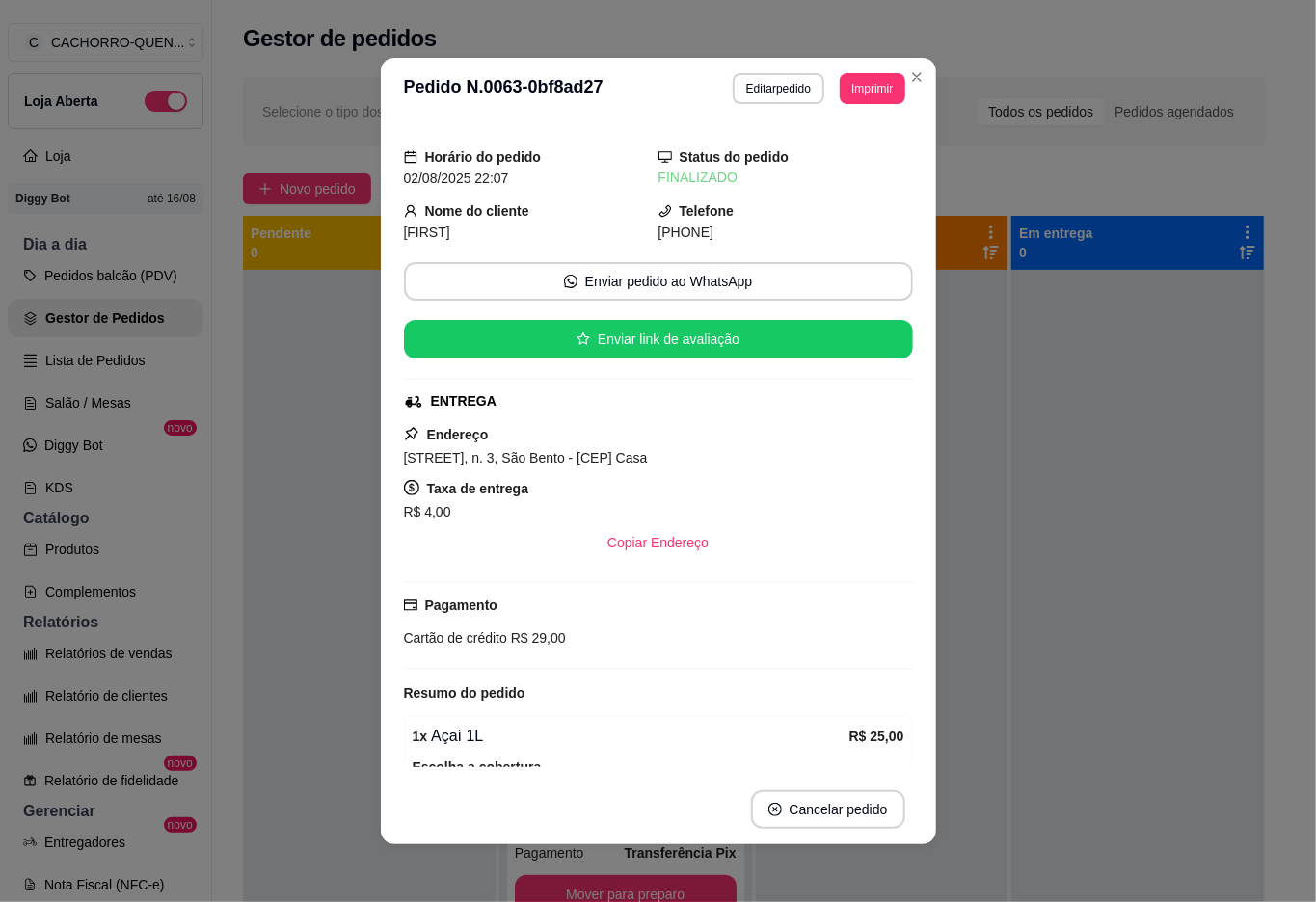 click at bounding box center [1138, 721] 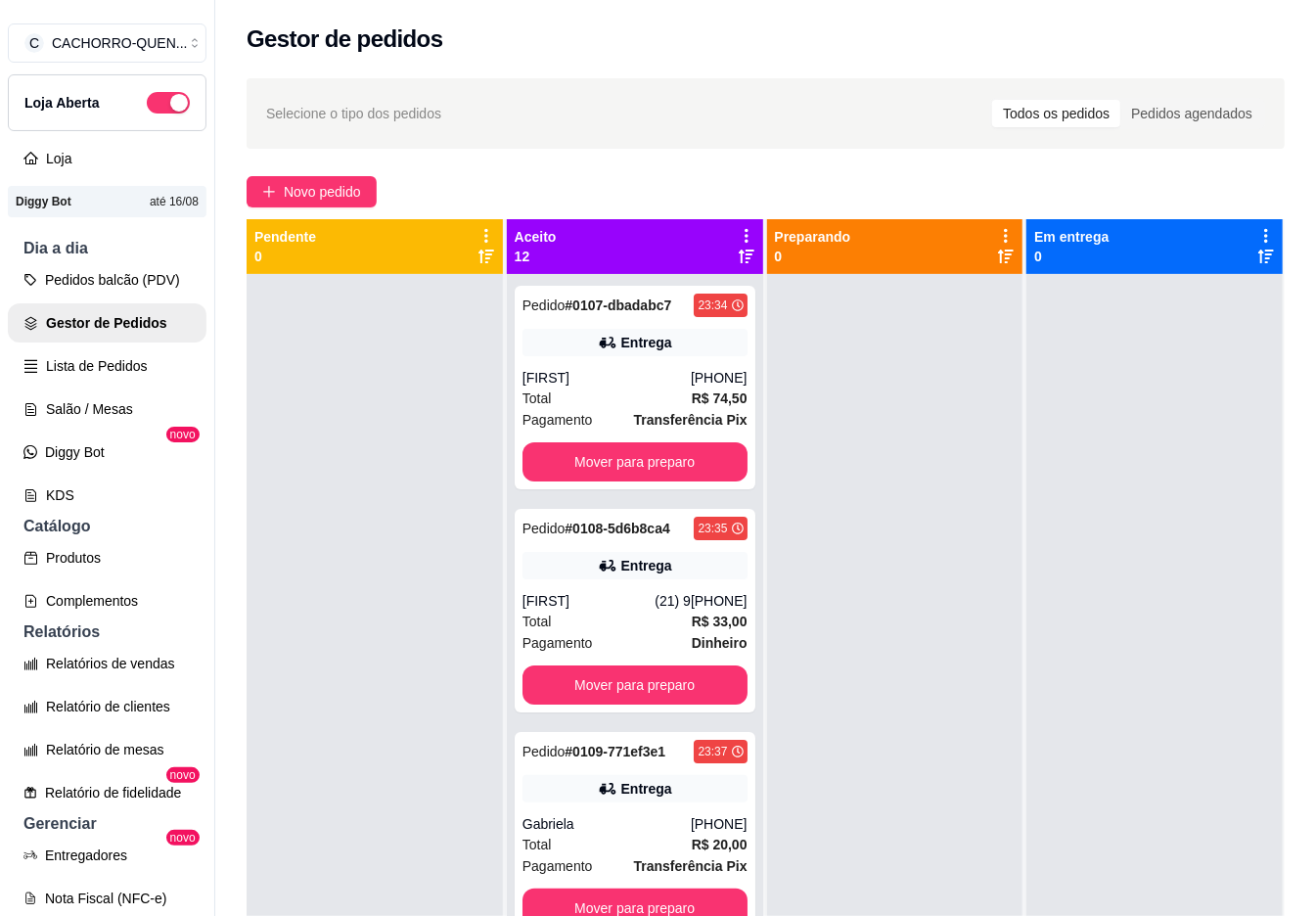 click on "Mover para preparo" at bounding box center [635, 462] 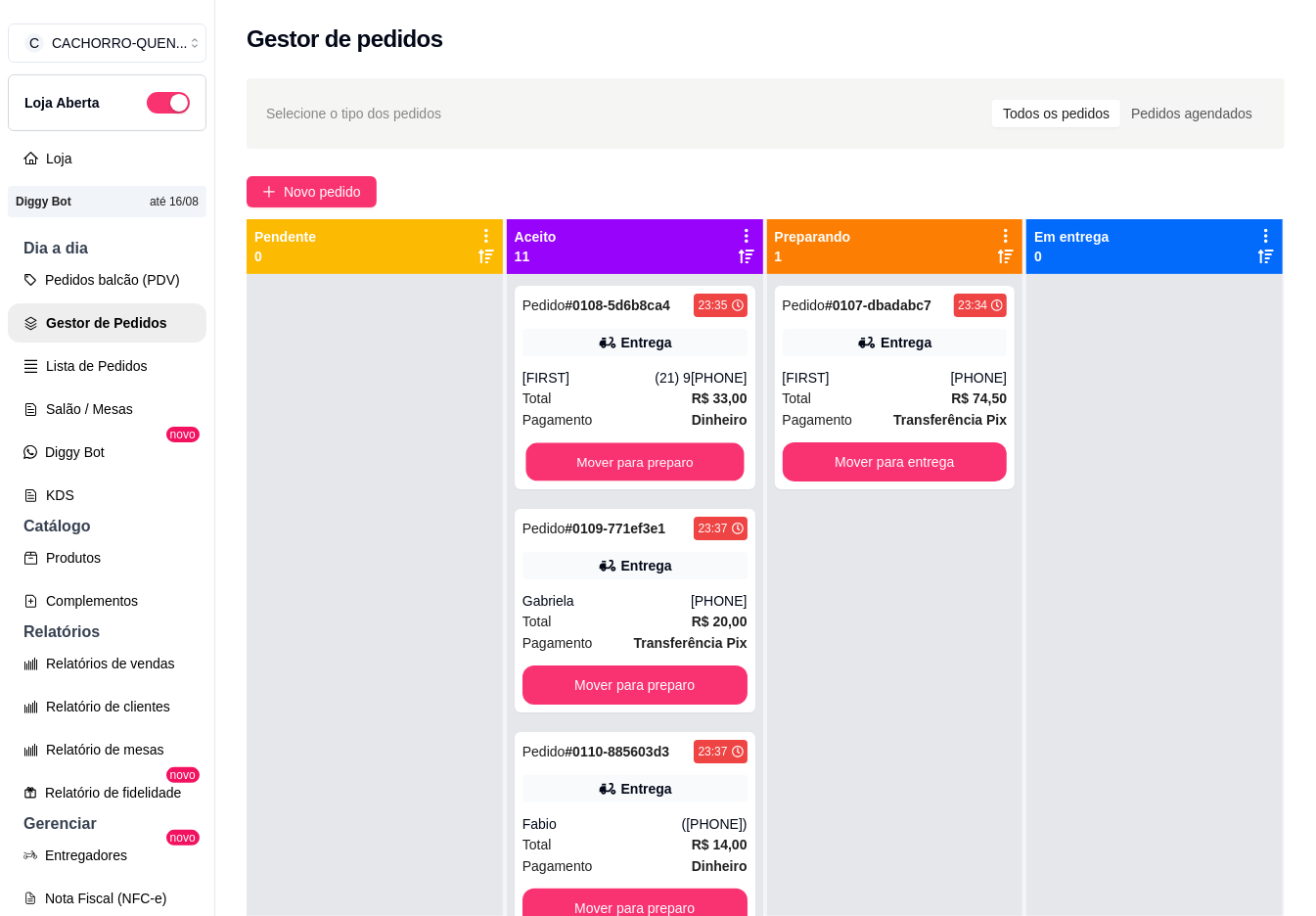 click on "Mover para preparo" at bounding box center [634, 462] 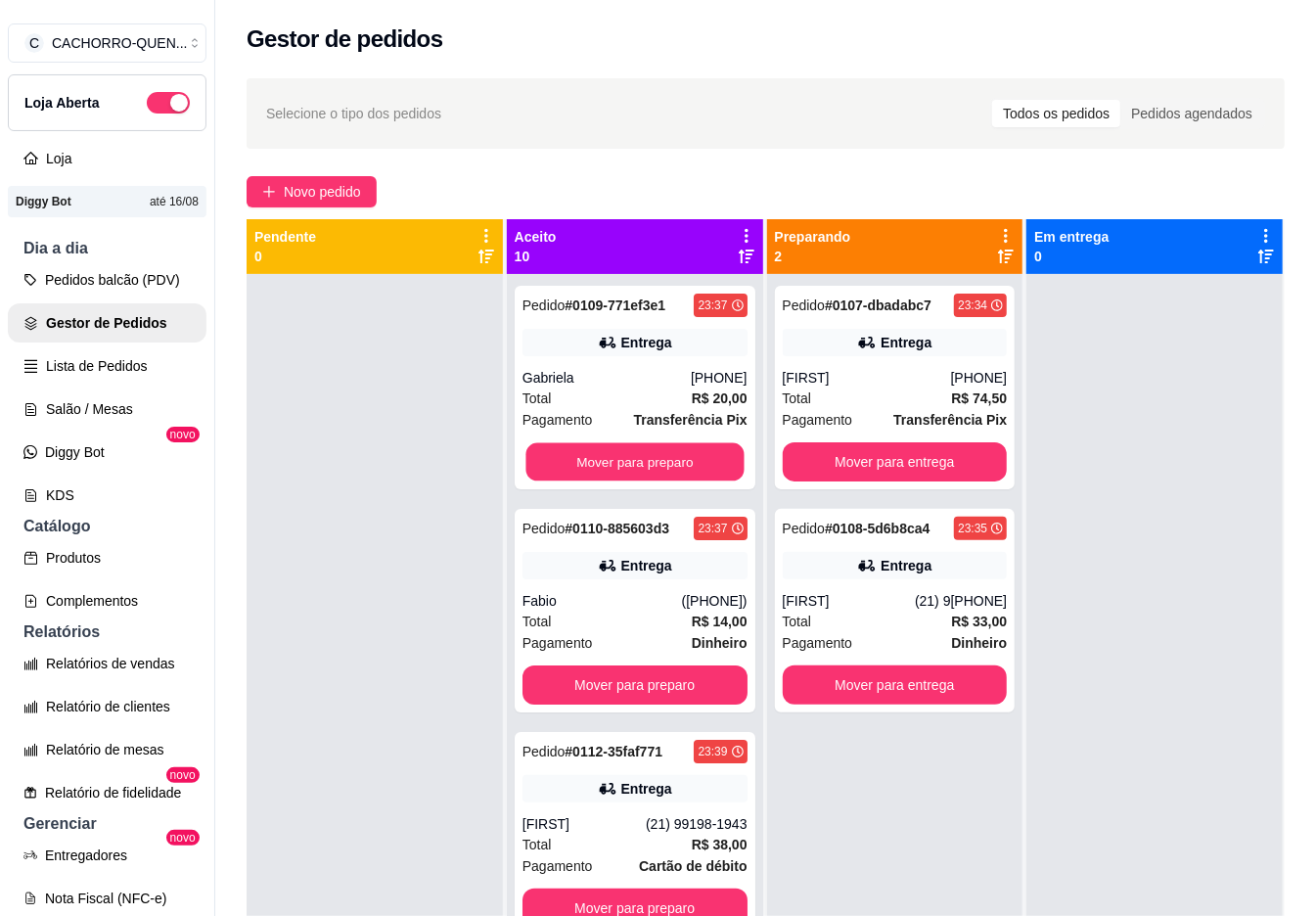click on "Mover para preparo" at bounding box center (634, 462) 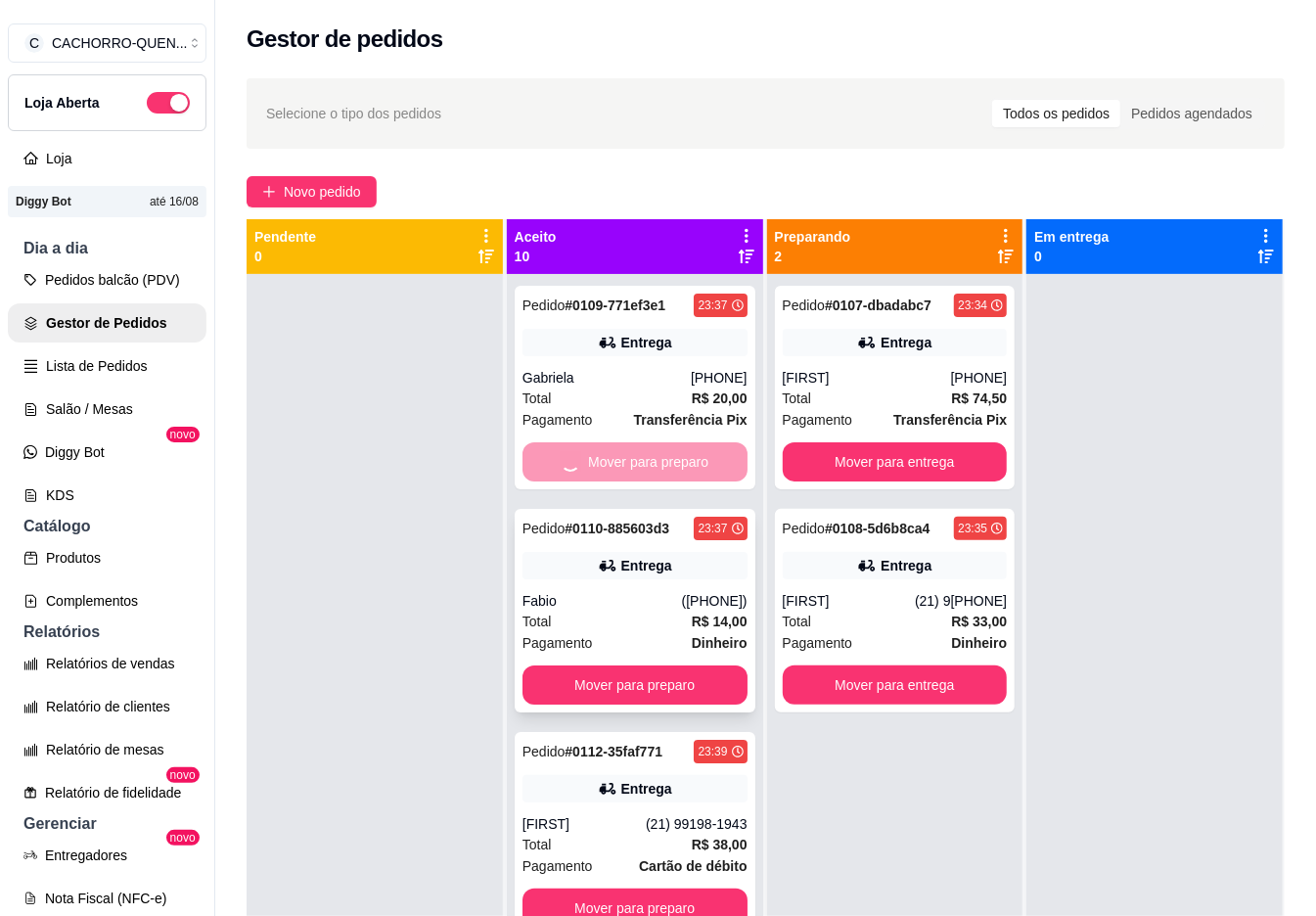 click on "Mover para preparo" at bounding box center [635, 685] 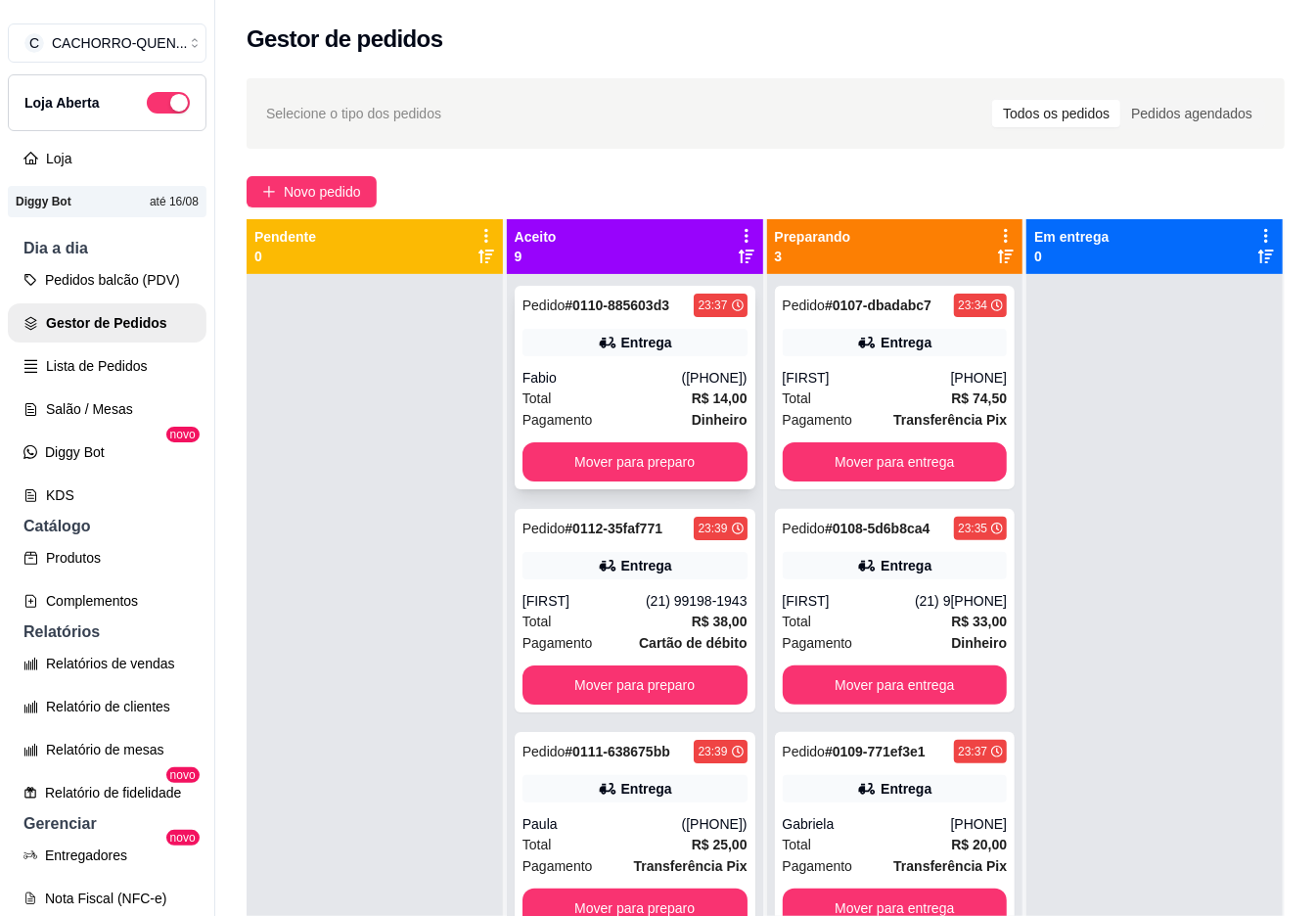 click on "Mover para preparo" at bounding box center [635, 462] 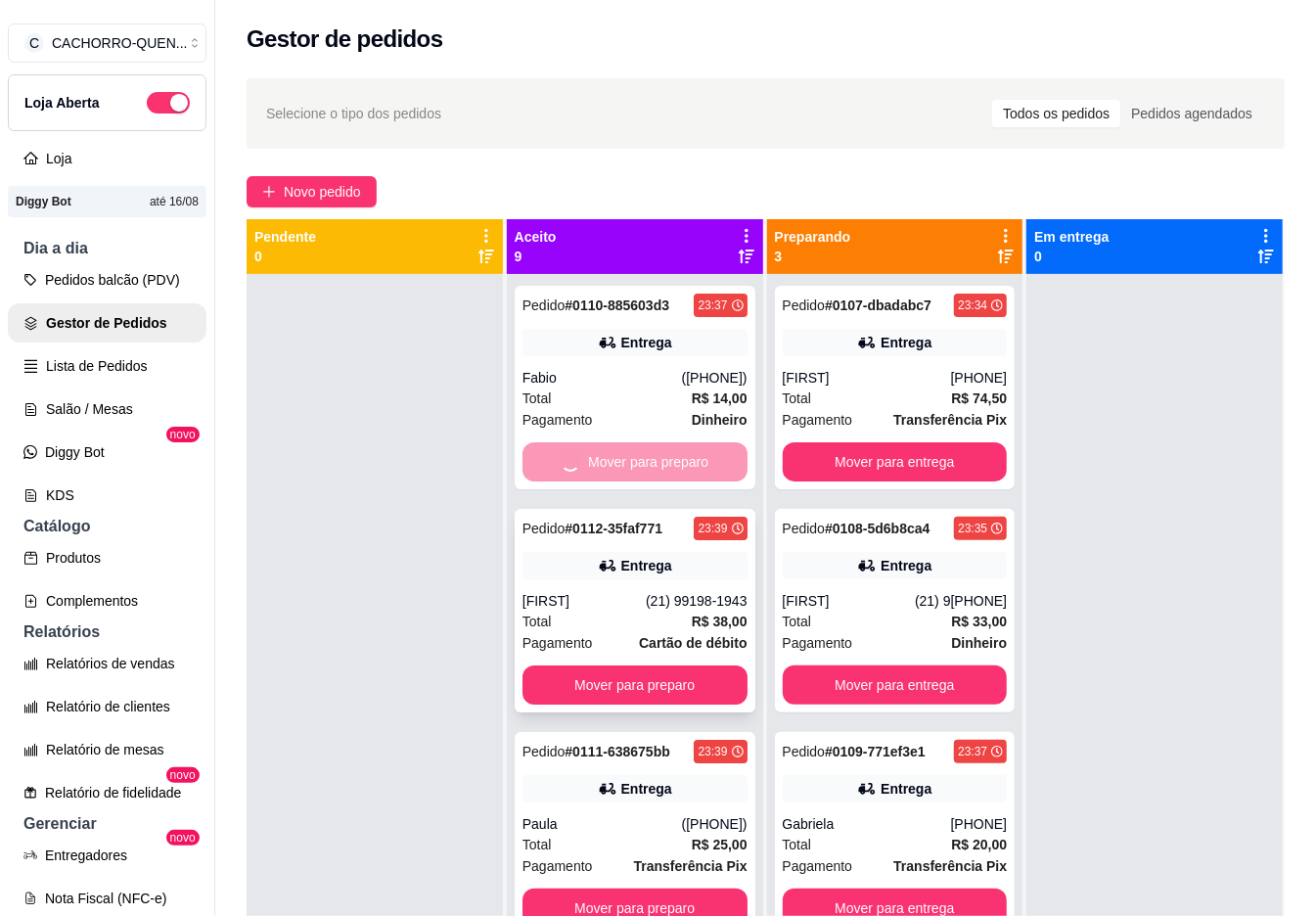 click on "Mover para preparo" at bounding box center (635, 685) 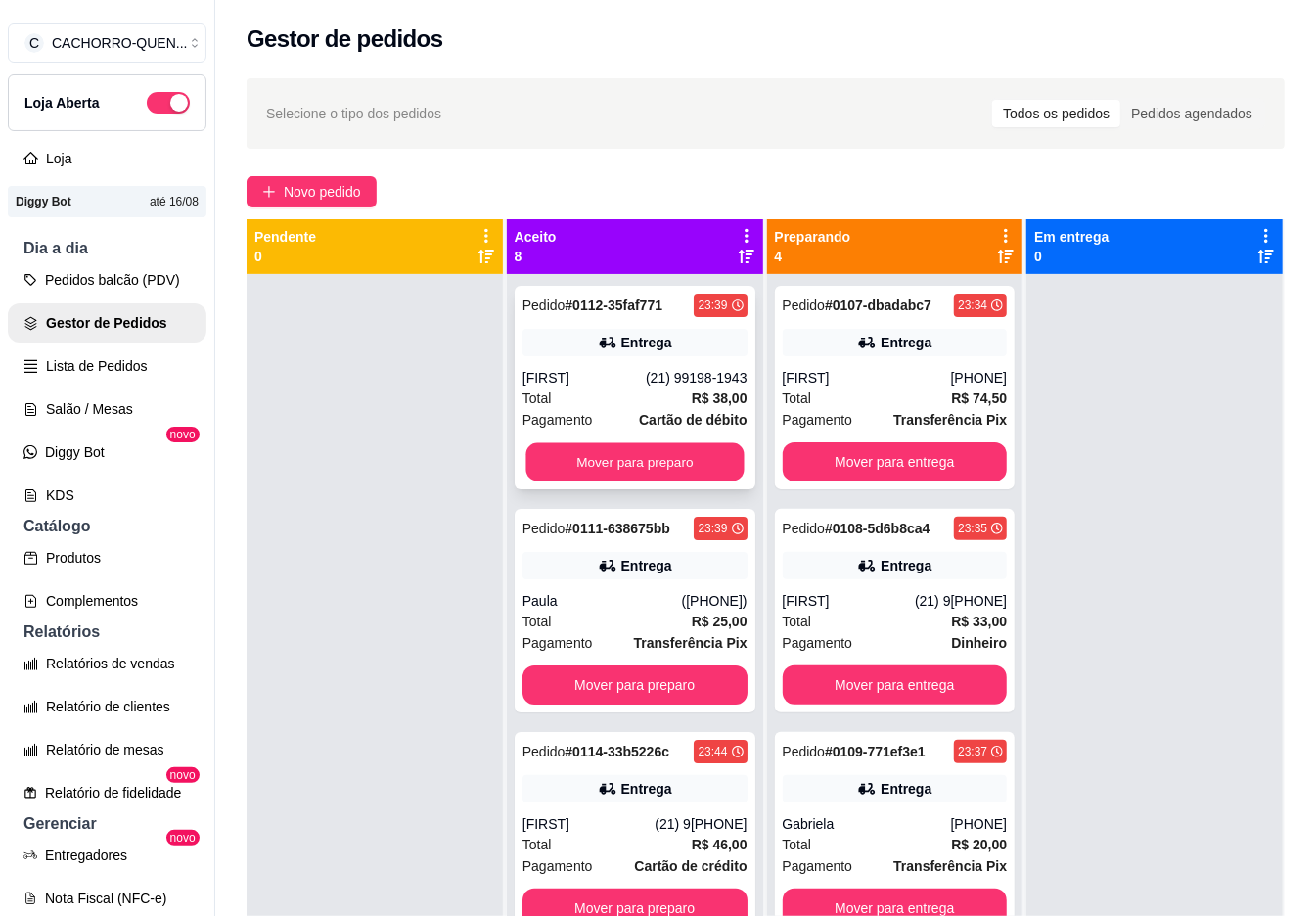 click on "Mover para preparo" at bounding box center [634, 462] 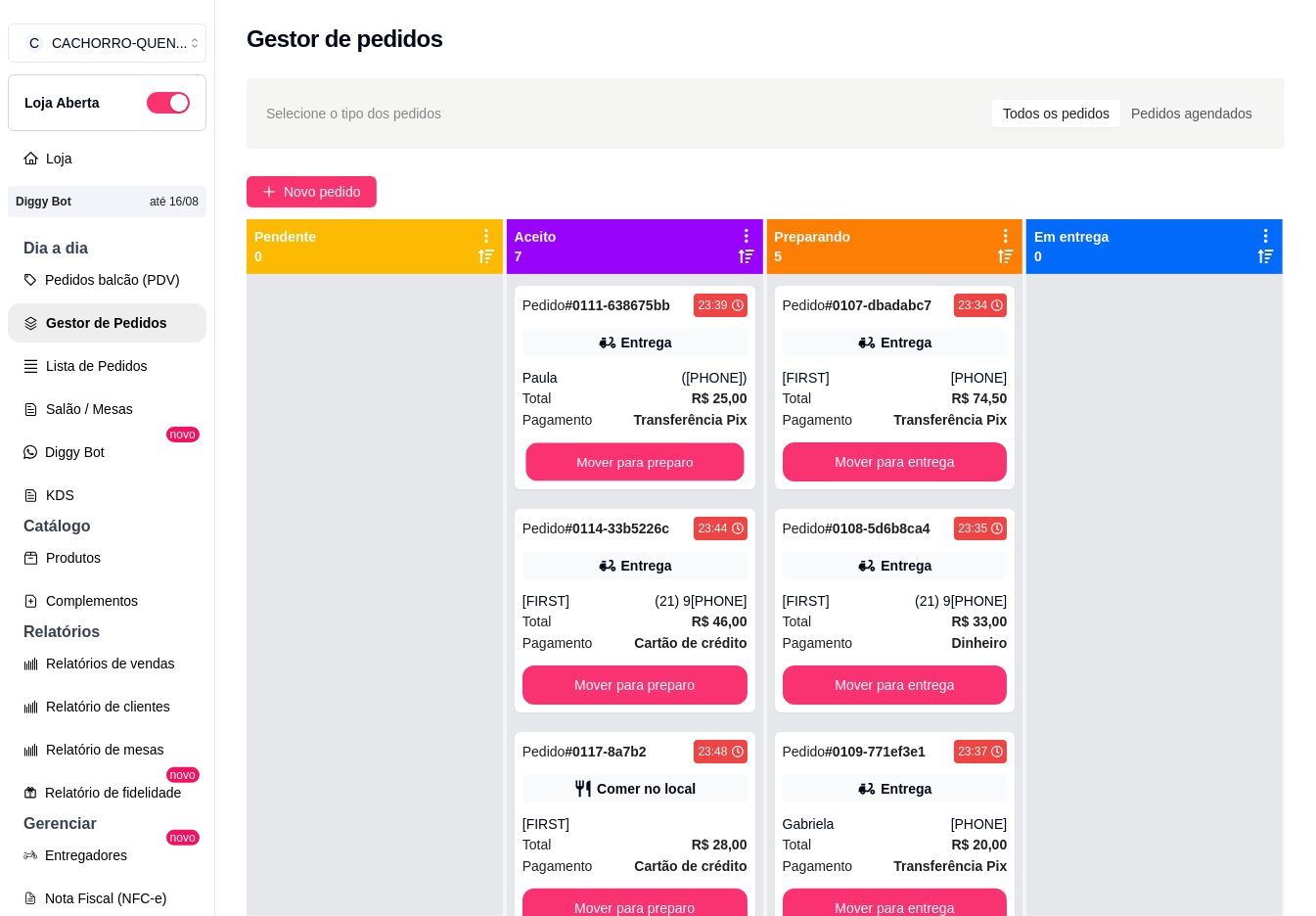 click on "Mover para preparo" at bounding box center [634, 462] 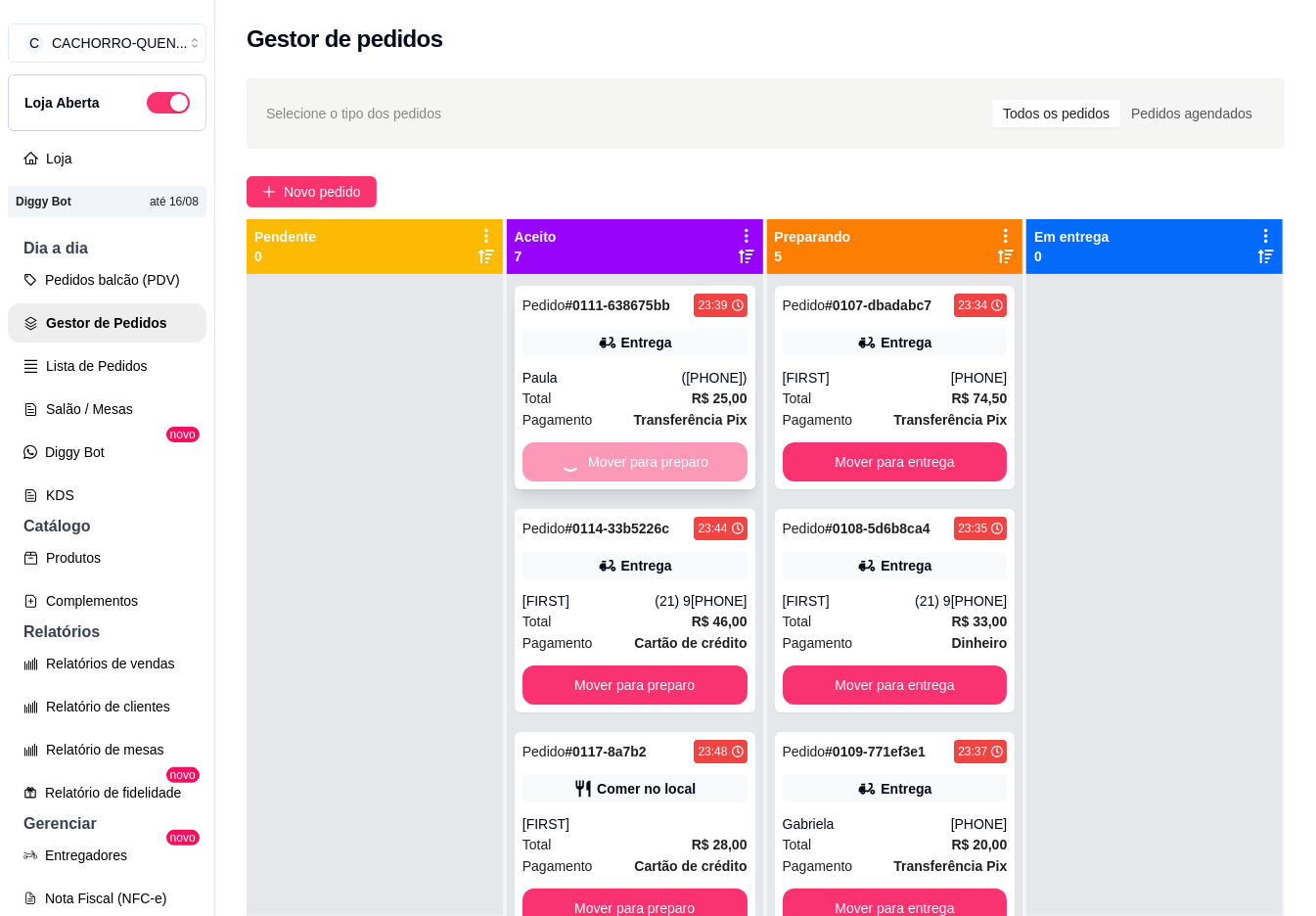 click on "Mover para preparo" at bounding box center (635, 462) 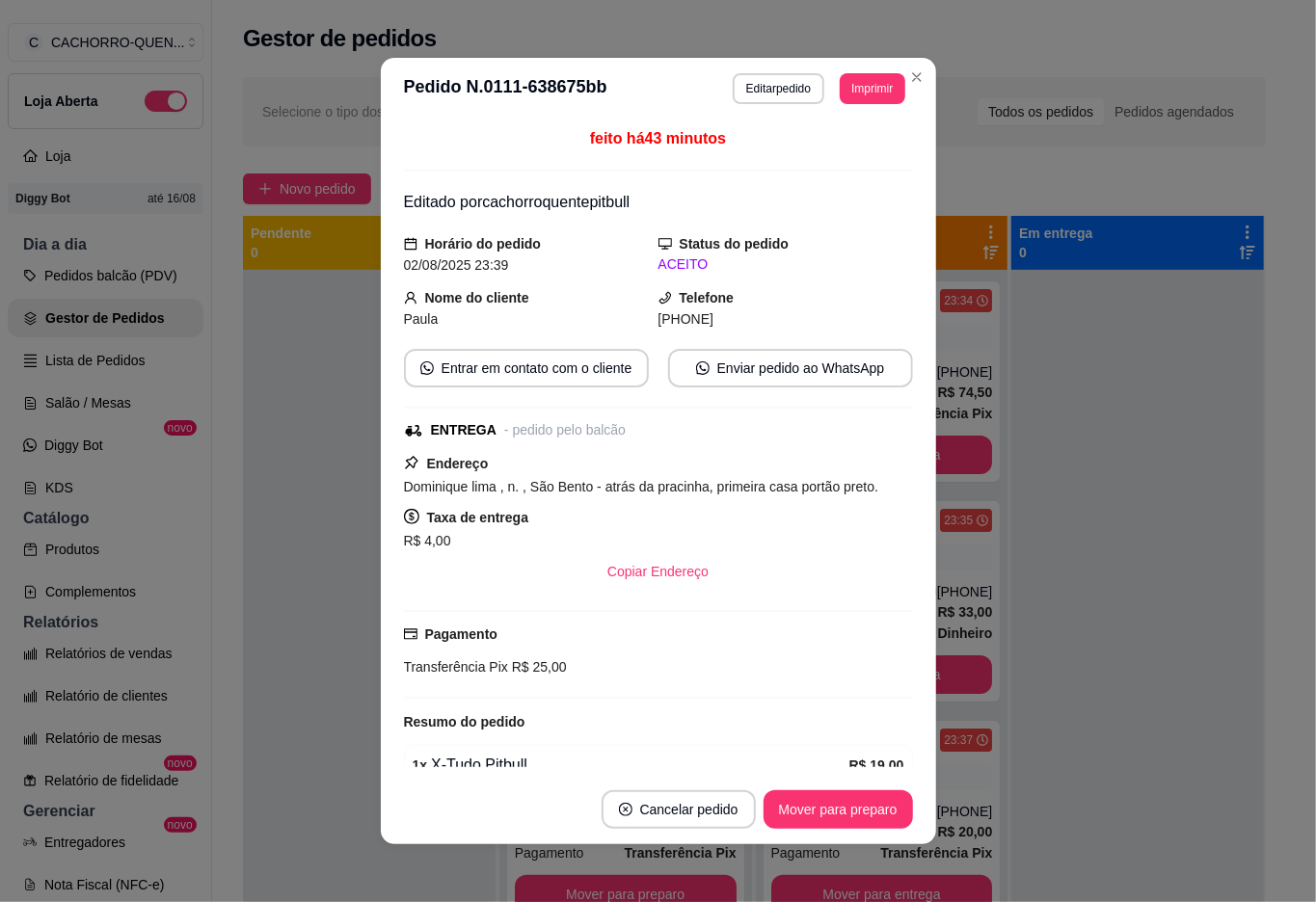 click at bounding box center (369, 721) 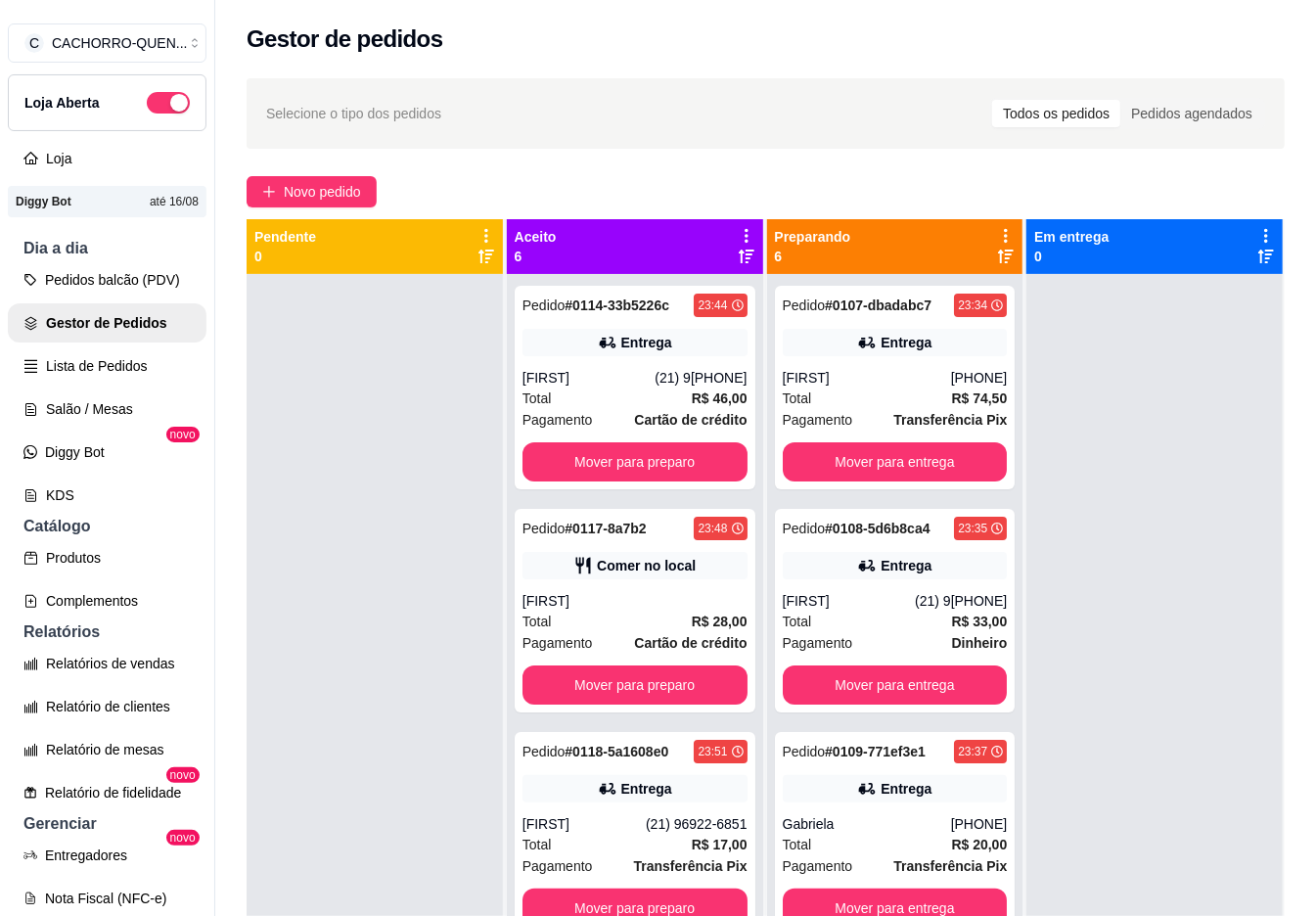 click on "Mover para preparo" at bounding box center (635, 462) 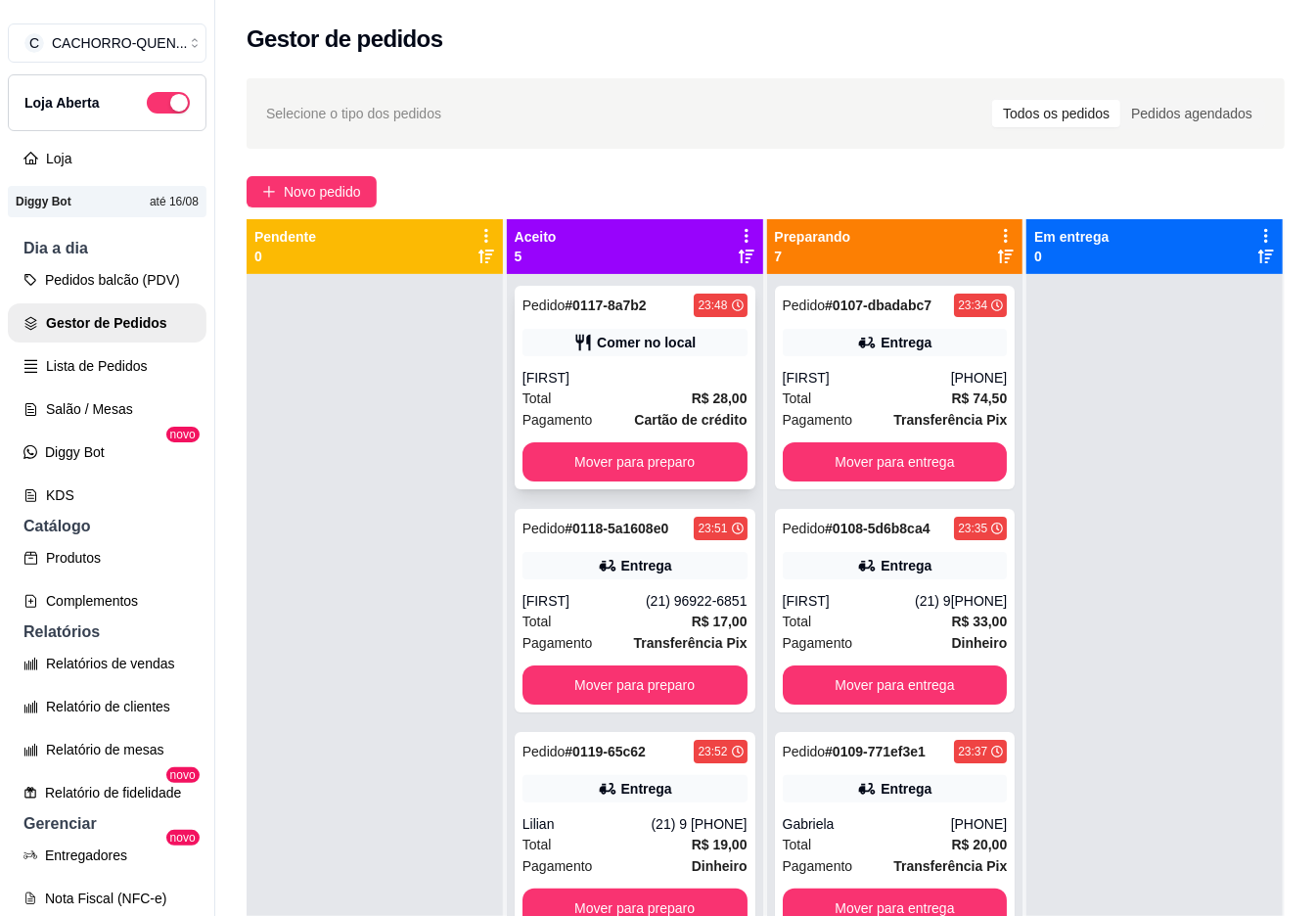 click on "[FIRST]" at bounding box center [635, 378] 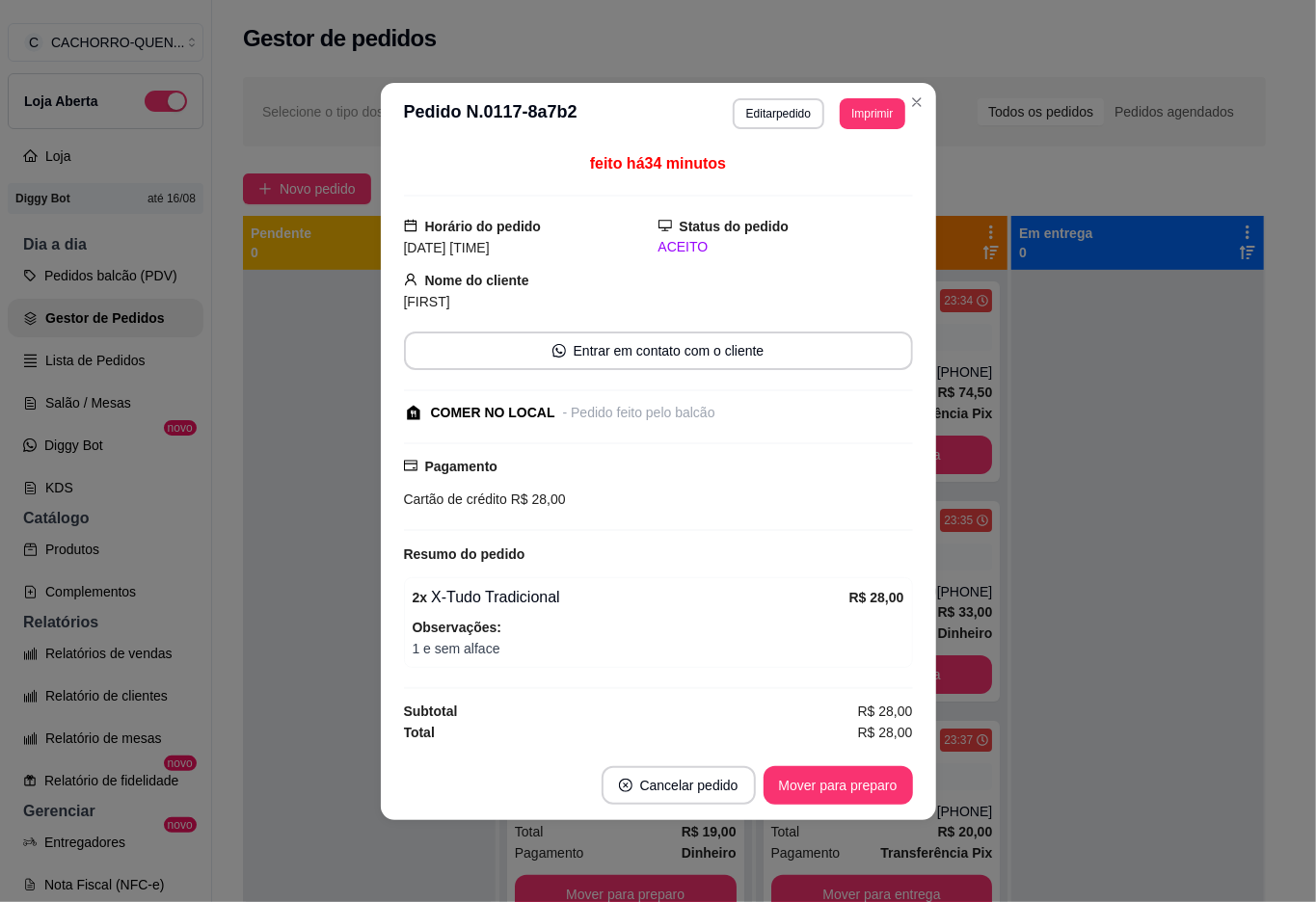click on "Mover para preparo" at bounding box center (838, 785) 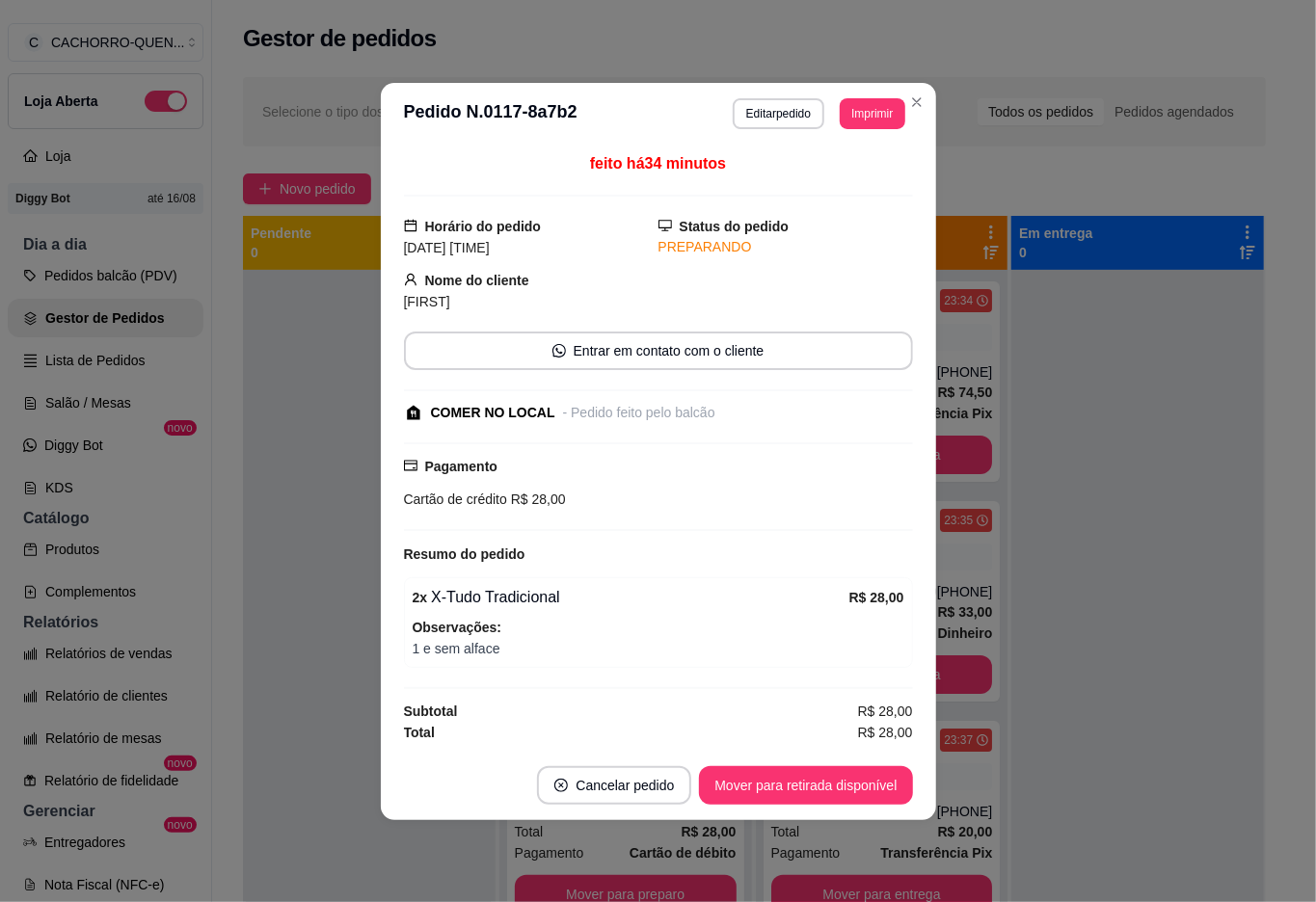 click on "Mover para retirada disponível" at bounding box center [805, 785] 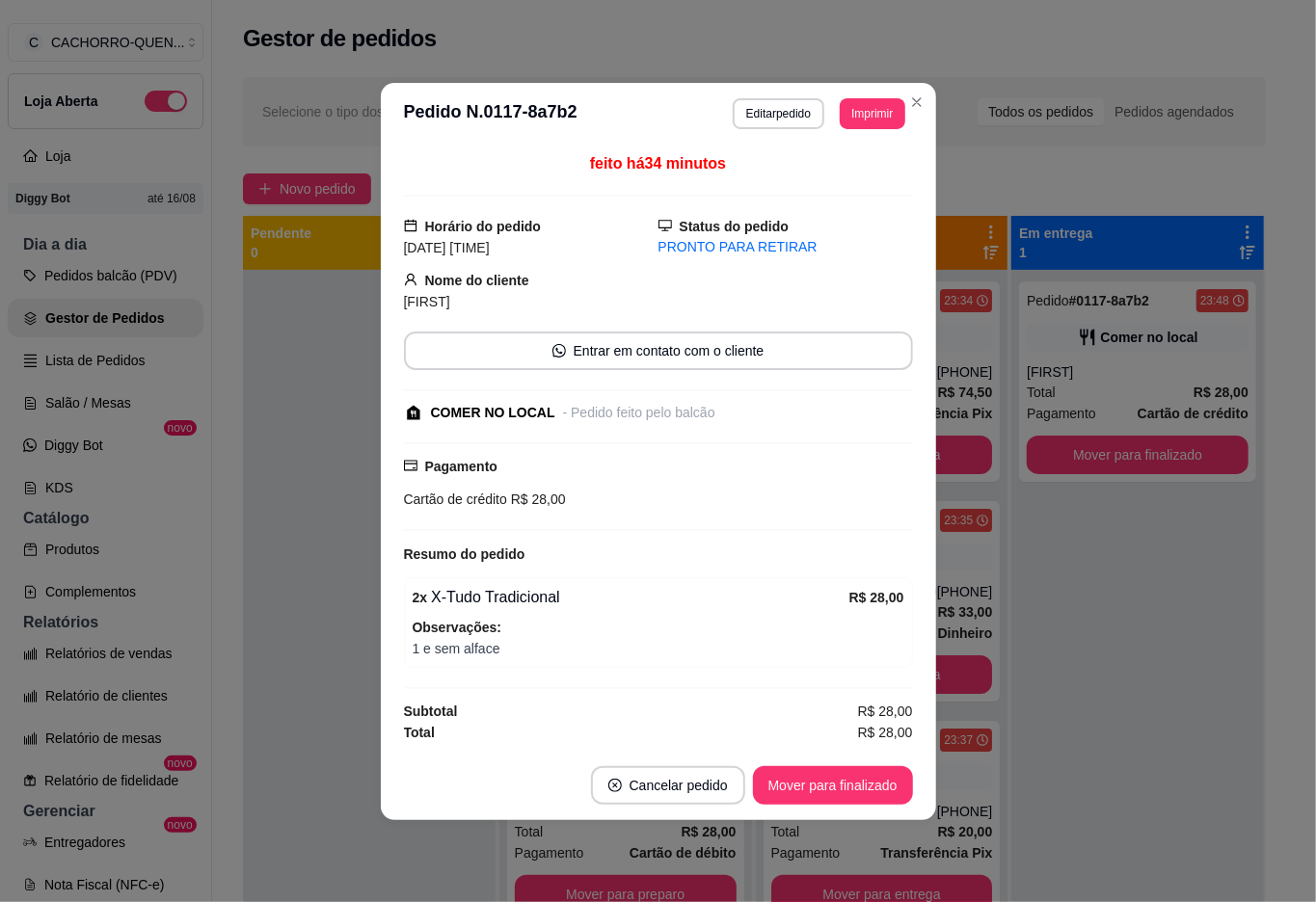click on "Mover para finalizado" at bounding box center (833, 785) 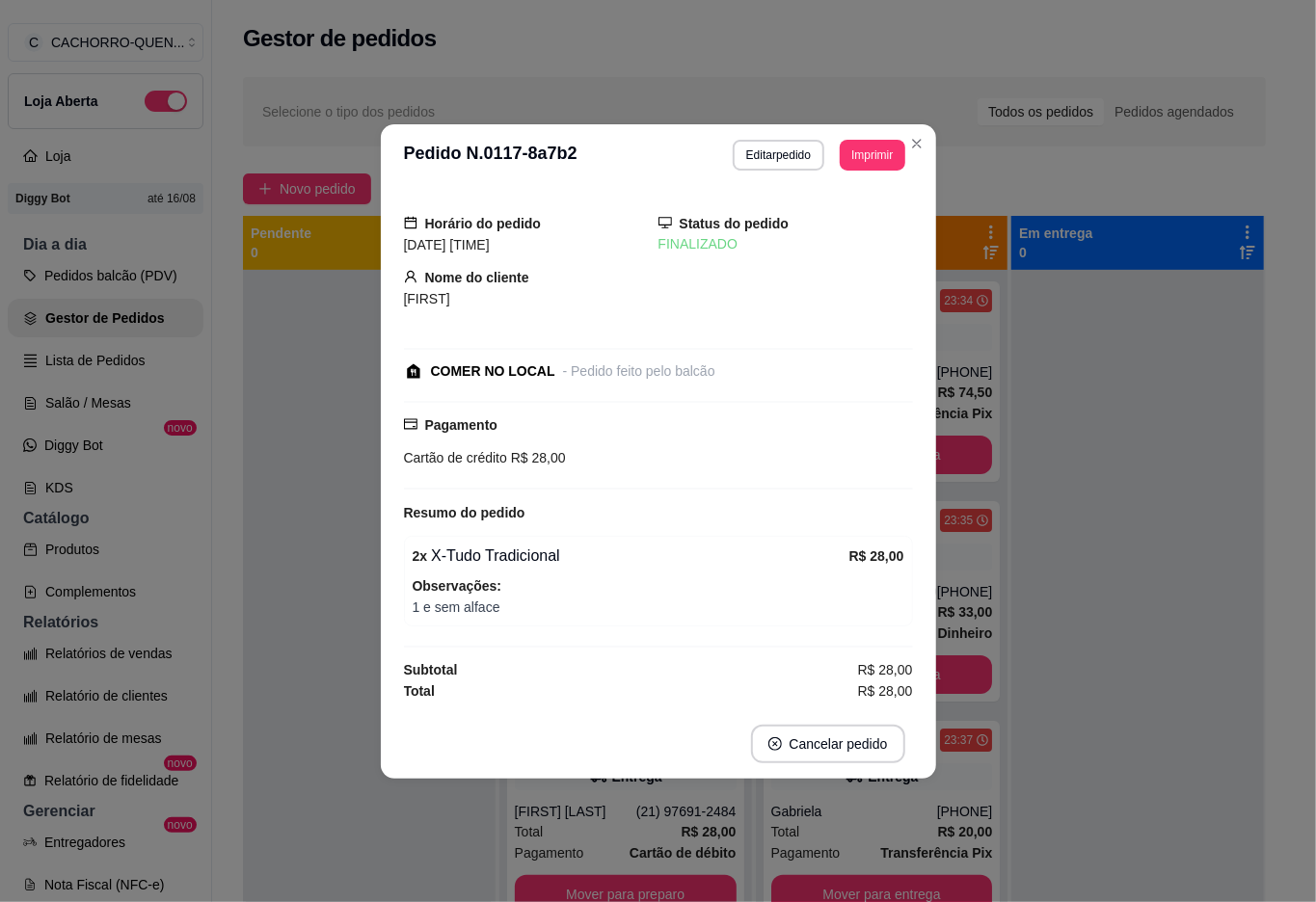 click at bounding box center (369, 721) 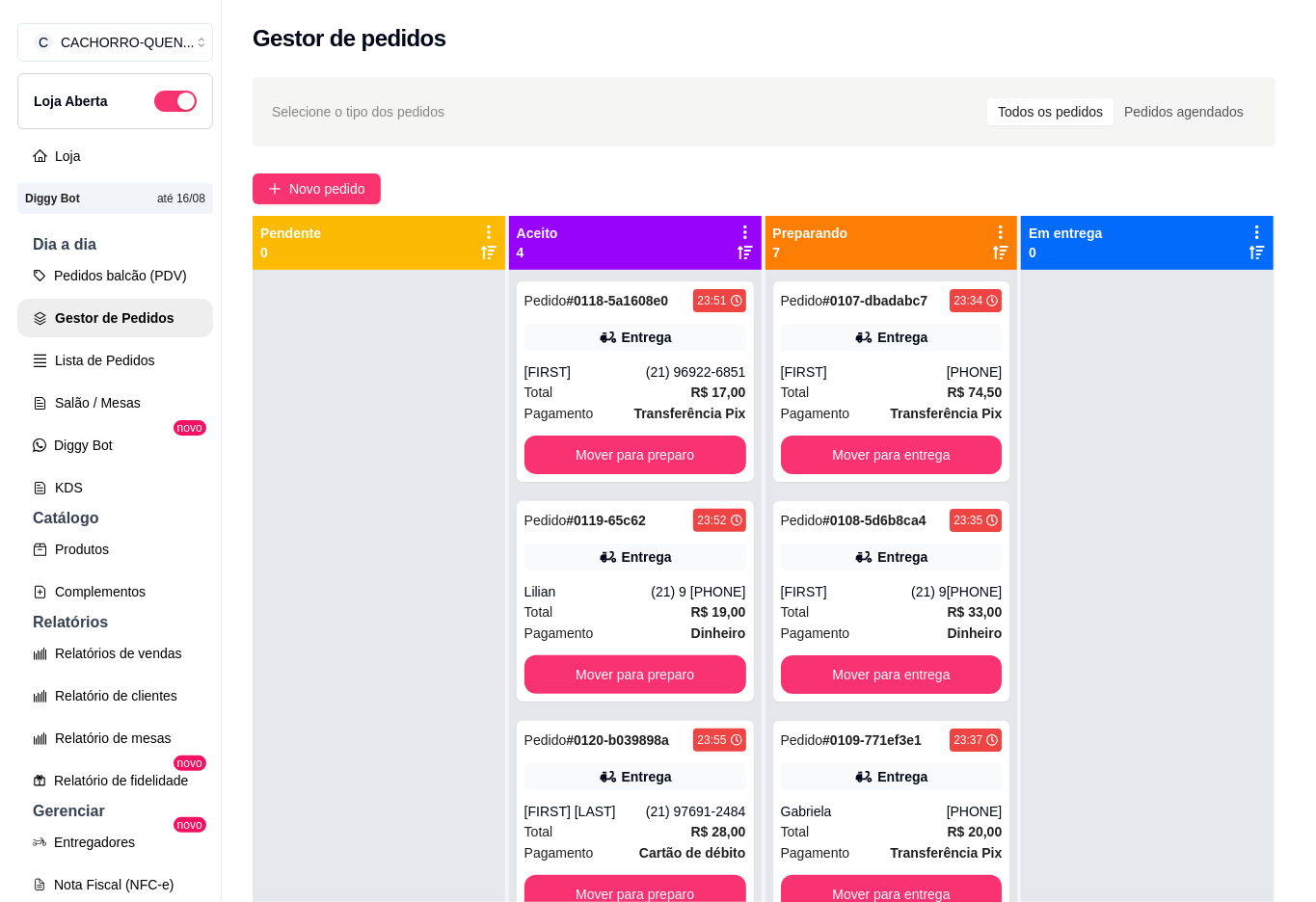 scroll, scrollTop: 104, scrollLeft: 0, axis: vertical 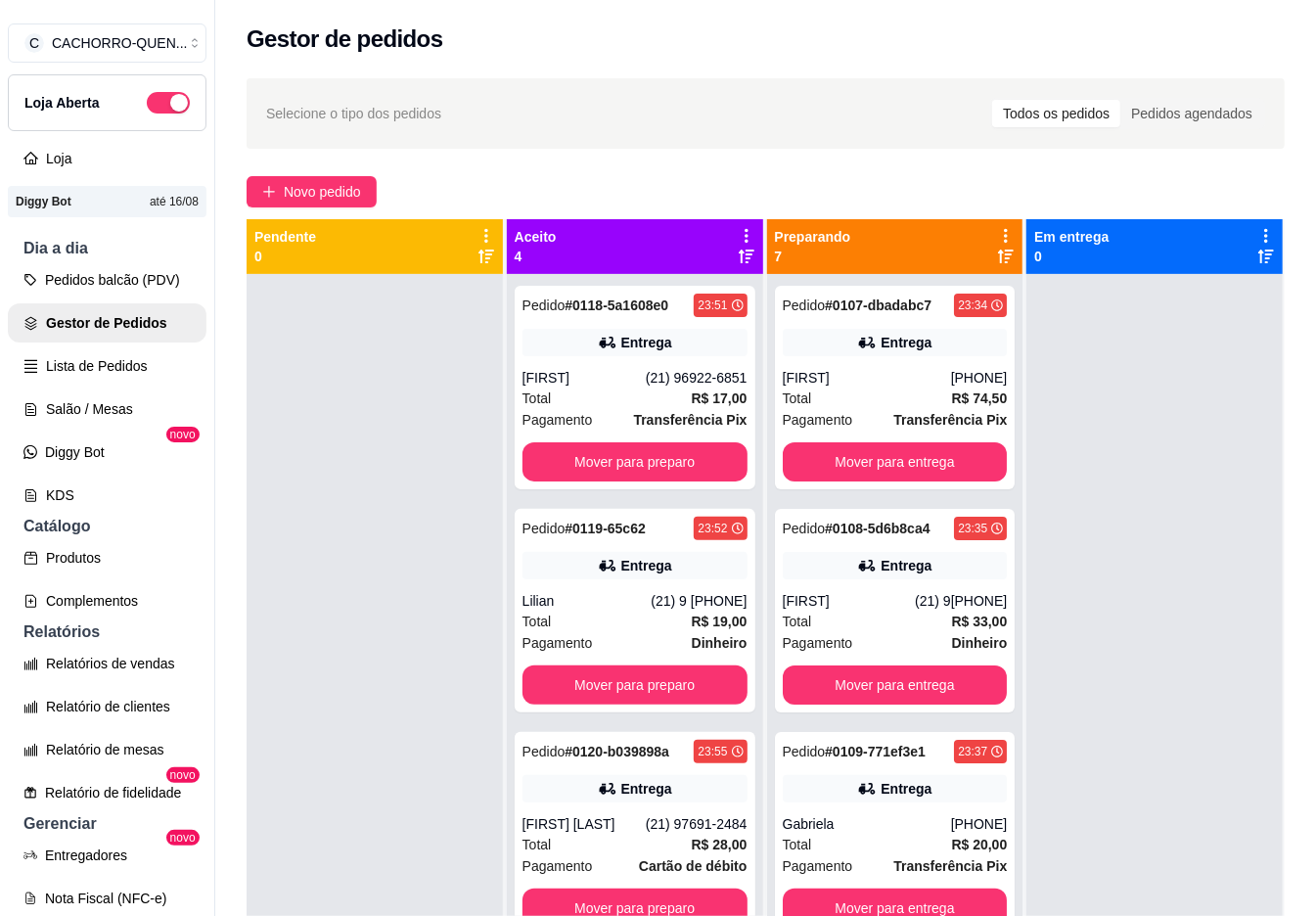 click on "Mover para preparo" at bounding box center [635, 908] 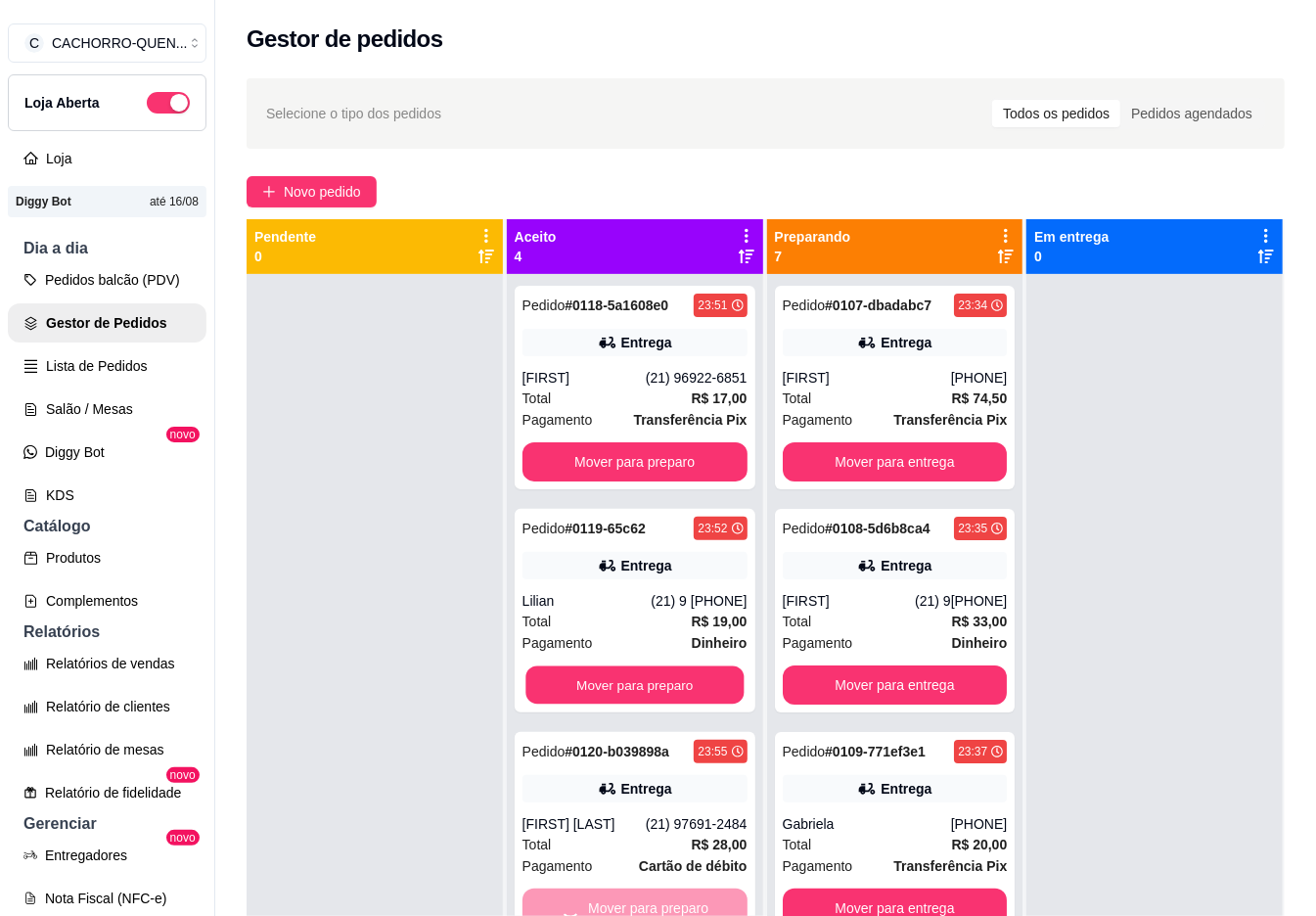 click on "(21) 9 [PHONE]" at bounding box center (699, 601) 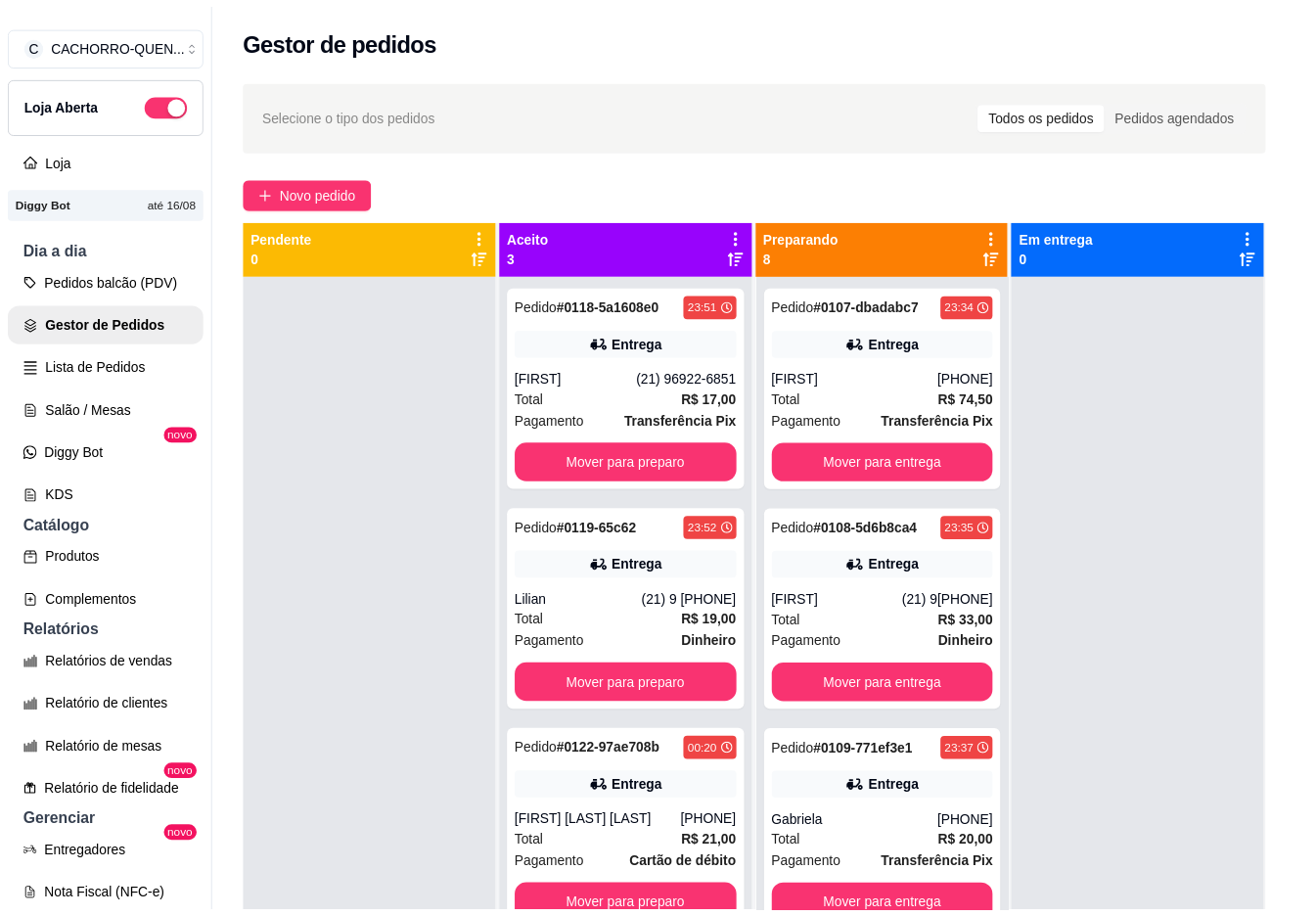 scroll, scrollTop: 0, scrollLeft: 0, axis: both 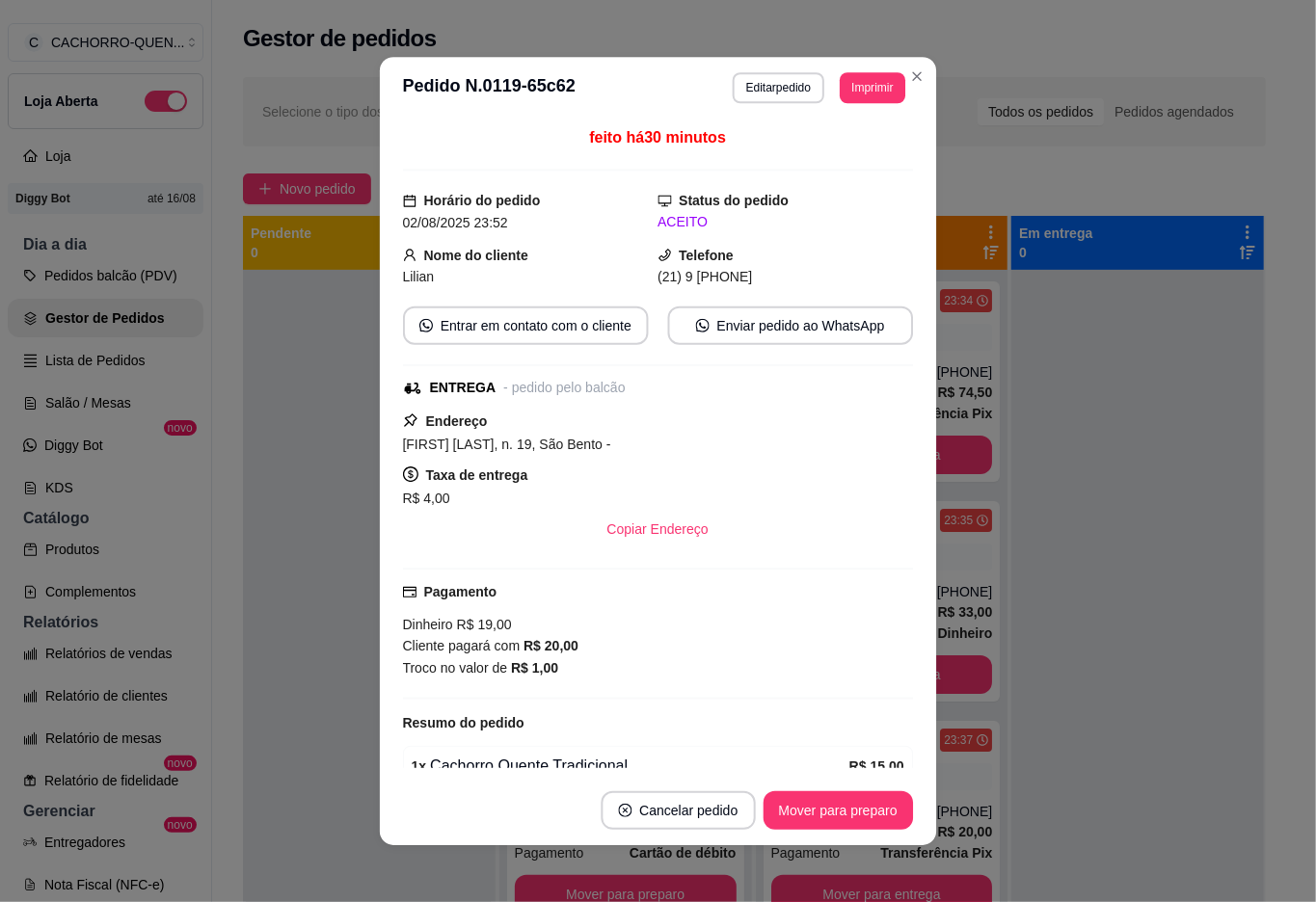 click on "[FIRST] [LAST], n. 19, São Bento -" at bounding box center (658, 444) 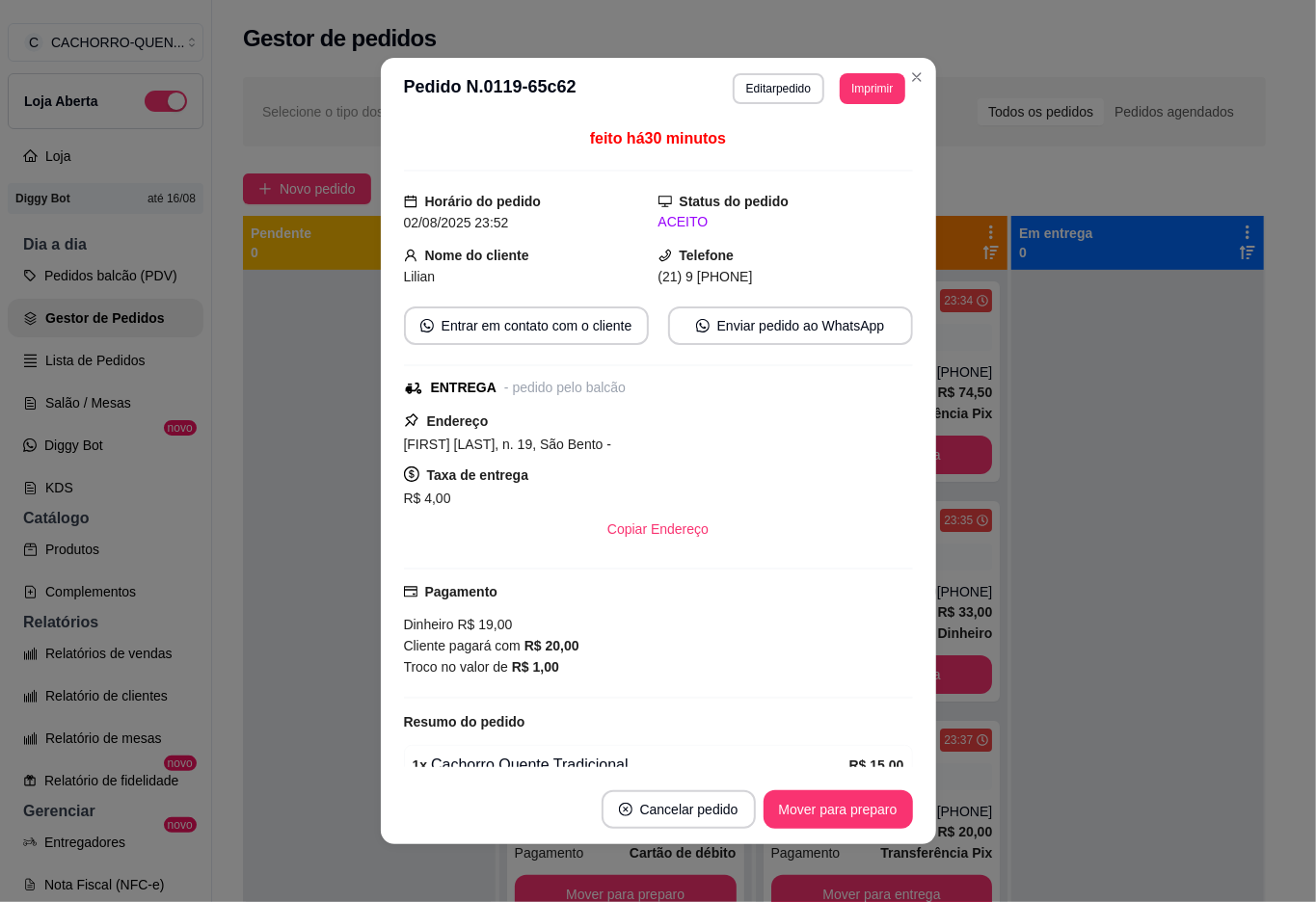 click at bounding box center [369, 721] 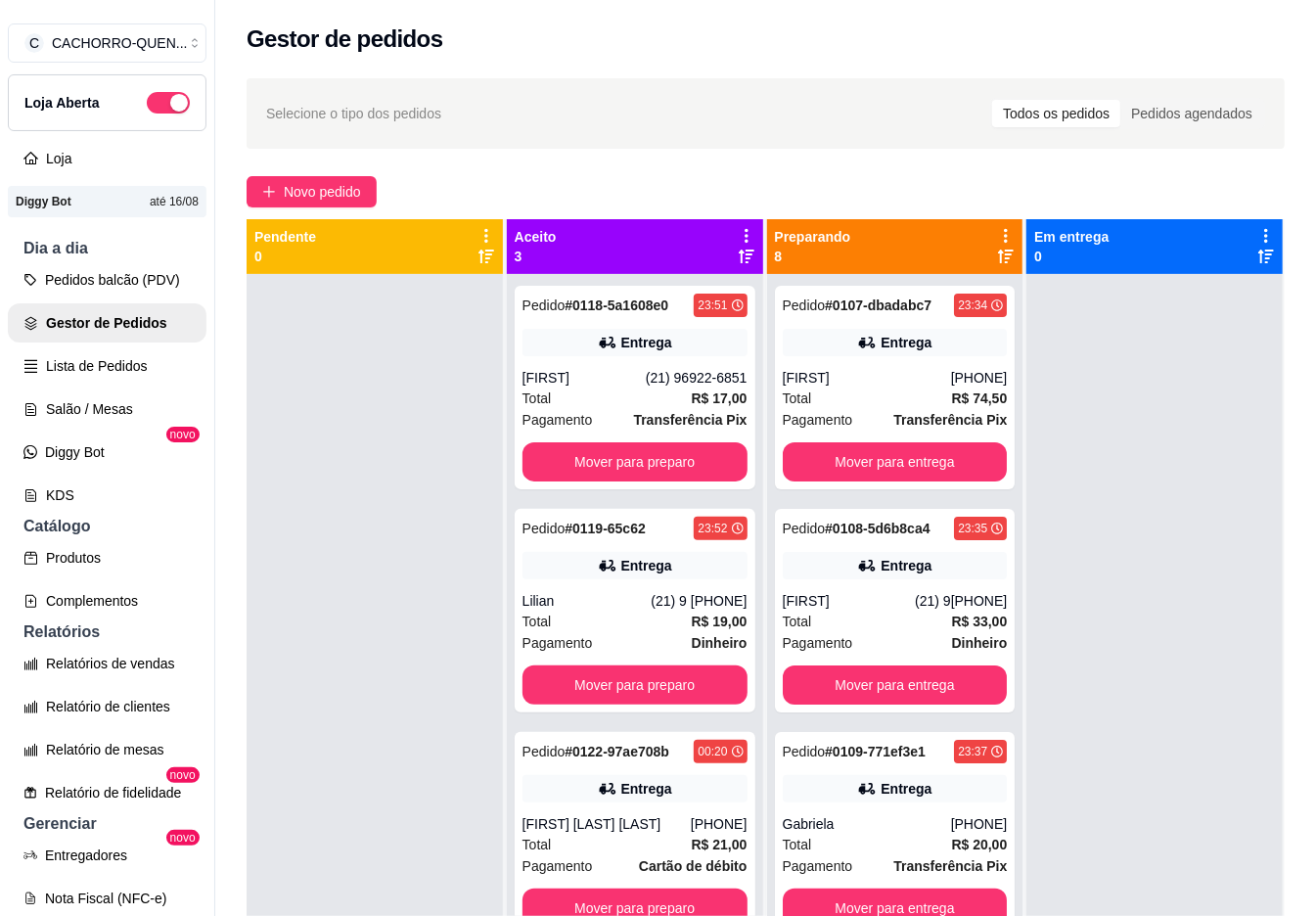 click on "Mover para preparo" at bounding box center [635, 462] 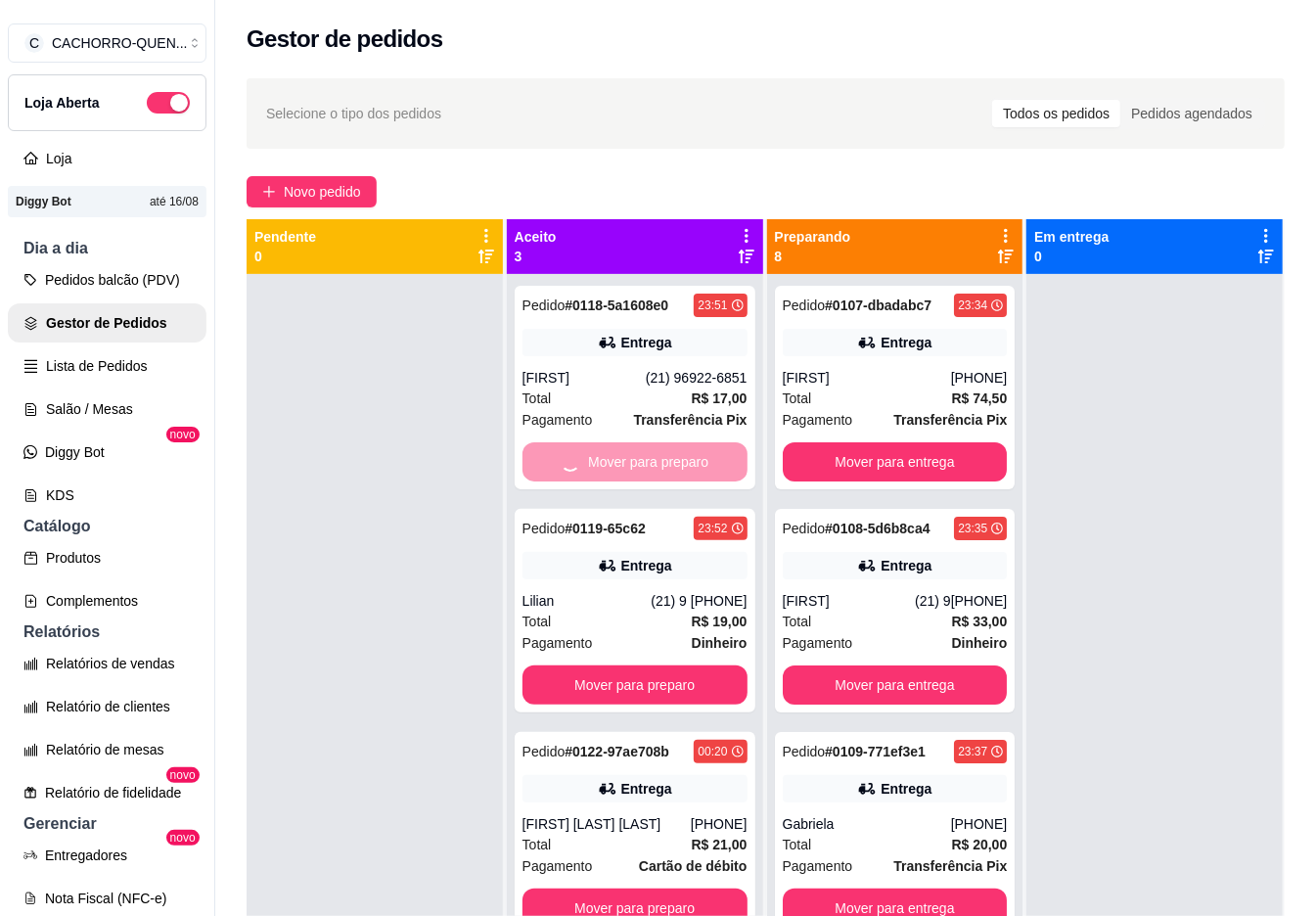 click on "Mover para preparo" at bounding box center (635, 908) 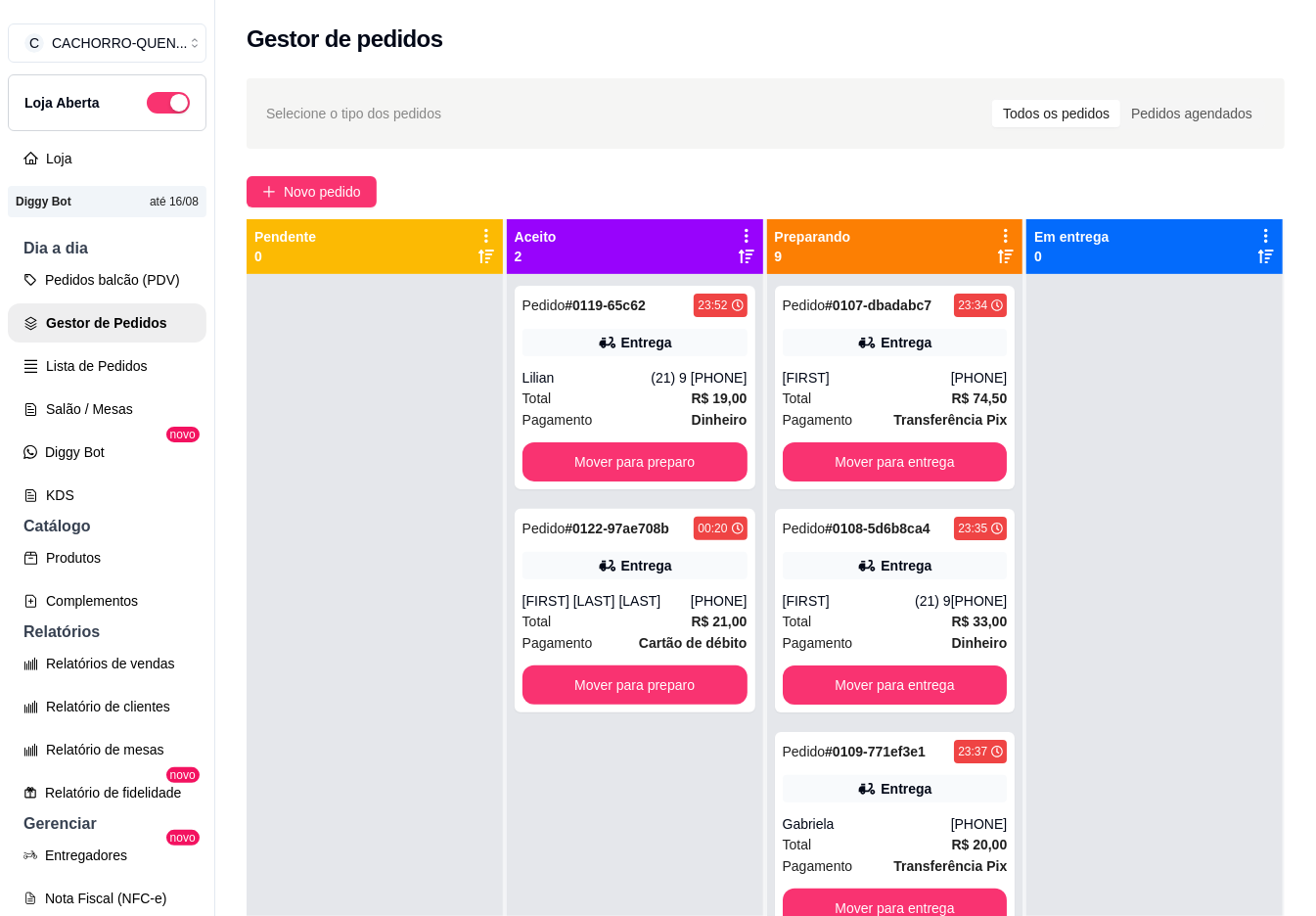 click on "Mover para preparo" at bounding box center [635, 462] 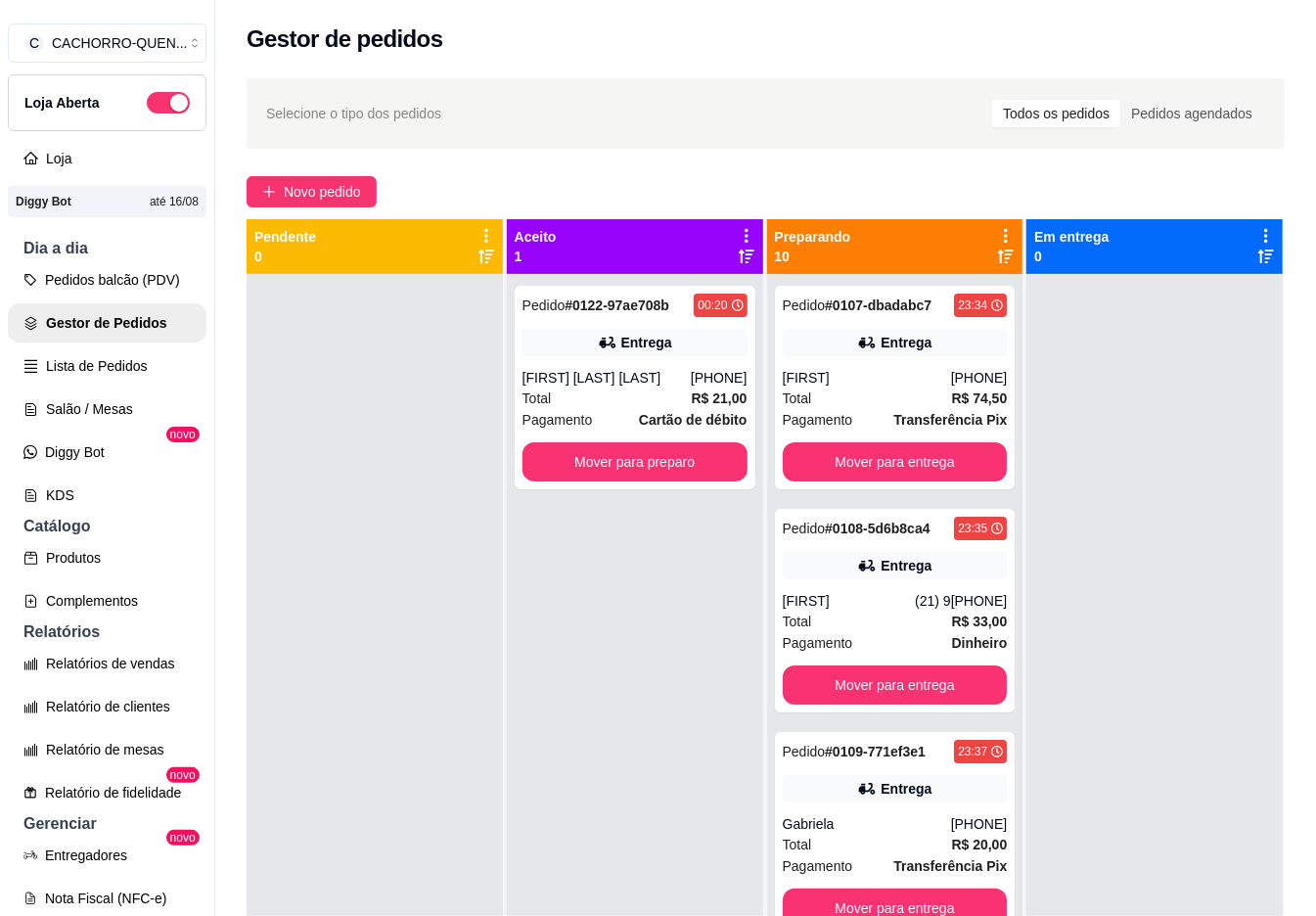 click on "Mover para preparo" at bounding box center [635, 462] 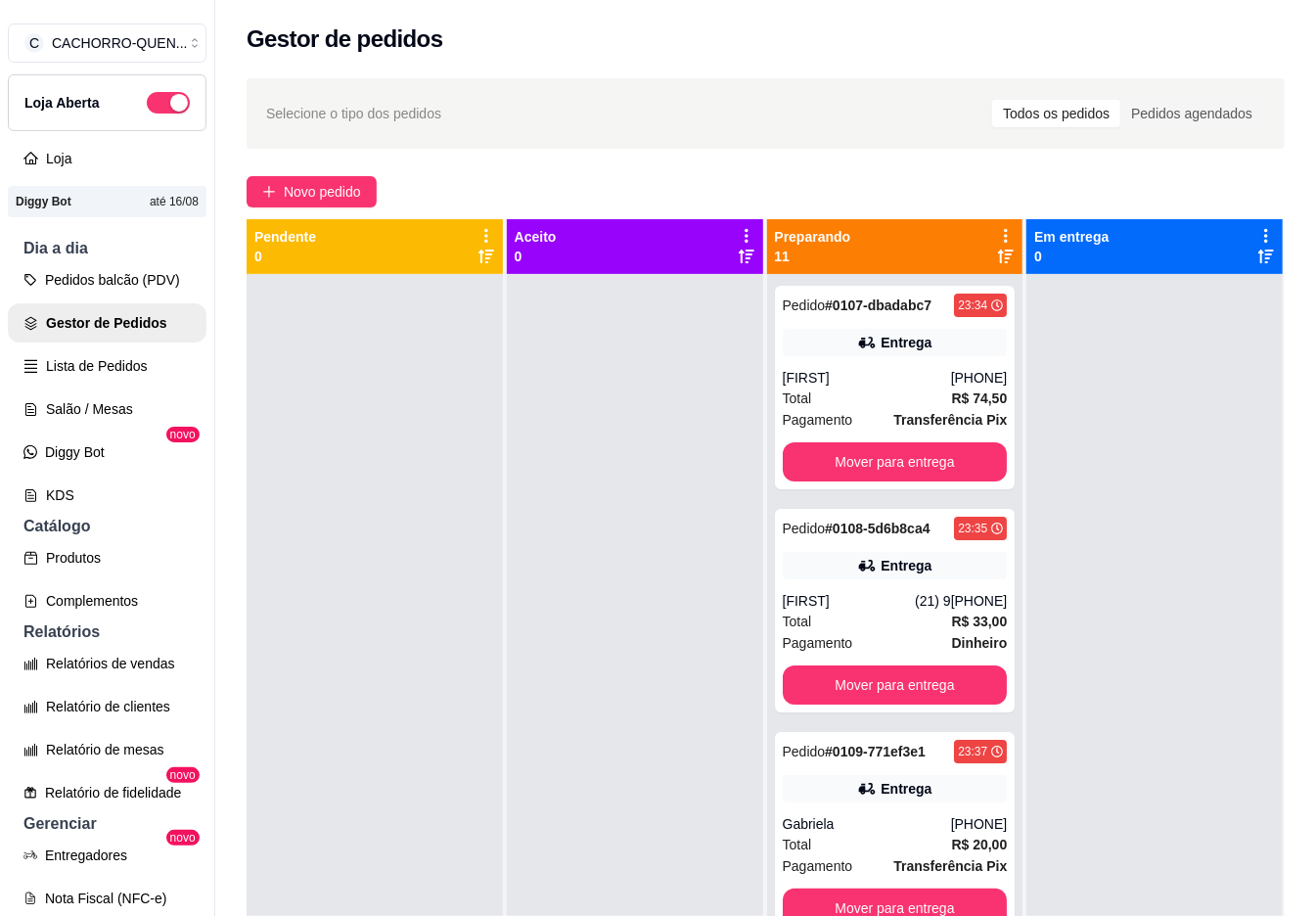 click on "Mover para entrega" at bounding box center [895, 462] 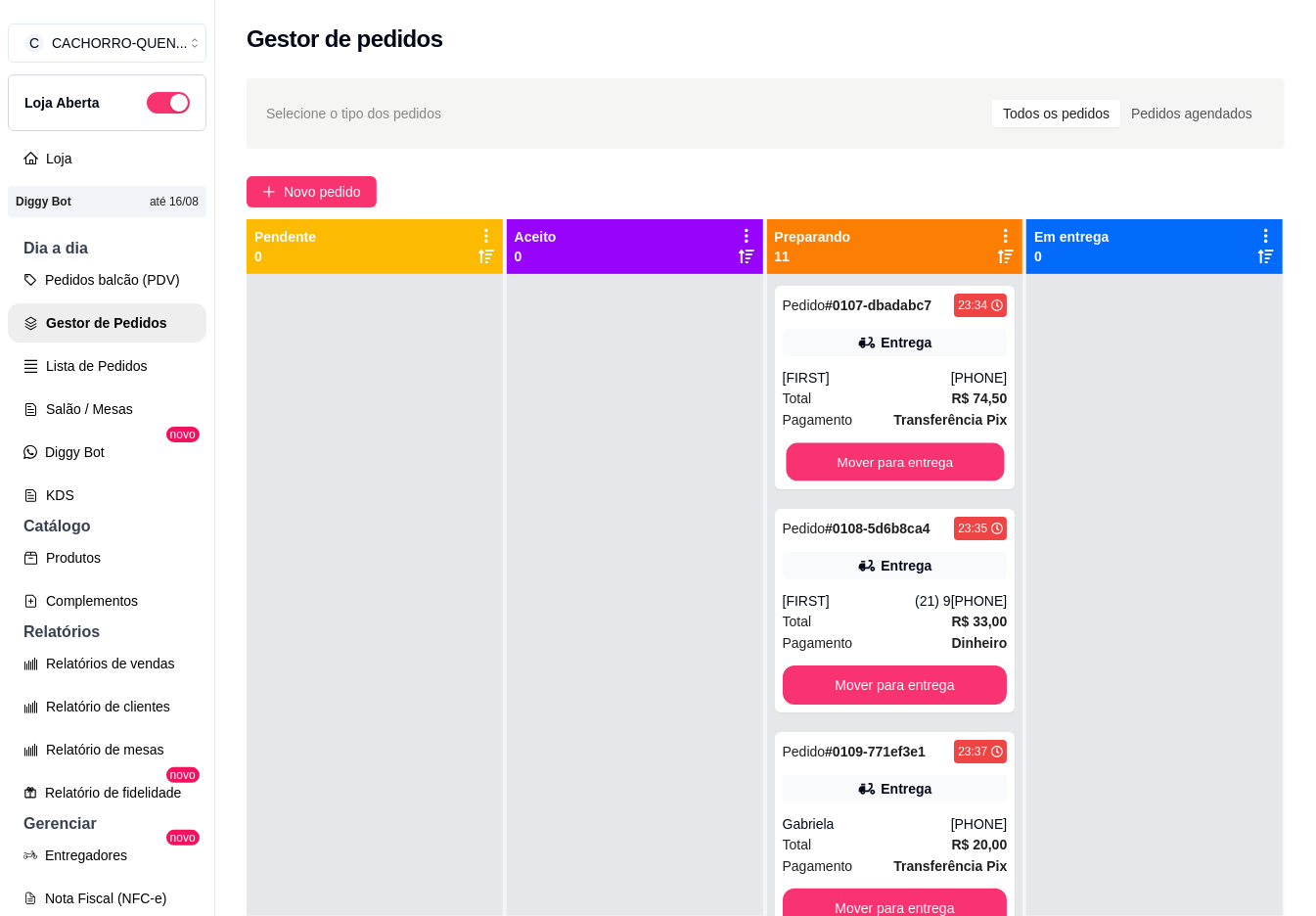 click on "Mover para entrega" at bounding box center (894, 462) 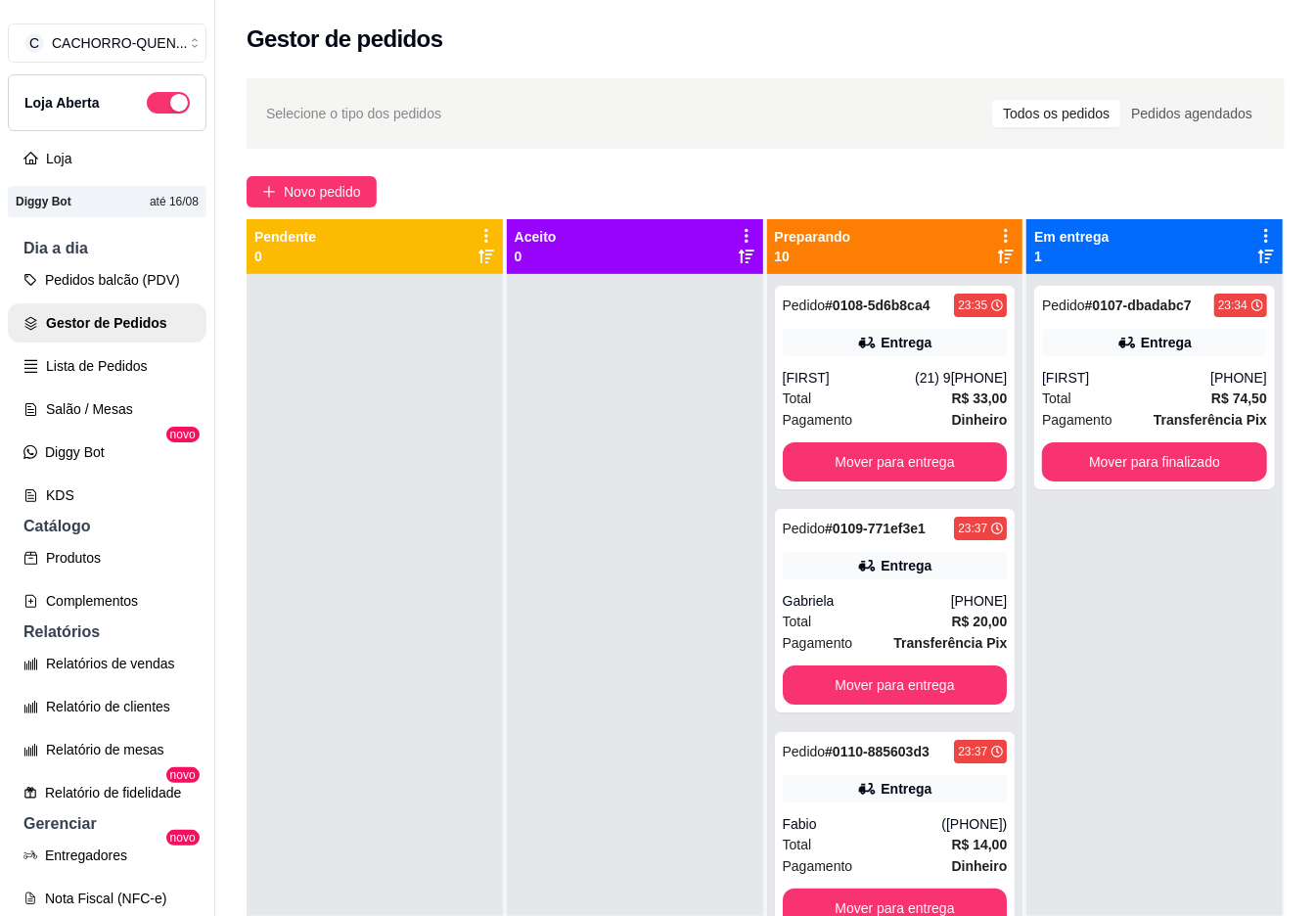 click on "Mover para entrega" at bounding box center (895, 462) 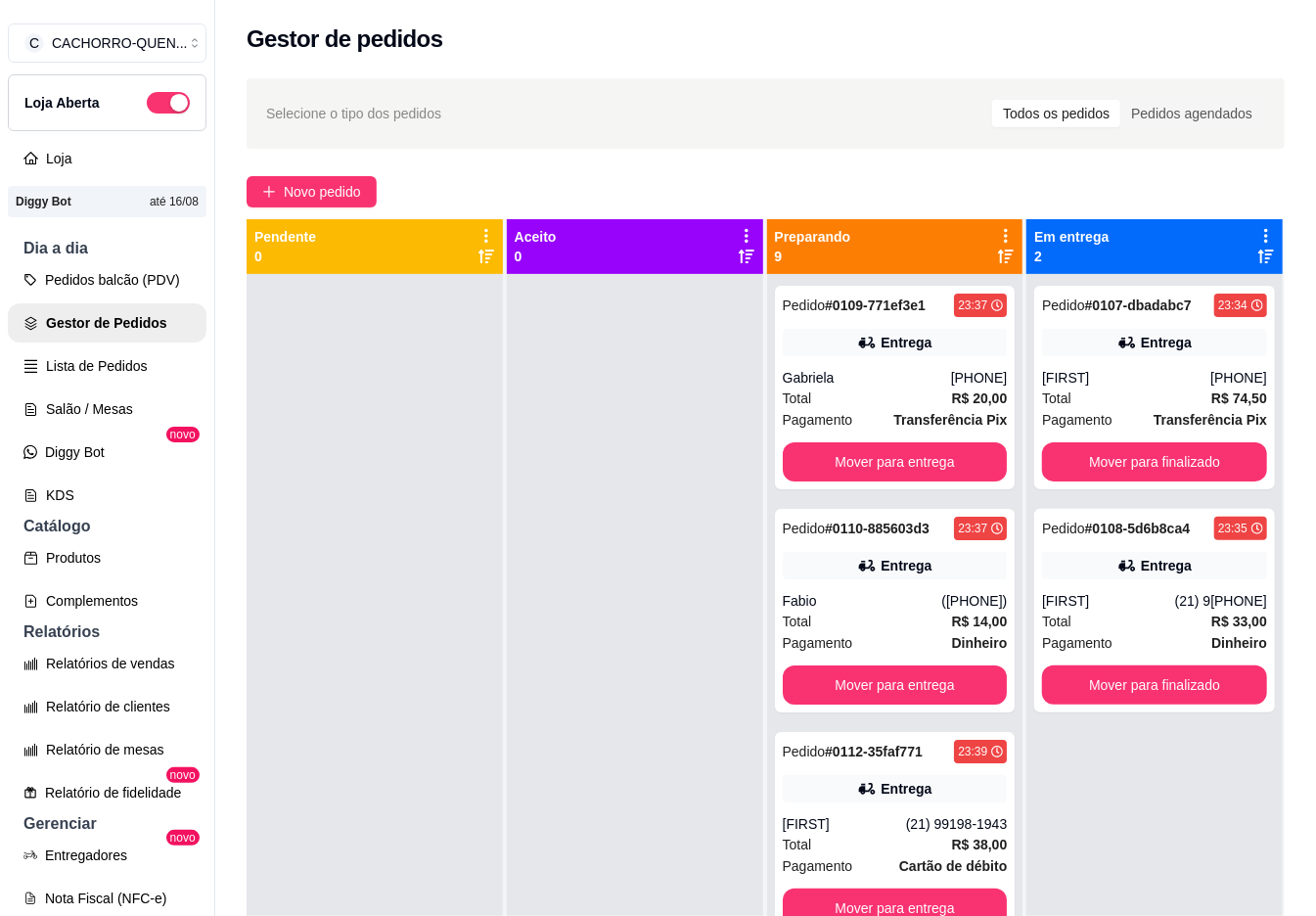 click on "Mover para entrega" at bounding box center [895, 462] 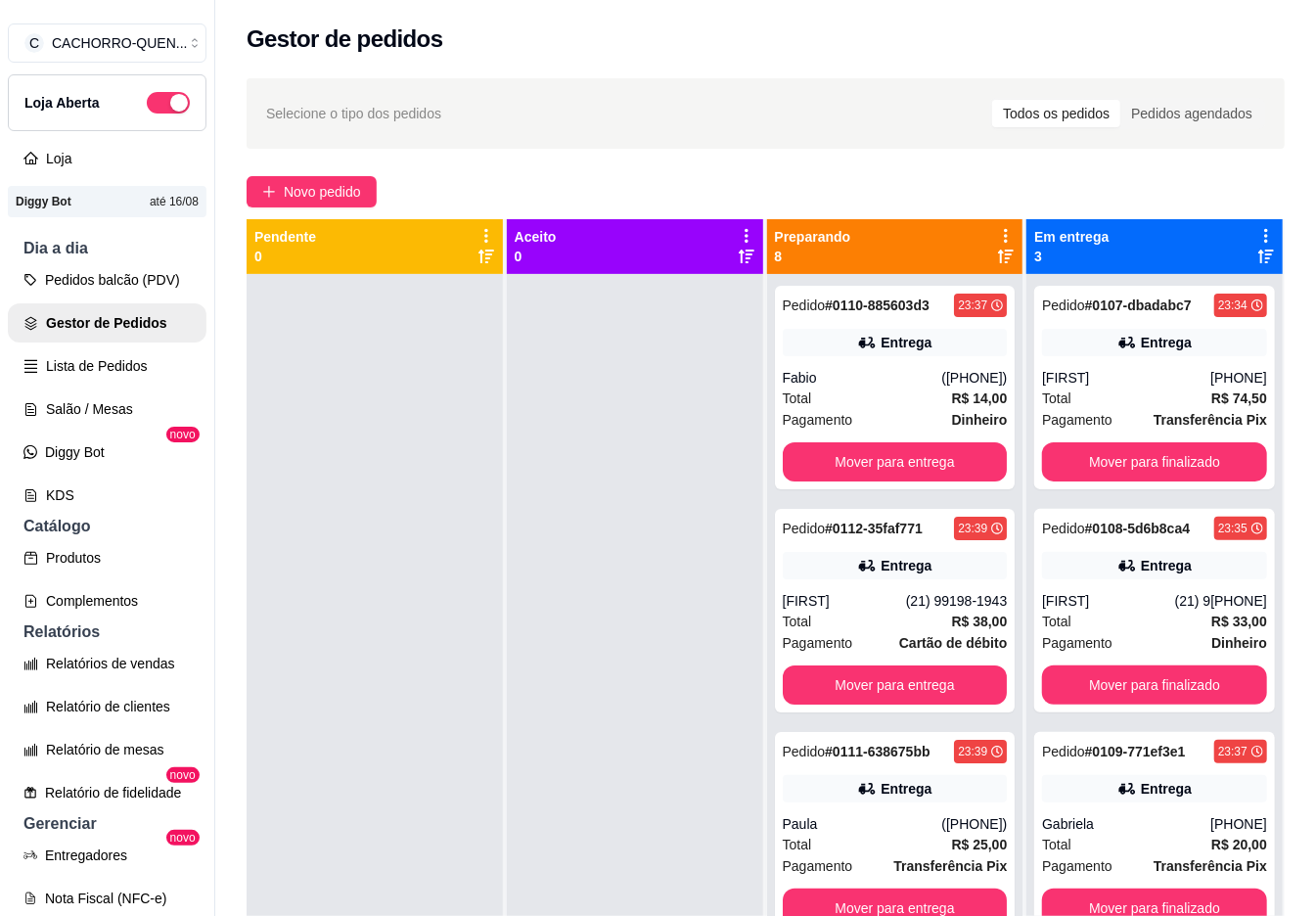 click on "Mover para entrega" at bounding box center [895, 462] 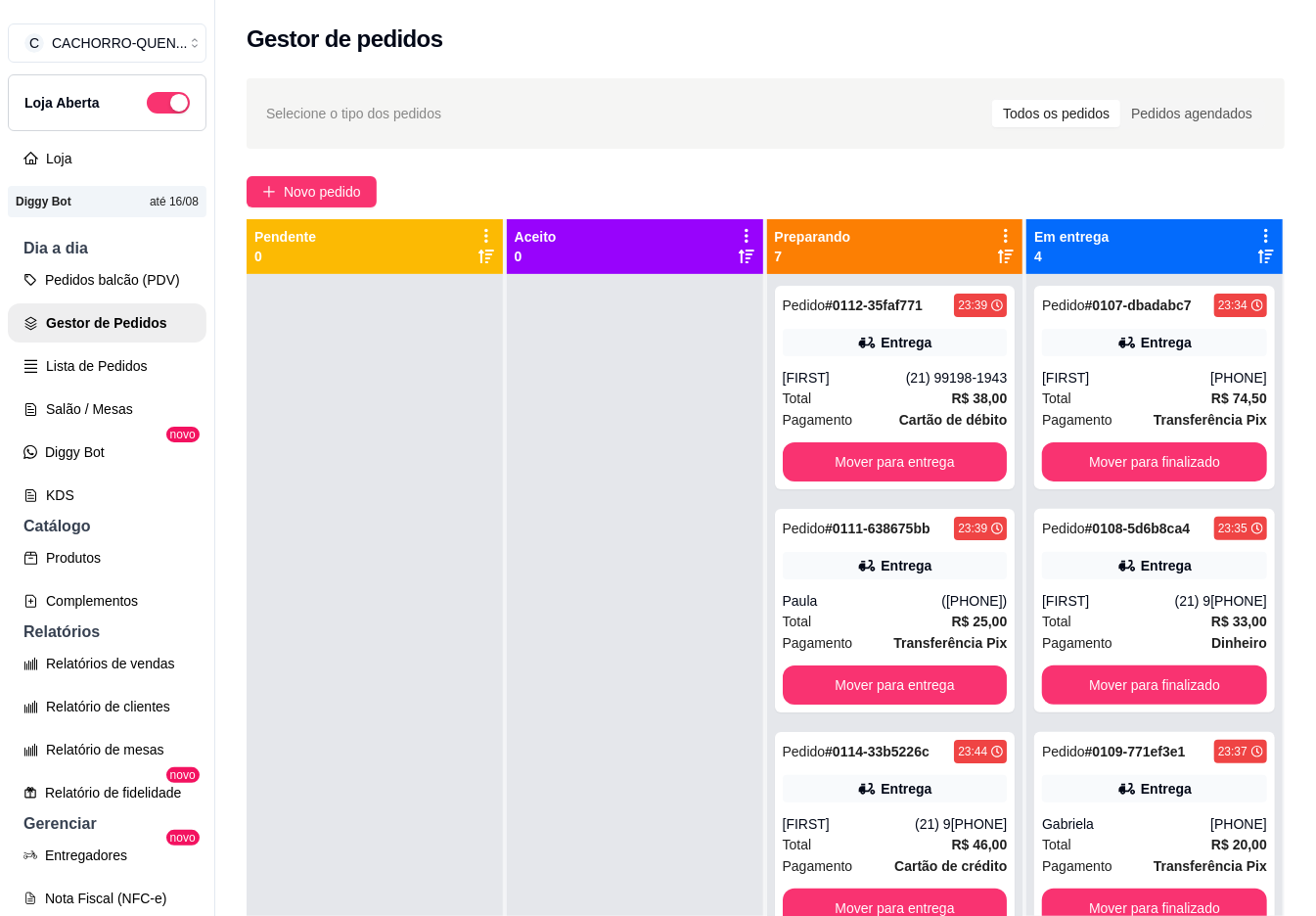 click on "Mover para entrega" at bounding box center (895, 462) 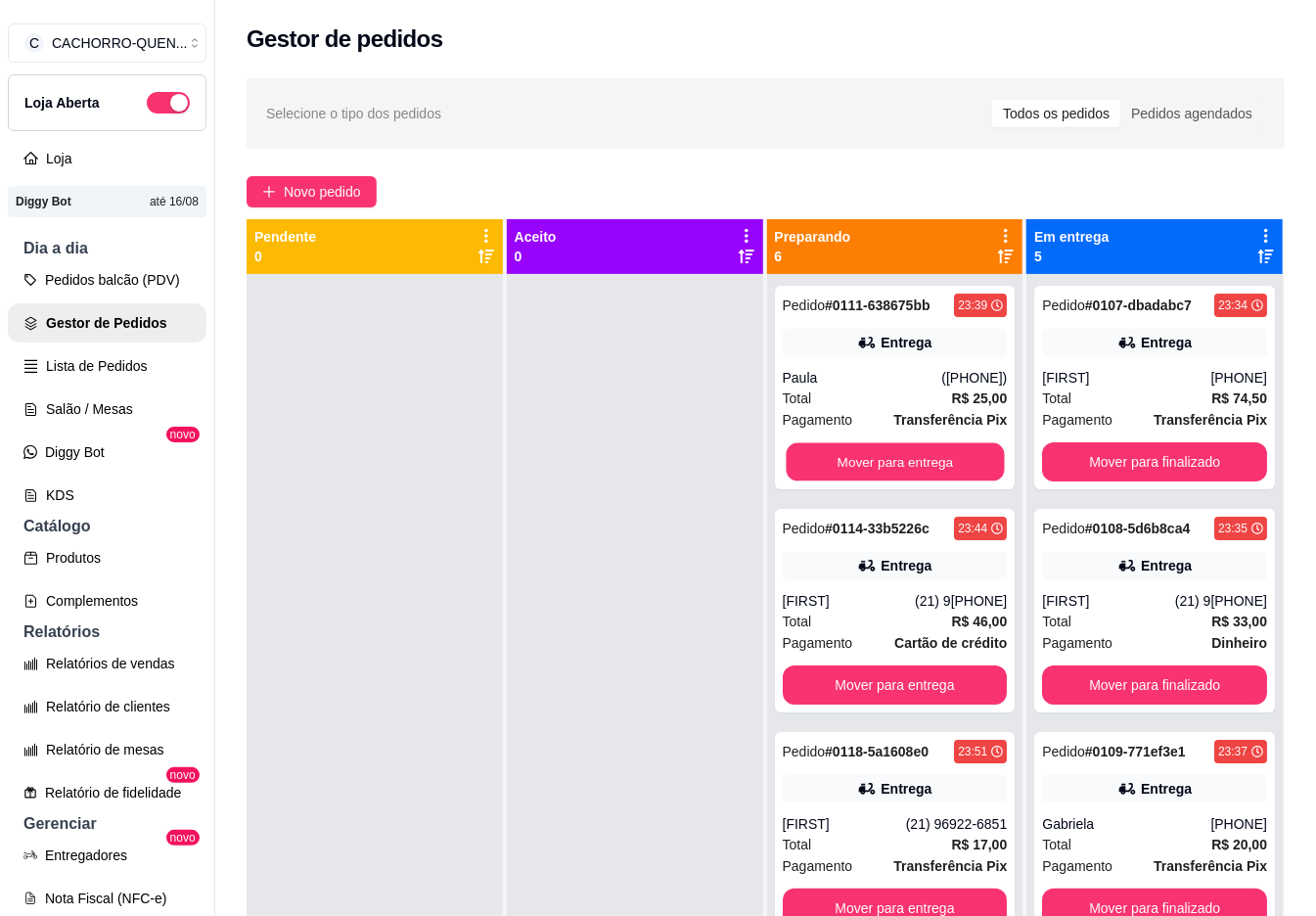 click on "Mover para entrega" at bounding box center (894, 462) 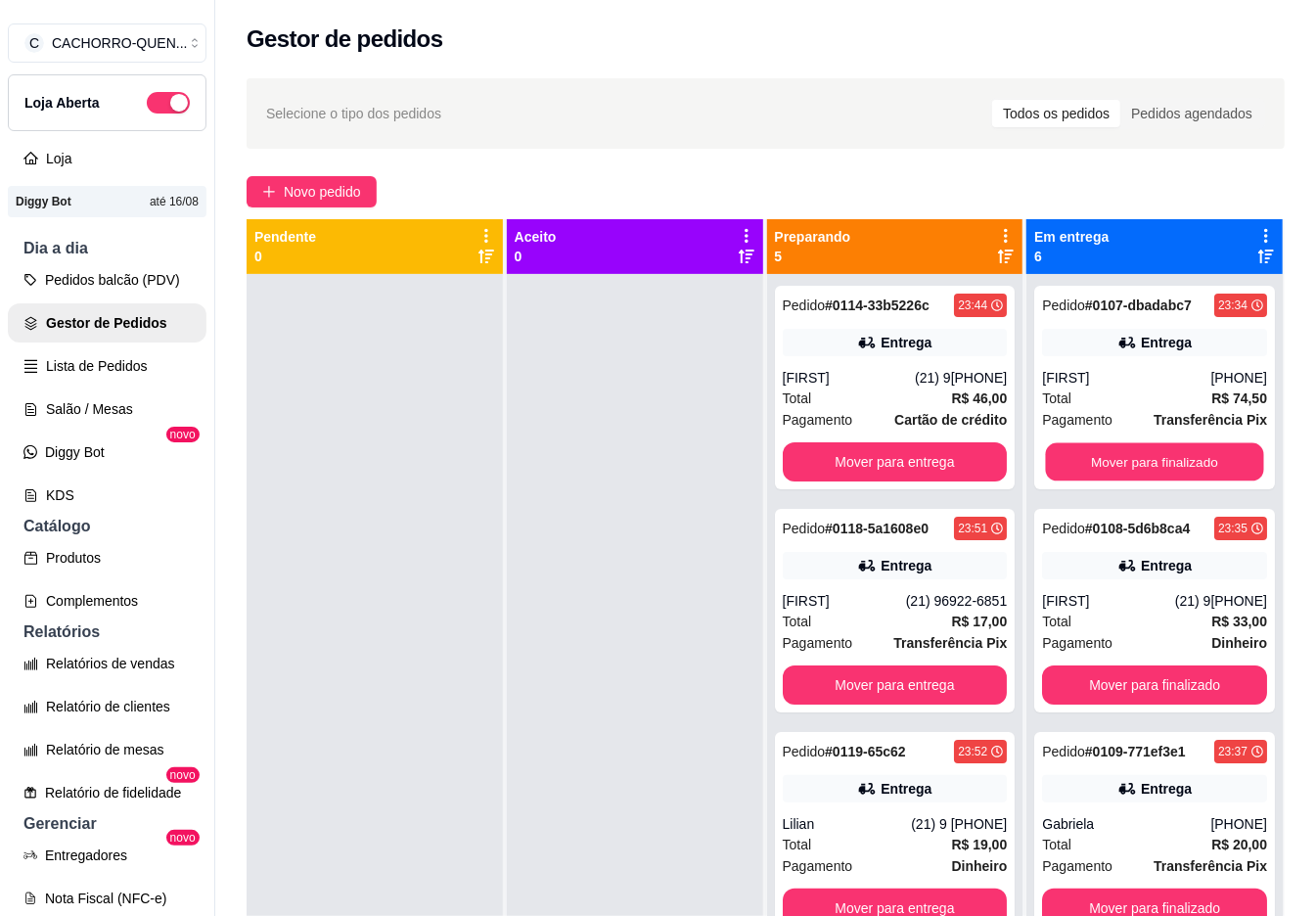 click on "Mover para finalizado" at bounding box center (1155, 462) 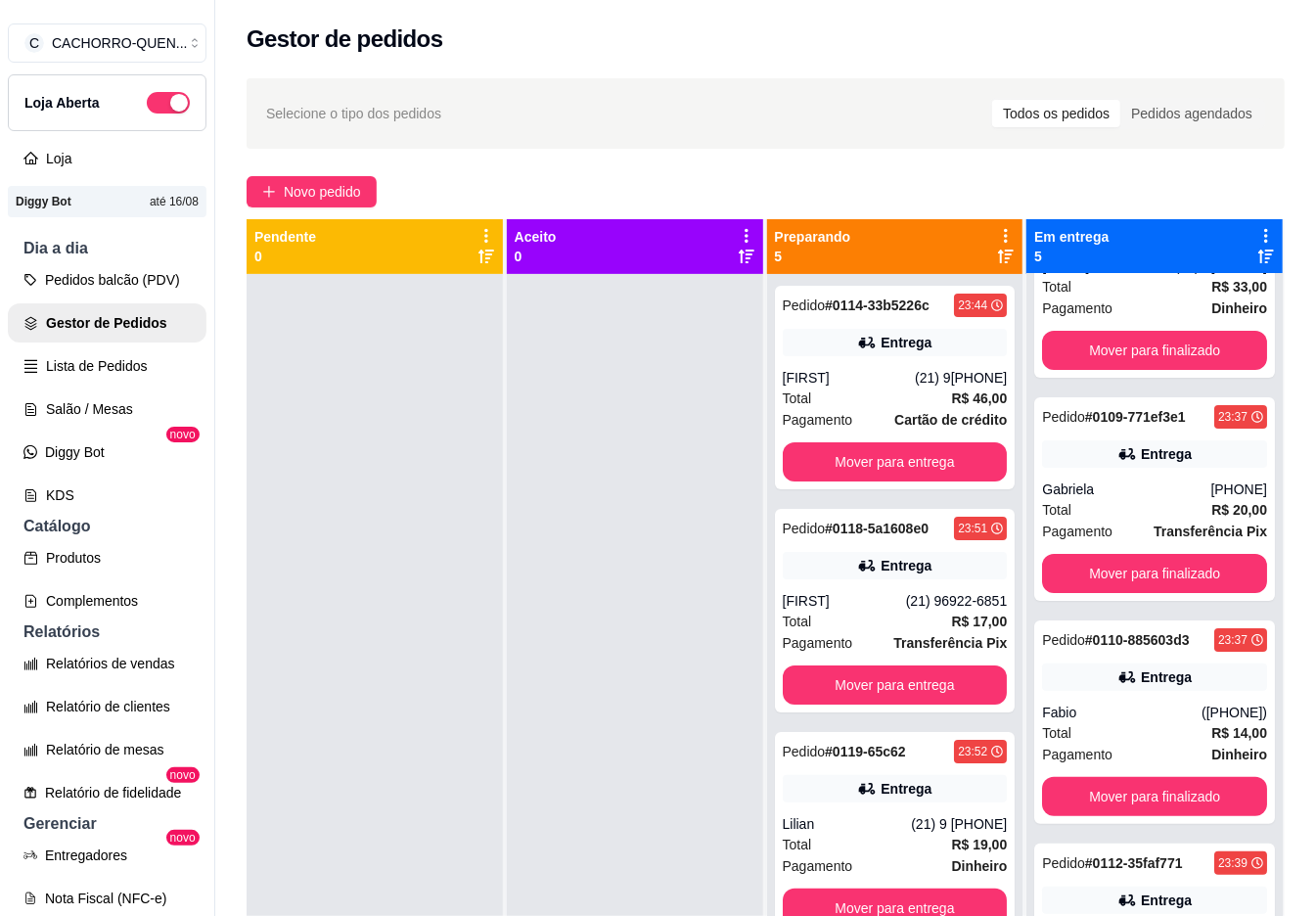 scroll, scrollTop: 337, scrollLeft: 0, axis: vertical 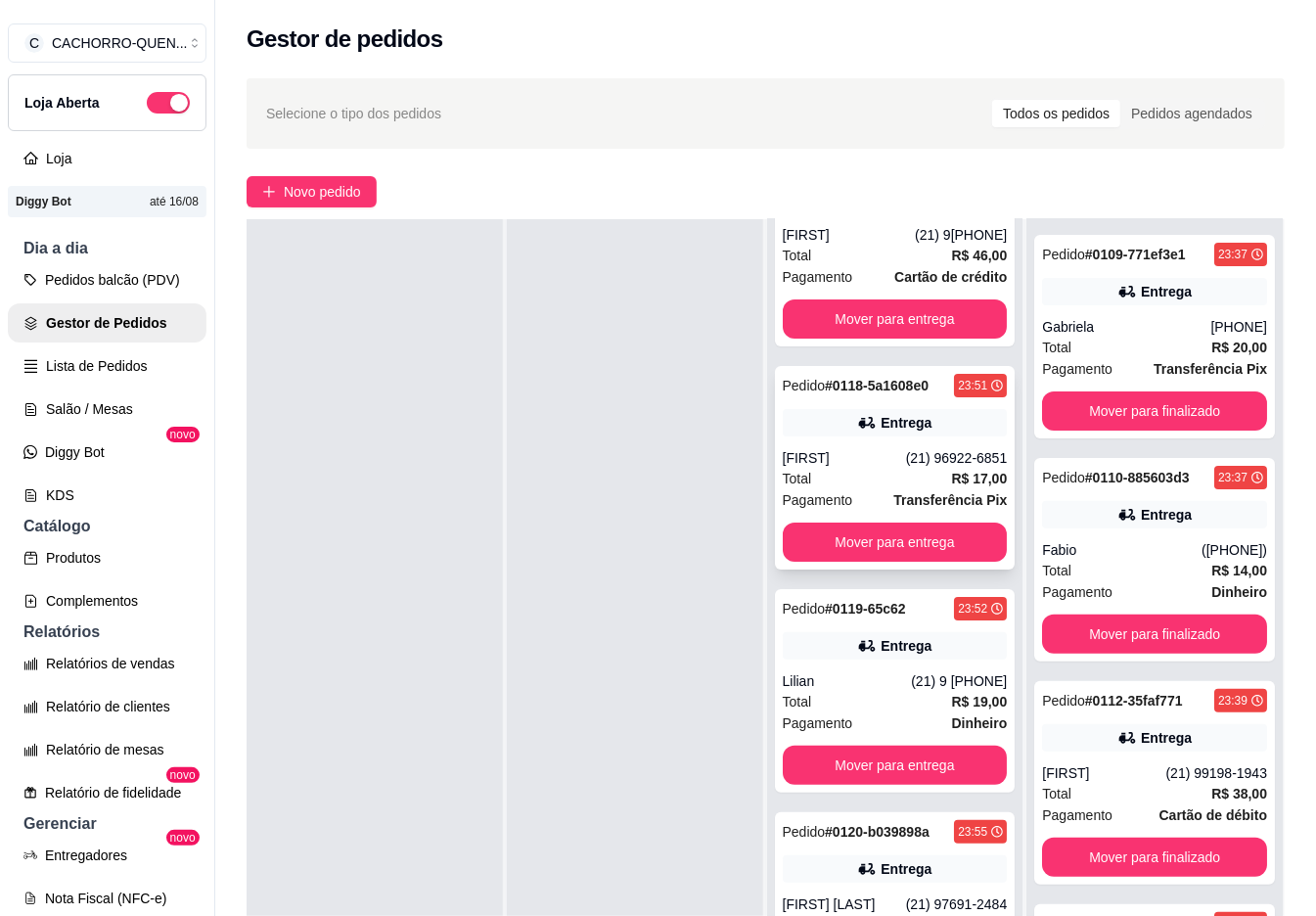 click on "(21) 96922-6851" at bounding box center [957, 458] 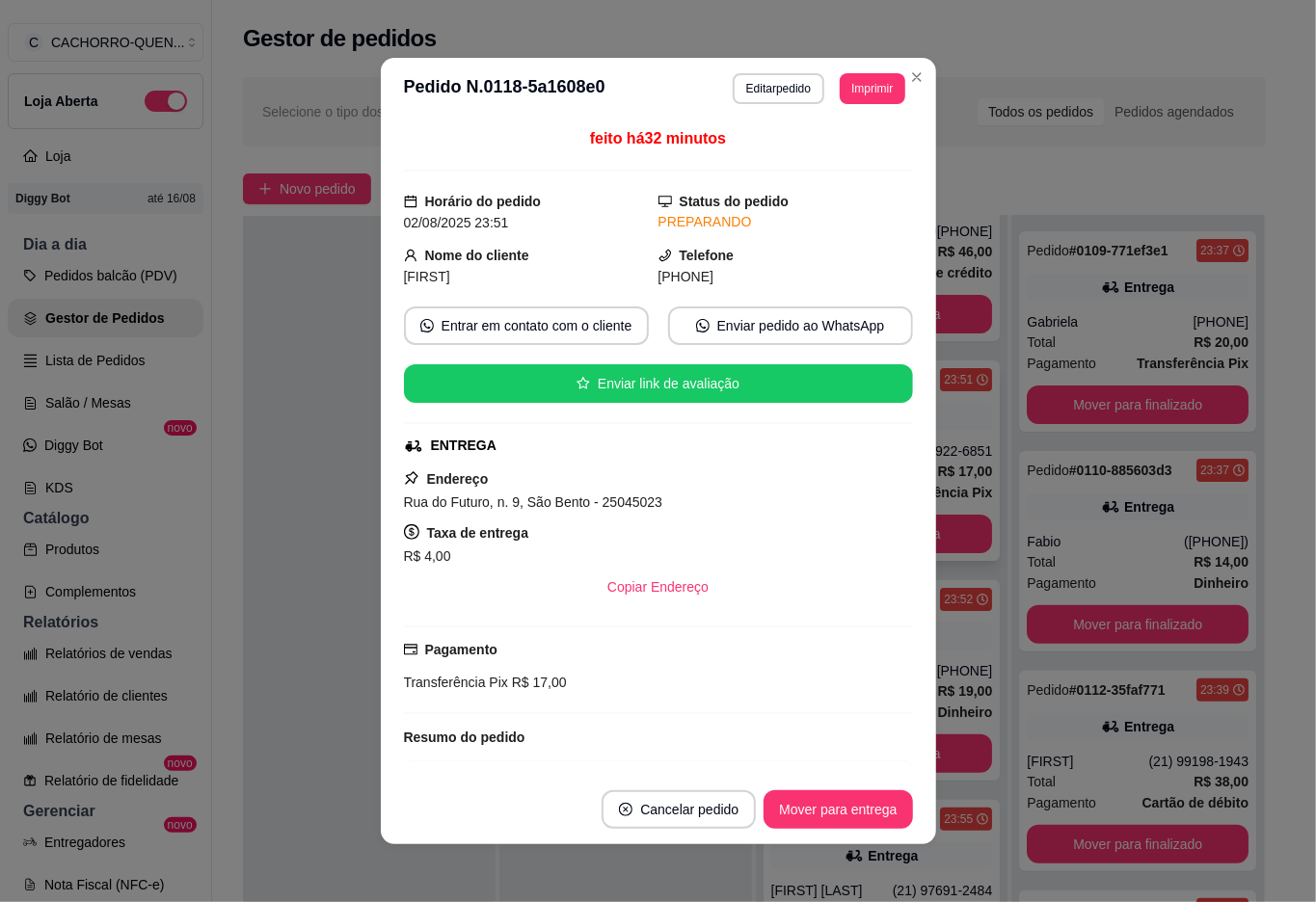 click on "Mover para entrega" at bounding box center (838, 809) 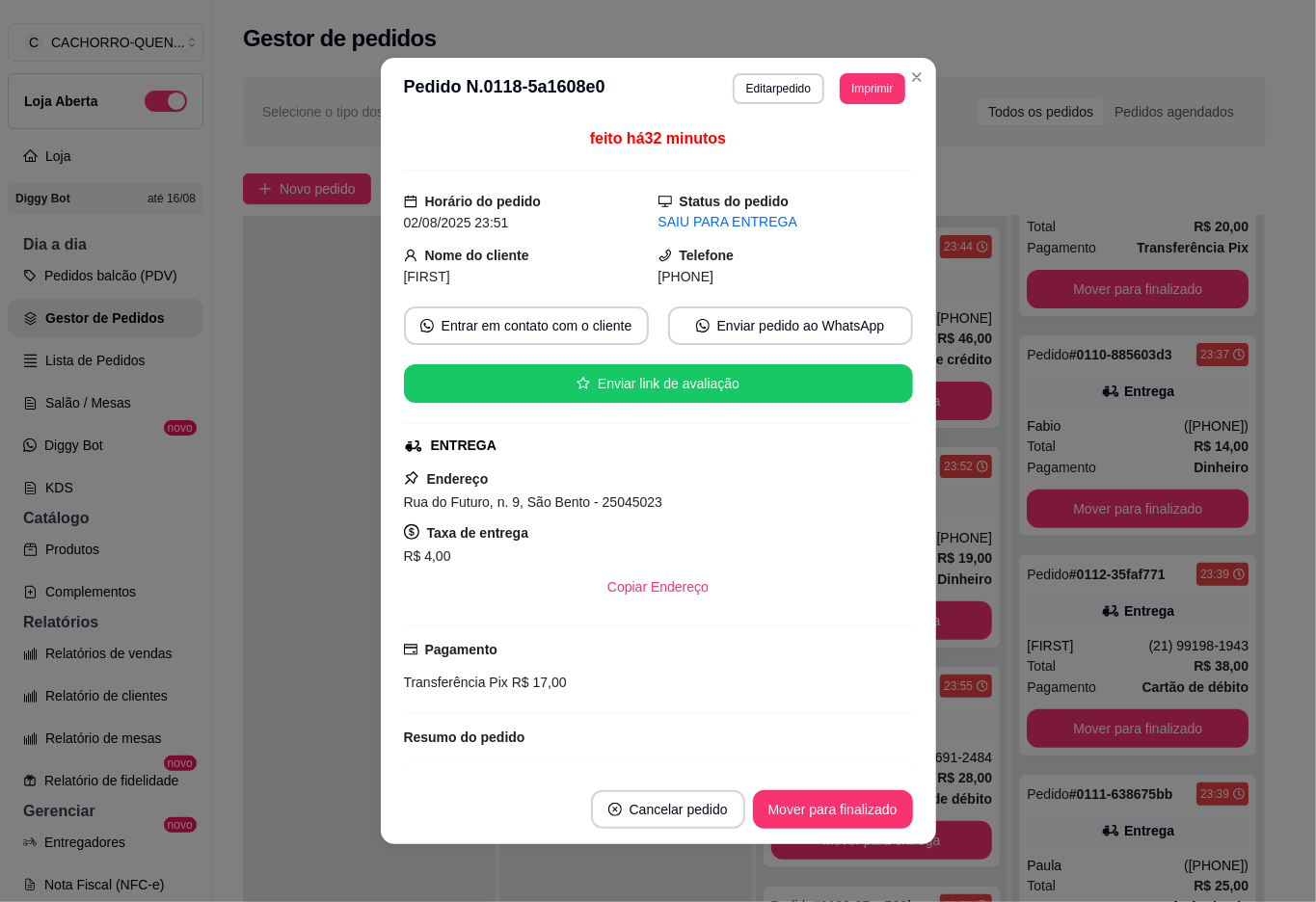 click on "Mover para finalizado" at bounding box center (833, 809) 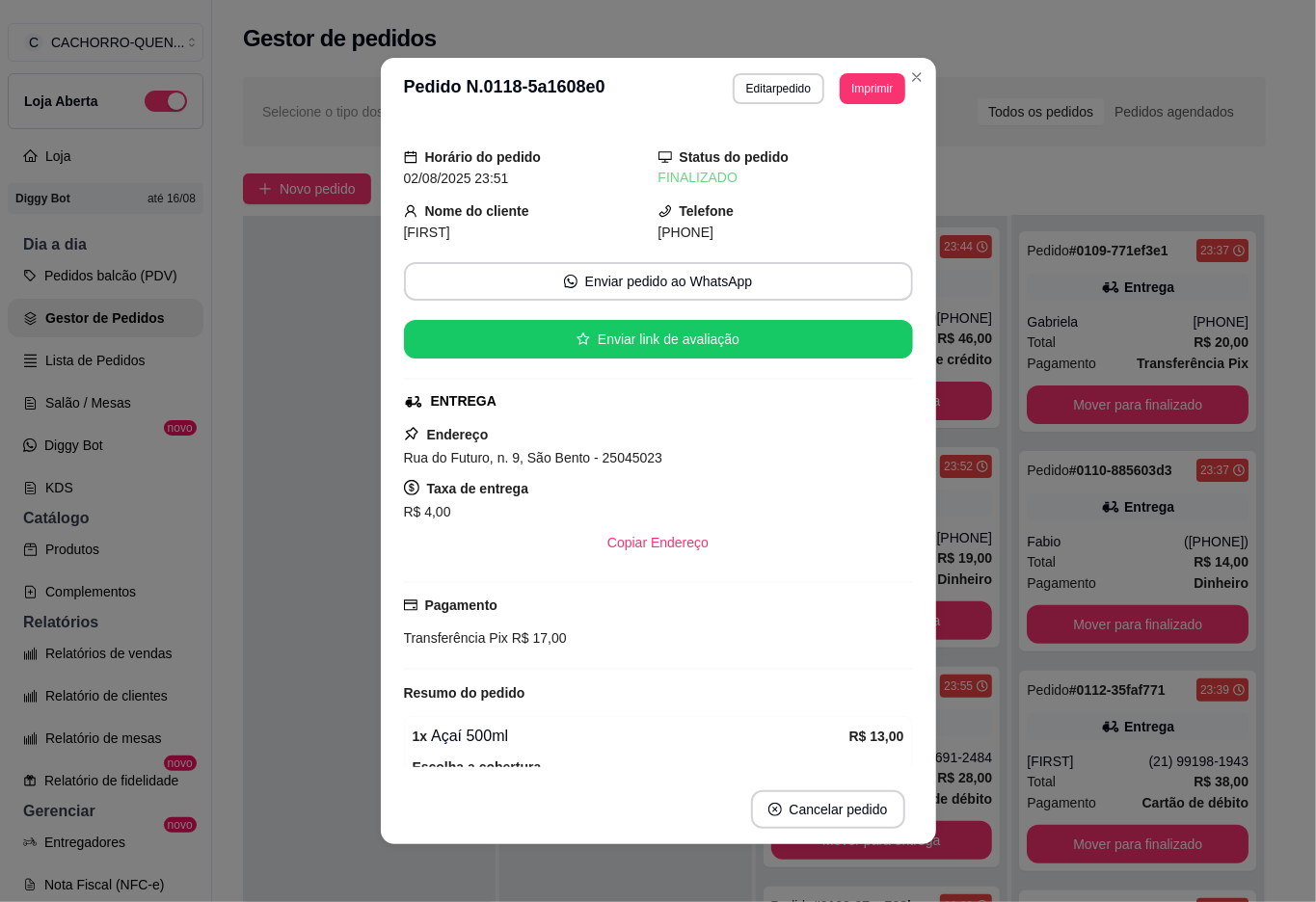 click at bounding box center [369, 667] 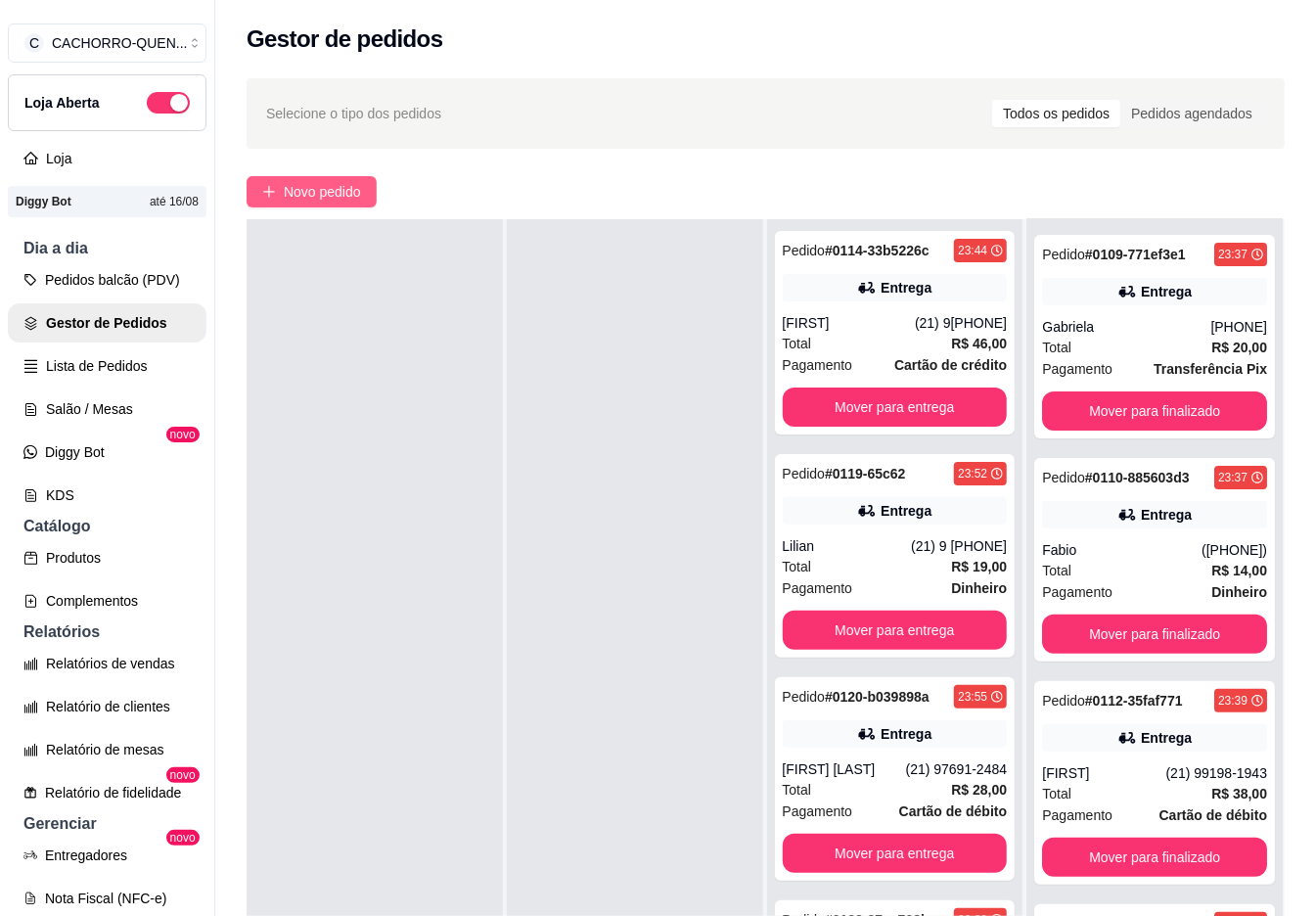click on "Novo pedido" at bounding box center [322, 192] 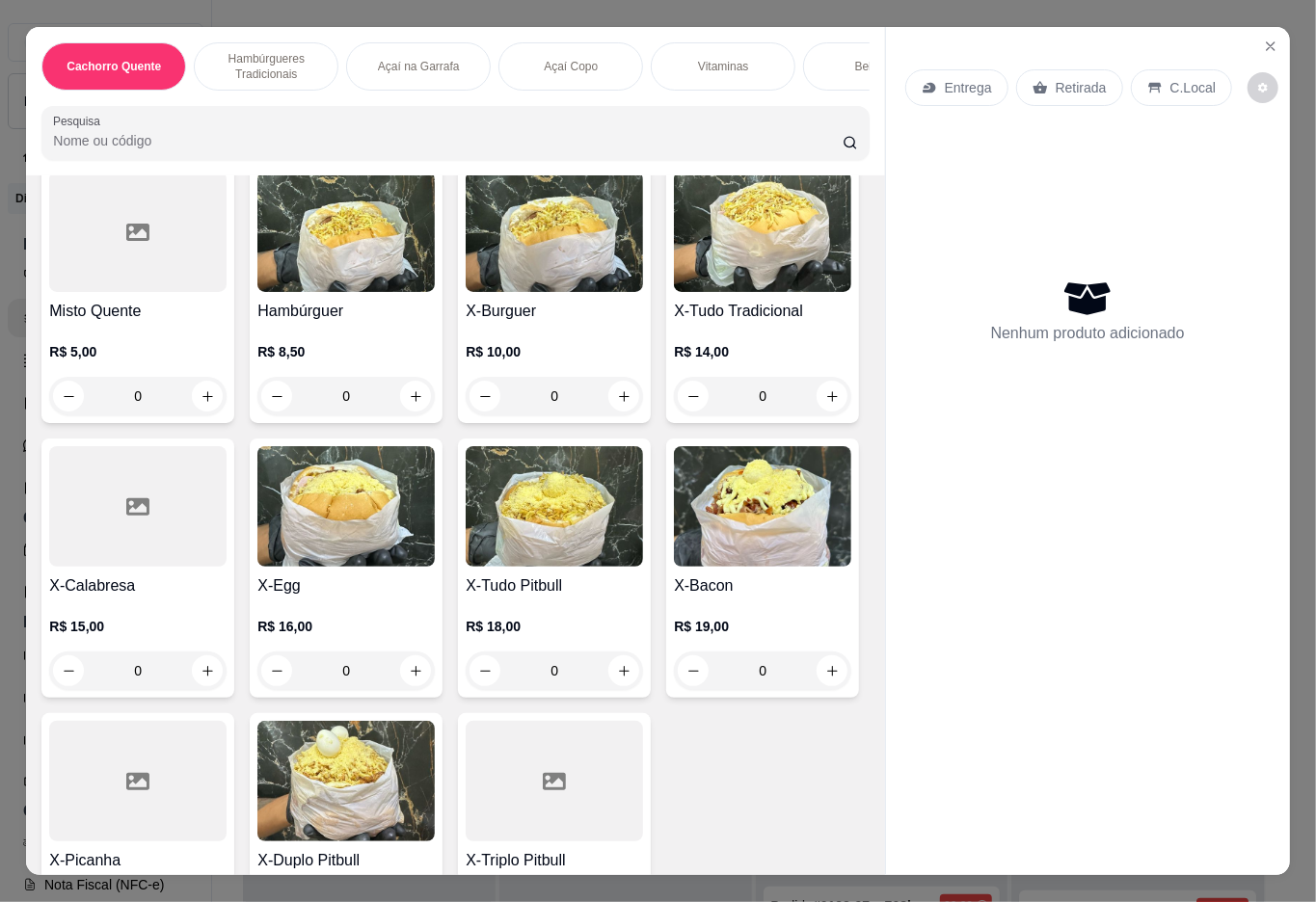 scroll, scrollTop: 794, scrollLeft: 0, axis: vertical 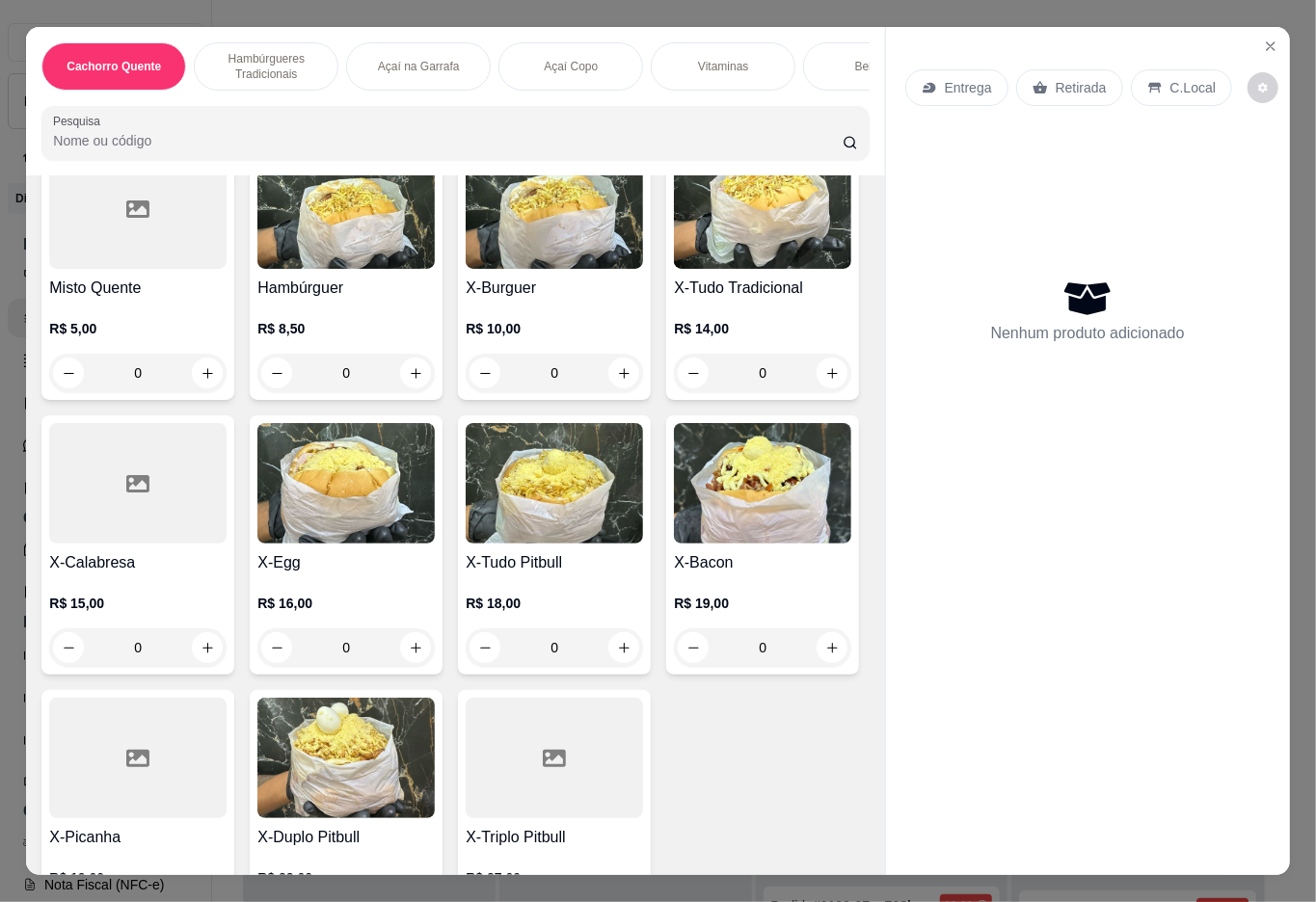 click on "0" at bounding box center (763, 373) 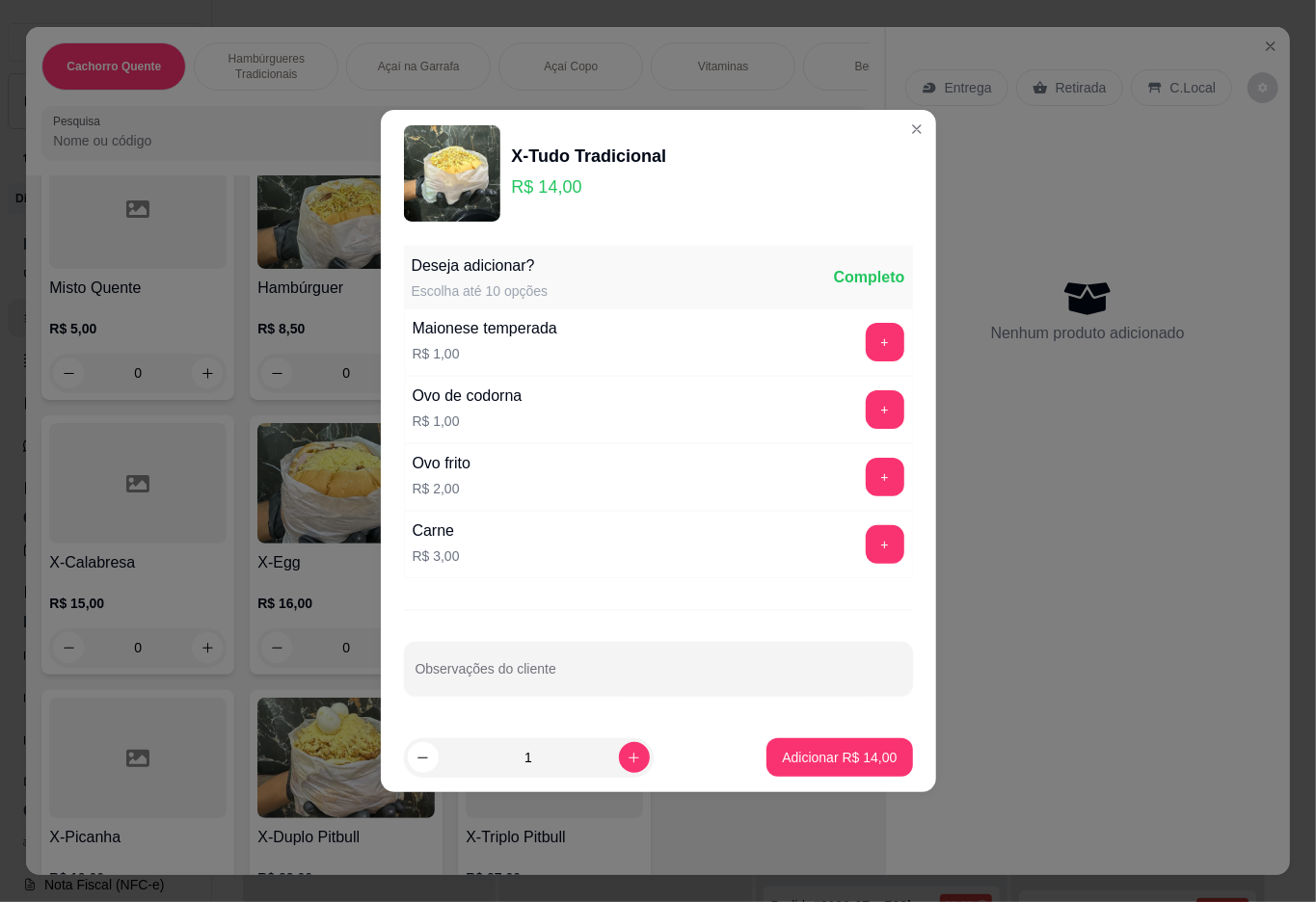 click on "Observações do cliente" at bounding box center [658, 676] 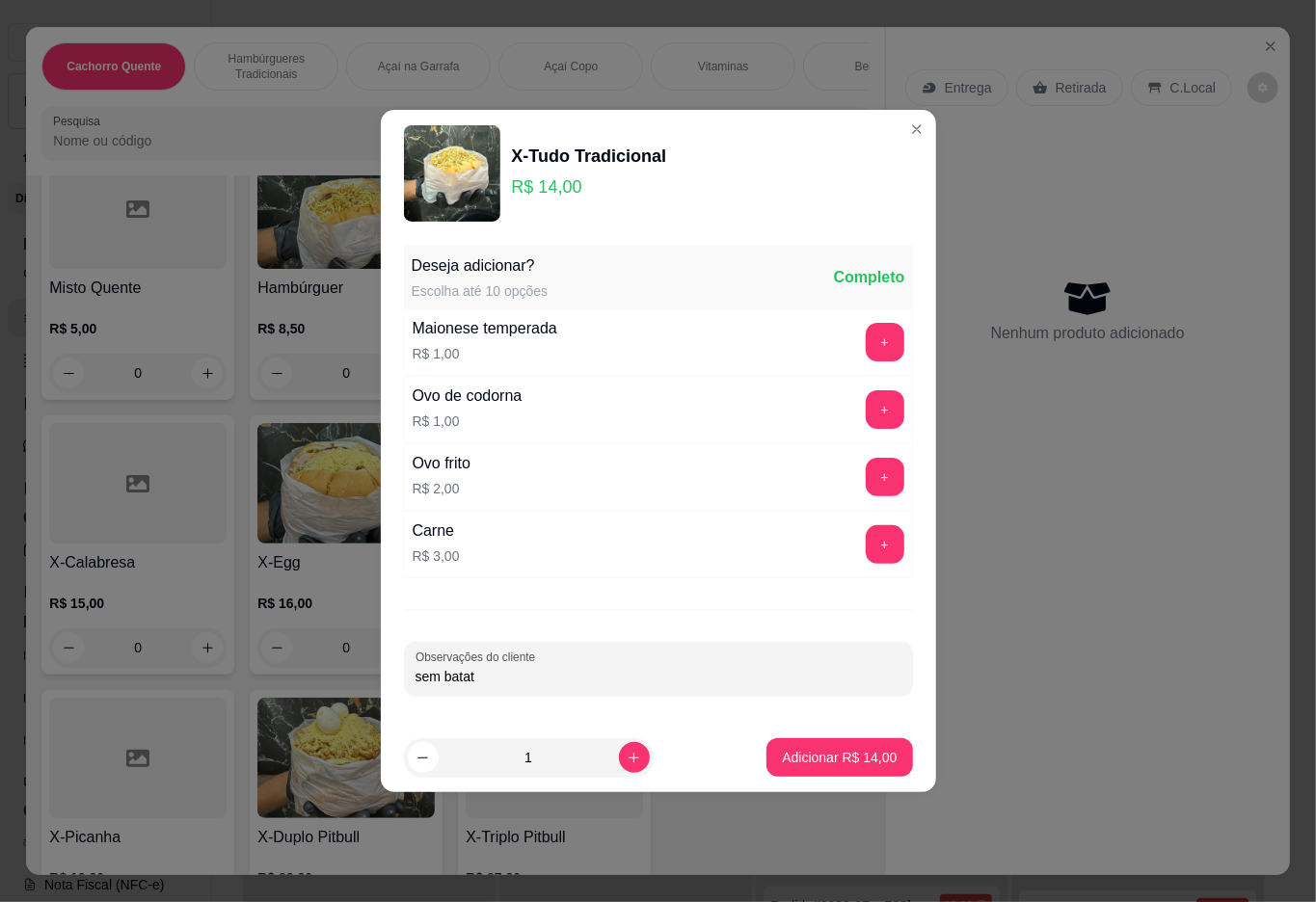 type on "sem batata" 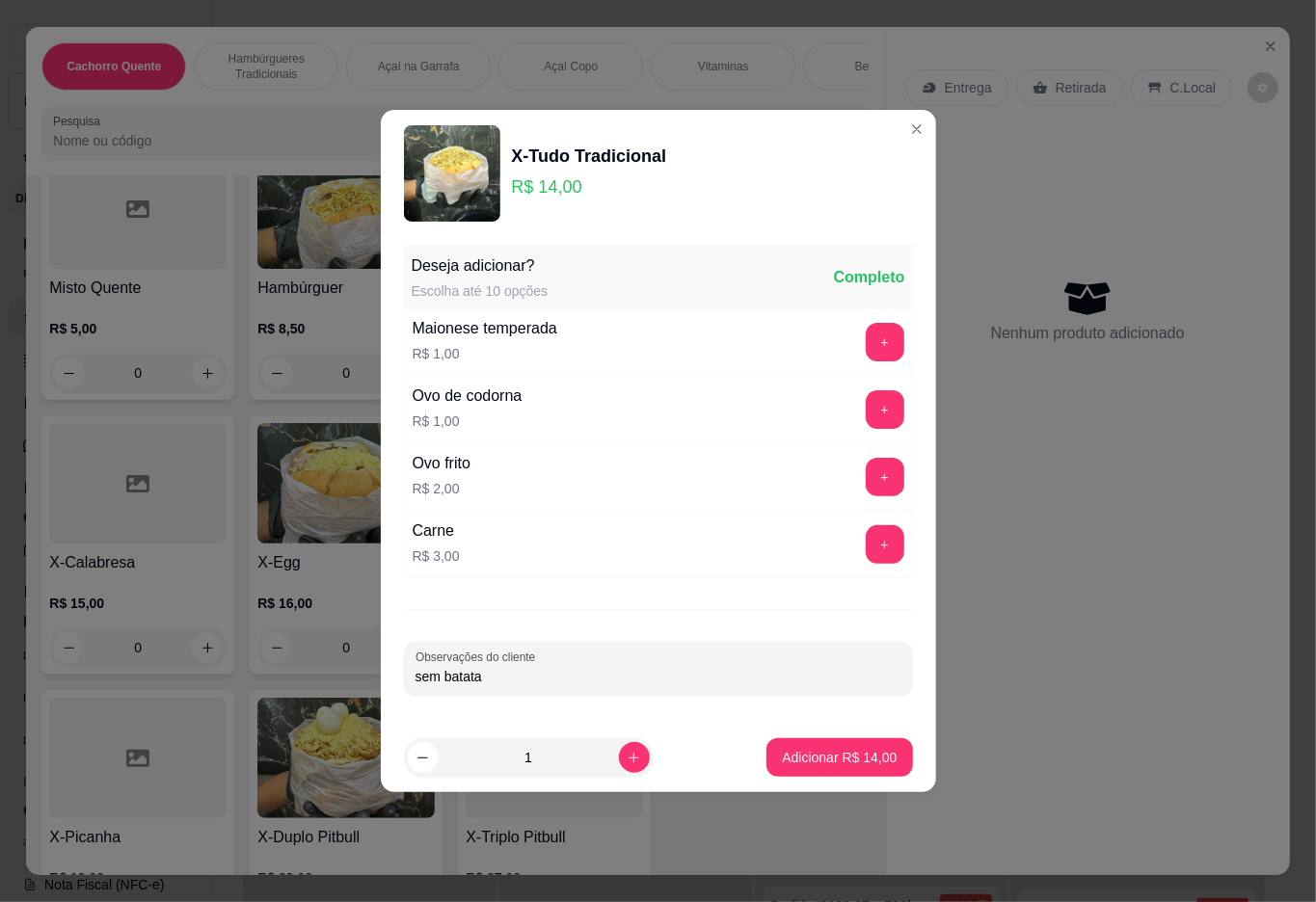 click on "Adicionar   R$ 14,00" at bounding box center (839, 757) 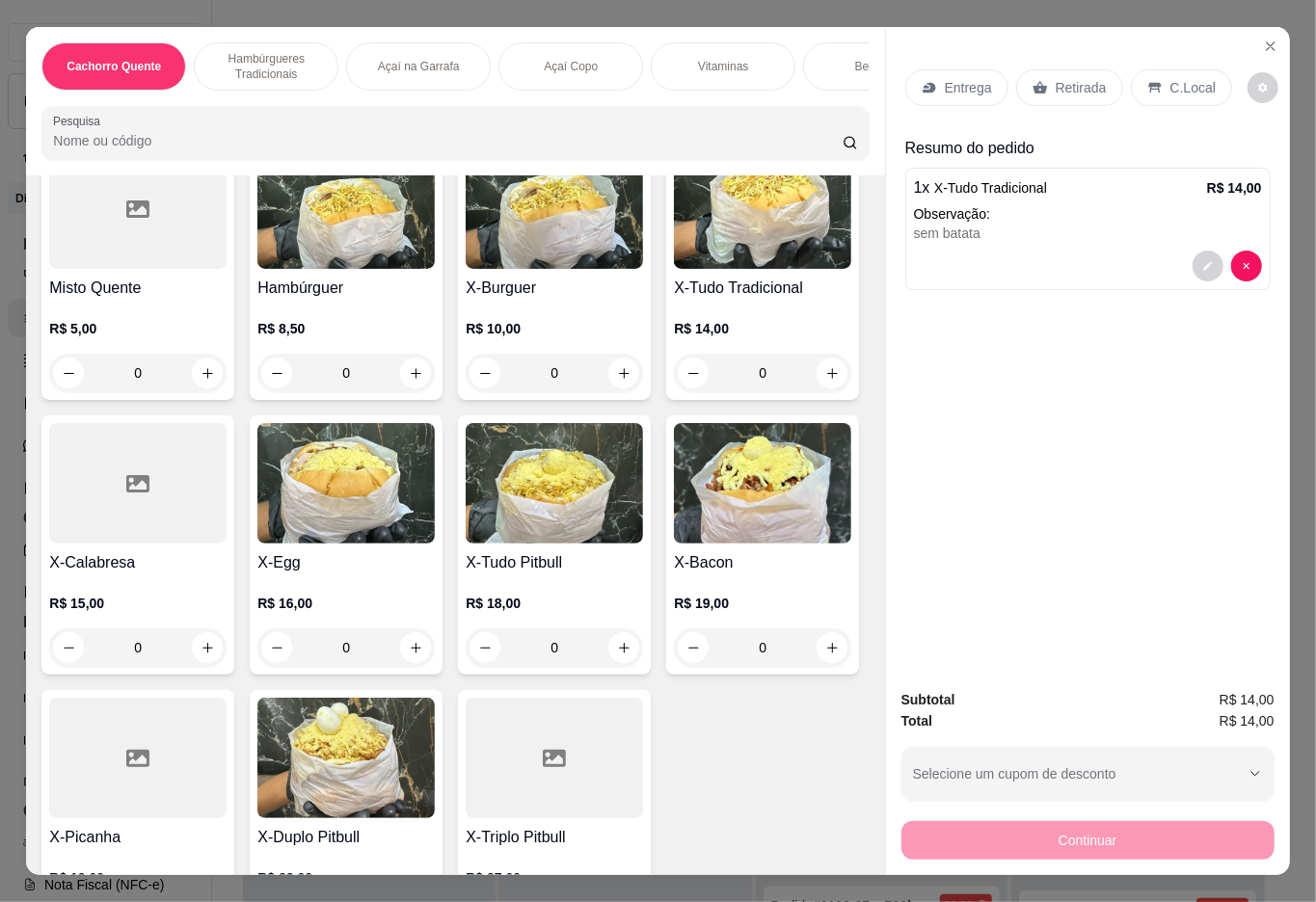 click on "Retirada" at bounding box center (1081, 88) 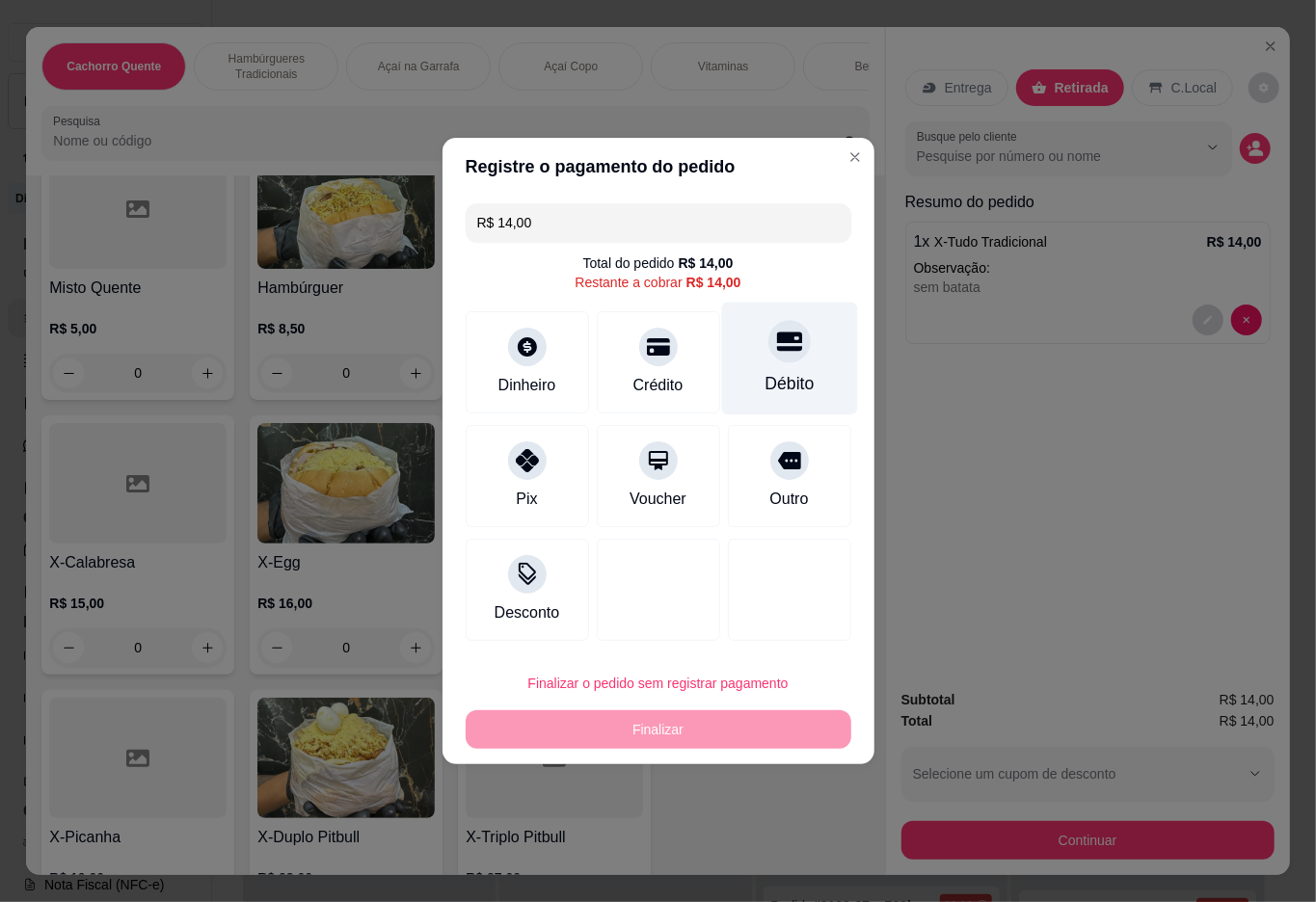 click 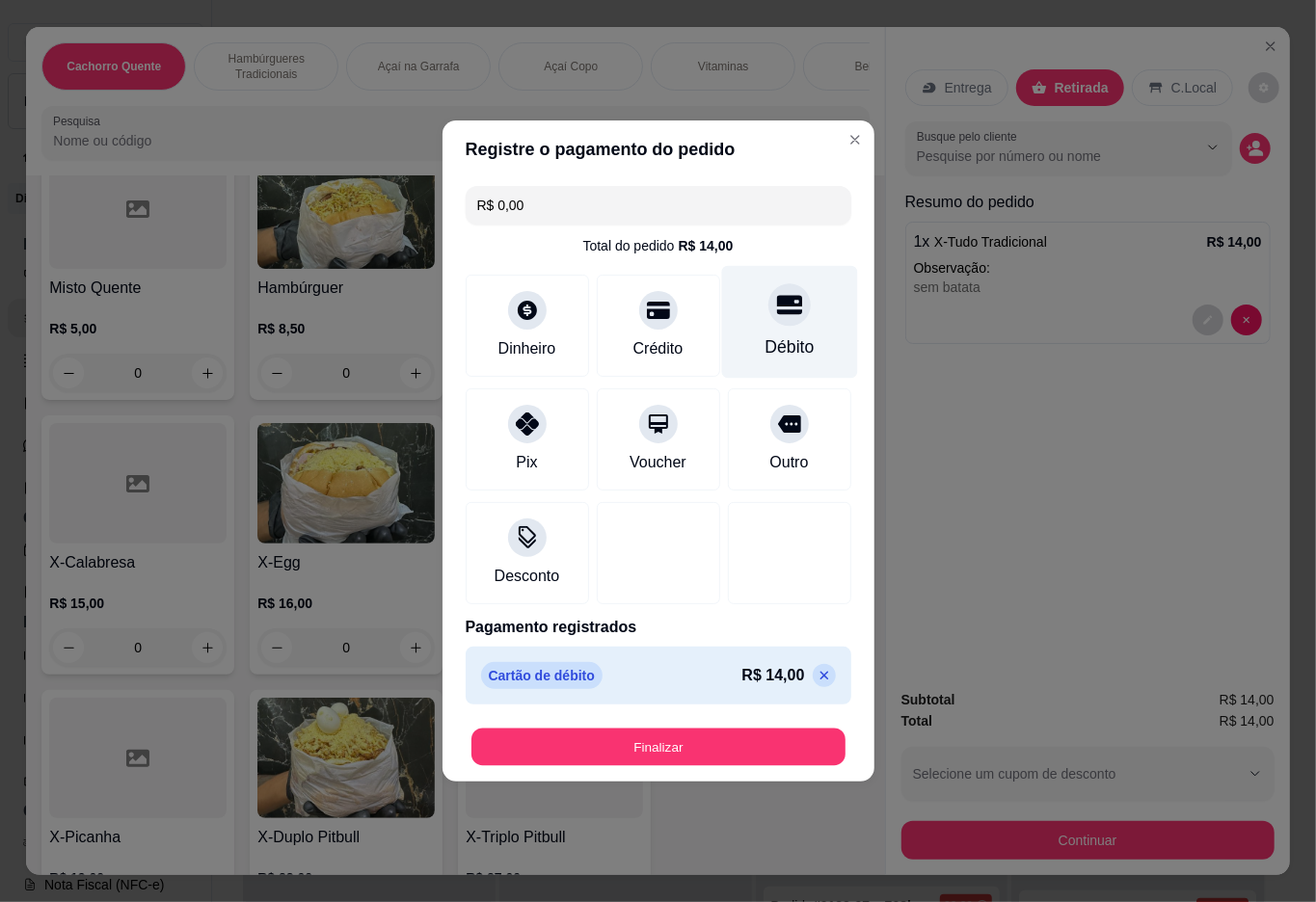 click on "Finalizar" at bounding box center [658, 747] 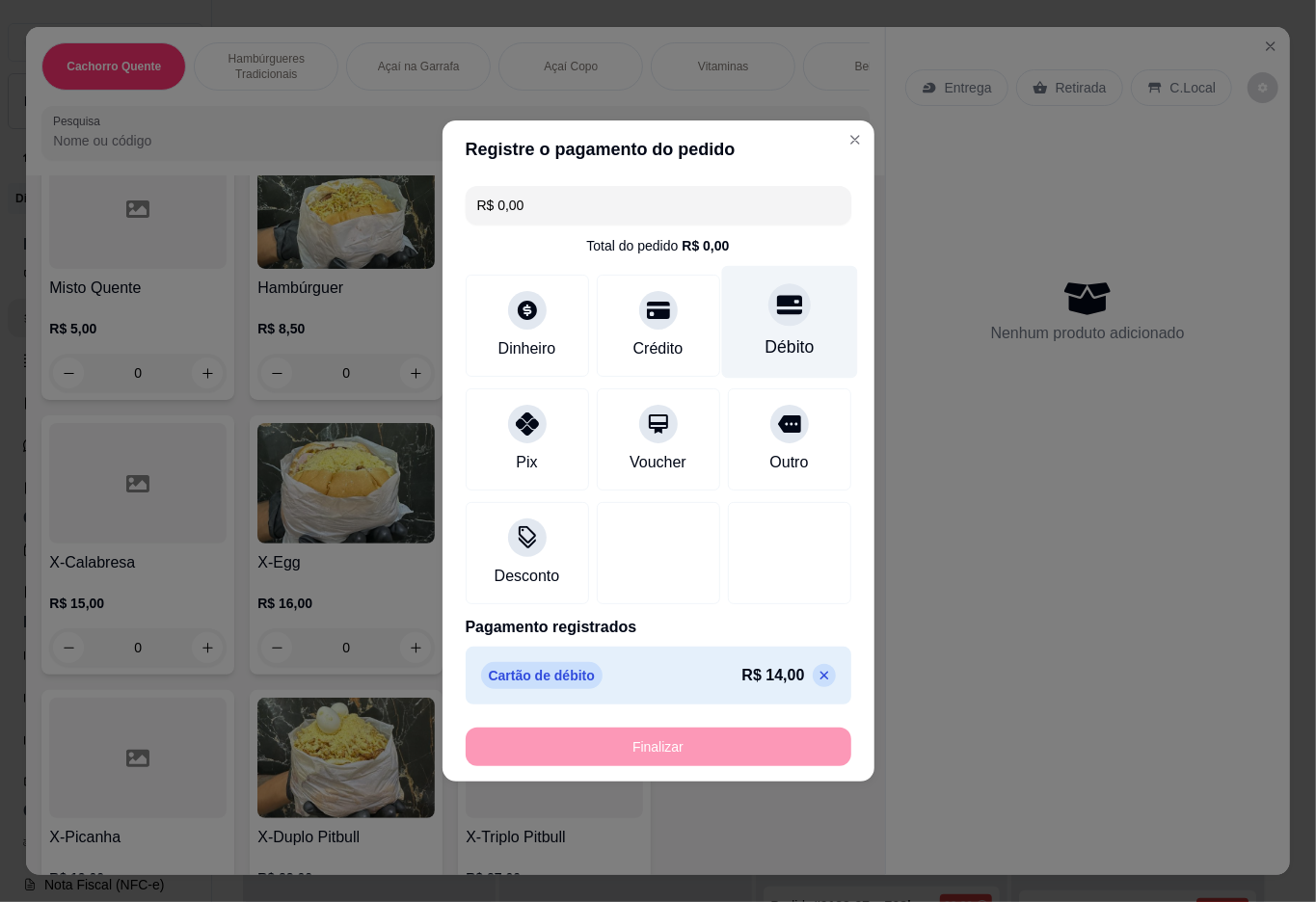 type on "-R$ 14,00" 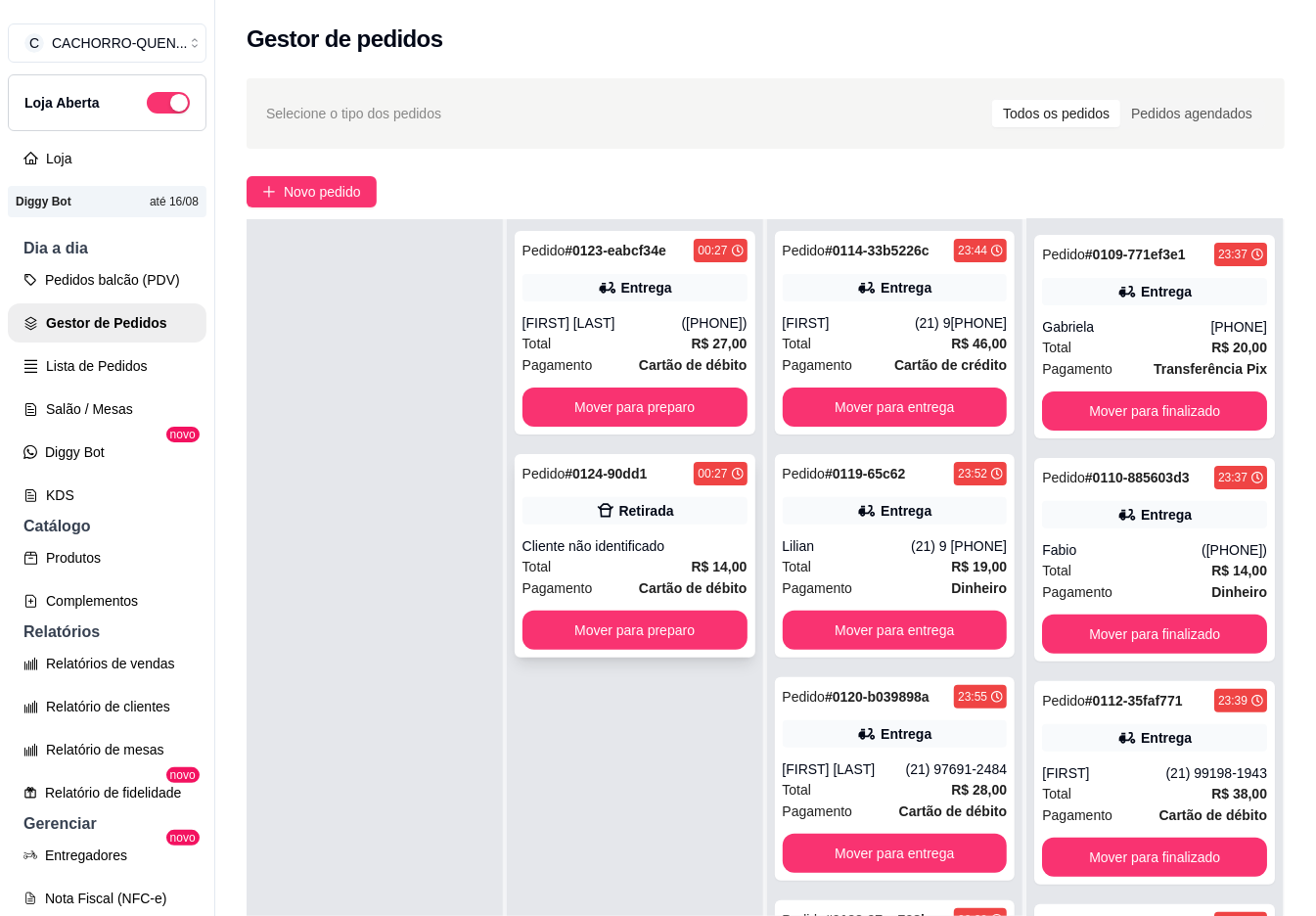 click on "Pedido  # 0124-90dd1 00:27 Retirada Cliente não identificado Total R$ 14,00 Pagamento Cartão de débito Mover para preparo" at bounding box center [635, 556] 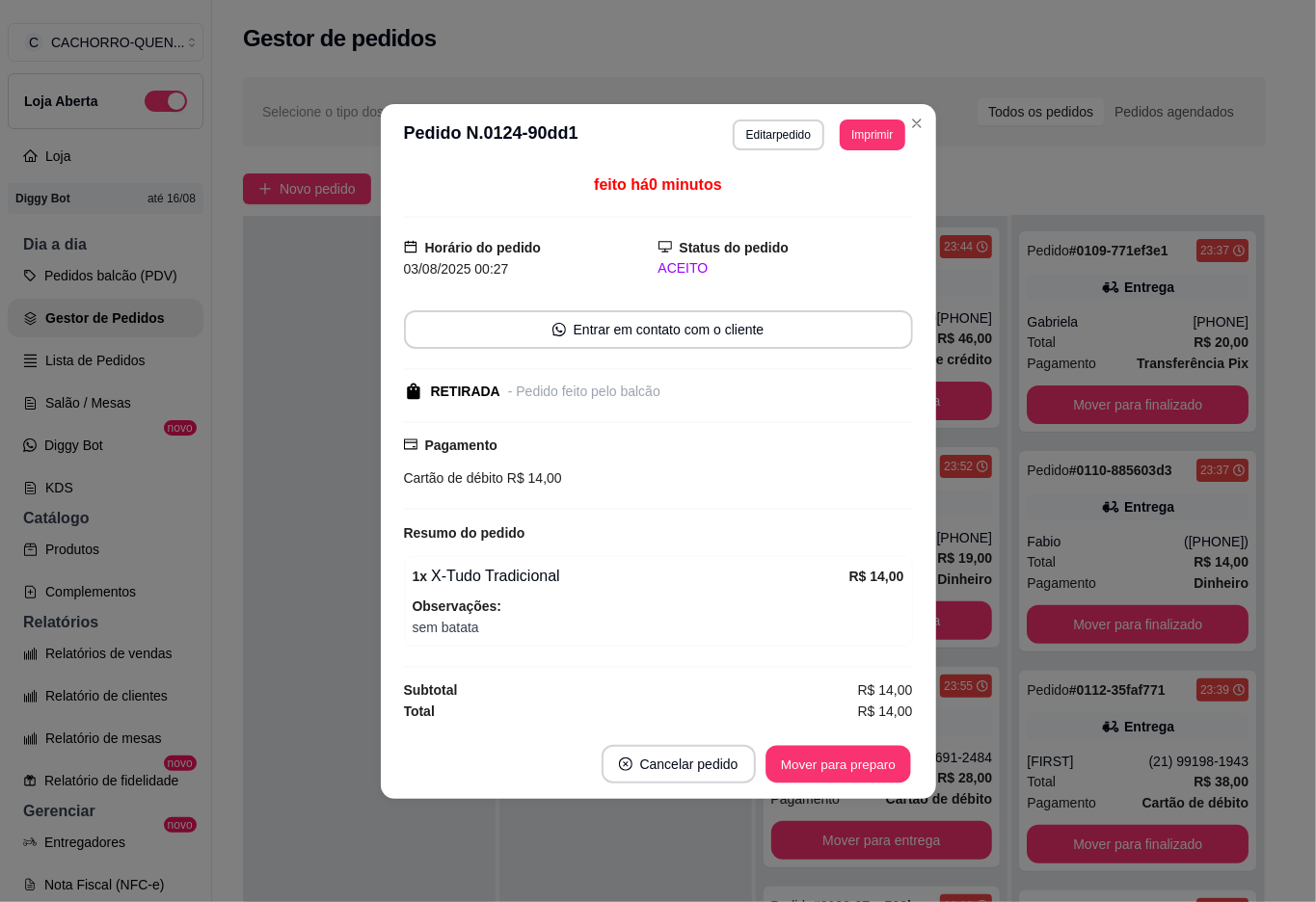click on "Mover para preparo" at bounding box center (838, 763) 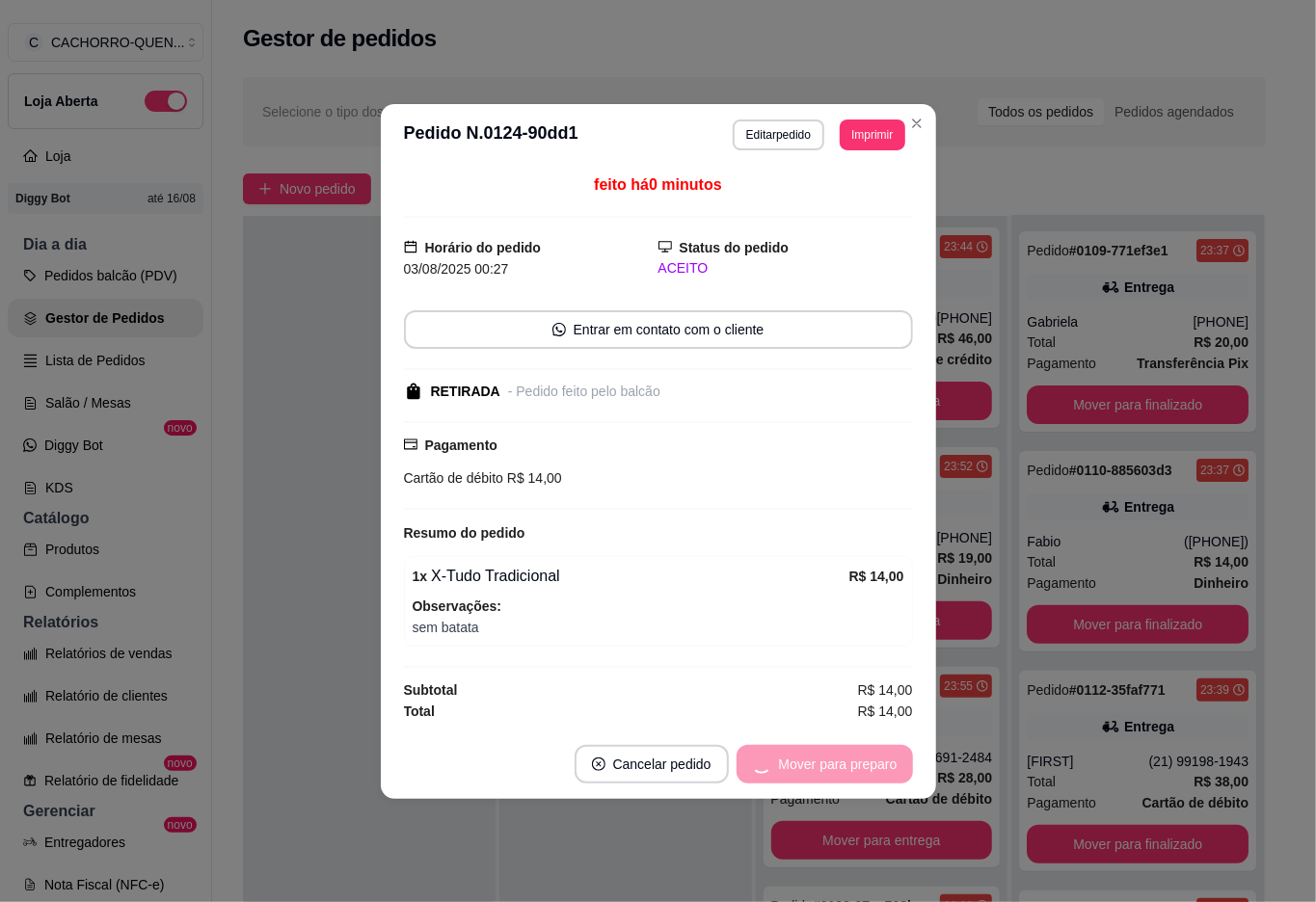 click on "Mover para preparo" at bounding box center (824, 764) 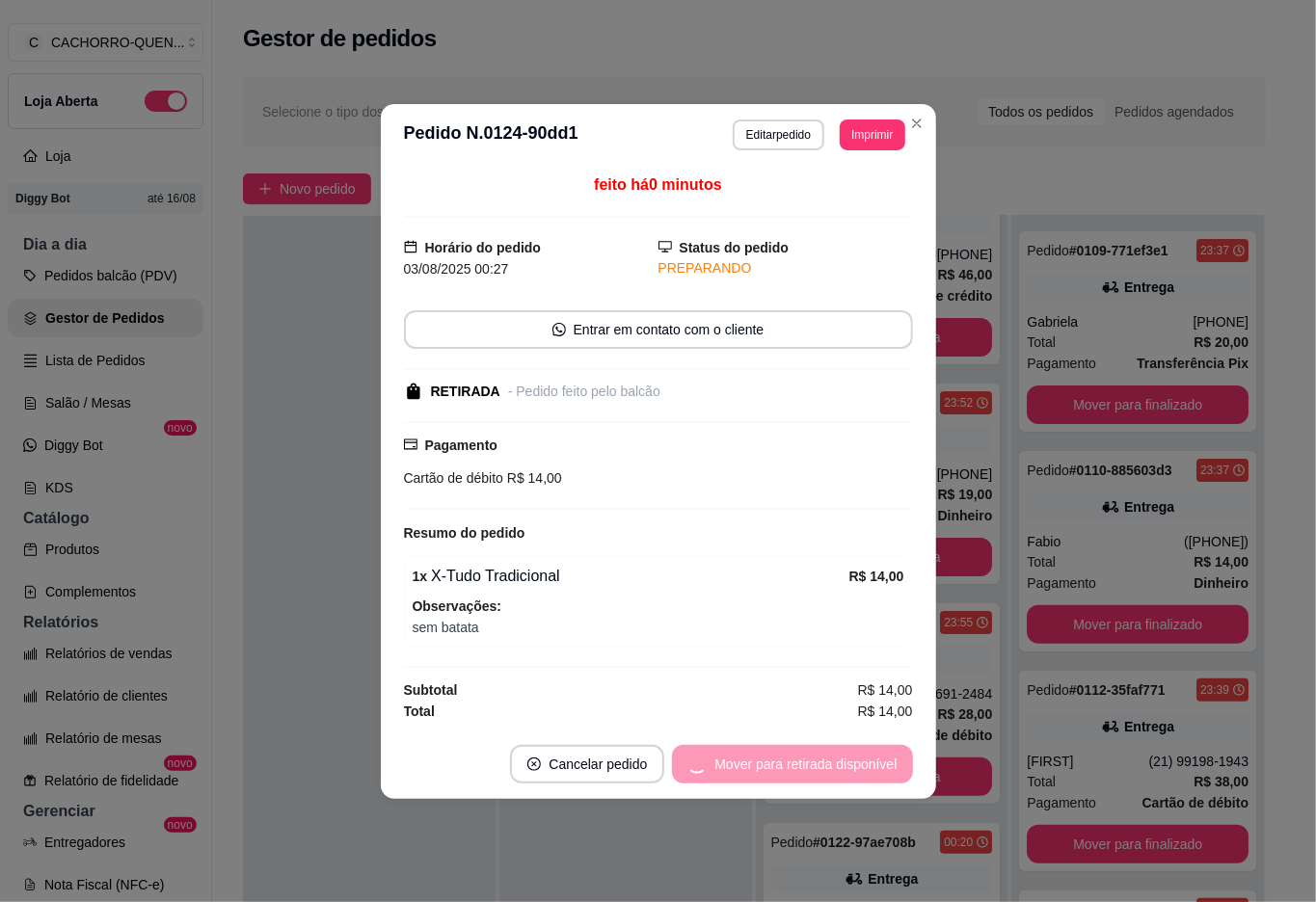 click on "Mover para retirada disponível" at bounding box center [792, 764] 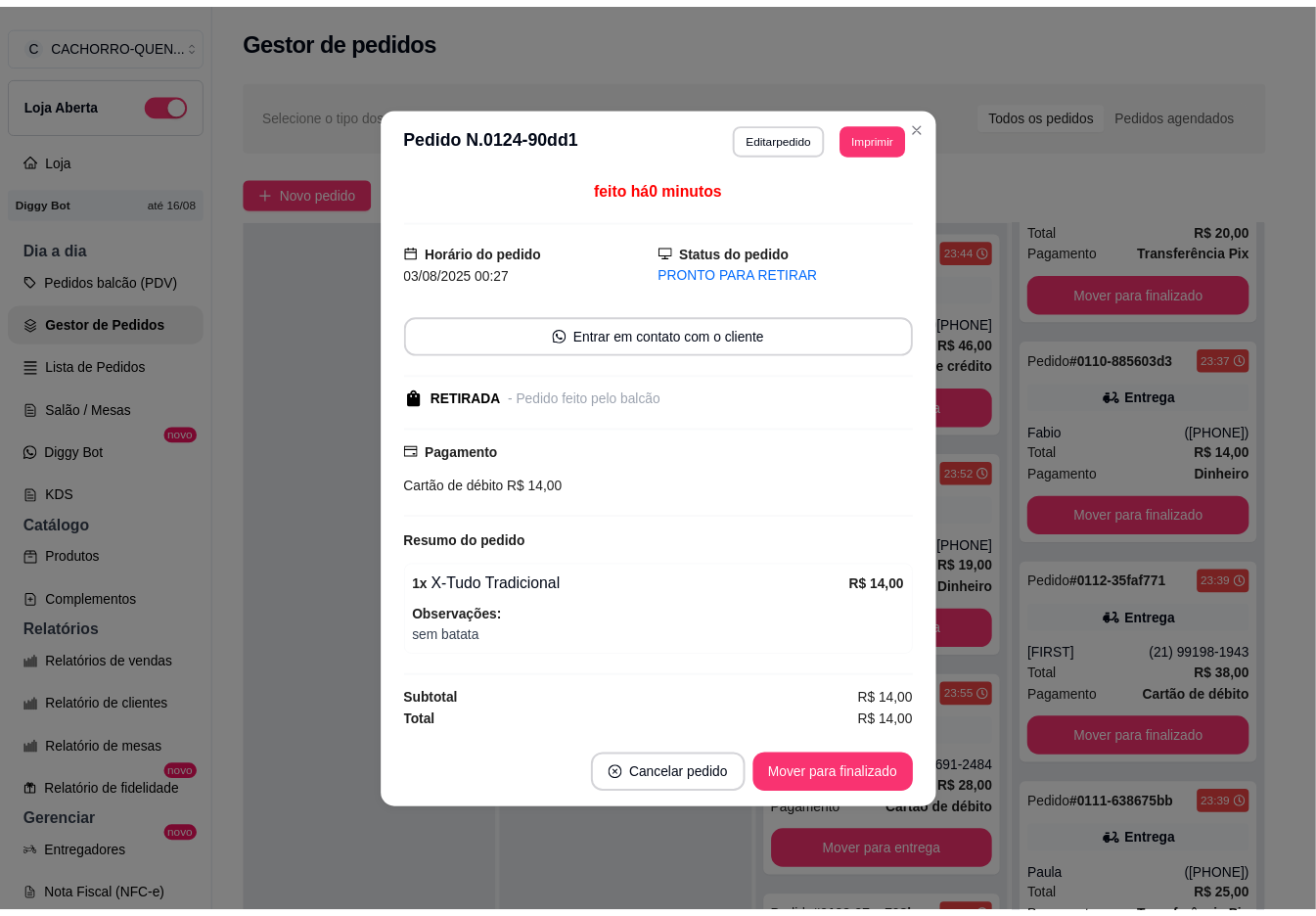 scroll, scrollTop: 88, scrollLeft: 0, axis: vertical 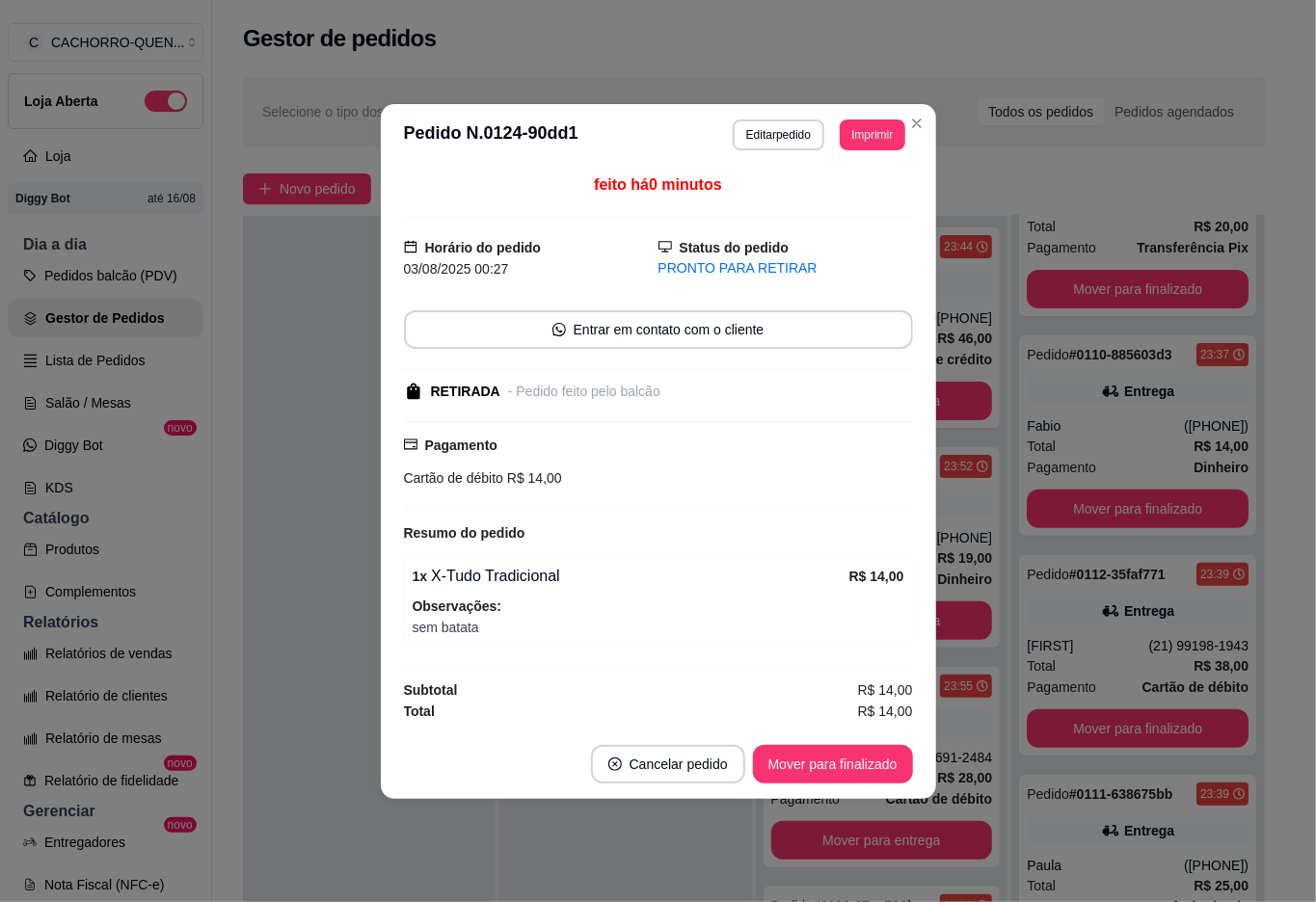 click on "Mover para finalizado" at bounding box center [833, 764] 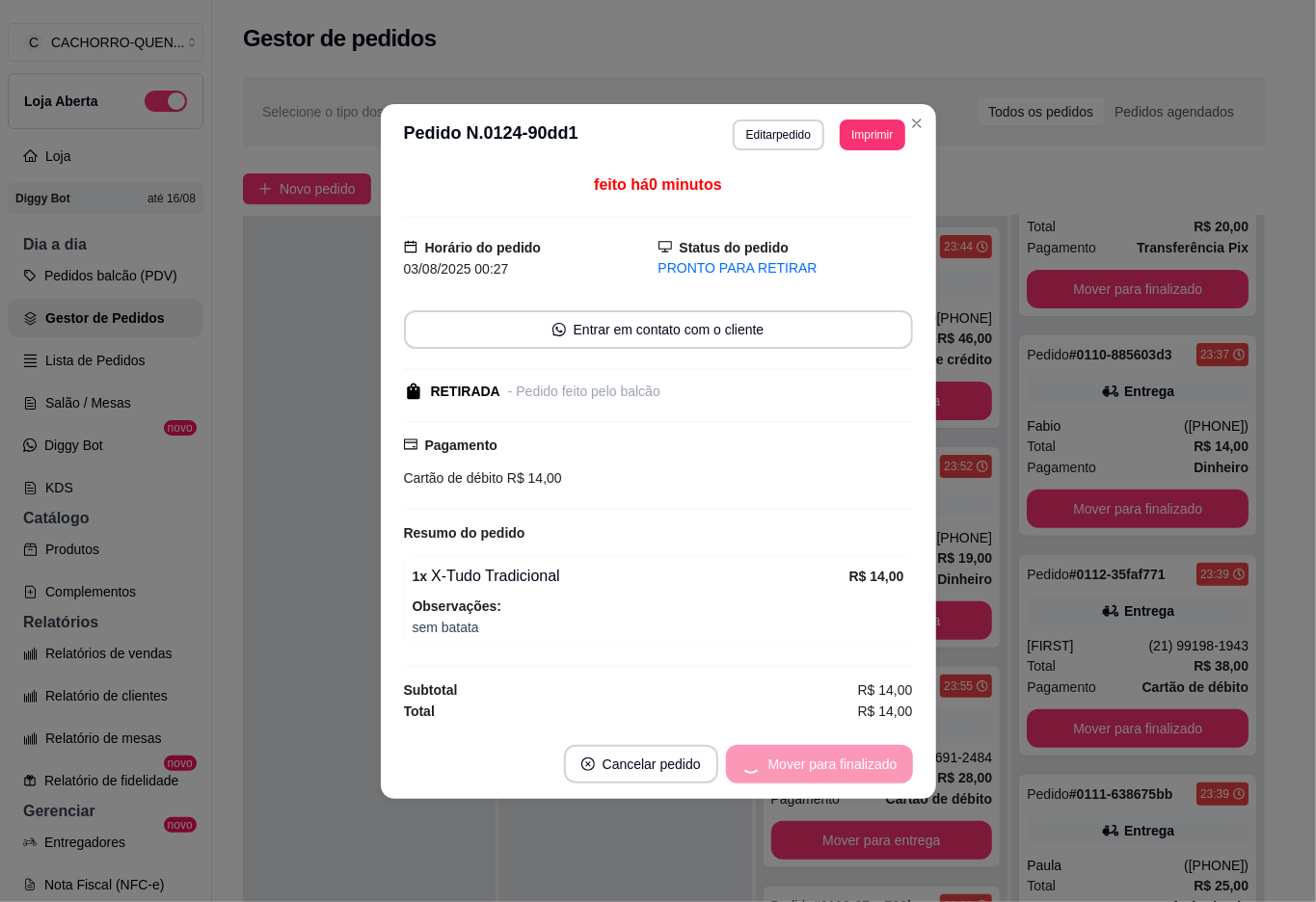 click at bounding box center [369, 667] 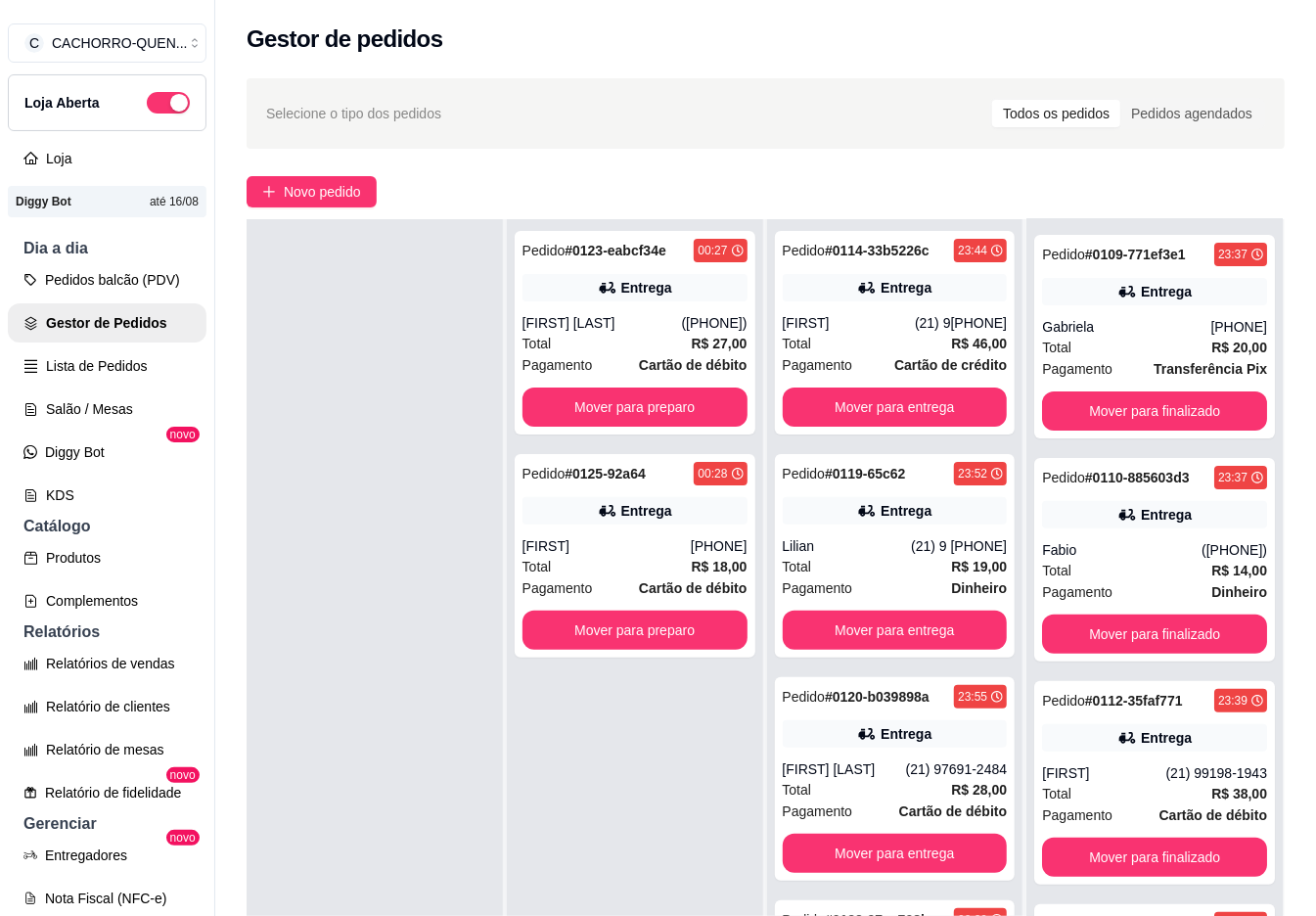 scroll, scrollTop: 0, scrollLeft: 0, axis: both 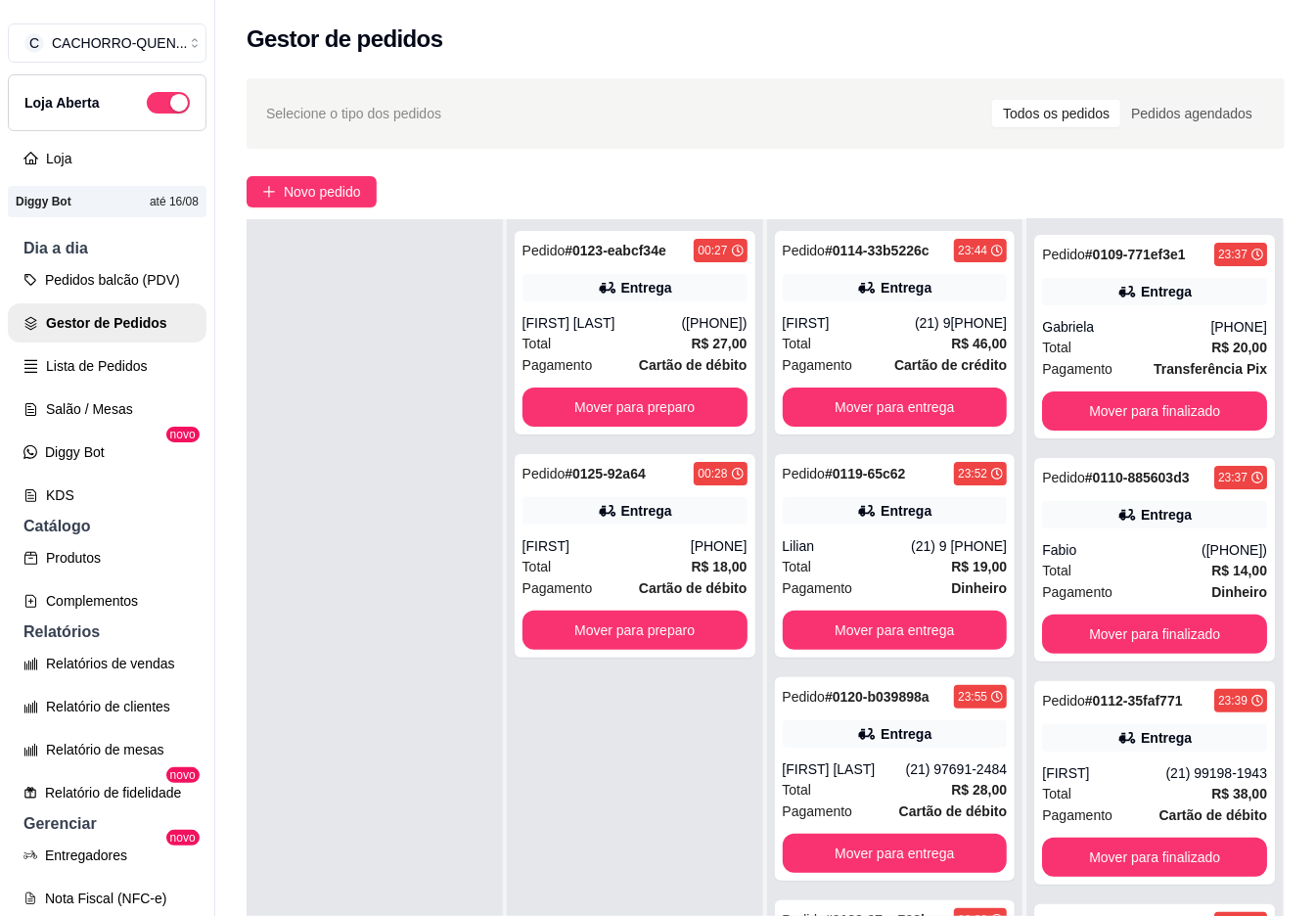 click on "Mover para finalizado" at bounding box center (1155, 857) 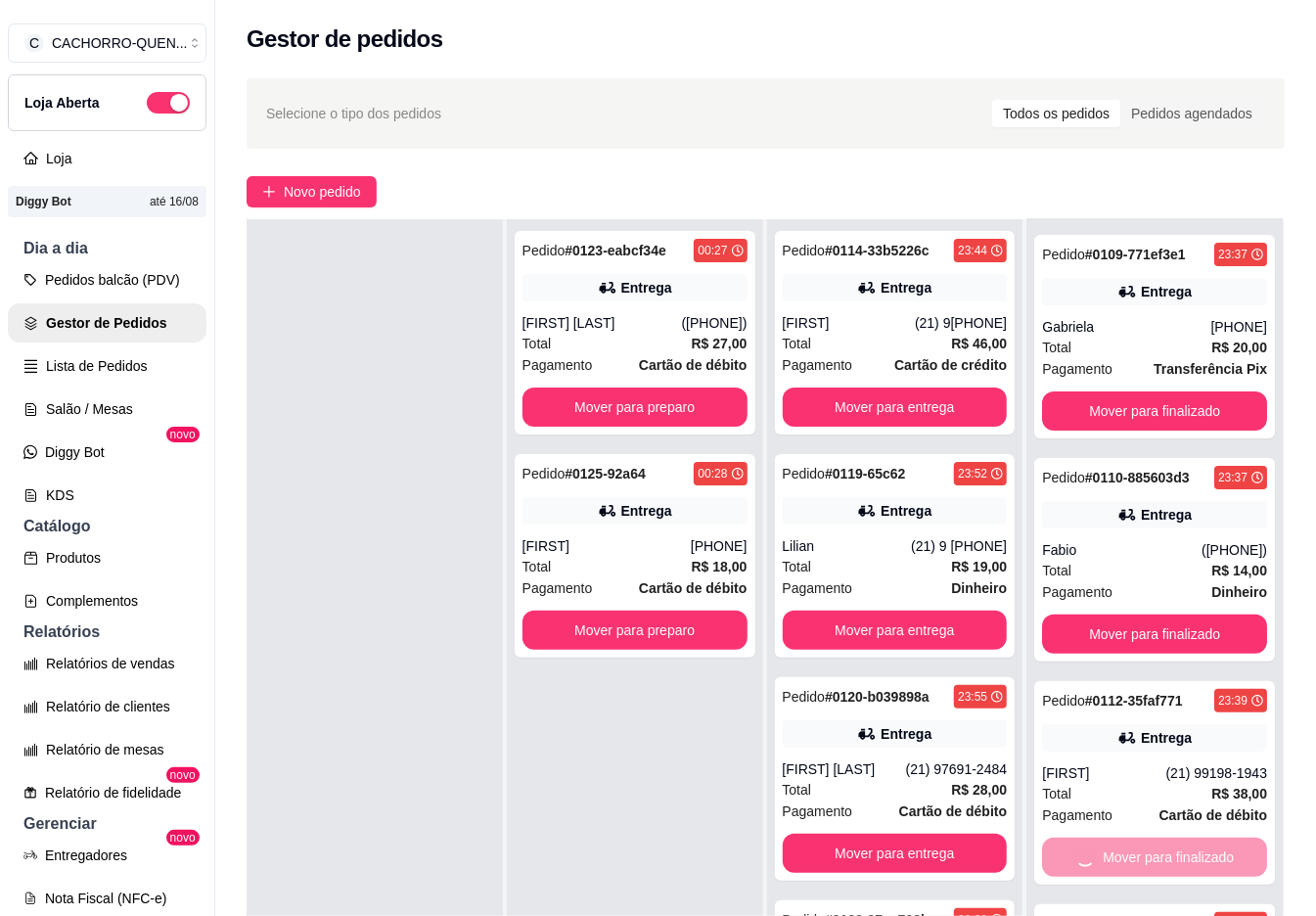 scroll, scrollTop: 90, scrollLeft: 0, axis: vertical 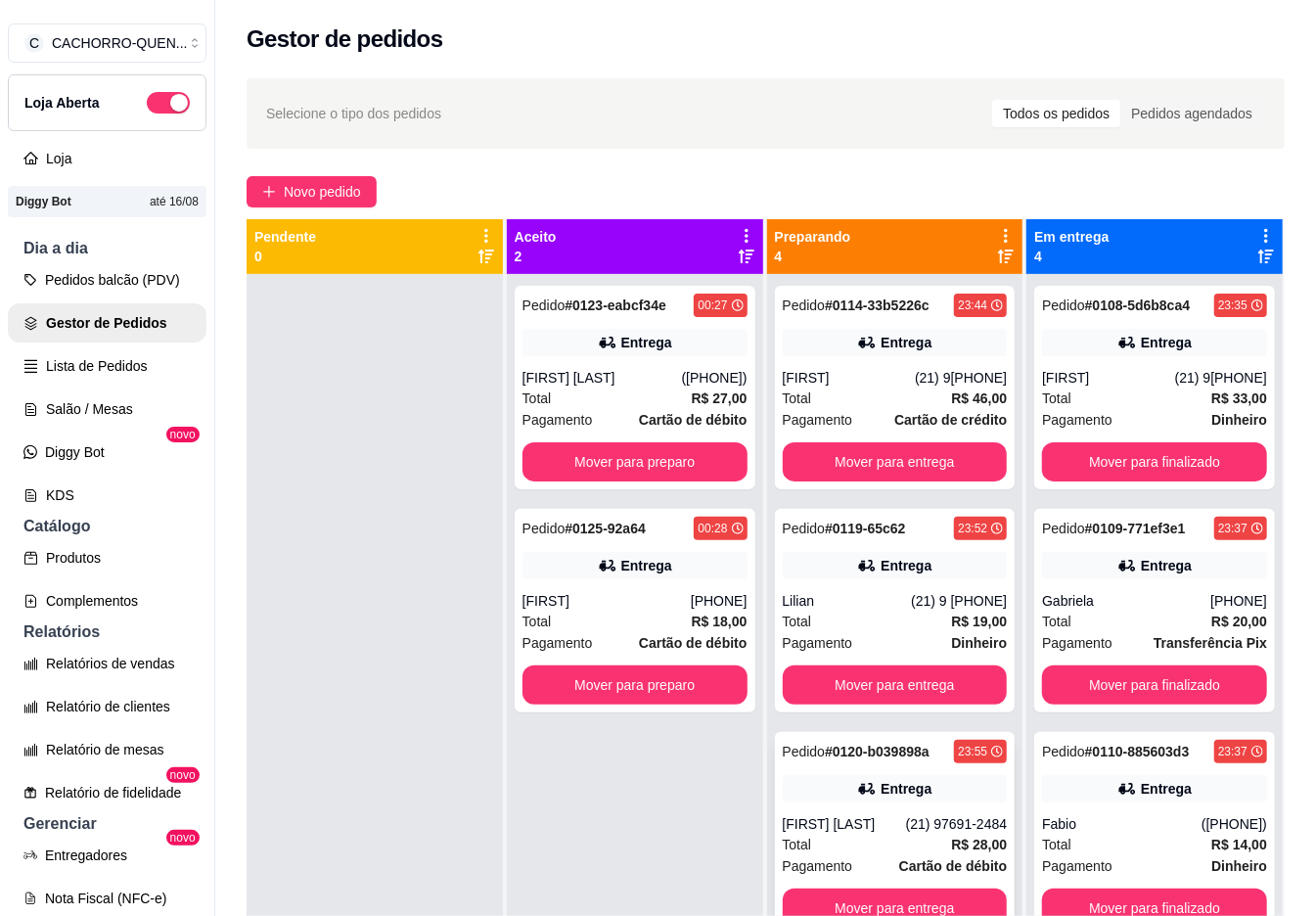 click on "Pedido  # 0120-b039898a 23:55 Entrega [FIRST] [LAST]  ([PHONE]) Total R$ 28,00 Pagamento Cartão de débito Mover para entrega" at bounding box center [895, 834] 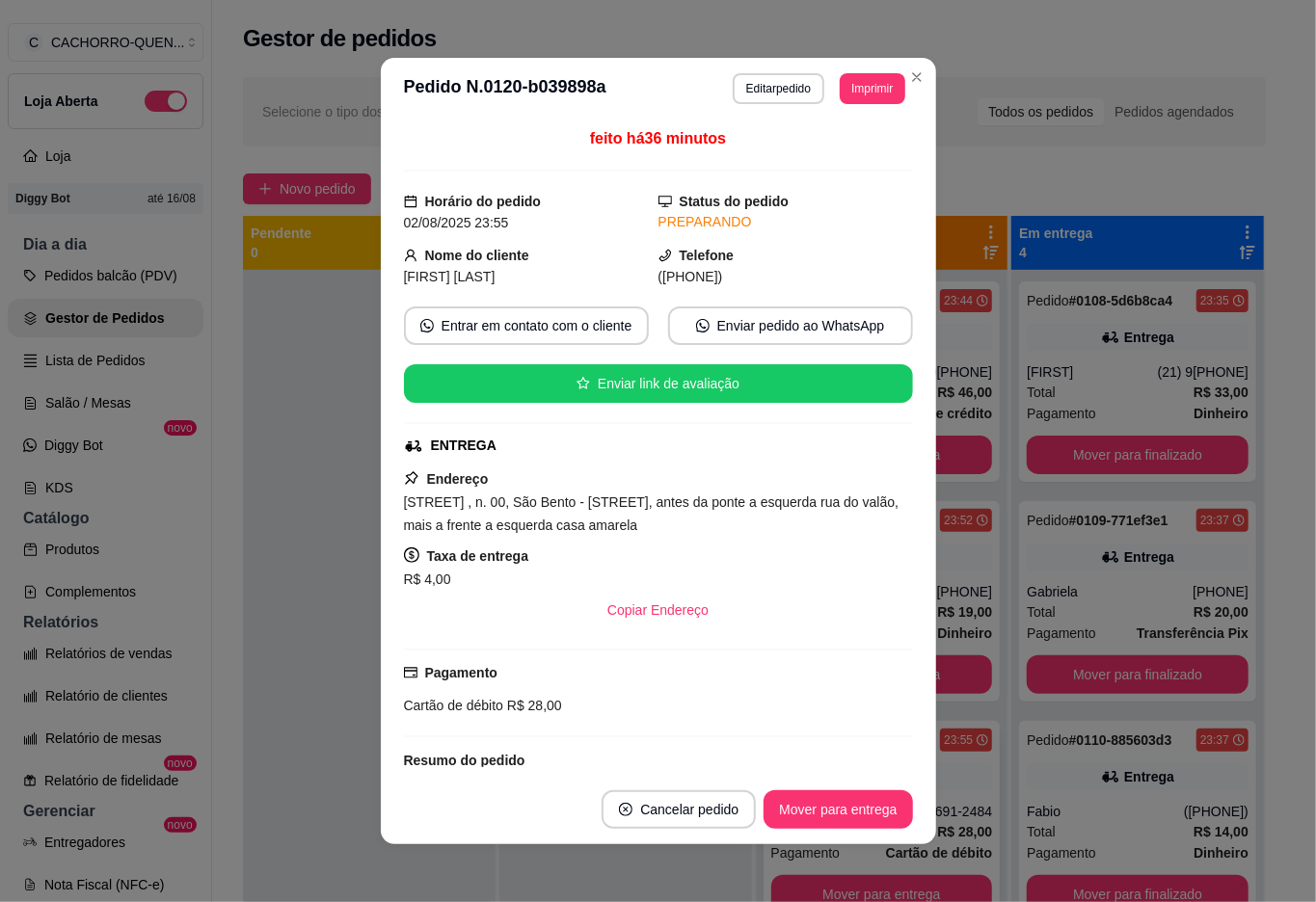 click on "Mover para entrega" at bounding box center (838, 809) 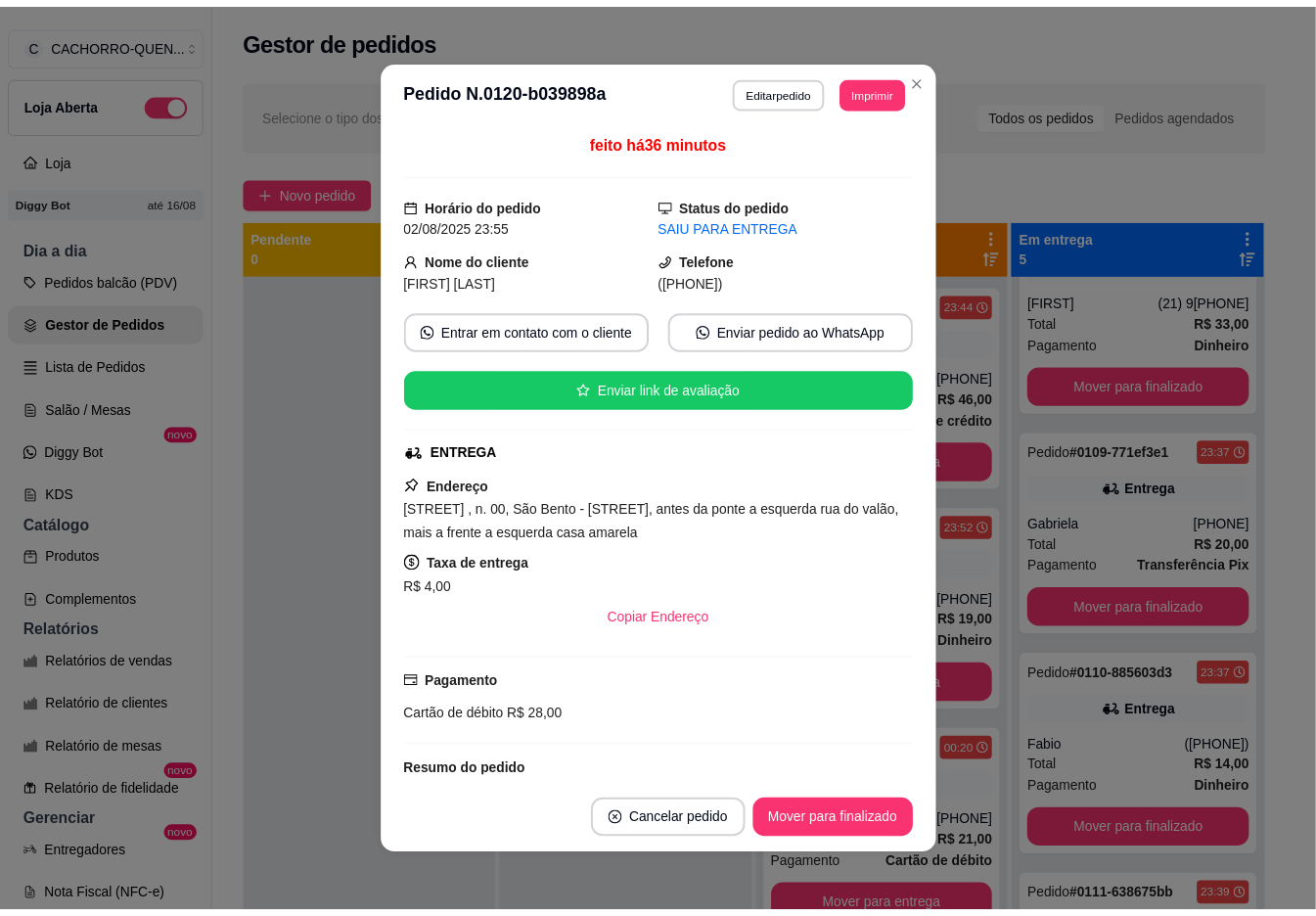 scroll, scrollTop: 0, scrollLeft: 0, axis: both 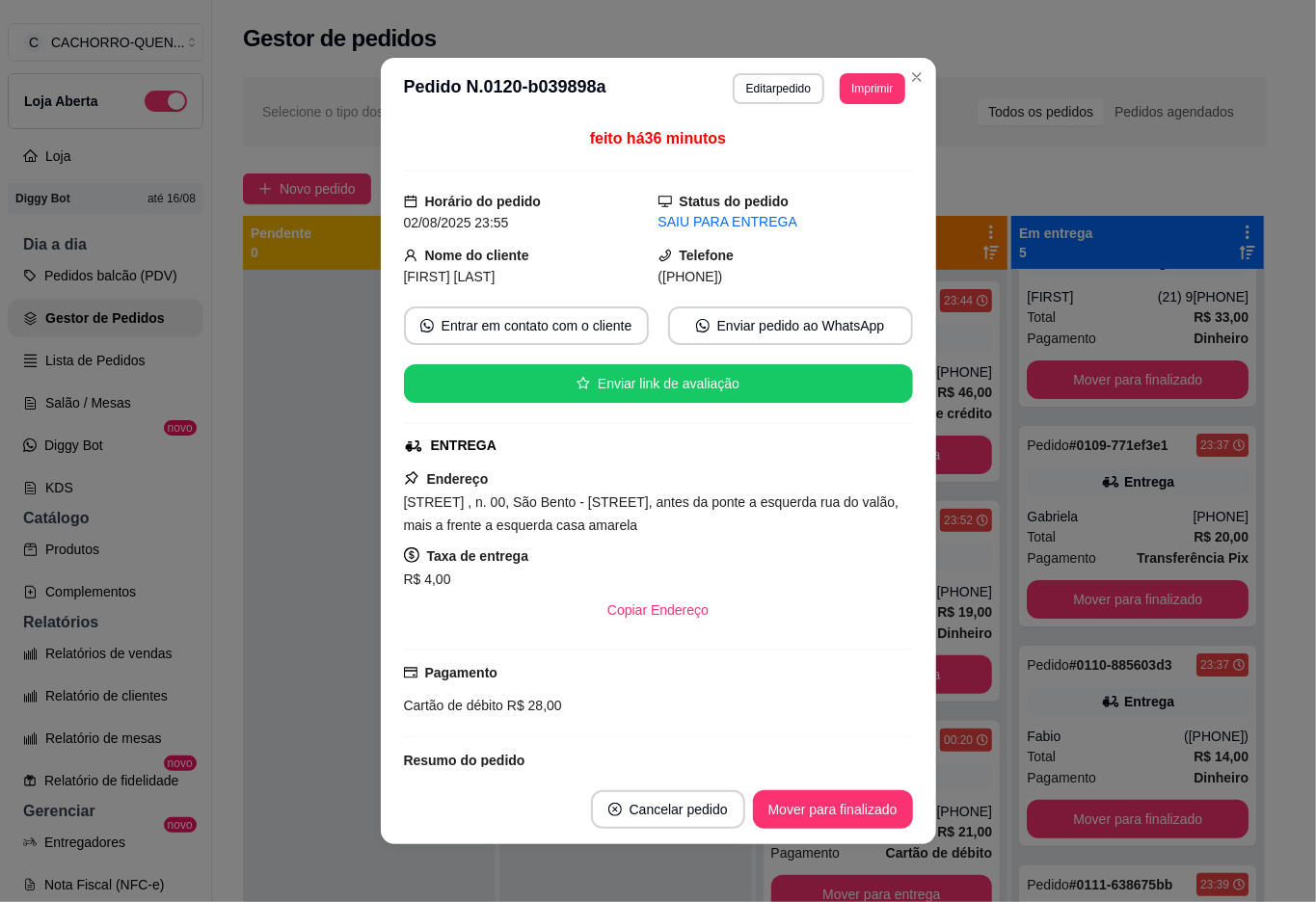 click on "Mover para finalizado" at bounding box center (833, 809) 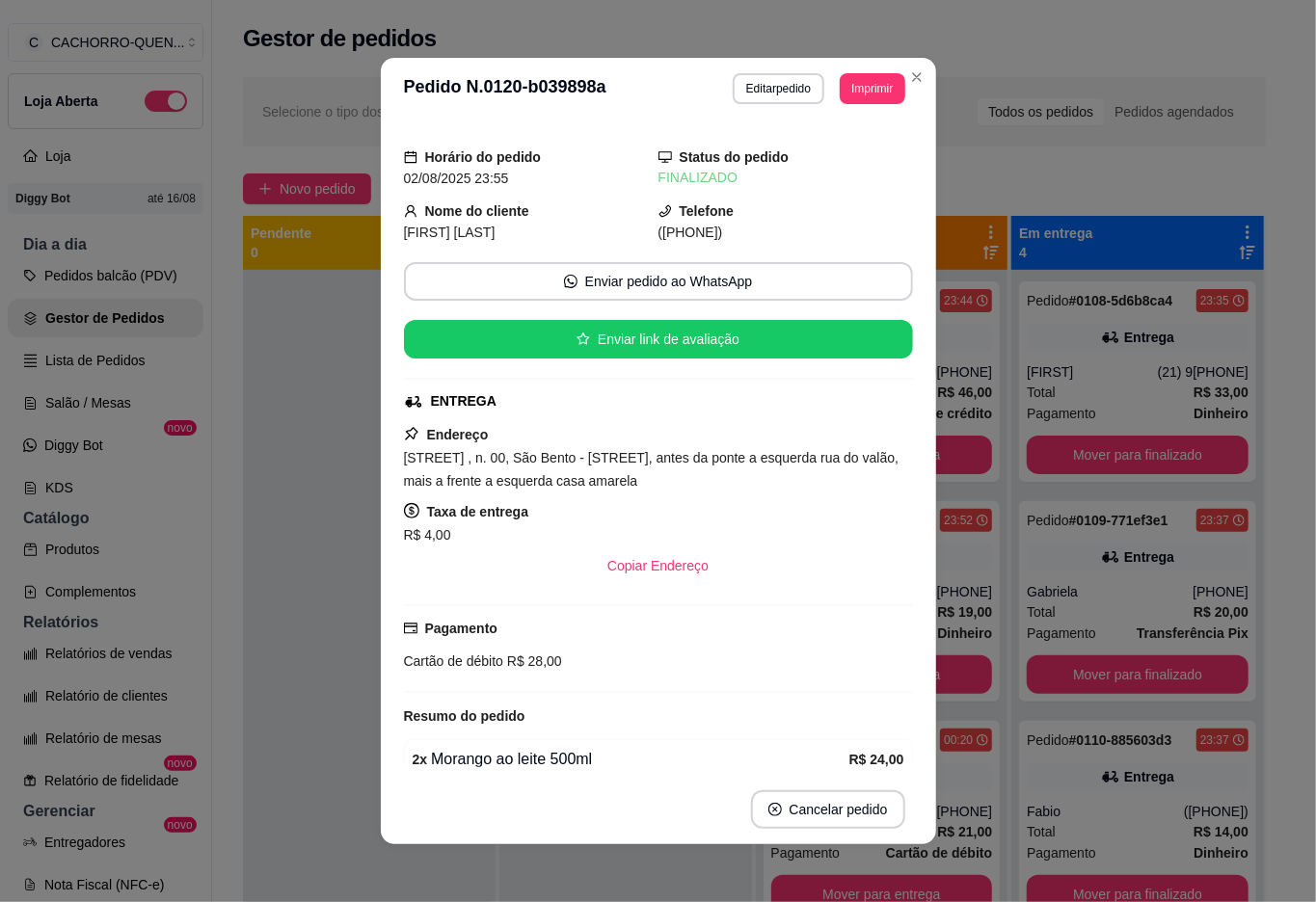 click at bounding box center [369, 721] 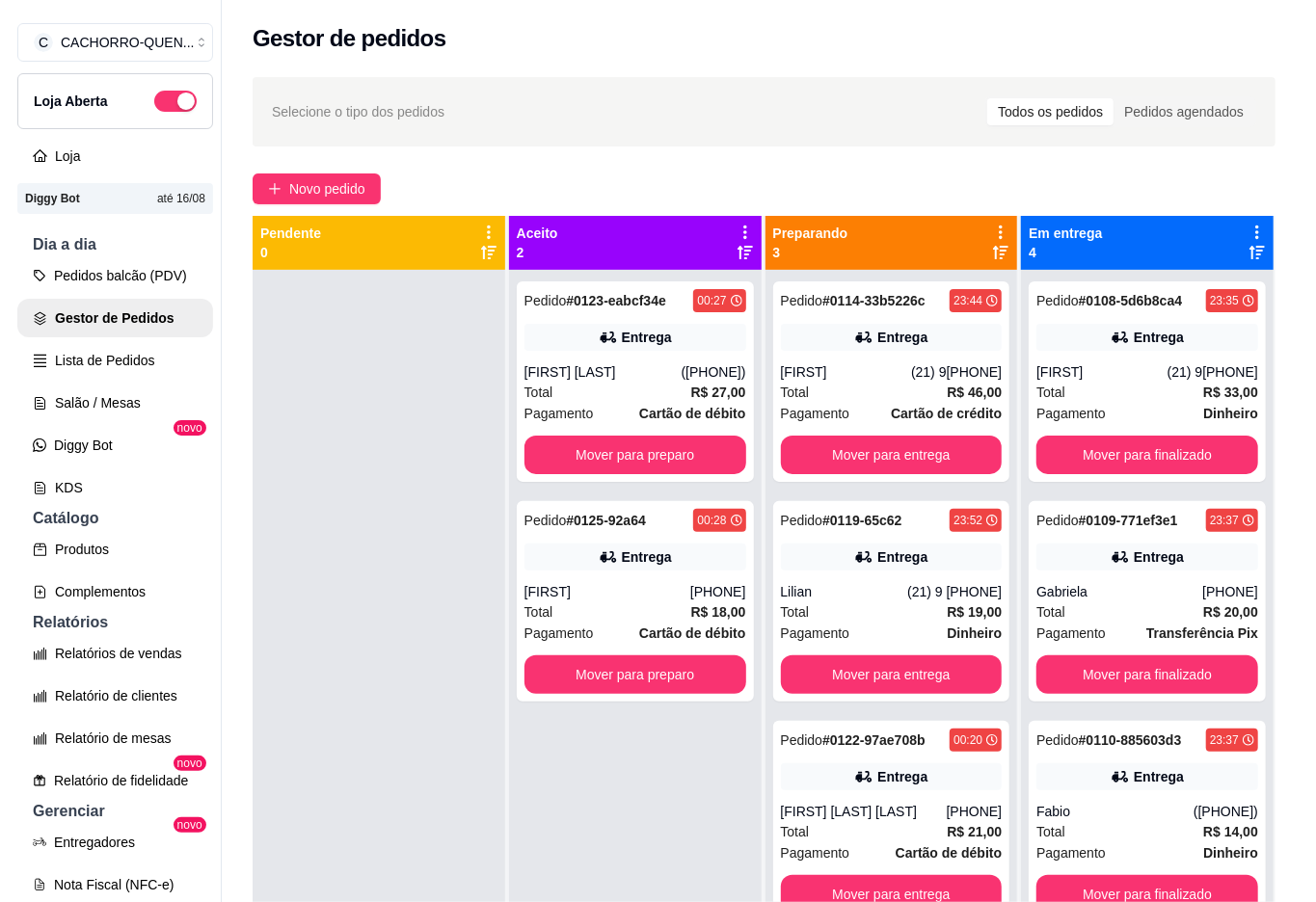 scroll, scrollTop: 0, scrollLeft: 0, axis: both 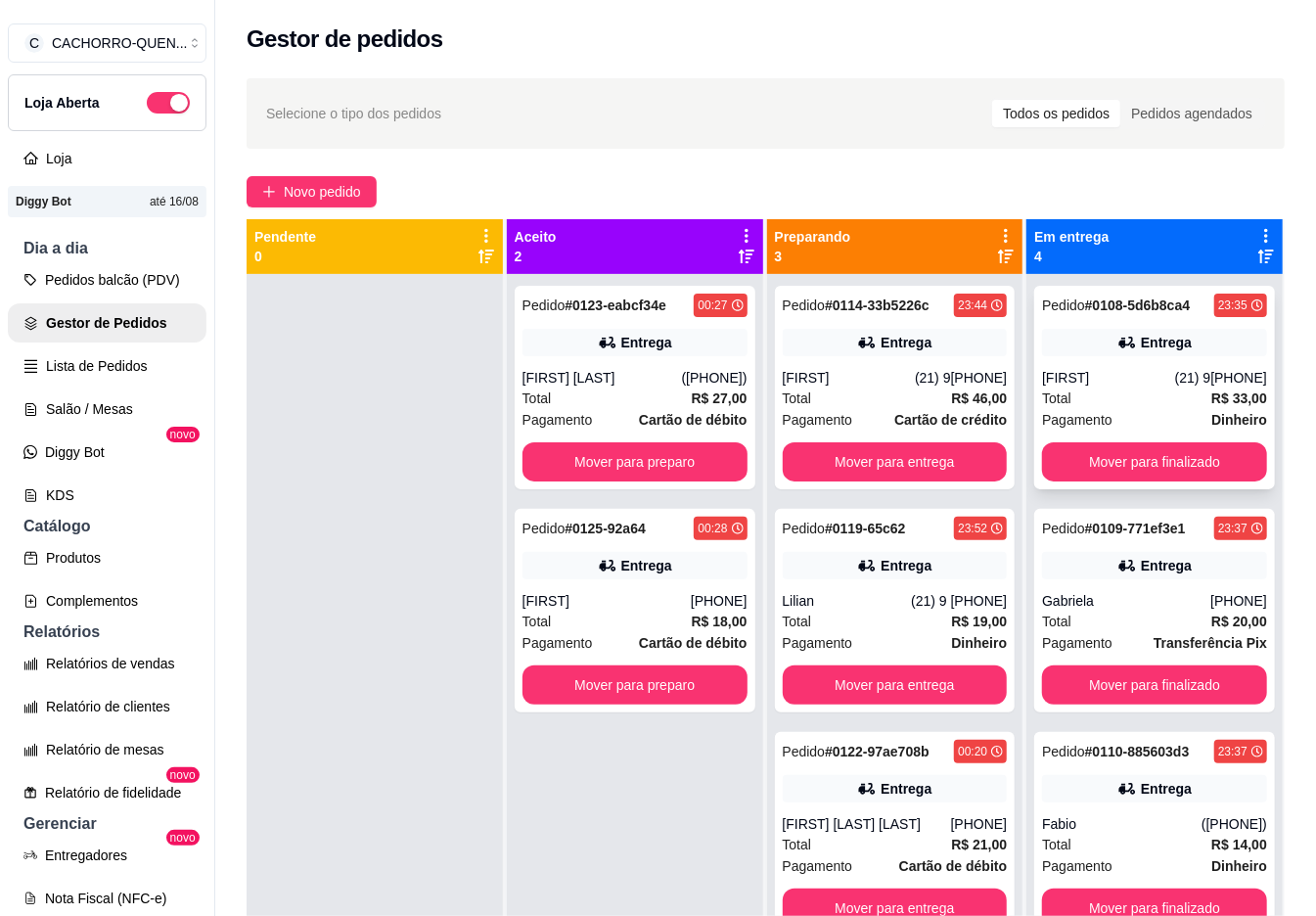 click on "Pedido  # 0108-5d6b8ca4 23:35 Entrega [NAME]  [PHONE] Total R$ 33,00 Pagamento Dinheiro Mover para finalizado" at bounding box center [1155, 388] 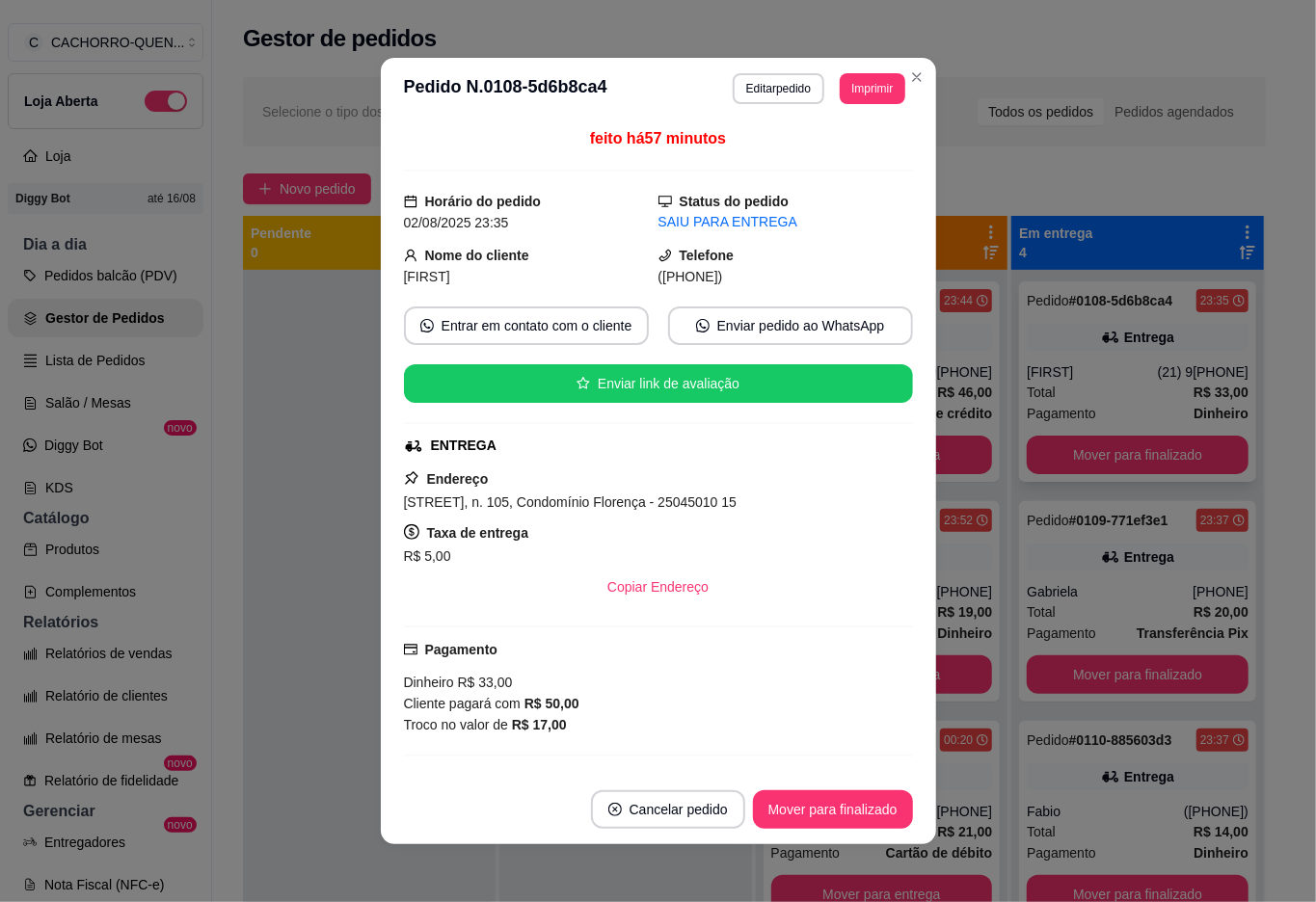 click on "Mover para finalizado" at bounding box center (833, 809) 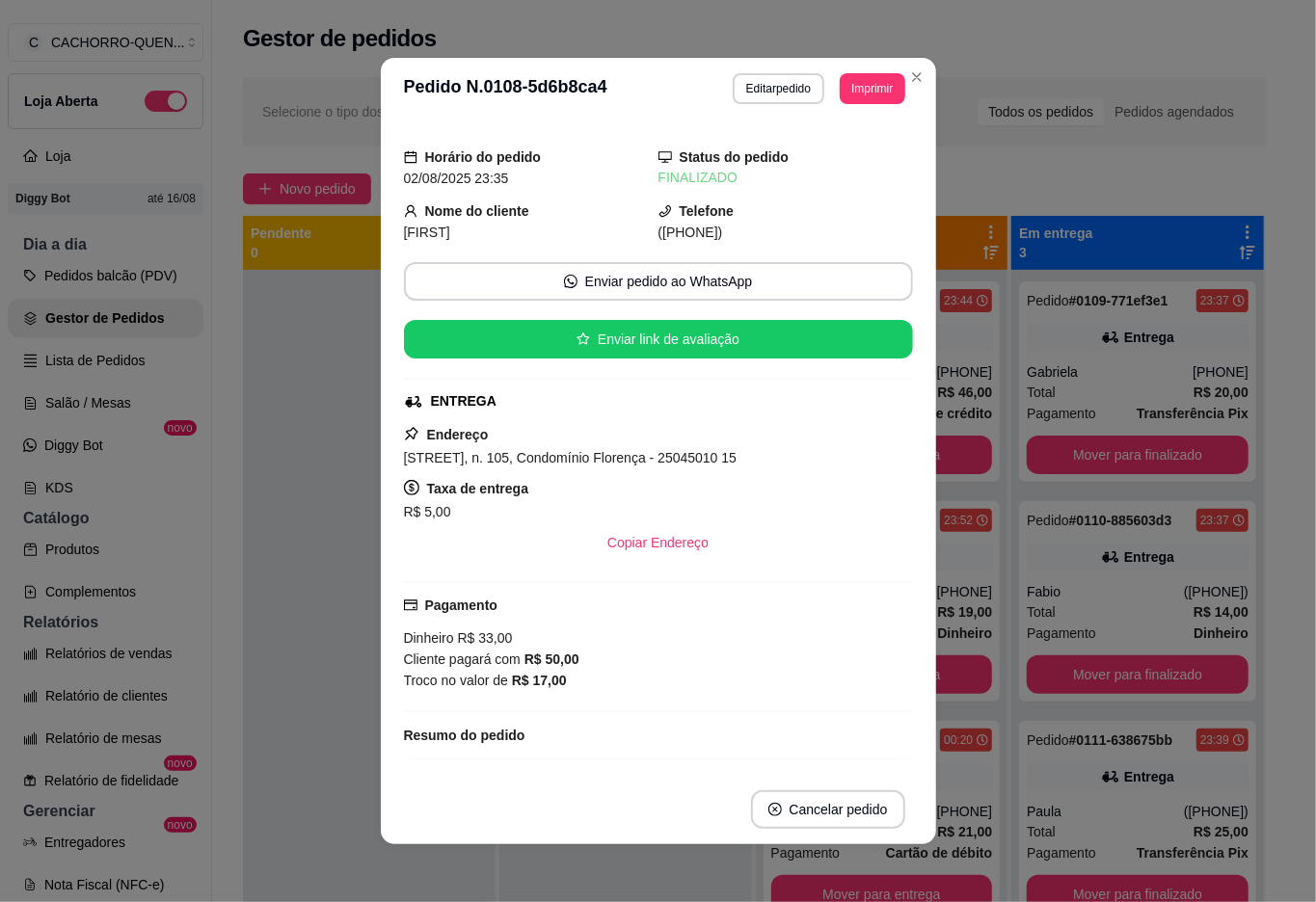 click at bounding box center (369, 721) 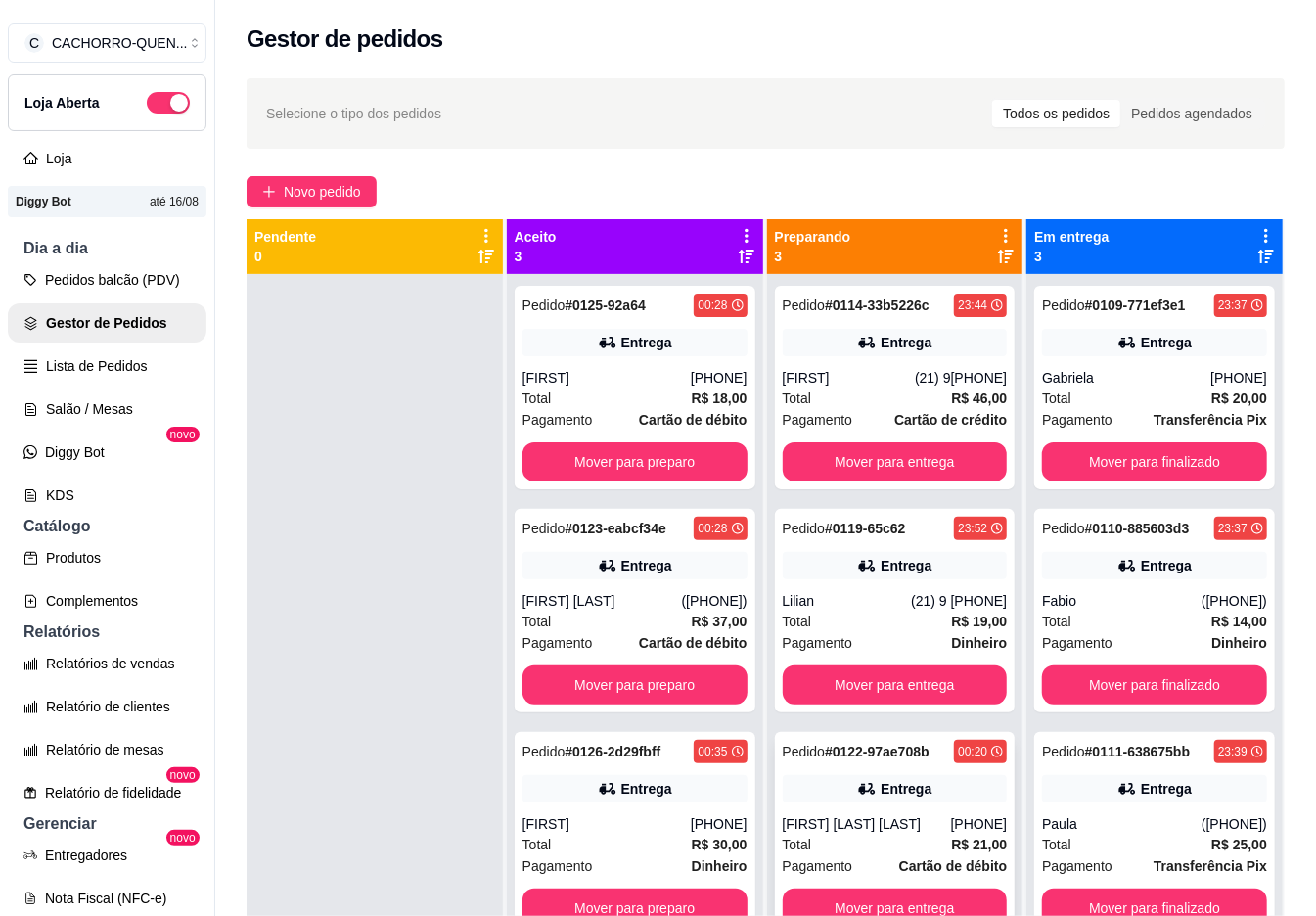 click on "Entrega" at bounding box center [906, 789] 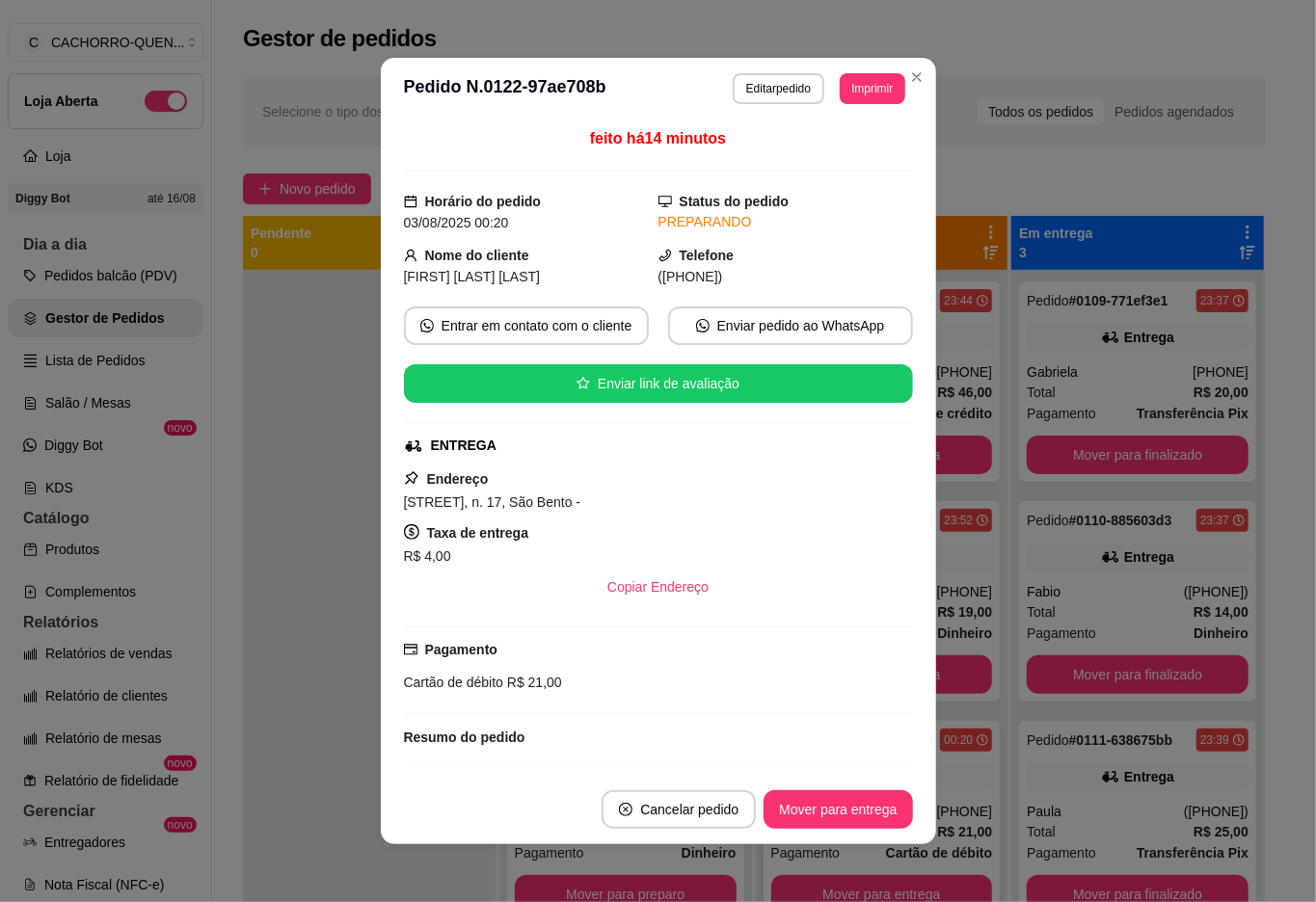 click on "Mover para entrega" at bounding box center (838, 809) 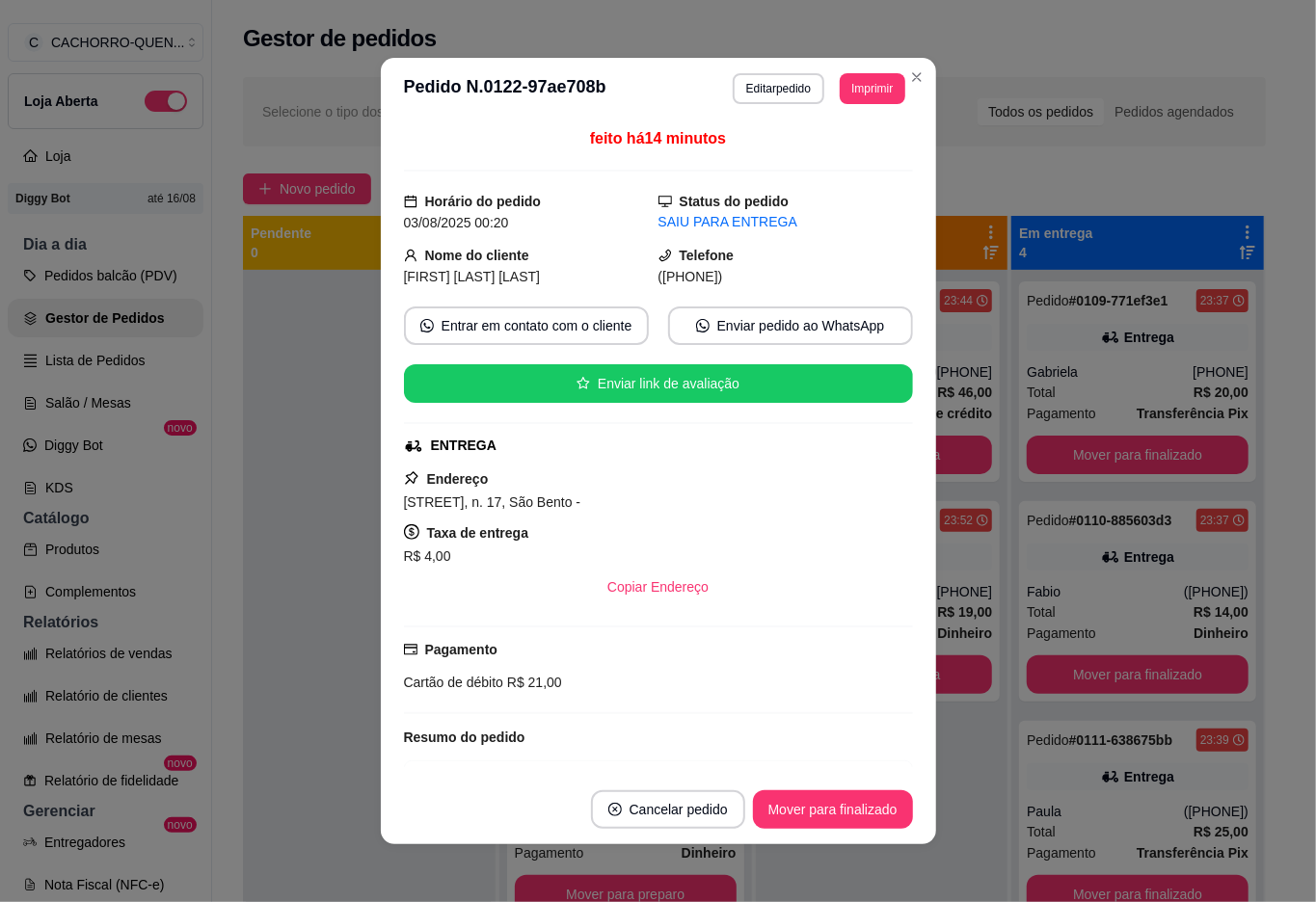 click on "Mover para finalizado" at bounding box center [833, 809] 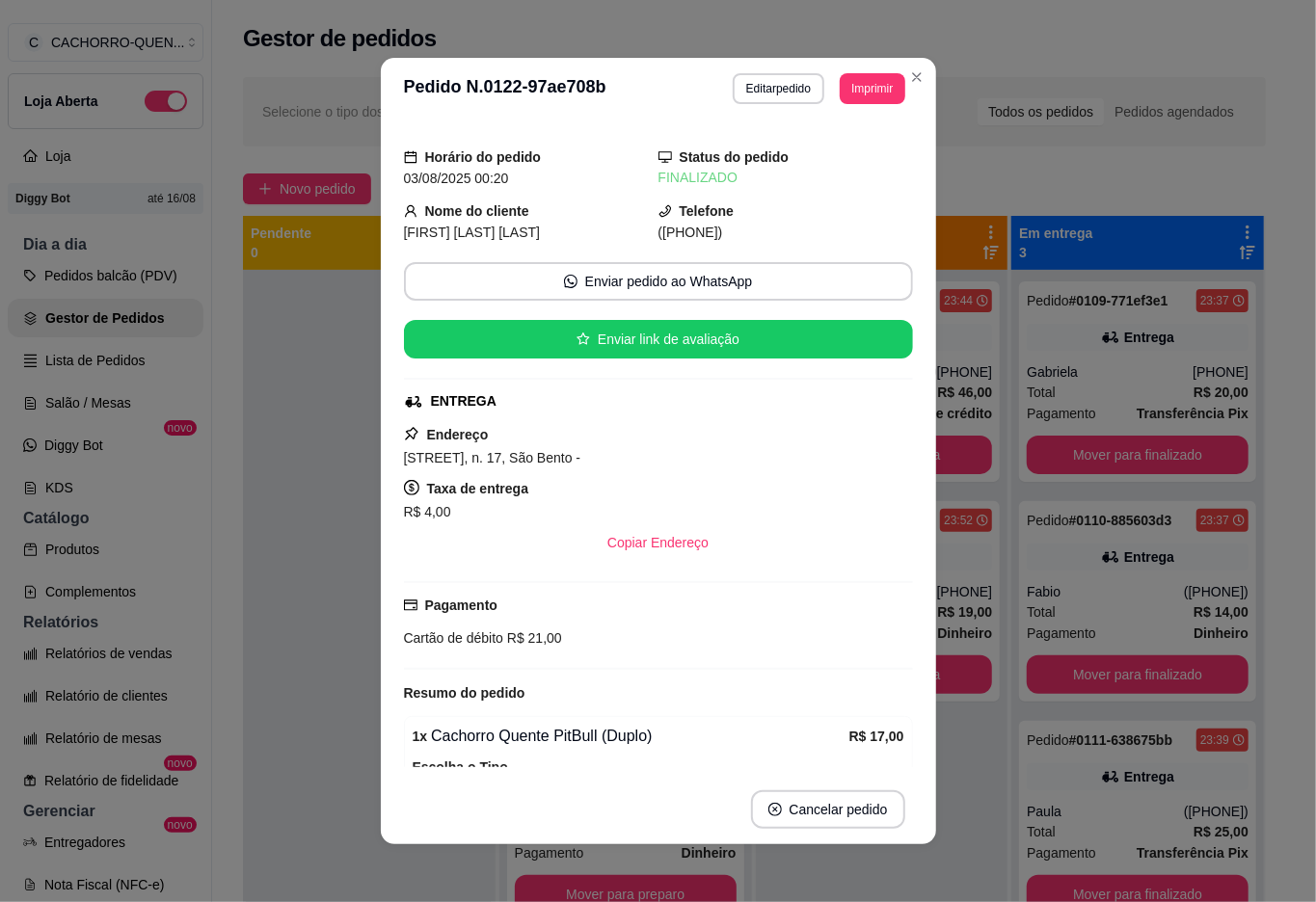 click at bounding box center [369, 721] 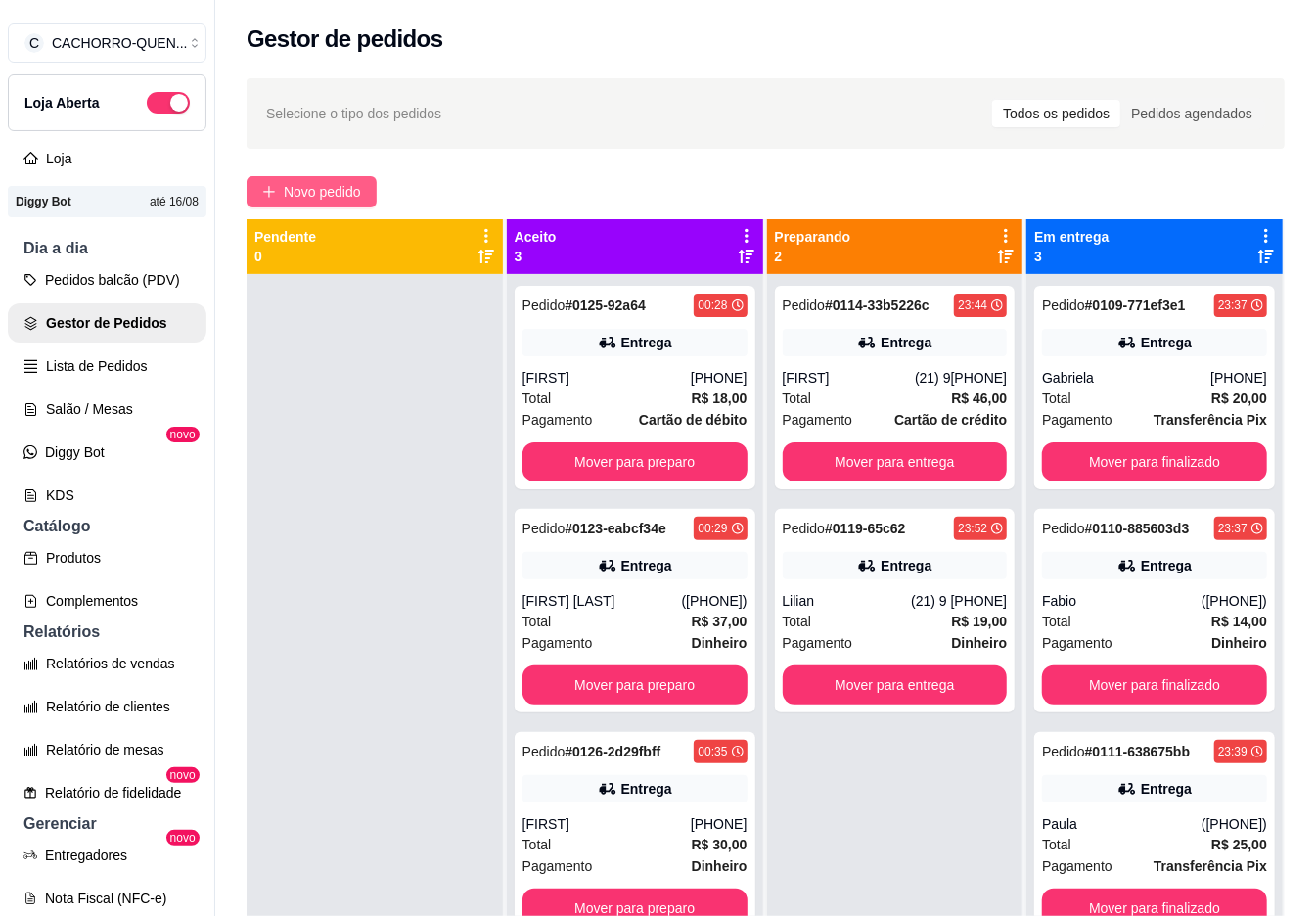 click on "Novo pedido" at bounding box center (322, 192) 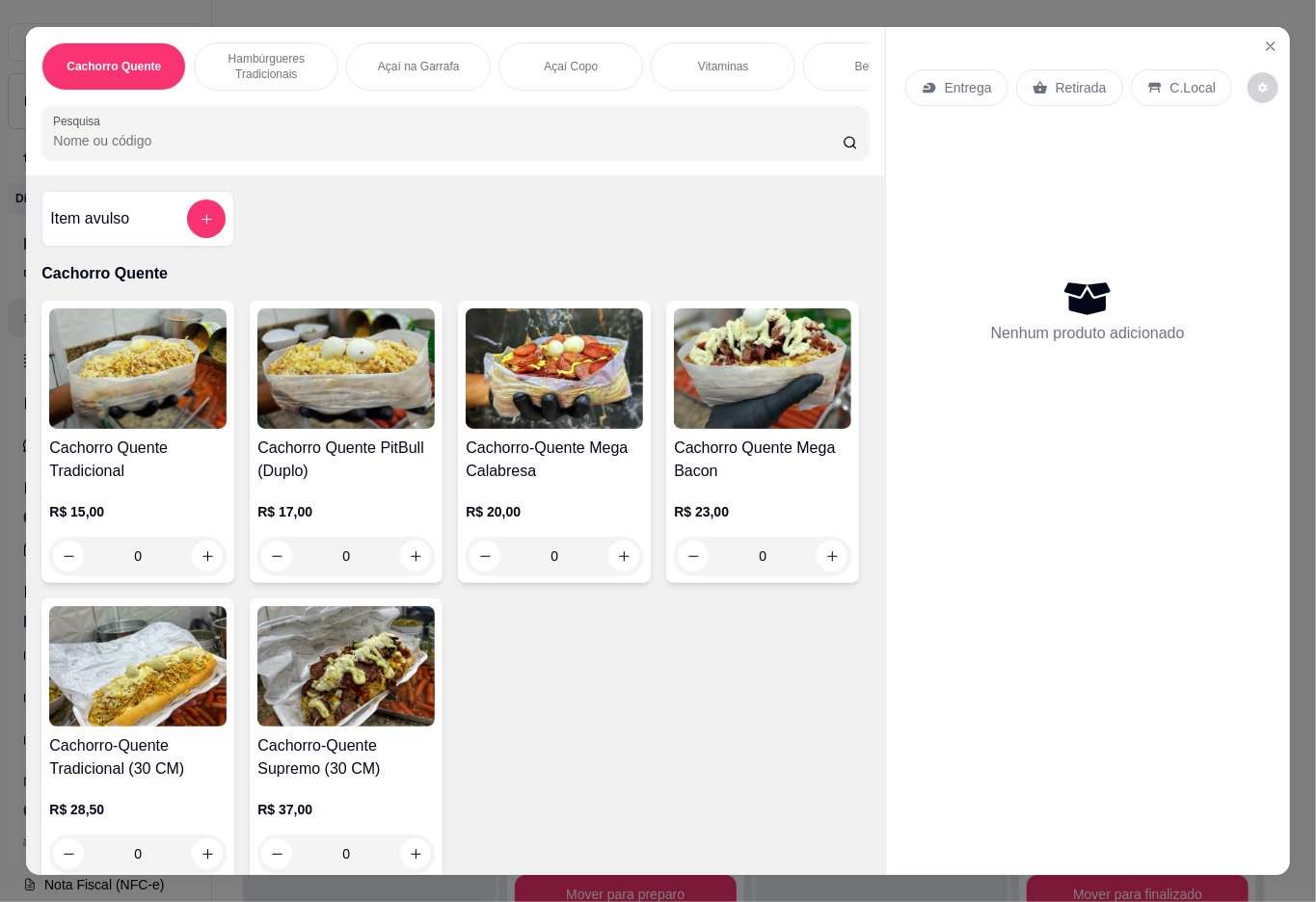 click on "0" at bounding box center (346, 556) 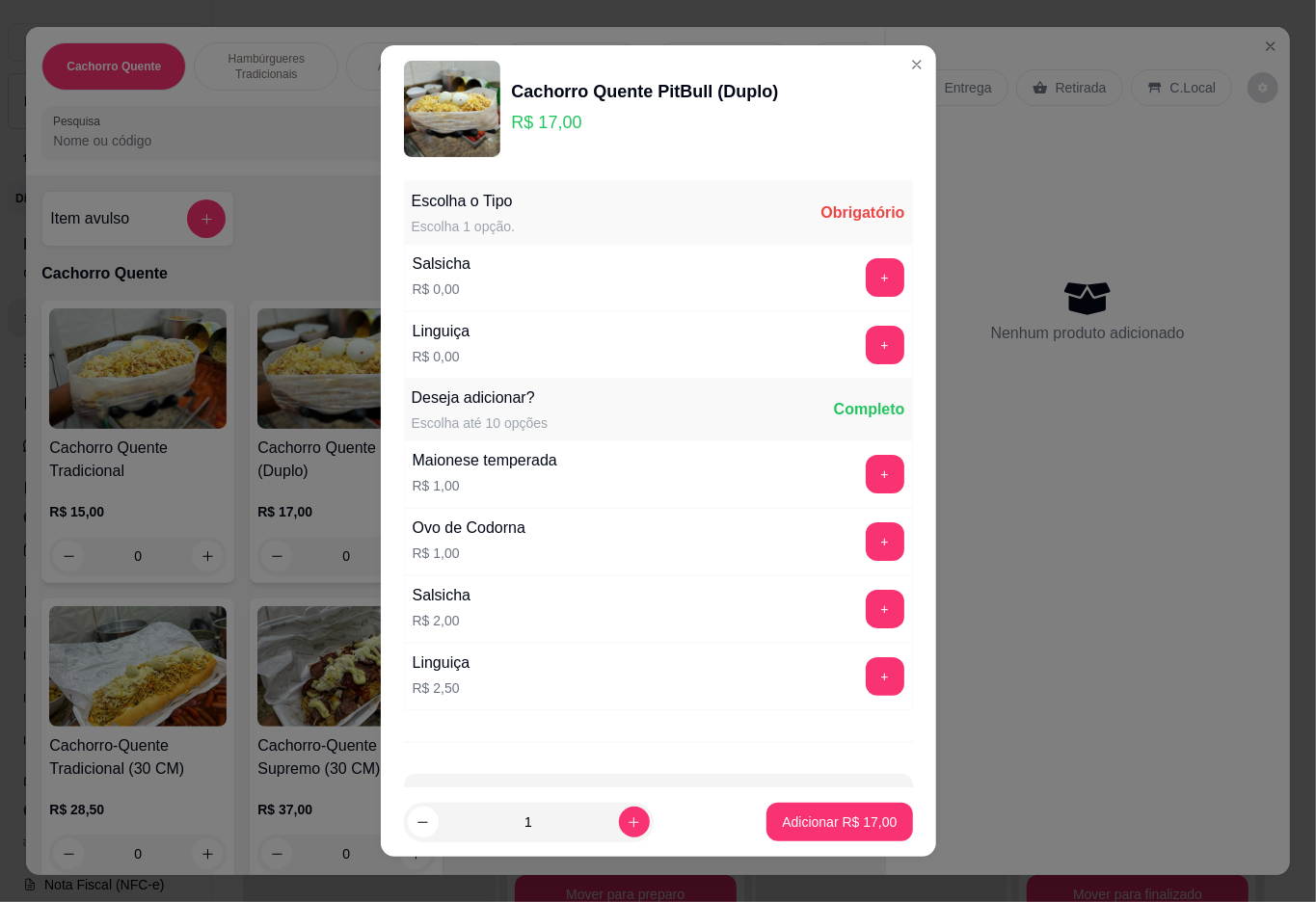click on "+" at bounding box center [885, 278] 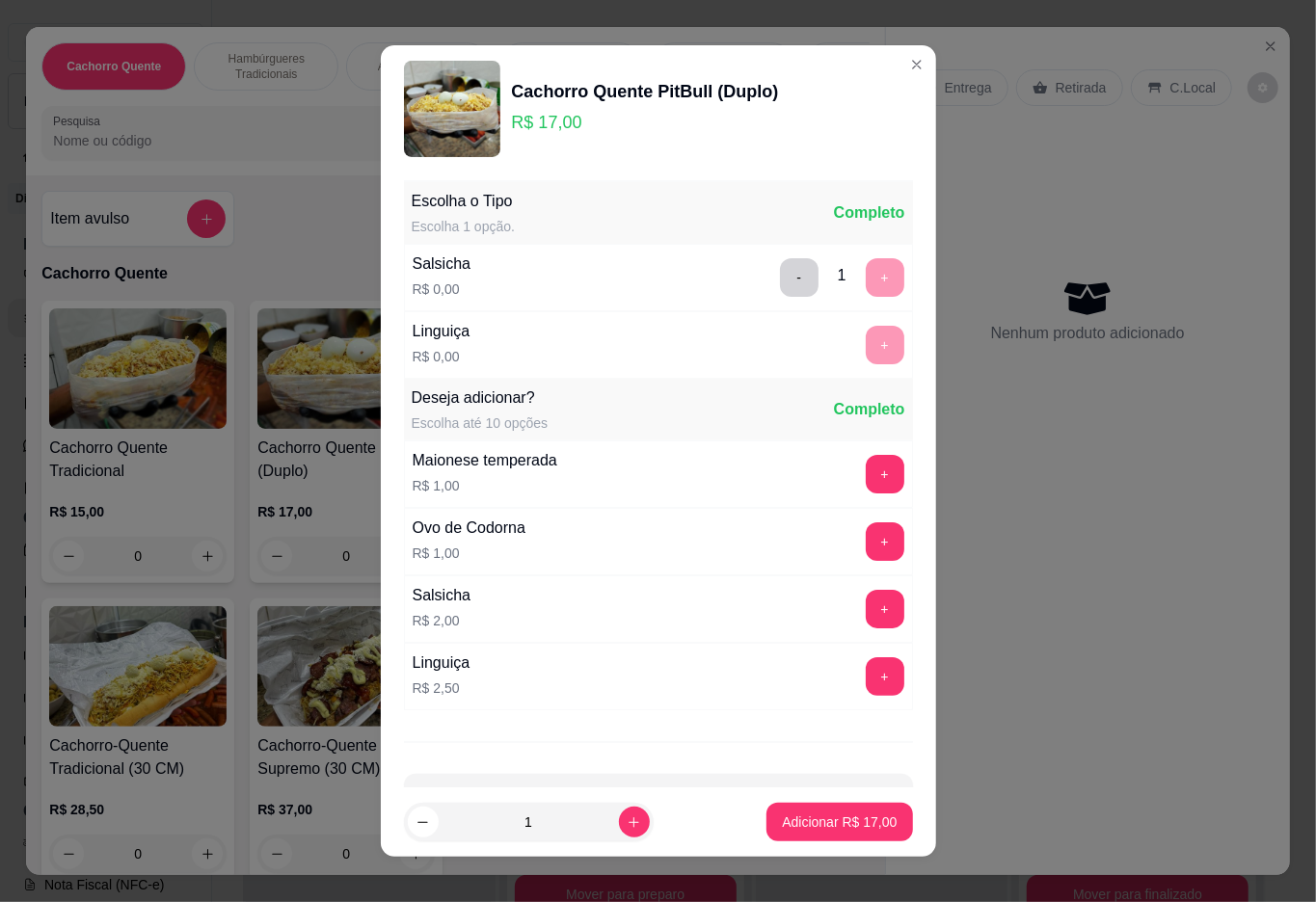 click on "Adicionar   R$ 17,00" at bounding box center (839, 822) 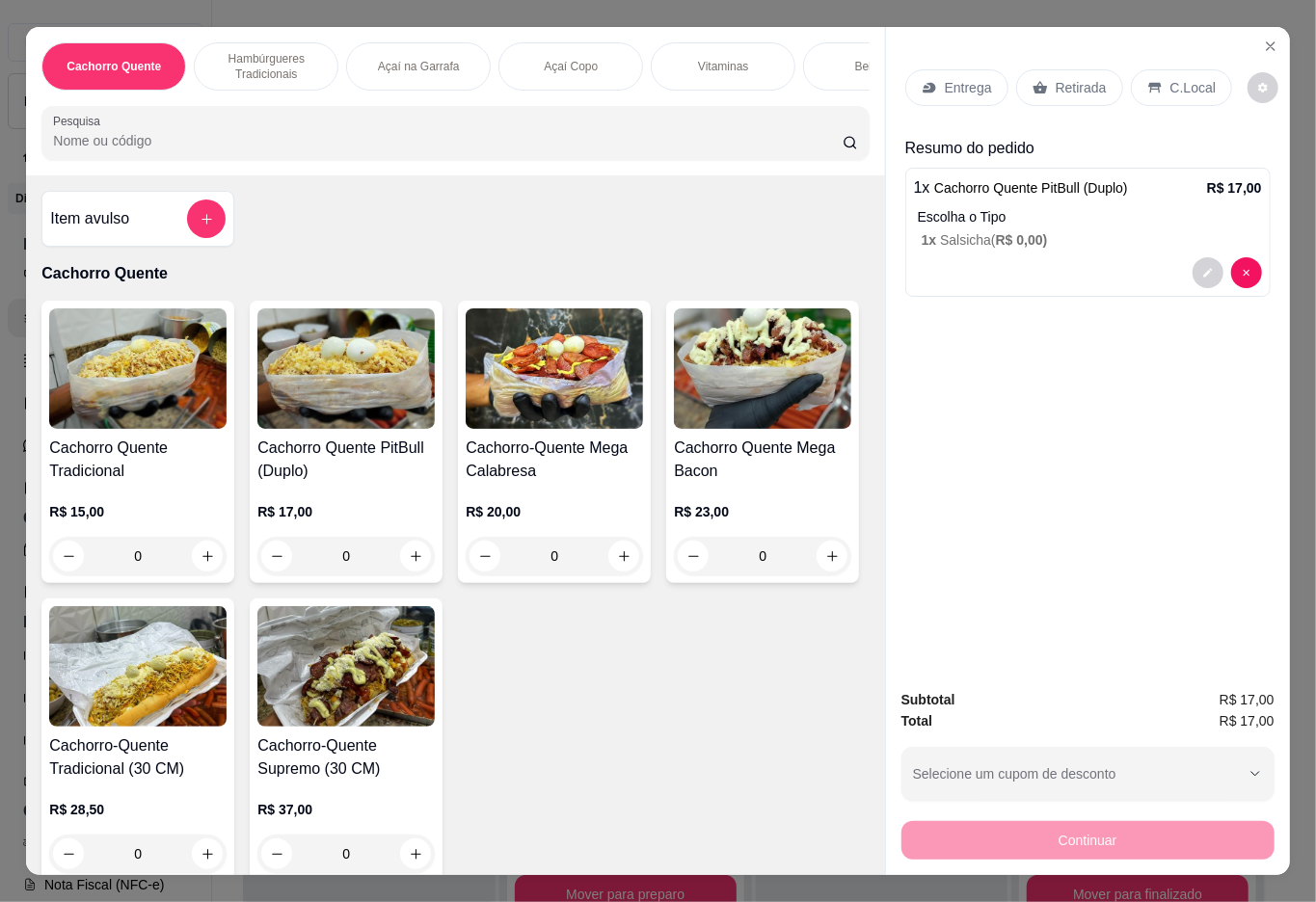 click on "Bebidas" at bounding box center [875, 66] 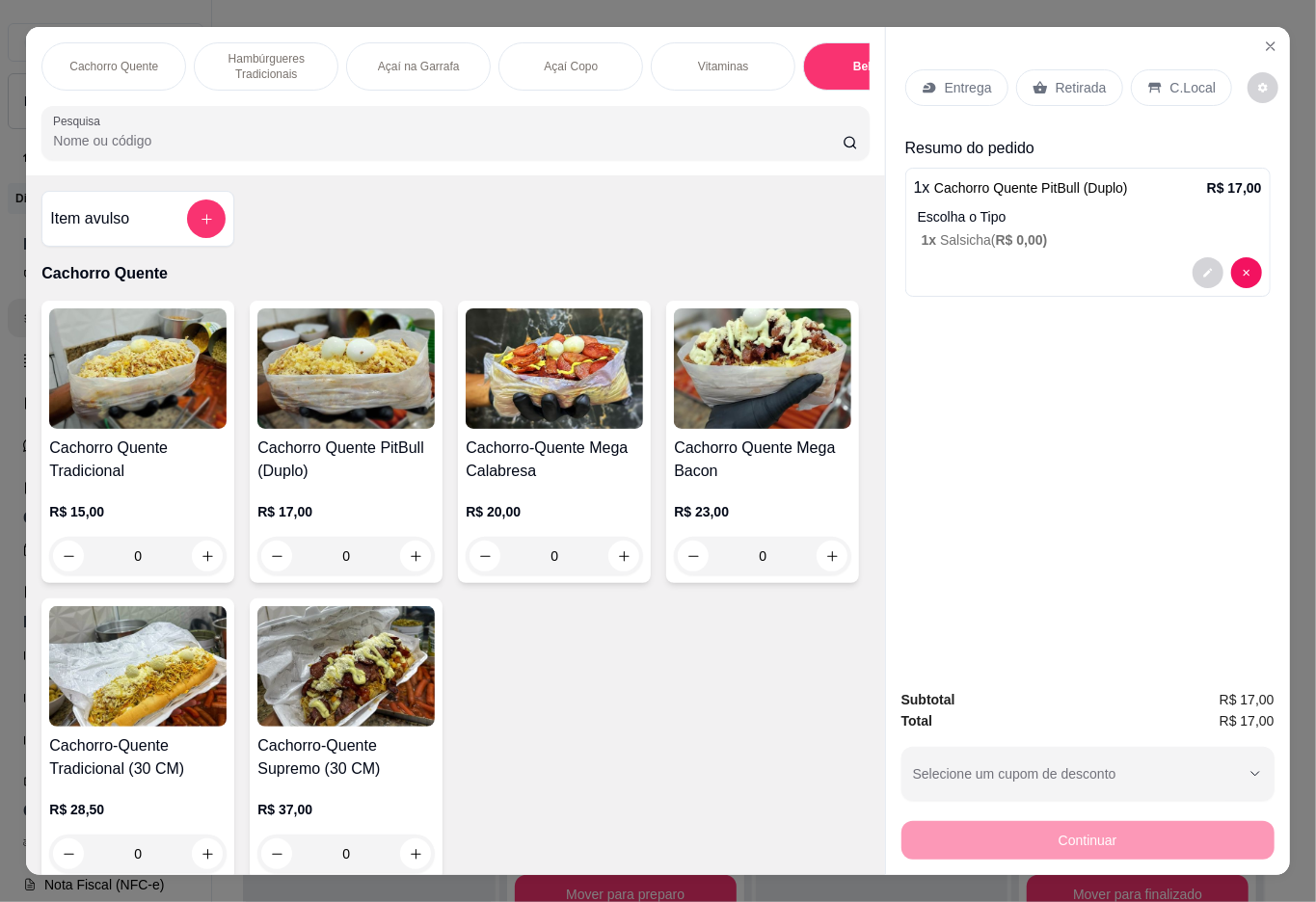 scroll, scrollTop: 3347, scrollLeft: 0, axis: vertical 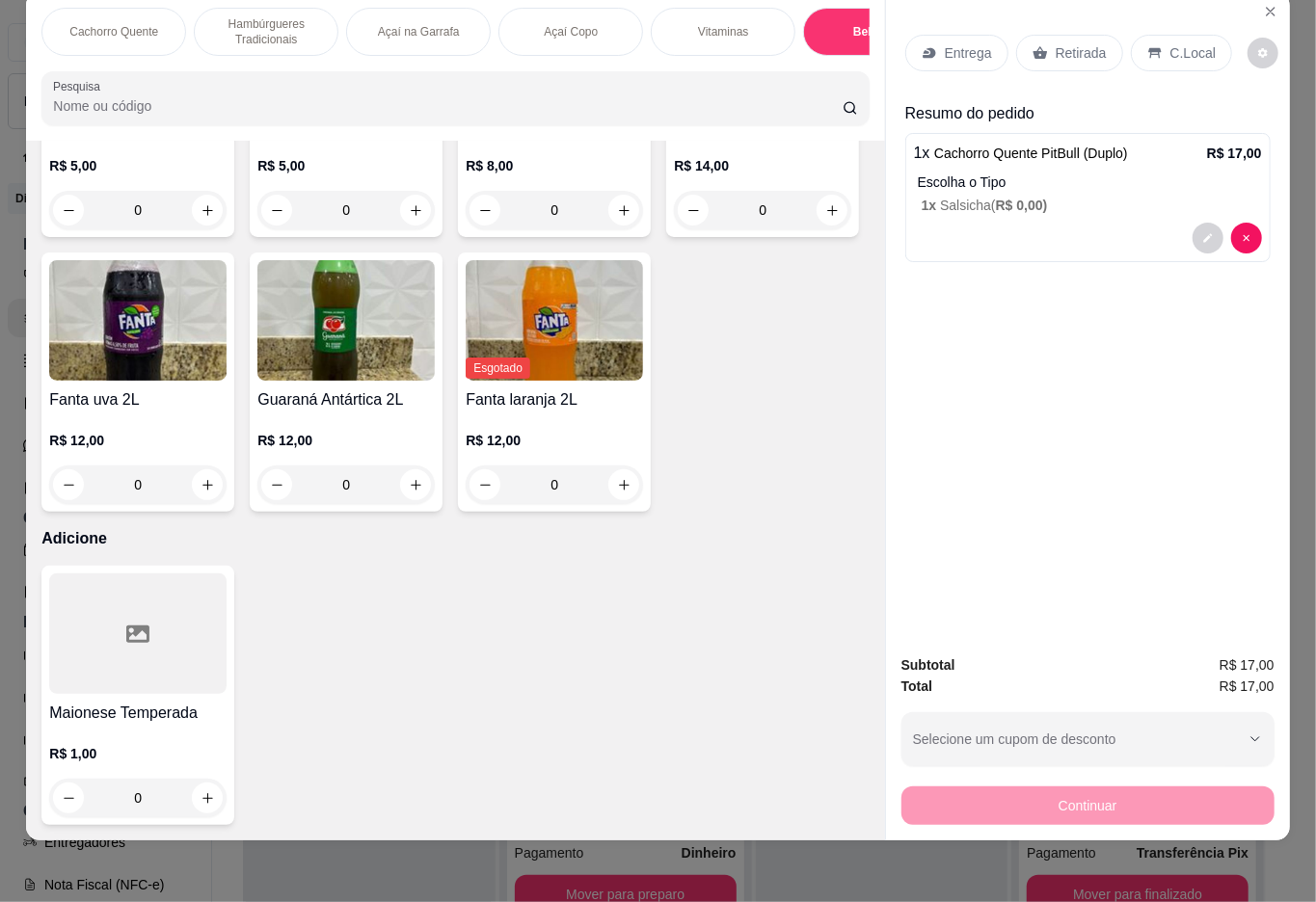 click 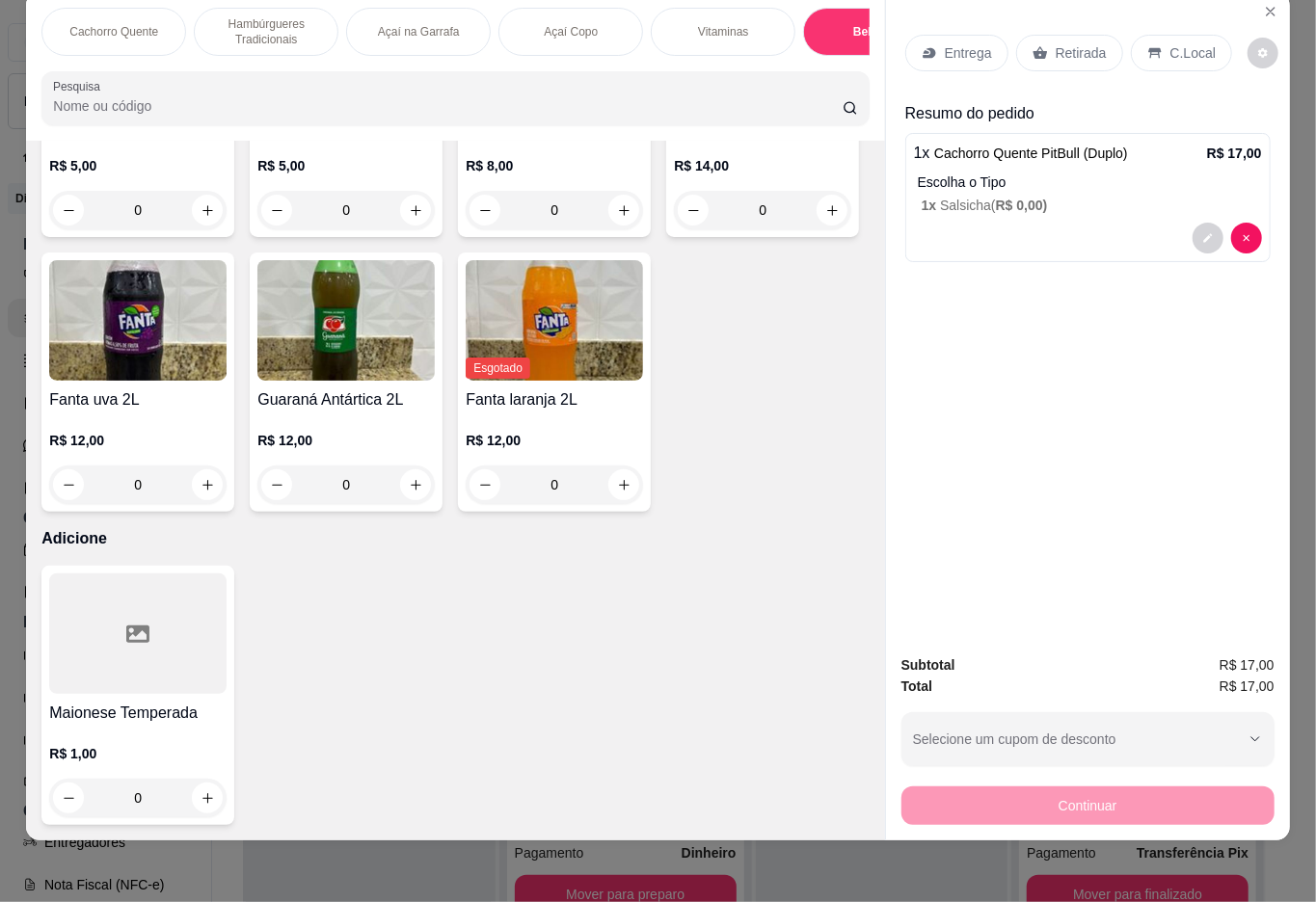 click 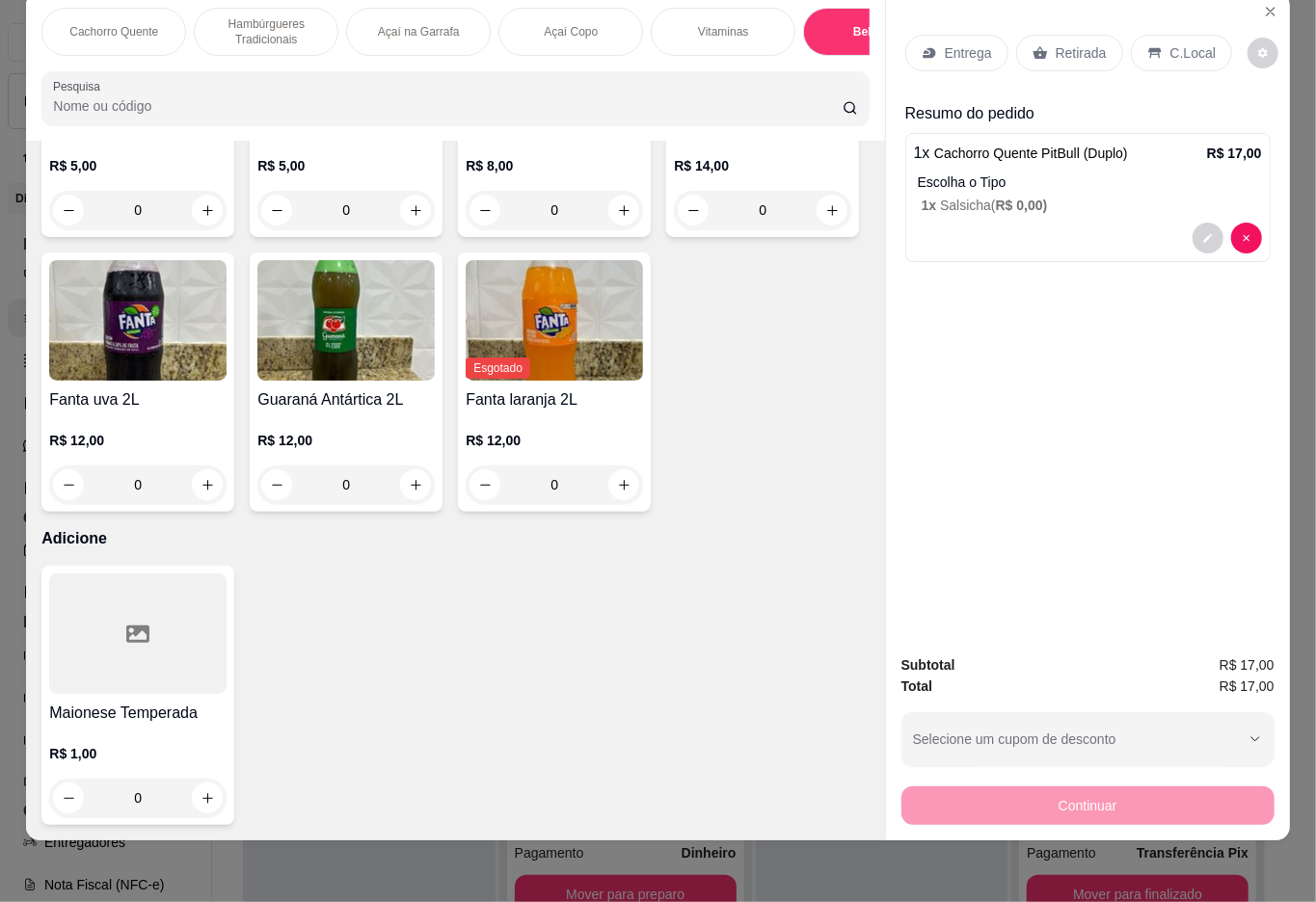 type on "1" 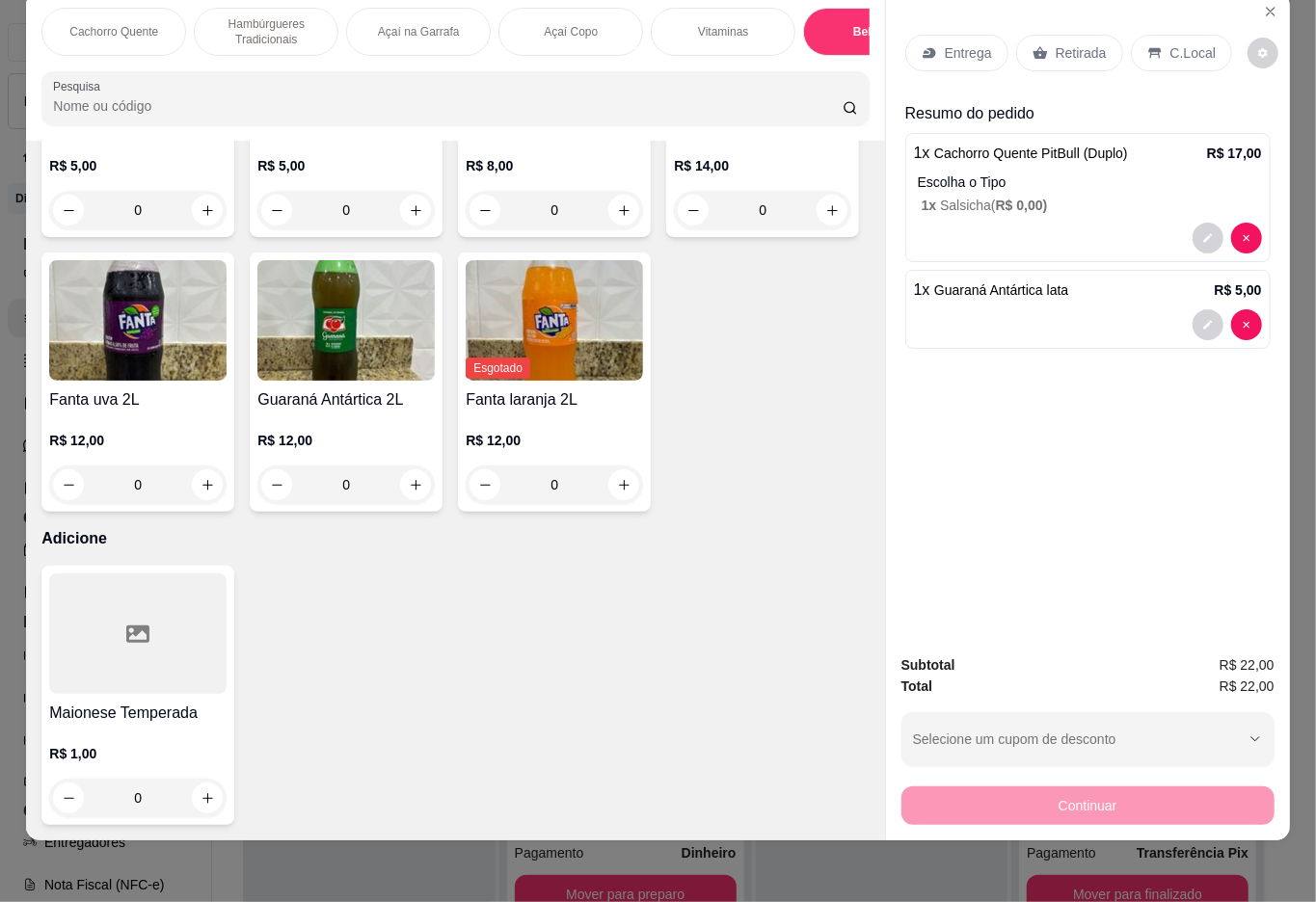 click on "Retirada" at bounding box center (1081, 53) 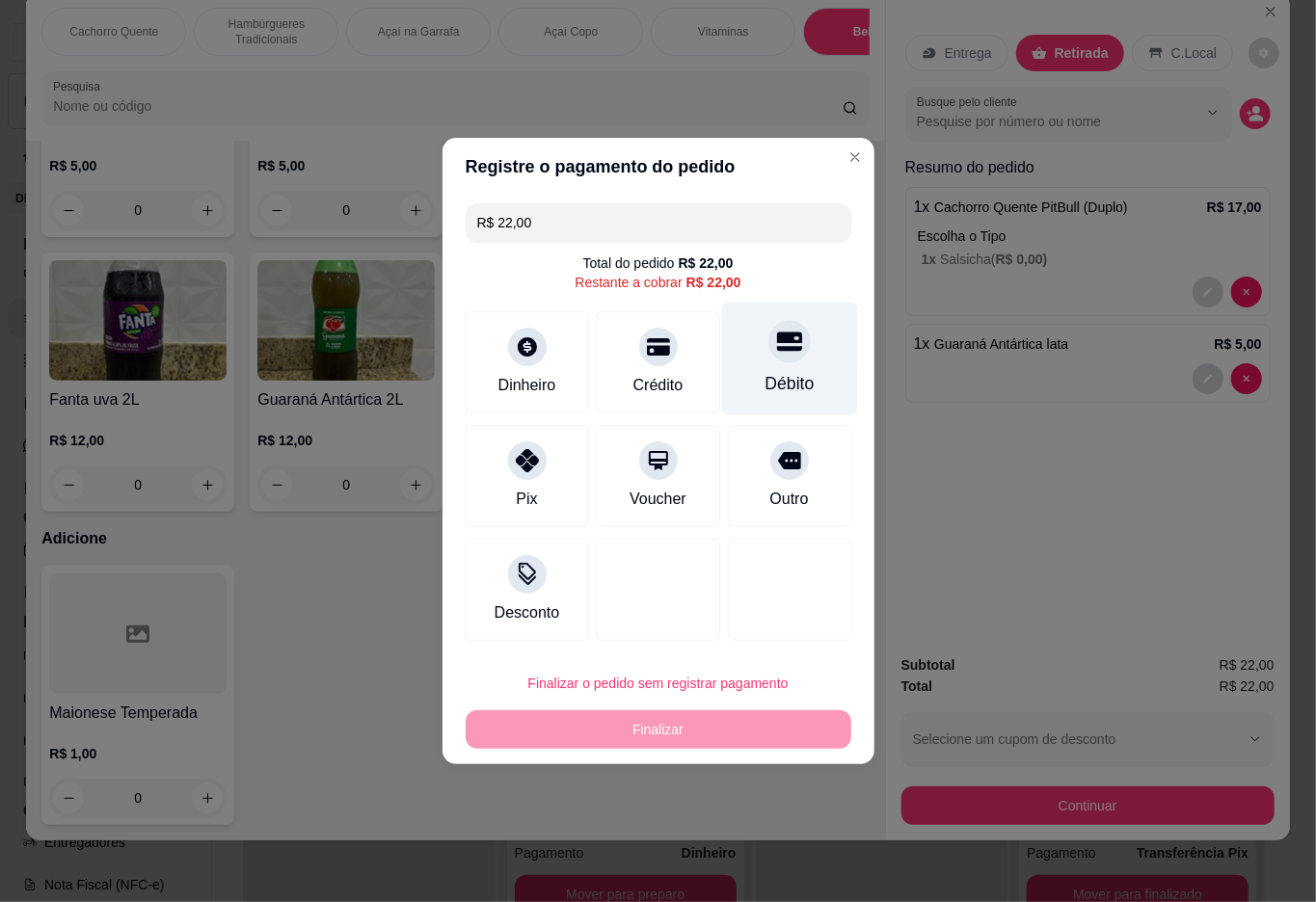 click 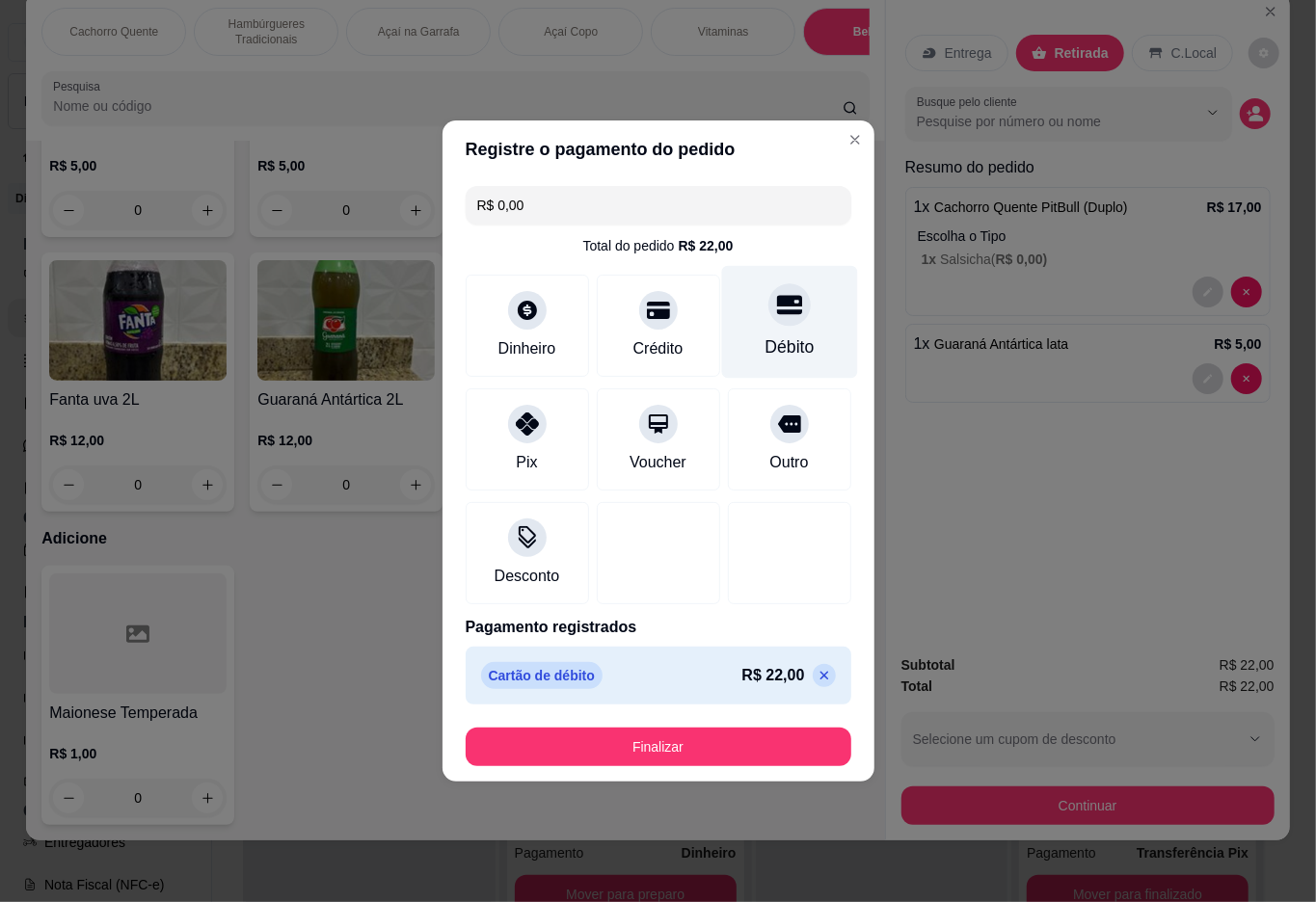 click on "Finalizar" at bounding box center [658, 747] 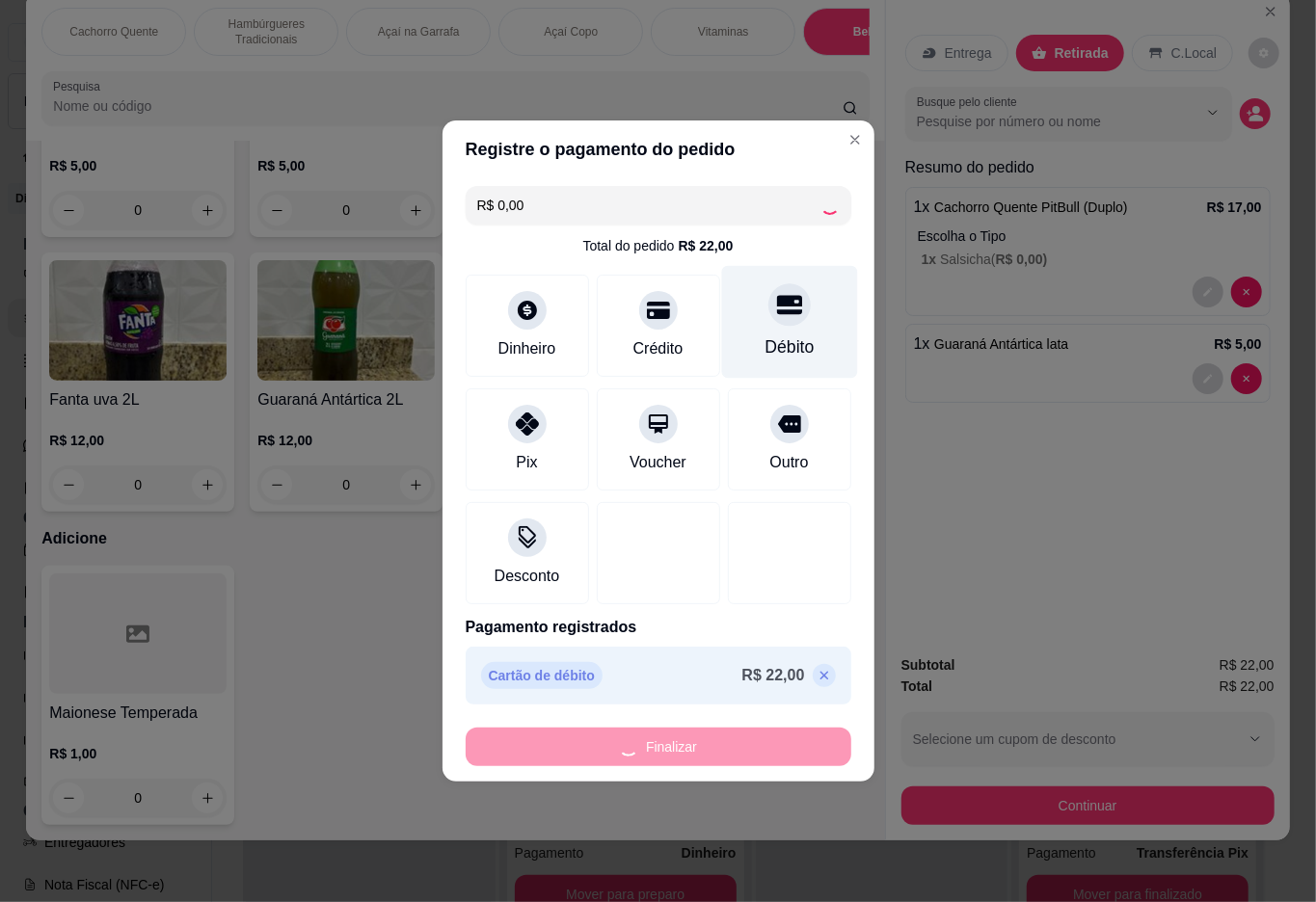 type on "0" 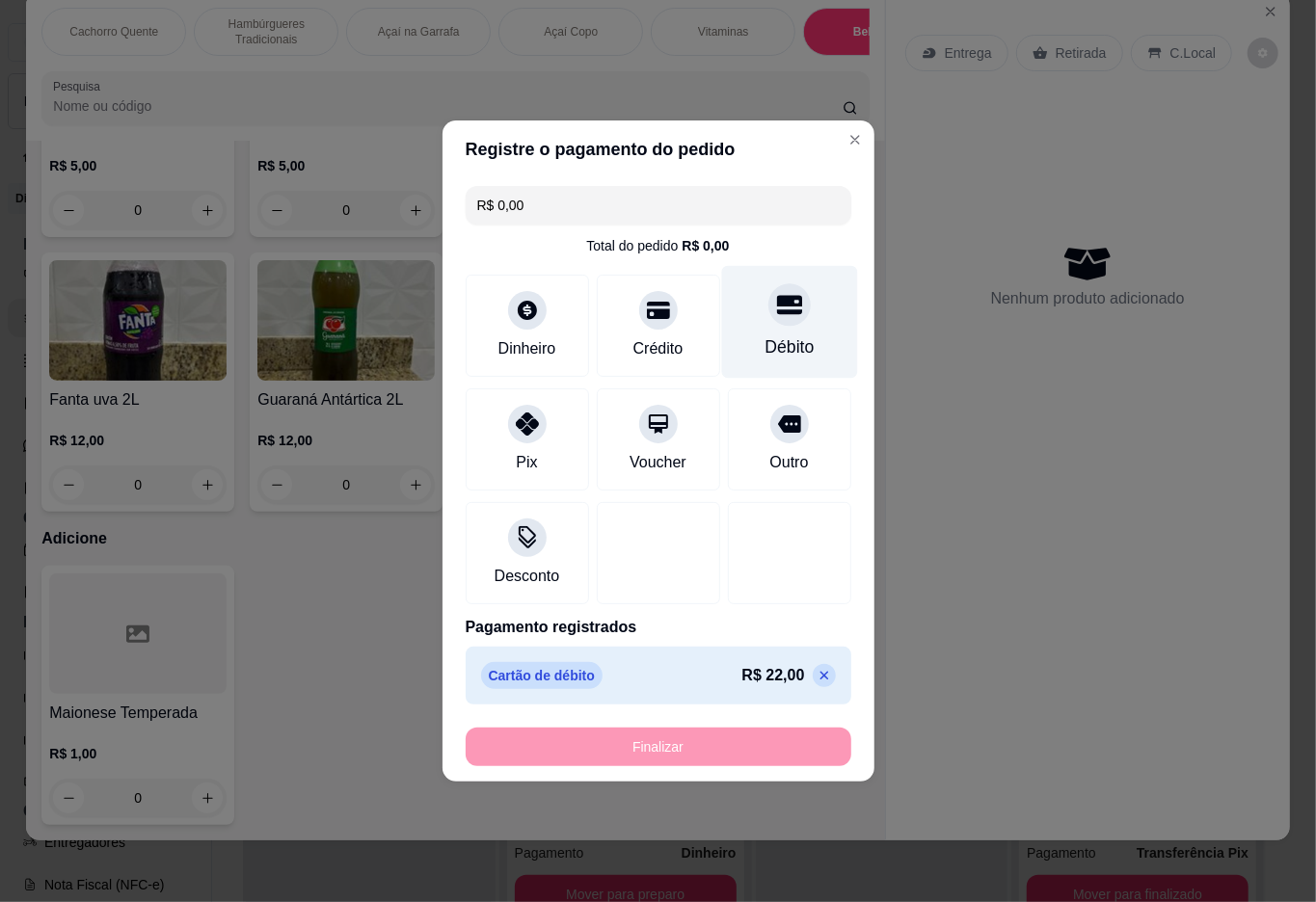 type on "-R$ 22,00" 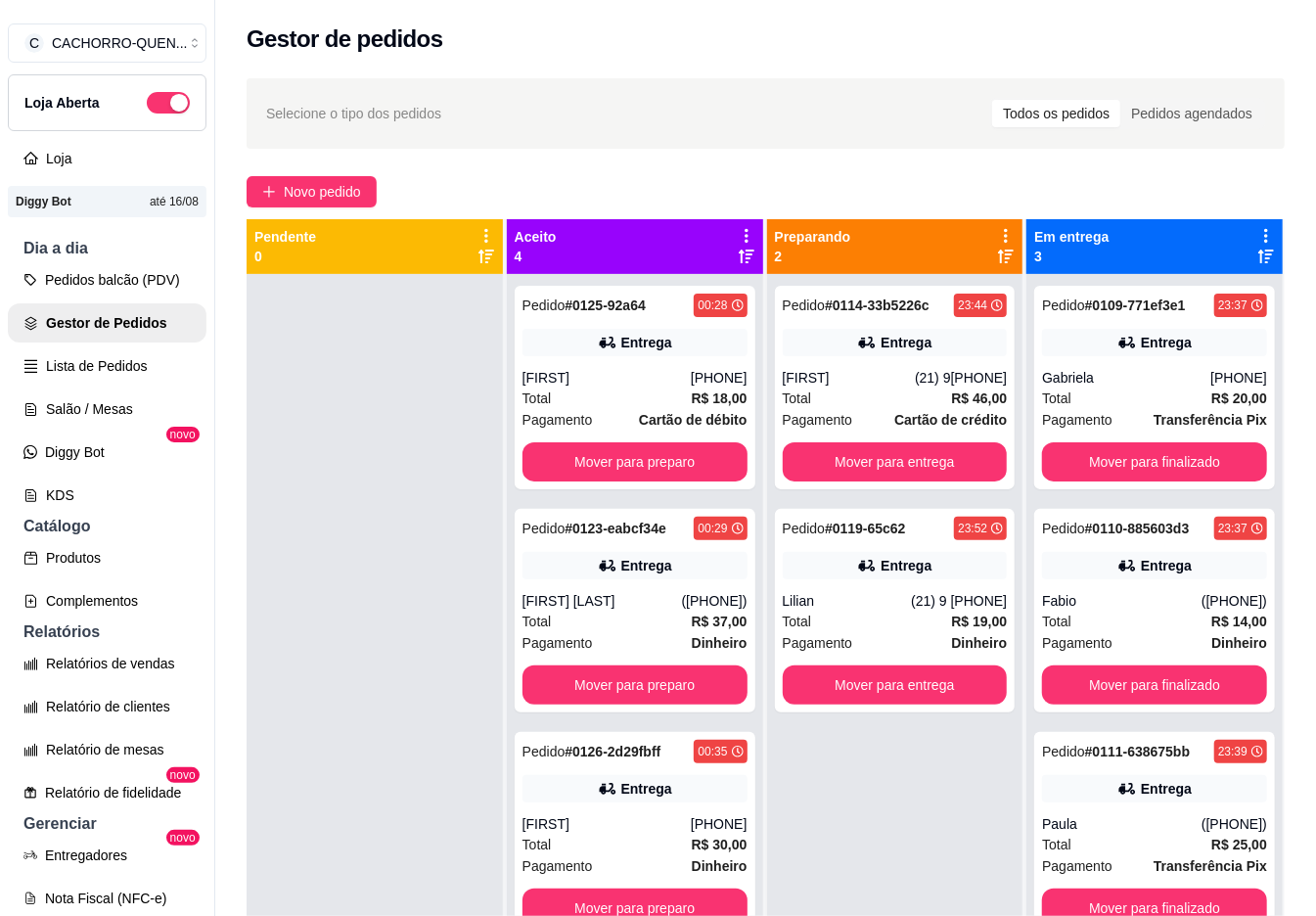 scroll, scrollTop: 82, scrollLeft: 0, axis: vertical 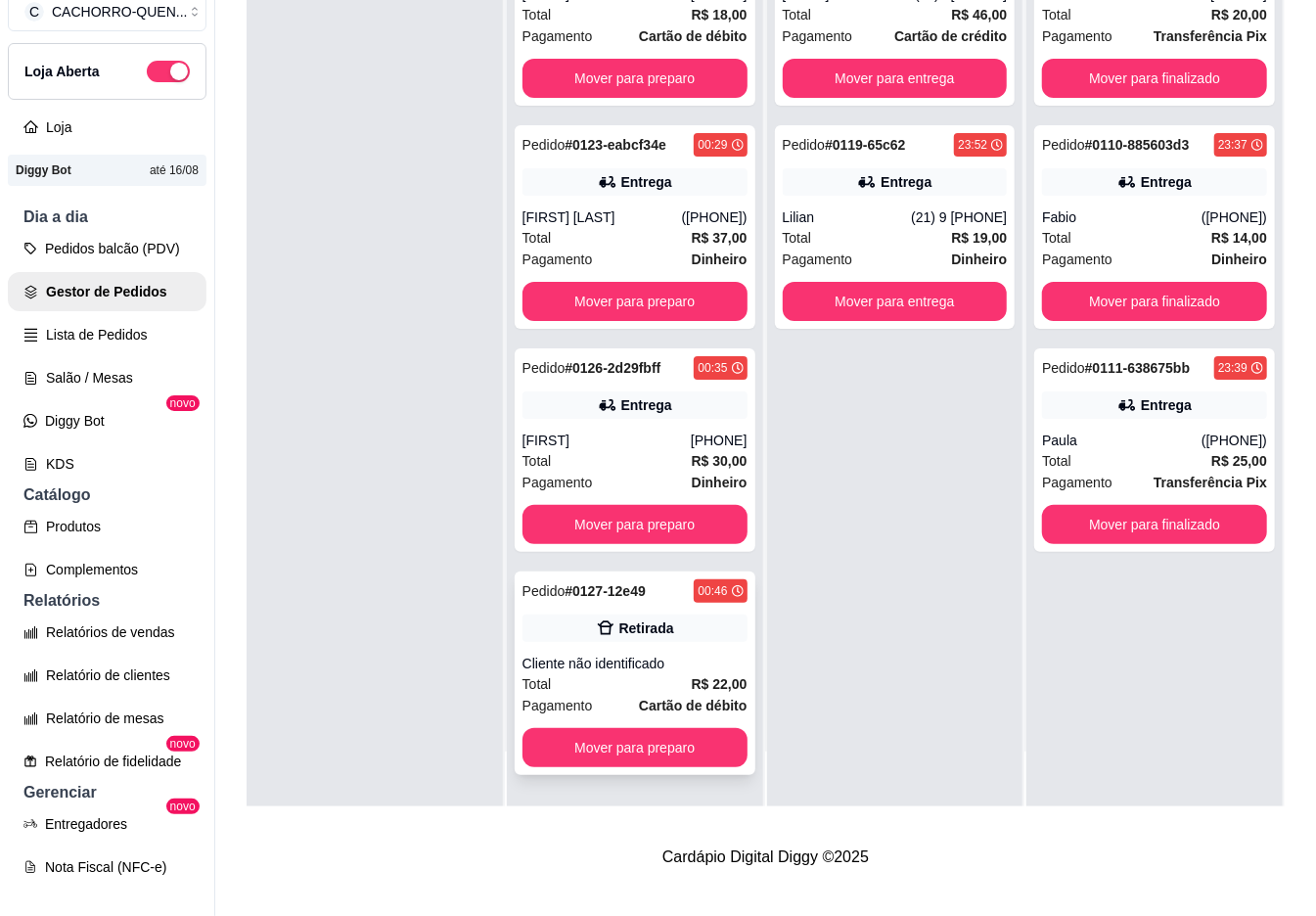 click on "Retirada" at bounding box center (635, 628) 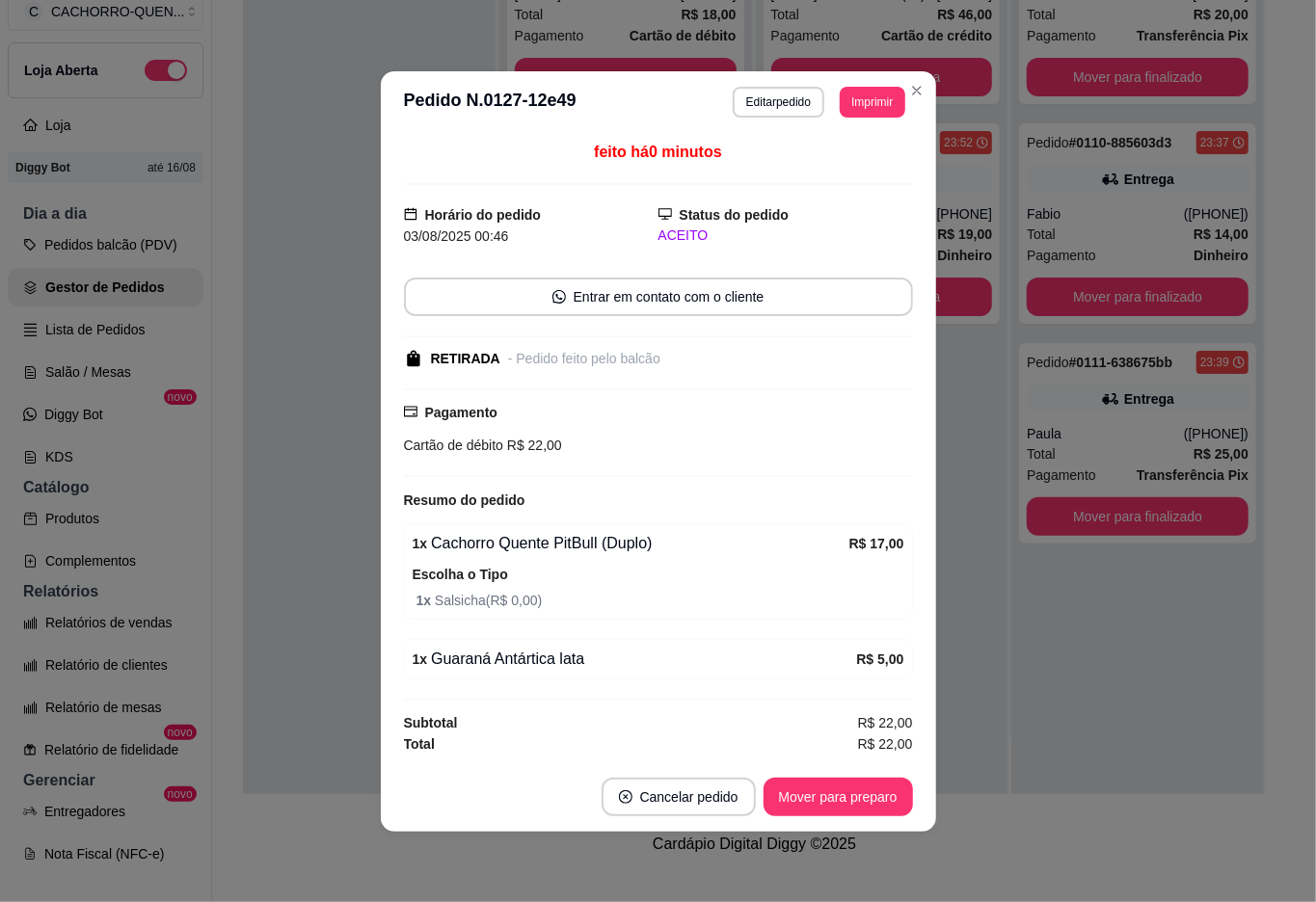 click on "Mover para preparo" at bounding box center [838, 797] 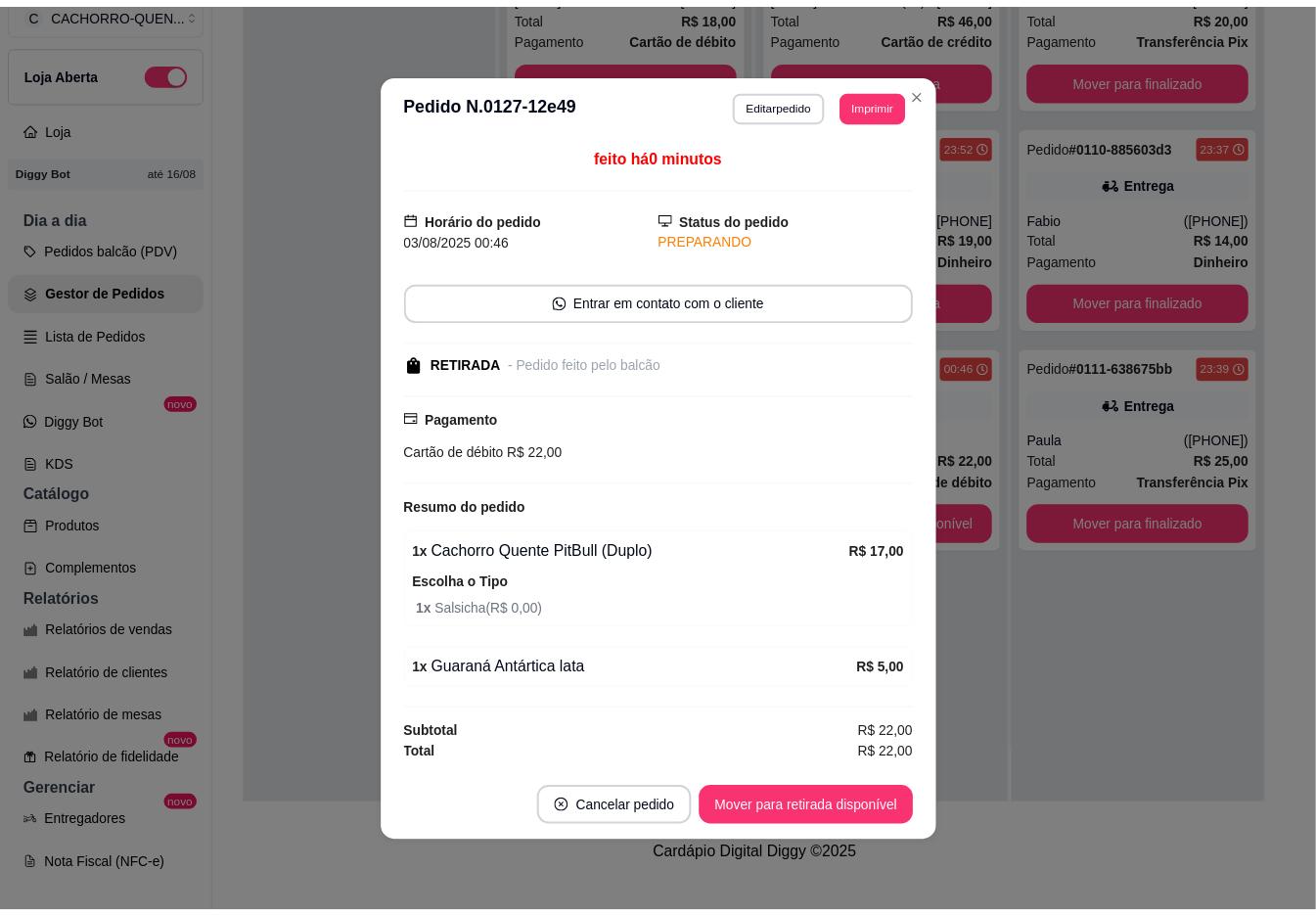 scroll, scrollTop: 0, scrollLeft: 0, axis: both 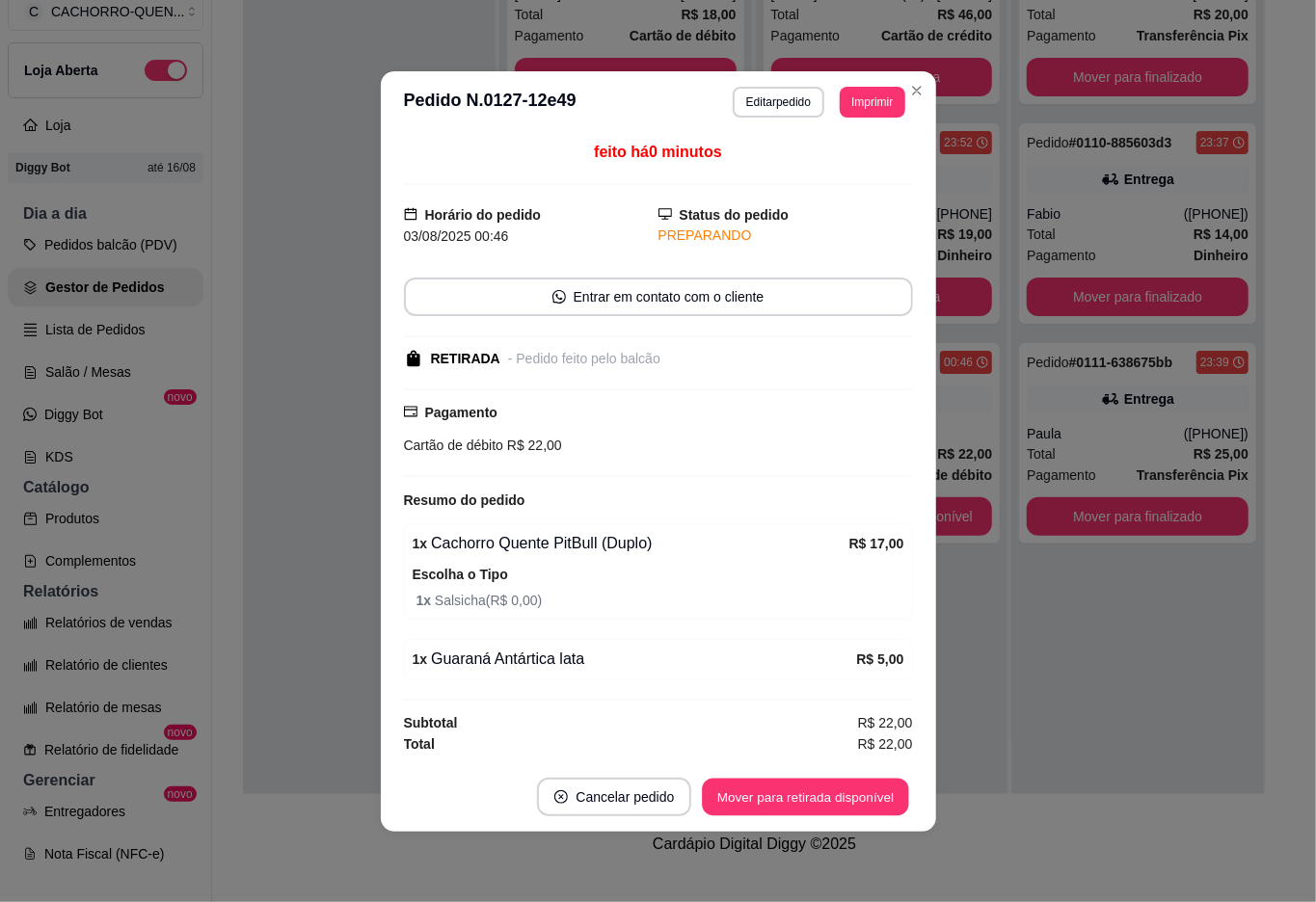 click on "Mover para retirada disponível" at bounding box center [806, 796] 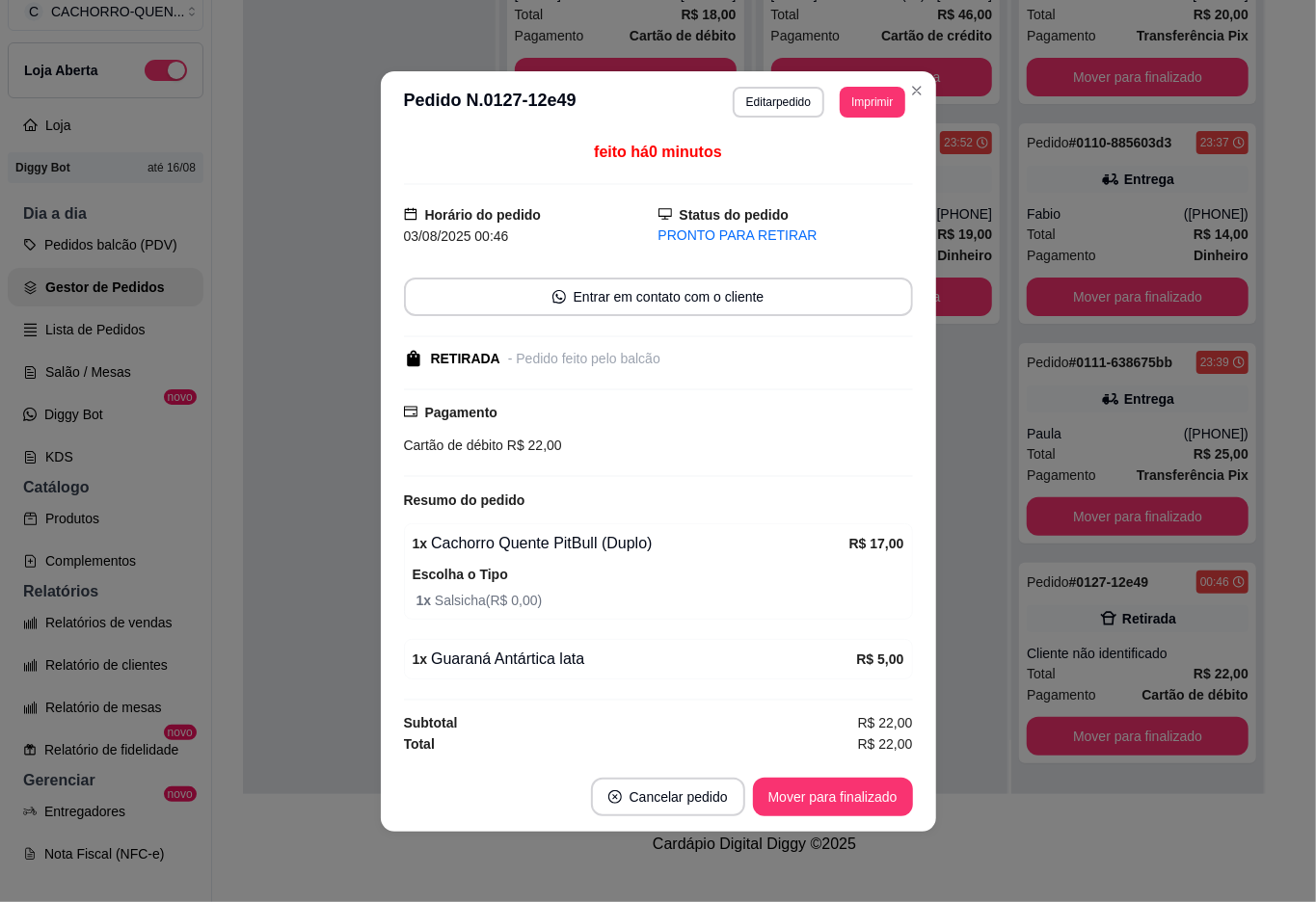 click on "Mover para finalizado" at bounding box center [833, 797] 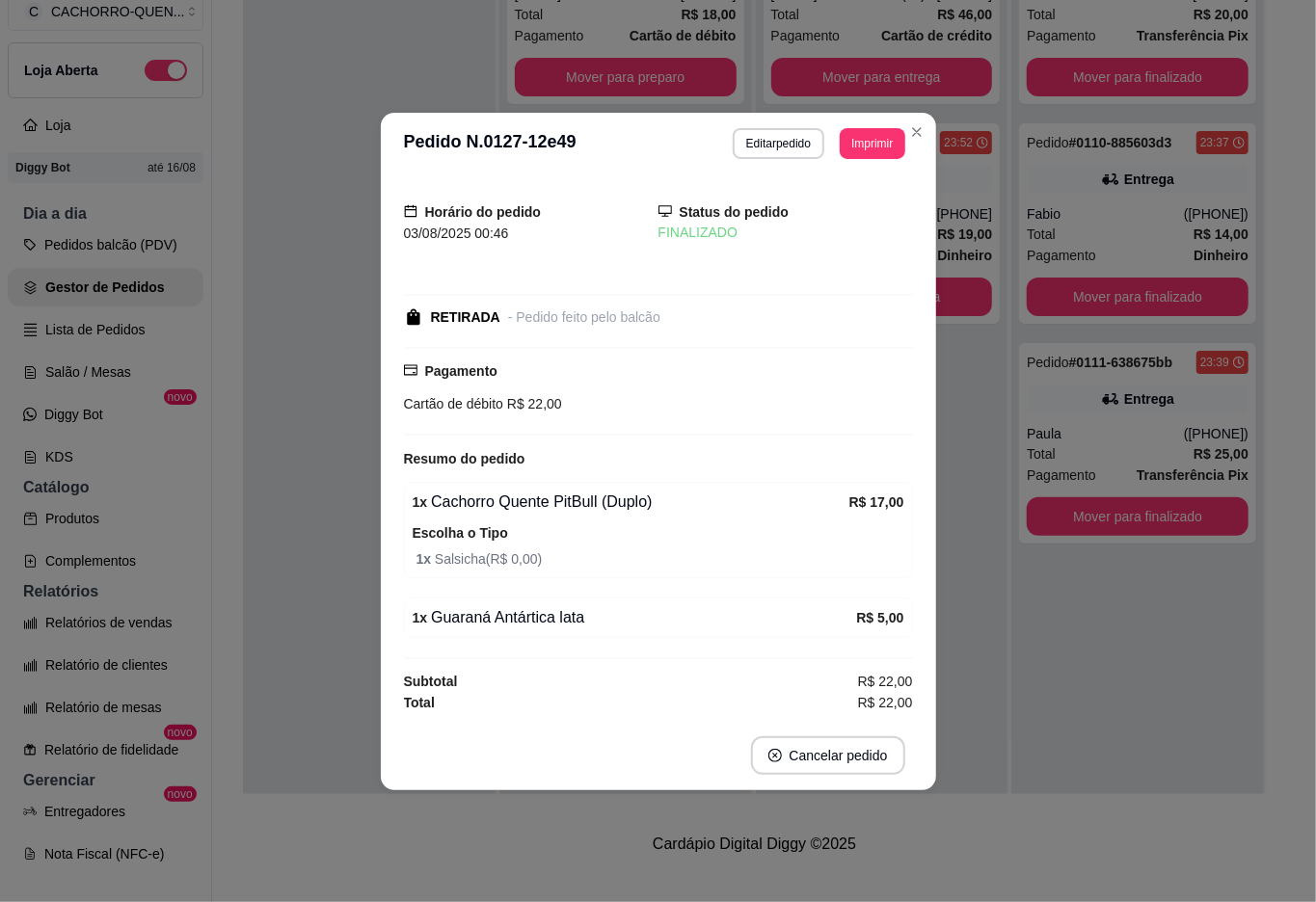 click at bounding box center (369, 343) 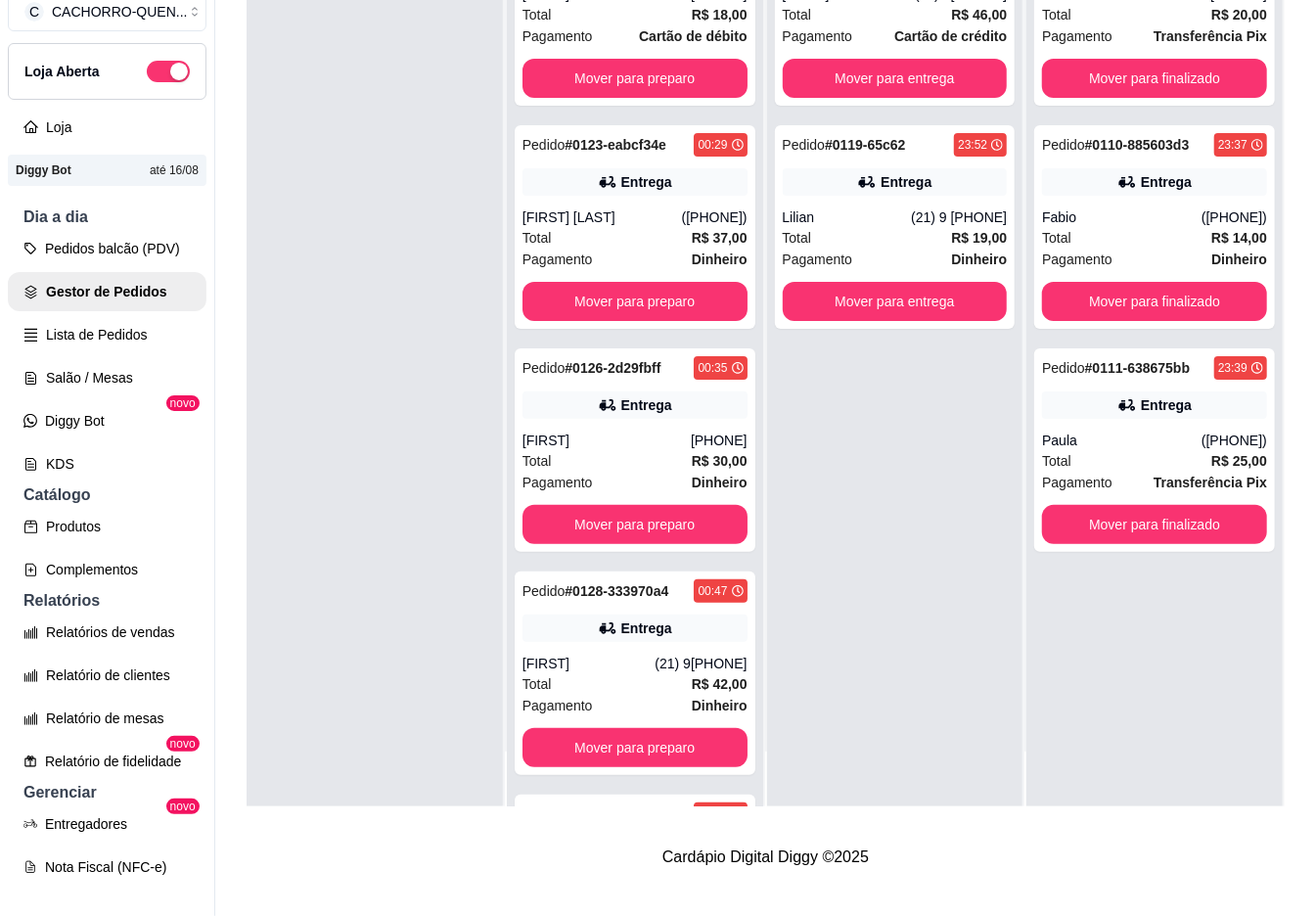 scroll, scrollTop: 0, scrollLeft: 0, axis: both 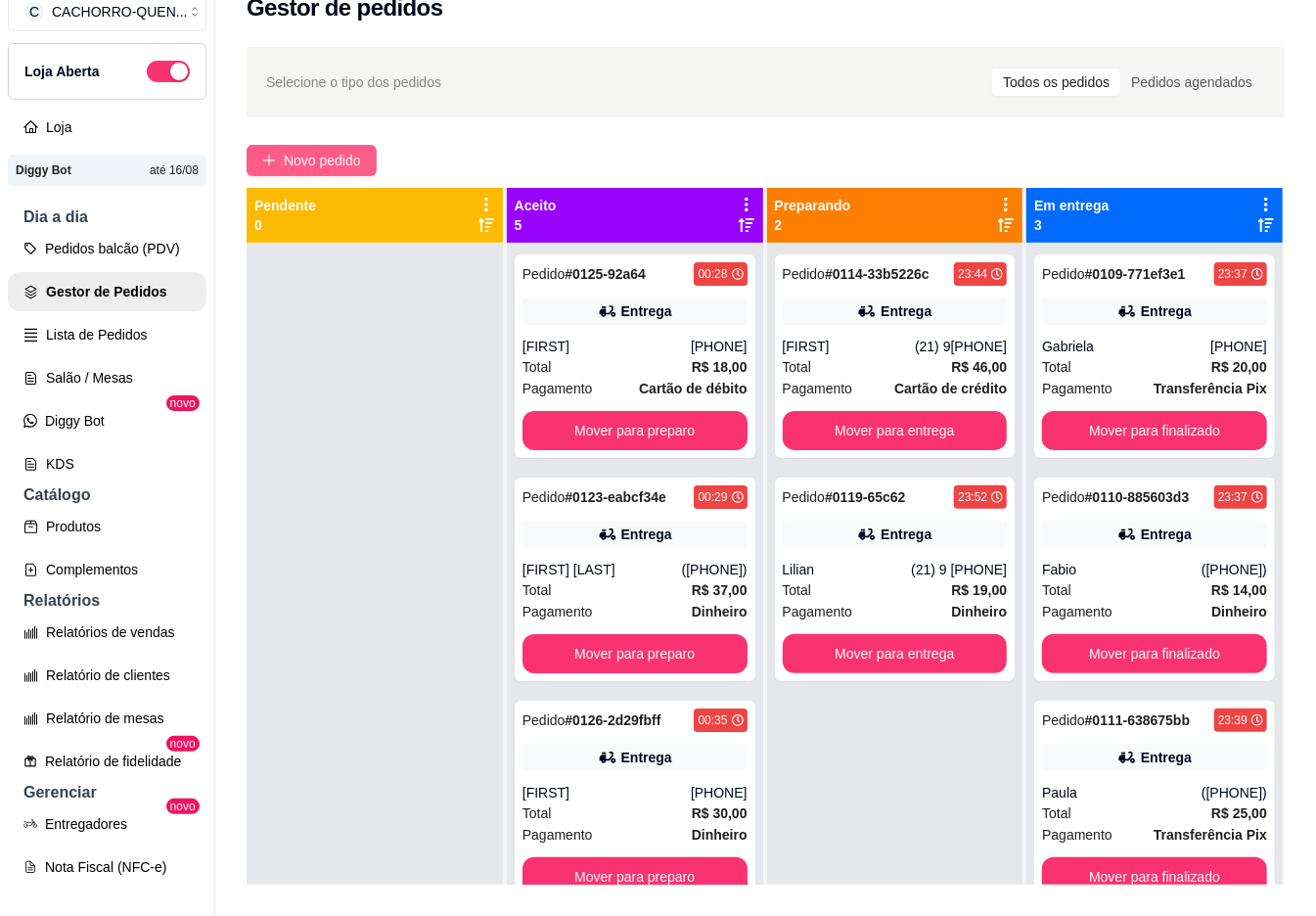 click 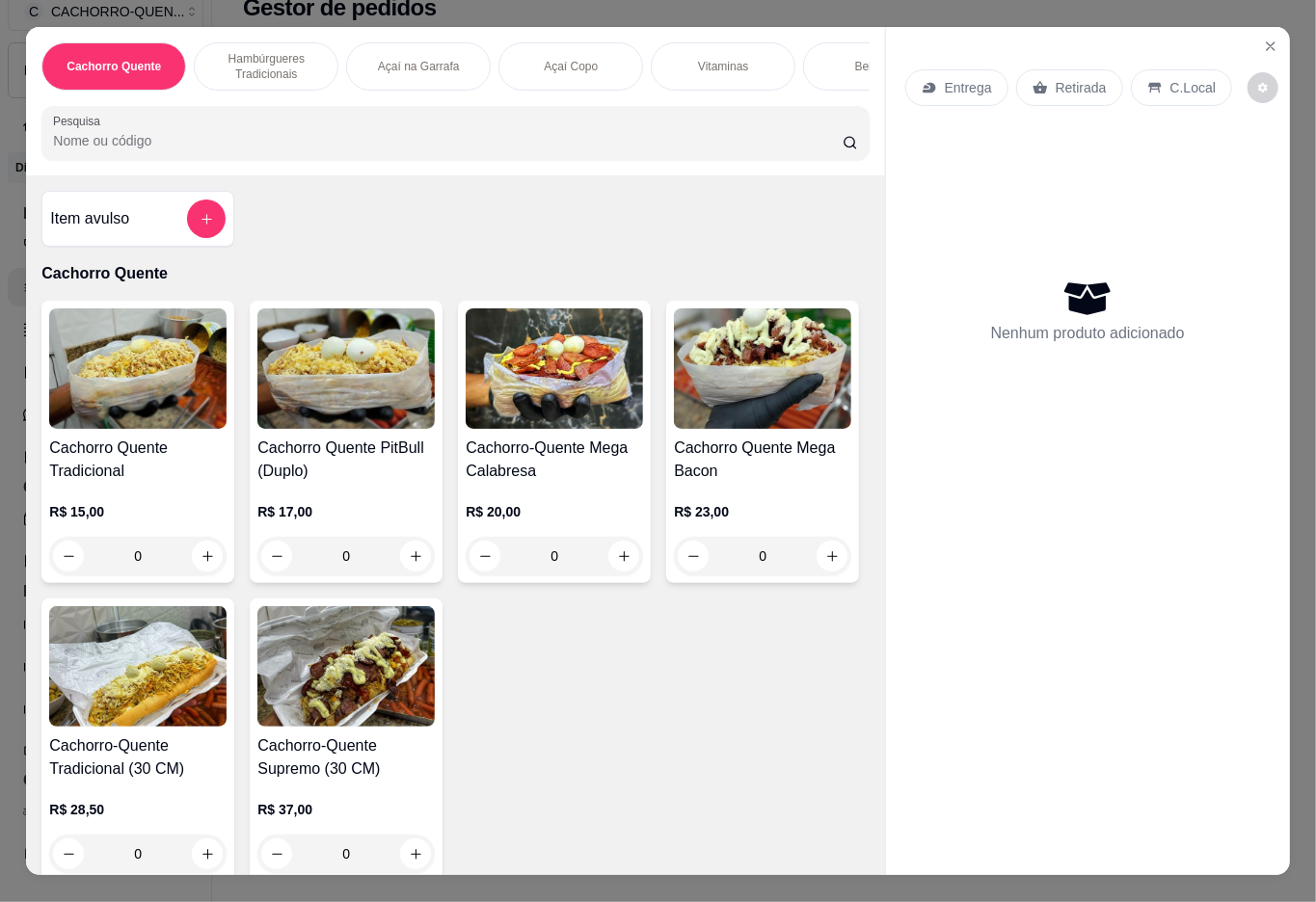 click on "0" at bounding box center [346, 556] 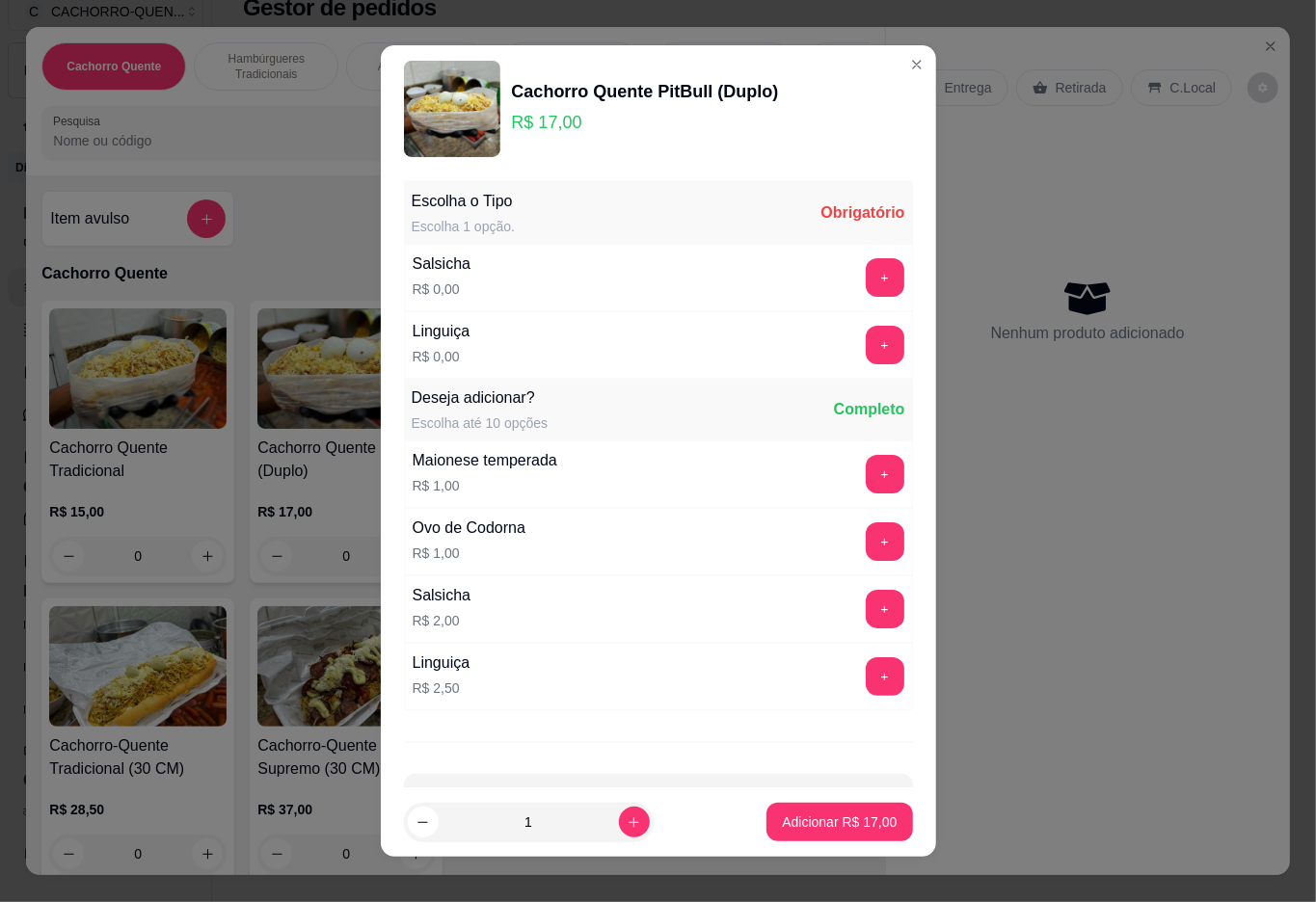 click on "+" at bounding box center [885, 278] 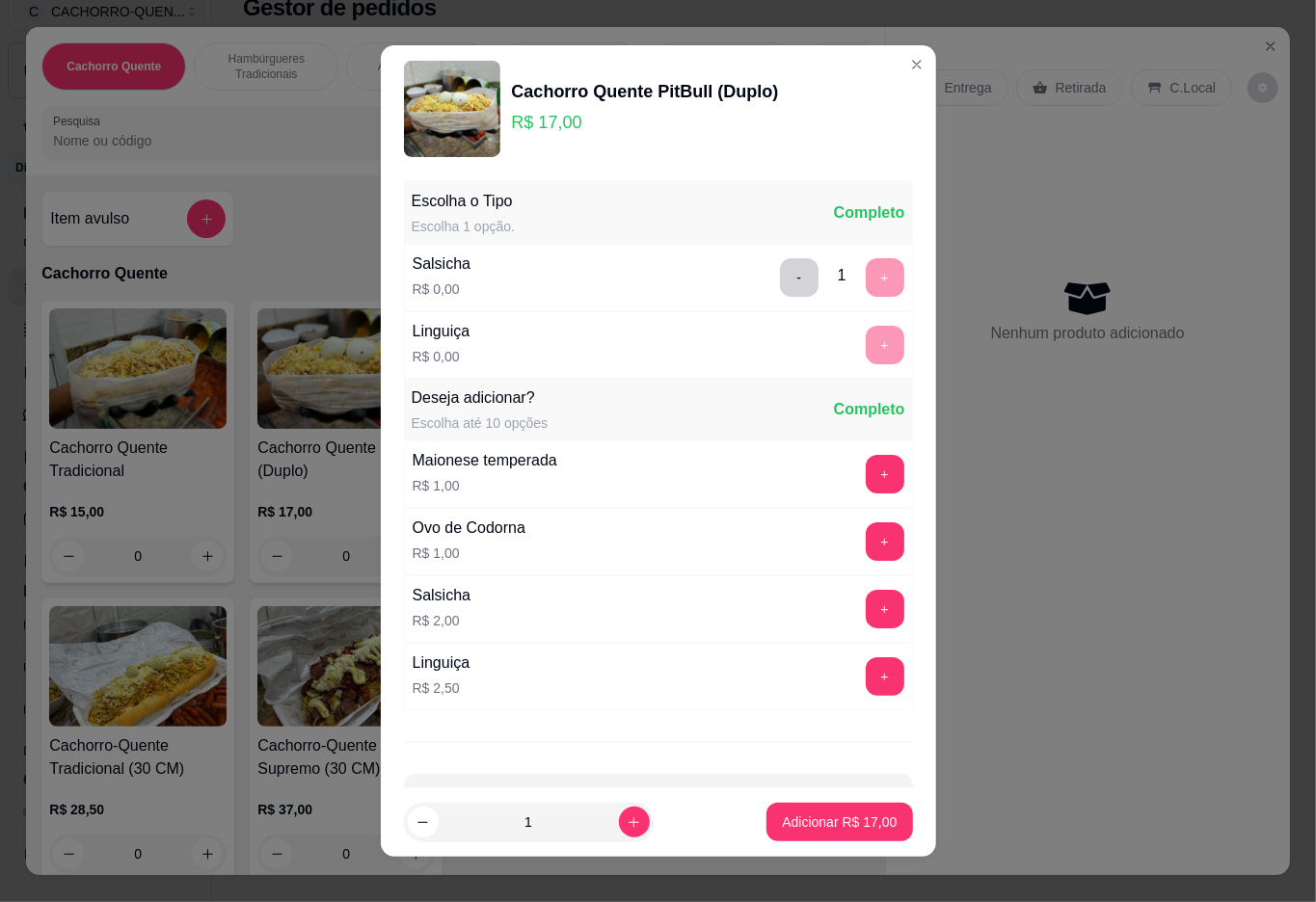 click on "Adicionar   R$ 17,00" at bounding box center (839, 822) 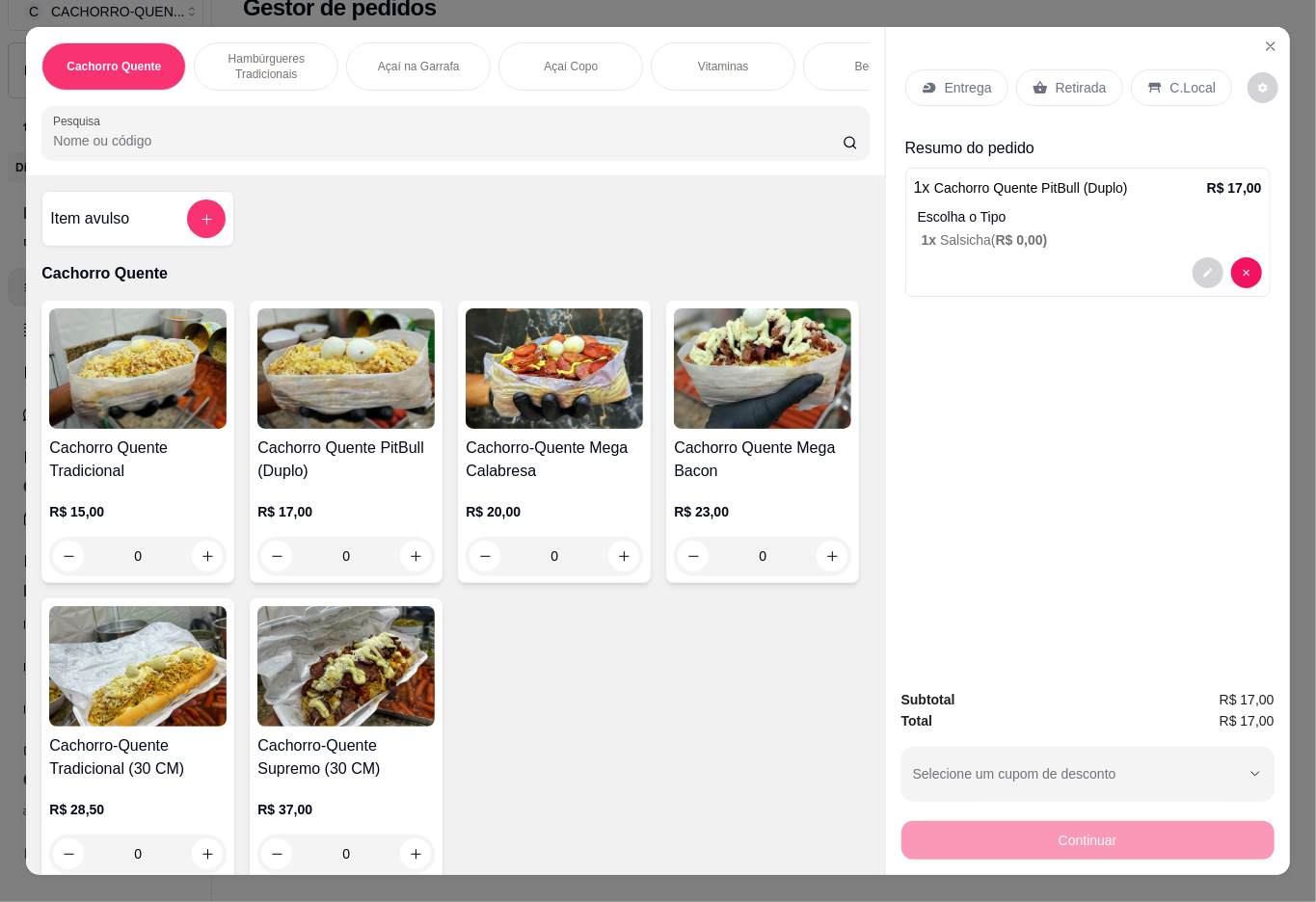 click on "Retirada" at bounding box center (1081, 88) 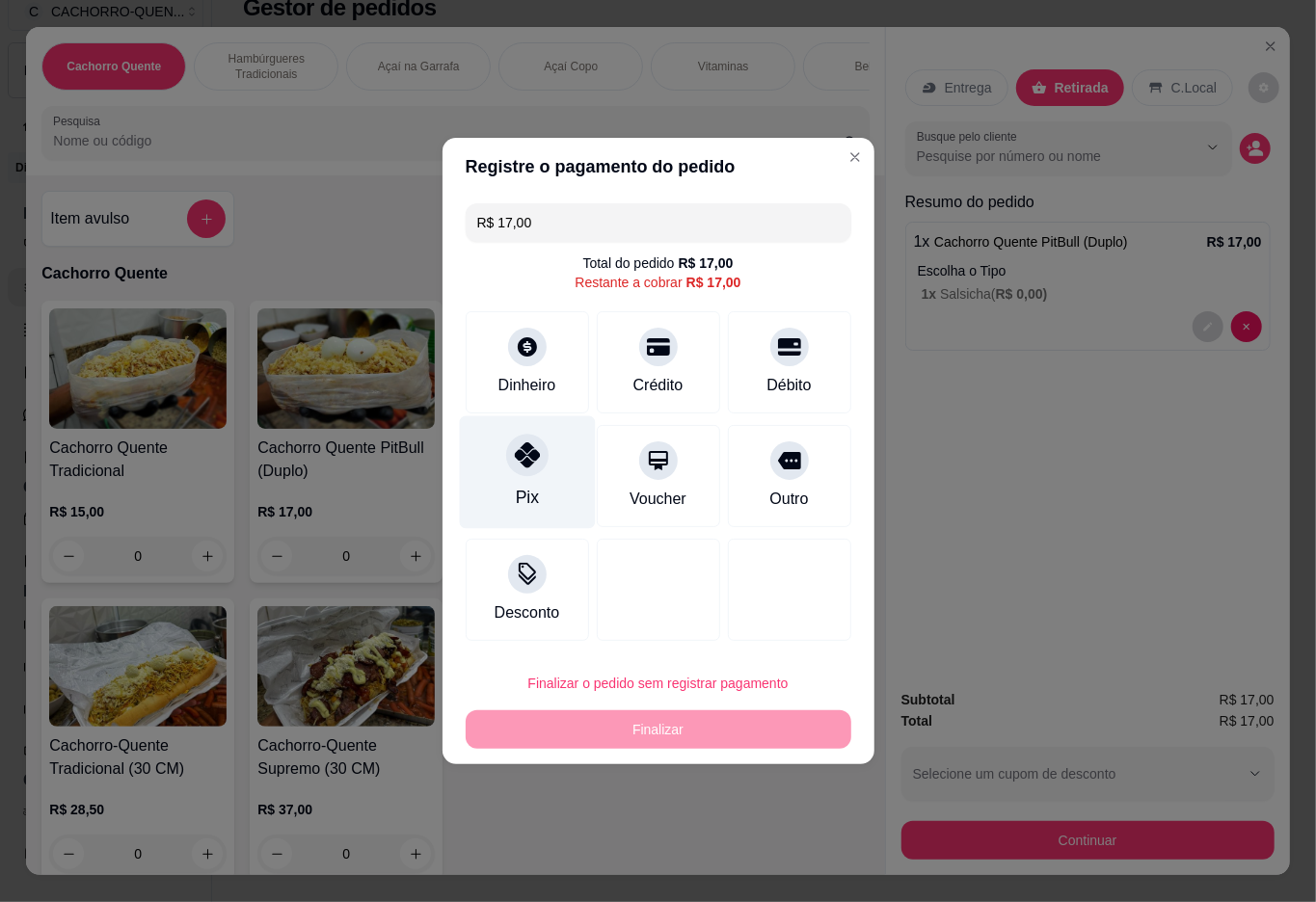 click 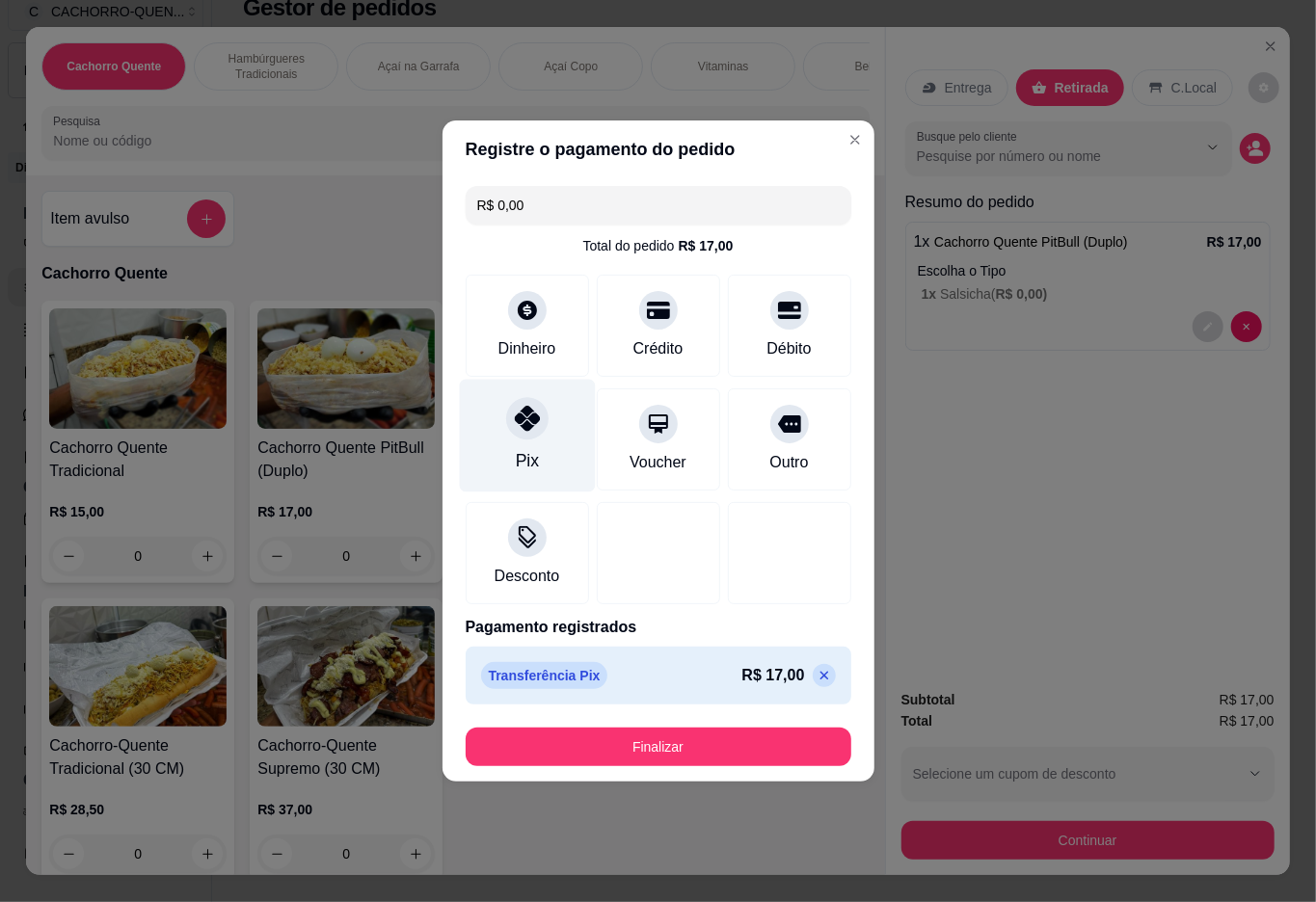 click on "Finalizar" at bounding box center (658, 747) 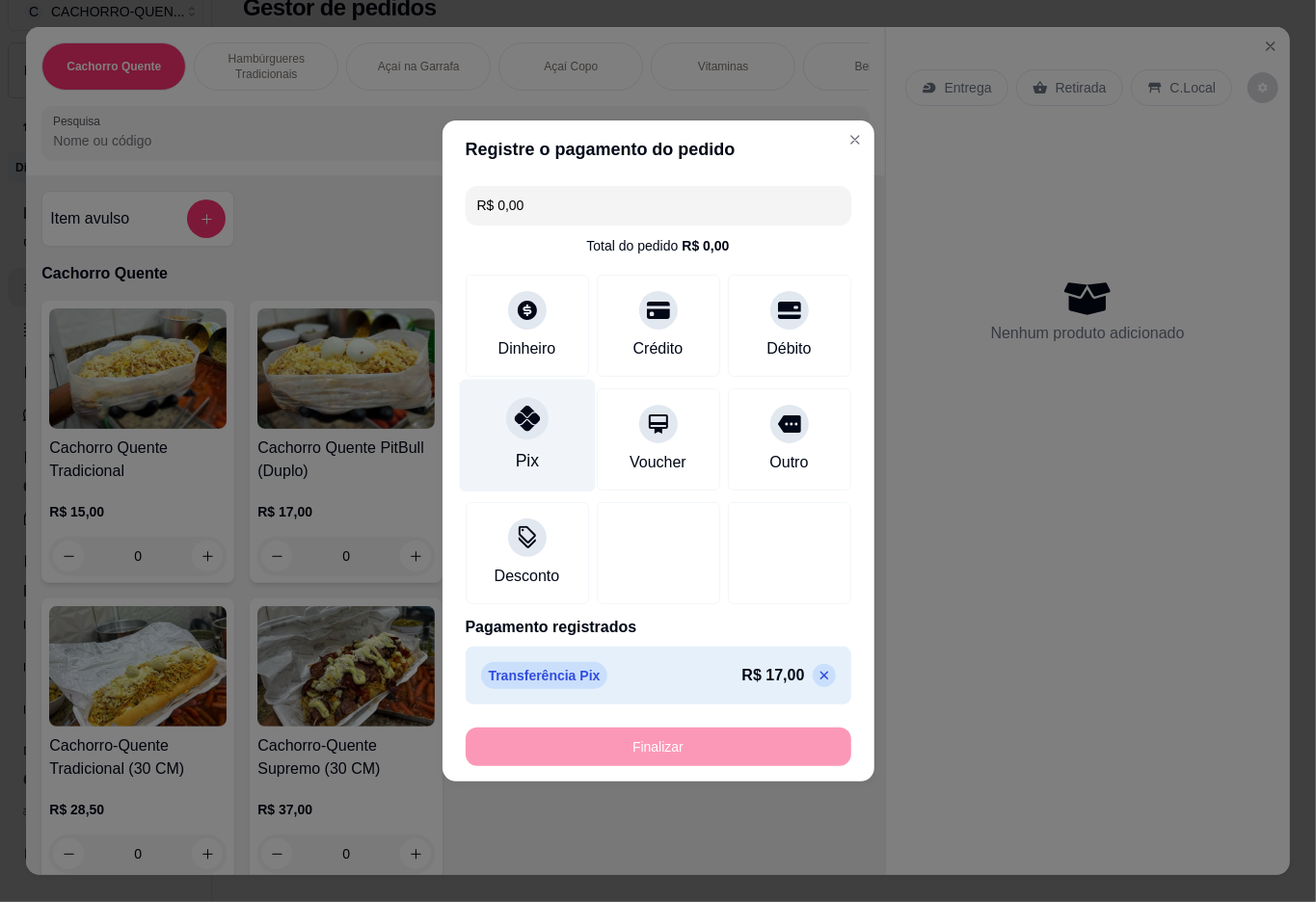 type on "-R$ 17,00" 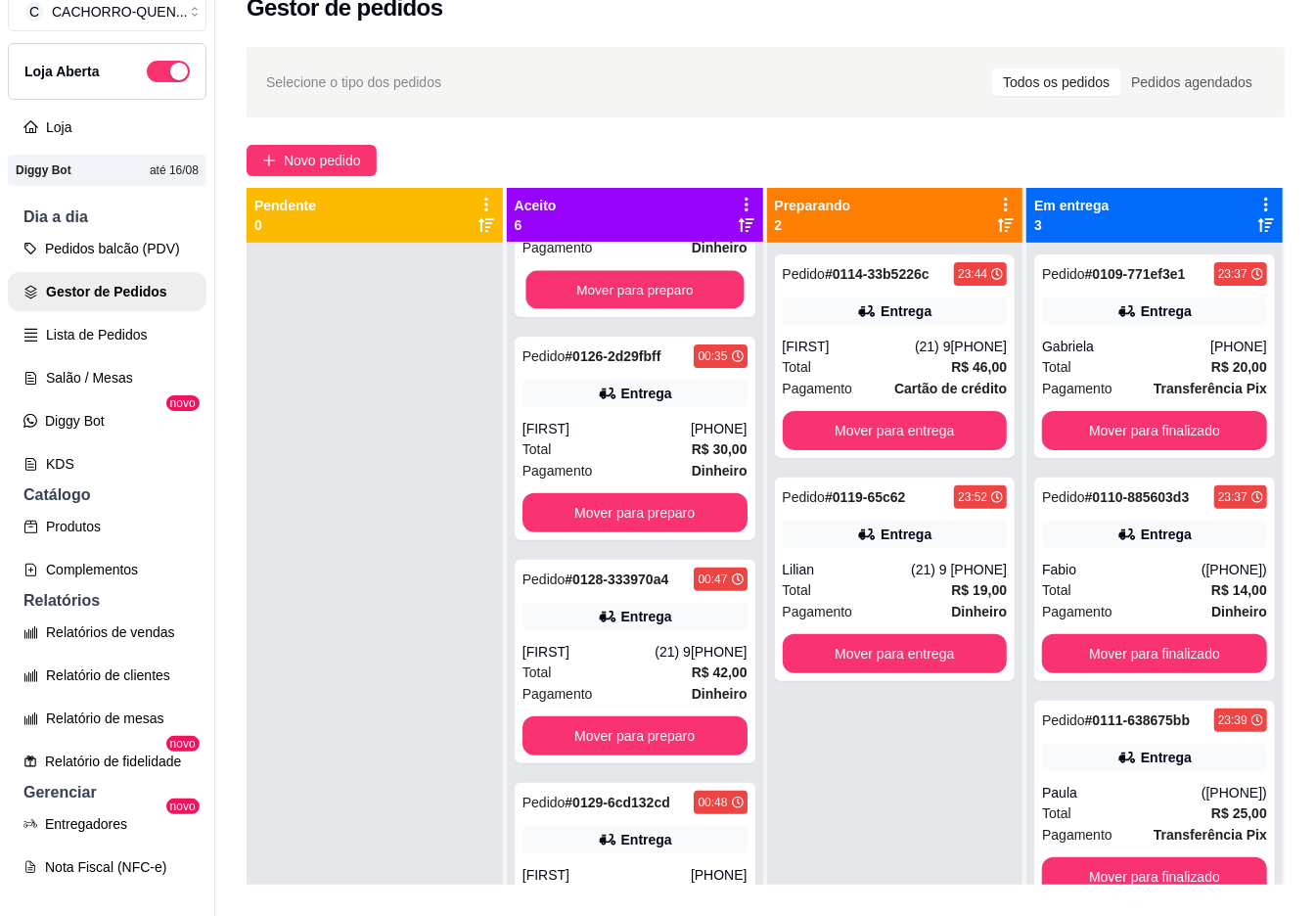 scroll, scrollTop: 575, scrollLeft: 0, axis: vertical 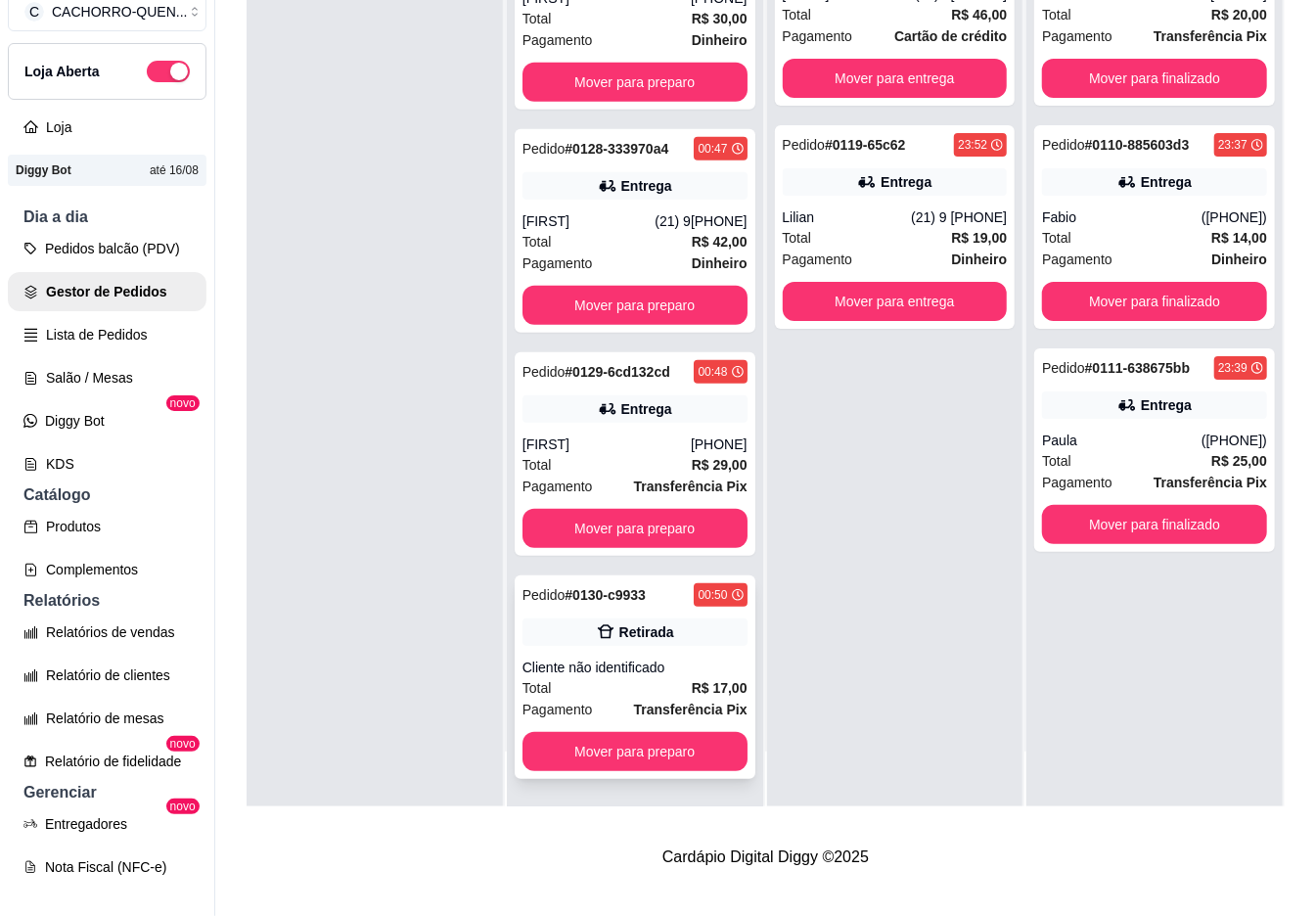 click on "Retirada" at bounding box center [647, 632] 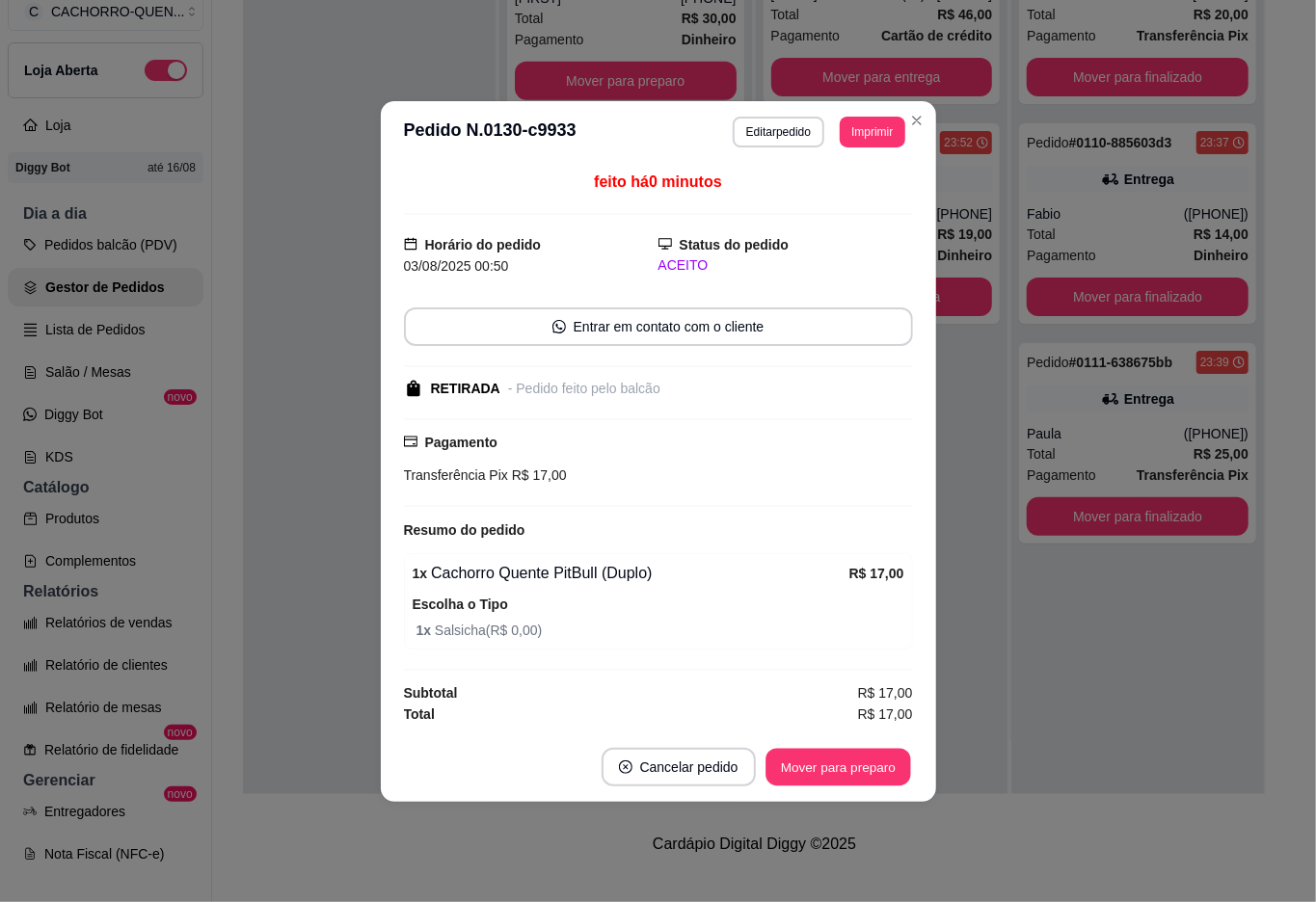 click on "Mover para preparo" at bounding box center (838, 766) 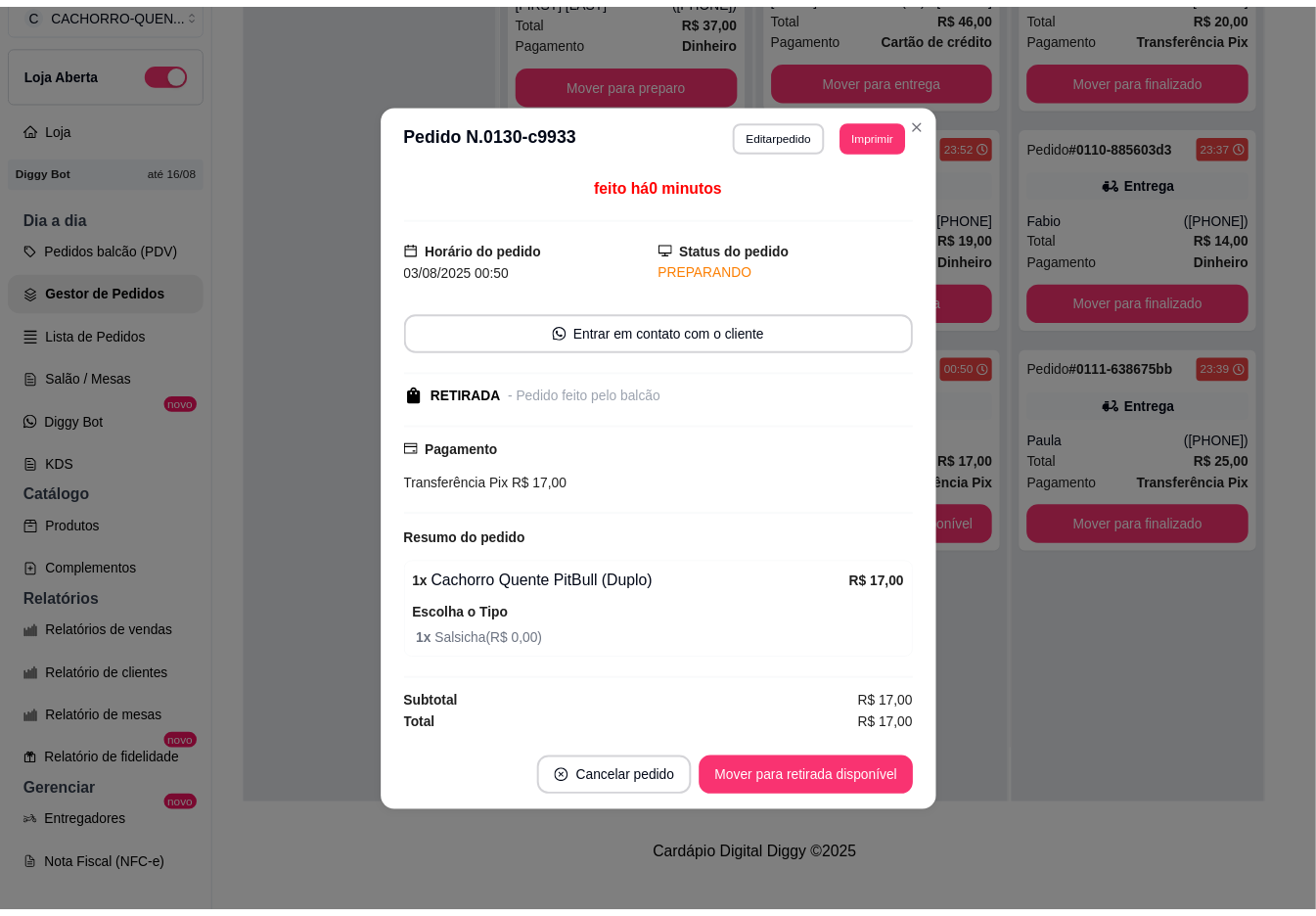 scroll, scrollTop: 352, scrollLeft: 0, axis: vertical 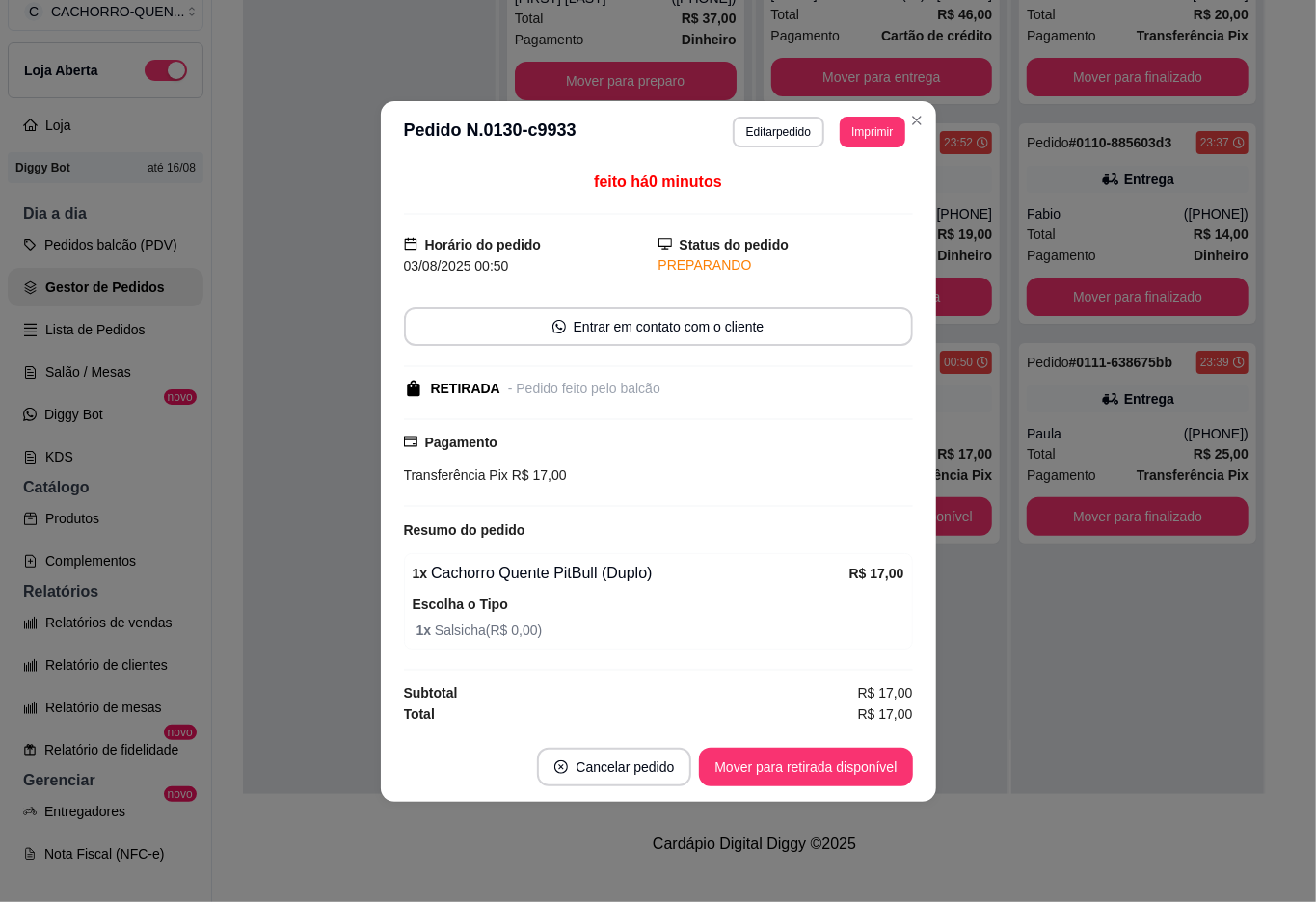 click on "Mover para retirada disponível" at bounding box center (805, 767) 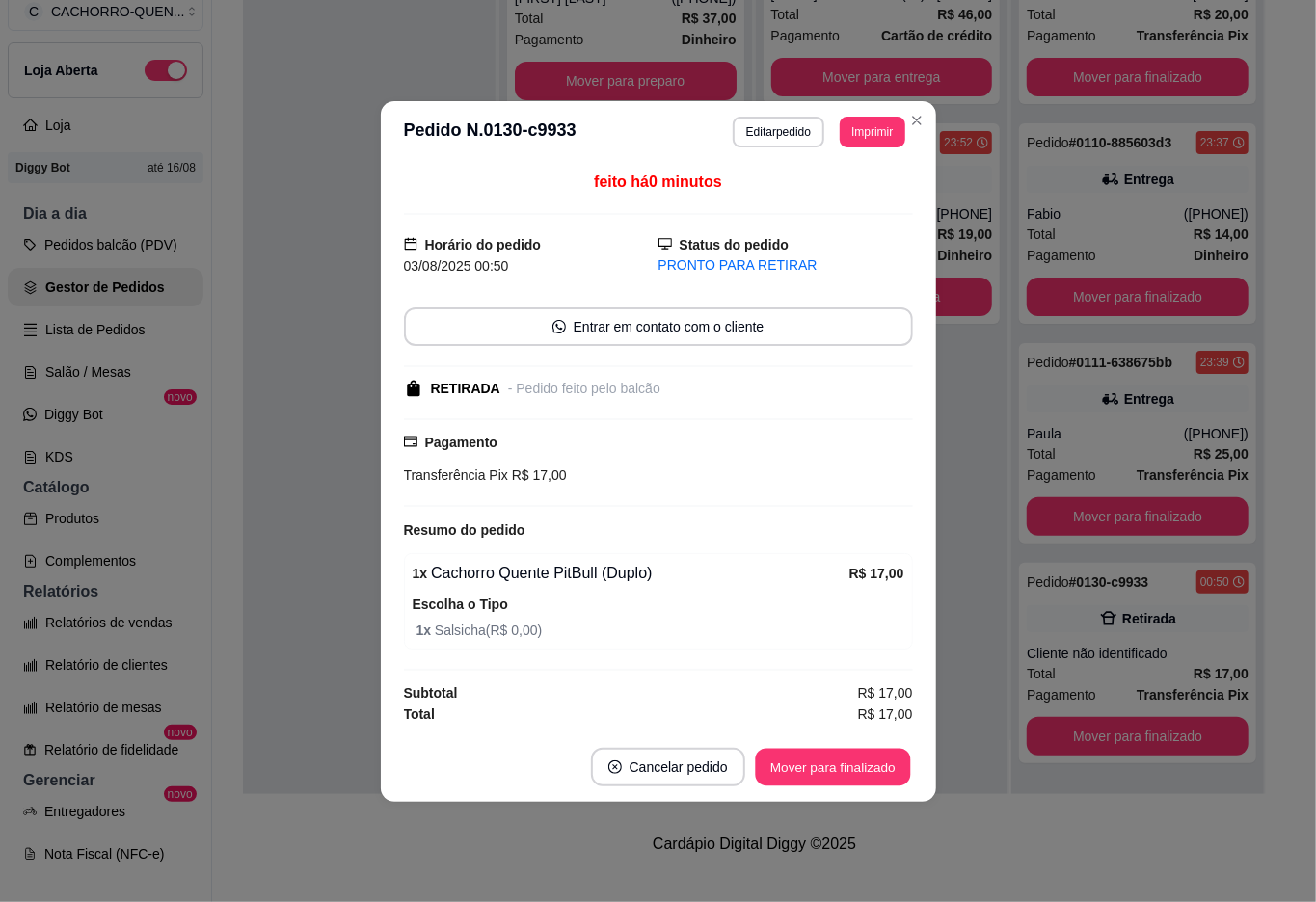 click on "Mover para finalizado" at bounding box center [832, 766] 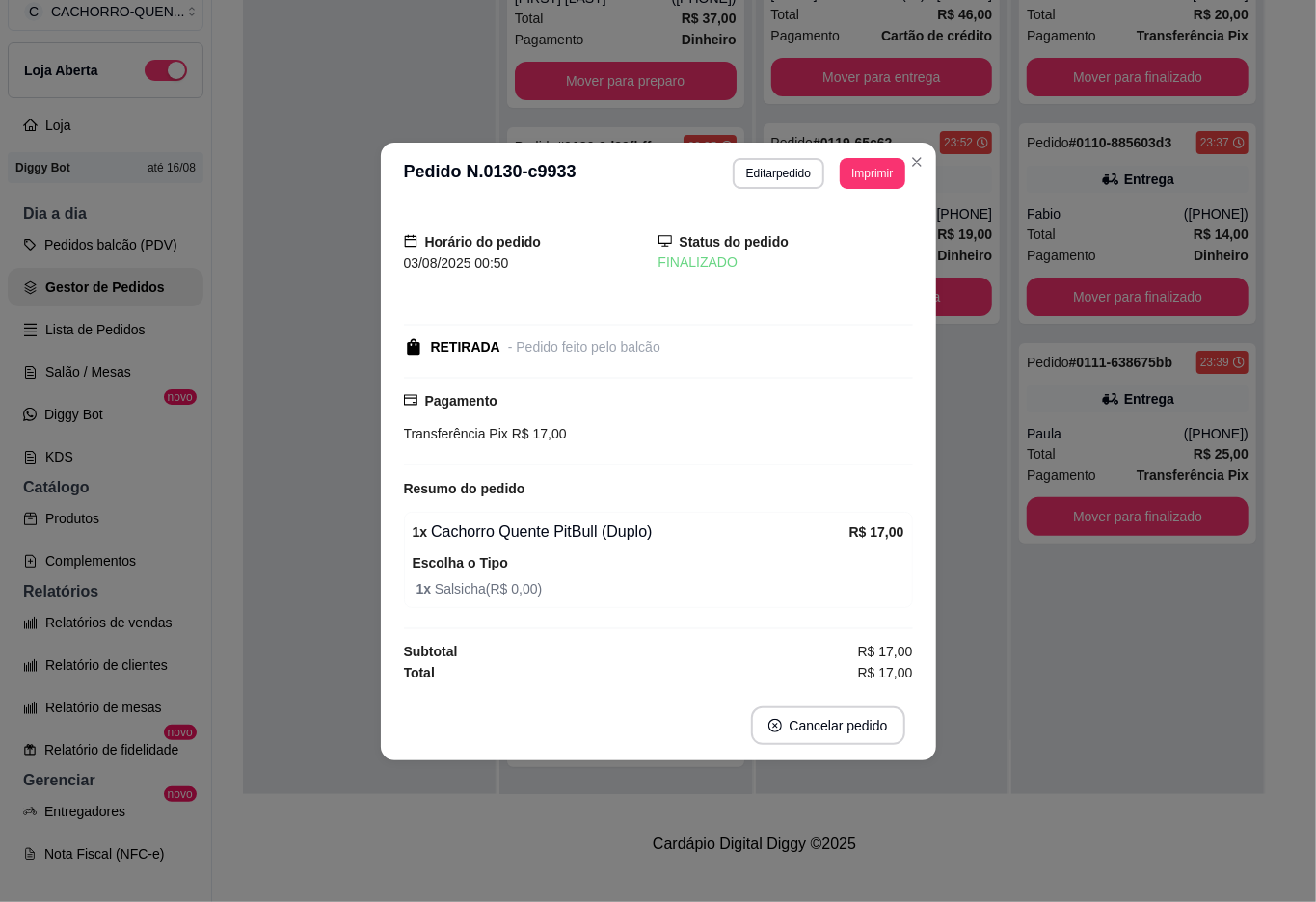 click at bounding box center [369, 343] 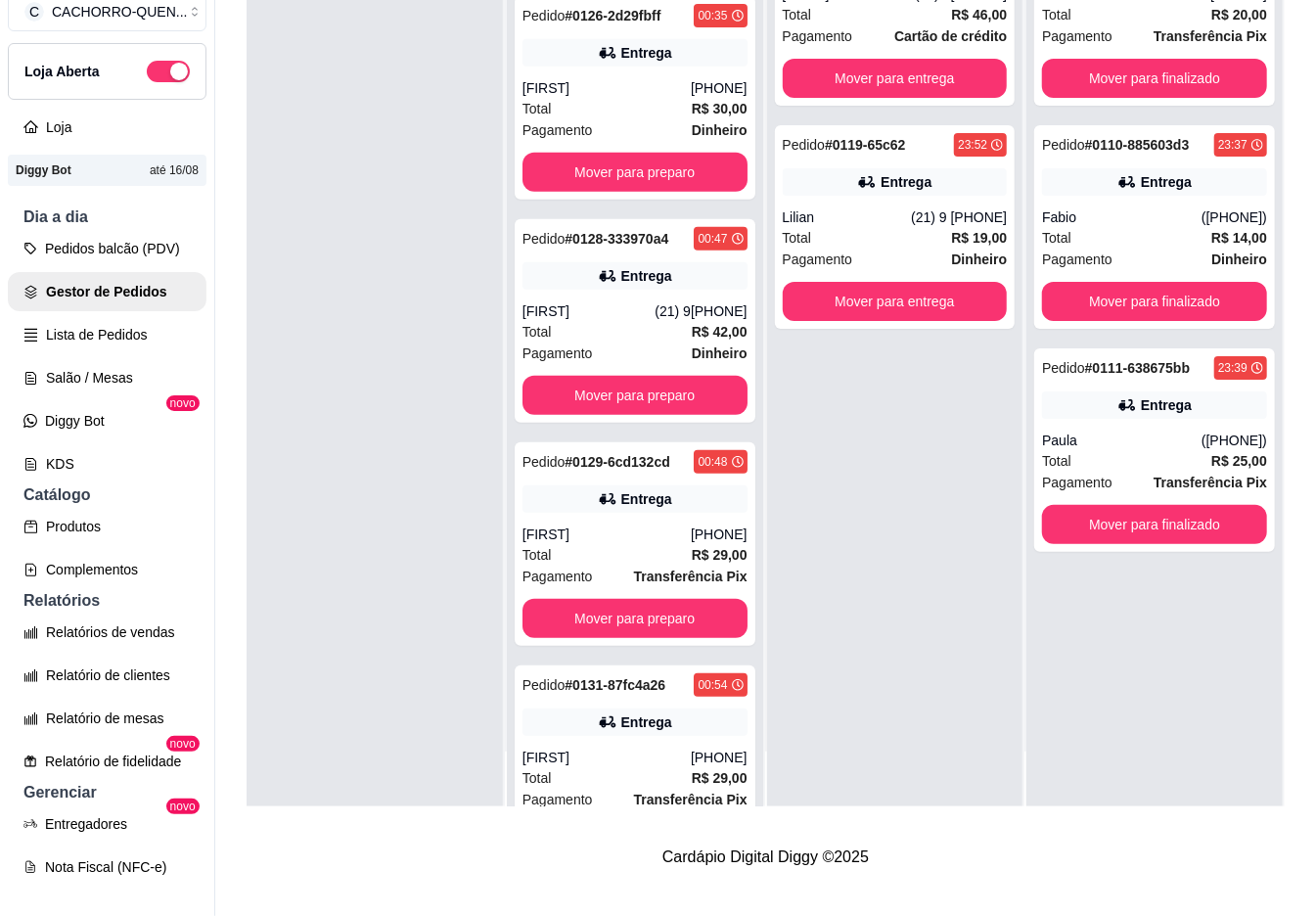 scroll, scrollTop: 575, scrollLeft: 0, axis: vertical 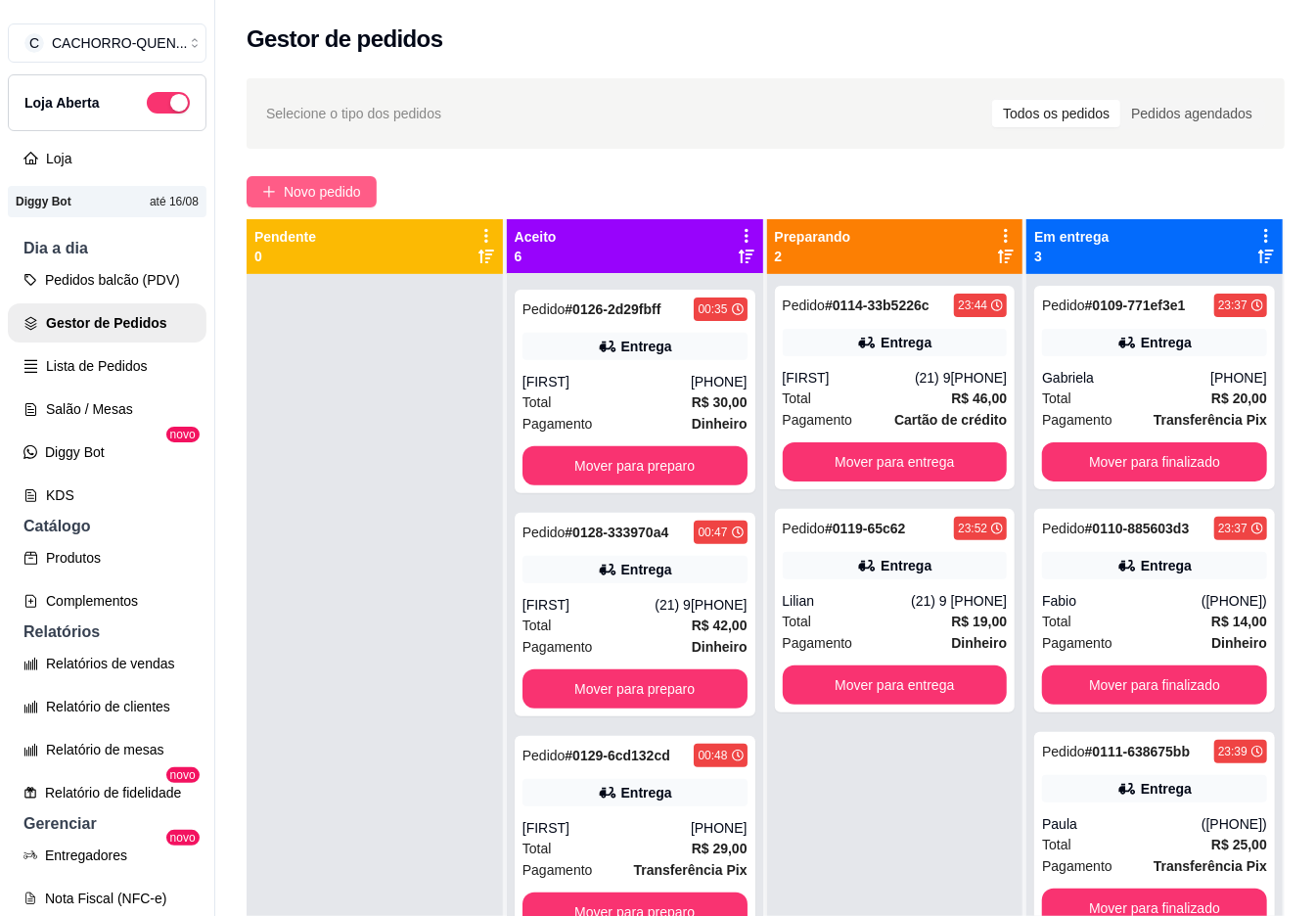click on "Novo pedido" at bounding box center [311, 192] 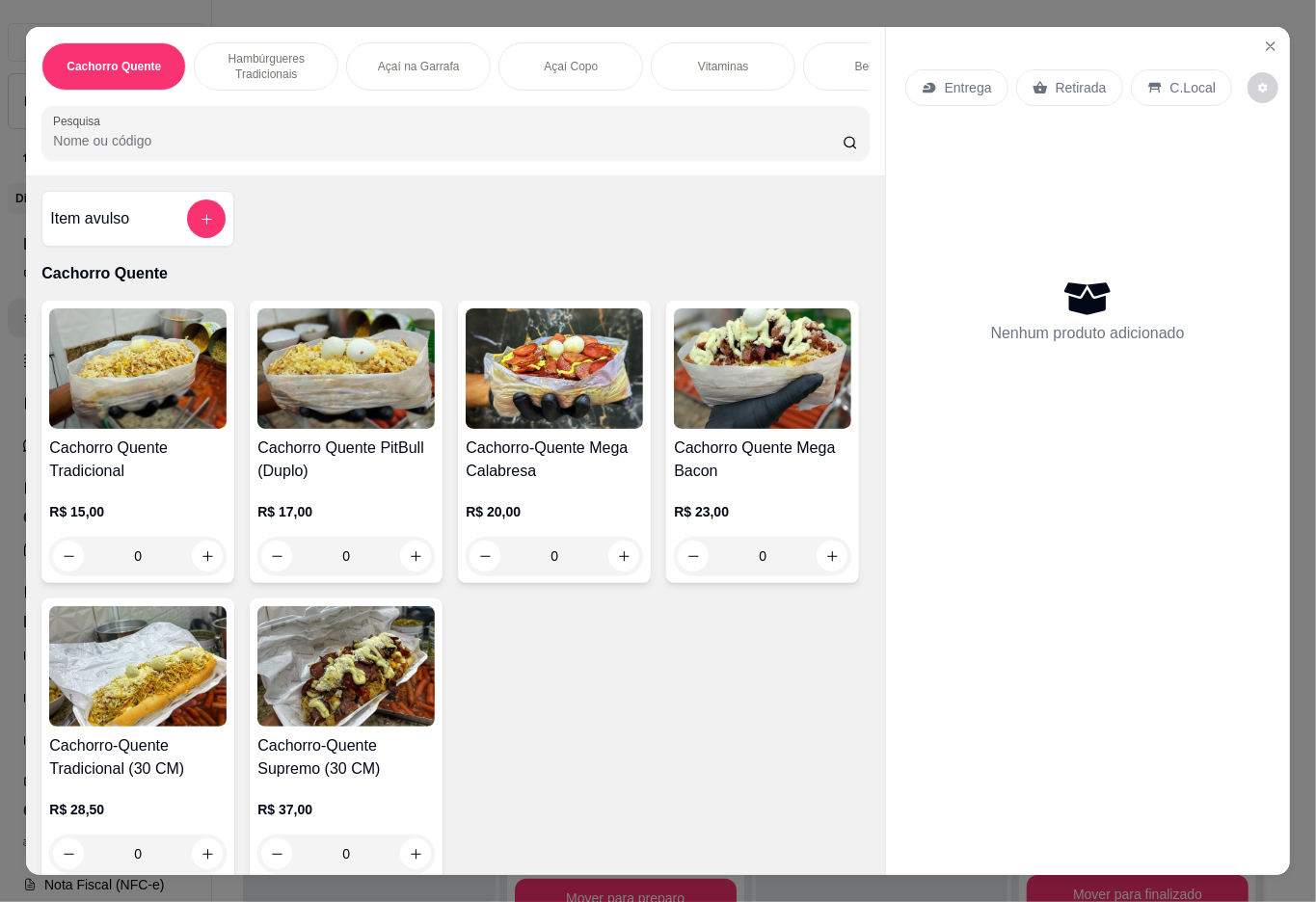 click on "0" at bounding box center (138, 556) 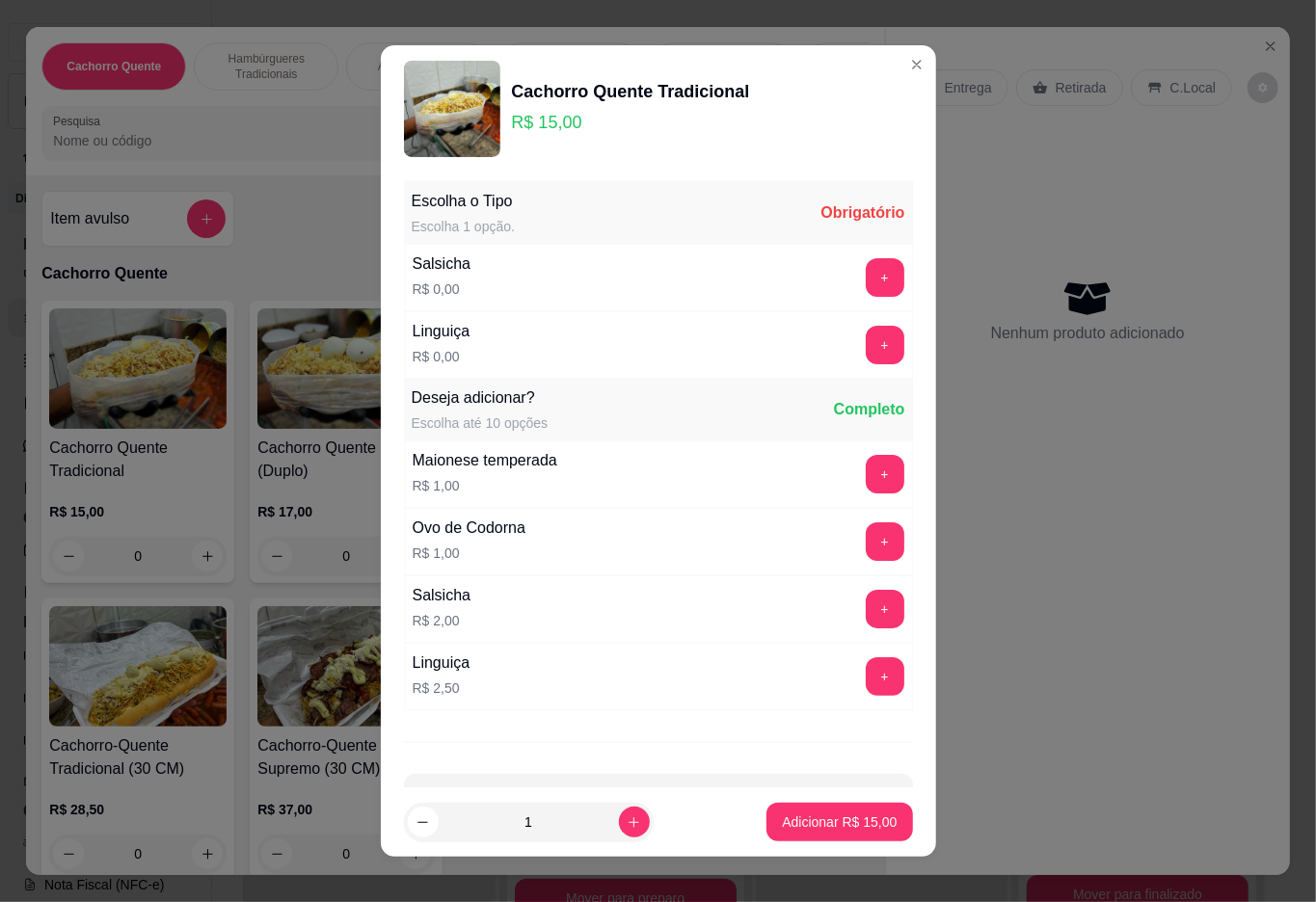 click on "+" at bounding box center (885, 278) 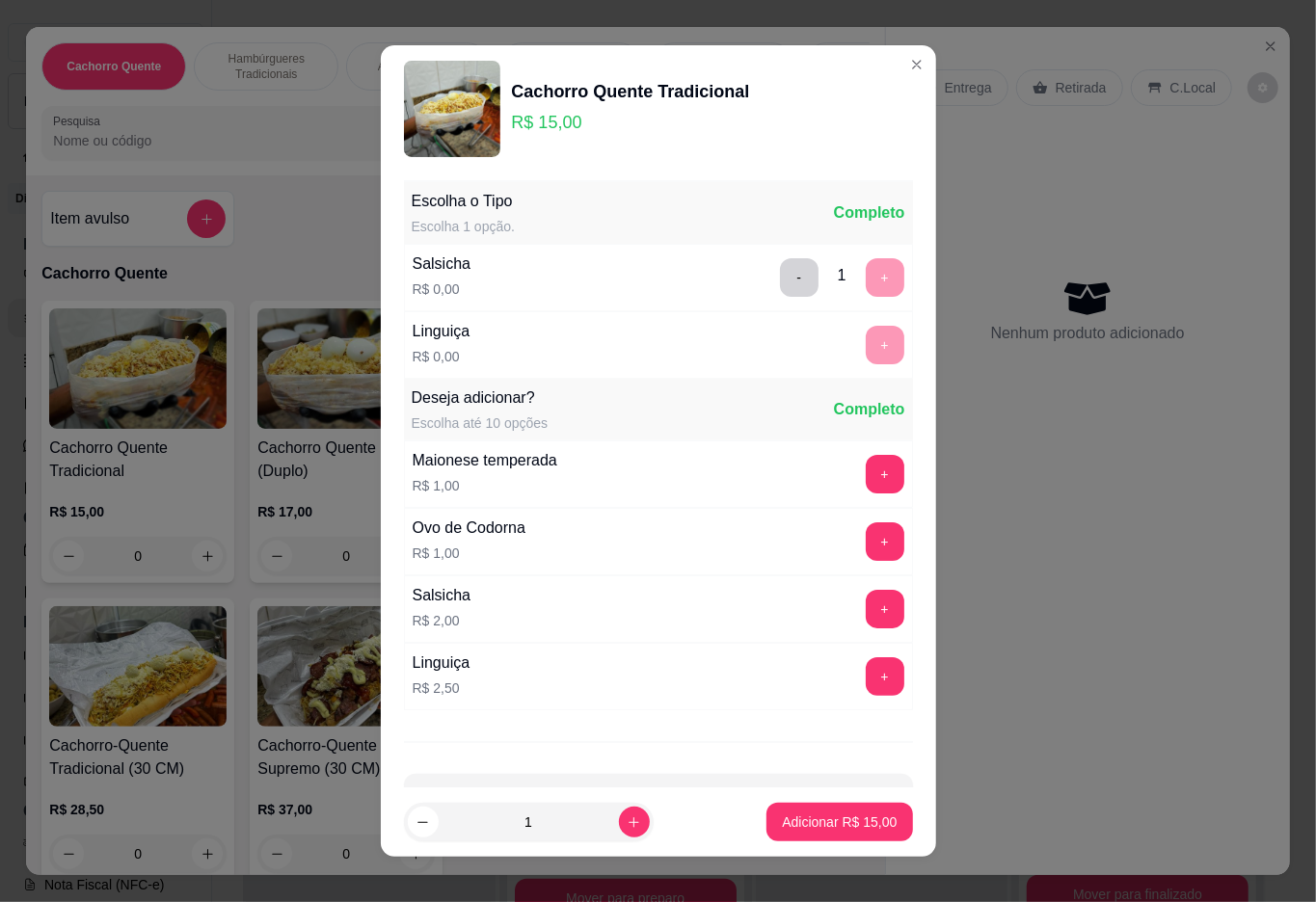 click on "Adicionar   R$ 15,00" at bounding box center [839, 822] 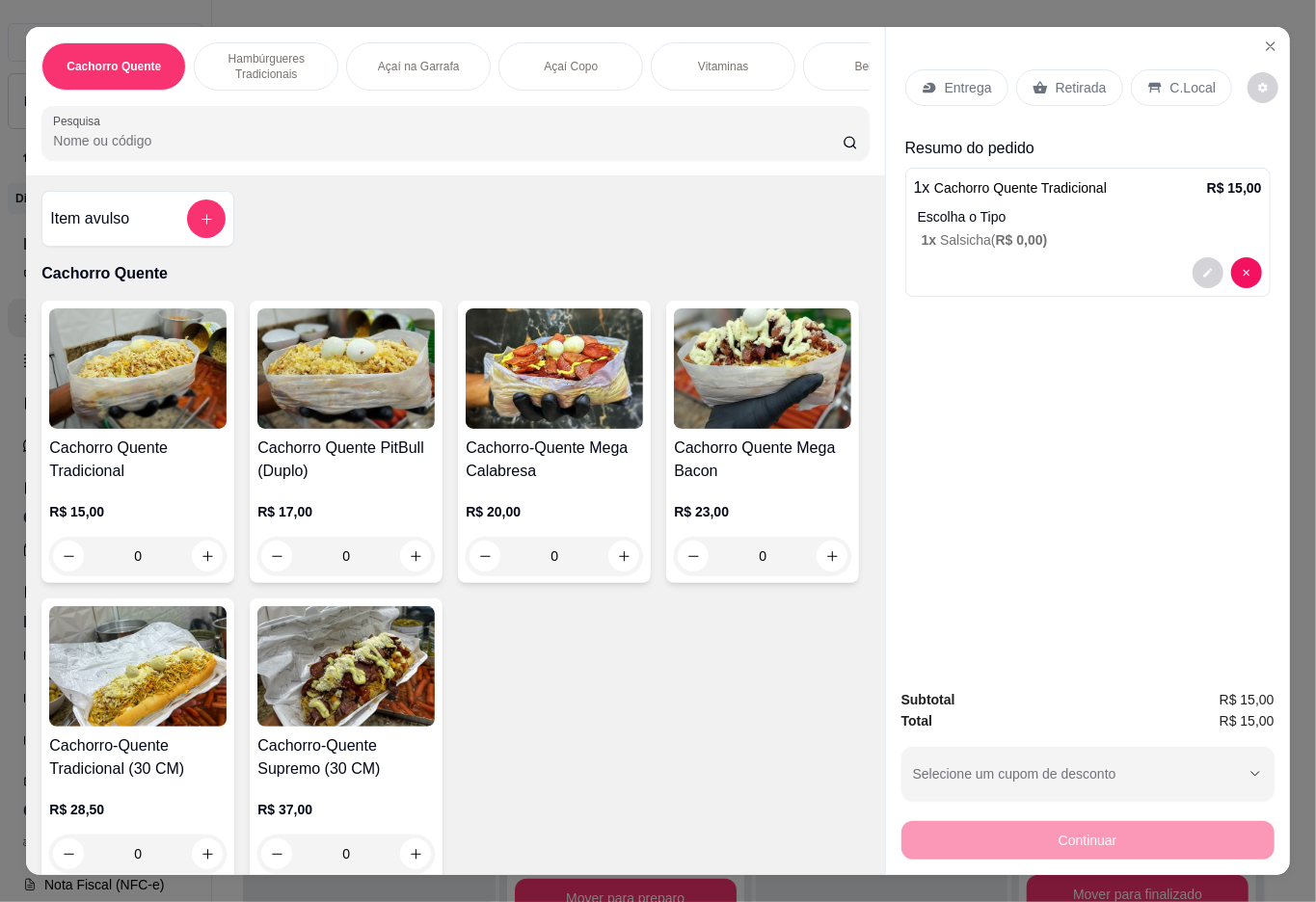 click on "Retirada" at bounding box center (1069, 88) 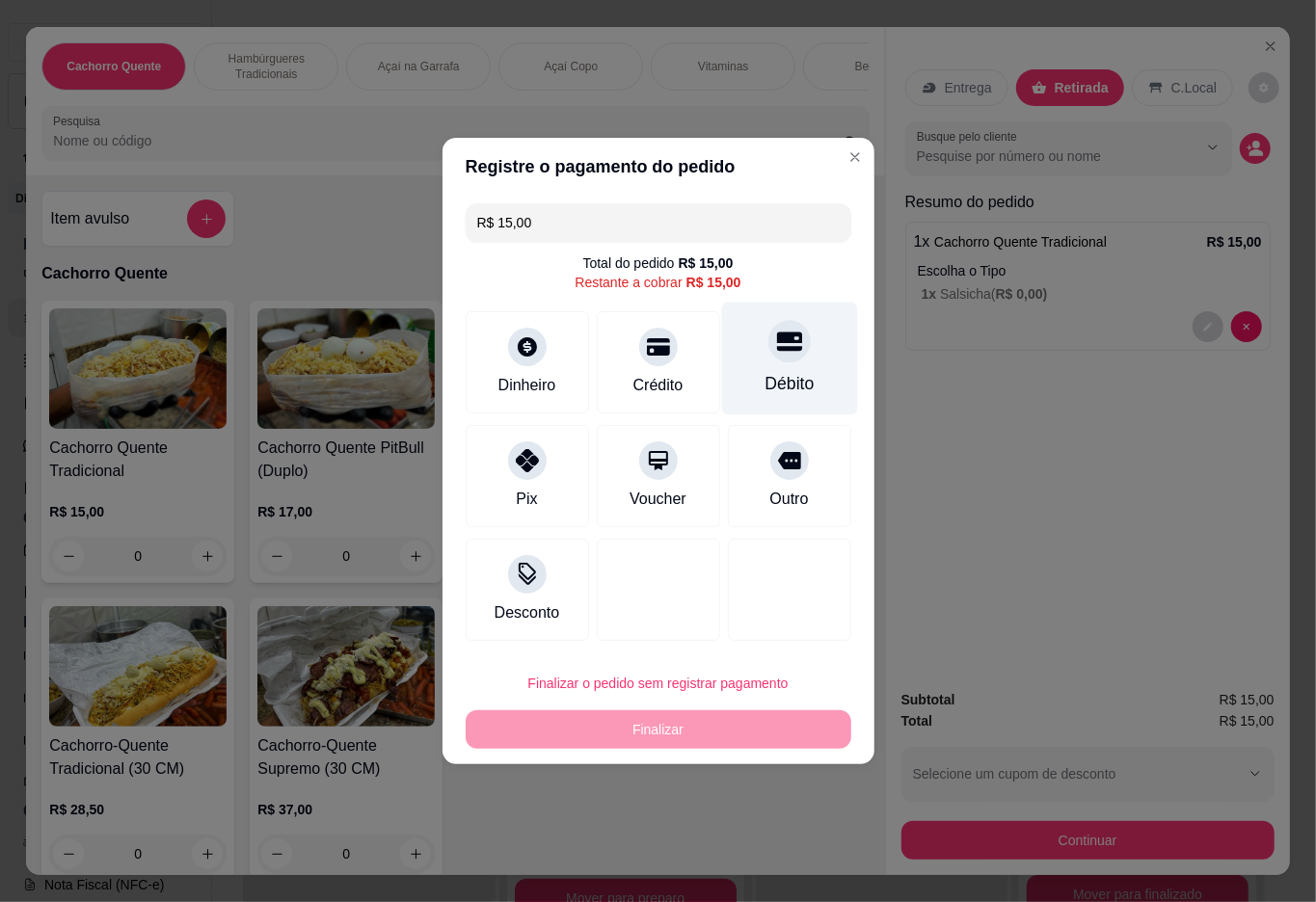 click at bounding box center (790, 341) 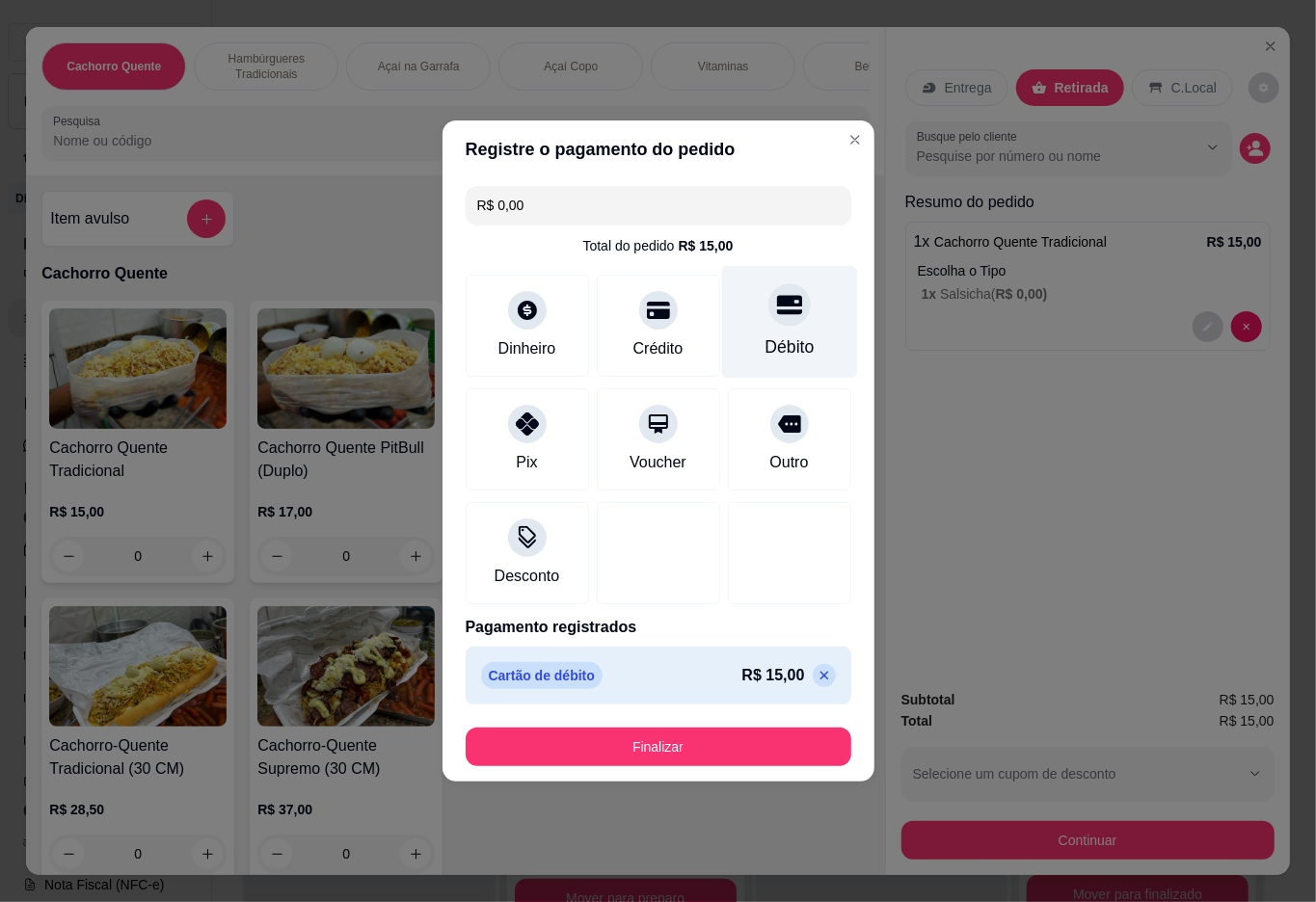 click on "Finalizar" at bounding box center [658, 747] 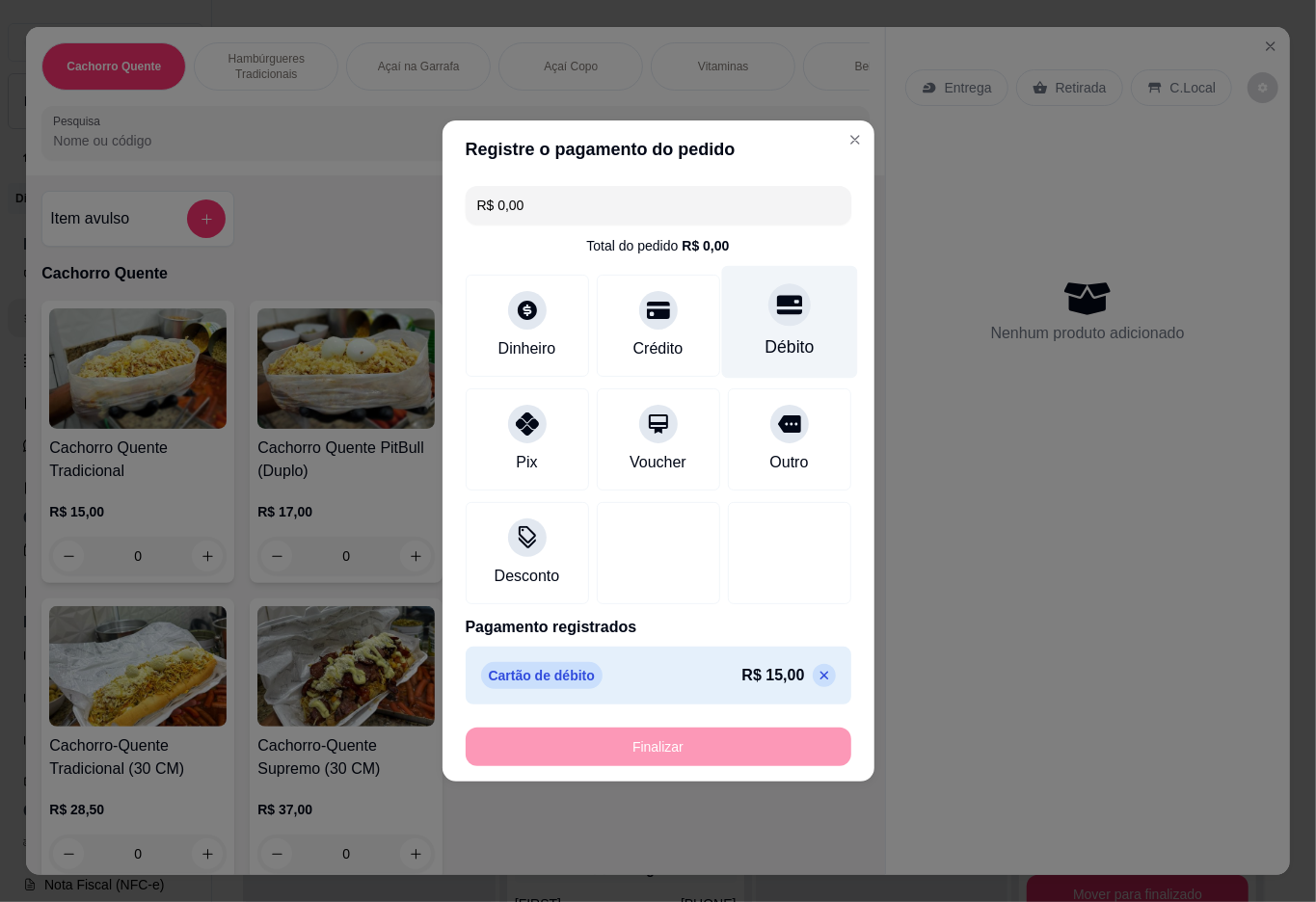 type on "-R$ 15,00" 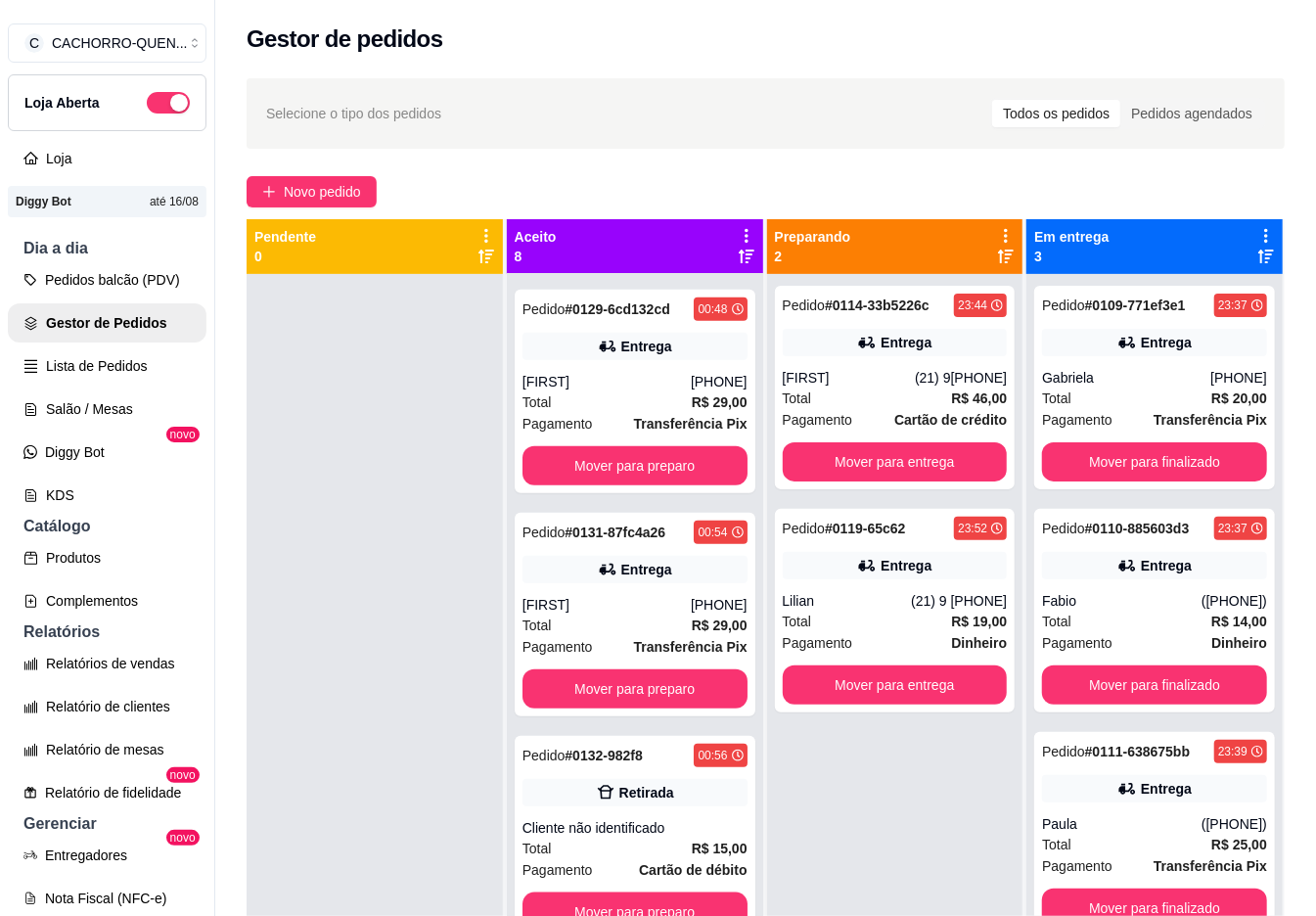 scroll, scrollTop: 1088, scrollLeft: 0, axis: vertical 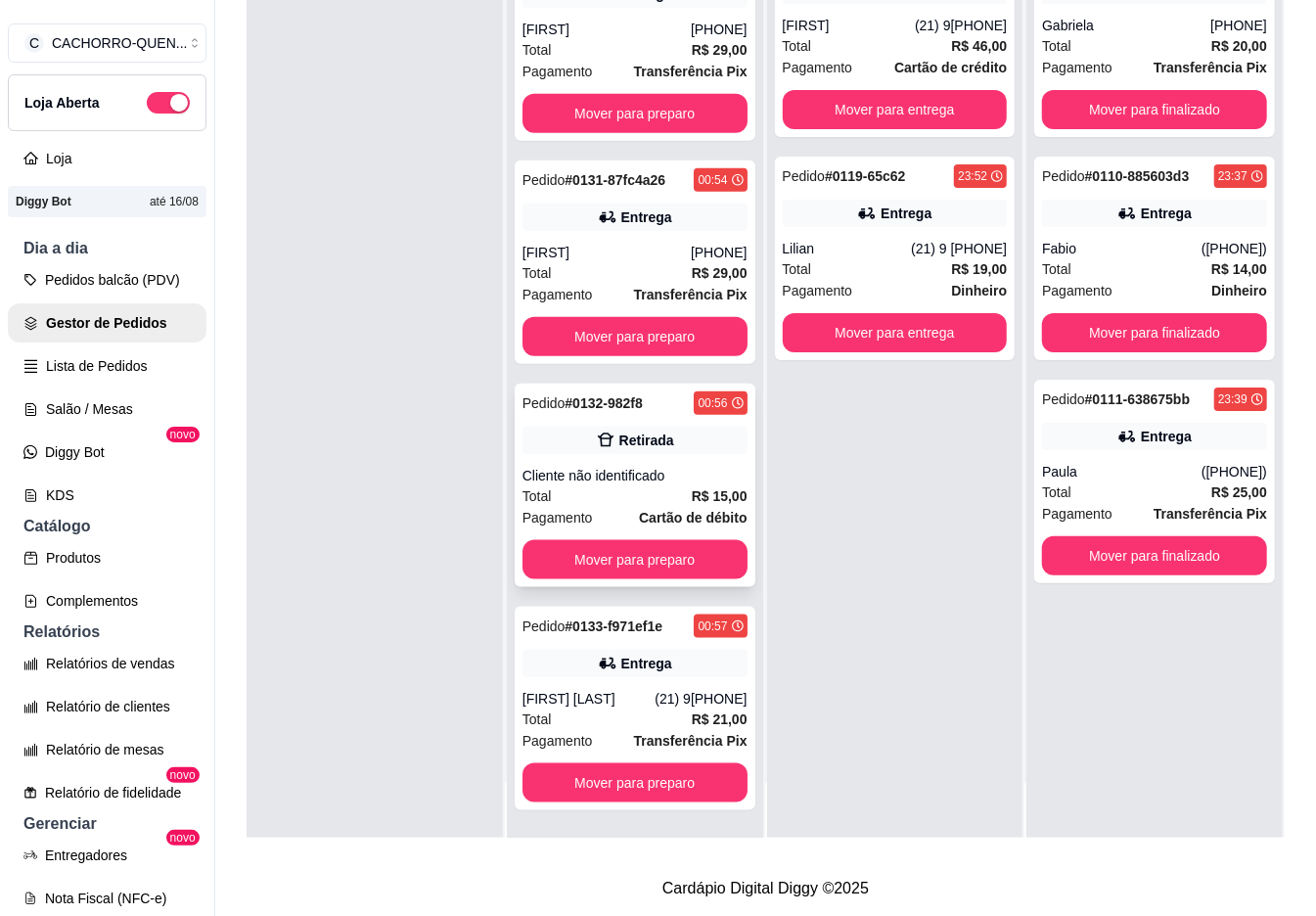 click on "Cliente não identificado" at bounding box center [635, 476] 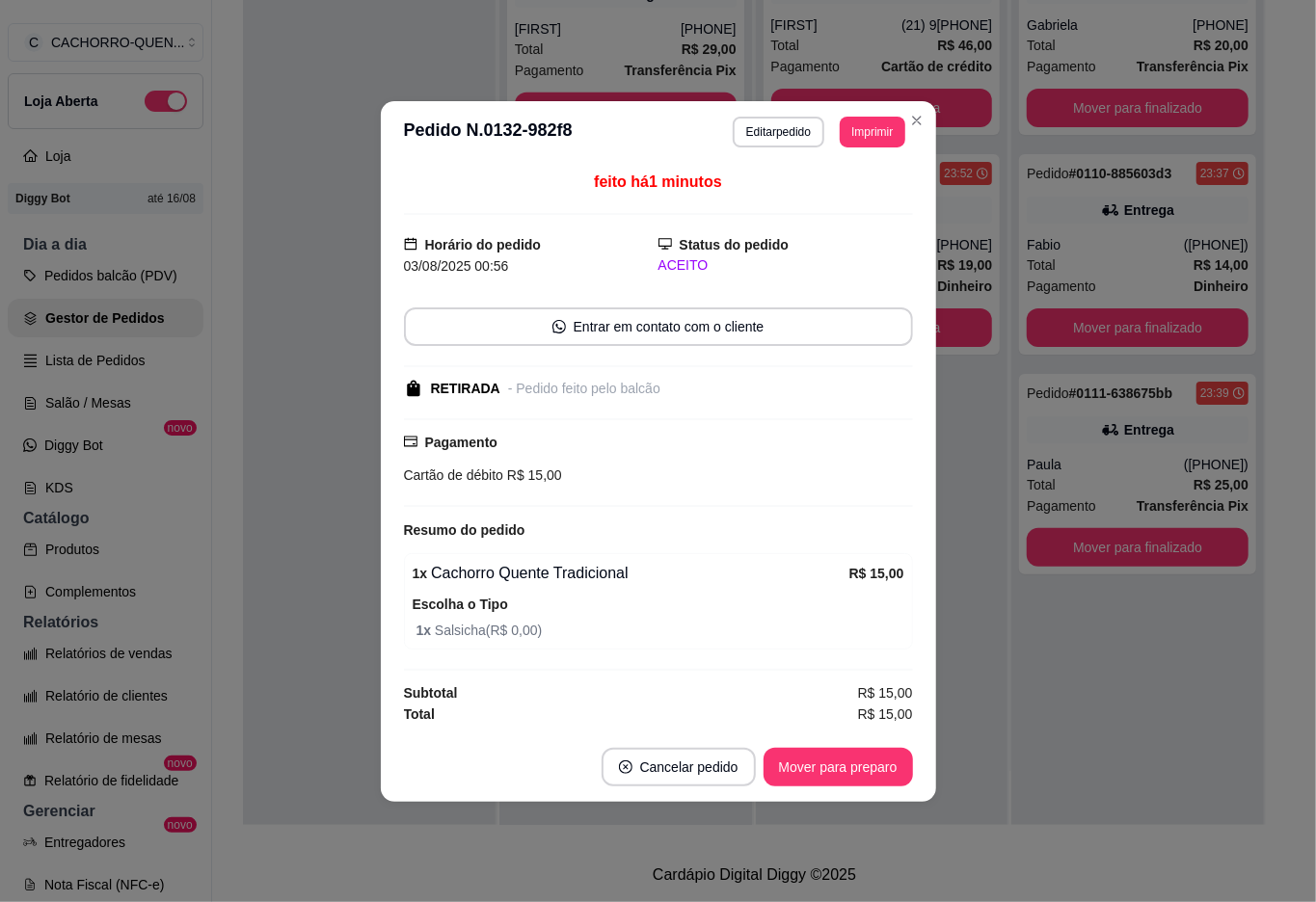 click on "Mover para preparo" at bounding box center [838, 767] 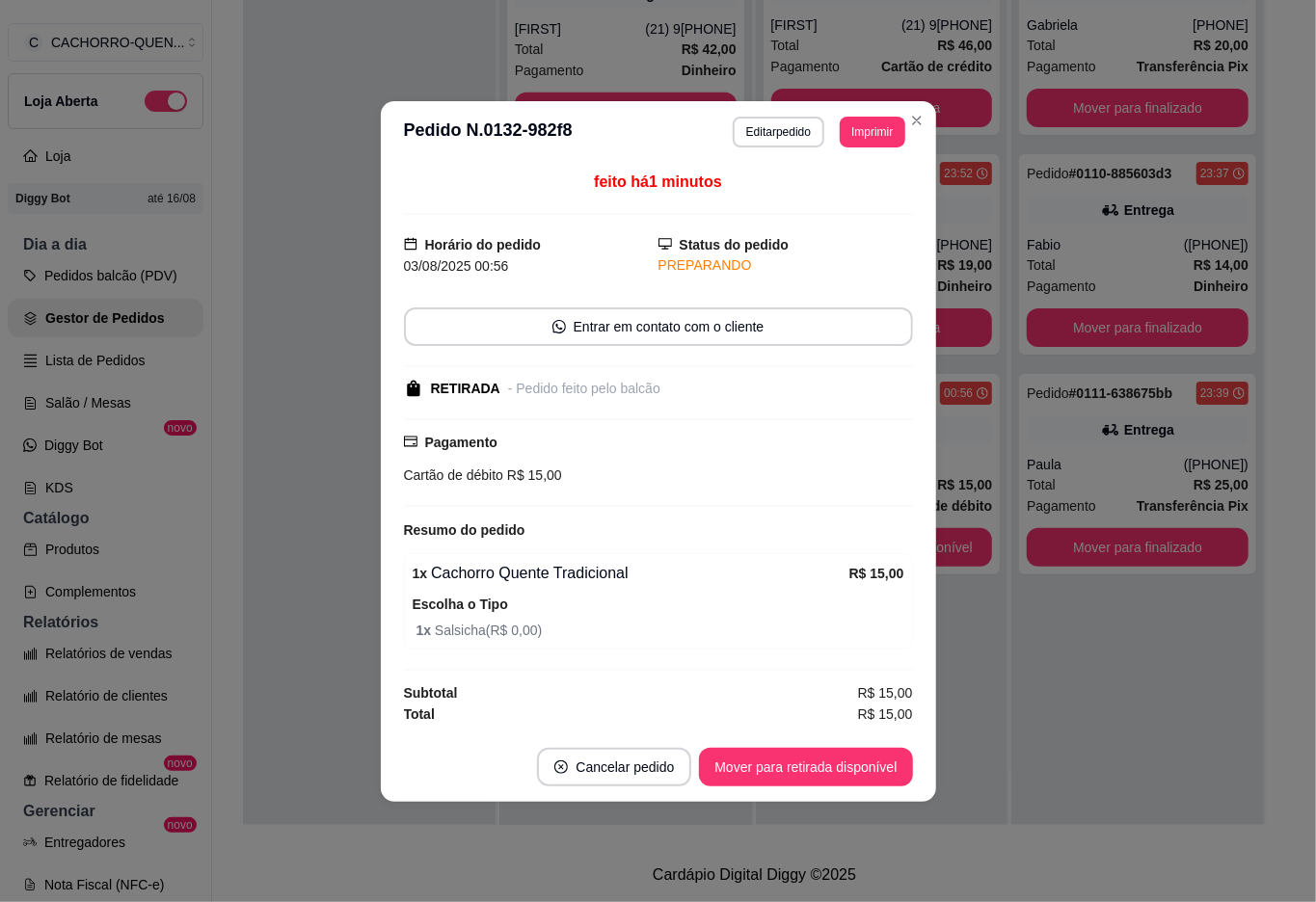 click on "Mover para retirada disponível" at bounding box center [805, 767] 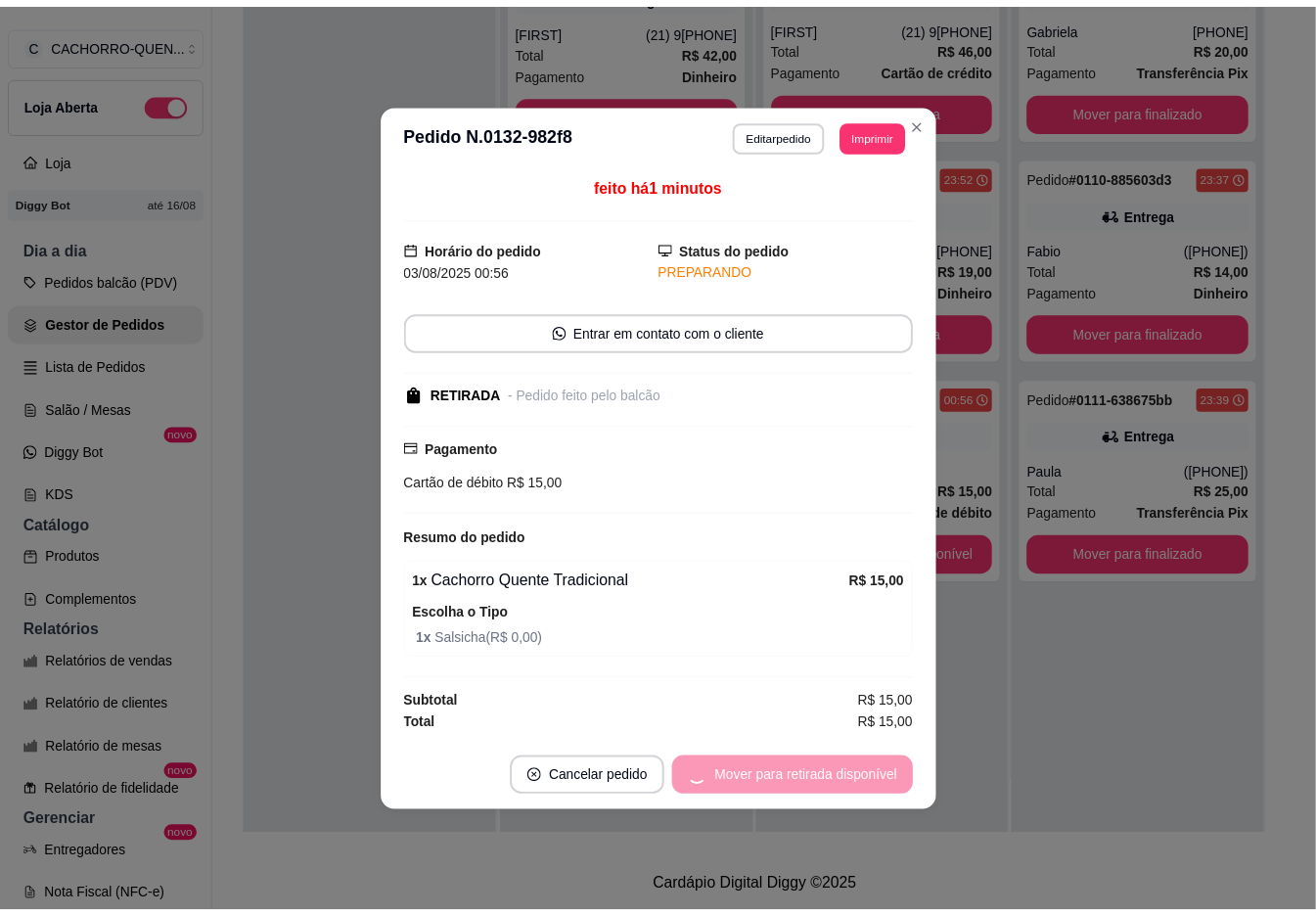 scroll, scrollTop: 865, scrollLeft: 0, axis: vertical 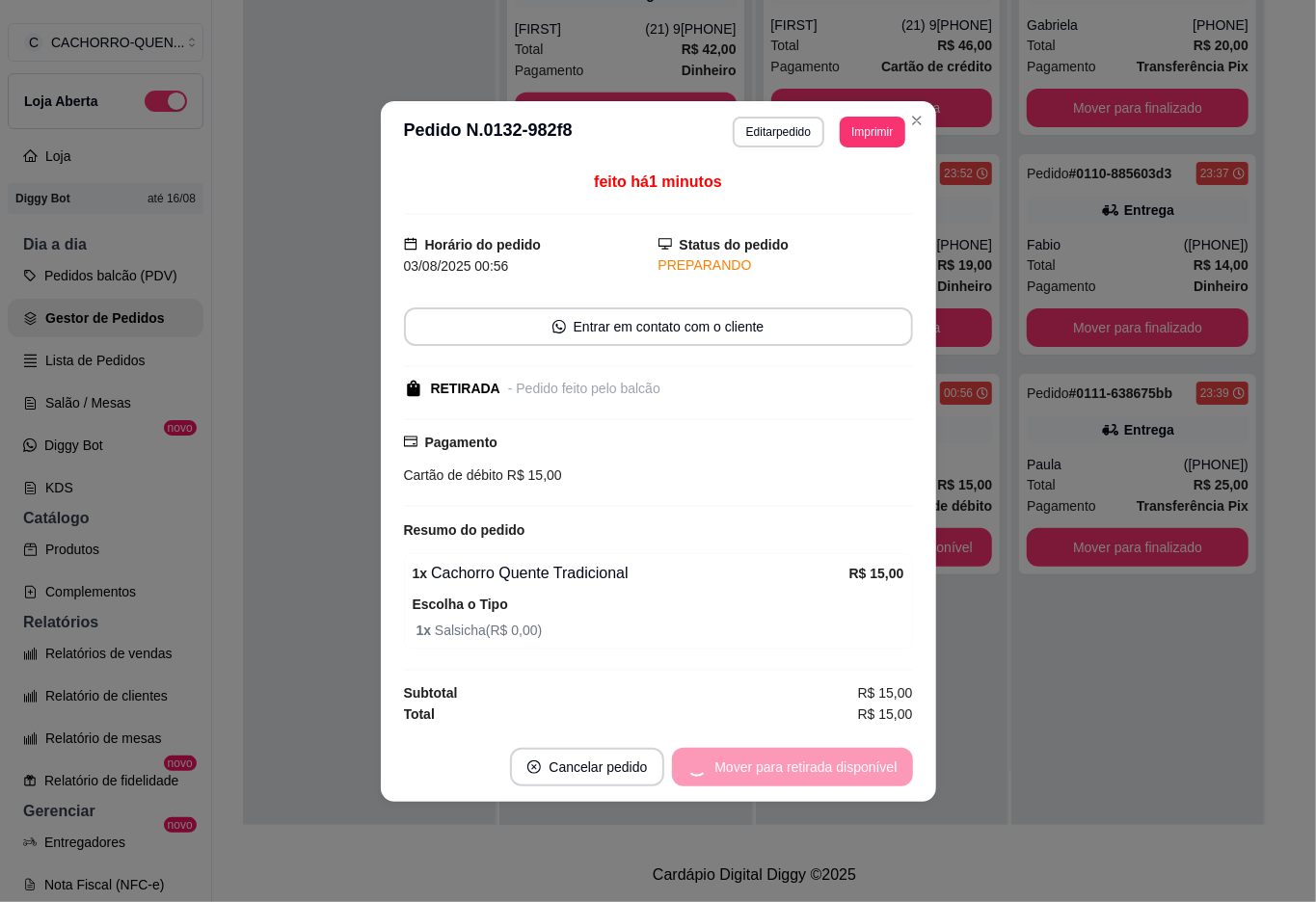 click on "Mover para retirada disponível" at bounding box center [792, 767] 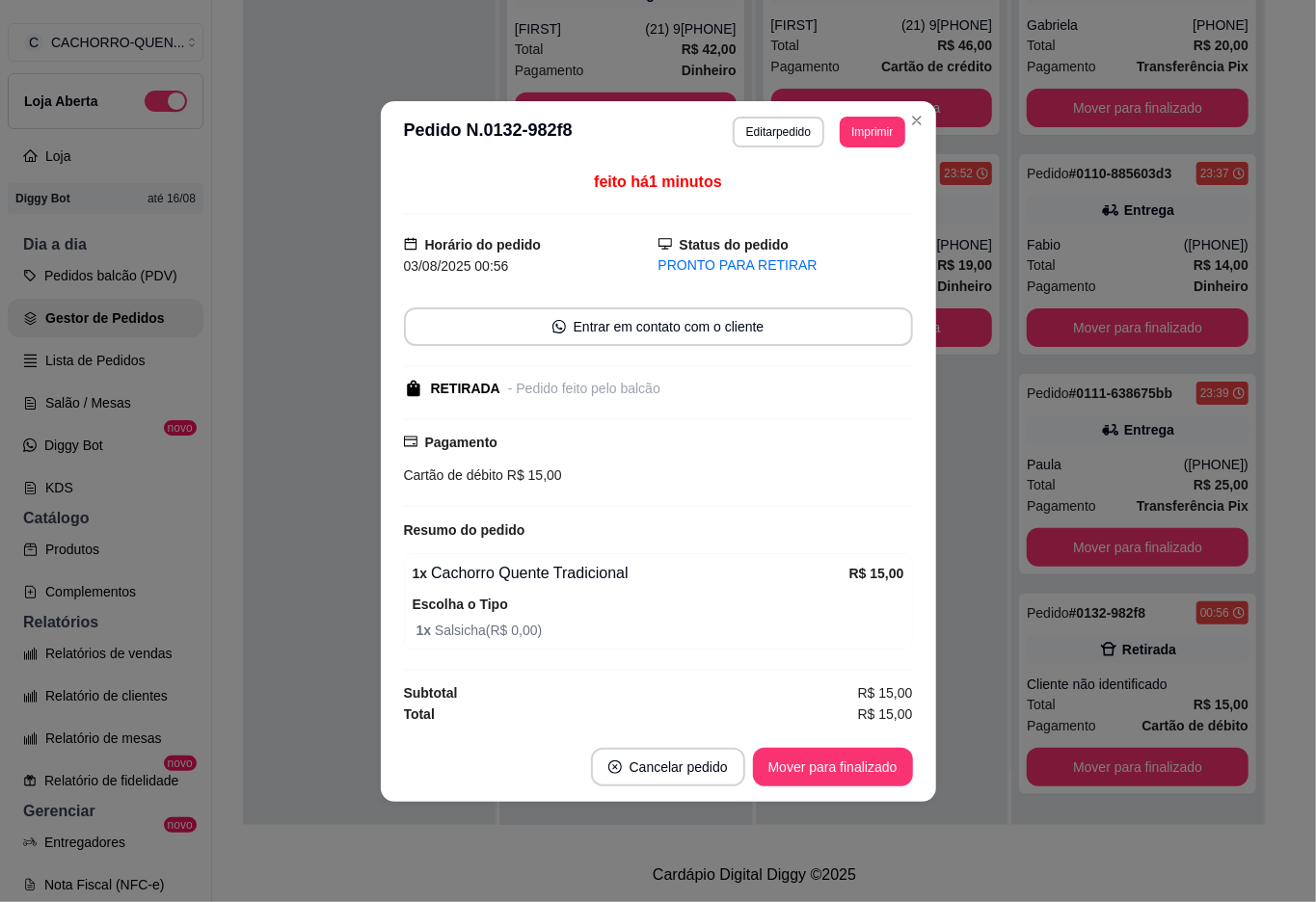 click on "Mover para finalizado" at bounding box center [833, 767] 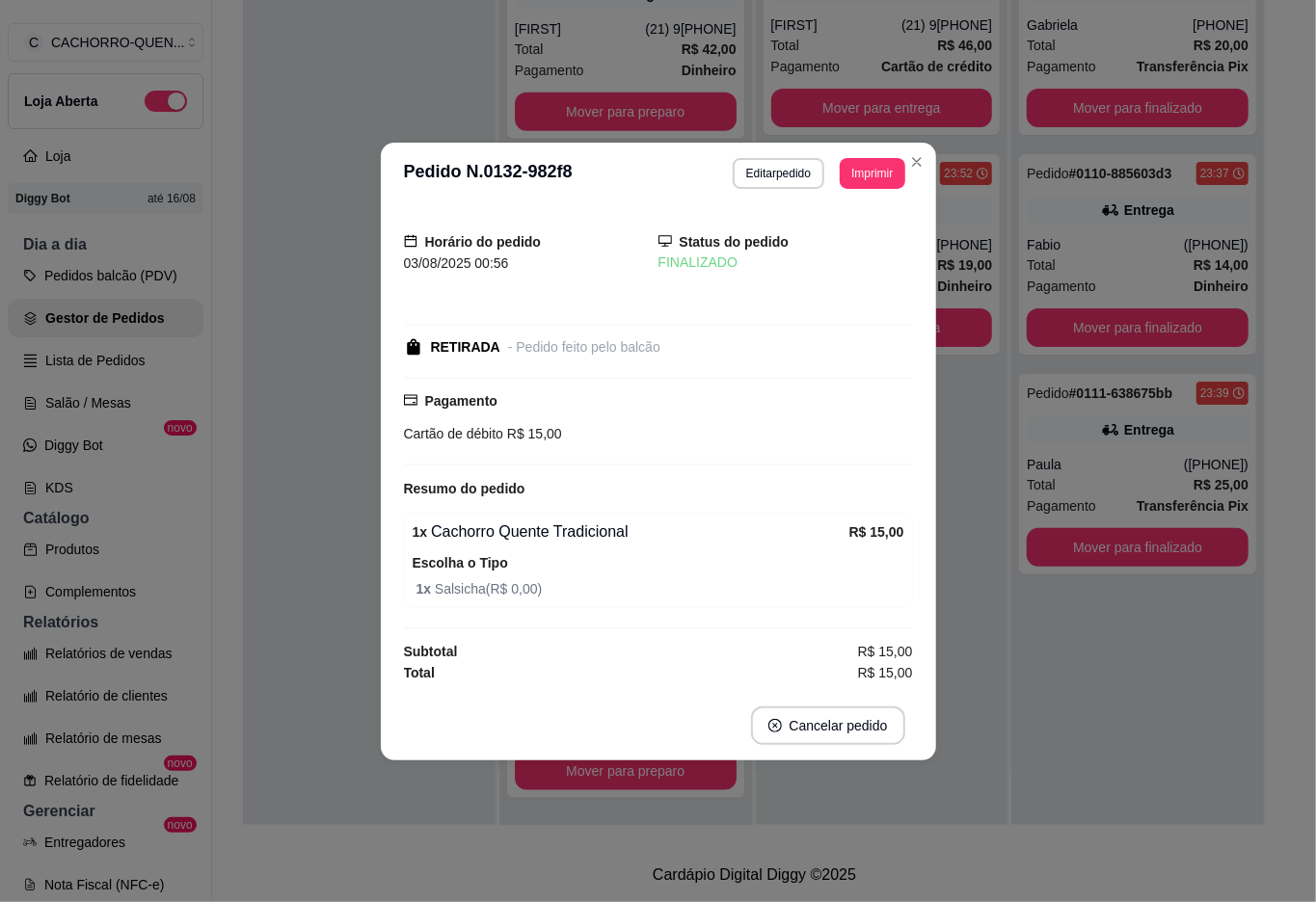 click at bounding box center (369, 374) 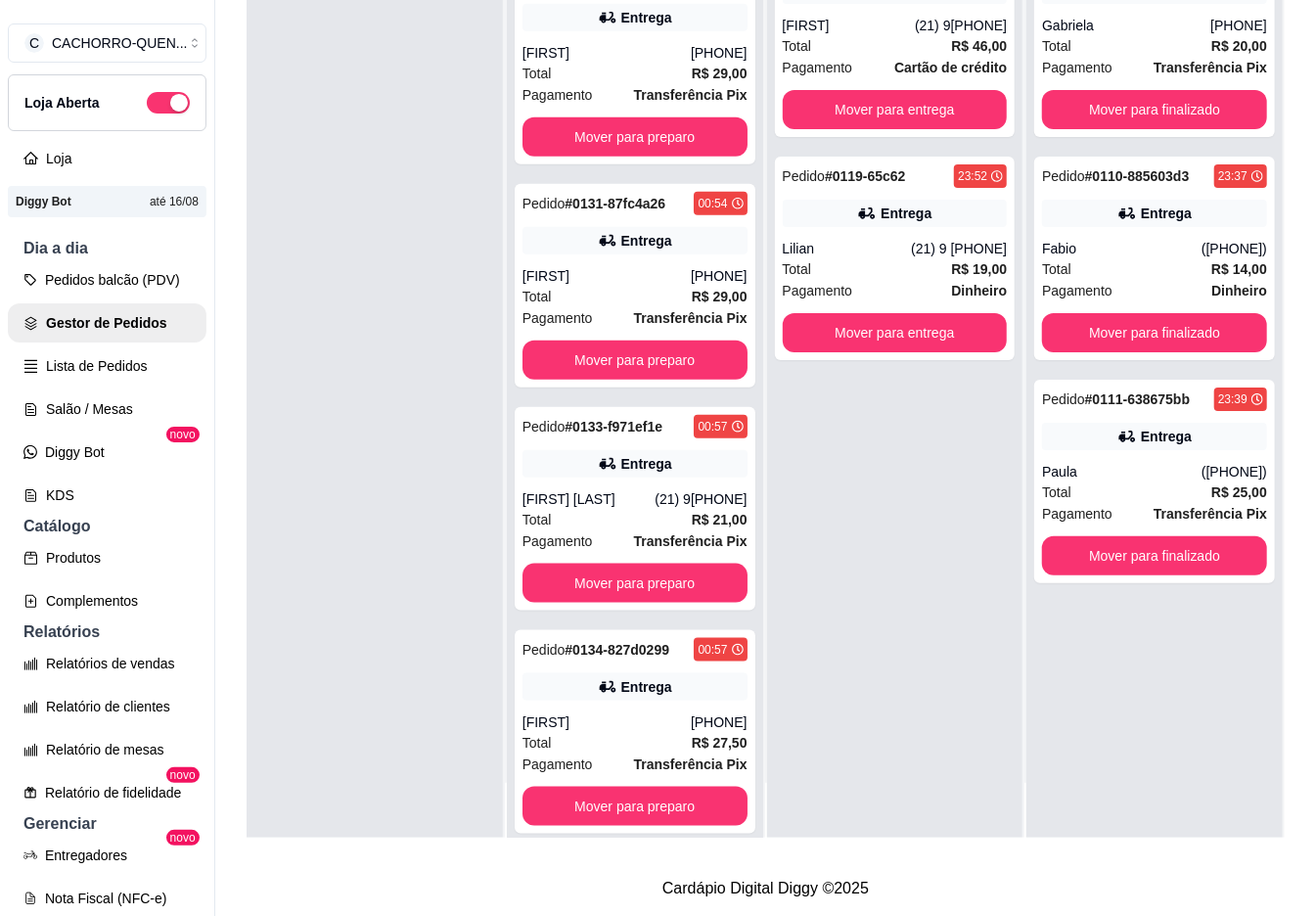 scroll, scrollTop: 1088, scrollLeft: 0, axis: vertical 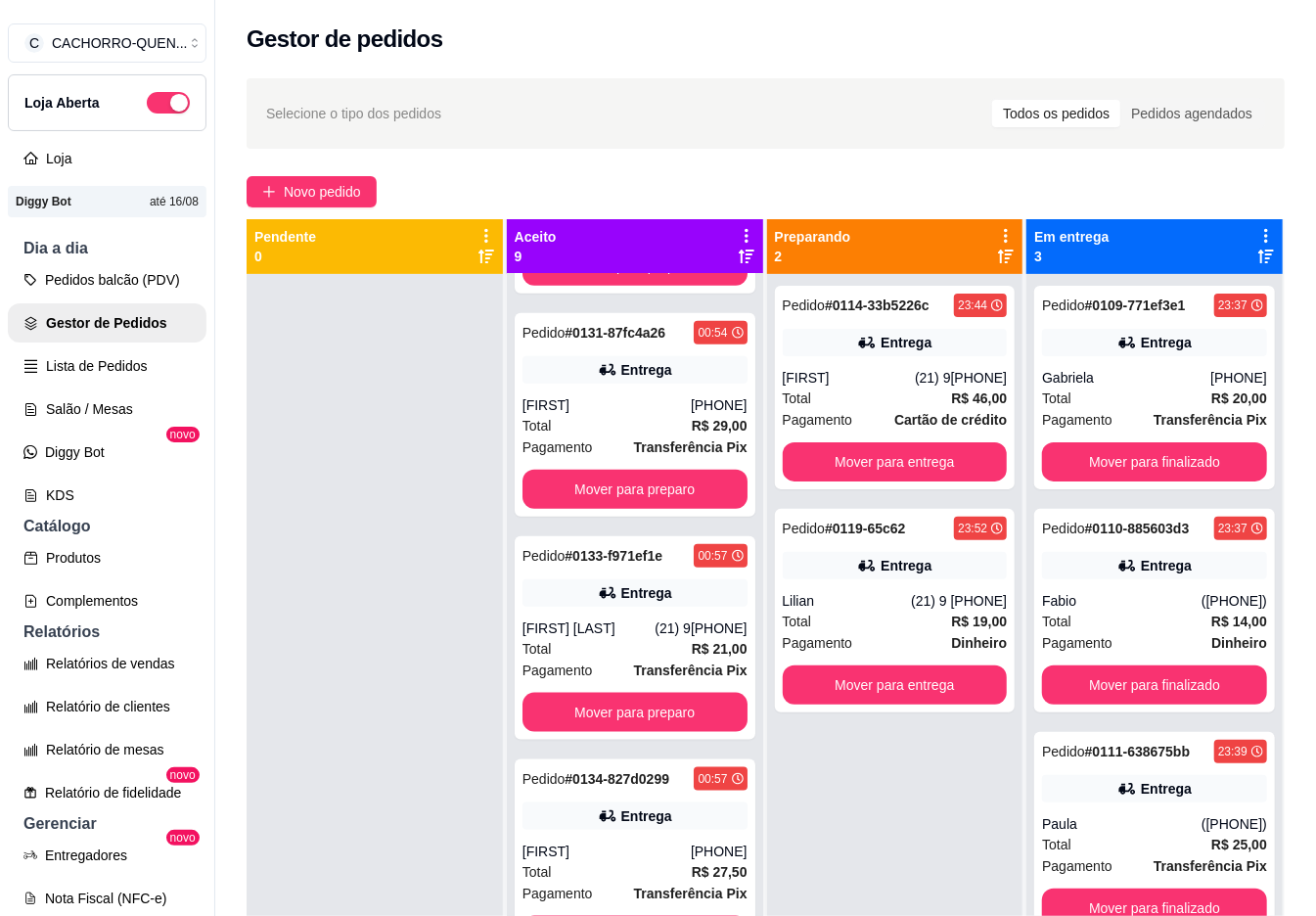 click on "Mover para entrega" at bounding box center (895, 462) 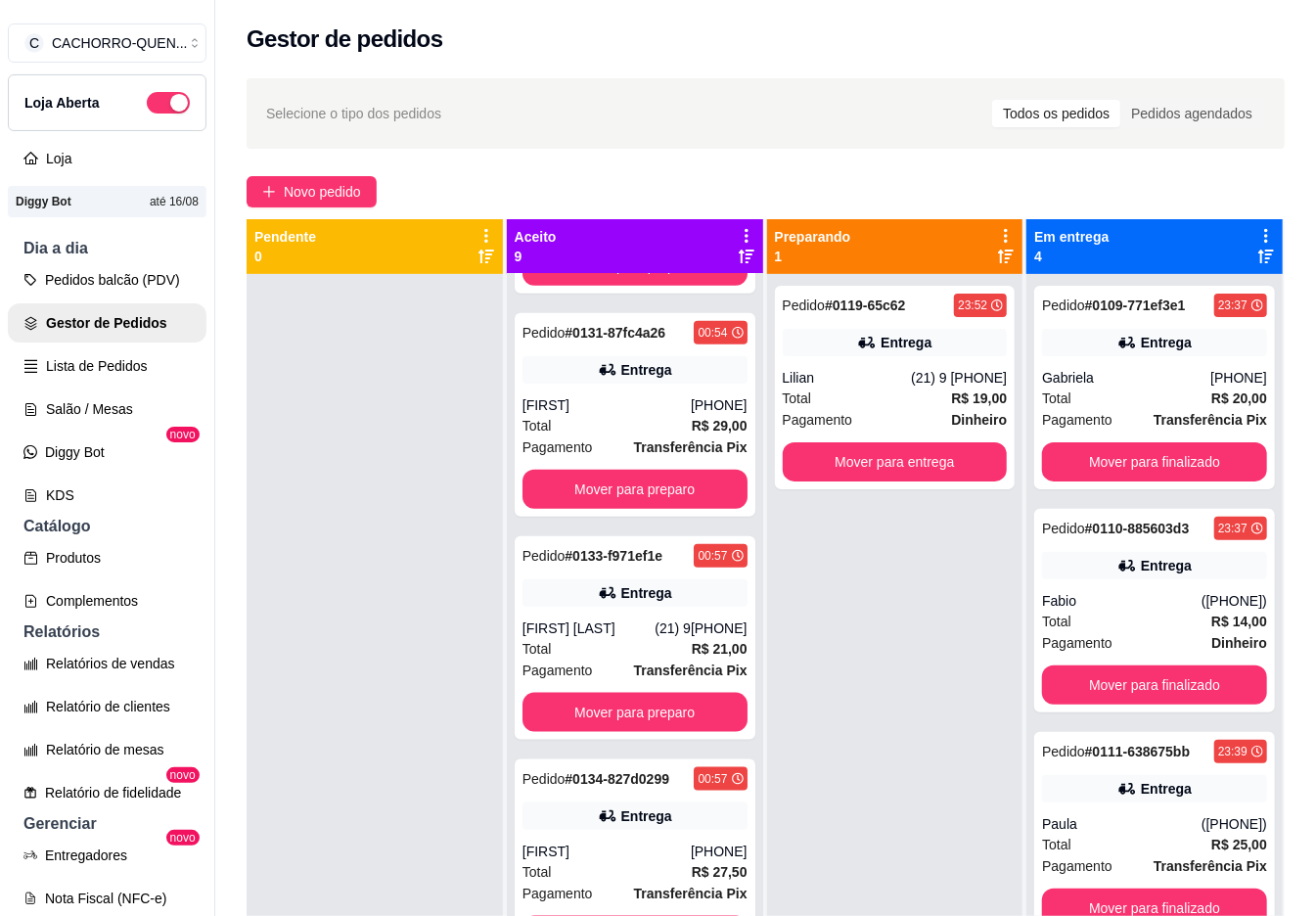 click on "Mover para entrega" at bounding box center (895, 462) 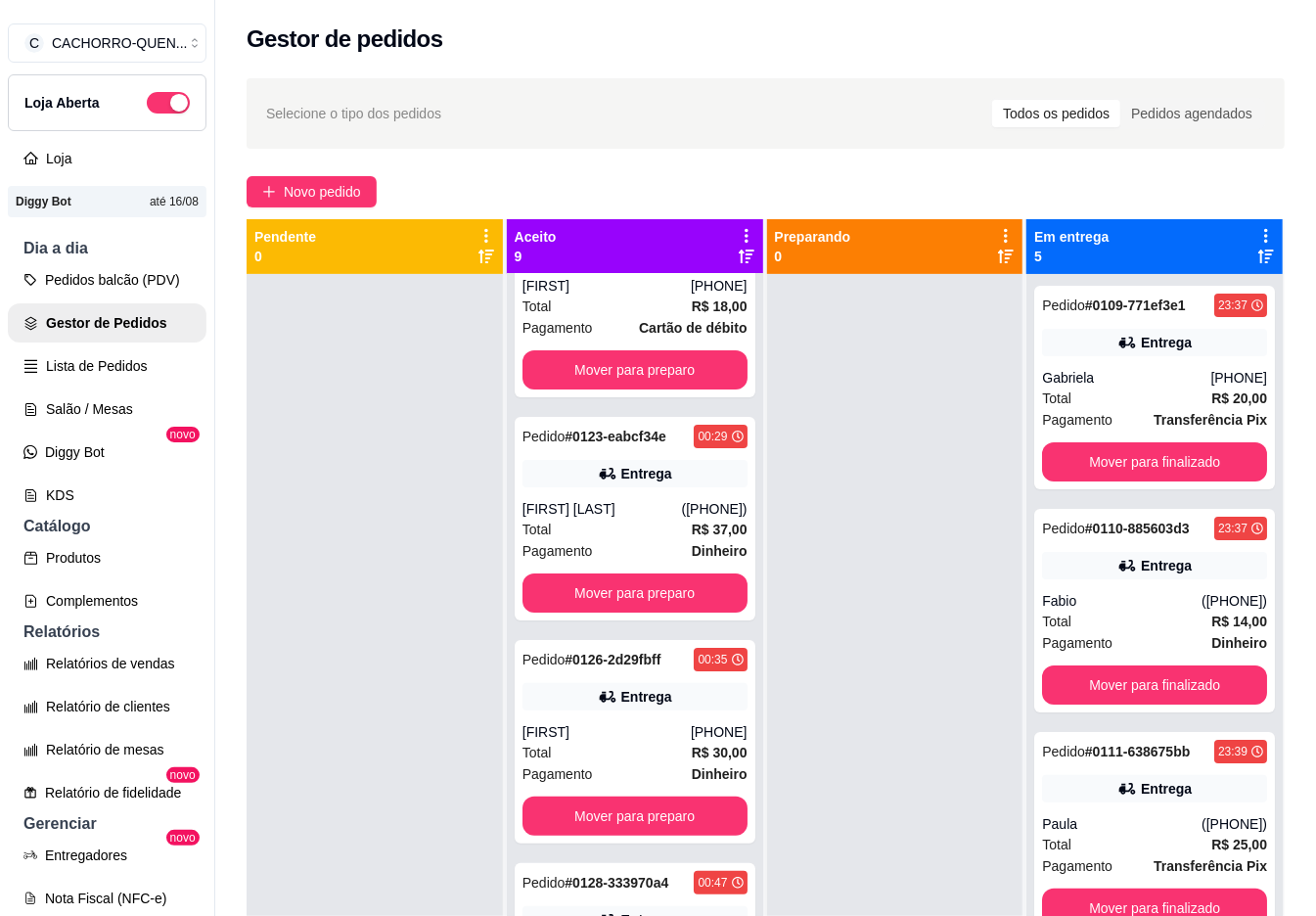scroll, scrollTop: 0, scrollLeft: 0, axis: both 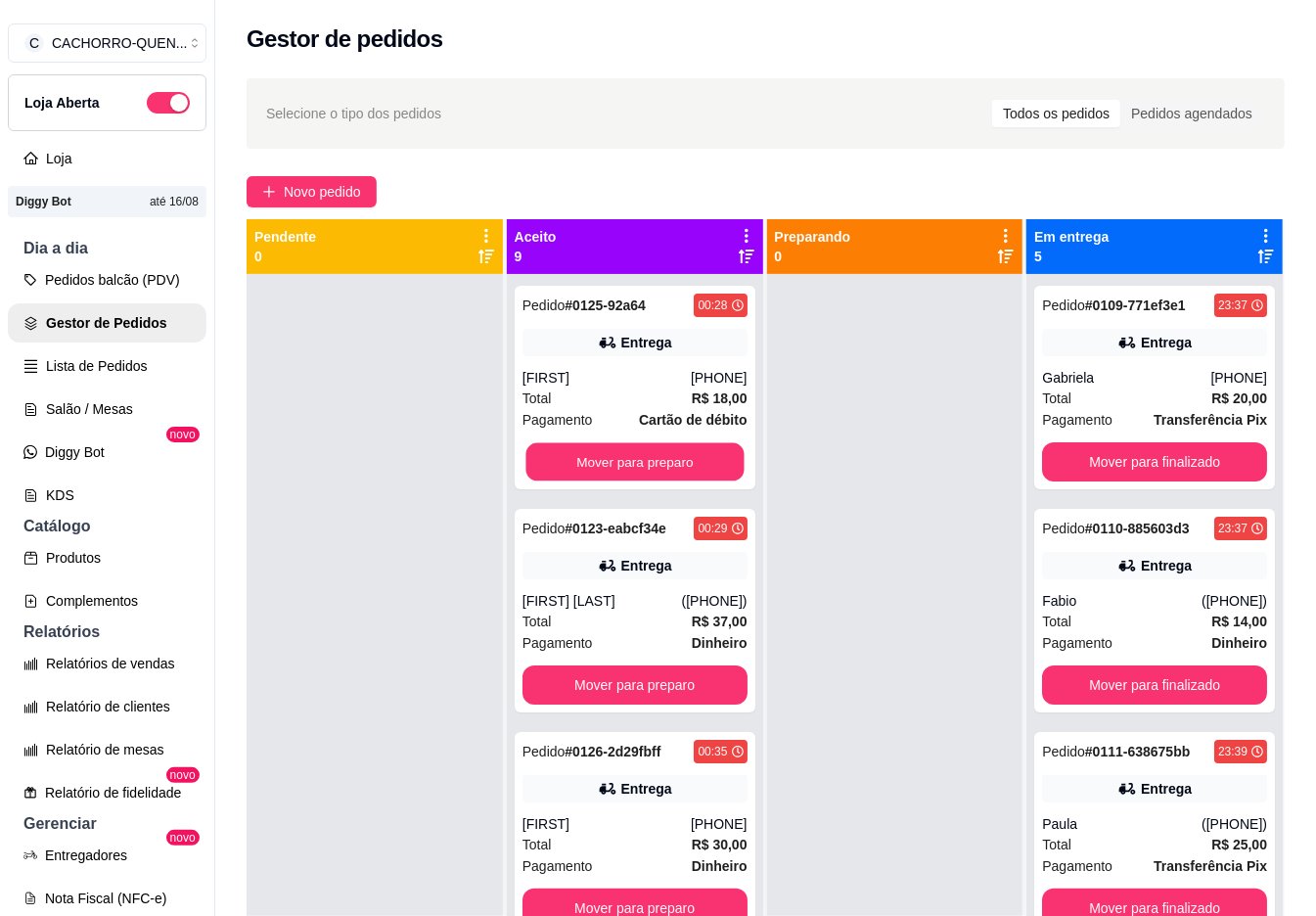 click on "Mover para preparo" at bounding box center [634, 462] 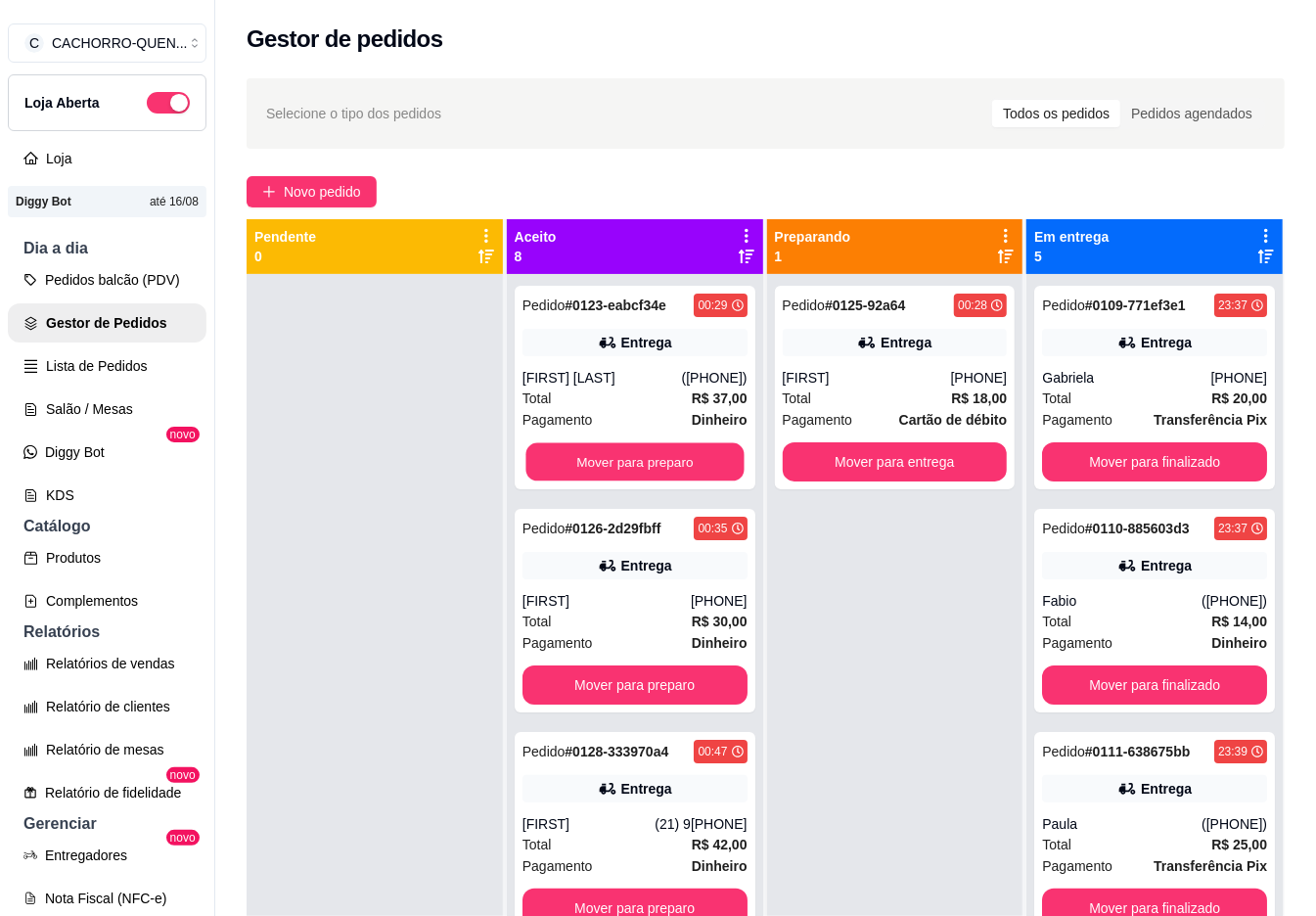 click on "Mover para preparo" at bounding box center (634, 462) 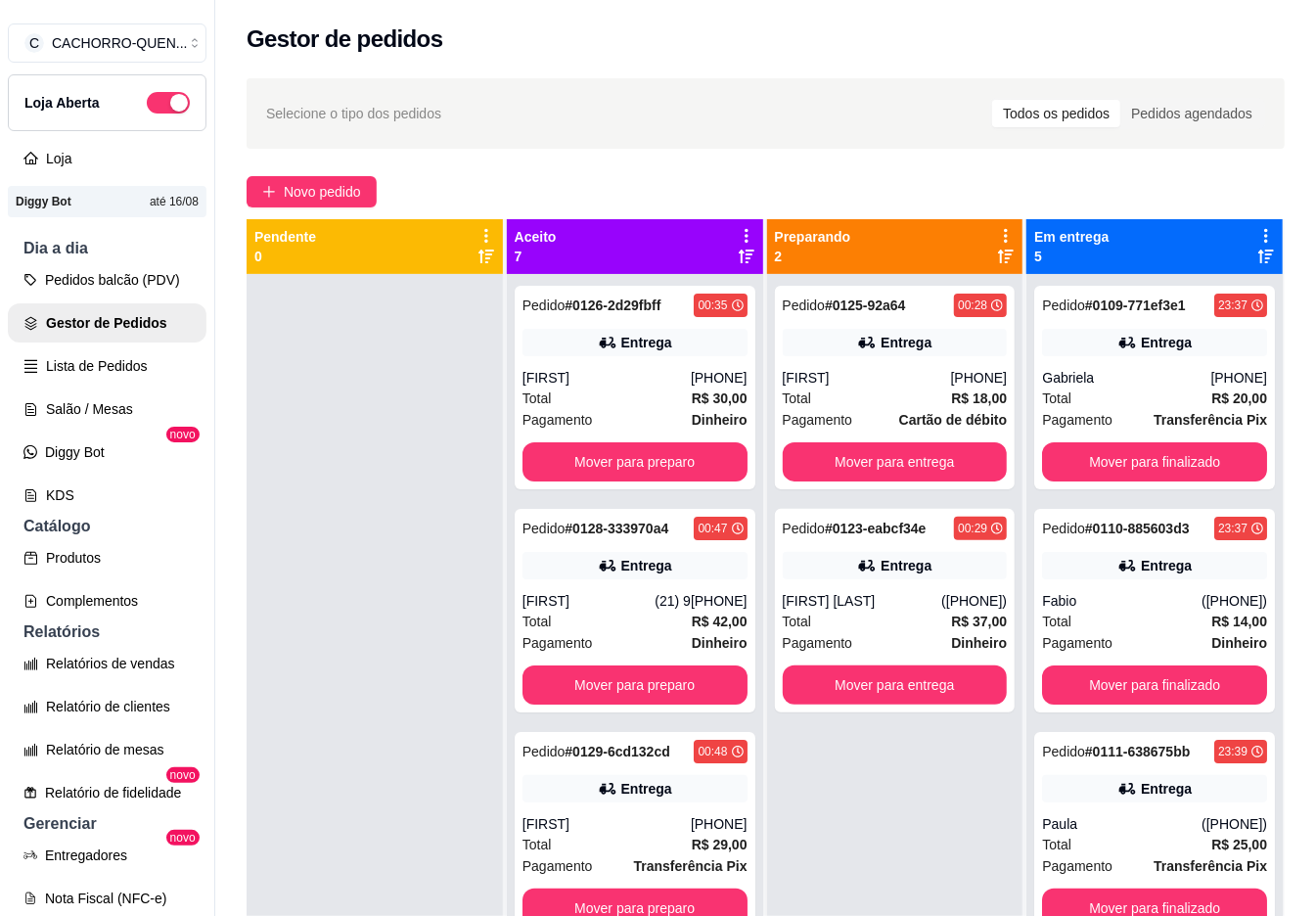 click on "Mover para preparo" at bounding box center [635, 462] 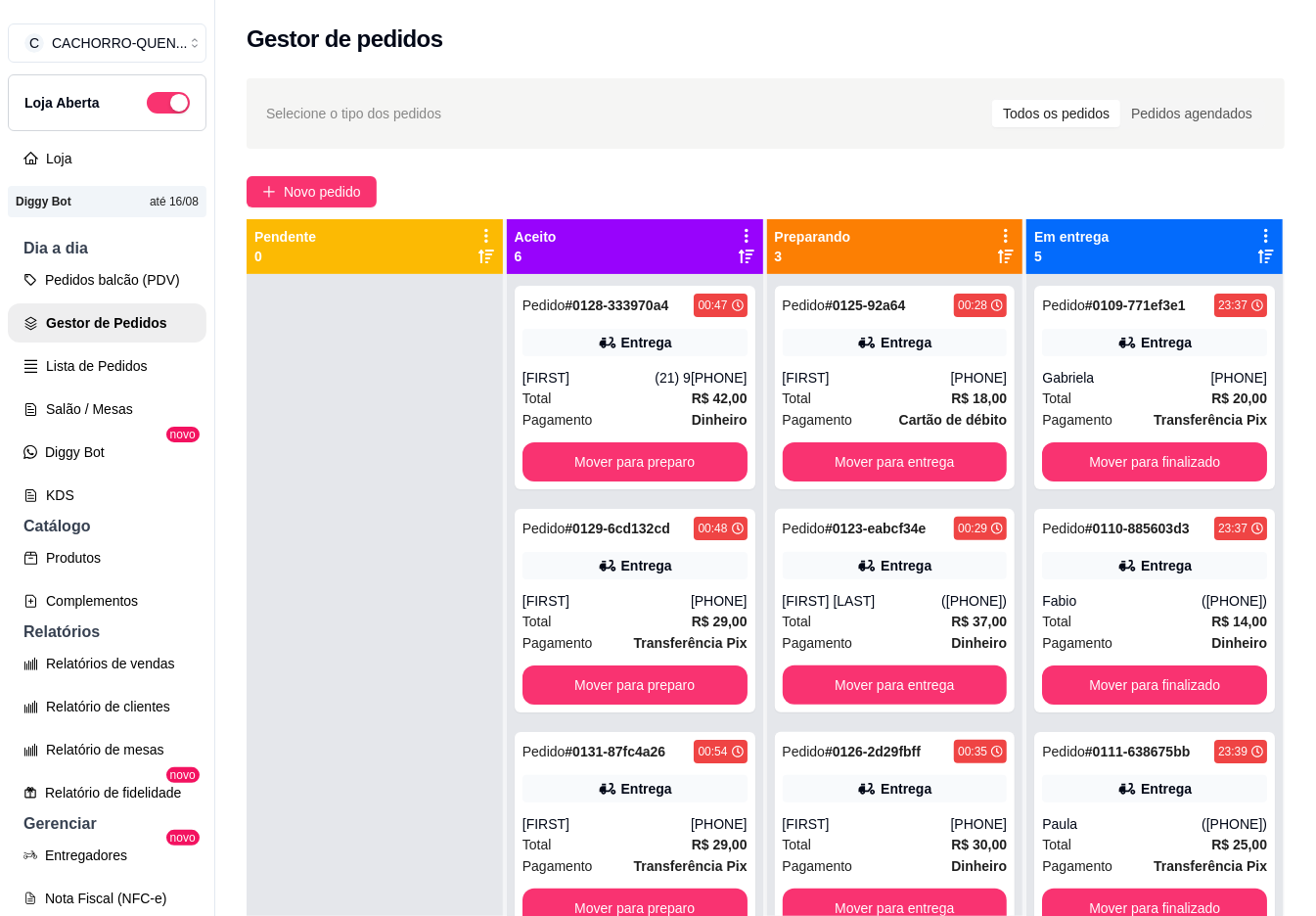 click on "Mover para preparo" at bounding box center (635, 462) 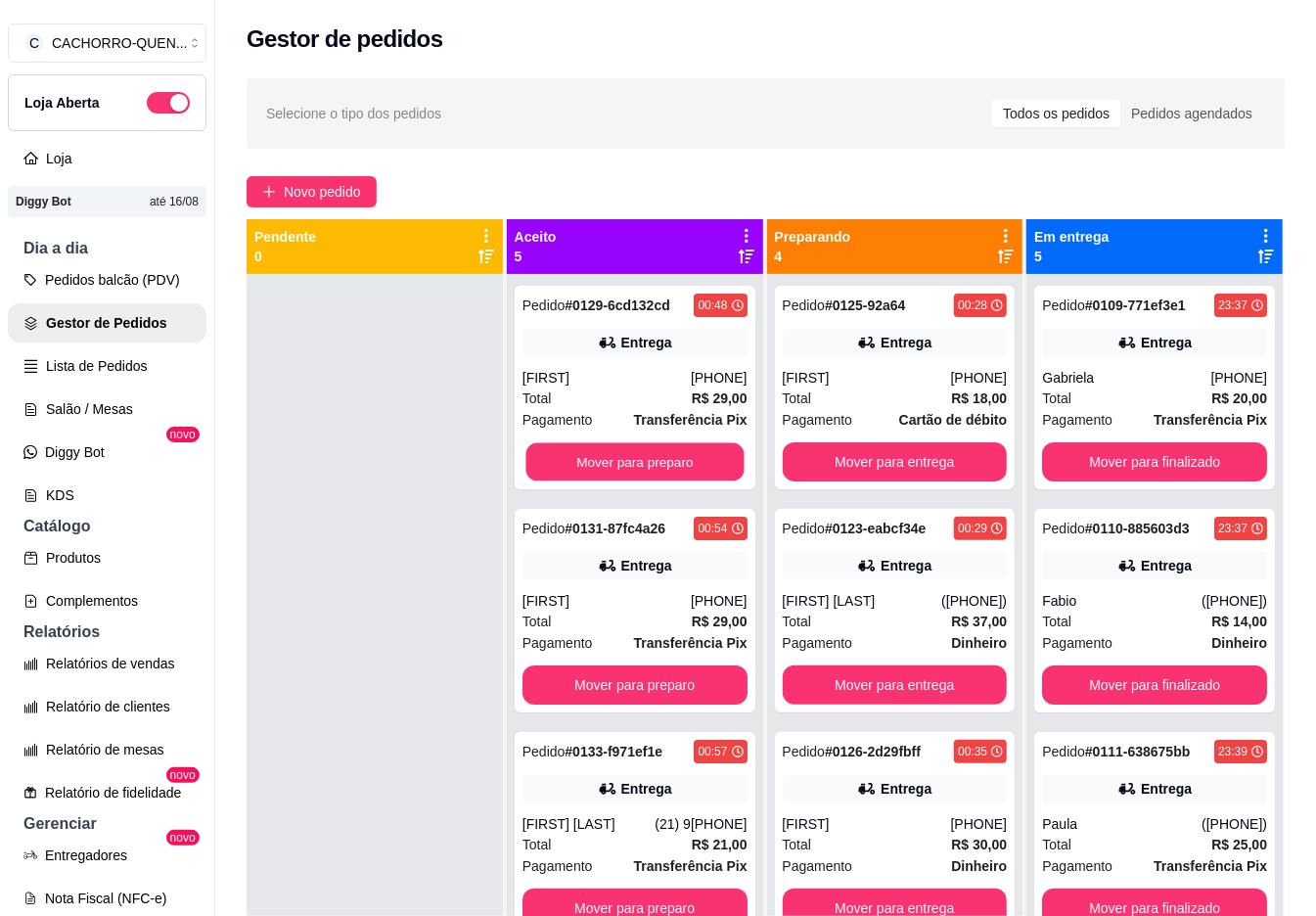 click on "Mover para preparo" at bounding box center (634, 462) 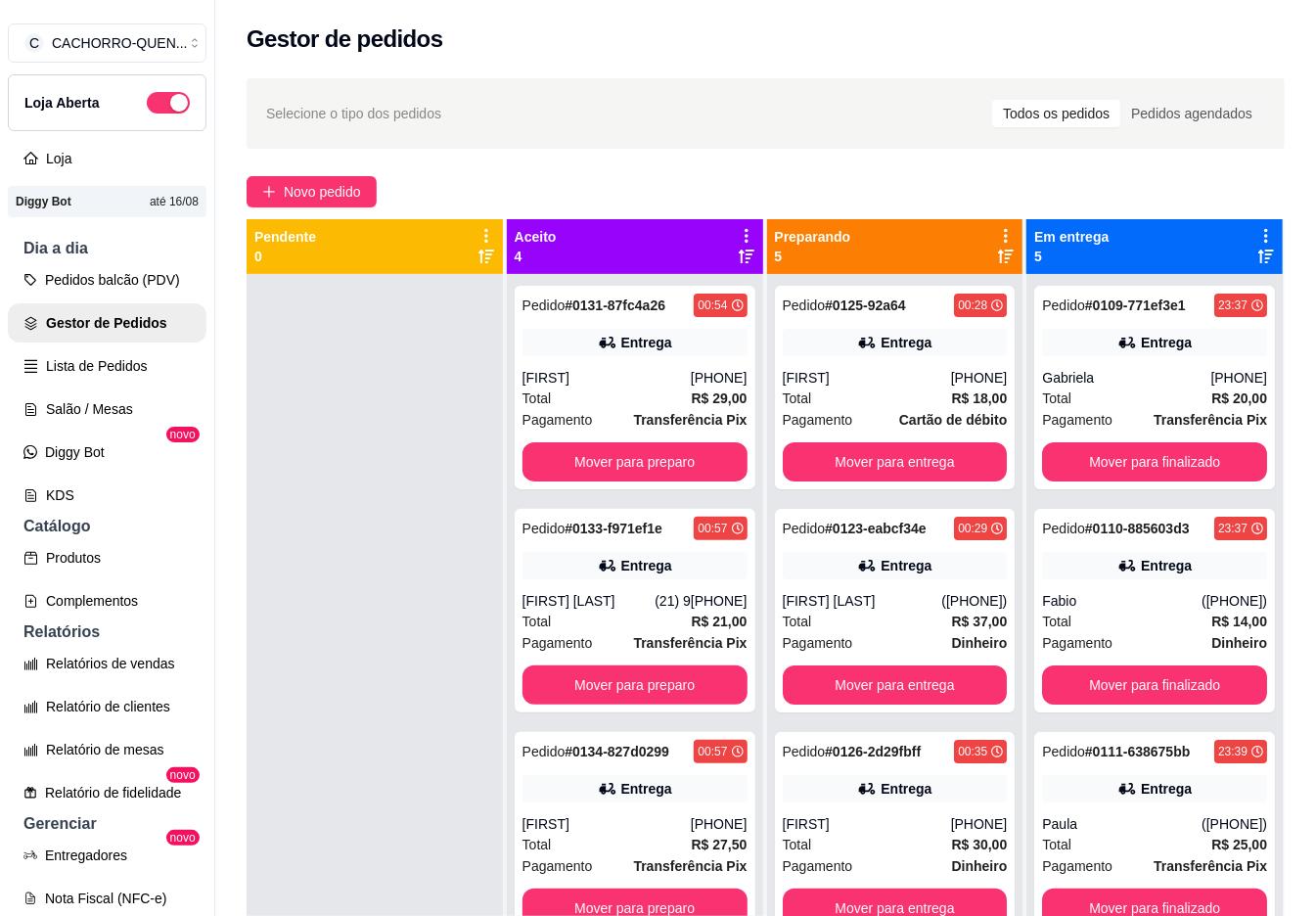 click on "Mover para preparo" at bounding box center [635, 462] 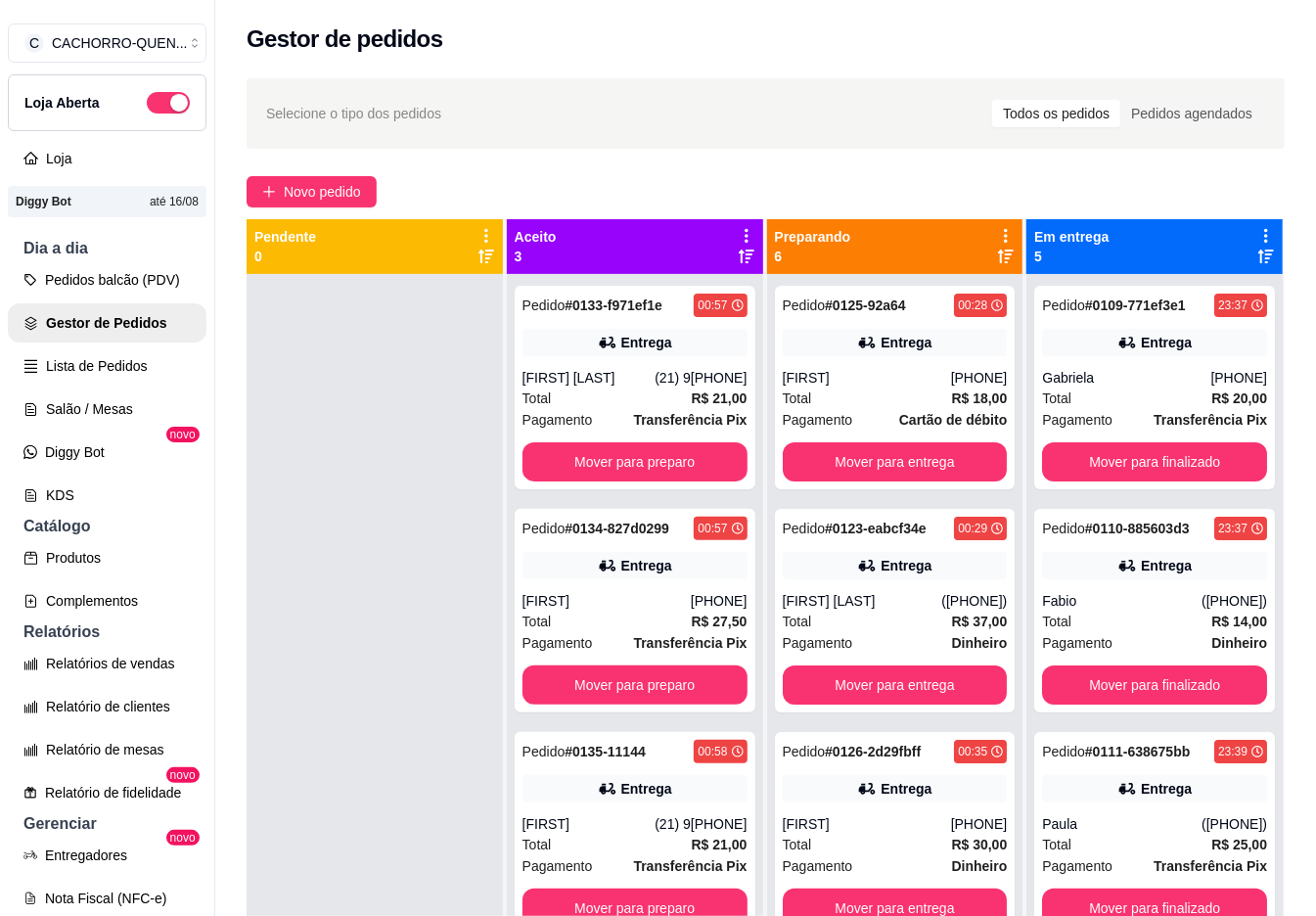 click on "Mover para preparo" at bounding box center [635, 462] 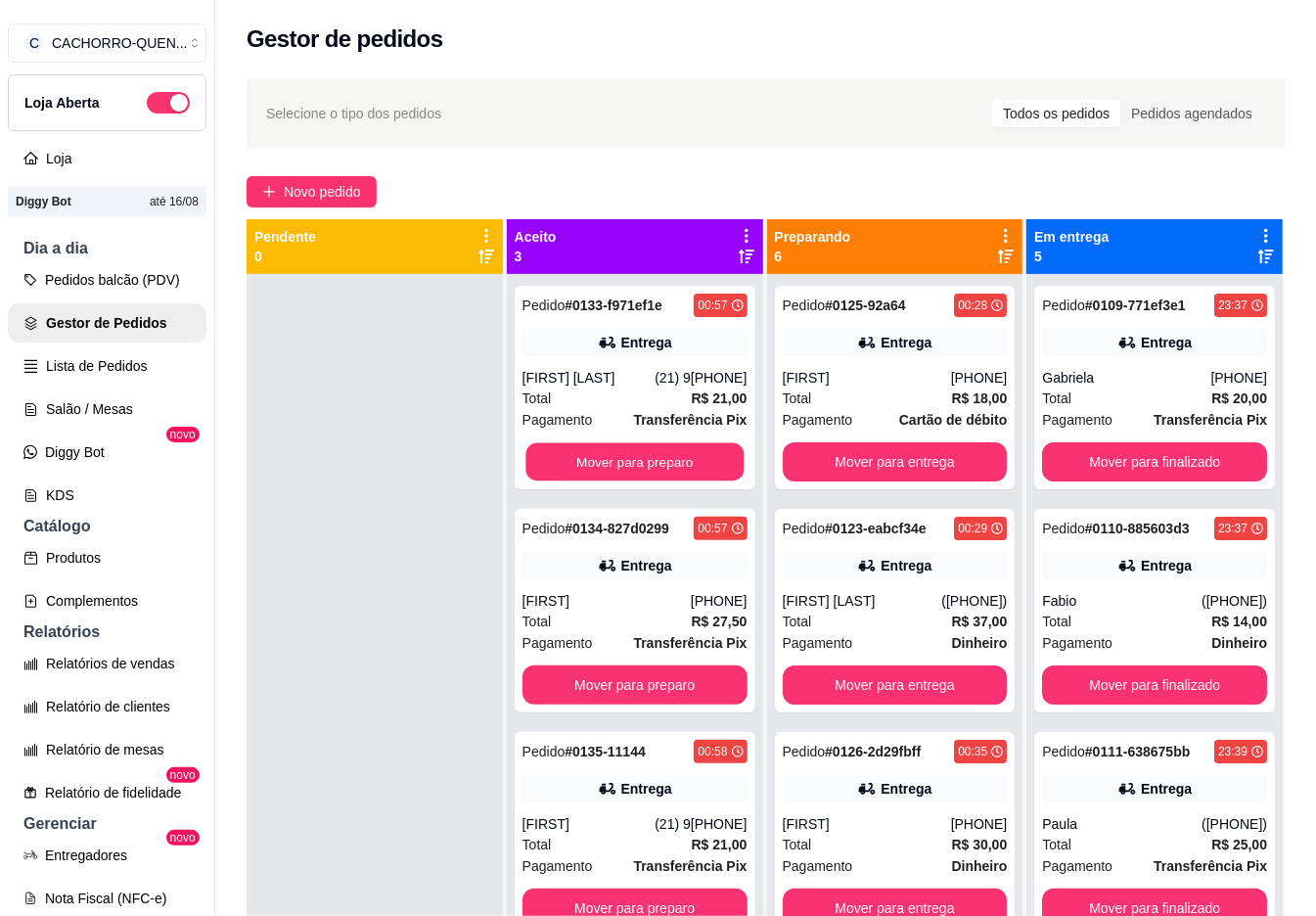 click on "Mover para preparo" at bounding box center [634, 462] 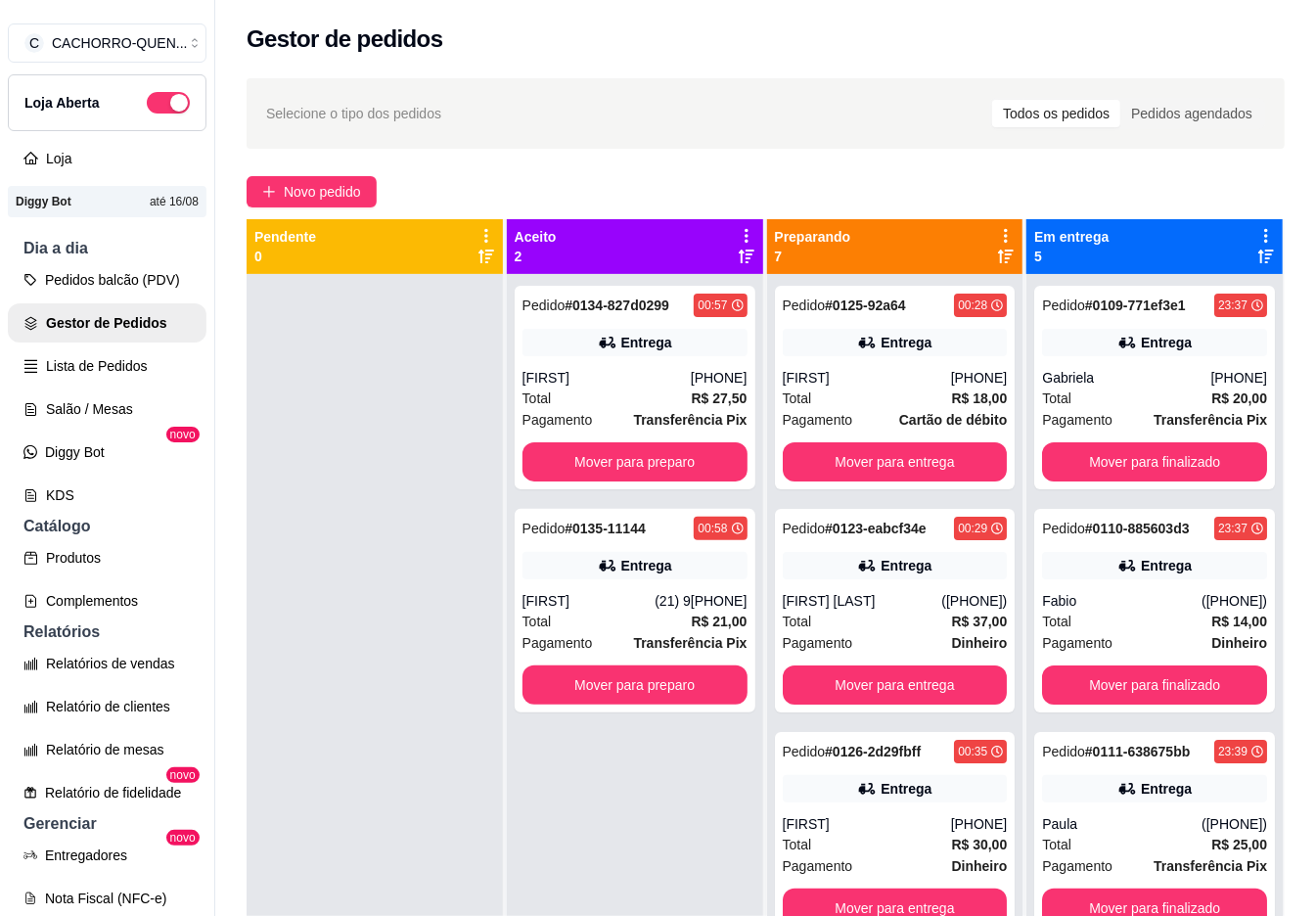 click on "Mover para preparo" at bounding box center [635, 462] 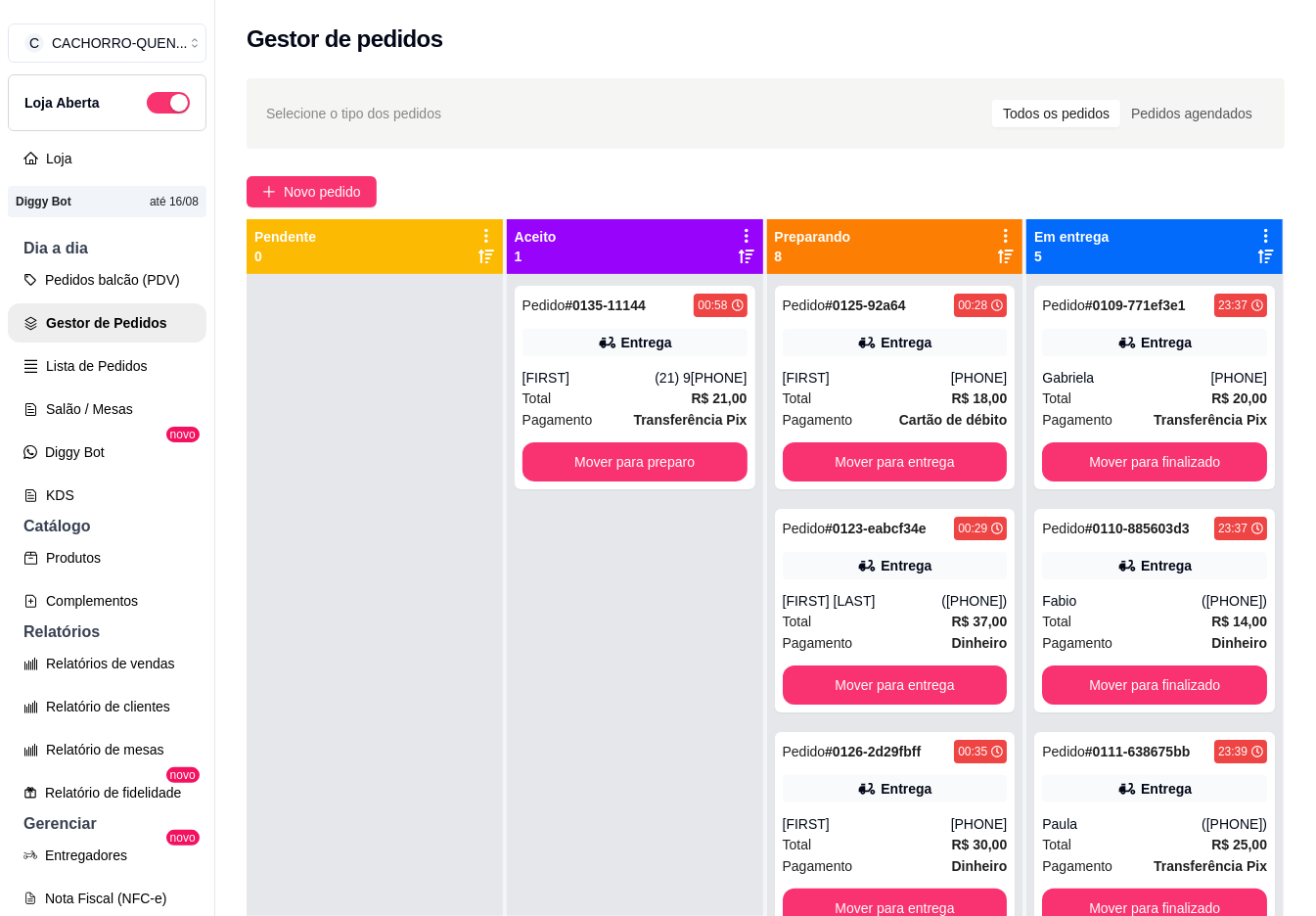click on "Mover para preparo" at bounding box center [635, 462] 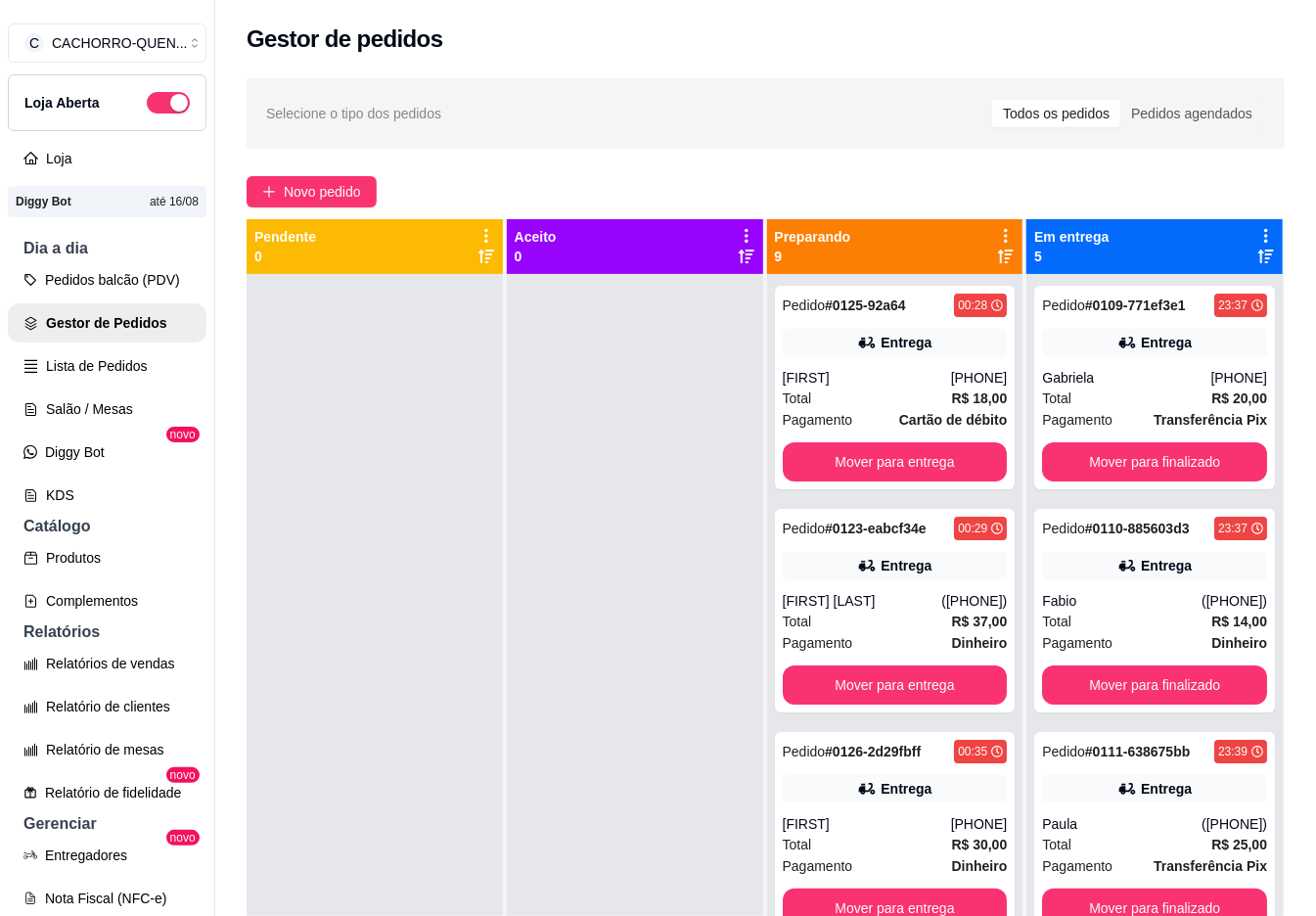 click on "Mover para entrega" at bounding box center [895, 462] 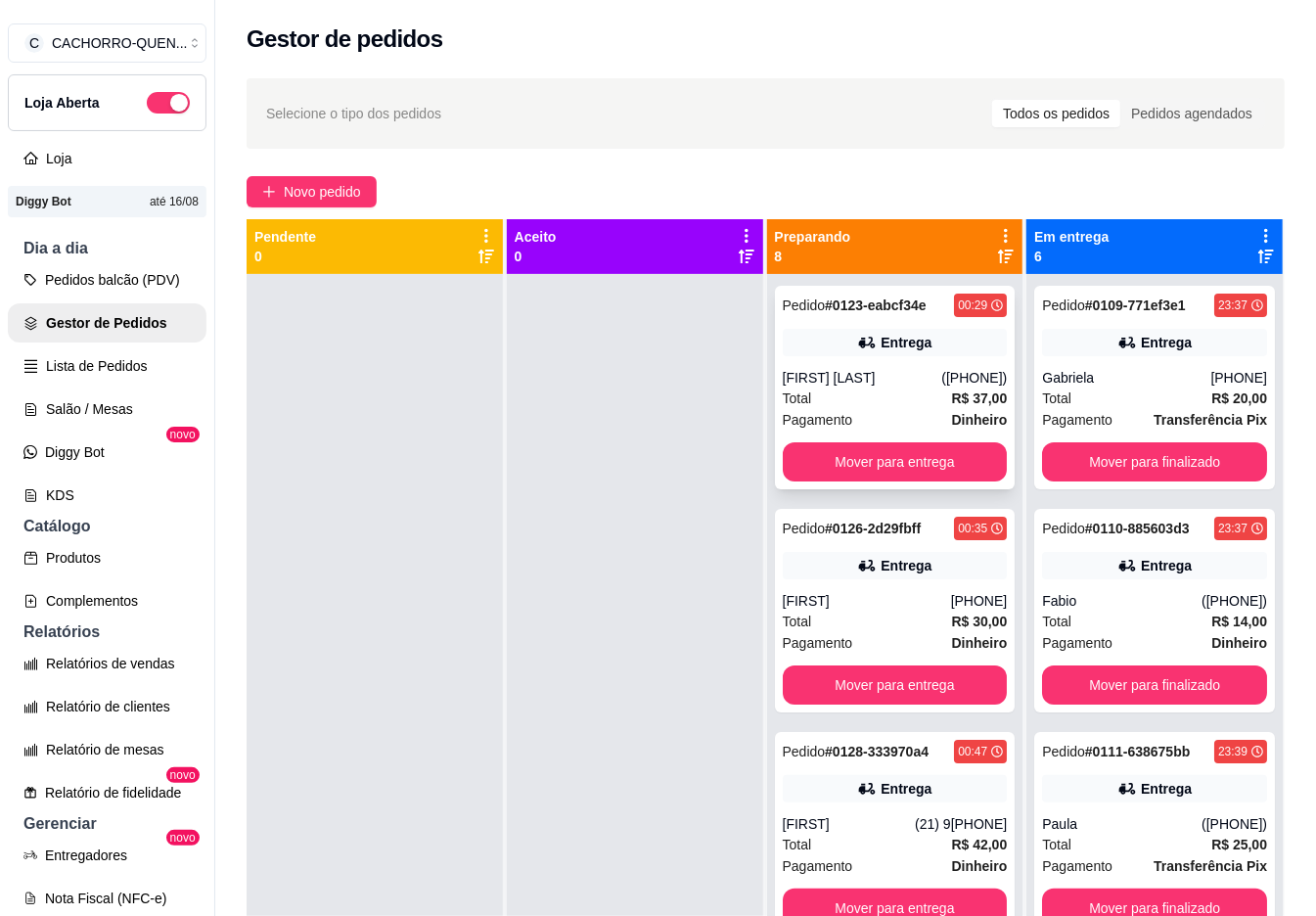 click on "Total R$ 37,00" at bounding box center (895, 398) 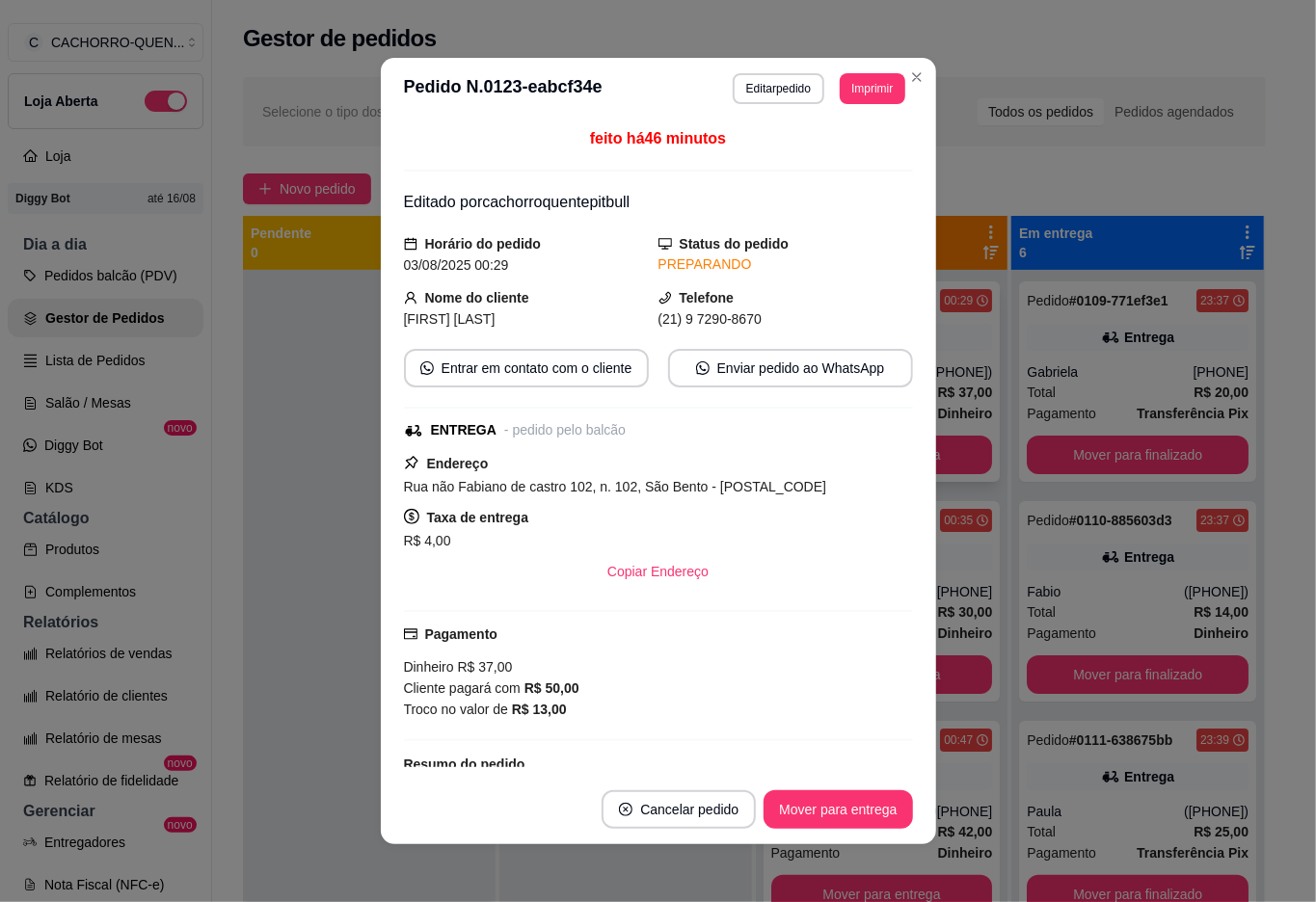 click at bounding box center [369, 721] 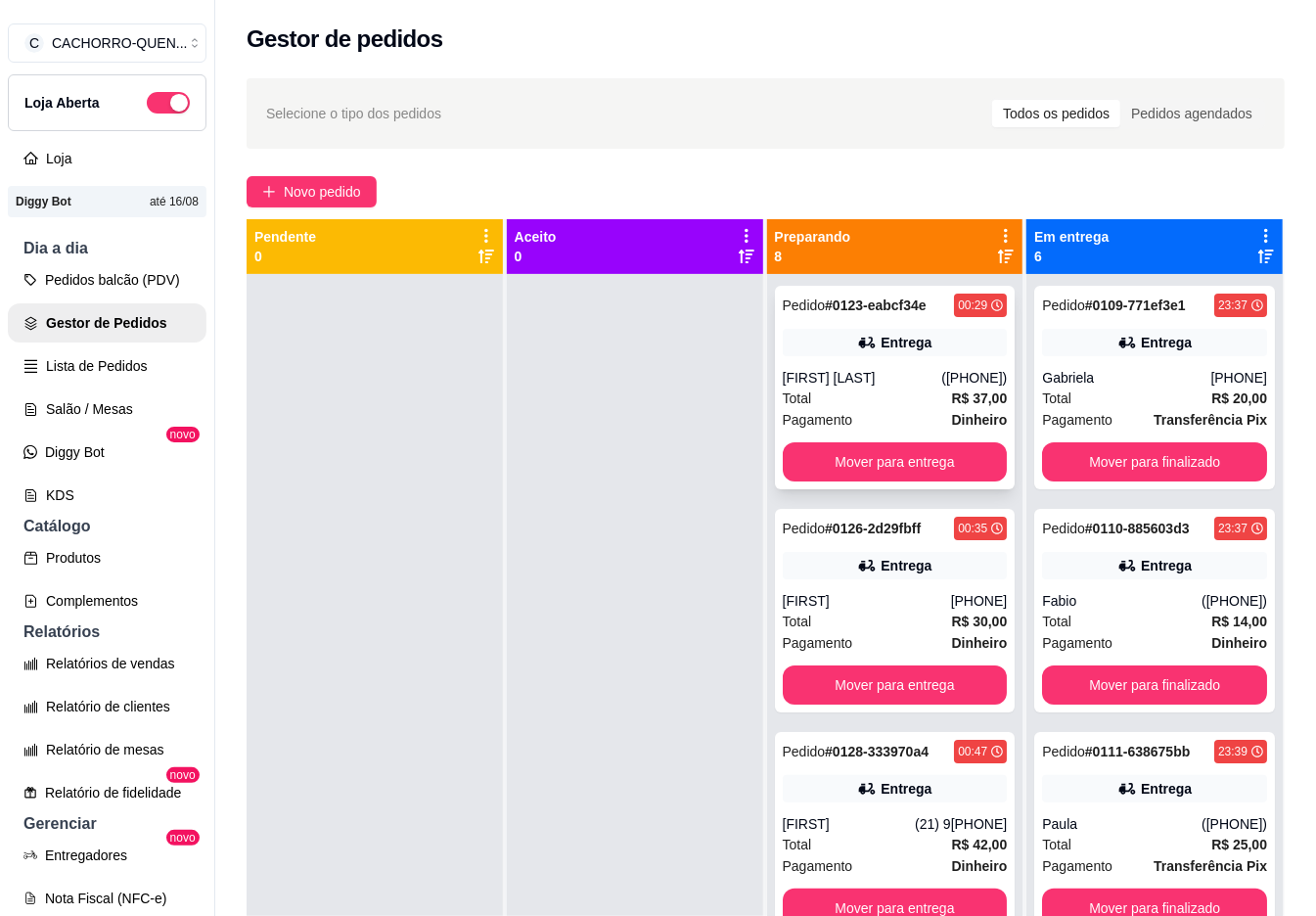 click on "Mover para entrega" at bounding box center [895, 462] 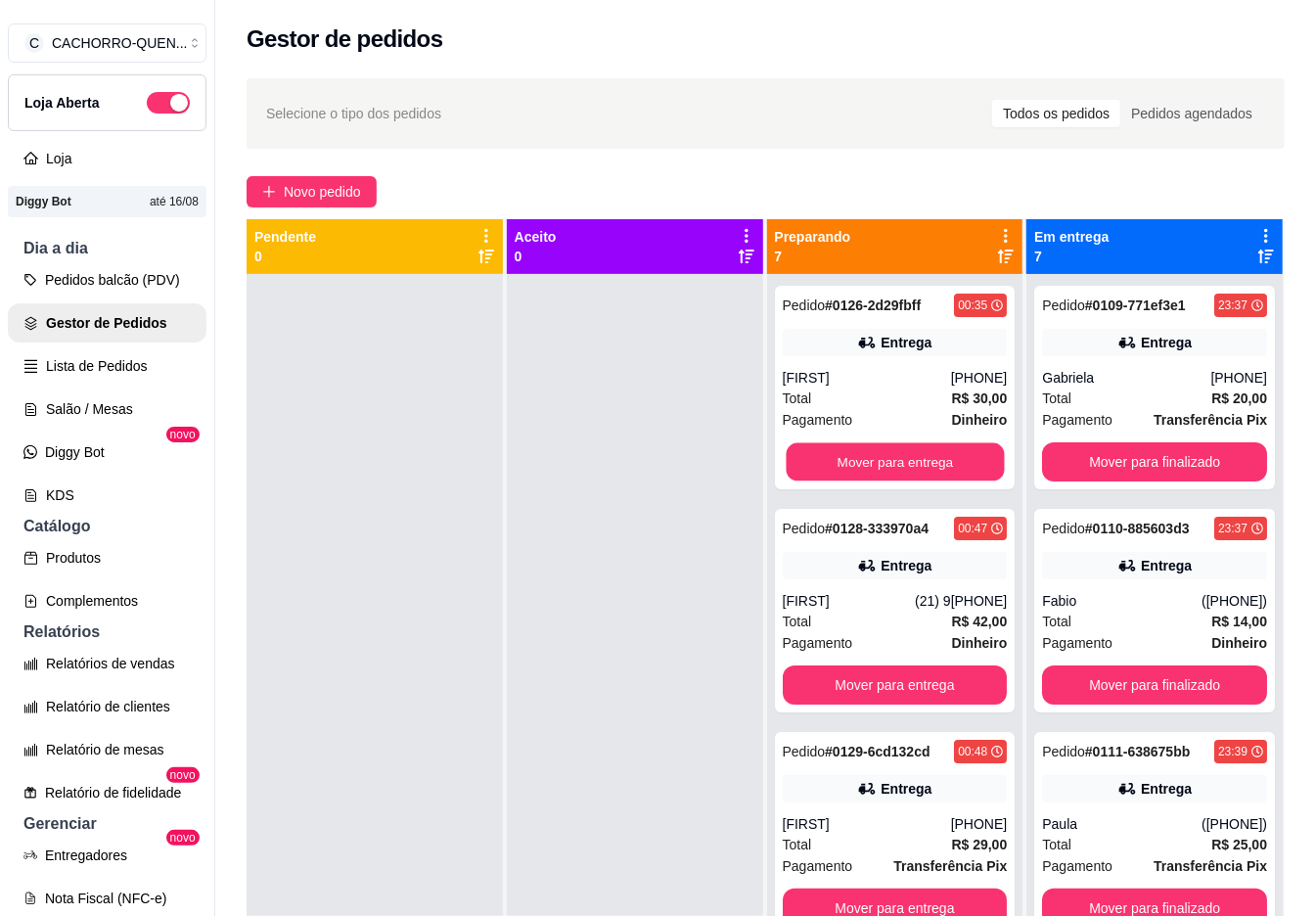 click on "Mover para entrega" at bounding box center (894, 462) 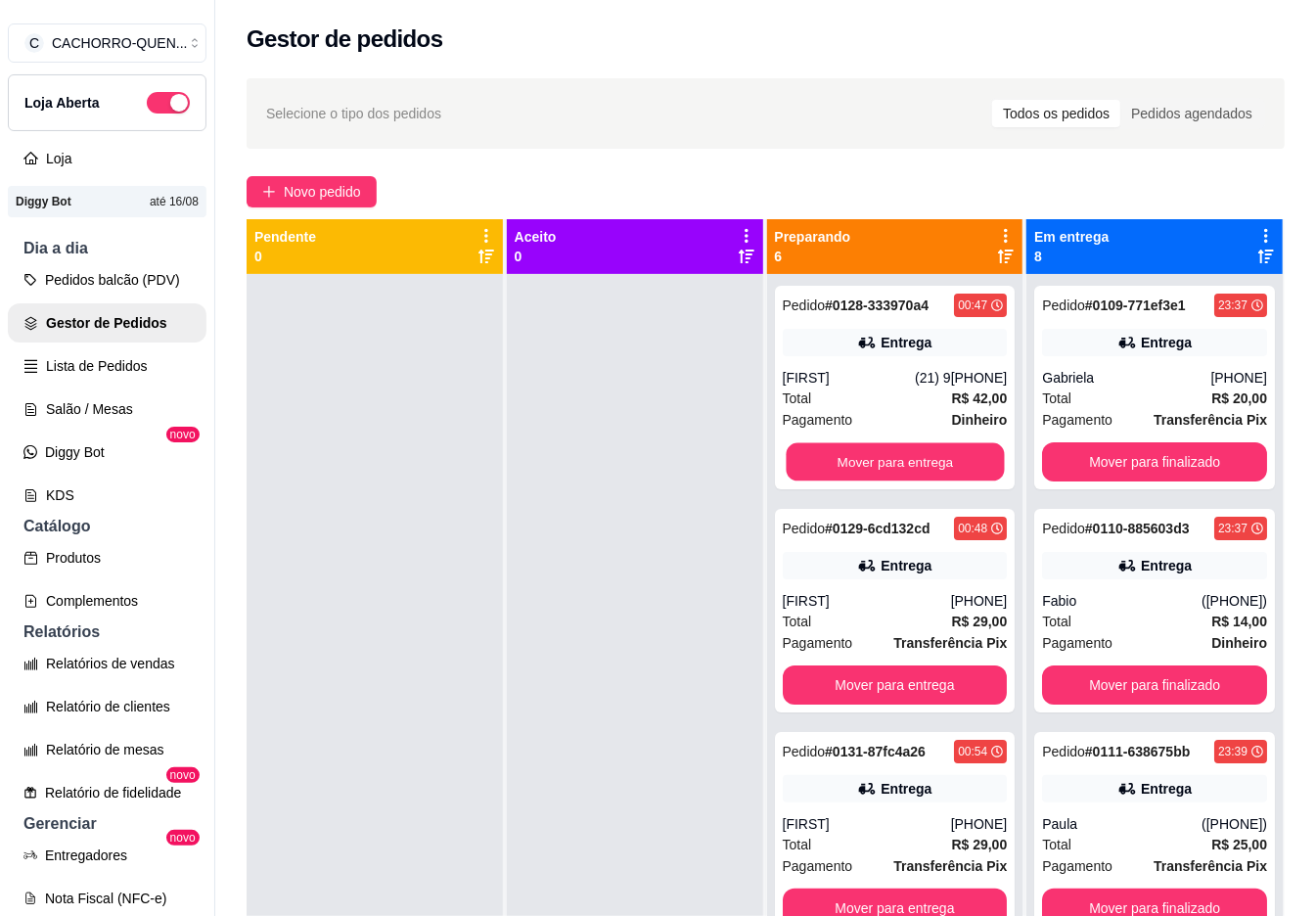 click on "Mover para entrega" at bounding box center (894, 462) 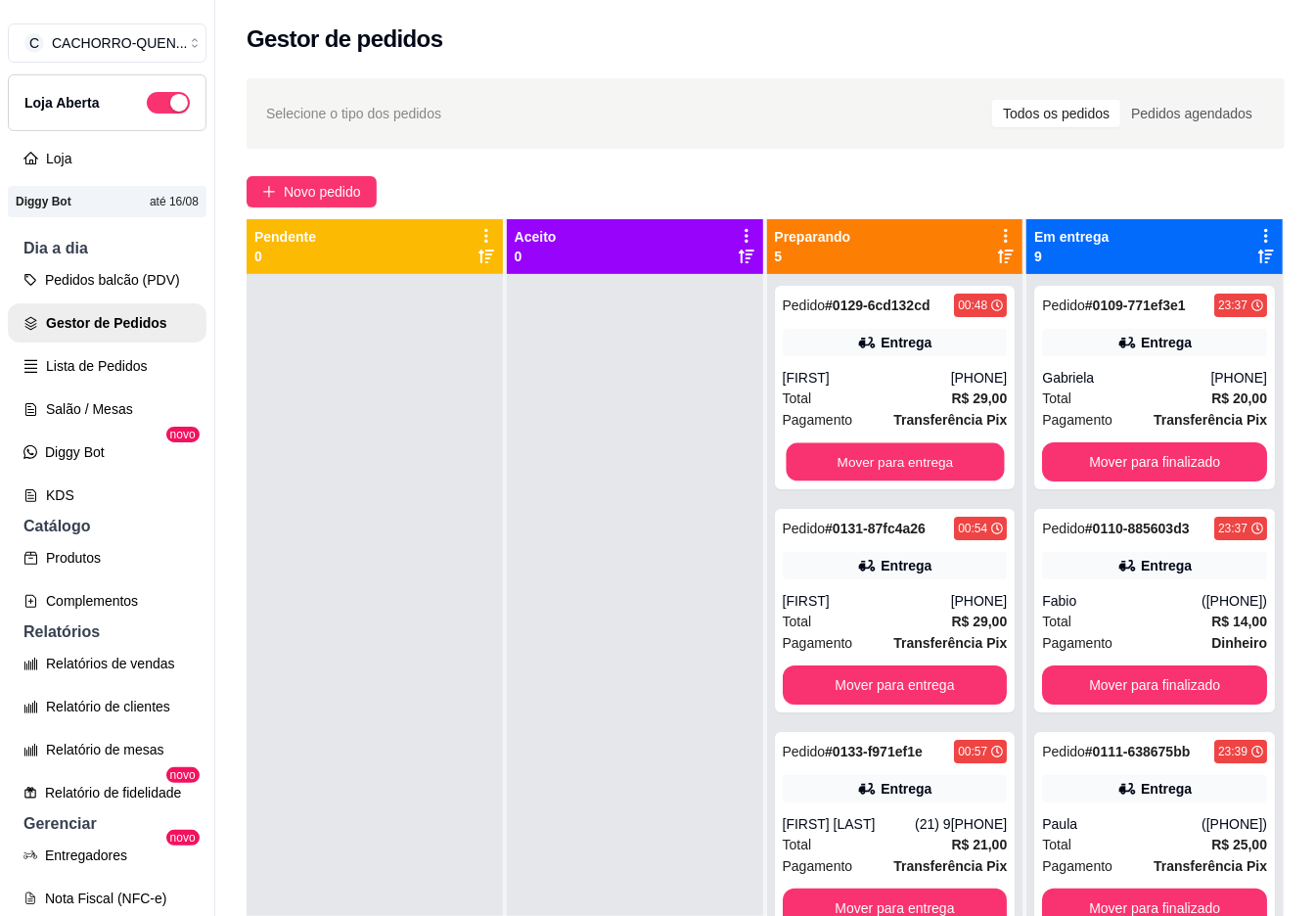 click on "Mover para entrega" at bounding box center [894, 462] 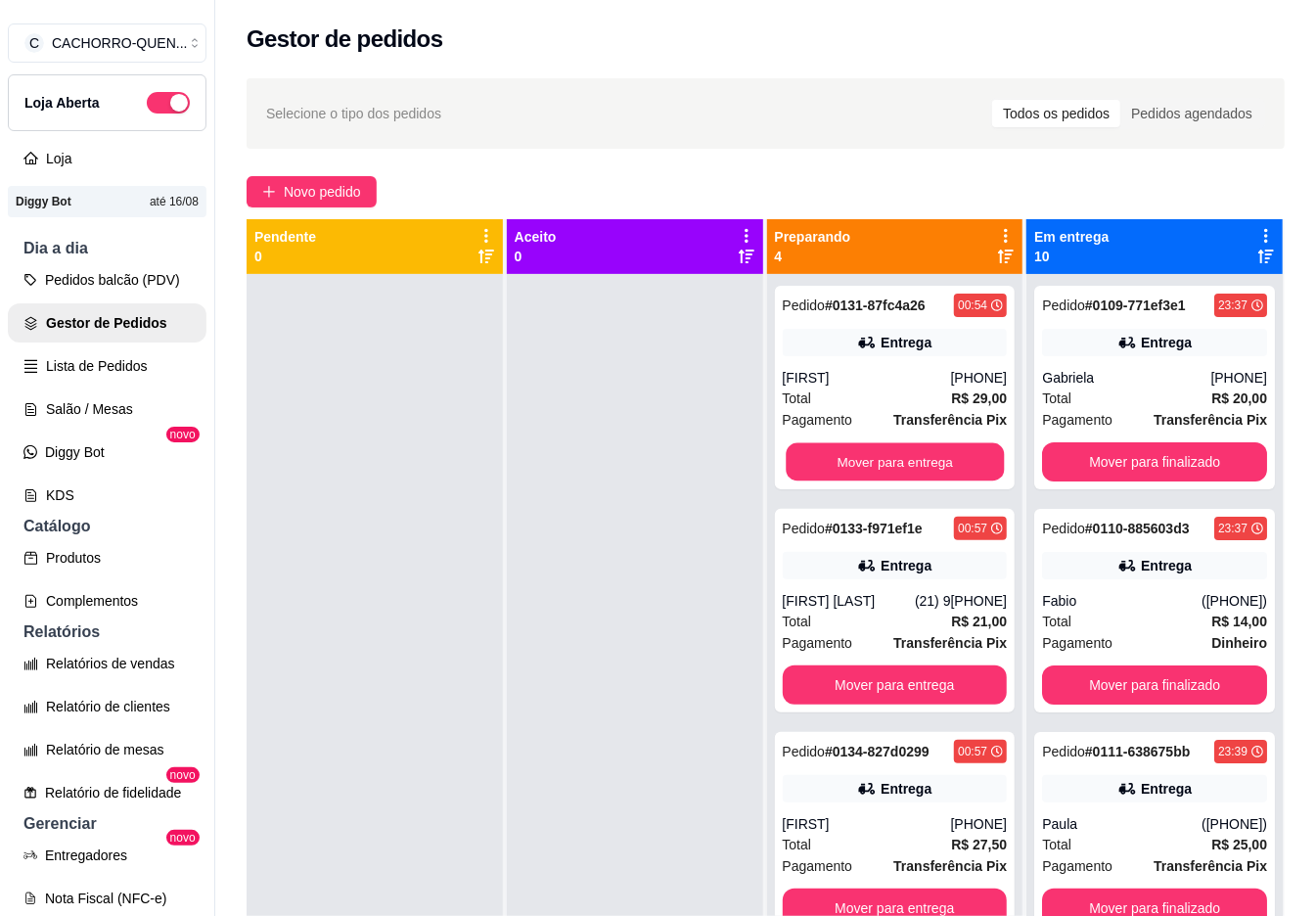 click on "Mover para entrega" at bounding box center [894, 462] 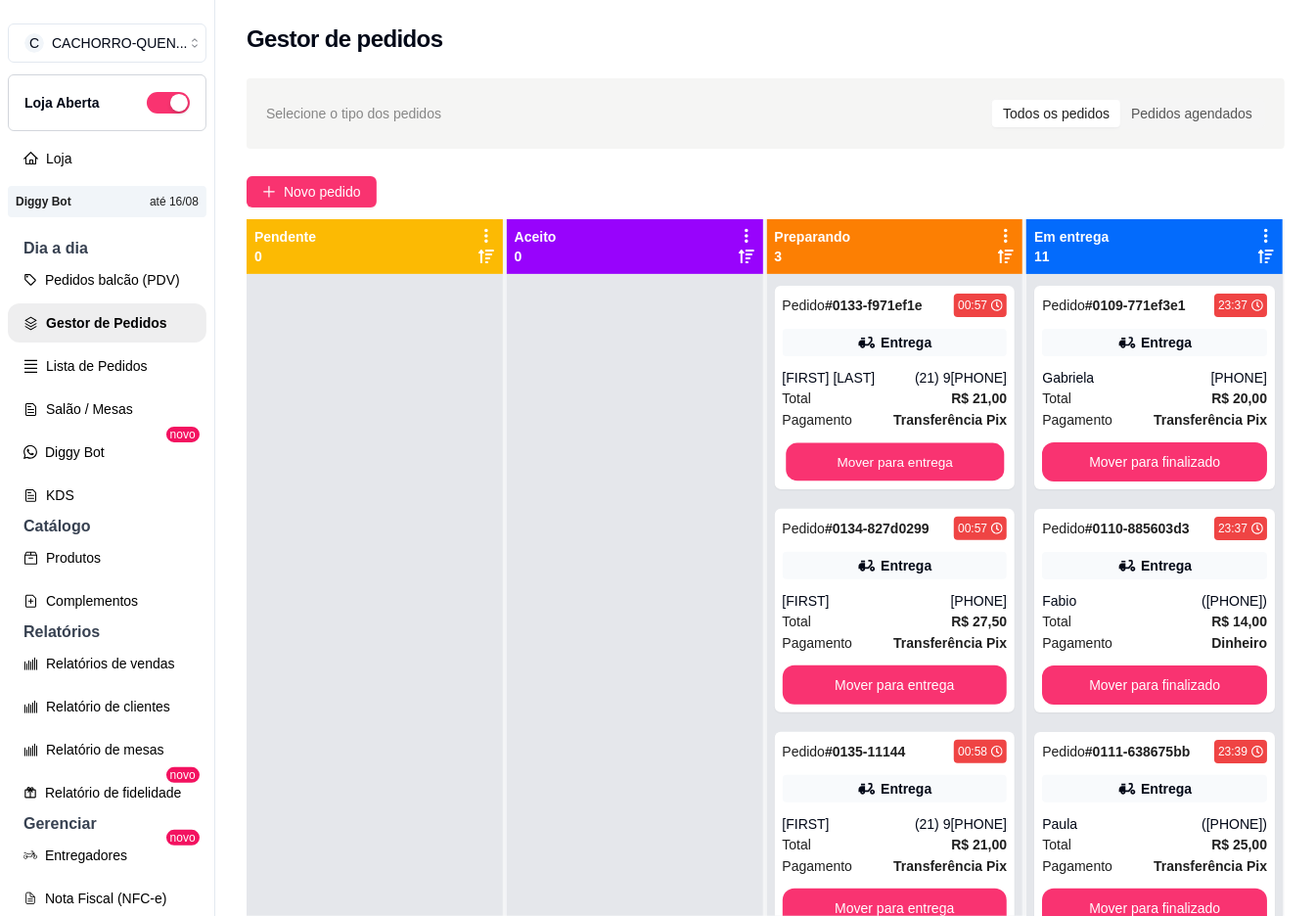 click on "Mover para entrega" at bounding box center [894, 462] 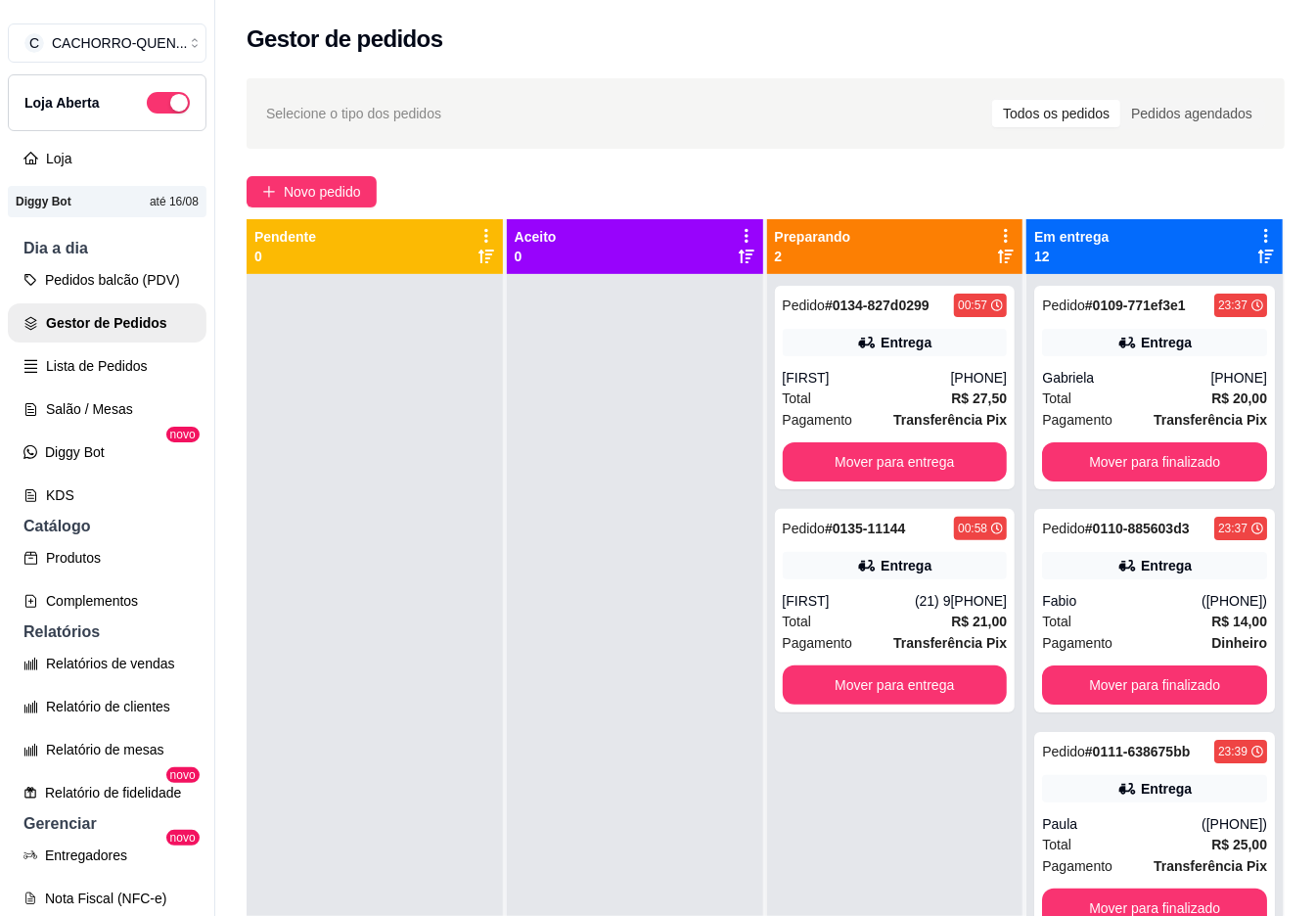 click on "Mover para entrega" at bounding box center [895, 462] 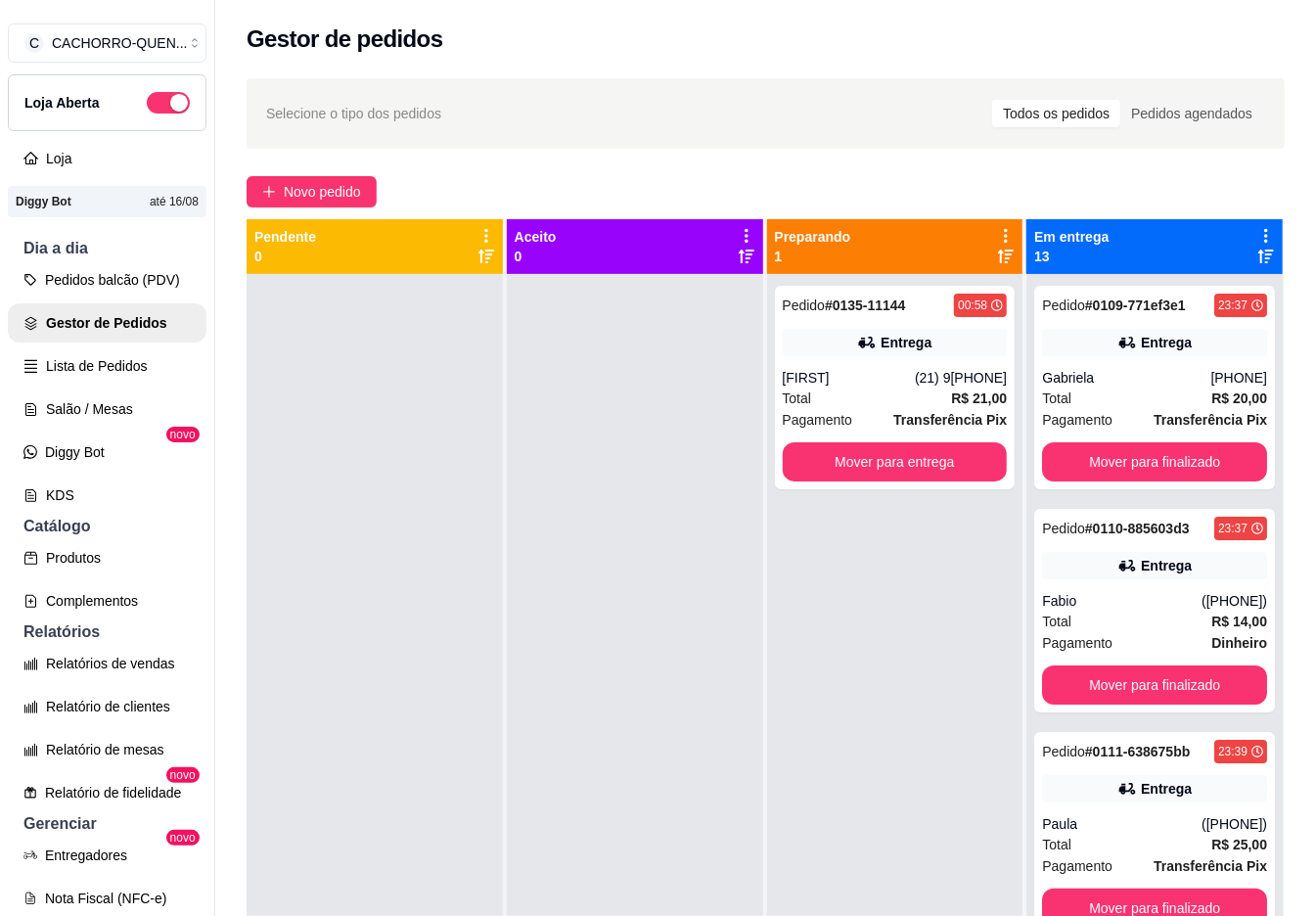 click on "Mover para entrega" at bounding box center [895, 462] 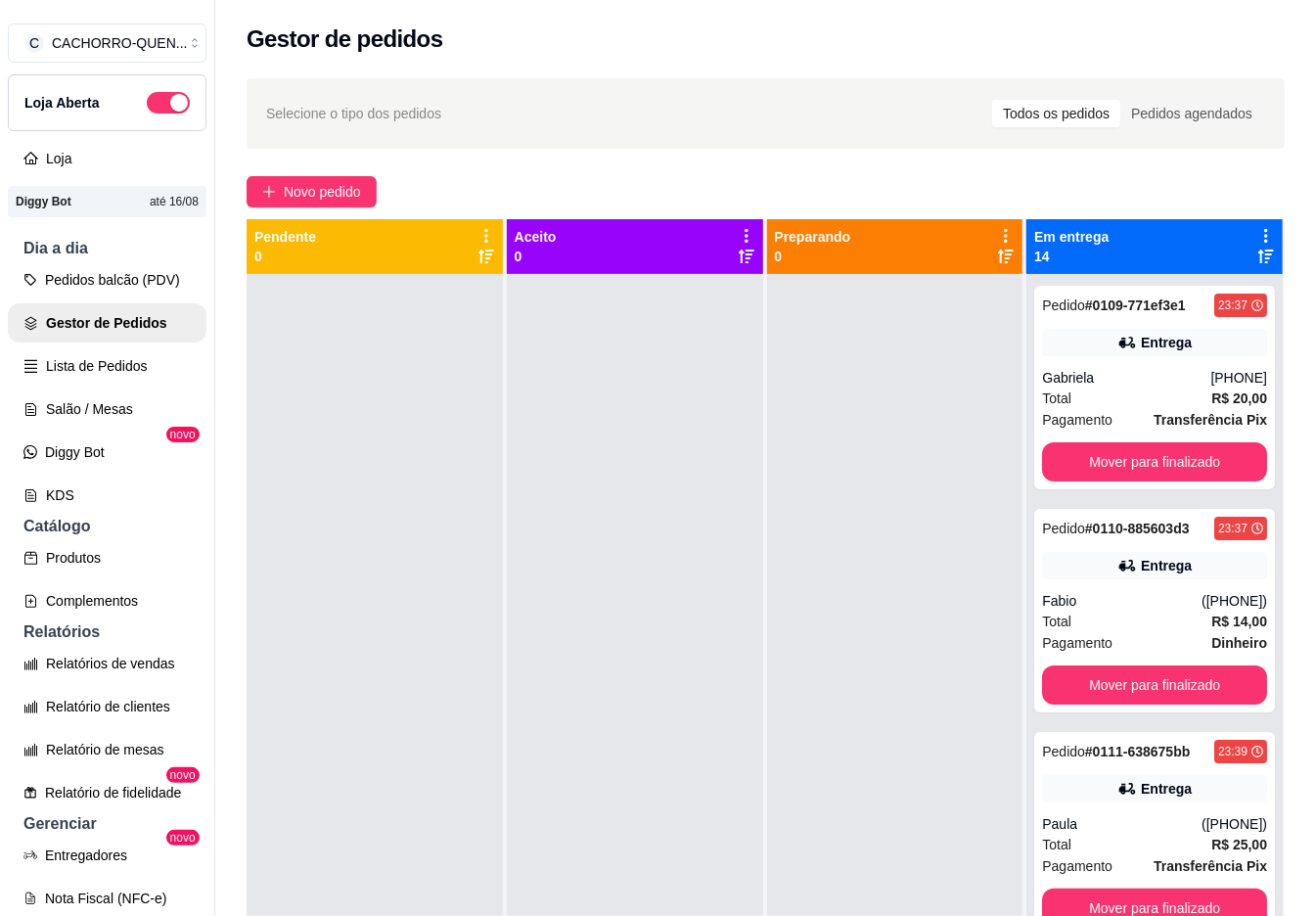 click on "Mover para finalizado" at bounding box center (1155, 462) 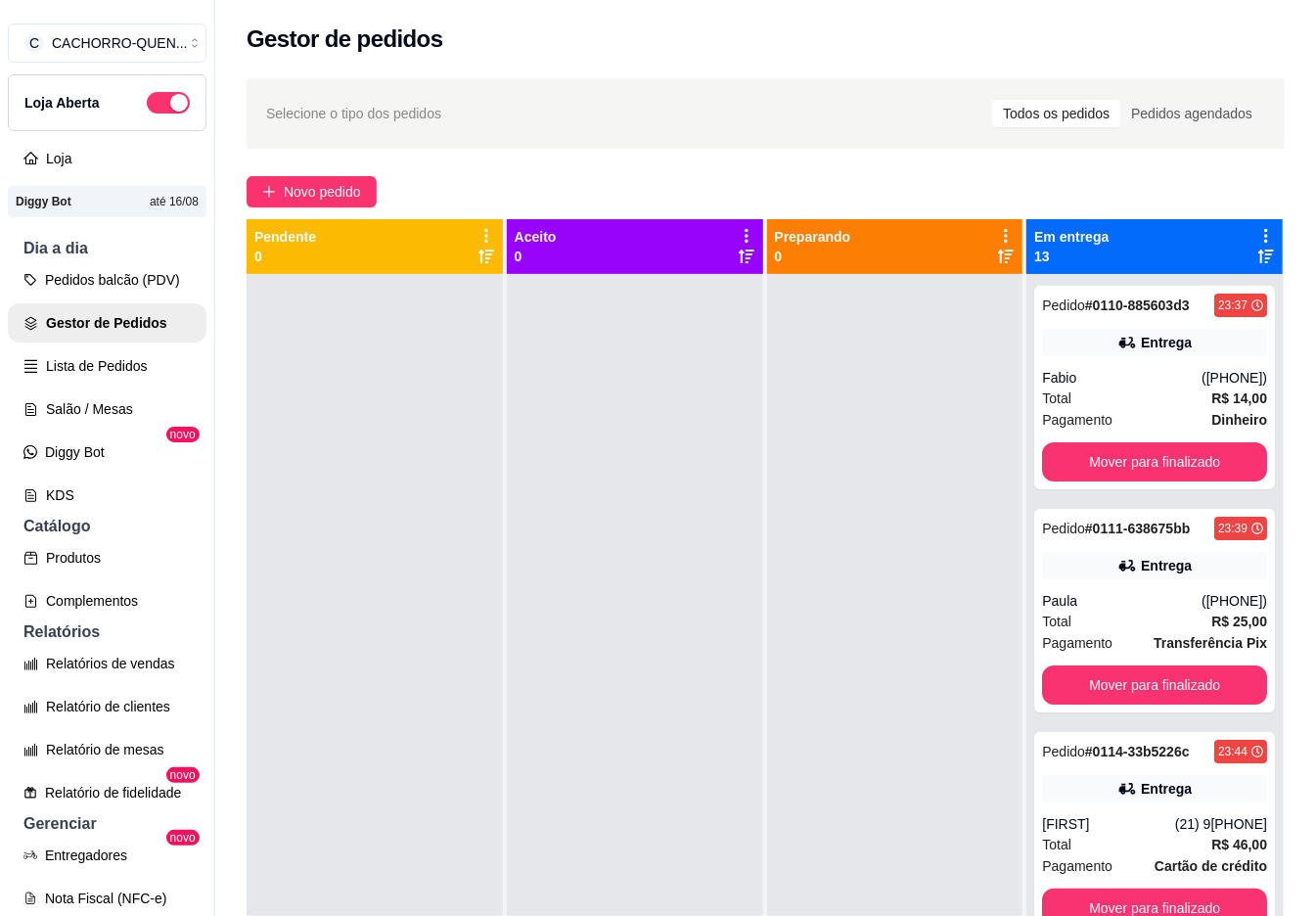 click on "Mover para finalizado" at bounding box center (1155, 462) 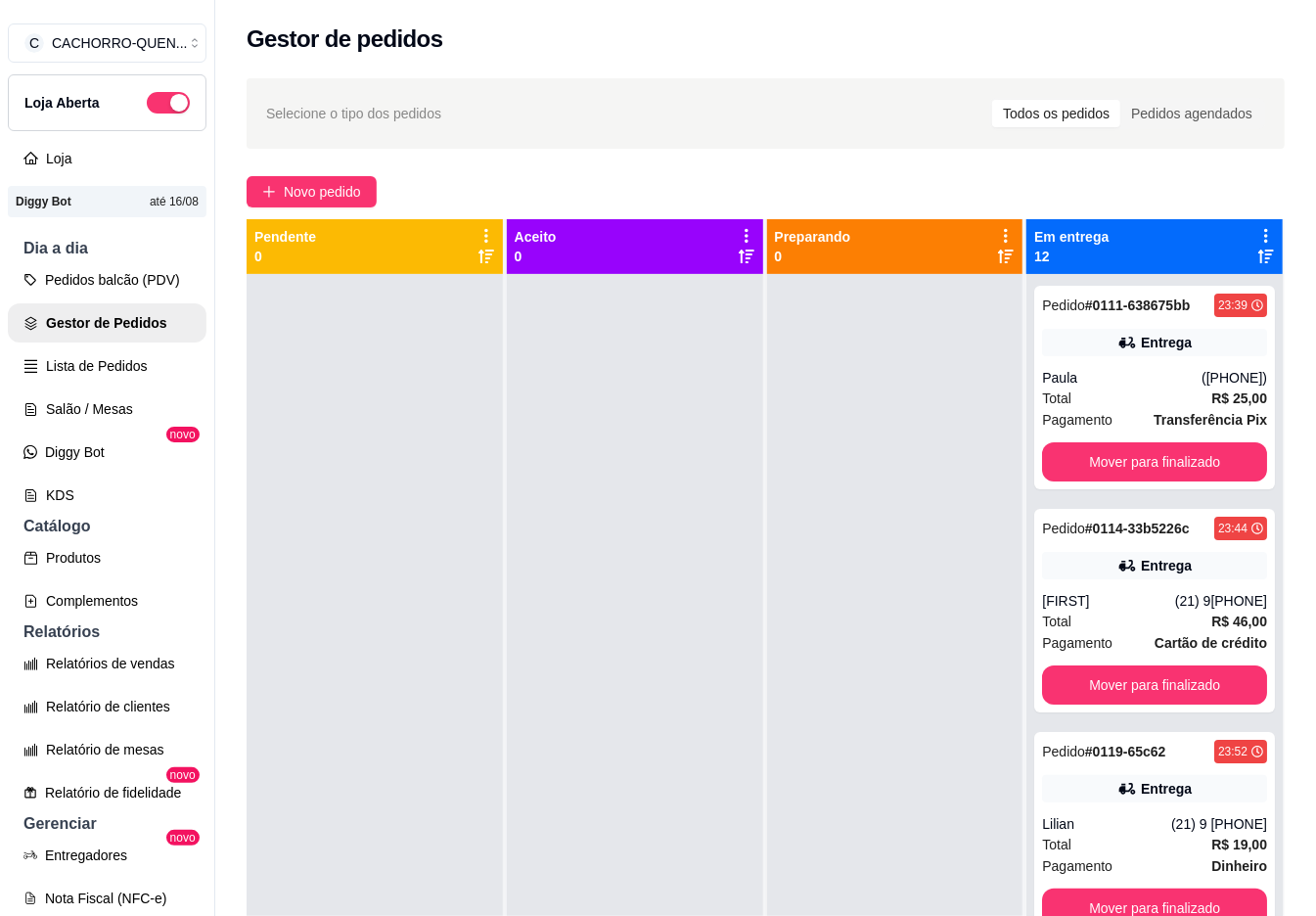 click on "Mover para finalizado" at bounding box center (1155, 462) 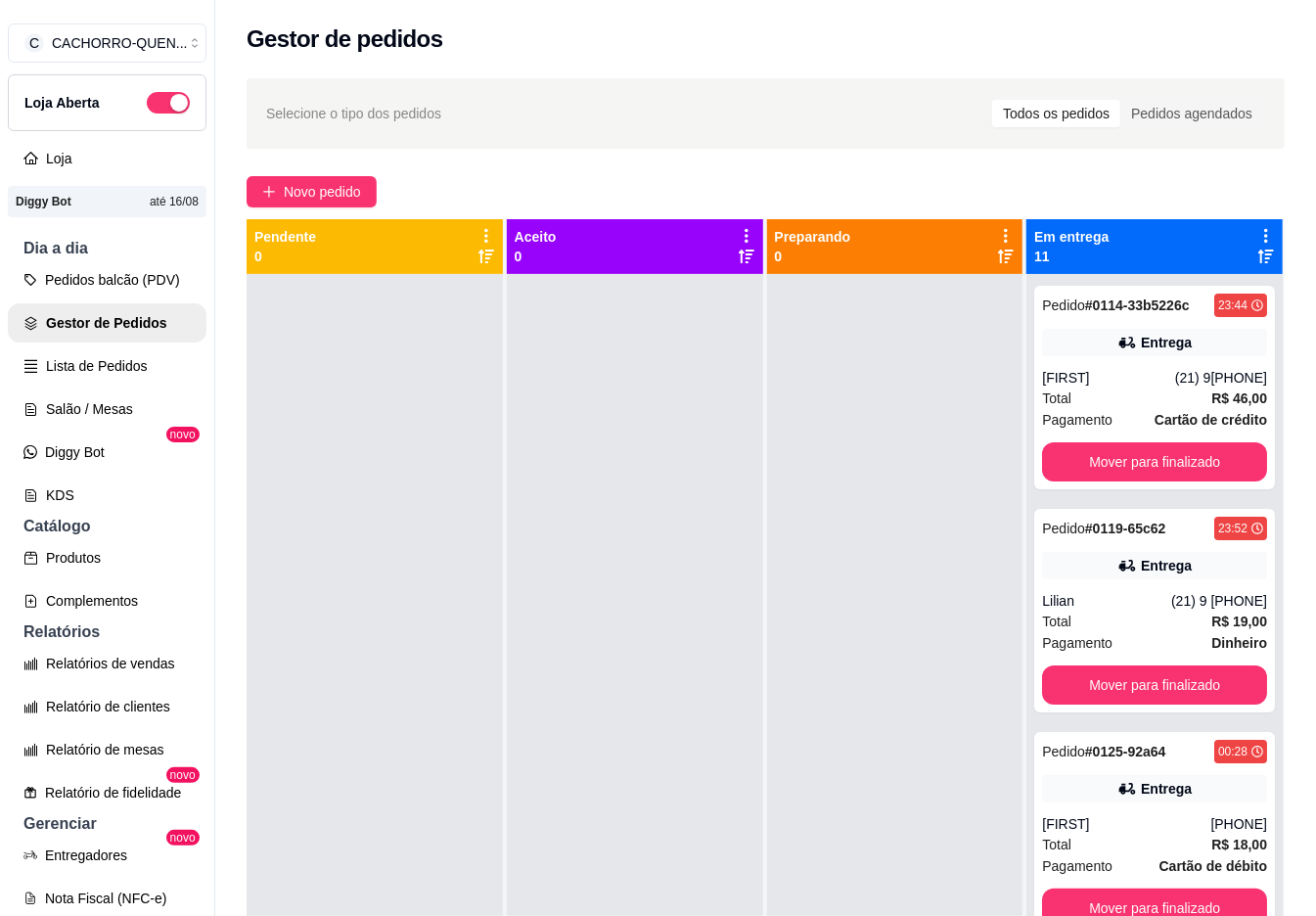 click on "Mover para finalizado" at bounding box center (1155, 462) 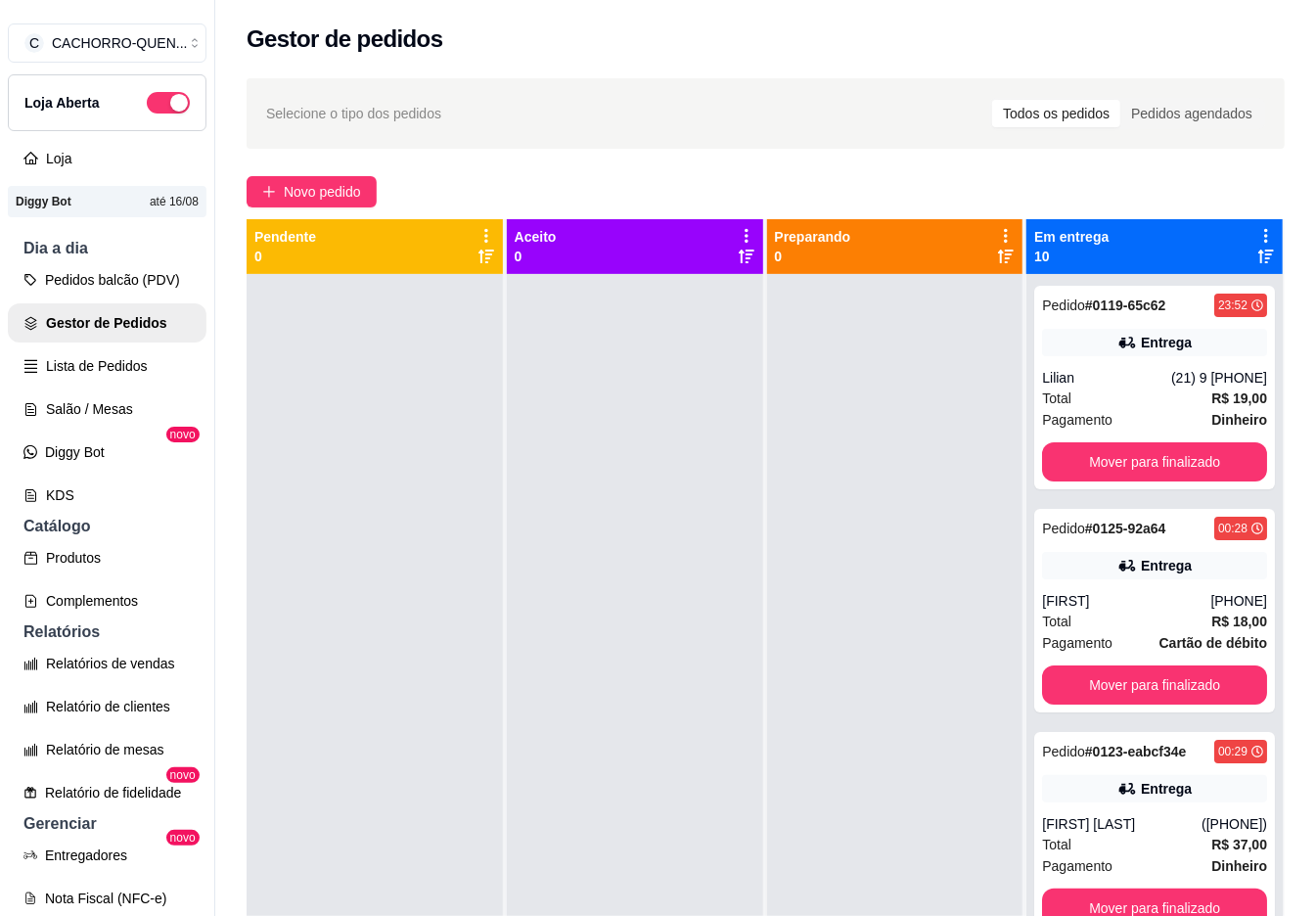 click on "Mover para finalizado" at bounding box center [1155, 462] 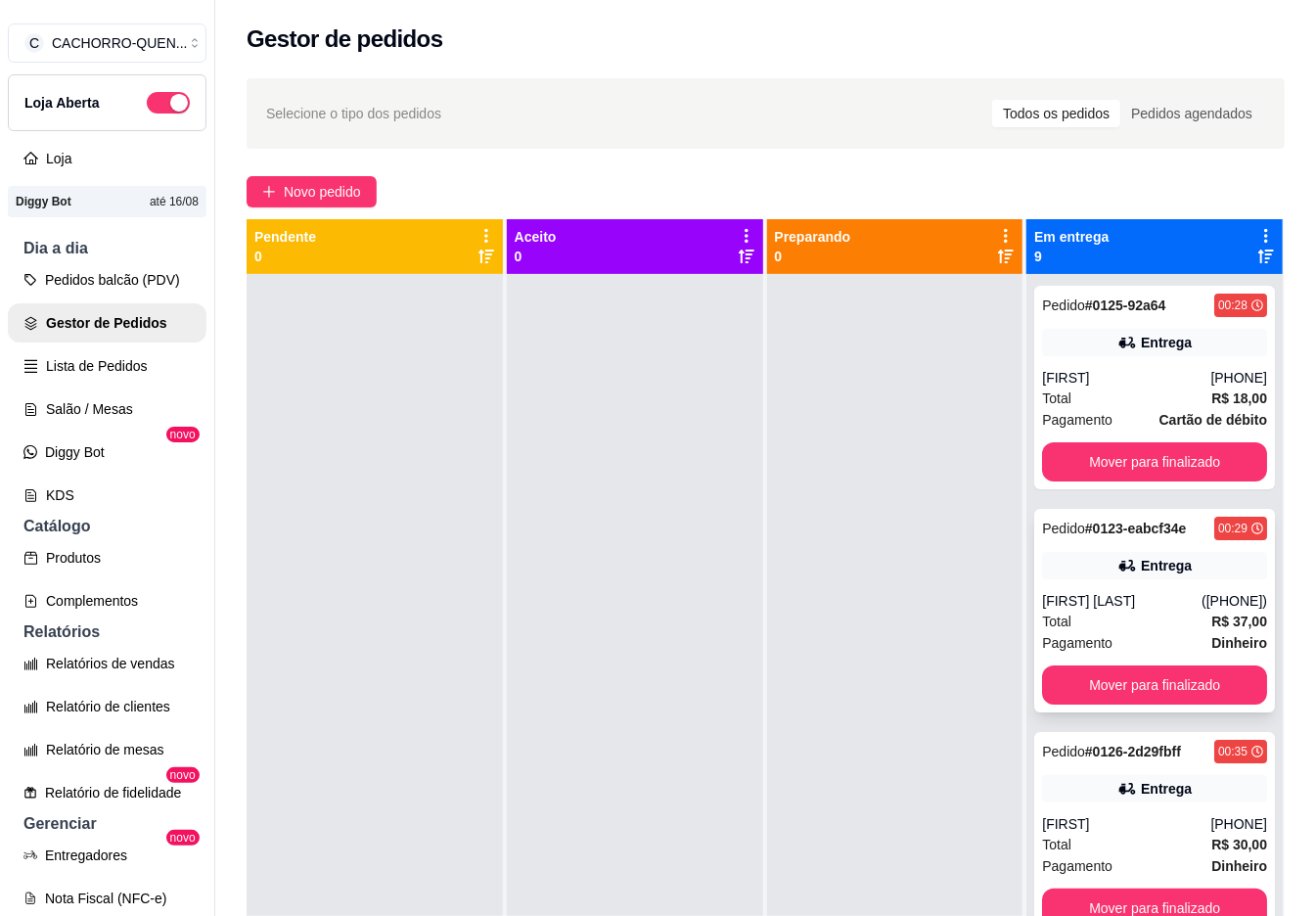 click on "([PHONE])" at bounding box center (1234, 601) 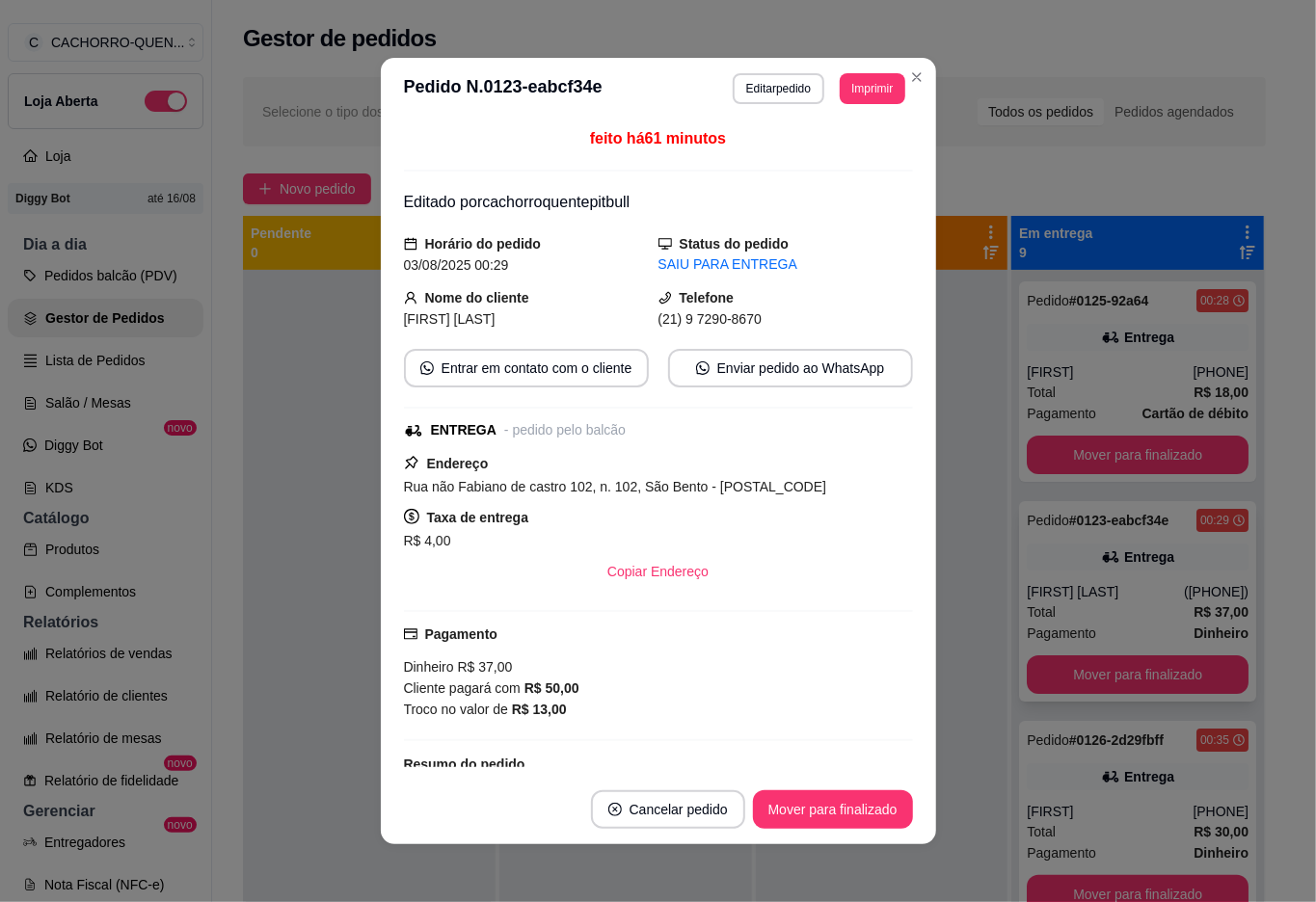 click on "Mover para finalizado" at bounding box center [833, 809] 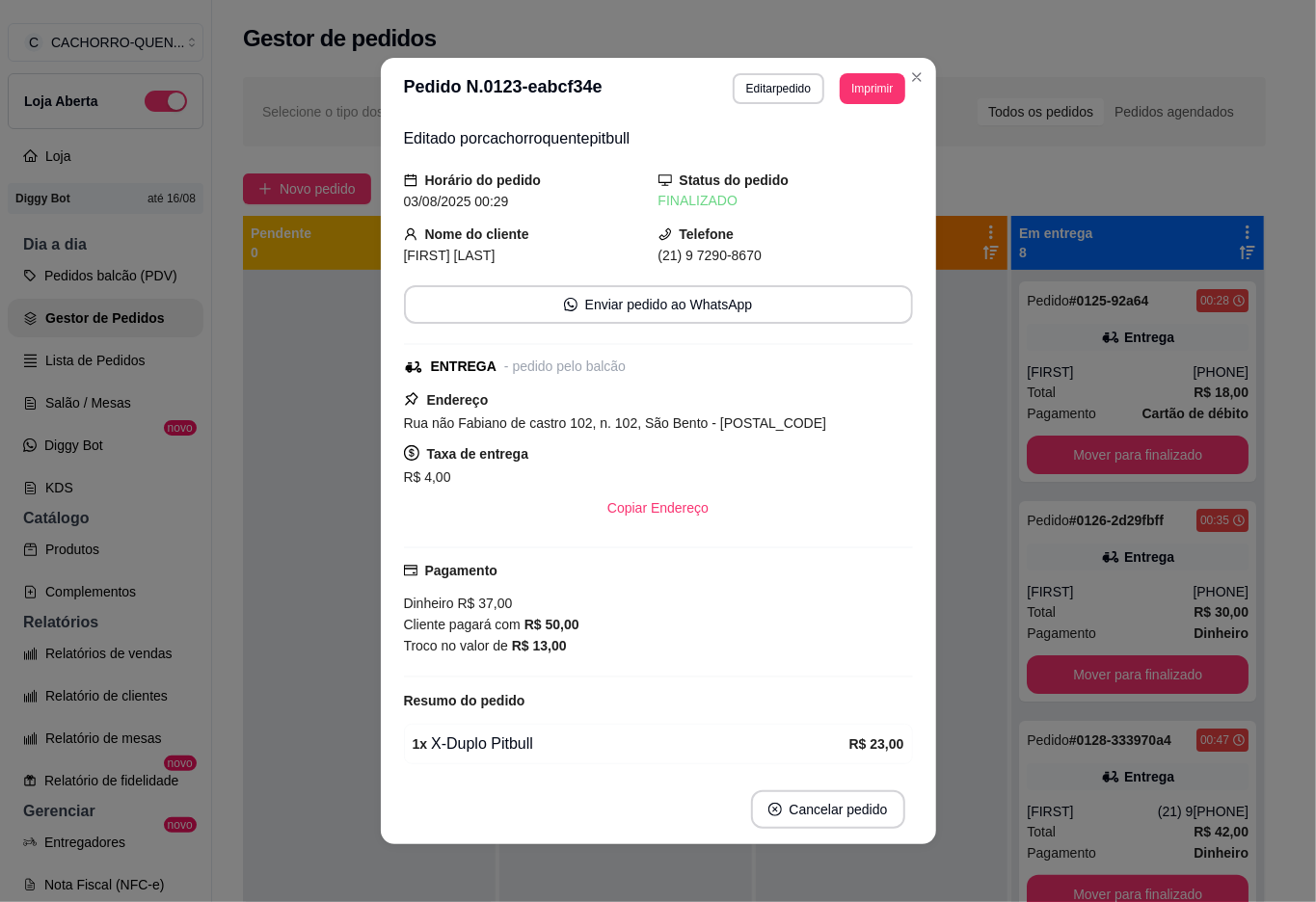 click at bounding box center [369, 721] 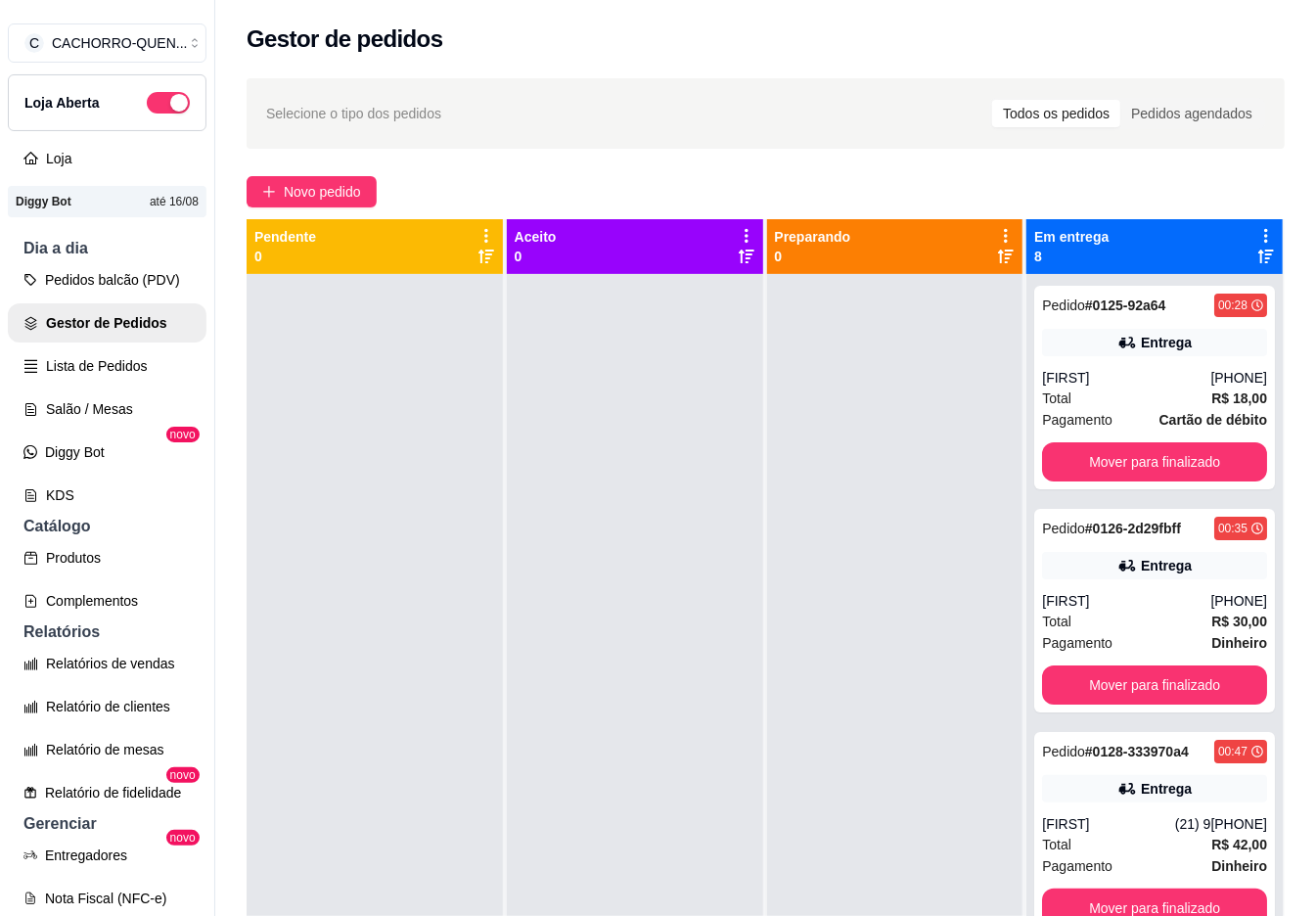 scroll, scrollTop: 1, scrollLeft: 0, axis: vertical 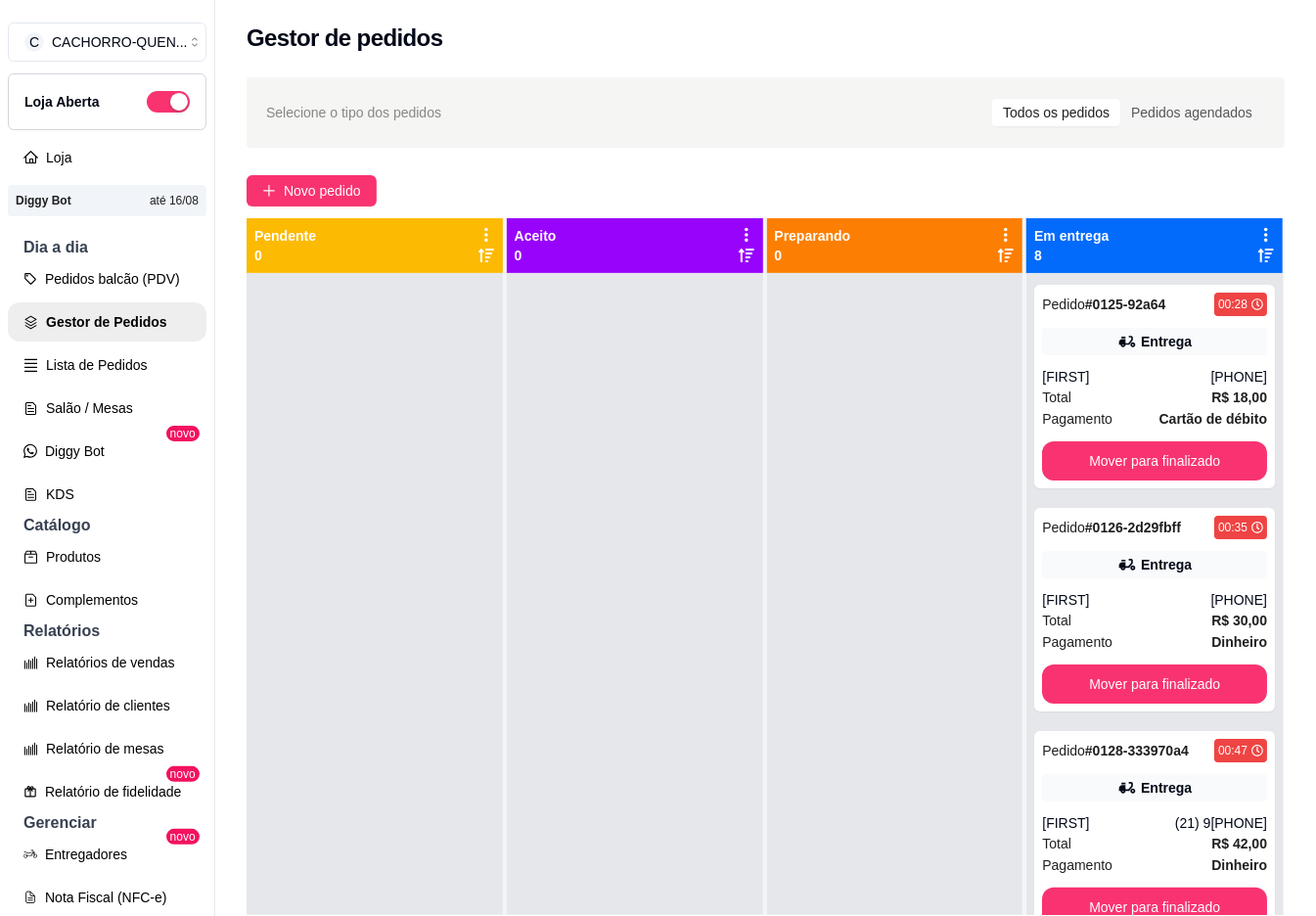 click on "Mover para finalizado" at bounding box center (1155, 461) 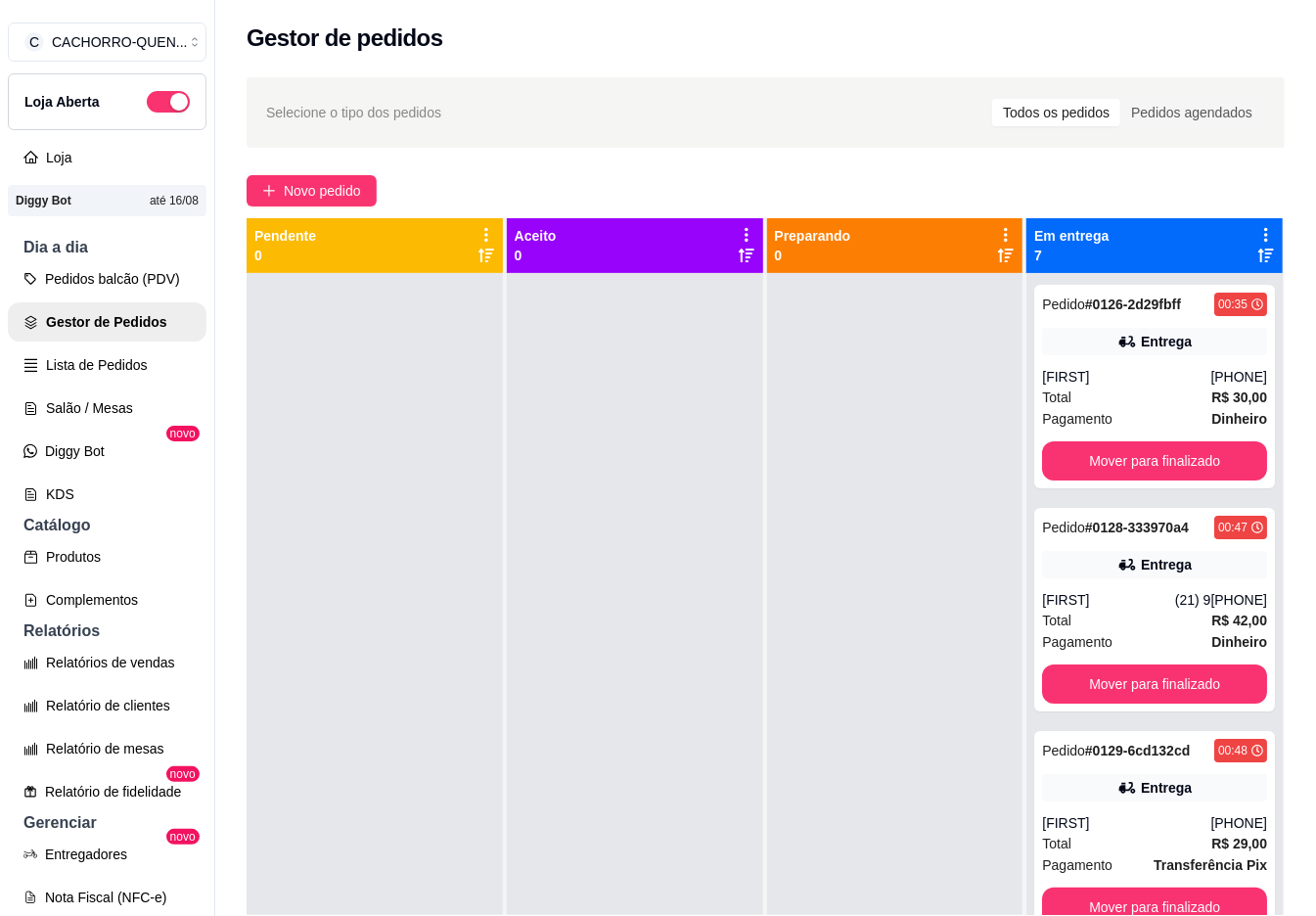 click on "Mover para finalizado" at bounding box center [1155, 461] 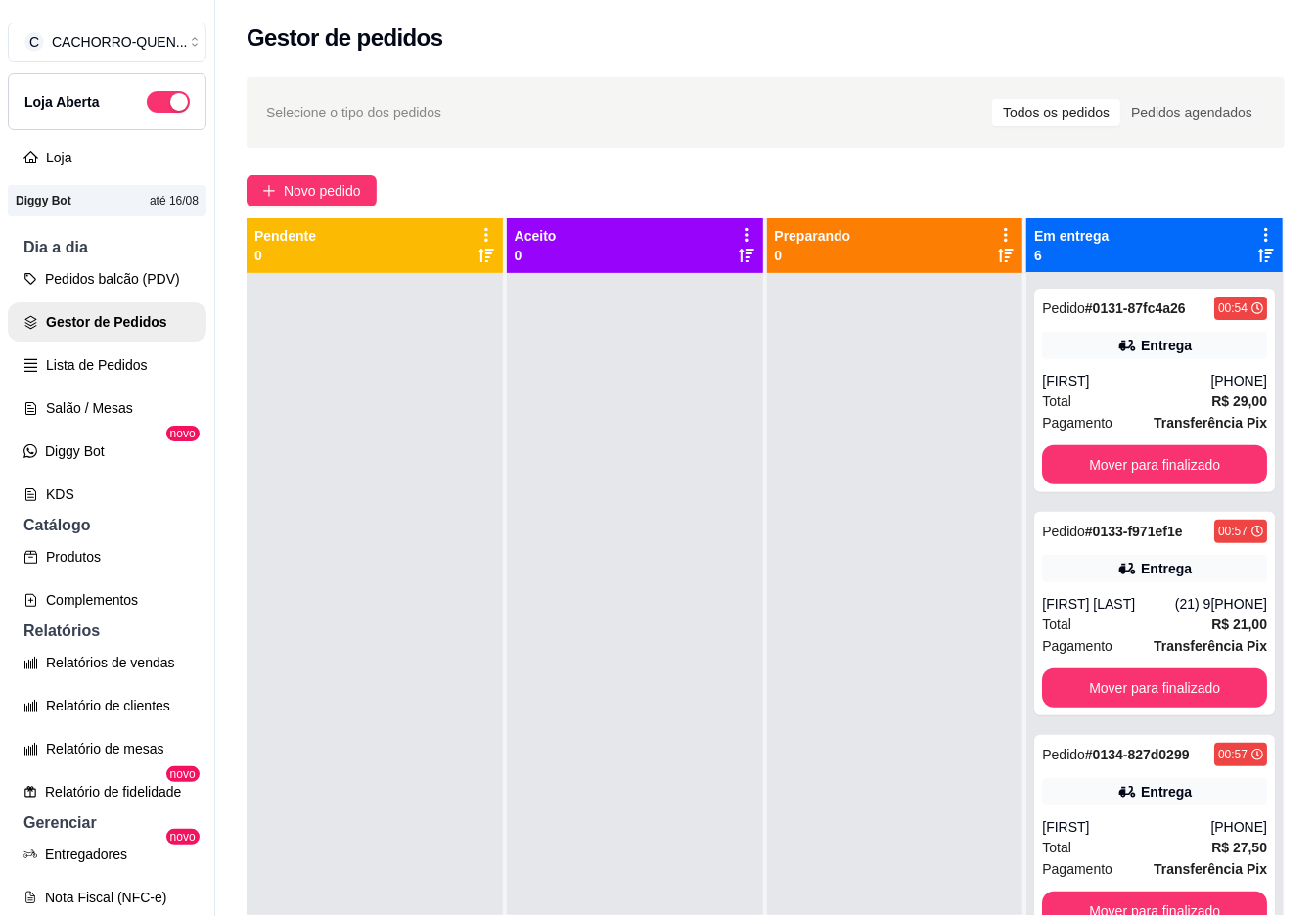 scroll, scrollTop: 579, scrollLeft: 0, axis: vertical 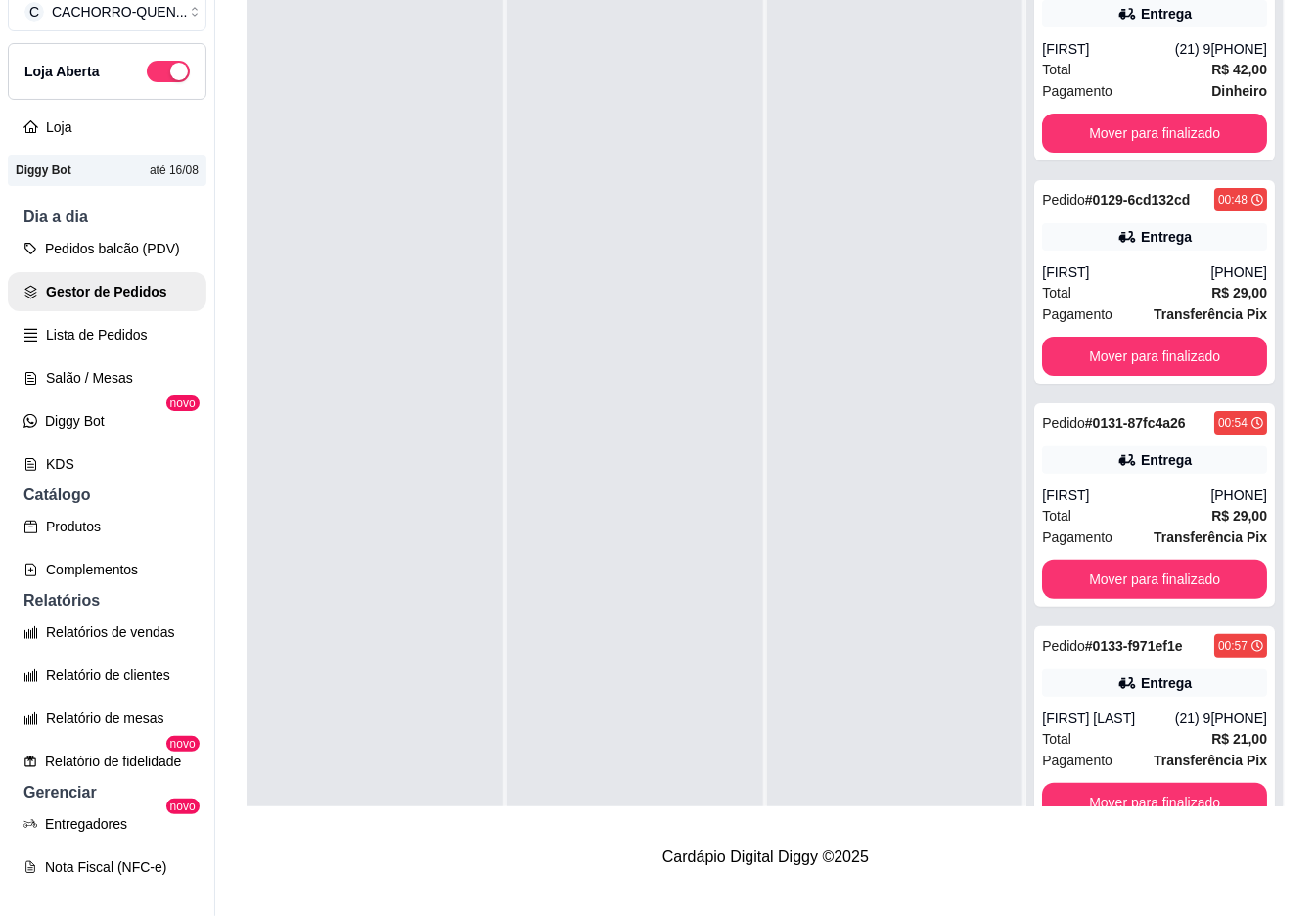 type 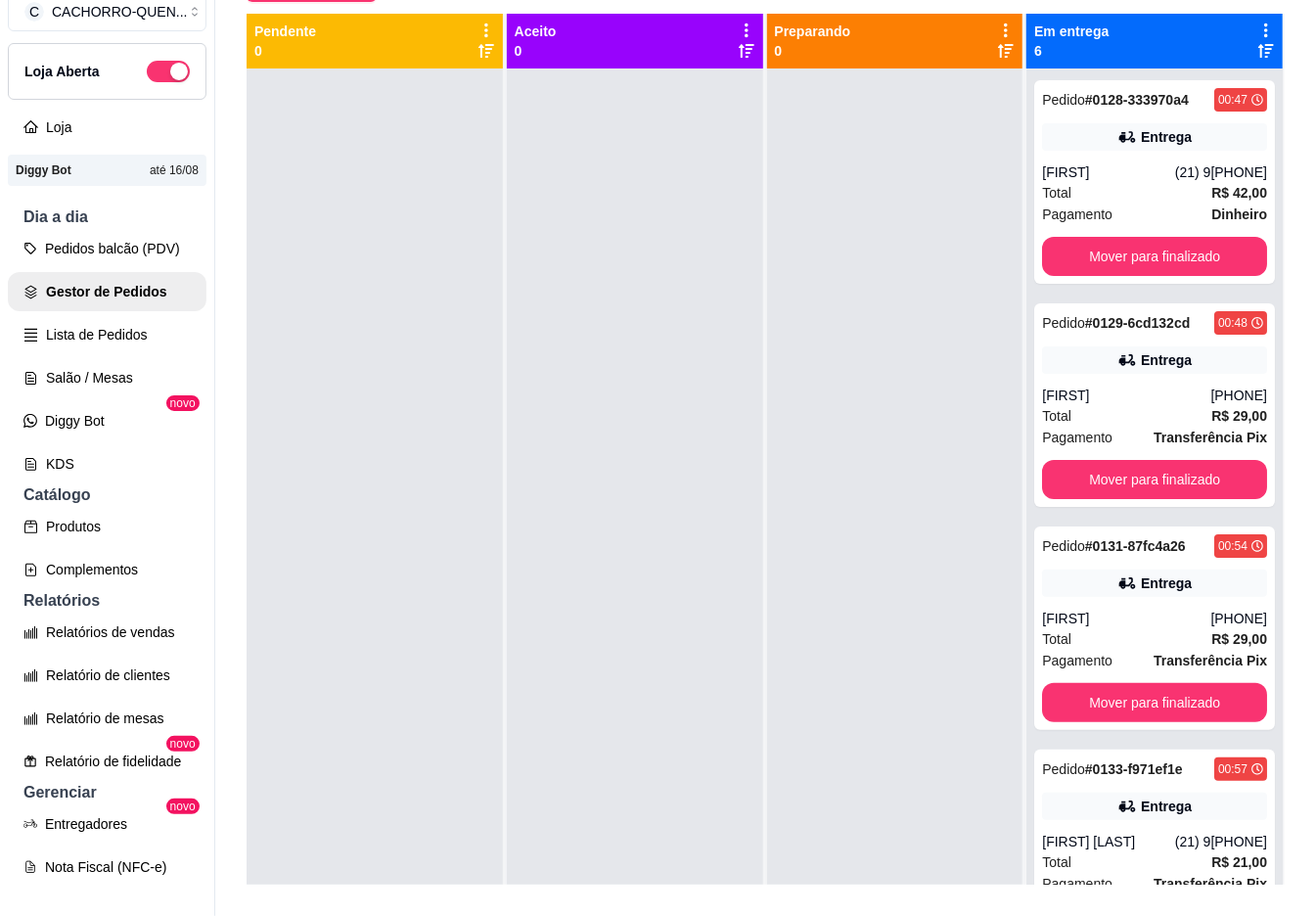scroll, scrollTop: 0, scrollLeft: 0, axis: both 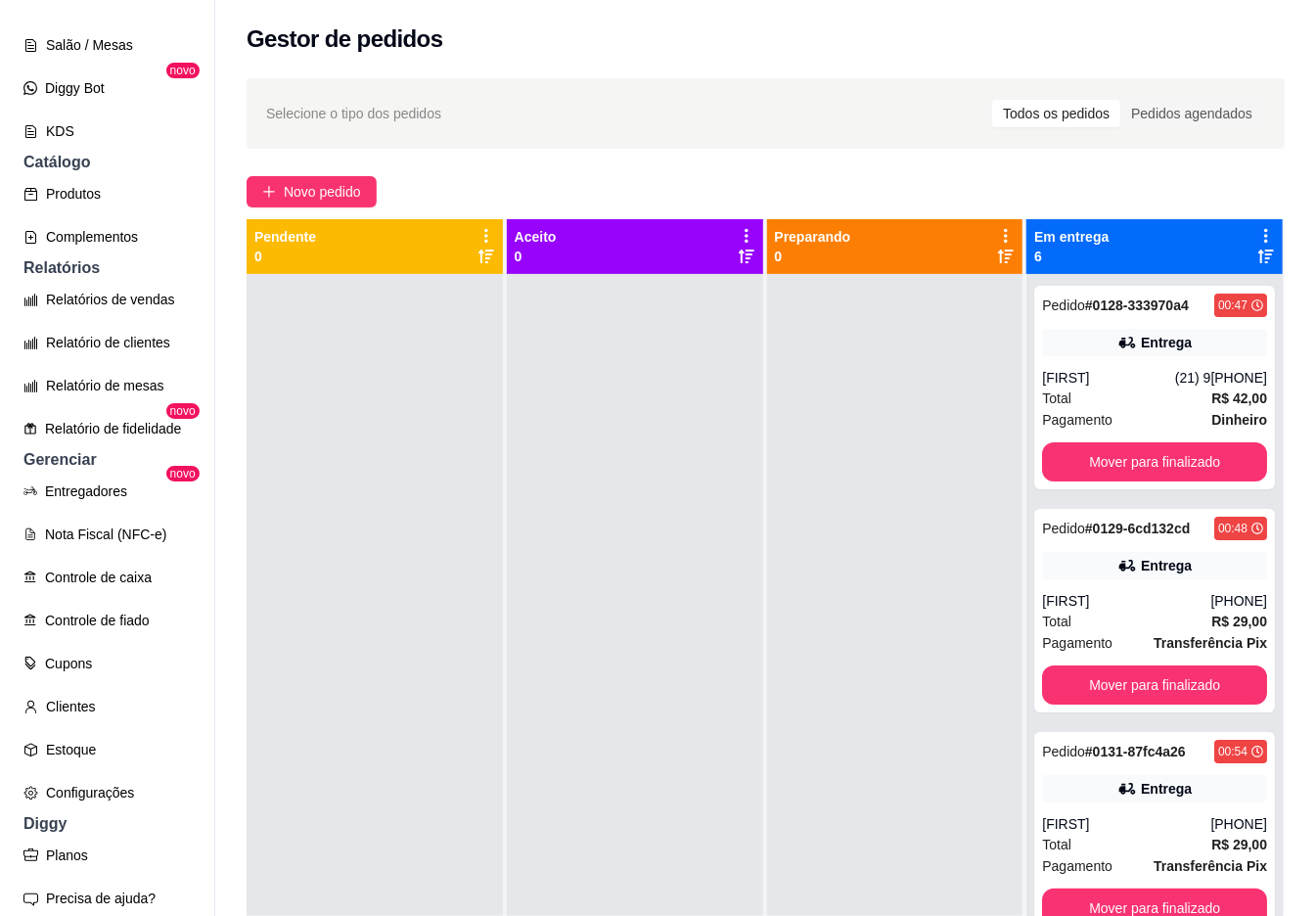 click on "Estoque" at bounding box center (107, 750) 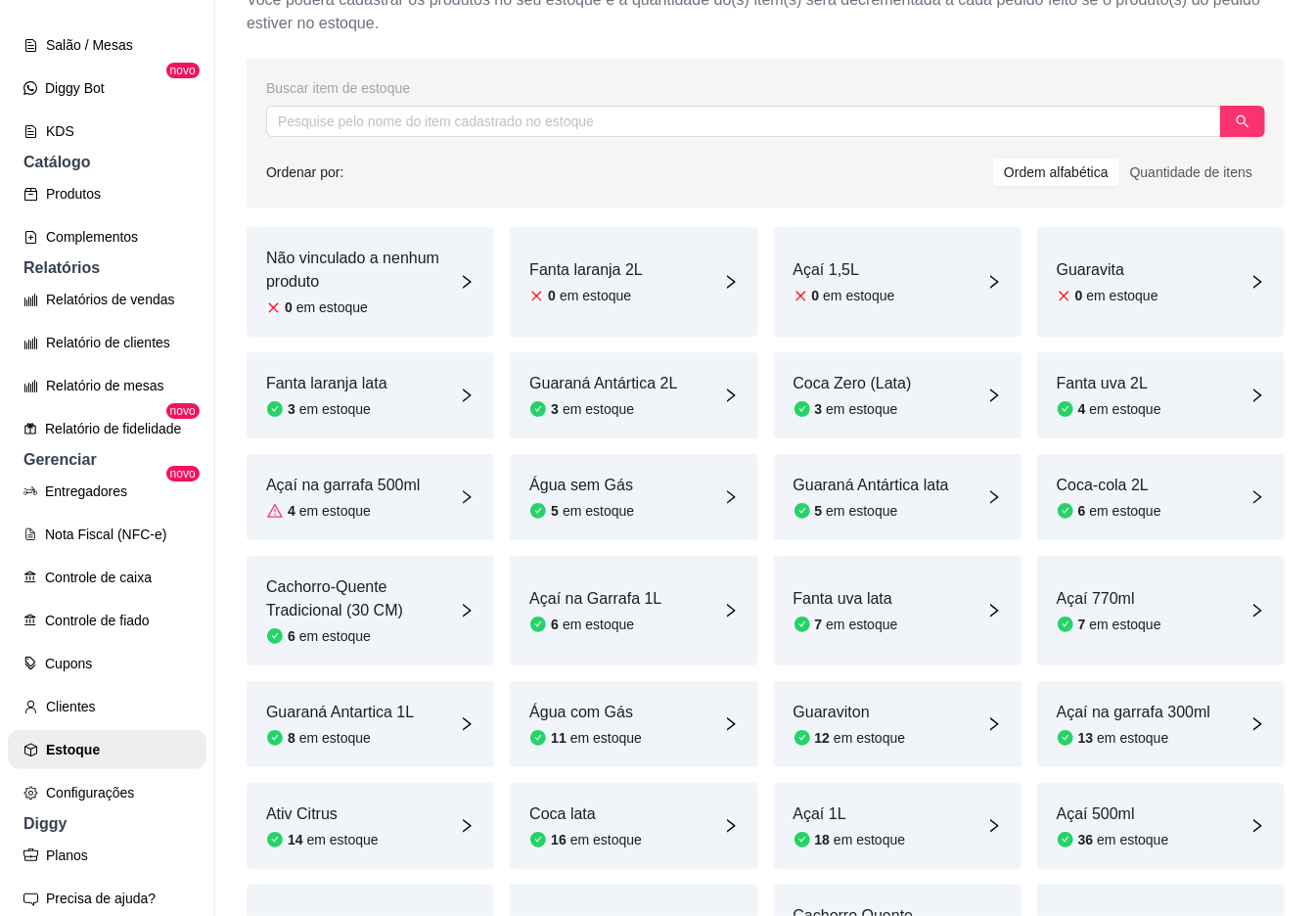 scroll, scrollTop: 83, scrollLeft: 0, axis: vertical 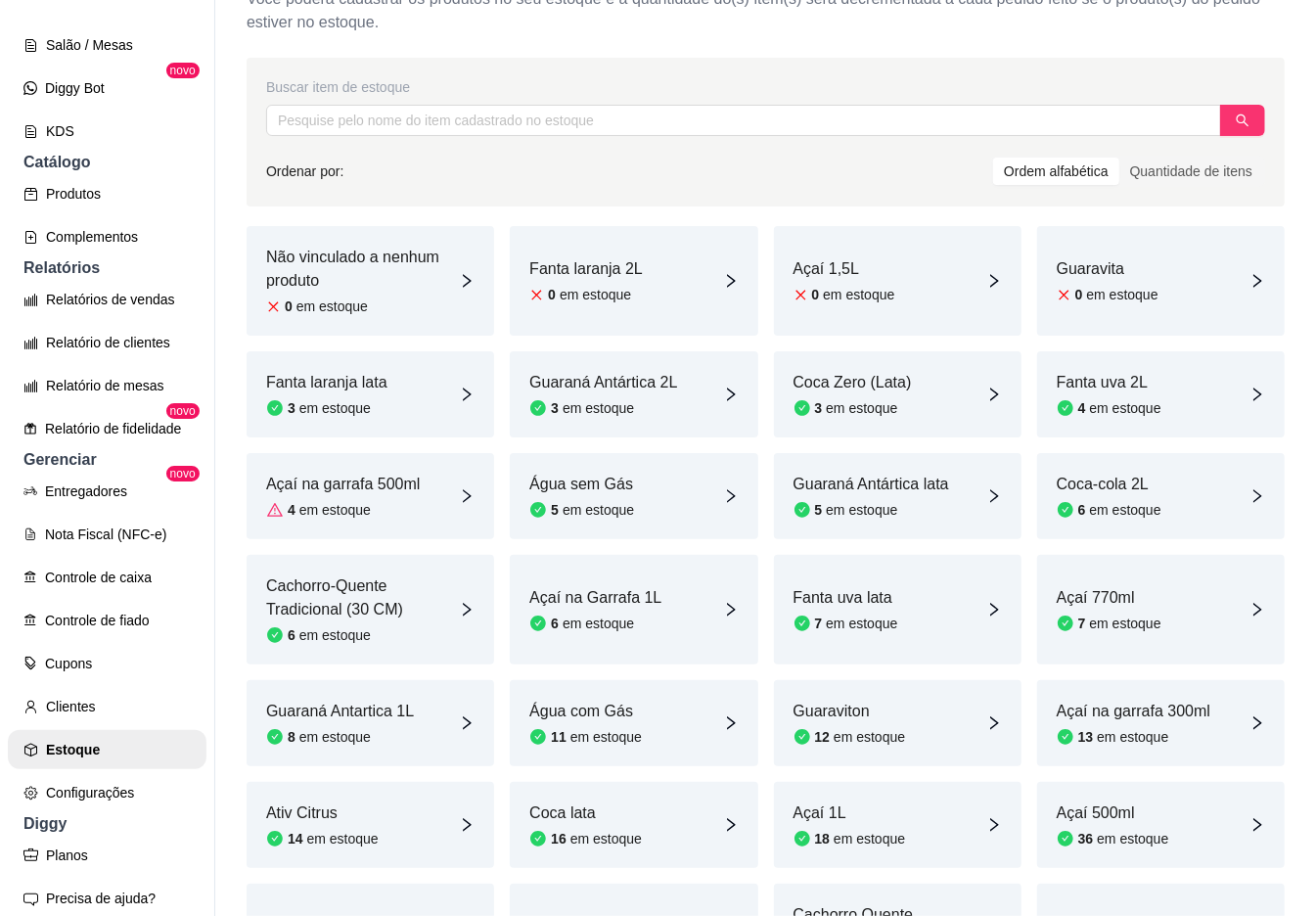 click on "Açaí na garrafa 500ml" at bounding box center [342, 484] 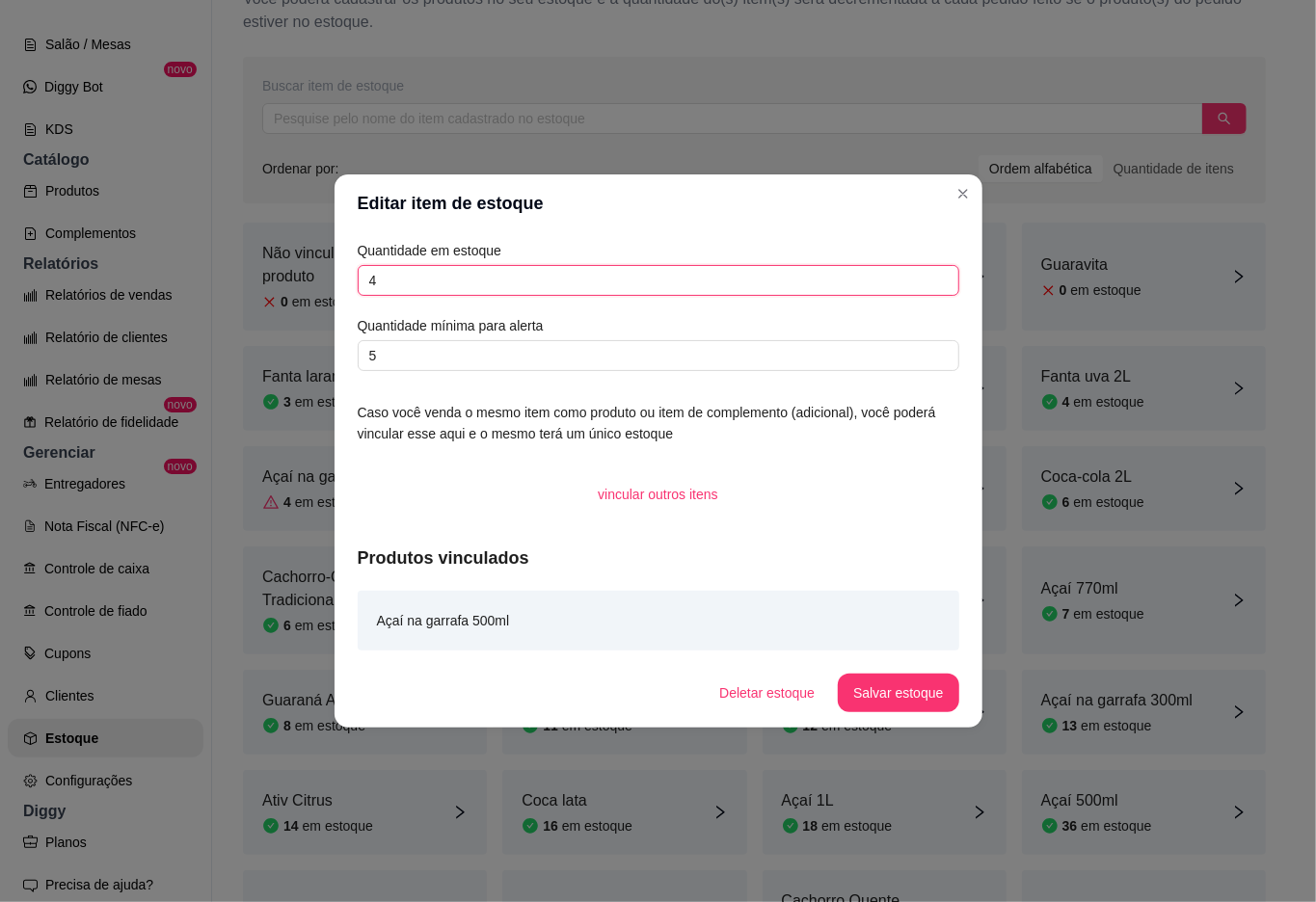 click on "4" at bounding box center (658, 280) 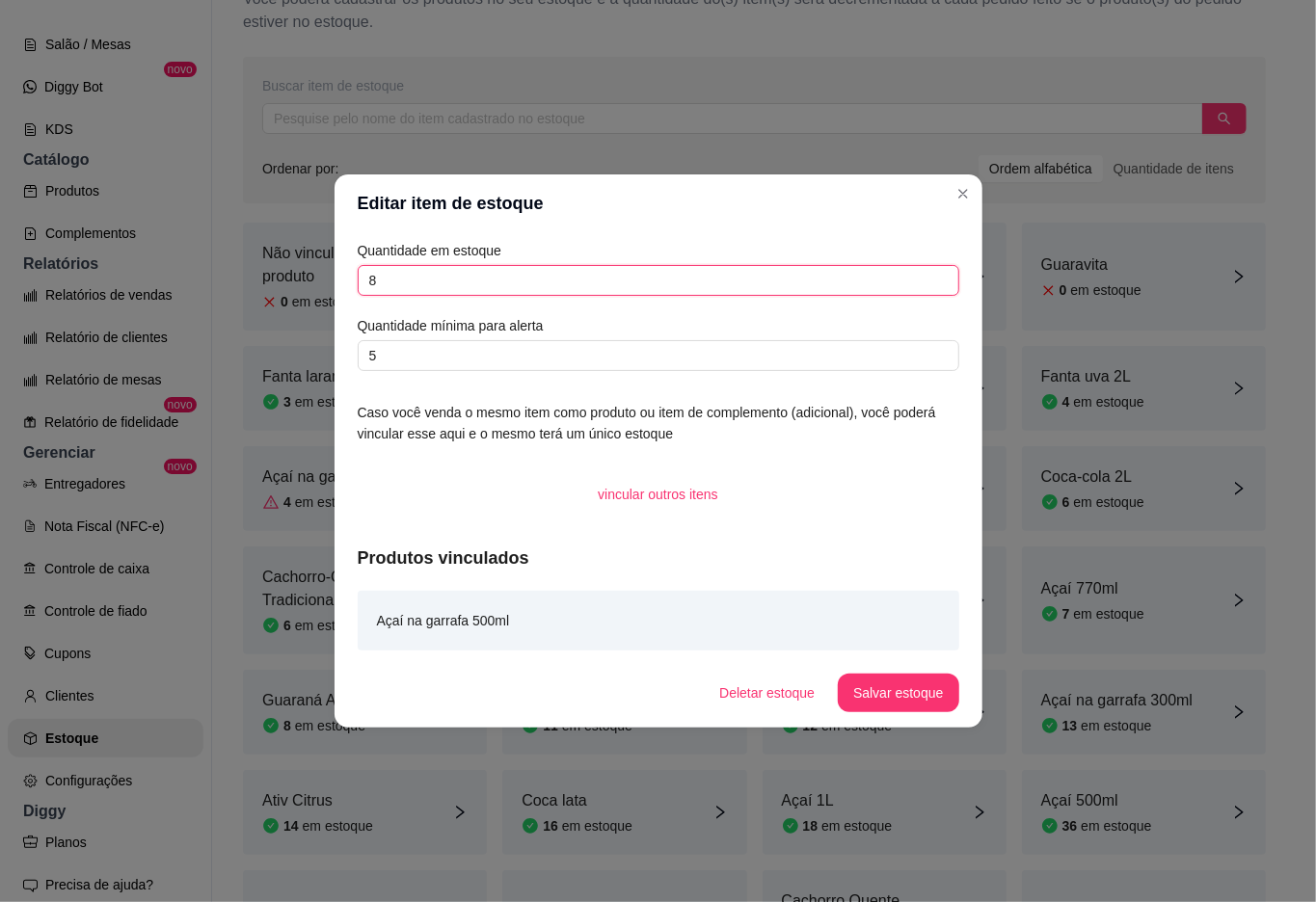 type on "8" 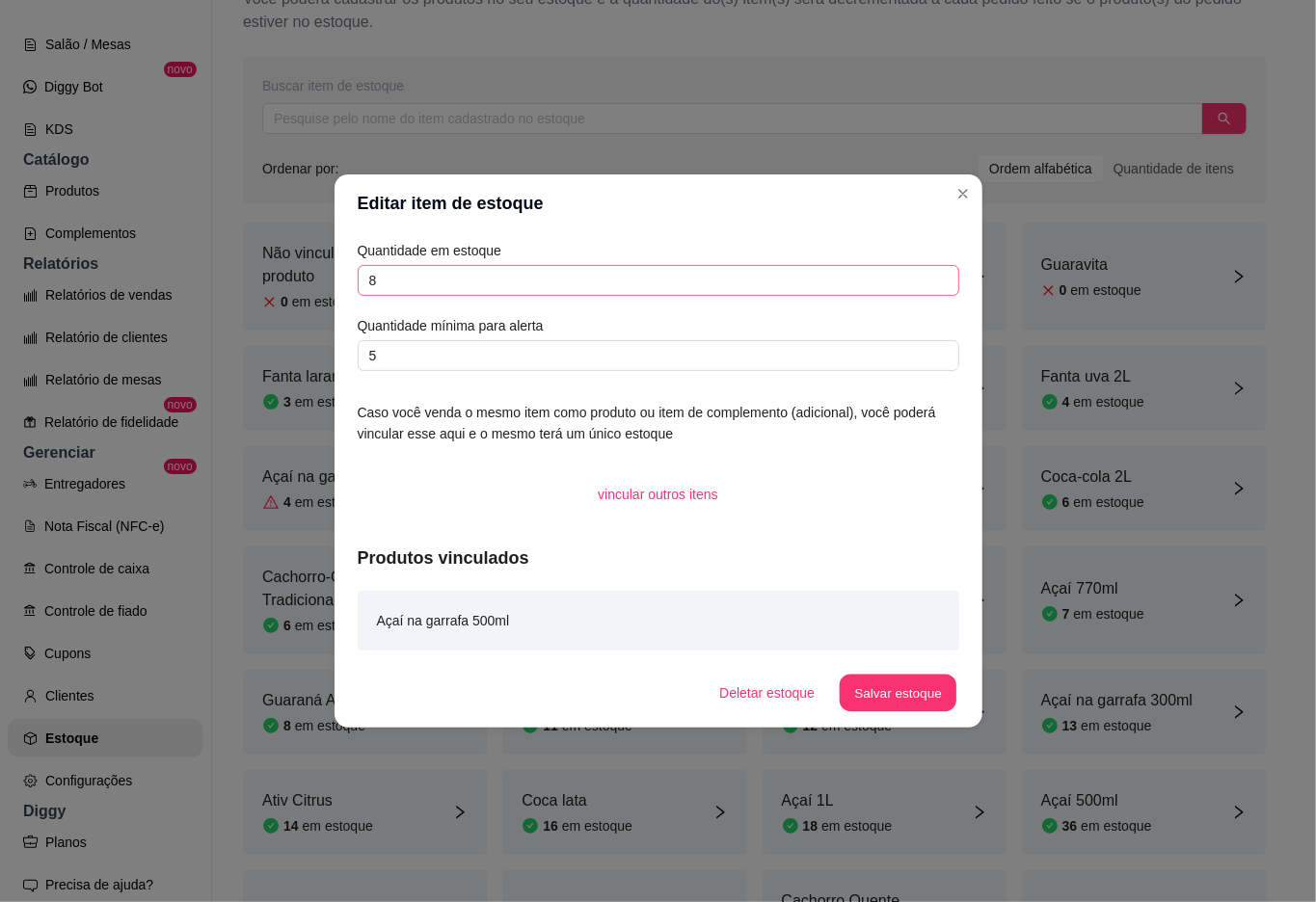 click on "Salvar estoque" at bounding box center (899, 693) 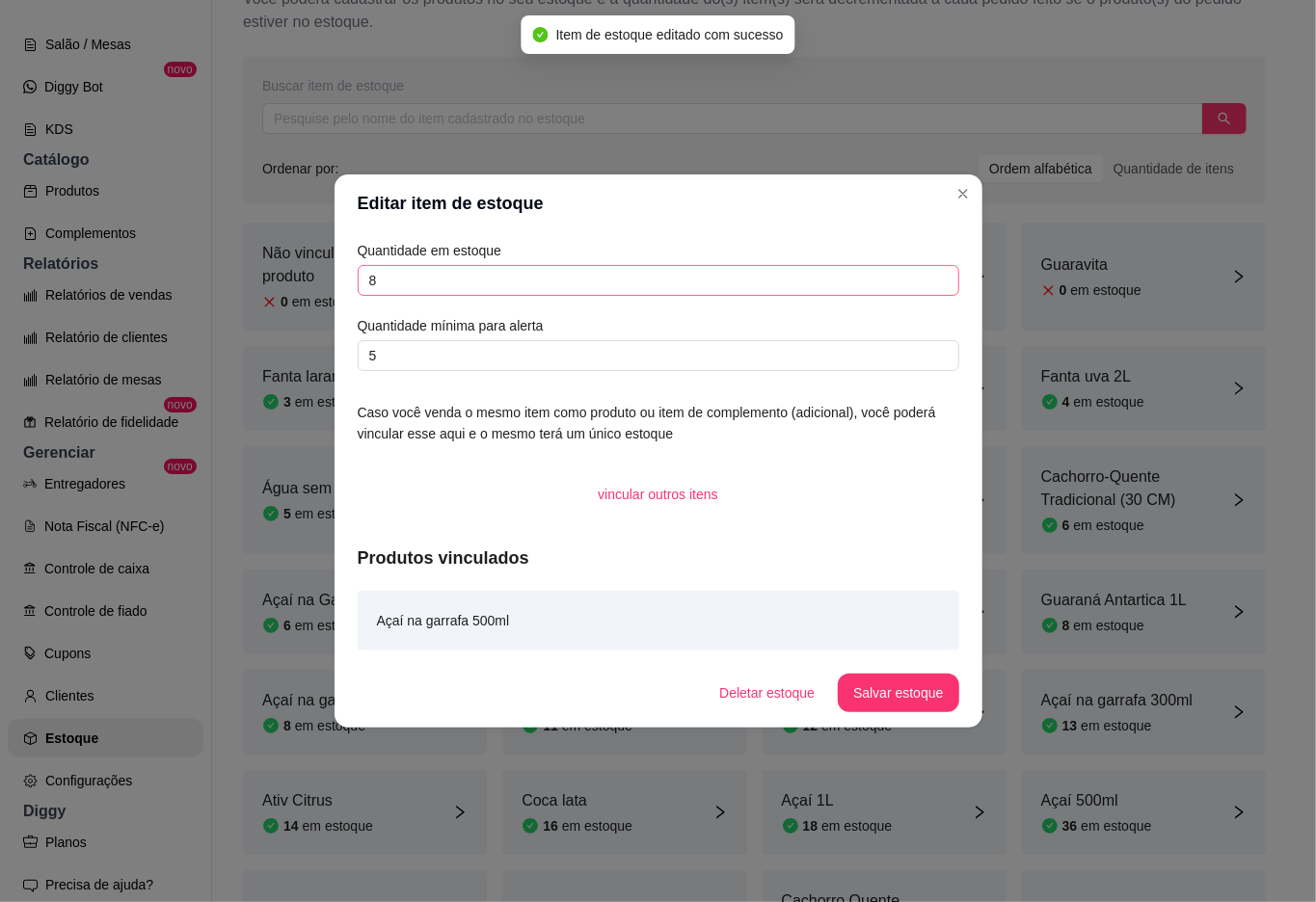 click on "Buscar item de estoque Ordenar por: Ordem alfabética Quantidade de itens Não vinculado a nenhum produto 0 em estoque Fanta laranja 2L 0 em estoque Açaí 1,5L 0 em estoque Guaravita 0 em estoque Fanta laranja lata 3 em estoque Guaraná Antártica 2L 3 em estoque Coca Zero (Lata) 3 em estoque Fanta uva 2L 4 em estoque Água sem Gás 5 em estoque Guaraná Antártica lata 5 em estoque Coca-cola 2L 6 em estoque Cachorro-Quente Tradicional (30 CM) 6 em estoque Açaí na Garrafa 1L 6 em estoque Fanta uva lata 7 em estoque Açaí 770ml 7 em estoque Guaraná Antartica 1L 8 em estoque Açaí na garrafa 500ml 8 em estoque Água com Gás 11 em estoque Guaraviton 12 em estoque Açaí na garrafa 300ml 13 em estoque Ativ Citrus 14 em estoque Coca lata 16 em estoque Açaí 1L 18 em estoque Açaí 500ml 36 em estoque Açaí 400ml 41 em estoque Açaí 300ml 42 em estoque Cachorro Quente Tradicional 70 em estoque Hambúrguer 85 em estoque" at bounding box center [754, 523] 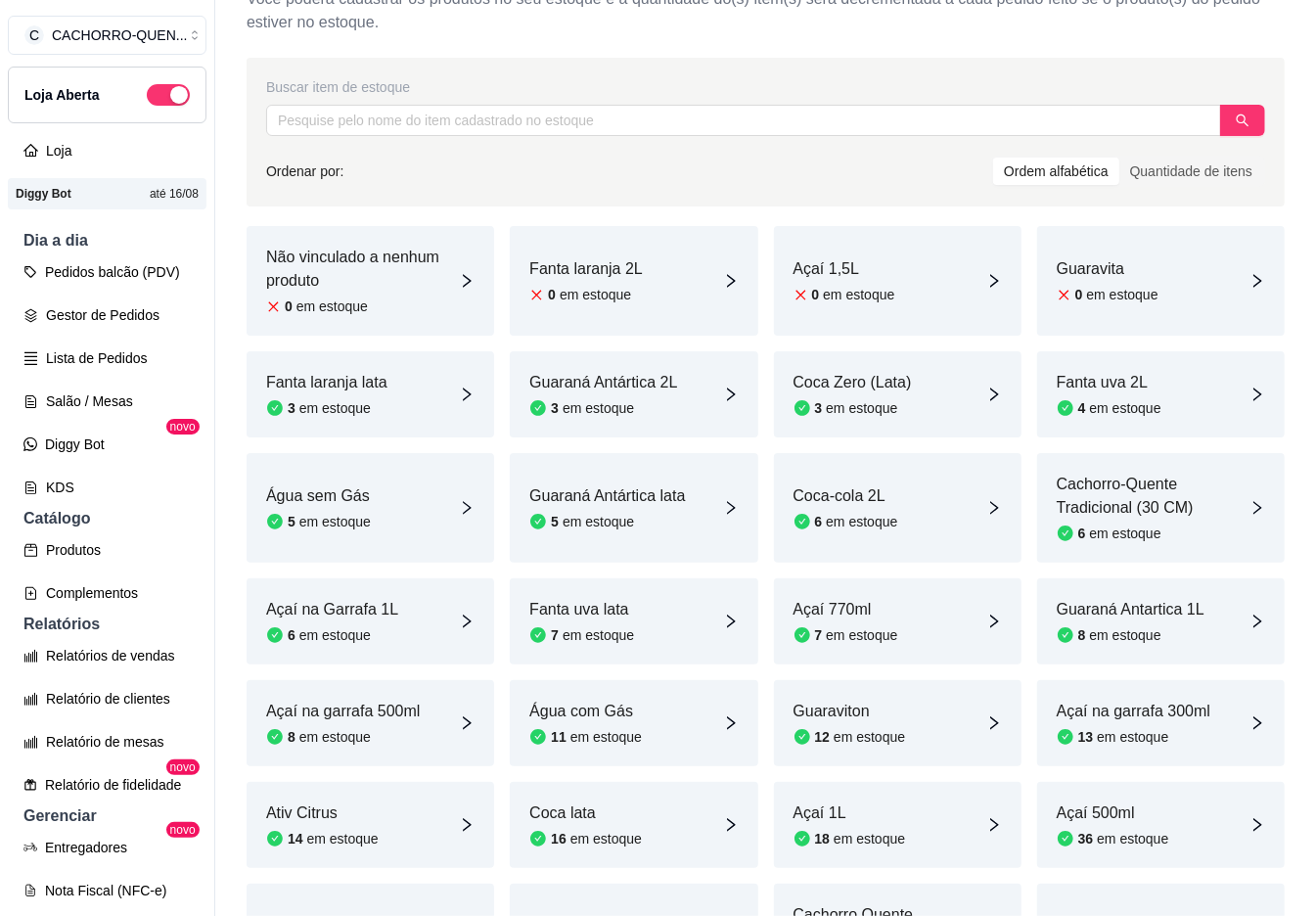 scroll, scrollTop: 0, scrollLeft: 0, axis: both 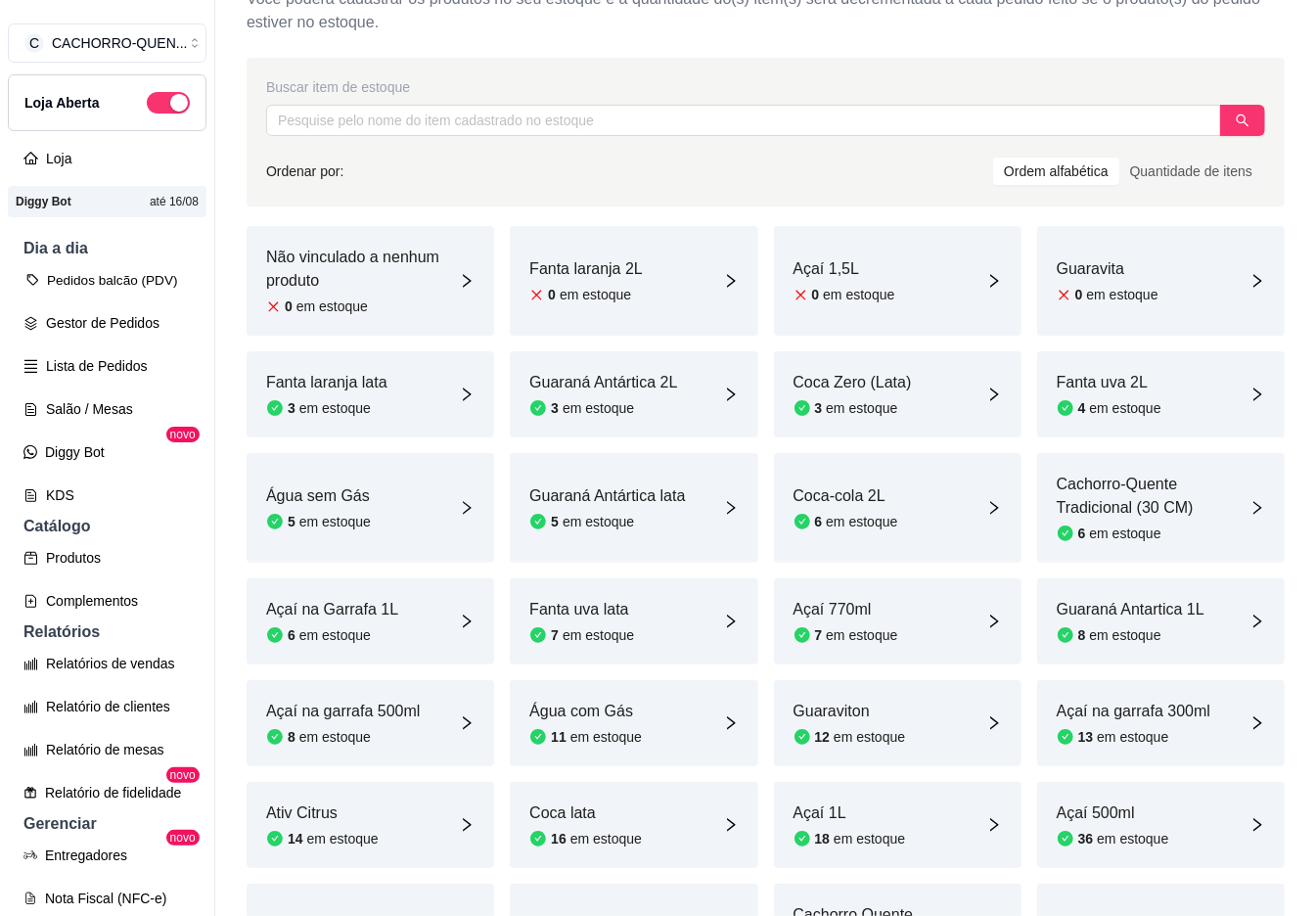 click on "Pedidos balcão (PDV)" at bounding box center (107, 280) 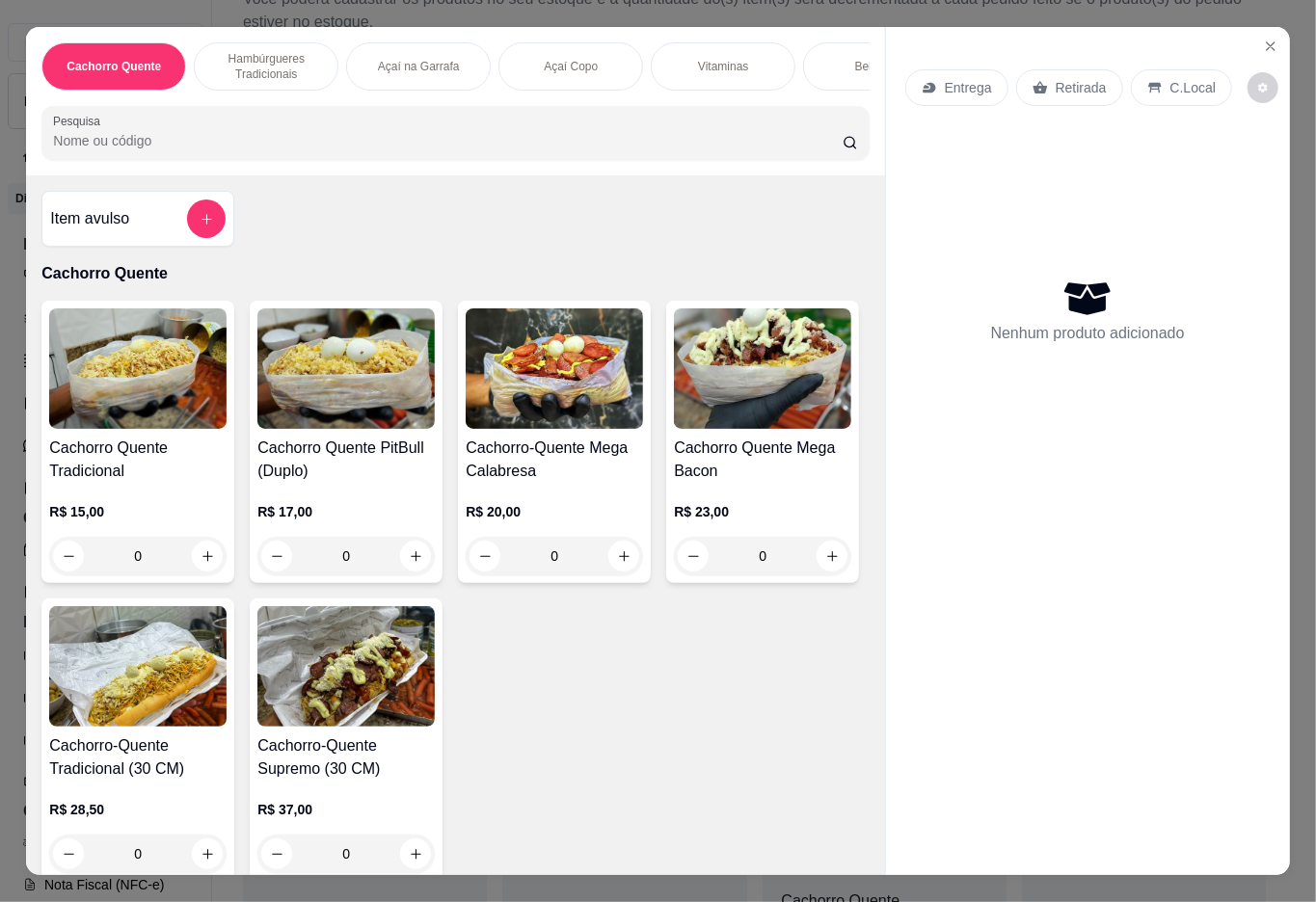 click 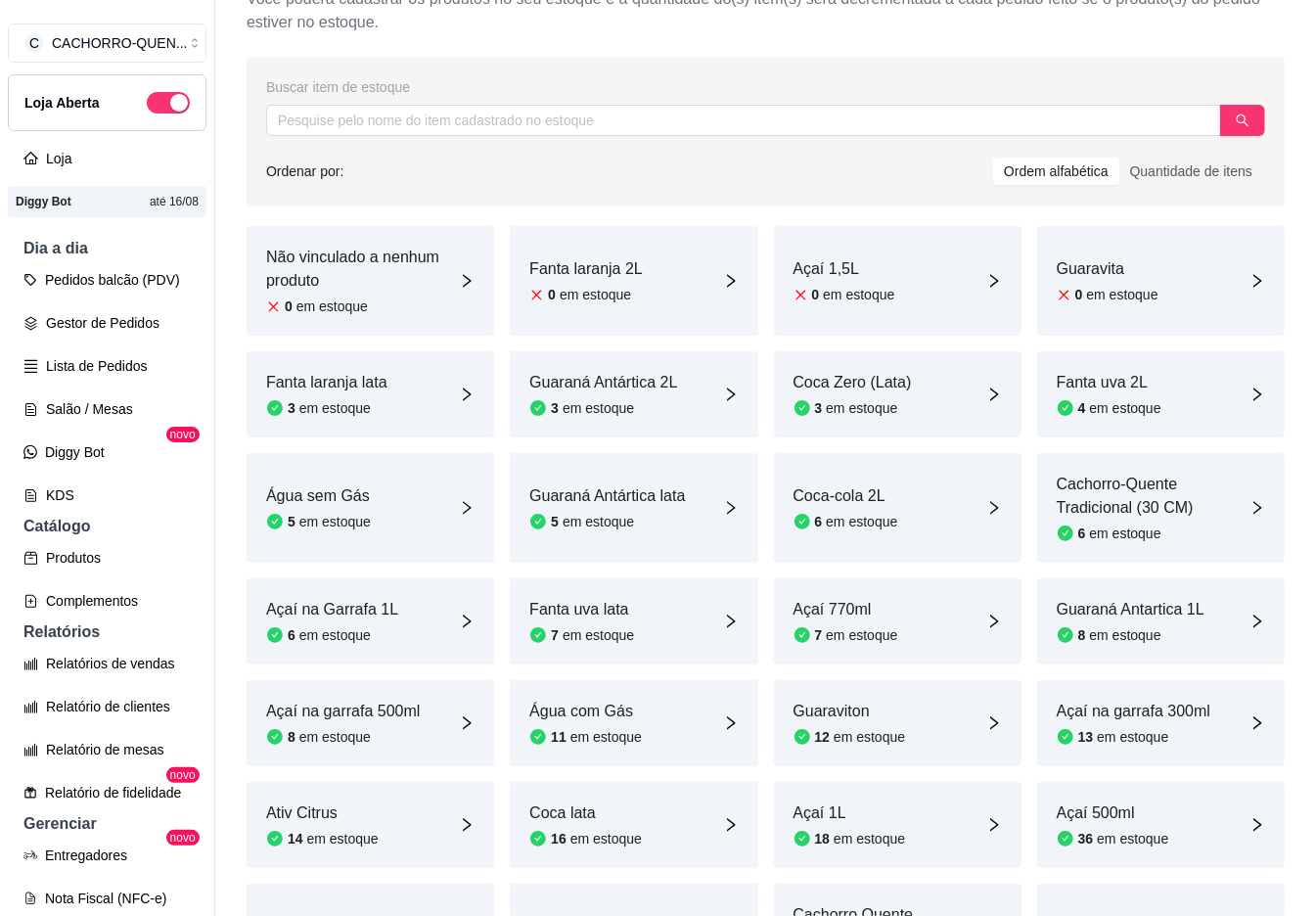 click on "Pedidos balcão (PDV)" at bounding box center [107, 280] 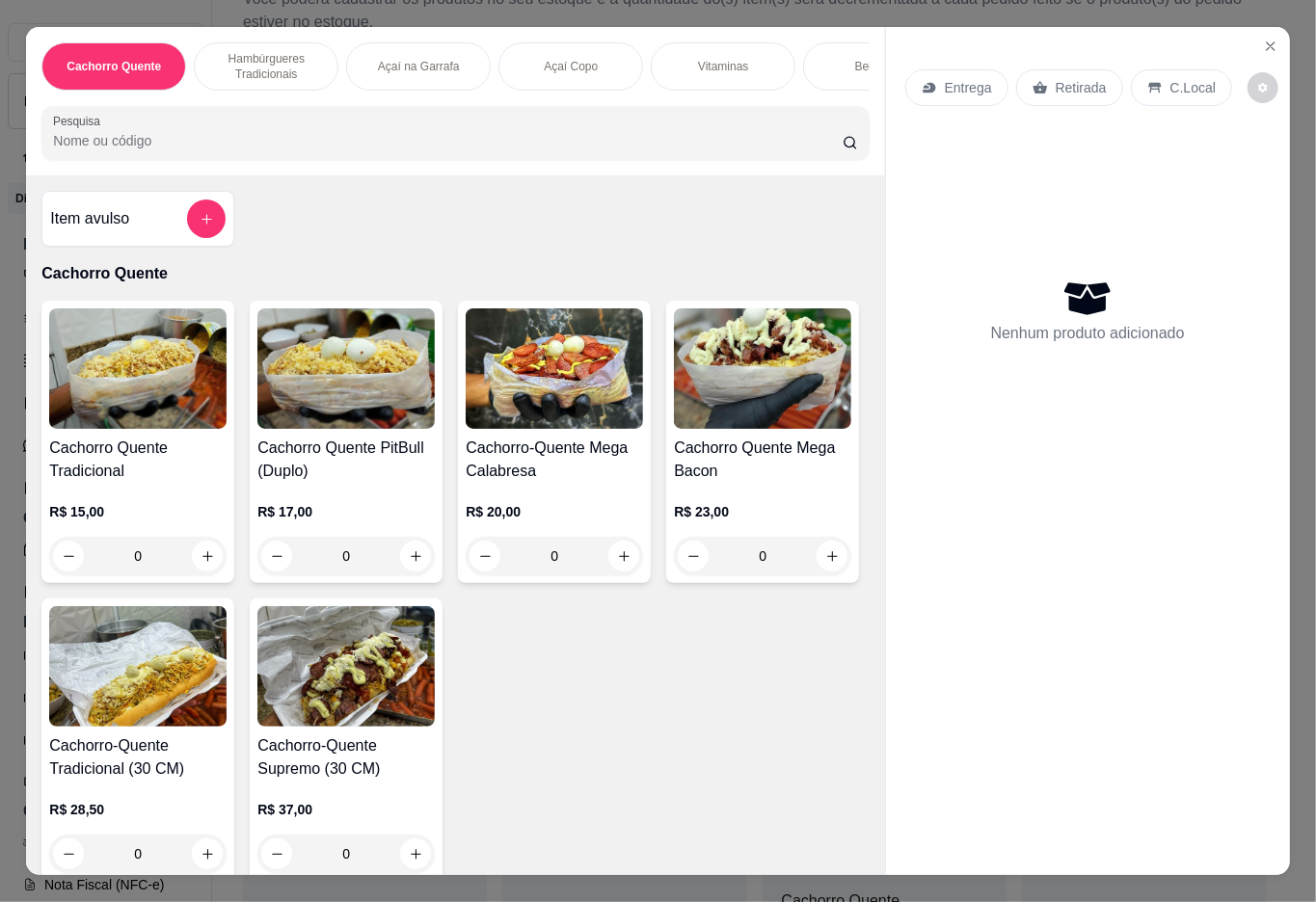 click on "Item avulso Cachorro Quente Cachorro Quente Tradicional   R$ 15,00 0 Cachorro Quente PitBull (Duplo)   R$ 17,00 0 Cachorro-Quente Mega Calabresa   R$ 20,00 0 Cachorro Quente Mega Bacon   R$ 23,00 0 Cachorro-Quente Tradicional (30 CM)   R$ 28,50 0 Cachorro-Quente Supremo (30 CM)   R$ 37,00 0 Hambúrgueres Tradicionais Misto Quente   R$ 5,00 0 Hambúrguer   R$ 8,50 0 X-Burguer   R$ 10,00 0 X-Tudo Tradicional   R$ 14,00 0 X-Calabresa   R$ 15,00 0 X-Egg   R$ 16,00 0 X-Tudo Pitbull   R$ 18,00 0 X-Bacon   R$ 19,00 0 X-Picanha   R$ 19,00 0 X-Duplo Pitbull   R$ 23,00 0 X-Triplo Pitbull   R$ 27,00 0 Açaí na Garrafa Açaí na garrafa 300ml   R$ 12,00 0 Açaí na garrafa 500ml   R$ 15,00 0 Açaí na Garrafa 1L   R$ 29,00 0 Açaí Copo Açaí 300ml   R$ 9,00 0 Açaí 400ml   R$ 11,00 0 Açaí 500ml   R$ 13,00 0 Açaí 770ml   R$ 18,00 0 Açaí 1L   R$ 25,00 0 Esgotado Açaí 1,5L   R$ 33,00 0 Vitaminas Morango ao leite 300ml   R$ 8,00 0 Morango ao leite 400ml   R$ 10,00 0   R$ 12,00 0   0" at bounding box center [455, 525] 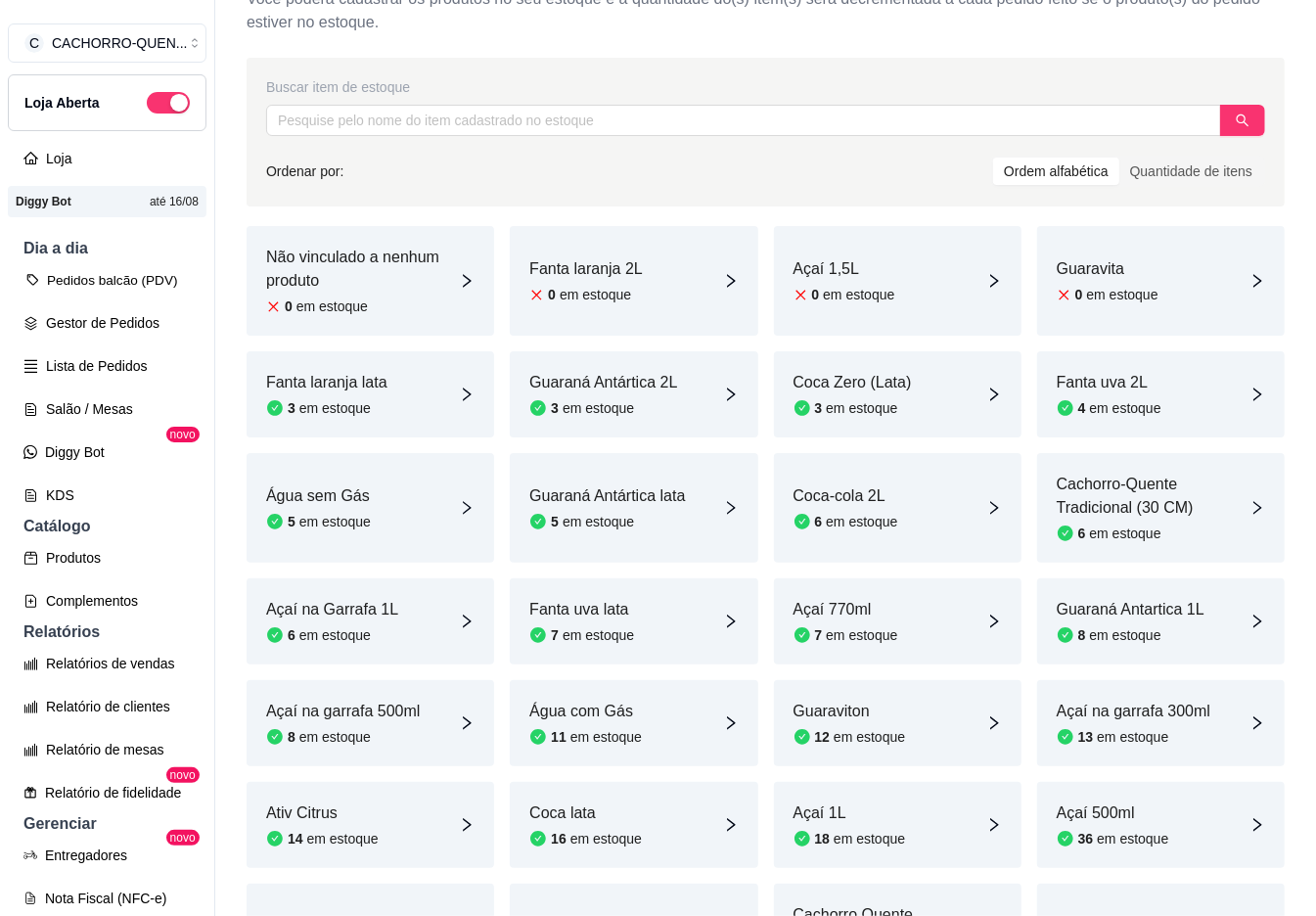 click on "Pedidos balcão (PDV)" at bounding box center (107, 280) 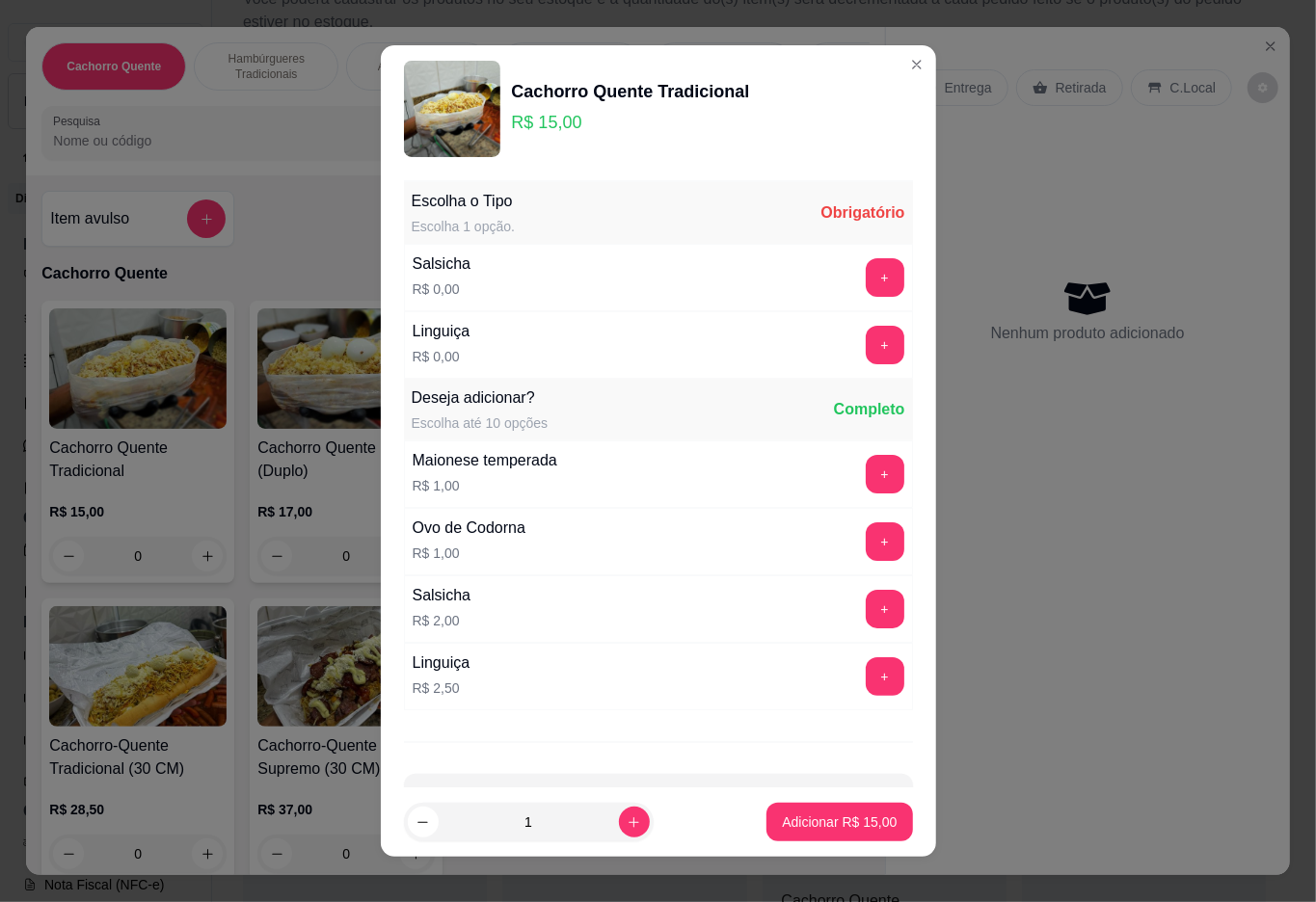 click at bounding box center [1271, 46] 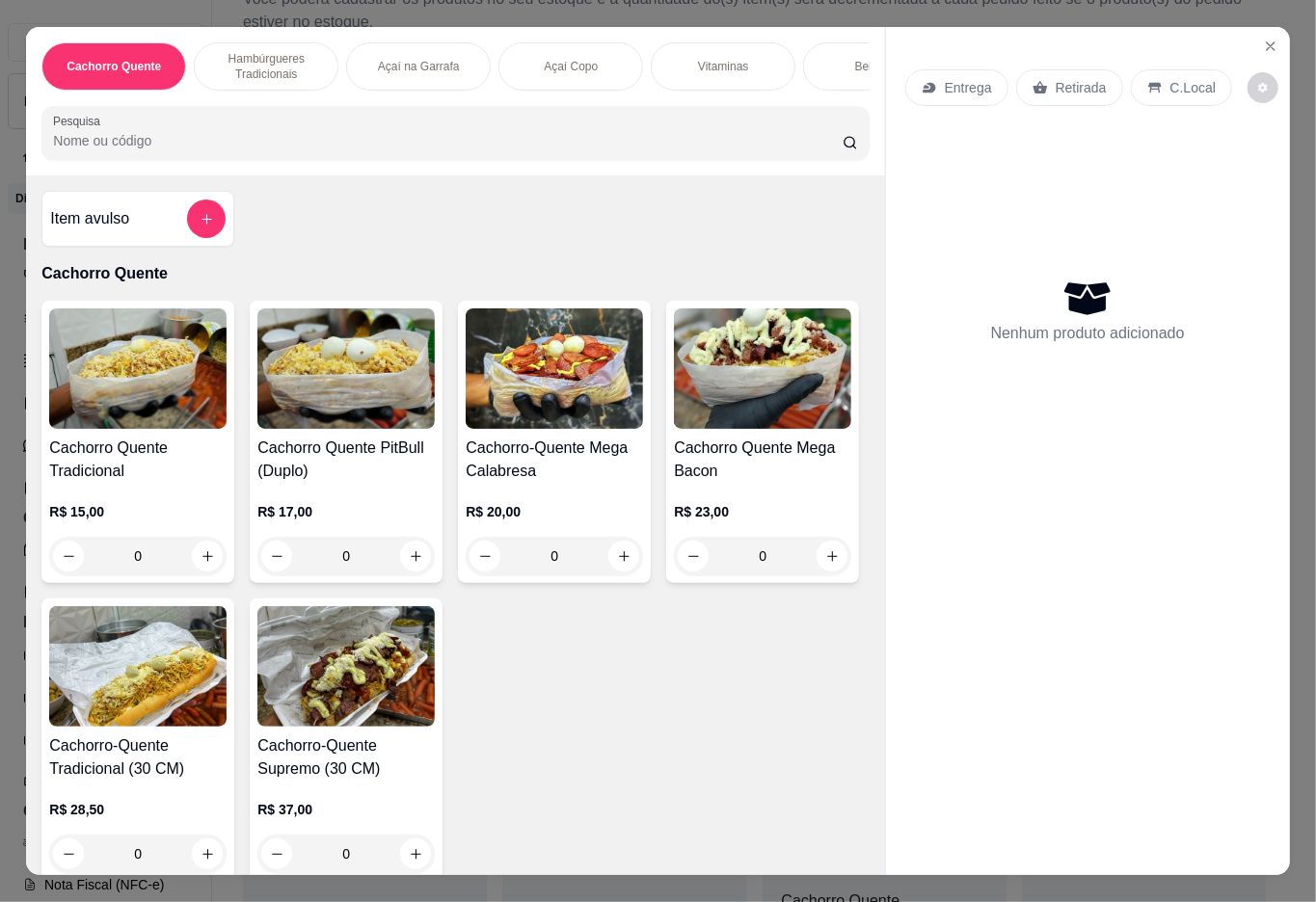 click on "Entrega Retirada C.Local Nenhum produto adicionado" at bounding box center (1088, 436) 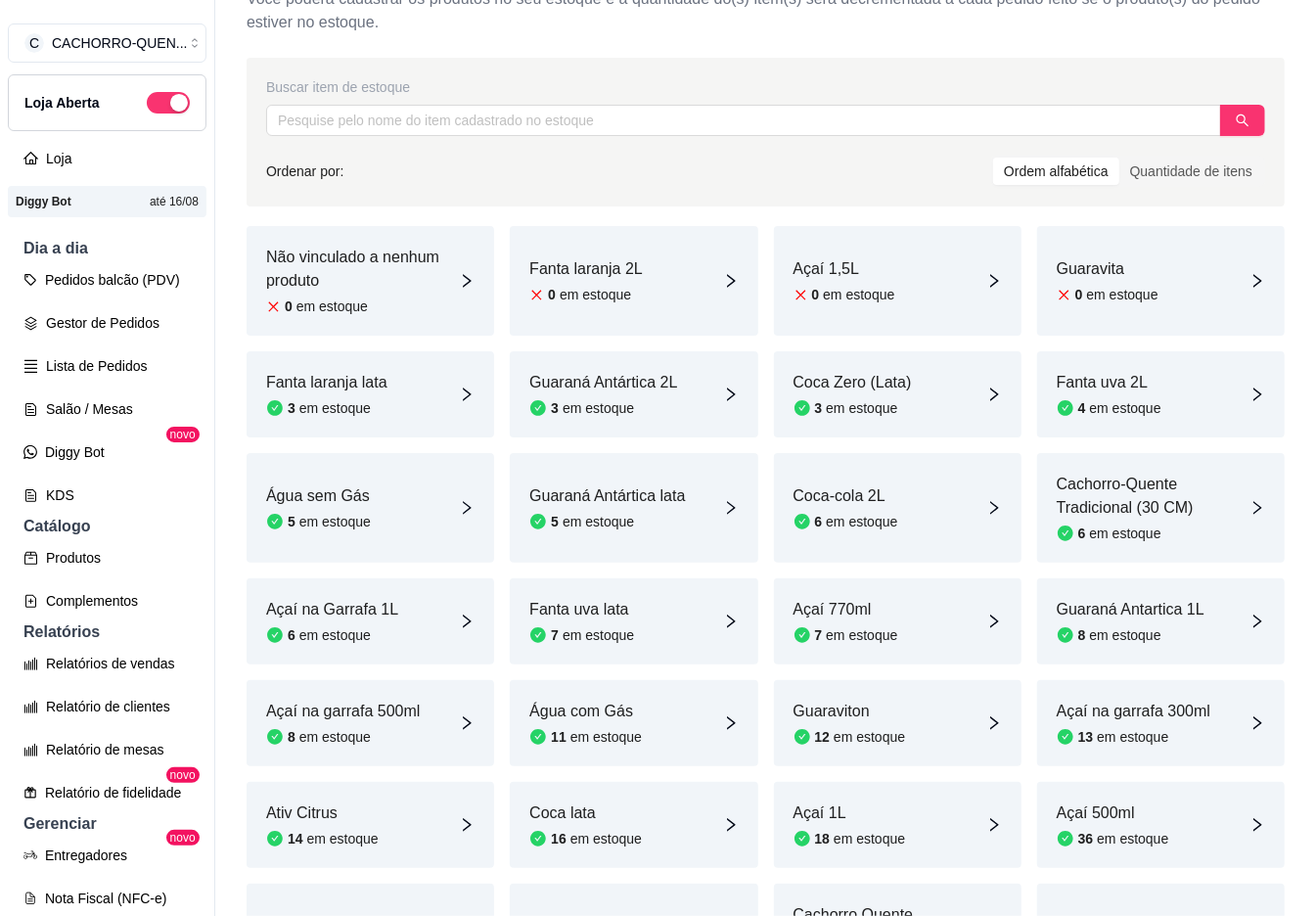 click on "Gestor de Pedidos" at bounding box center (107, 323) 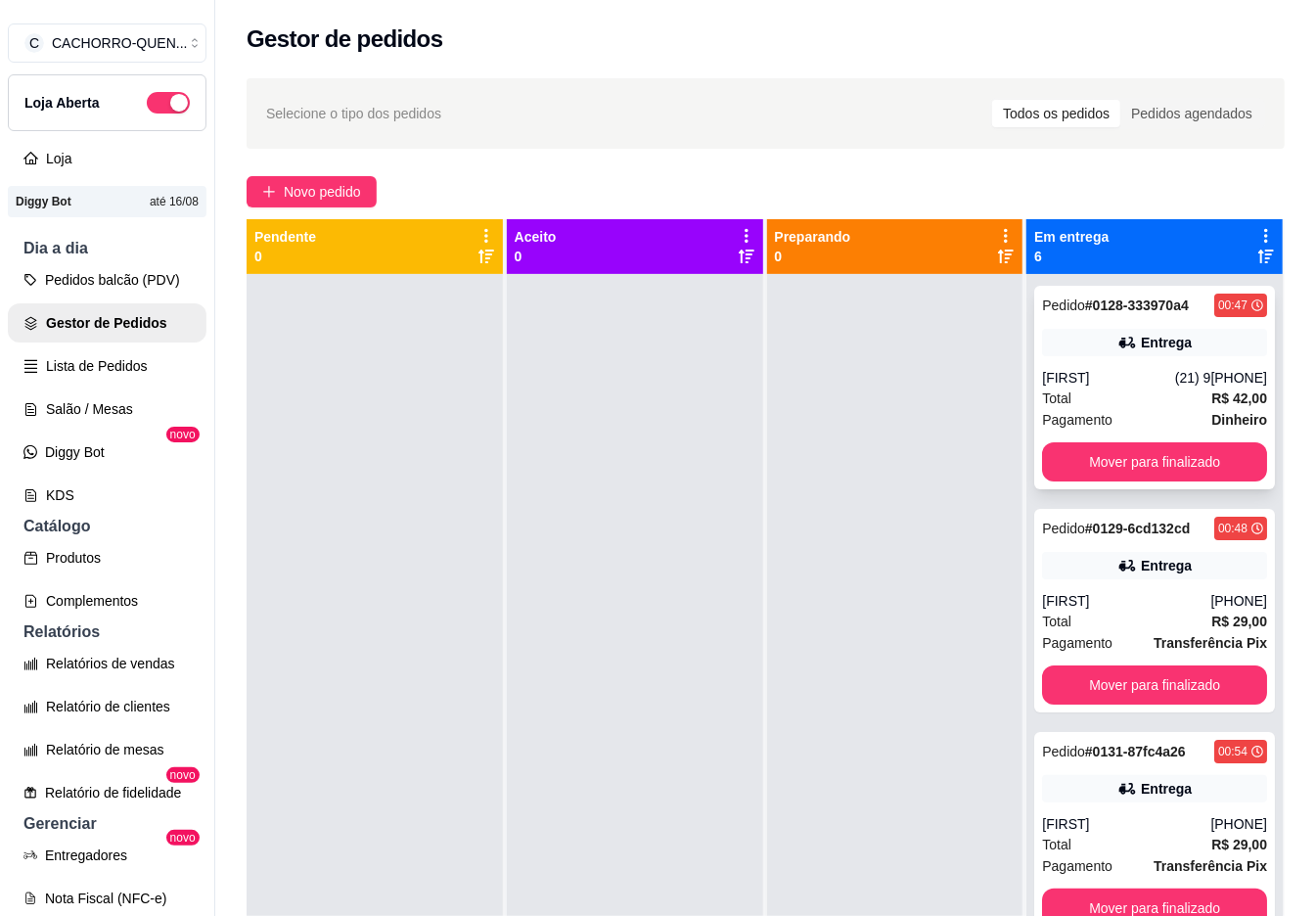 click on "Pedido  # 0128-333970a4 [TIME] Entrega [FIRST] ([PHONE]) Total R$ 42,00 Pagamento Dinheiro Mover para finalizado" at bounding box center (1155, 388) 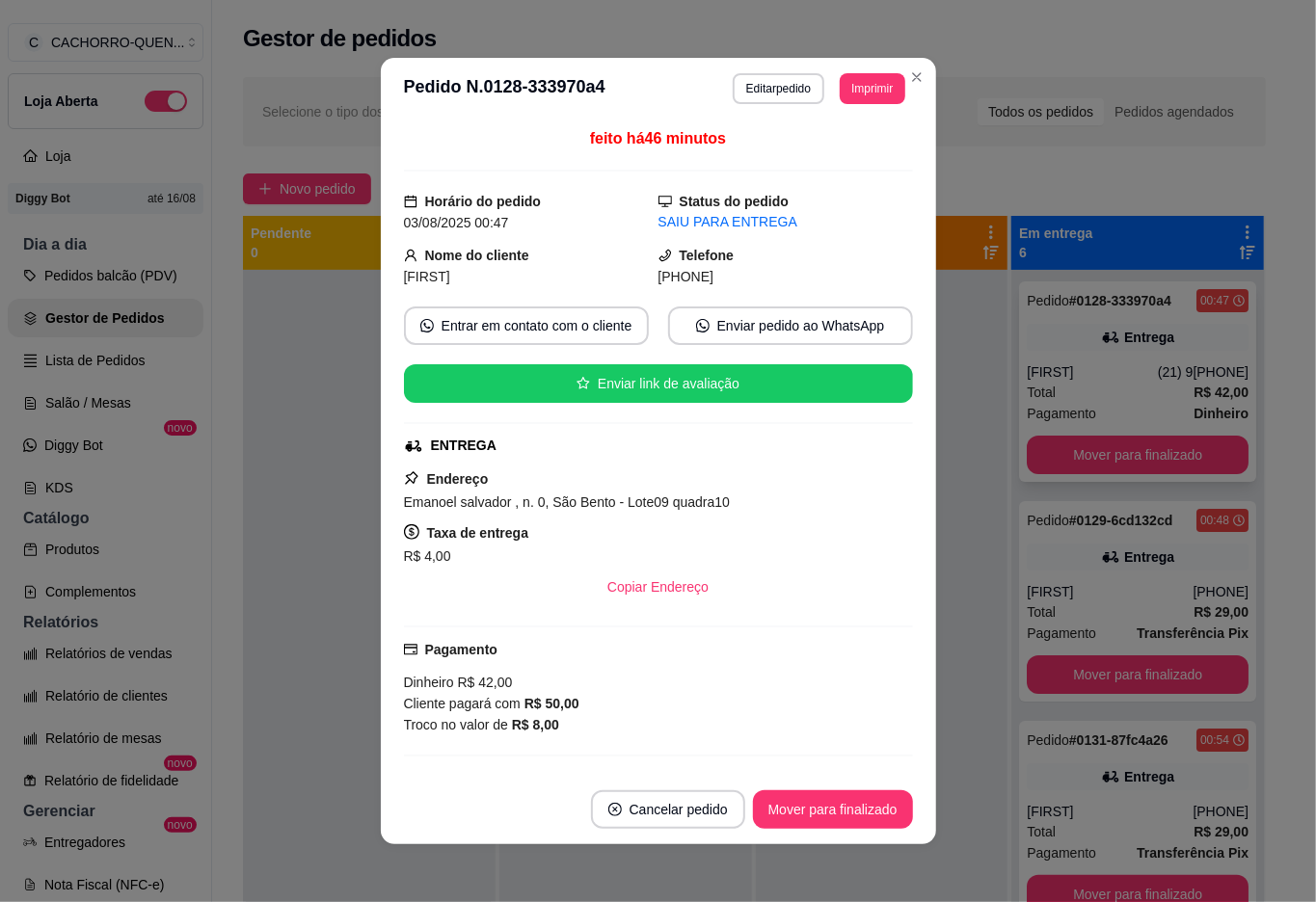click at bounding box center [369, 721] 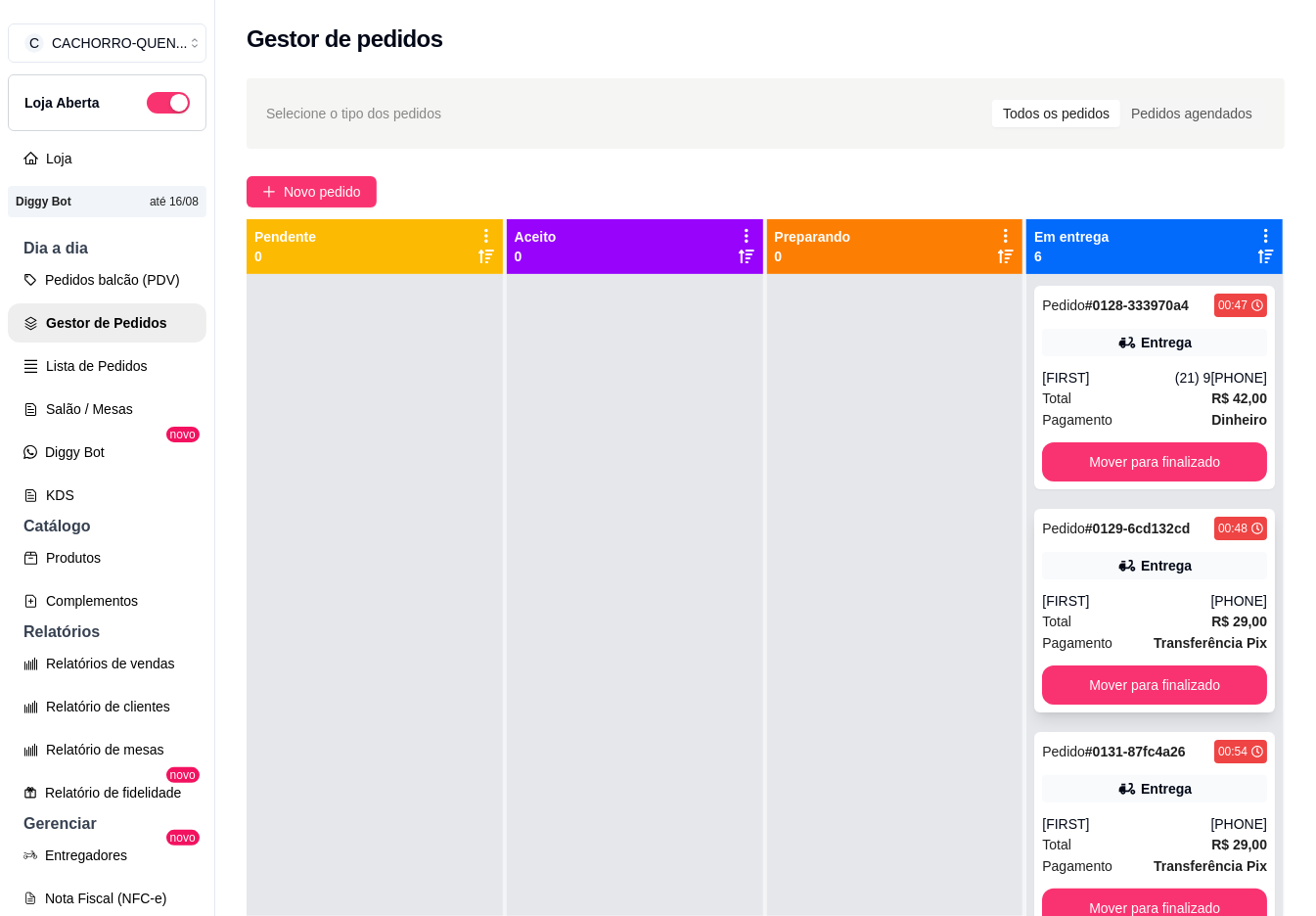 click 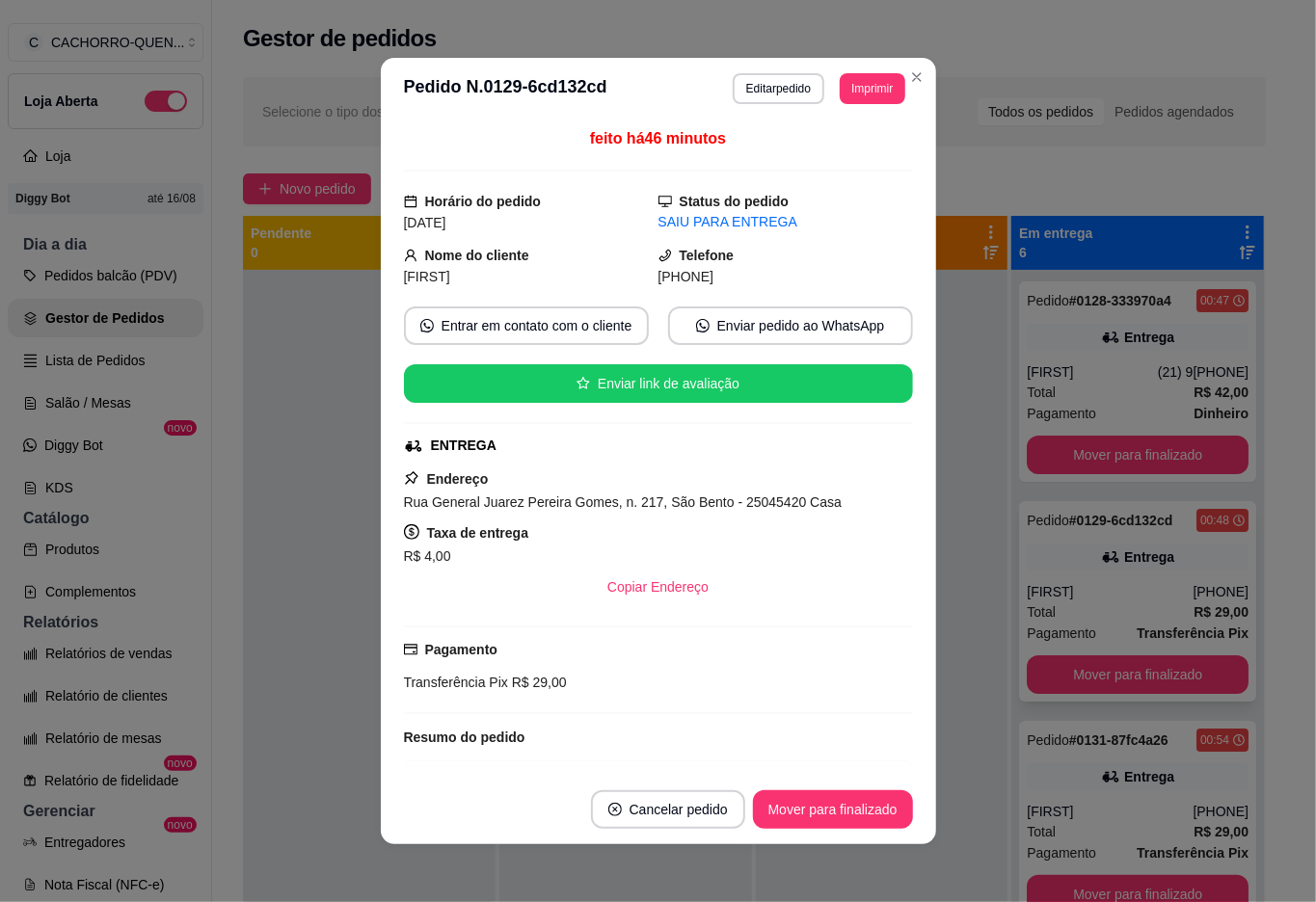 click at bounding box center [369, 721] 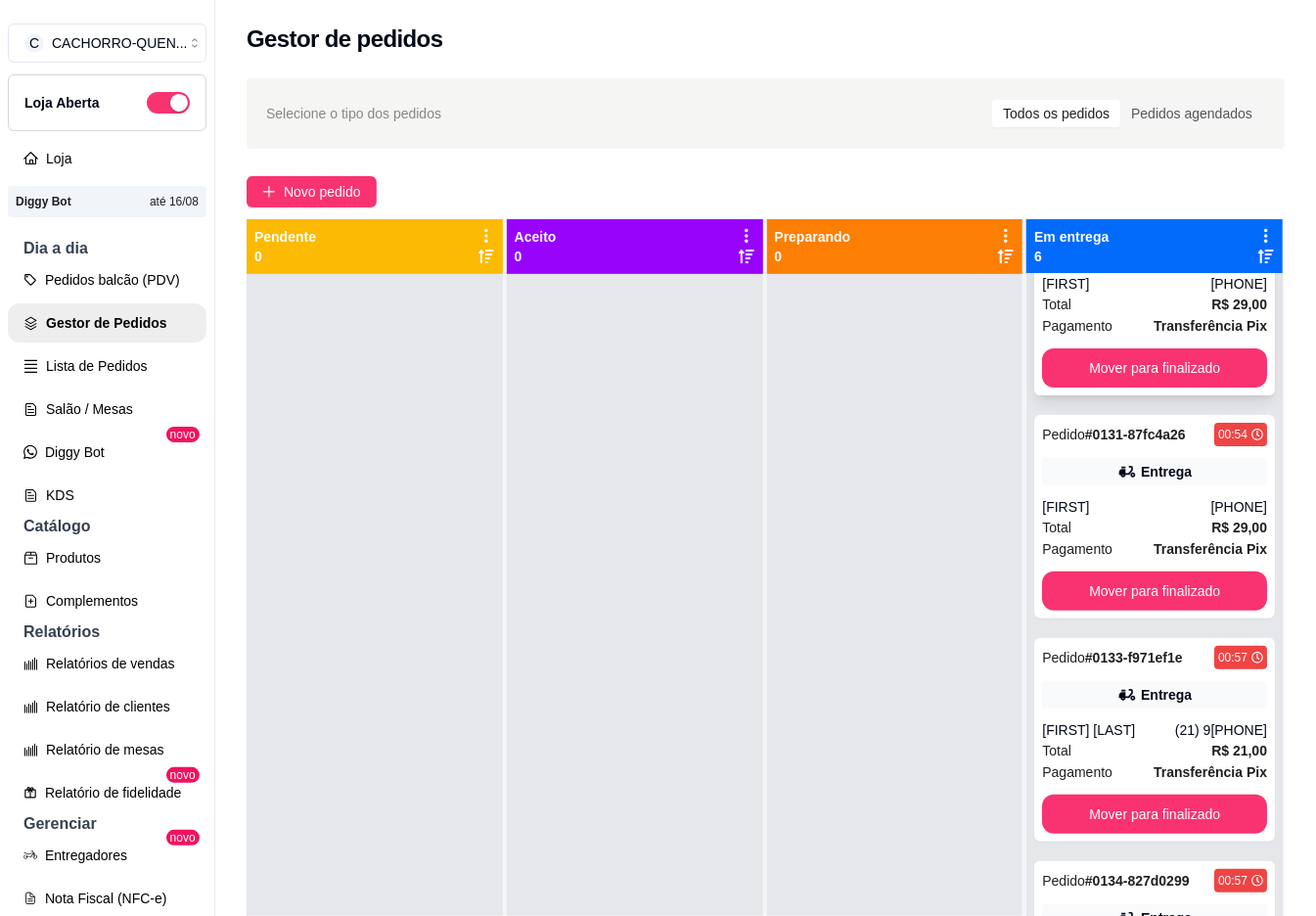 scroll, scrollTop: 318, scrollLeft: 0, axis: vertical 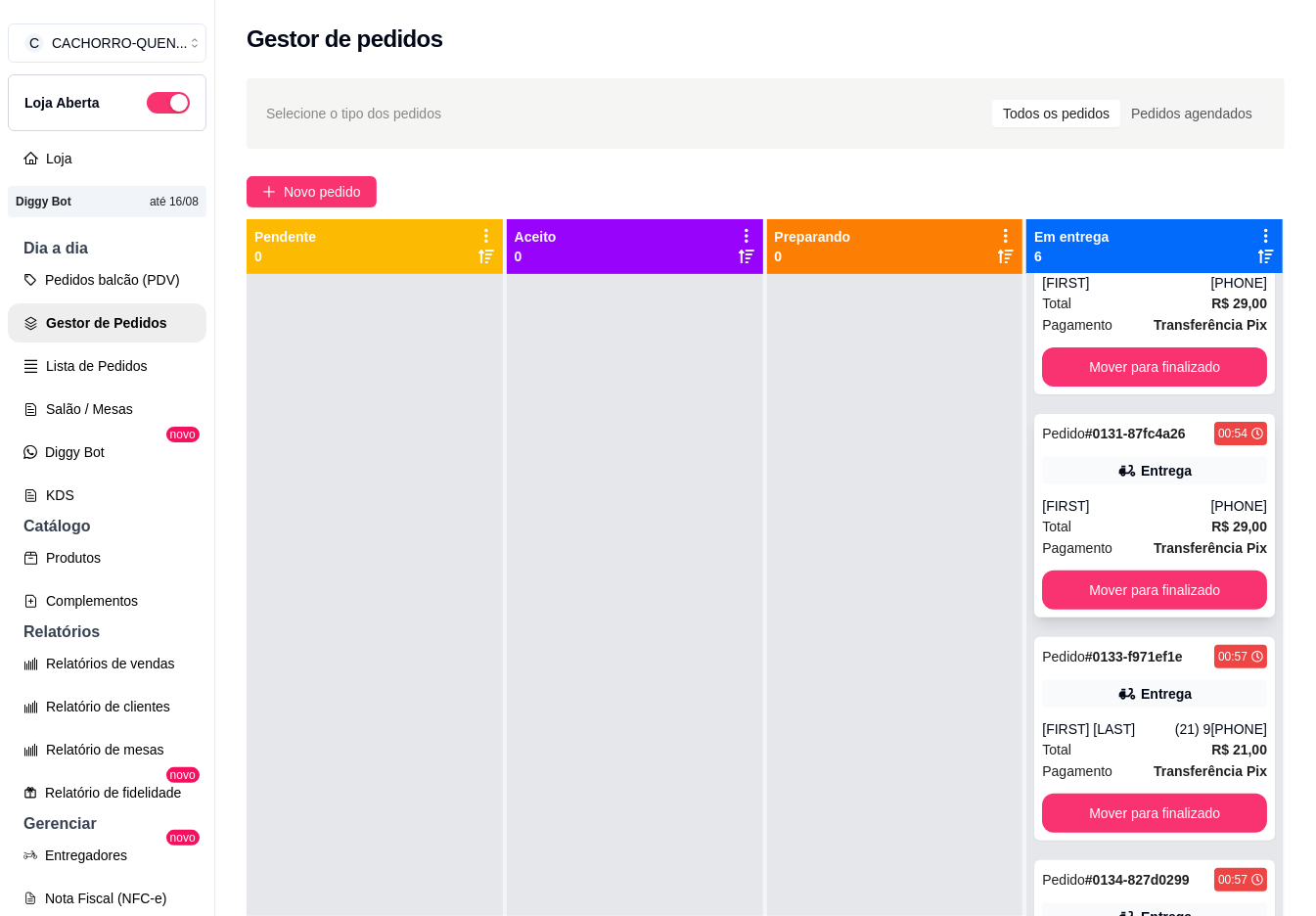 click on "[PHONE]" at bounding box center (1239, 506) 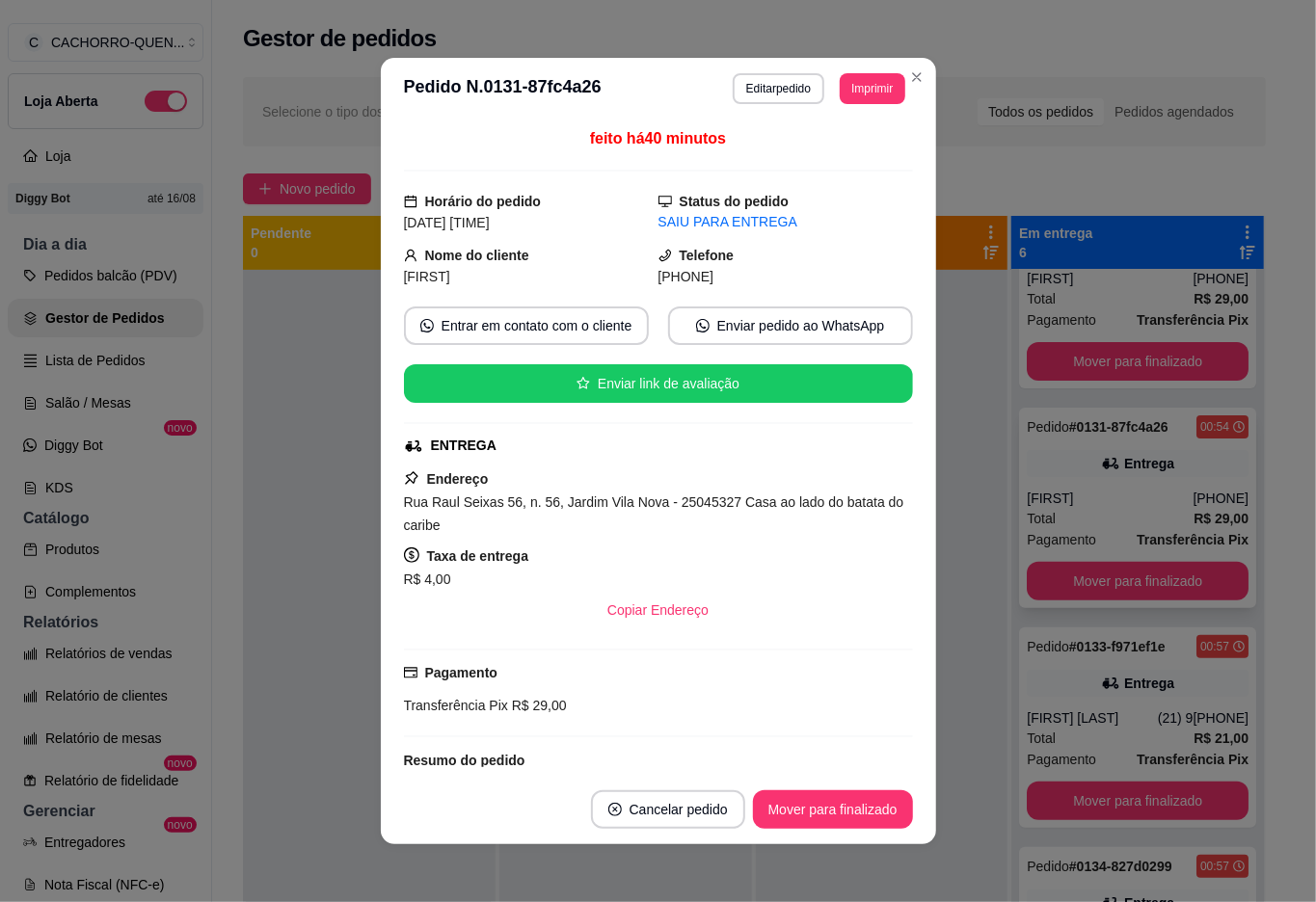 click at bounding box center [369, 721] 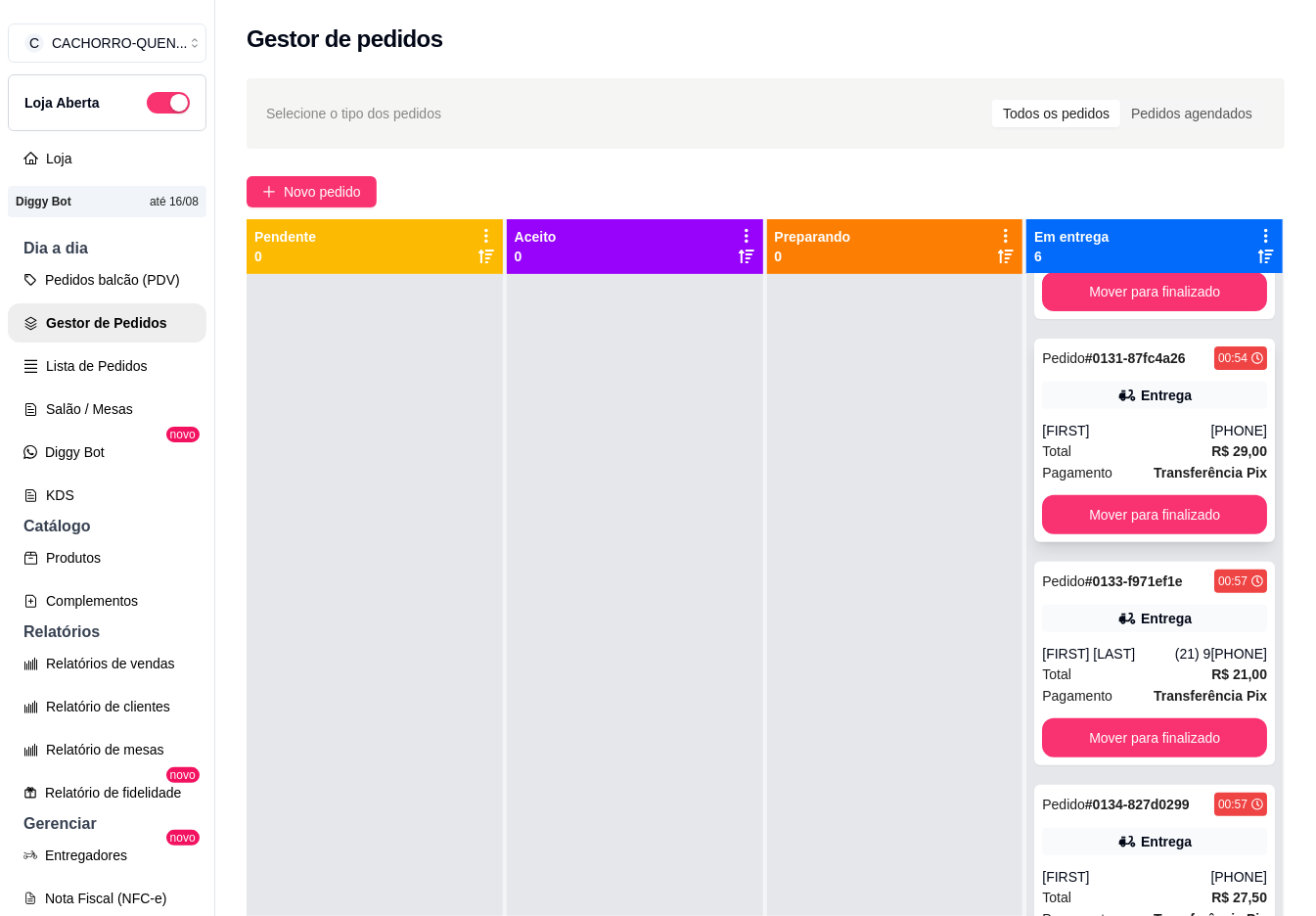 scroll, scrollTop: 579, scrollLeft: 0, axis: vertical 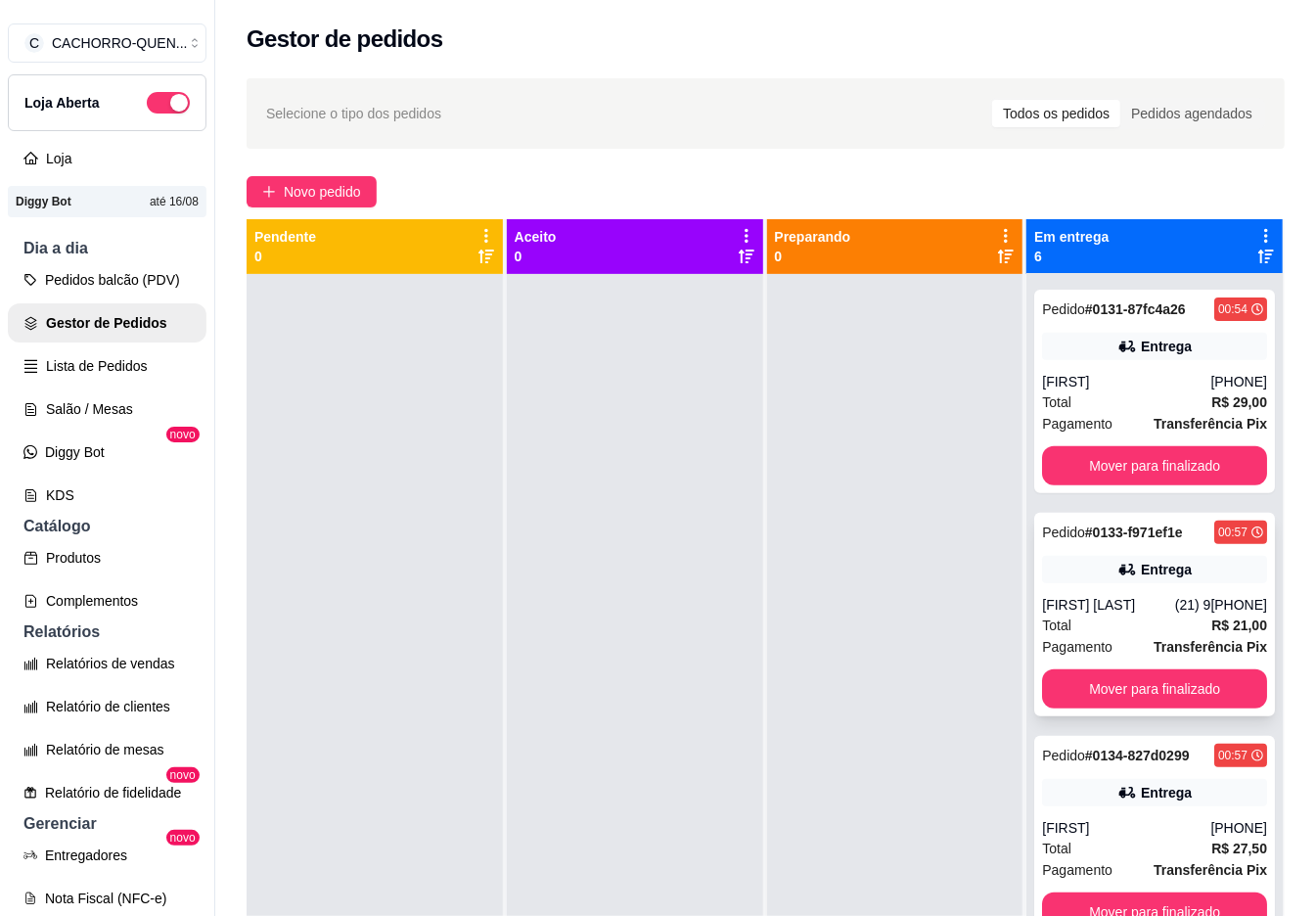click on "(21) 9[PHONE]" at bounding box center (1221, 605) 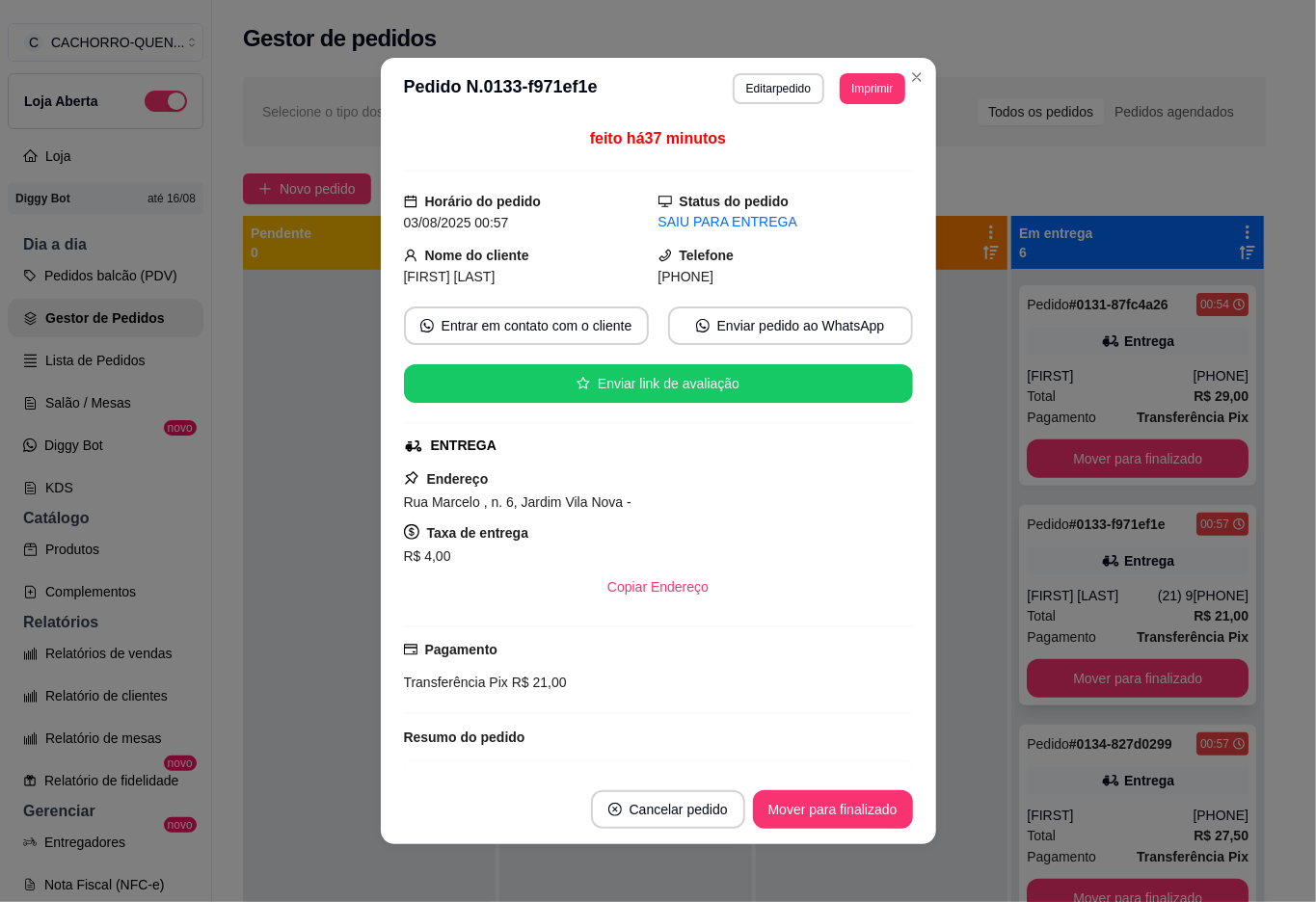 click at bounding box center (369, 721) 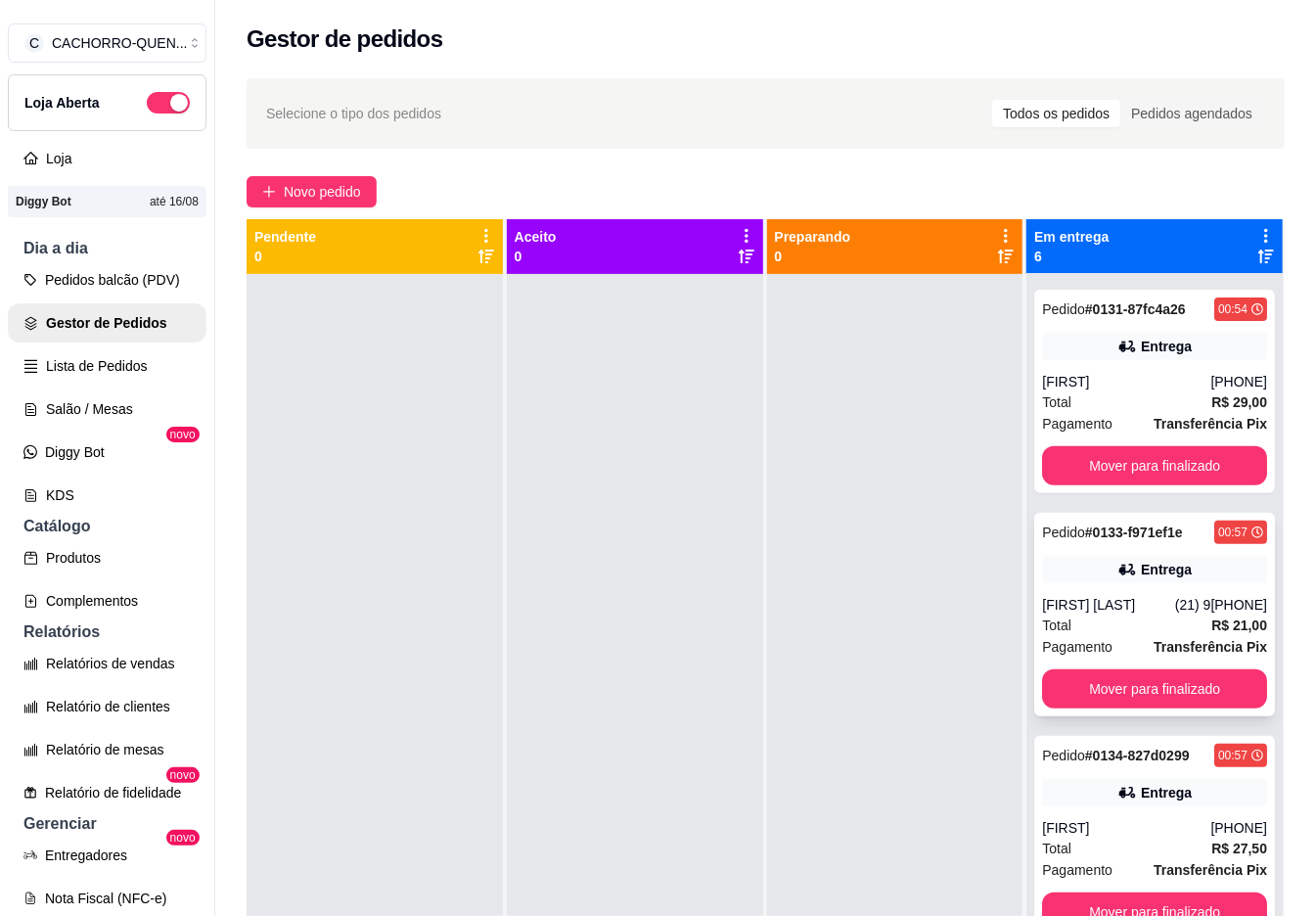 scroll, scrollTop: 55, scrollLeft: 0, axis: vertical 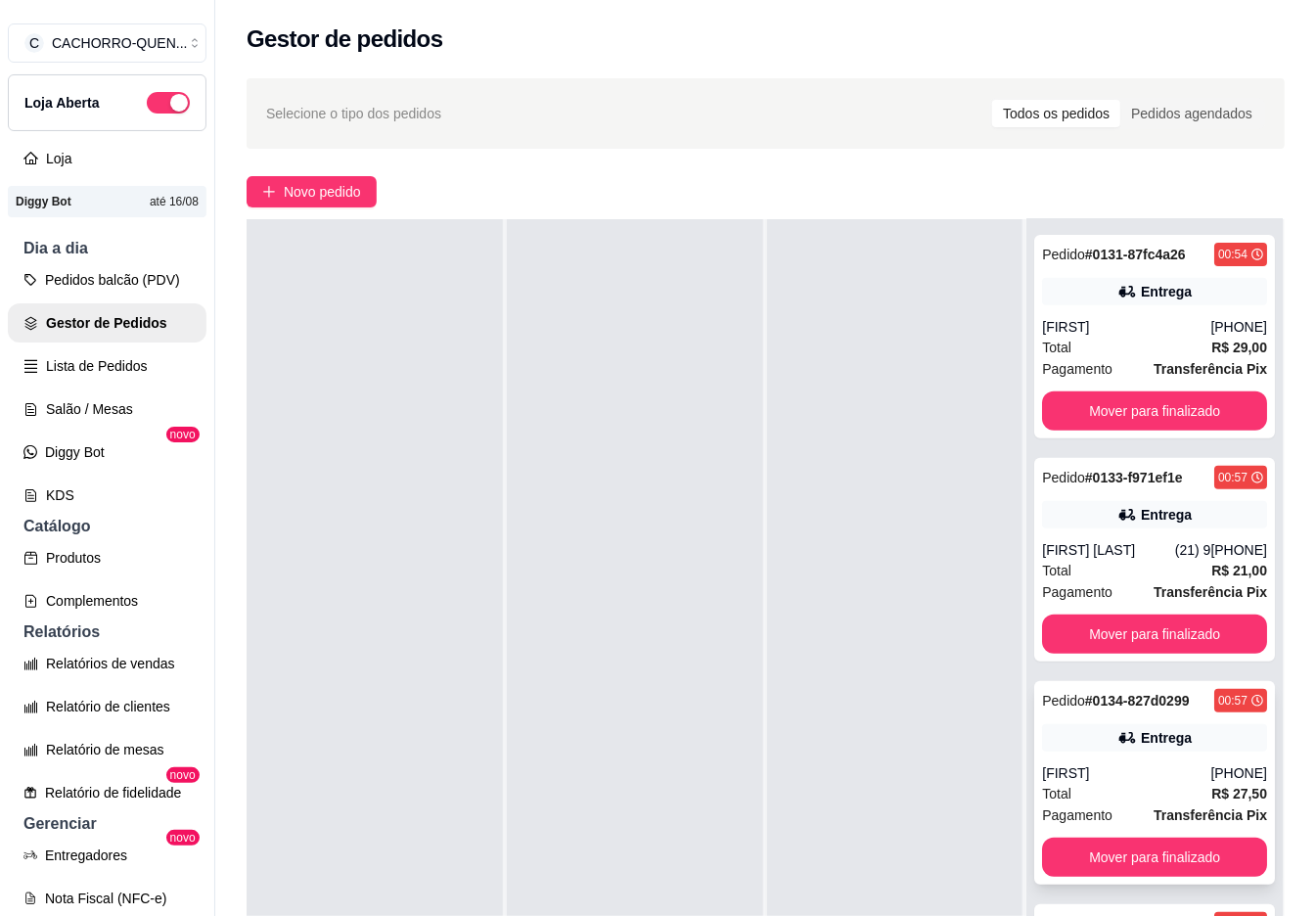 click on "Pedido  # 0134-827d0299 [TIME] Entrega [FIRST] ([PHONE]) Total R$ 27,50 Pagamento Transferência Pix Mover para finalizado" at bounding box center (1155, 783) 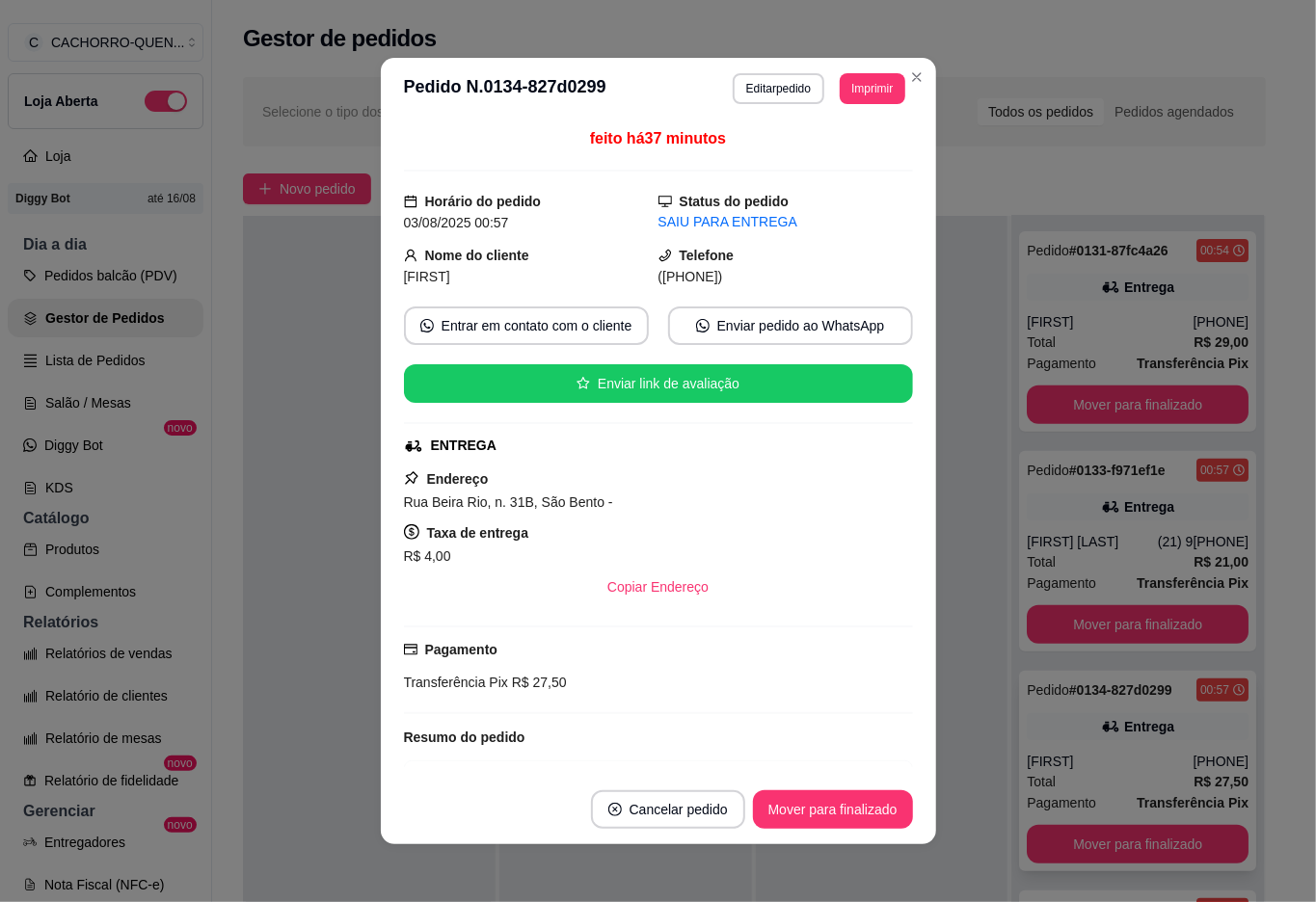 click at bounding box center [369, 667] 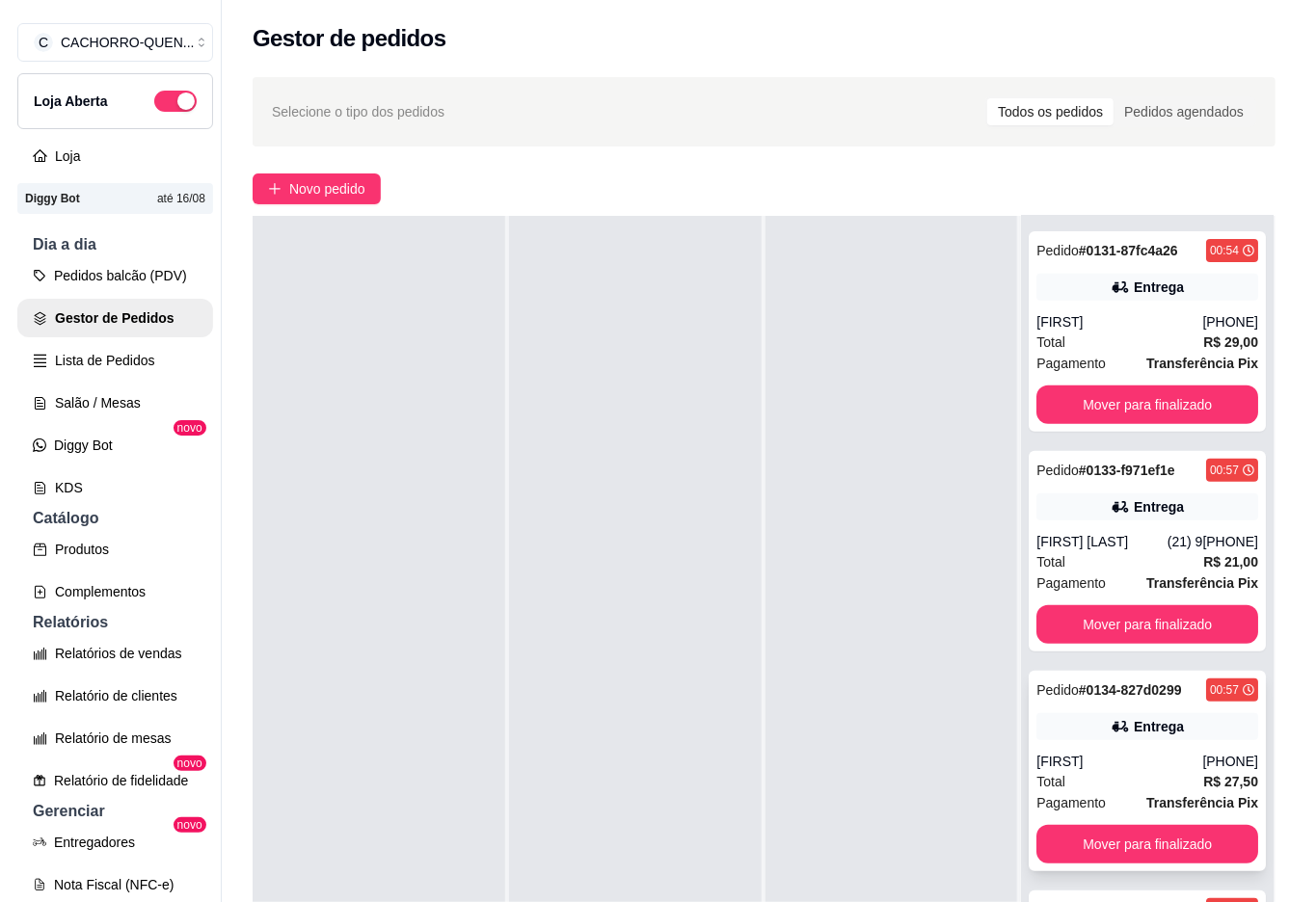 scroll, scrollTop: 0, scrollLeft: 0, axis: both 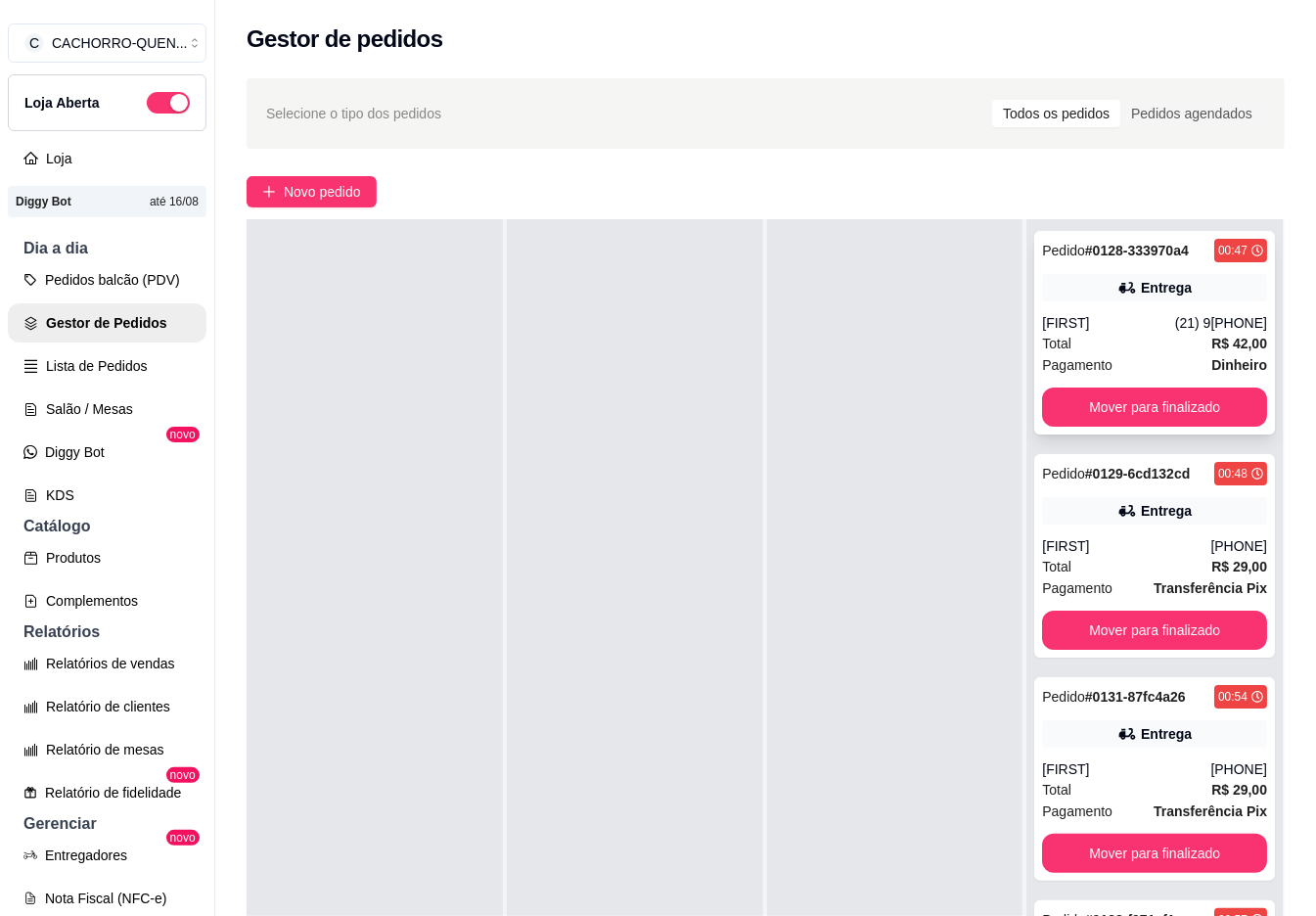 click on "Pedido  # 0128-333970a4 [TIME] Entrega [FIRST] ([PHONE]) Total R$ 42,00 Pagamento Dinheiro Mover para finalizado" at bounding box center [1155, 333] 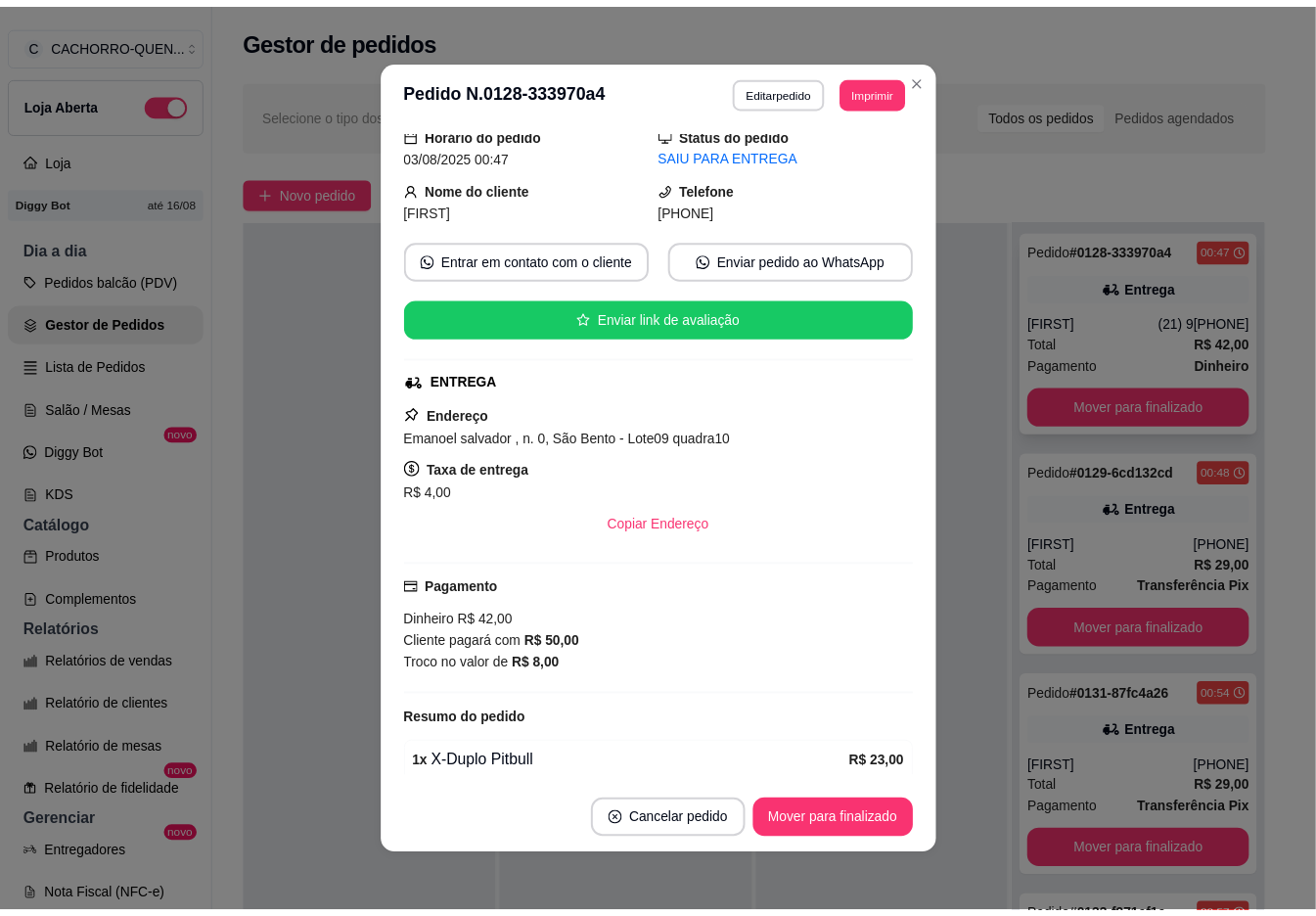 scroll, scrollTop: 71, scrollLeft: 0, axis: vertical 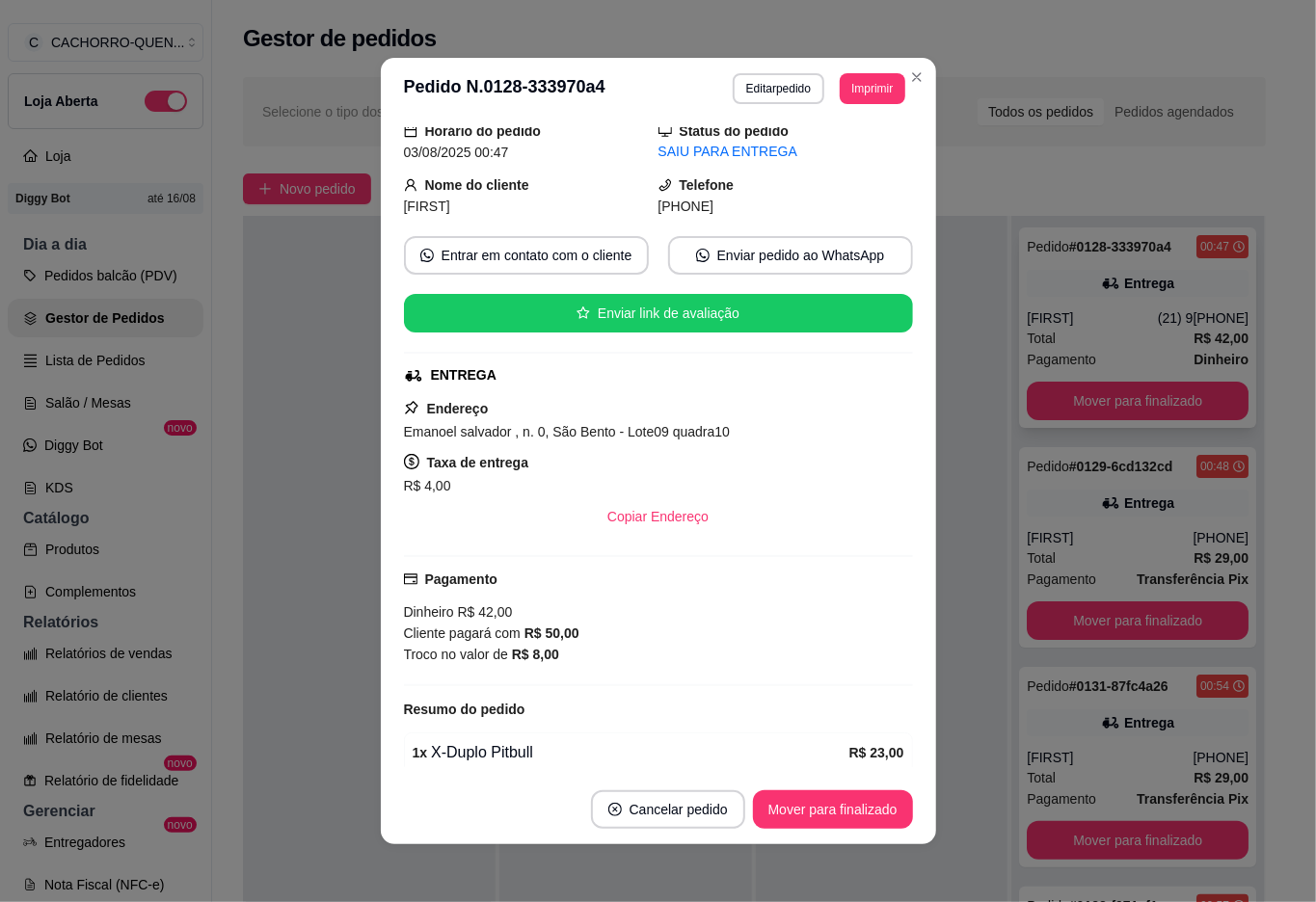 click at bounding box center (369, 667) 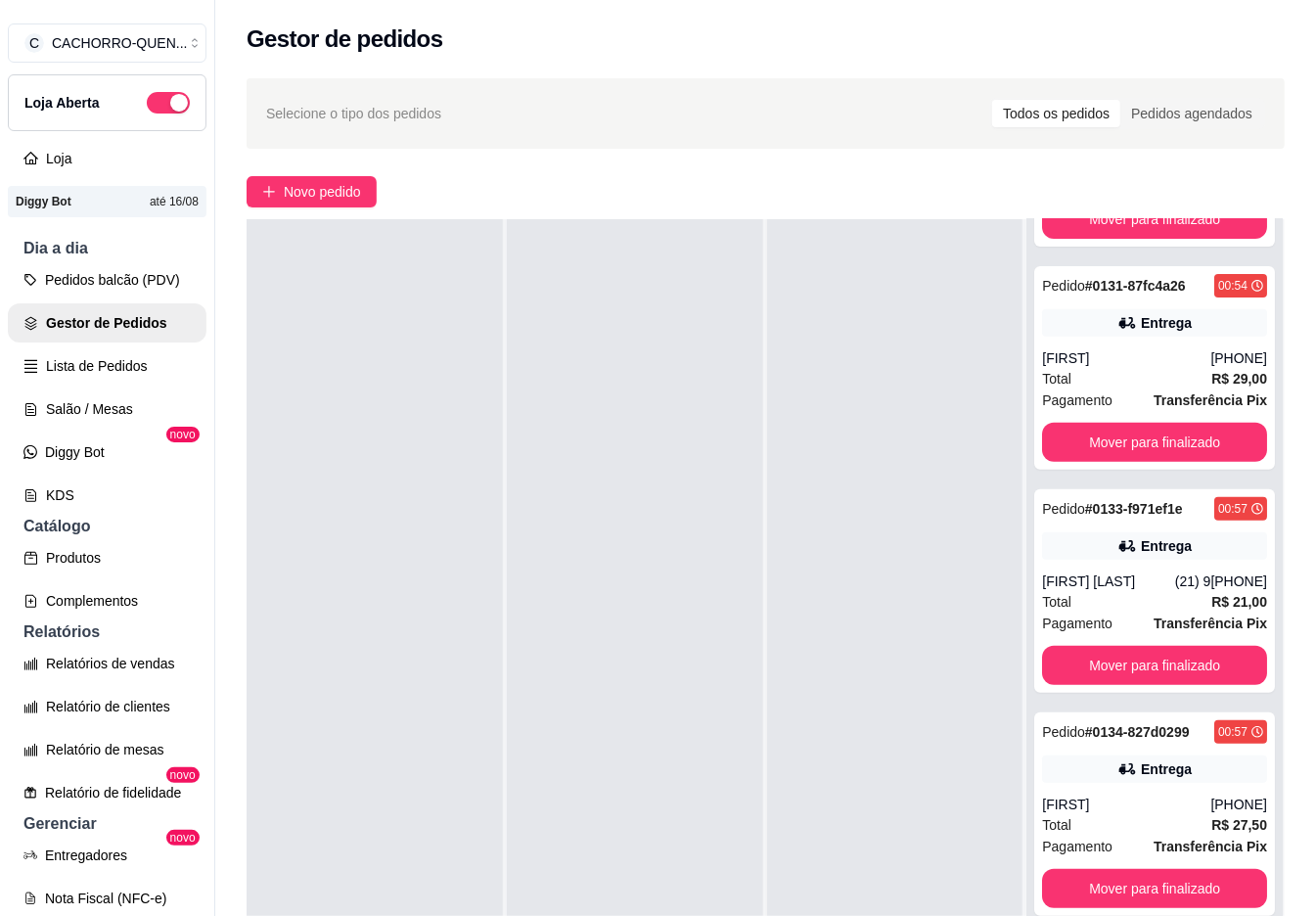 scroll, scrollTop: 579, scrollLeft: 0, axis: vertical 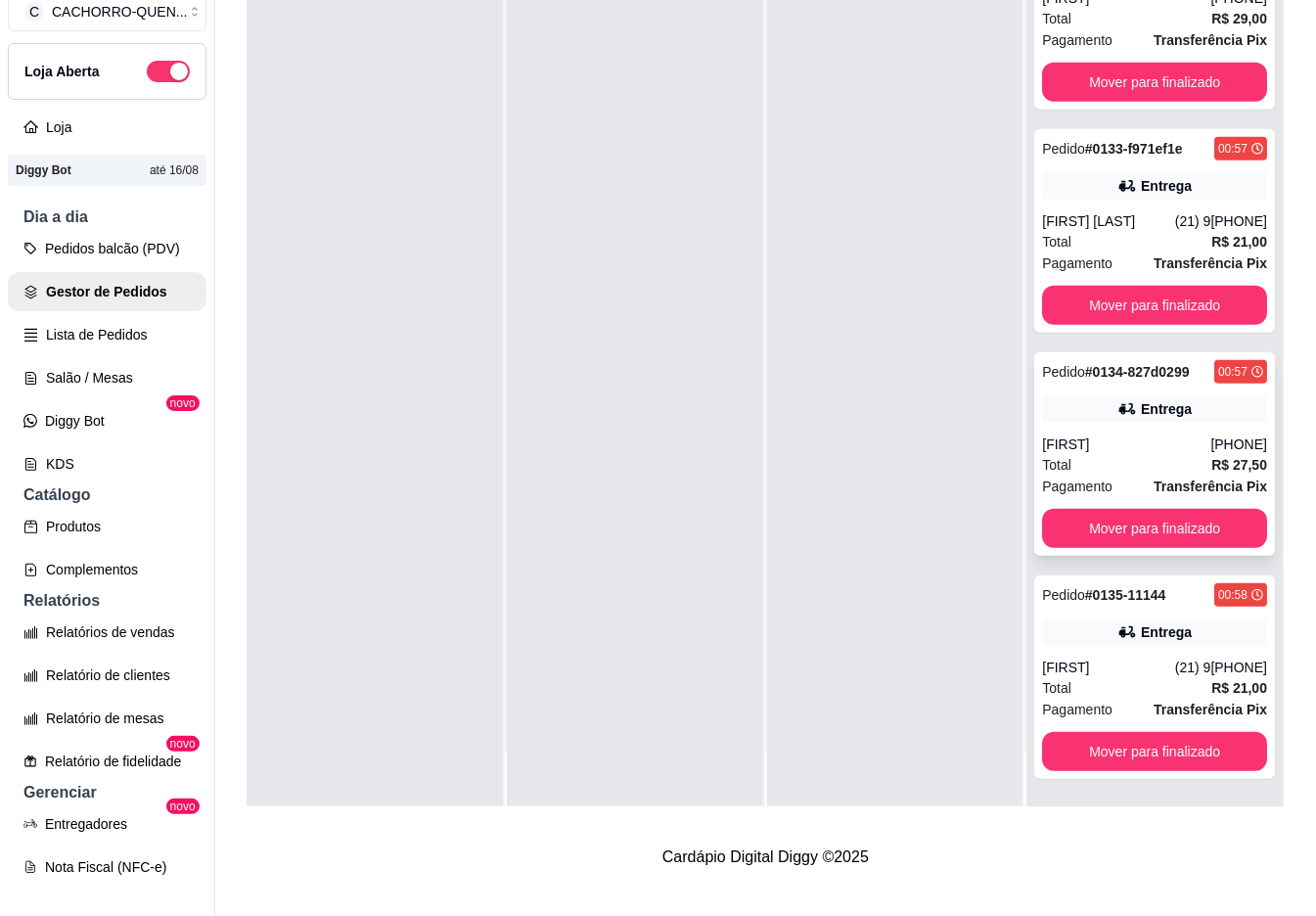 click on "Total R$ 27,50" at bounding box center [1155, 465] 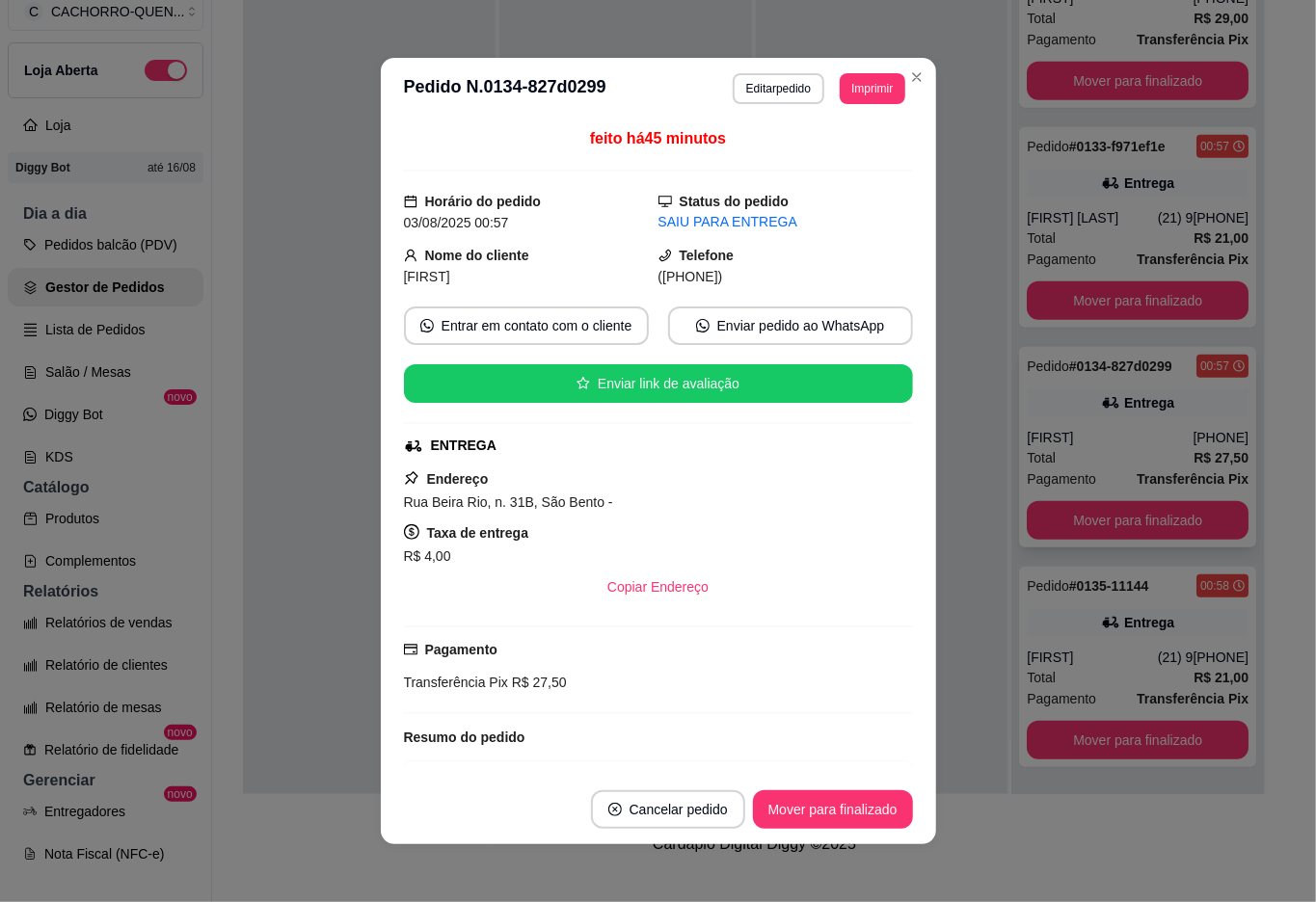 click at bounding box center [369, 343] 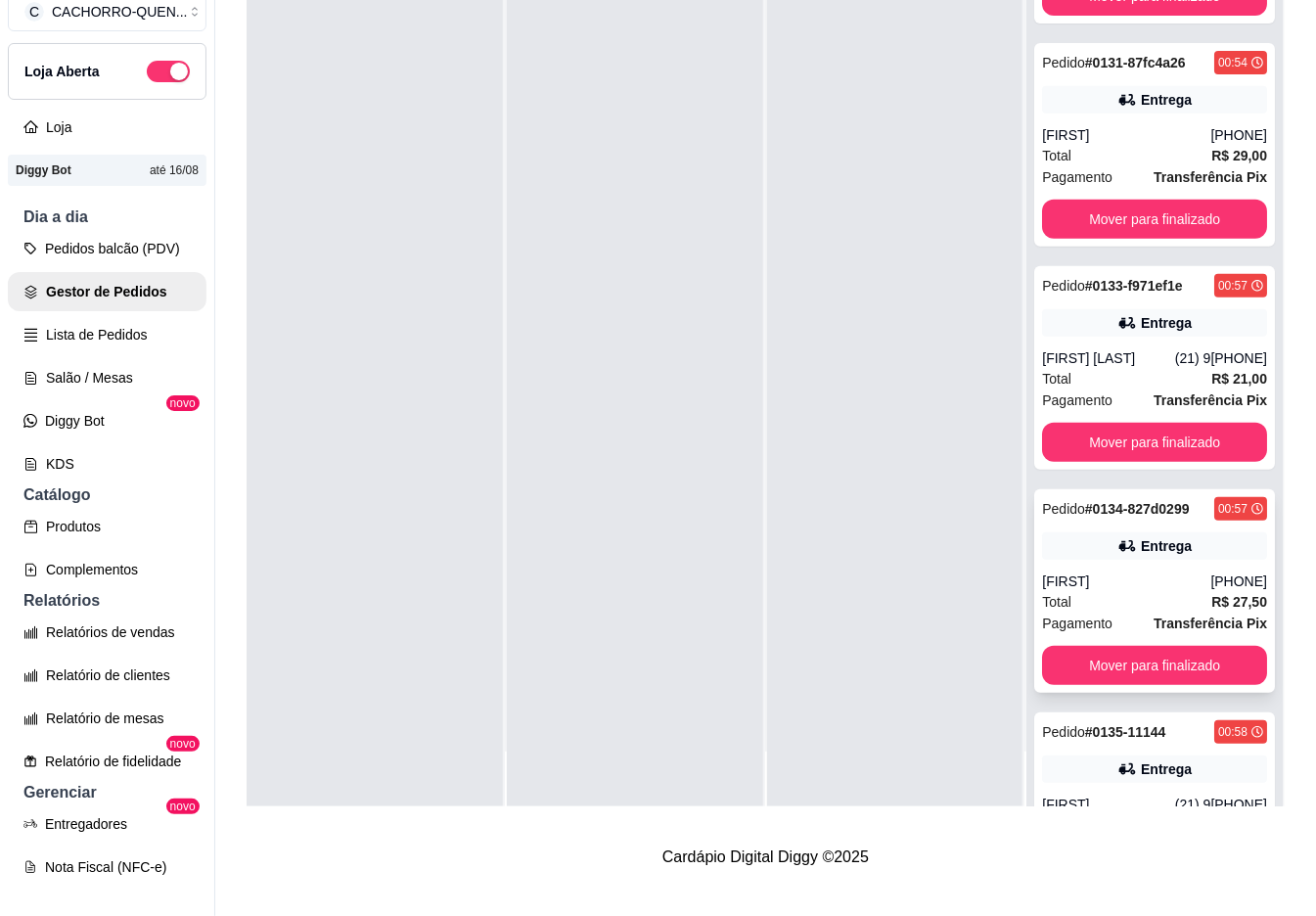 scroll, scrollTop: 0, scrollLeft: 0, axis: both 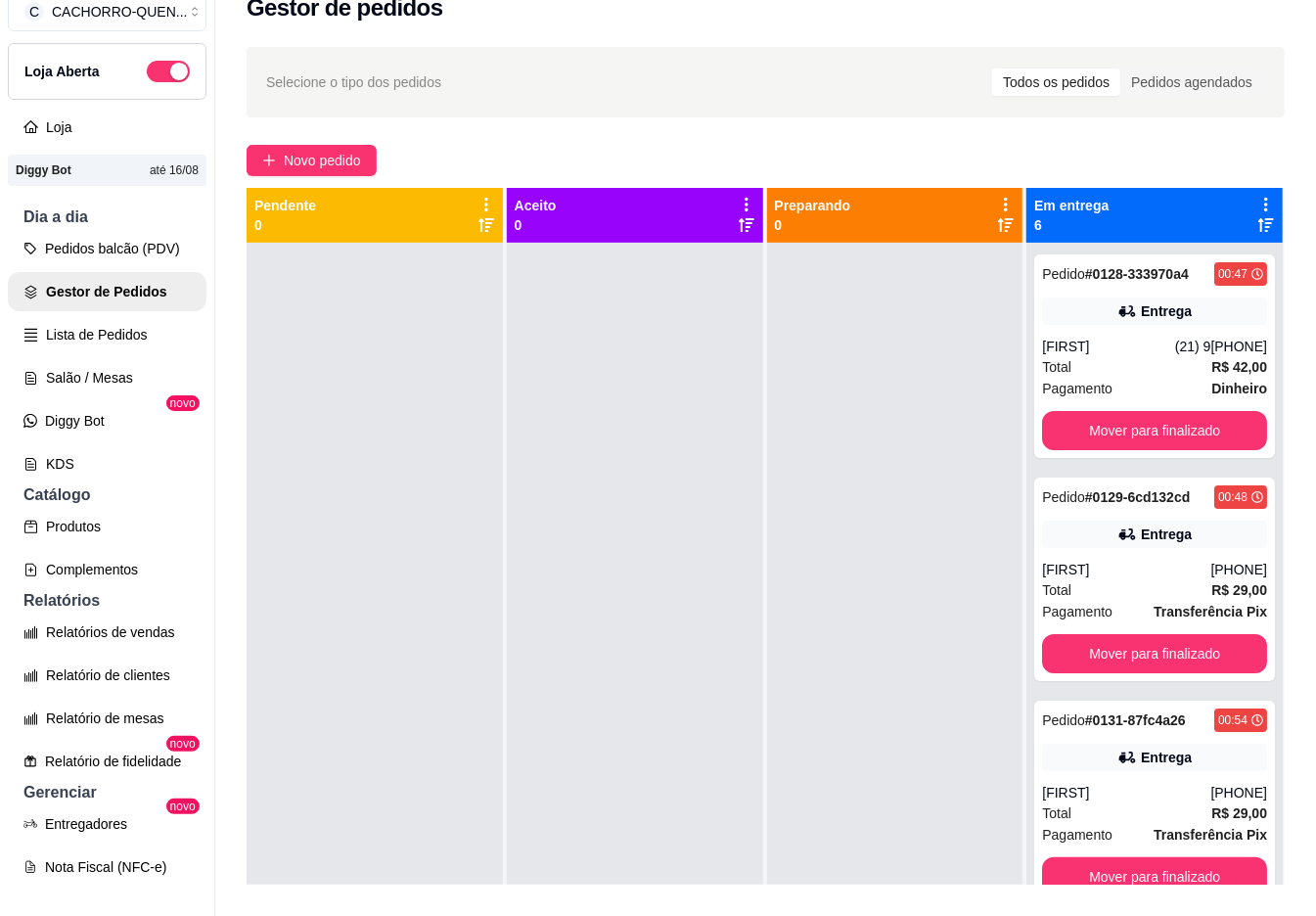 click on "Mover para finalizado" at bounding box center (1155, 431) 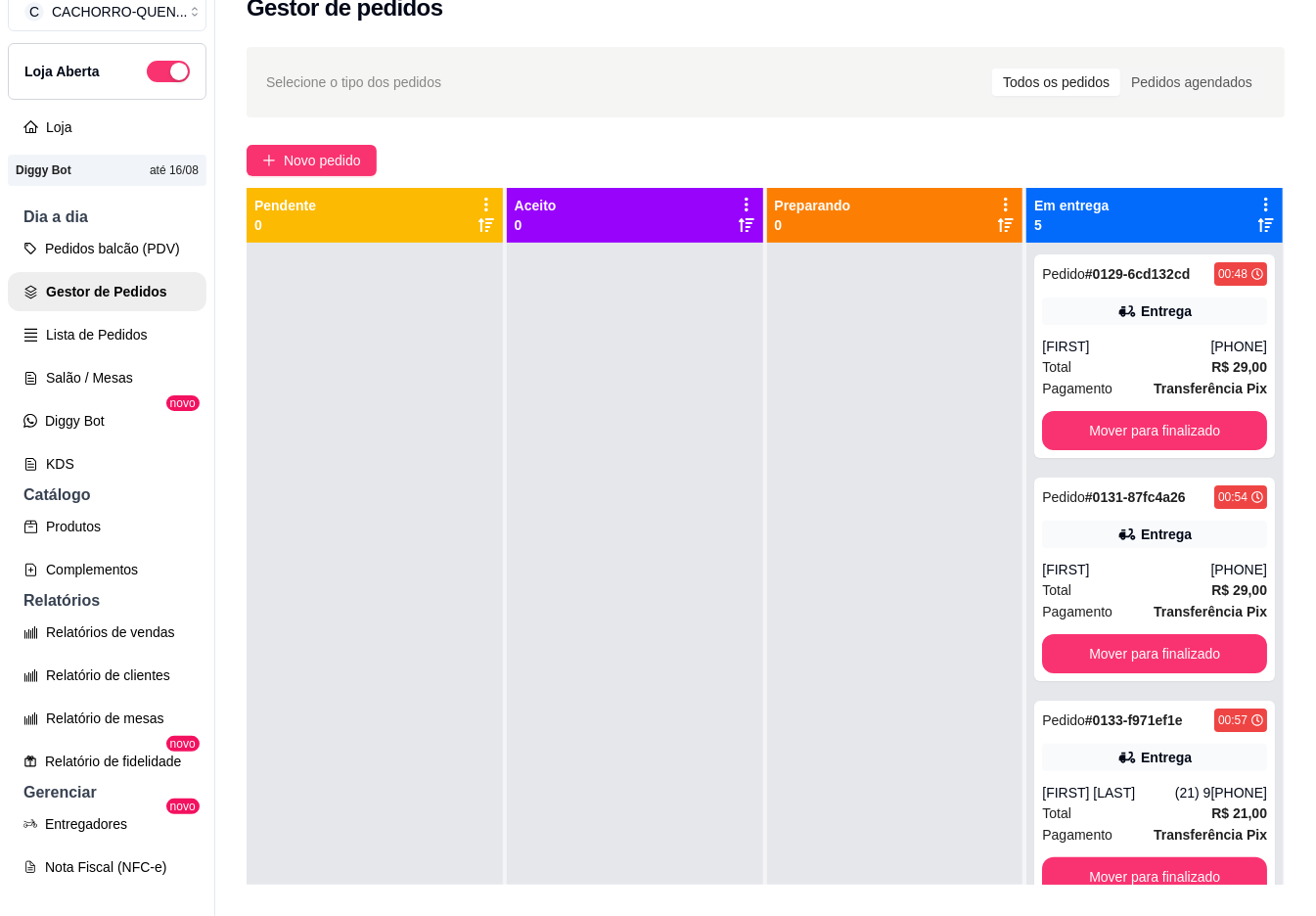 click on "Mover para finalizado" at bounding box center (1155, 431) 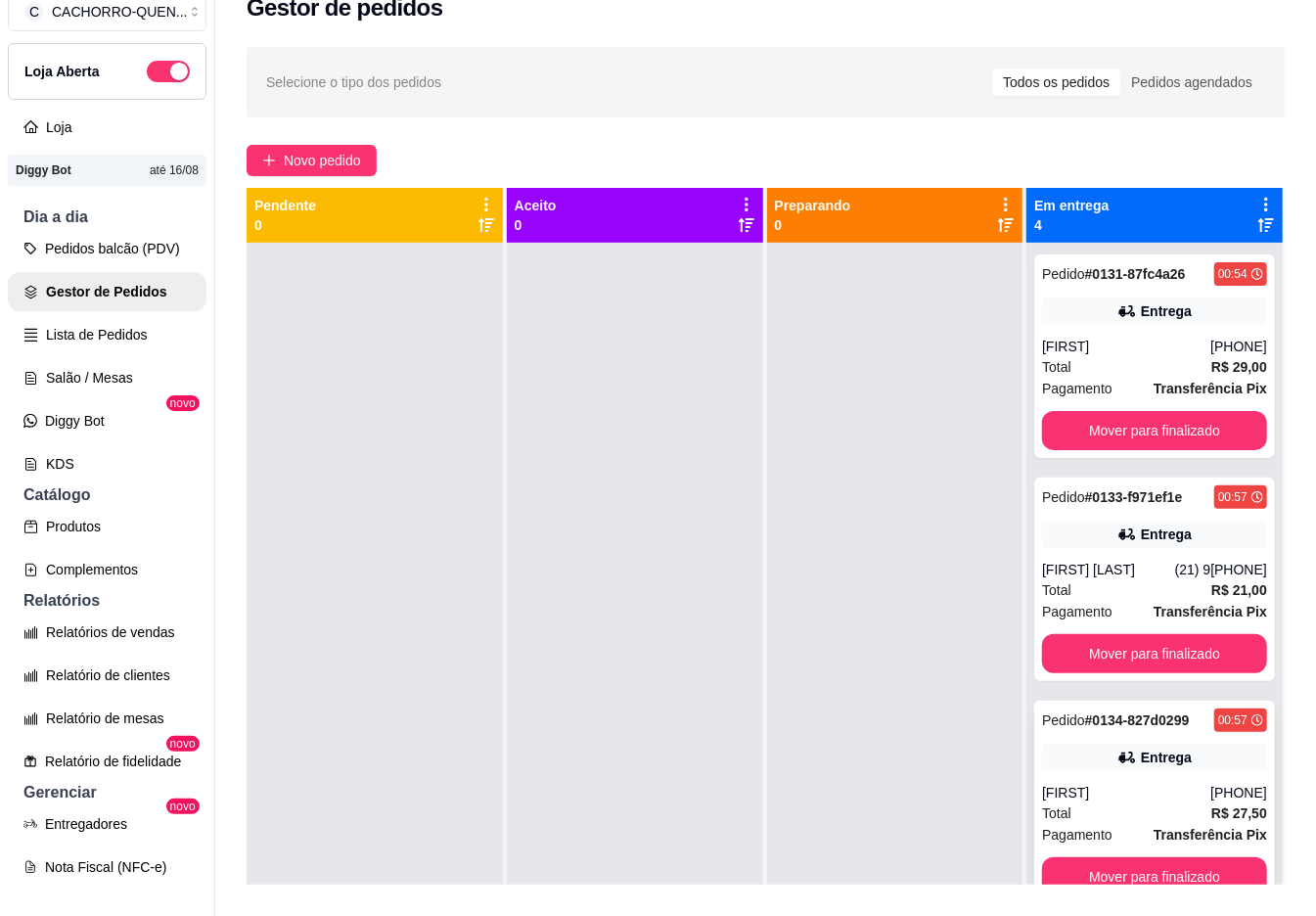 click on "Mover para finalizado" at bounding box center [1155, 431] 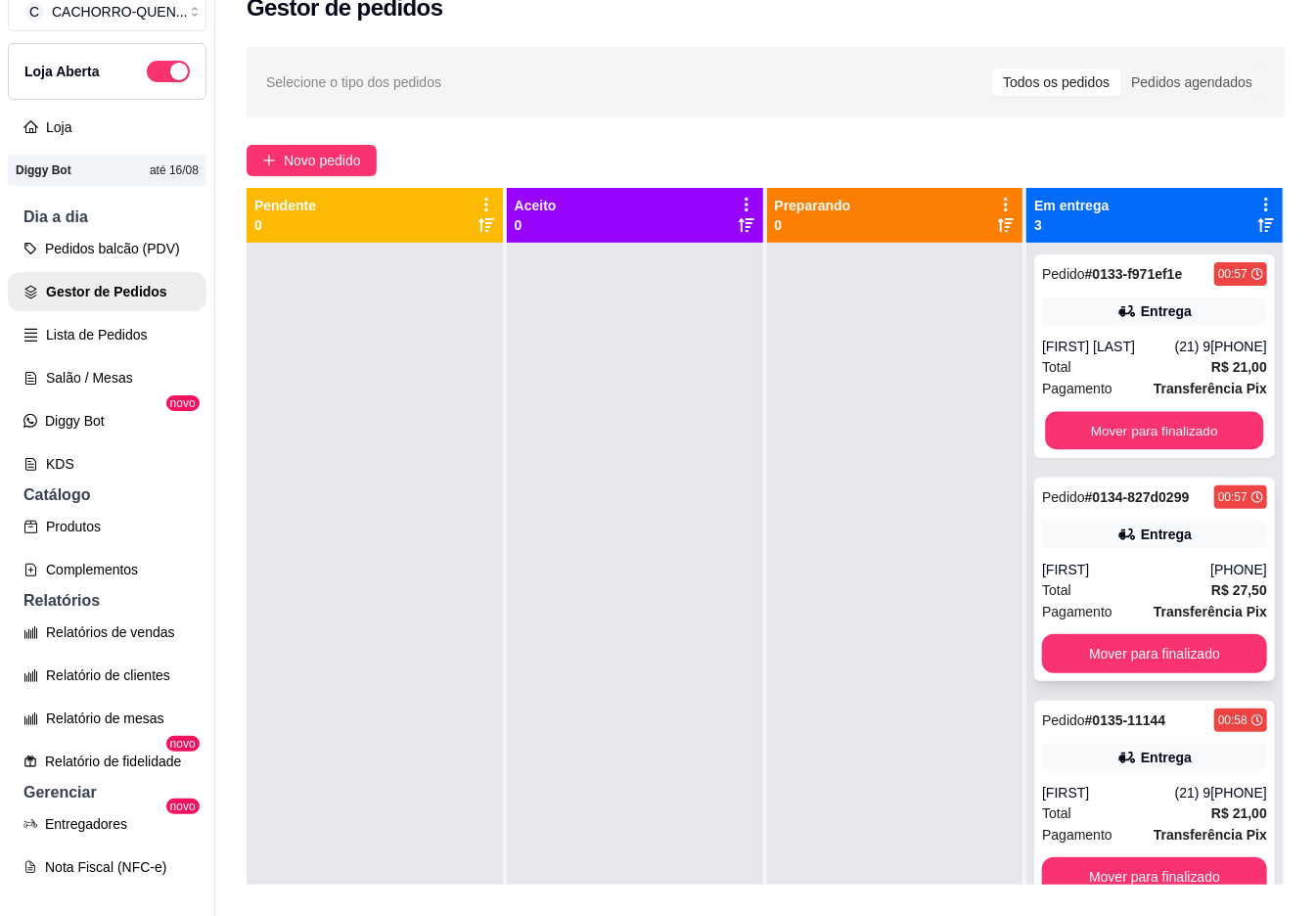 click on "Mover para finalizado" at bounding box center (1155, 431) 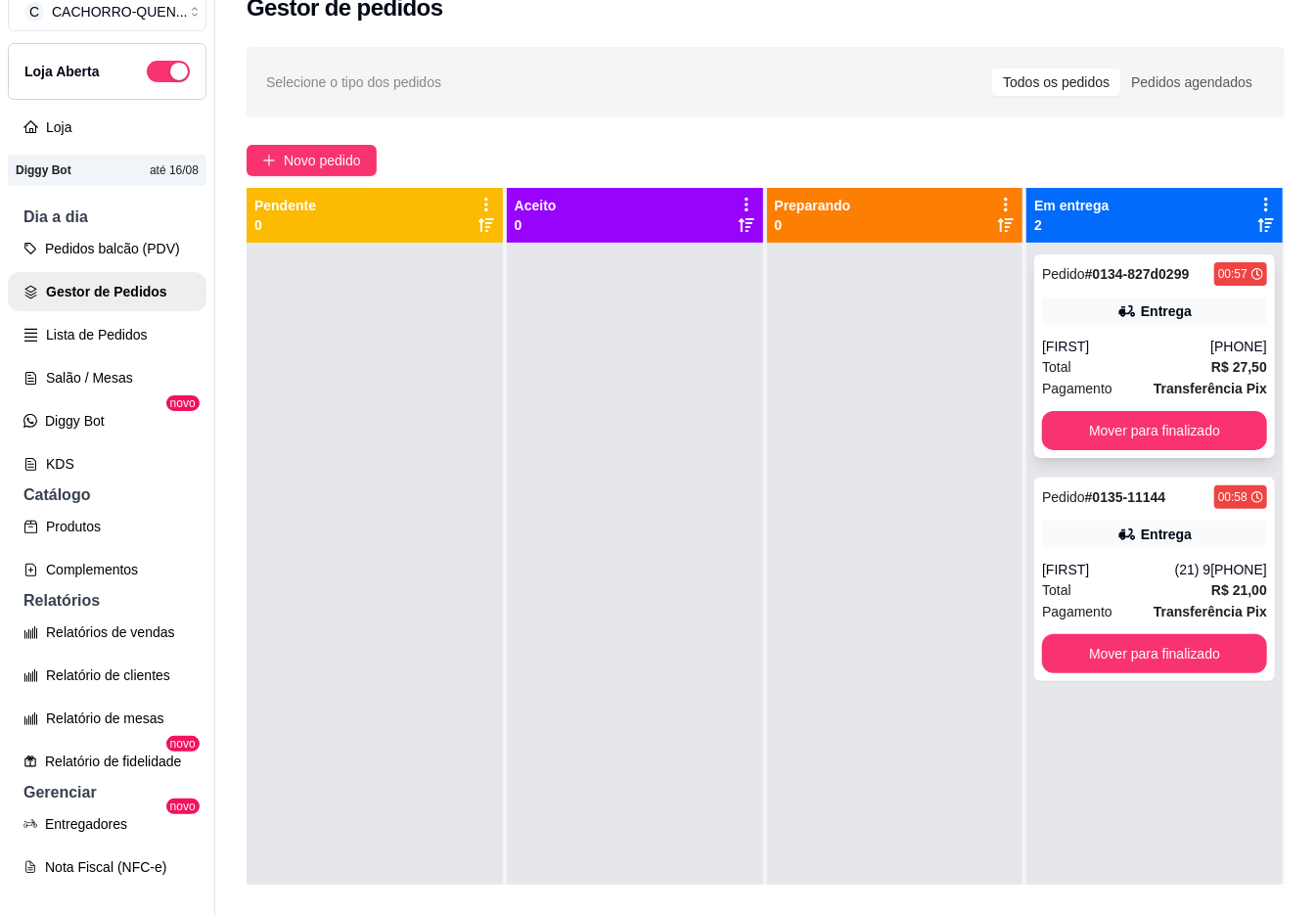 click on "Mover para finalizado" at bounding box center (1155, 431) 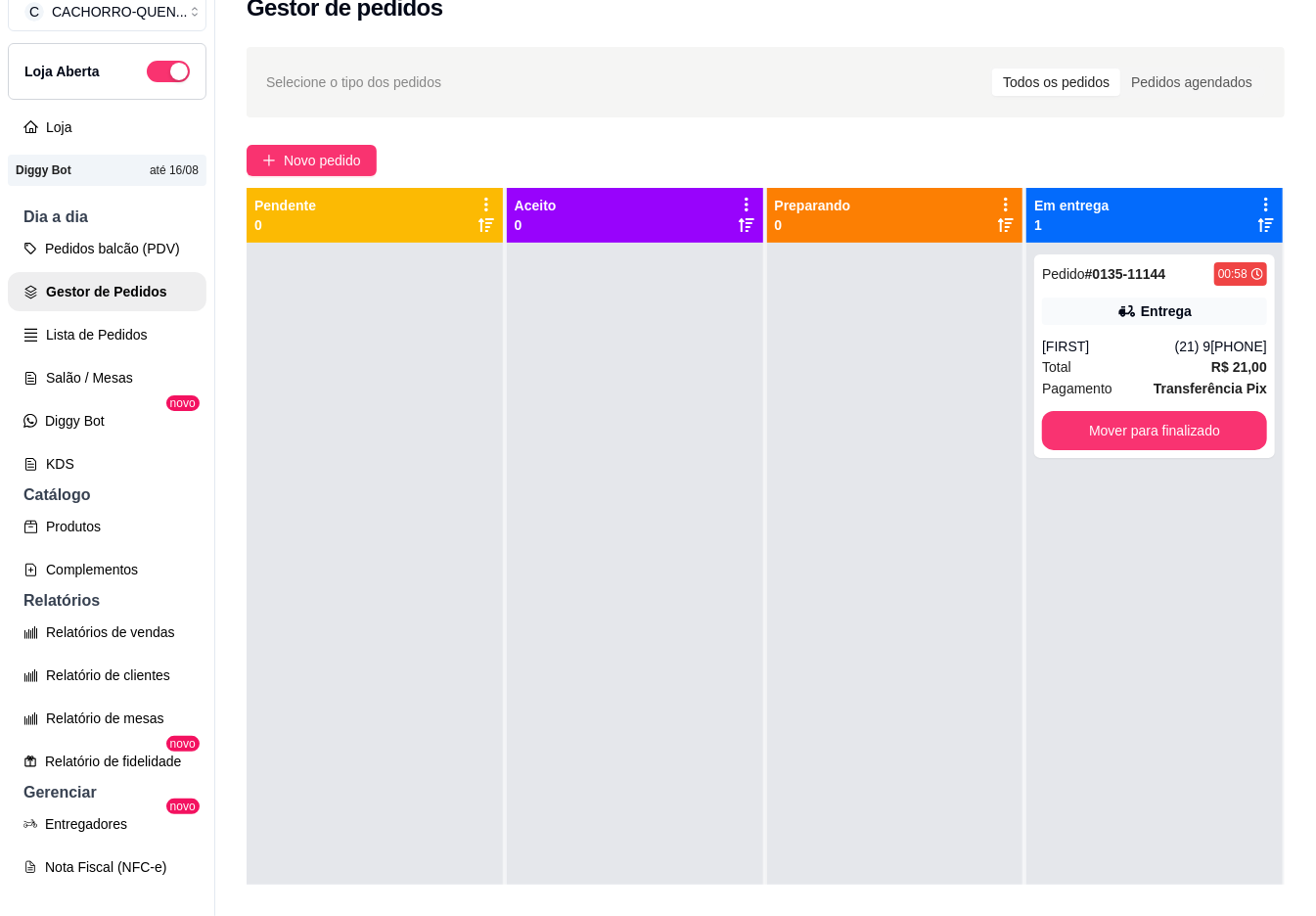 click on "Mover para finalizado" at bounding box center [1155, 431] 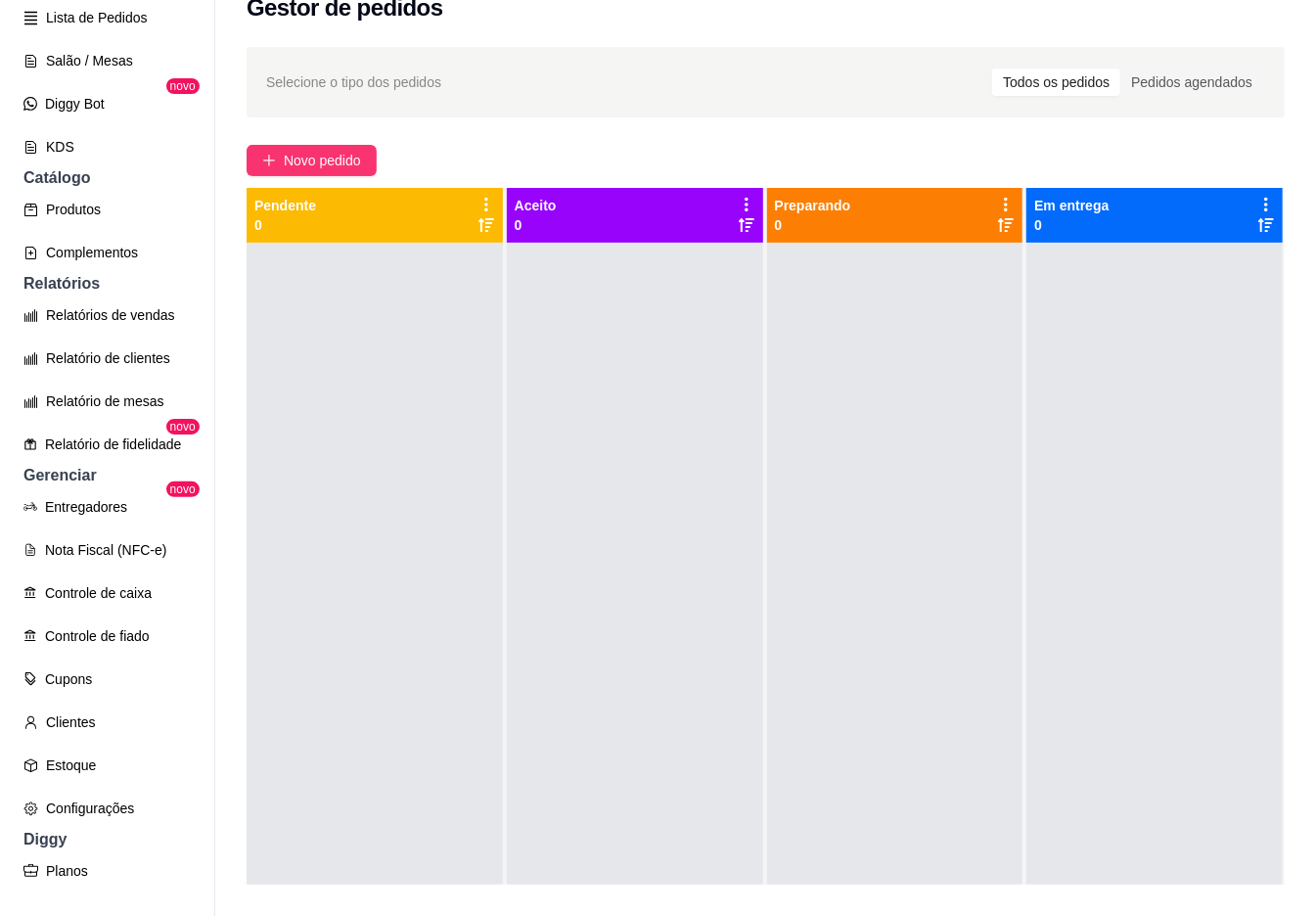 scroll, scrollTop: 333, scrollLeft: 0, axis: vertical 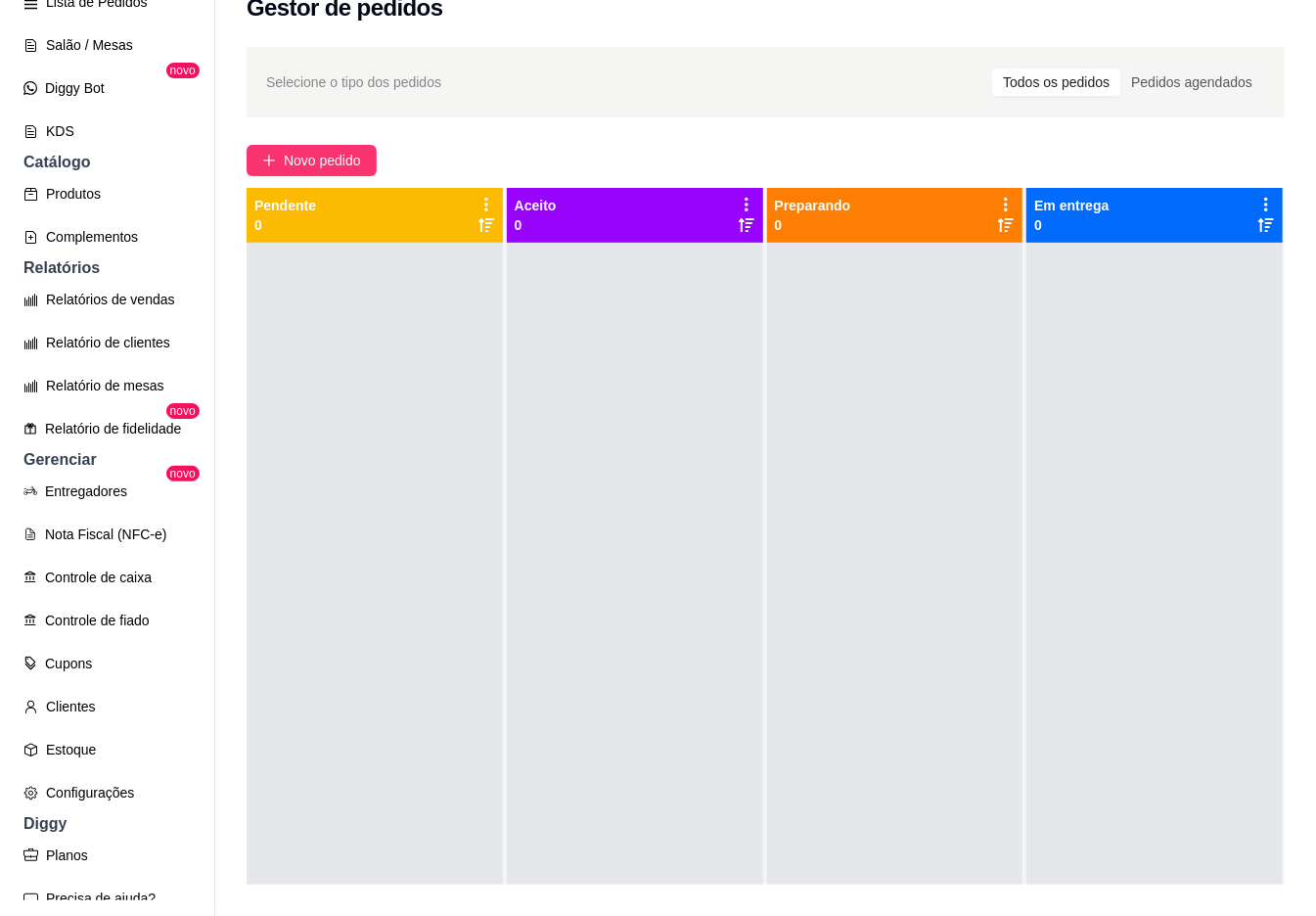 click on "Controle de caixa" at bounding box center [107, 577] 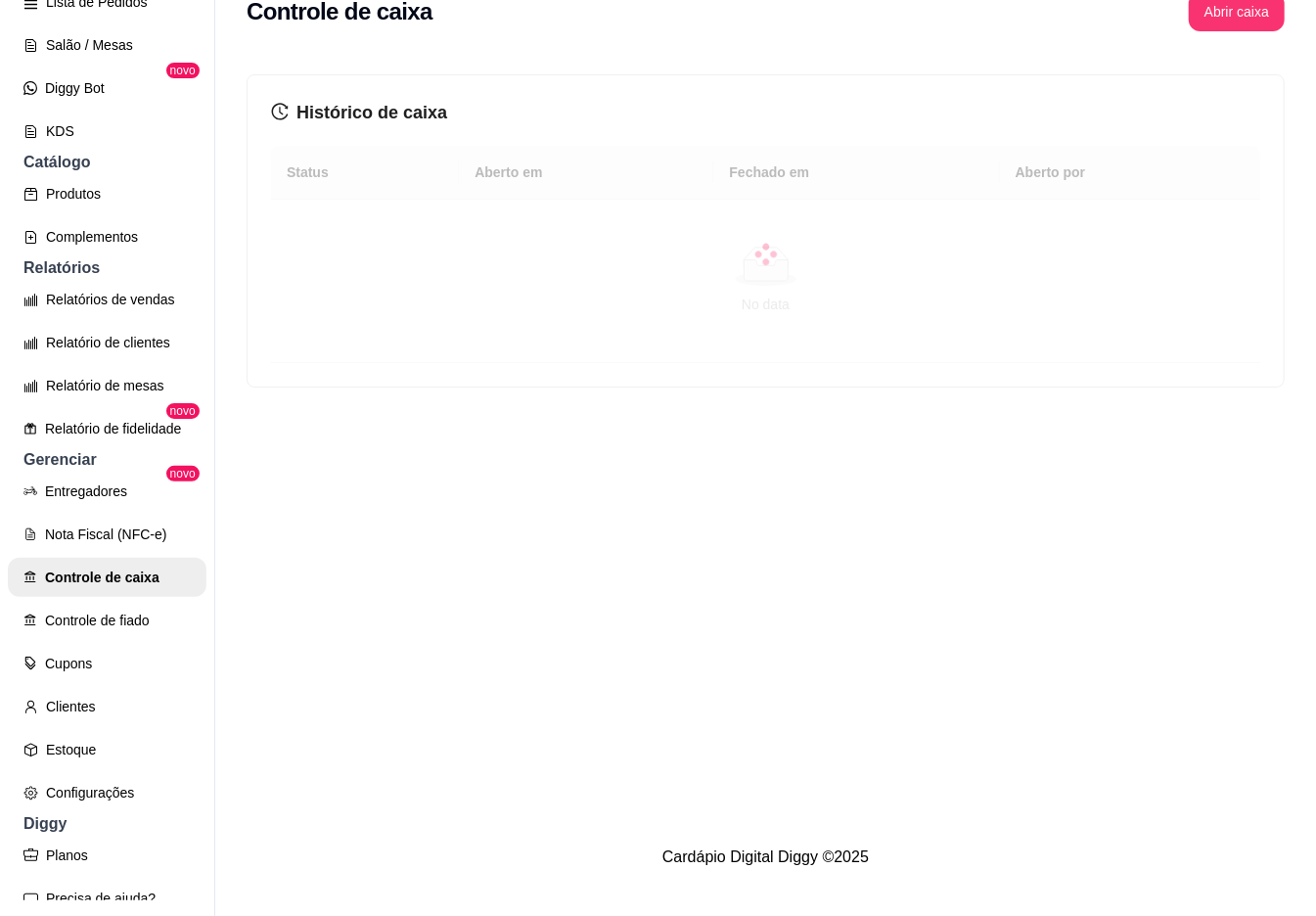 scroll, scrollTop: 0, scrollLeft: 0, axis: both 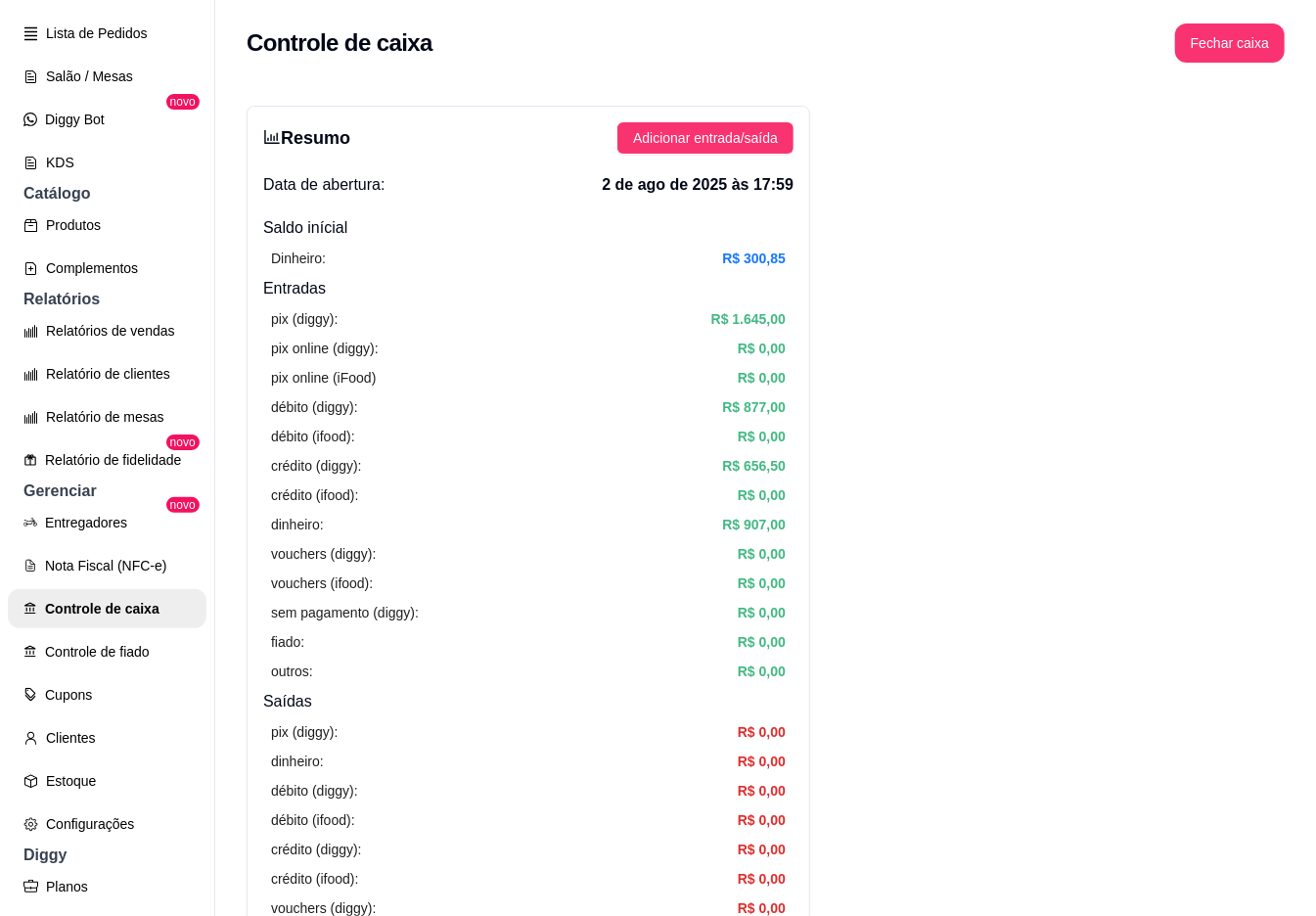 click on "Fechar caixa" at bounding box center [1230, 43] 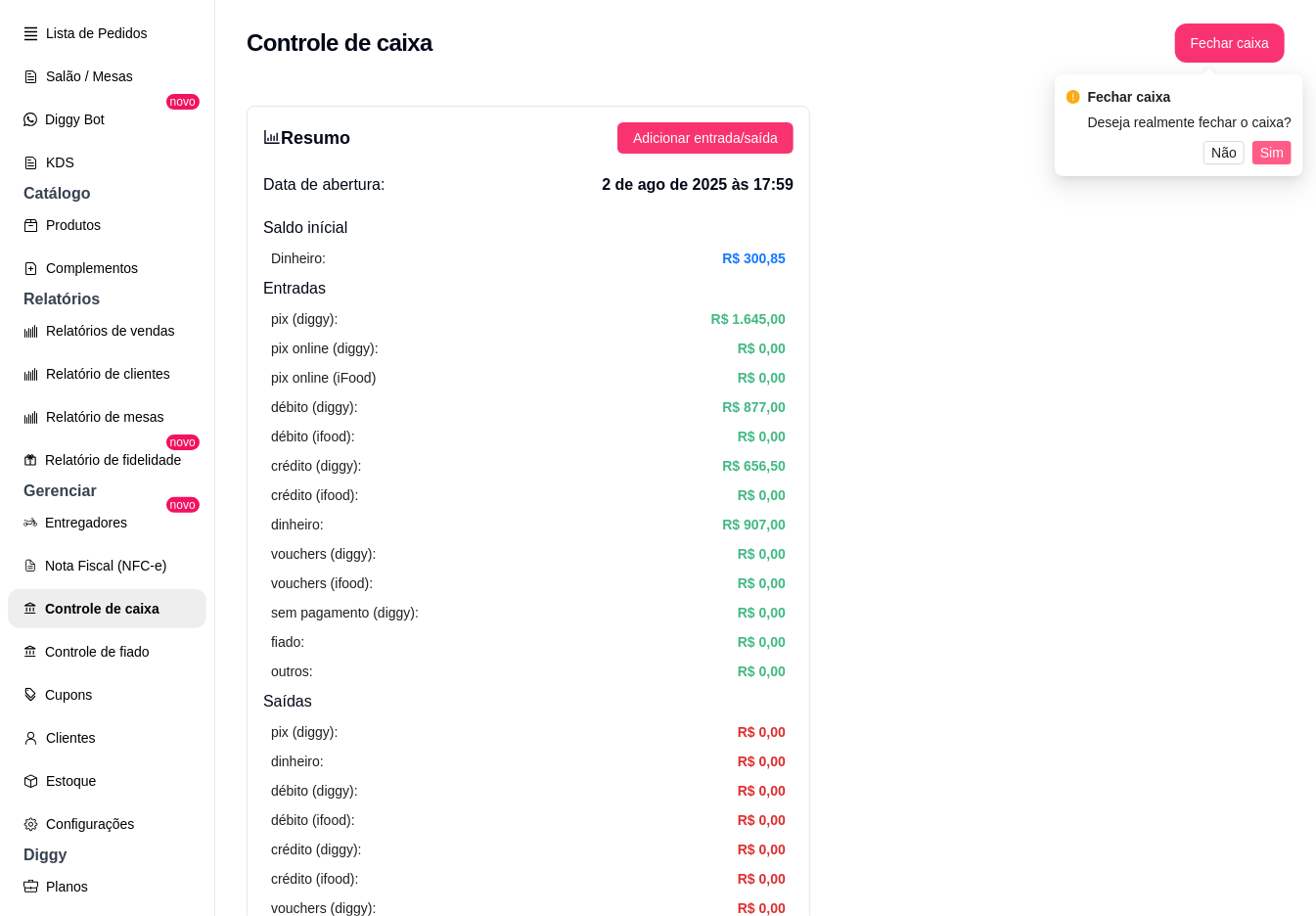 click on "Sim" at bounding box center [1272, 153] 